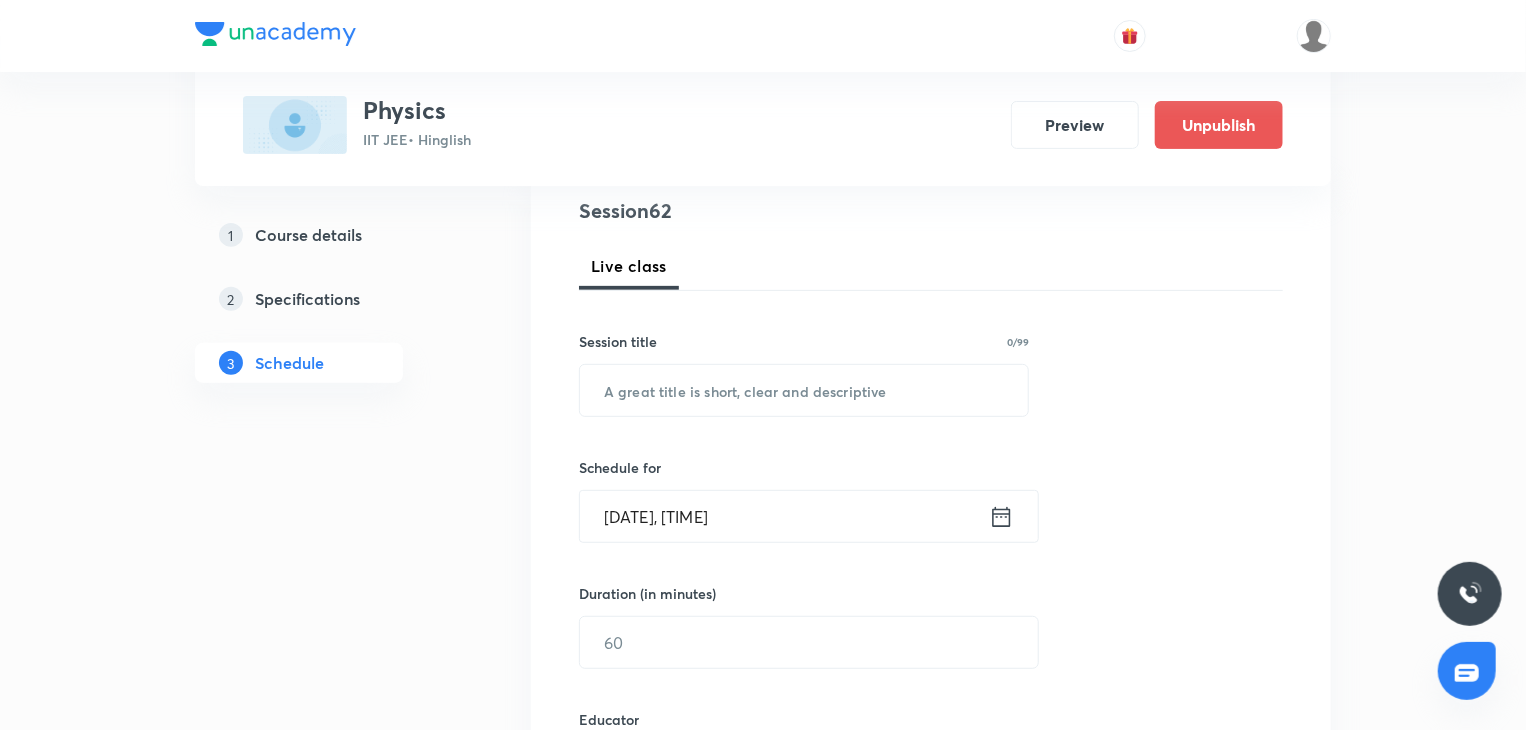 scroll, scrollTop: 0, scrollLeft: 0, axis: both 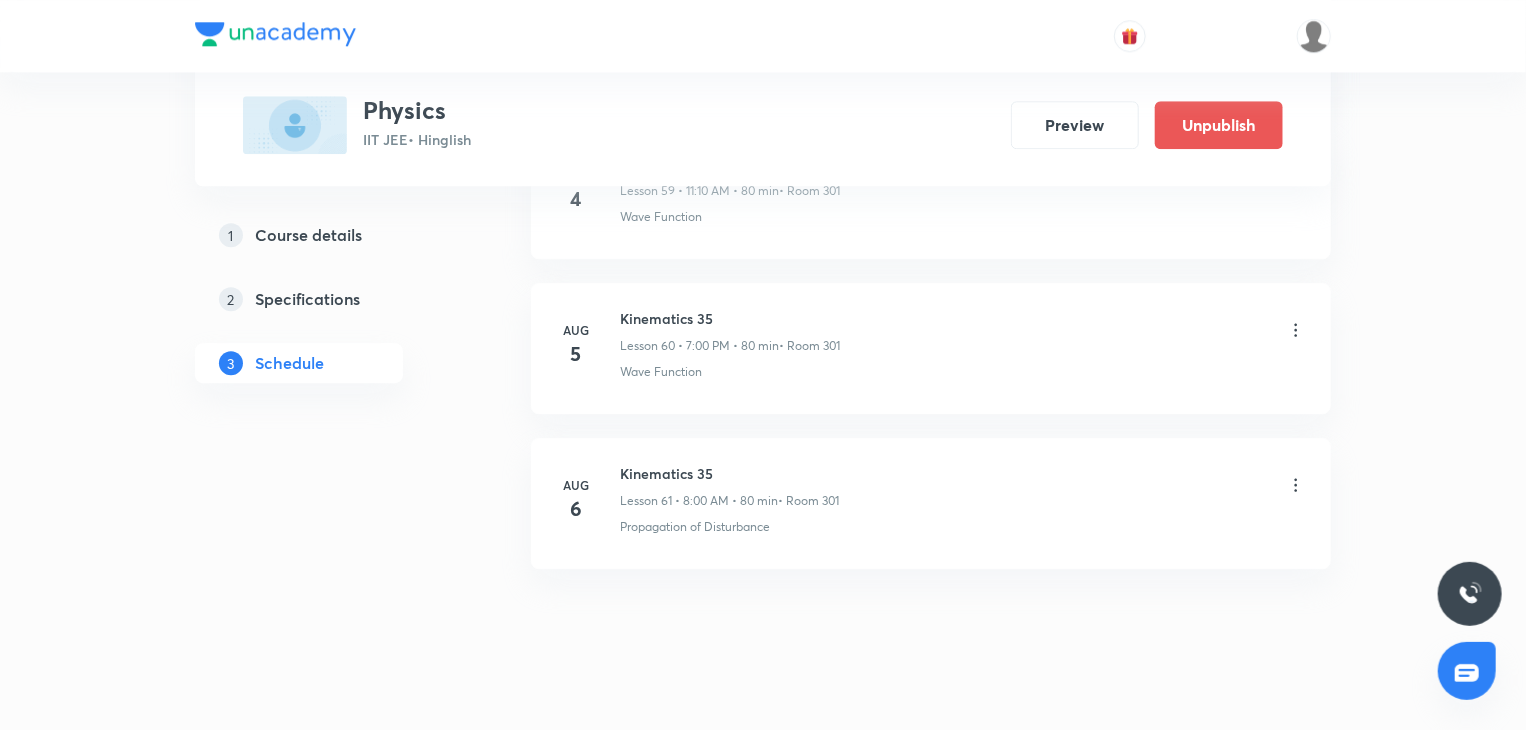 click 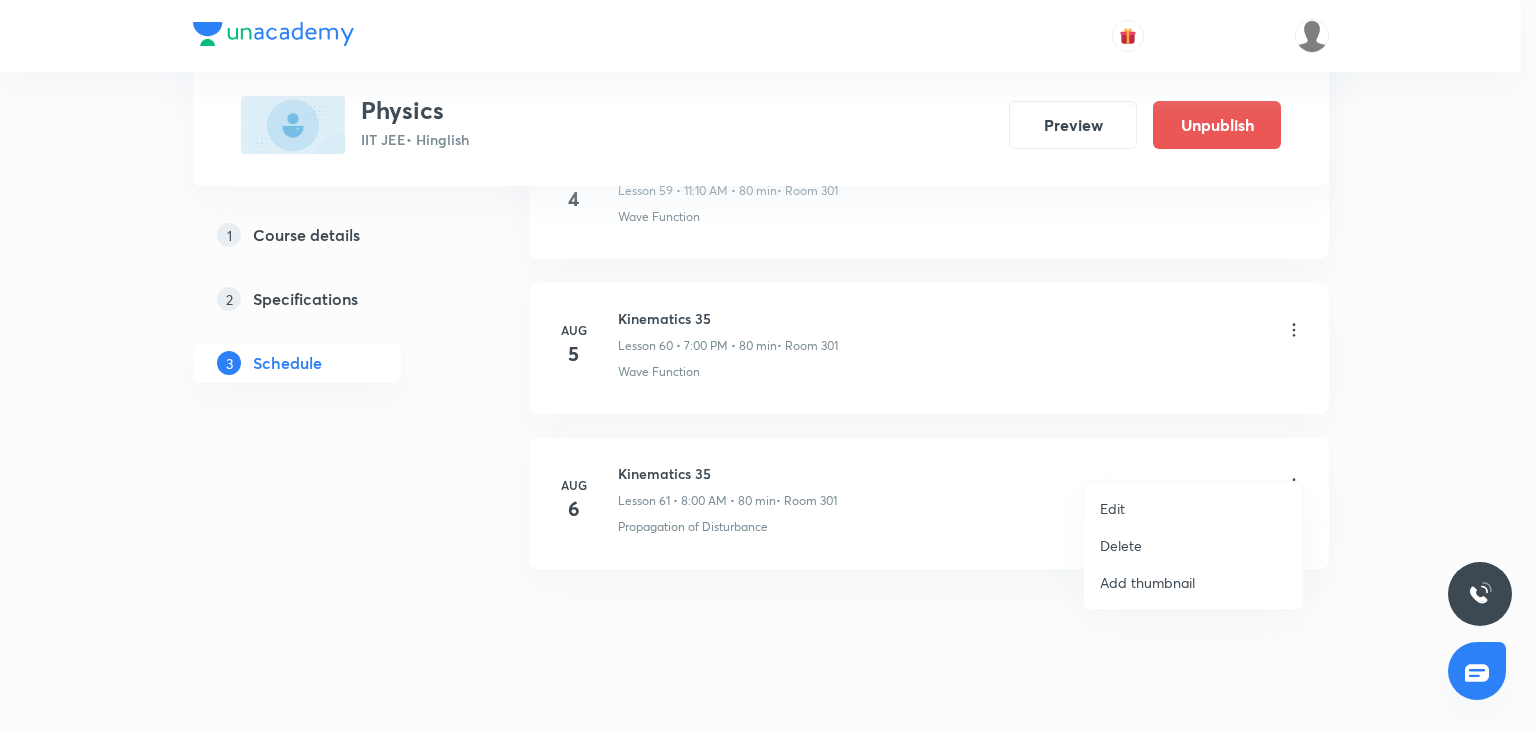 click on "Delete" at bounding box center (1193, 545) 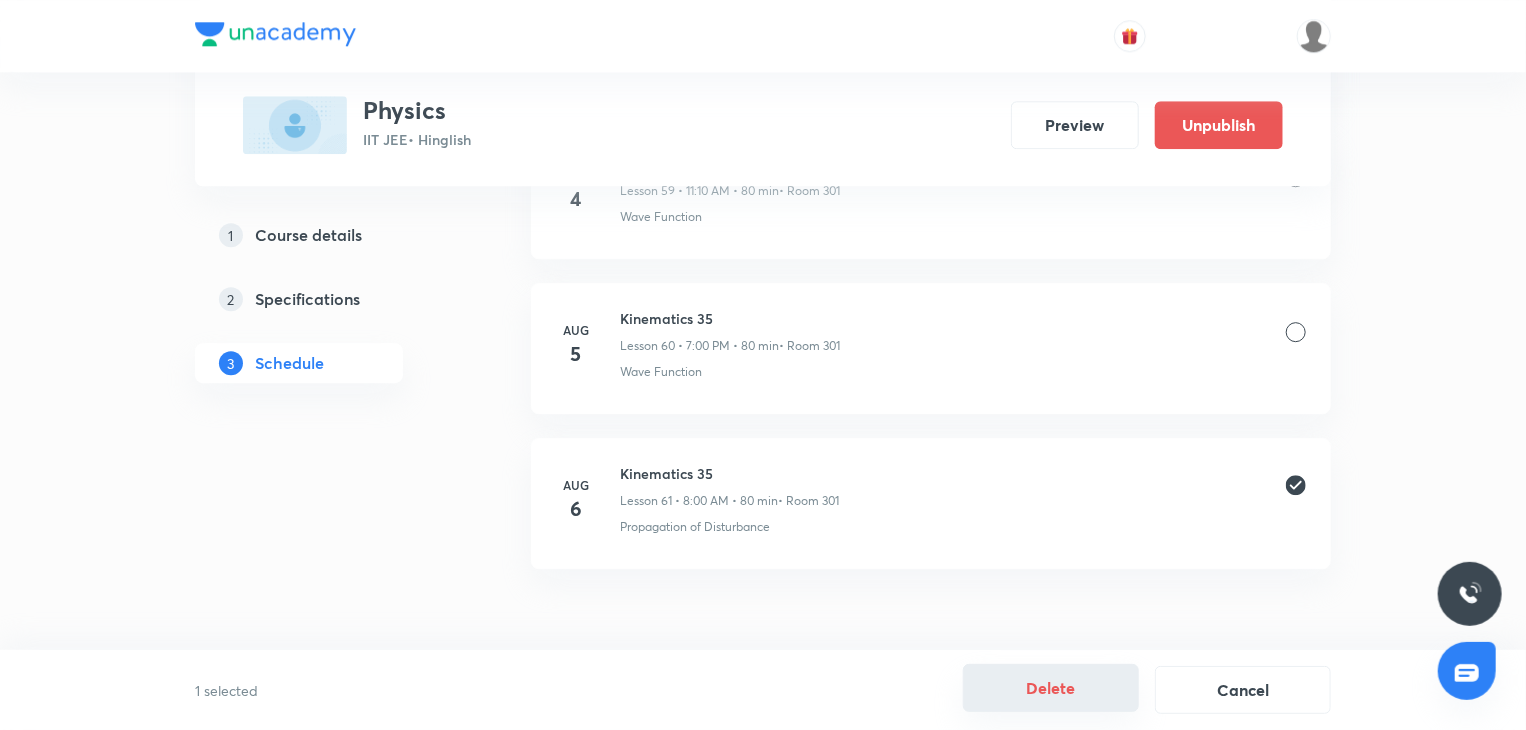 click on "Delete" at bounding box center [1051, 688] 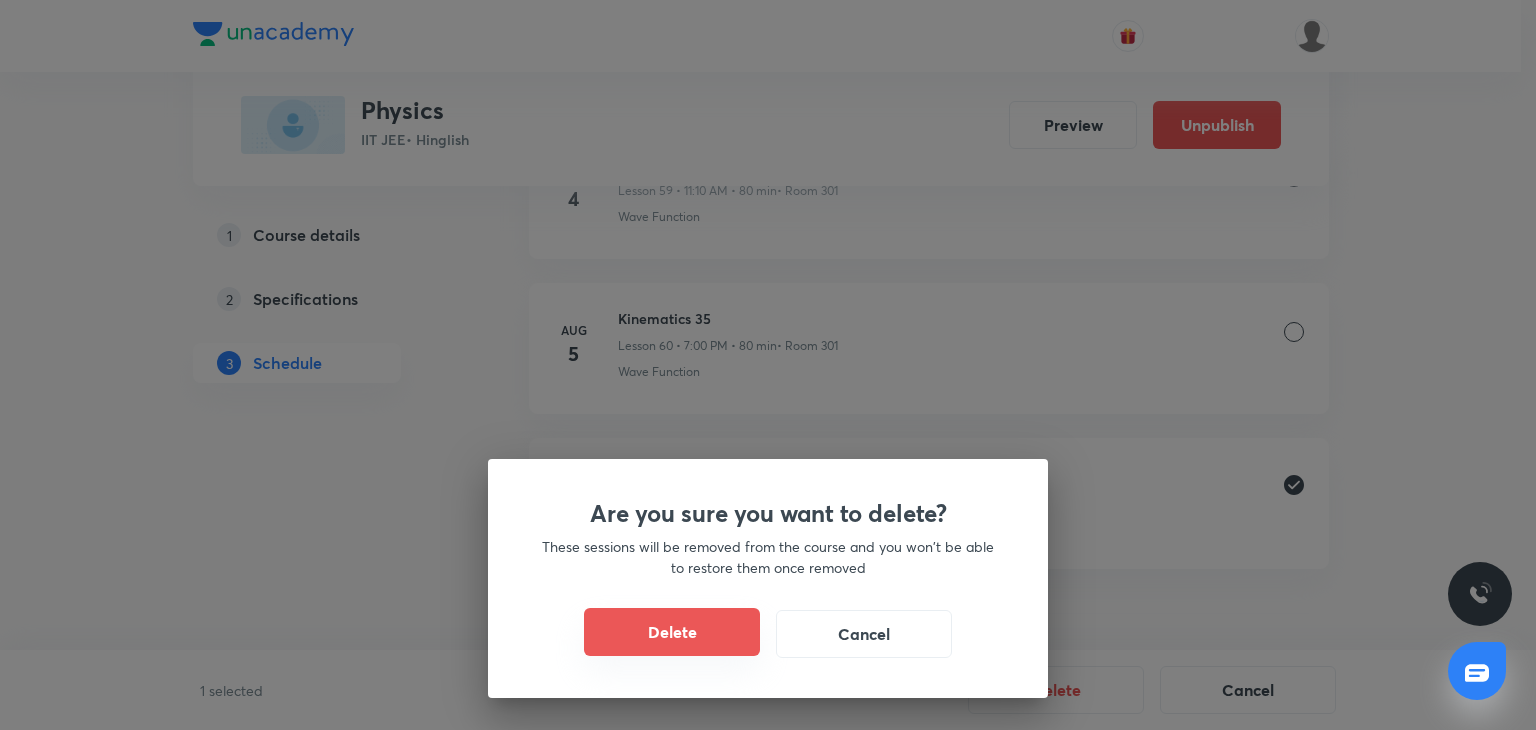 click on "Delete" at bounding box center [672, 632] 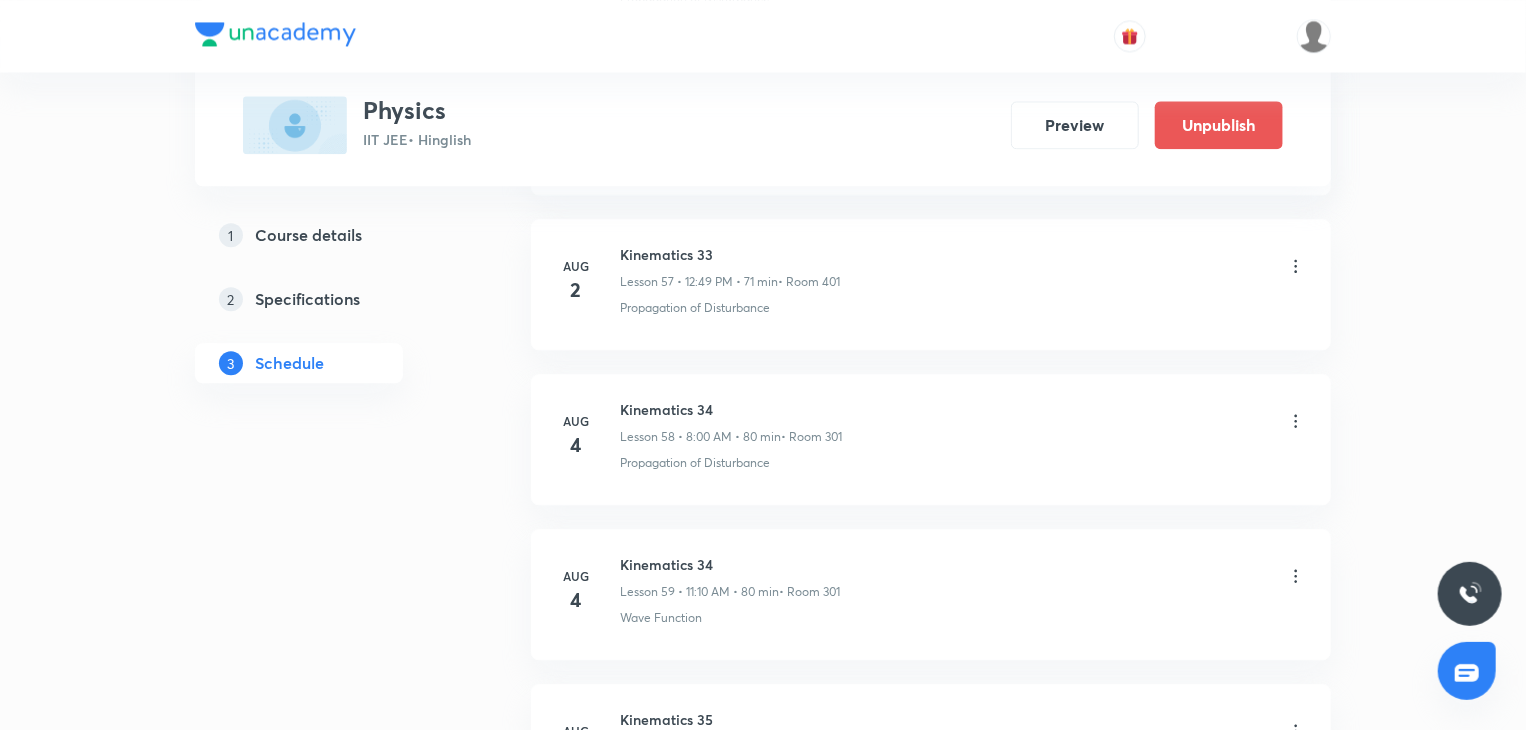 scroll, scrollTop: 9929, scrollLeft: 0, axis: vertical 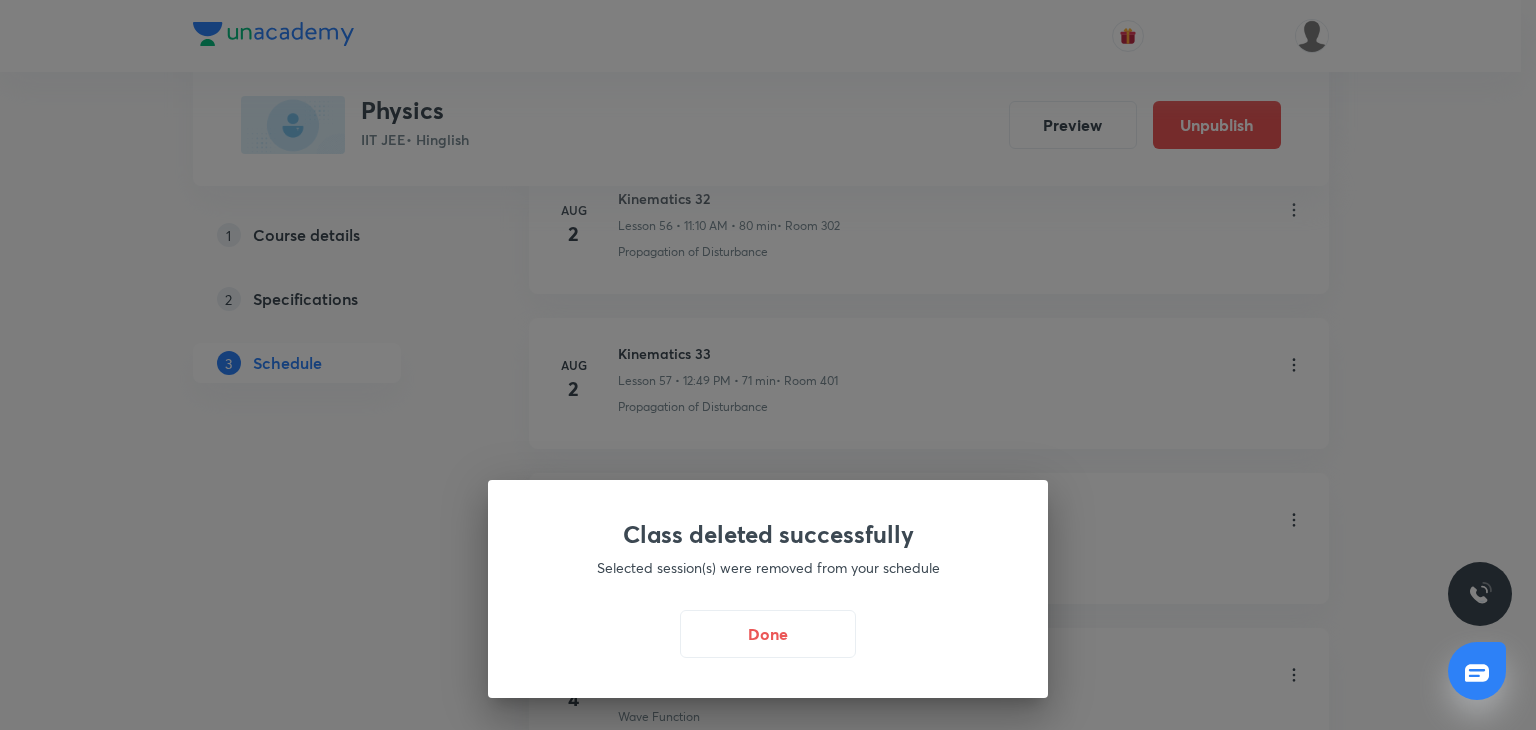 drag, startPoint x: 708, startPoint y: 645, endPoint x: 616, endPoint y: 329, distance: 329.12003 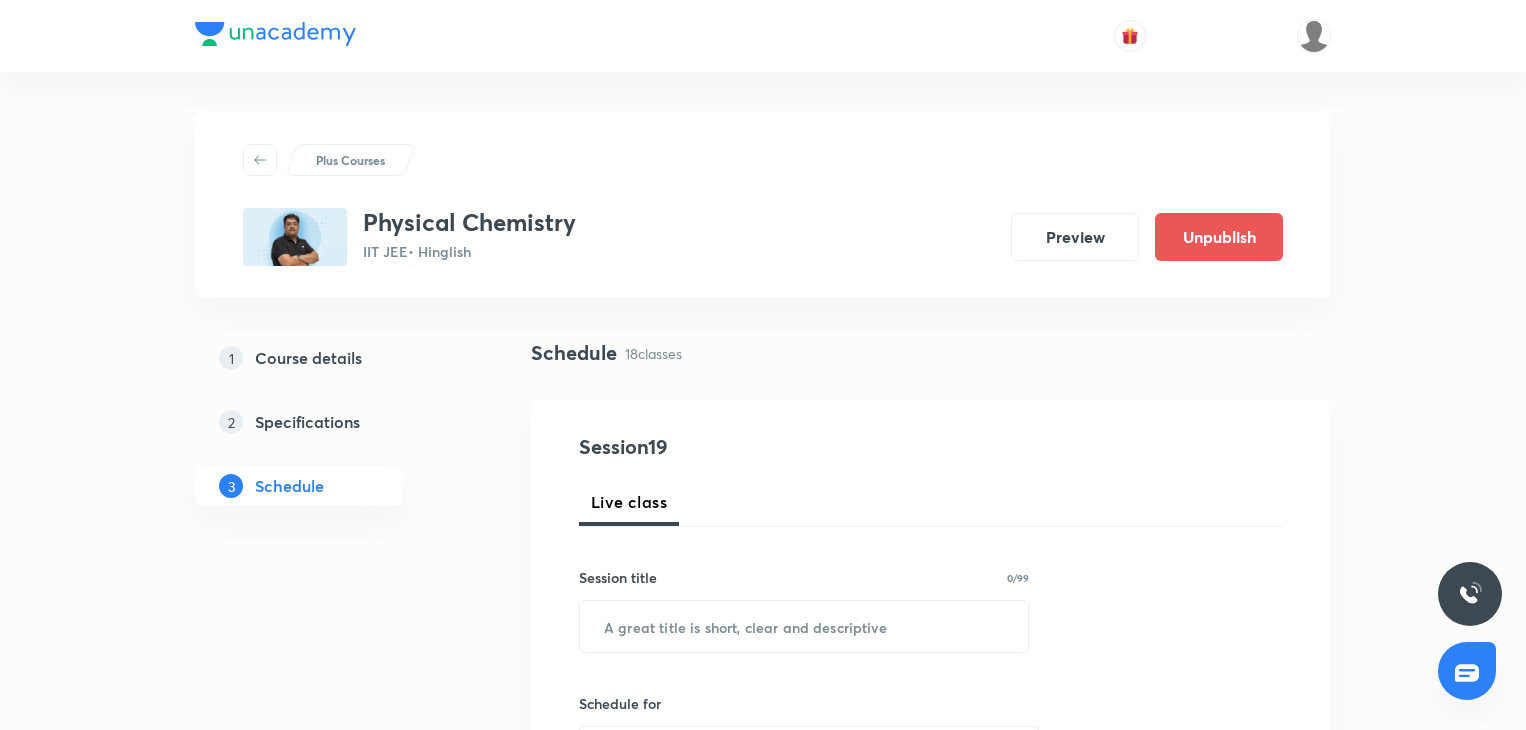 scroll, scrollTop: 0, scrollLeft: 0, axis: both 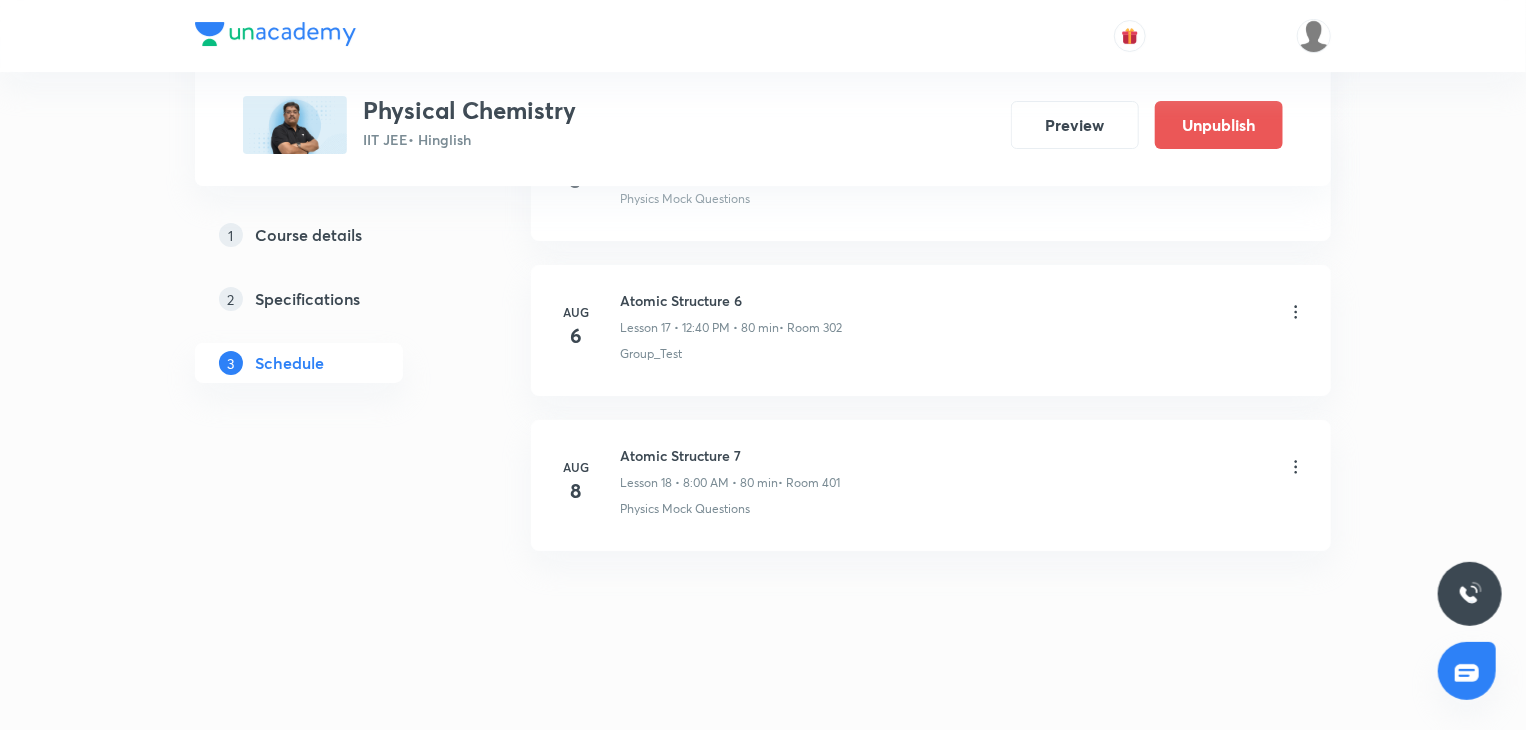 click on "Atomic Structure 7" at bounding box center (730, 455) 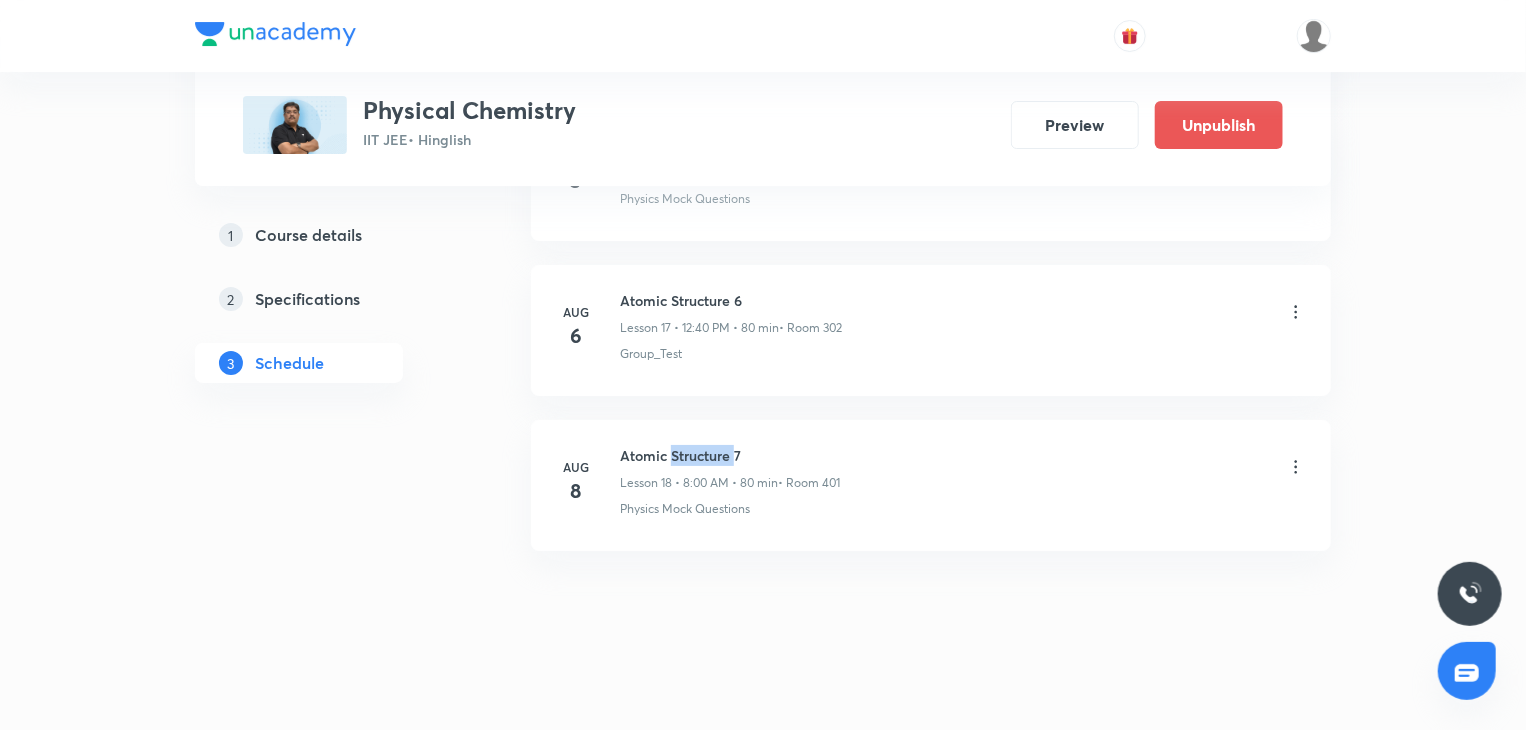 click on "Atomic Structure 7" at bounding box center (730, 455) 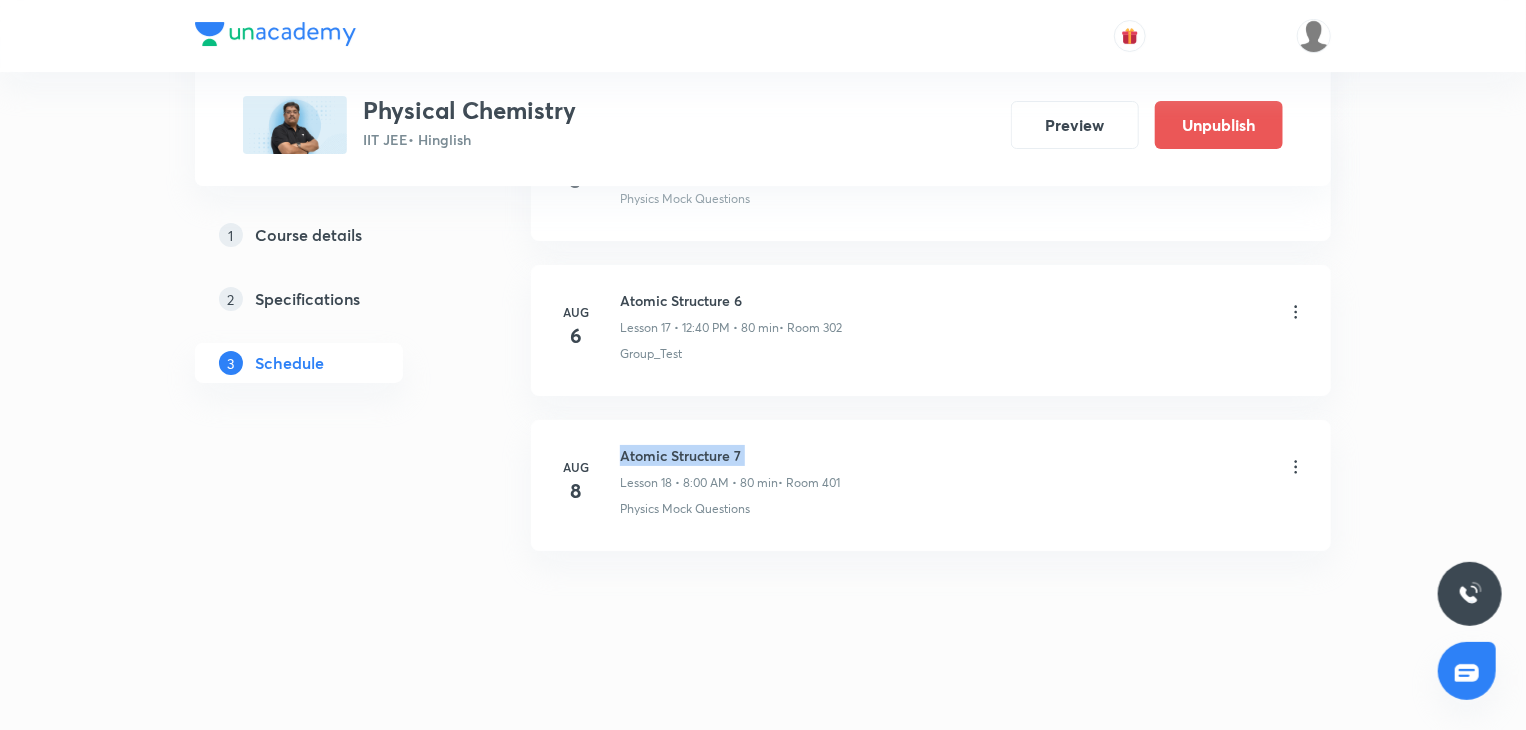 click on "Atomic Structure 7" at bounding box center (730, 455) 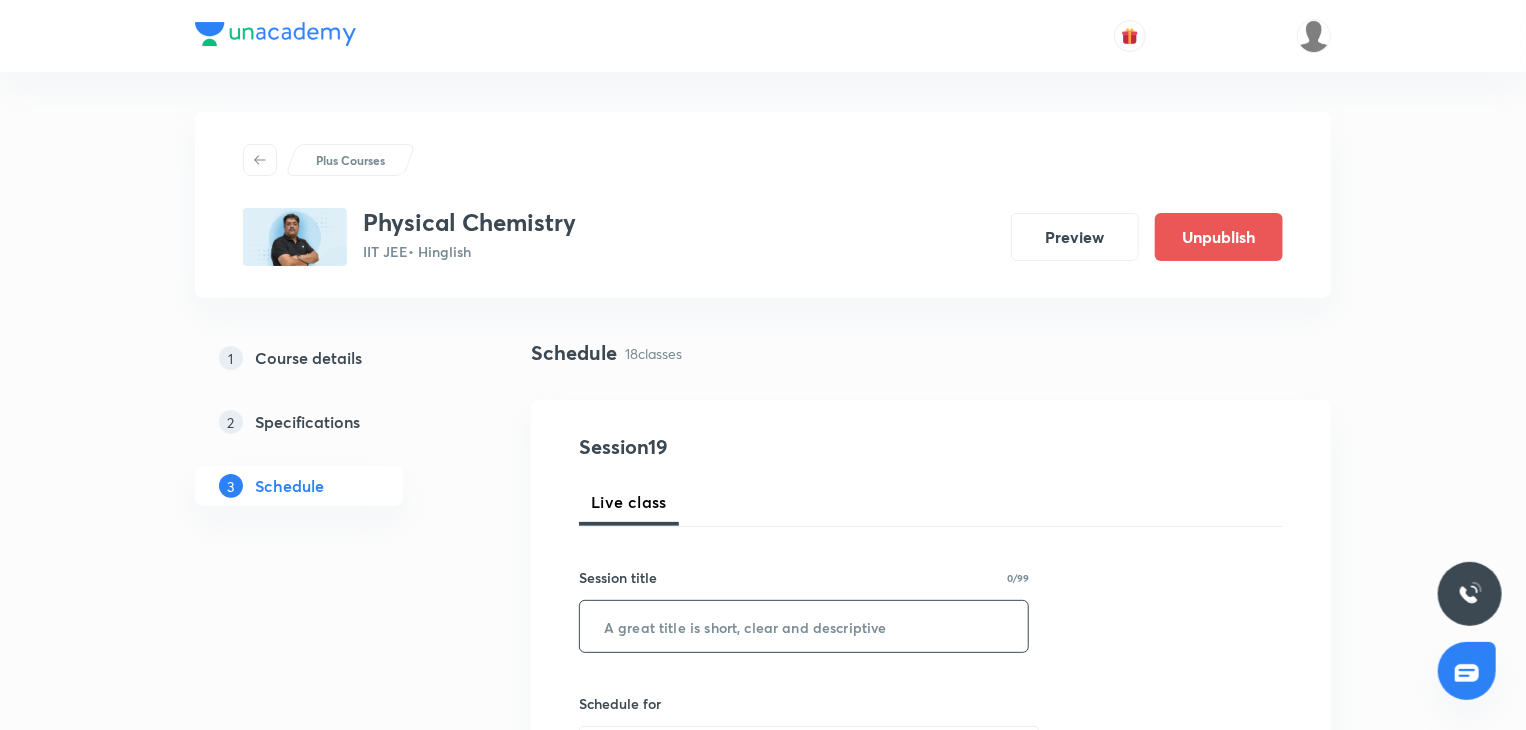 click at bounding box center (804, 626) 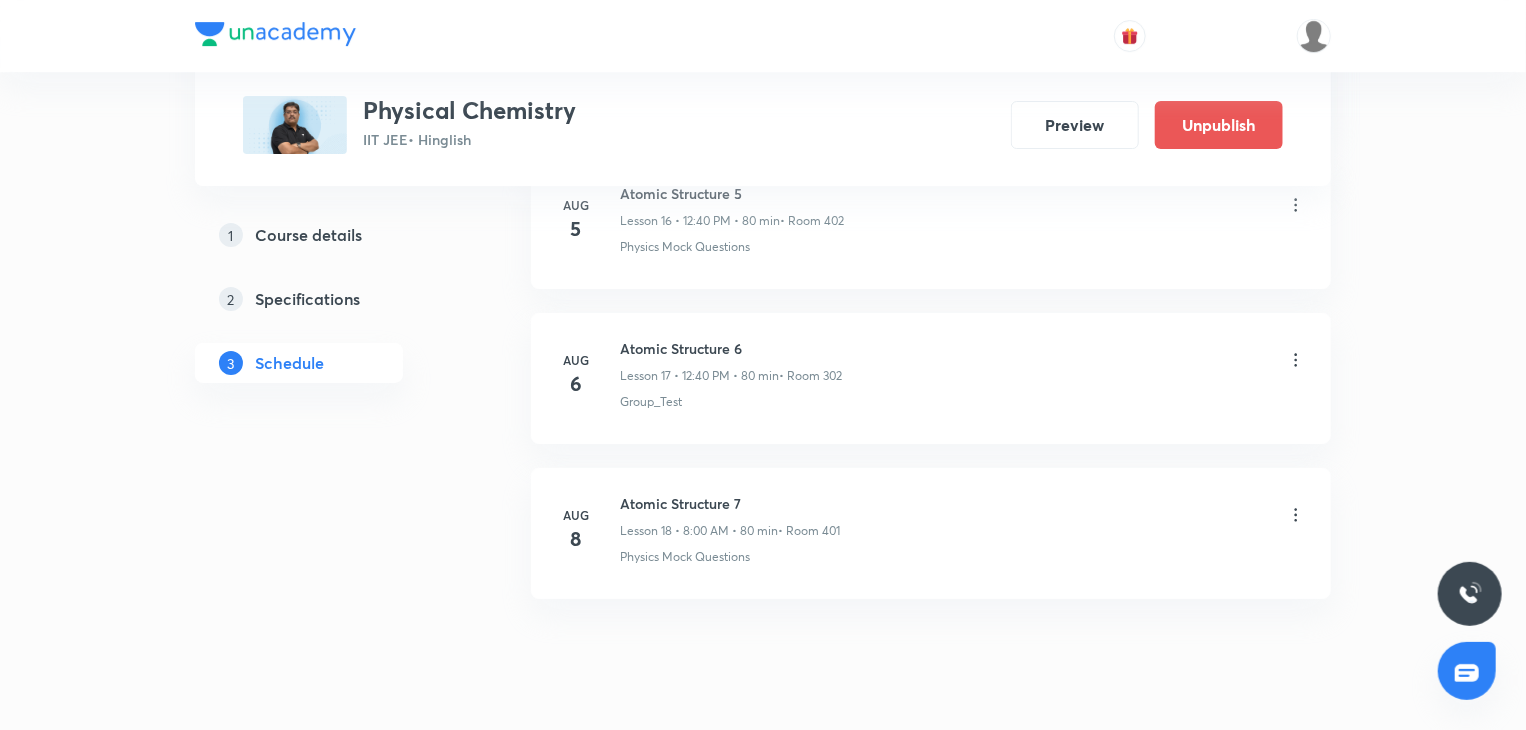 scroll, scrollTop: 3607, scrollLeft: 0, axis: vertical 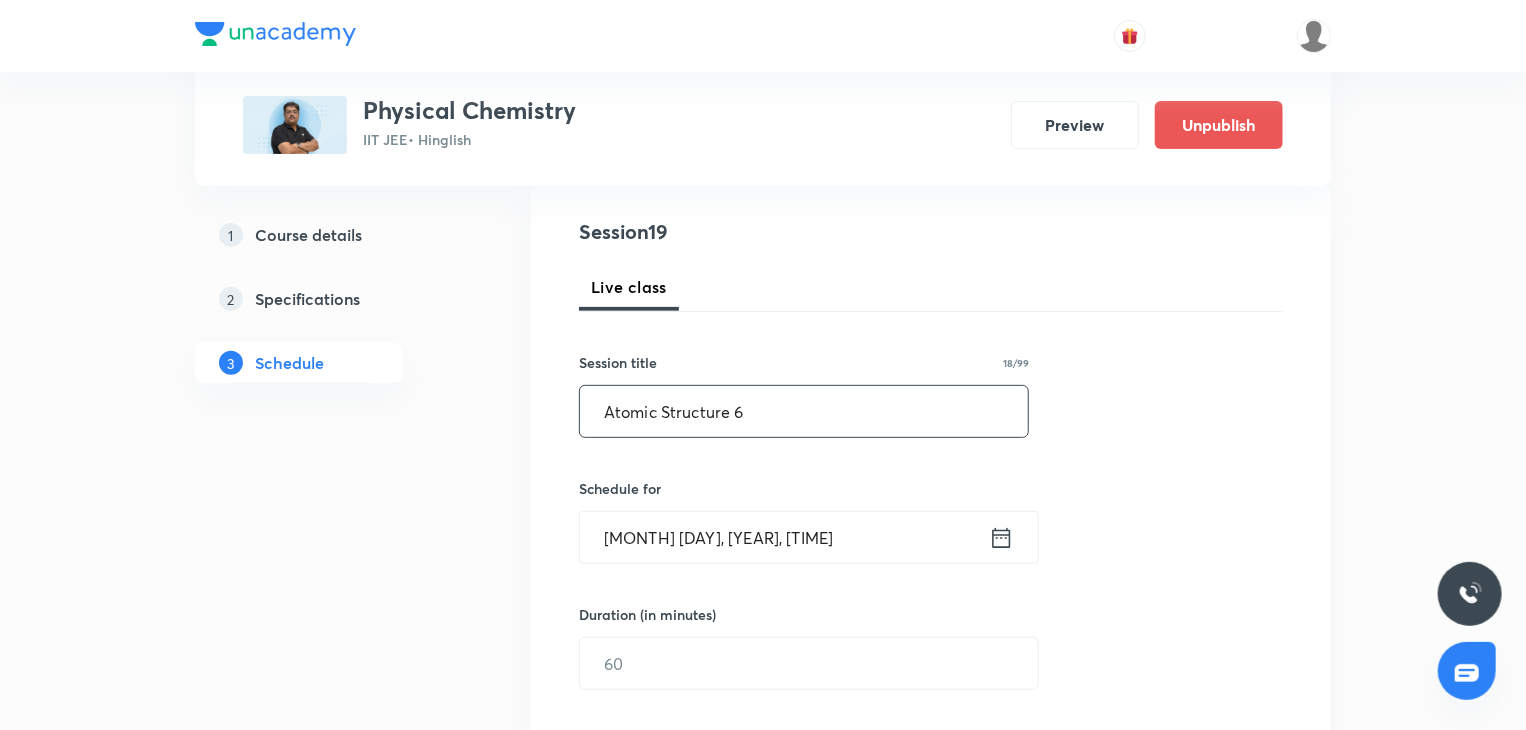 type on "Atomic Structure 6" 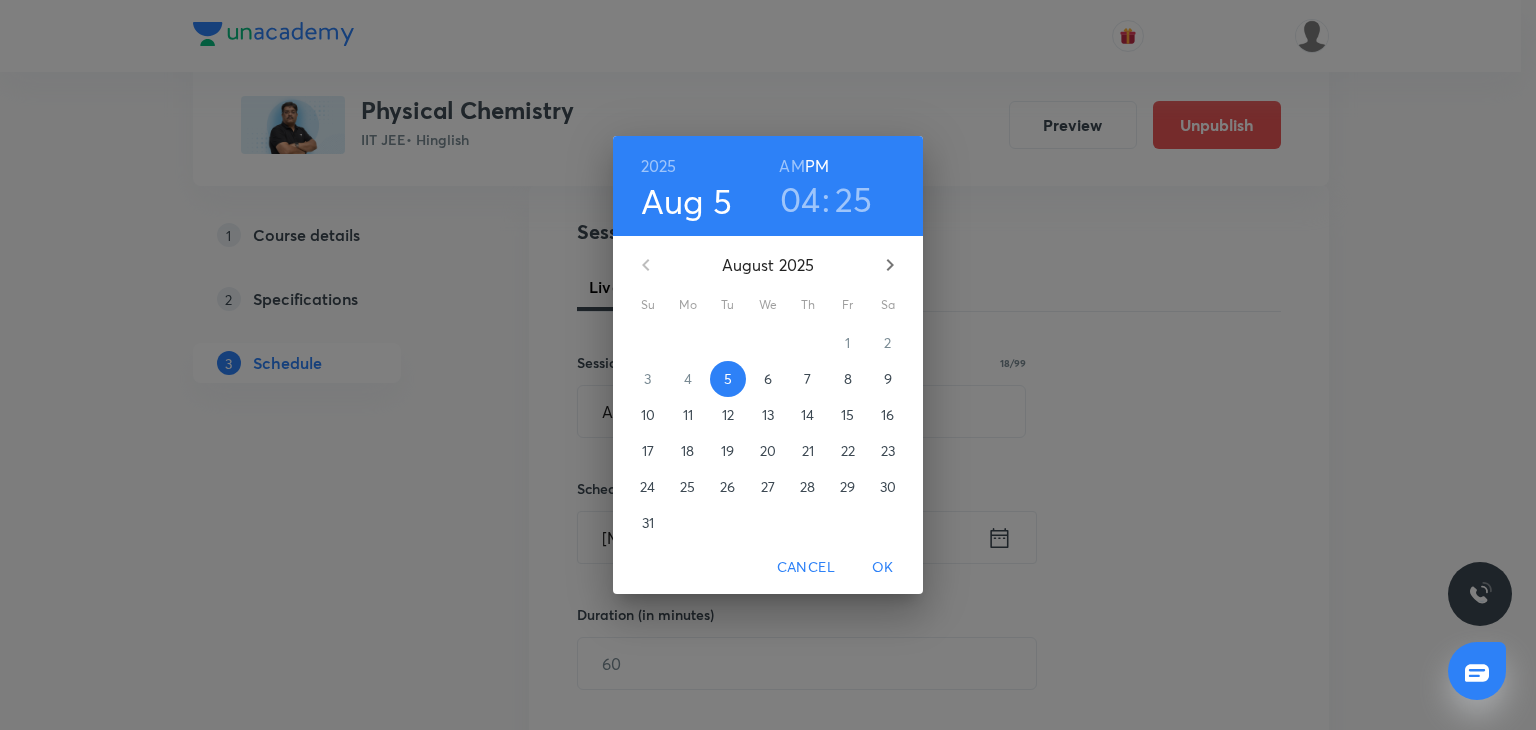 click on "6" at bounding box center (768, 379) 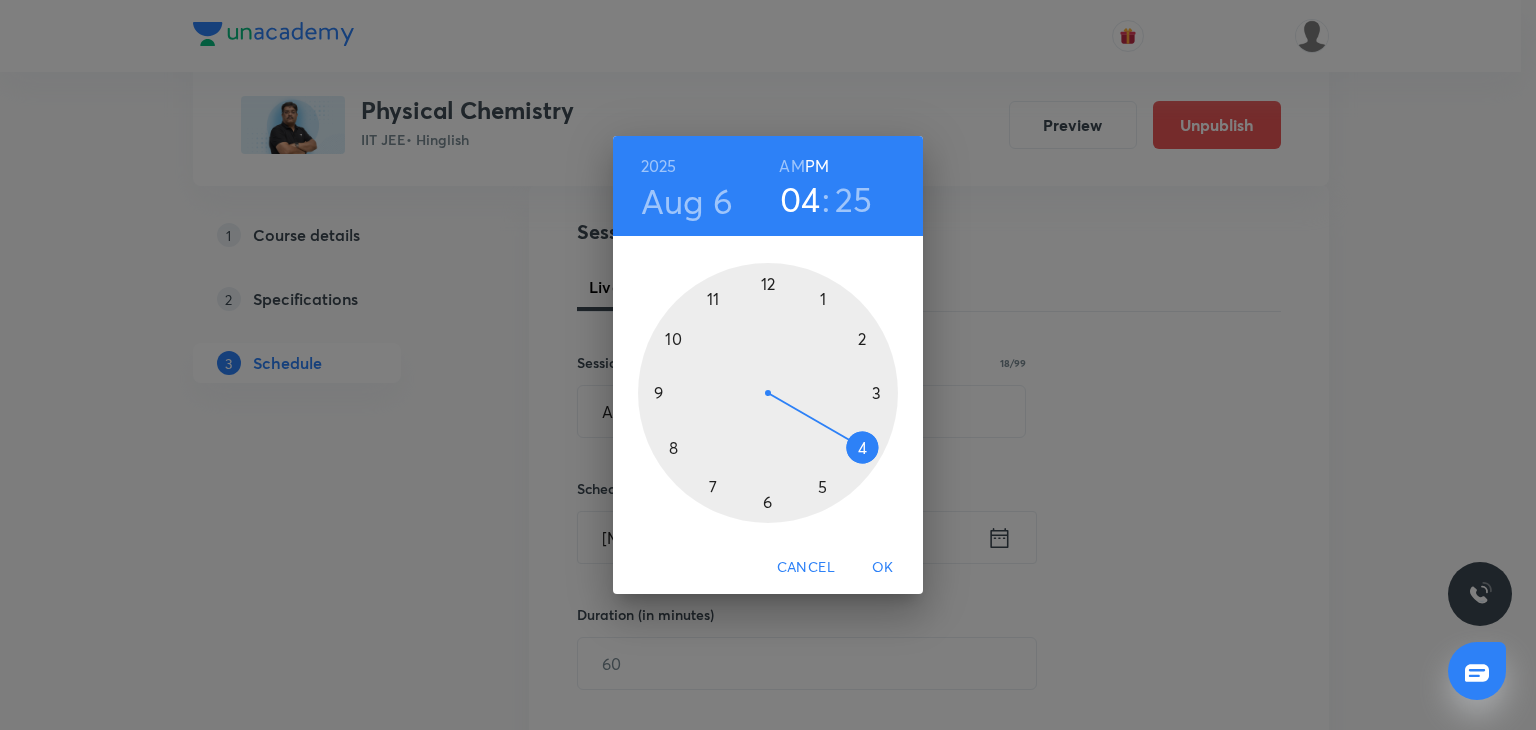 click on "AM" at bounding box center [791, 166] 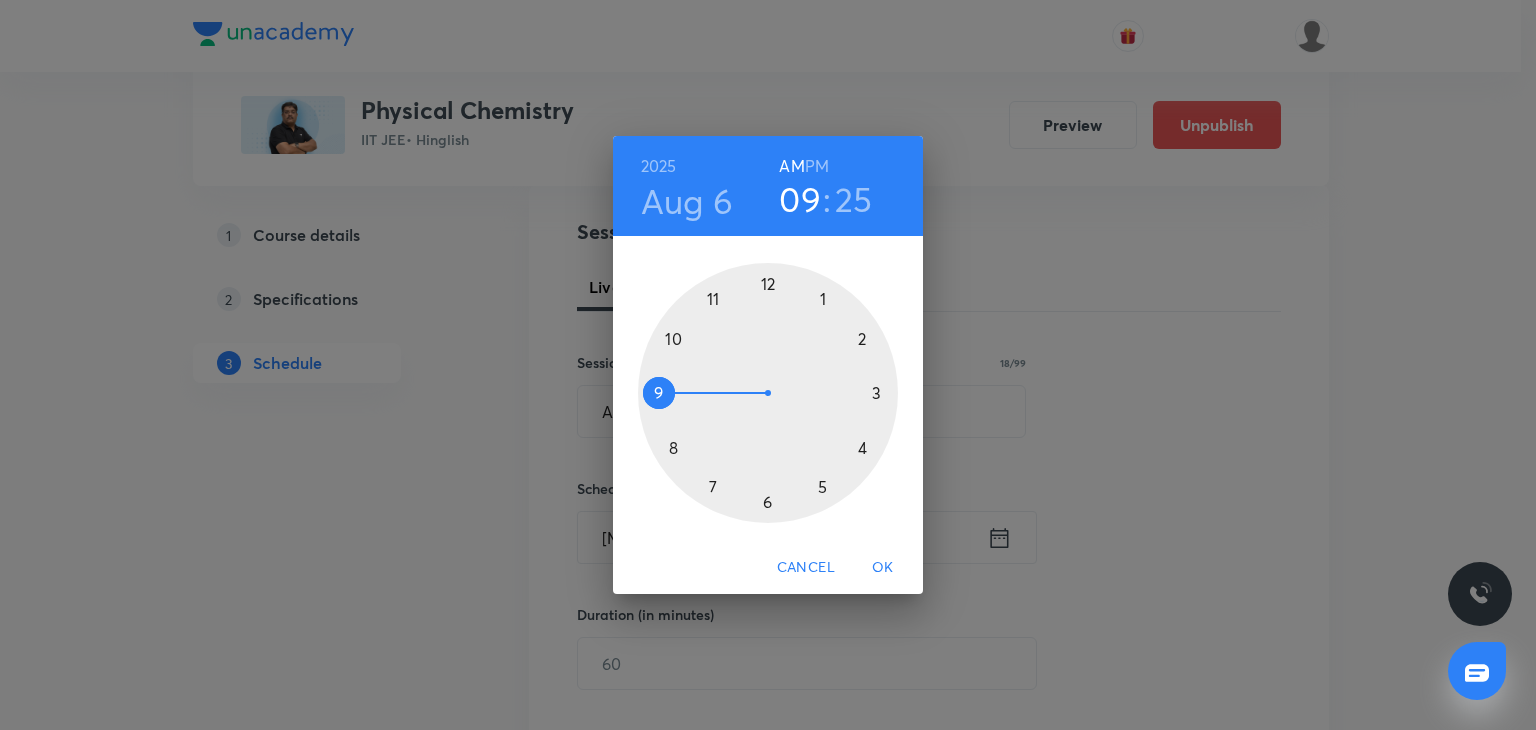 drag, startPoint x: 680, startPoint y: 379, endPoint x: 665, endPoint y: 384, distance: 15.811388 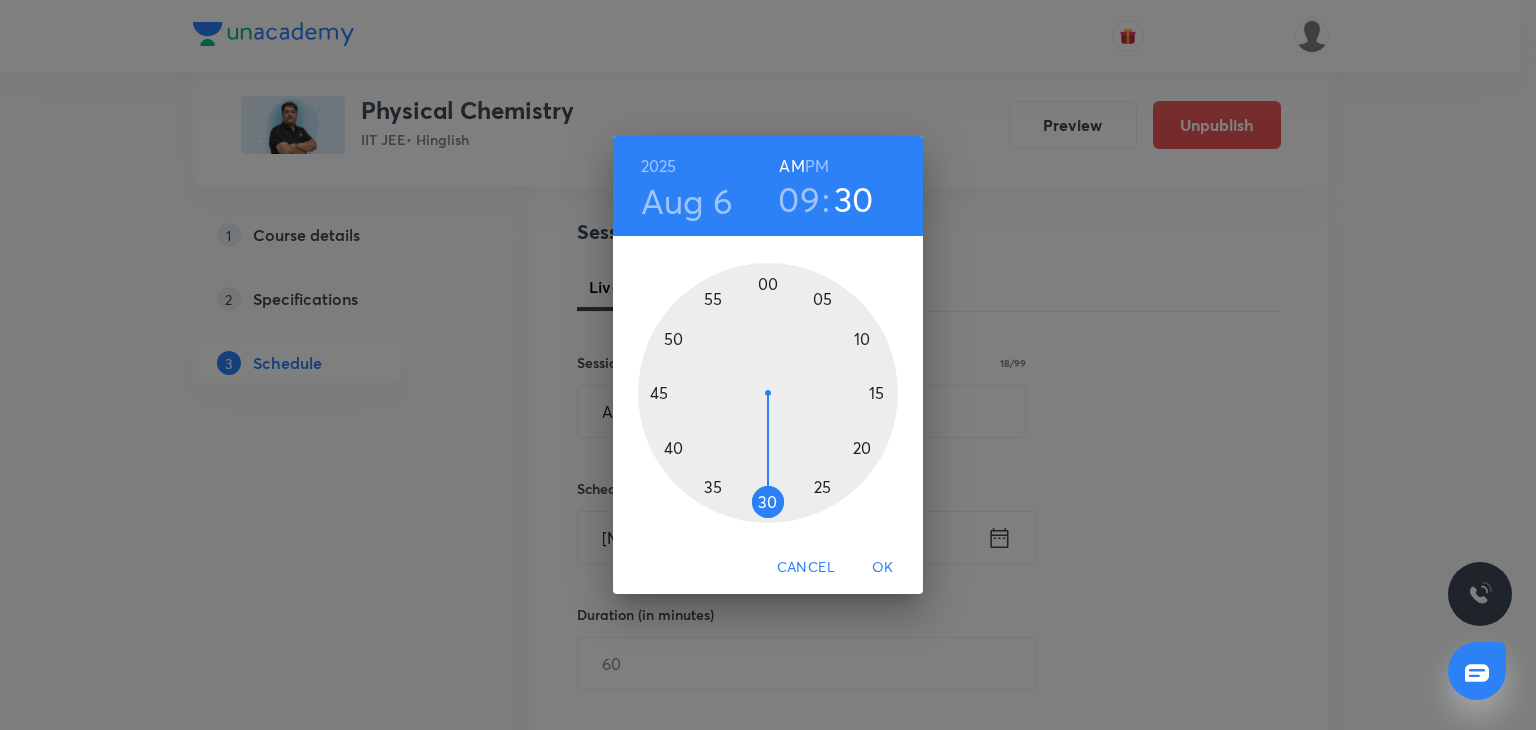 drag, startPoint x: 778, startPoint y: 502, endPoint x: 768, endPoint y: 499, distance: 10.440307 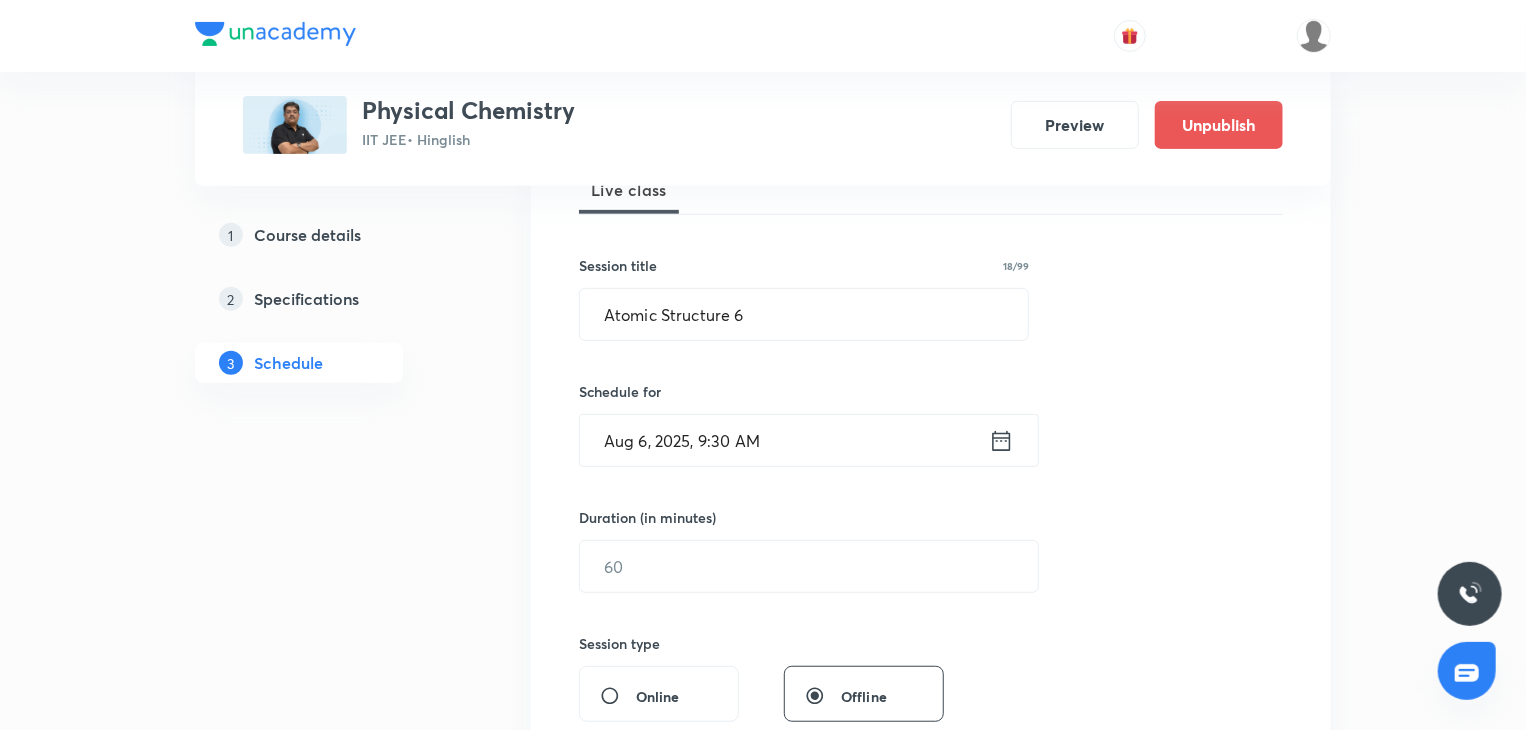scroll, scrollTop: 340, scrollLeft: 0, axis: vertical 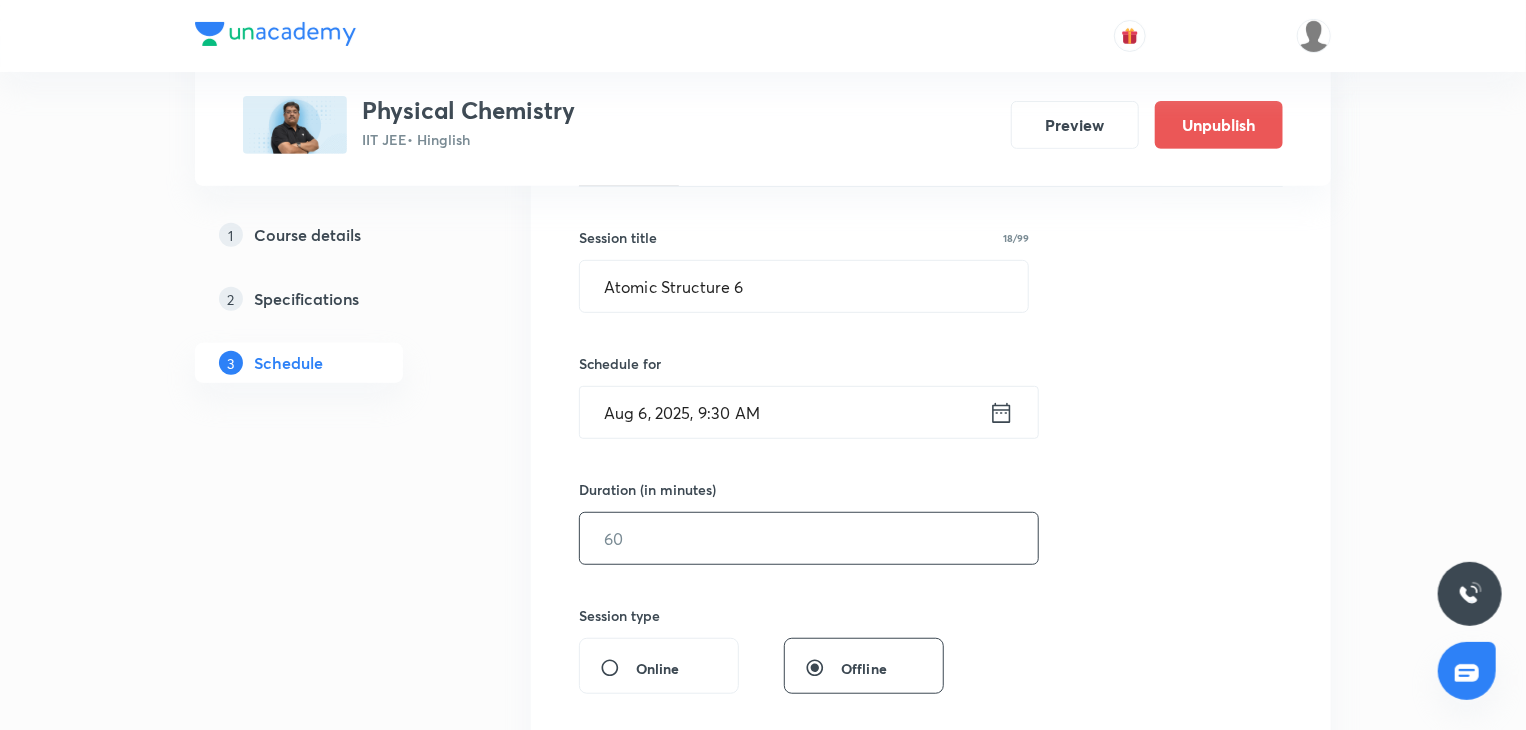 click at bounding box center [809, 538] 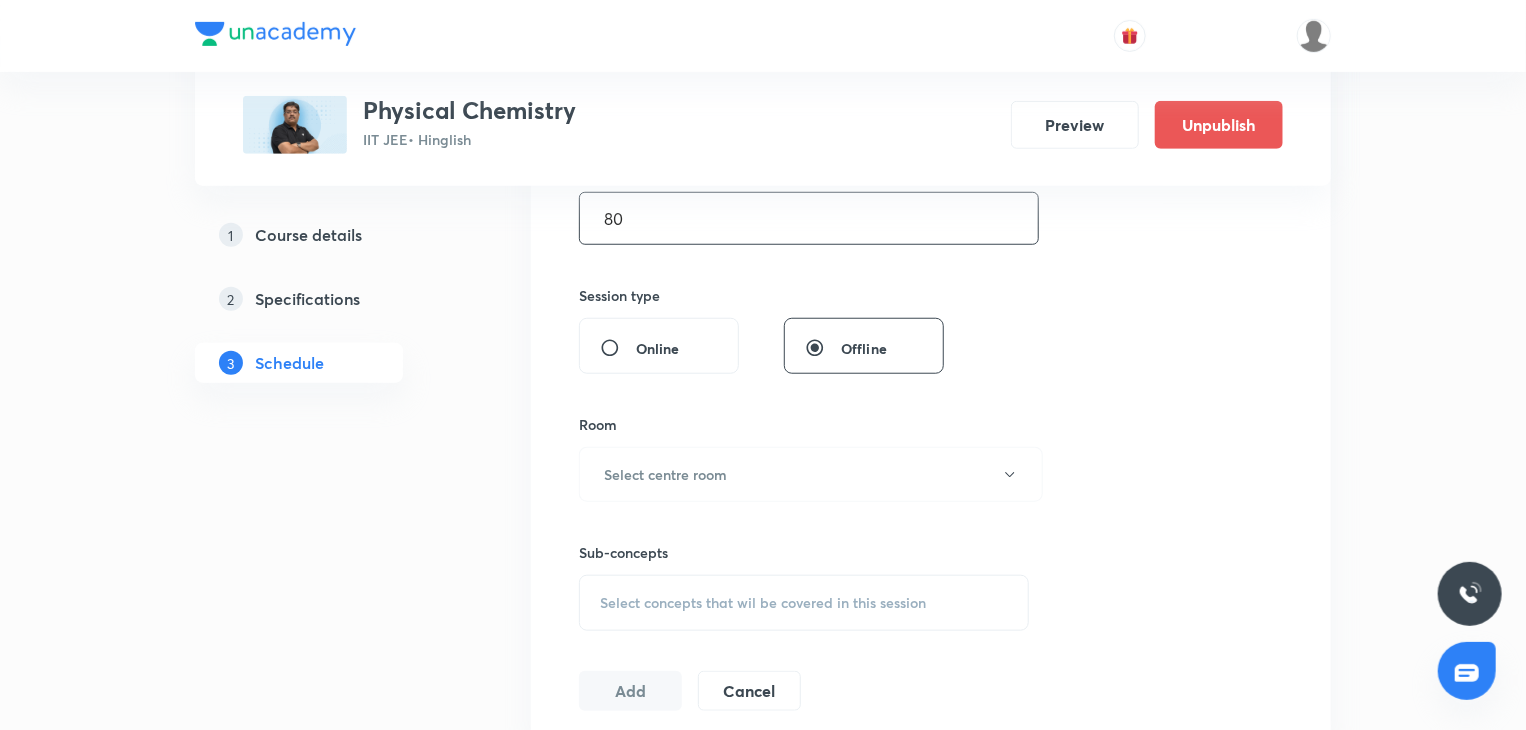scroll, scrollTop: 663, scrollLeft: 0, axis: vertical 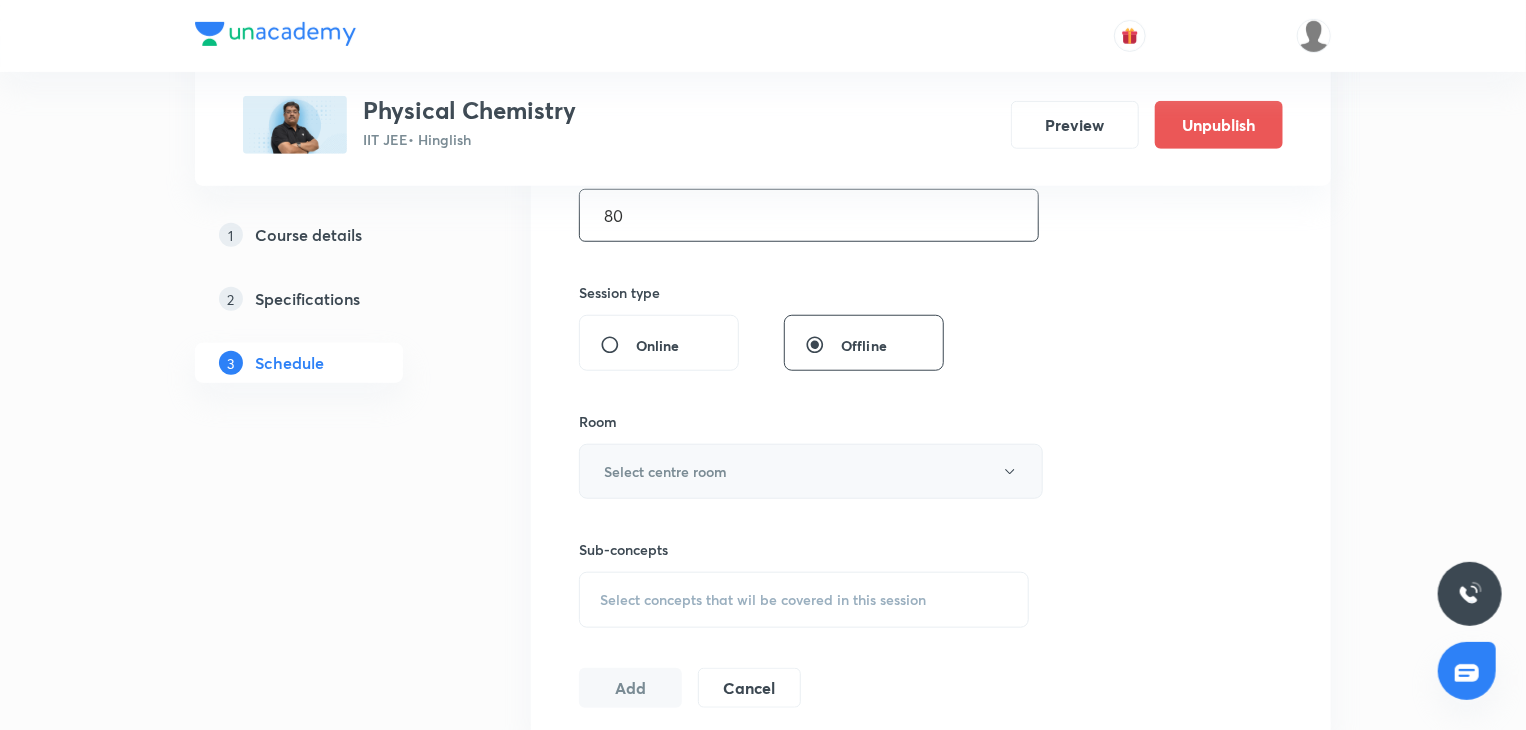 type on "80" 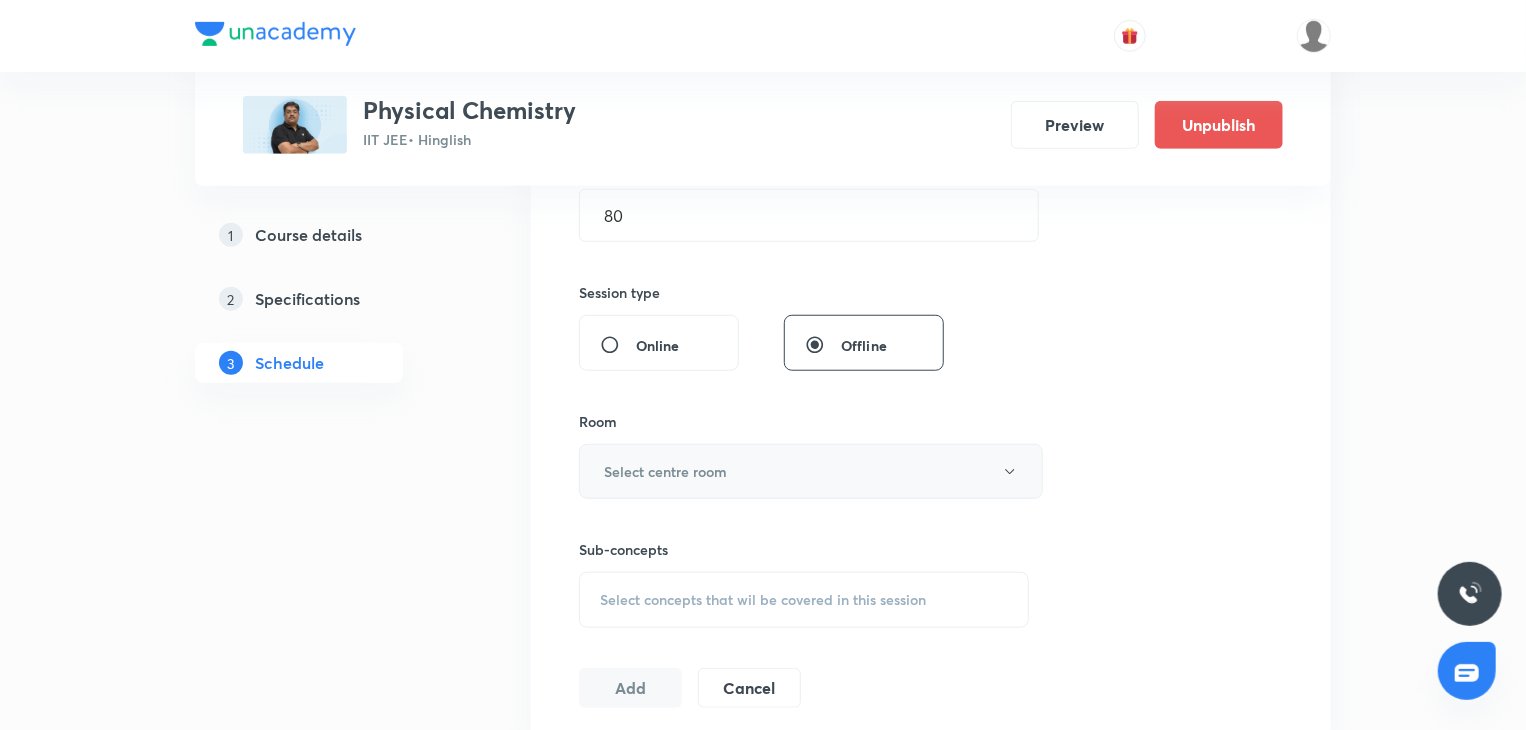 click on "Select centre room" at bounding box center [811, 471] 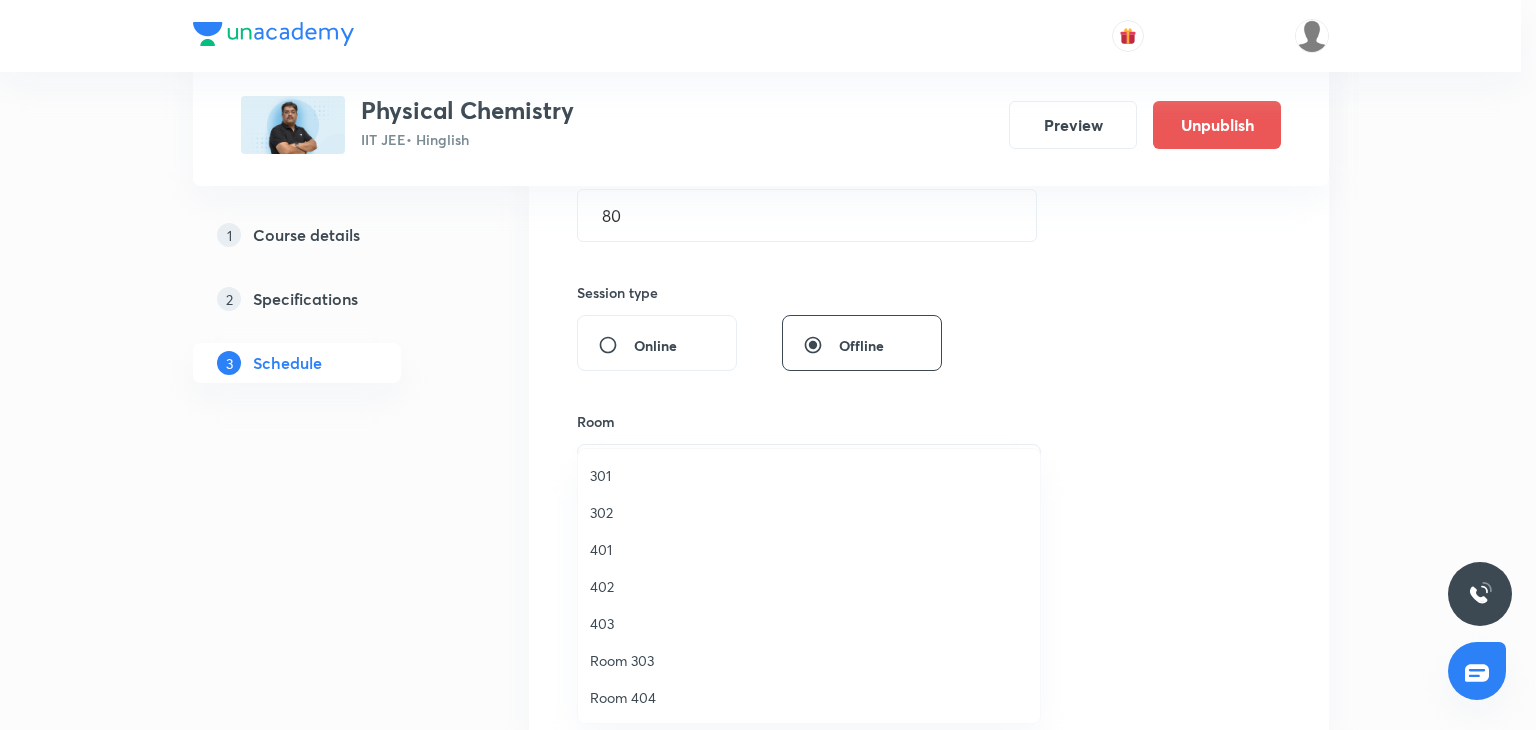 click on "302" at bounding box center [809, 512] 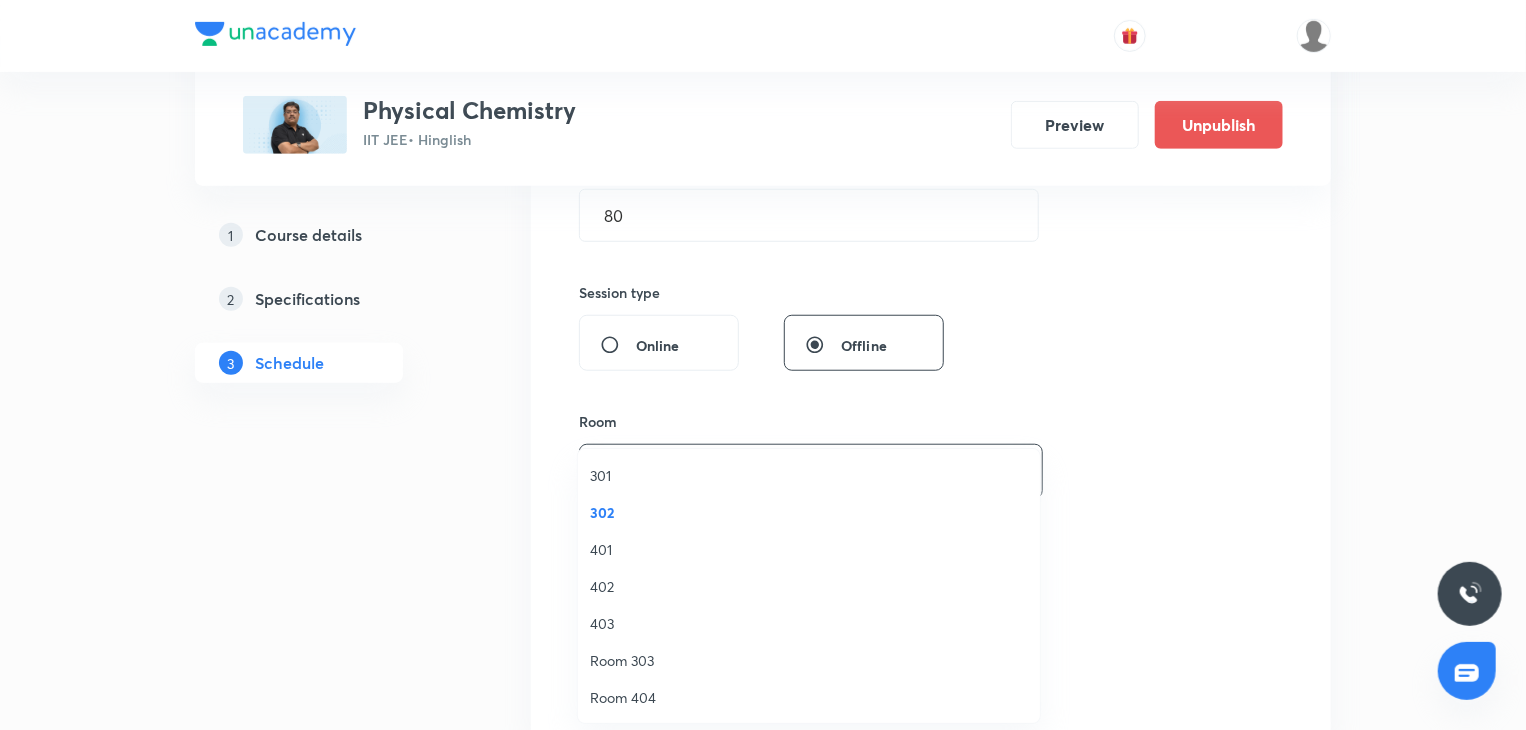 click on "Select concepts that wil be covered in this session" at bounding box center (804, 600) 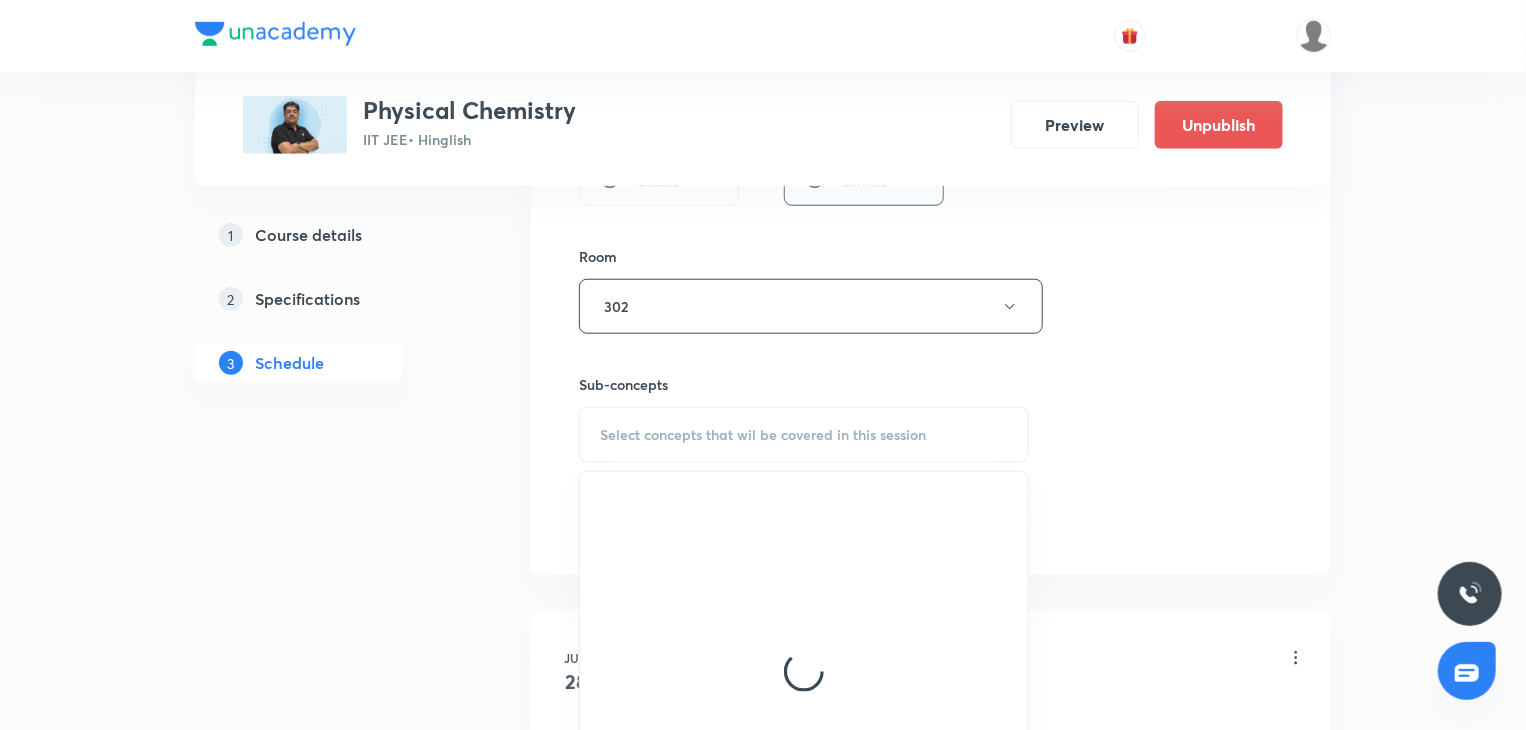 scroll, scrollTop: 836, scrollLeft: 0, axis: vertical 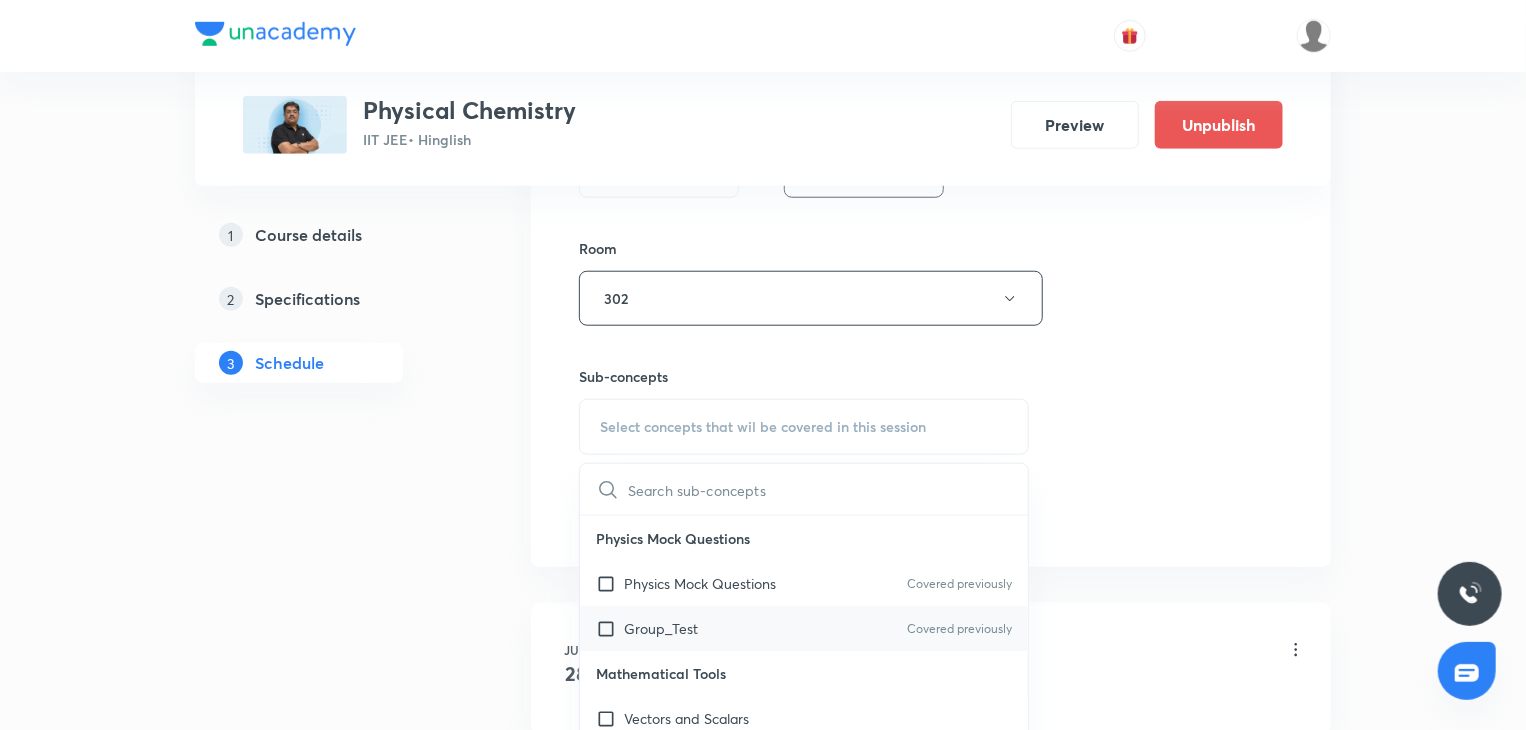 click on "Group_Test Covered previously" at bounding box center [804, 628] 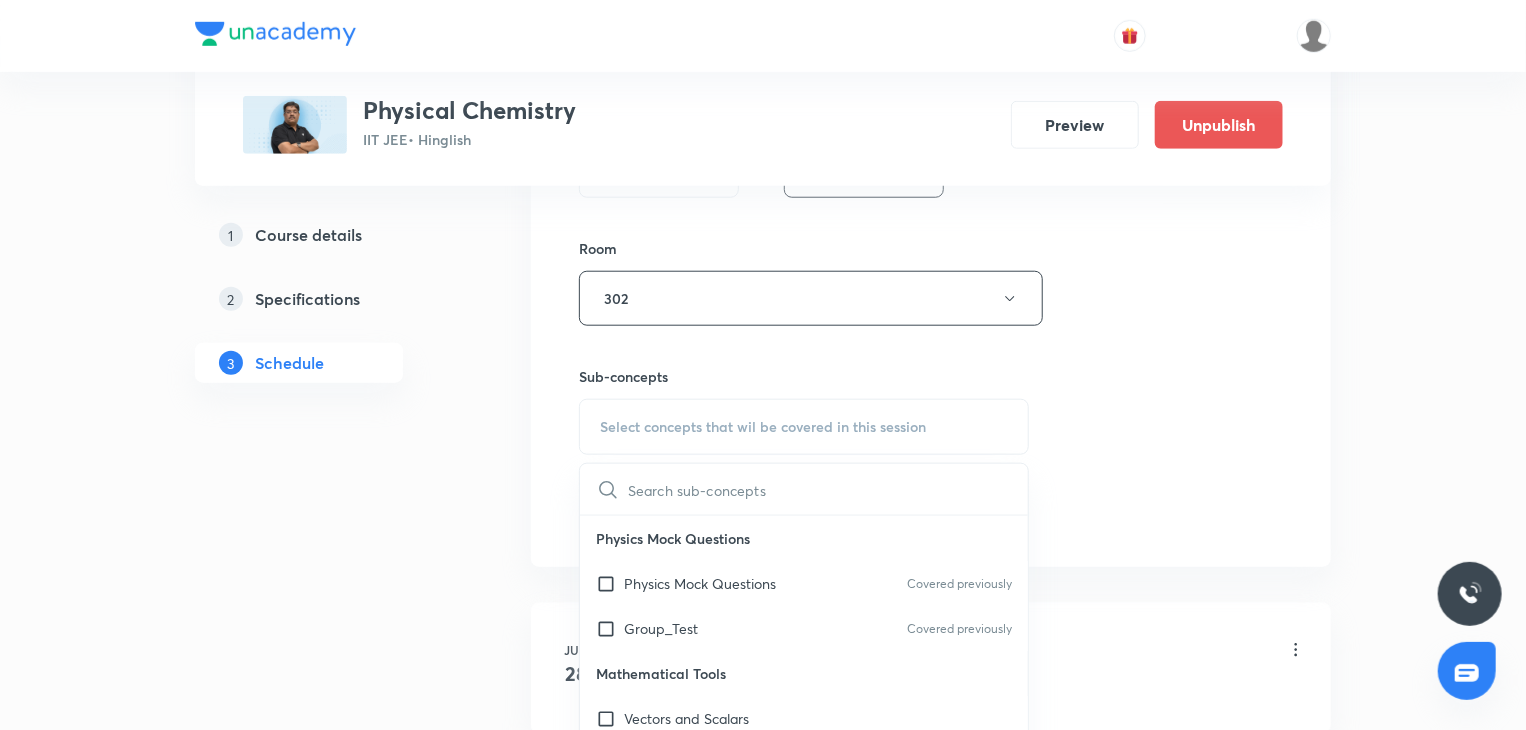 click on "Session  19 Live class Session title 18/99 Atomic Structure 6 ​ Schedule for Aug 6, 2025, 9:30 AM ​ Duration (in minutes) 80 ​   Session type Online Offline Room 302 Sub-concepts Select concepts that wil be covered in this session ​ Physics Mock Questions Physics Mock Questions Covered previously Group_Test Covered previously Mathematical Tools Vectors and Scalars  Elementary Algebra Basic Trigonometry Addition of Vectors 2D and 3D Geometry Representation of Vector  Components of a Vector Functions Unit Vectors Differentiation Integration Rectangular Components of a Vector in Three Dimensions Position Vector Use of Differentiation & Integration in One Dimensional Motion Displacement Vector Derivatives of Equations of Motion by Calculus Vectors Product of Two Vectors Differentiation: Basic Formula and Rule Definite Integration and Area Under The Curve Maxima and Minima Chain Rule Cross Product Dot-Product Resolution of Vectors Subtraction of Vectors Addition of More than Two Vectors Units & Dimensions" at bounding box center [931, 65] 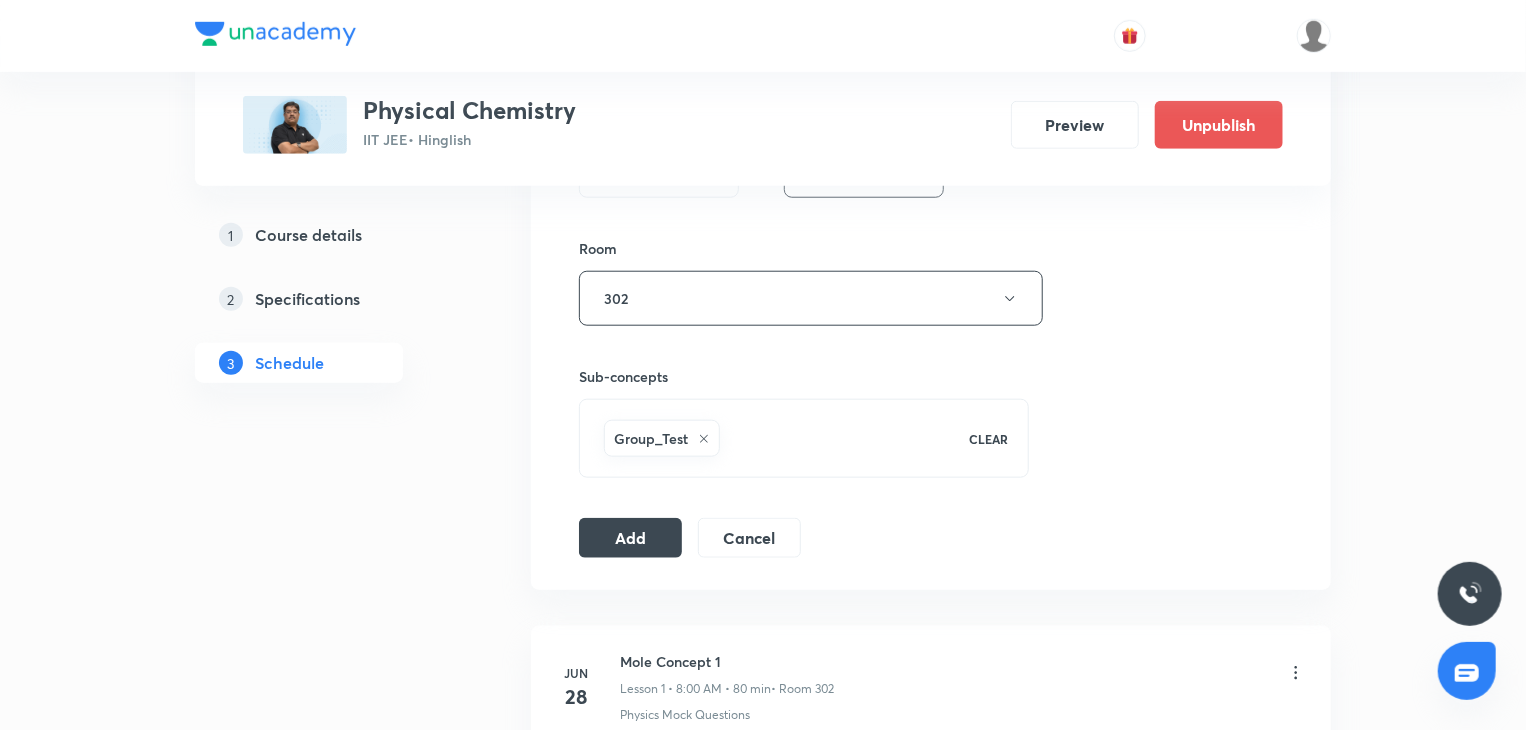 click on "Add" at bounding box center (630, 538) 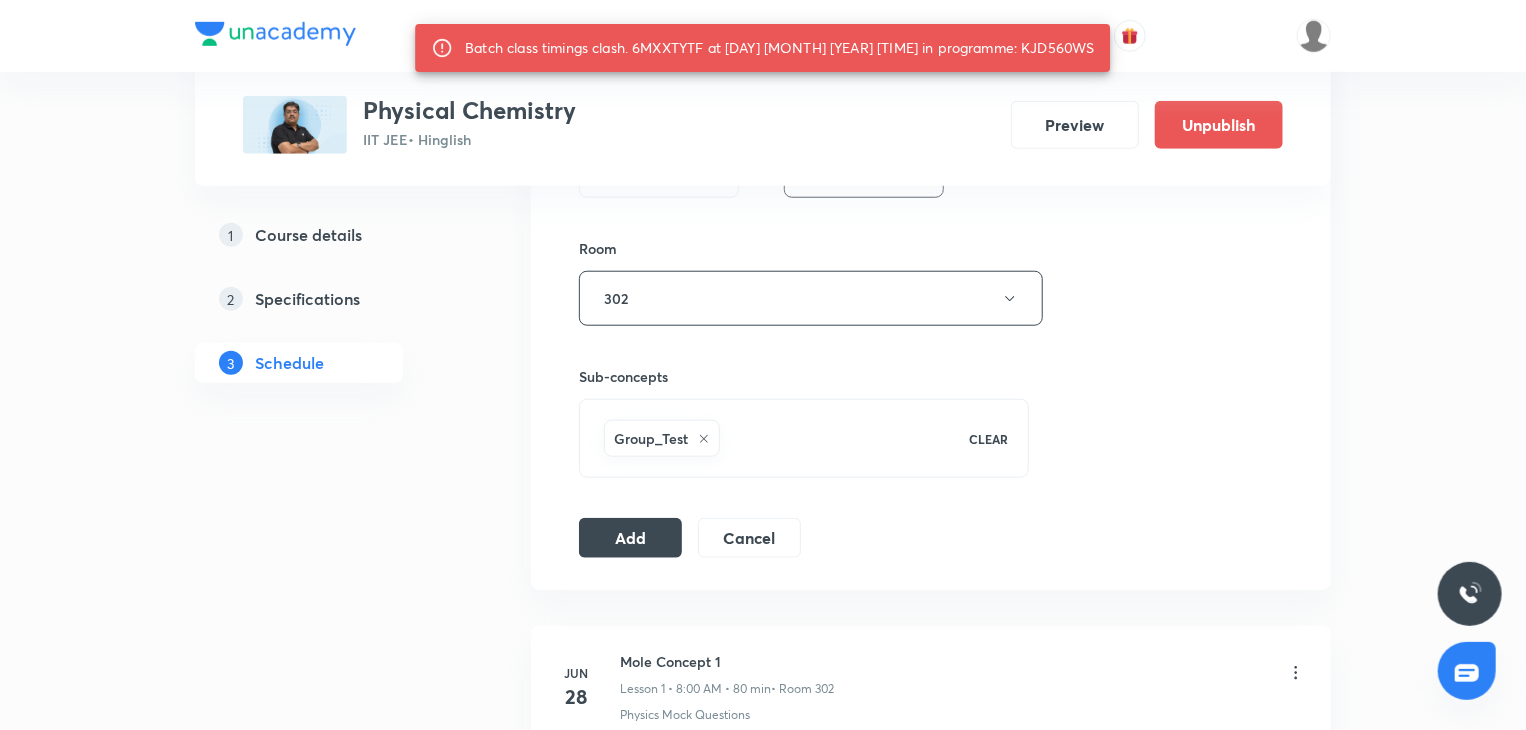 click on "Batch class timings clash. 6MXXTYTF at 06 Aug 2025 09:30 AM in programme: KJD560WS" at bounding box center [779, 48] 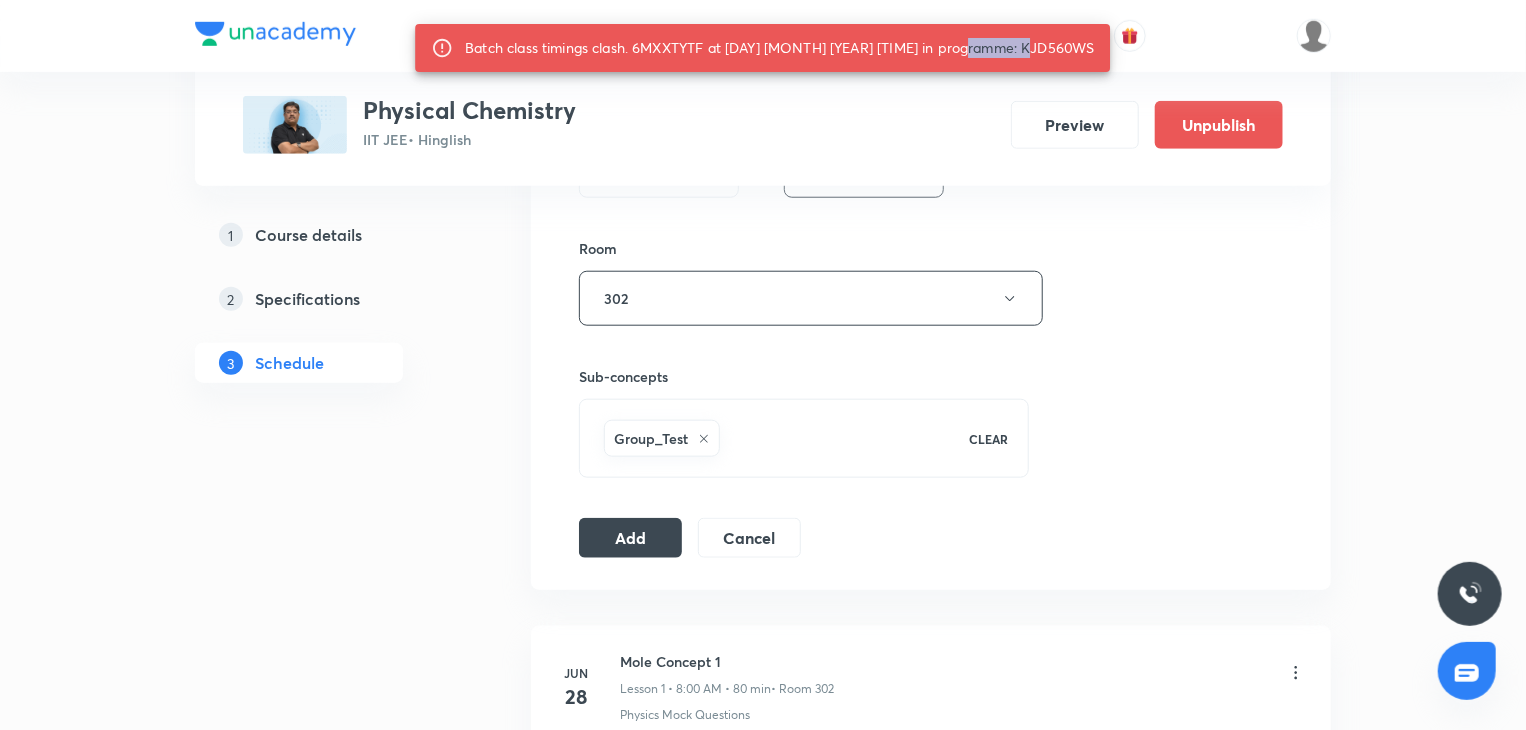 click on "Batch class timings clash. 6MXXTYTF at 06 Aug 2025 09:30 AM in programme: KJD560WS" at bounding box center (779, 48) 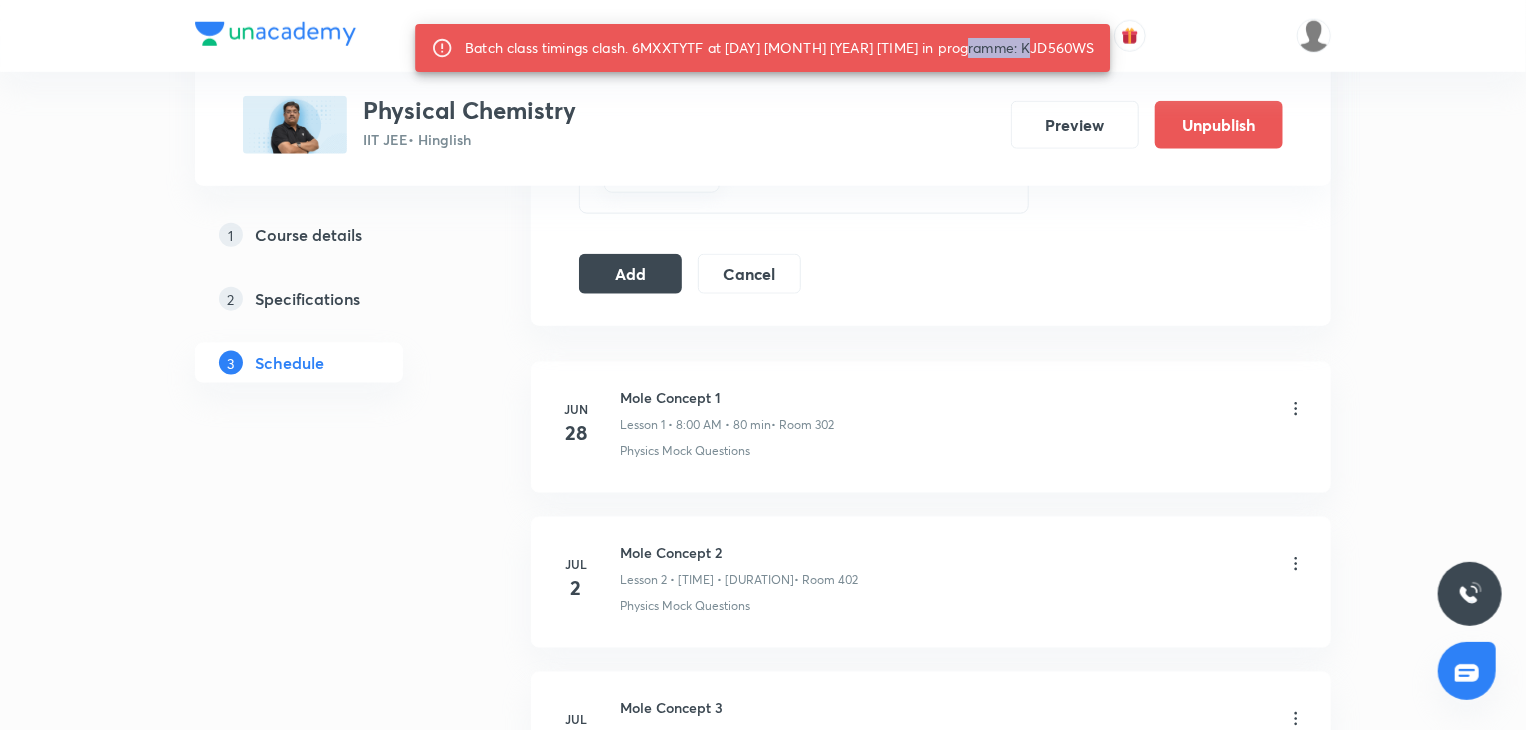 scroll, scrollTop: 1136, scrollLeft: 0, axis: vertical 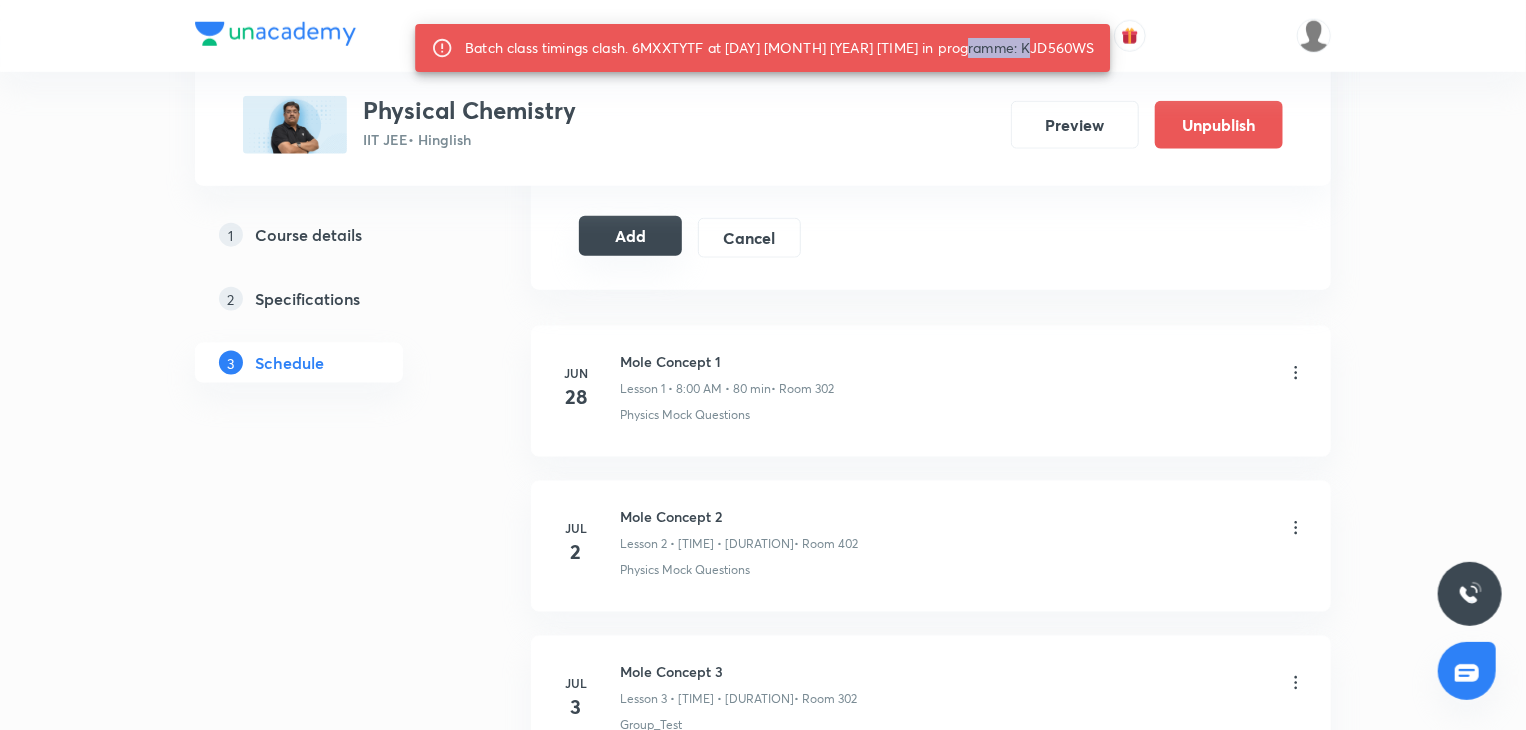click on "Add" at bounding box center [630, 236] 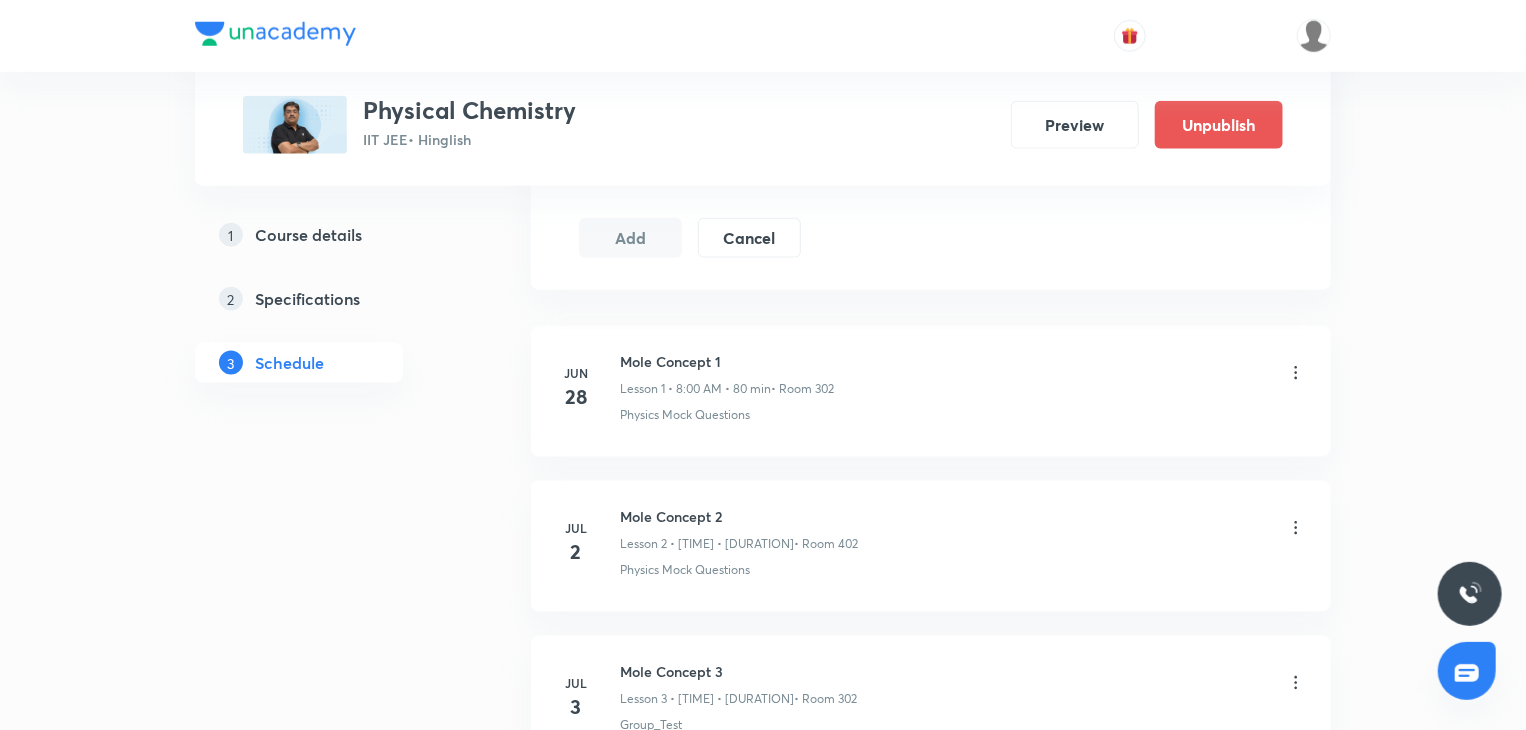 scroll, scrollTop: 3676, scrollLeft: 0, axis: vertical 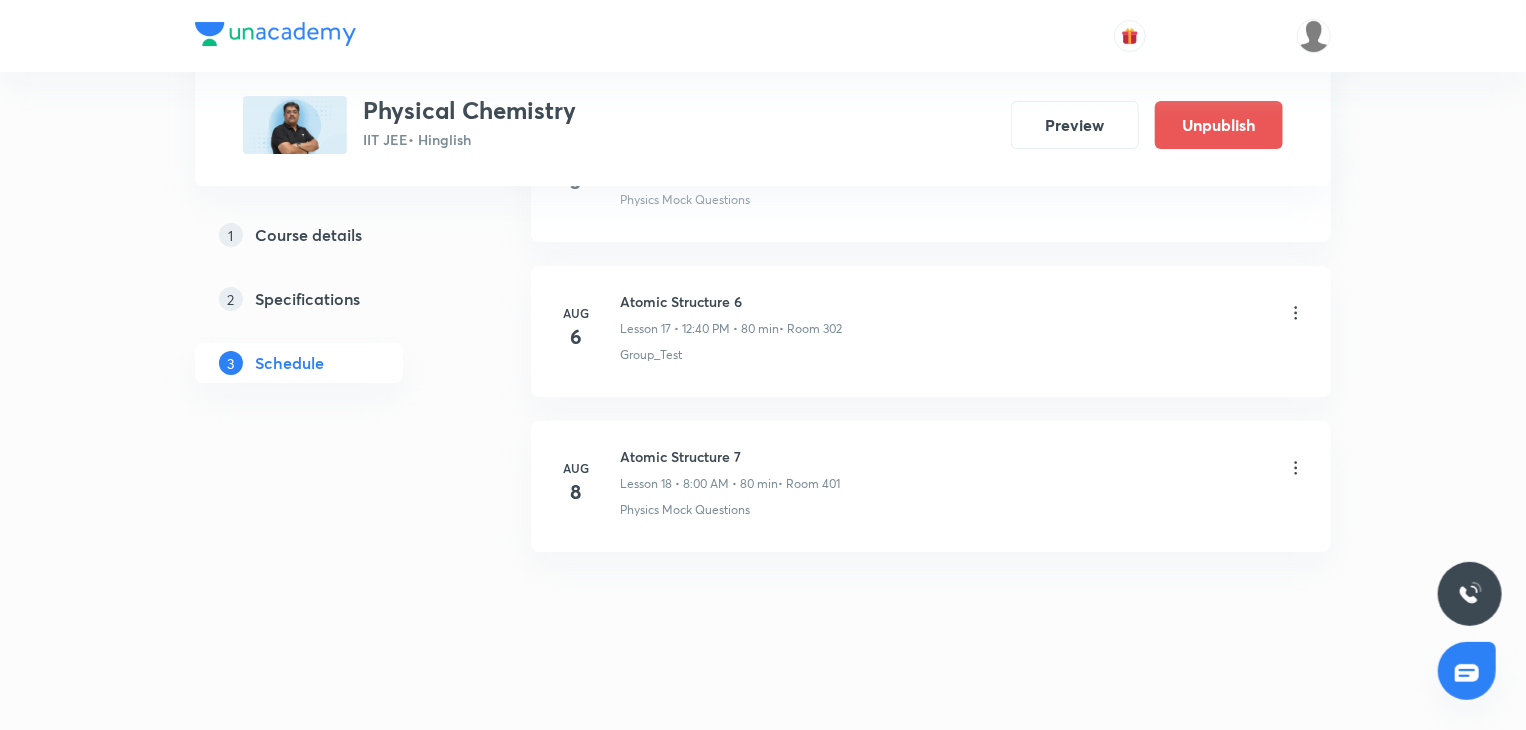 type 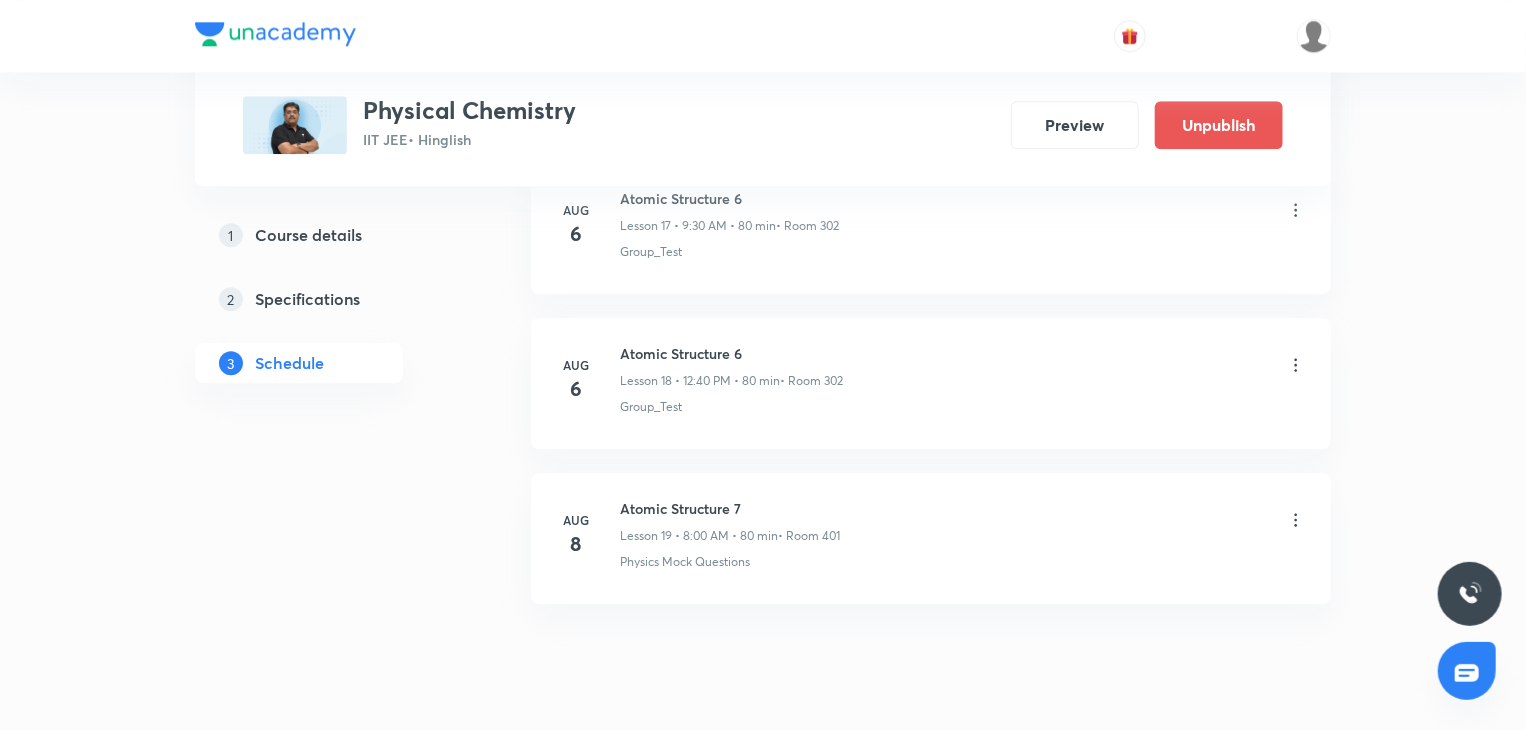 scroll, scrollTop: 2892, scrollLeft: 0, axis: vertical 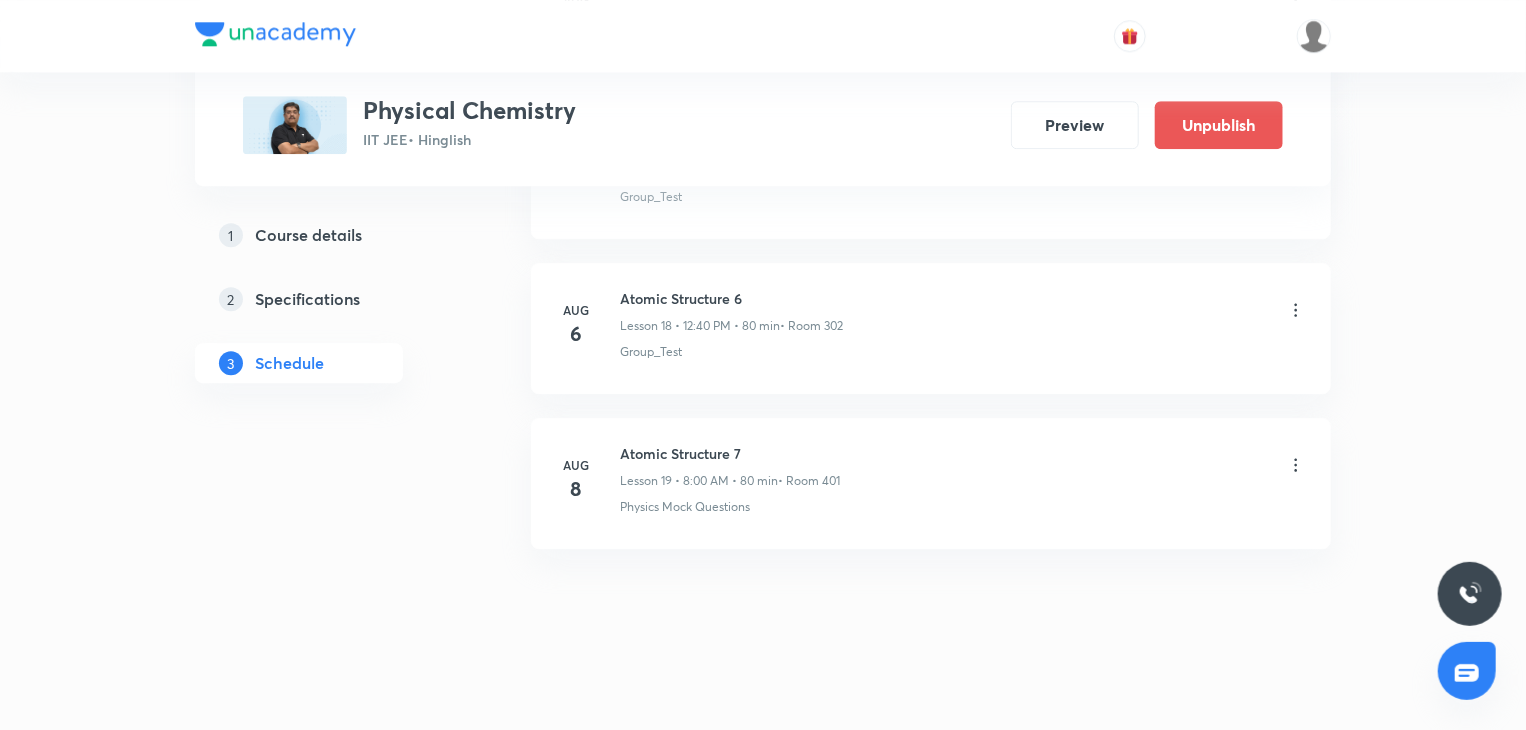 click 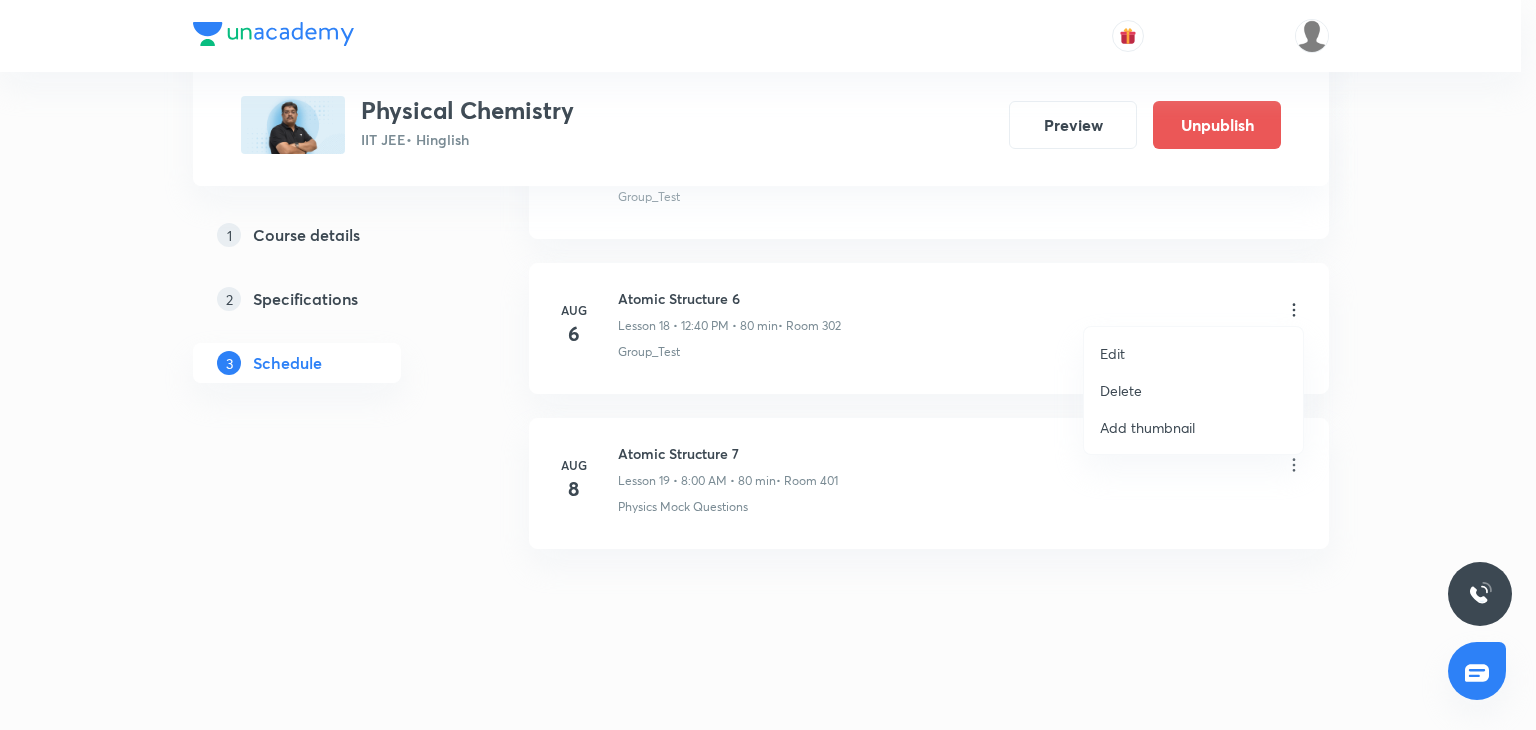 click on "Edit" at bounding box center [1193, 353] 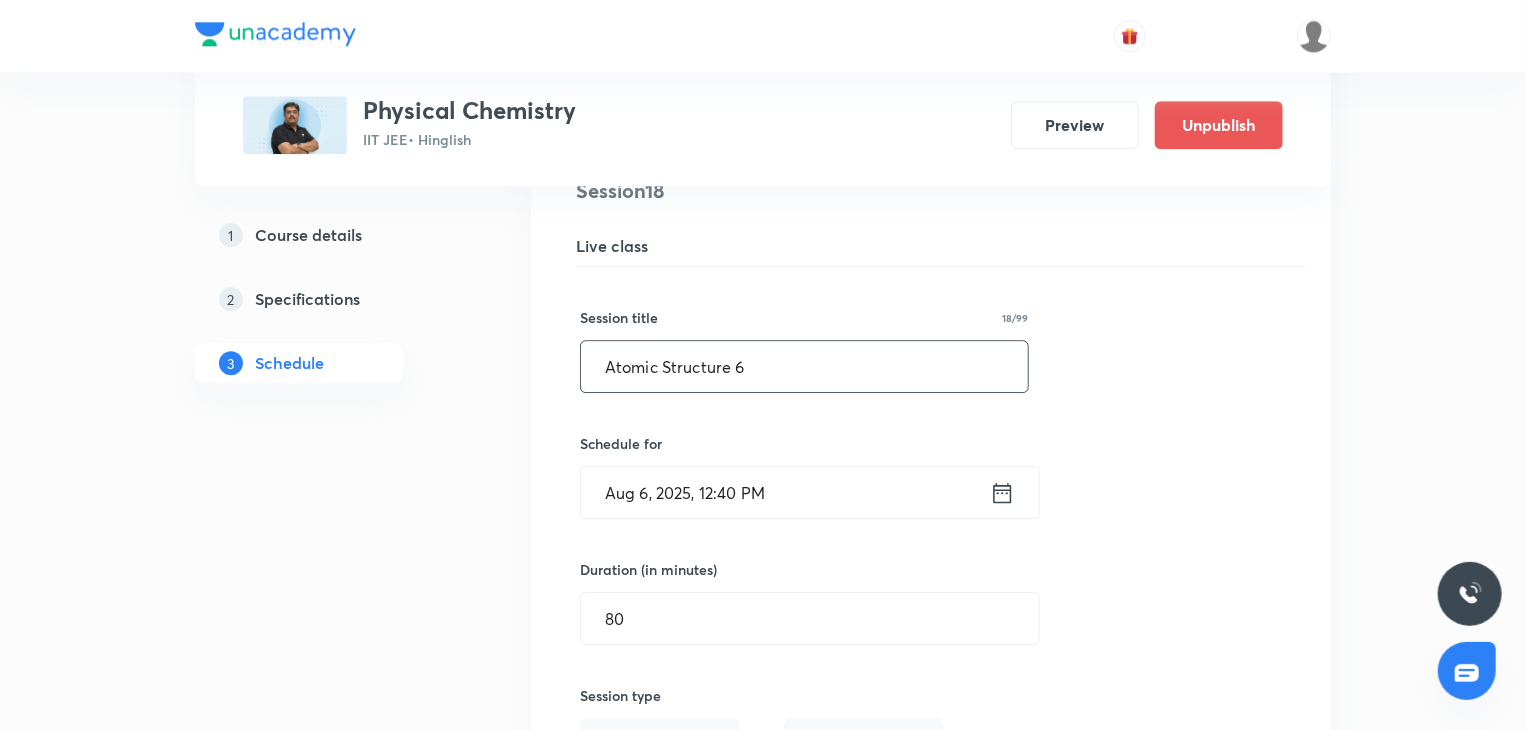 click on "Atomic Structure 6" at bounding box center (804, 366) 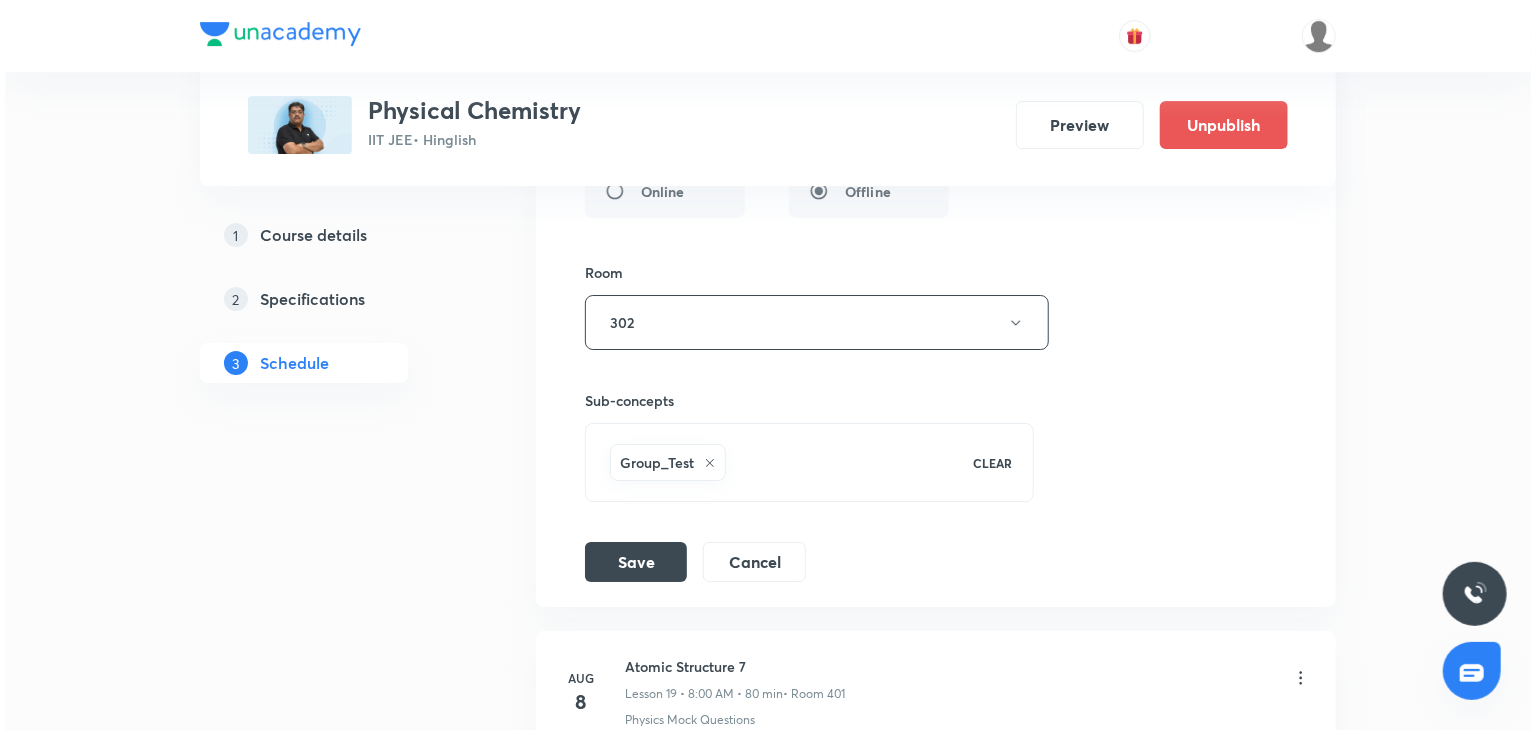 scroll, scrollTop: 3492, scrollLeft: 0, axis: vertical 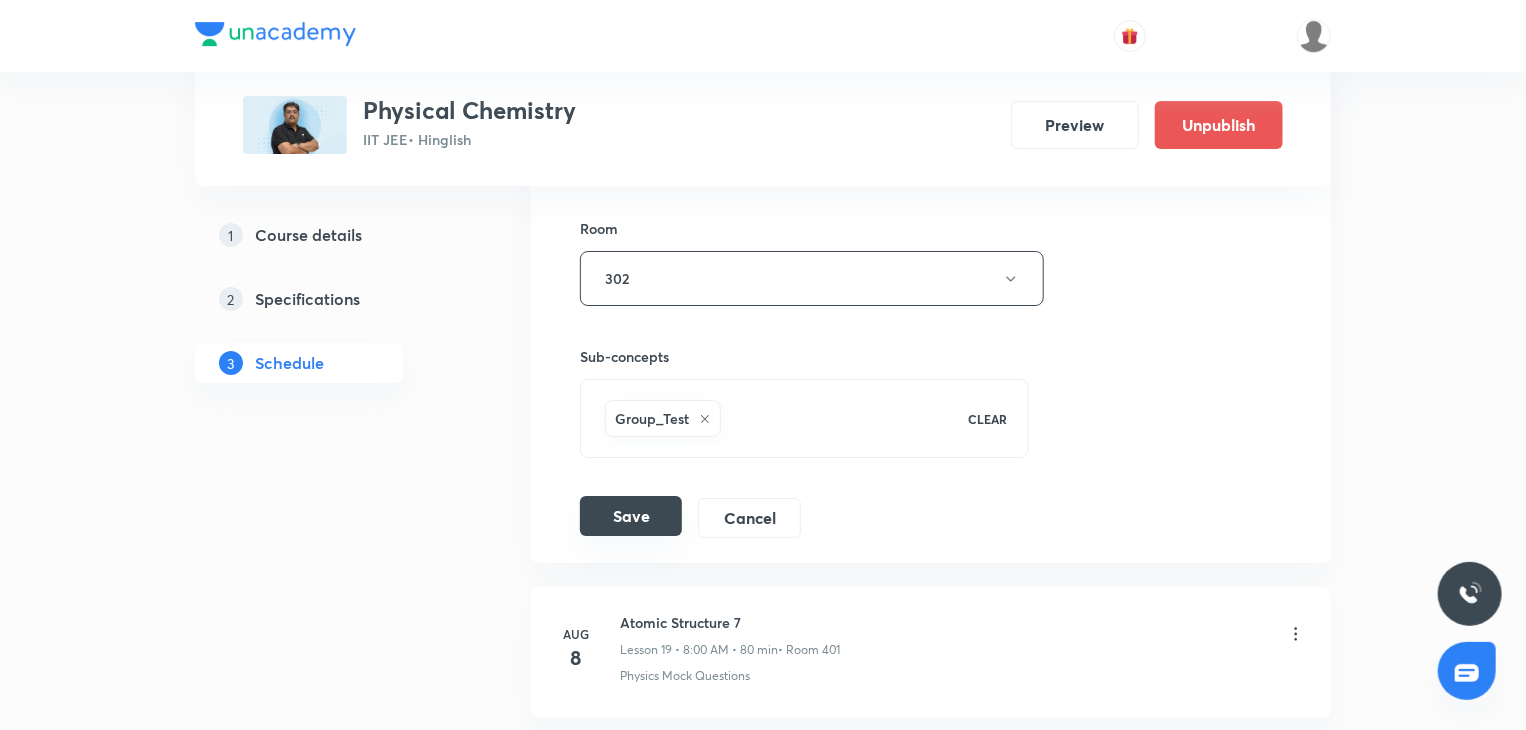 type on "Atomic Structure 7" 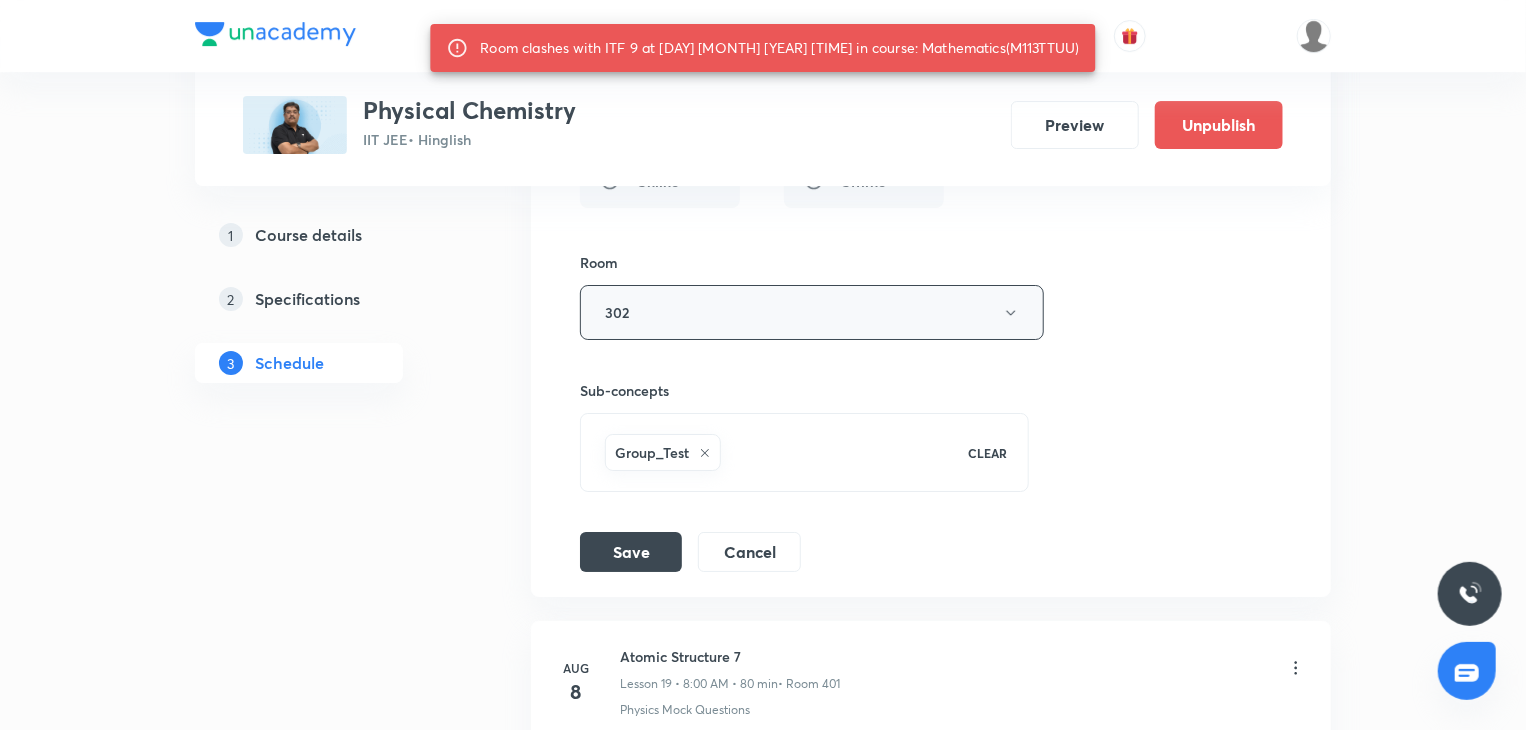 click on "302" at bounding box center [812, 312] 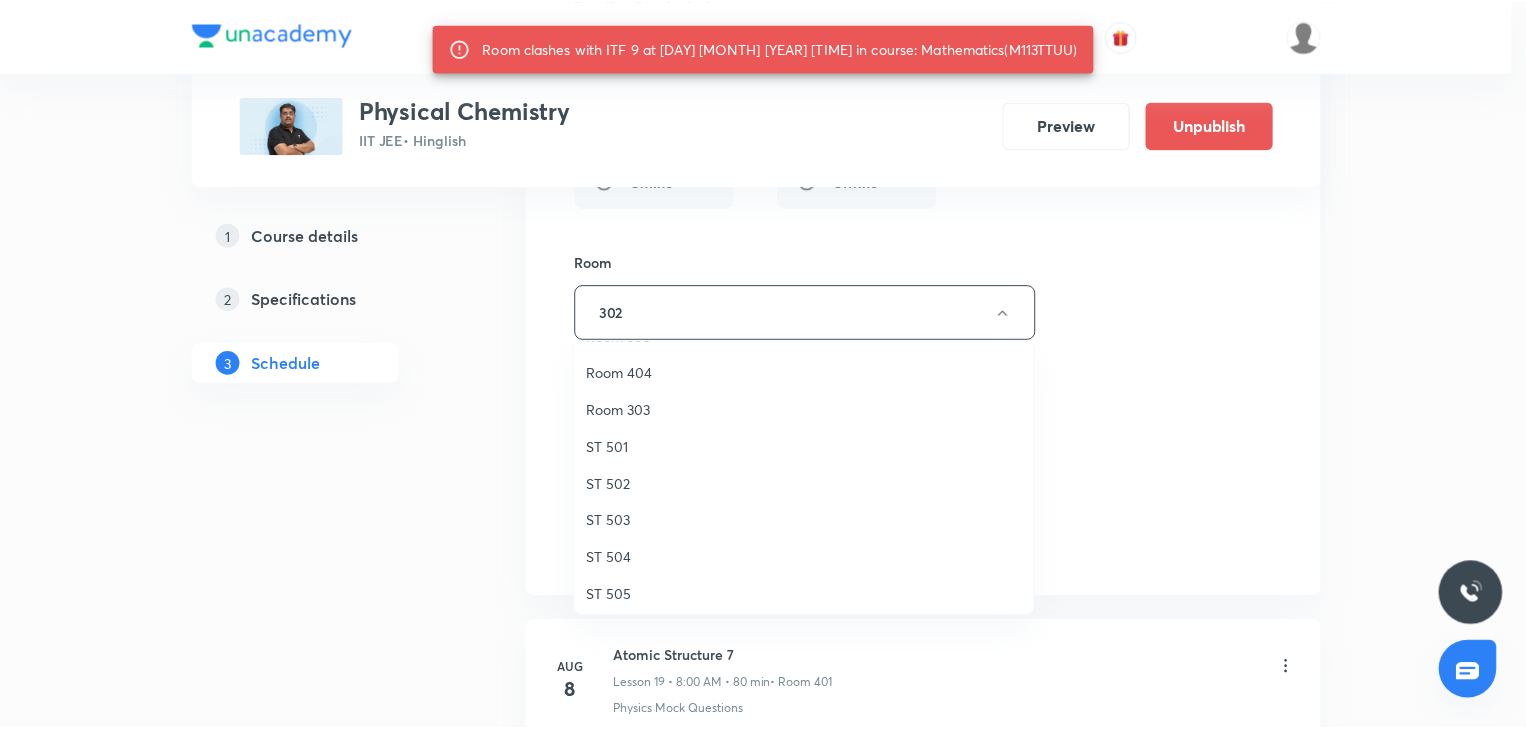 scroll, scrollTop: 222, scrollLeft: 0, axis: vertical 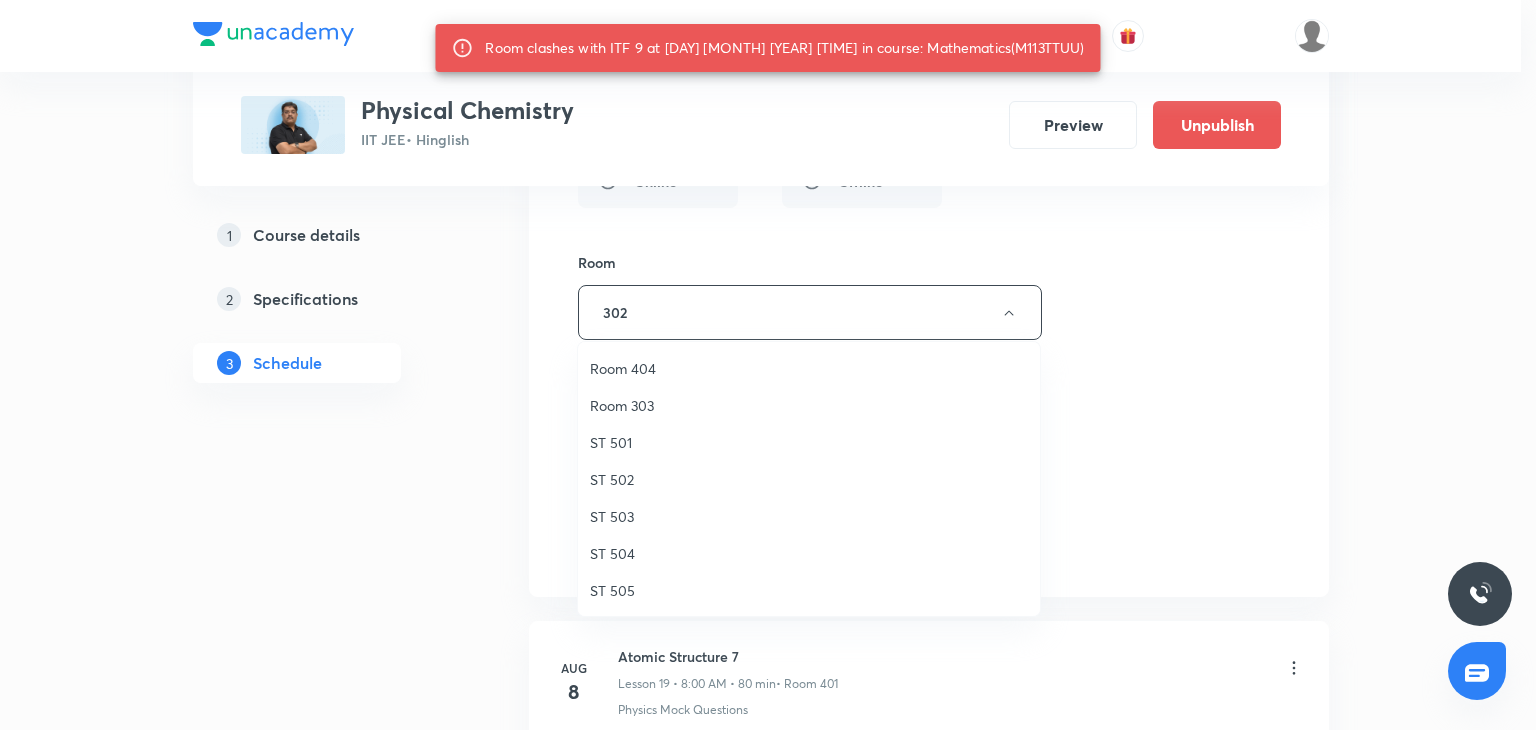 click on "Room 303" at bounding box center (809, 405) 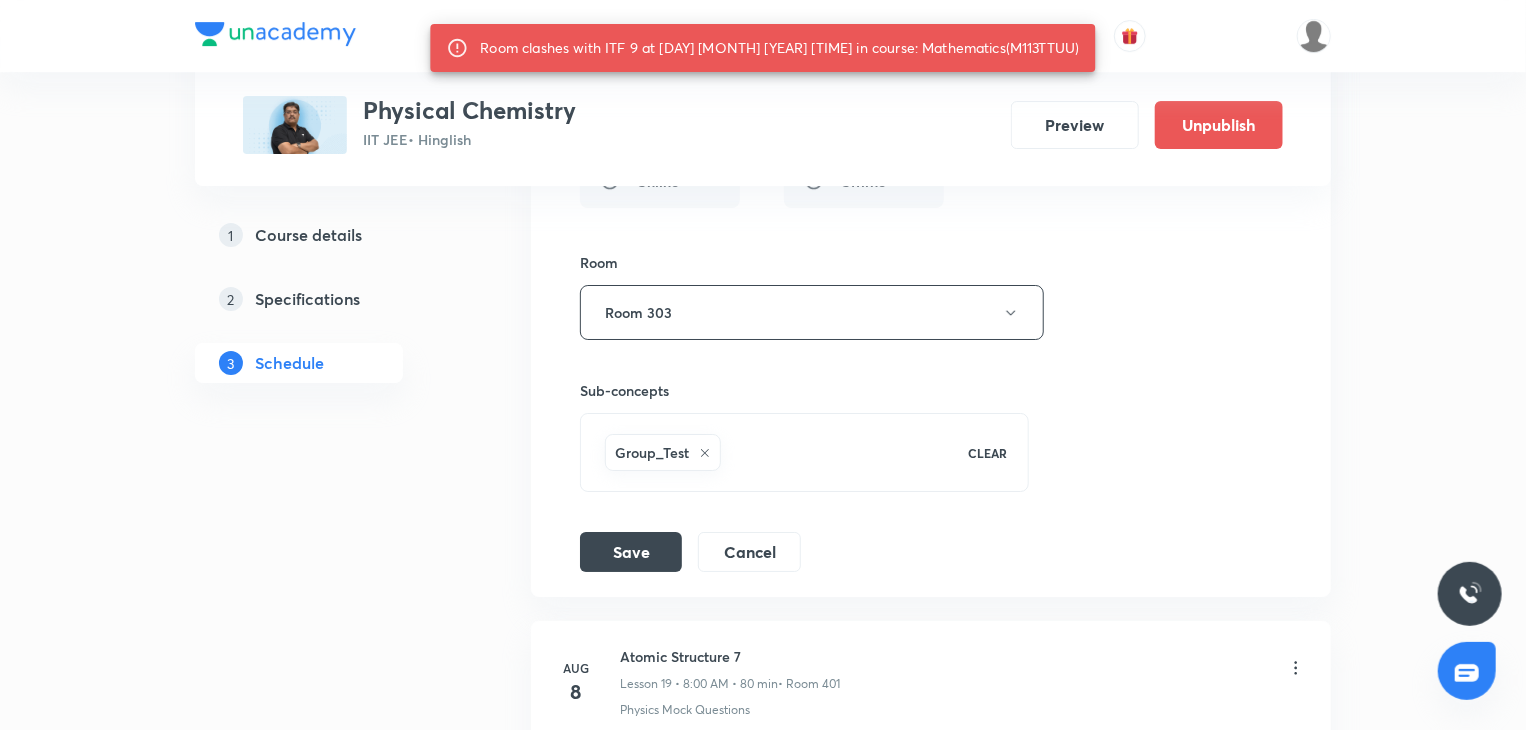 click on "Session title 18/99 Atomic Structure 7 ​ Schedule for Aug 6, 2025, 12:40 PM ​ Room  clashes with ITF 9 at 06 Aug 2025 12:40 PM in course: Mathematics(M113TTUU) Duration (in minutes) 80 ​   Session type Online Offline Room Room 303 Sub-concepts Group_Test CLEAR Save Cancel" at bounding box center (931, 119) 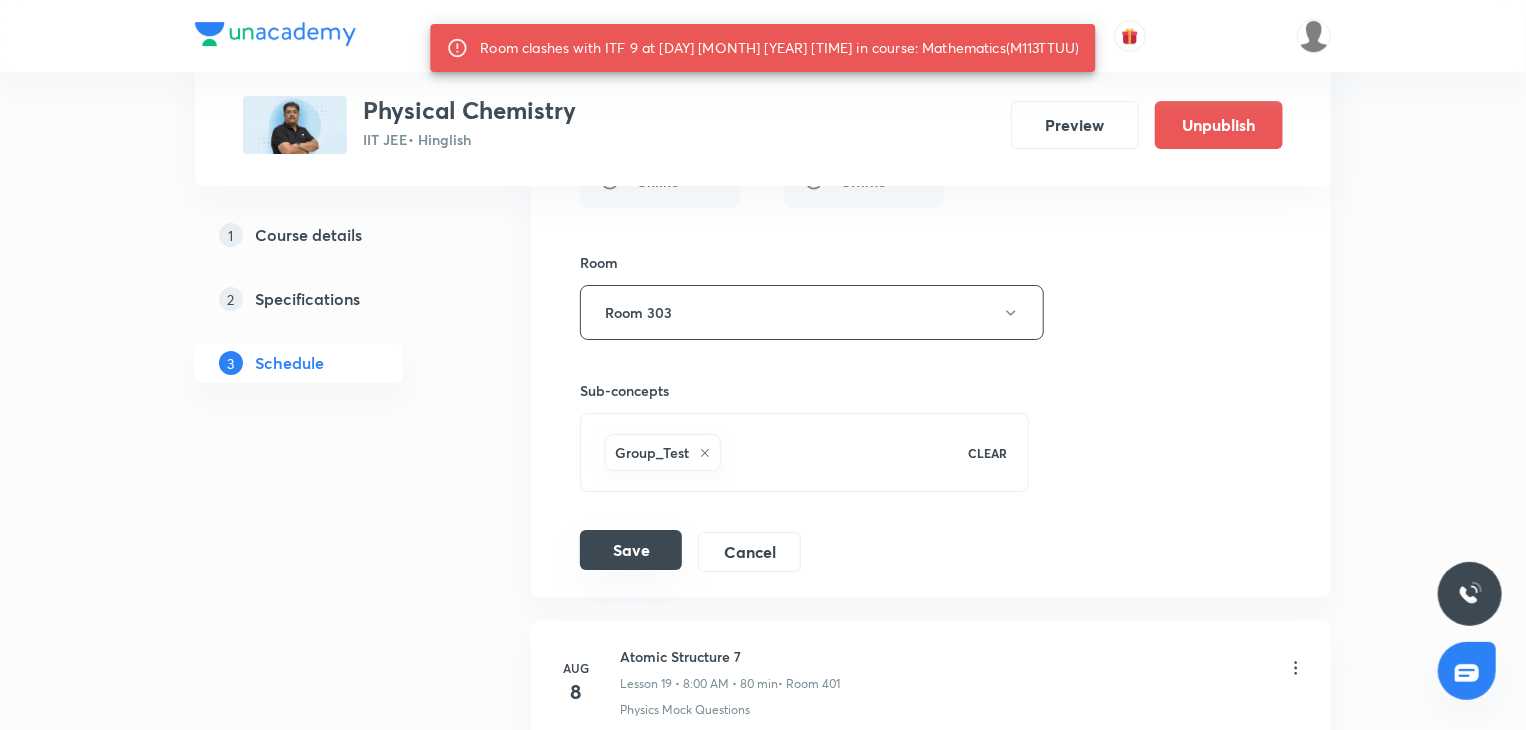 click on "Save" at bounding box center (631, 550) 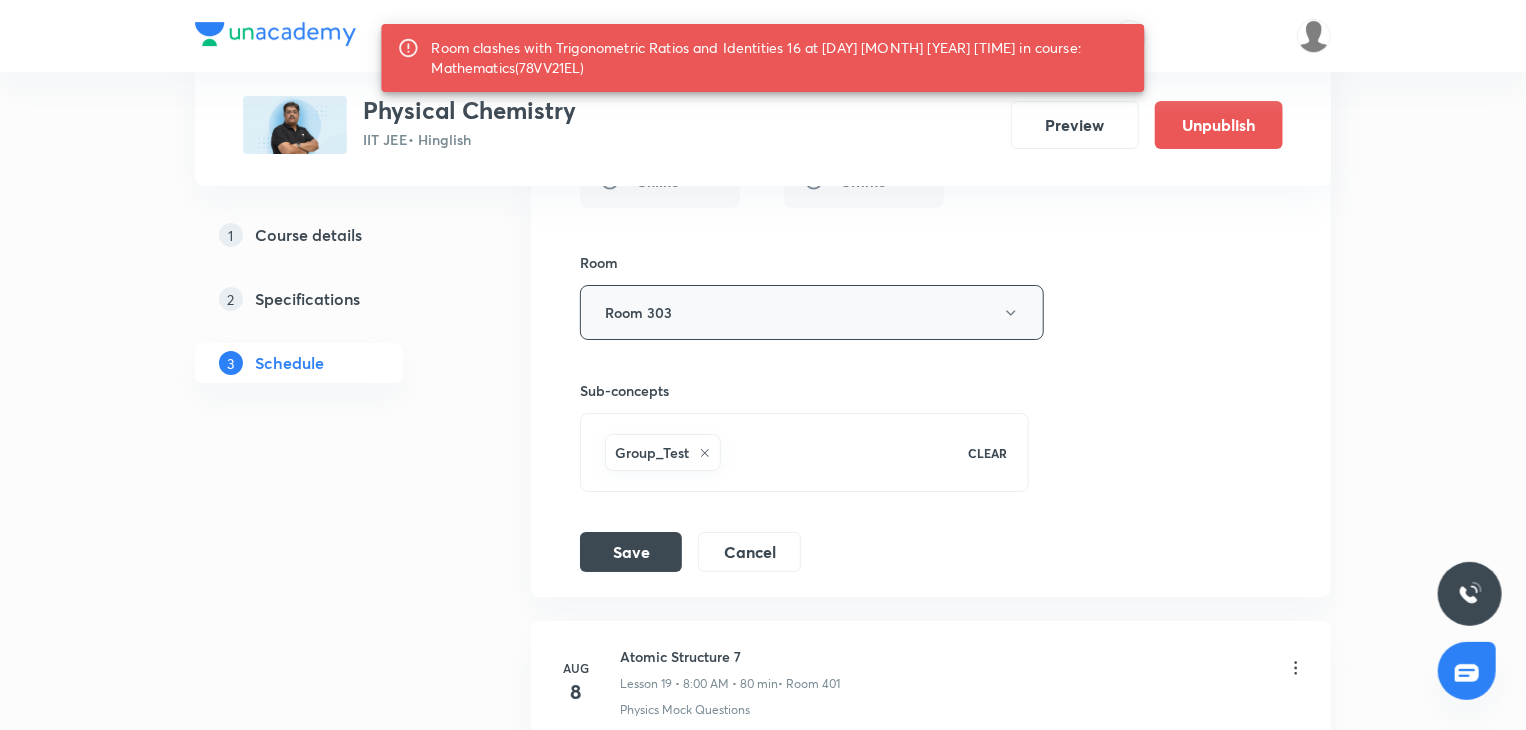 click on "Room 303" at bounding box center (812, 312) 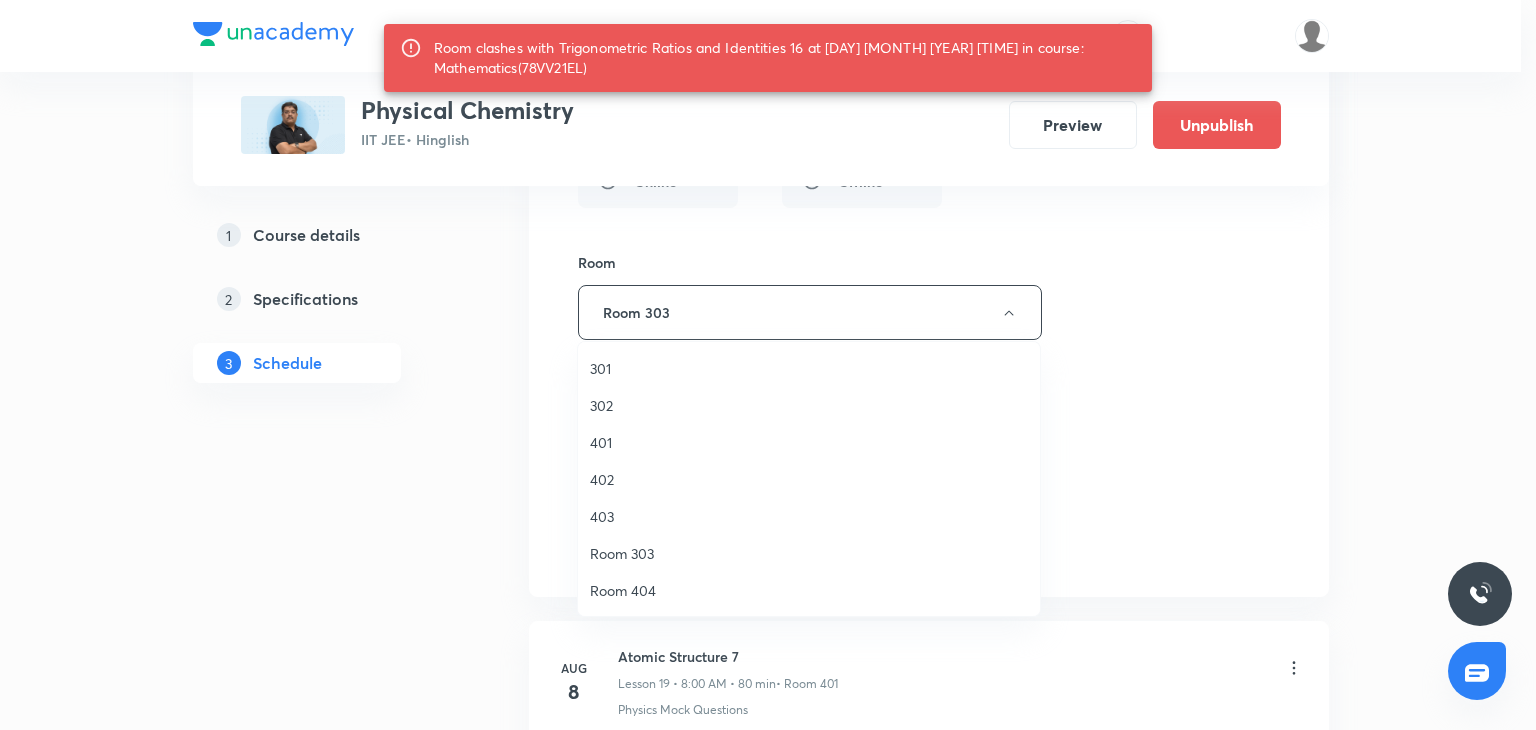 click on "Room 303" at bounding box center [809, 553] 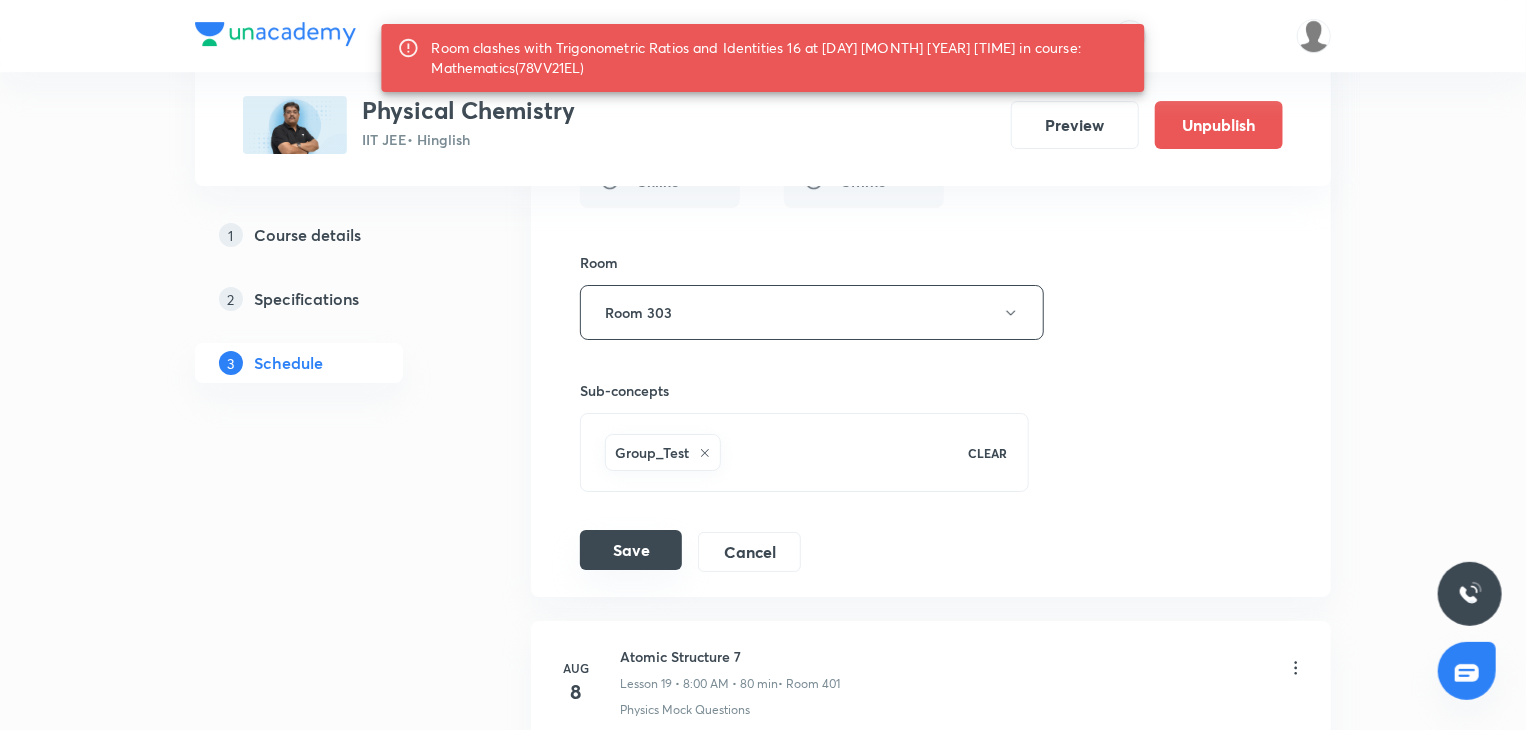 click on "Save" at bounding box center [631, 550] 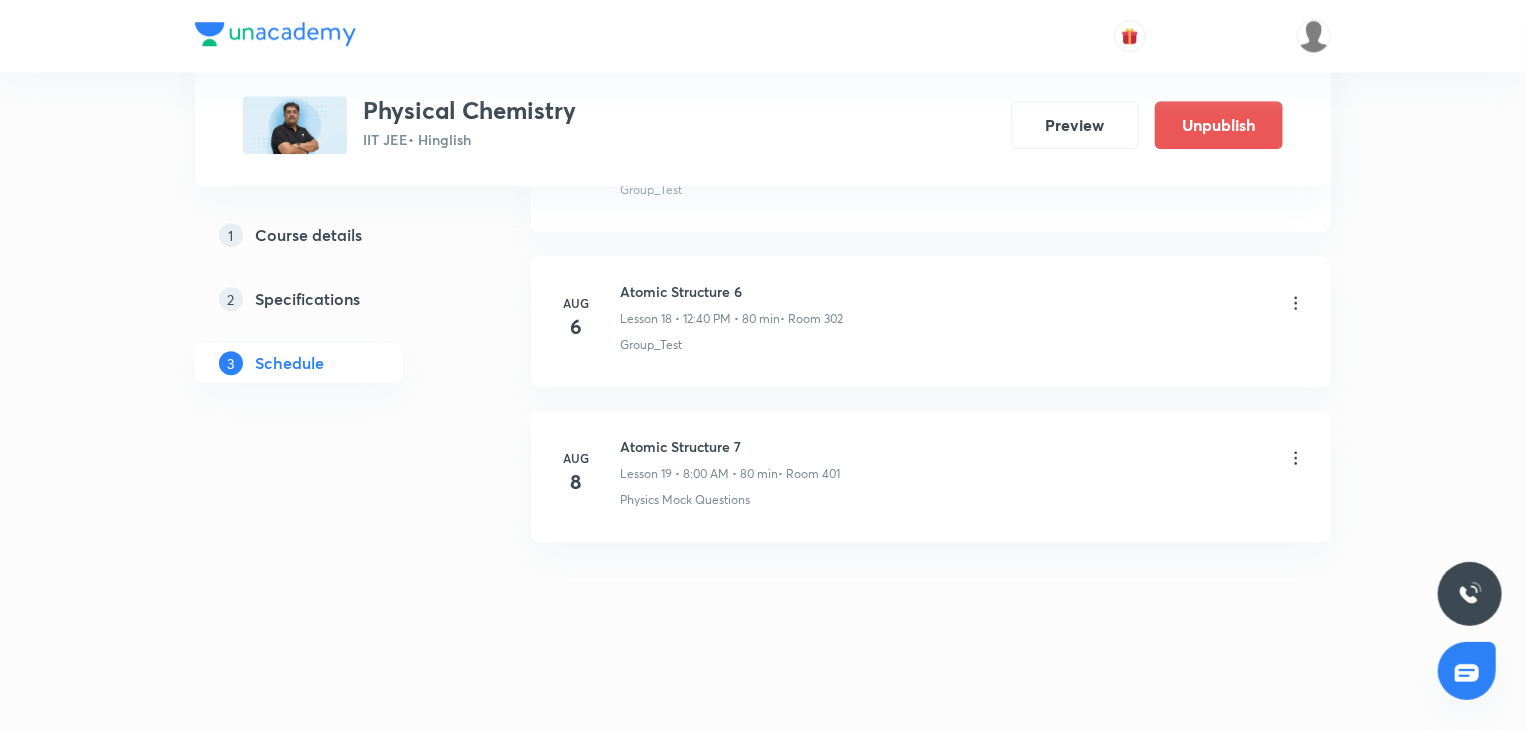 scroll, scrollTop: 2892, scrollLeft: 0, axis: vertical 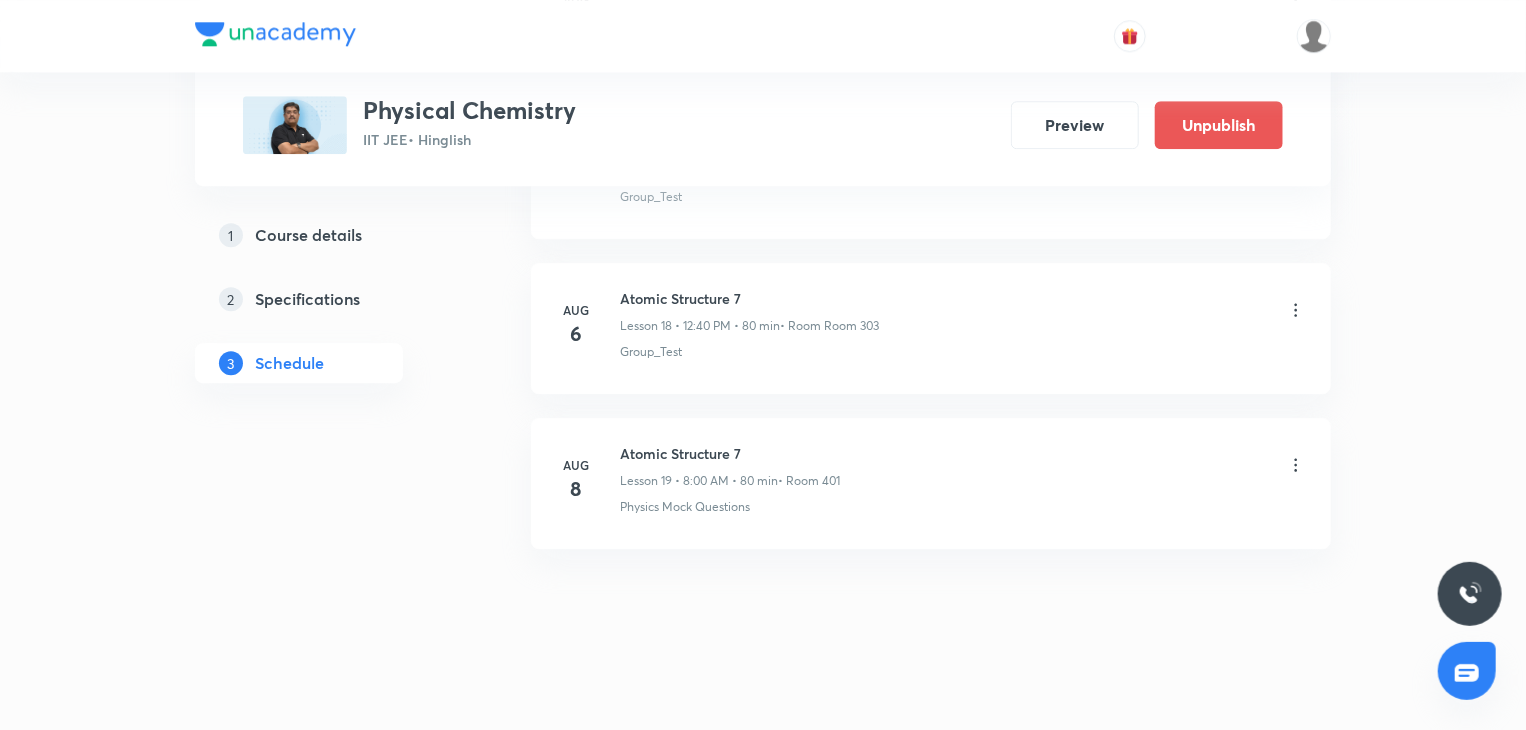 click 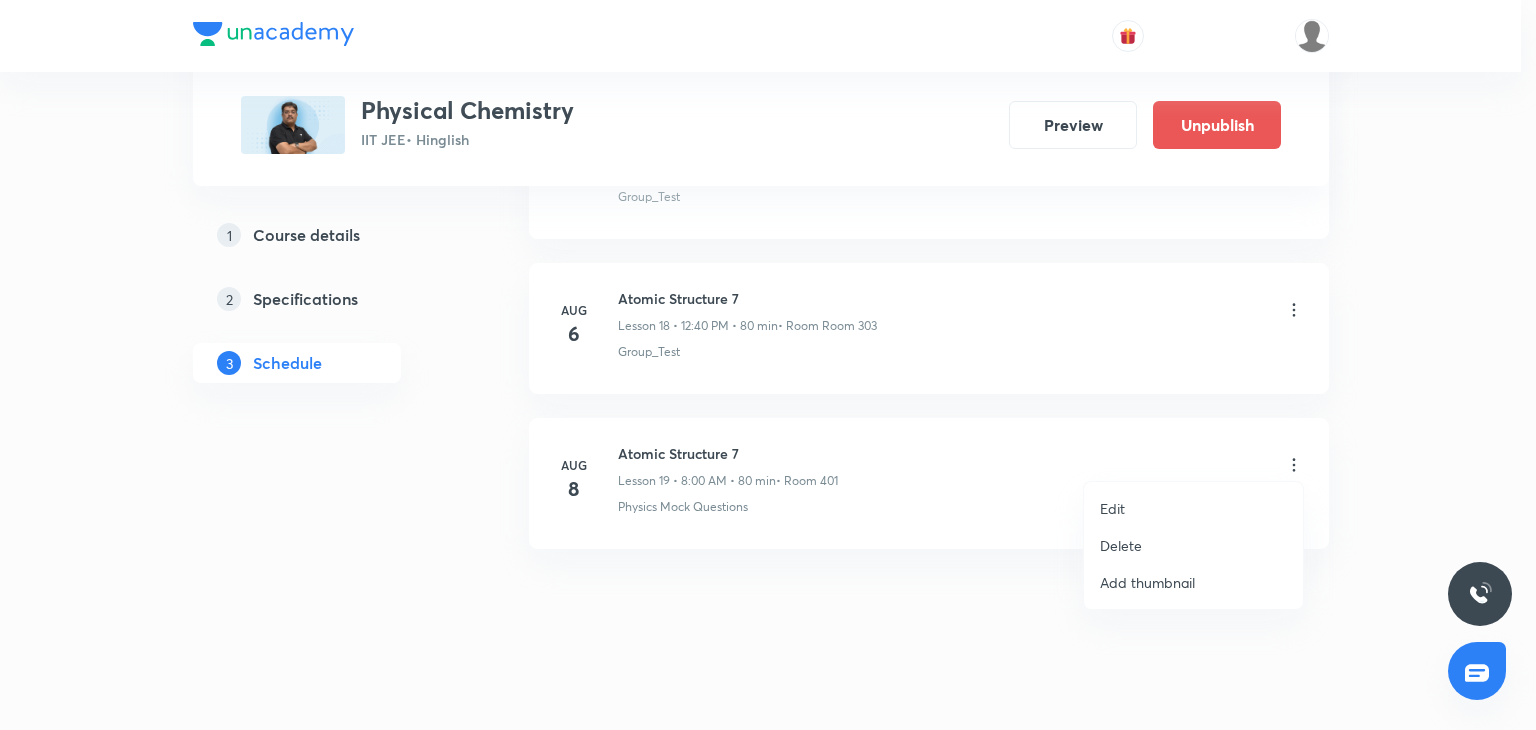click on "Edit" at bounding box center (1193, 508) 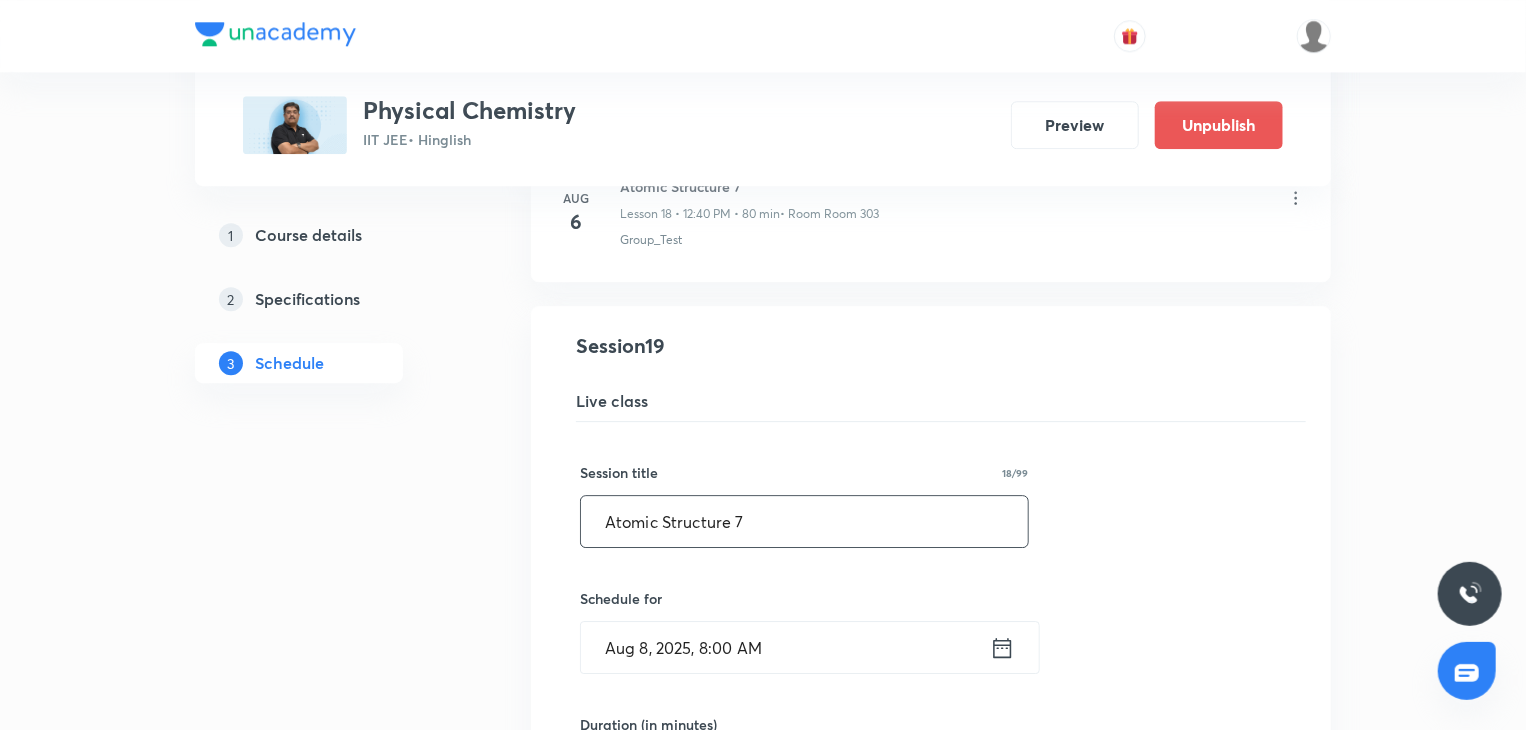 click on "Atomic Structure 7" at bounding box center [804, 521] 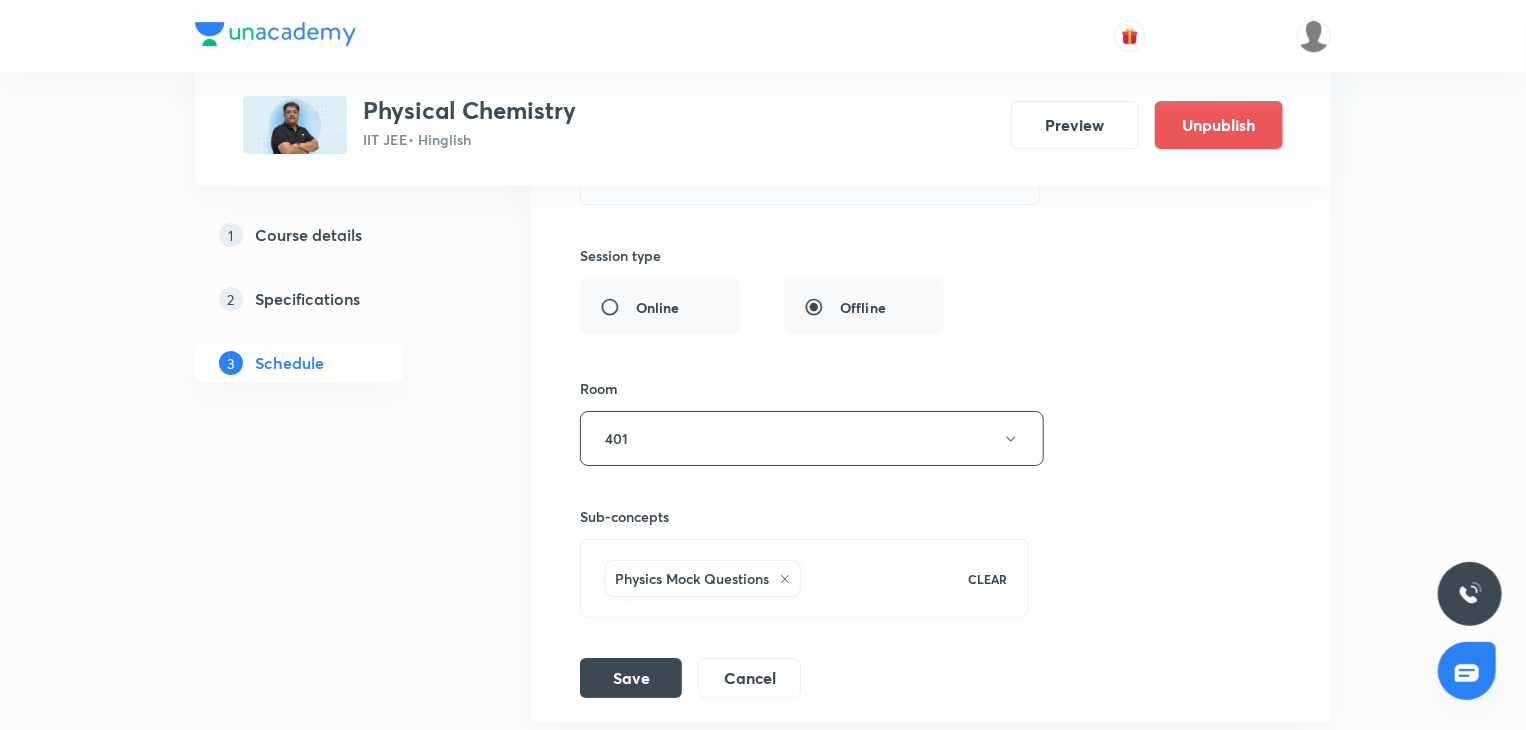 scroll, scrollTop: 3592, scrollLeft: 0, axis: vertical 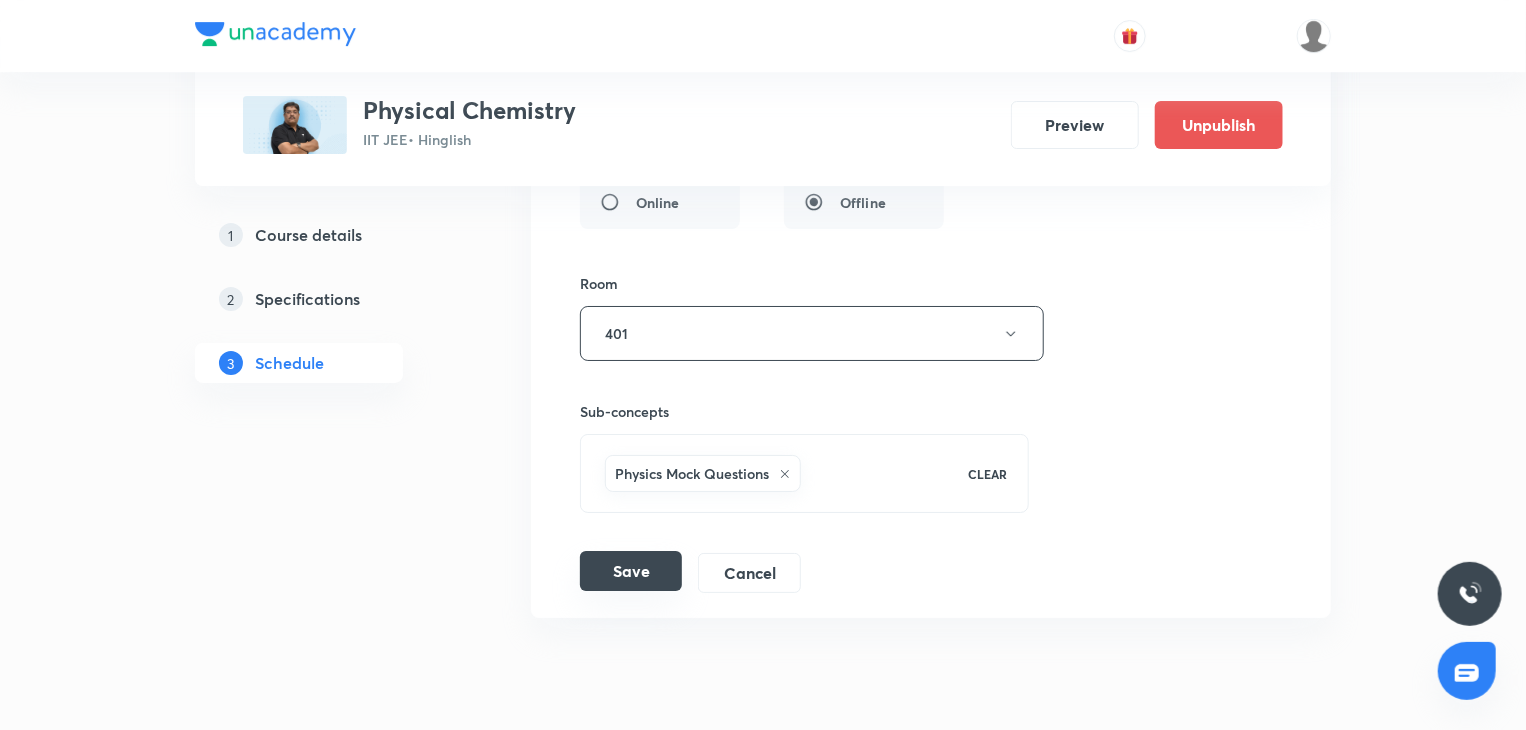 type on "Atomic Structure 9" 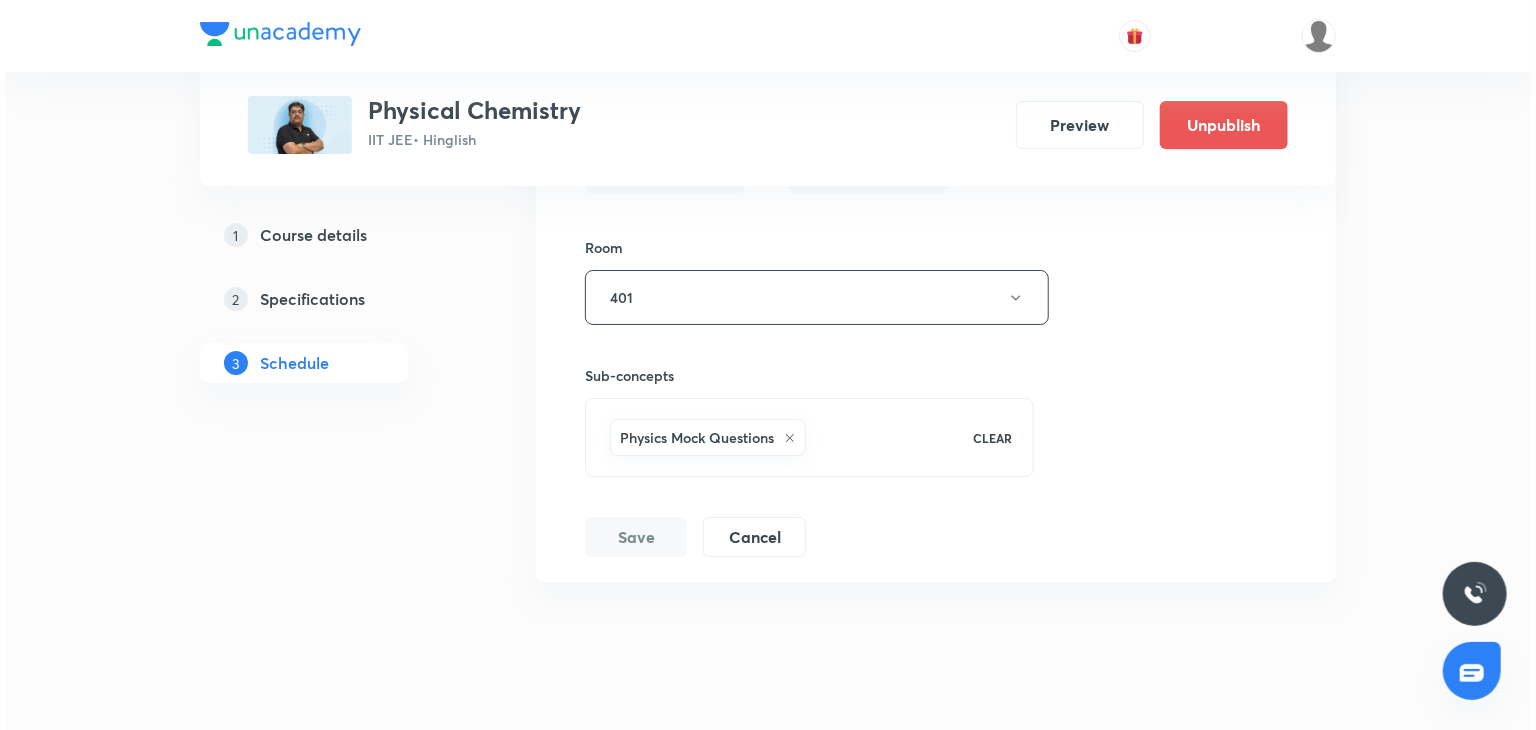 scroll, scrollTop: 3658, scrollLeft: 0, axis: vertical 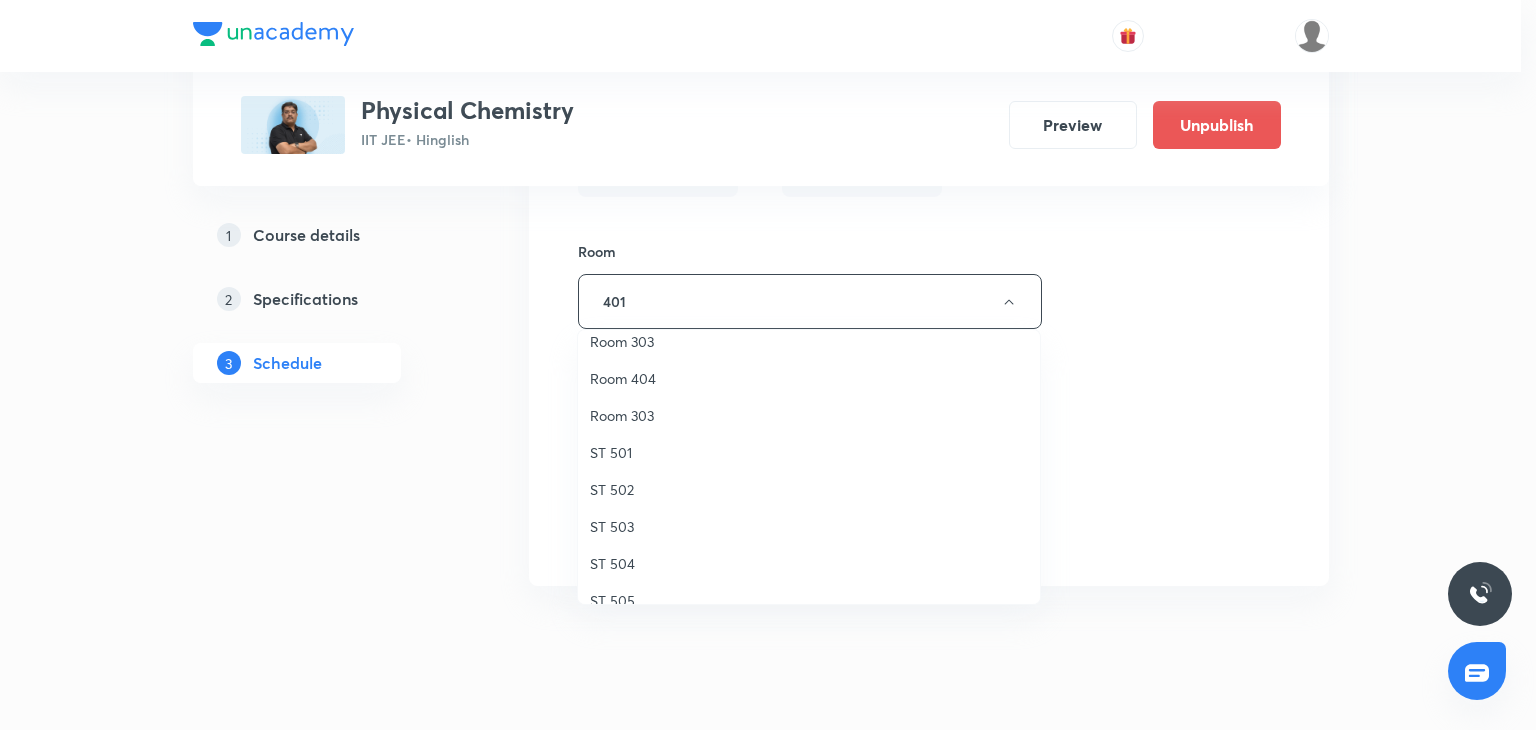click on "Room 404" at bounding box center (809, 378) 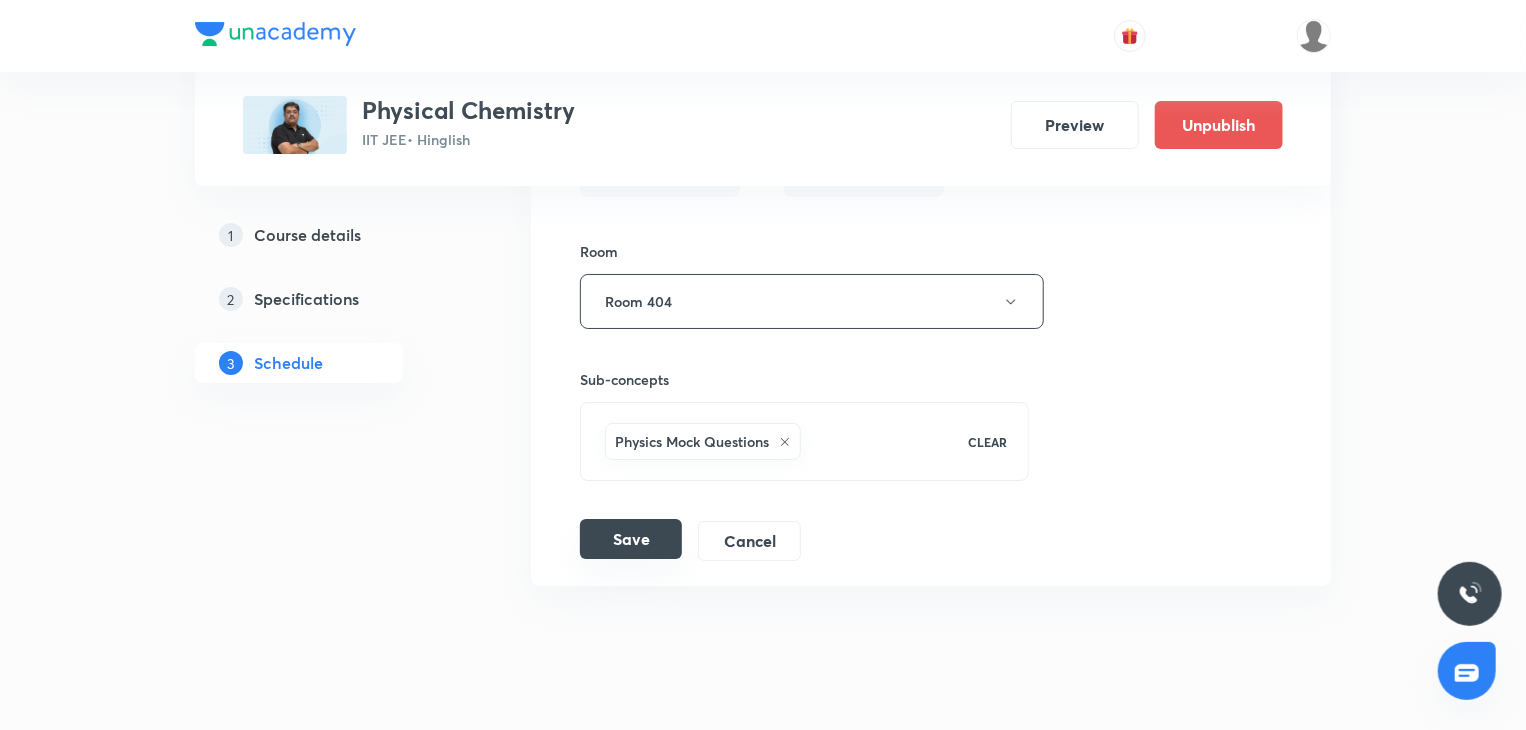 click on "Save" at bounding box center [631, 539] 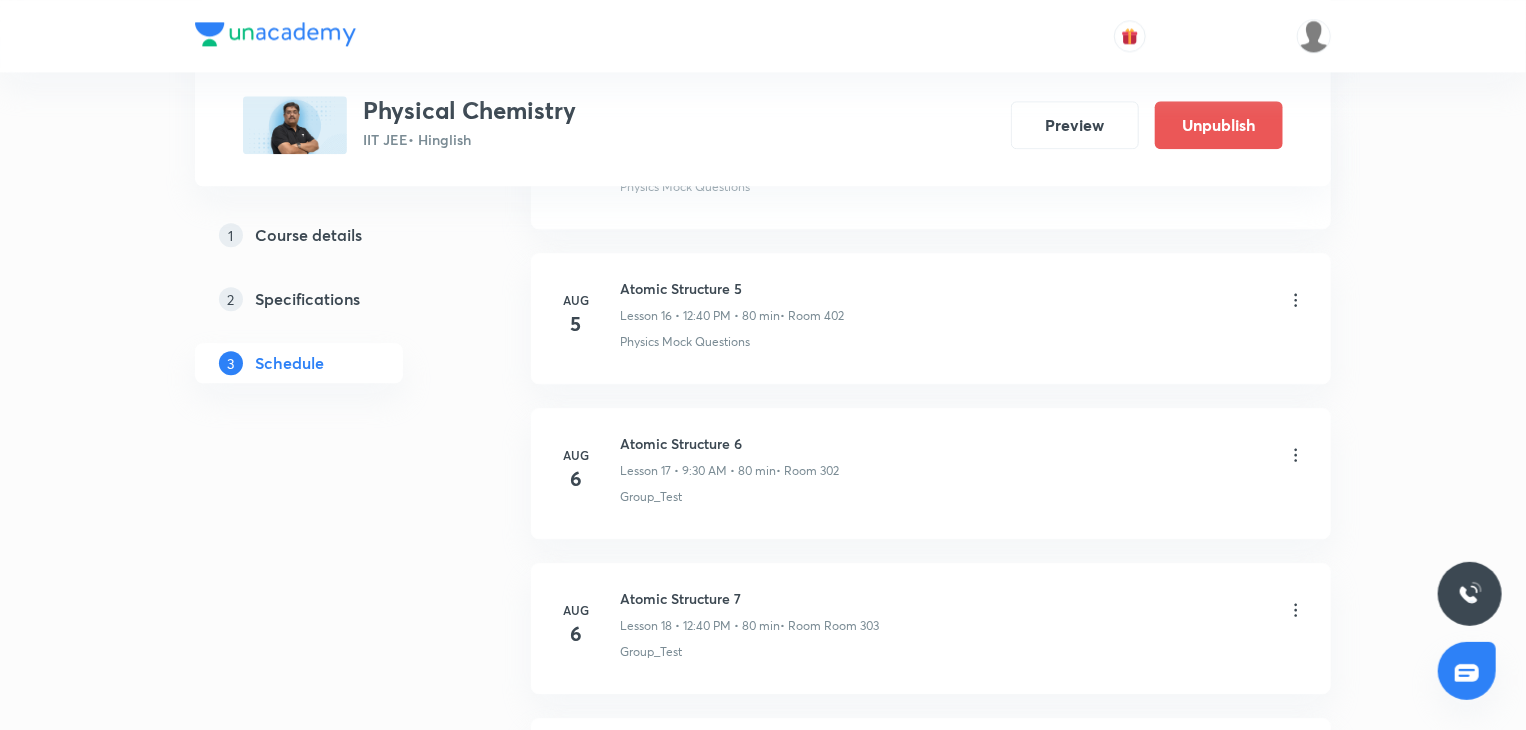 scroll, scrollTop: 2892, scrollLeft: 0, axis: vertical 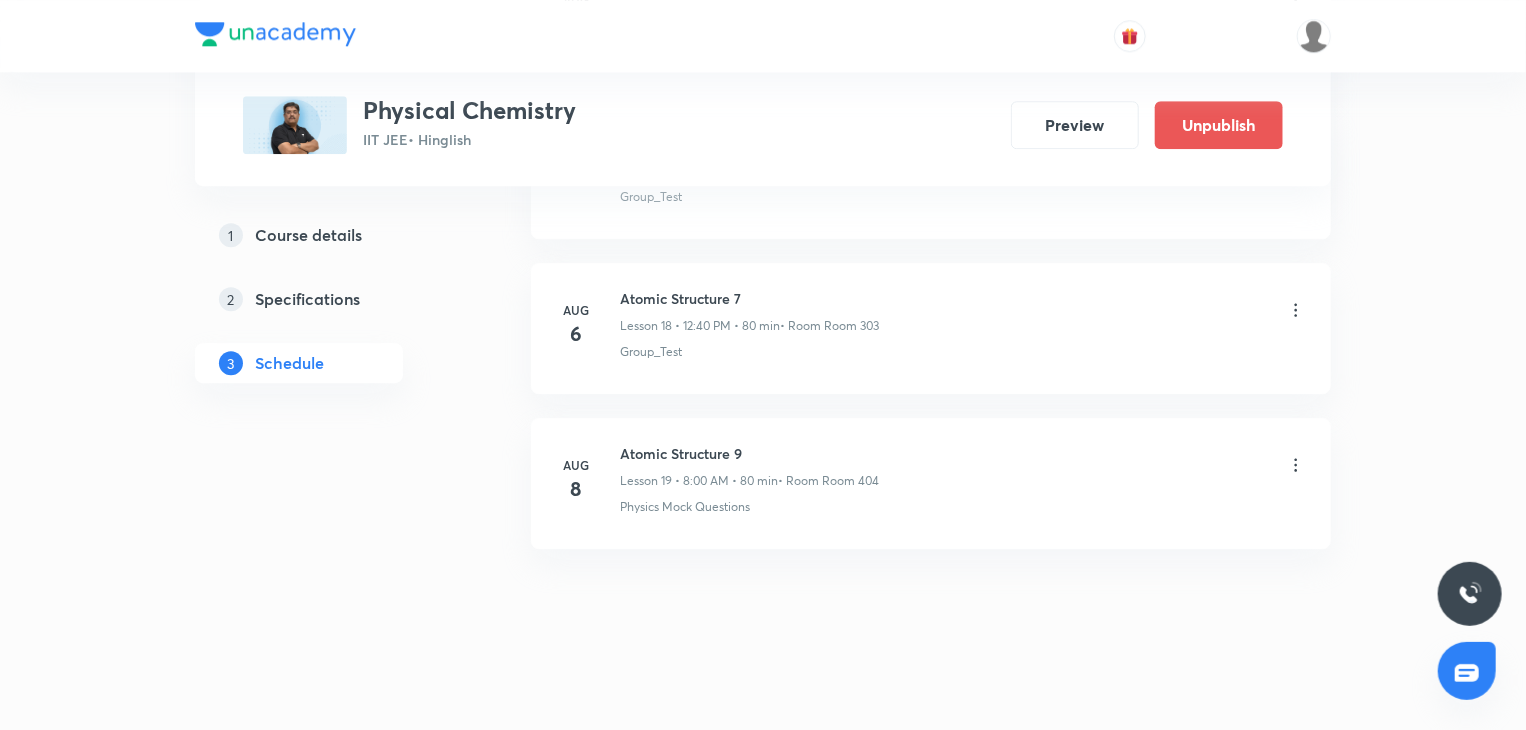 click on "Atomic Structure 9" at bounding box center (749, 453) 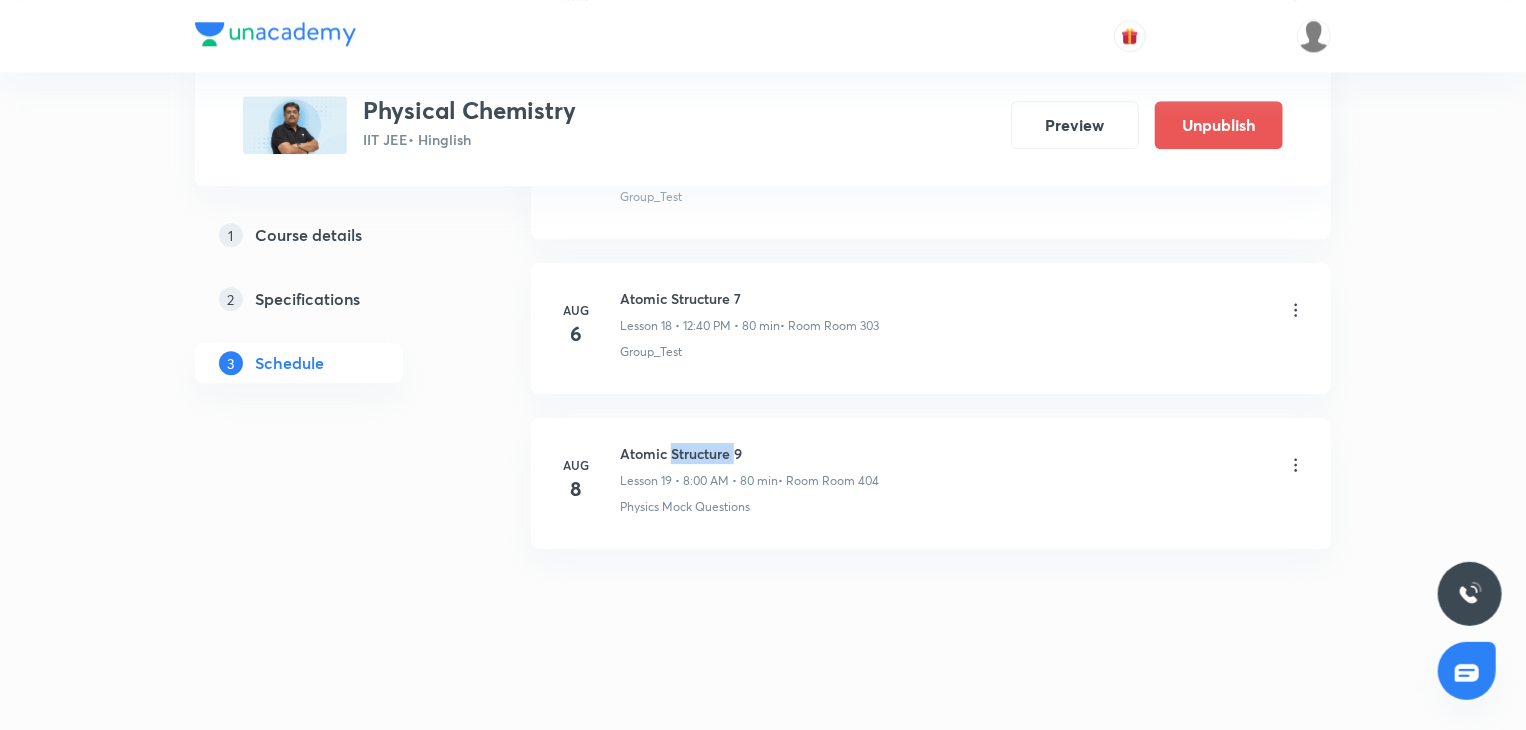 click on "Atomic Structure 9" at bounding box center [749, 453] 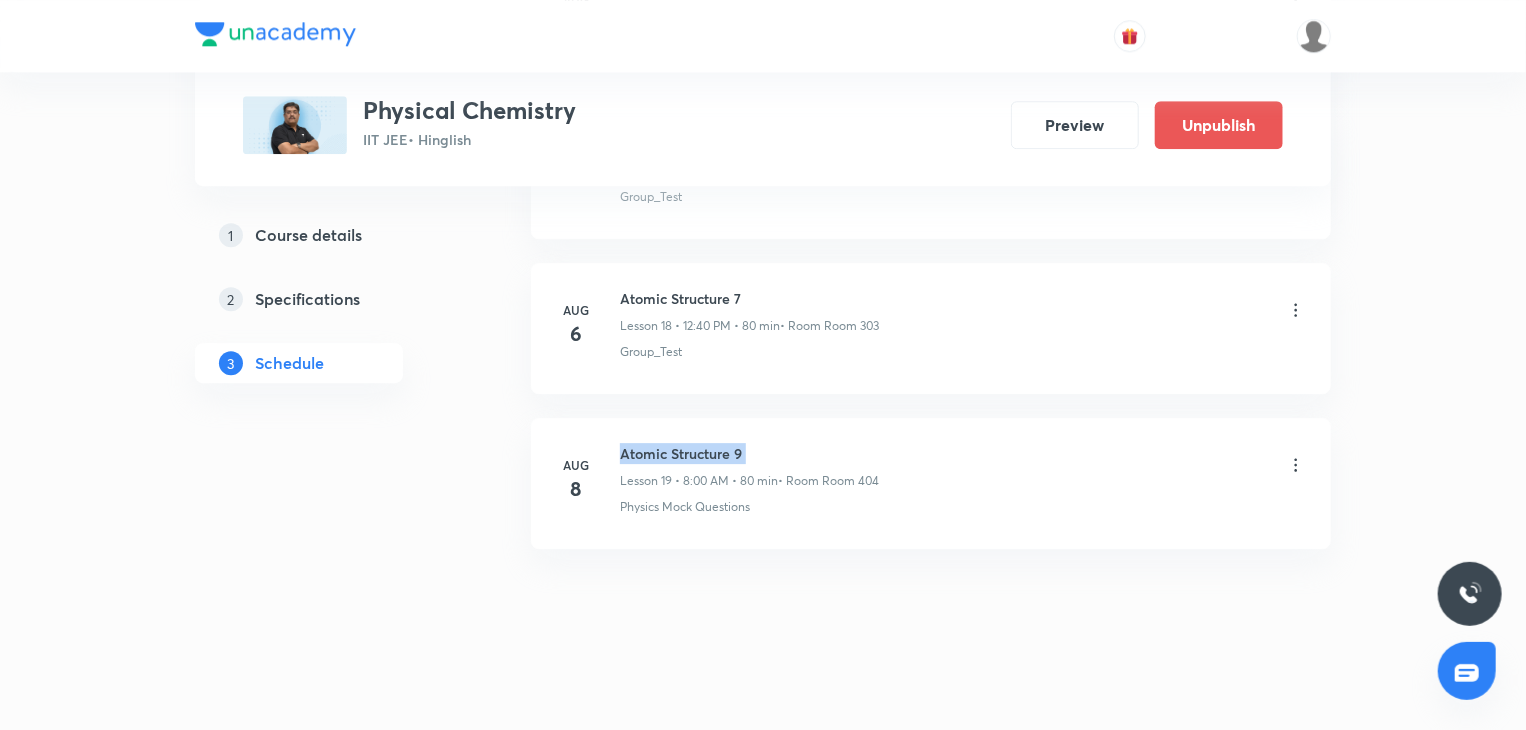 click on "Atomic Structure 9" at bounding box center [749, 453] 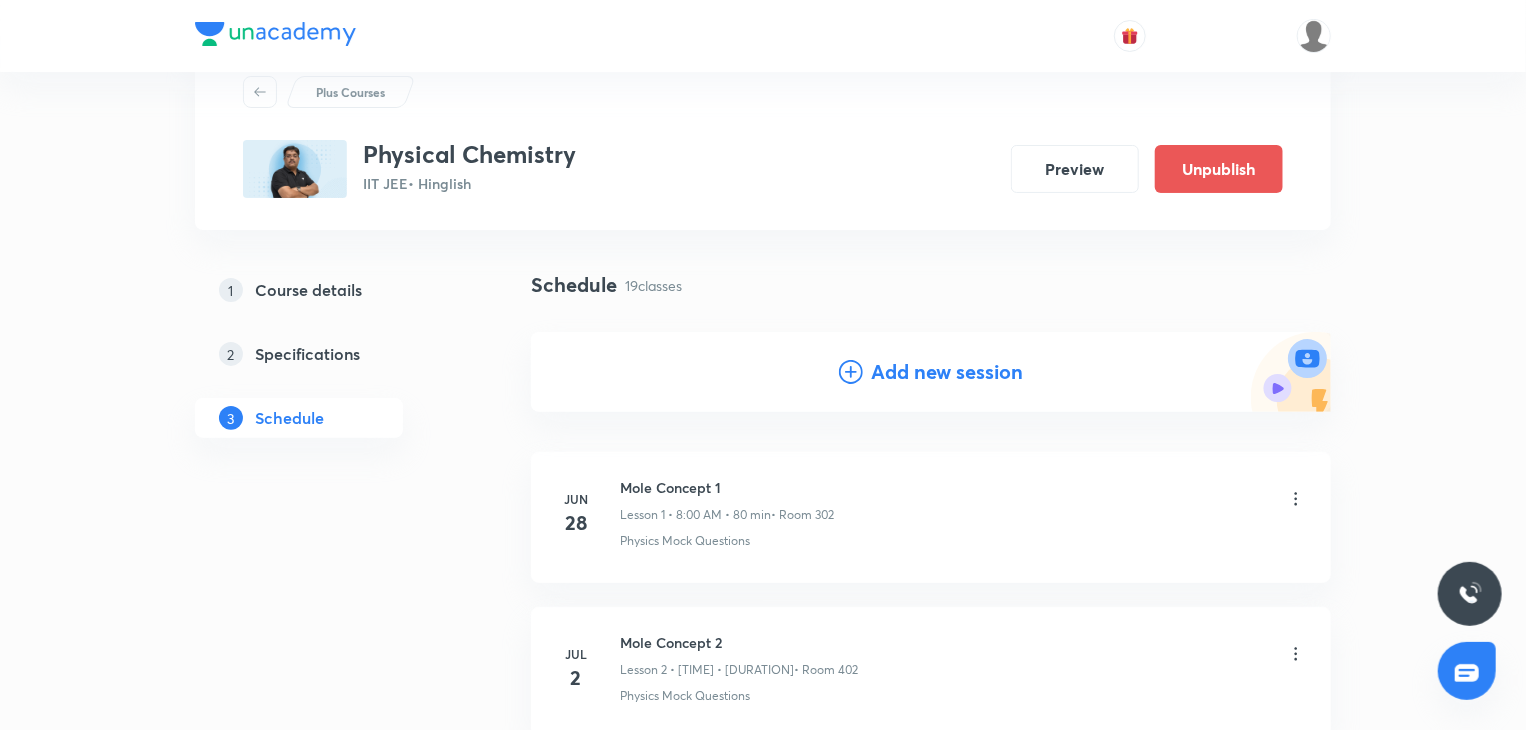 scroll, scrollTop: 100, scrollLeft: 0, axis: vertical 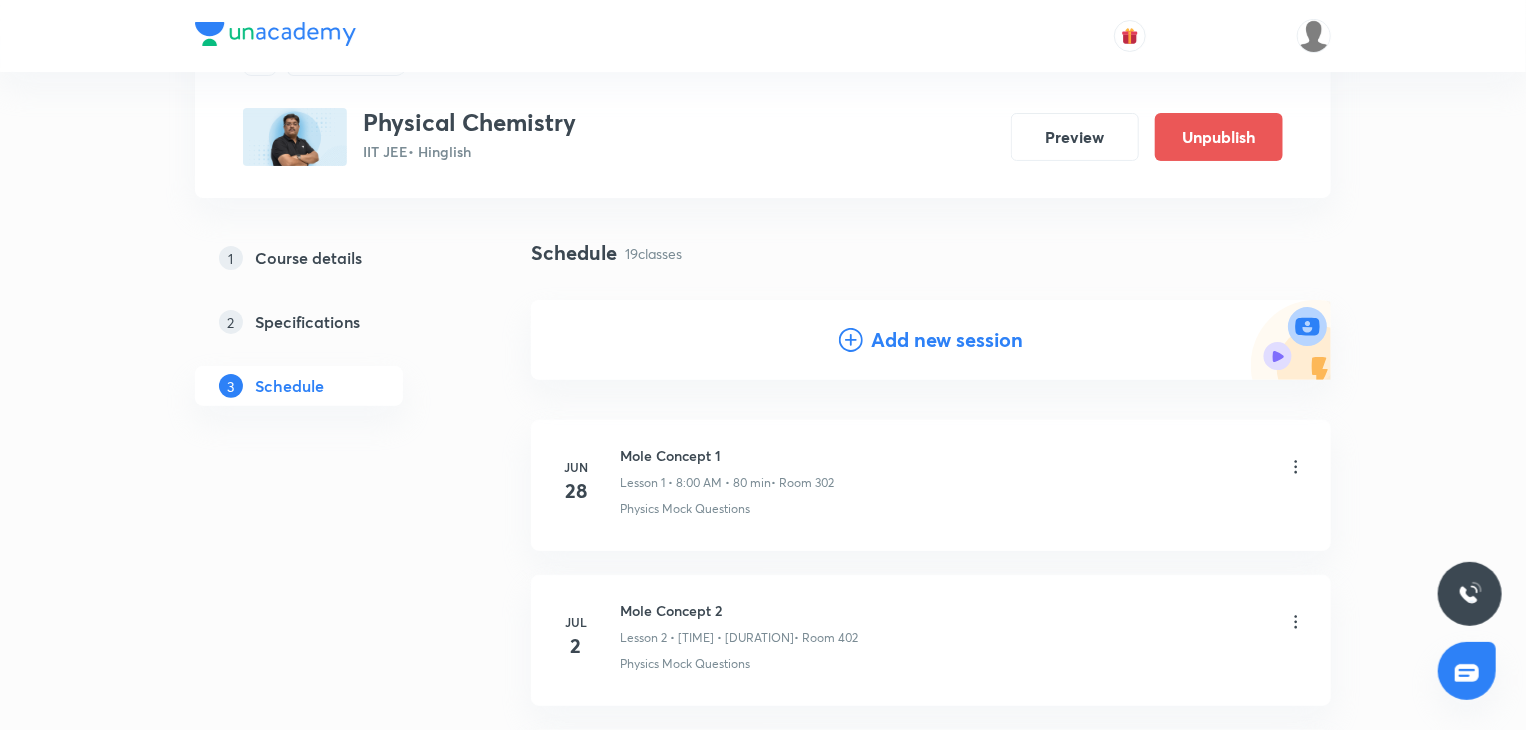 click on "Add new session" at bounding box center [947, 340] 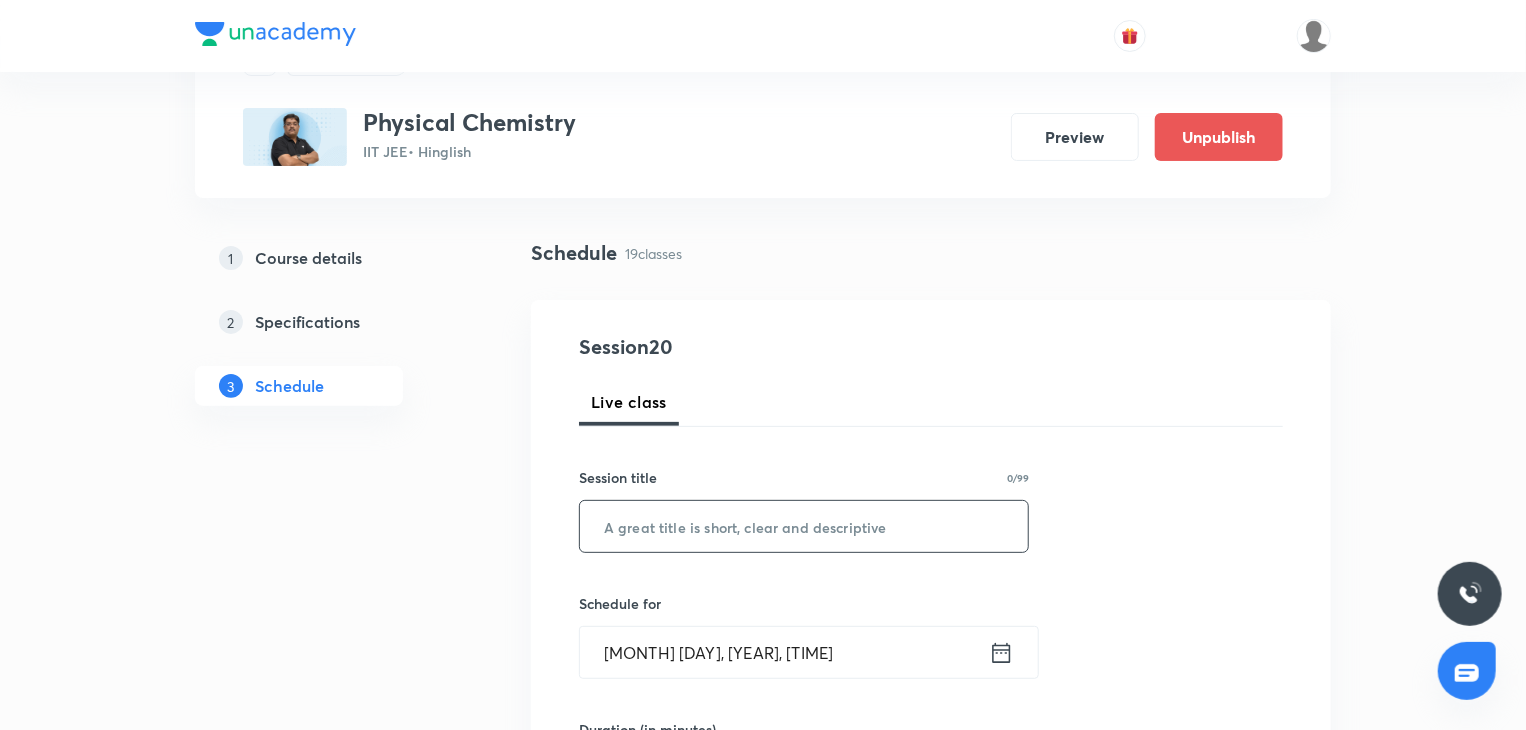 click at bounding box center (804, 526) 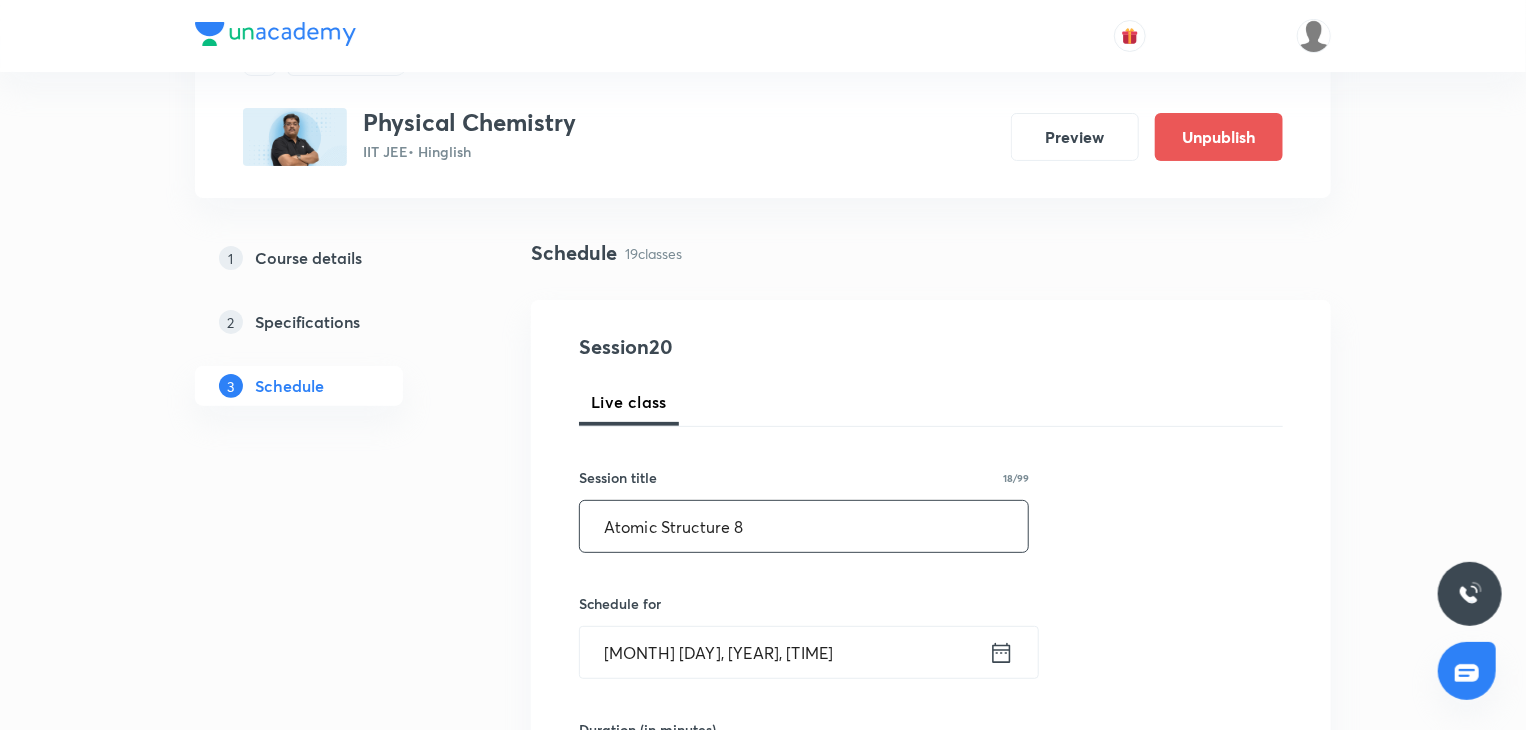 type on "Atomic Structure 8" 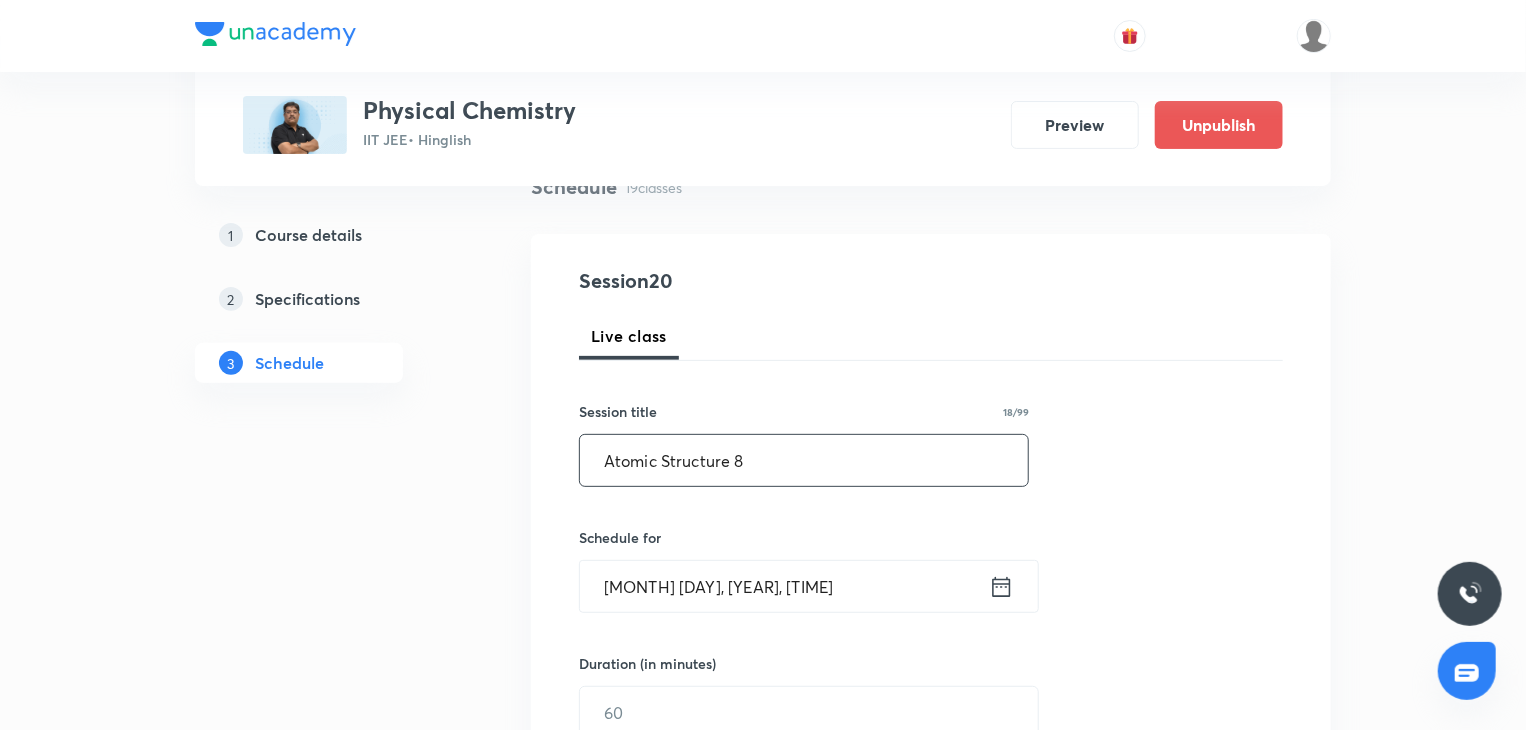 scroll, scrollTop: 200, scrollLeft: 0, axis: vertical 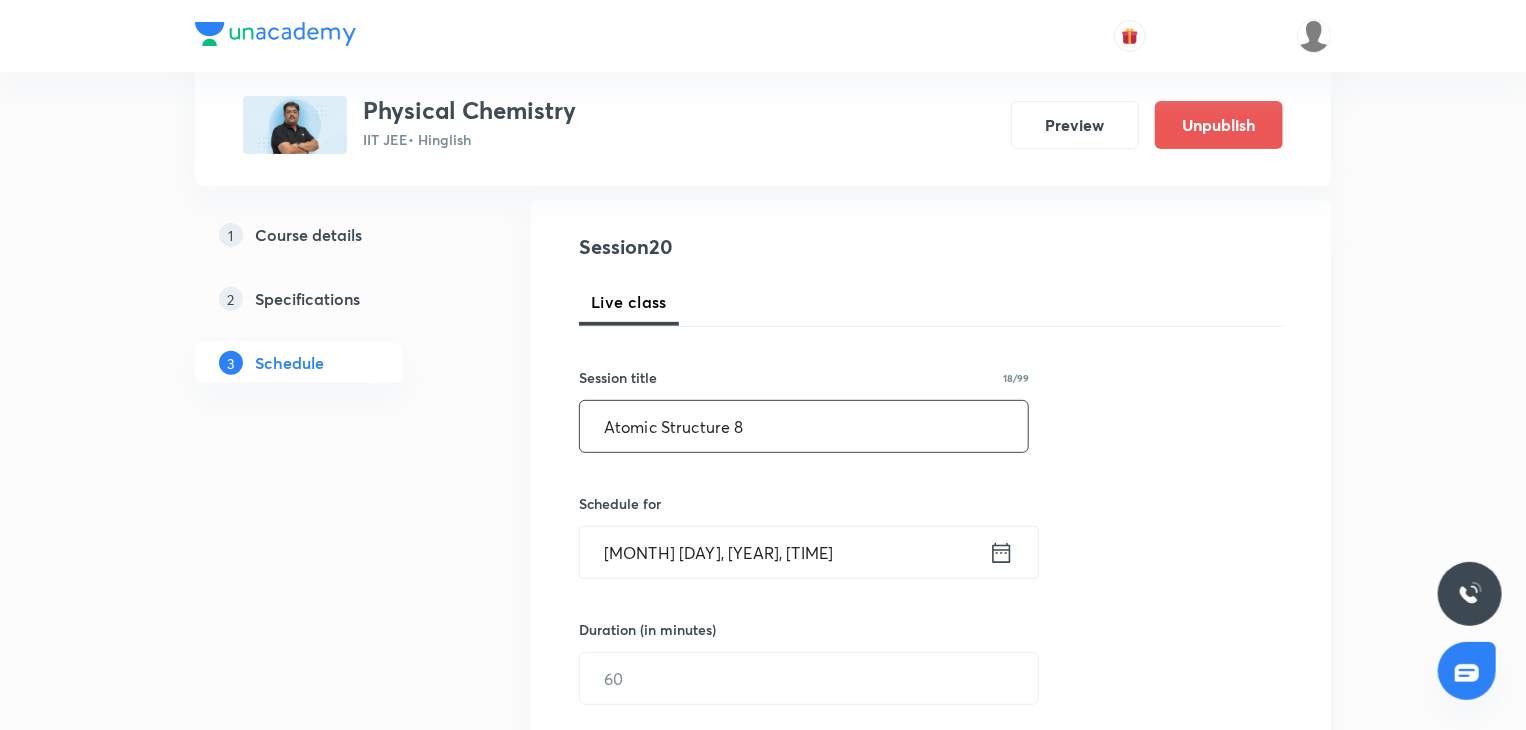 click on "Aug 5, 2025, 4:29 PM" at bounding box center (784, 552) 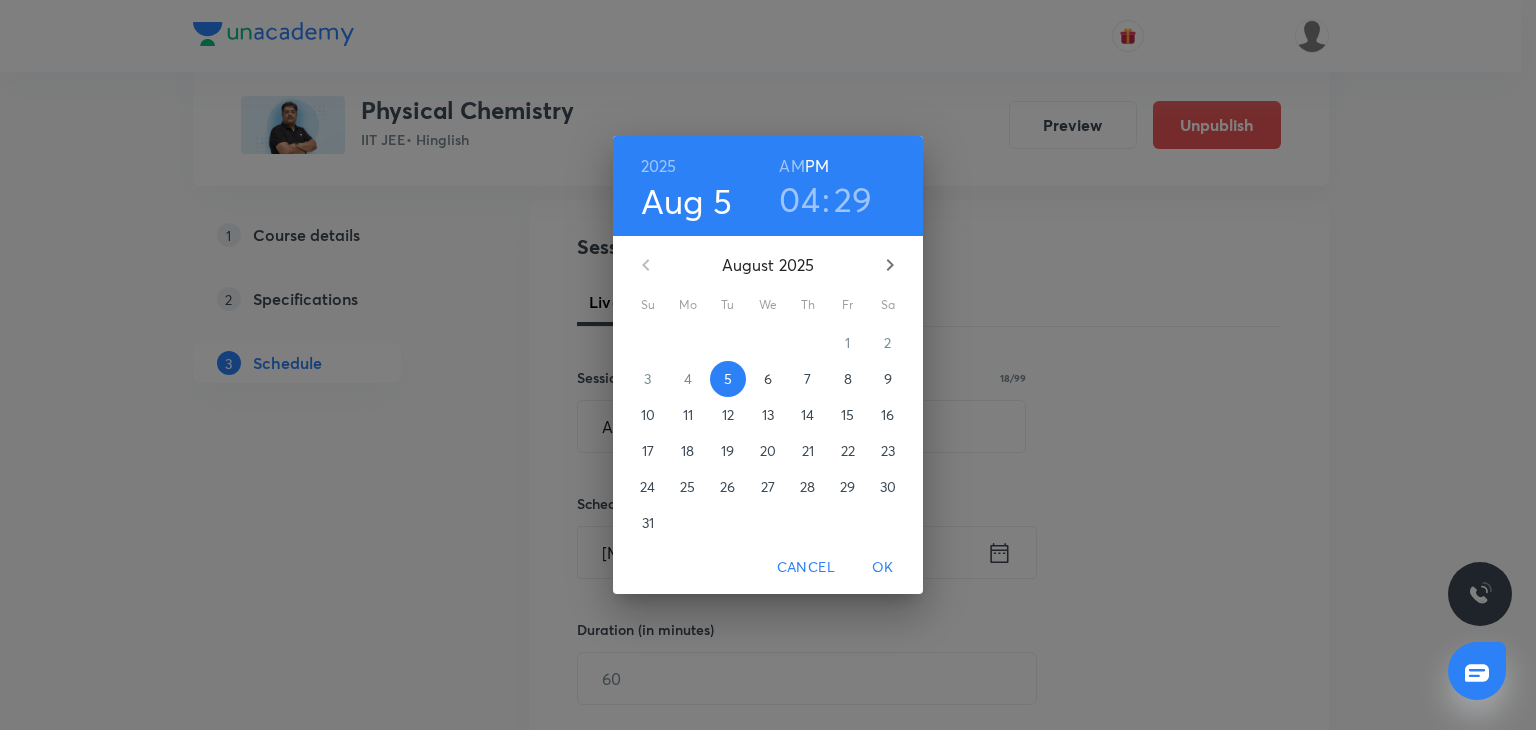 click on "7" at bounding box center [808, 379] 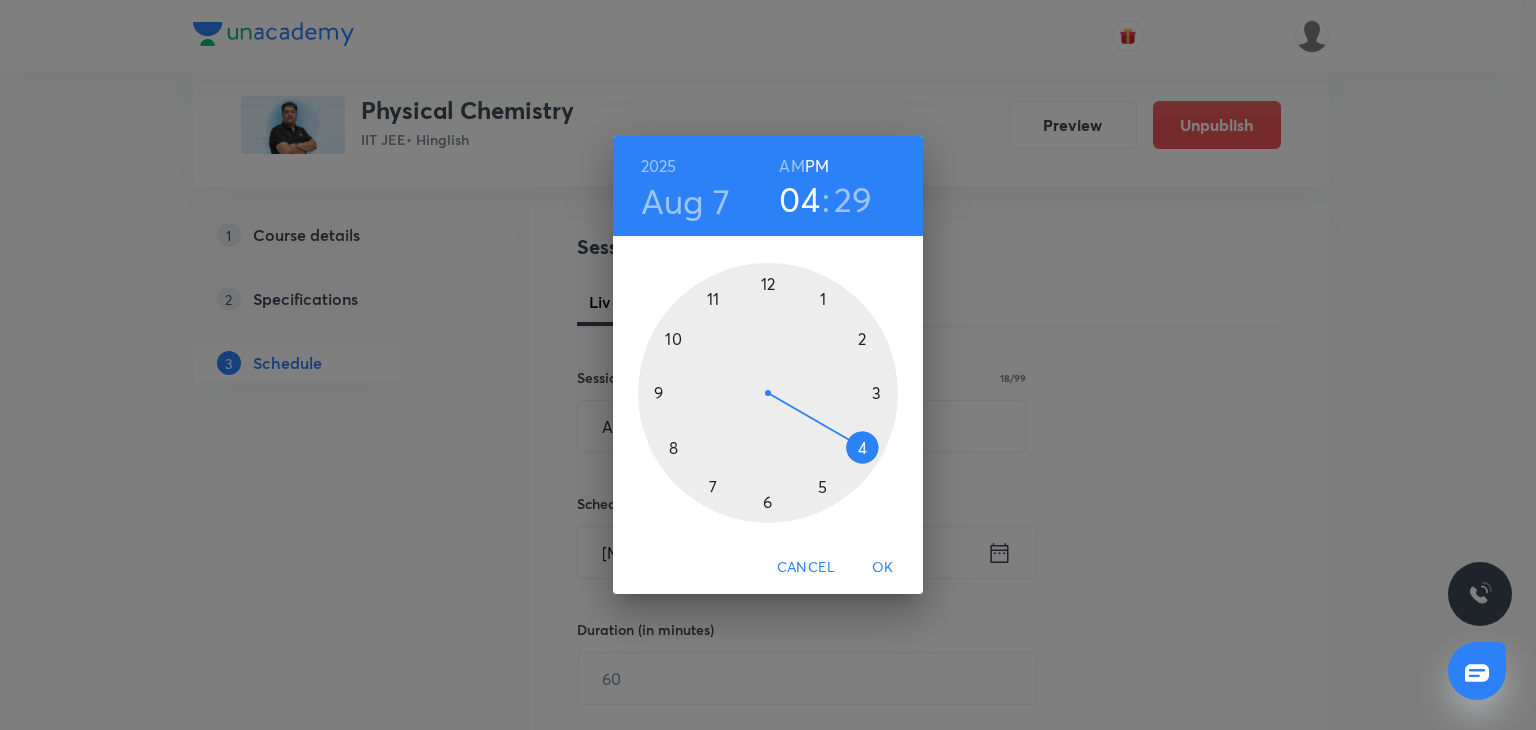 click on "2025 Aug 7 04 : 29 AM PM" at bounding box center [768, 186] 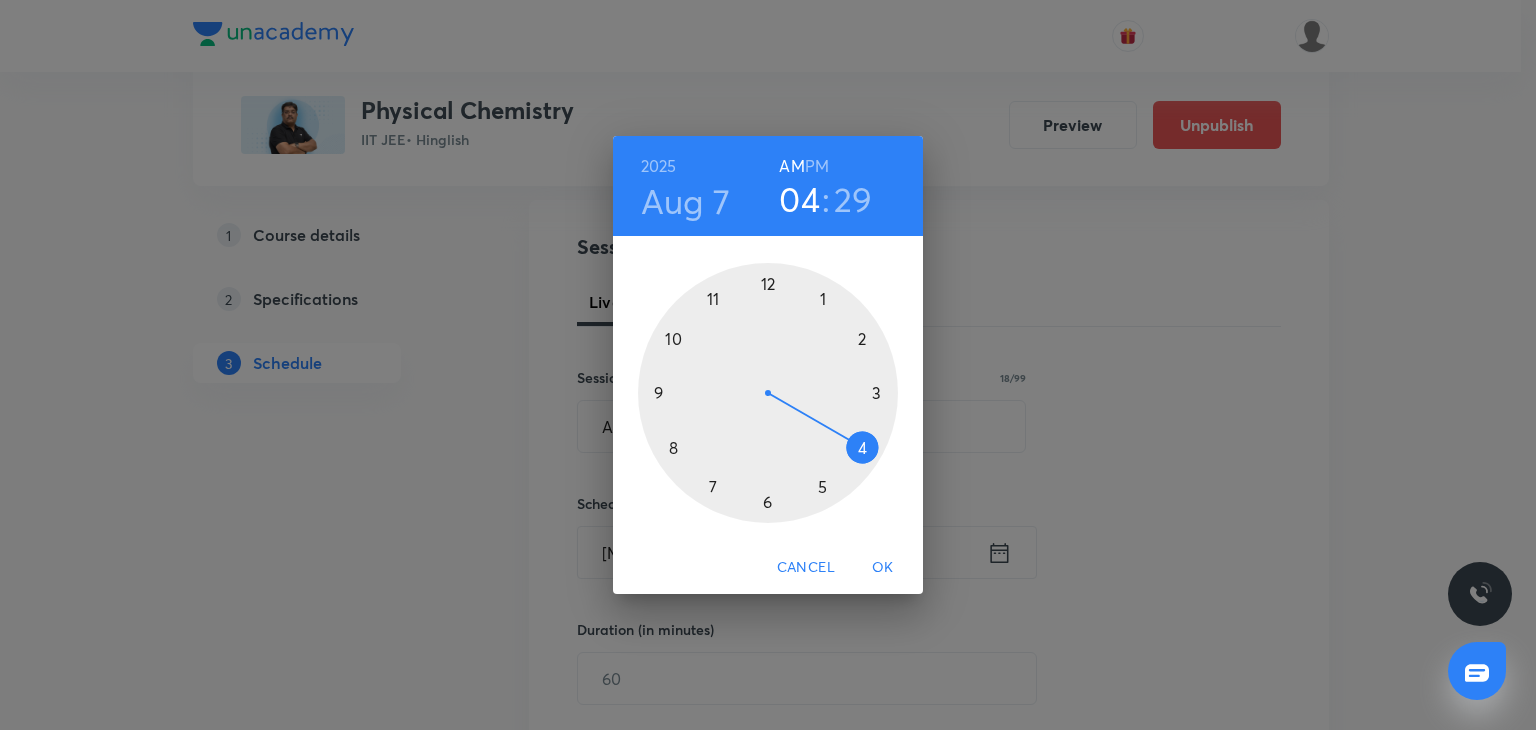 click at bounding box center [768, 393] 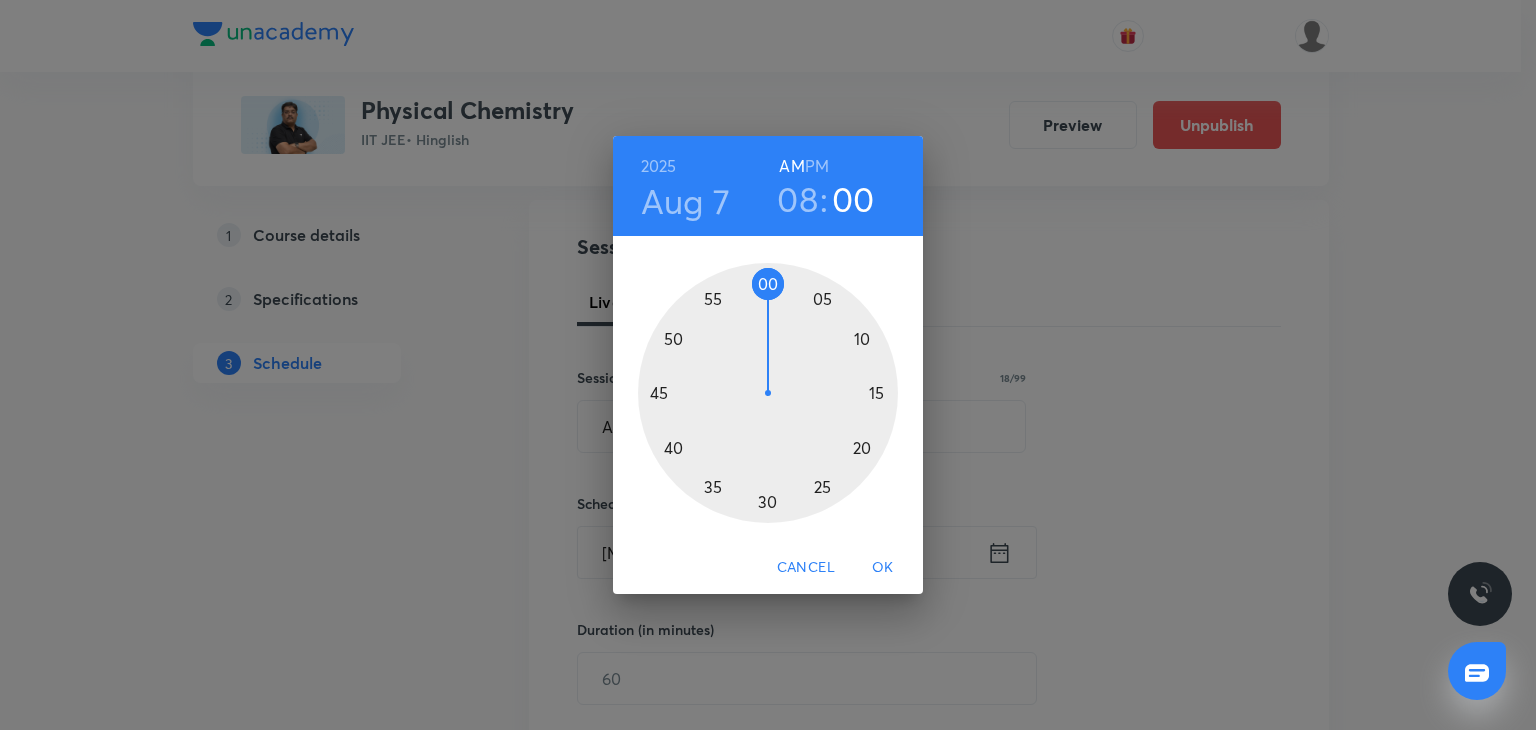 click at bounding box center [768, 393] 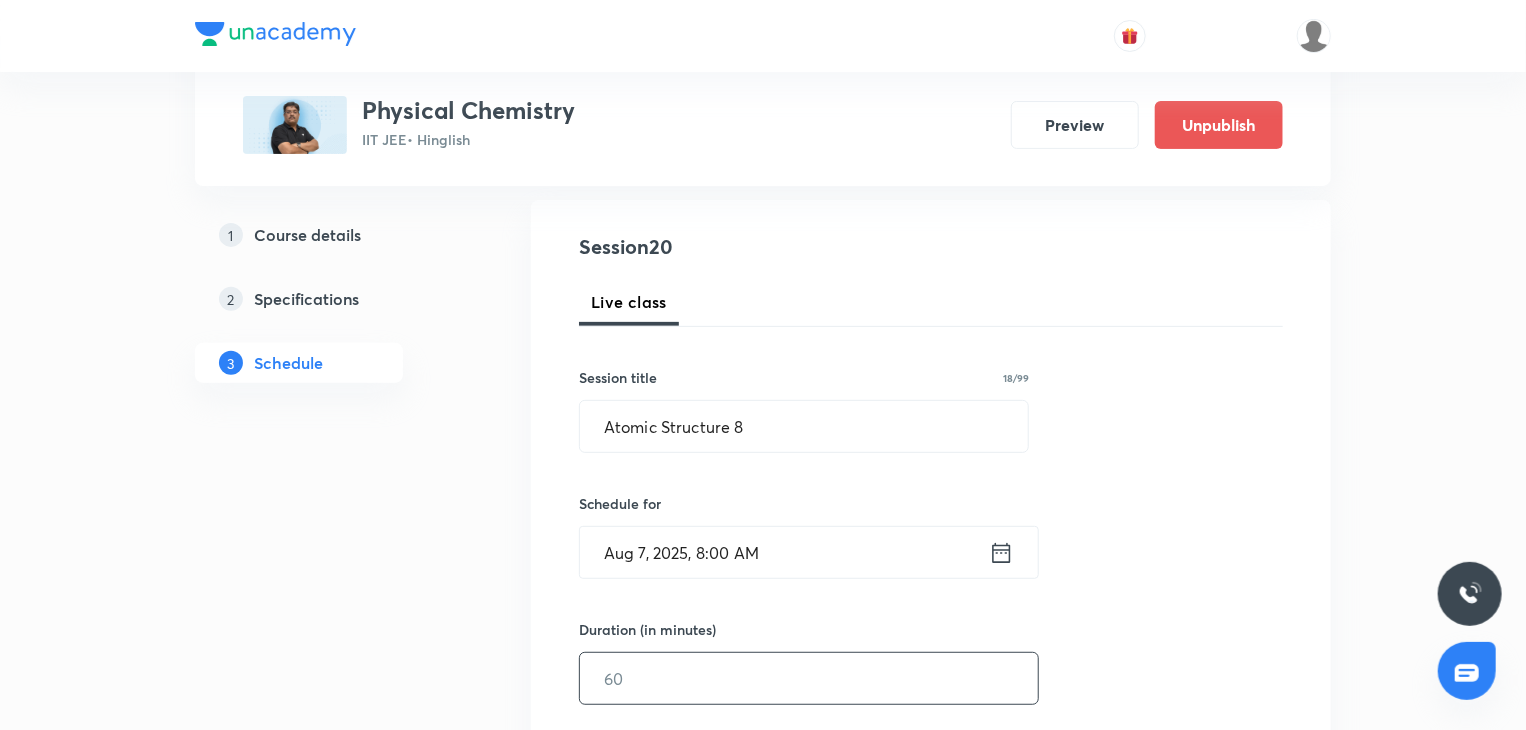 click at bounding box center (809, 678) 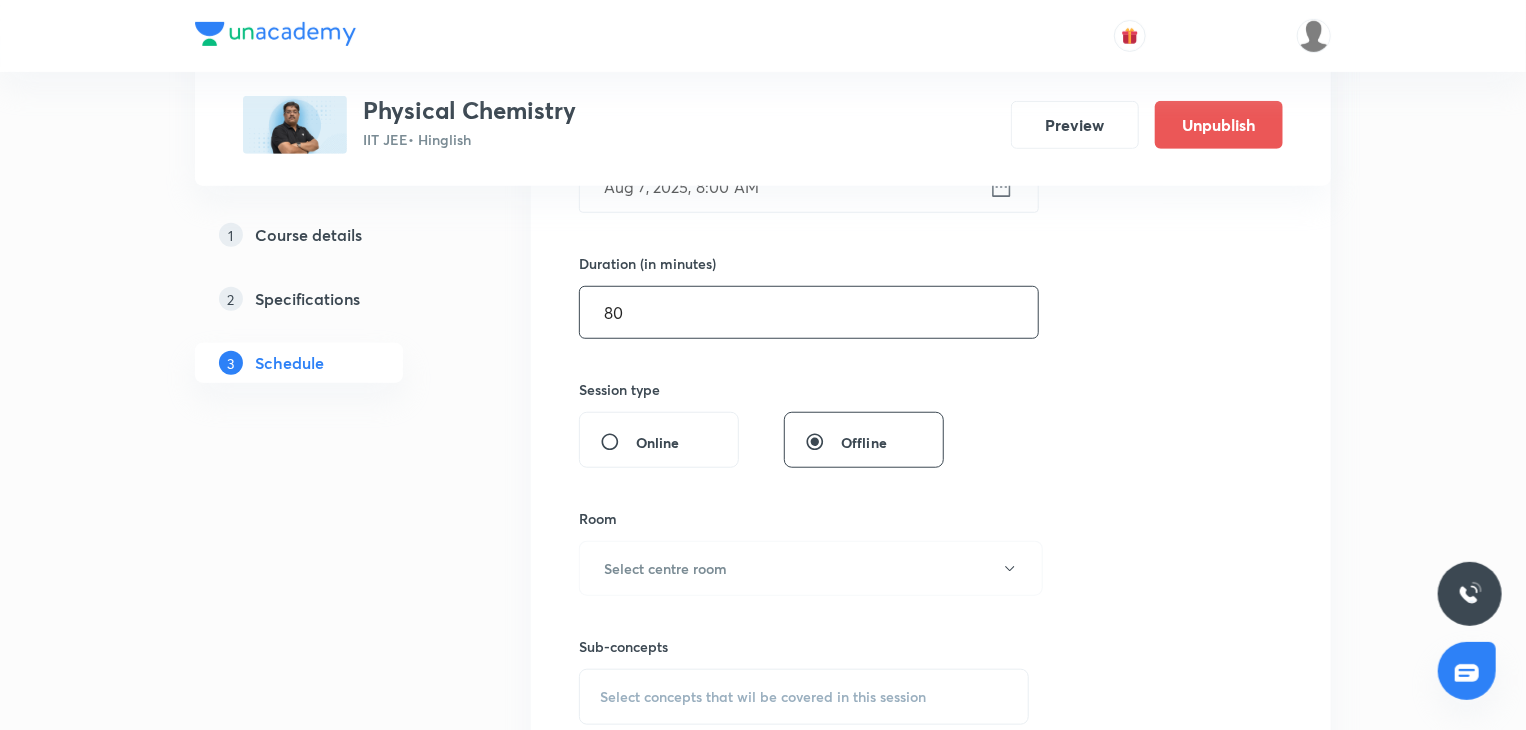 scroll, scrollTop: 600, scrollLeft: 0, axis: vertical 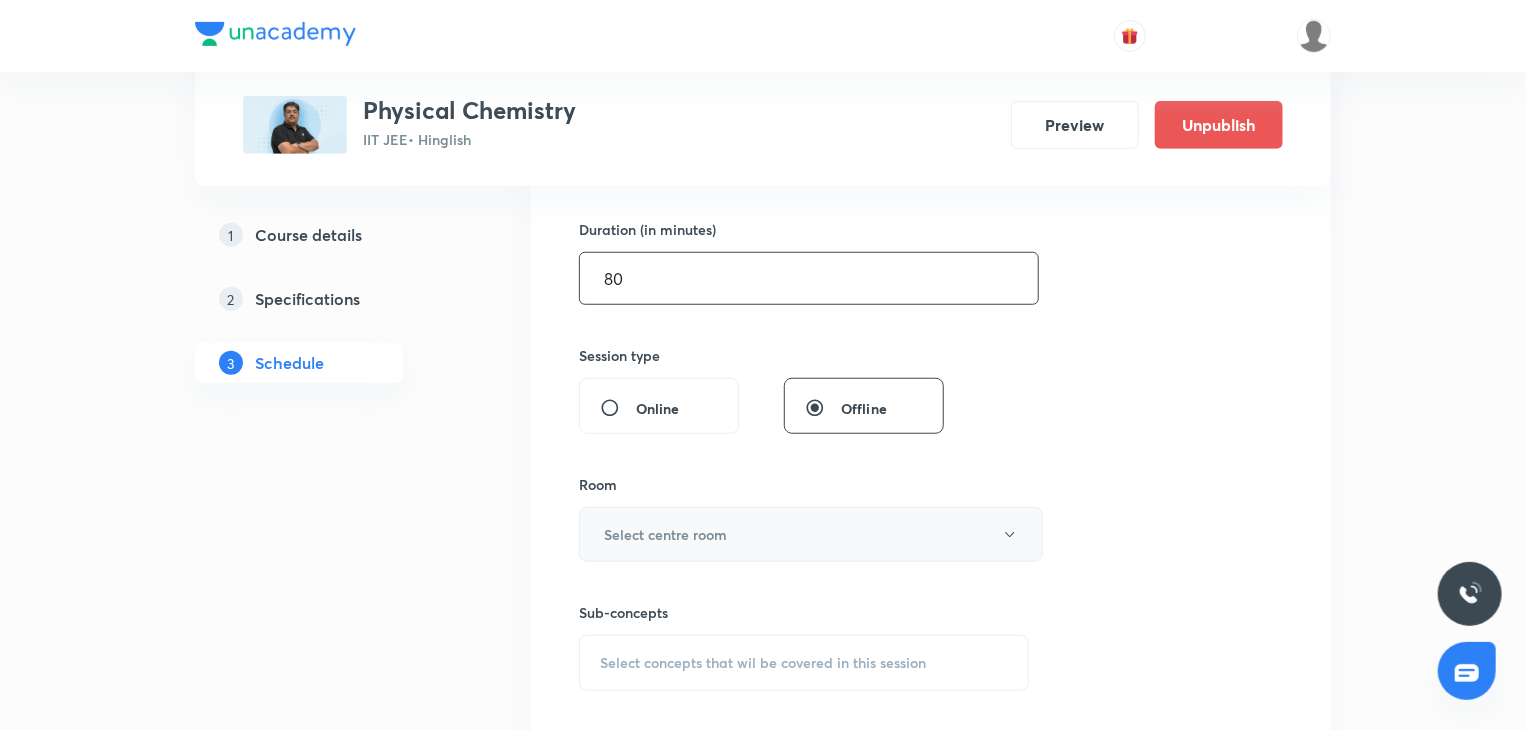 type on "80" 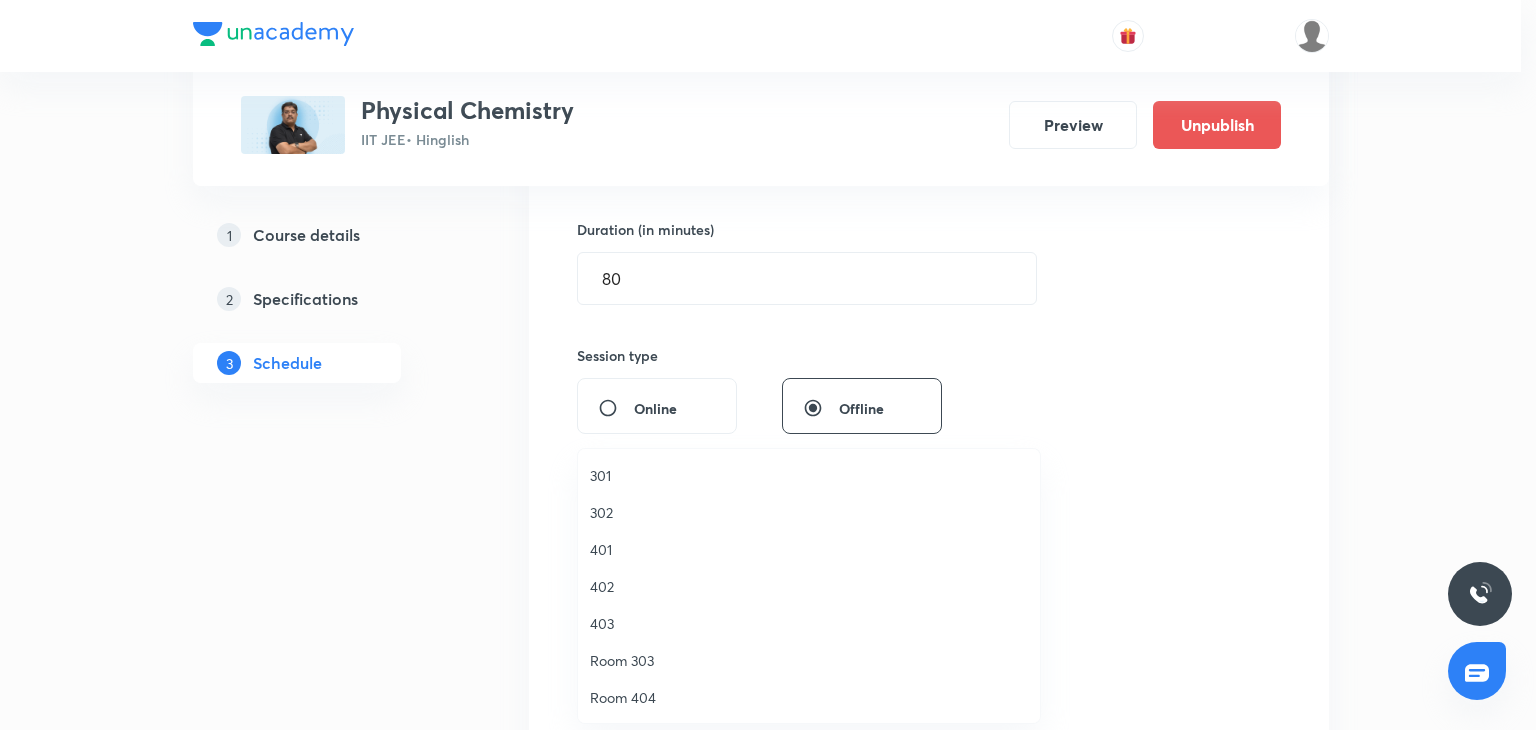 click on "403" at bounding box center [809, 623] 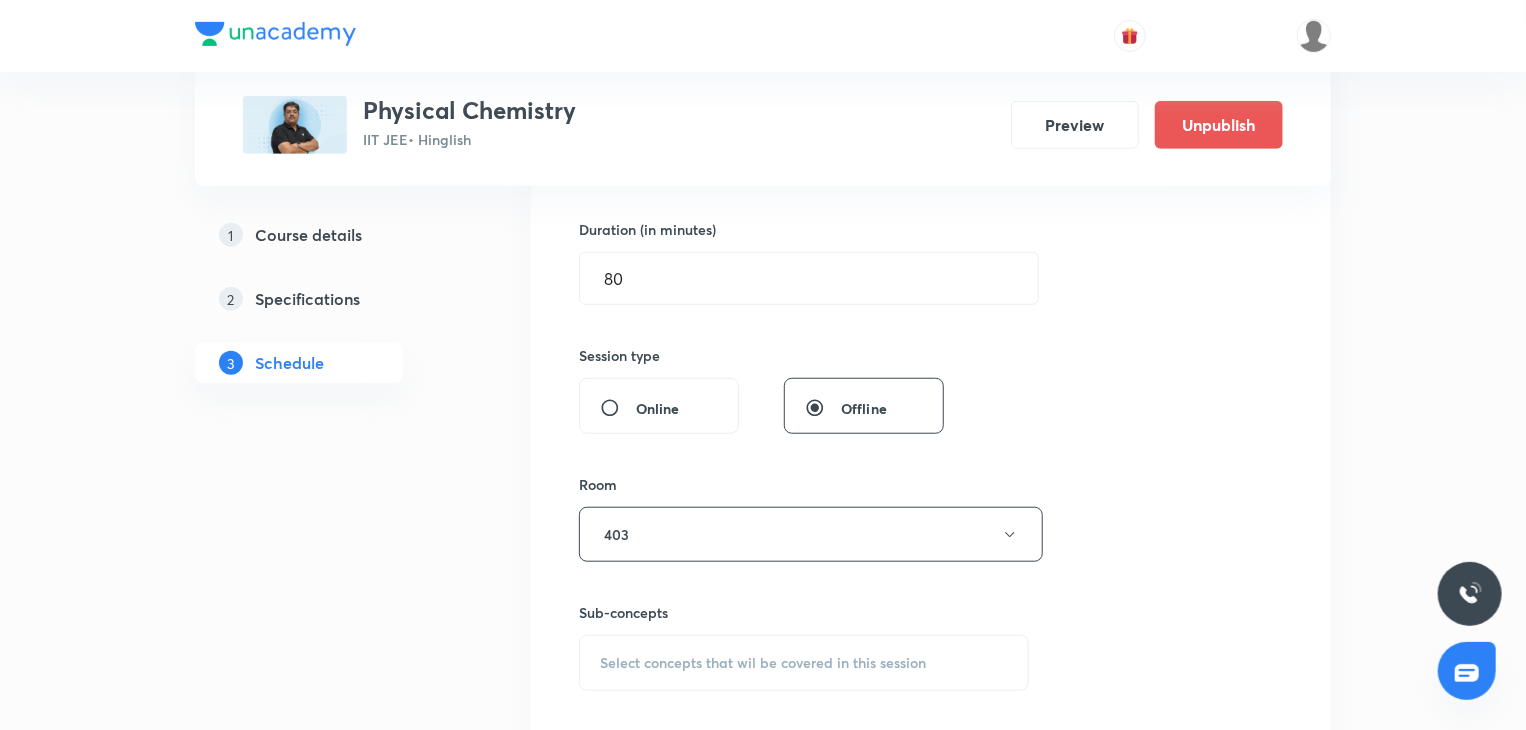 click on "Sub-concepts Select concepts that wil be covered in this session" at bounding box center [804, 646] 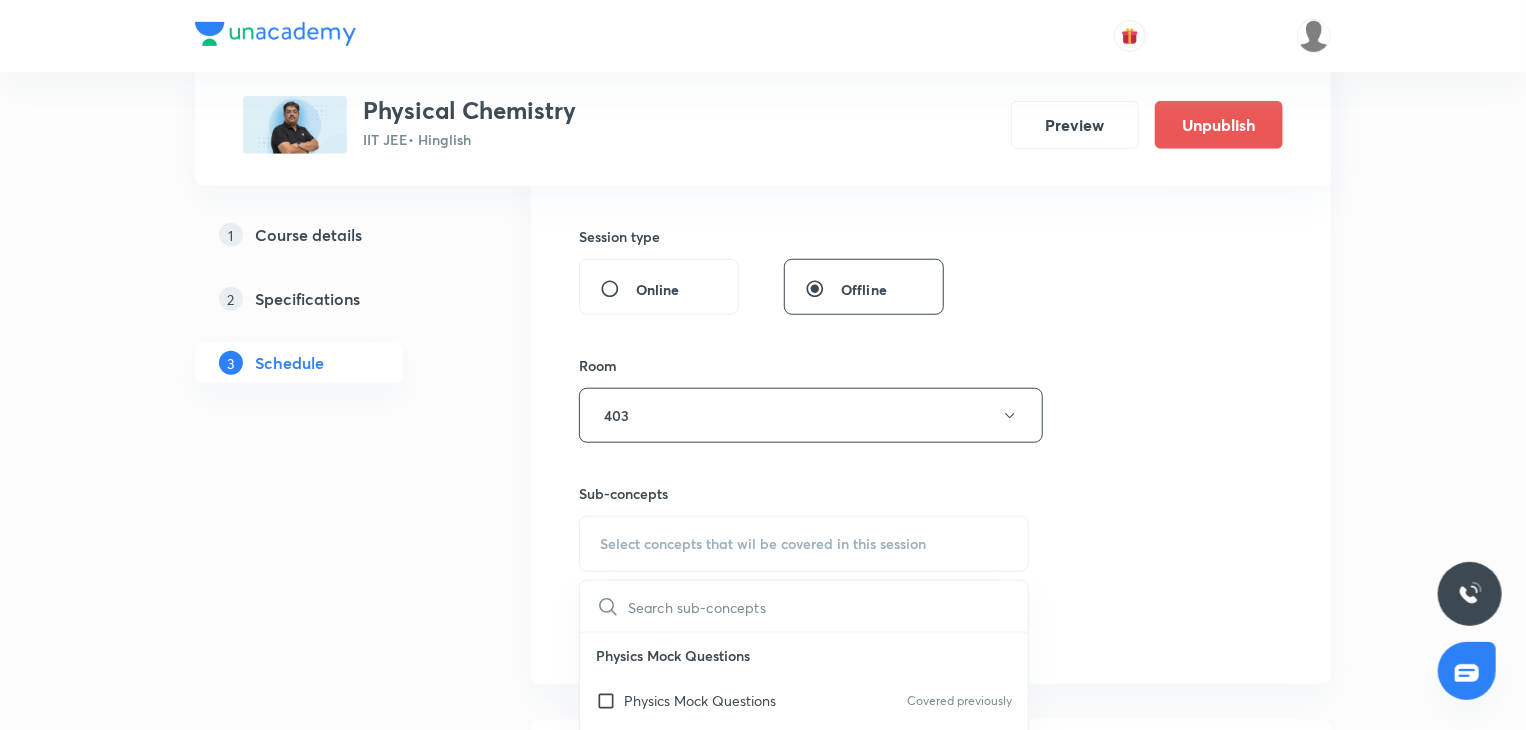 scroll, scrollTop: 819, scrollLeft: 0, axis: vertical 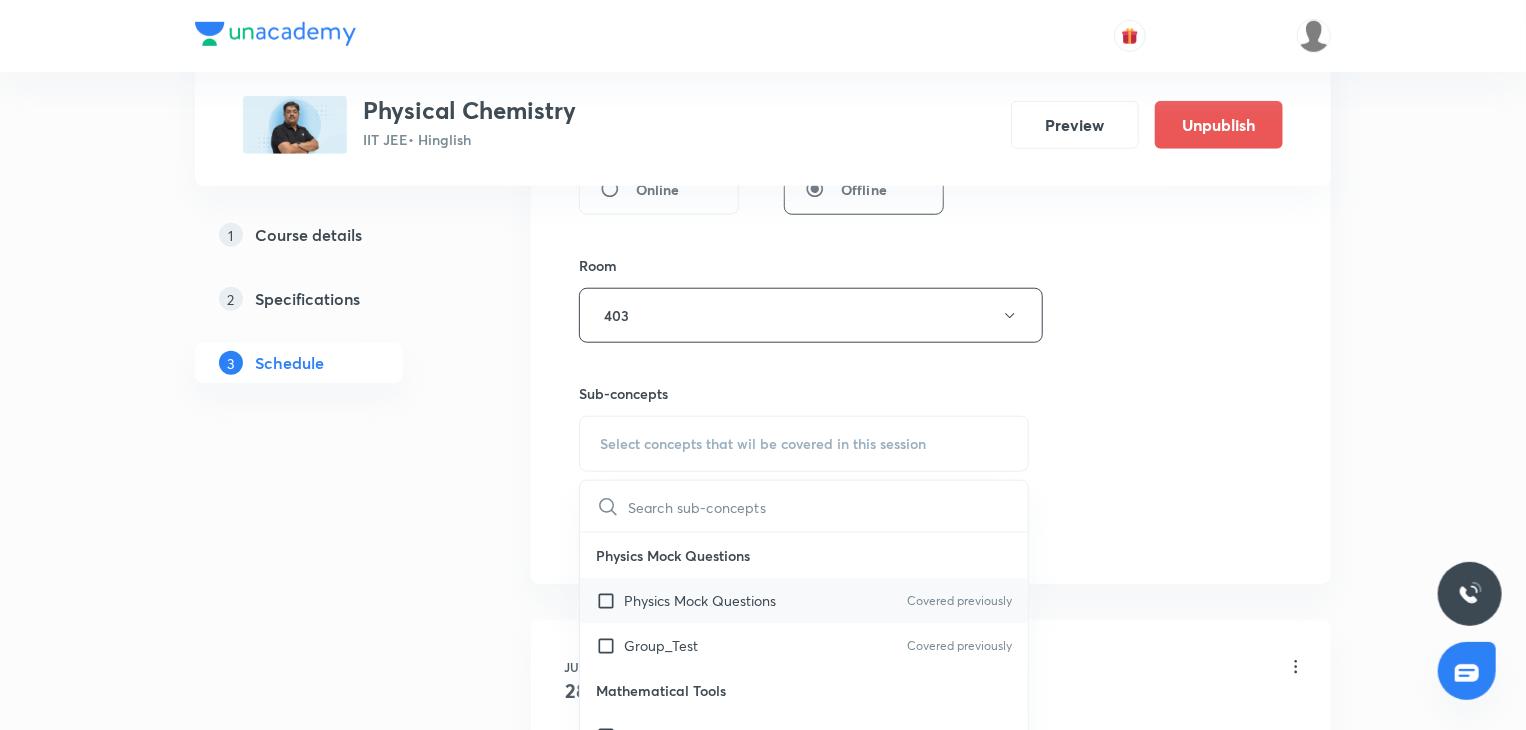 click on "Physics Mock Questions" at bounding box center [700, 600] 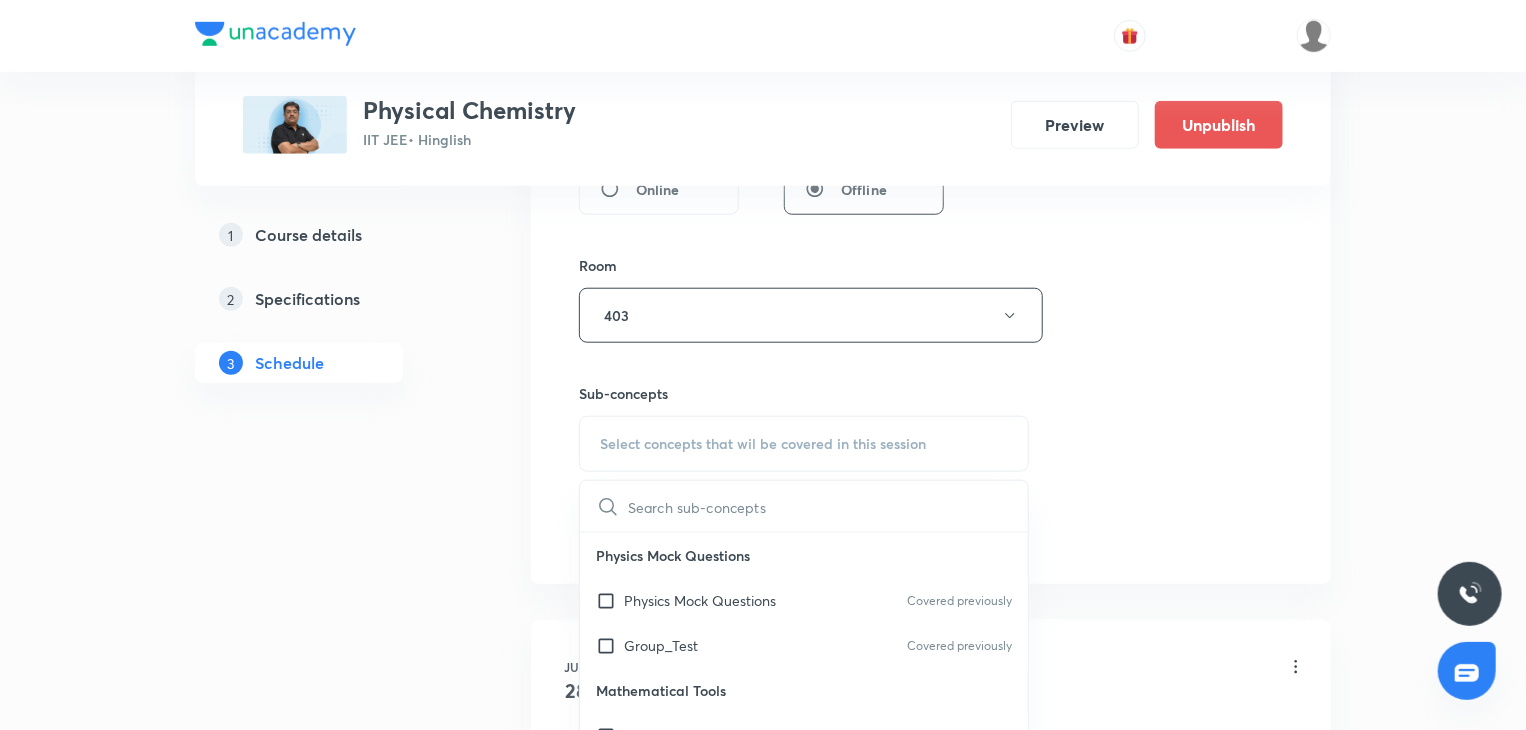 checkbox on "true" 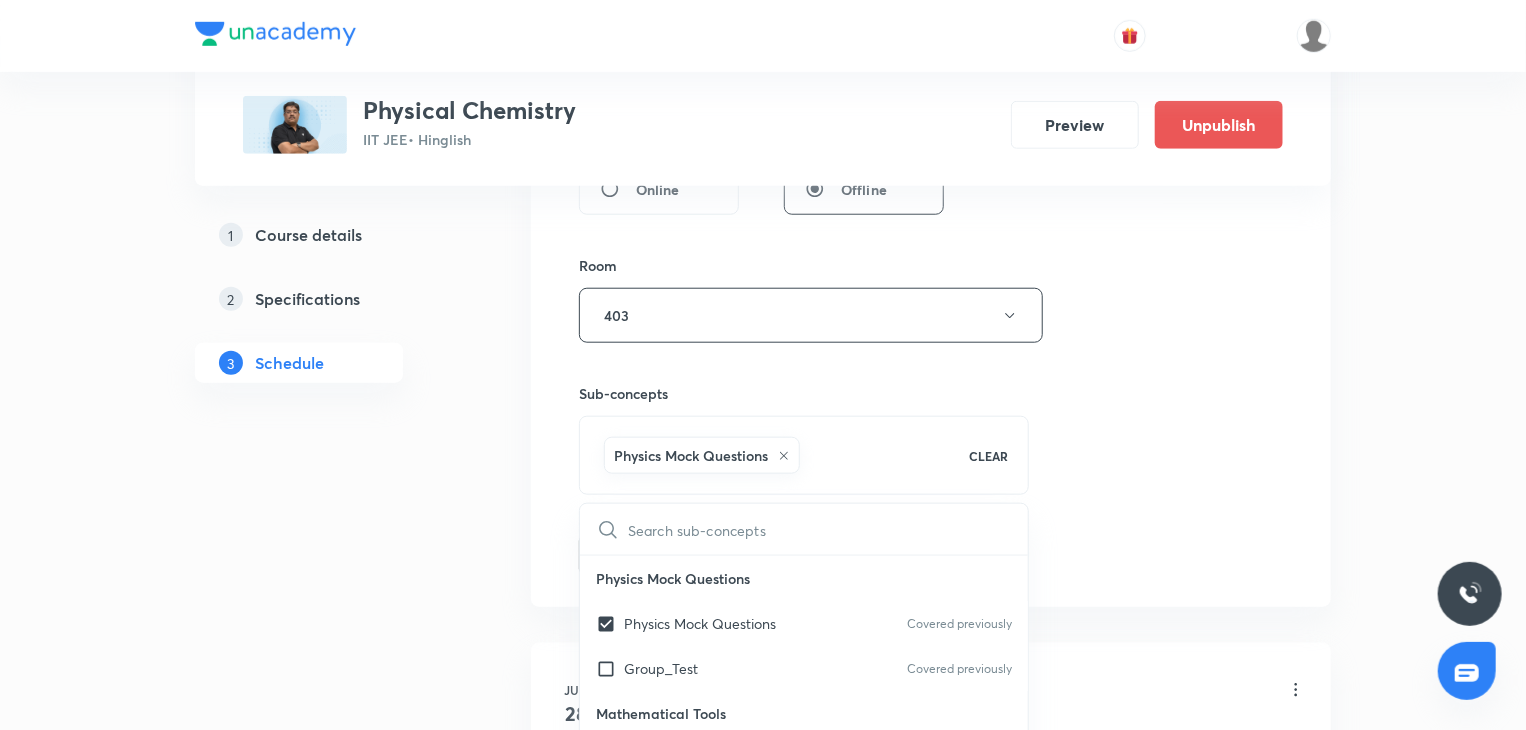 click on "Session  20 Live class Session title 18/99 Atomic Structure 8 ​ Schedule for Aug 7, 2025, 8:00 AM ​ Duration (in minutes) 80 ​   Session type Online Offline Room 403 Sub-concepts Physics Mock Questions CLEAR ​ Physics Mock Questions Physics Mock Questions Covered previously Group_Test Covered previously Mathematical Tools Vectors and Scalars  Elementary Algebra Basic Trigonometry Addition of Vectors 2D and 3D Geometry Representation of Vector  Components of a Vector Functions Unit Vectors Differentiation Integration Rectangular Components of a Vector in Three Dimensions Position Vector Use of Differentiation & Integration in One Dimensional Motion Displacement Vector Derivatives of Equations of Motion by Calculus Vectors Product of Two Vectors Differentiation: Basic Formula and Rule Definite Integration and Area Under The Curve Maxima and Minima Chain Rule Cross Product Dot-Product Resolution of Vectors Subtraction of Vectors Addition of More than Two Vectors Units & Dimensions Physical quantity Units" at bounding box center (931, 94) 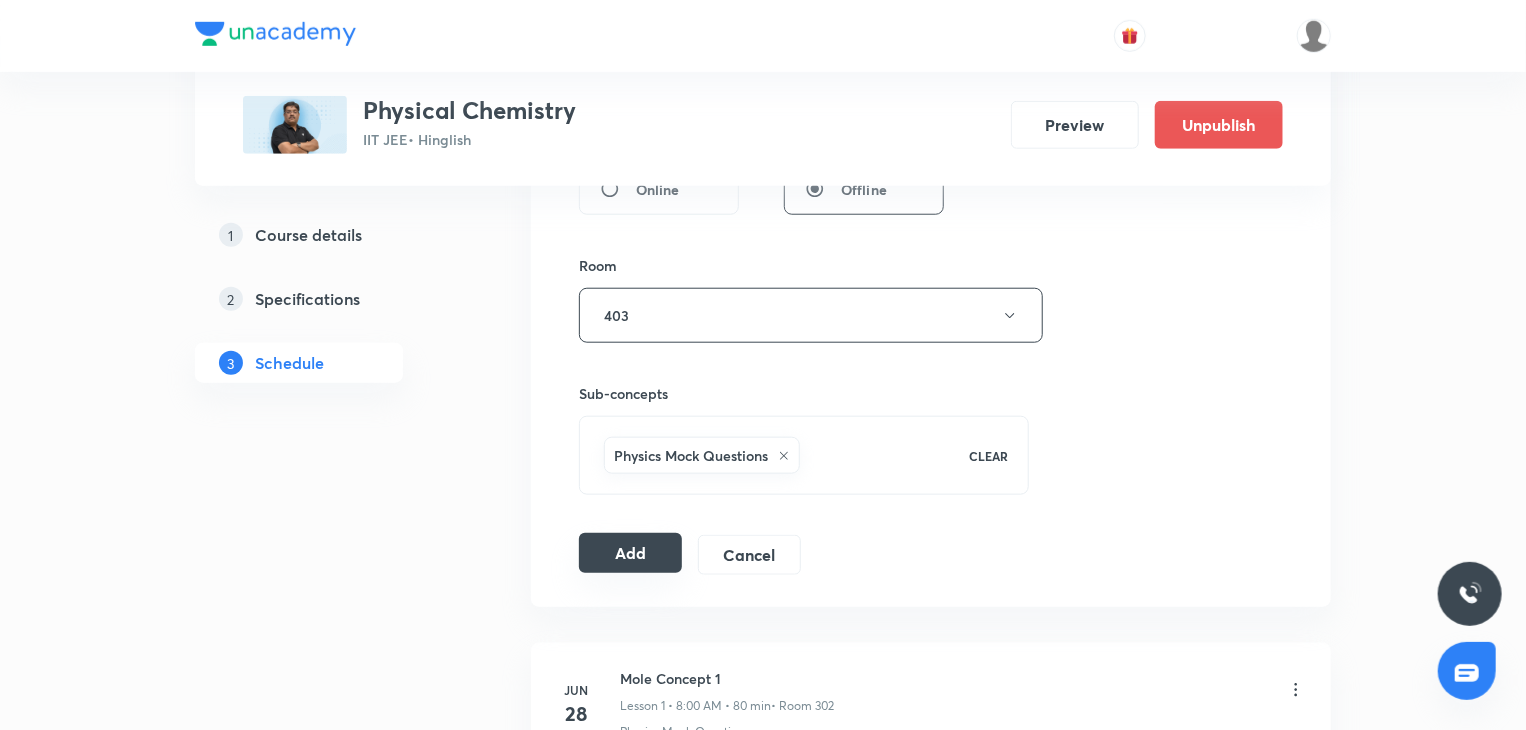 click on "Add" at bounding box center (630, 553) 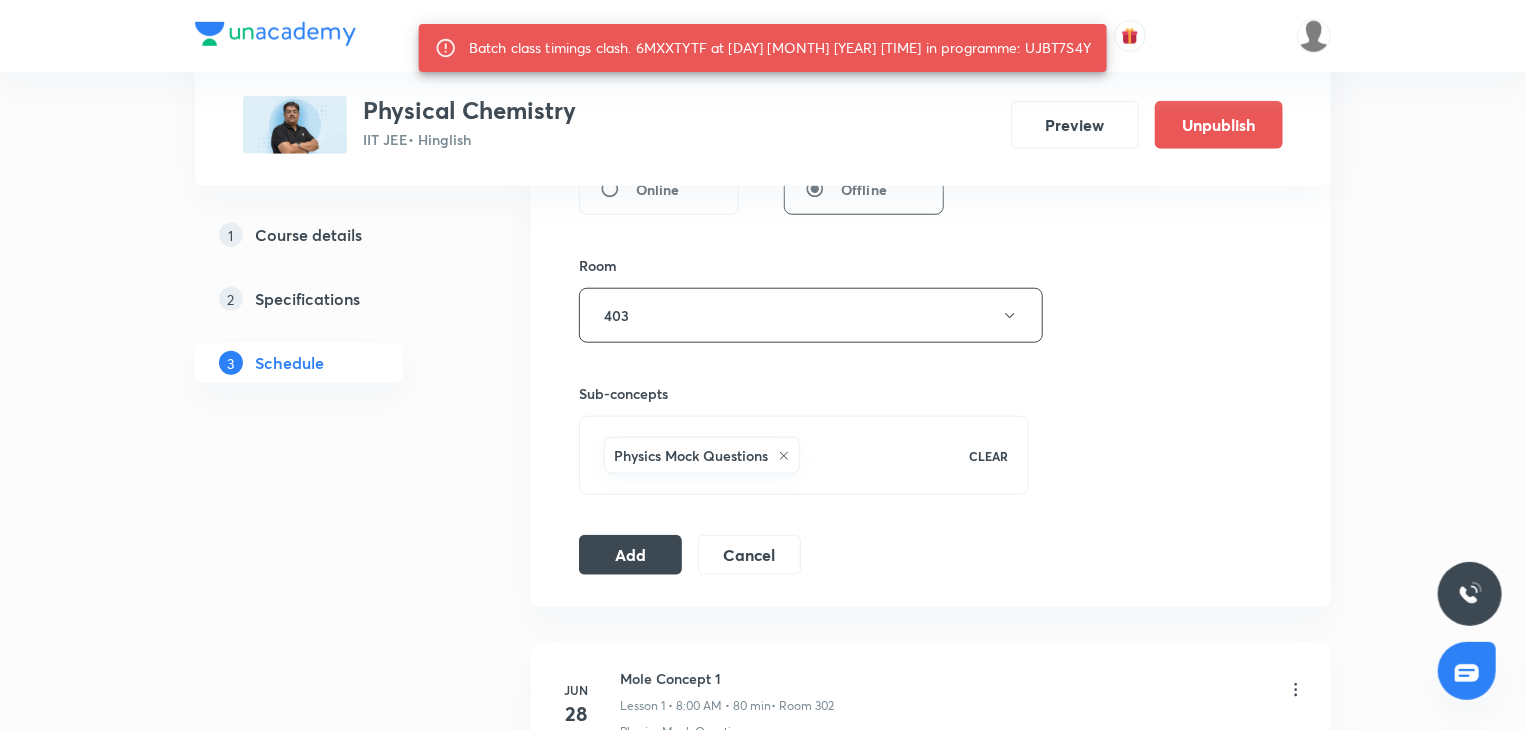 click on "Batch class timings clash. 6MXXTYTF at 07 Aug 2025 08:00 AM in programme: UJBT7S4Y" at bounding box center (780, 48) 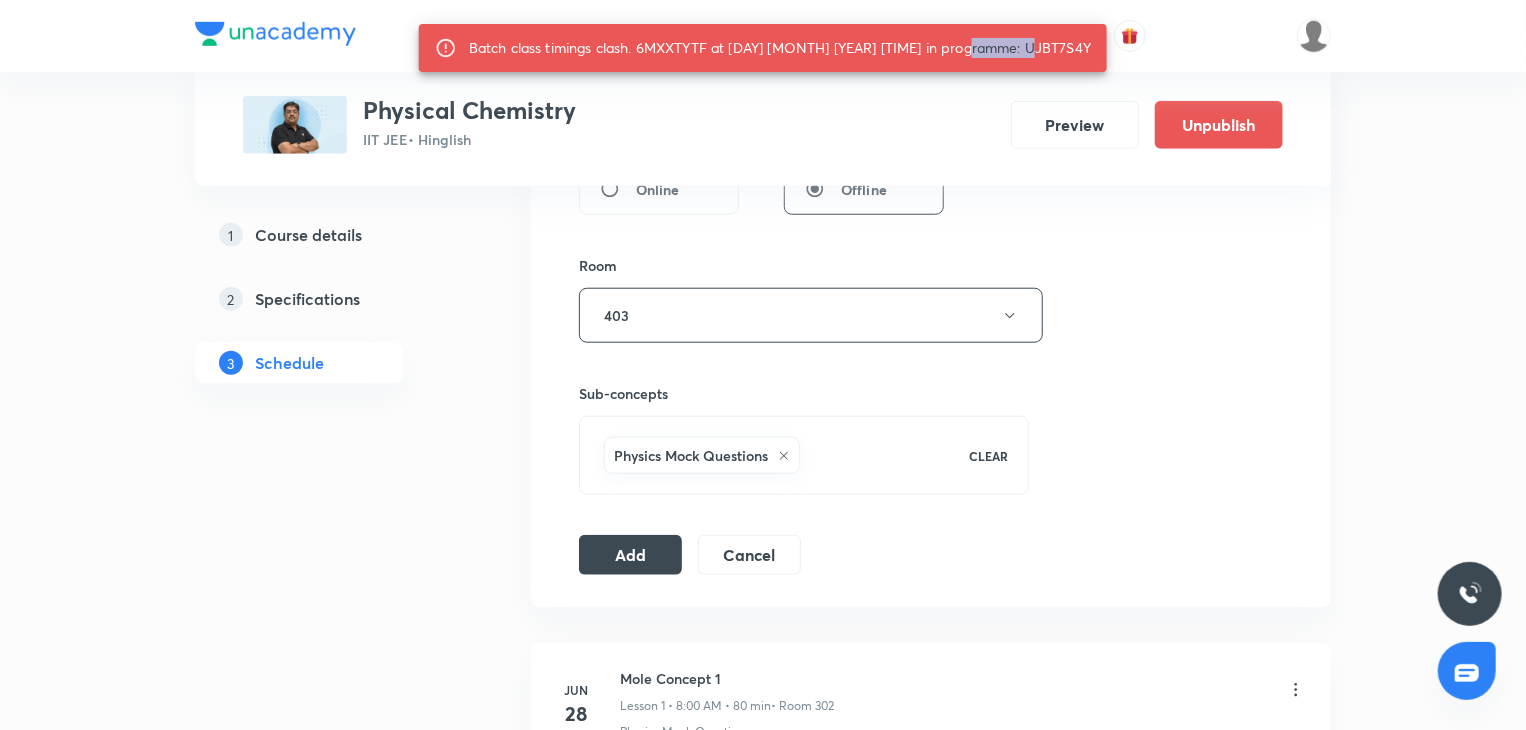 click on "Batch class timings clash. 6MXXTYTF at 07 Aug 2025 08:00 AM in programme: UJBT7S4Y" at bounding box center (780, 48) 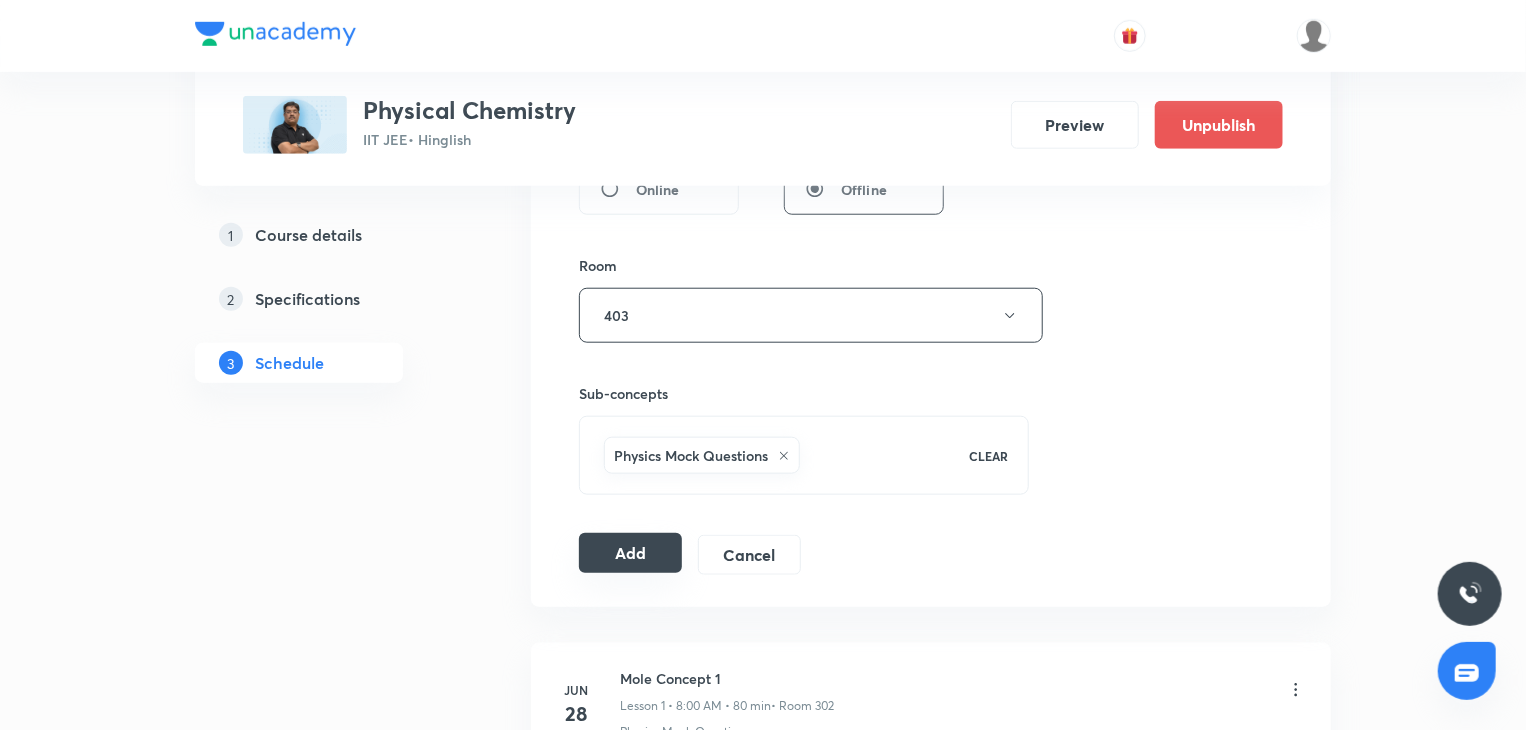 click on "Add" at bounding box center [630, 553] 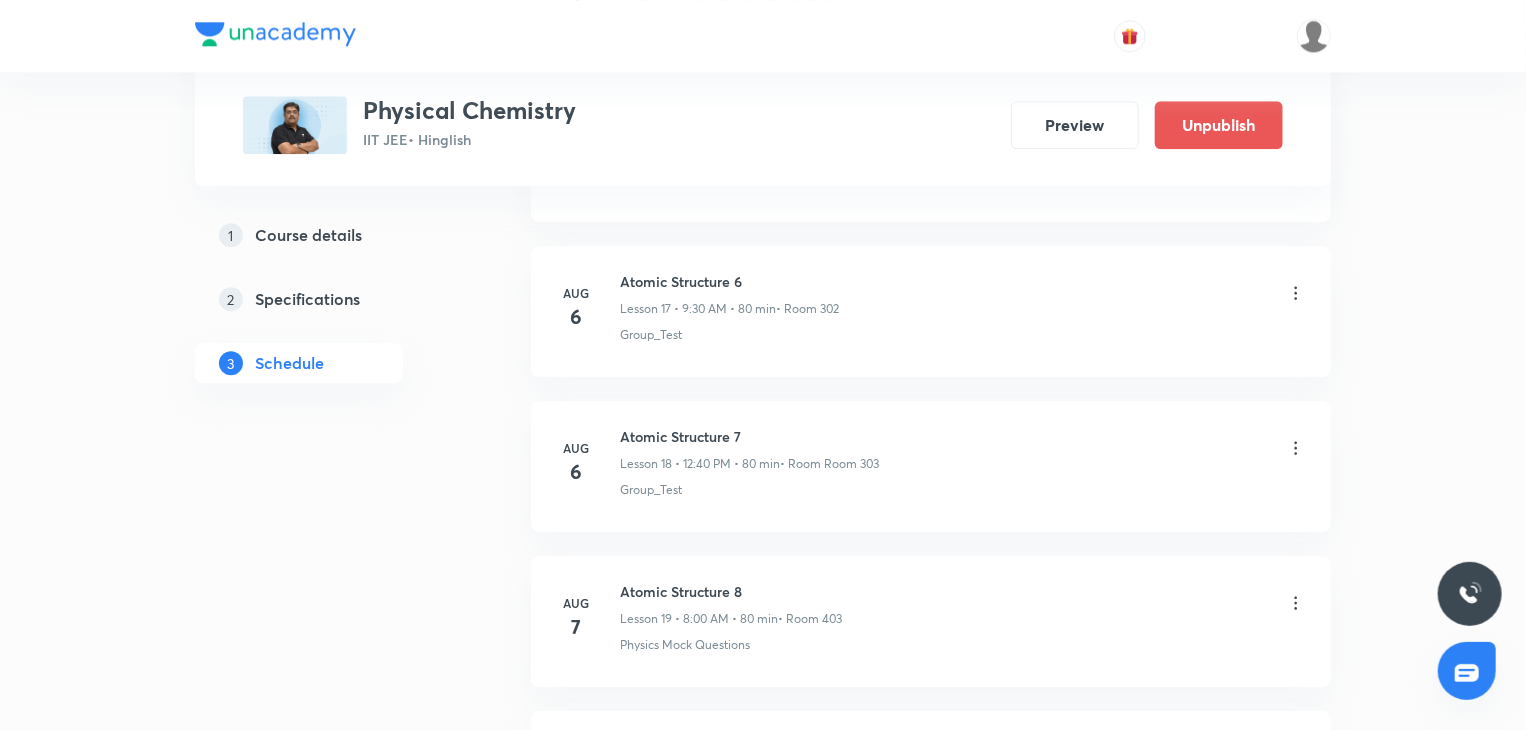 scroll, scrollTop: 3046, scrollLeft: 0, axis: vertical 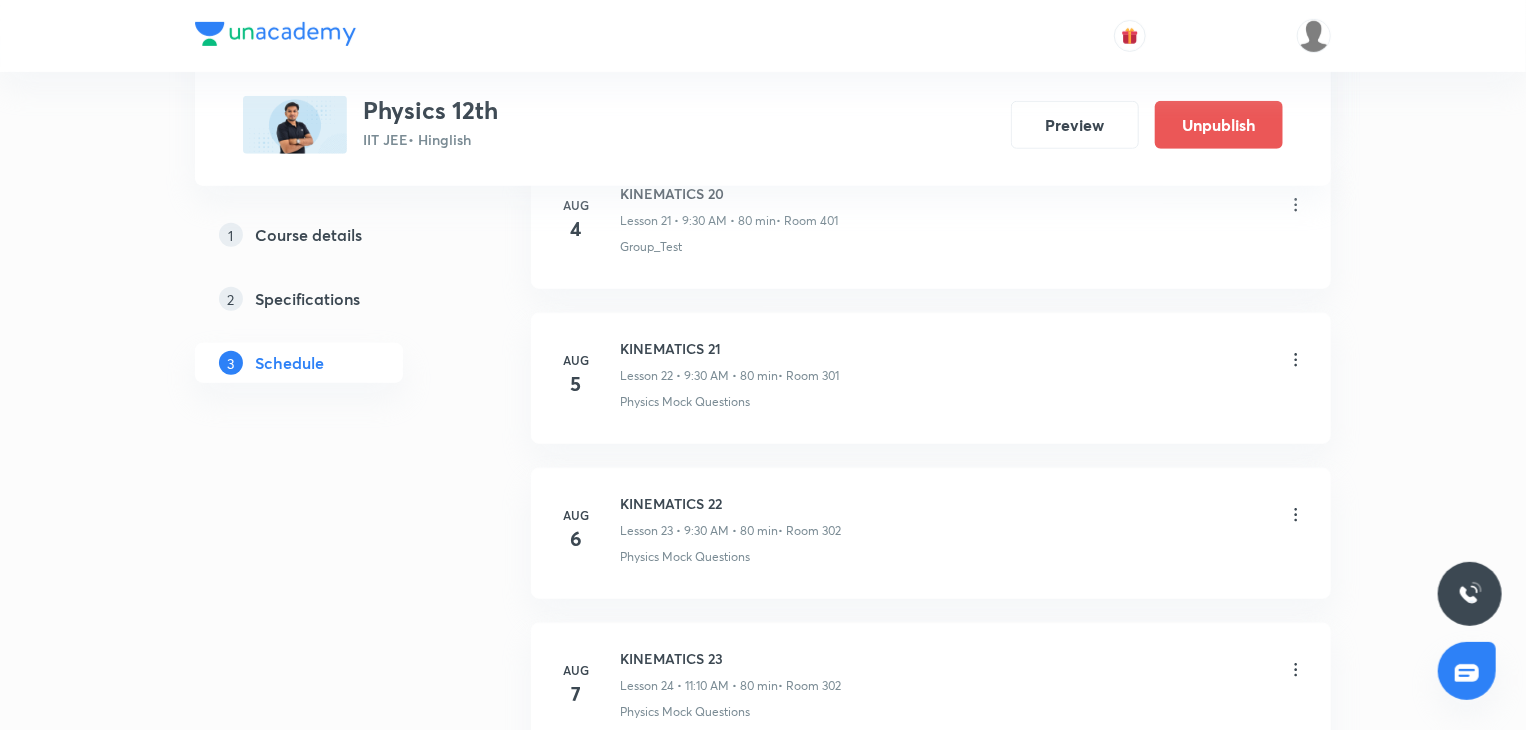 click 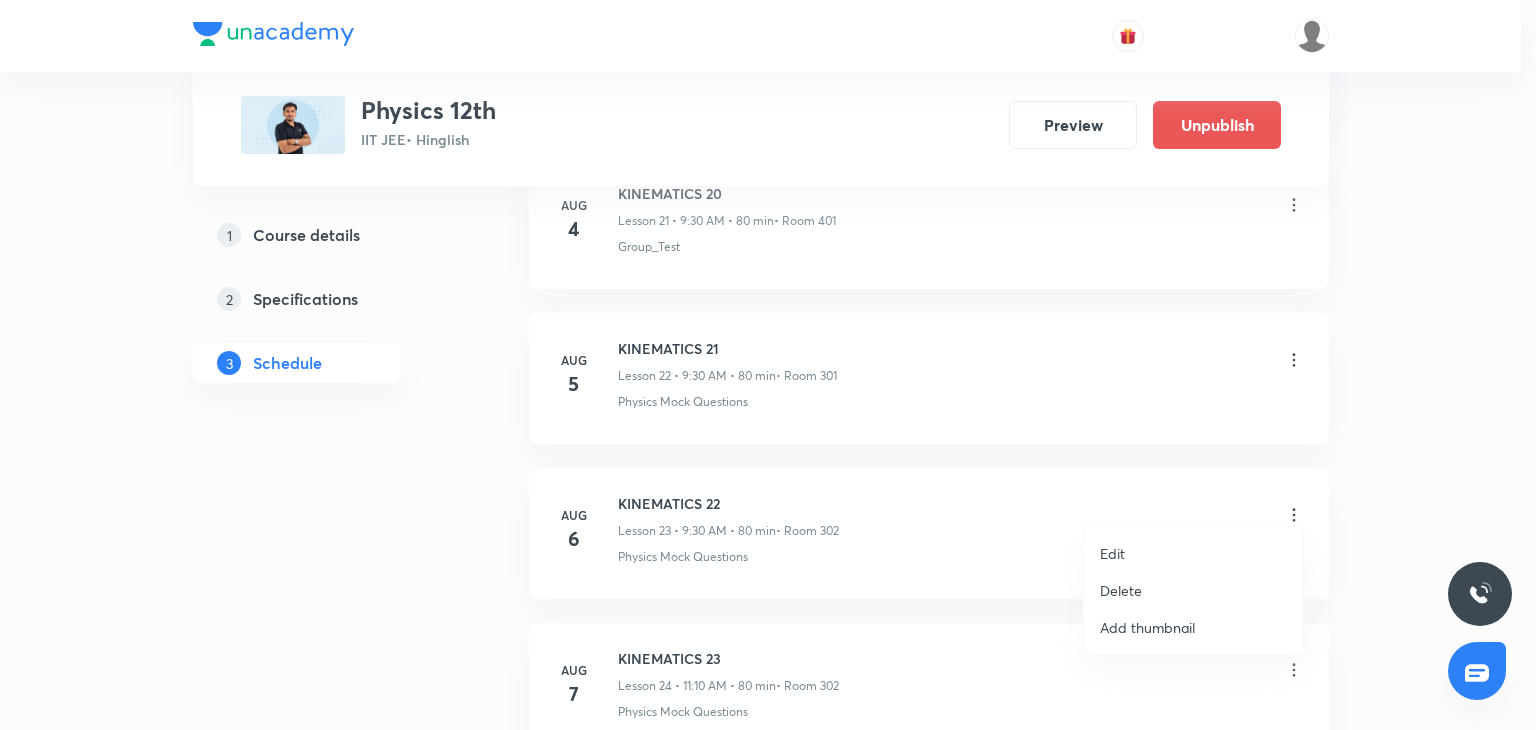 click on "Delete" at bounding box center [1121, 590] 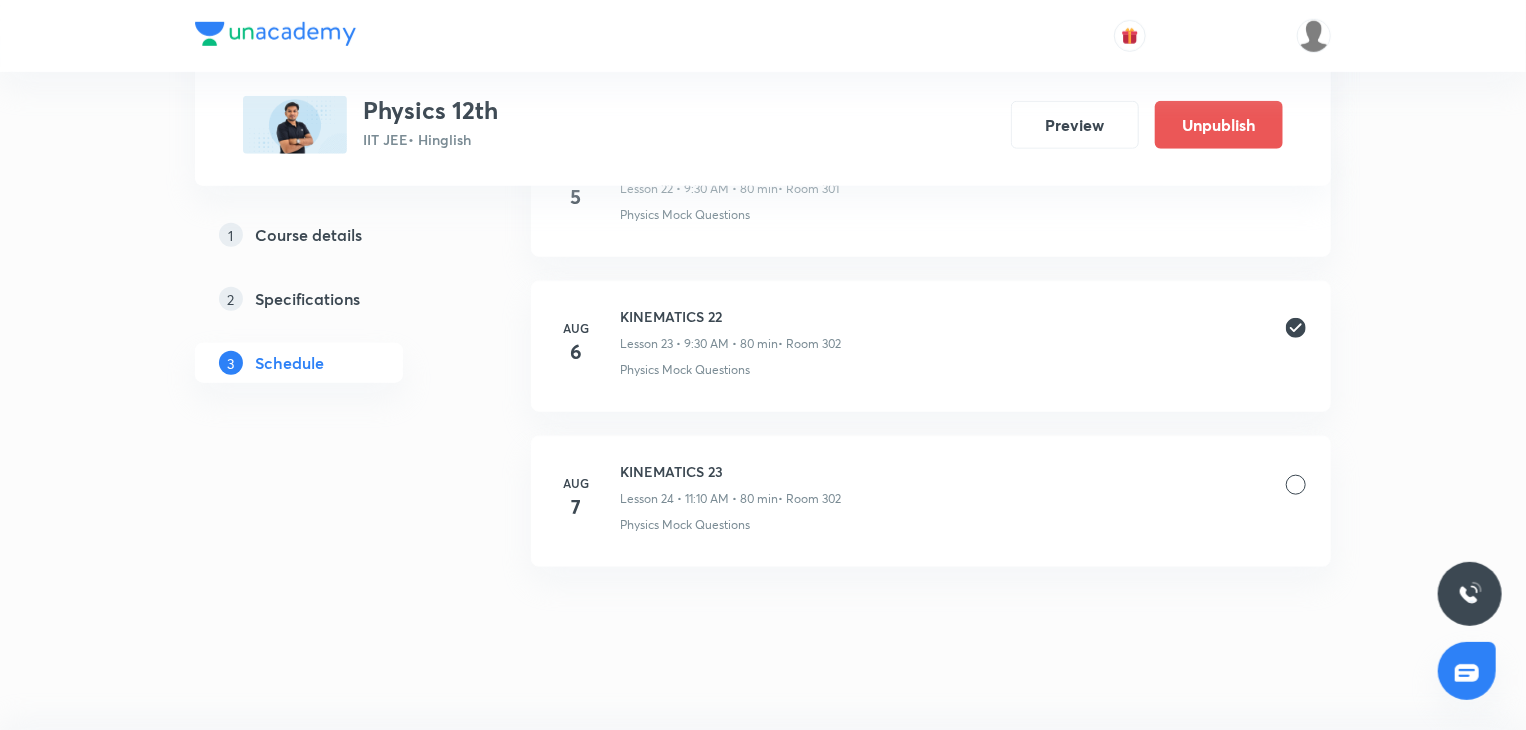 scroll, scrollTop: 4709, scrollLeft: 0, axis: vertical 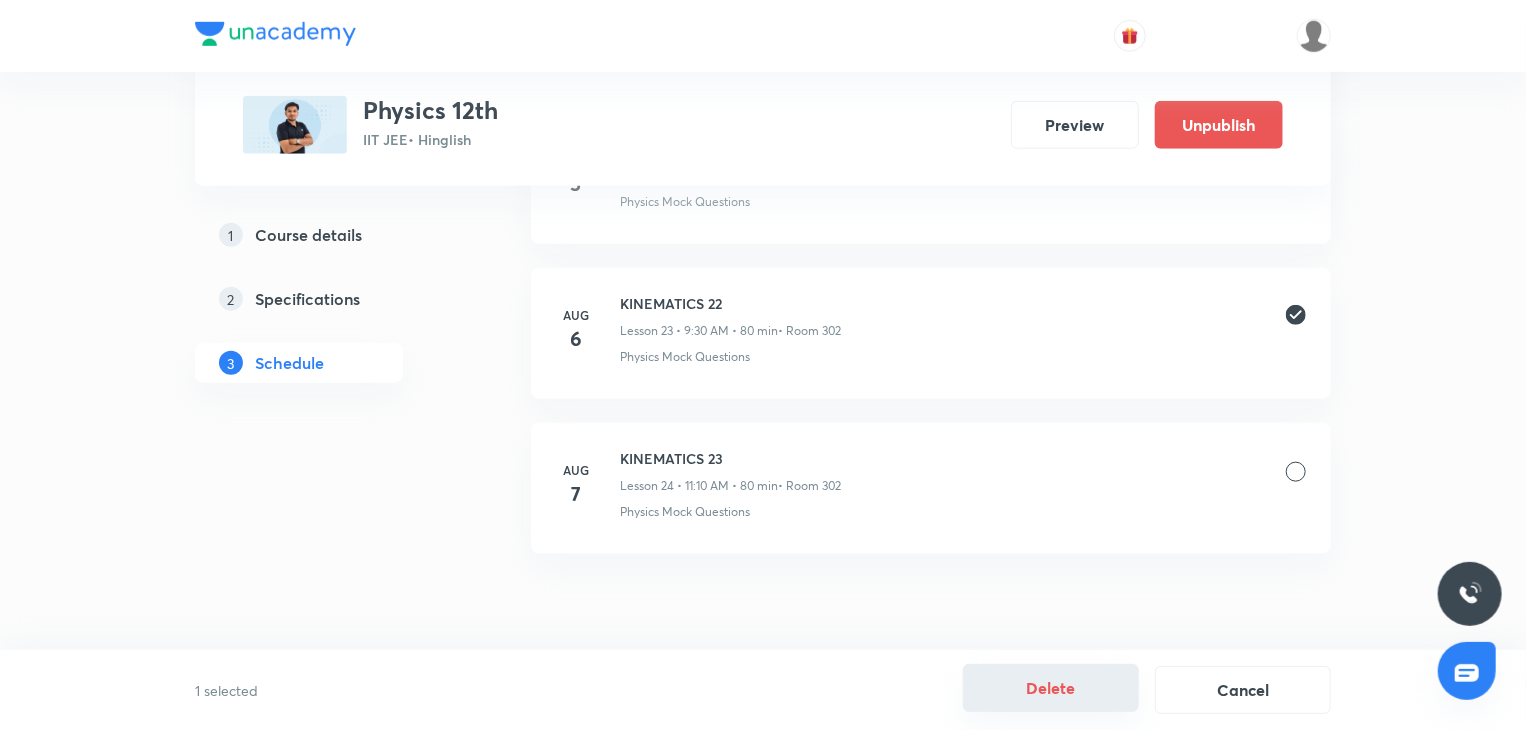 click on "Delete" at bounding box center [1051, 688] 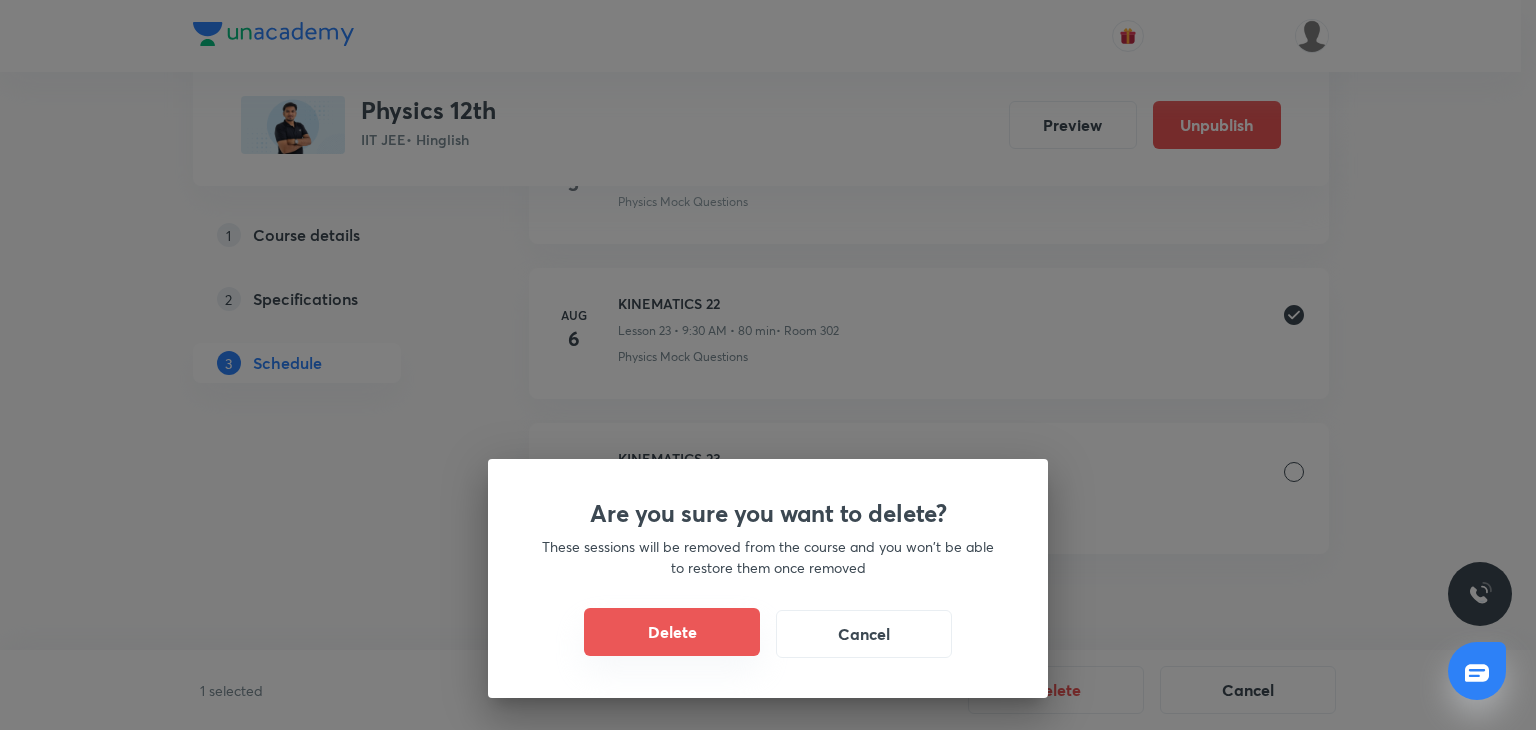 click on "Delete" at bounding box center [672, 632] 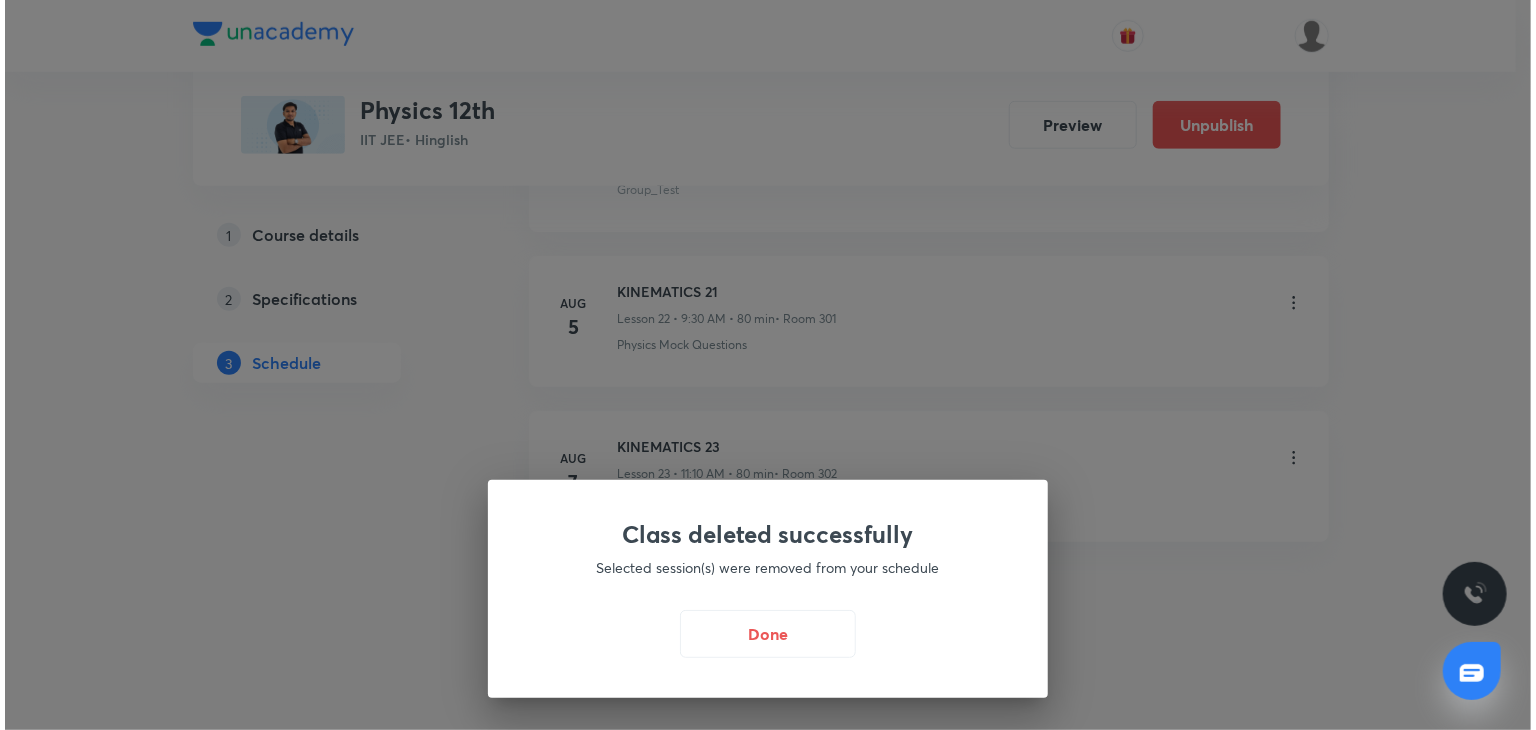 scroll, scrollTop: 4555, scrollLeft: 0, axis: vertical 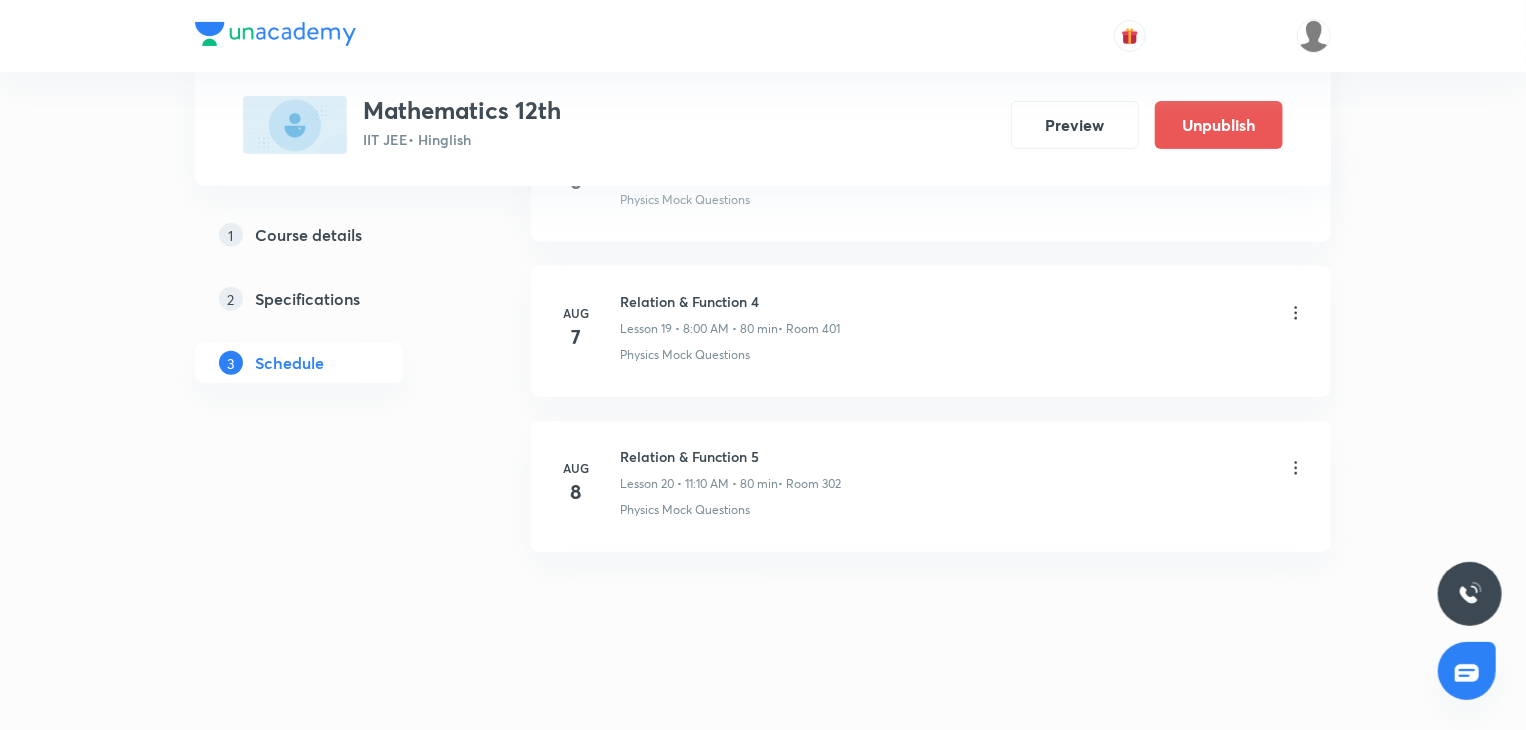 click on "Relation & Function 5 Lesson 20 • 11:10 AM • 80 min  • Room 302" at bounding box center [963, 469] 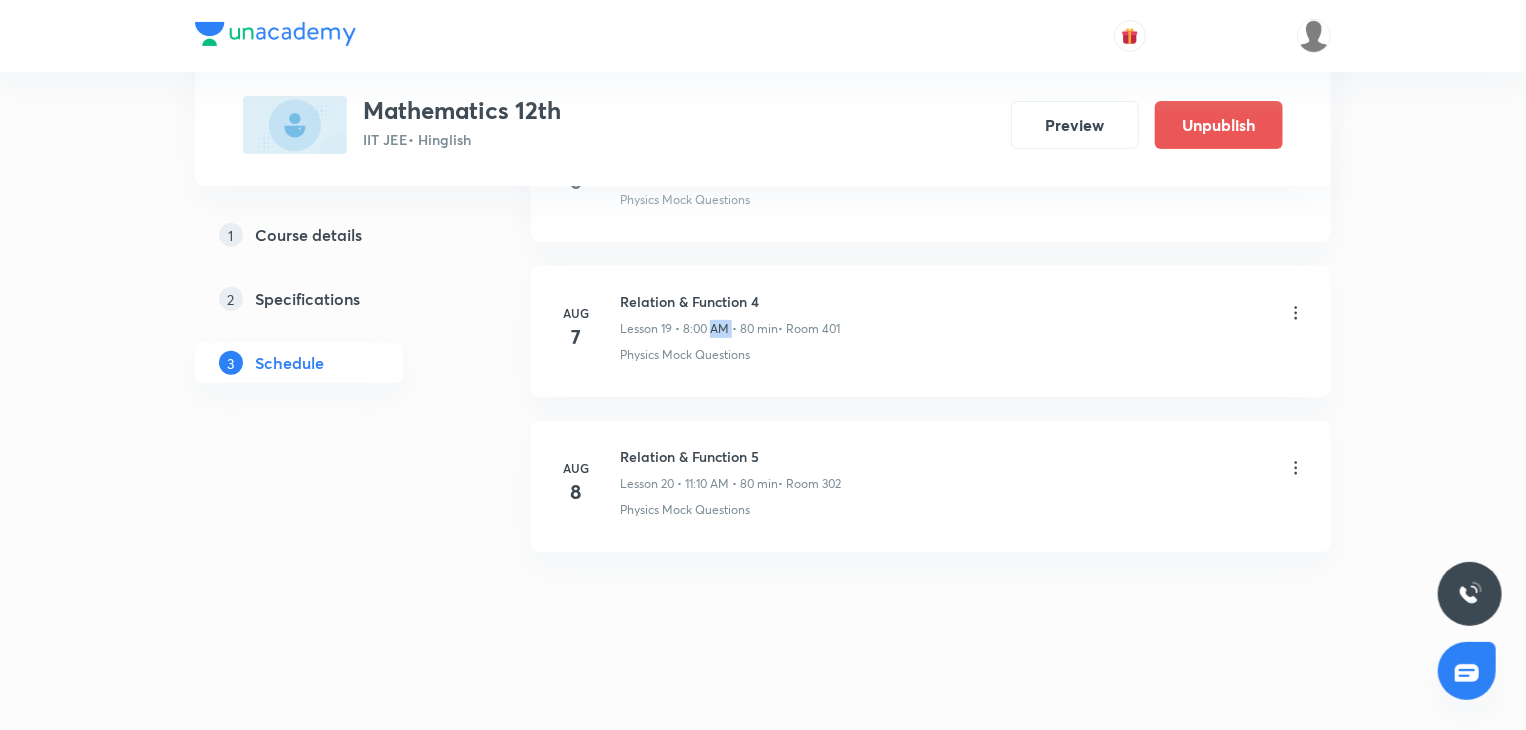 click on "Relation & Function 4 Lesson 19 • 8:00 AM • 80 min  • Room 401" at bounding box center (730, 314) 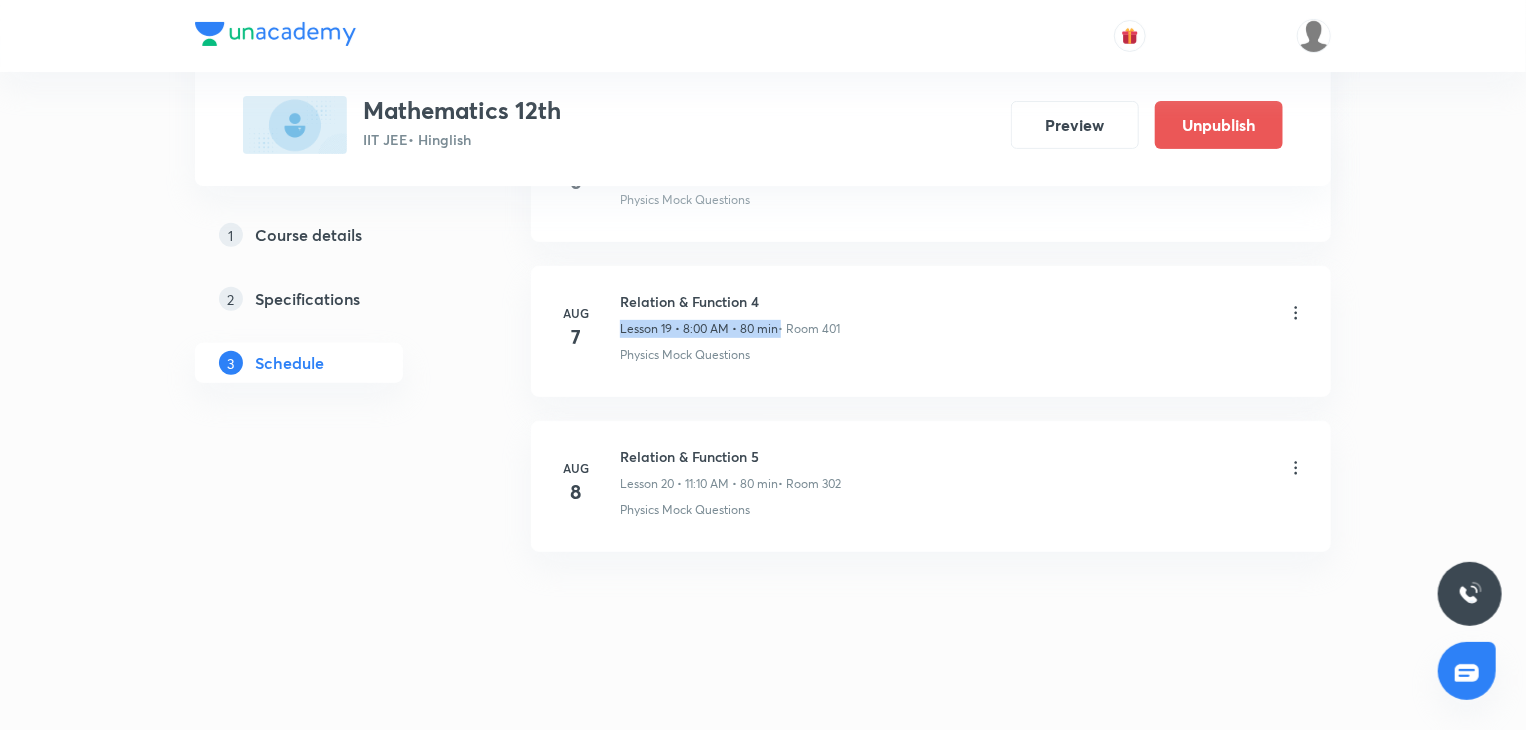 click on "Relation & Function 4 Lesson 19 • 8:00 AM • 80 min  • Room 401" at bounding box center (730, 314) 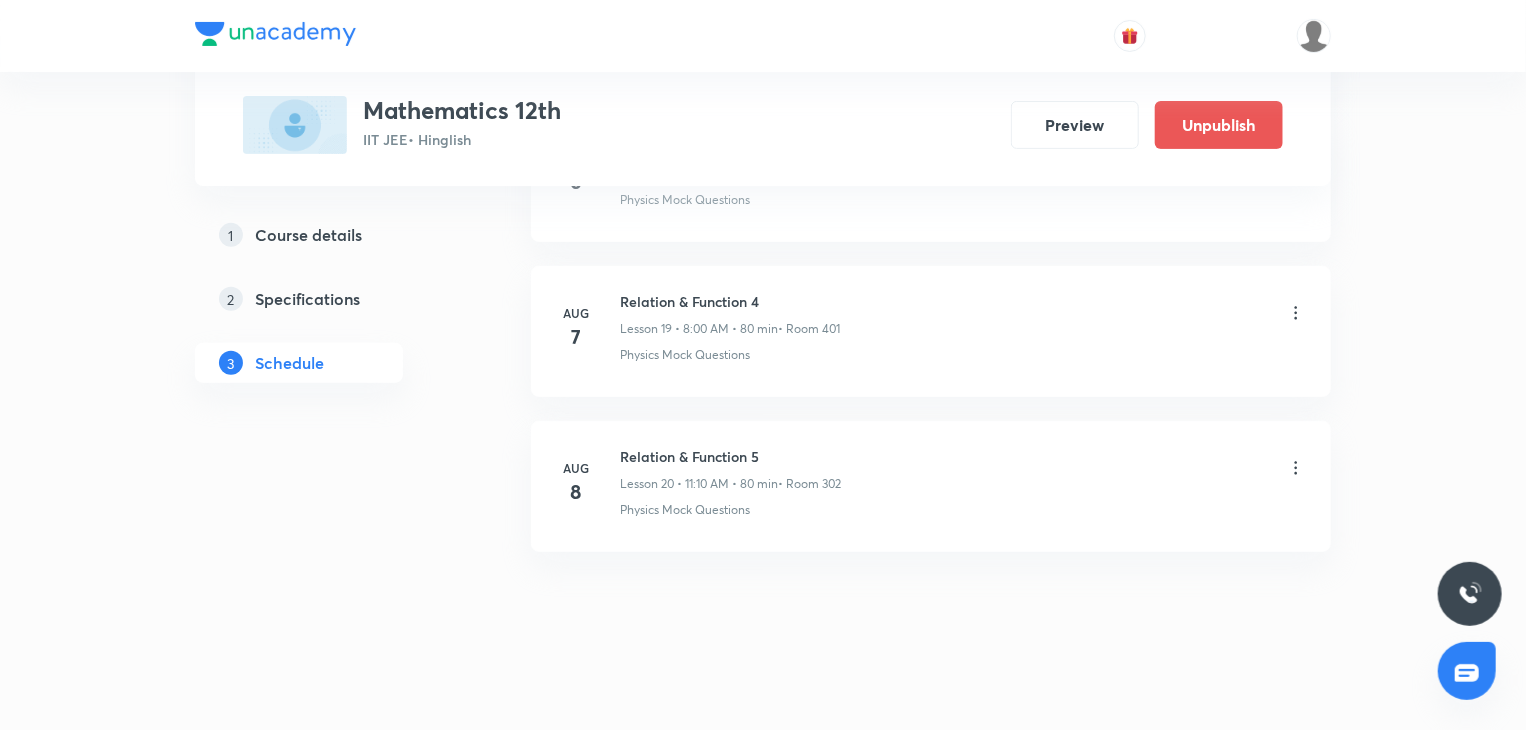 click on "Aug 7 Relation & Function 4 Lesson 19 • 8:00 AM • 80 min  • Room 401 Physics Mock Questions" at bounding box center (931, 331) 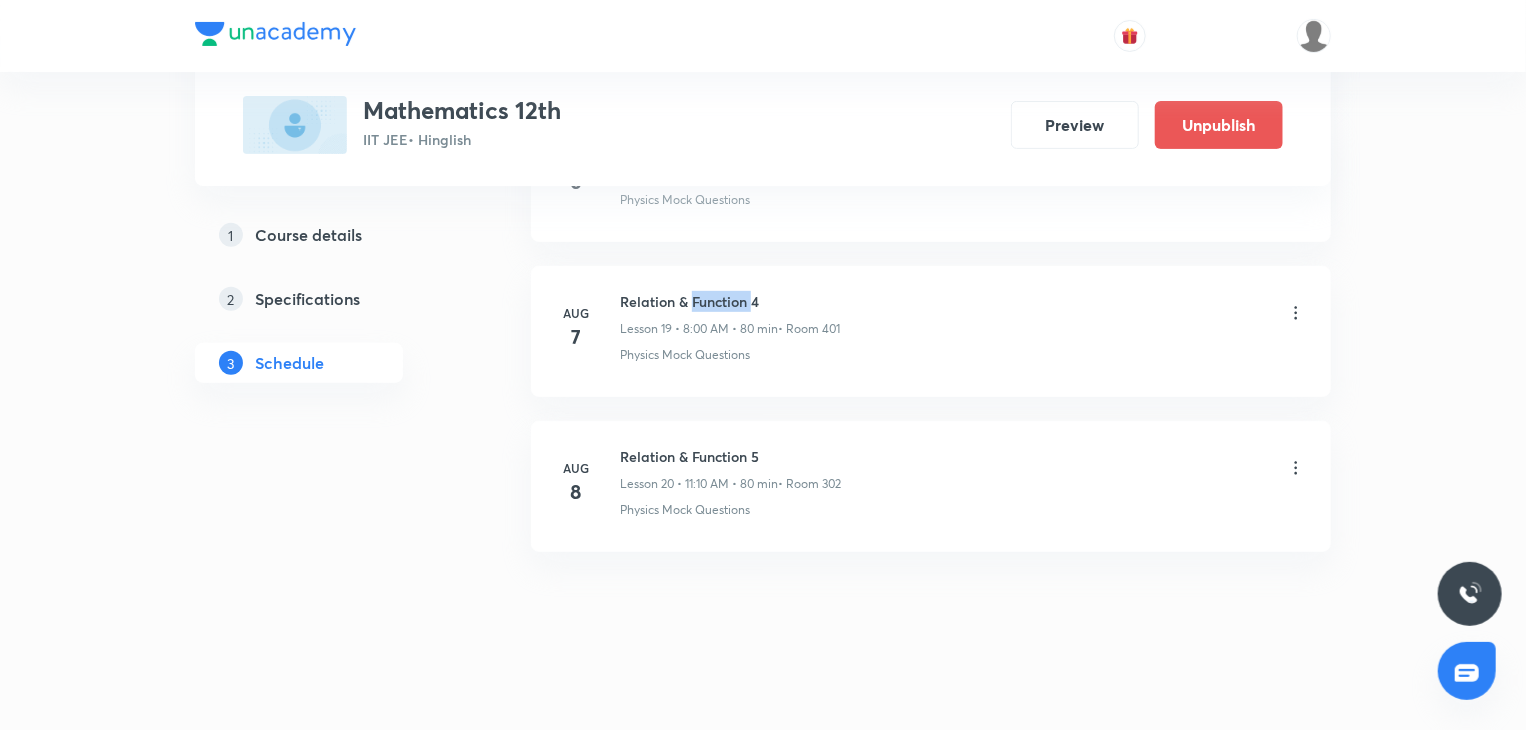 click on "Aug 7 Relation & Function 4 Lesson 19 • 8:00 AM • 80 min  • Room 401 Physics Mock Questions" at bounding box center (931, 331) 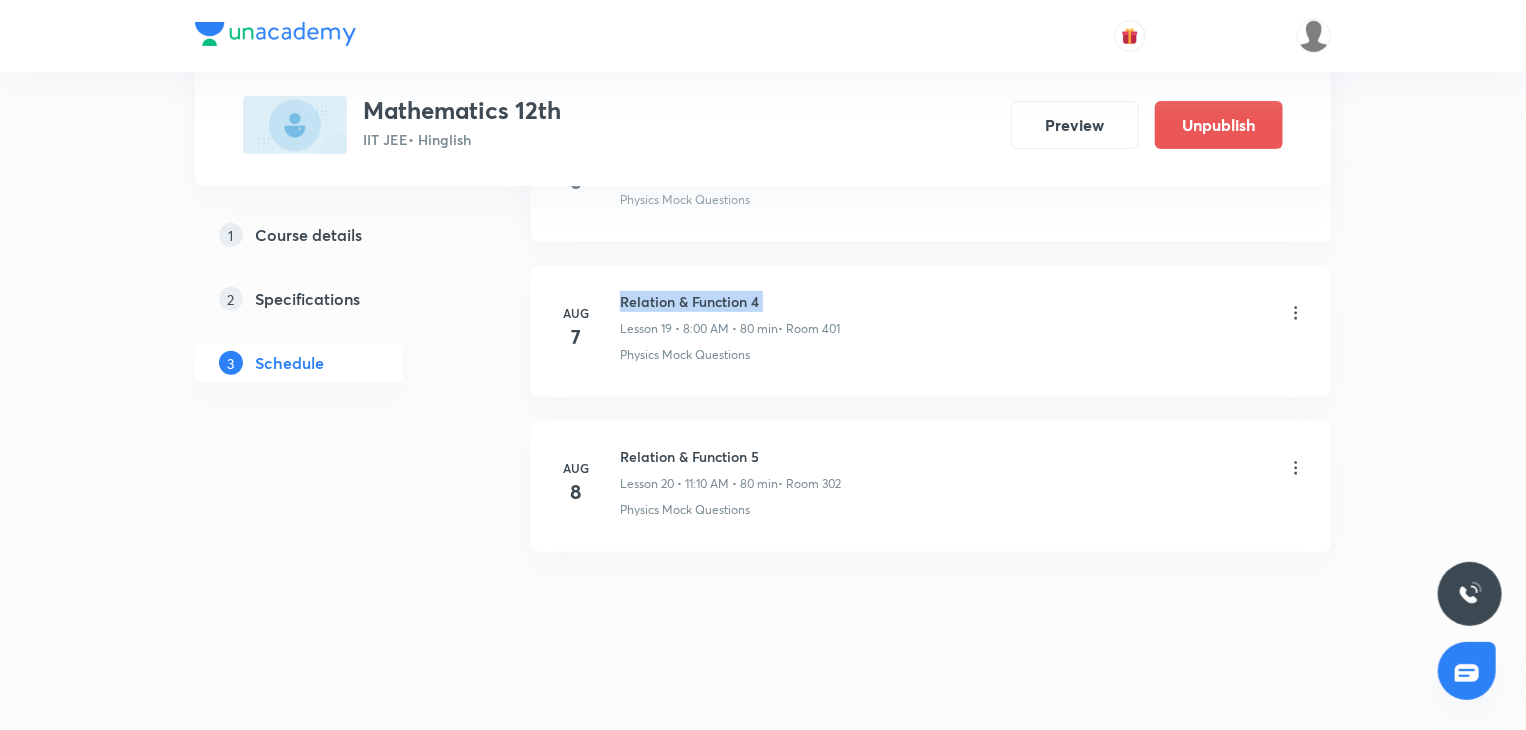 click on "Aug 7 Relation & Function 4 Lesson 19 • 8:00 AM • 80 min  • Room 401 Physics Mock Questions" at bounding box center [931, 331] 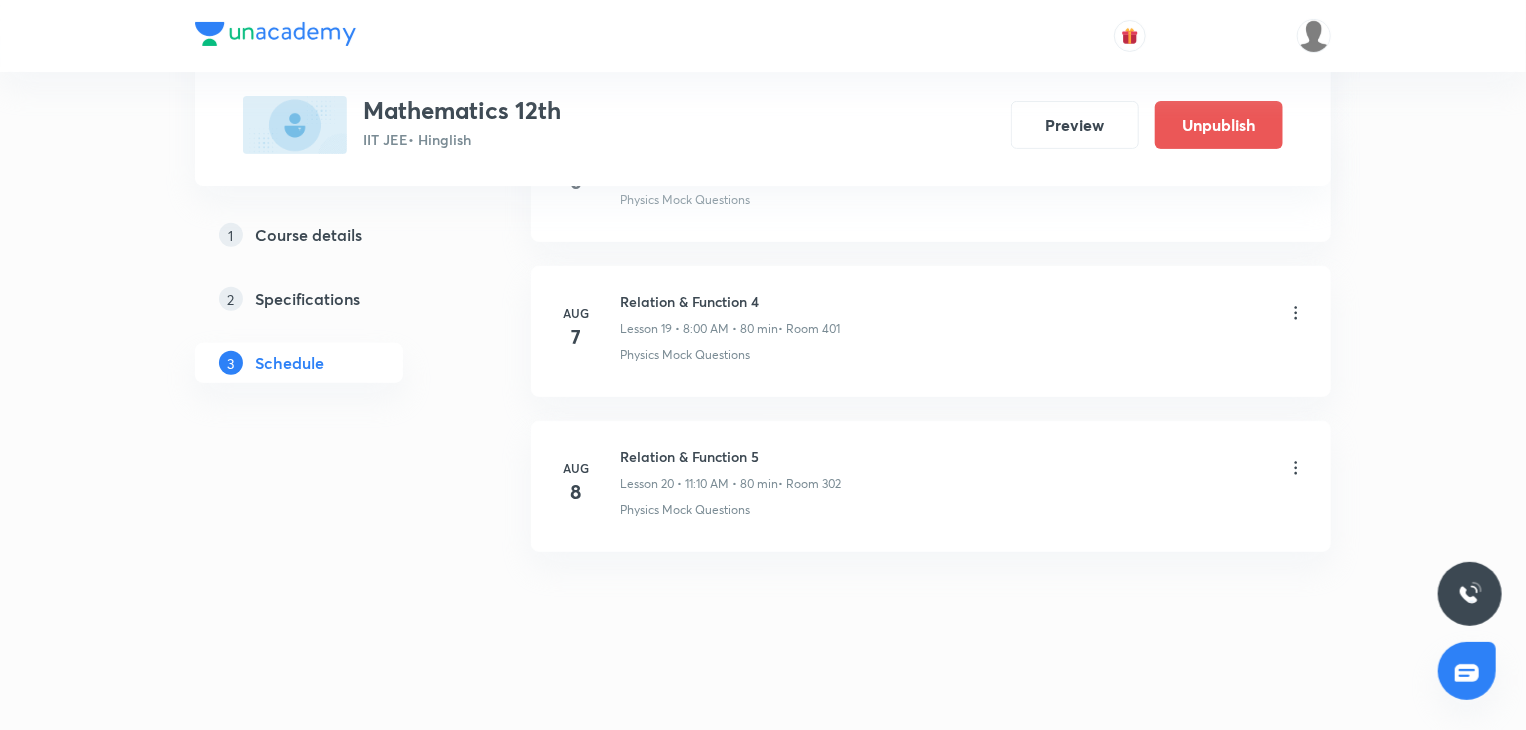 click on "Relation & Function 4 Lesson 19 • 8:00 AM • 80 min  • Room 401 Physics Mock Questions" at bounding box center [963, 327] 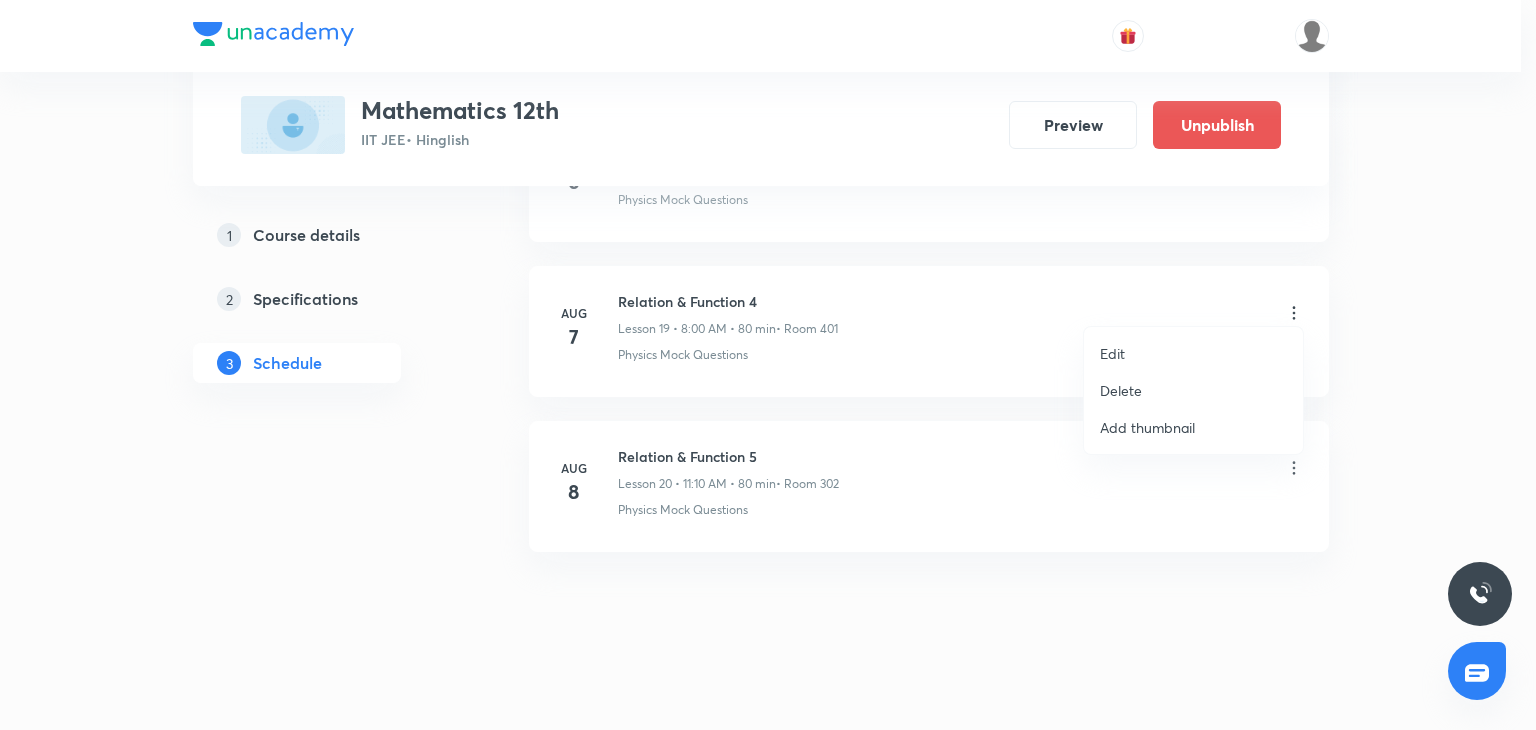 click on "Delete" at bounding box center (1193, 390) 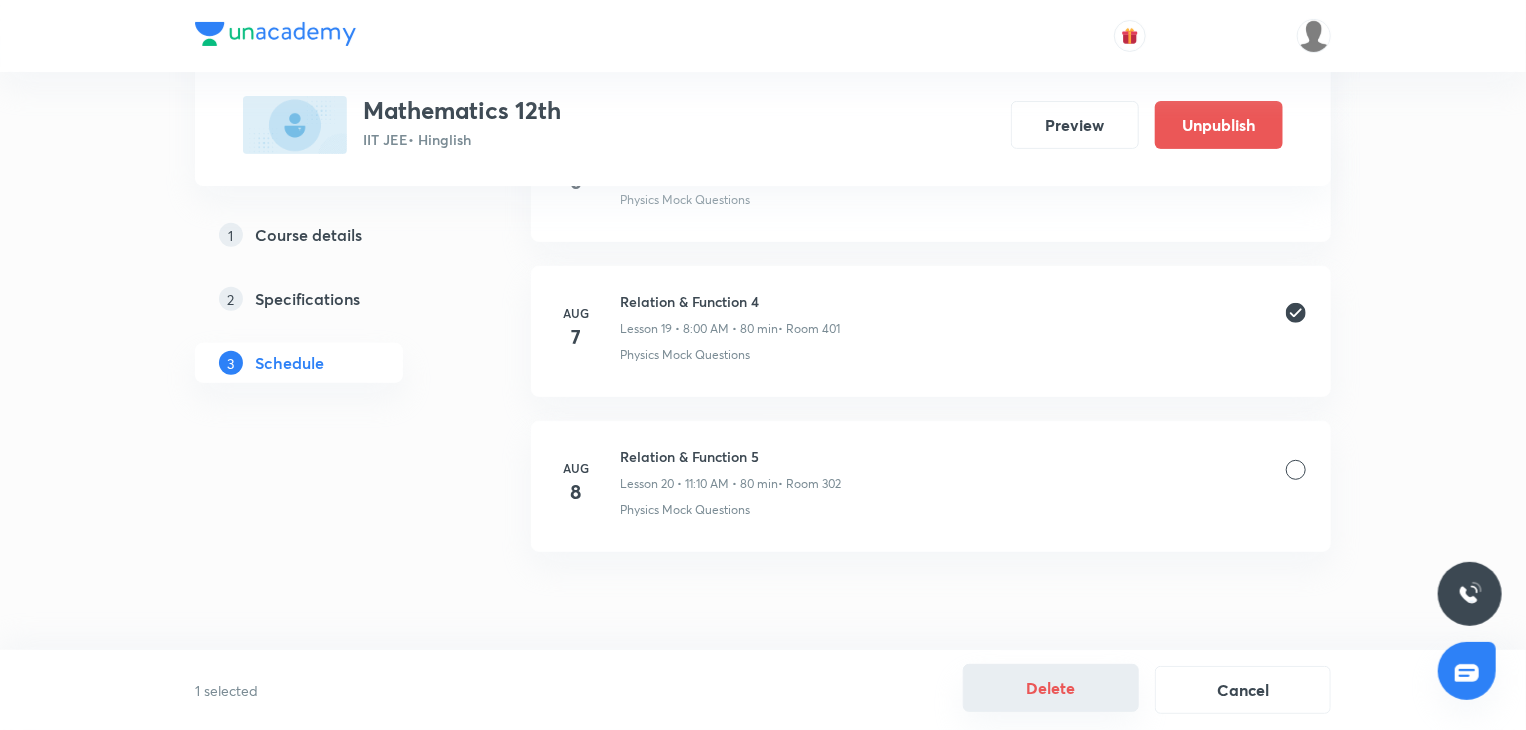 click on "Delete" at bounding box center [1051, 688] 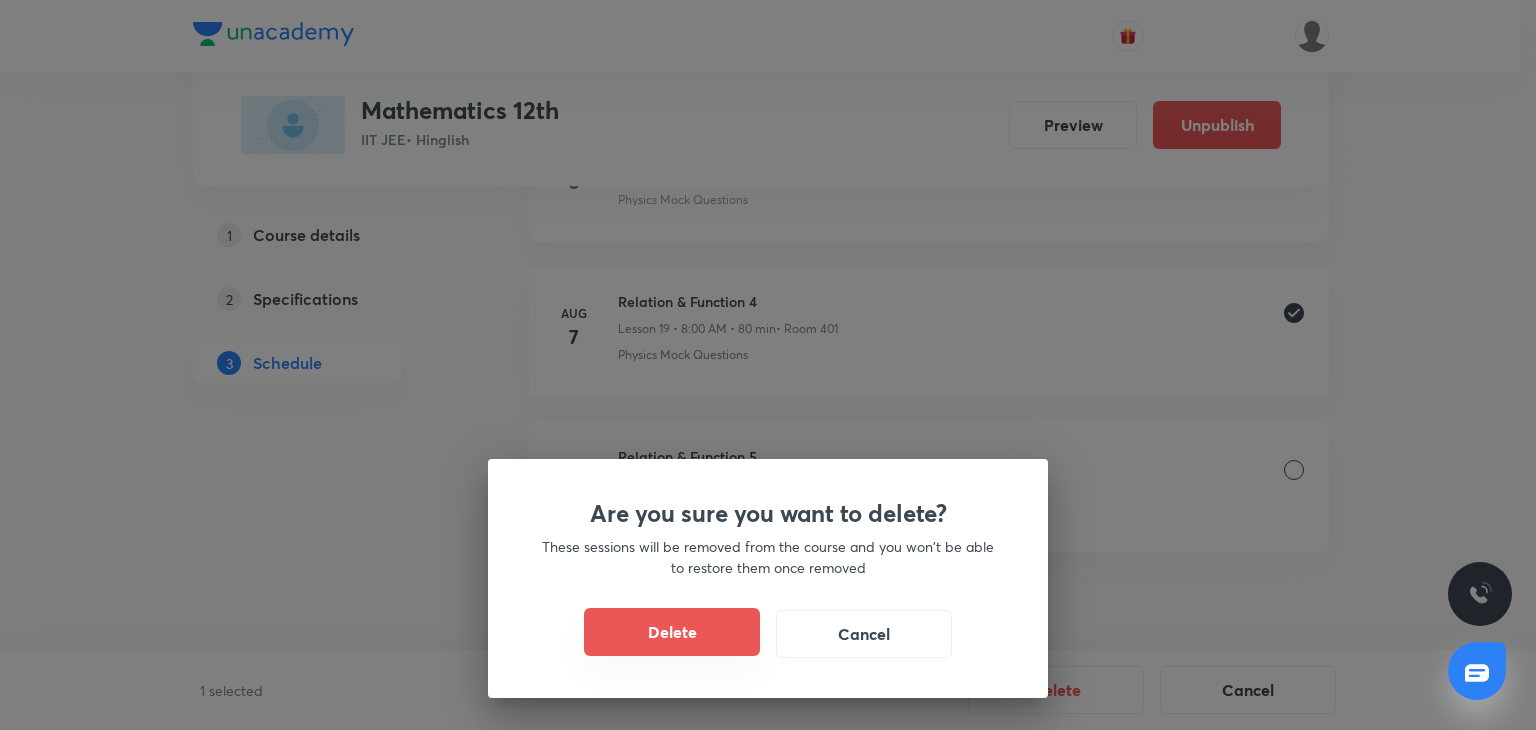 click on "Delete" at bounding box center [672, 632] 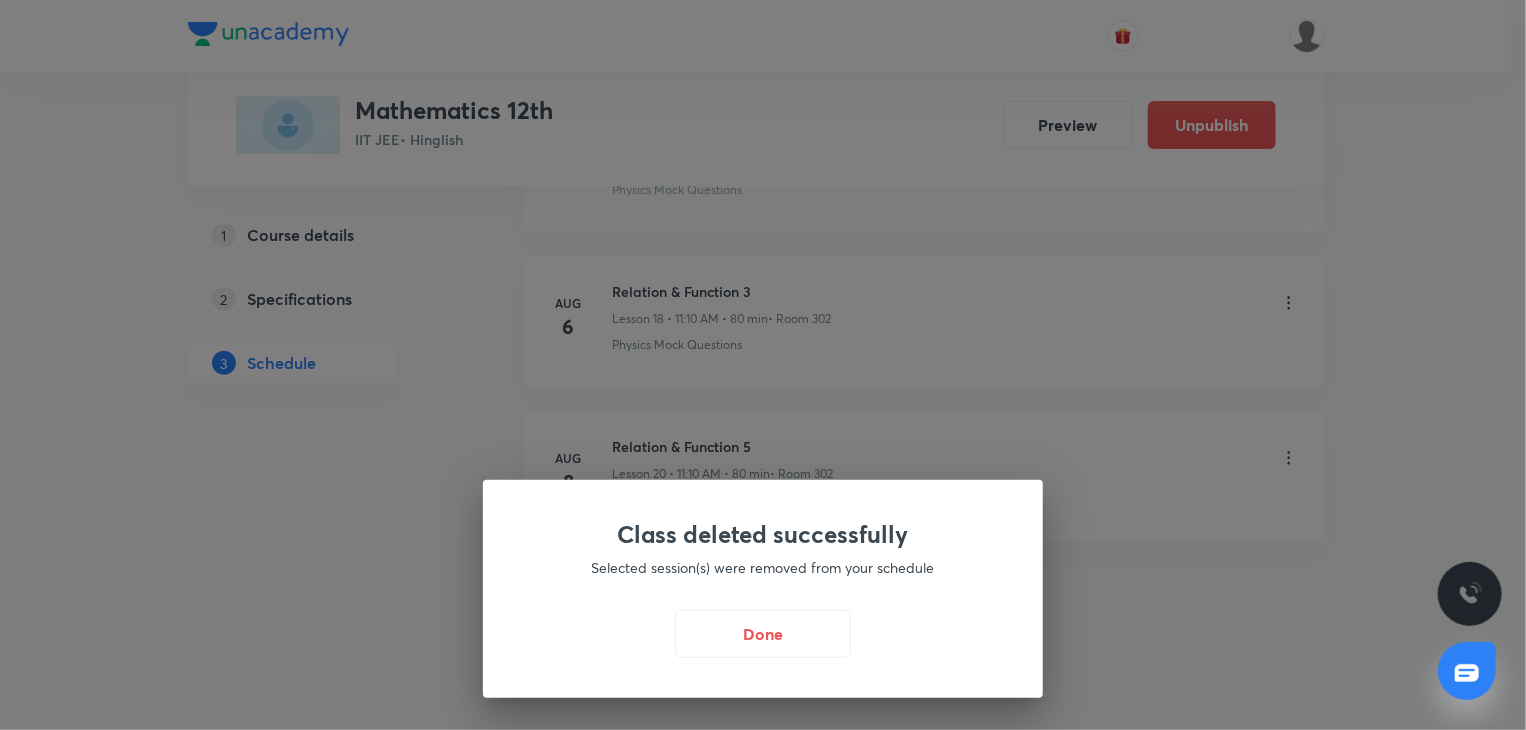 scroll, scrollTop: 3936, scrollLeft: 0, axis: vertical 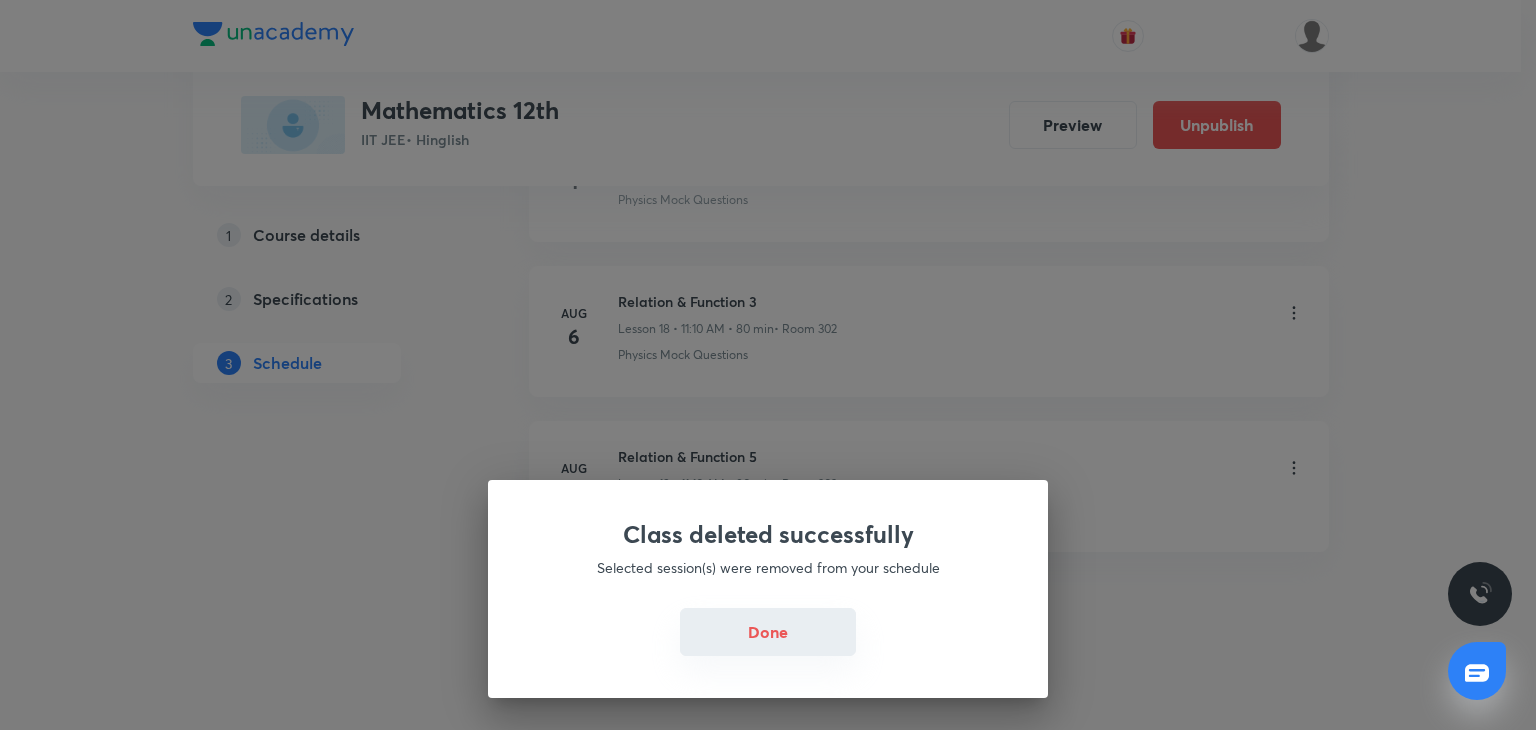 click on "Done" at bounding box center [768, 632] 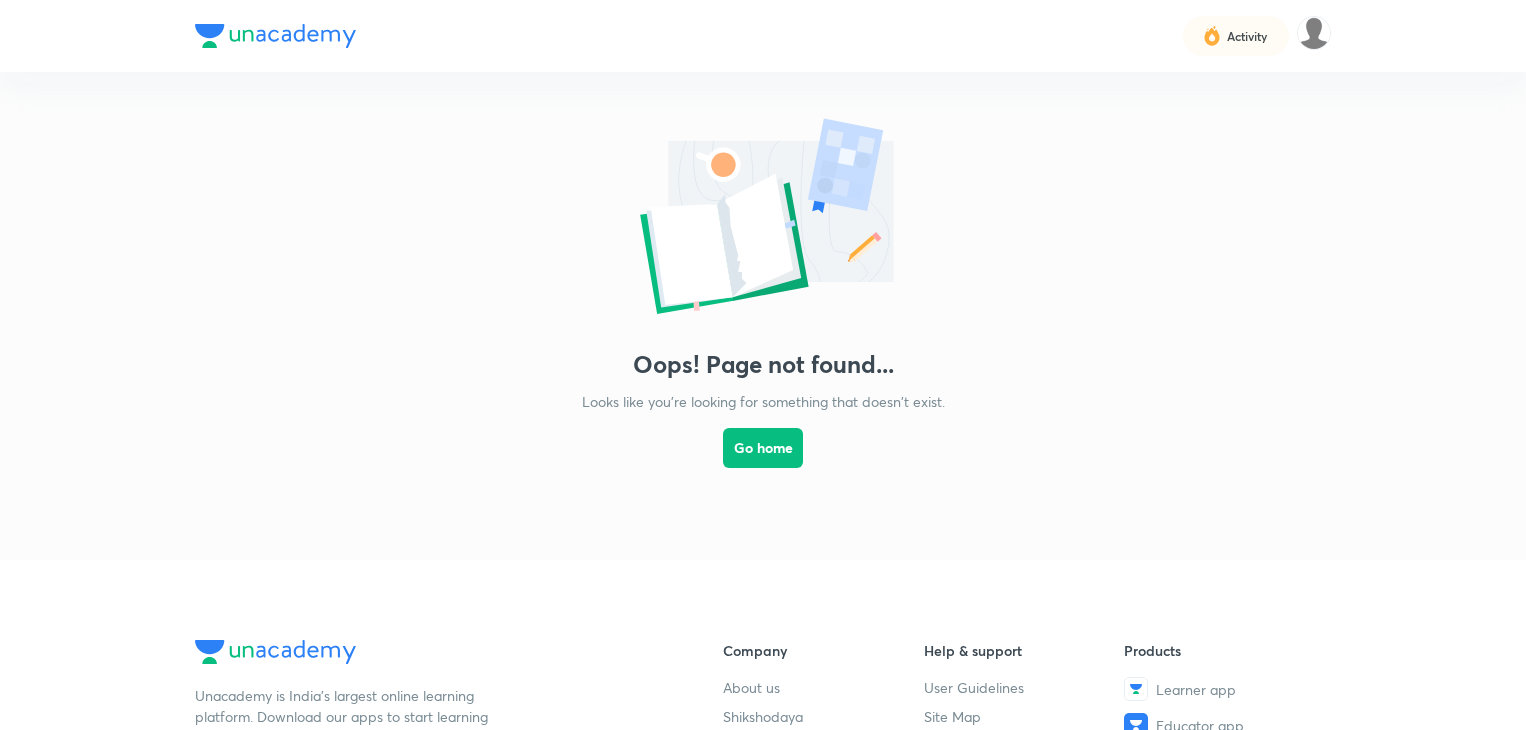 scroll, scrollTop: 0, scrollLeft: 0, axis: both 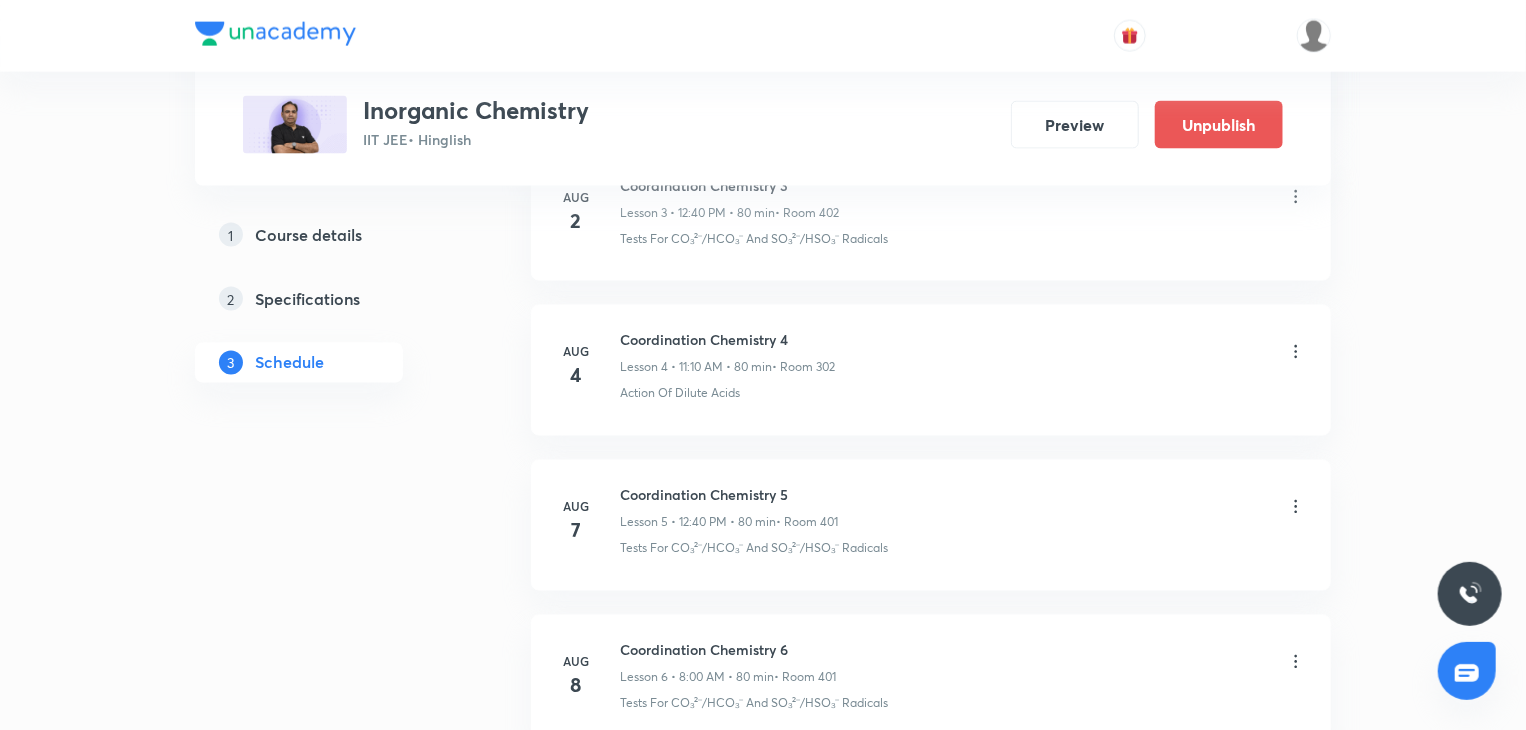 click on "Coordination Chemistry 5" at bounding box center [729, 495] 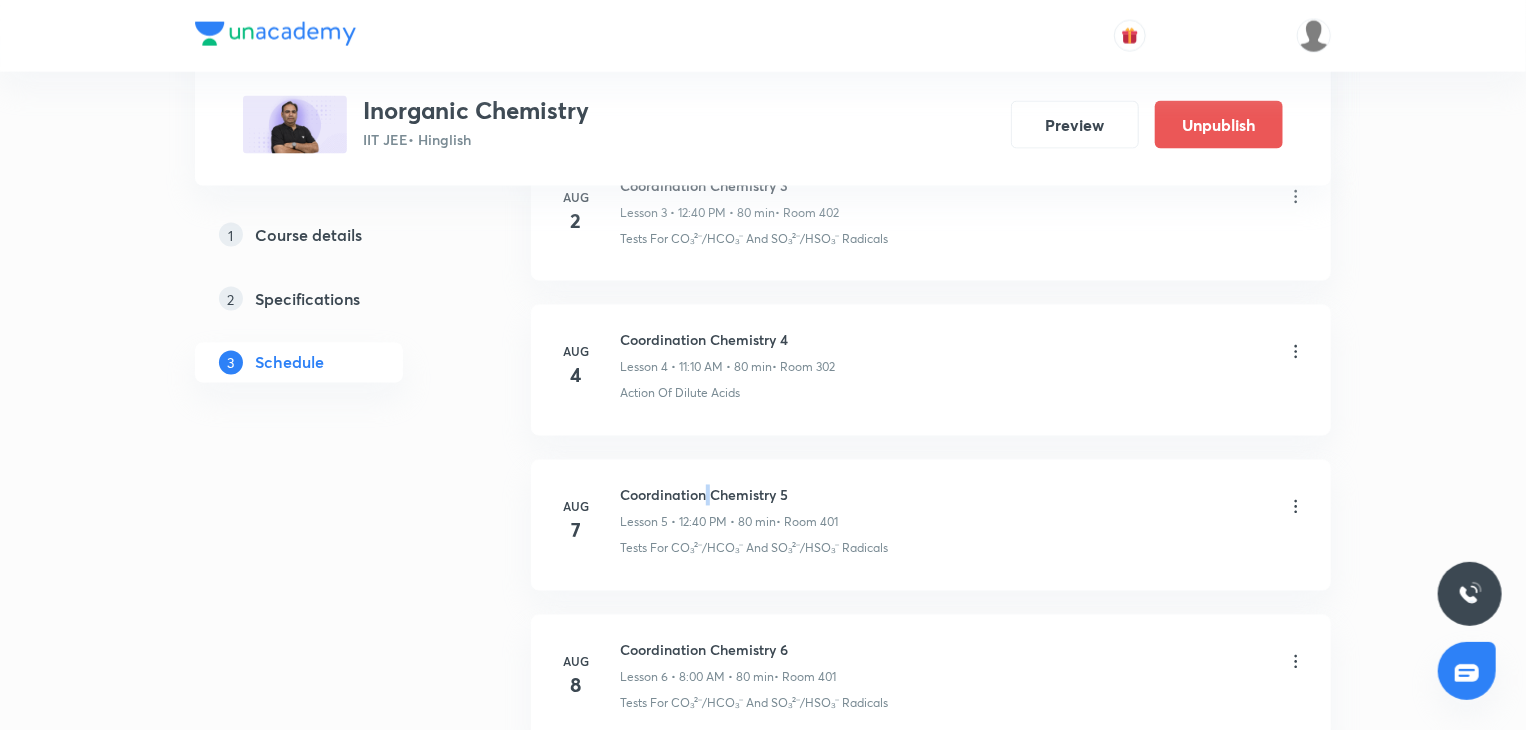 click on "Coordination Chemistry 5" at bounding box center [729, 495] 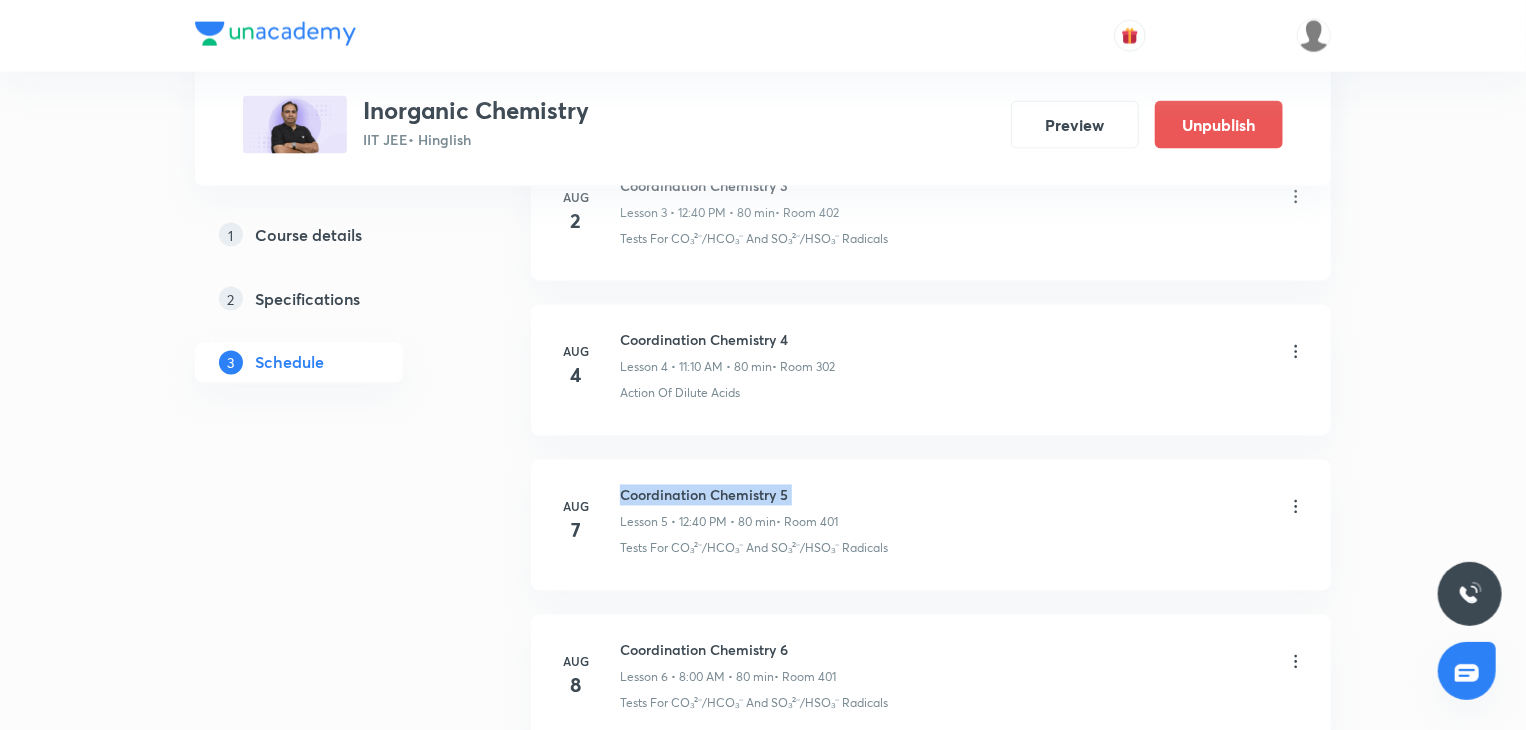 click on "Coordination Chemistry 5" at bounding box center [729, 495] 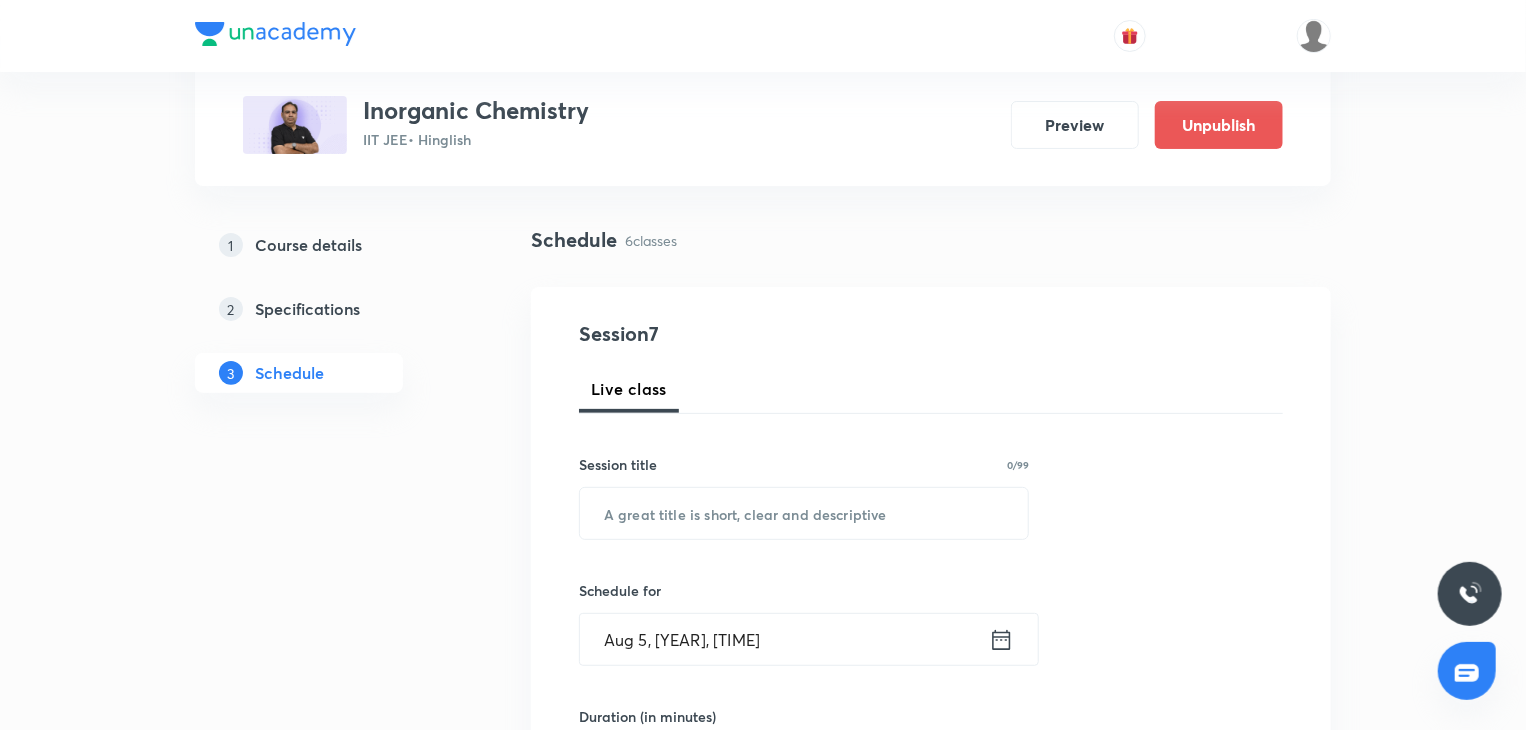 scroll, scrollTop: 200, scrollLeft: 0, axis: vertical 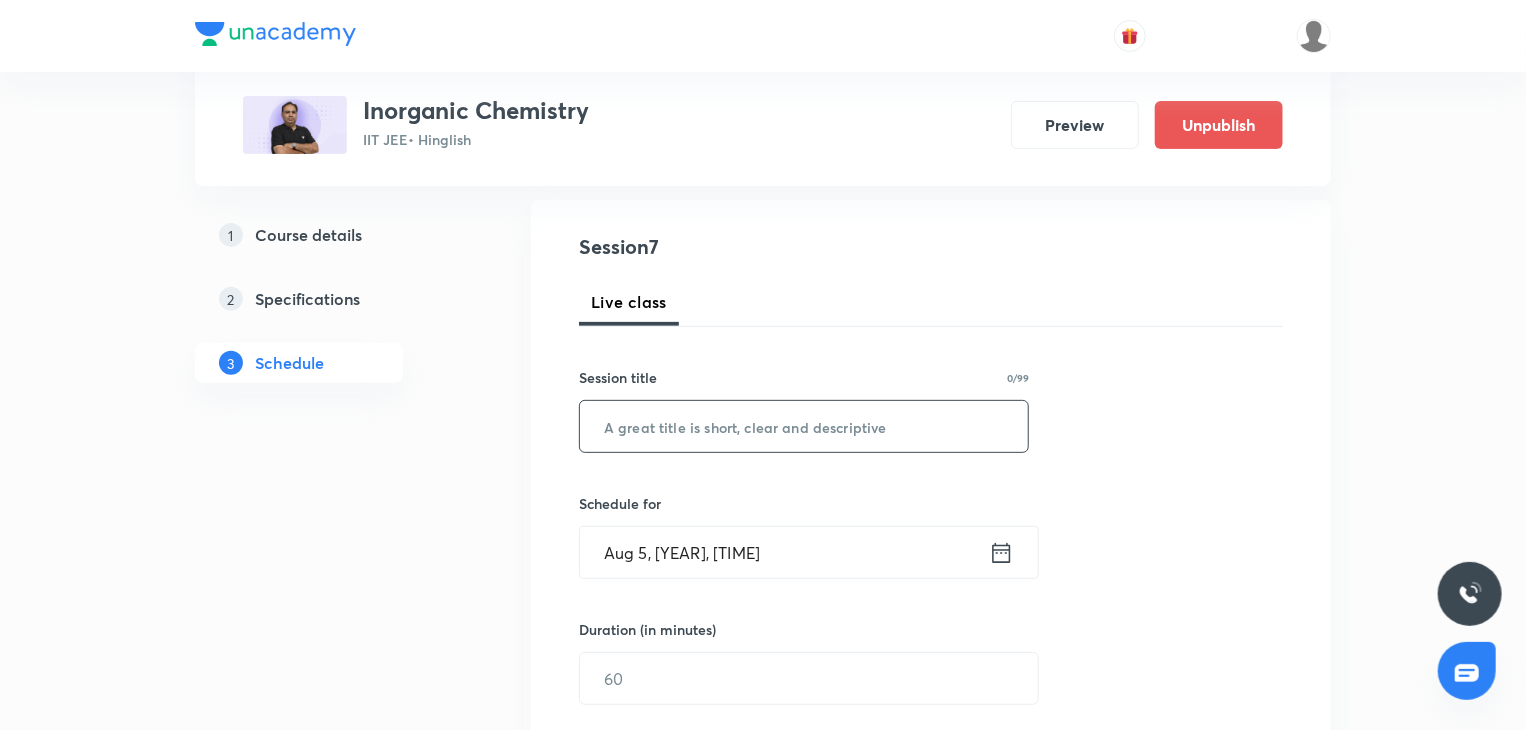 click at bounding box center (804, 426) 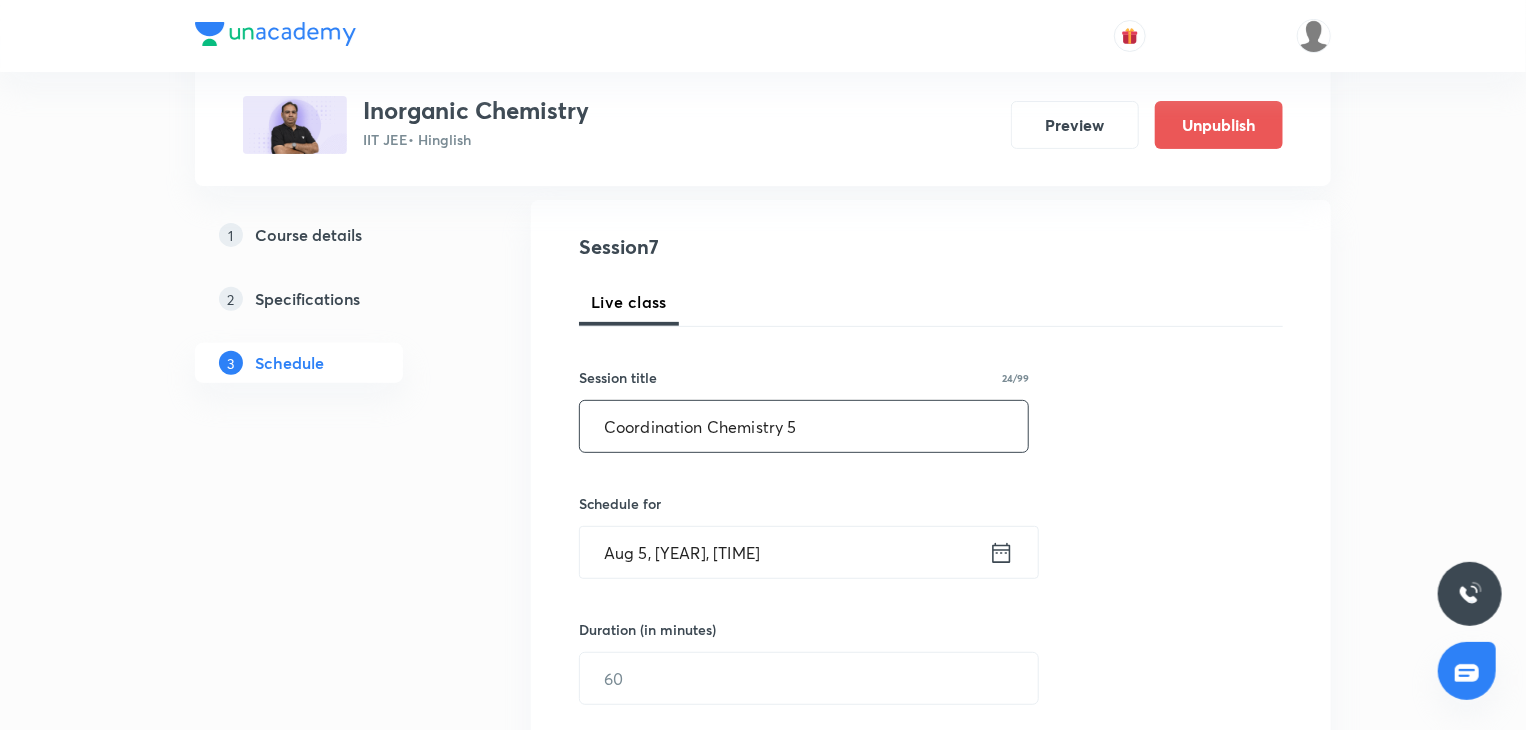 scroll, scrollTop: 300, scrollLeft: 0, axis: vertical 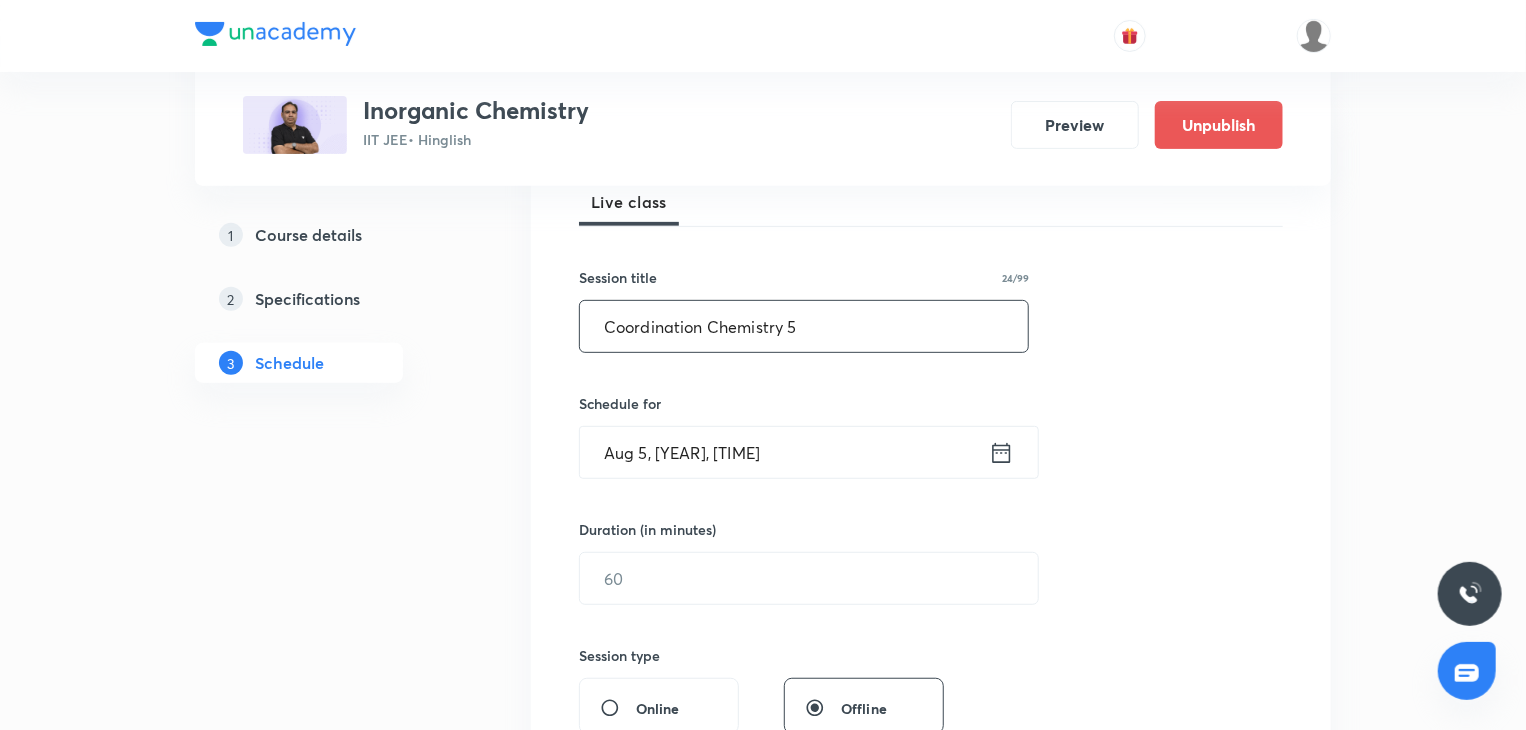 type on "Coordination Chemistry 5" 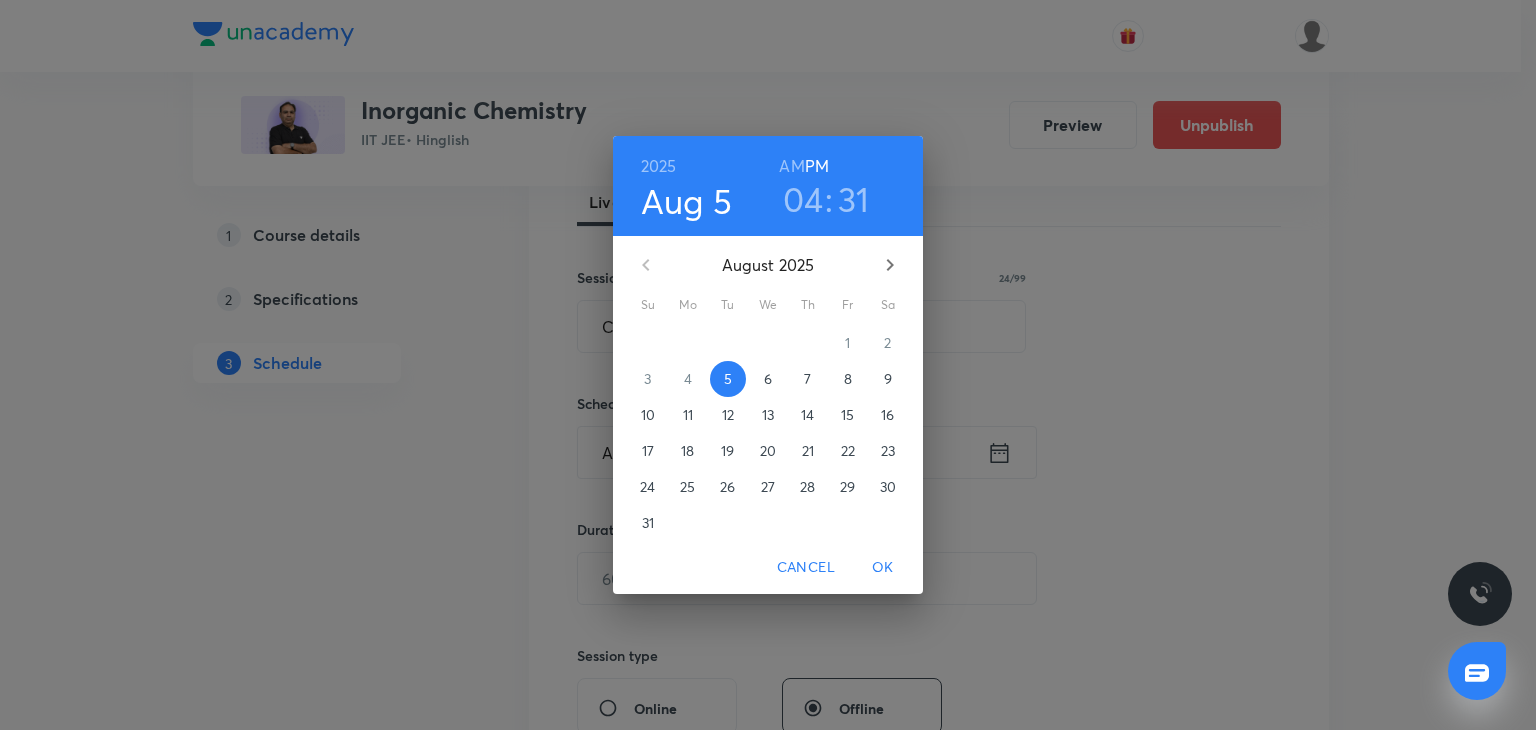 click on "6" at bounding box center [768, 379] 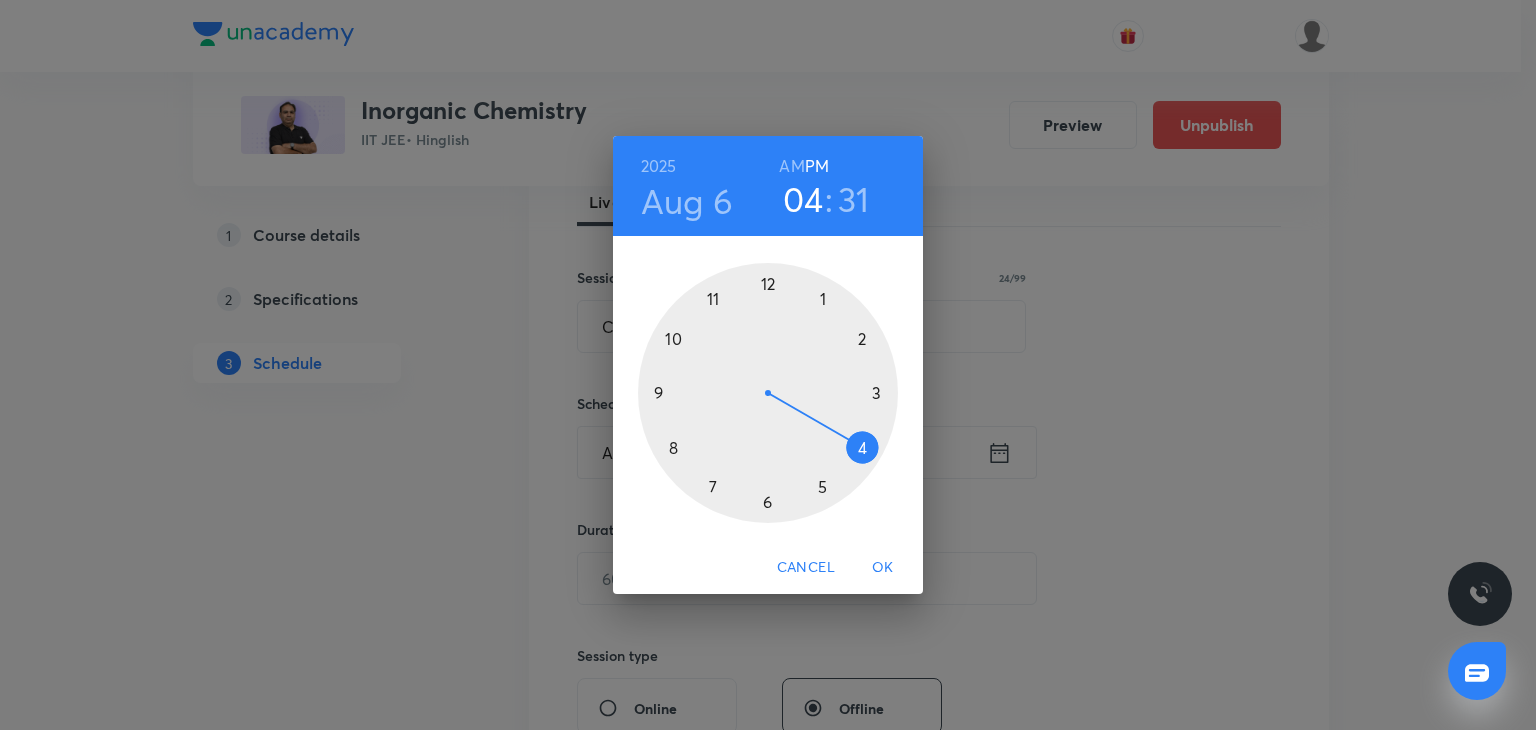 click on "Aug 6" at bounding box center [687, 201] 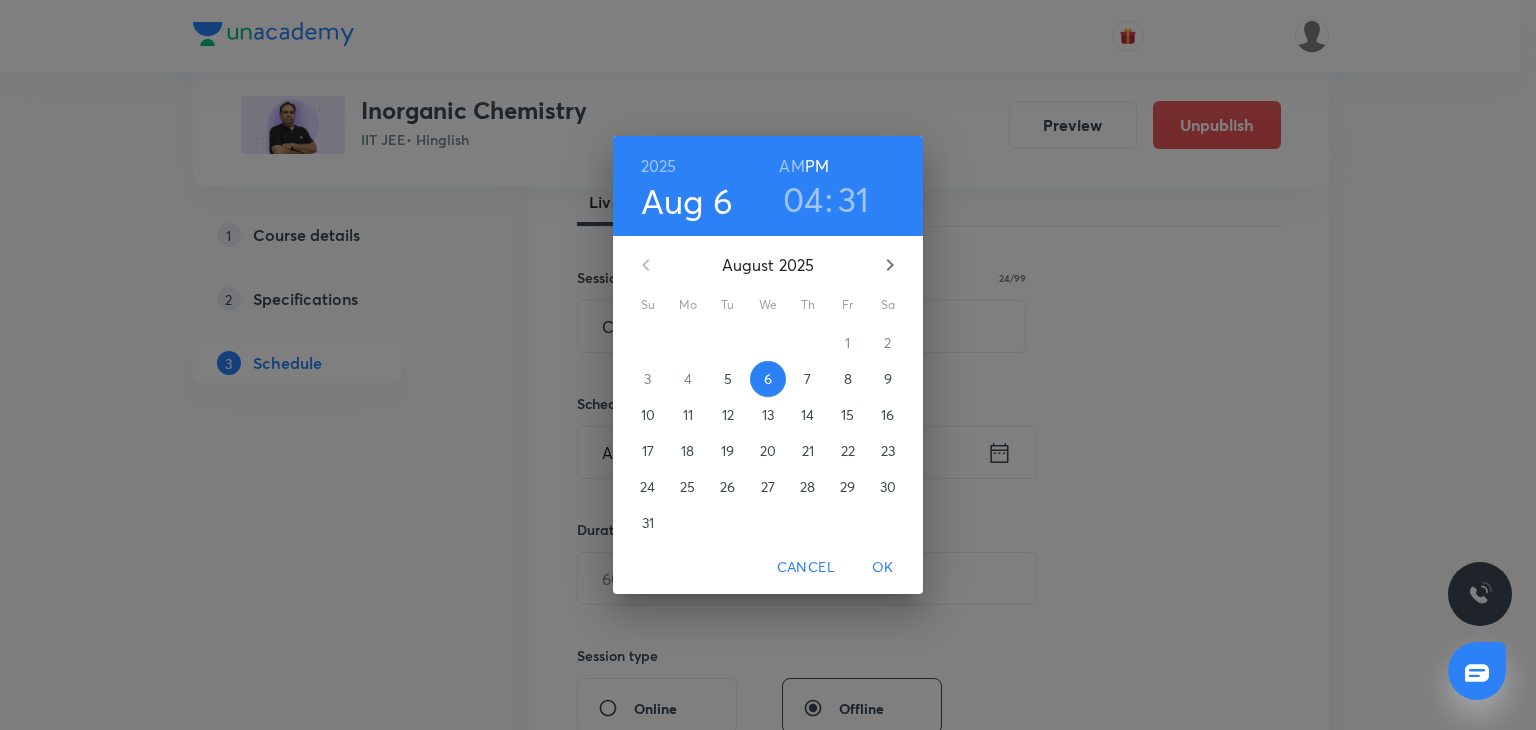 click on "7" at bounding box center (808, 379) 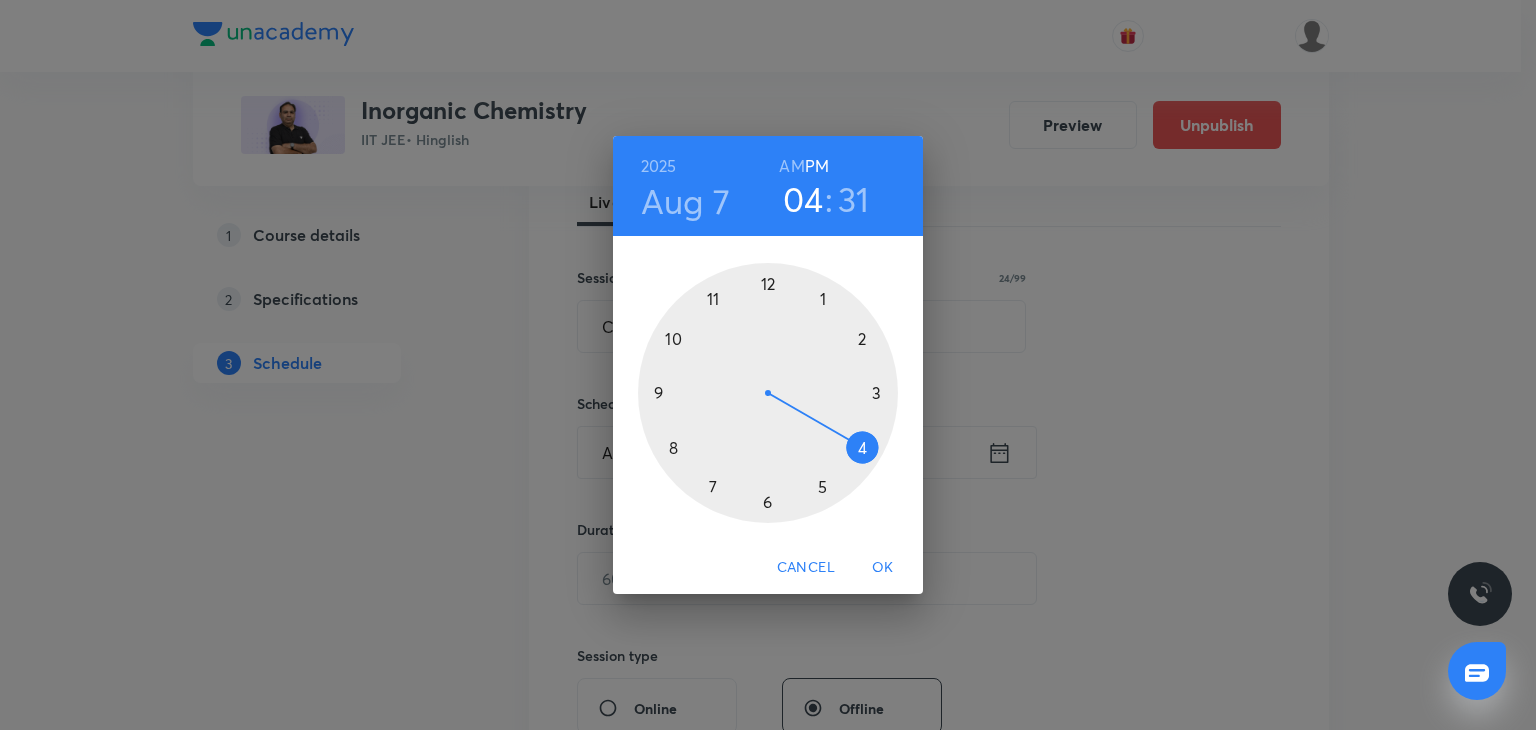 click on "AM" at bounding box center (791, 166) 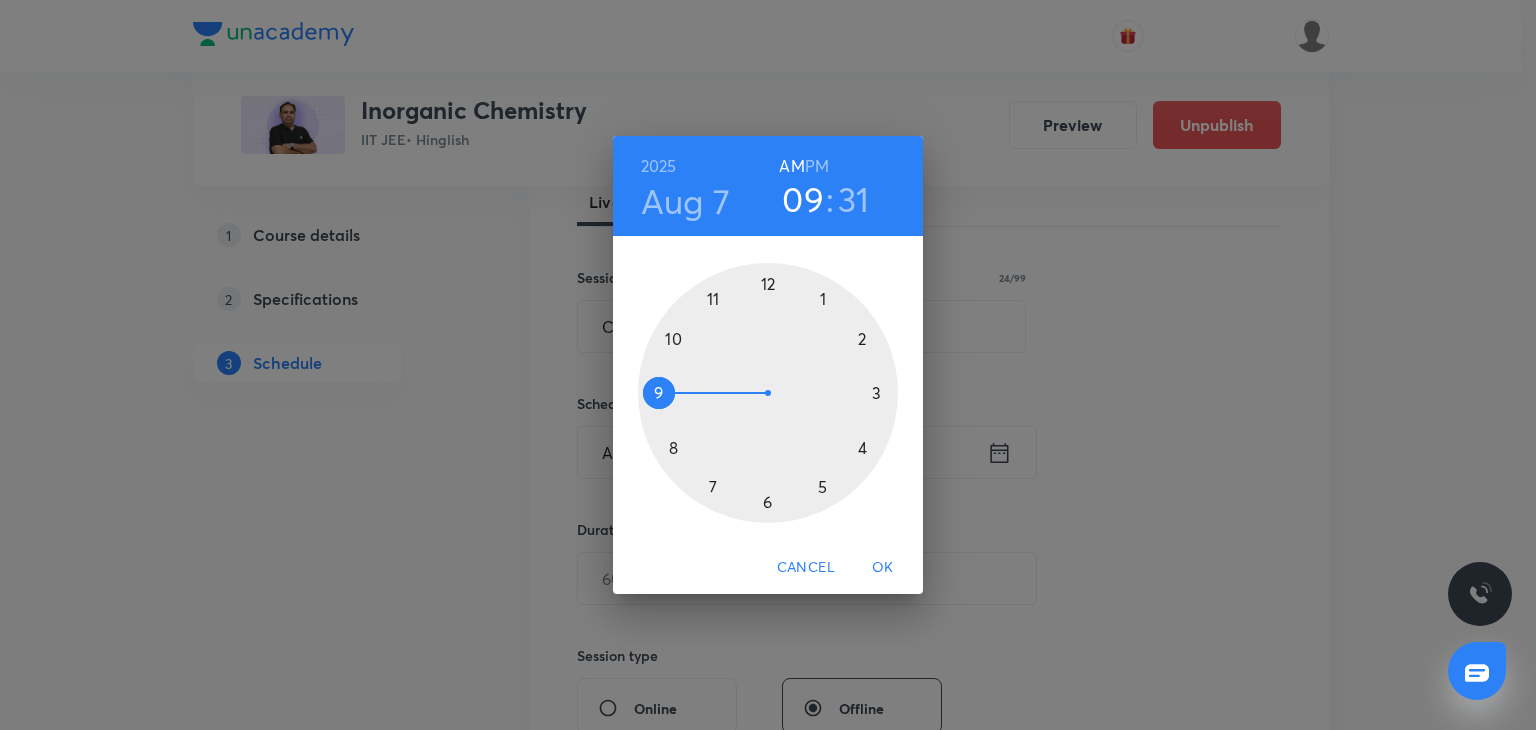 drag, startPoint x: 680, startPoint y: 331, endPoint x: 652, endPoint y: 396, distance: 70.77429 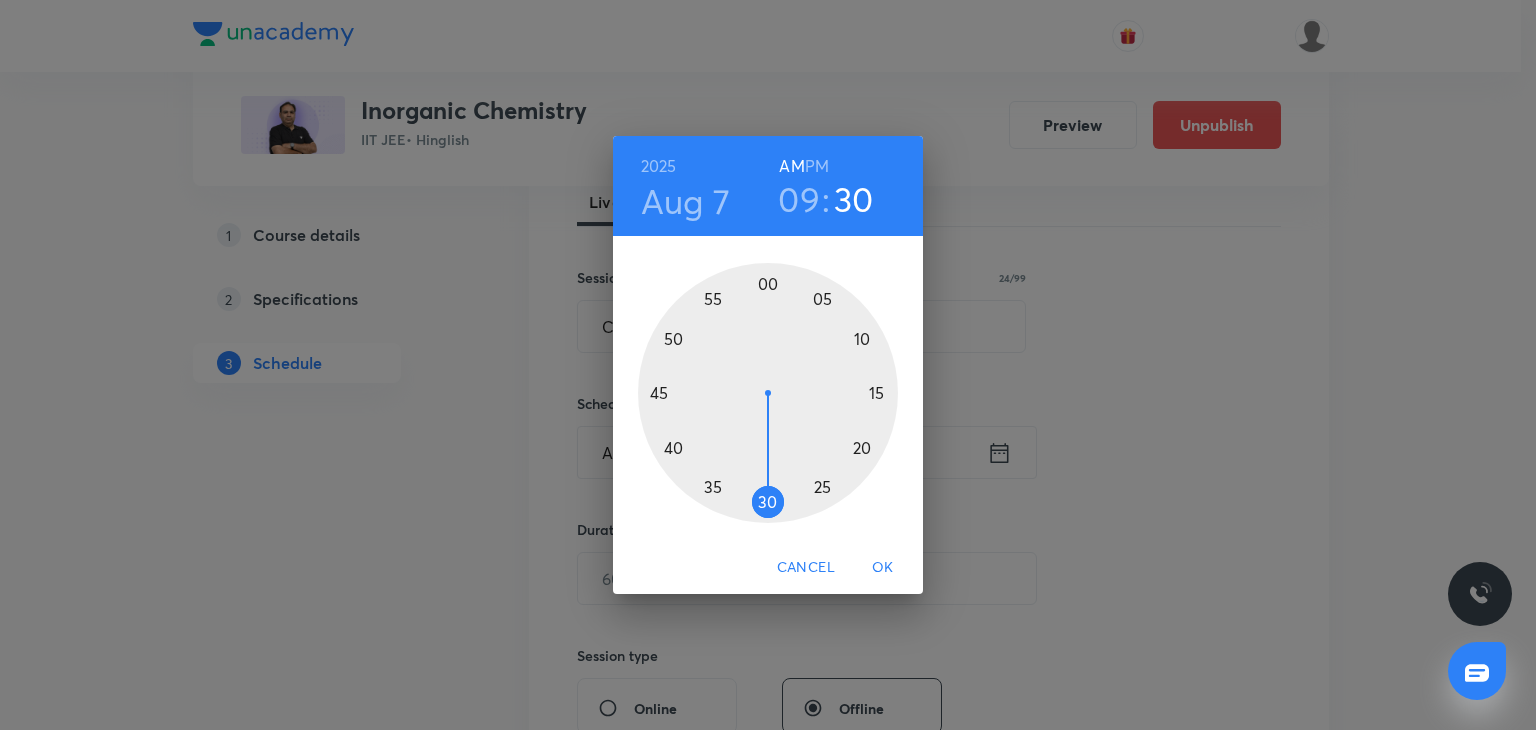 drag, startPoint x: 774, startPoint y: 468, endPoint x: 772, endPoint y: 502, distance: 34.058773 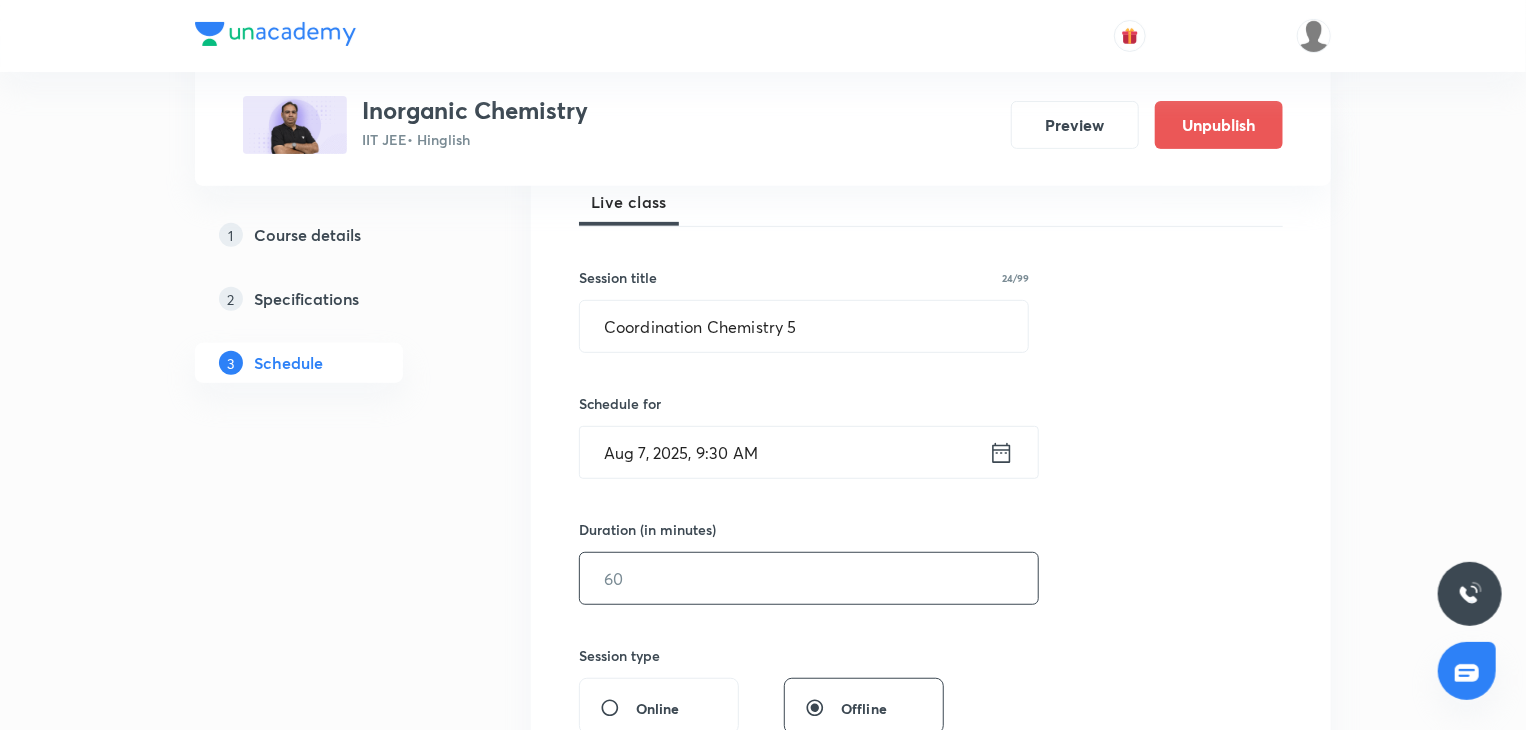 click at bounding box center [809, 578] 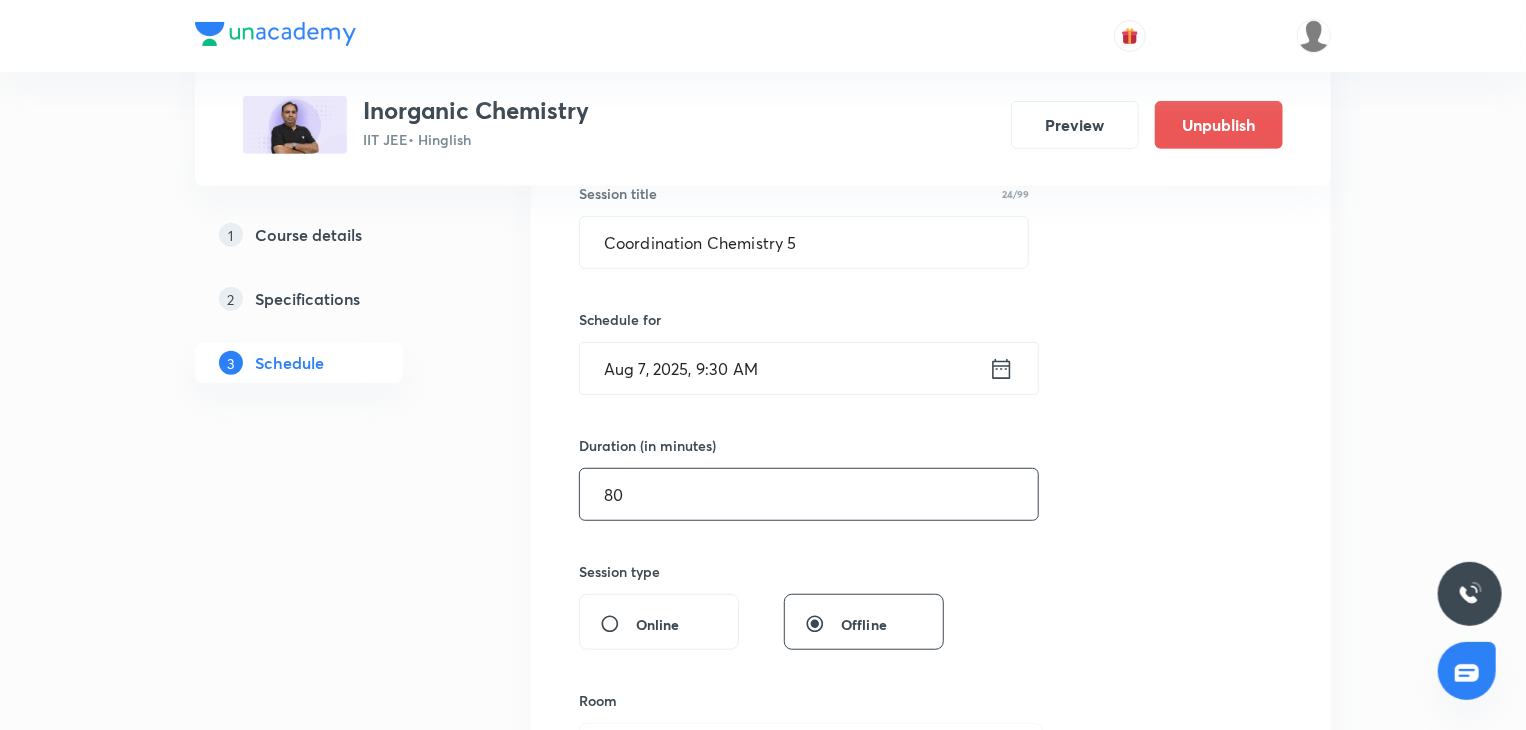 scroll, scrollTop: 700, scrollLeft: 0, axis: vertical 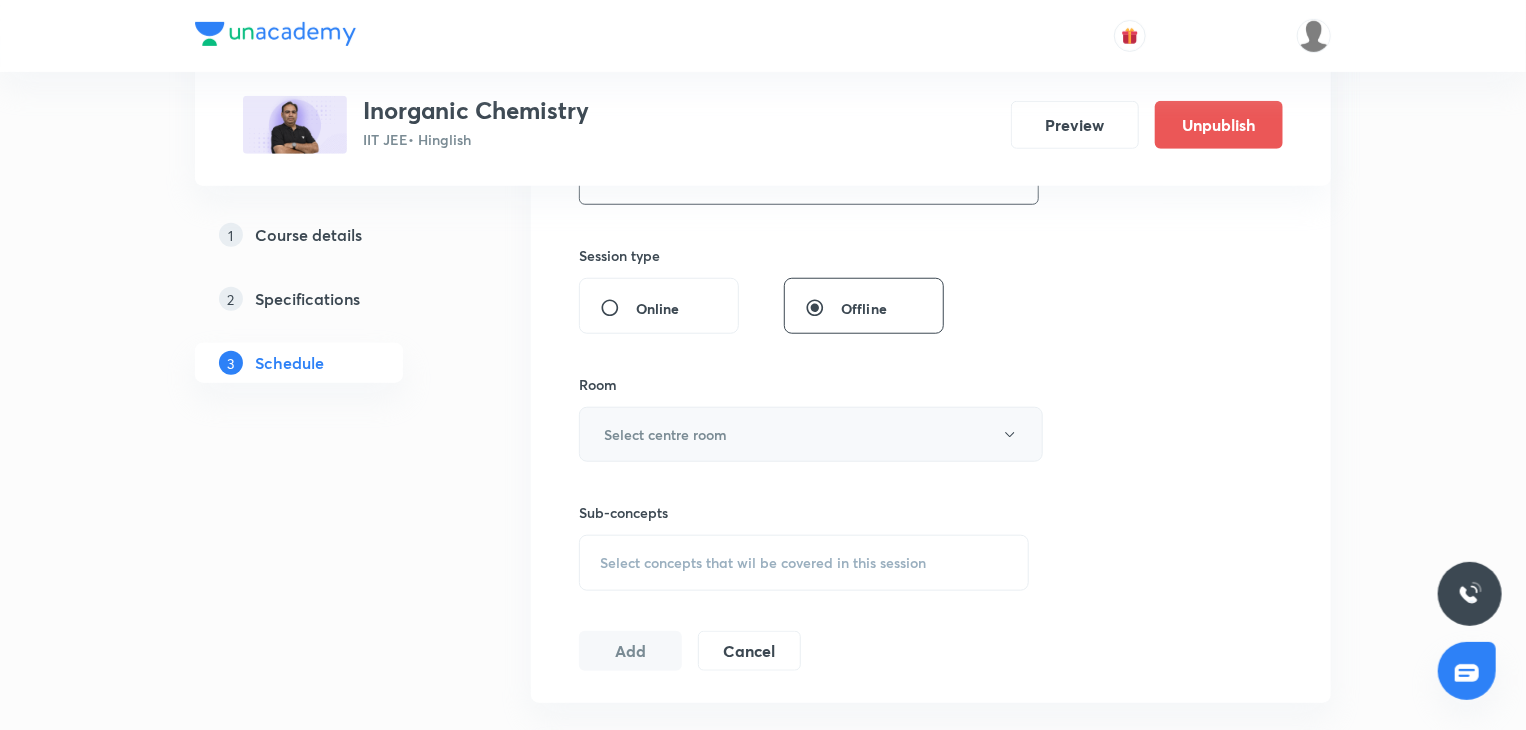 type on "80" 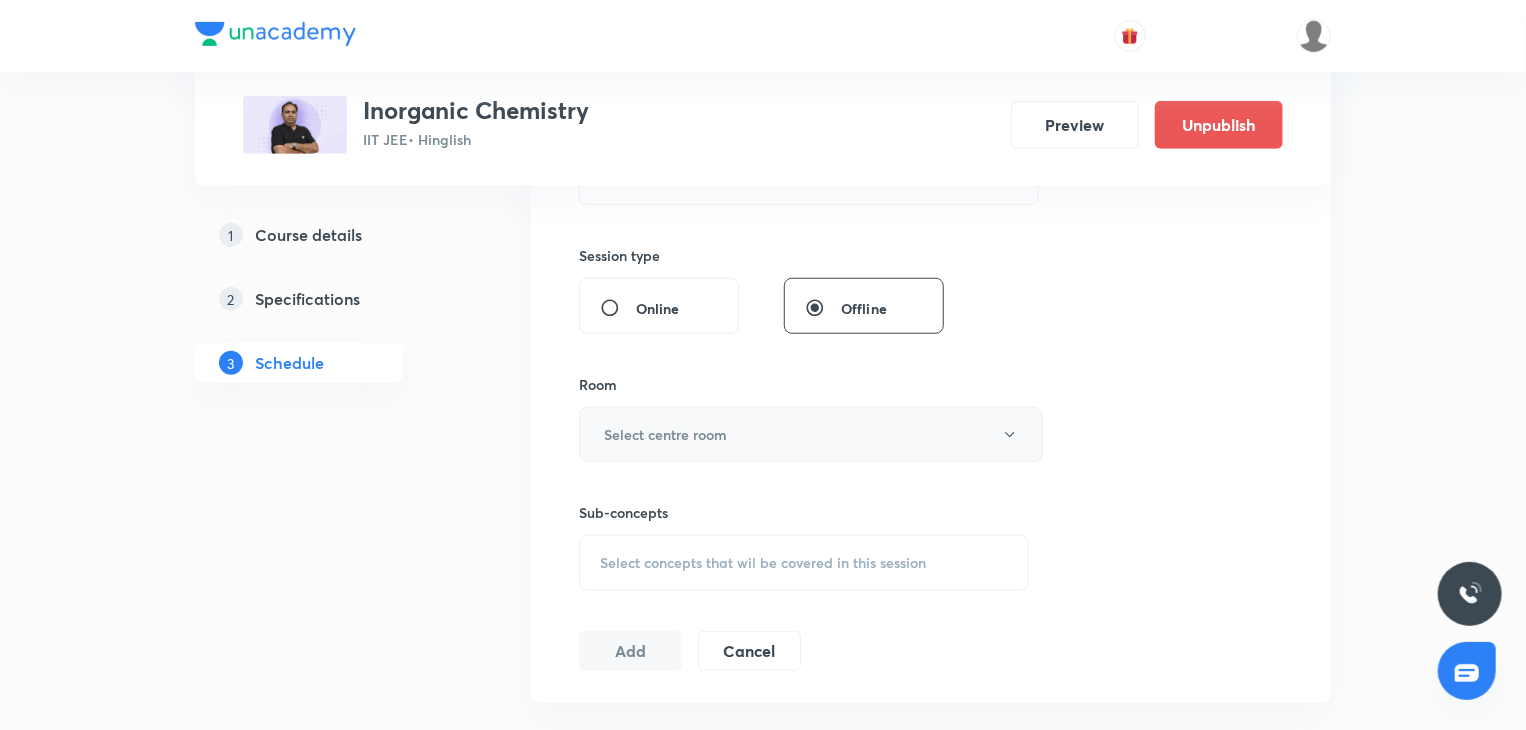 click on "Select centre room" at bounding box center (665, 434) 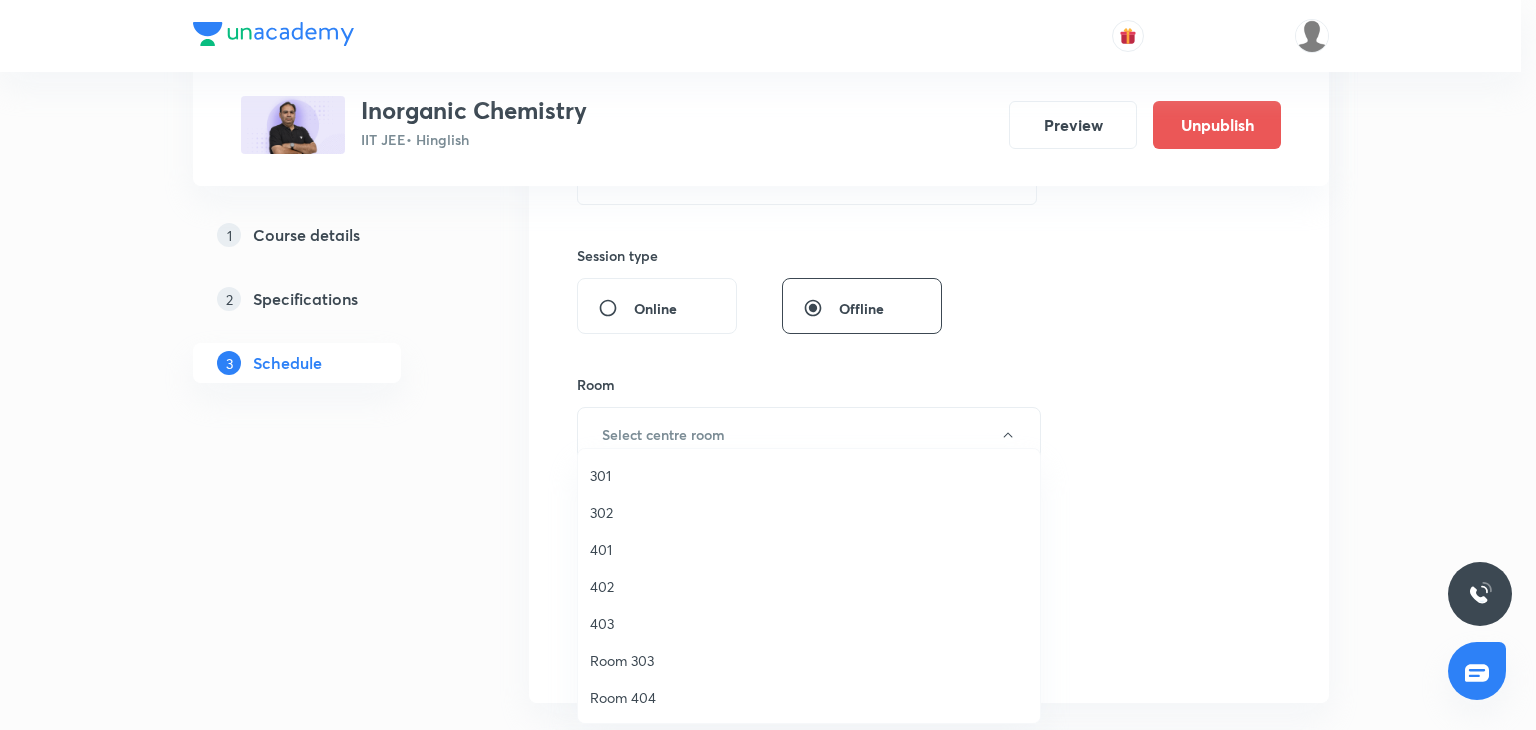 click on "401" at bounding box center [809, 549] 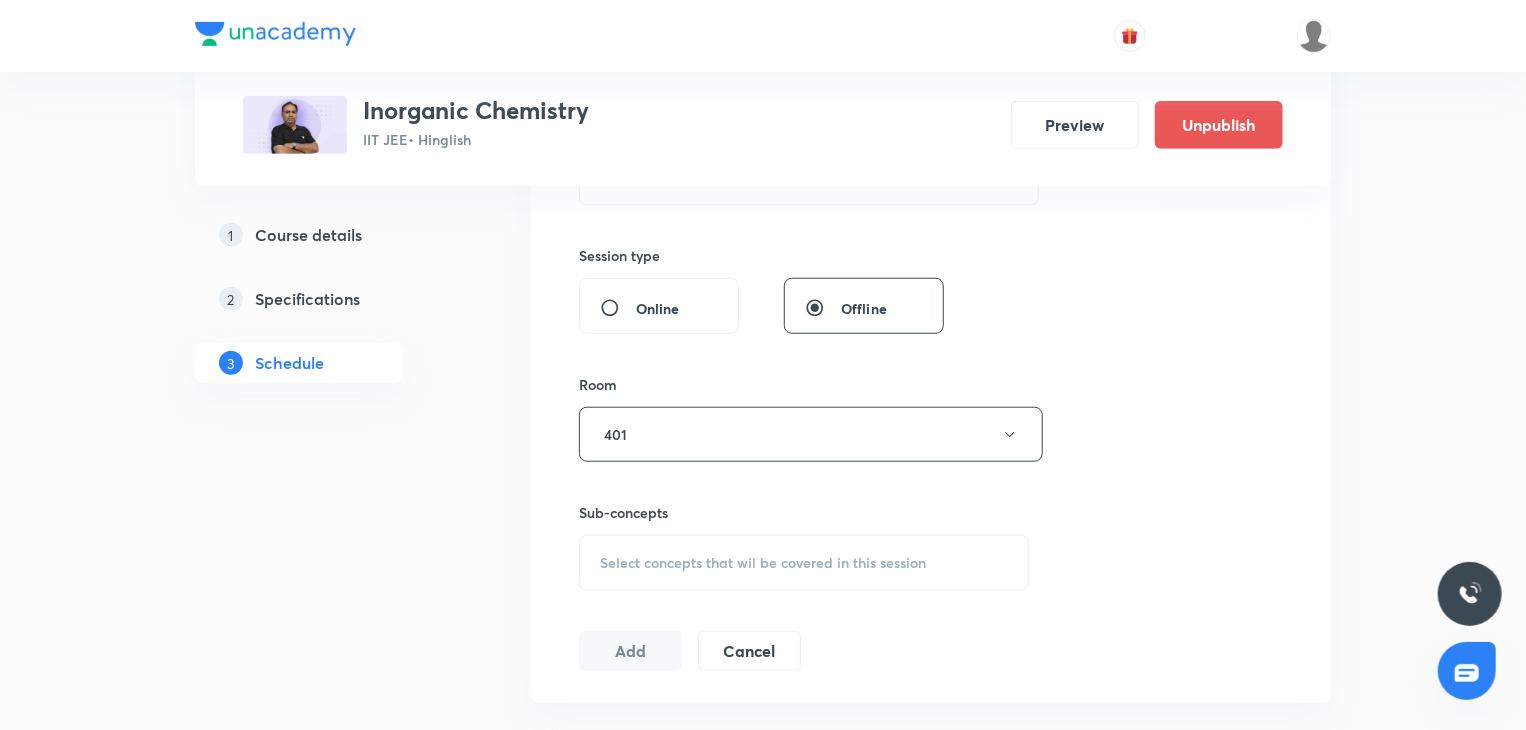 click on "Select concepts that wil be covered in this session" at bounding box center (804, 563) 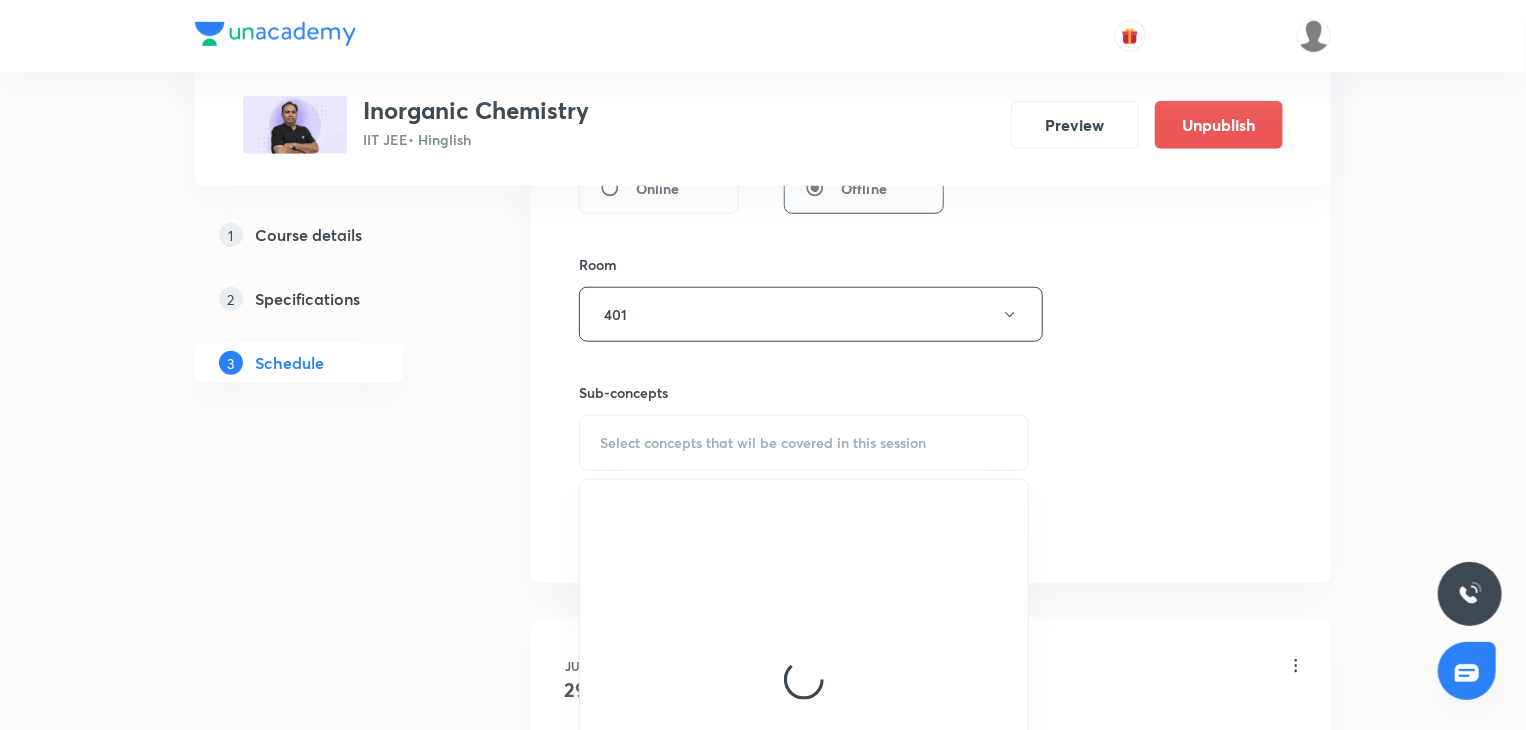 scroll, scrollTop: 900, scrollLeft: 0, axis: vertical 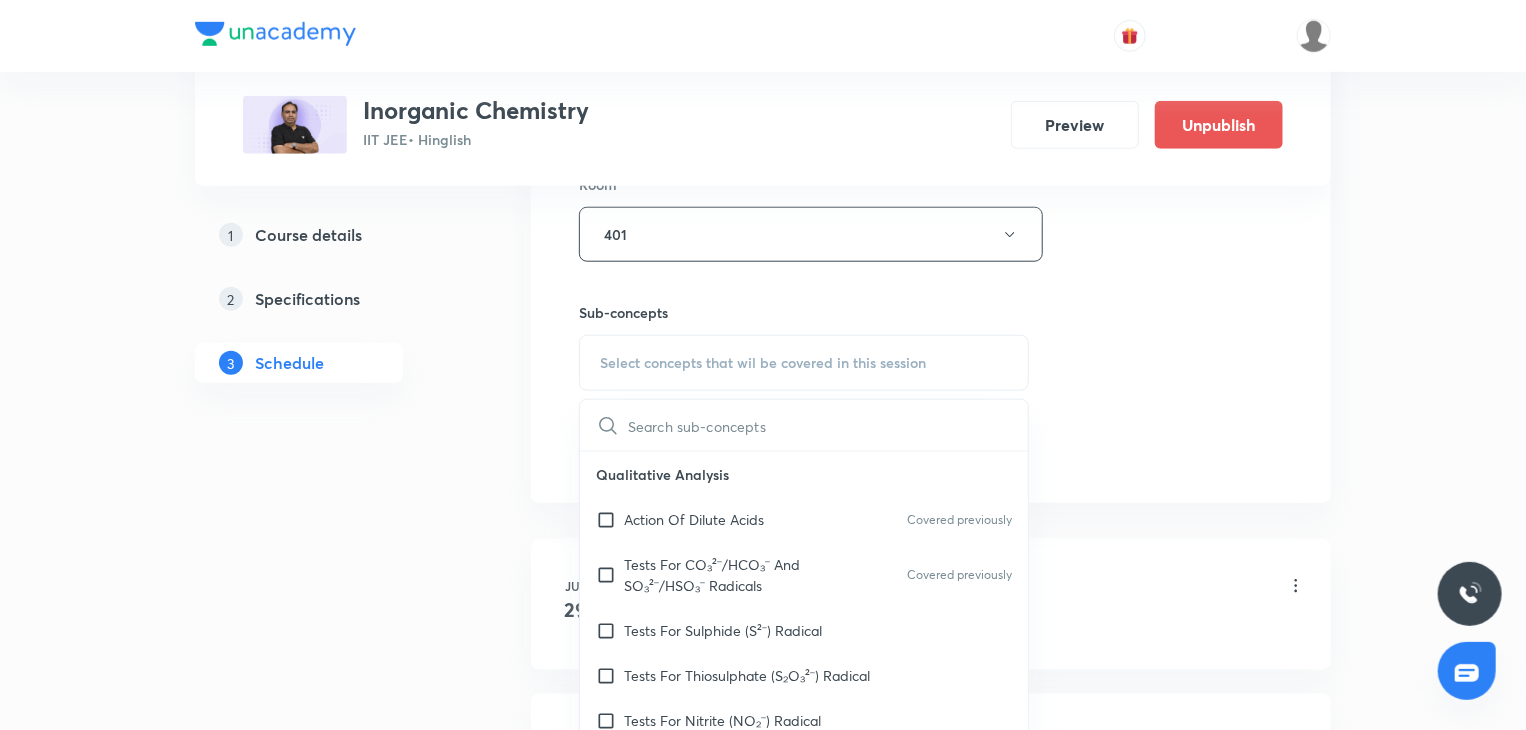 click on "Qualitative Analysis" at bounding box center [804, 474] 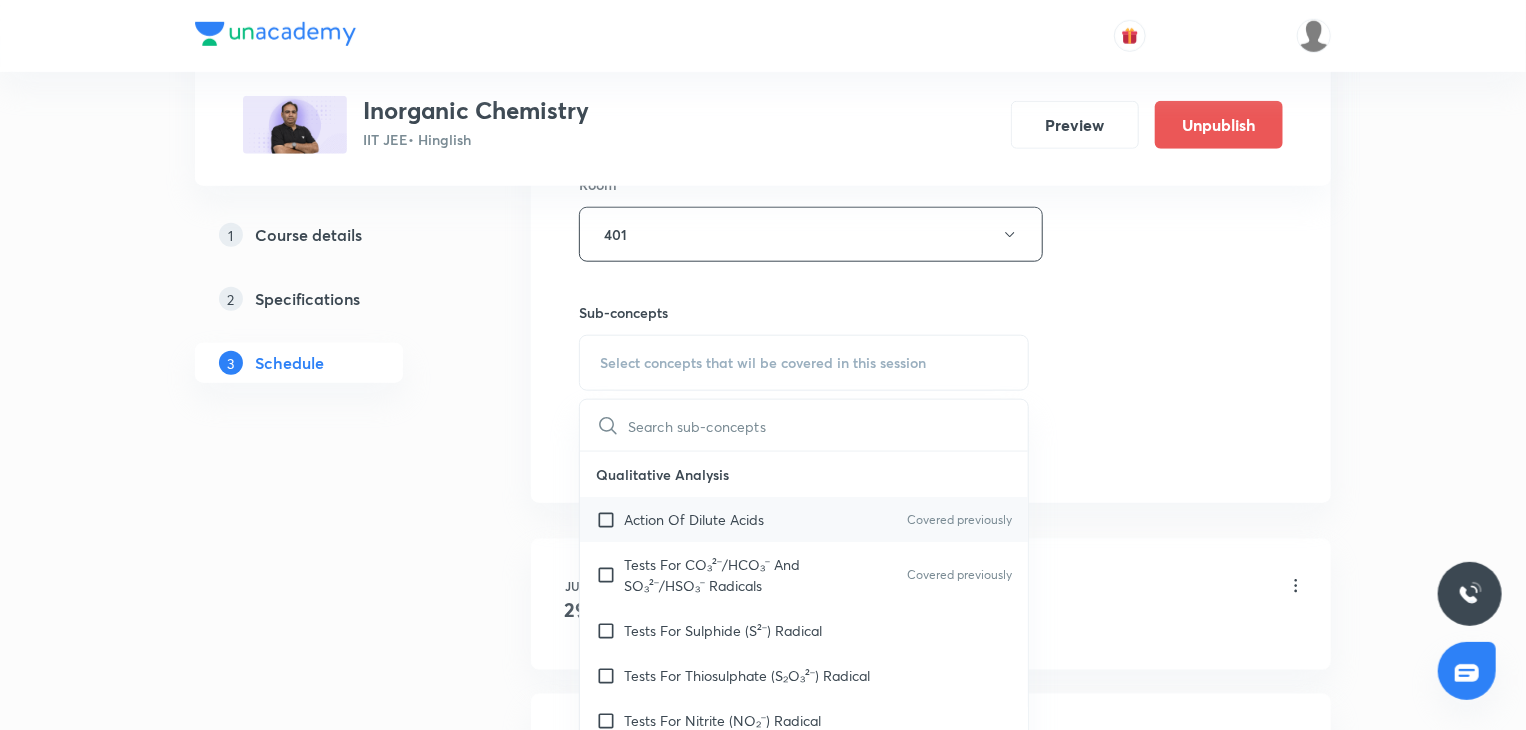 click on "Action Of Dilute Acids Covered previously" at bounding box center (804, 519) 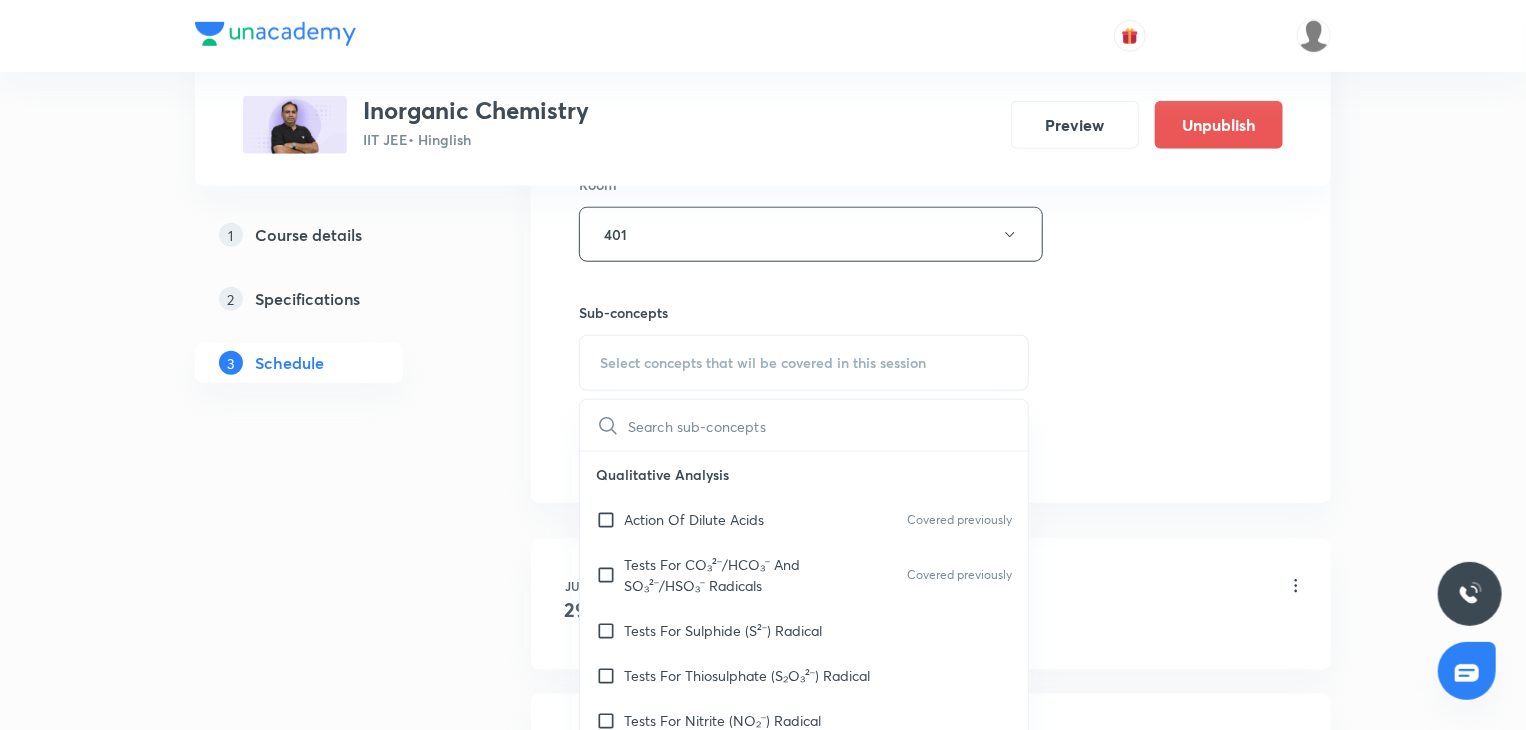 checkbox on "true" 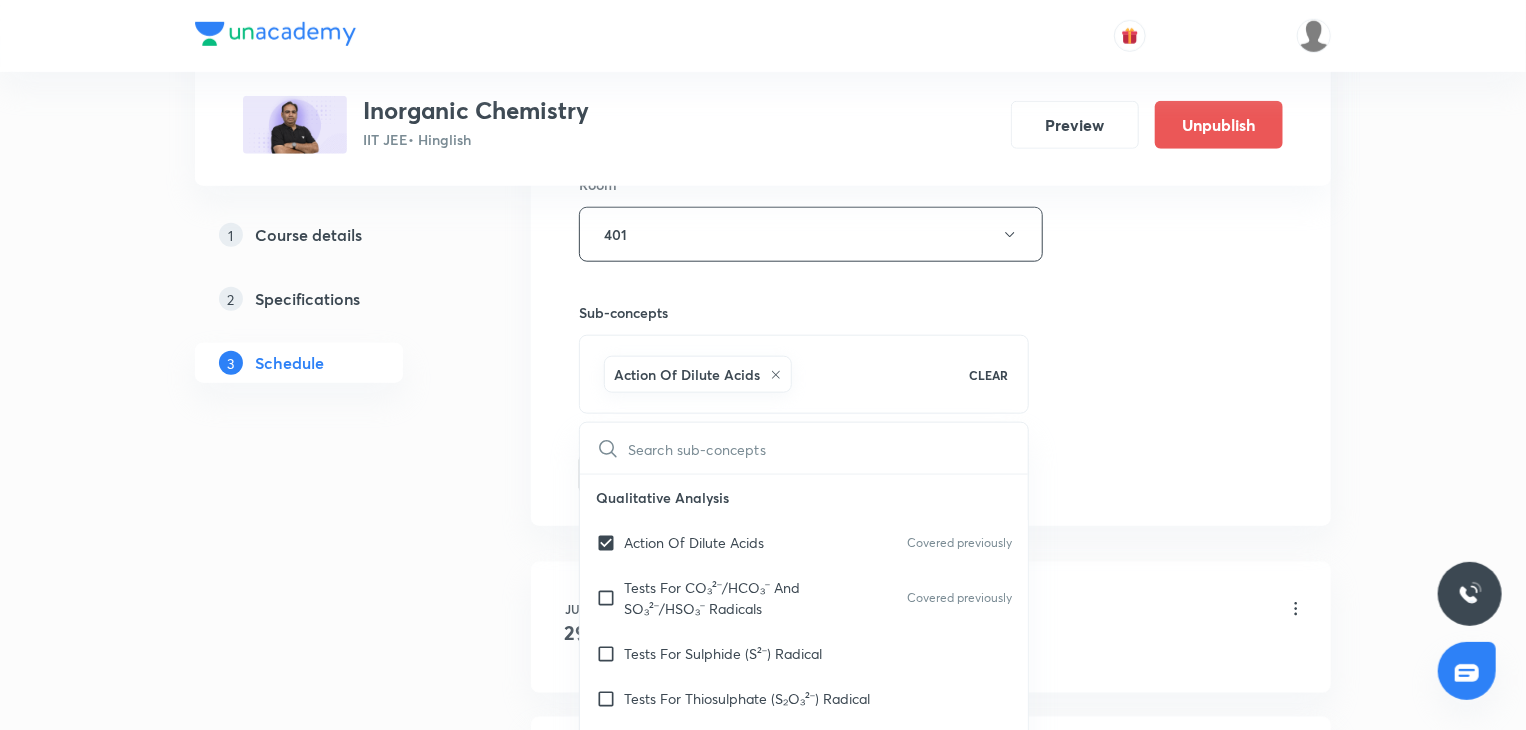 click at bounding box center (828, 448) 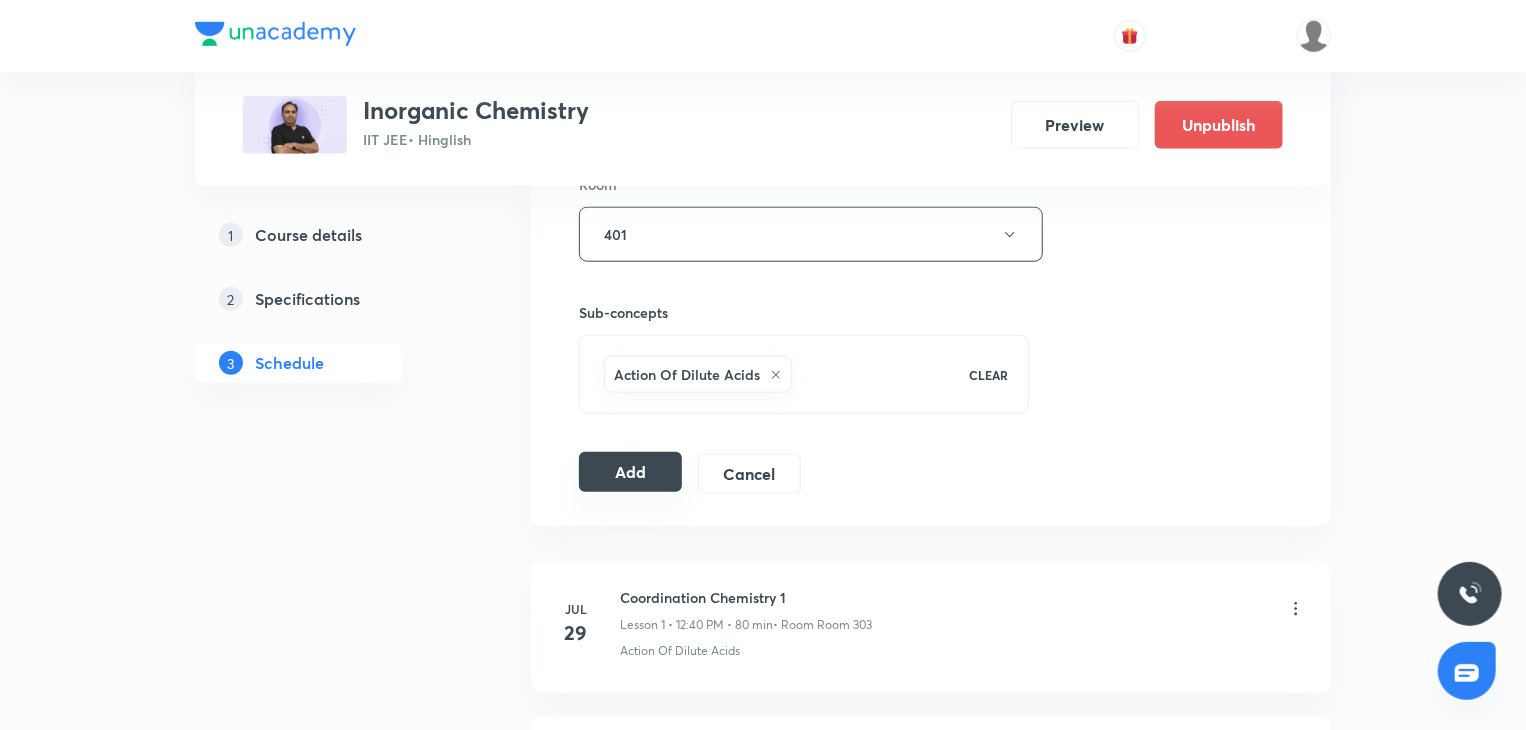 click on "Add" at bounding box center (630, 472) 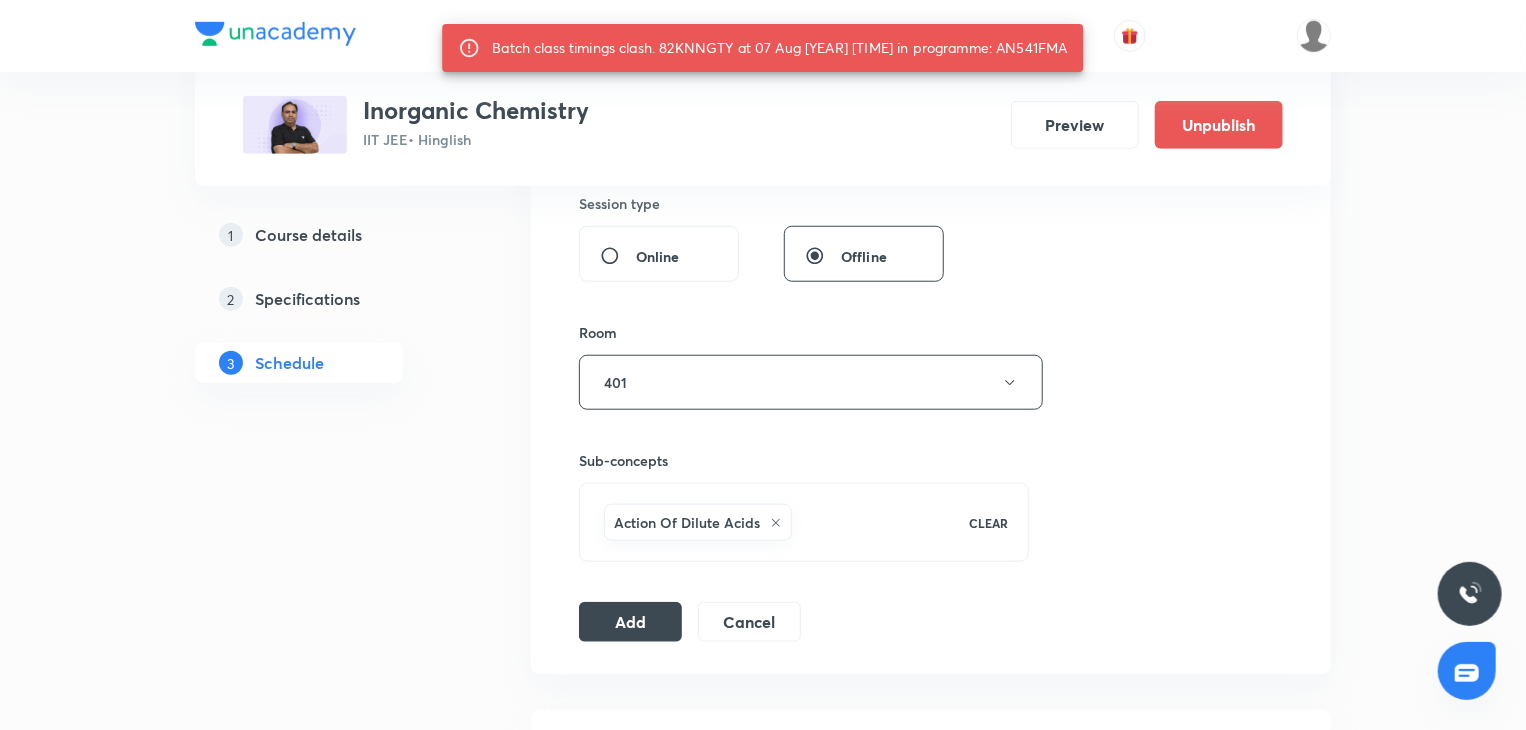 scroll, scrollTop: 721, scrollLeft: 0, axis: vertical 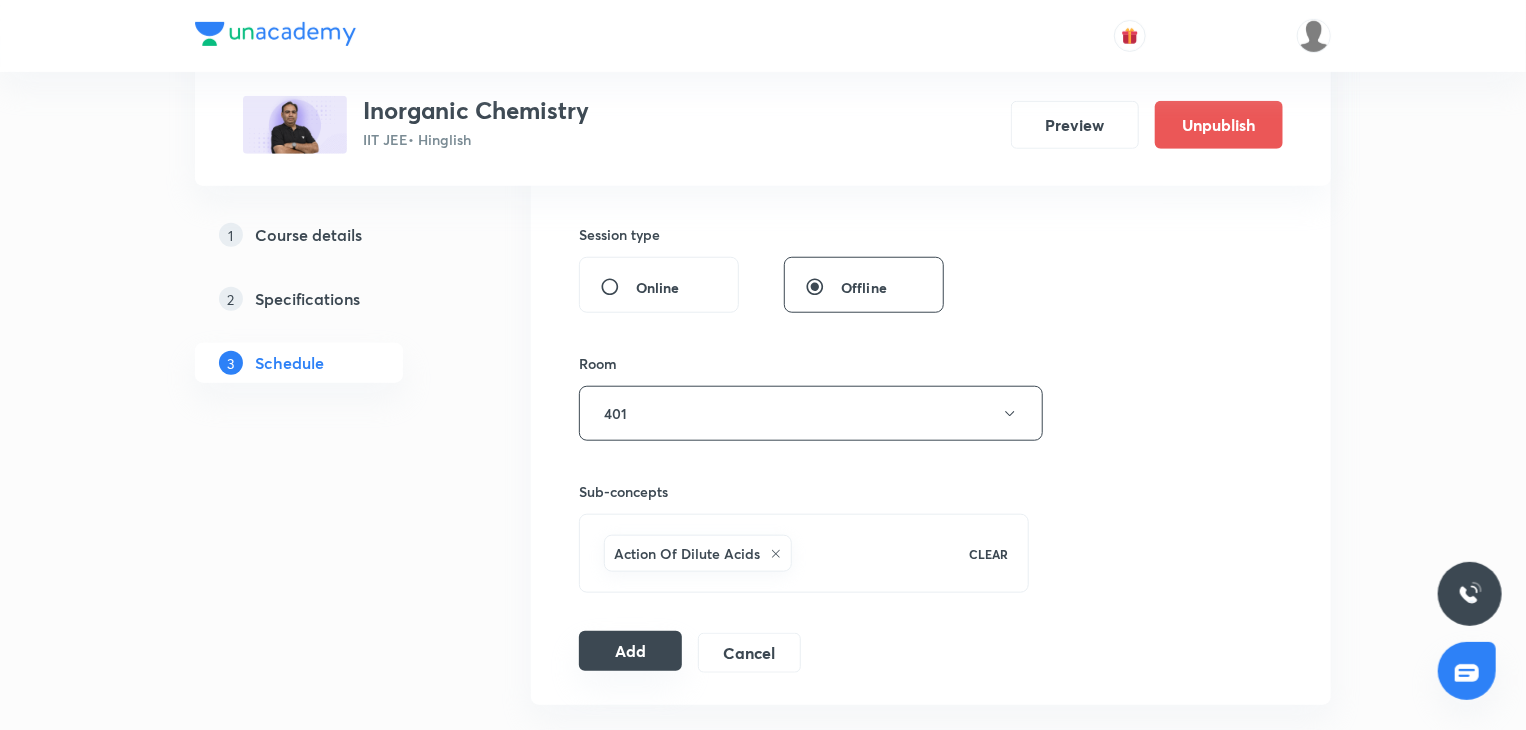 click on "Add" at bounding box center (630, 651) 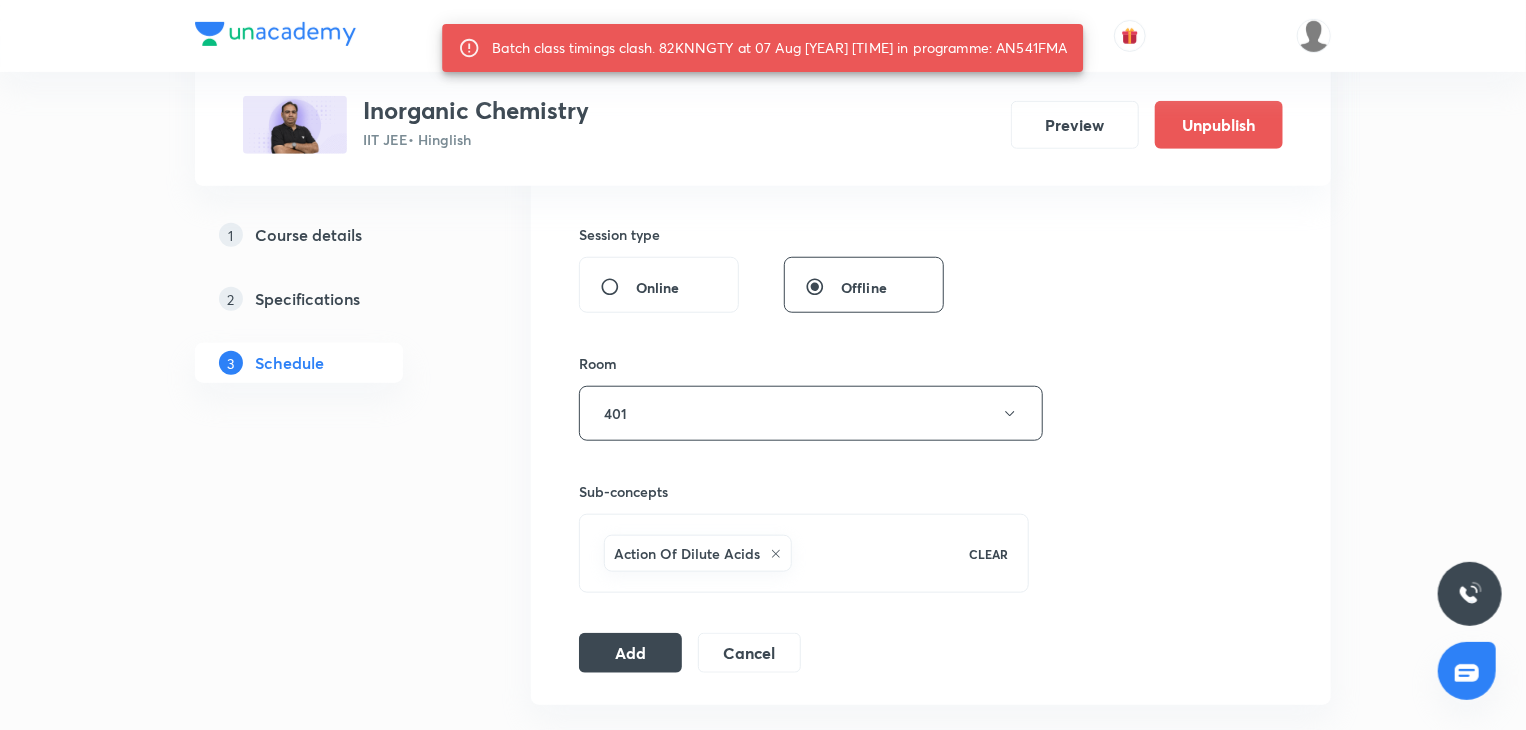 click on "Batch class timings clash. 82KNNGTY at 07 Aug 2025 09:30 AM in programme: AN541FMA" at bounding box center (779, 48) 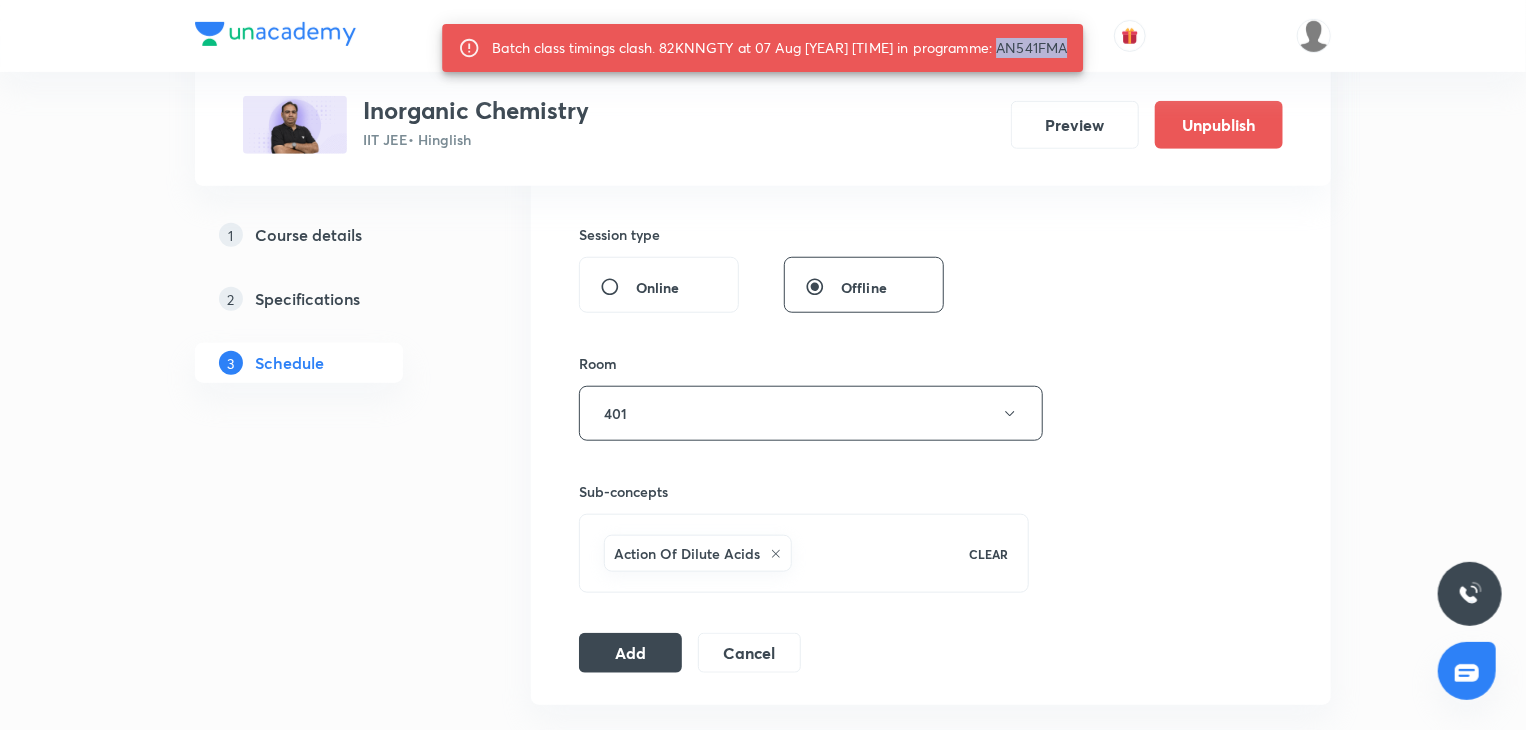 click on "Batch class timings clash. 82KNNGTY at 07 Aug 2025 09:30 AM in programme: AN541FMA" at bounding box center (779, 48) 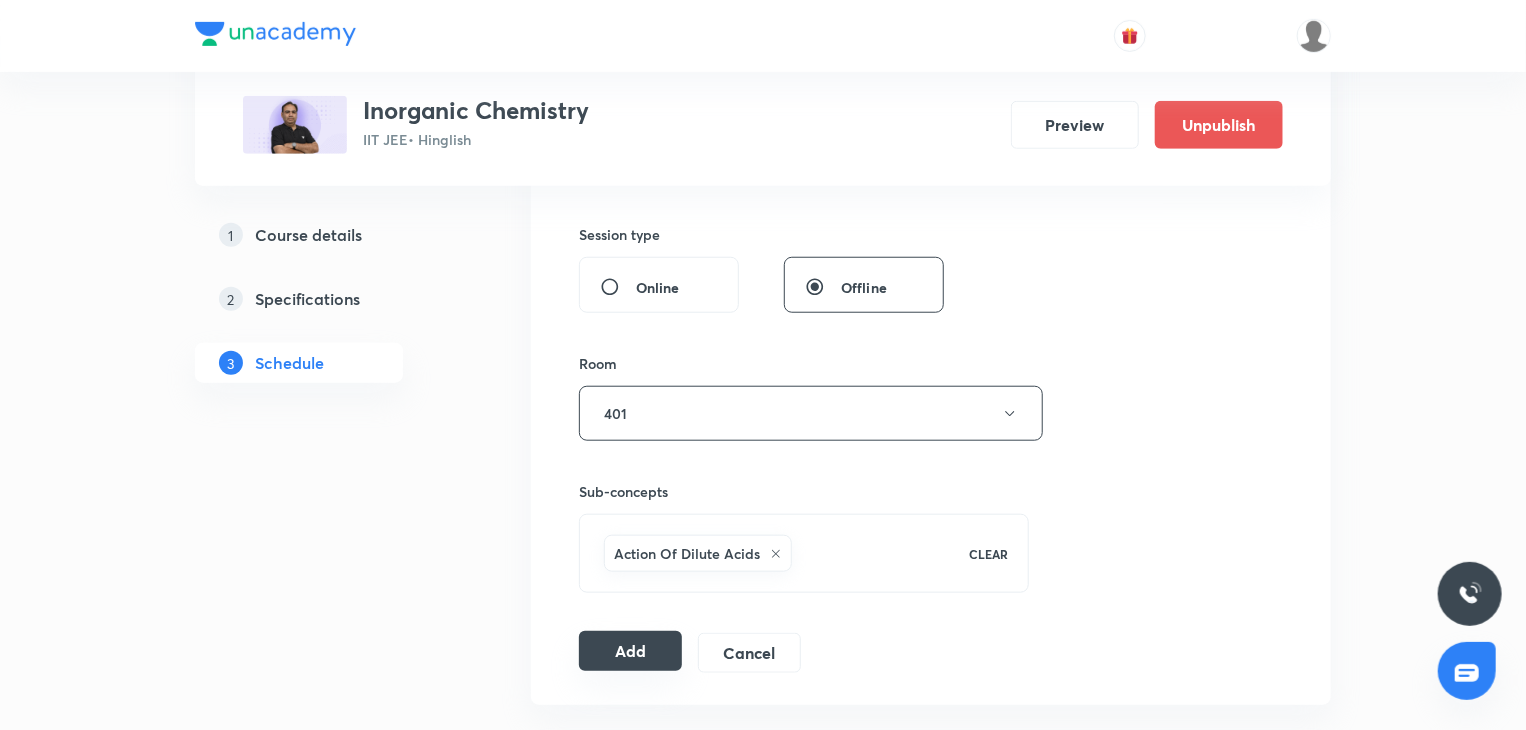 click on "Add" at bounding box center [630, 651] 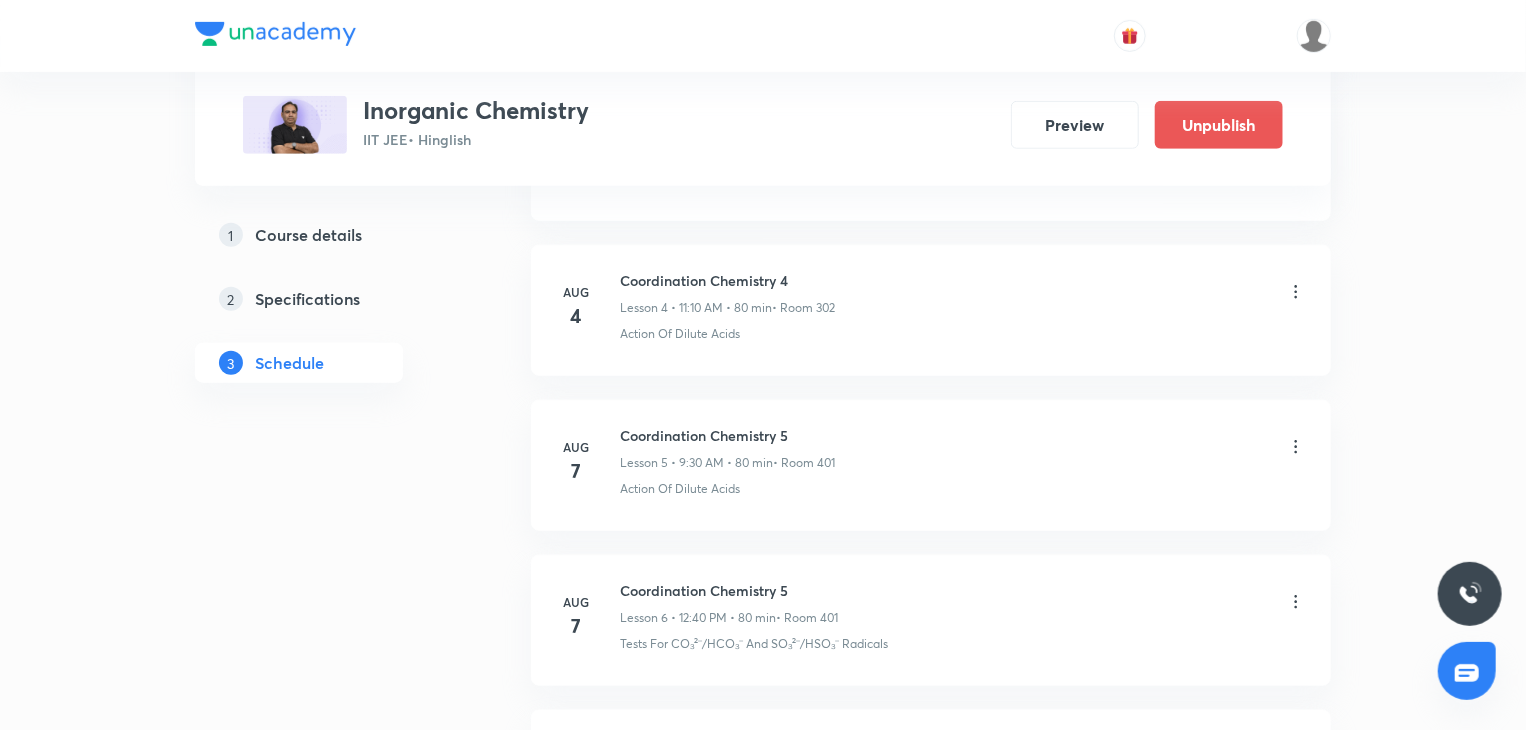 scroll, scrollTop: 736, scrollLeft: 0, axis: vertical 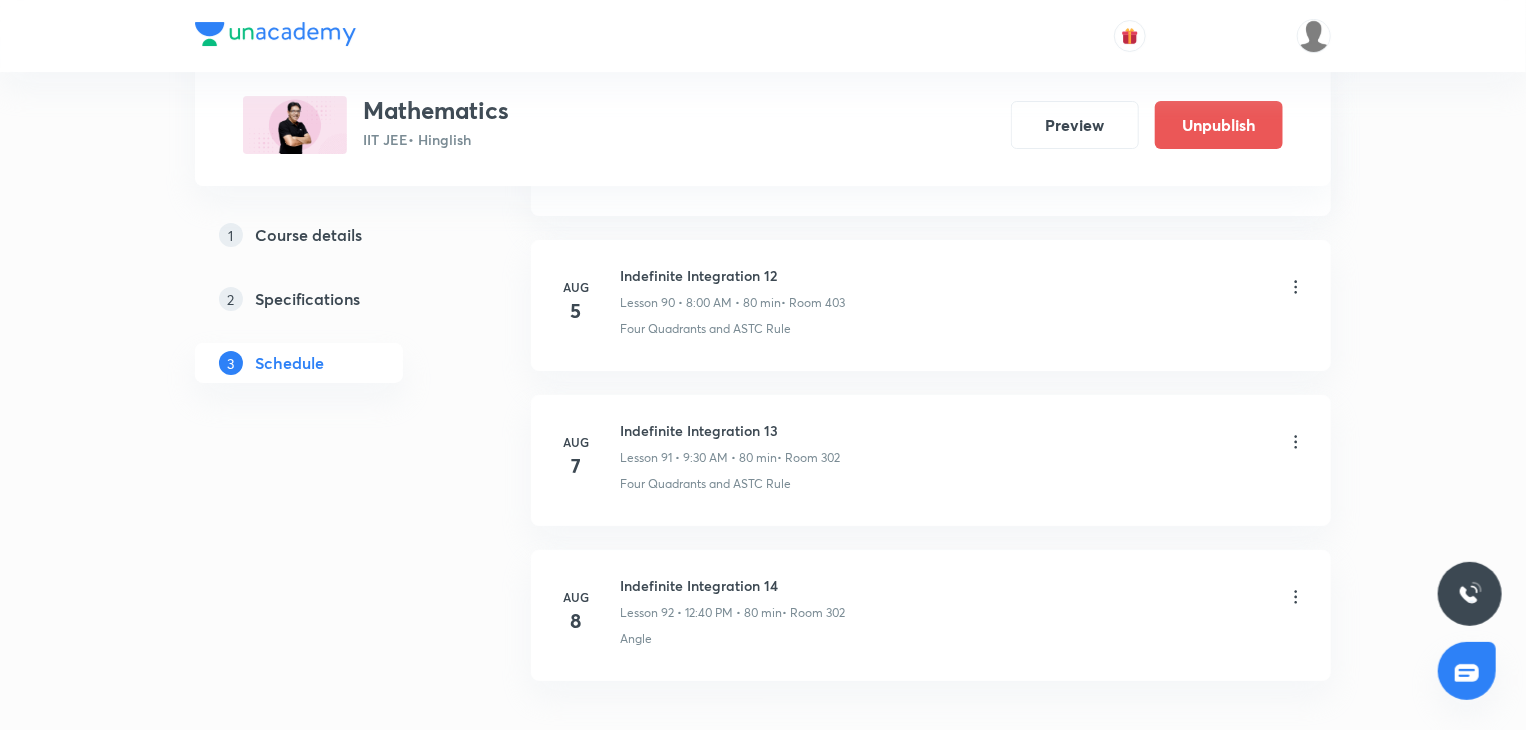 click 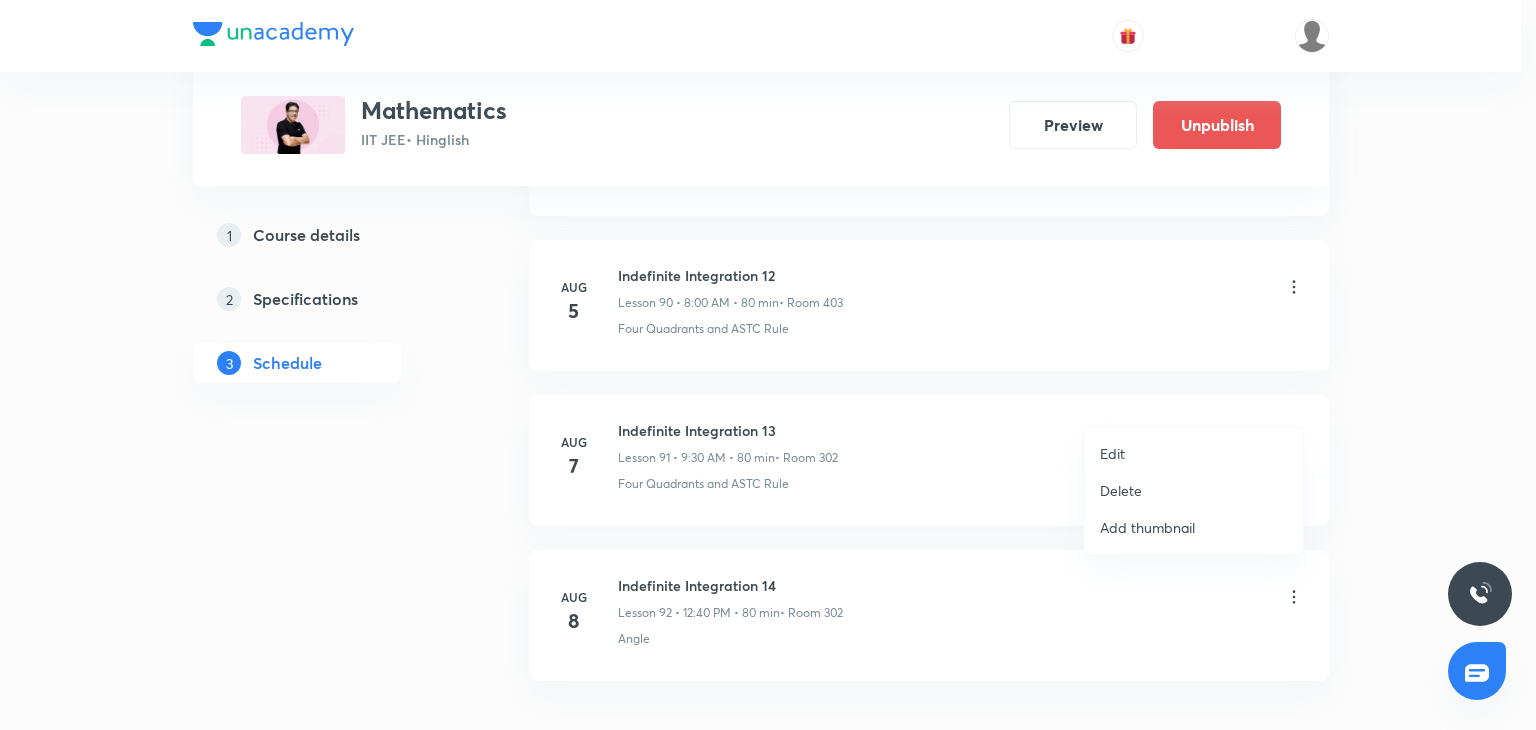 click on "Delete" at bounding box center (1193, 490) 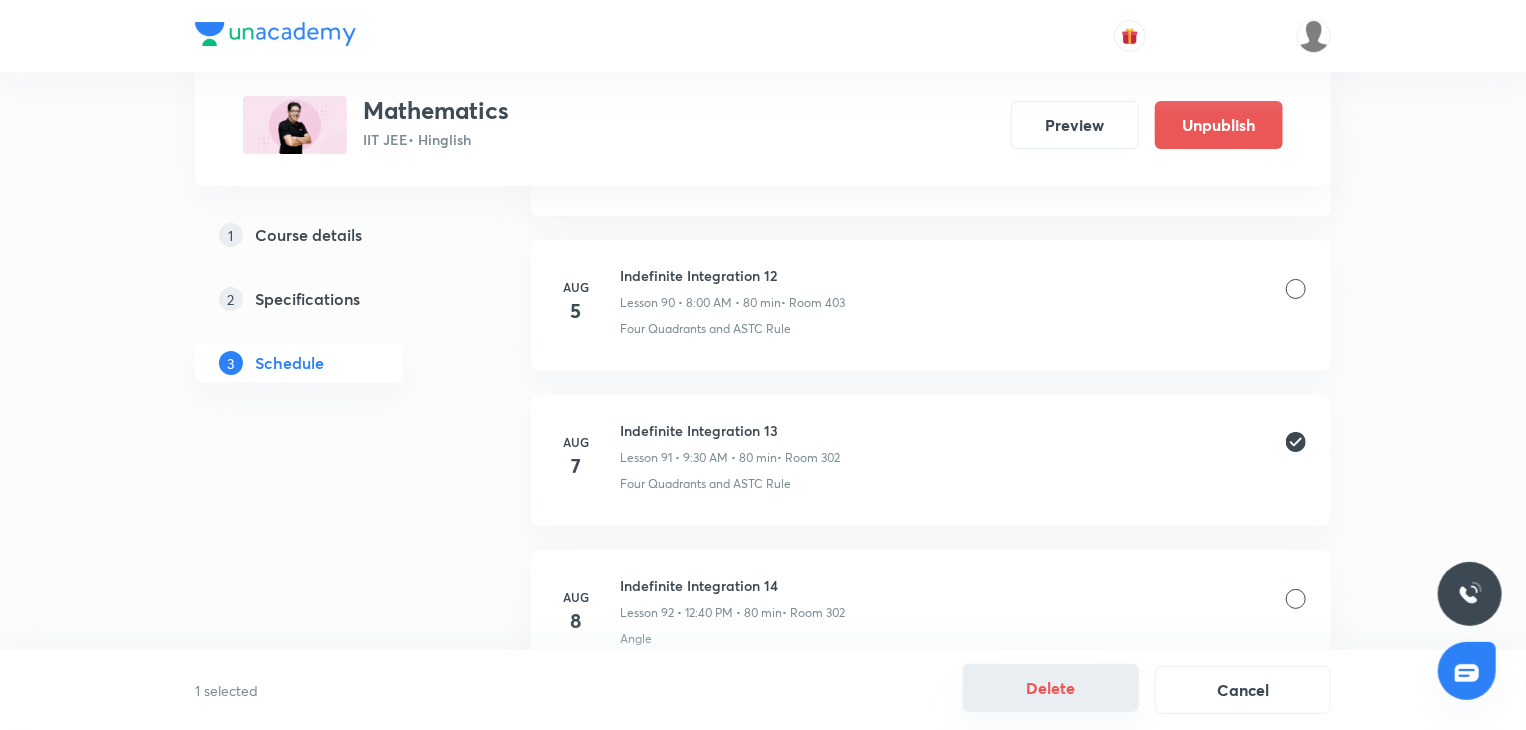 click on "Delete" at bounding box center [1051, 688] 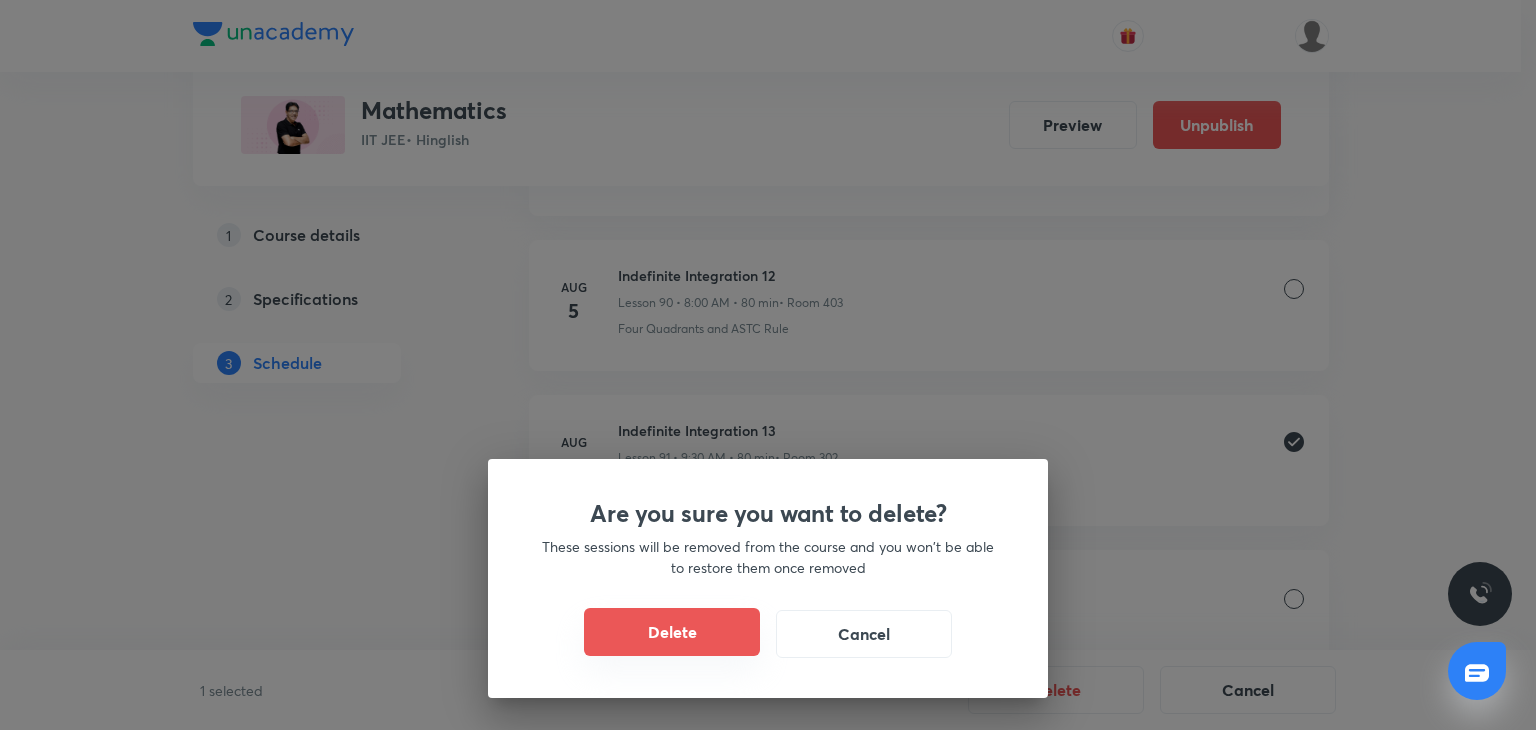 click on "Delete" at bounding box center (672, 632) 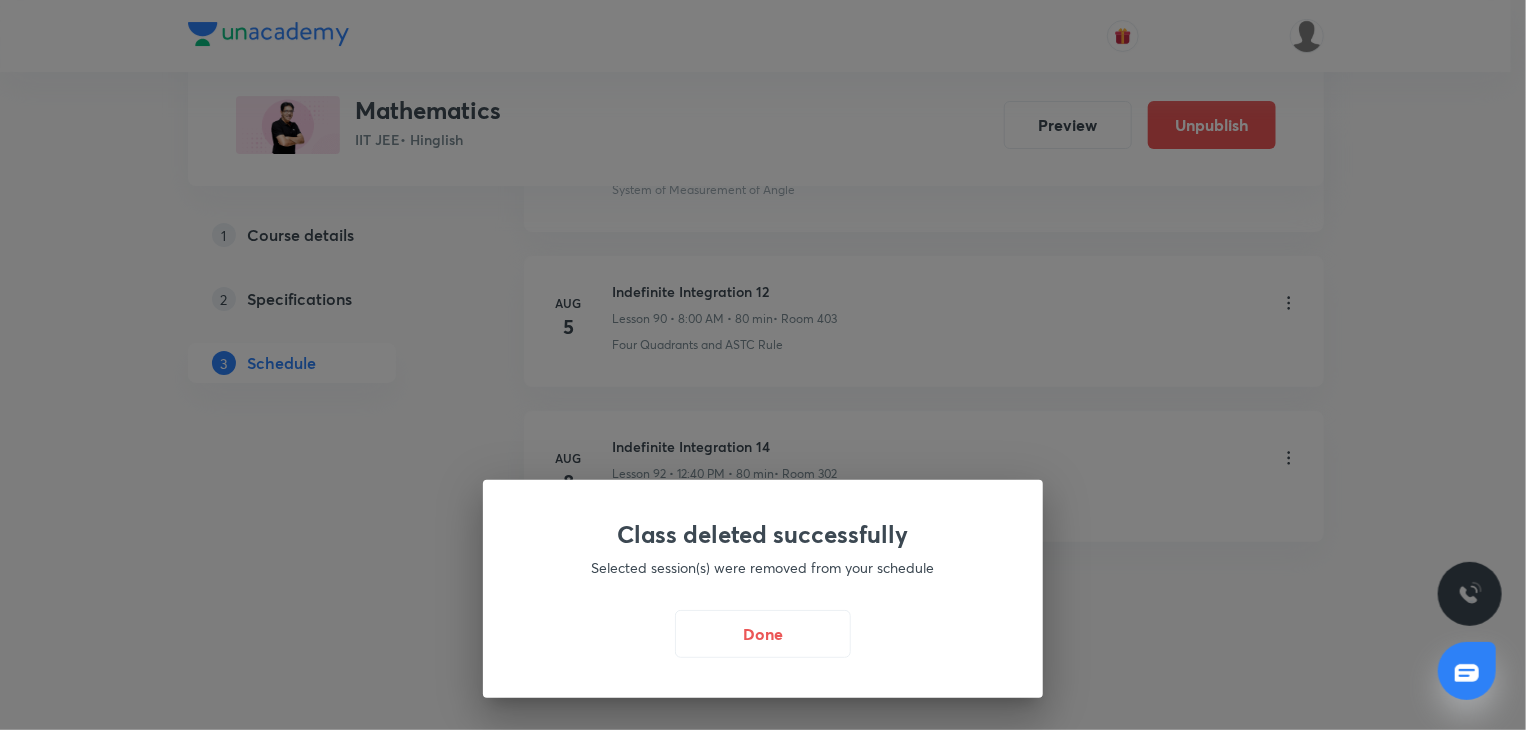 scroll, scrollTop: 15068, scrollLeft: 0, axis: vertical 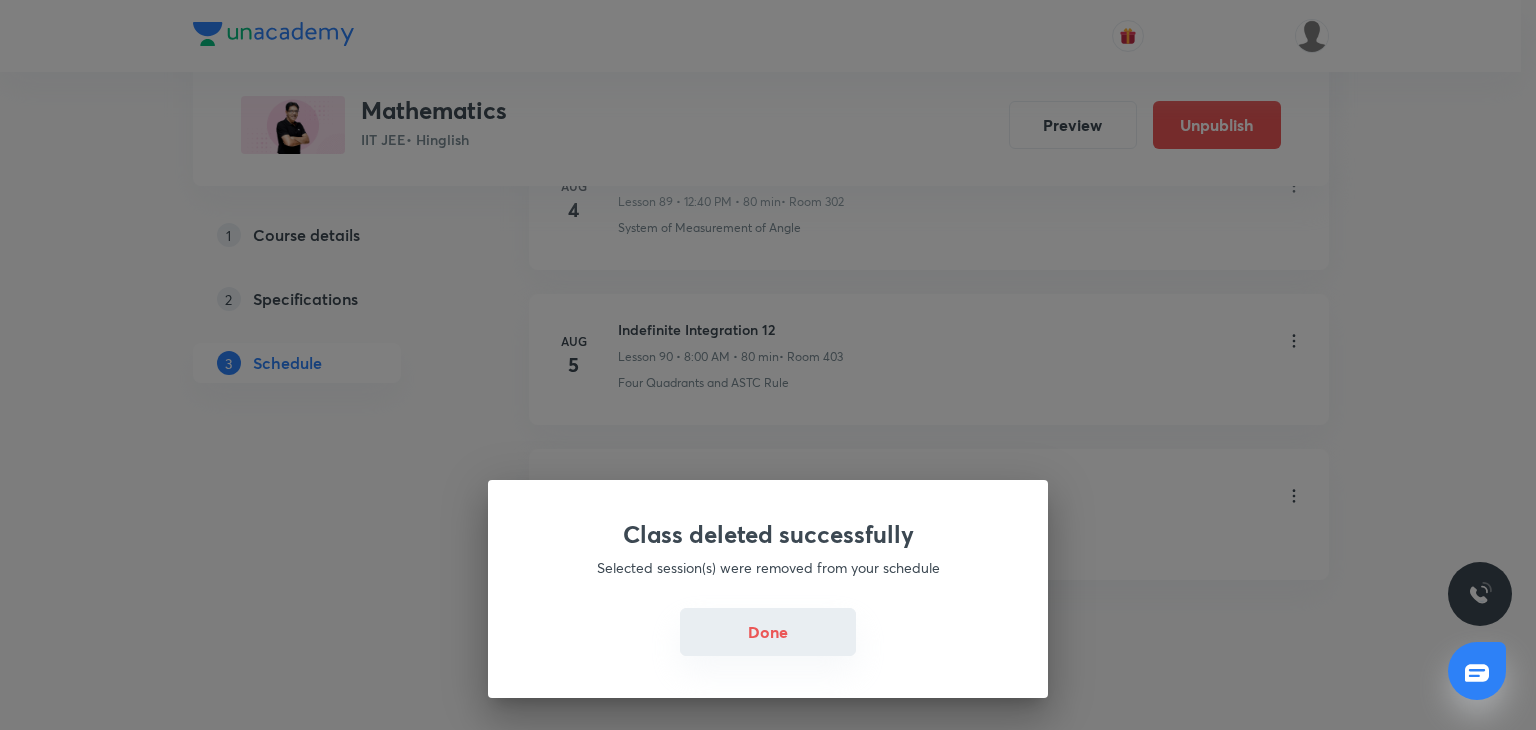 click on "Done" at bounding box center (768, 632) 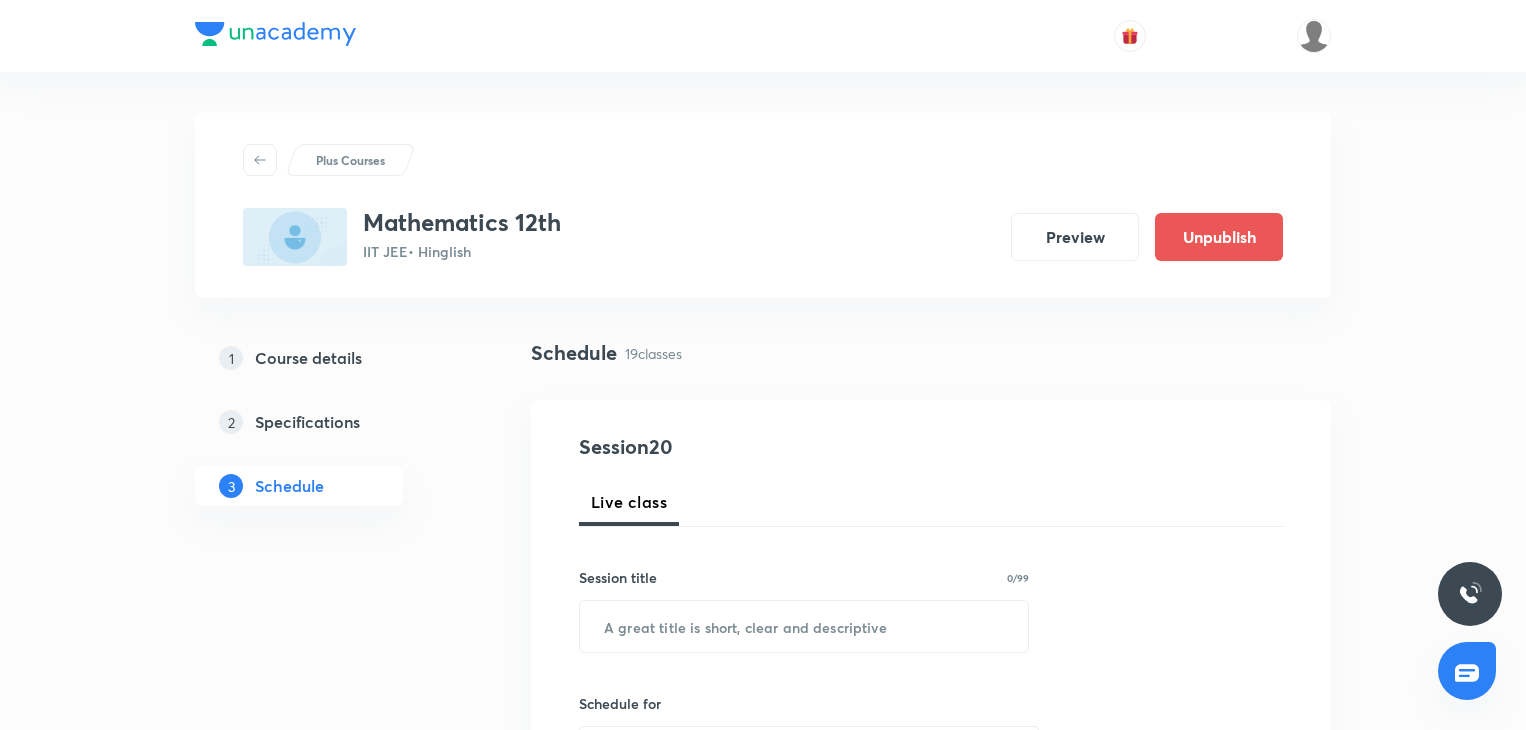scroll, scrollTop: 0, scrollLeft: 0, axis: both 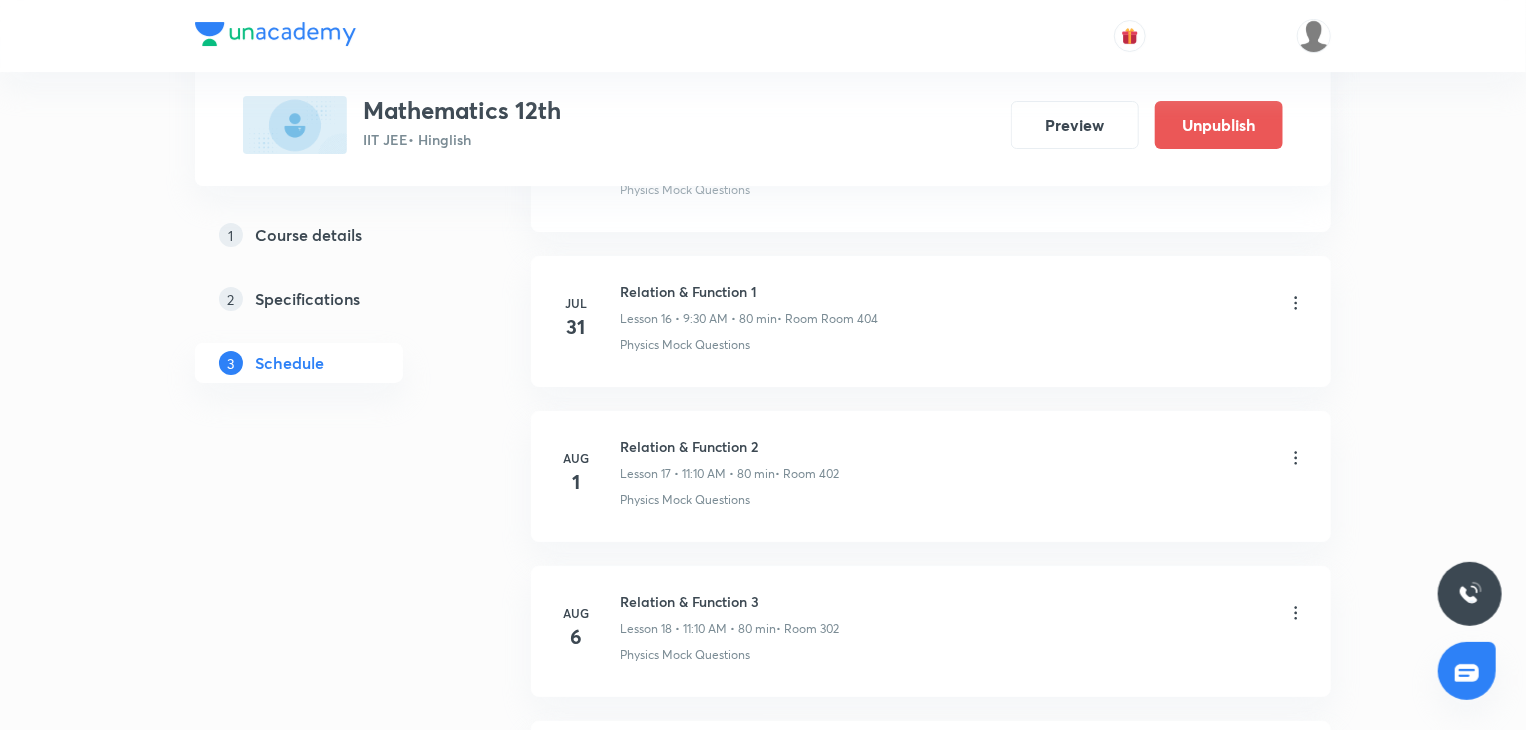 click on "Aug 6 Relation & Function 3 Lesson 18 • 11:10 AM • 80 min  • Room 302 Physics Mock Questions" at bounding box center (931, 631) 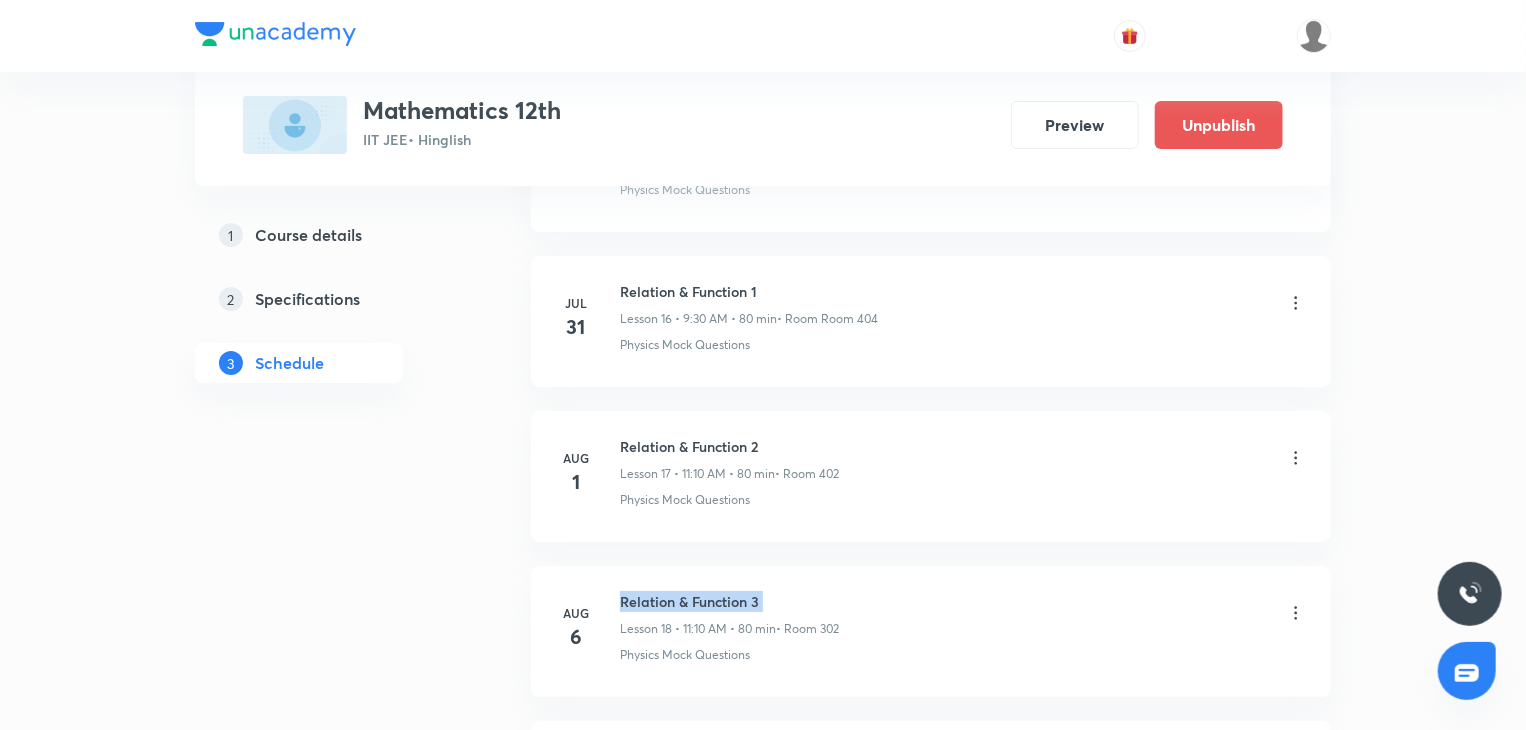 click on "Aug 6 Relation & Function 3 Lesson 18 • 11:10 AM • 80 min  • Room 302 Physics Mock Questions" at bounding box center (931, 631) 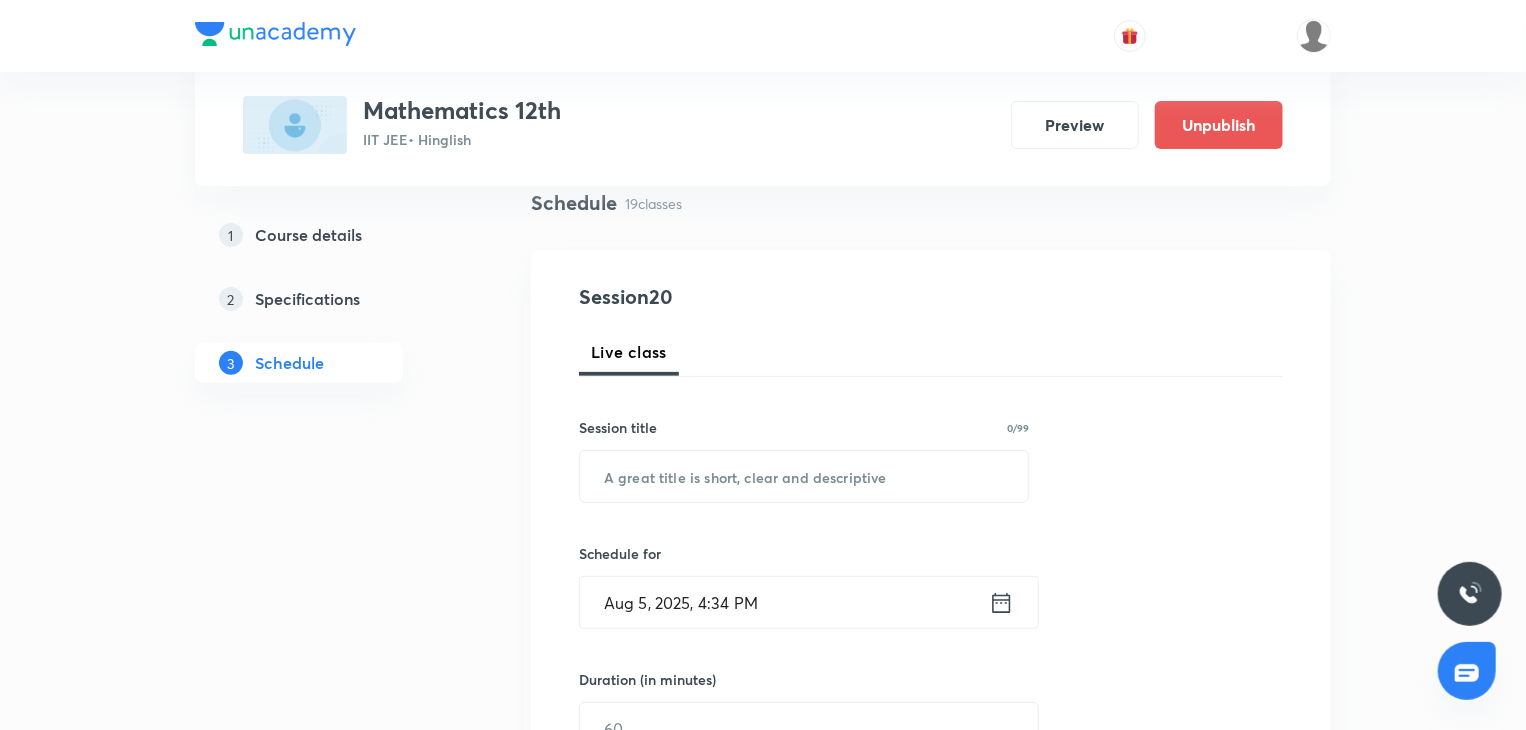 scroll, scrollTop: 136, scrollLeft: 0, axis: vertical 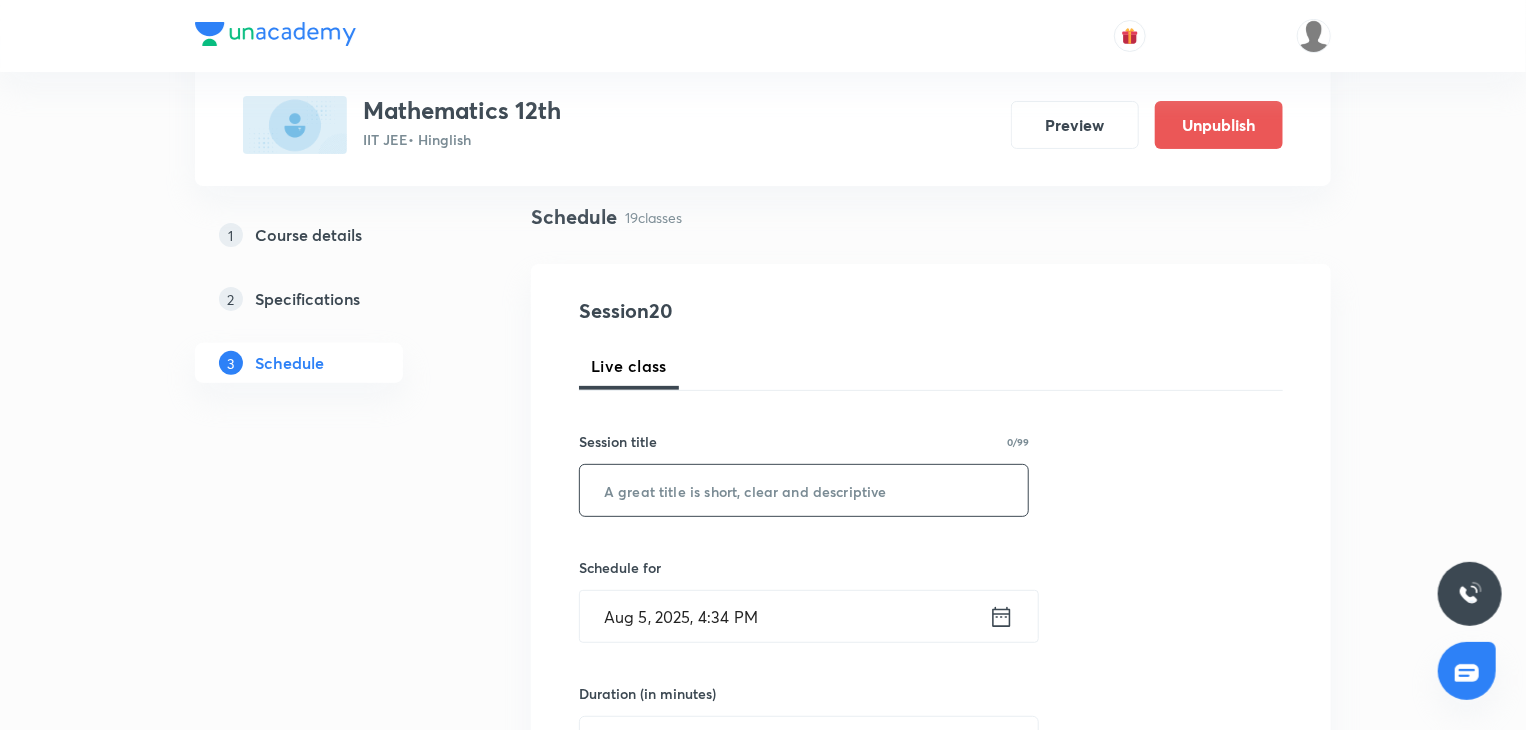 click at bounding box center (804, 490) 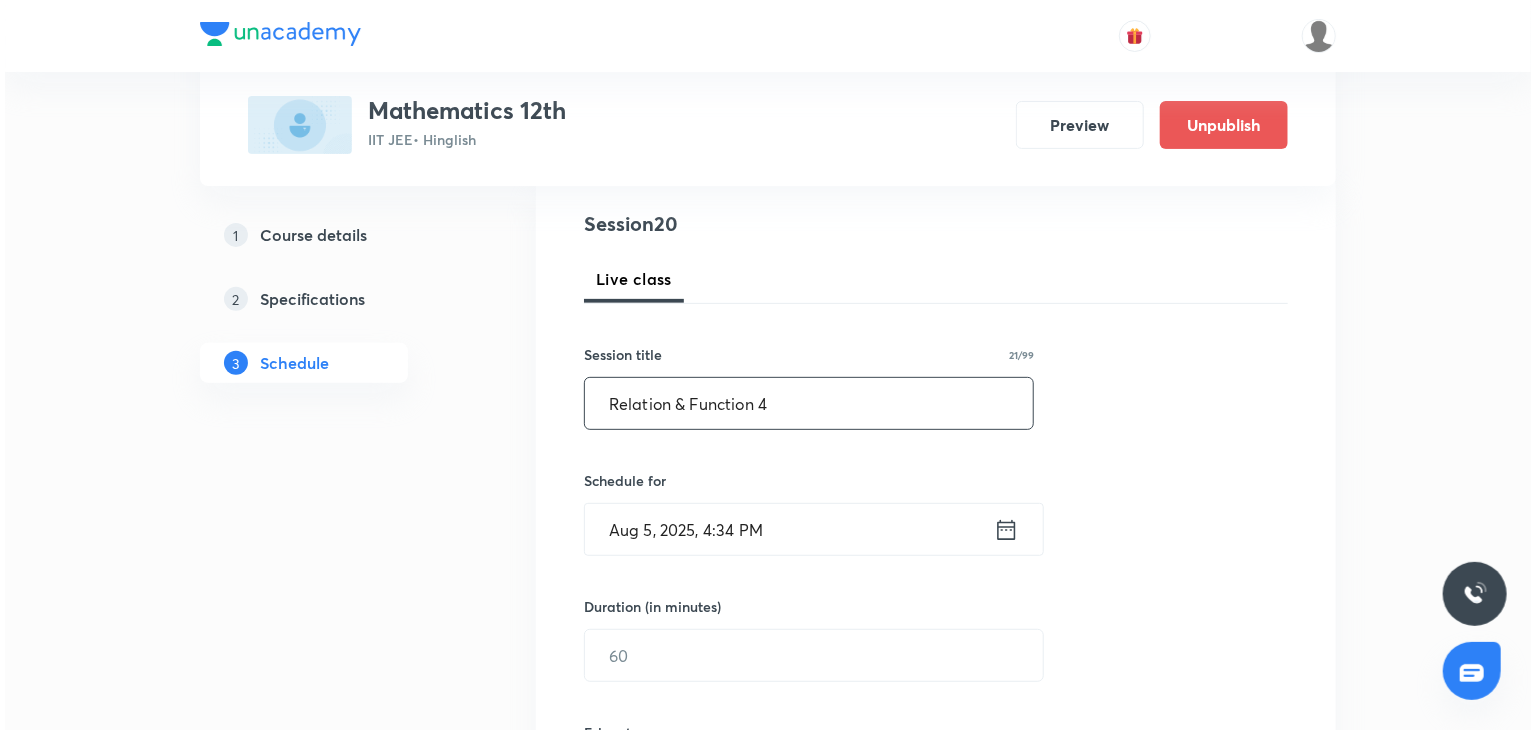 scroll, scrollTop: 336, scrollLeft: 0, axis: vertical 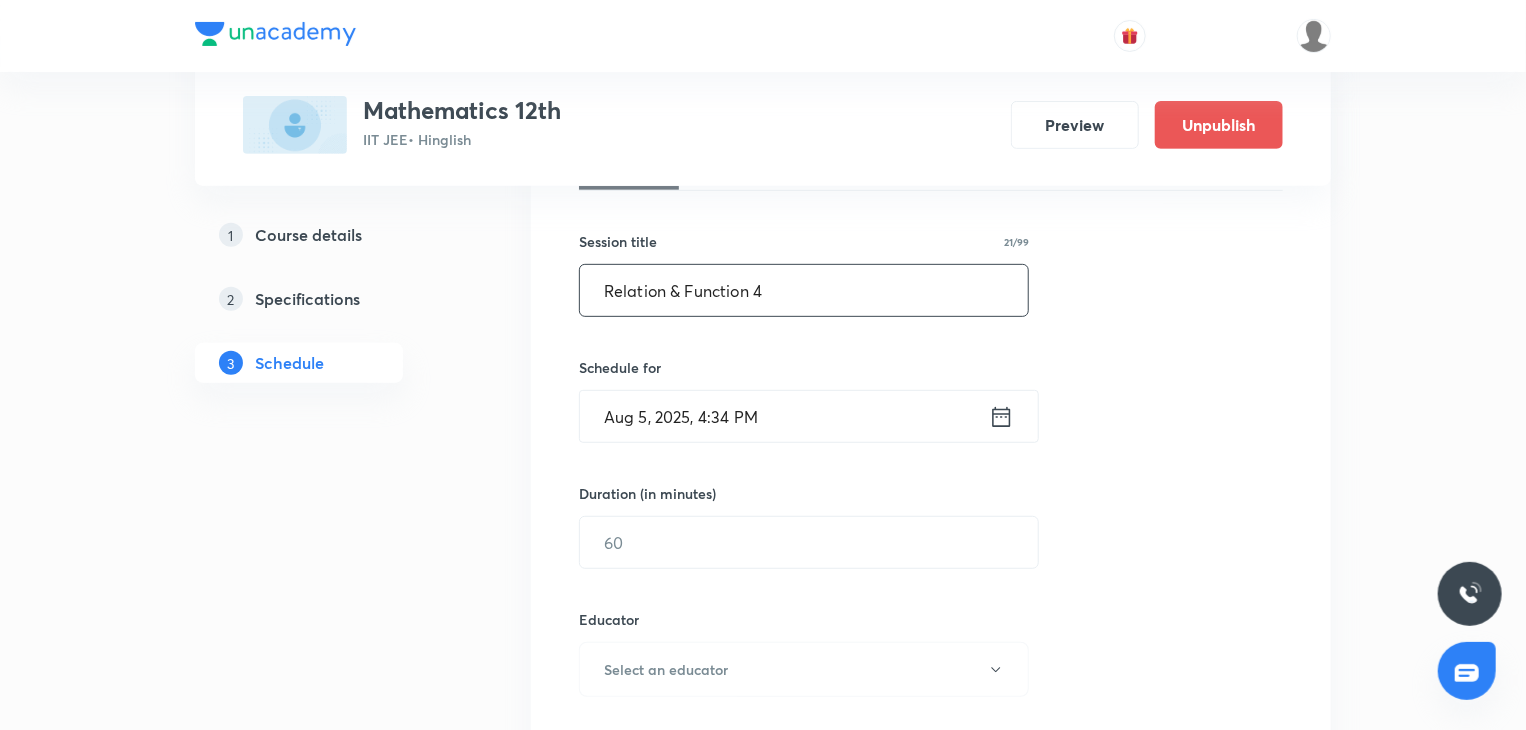 type on "Relation & Function 4" 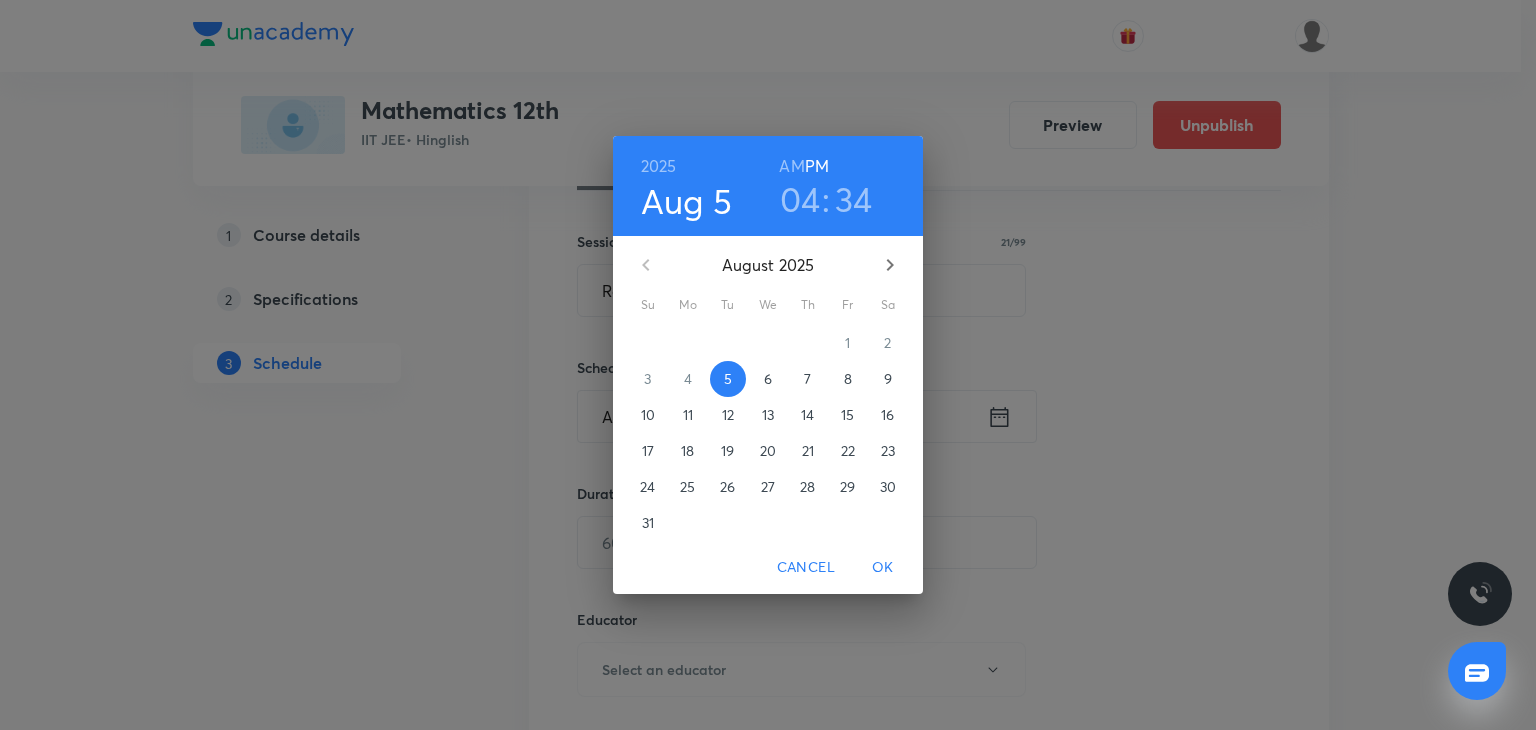 click on "7" at bounding box center [807, 379] 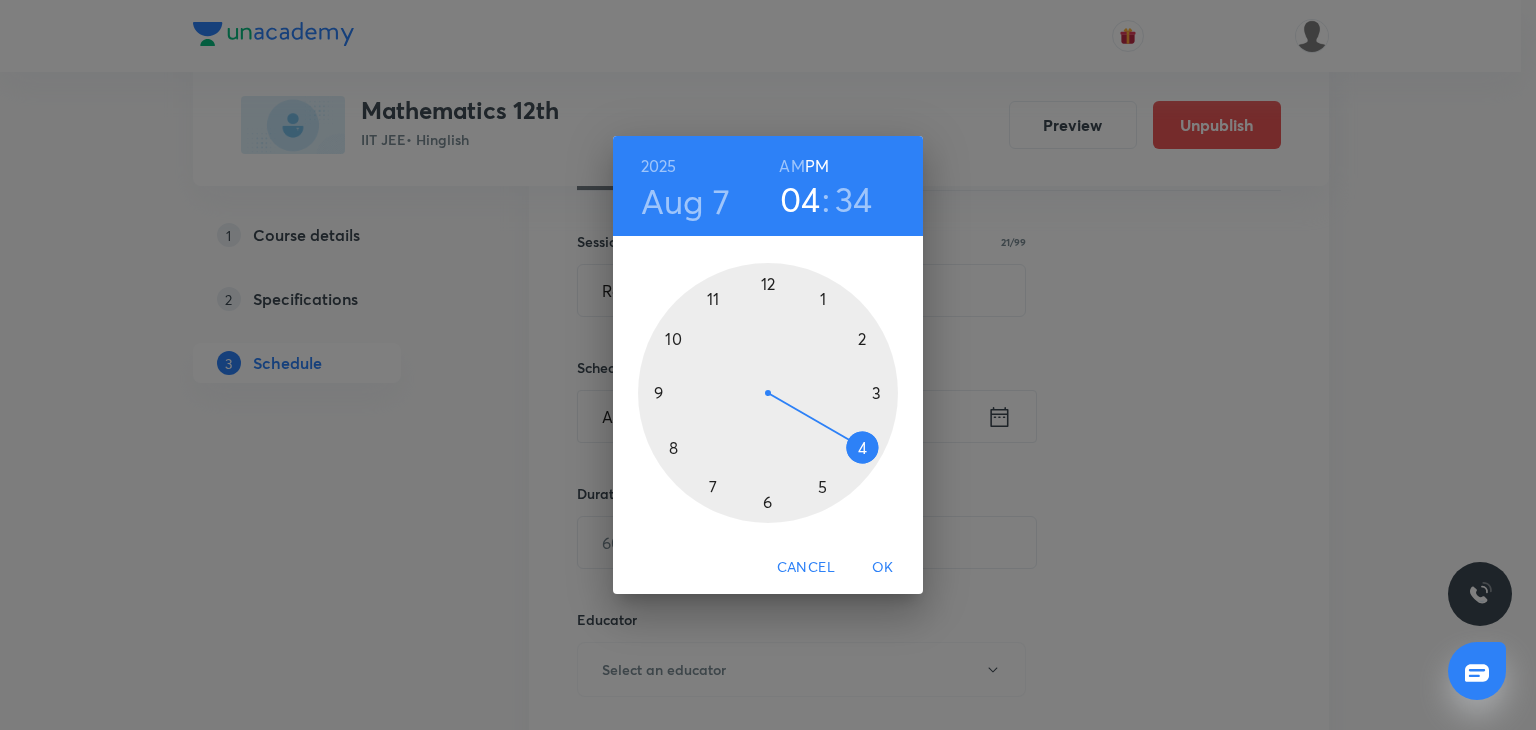 click on "AM" at bounding box center [791, 166] 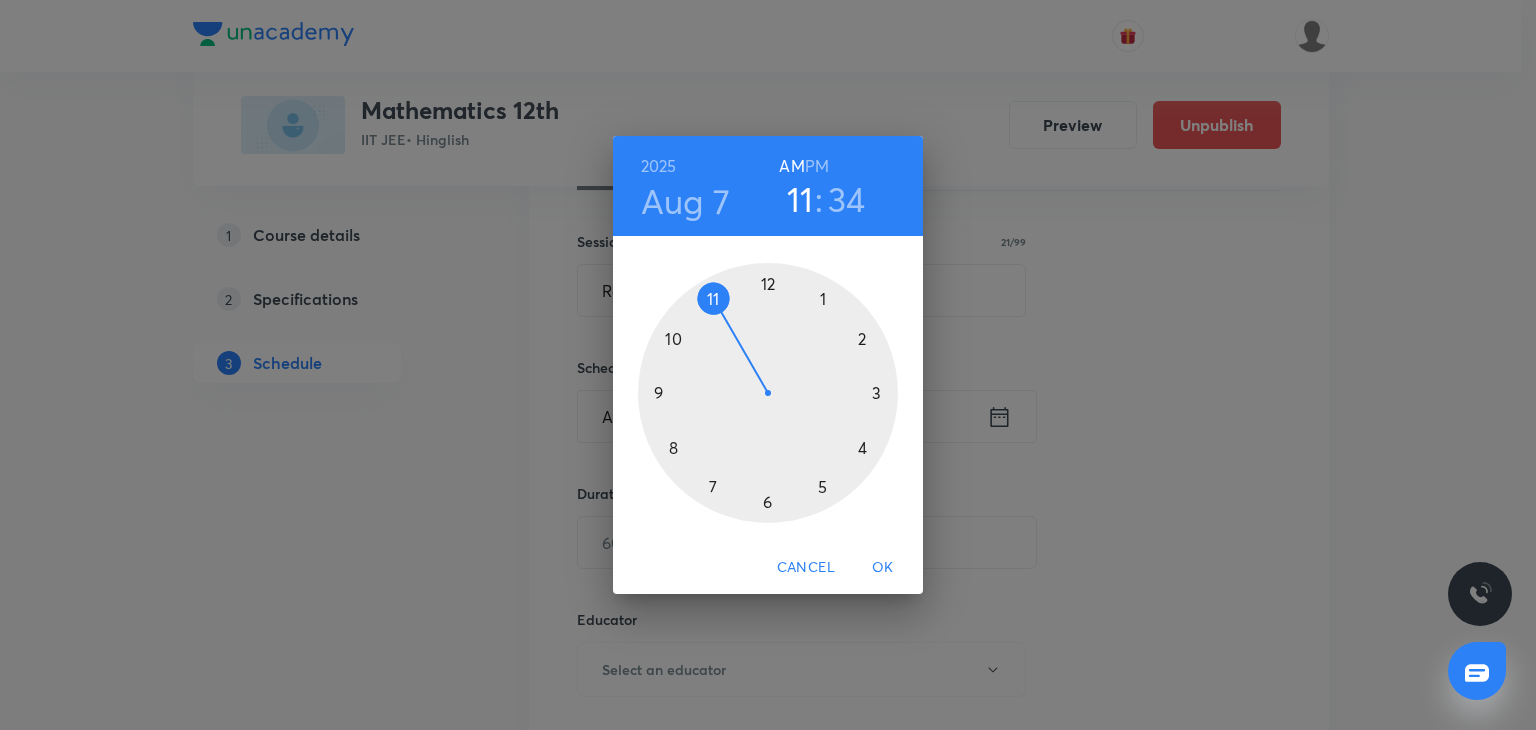 click at bounding box center (768, 393) 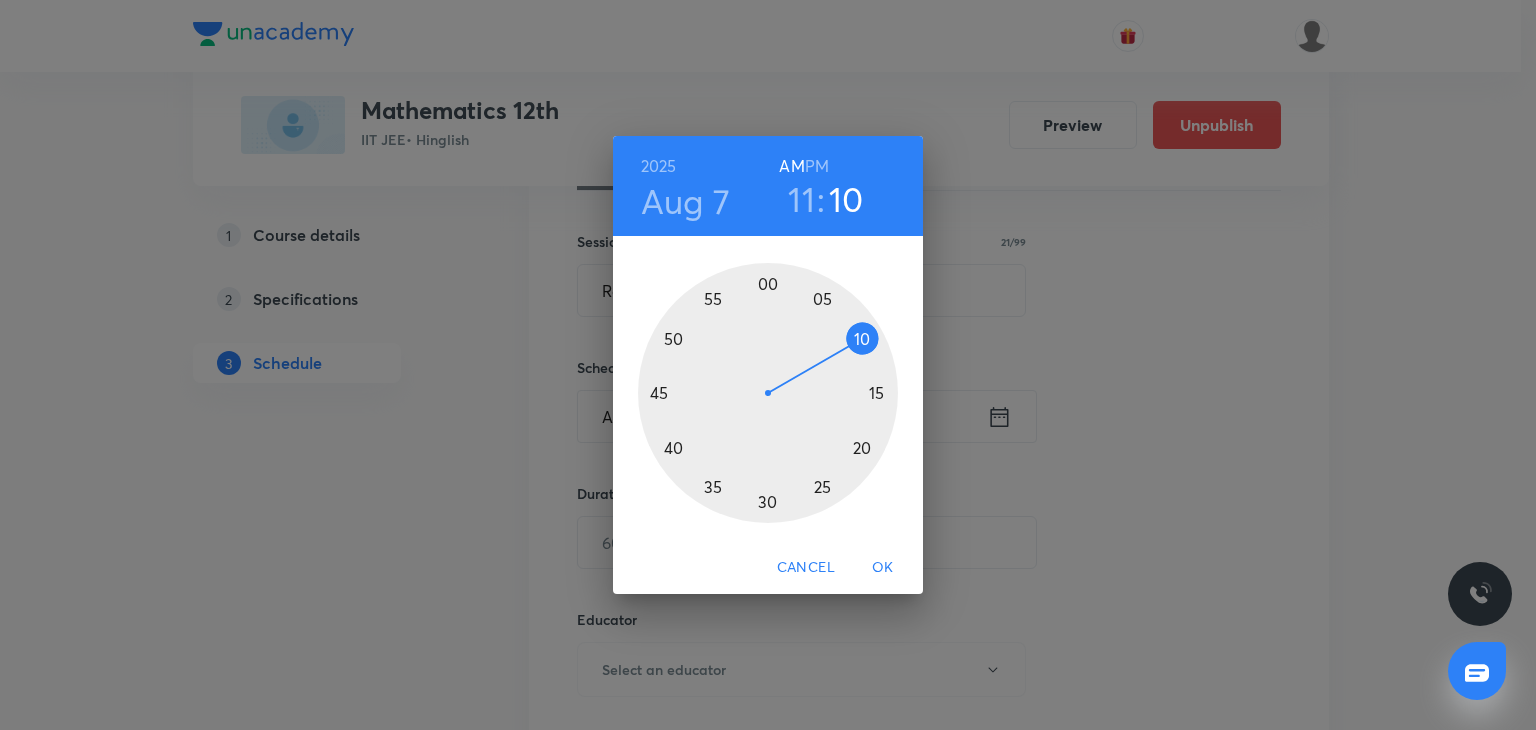 click at bounding box center [768, 393] 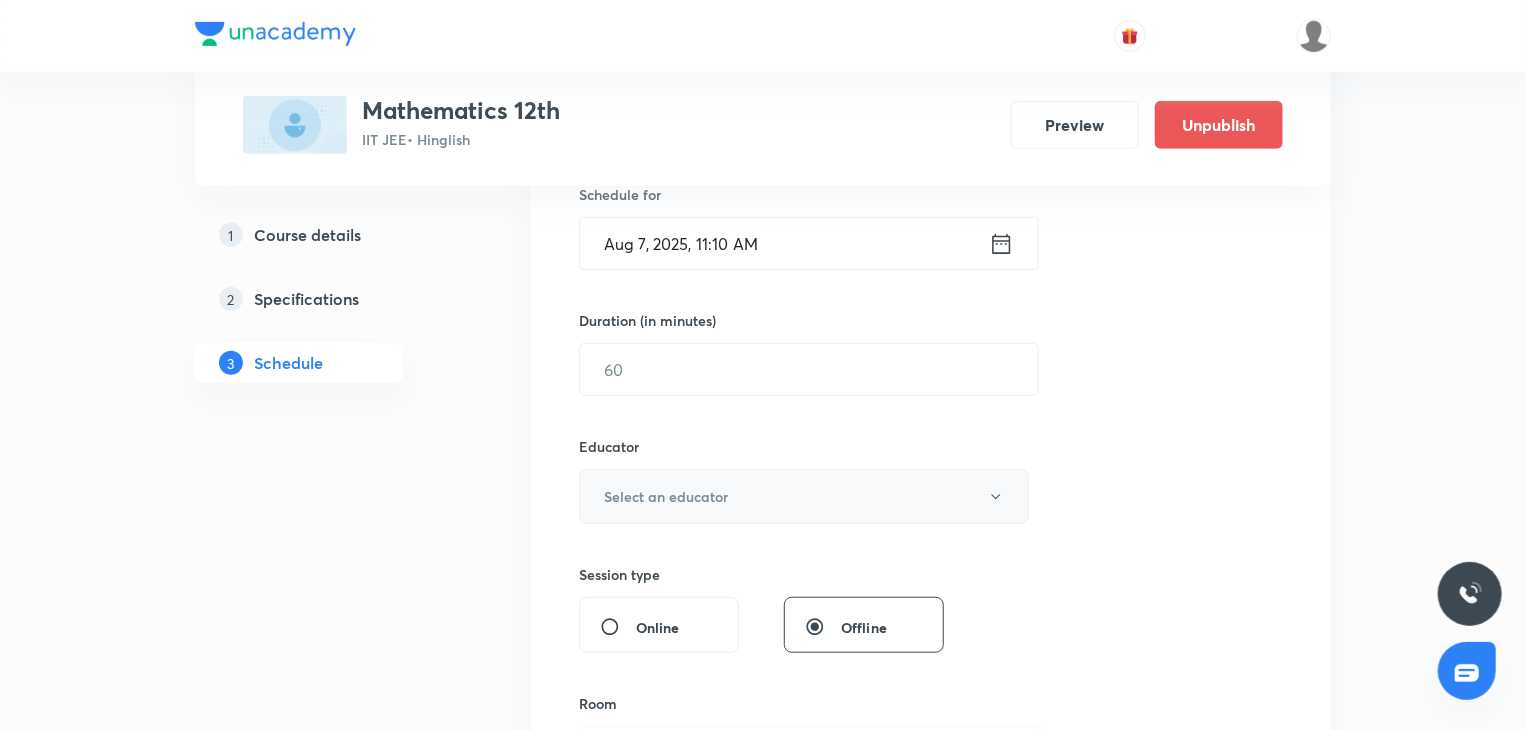 scroll, scrollTop: 536, scrollLeft: 0, axis: vertical 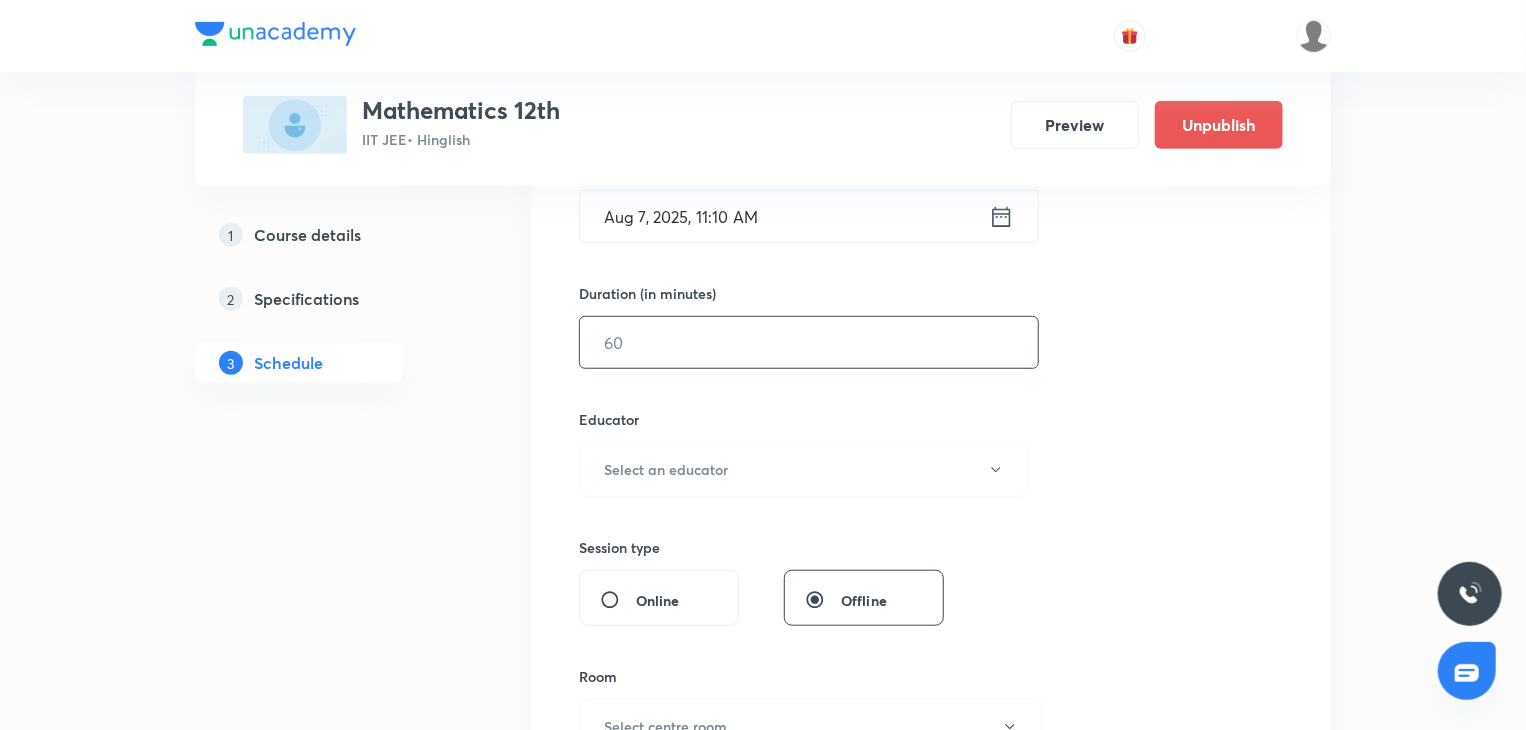 click at bounding box center [809, 342] 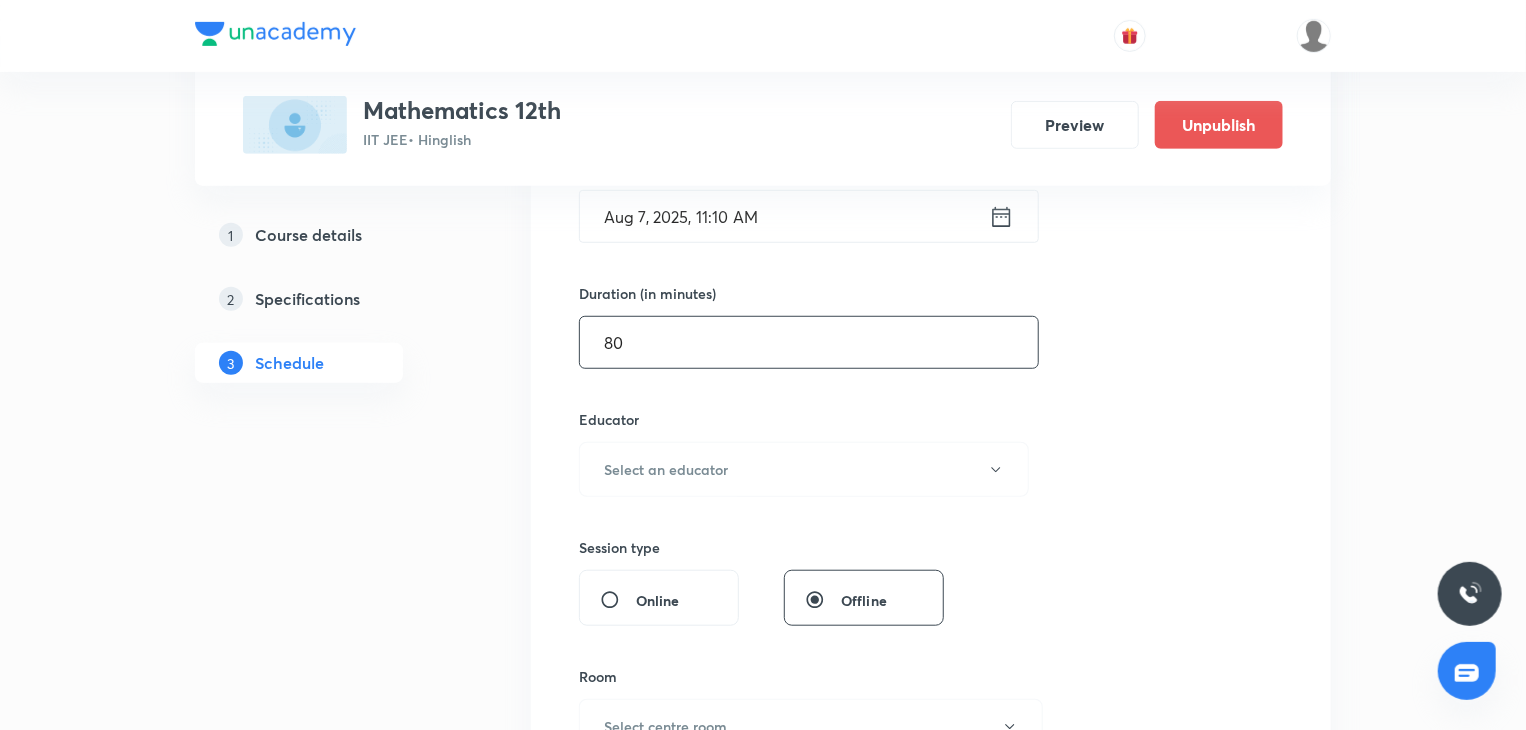 scroll, scrollTop: 636, scrollLeft: 0, axis: vertical 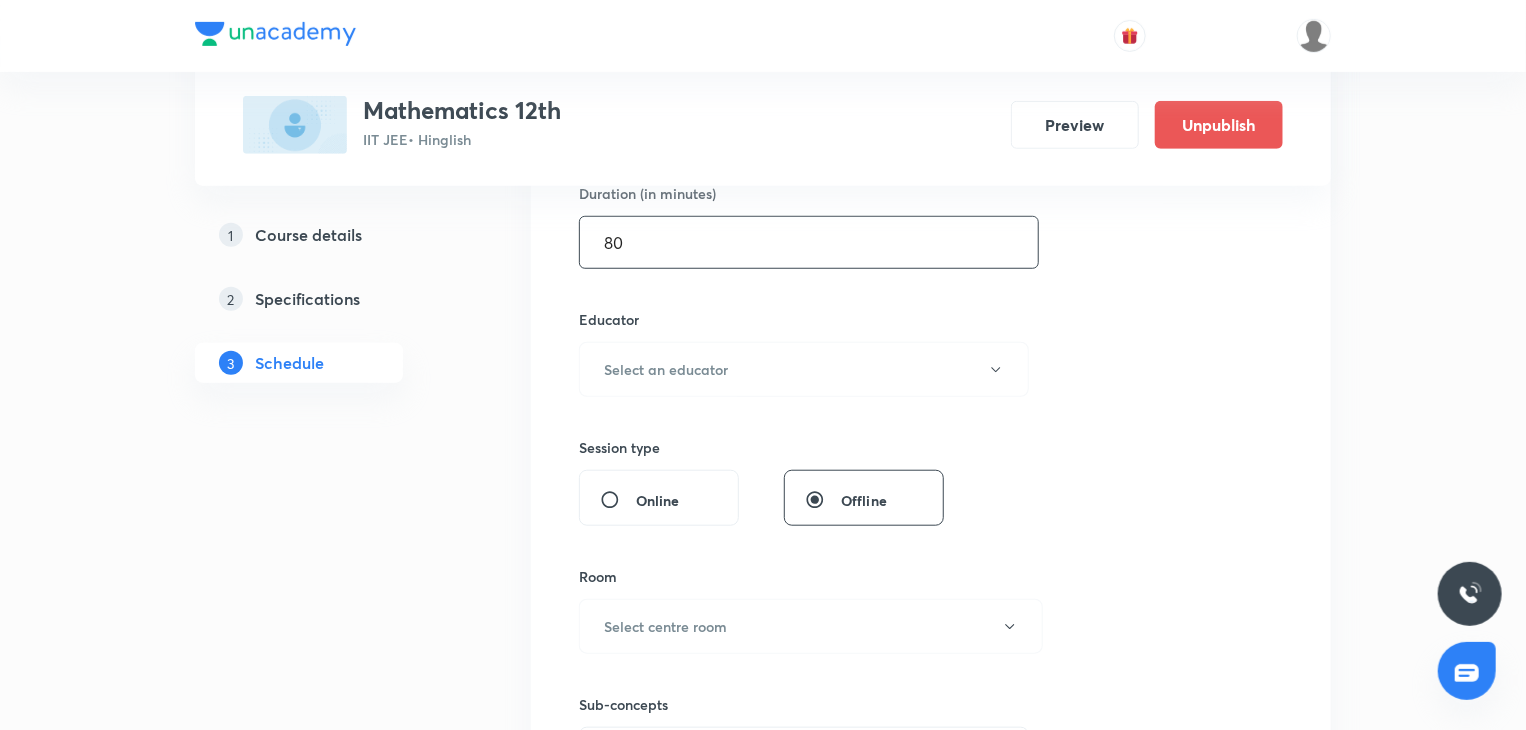 type on "80" 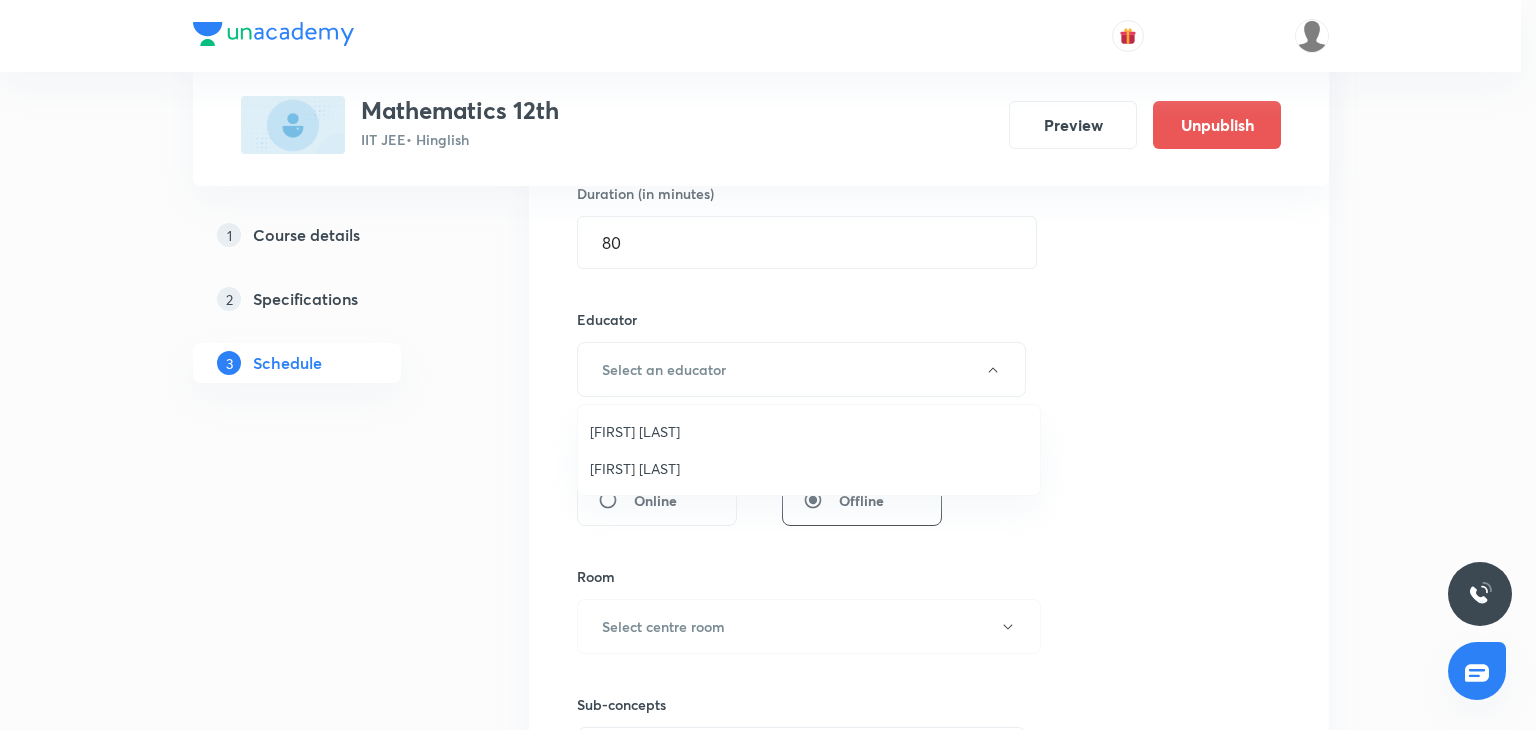 click on "[FIRST] [LAST]" at bounding box center [809, 468] 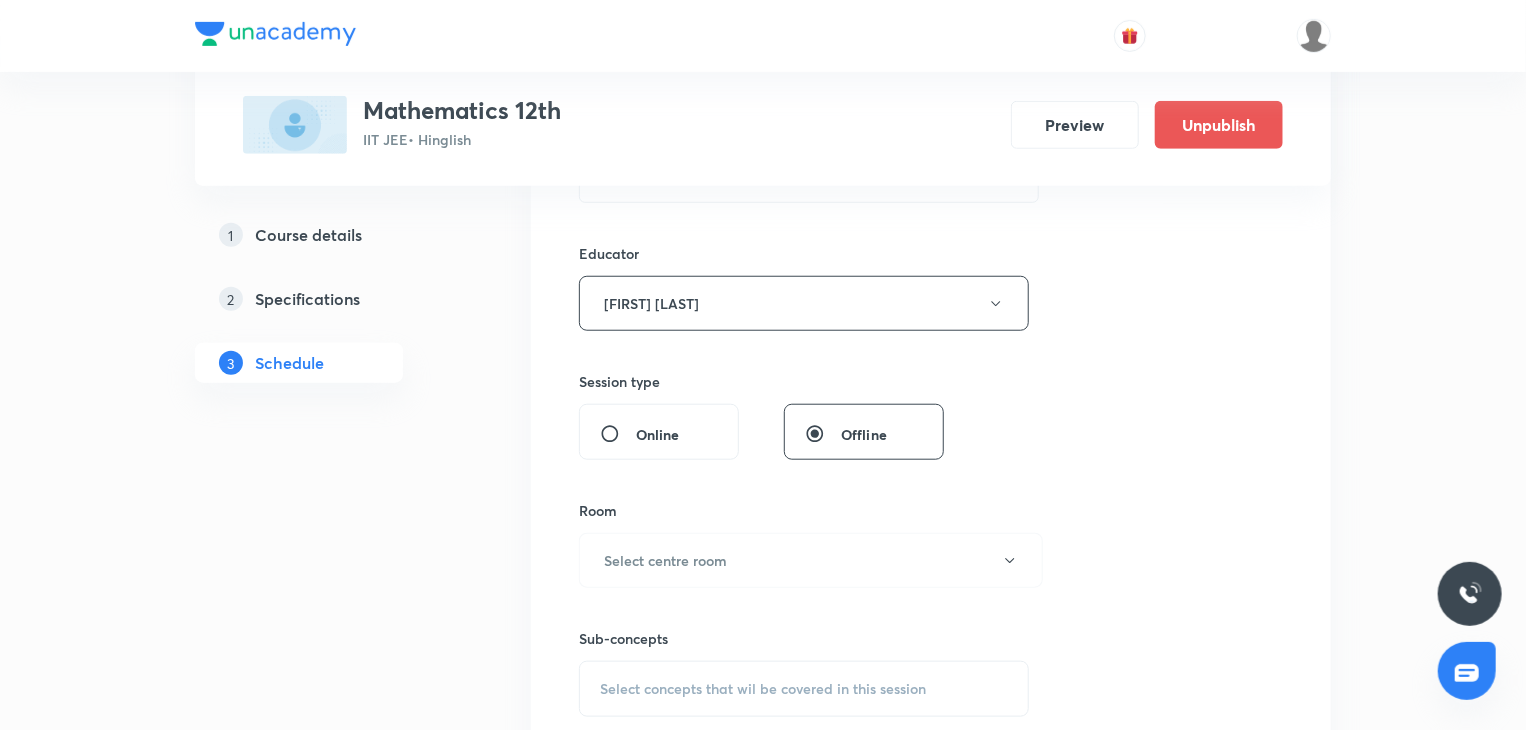 scroll, scrollTop: 736, scrollLeft: 0, axis: vertical 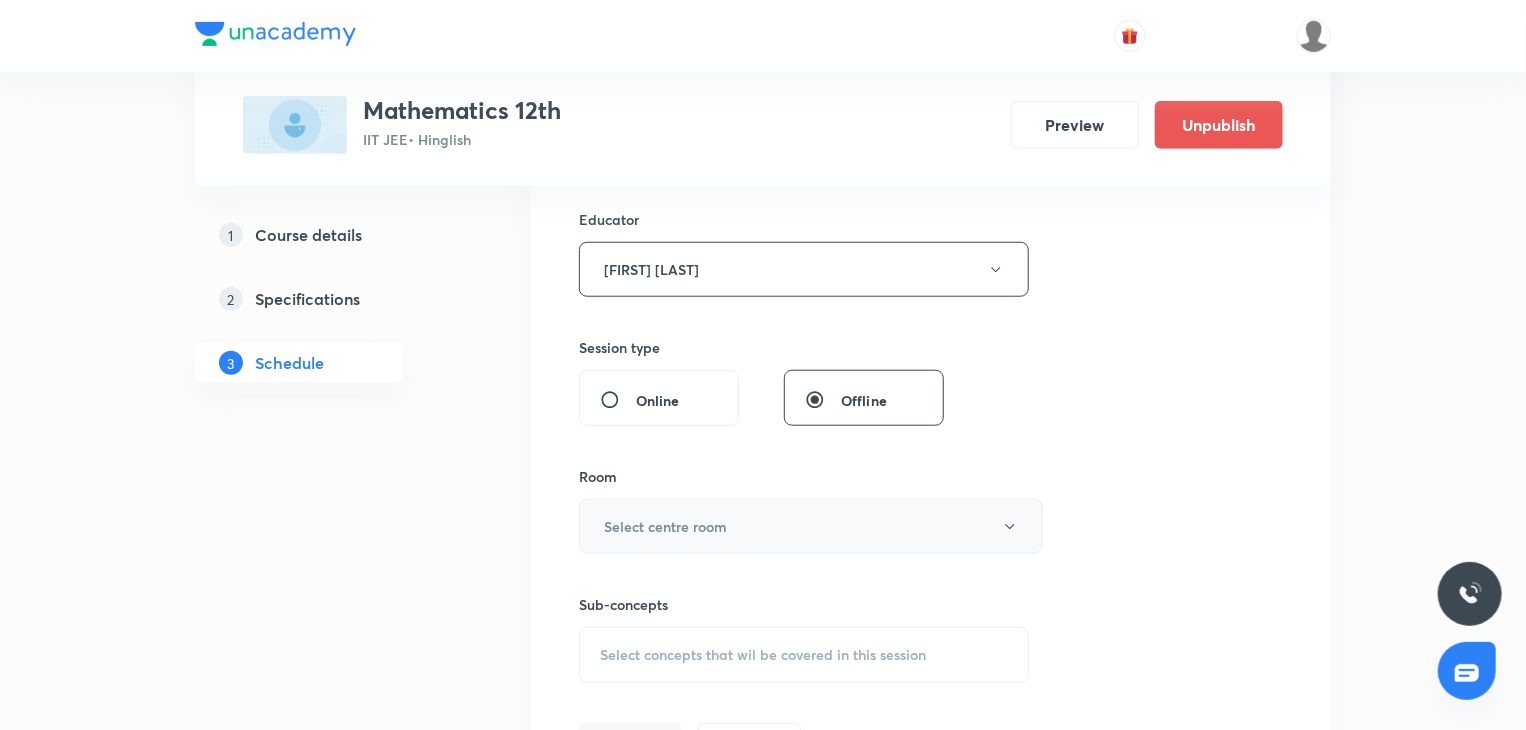 drag, startPoint x: 765, startPoint y: 473, endPoint x: 753, endPoint y: 507, distance: 36.05551 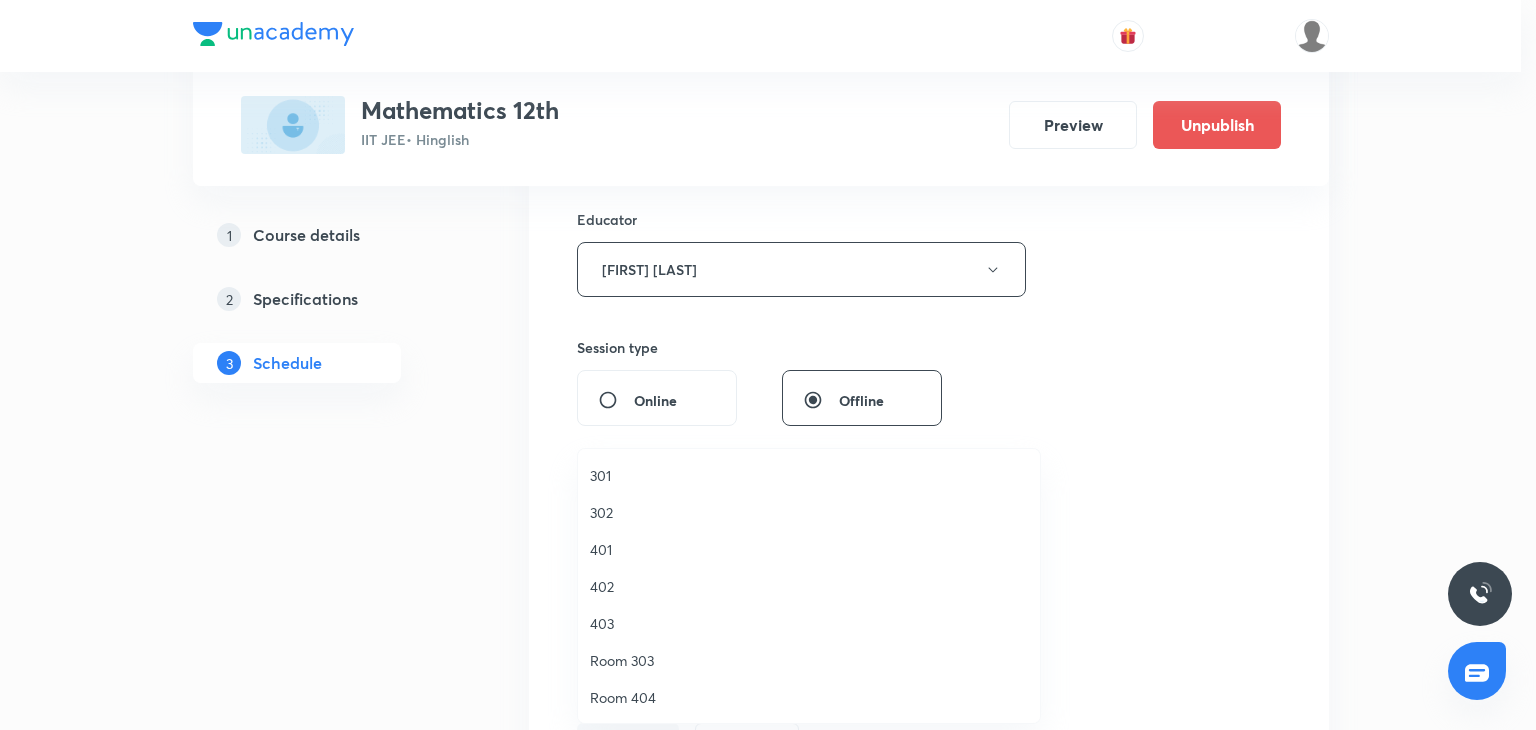 click on "401" at bounding box center (809, 549) 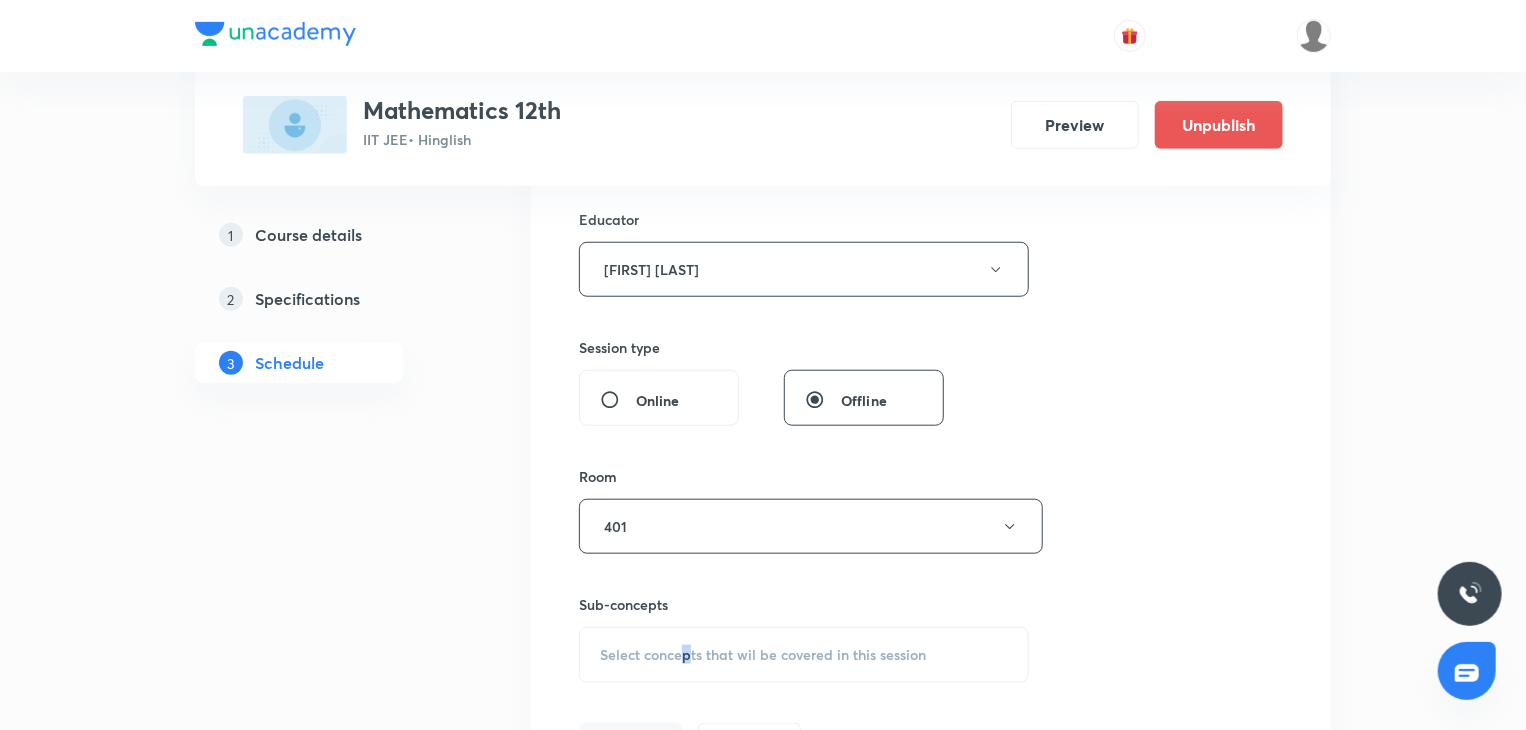 drag, startPoint x: 687, startPoint y: 635, endPoint x: 768, endPoint y: 645, distance: 81.61495 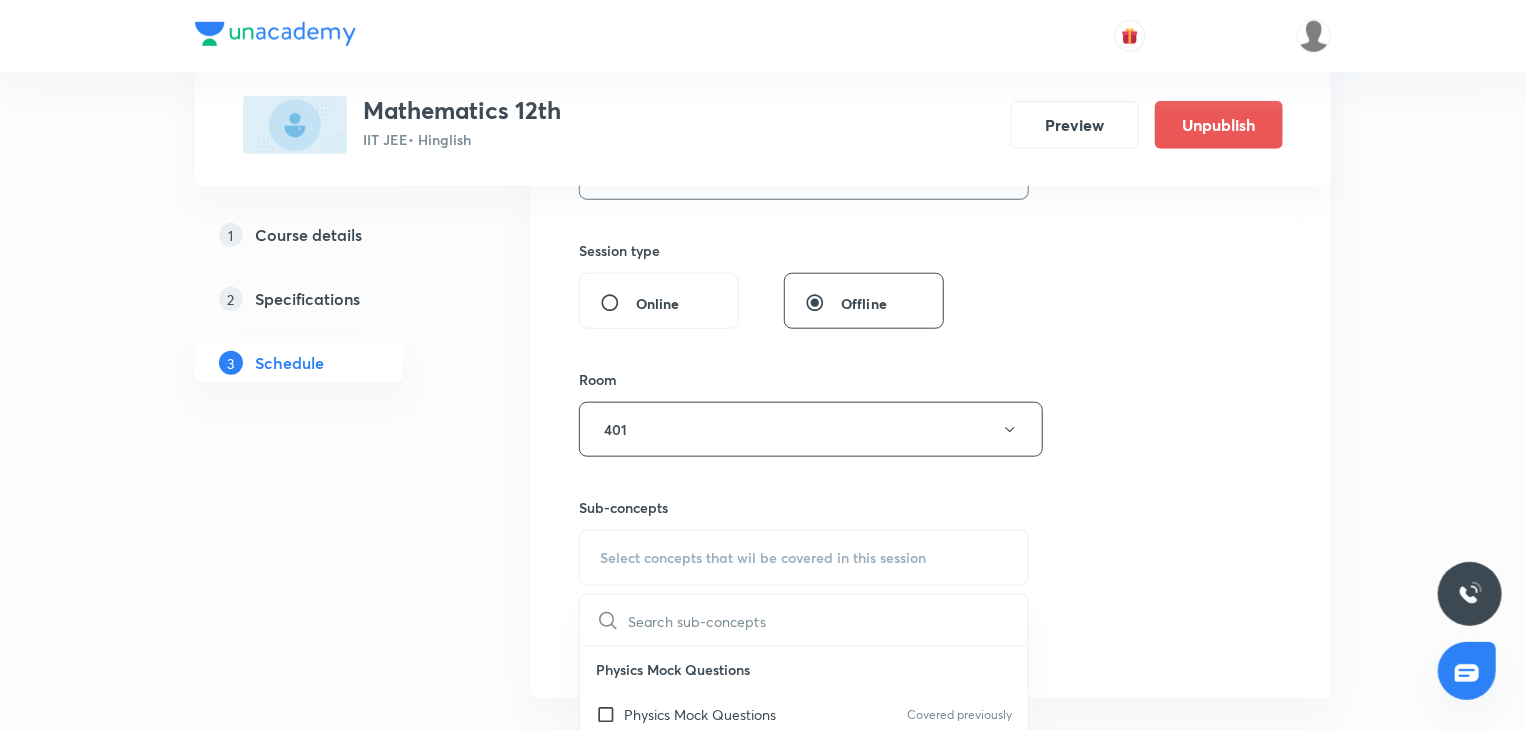 scroll, scrollTop: 940, scrollLeft: 0, axis: vertical 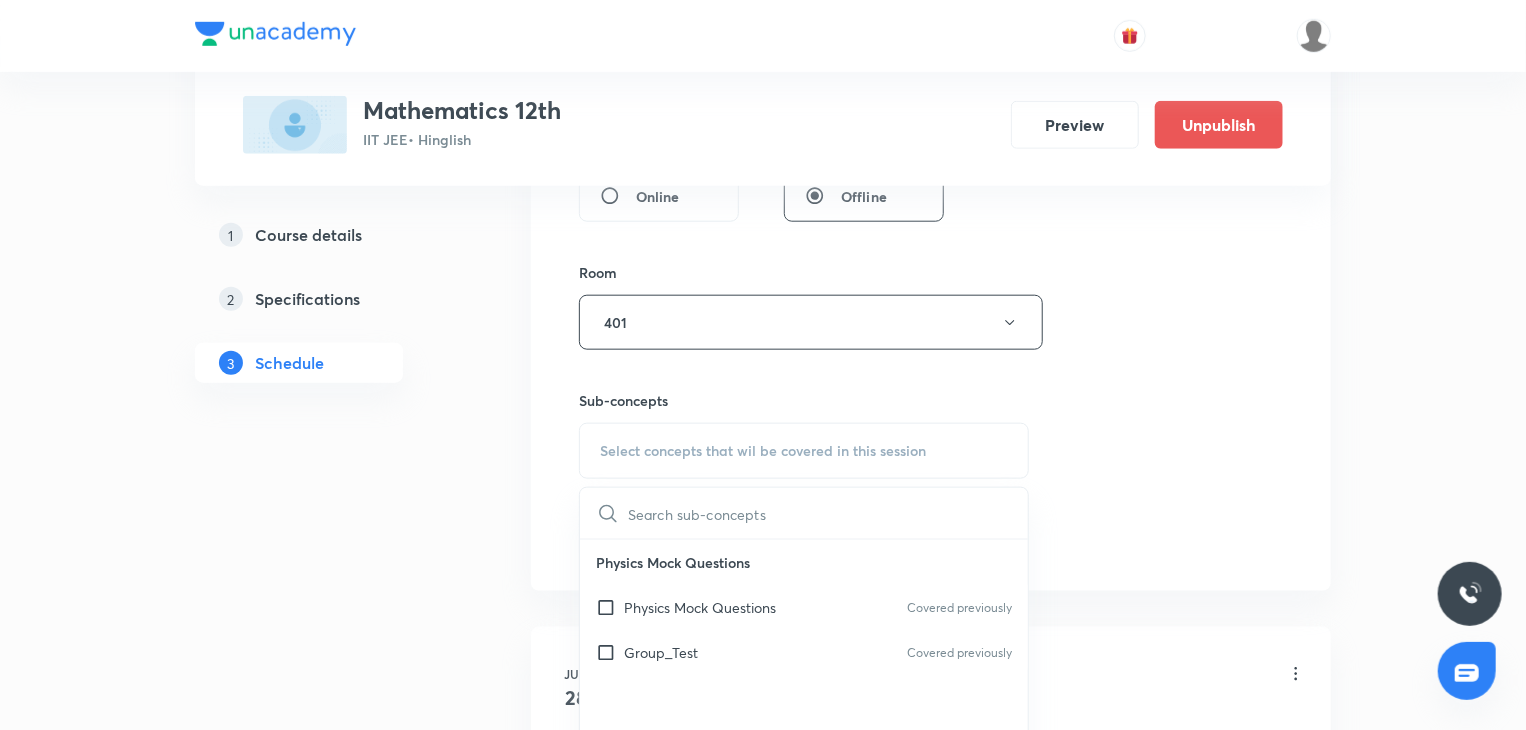 click on "Physics Mock Questions" at bounding box center (700, 607) 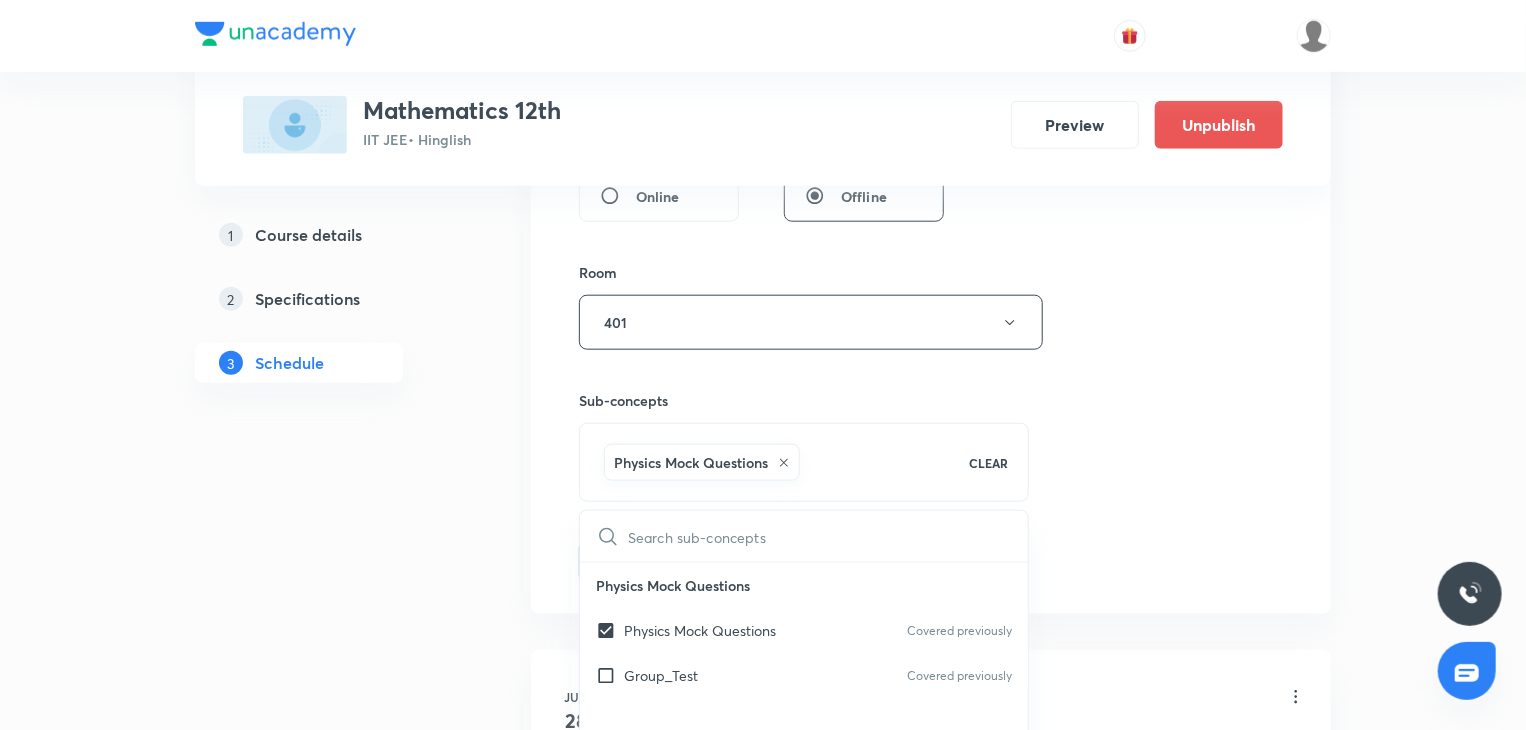 click on "Session  20 Live class Session title 21/99 Relation & Function 4 ​ Schedule for Aug 7, 2025, 11:10 AM ​ Duration (in minutes) 80 ​ Educator Praveer Agrawal   Session type Online Offline Room 401 Sub-concepts Physics Mock Questions CLEAR ​ Physics Mock Questions Physics Mock Questions Covered previously Group_Test Covered previously Add Cancel" at bounding box center [931, 37] 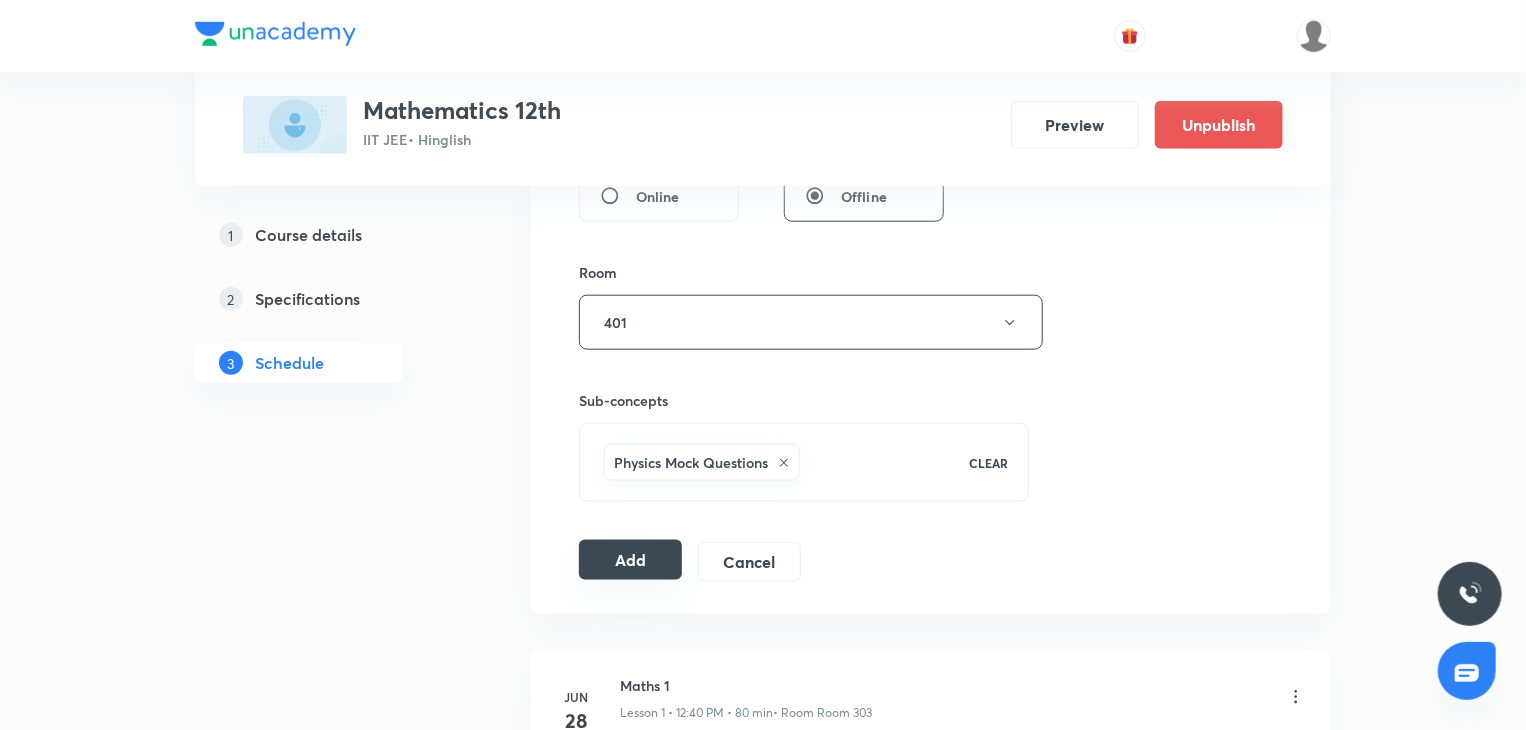 click on "Add" at bounding box center [630, 560] 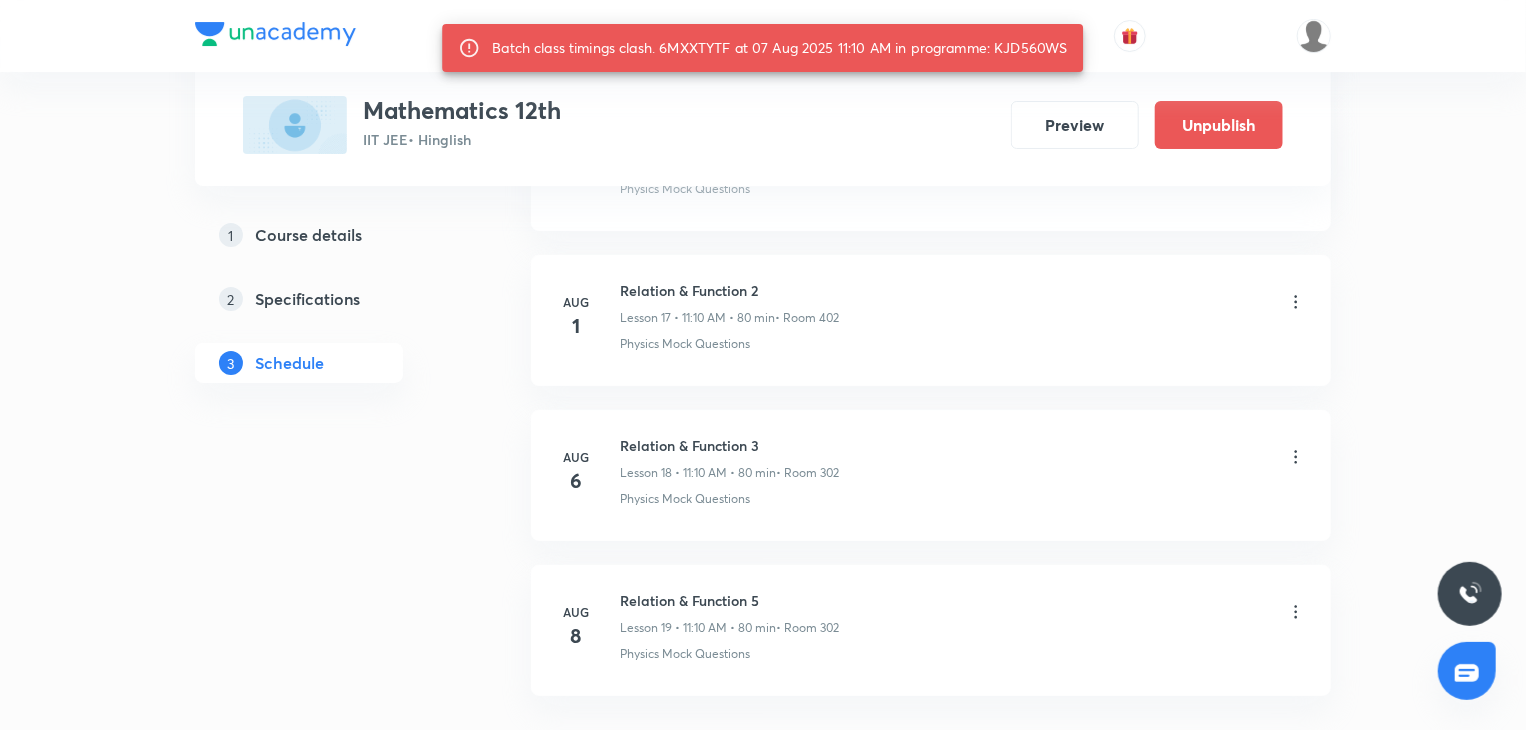 scroll, scrollTop: 3959, scrollLeft: 0, axis: vertical 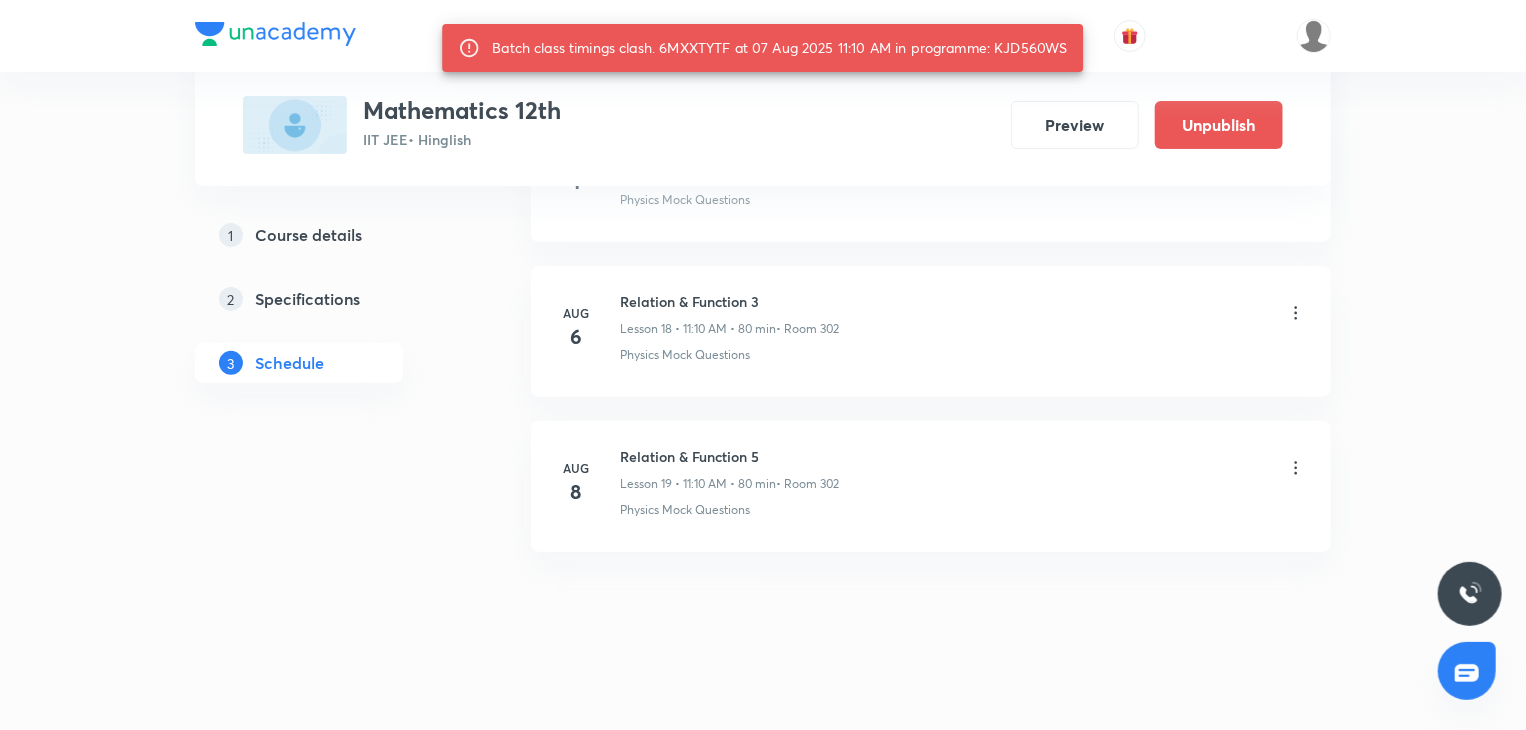 click on "Batch class timings clash. 6MXXTYTF at 07 Aug 2025 11:10 AM in programme: KJD560WS" at bounding box center (779, 48) 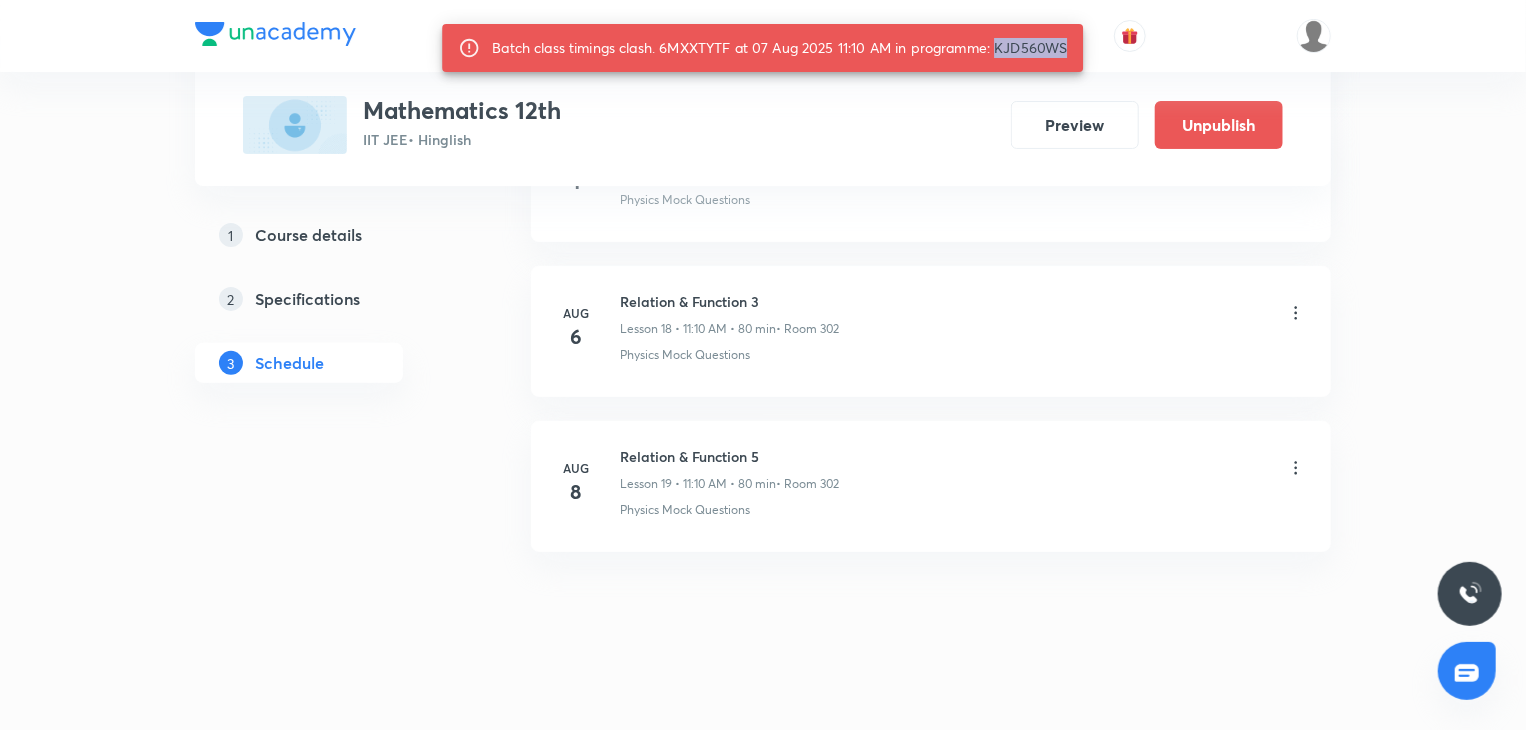 click on "Batch class timings clash. 6MXXTYTF at 07 Aug 2025 11:10 AM in programme: KJD560WS" at bounding box center [779, 48] 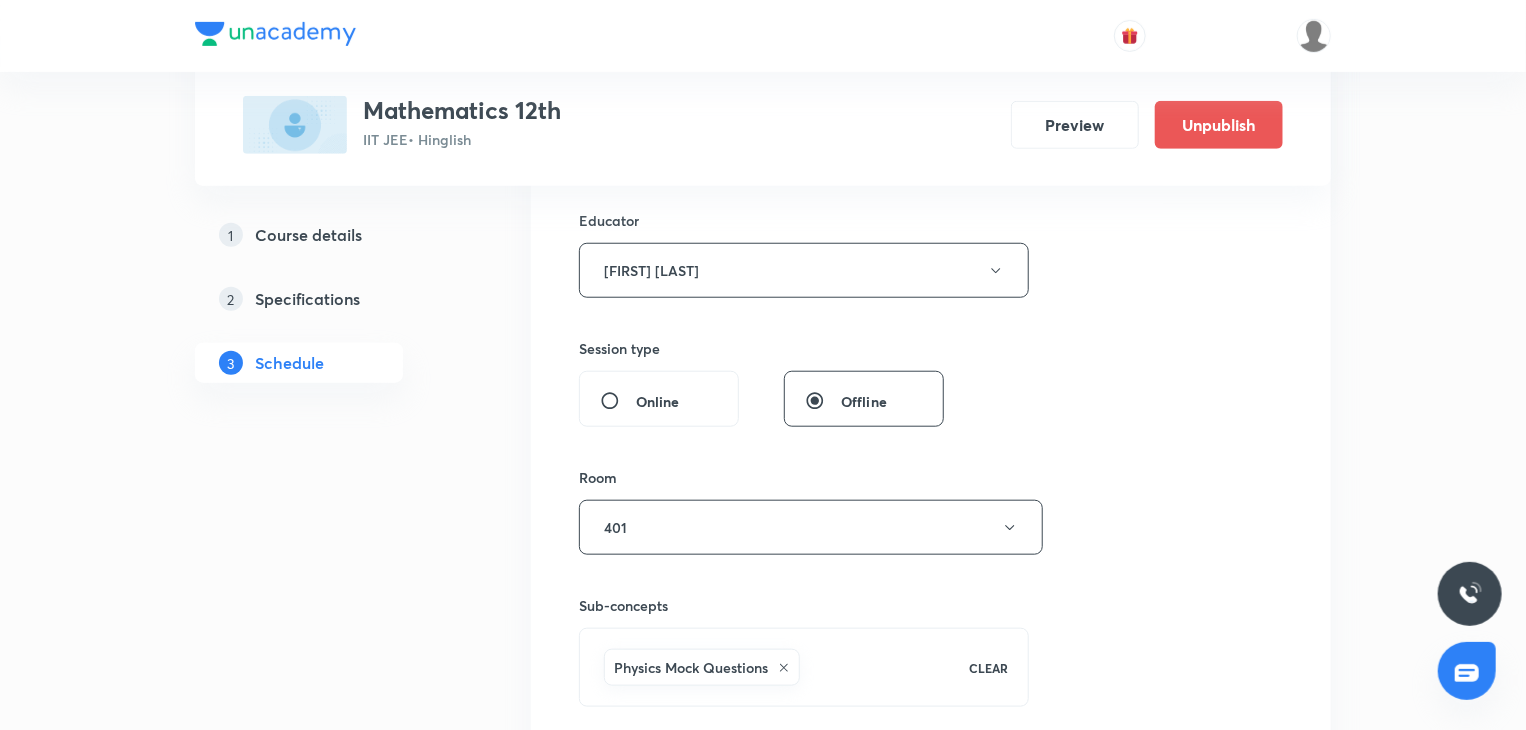 scroll, scrollTop: 1000, scrollLeft: 0, axis: vertical 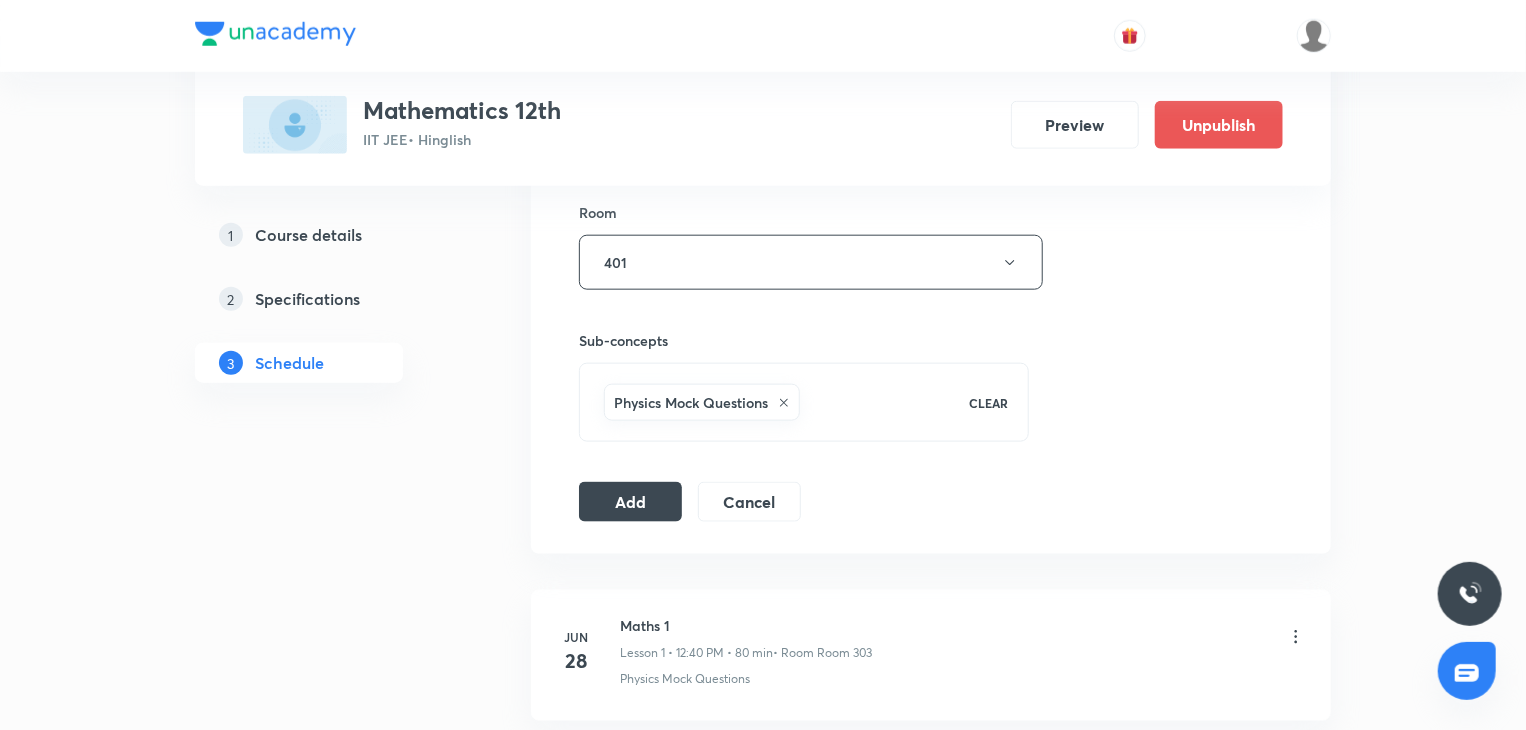 click on "Session  20 Live class Session title 21/99 Relation & Function 4 ​ Schedule for Aug 7, 2025, 11:10 AM ​ Duration (in minutes) 80 ​ Educator Praveer Agrawal   Session type Online Offline Room 401 Sub-concepts Physics Mock Questions CLEAR Add Cancel" at bounding box center [931, -23] 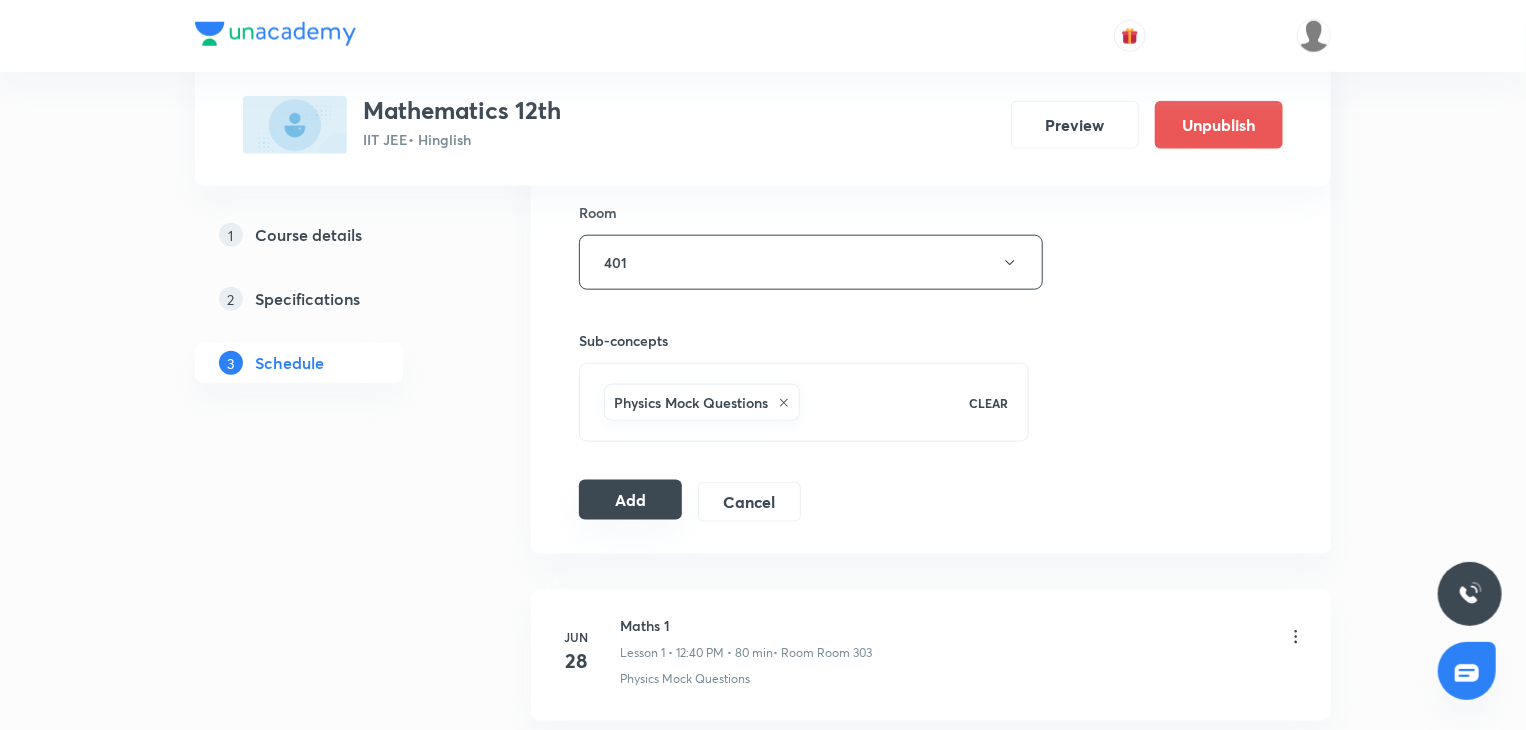 click on "Add" at bounding box center [630, 500] 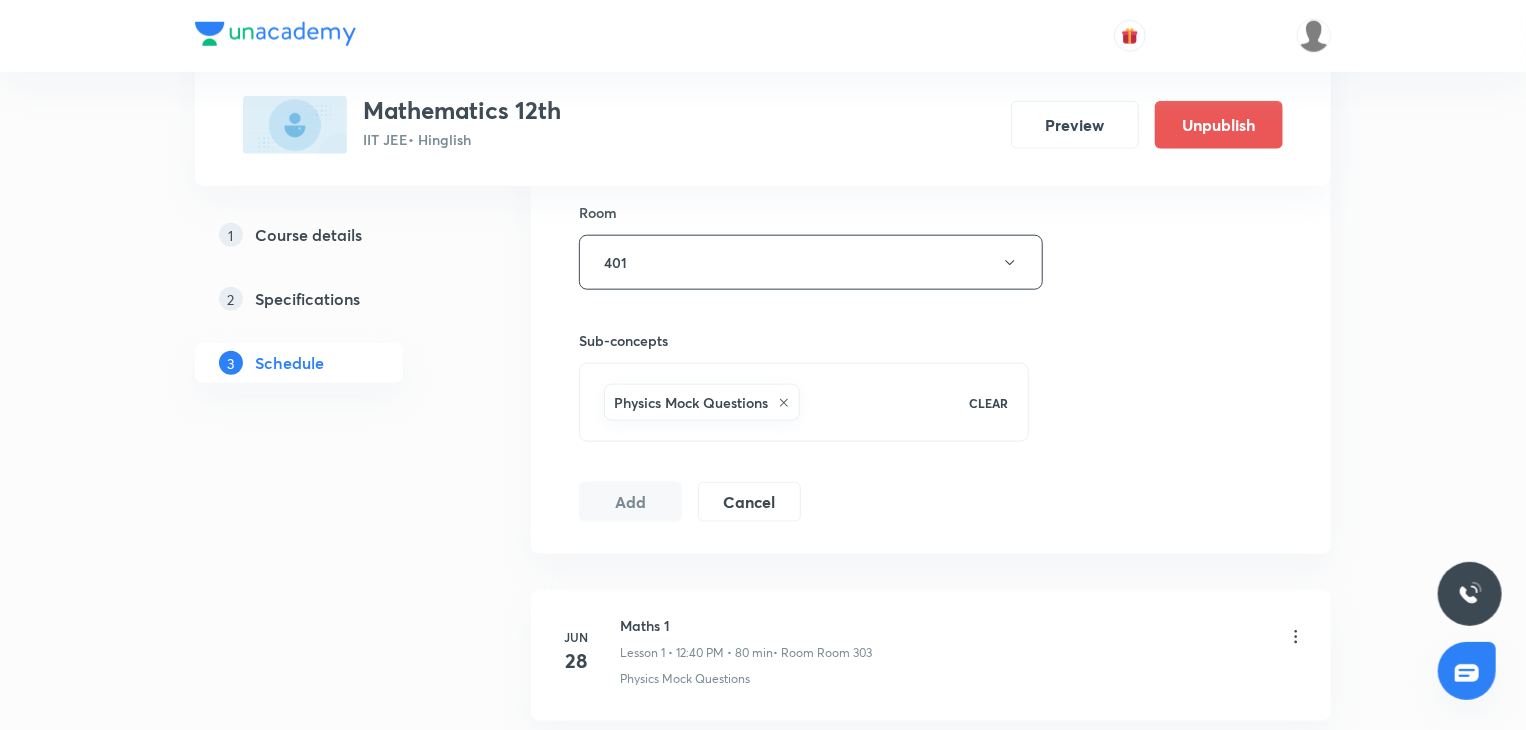 type 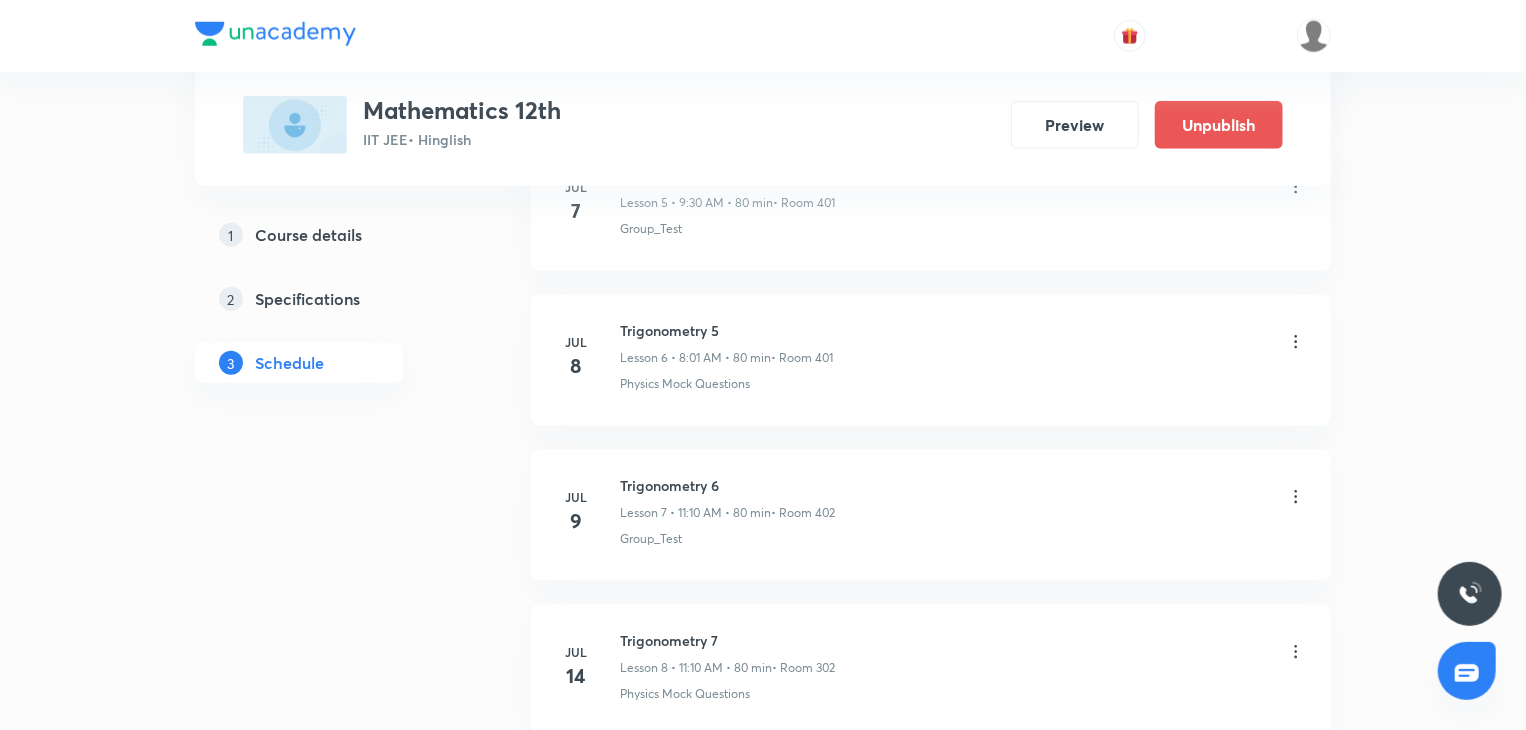 scroll, scrollTop: 3046, scrollLeft: 0, axis: vertical 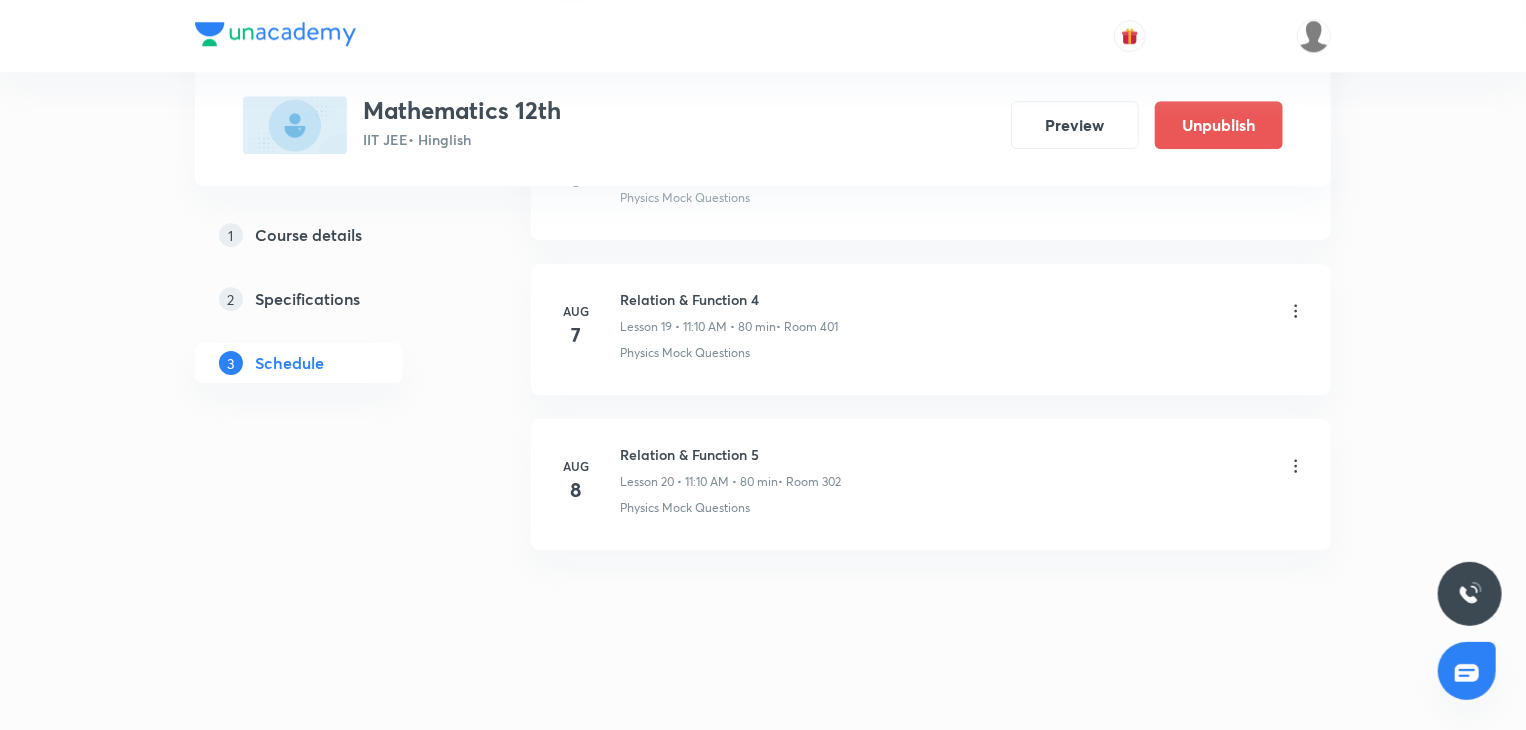 click on "• Room 302" at bounding box center [809, 482] 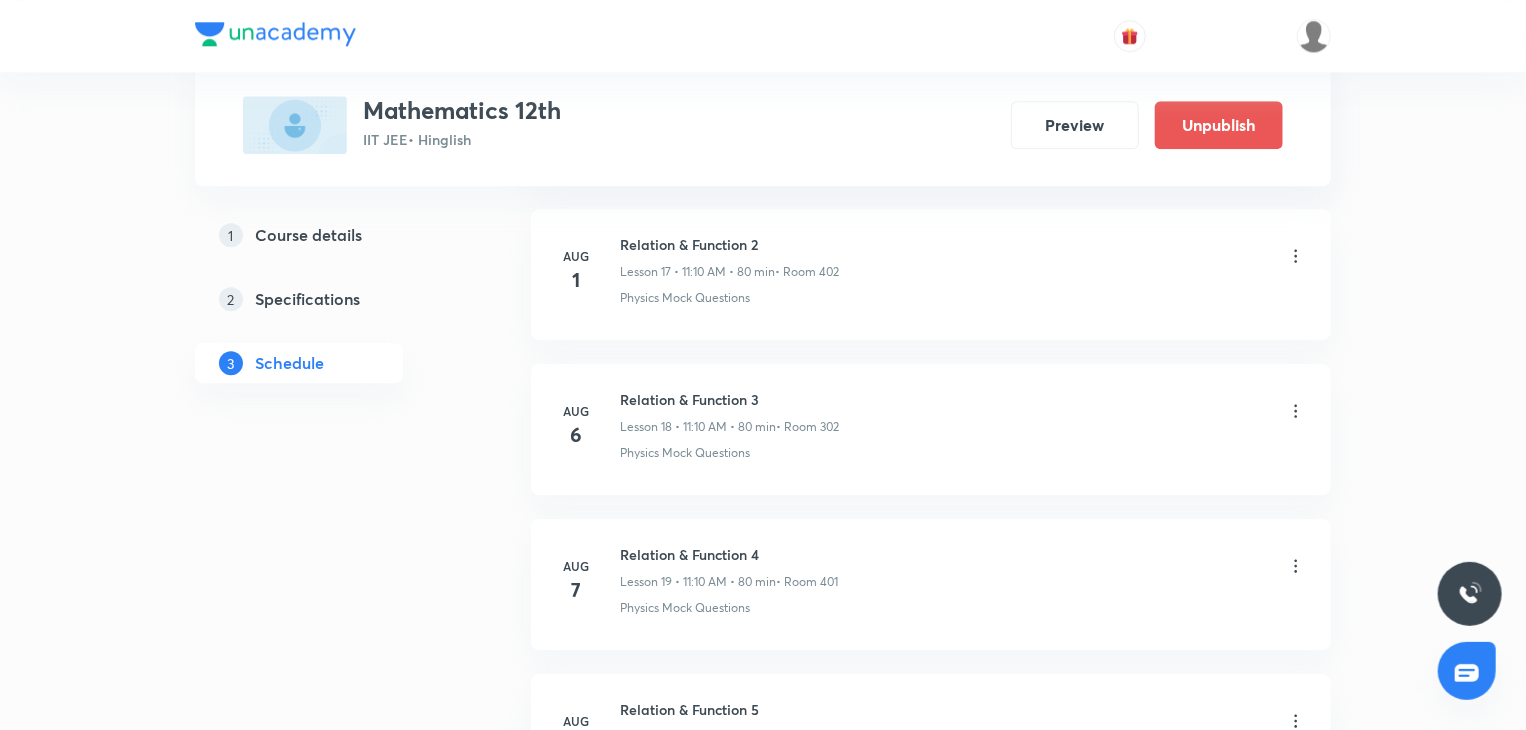 scroll, scrollTop: 2746, scrollLeft: 0, axis: vertical 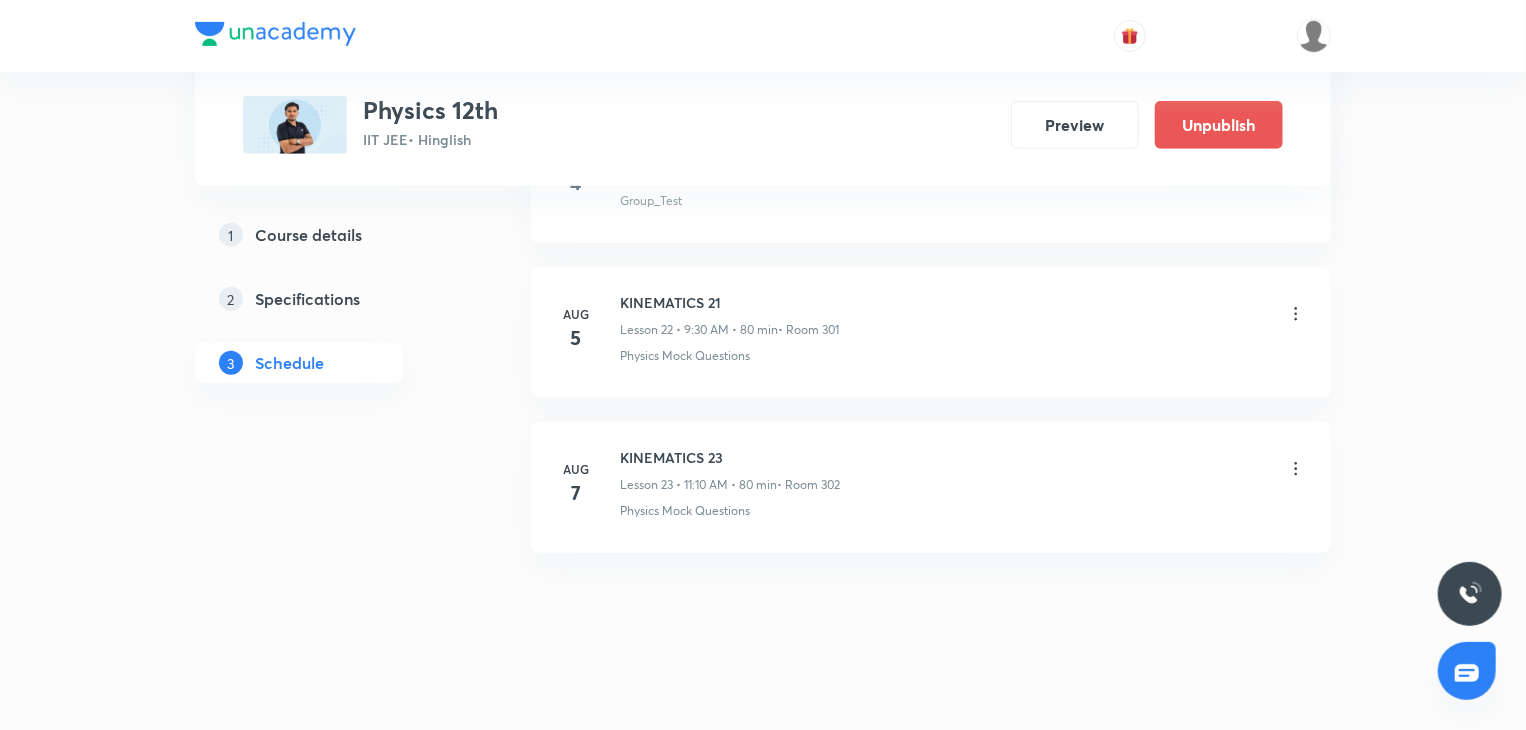 click on "KINEMATICS 23 Lesson 23 • [TIME] • [DURATION]  • Room [NUMBER]" at bounding box center (963, 470) 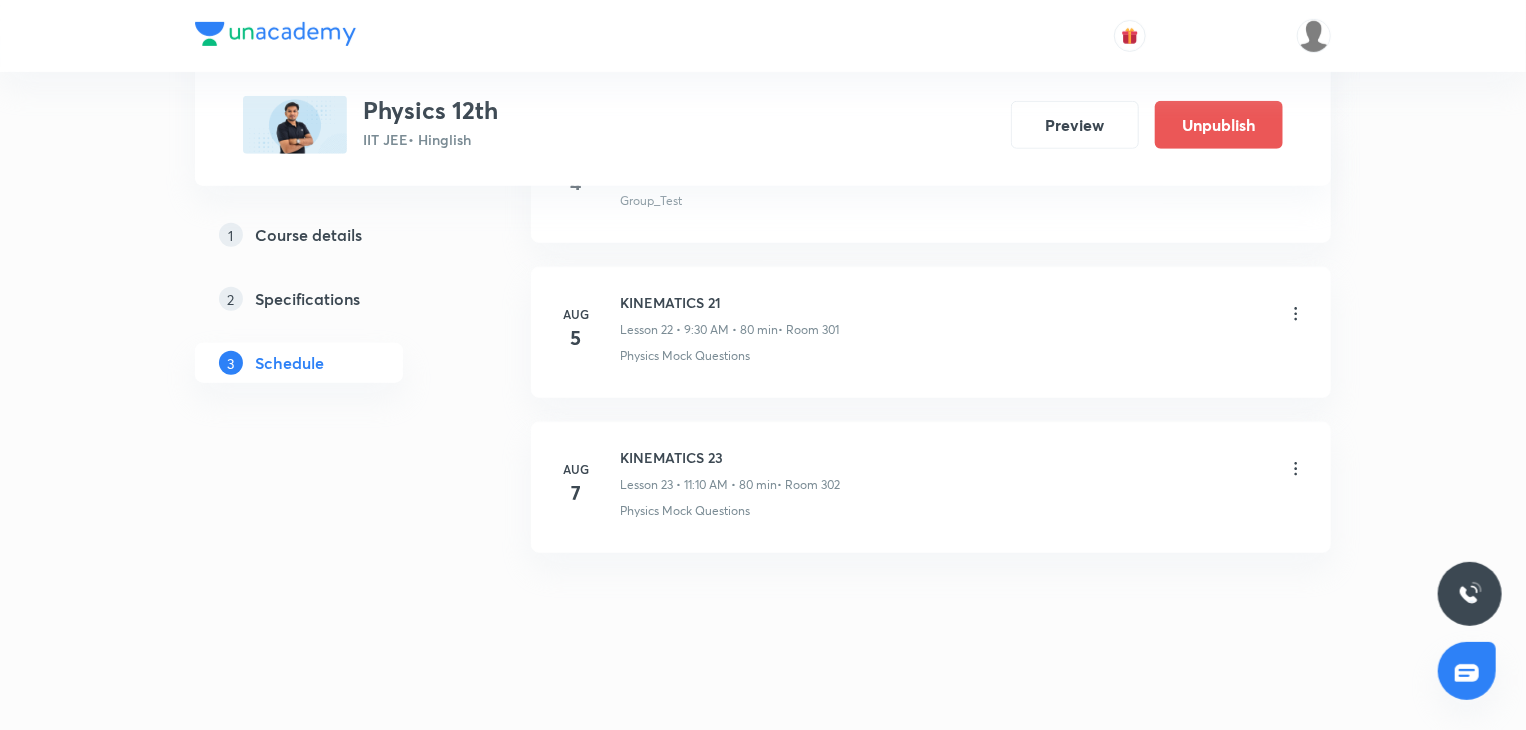 click 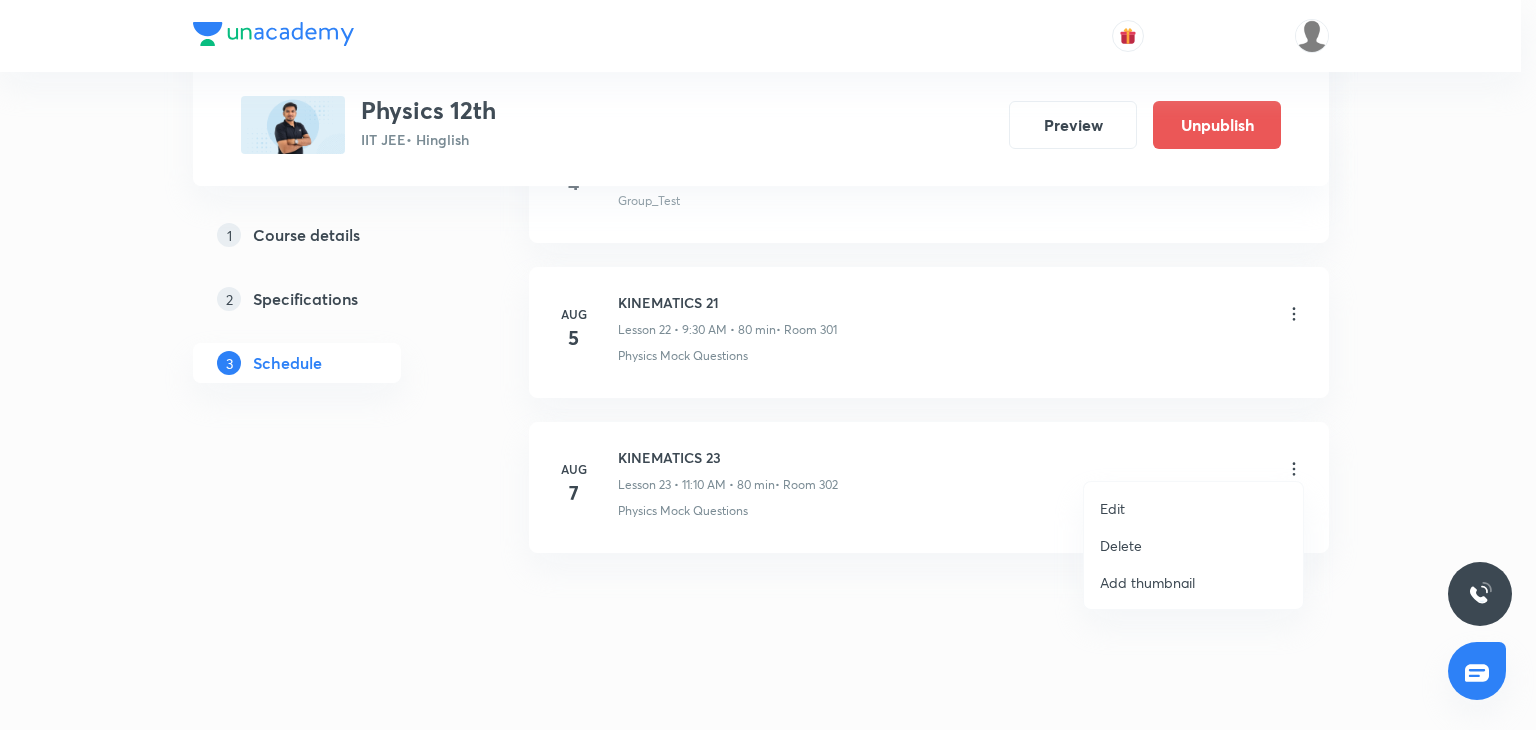 click on "Delete" at bounding box center (1193, 545) 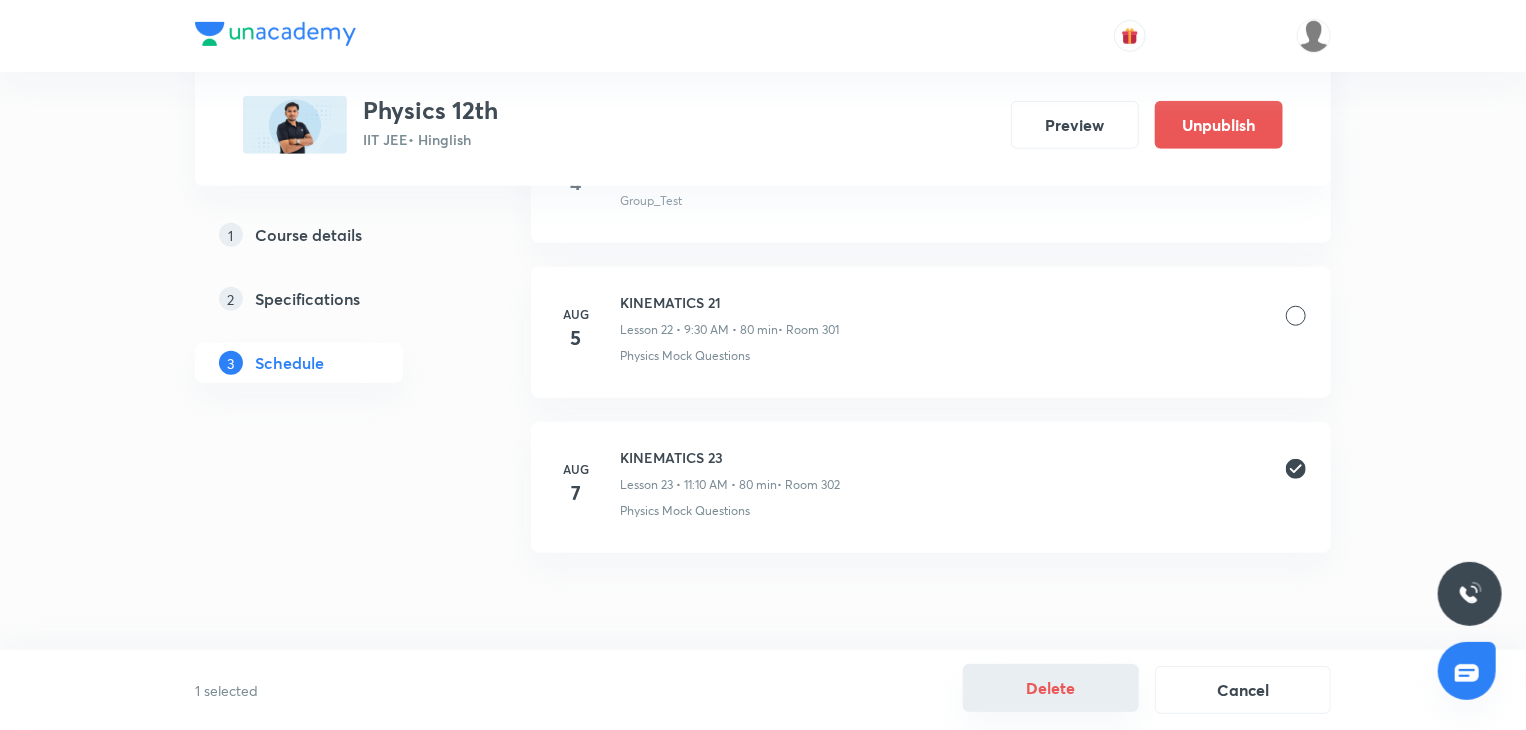click on "Delete" at bounding box center [1051, 688] 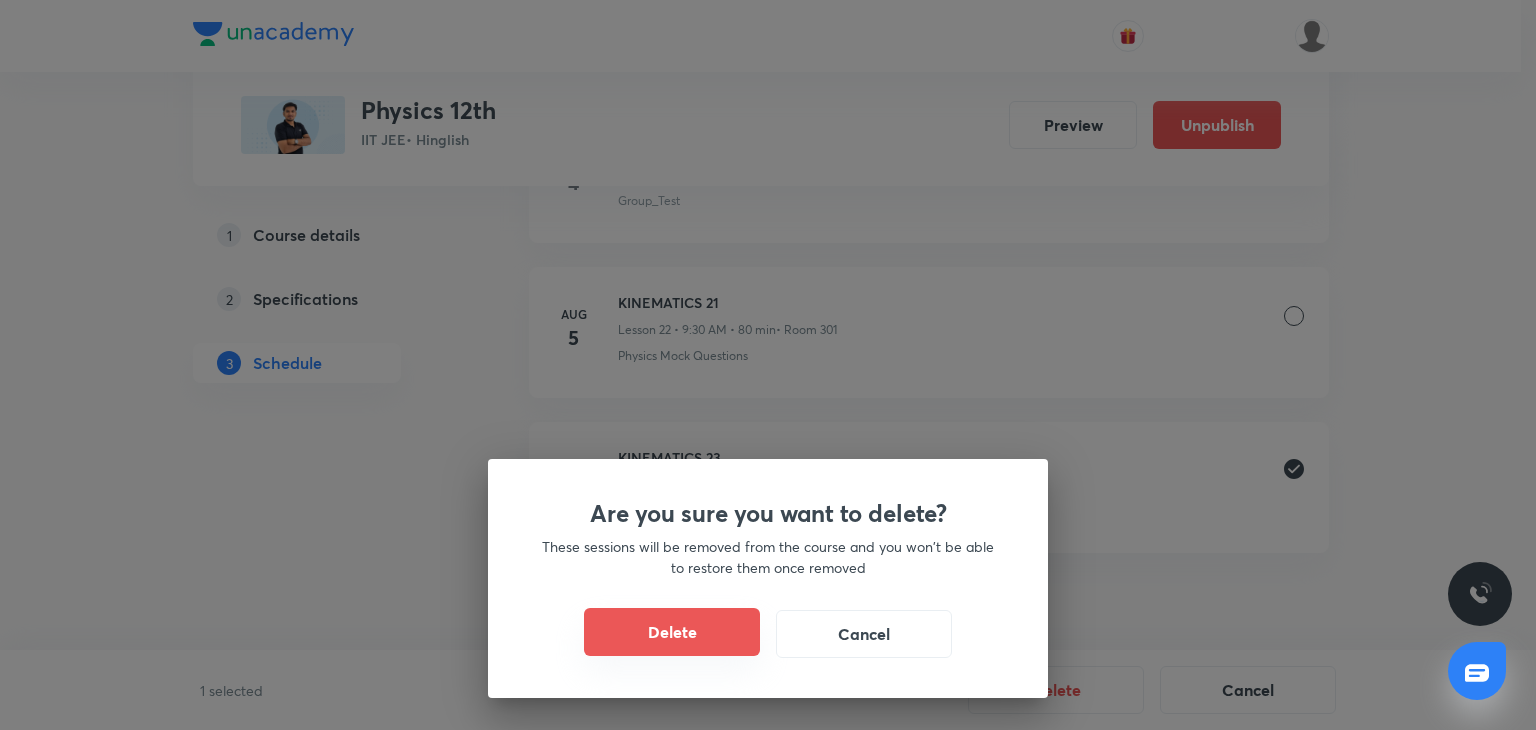 click on "Delete" at bounding box center [672, 632] 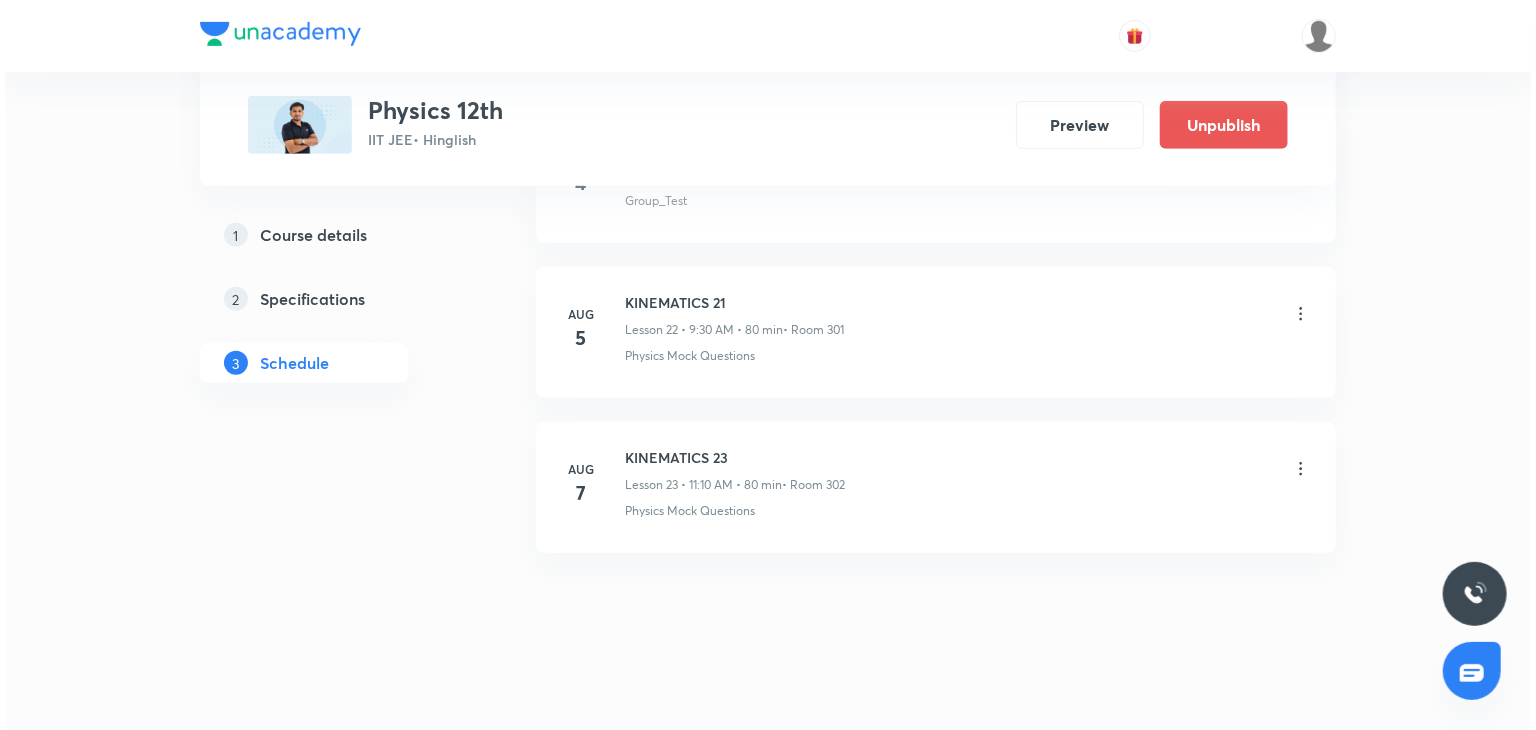 scroll, scrollTop: 4400, scrollLeft: 0, axis: vertical 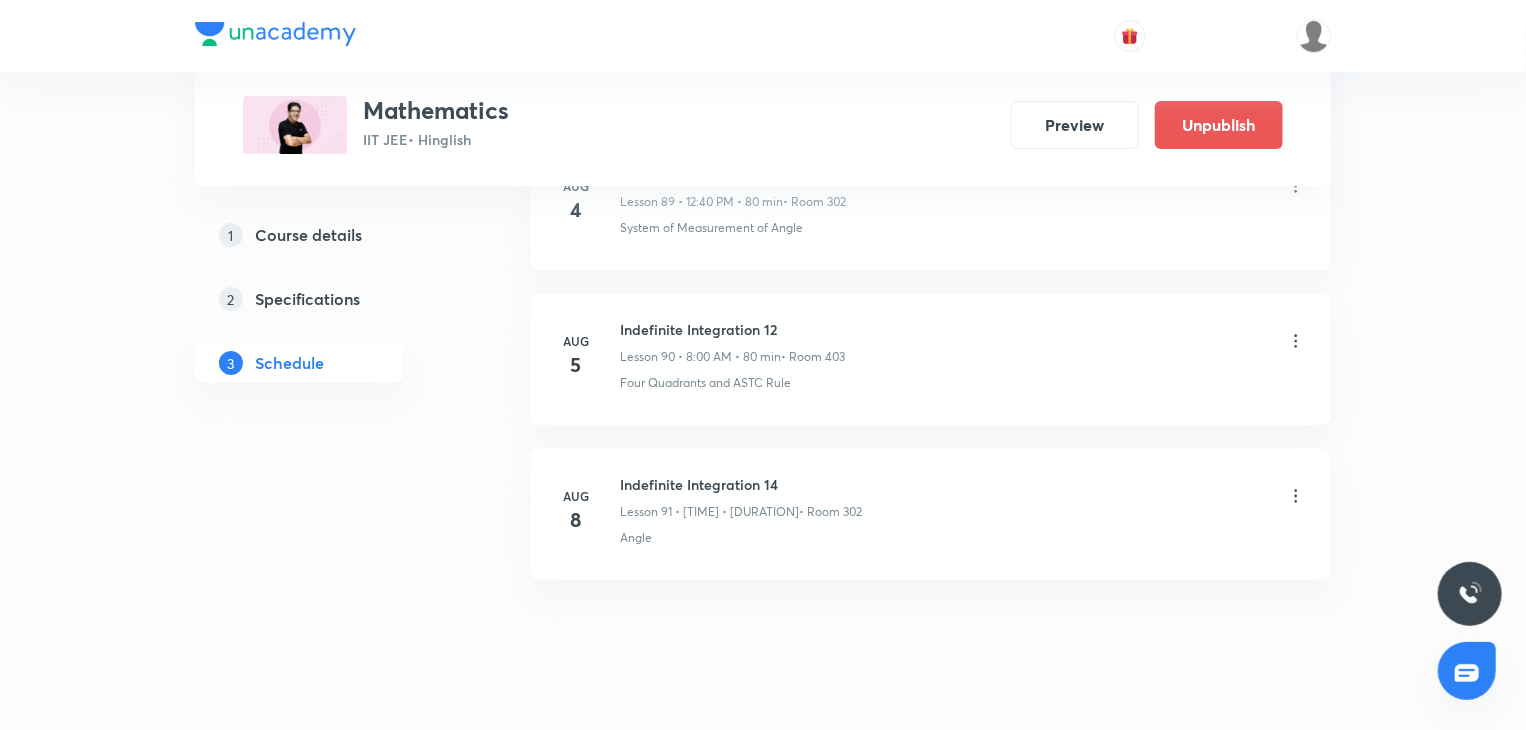 click on "[MONTH] [DAY] Indefinite Integration 14 Lesson 91 • [TIME] • [DURATION]  • Room [NUMBER] Angle" at bounding box center (931, 514) 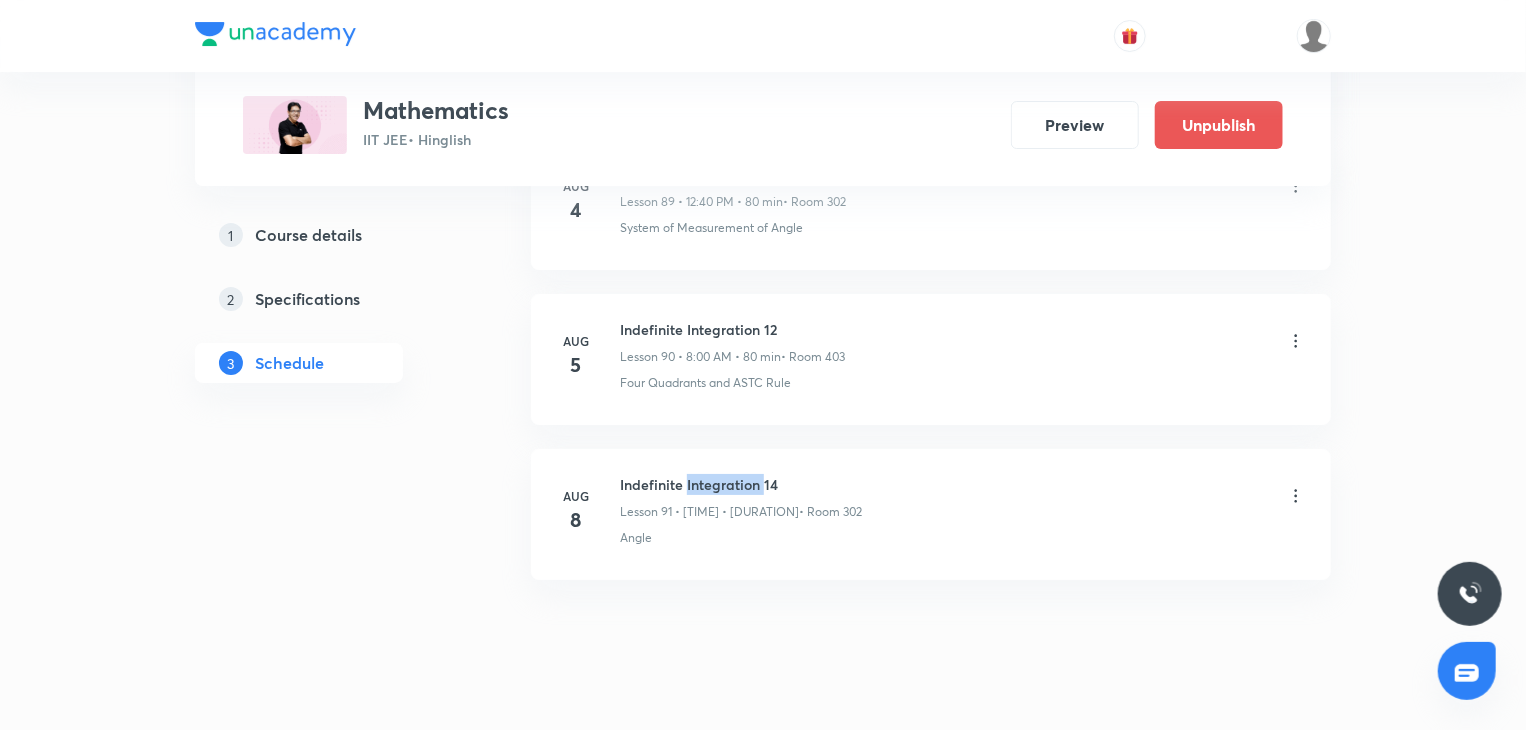click on "[MONTH] [DAY] Indefinite Integration 14 Lesson 91 • [TIME] • [DURATION]  • Room [NUMBER] Angle" at bounding box center [931, 514] 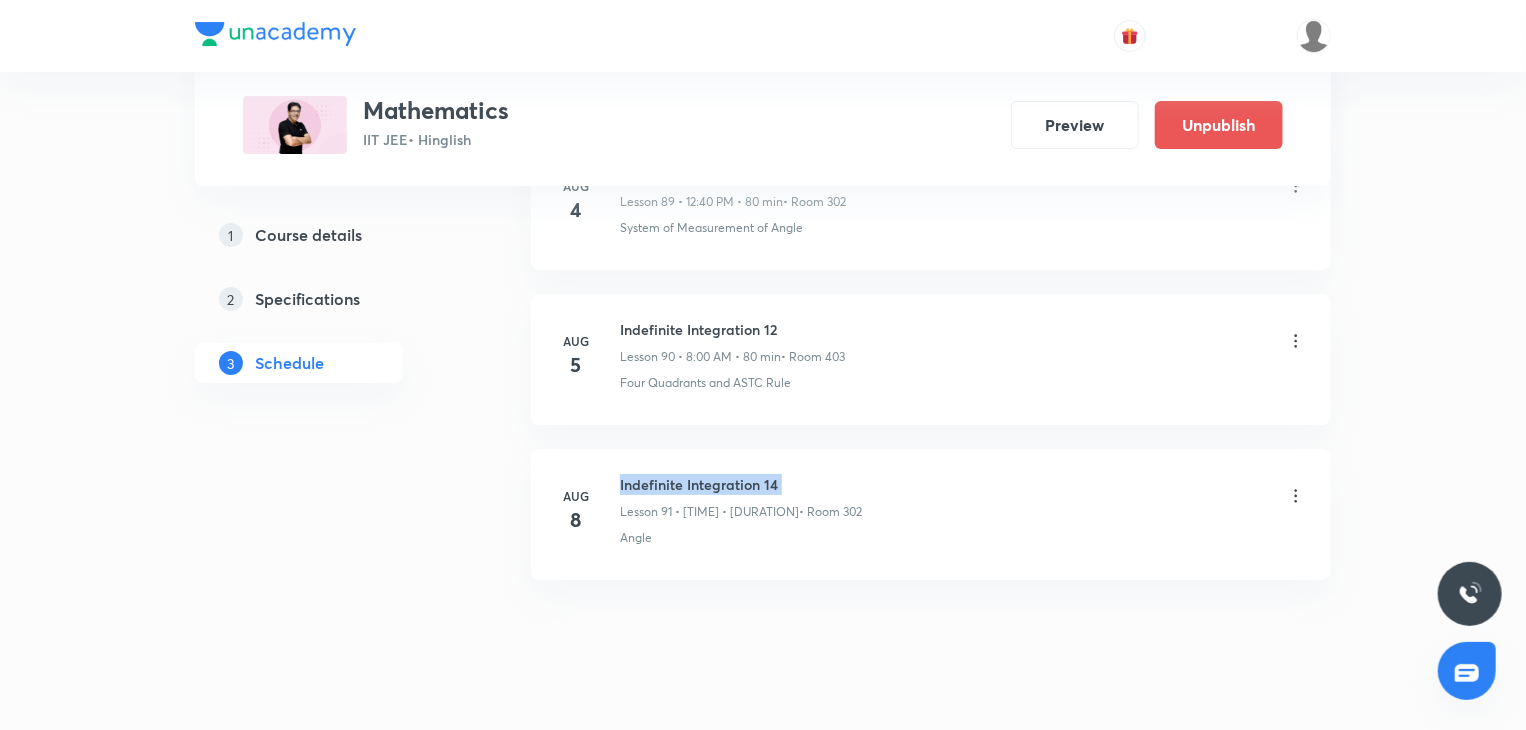 click on "[MONTH] [DAY] Indefinite Integration 14 Lesson 91 • [TIME] • [DURATION]  • Room [NUMBER] Angle" at bounding box center (931, 514) 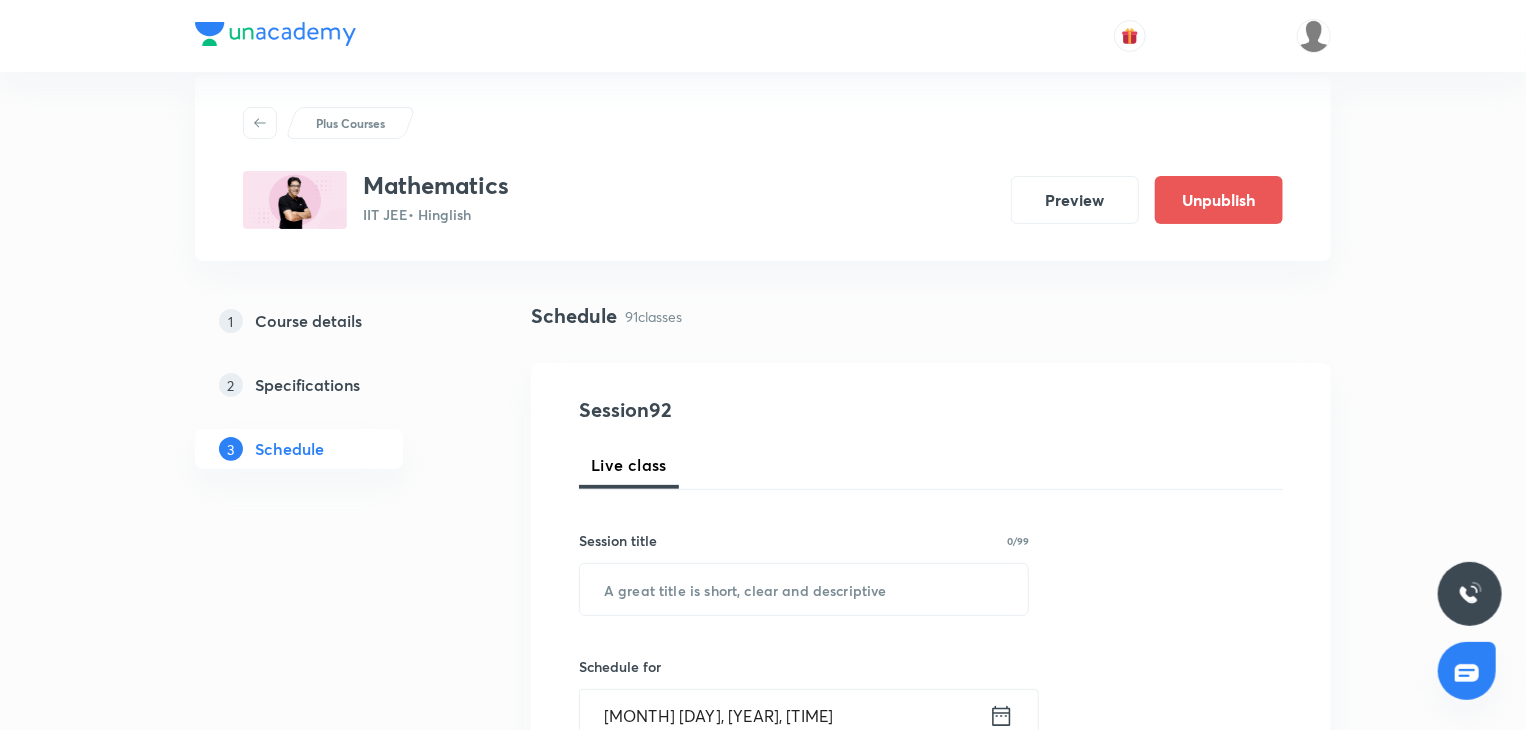 scroll, scrollTop: 100, scrollLeft: 0, axis: vertical 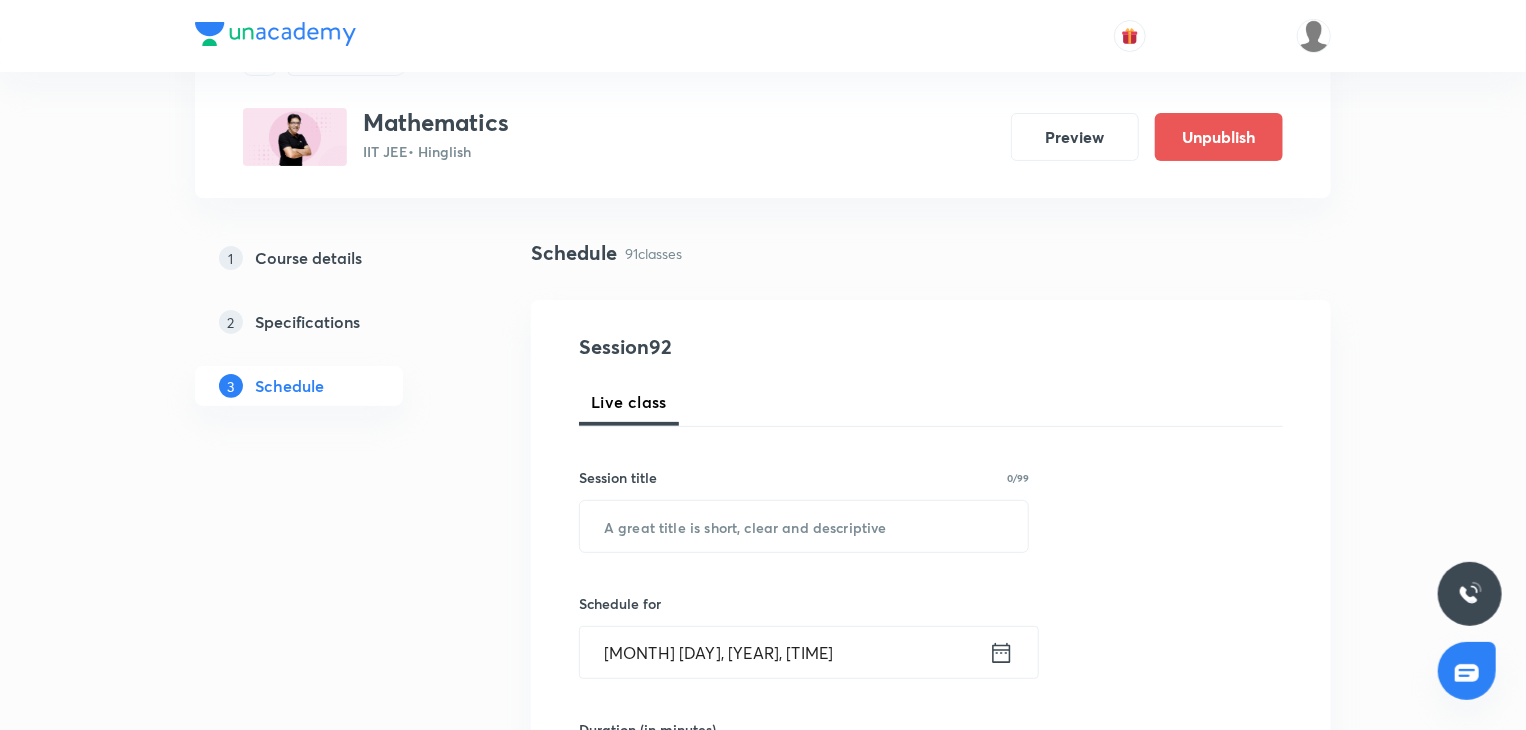 click on "Session title 0/99" at bounding box center (804, 477) 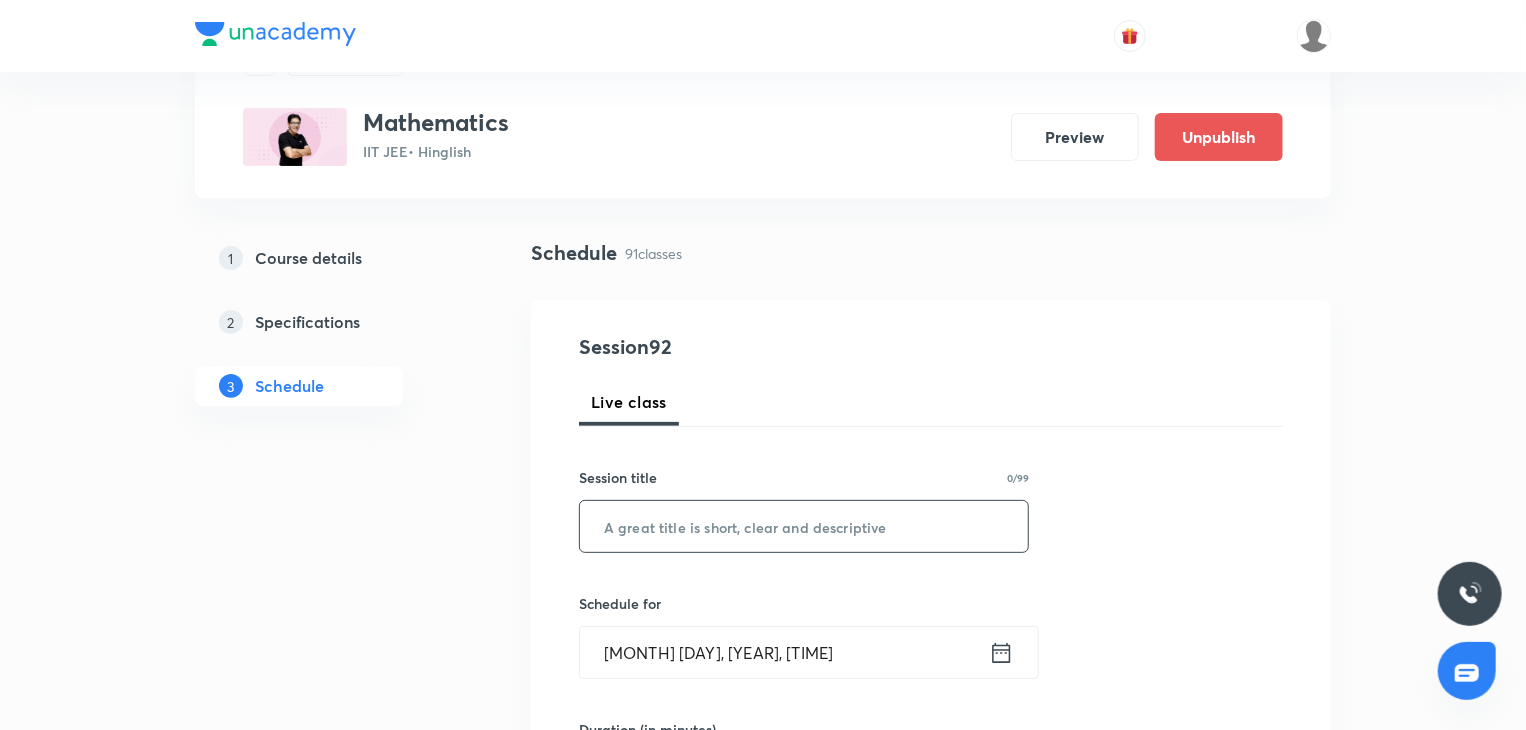 click at bounding box center [804, 526] 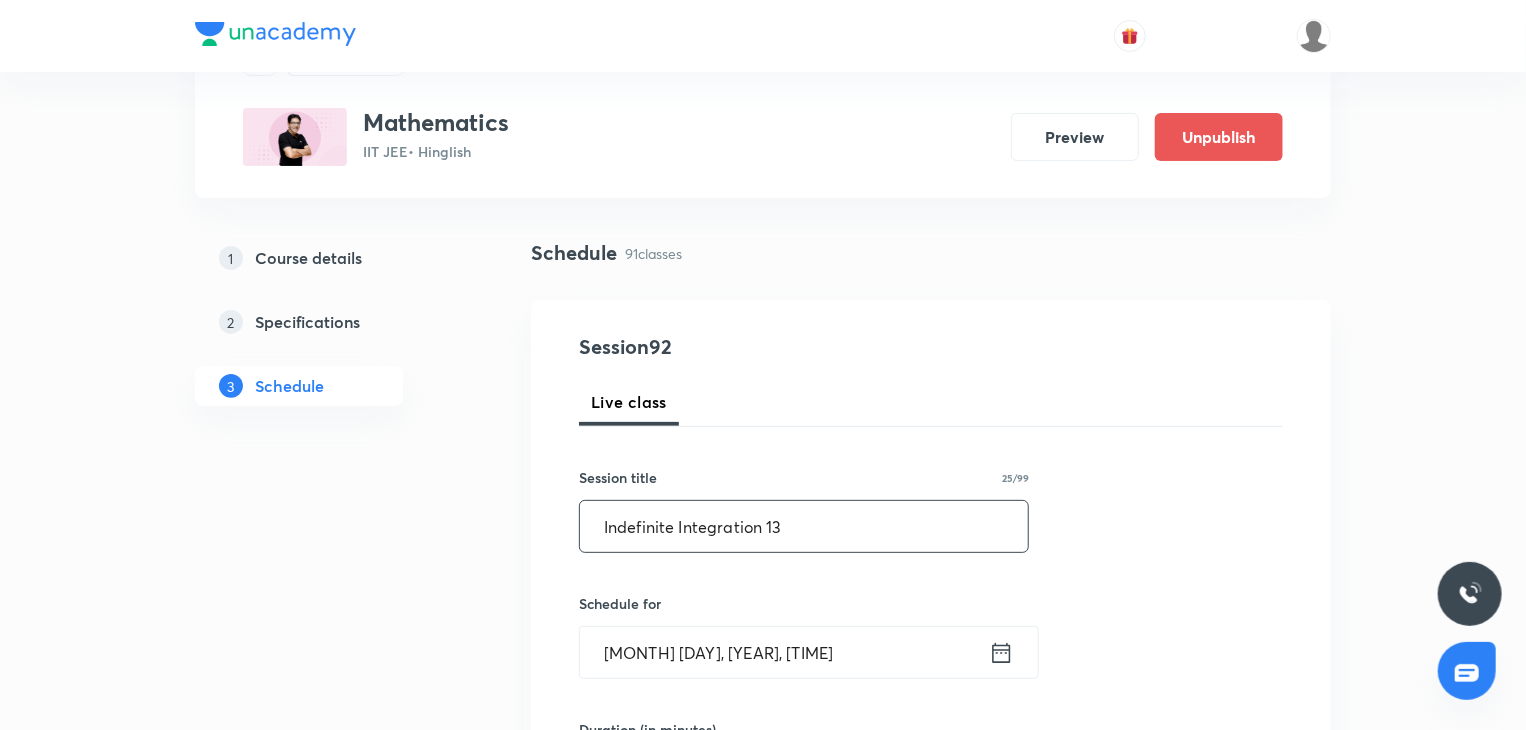 type on "Indefinite Integration 13" 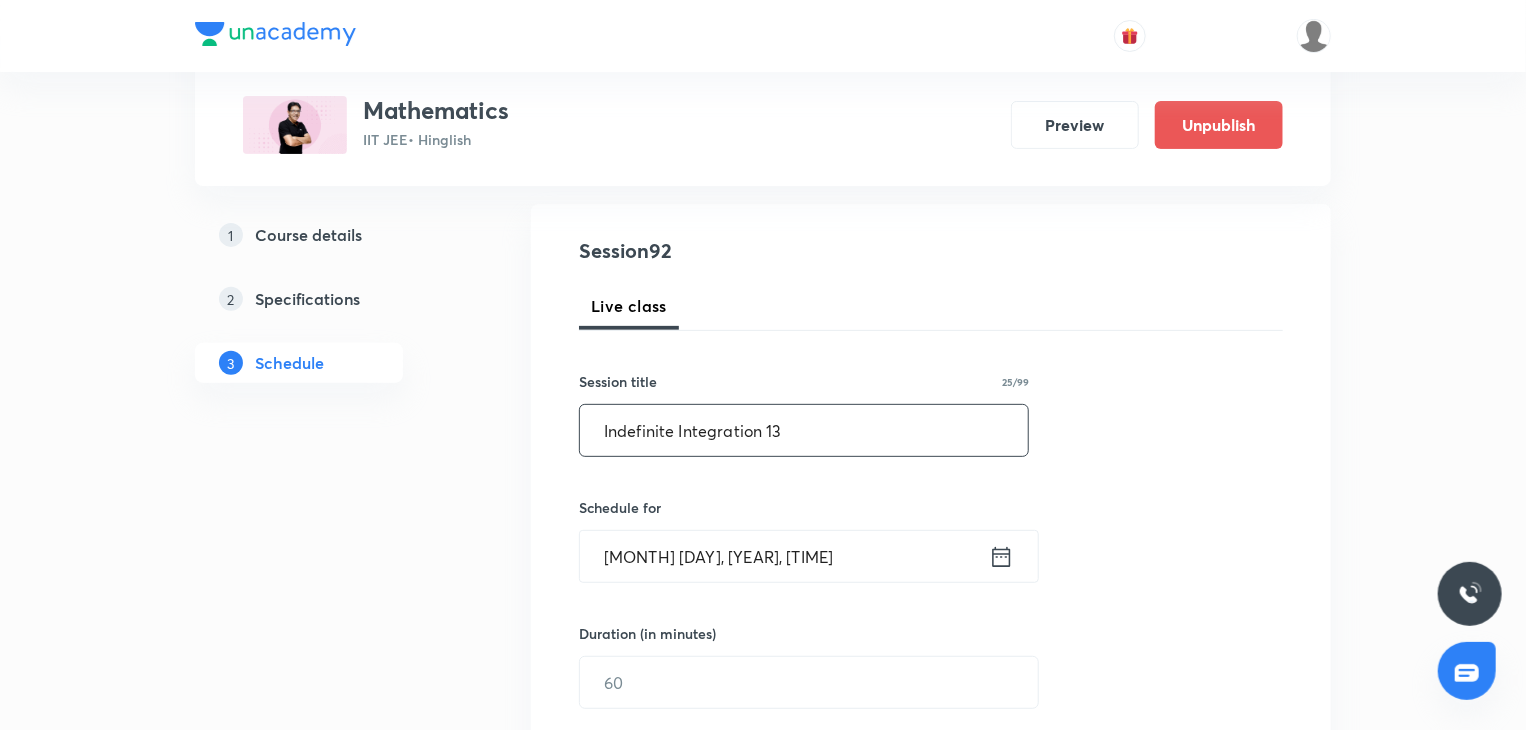 scroll, scrollTop: 200, scrollLeft: 0, axis: vertical 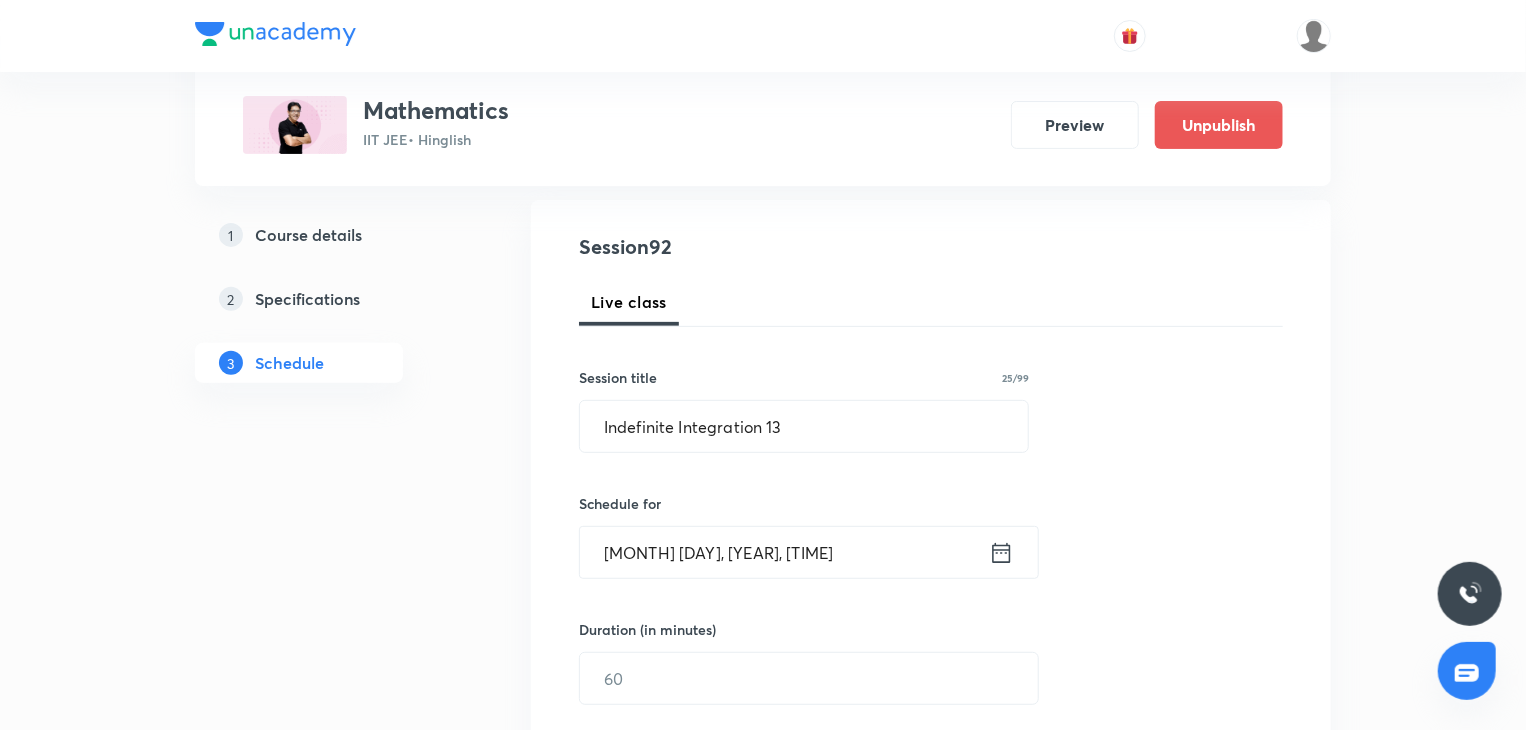 click on "Aug 5, 2025, 4:36 PM" at bounding box center [784, 552] 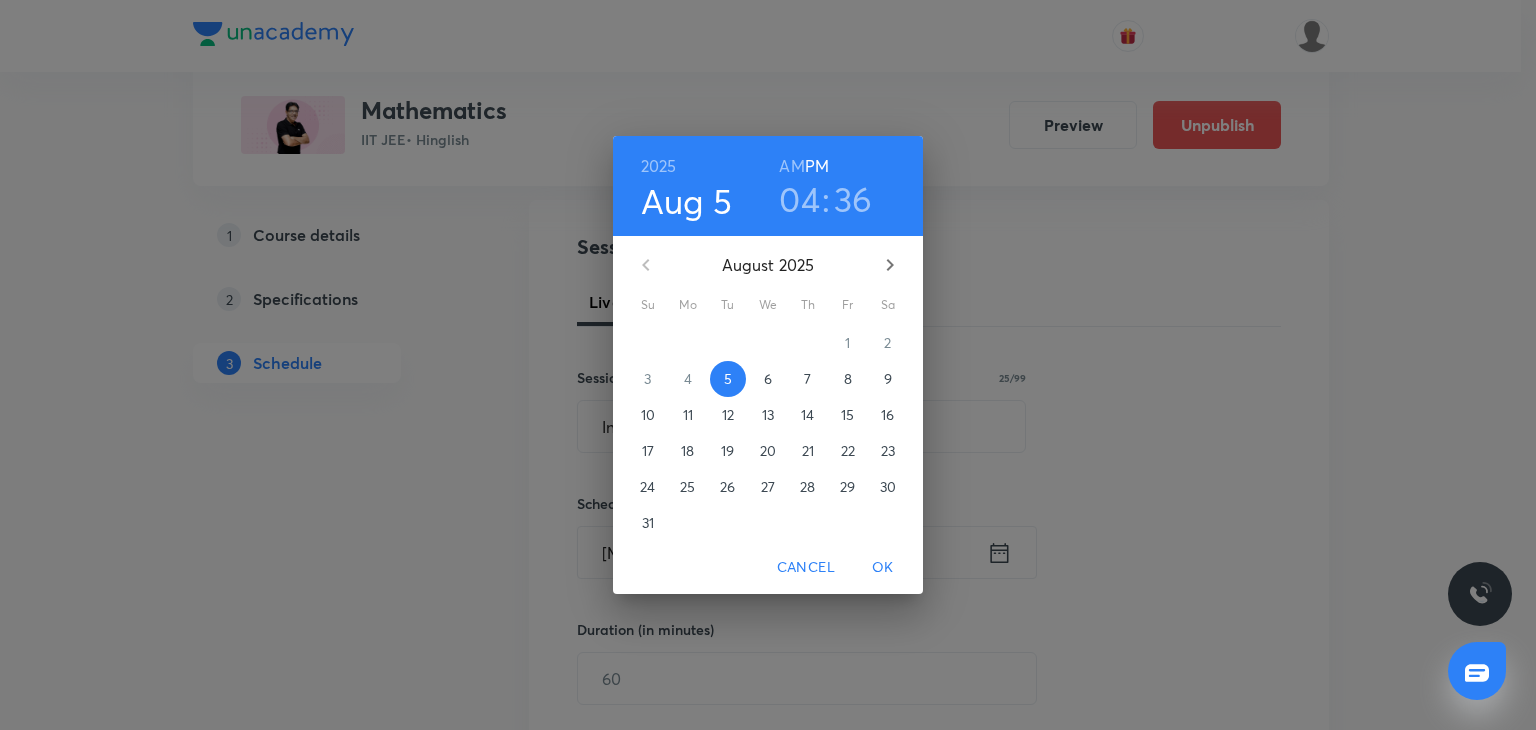 click on "7" at bounding box center (808, 379) 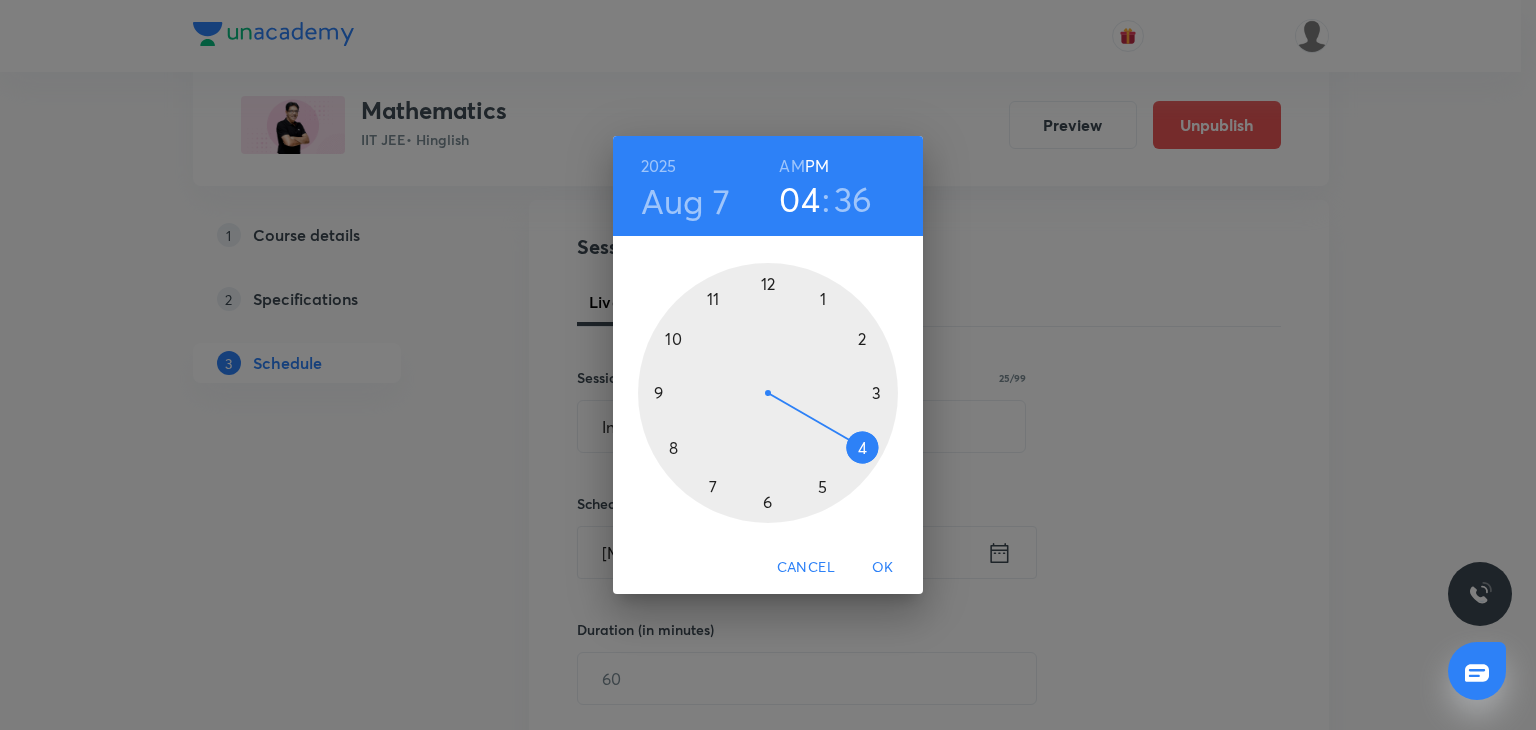 click at bounding box center [768, 393] 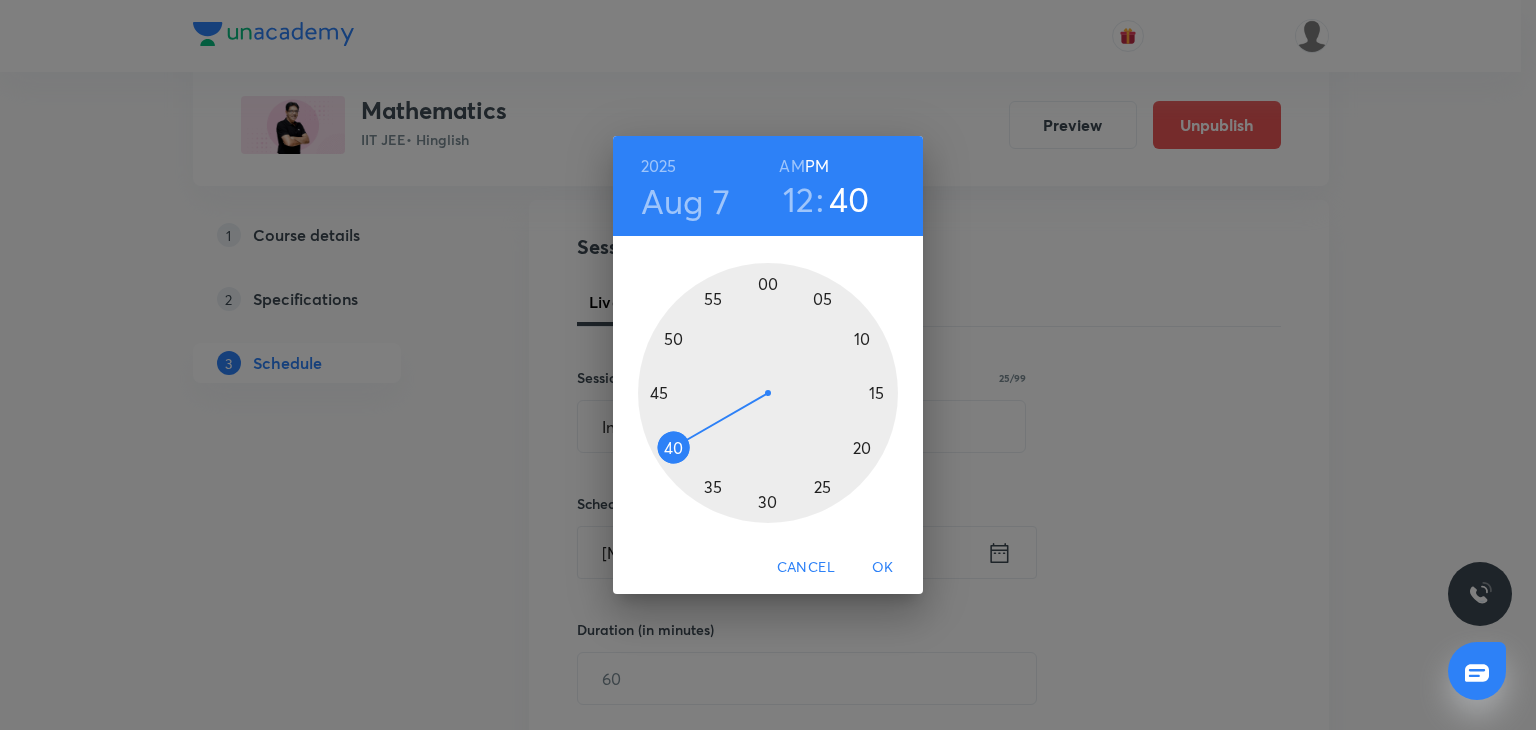 drag, startPoint x: 701, startPoint y: 453, endPoint x: 663, endPoint y: 455, distance: 38.052597 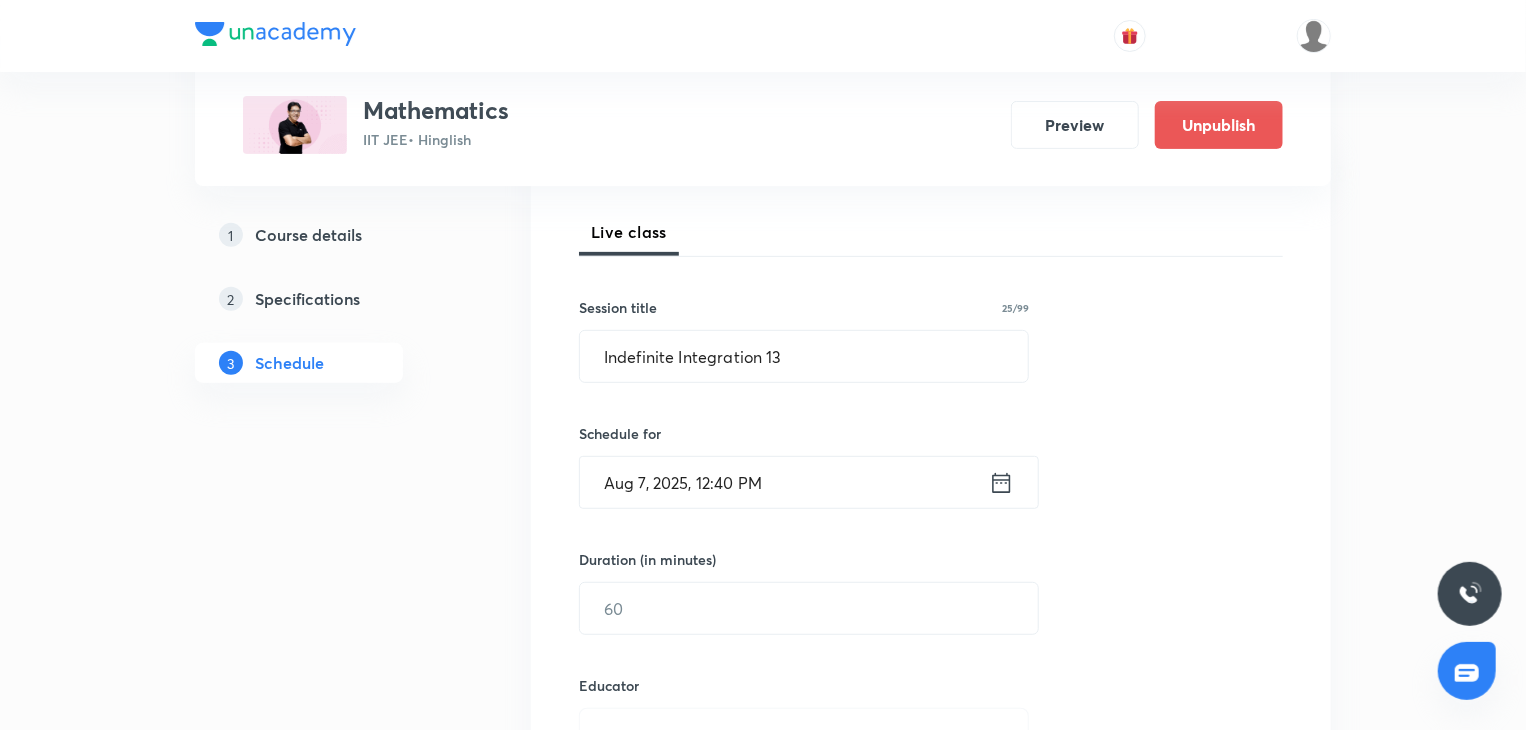 scroll, scrollTop: 300, scrollLeft: 0, axis: vertical 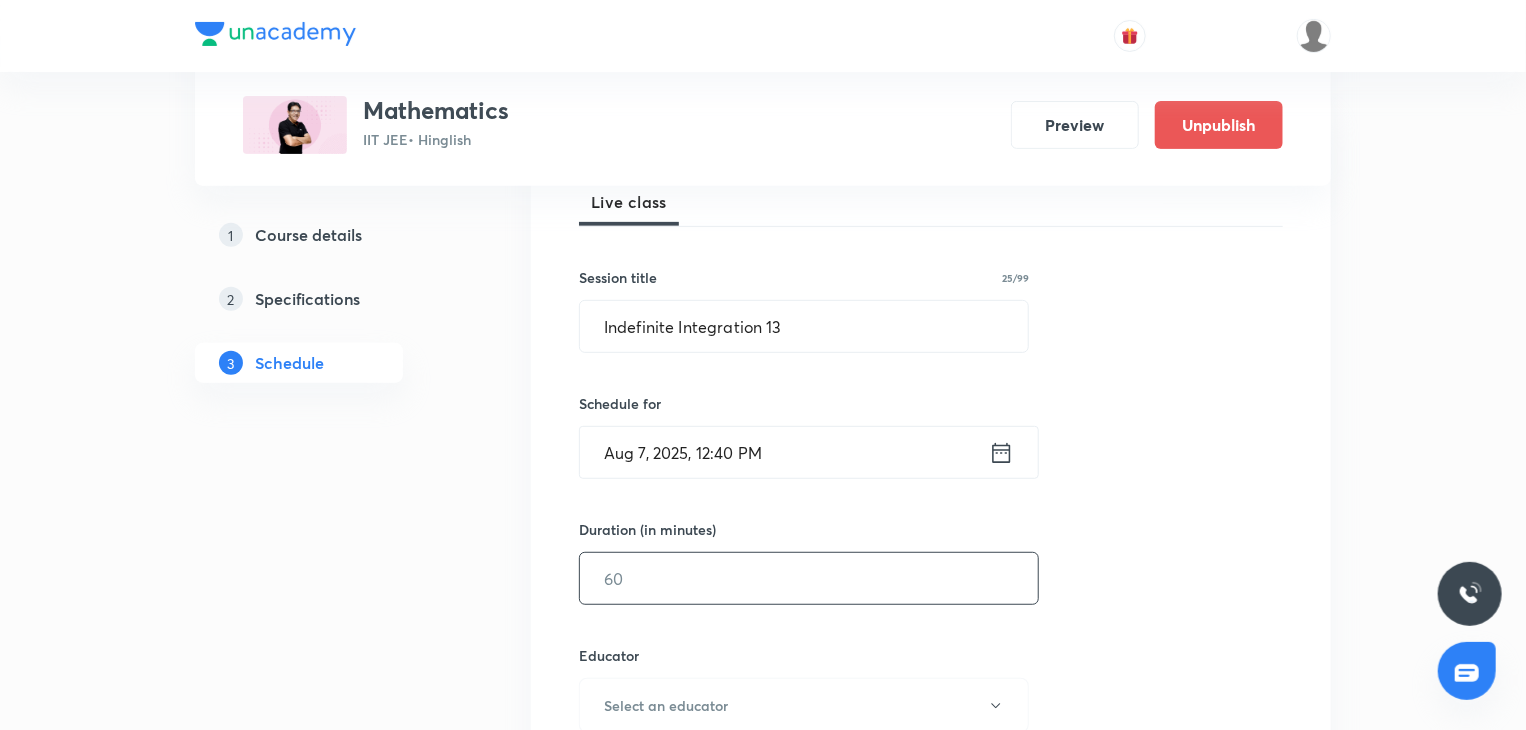 click on "​" at bounding box center (809, 578) 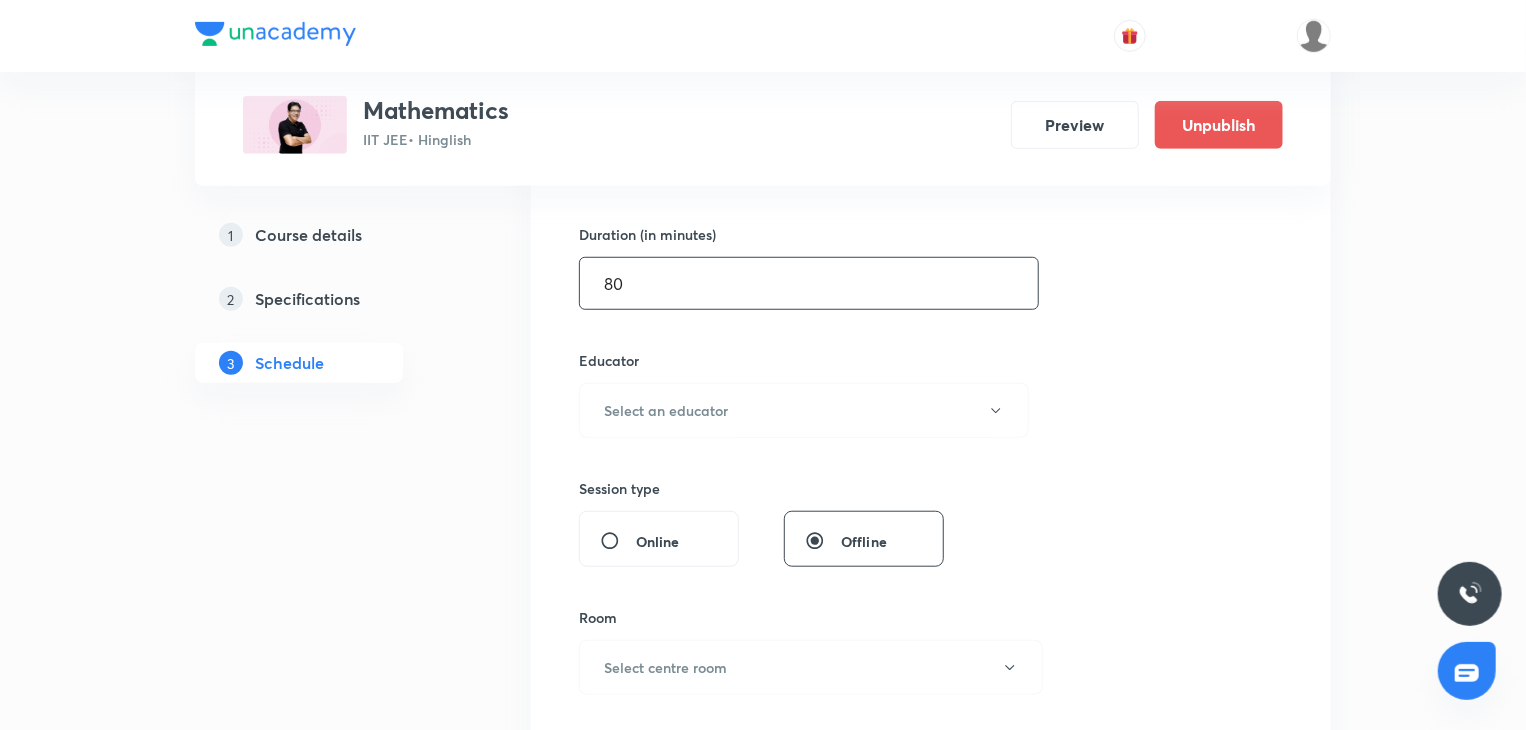 scroll, scrollTop: 600, scrollLeft: 0, axis: vertical 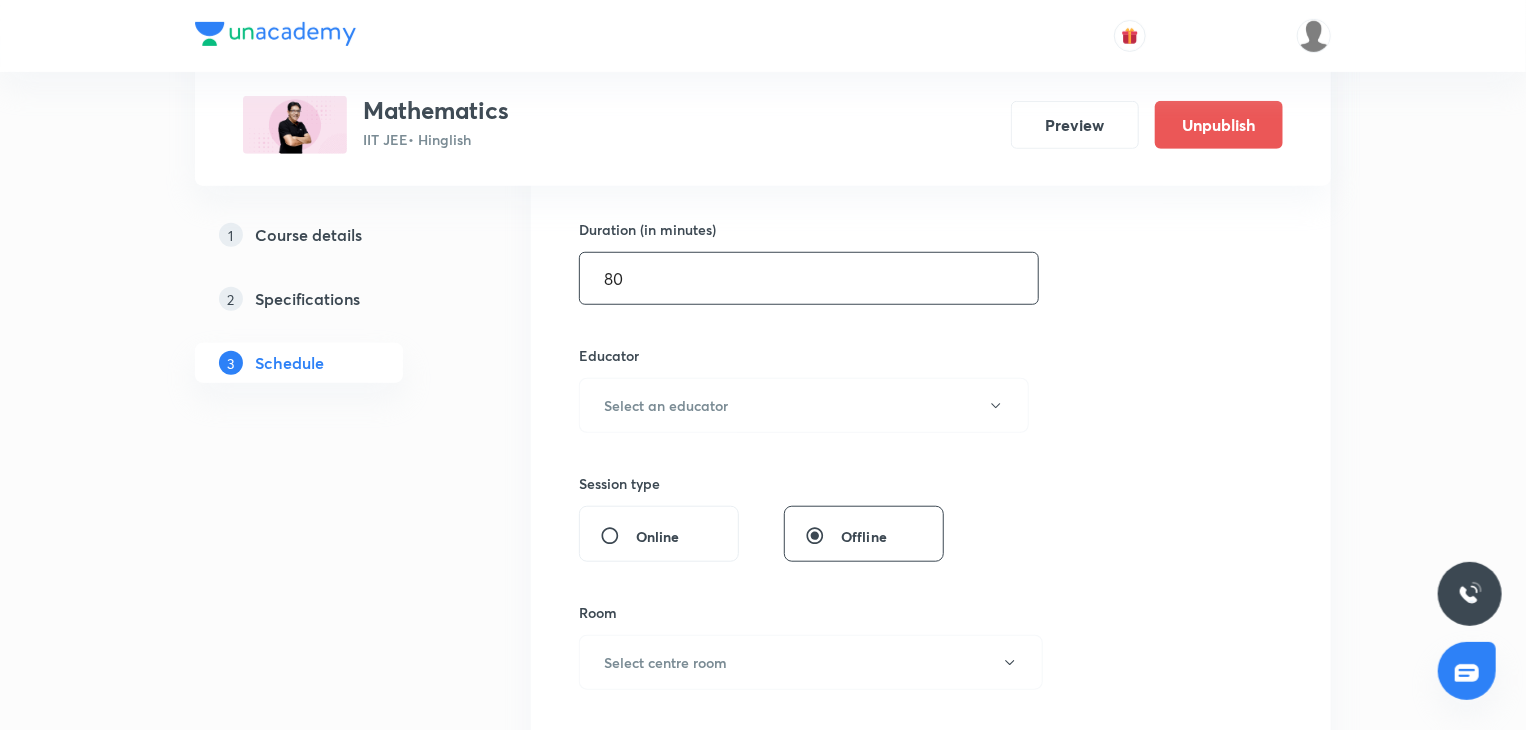 type on "80" 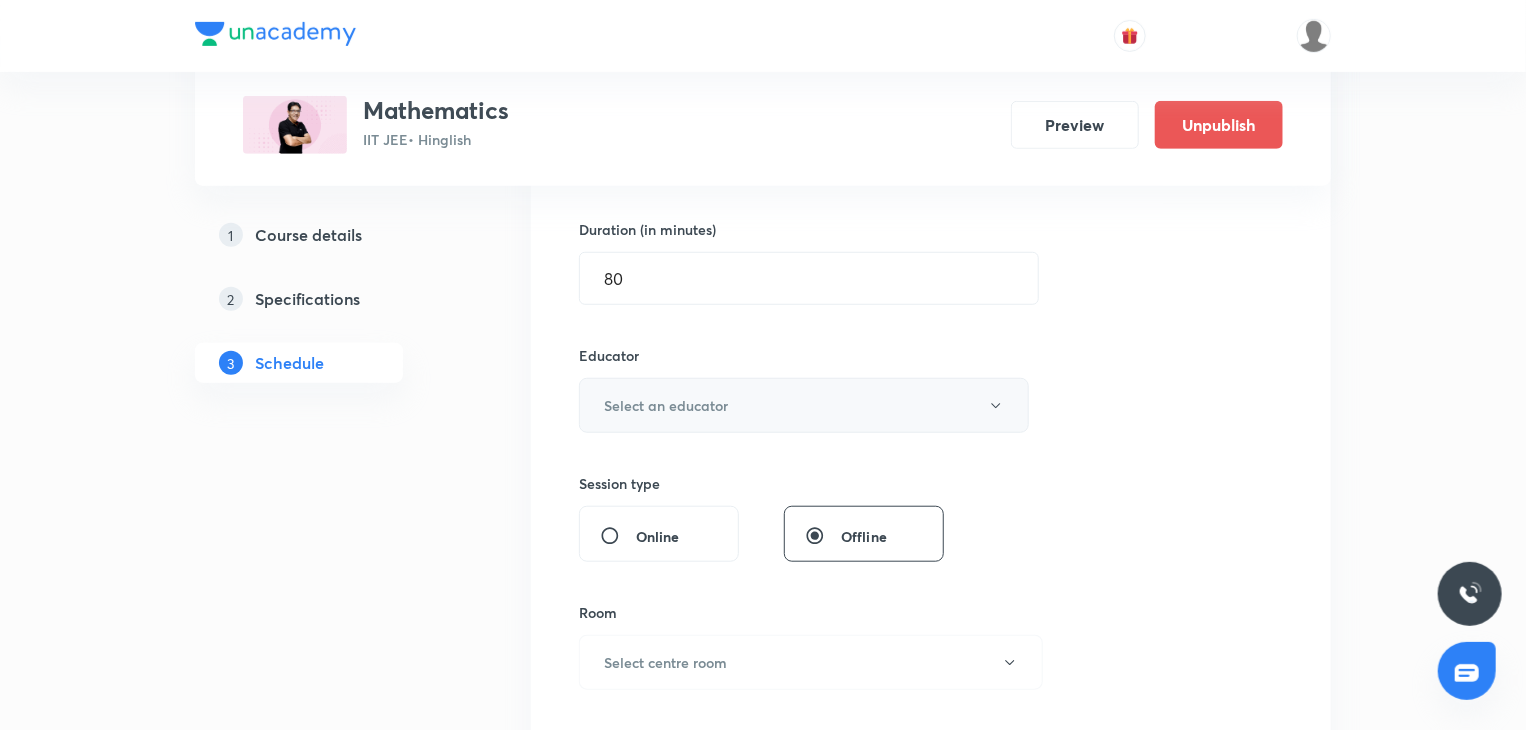 drag, startPoint x: 699, startPoint y: 431, endPoint x: 702, endPoint y: 417, distance: 14.3178215 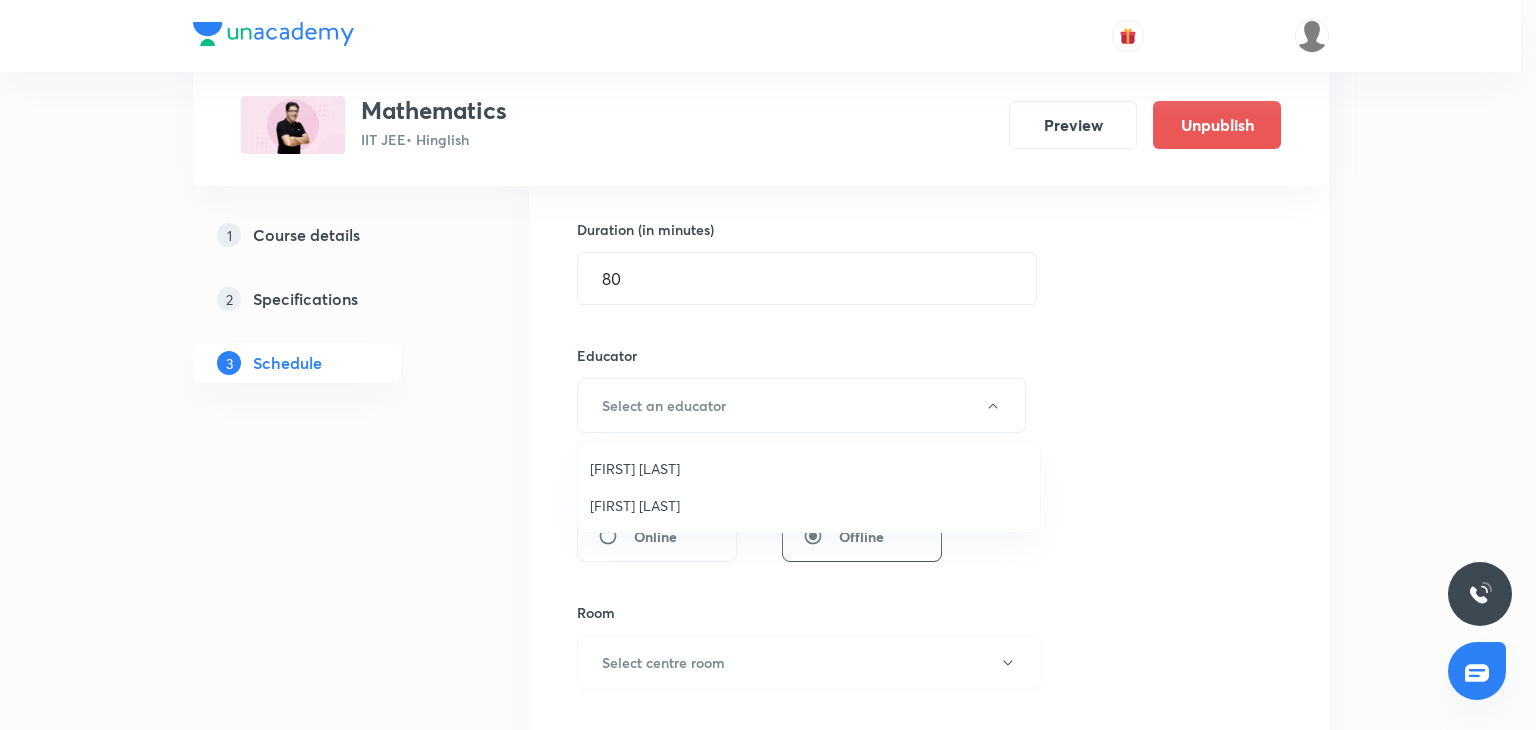click on "Praveer Agrawal" at bounding box center (809, 505) 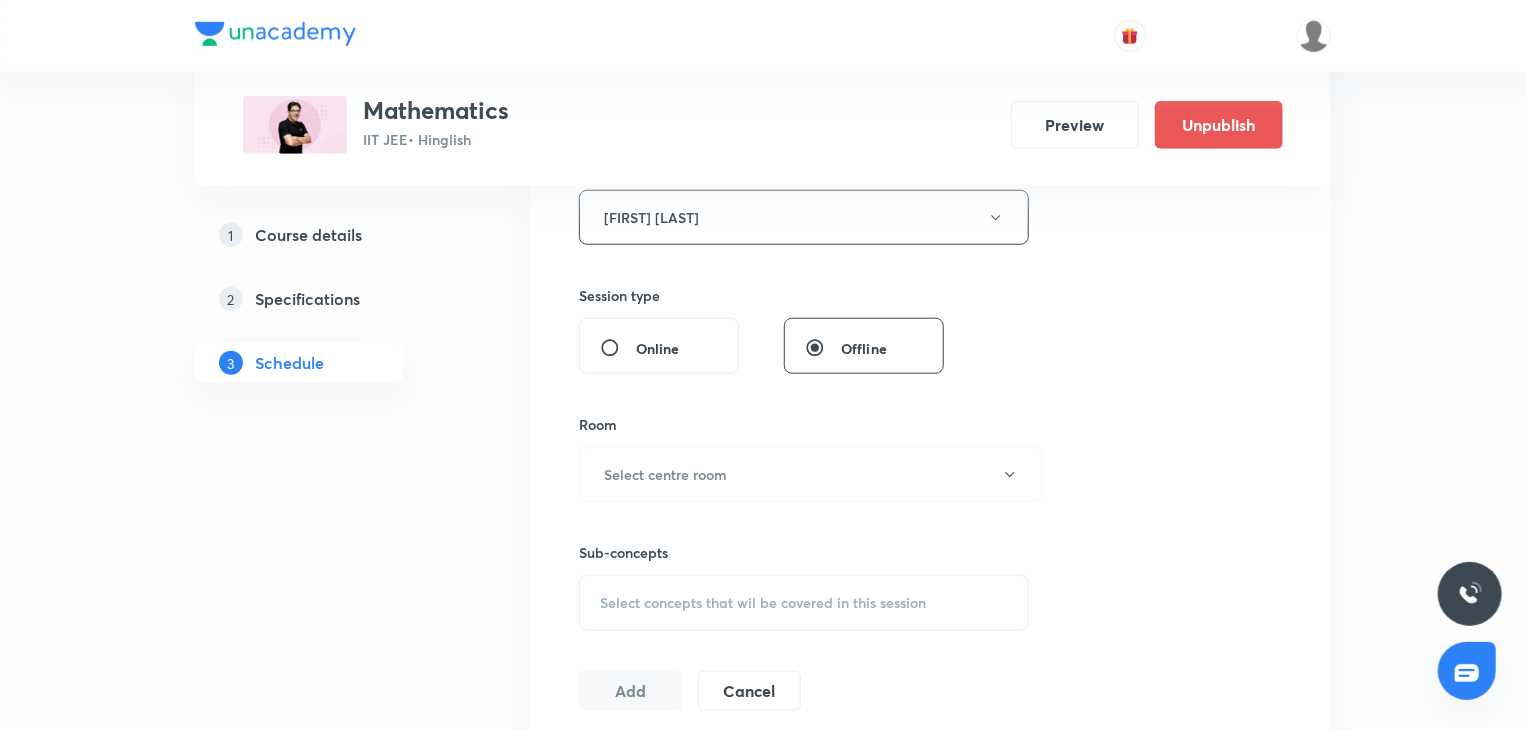 scroll, scrollTop: 800, scrollLeft: 0, axis: vertical 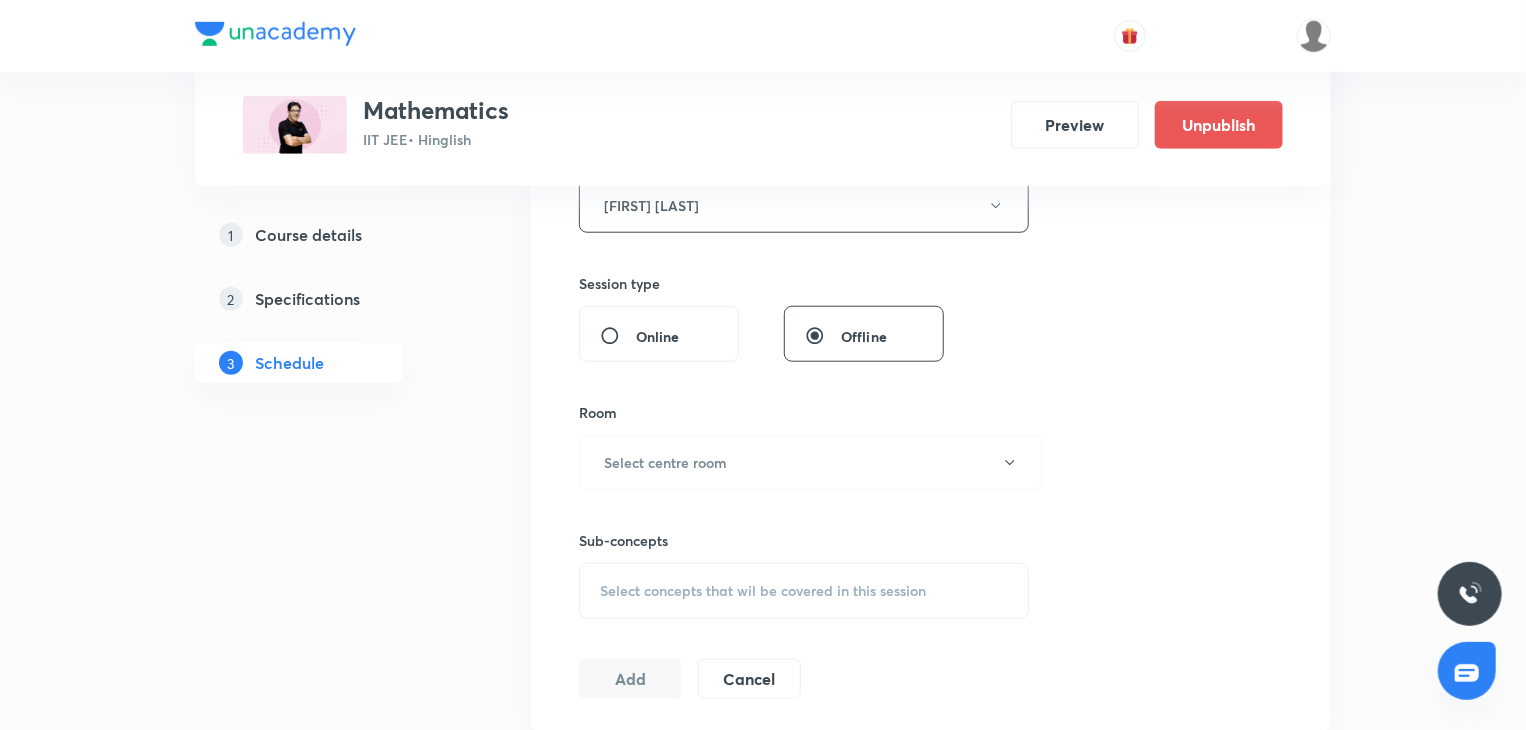 click on "Room Select centre room" at bounding box center [804, 446] 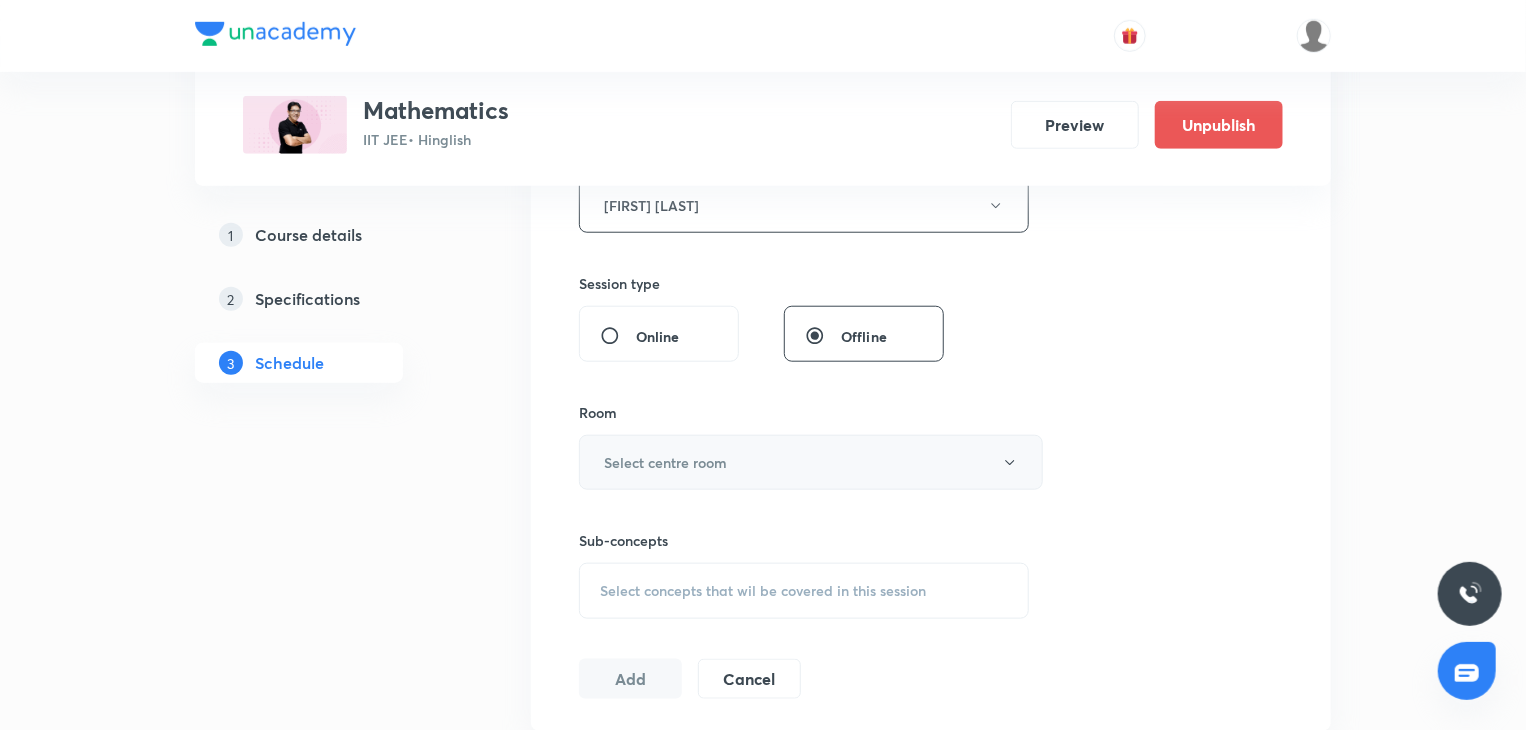 click on "Select centre room" at bounding box center (665, 462) 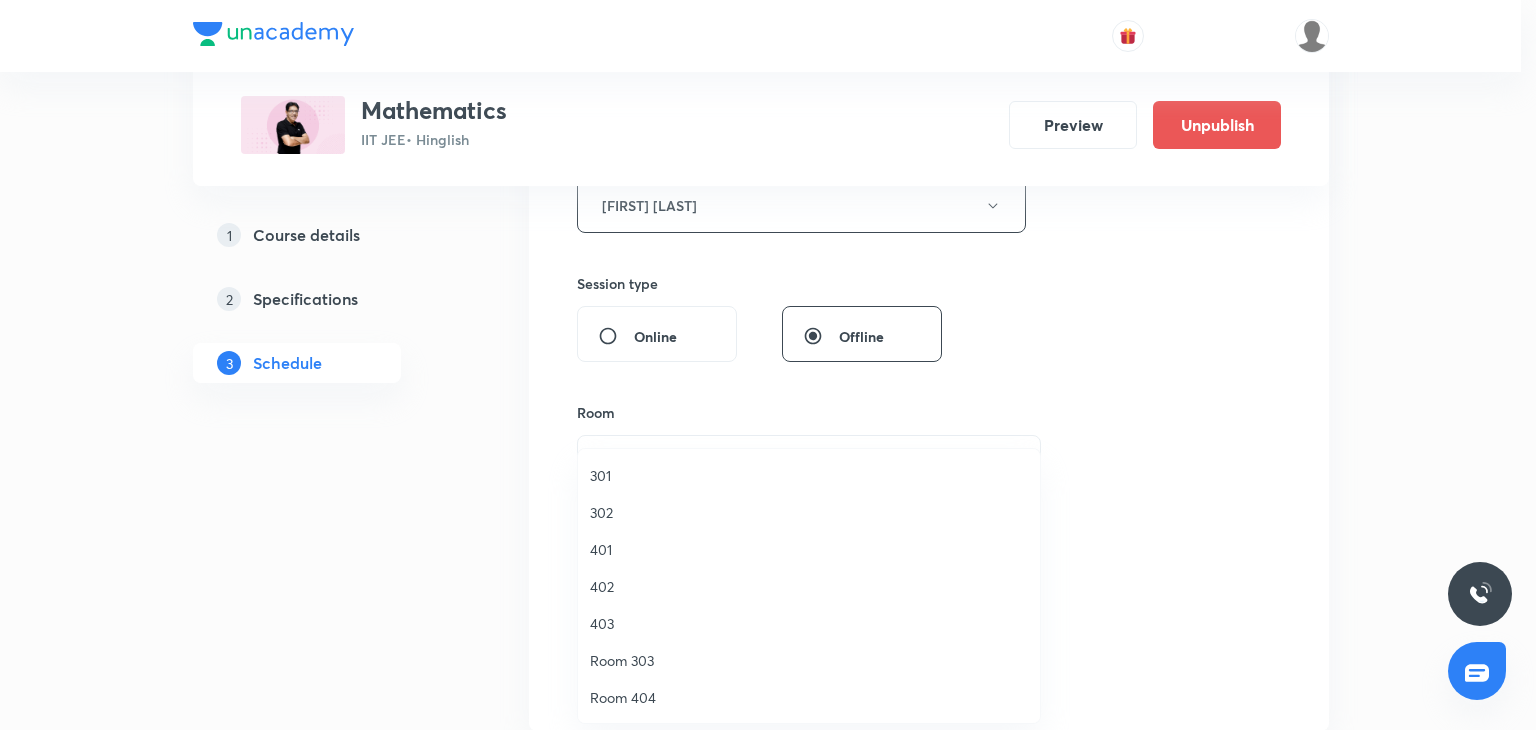 click on "401" at bounding box center (809, 549) 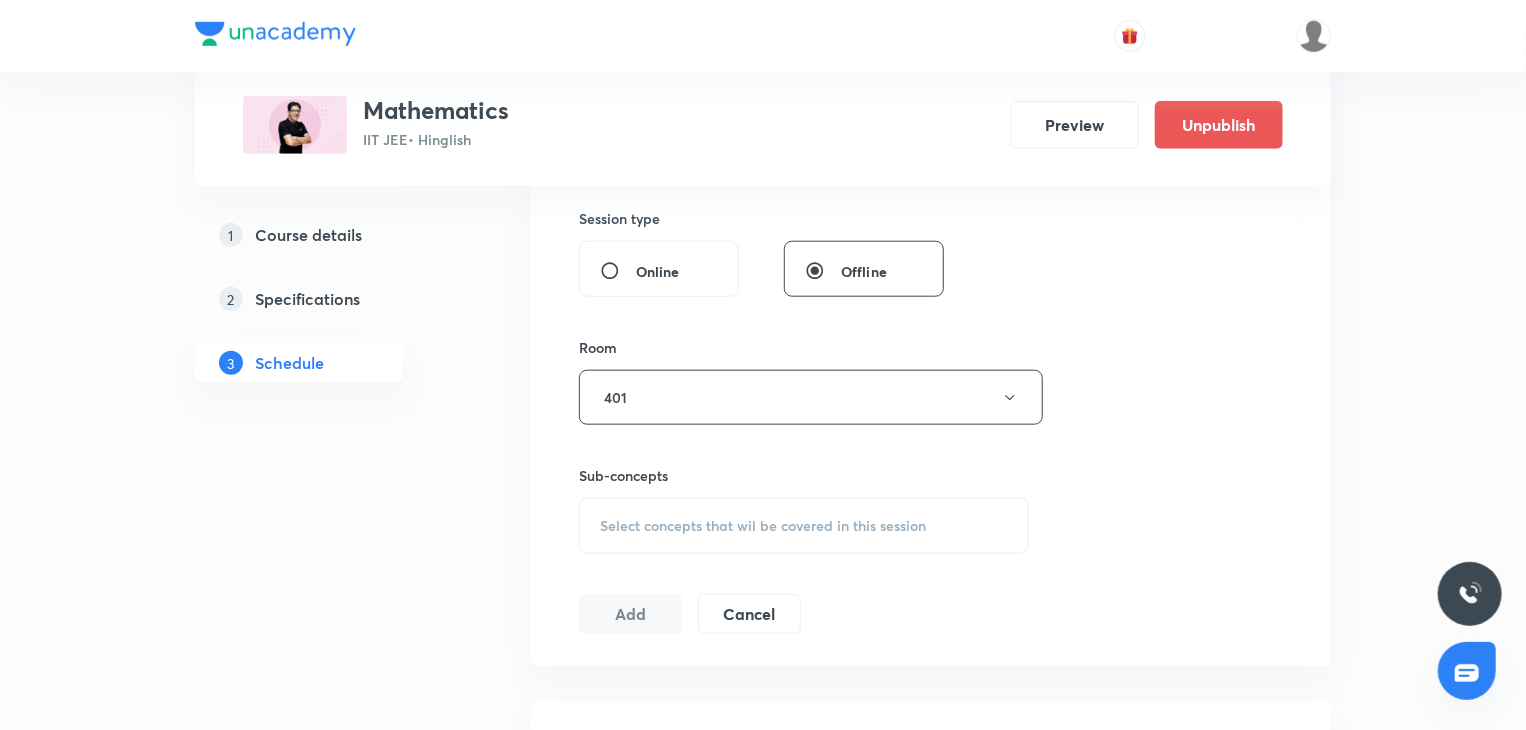 scroll, scrollTop: 900, scrollLeft: 0, axis: vertical 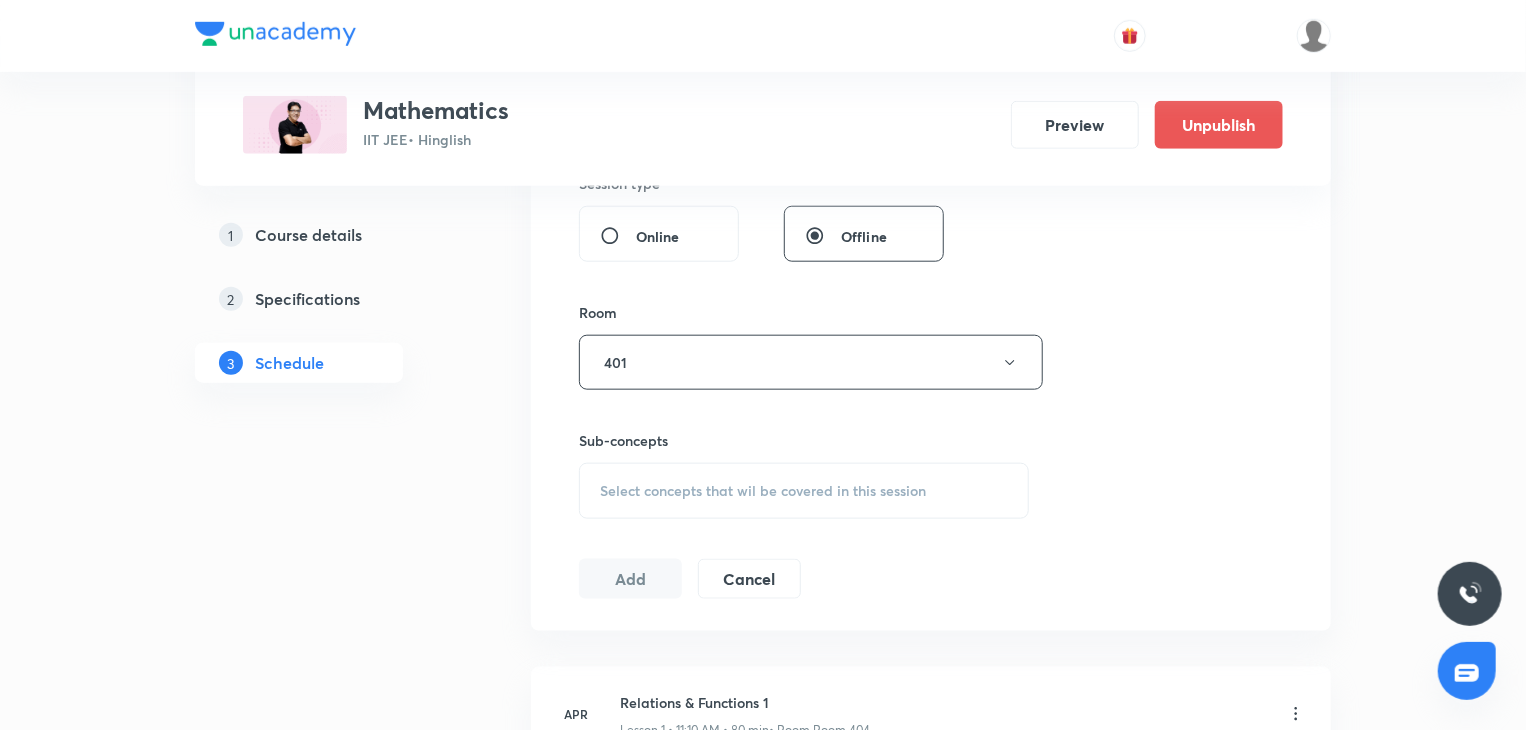 click on "Sub-concepts" at bounding box center [804, 440] 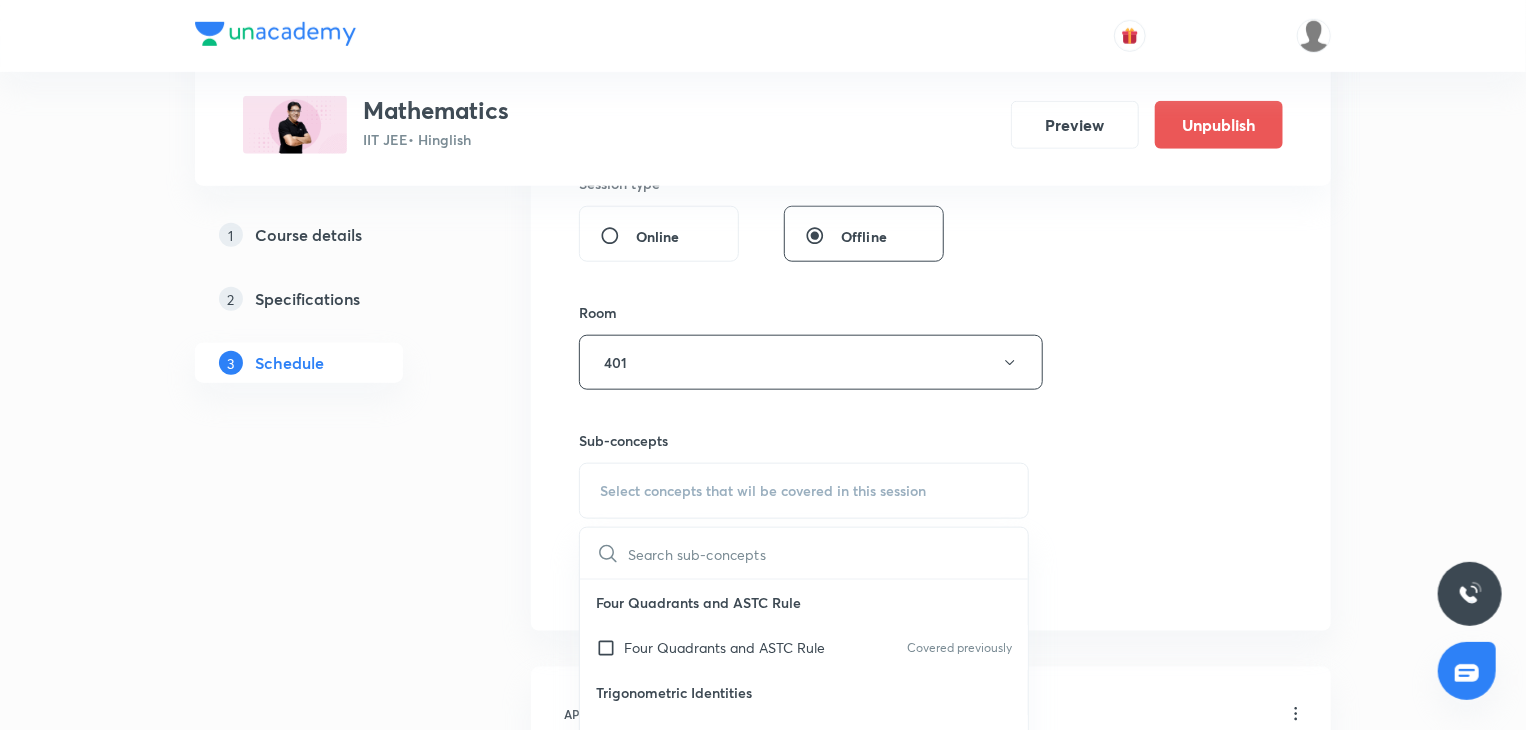 click on "Four Quadrants and ASTC Rule" at bounding box center (804, 602) 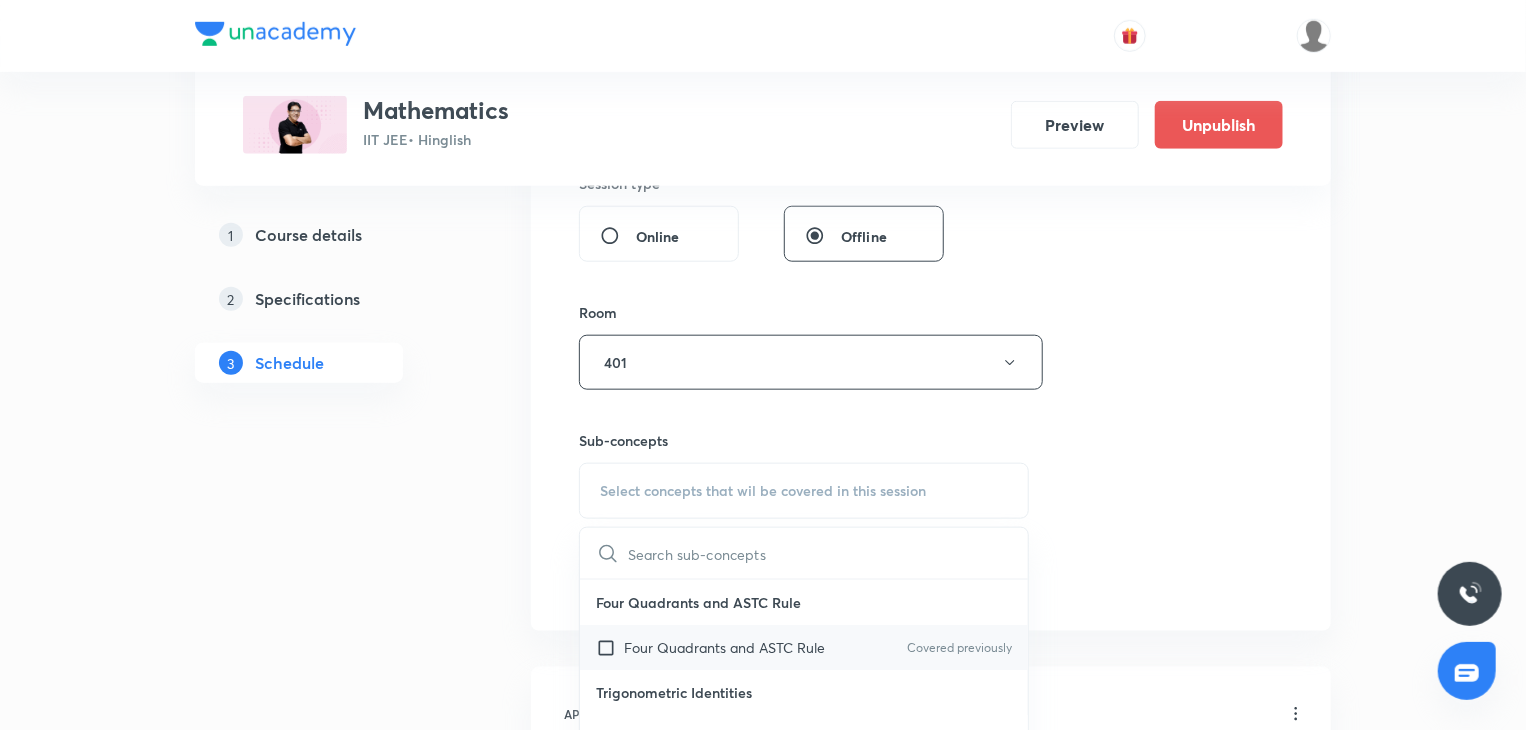 click on "Four Quadrants and ASTC Rule" at bounding box center [724, 647] 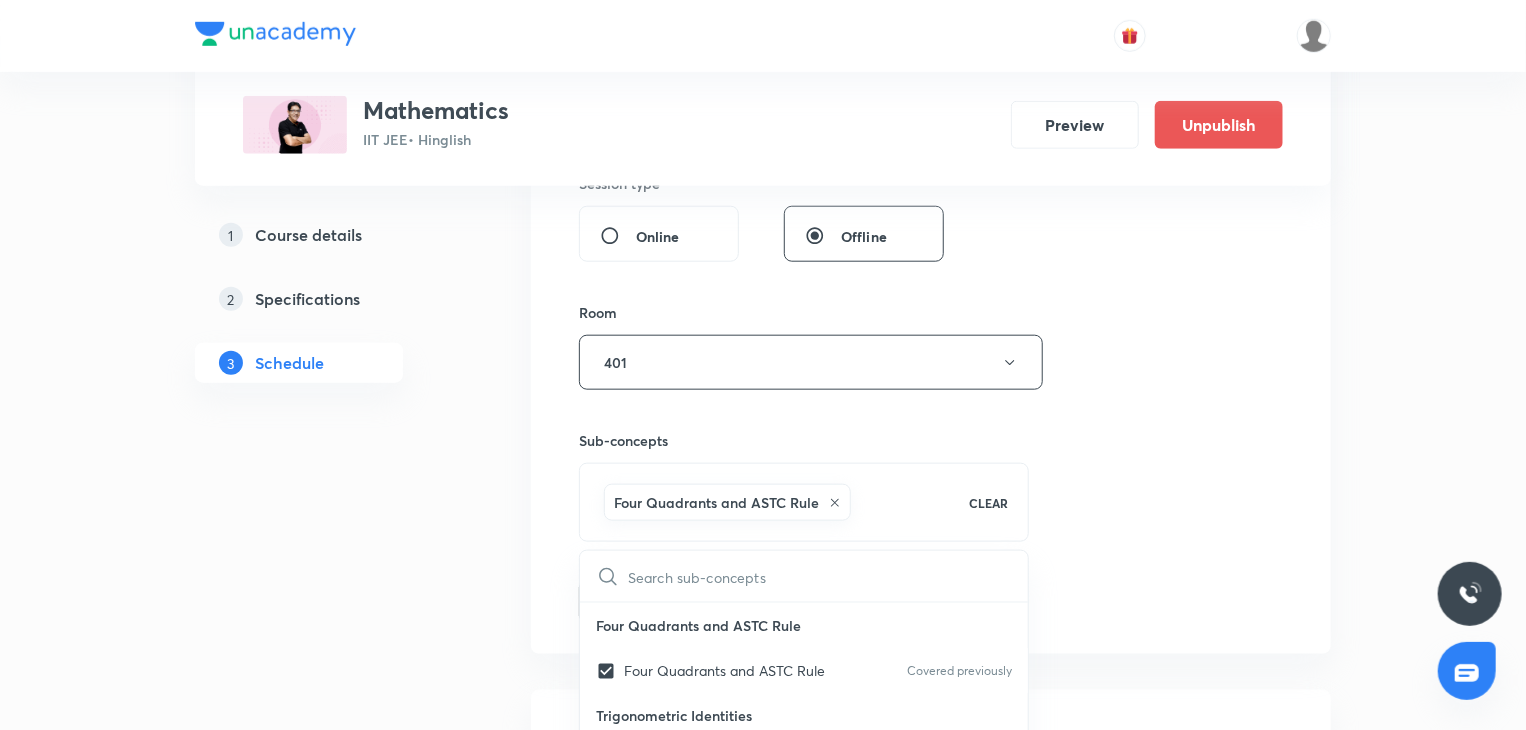 click on "Session  92 Live class Session title 25/99 Indefinite Integration 13 ​ Schedule for Aug 7, 2025, 12:40 PM ​ Duration (in minutes) 80 ​ Educator Praveer Agrawal   Session type Online Offline Room 401 Sub-concepts Four Quadrants and ASTC Rule CLEAR ​ Four Quadrants and ASTC Rule Four Quadrants and ASTC Rule Covered previously Trigonometric Identities Trigonometric Identities Covered previously Trigonometric Ratios Trigonometric Identities Covered previously System of Measurement of Angle System of Measurement of Angle Covered previously Angle Angle Covered previously Trigonometry Trigonometry Geometrical Expression Geometrical Expression Arithmetic Progression Arithmetic Progression Componendo and Dividendo Rule Componendo and Dividendo Rule Logarithm Logarithm Binomial Expression Binomial Expression Quadratic Equation Quadratic Equation Basic Maths used in Physics Basic Maths used in Physics Scalar or Dot Product of Two Vectors Scalar or Dot Product of Two Vectors Axis or axes Axis or axes Origin Mode" at bounding box center (931, 77) 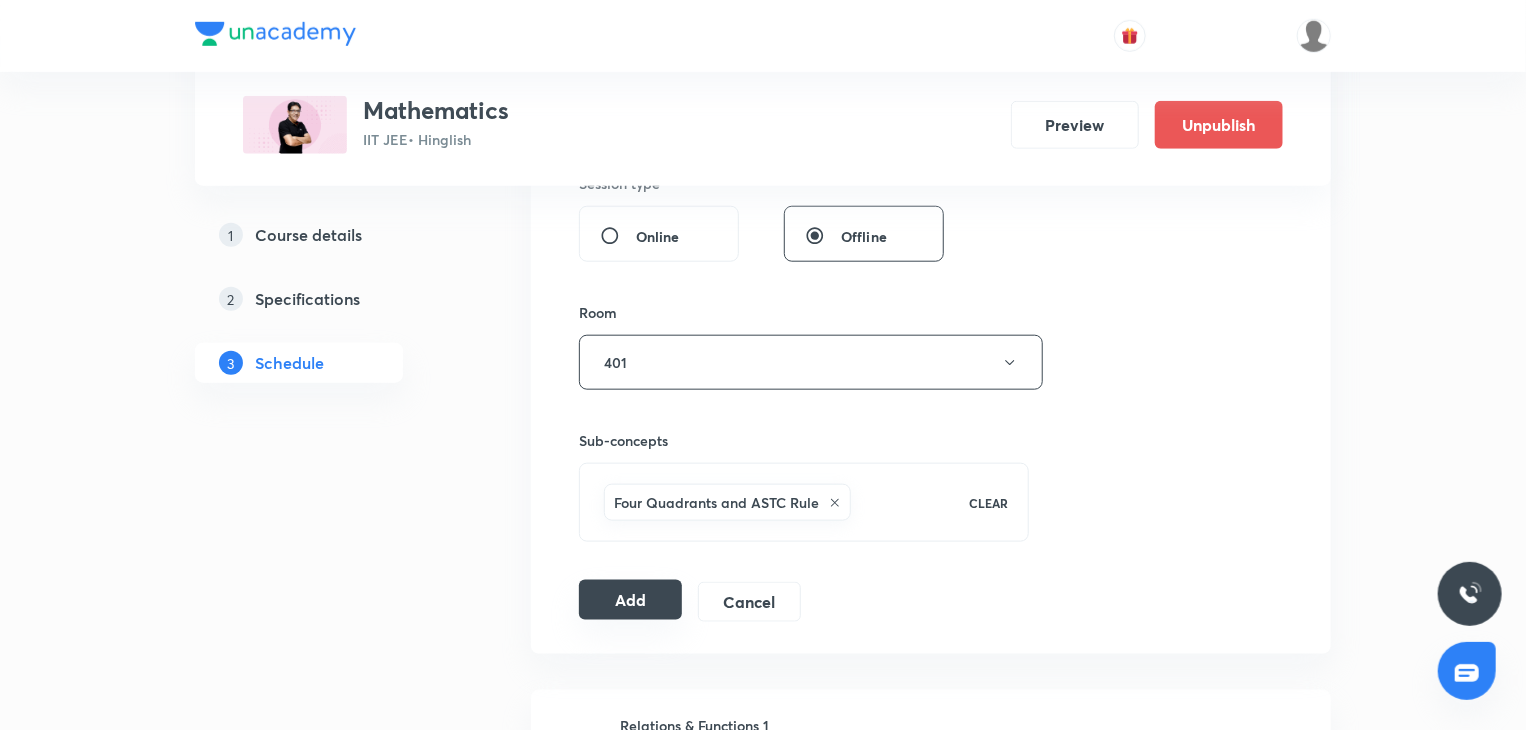 click on "Add" at bounding box center (630, 600) 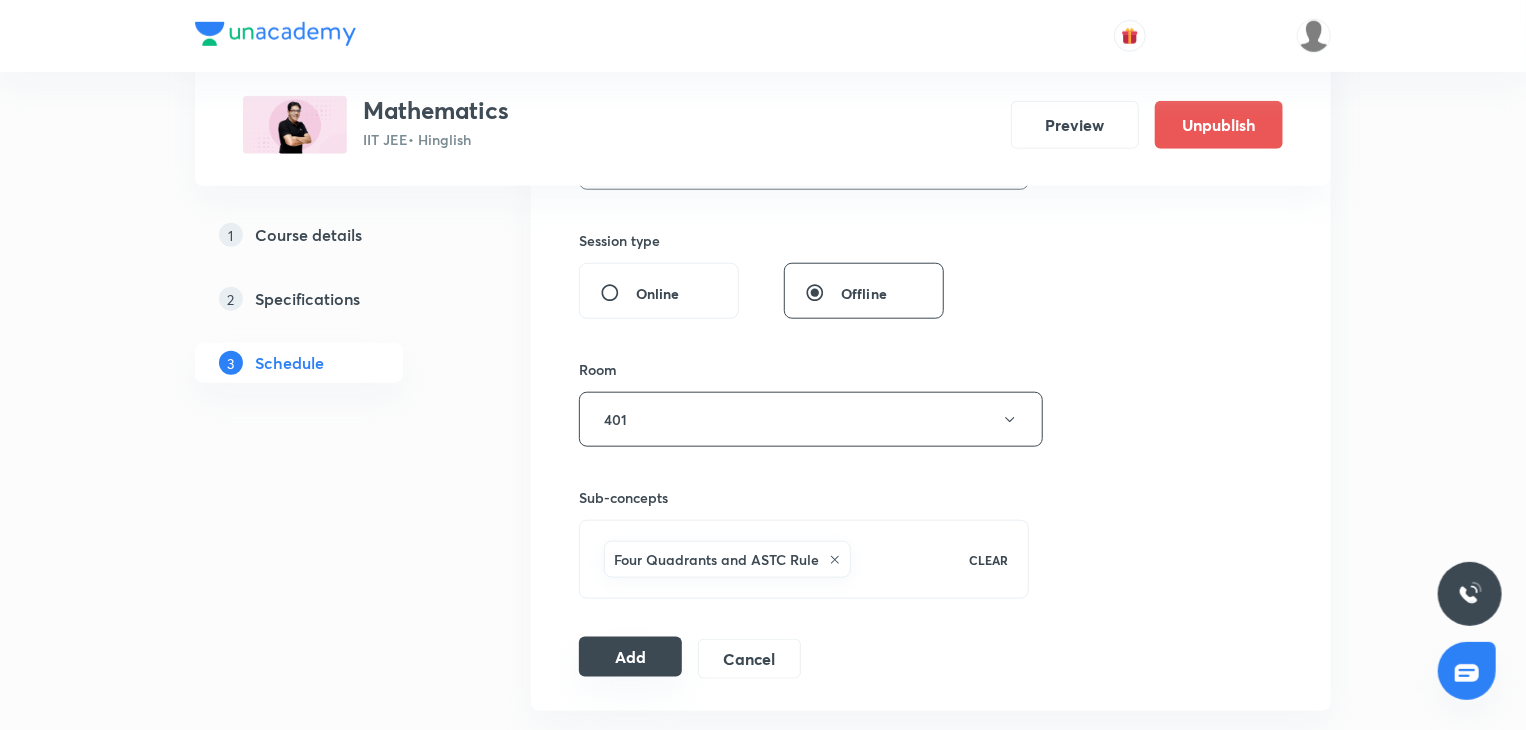 scroll, scrollTop: 844, scrollLeft: 0, axis: vertical 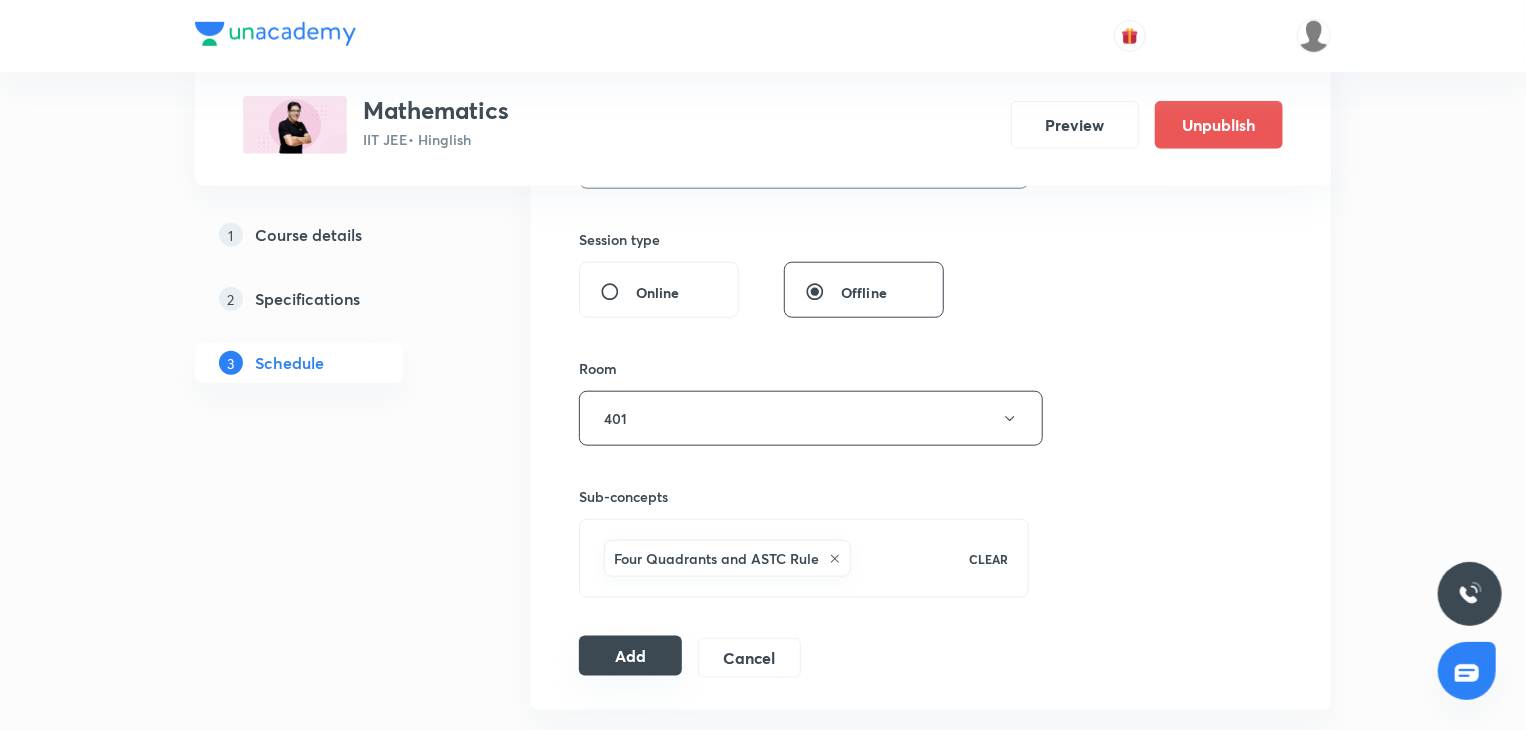 click on "Add" at bounding box center (630, 656) 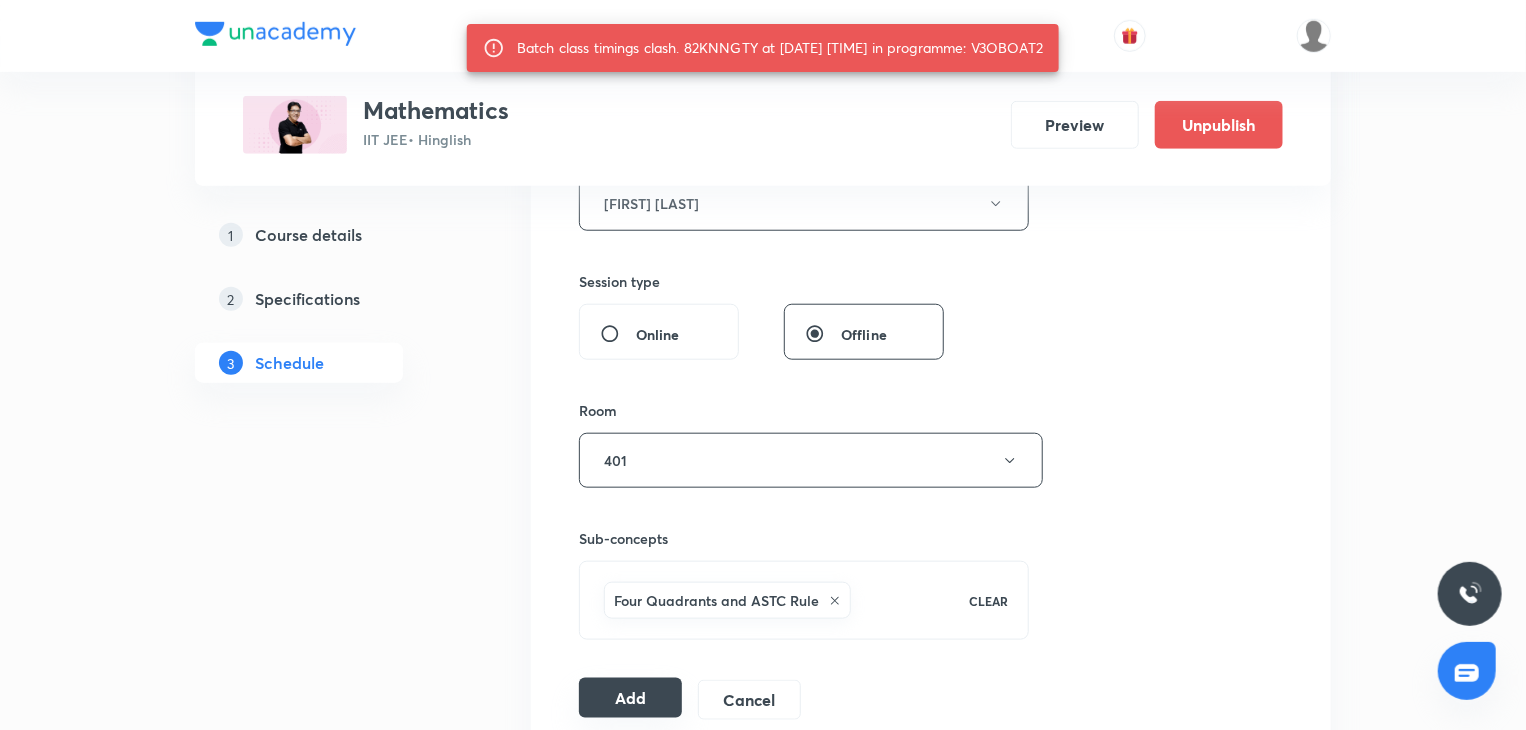 scroll, scrollTop: 795, scrollLeft: 0, axis: vertical 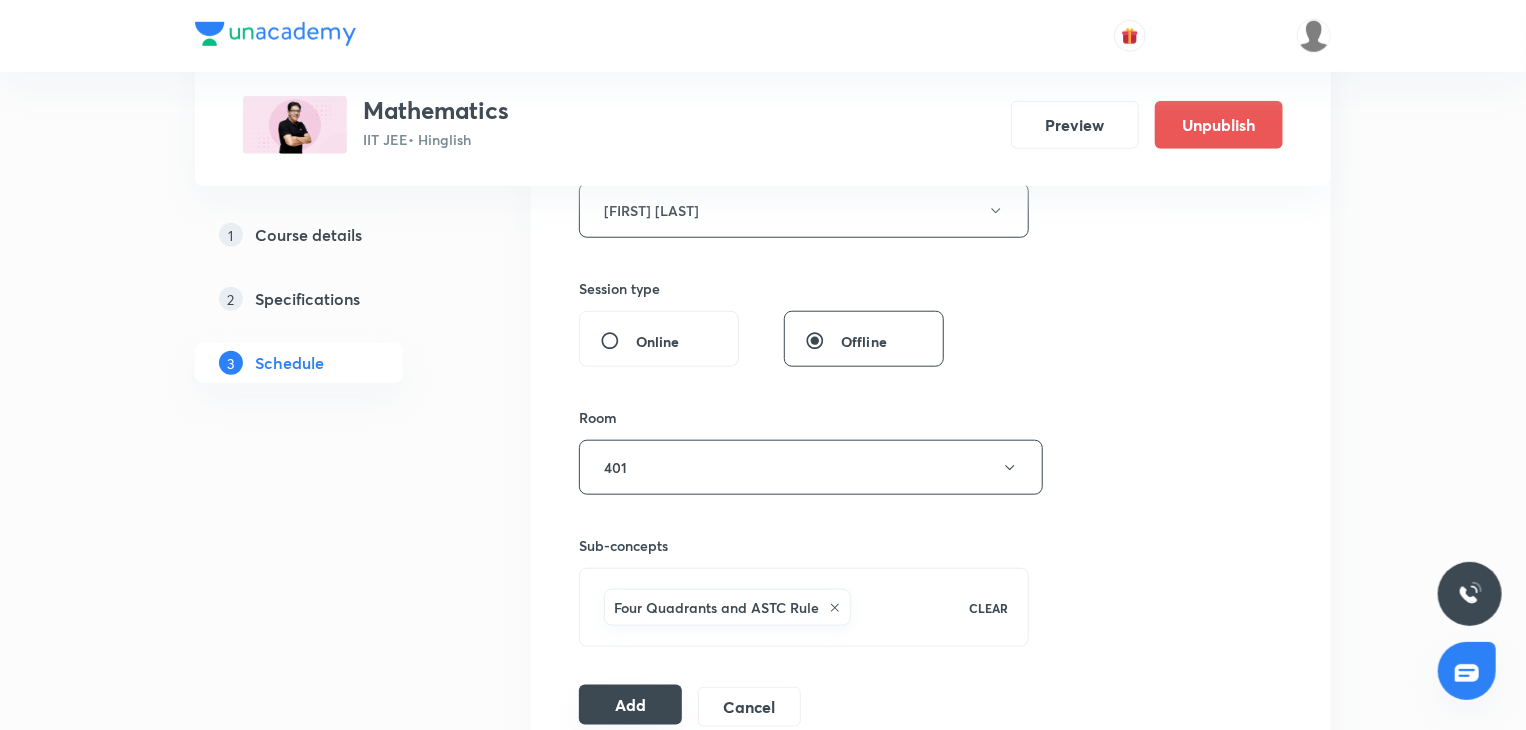 click on "Add" at bounding box center (630, 705) 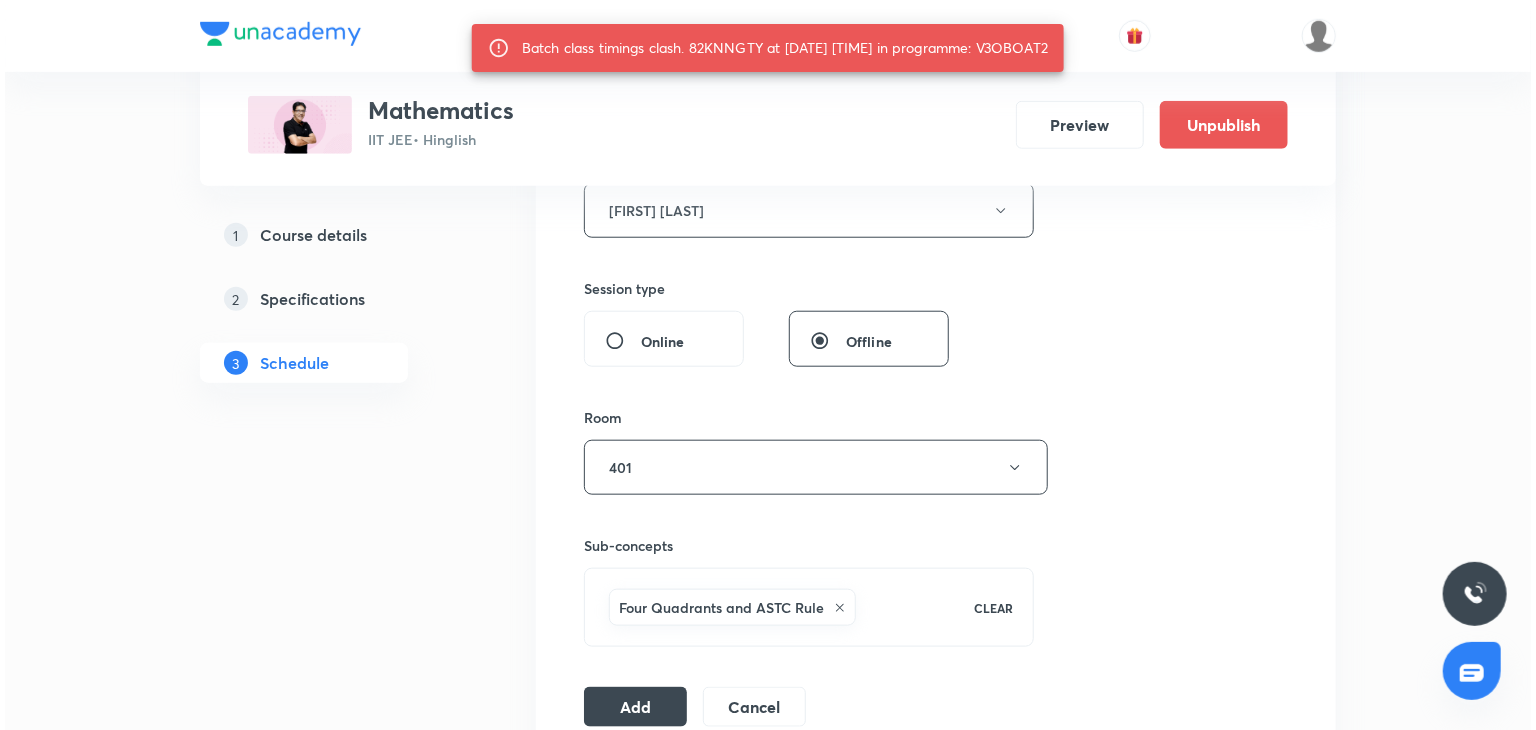 scroll, scrollTop: 790, scrollLeft: 0, axis: vertical 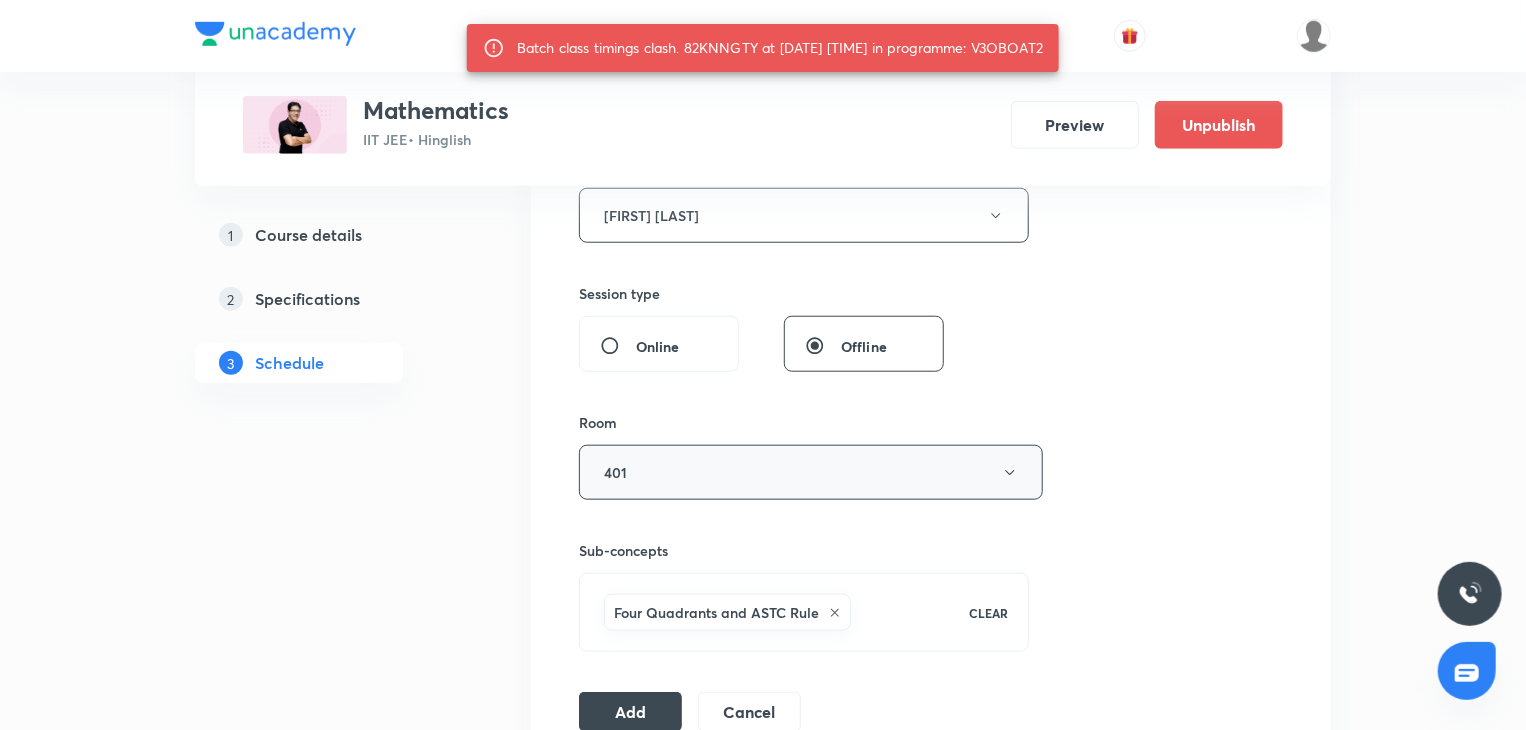 click on "401" at bounding box center [811, 472] 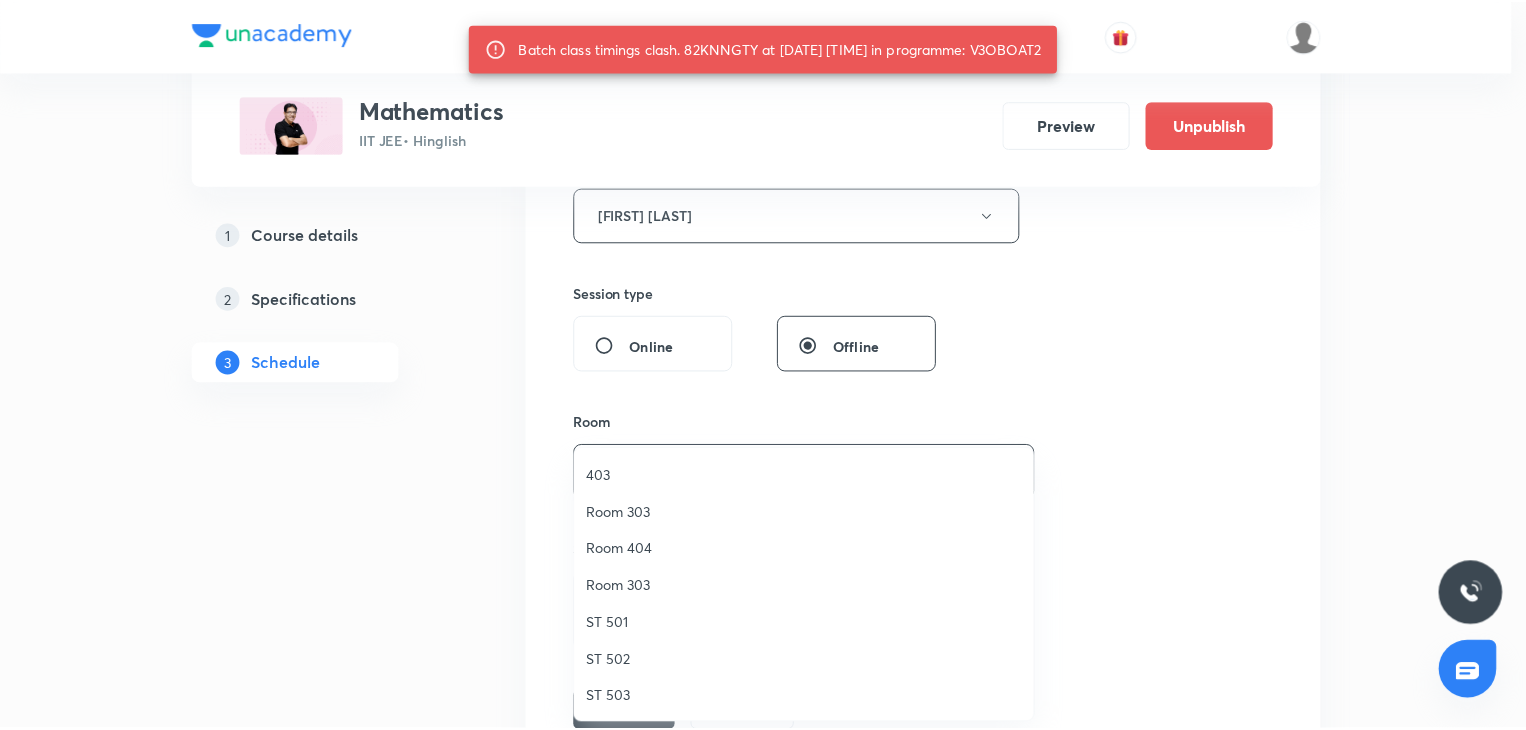 scroll, scrollTop: 152, scrollLeft: 0, axis: vertical 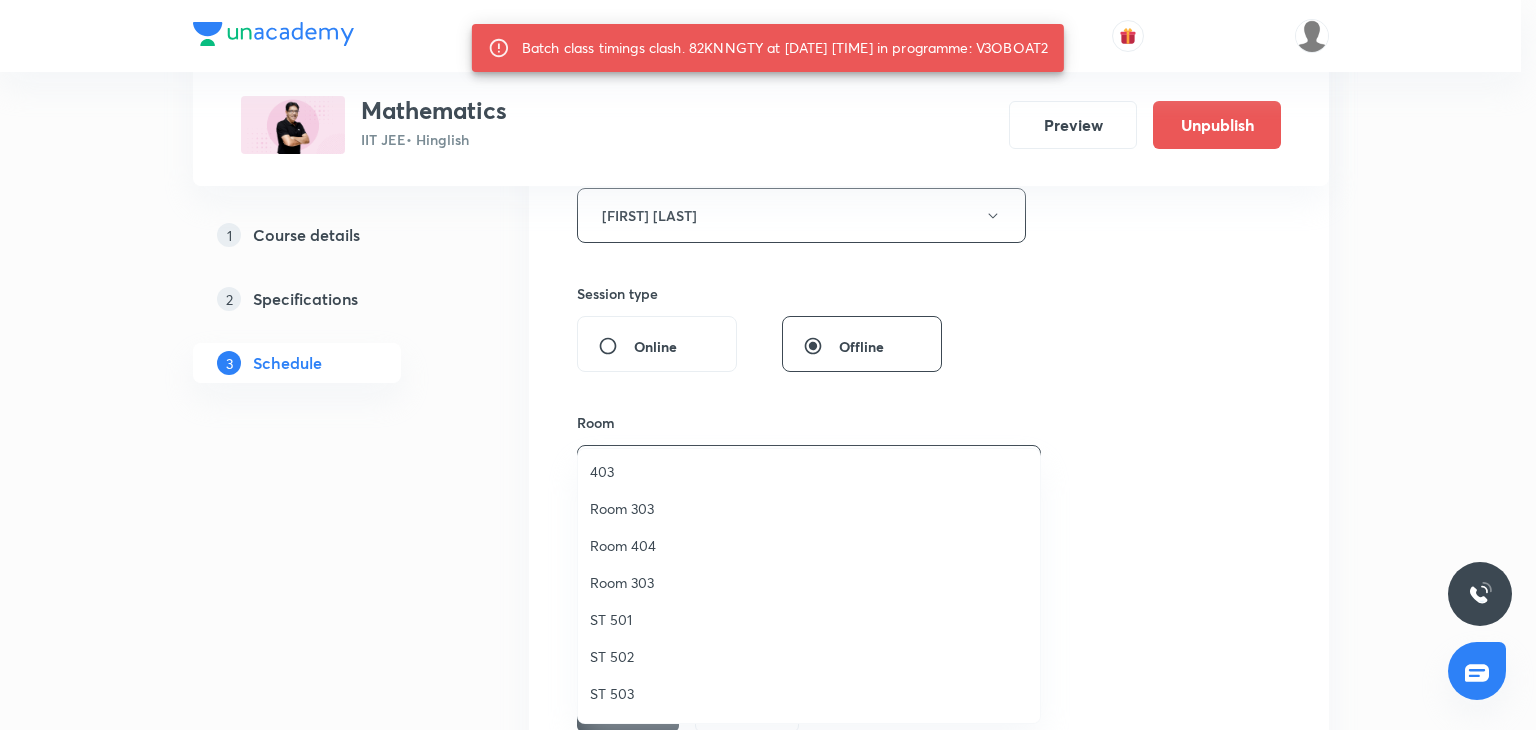 click on "Room 303" at bounding box center (809, 582) 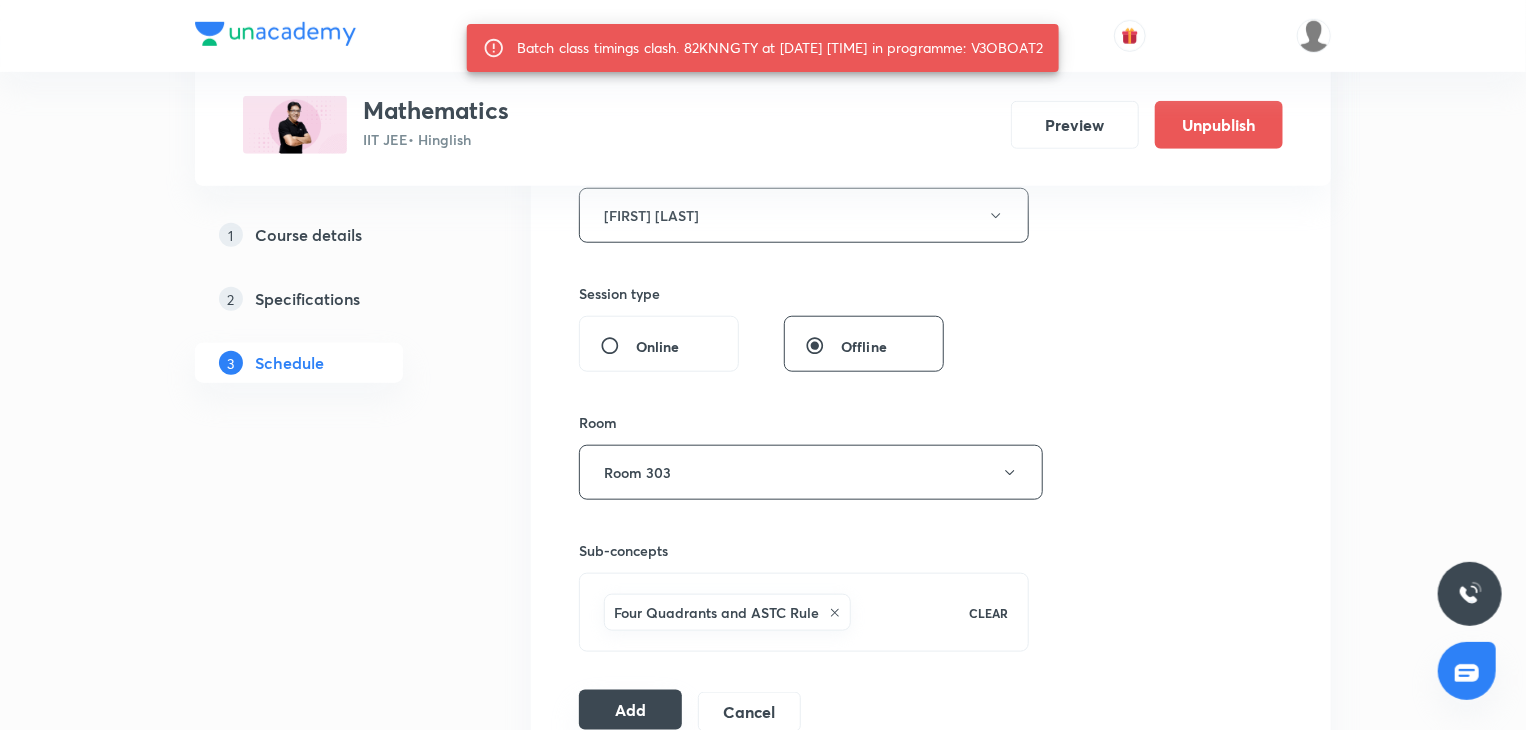click on "Add" at bounding box center (630, 710) 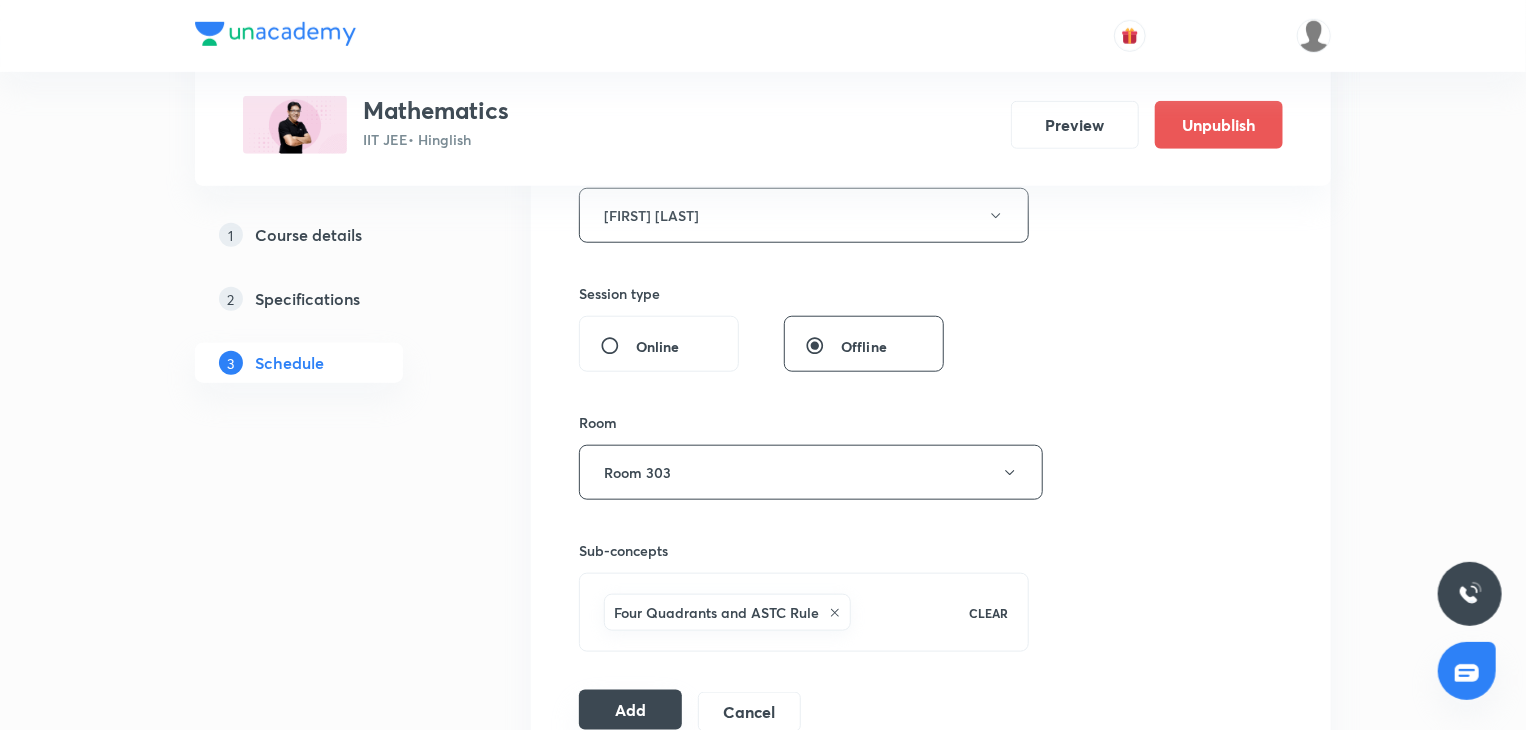 click on "Add" at bounding box center (630, 710) 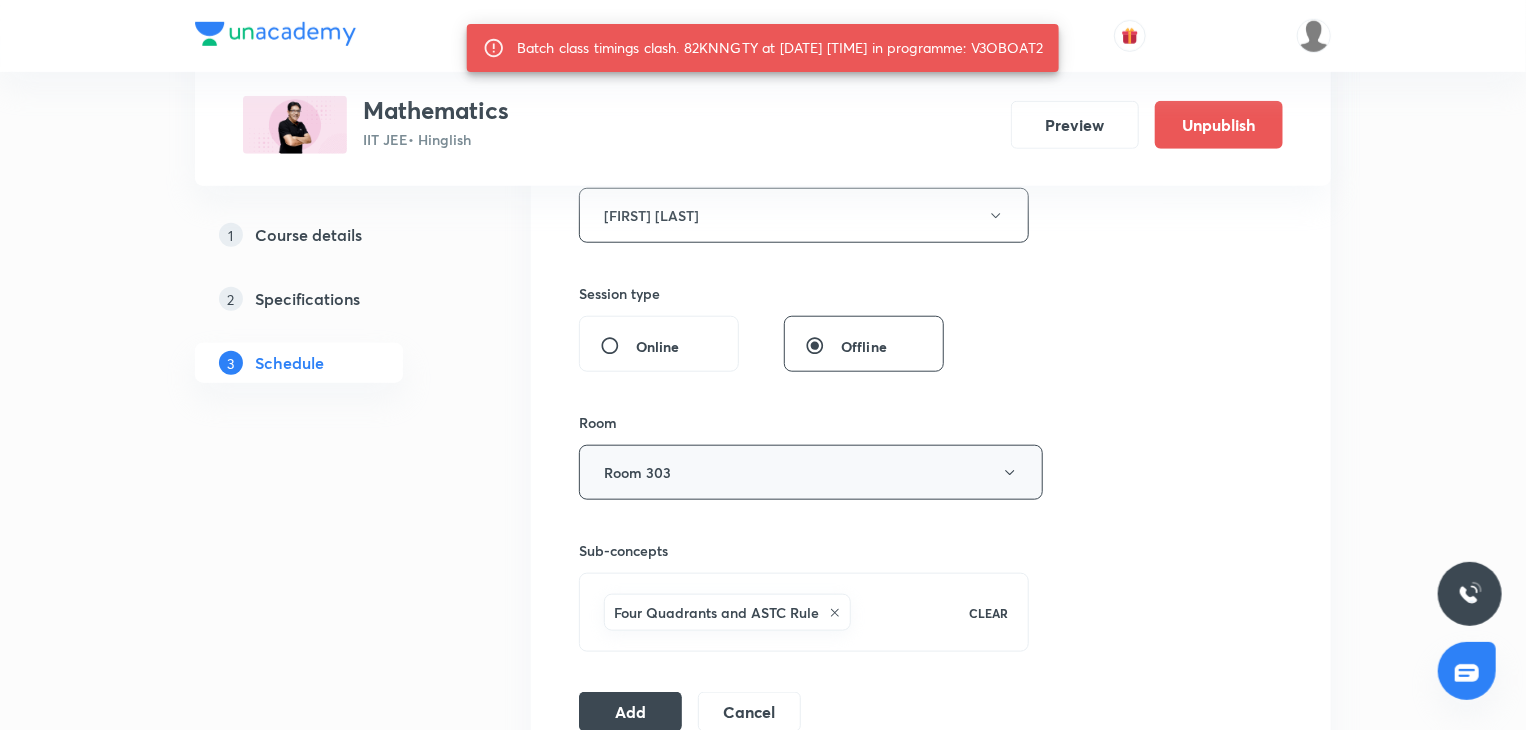 click on "Room 303" at bounding box center [811, 472] 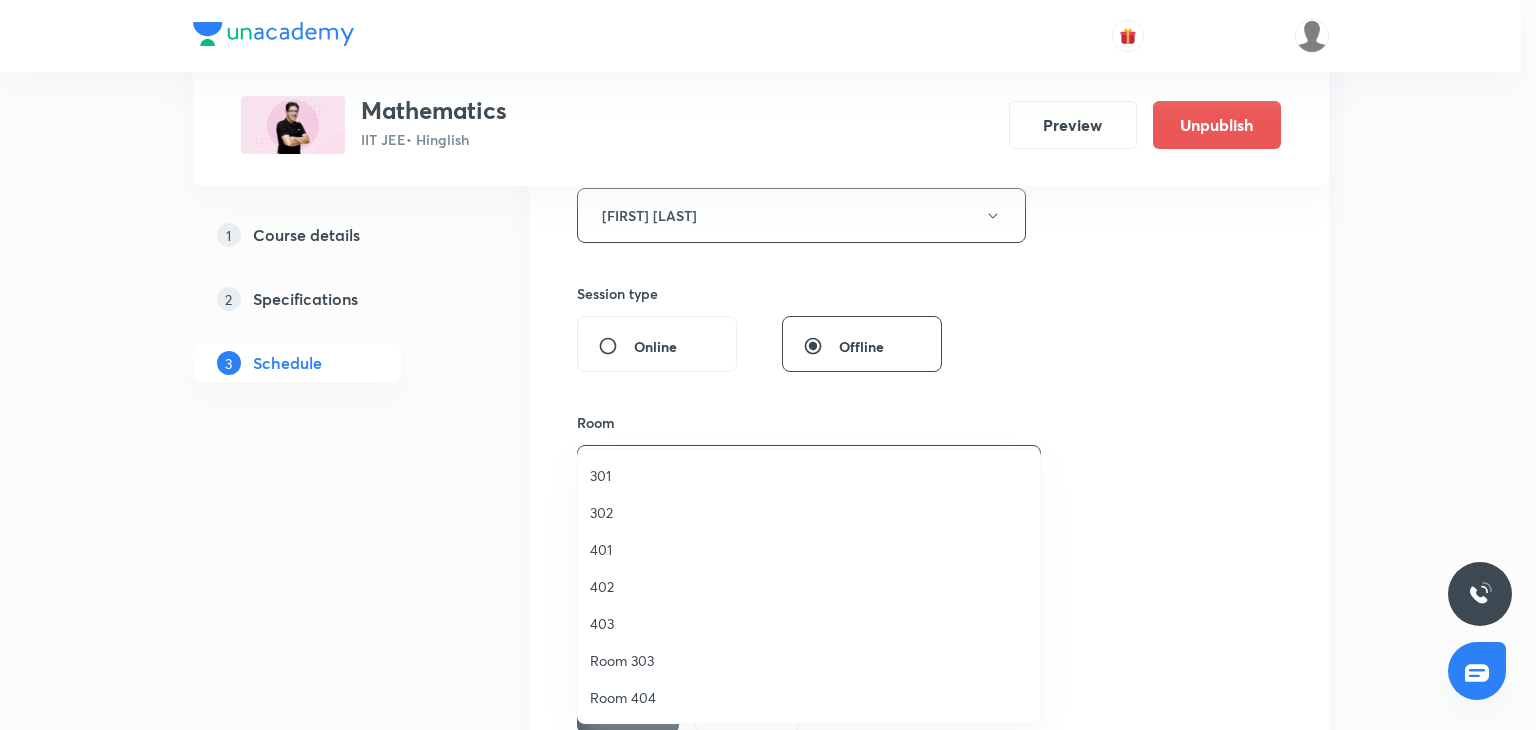 click on "Room 303" at bounding box center (809, 660) 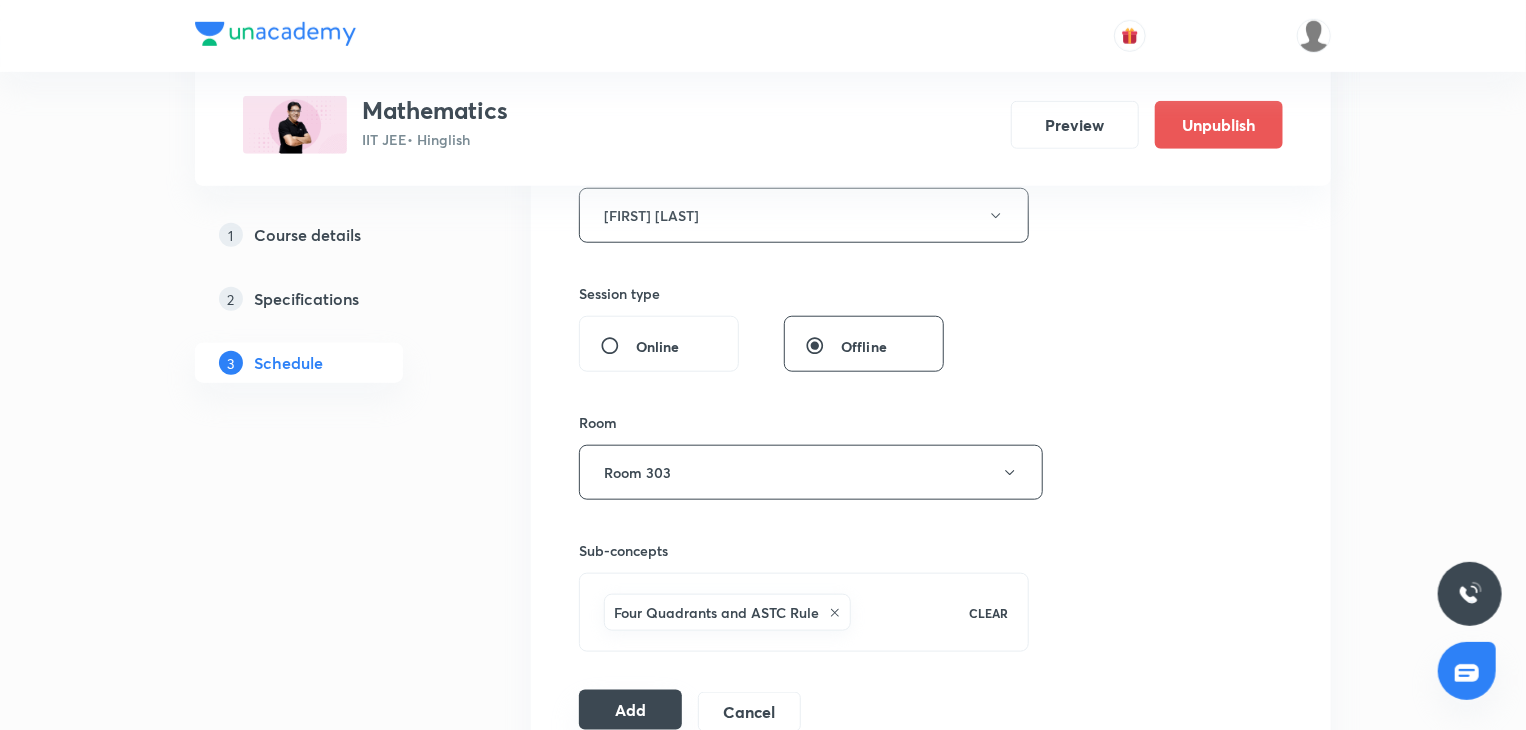 click on "Add" at bounding box center [630, 710] 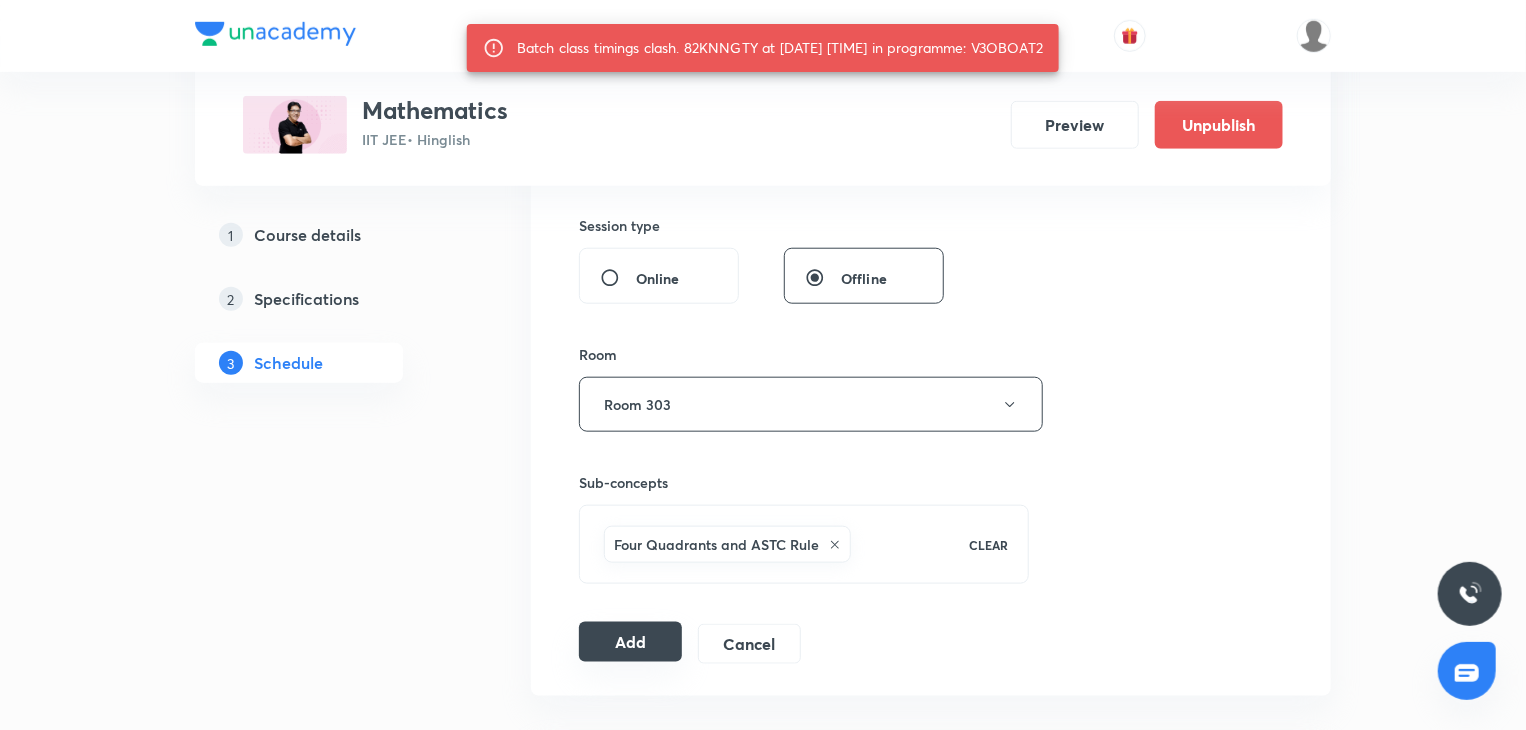 scroll, scrollTop: 859, scrollLeft: 0, axis: vertical 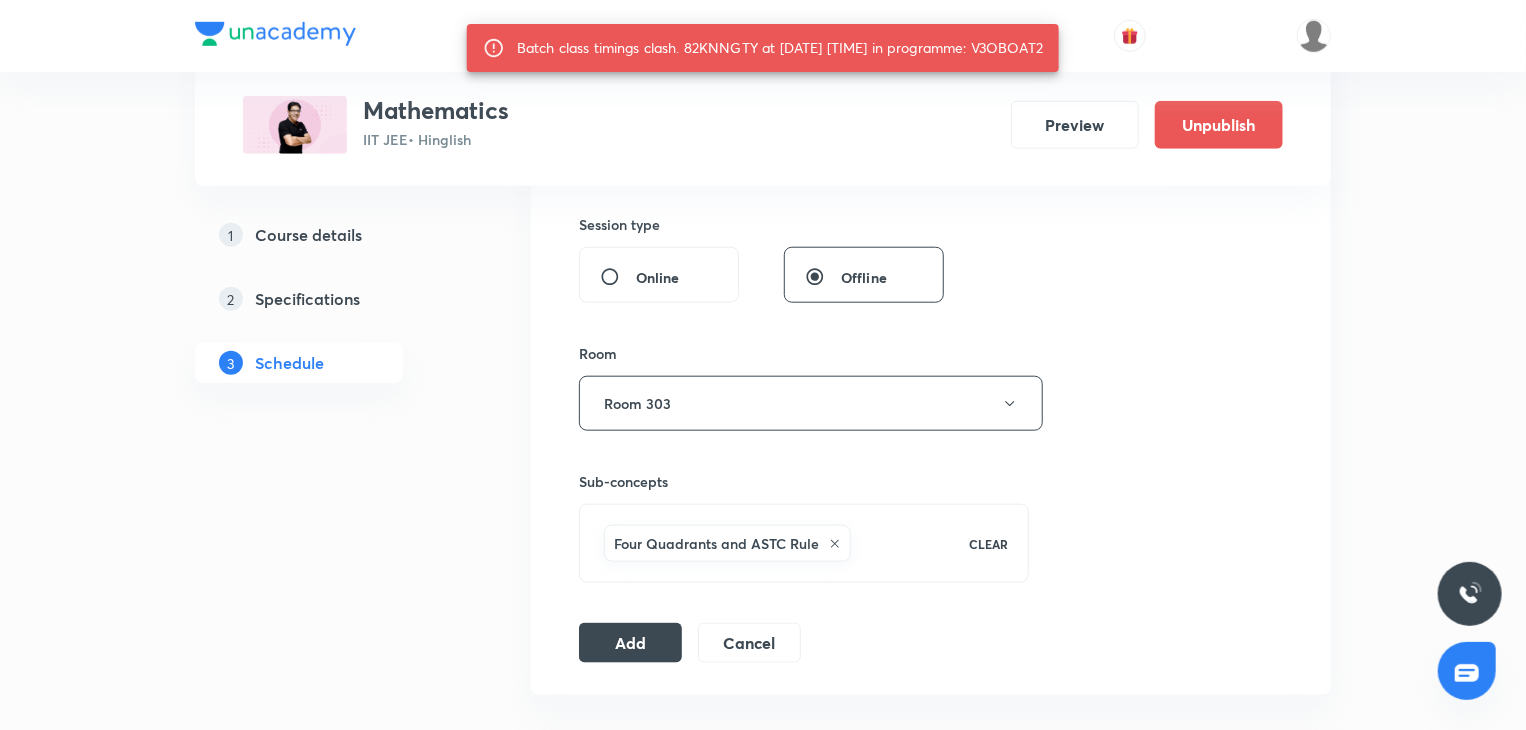 click on "Batch class timings clash. 82KNNGTY at 07 Aug 2025 12:40 PM in programme: V3OBOAT2" at bounding box center (780, 48) 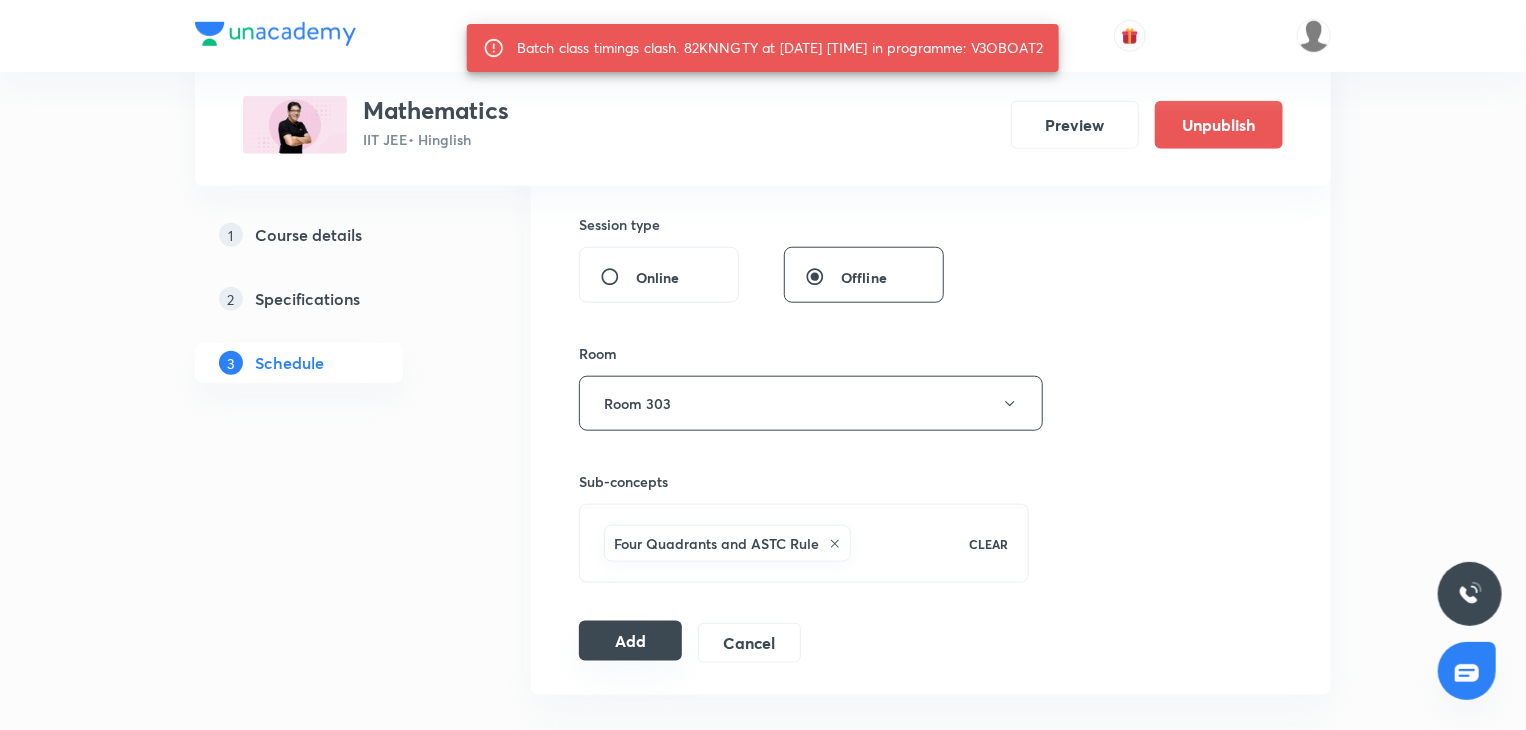 click on "Add" at bounding box center [630, 641] 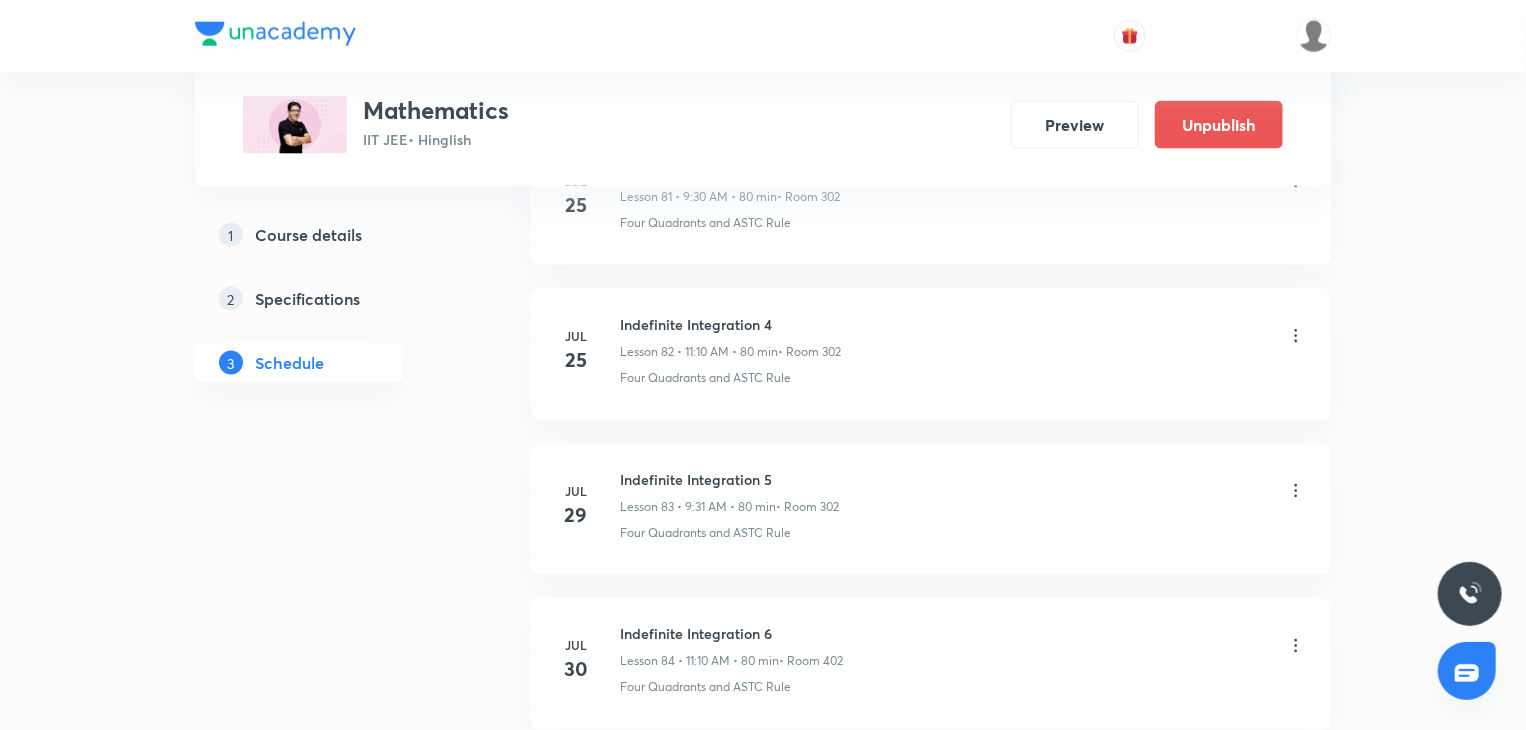 scroll, scrollTop: 14177, scrollLeft: 0, axis: vertical 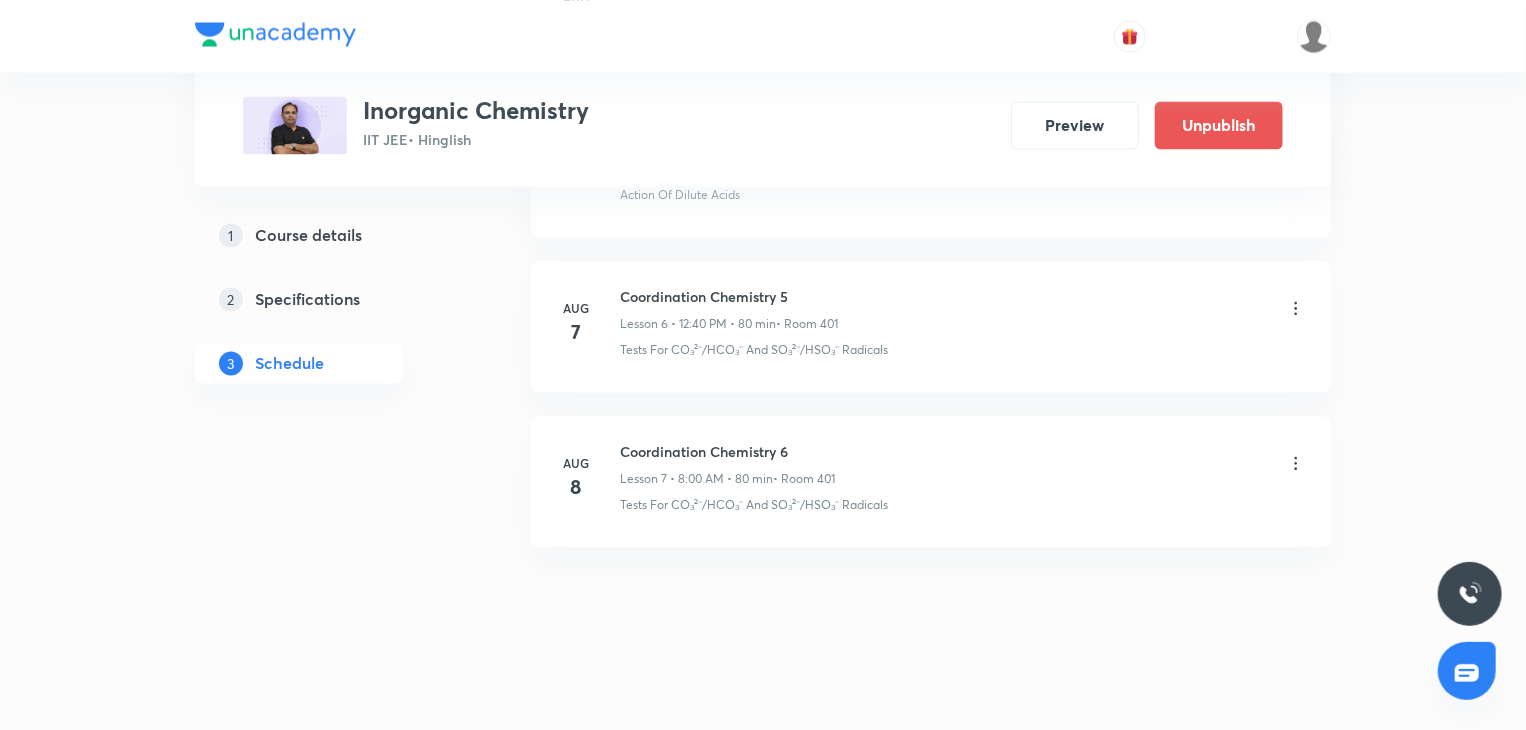 click 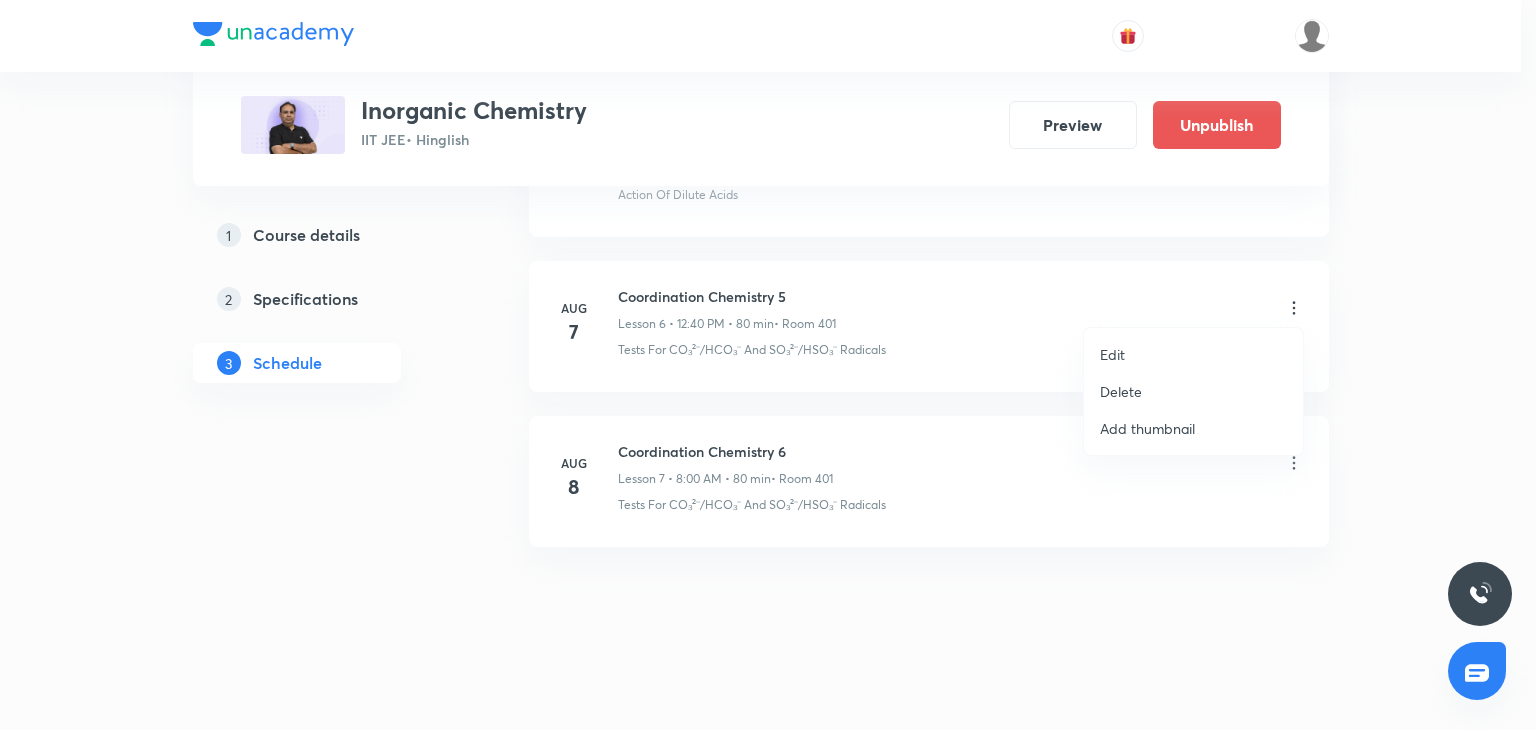 click on "Delete" at bounding box center [1121, 391] 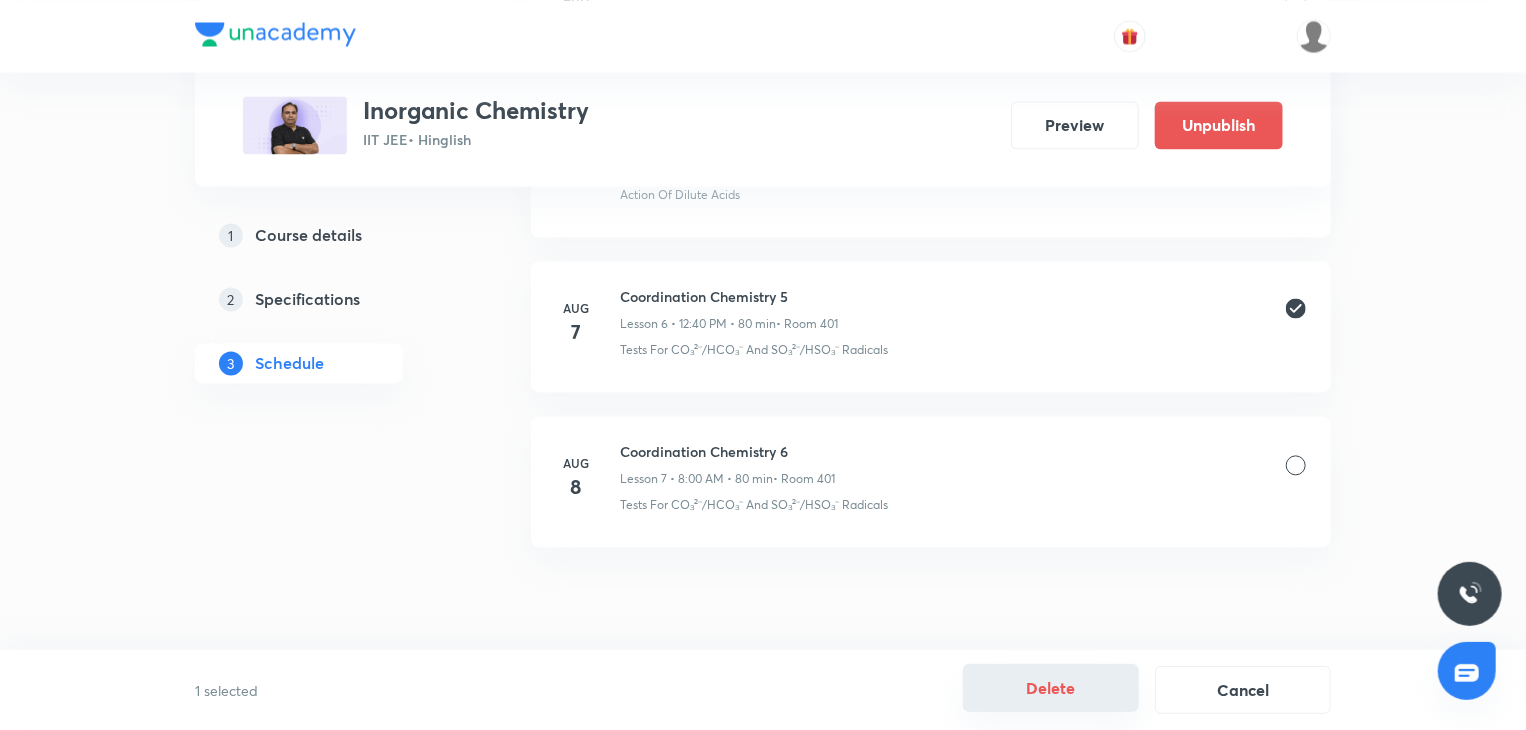 click on "Delete" at bounding box center [1051, 688] 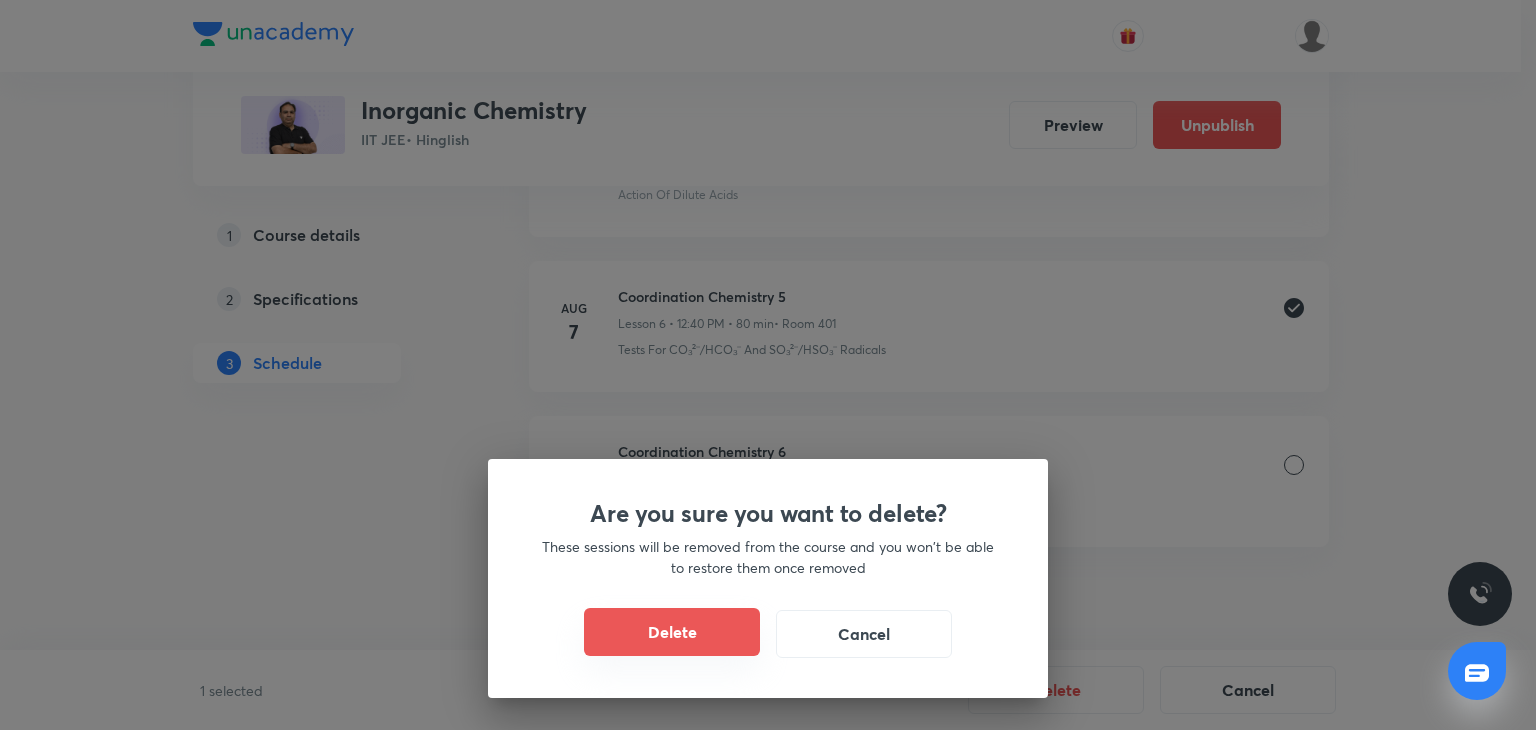 click on "Delete" at bounding box center (672, 632) 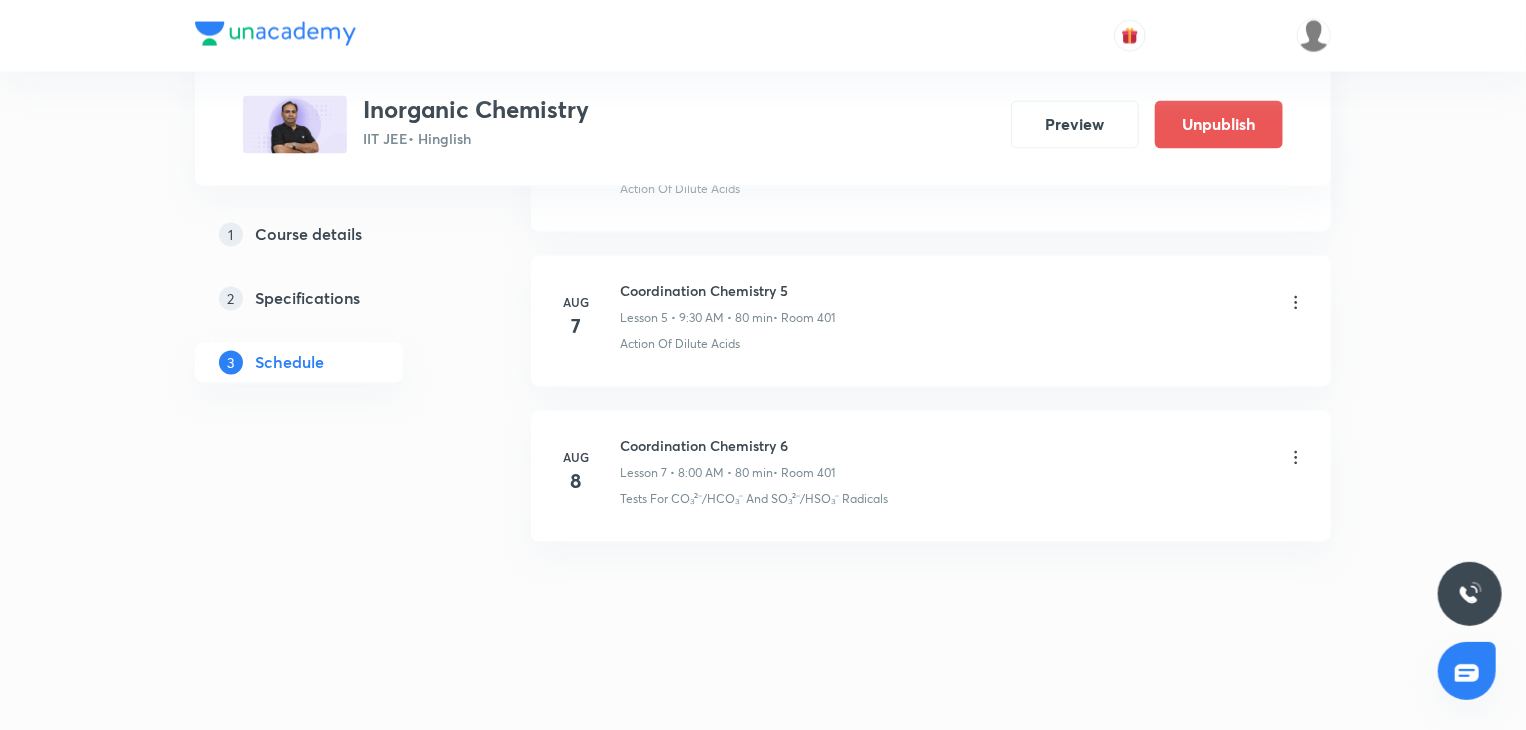 scroll, scrollTop: 1799, scrollLeft: 0, axis: vertical 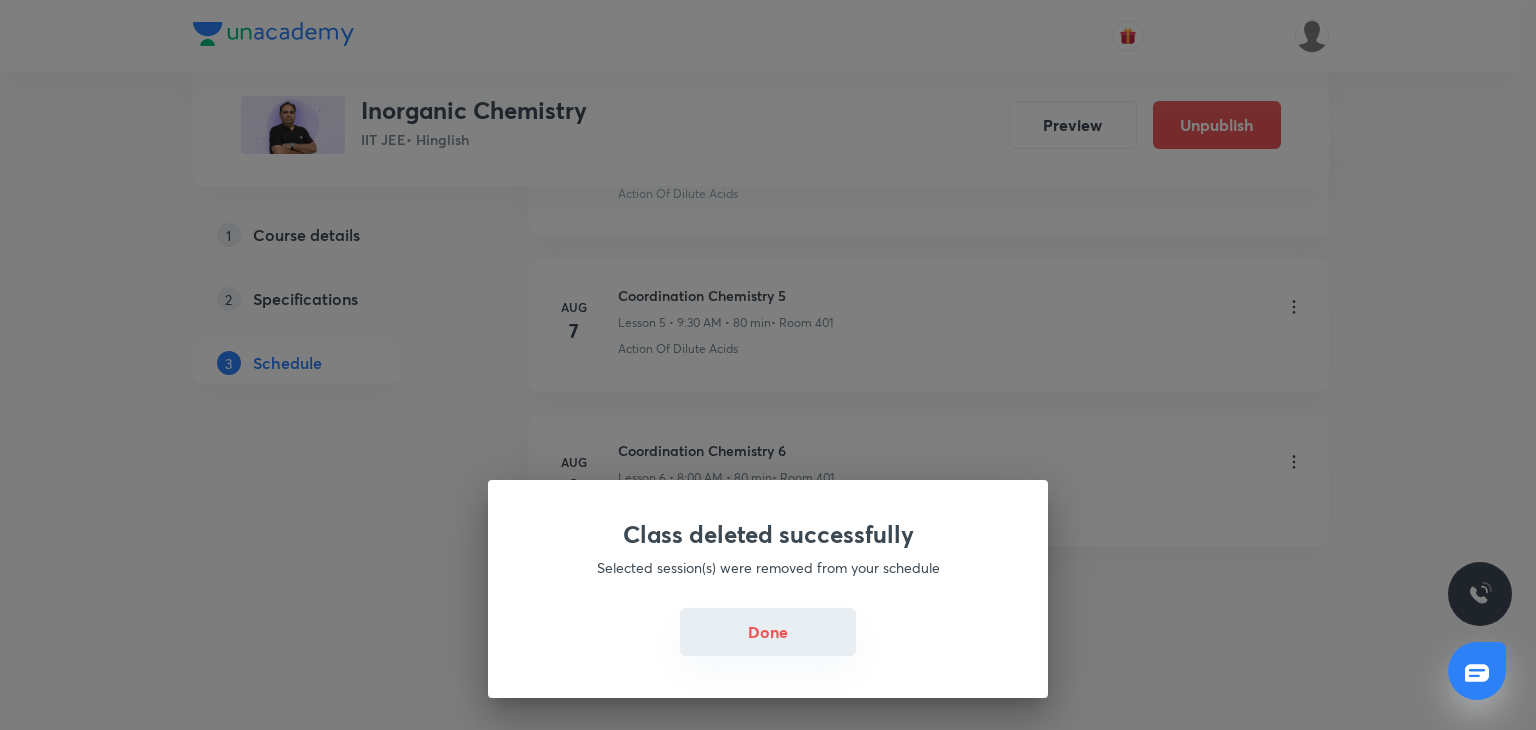 click on "Done" at bounding box center (768, 632) 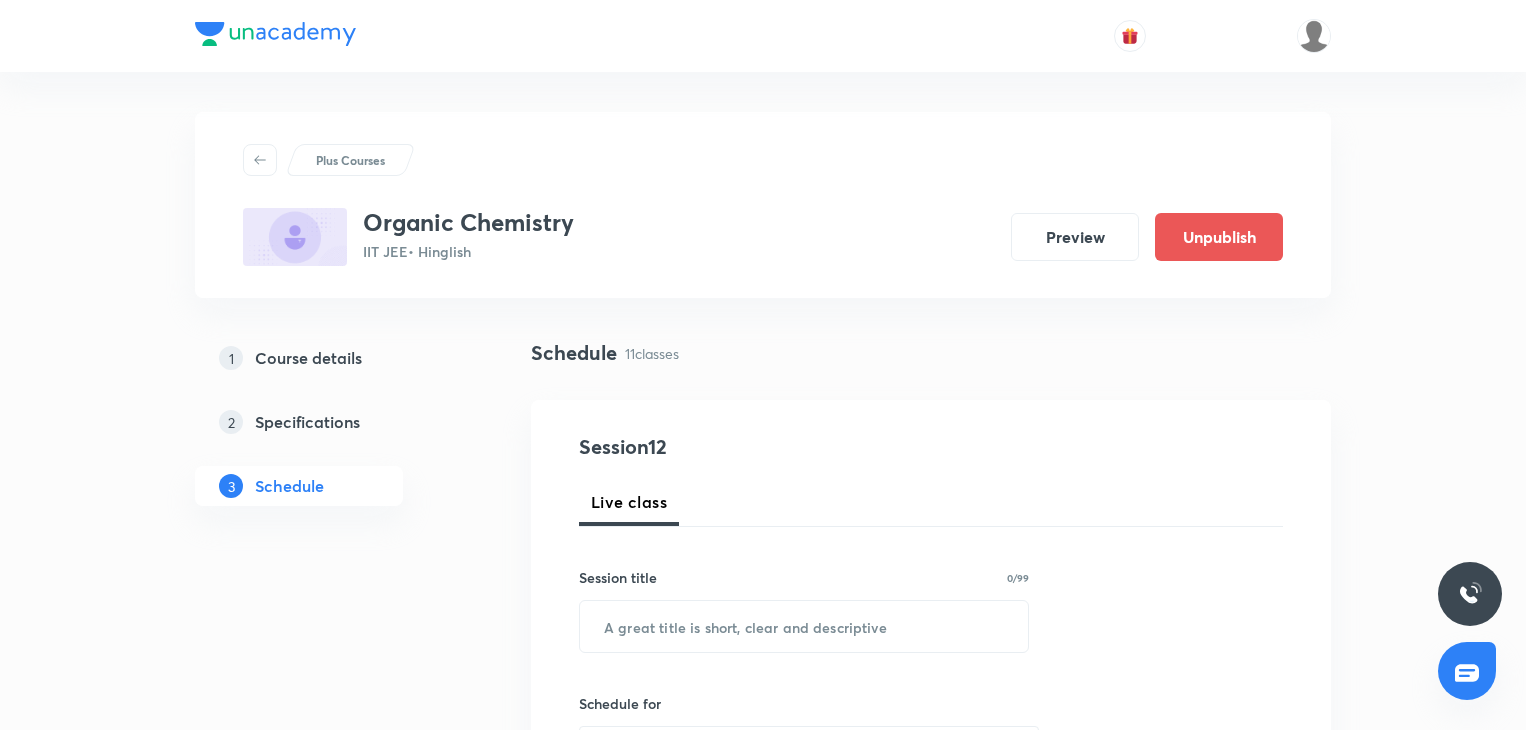 scroll, scrollTop: 0, scrollLeft: 0, axis: both 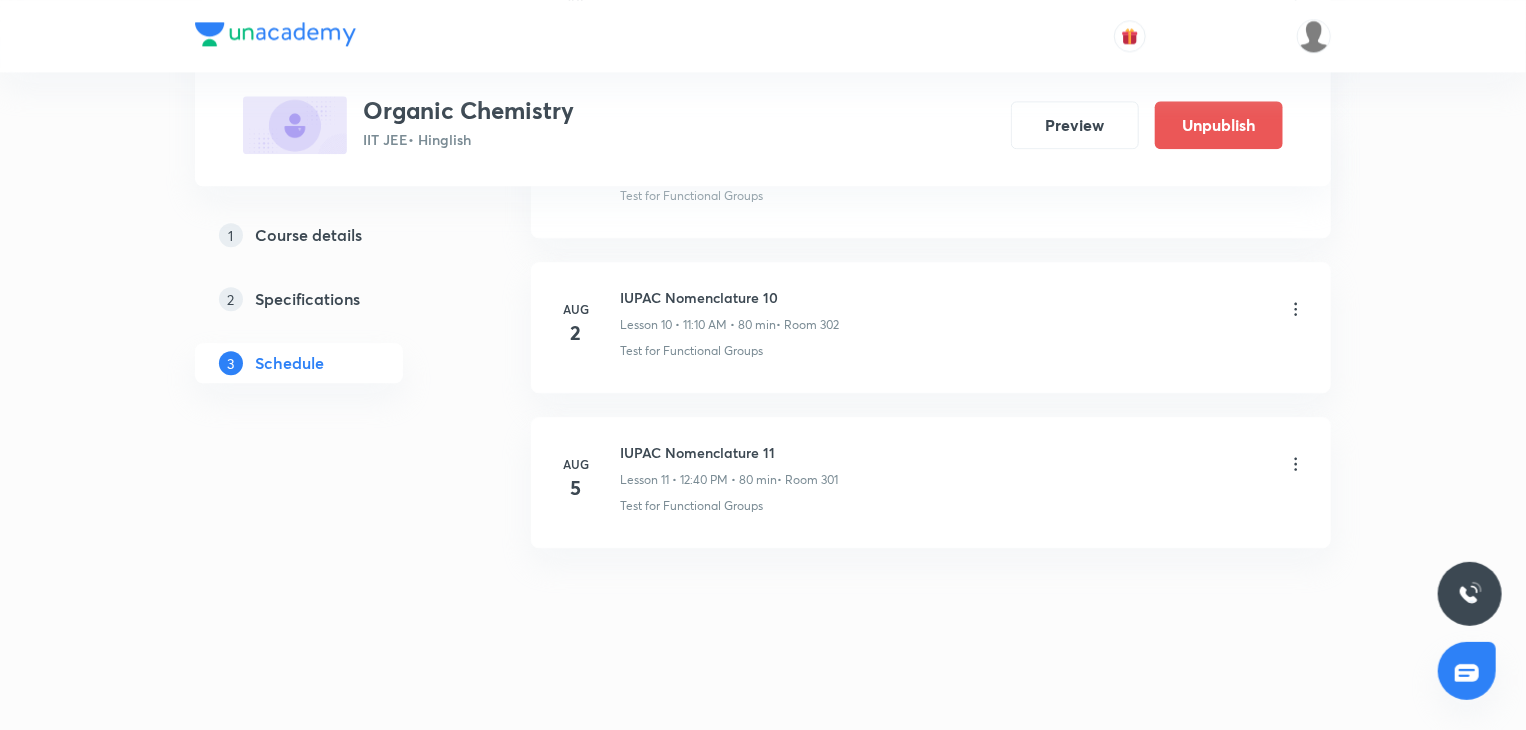 click on "[MONTH] [YEAR] IUPAC Nomenclature [NUMBER] • [TIME] • [NUMBER] min  • Room [NUMBER] Test for Functional Groups" at bounding box center [931, 482] 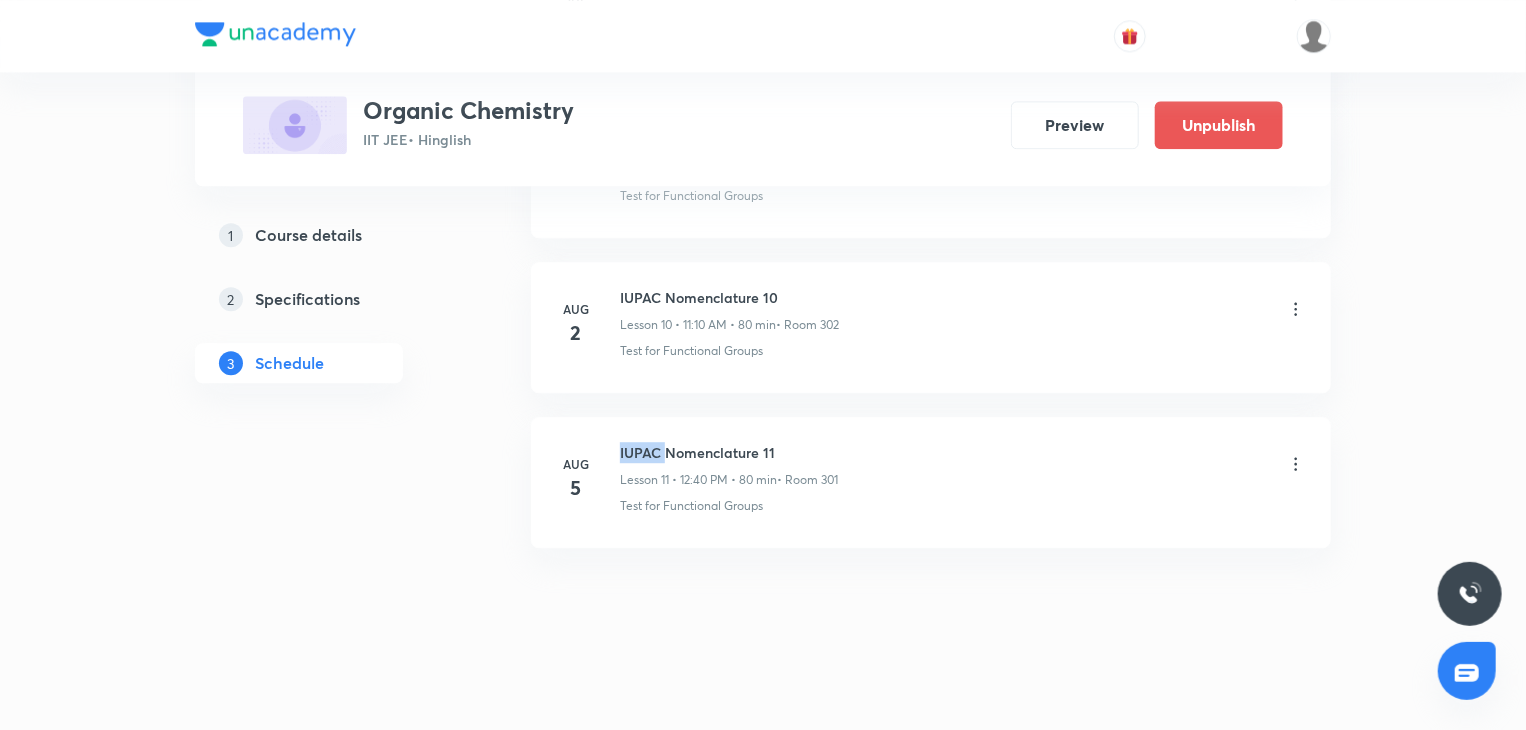 click on "[MONTH] [YEAR] IUPAC Nomenclature [NUMBER] • [TIME] • [NUMBER] min  • Room [NUMBER] Test for Functional Groups" at bounding box center (931, 482) 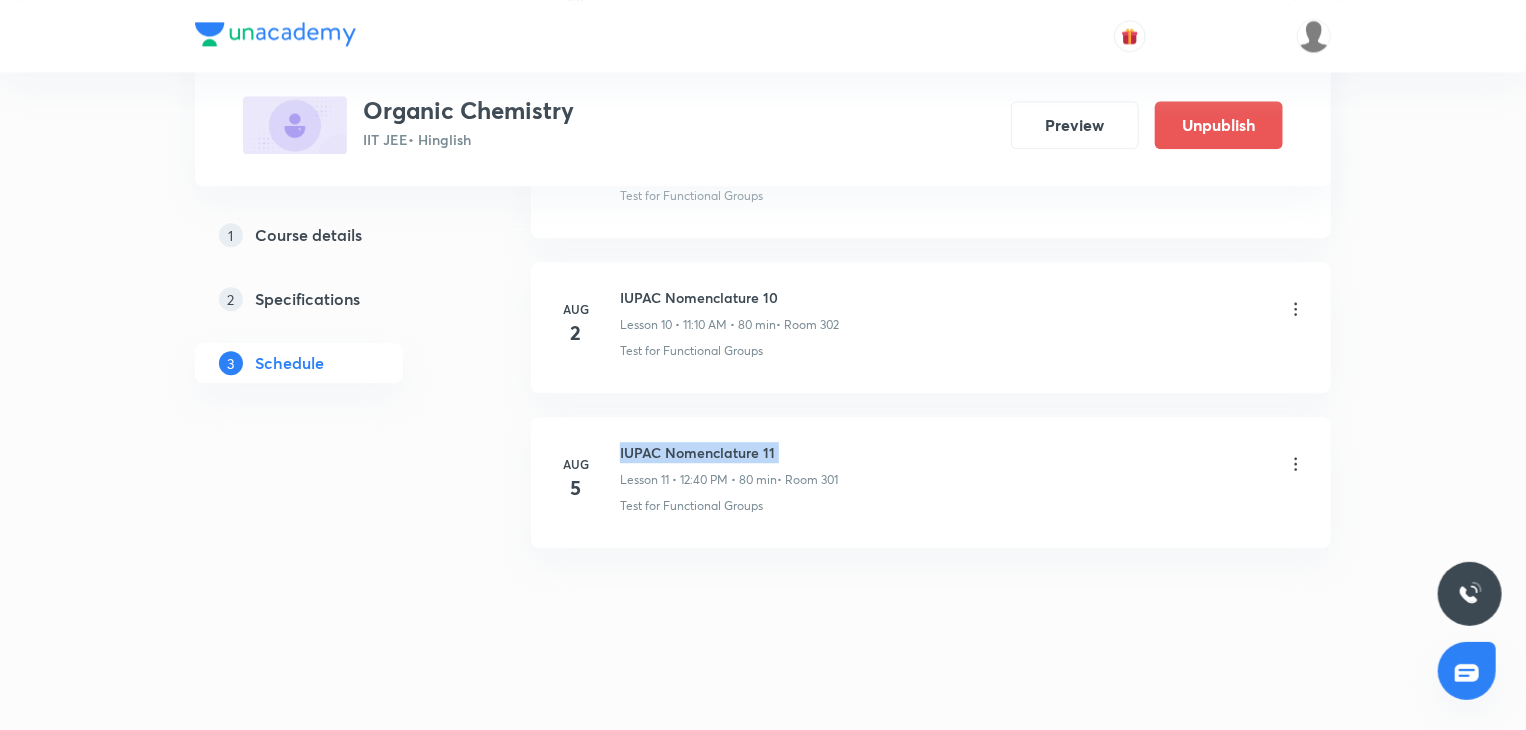 click on "[MONTH] [YEAR] IUPAC Nomenclature [NUMBER] • [TIME] • [NUMBER] min  • Room [NUMBER] Test for Functional Groups" at bounding box center (931, 482) 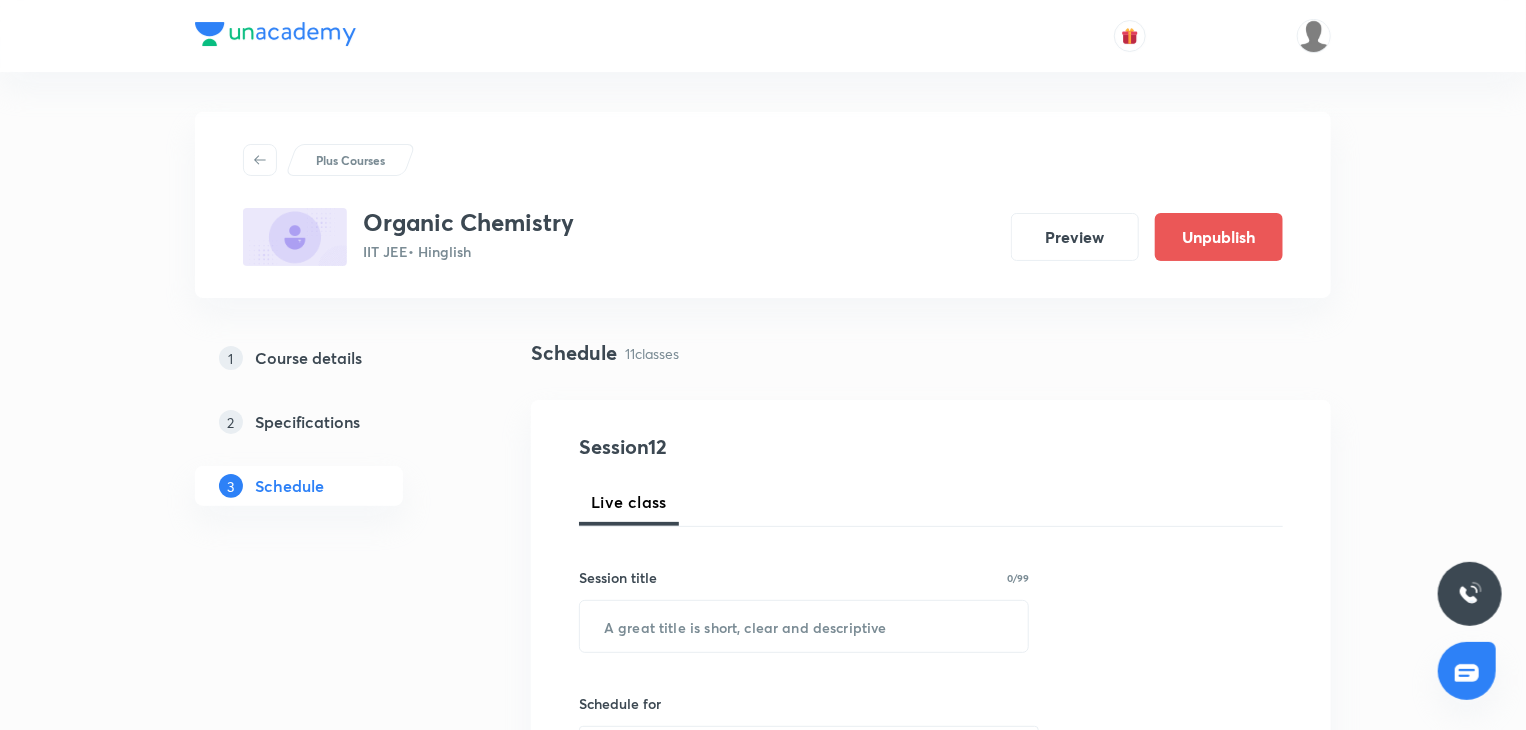 click on "Session  [NUMBER] Live class Session title [NUMBER]/99 ​ Schedule for [MONTH] [DATE], [YEAR], [TIME] ​ Duration (in minutes) ​   Session type Online Offline Room Select centre room Sub-concepts Select concepts that wil be covered in this session Add Cancel" at bounding box center (931, 901) 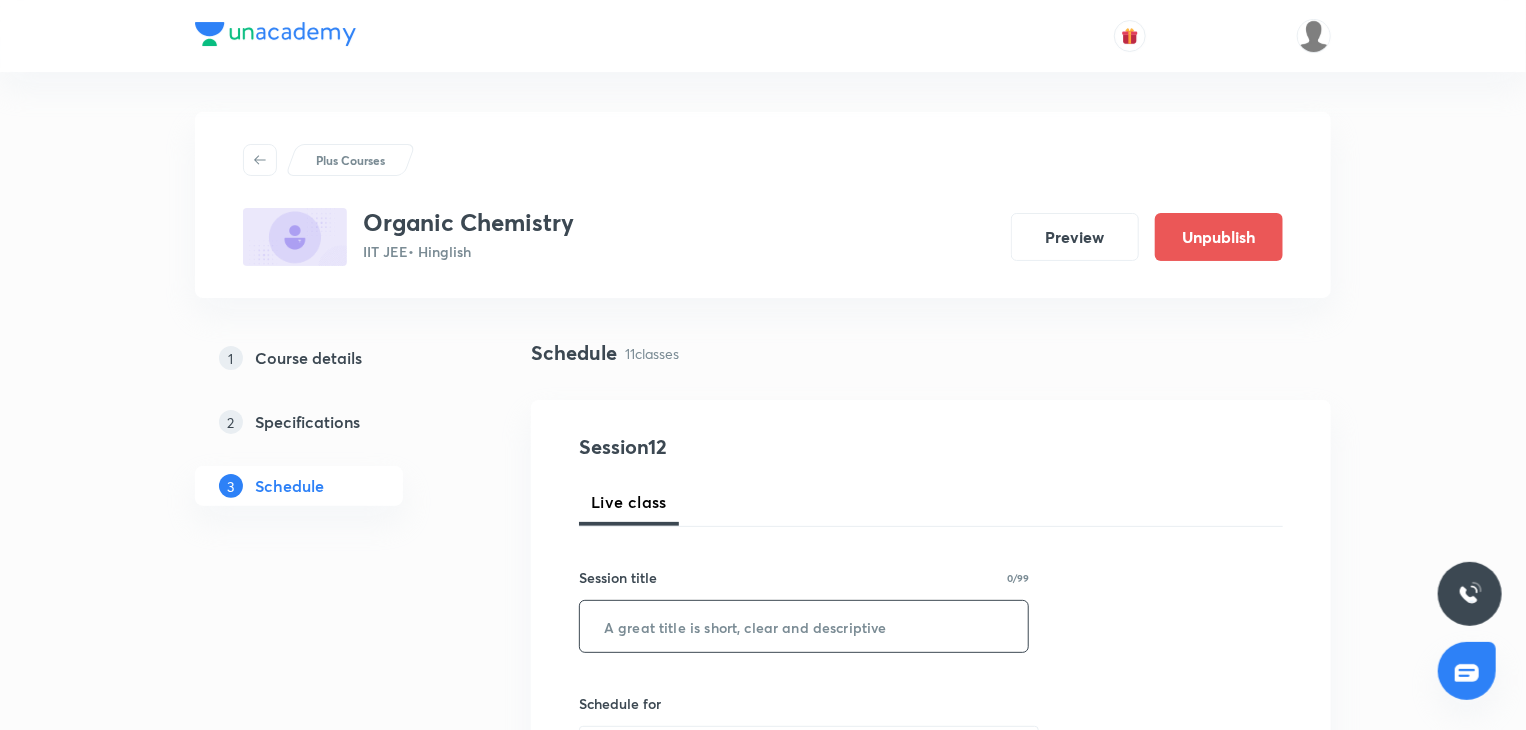 click at bounding box center [804, 626] 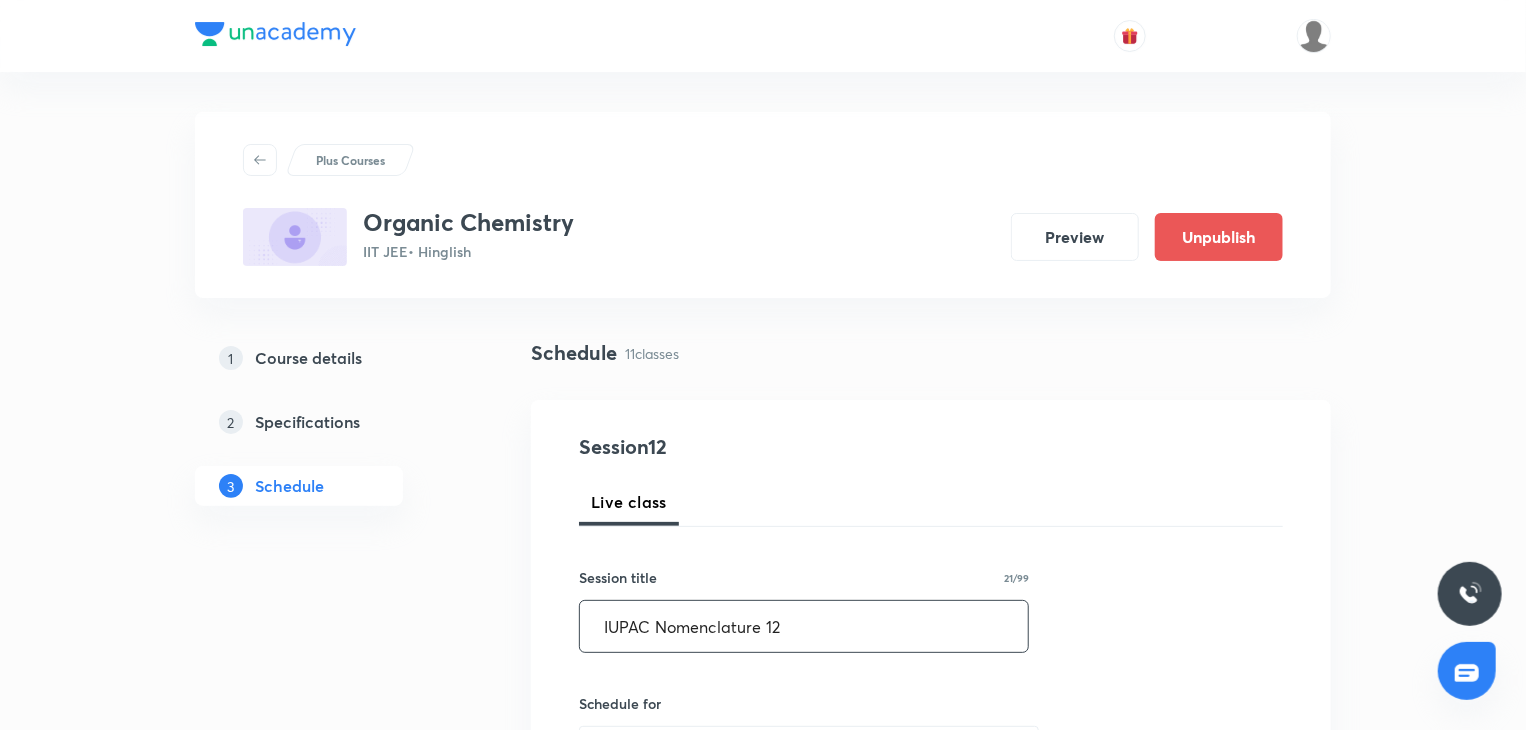type on "IUPAC Nomenclature 12" 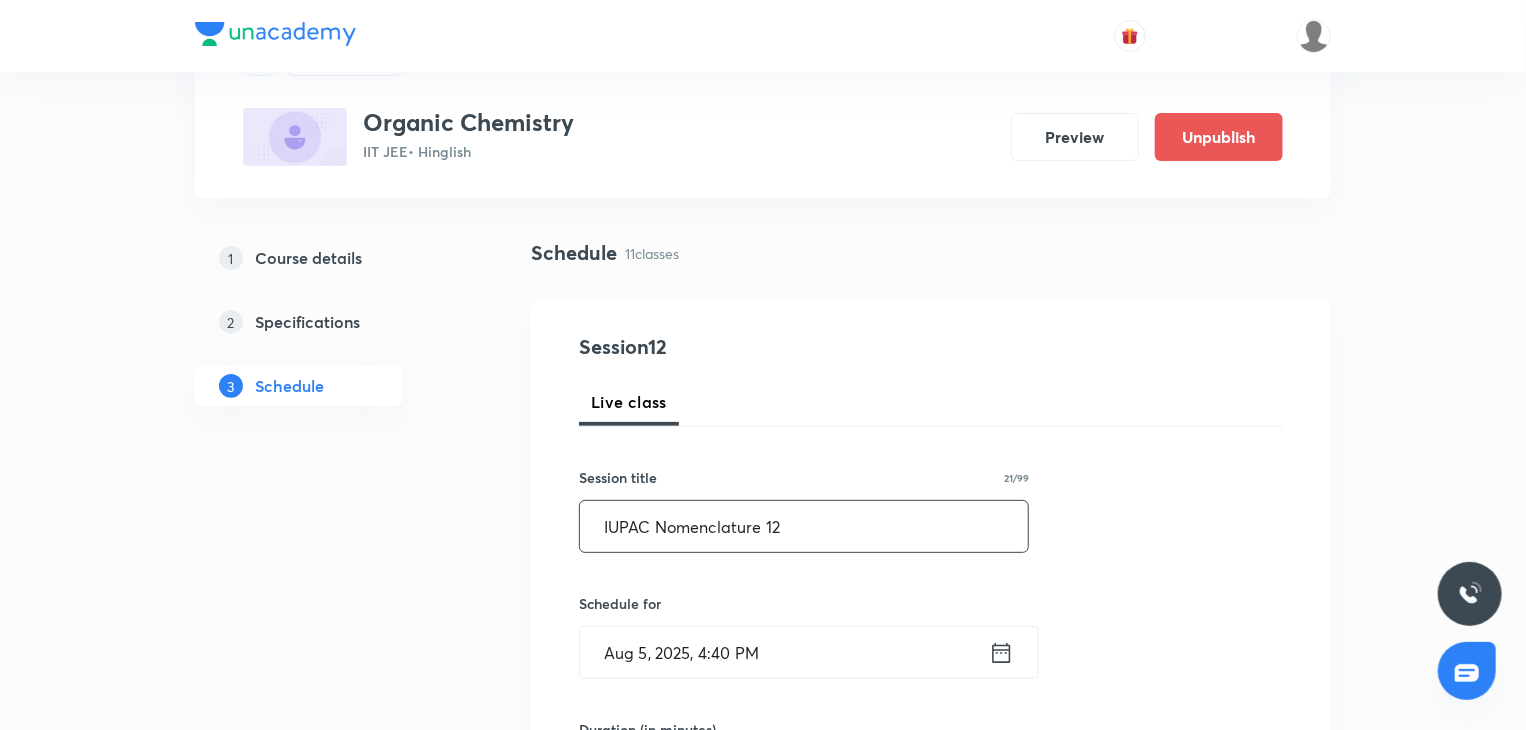 scroll, scrollTop: 200, scrollLeft: 0, axis: vertical 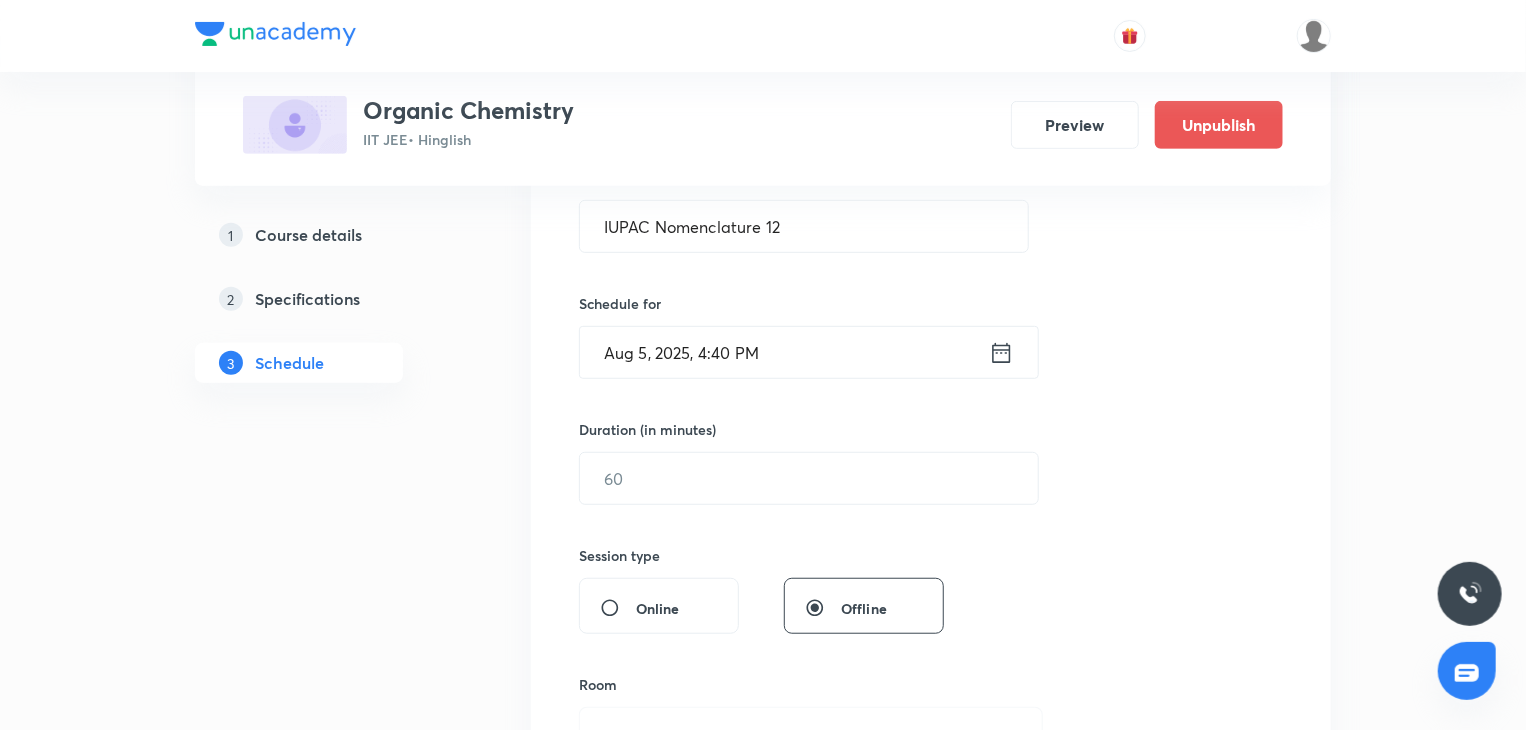 click on "Aug 5, 2025, 4:40 PM" at bounding box center (784, 352) 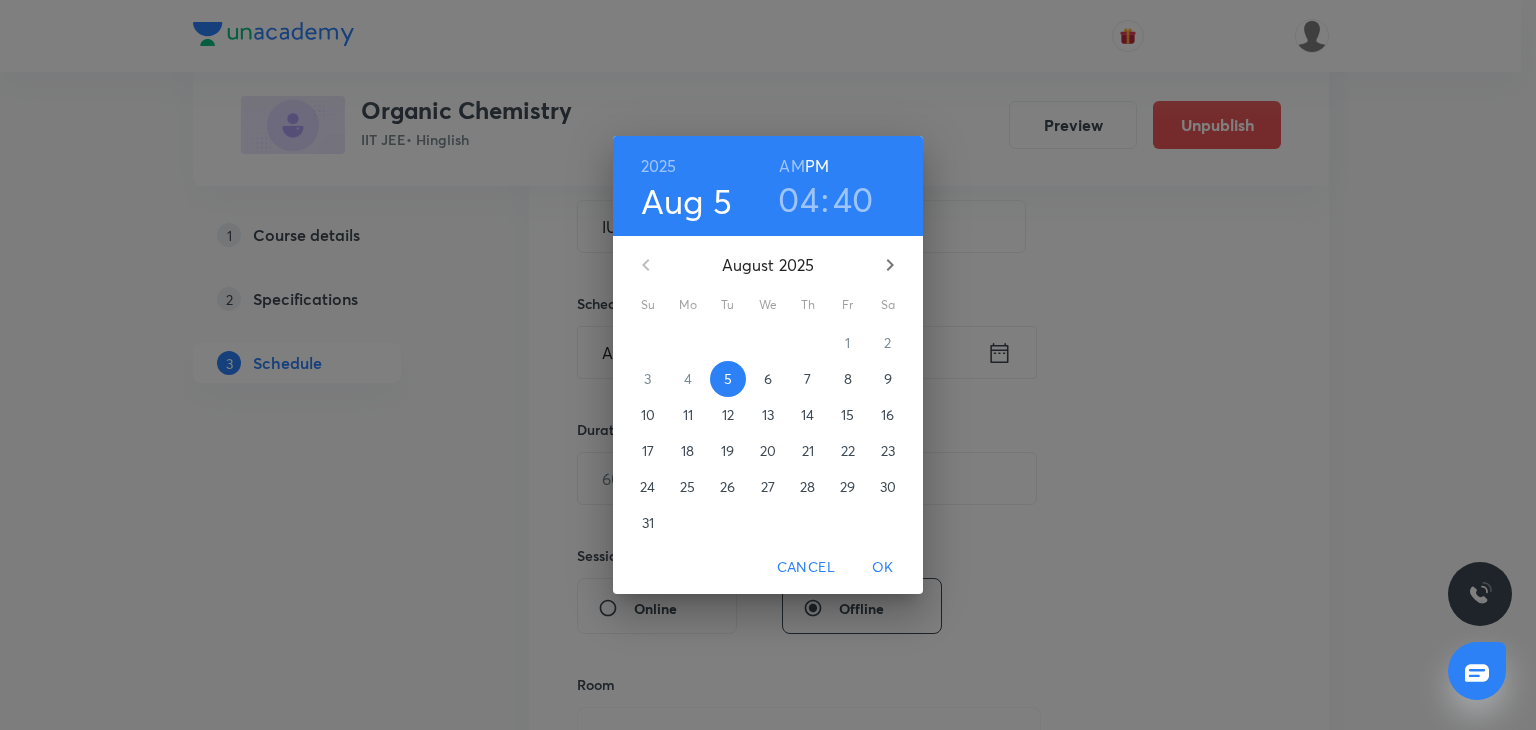 click on "6" at bounding box center (768, 379) 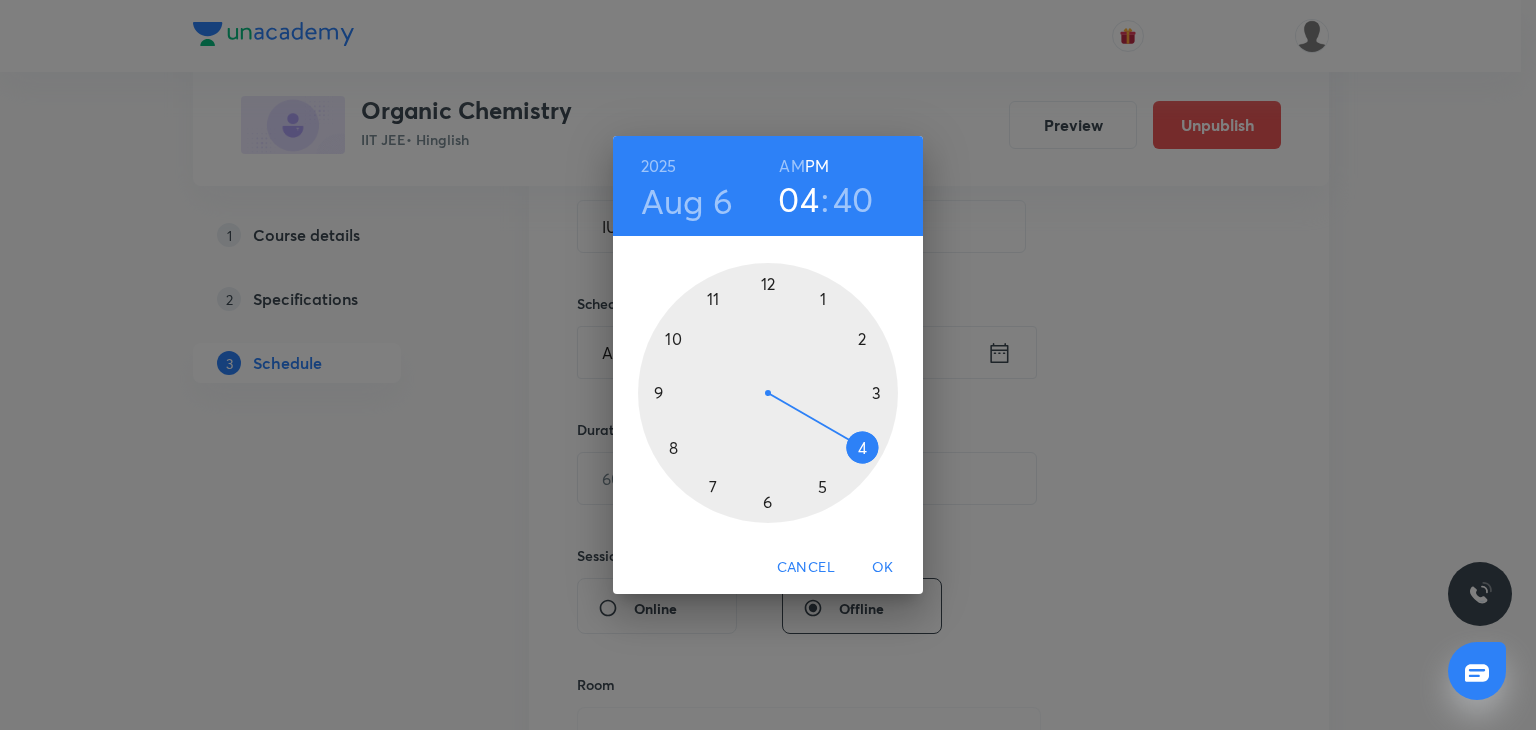 click on "AM" at bounding box center (791, 166) 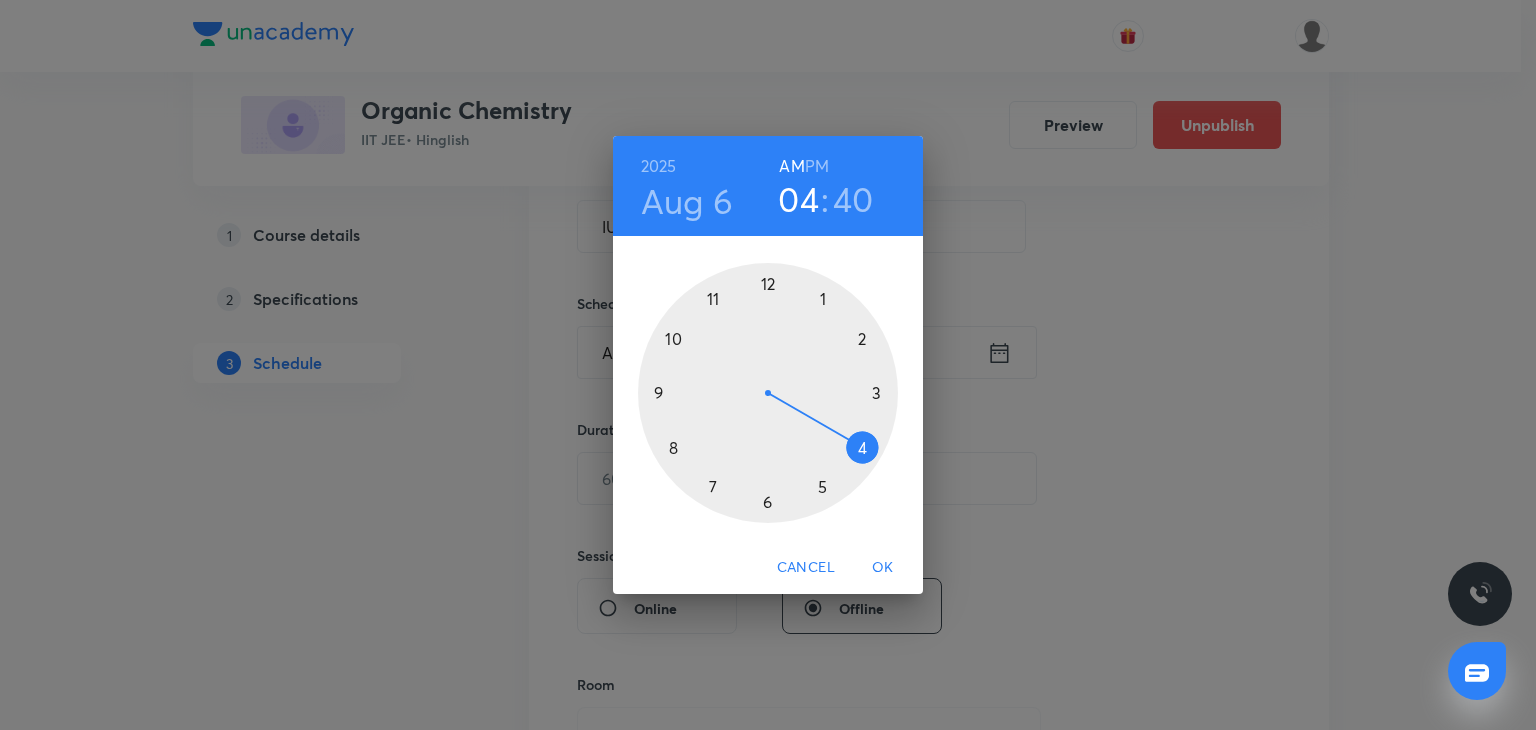 click at bounding box center [768, 393] 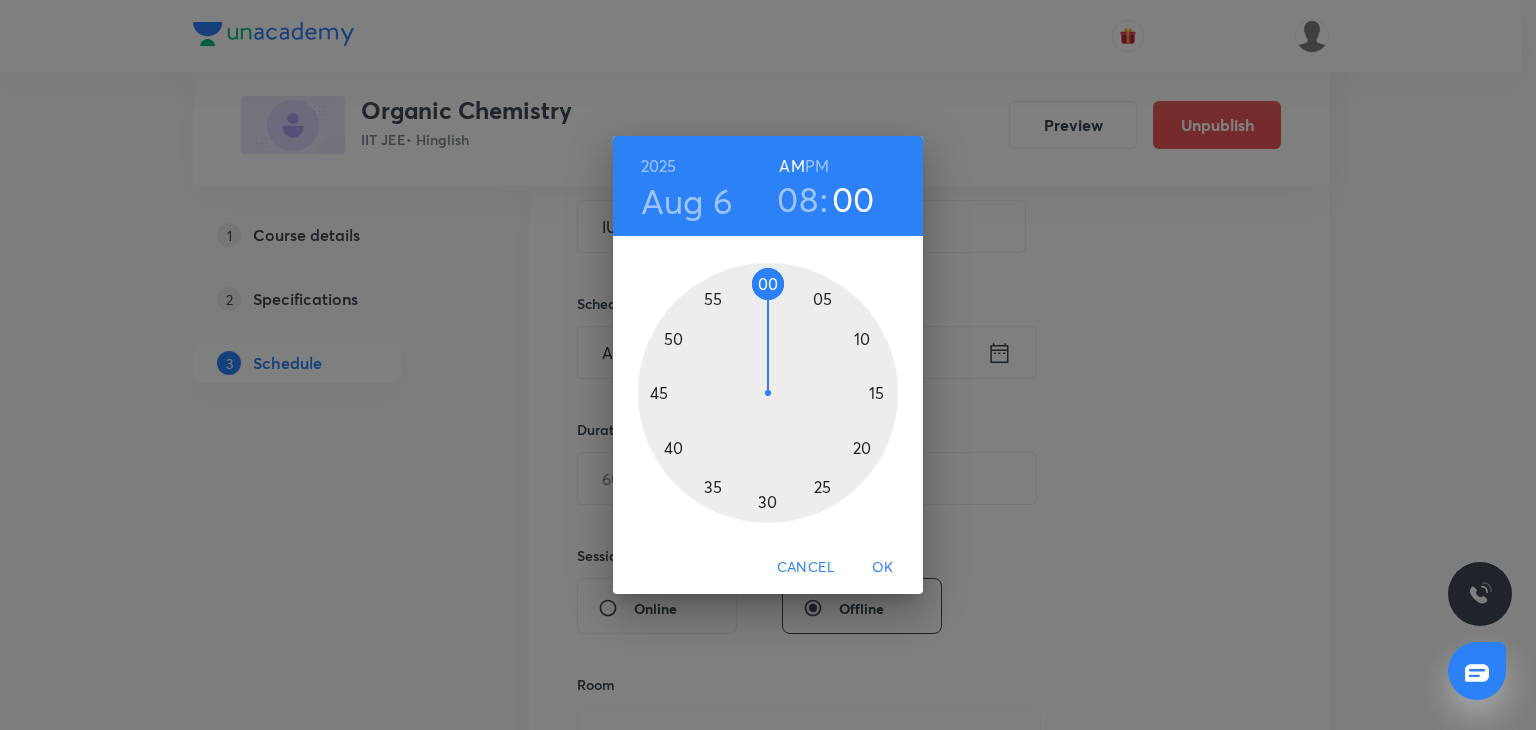 drag, startPoint x: 754, startPoint y: 332, endPoint x: 767, endPoint y: 293, distance: 41.109608 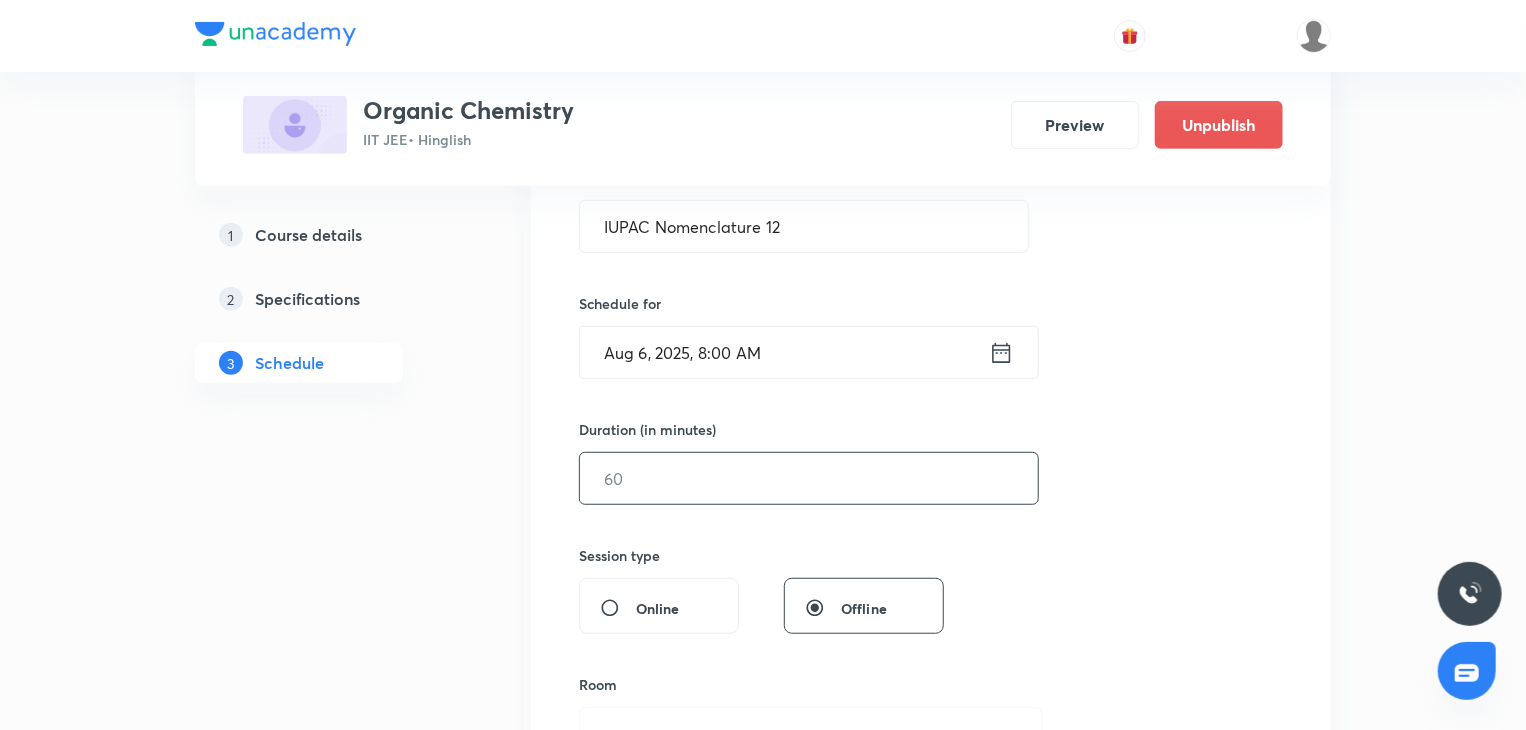 click at bounding box center (809, 478) 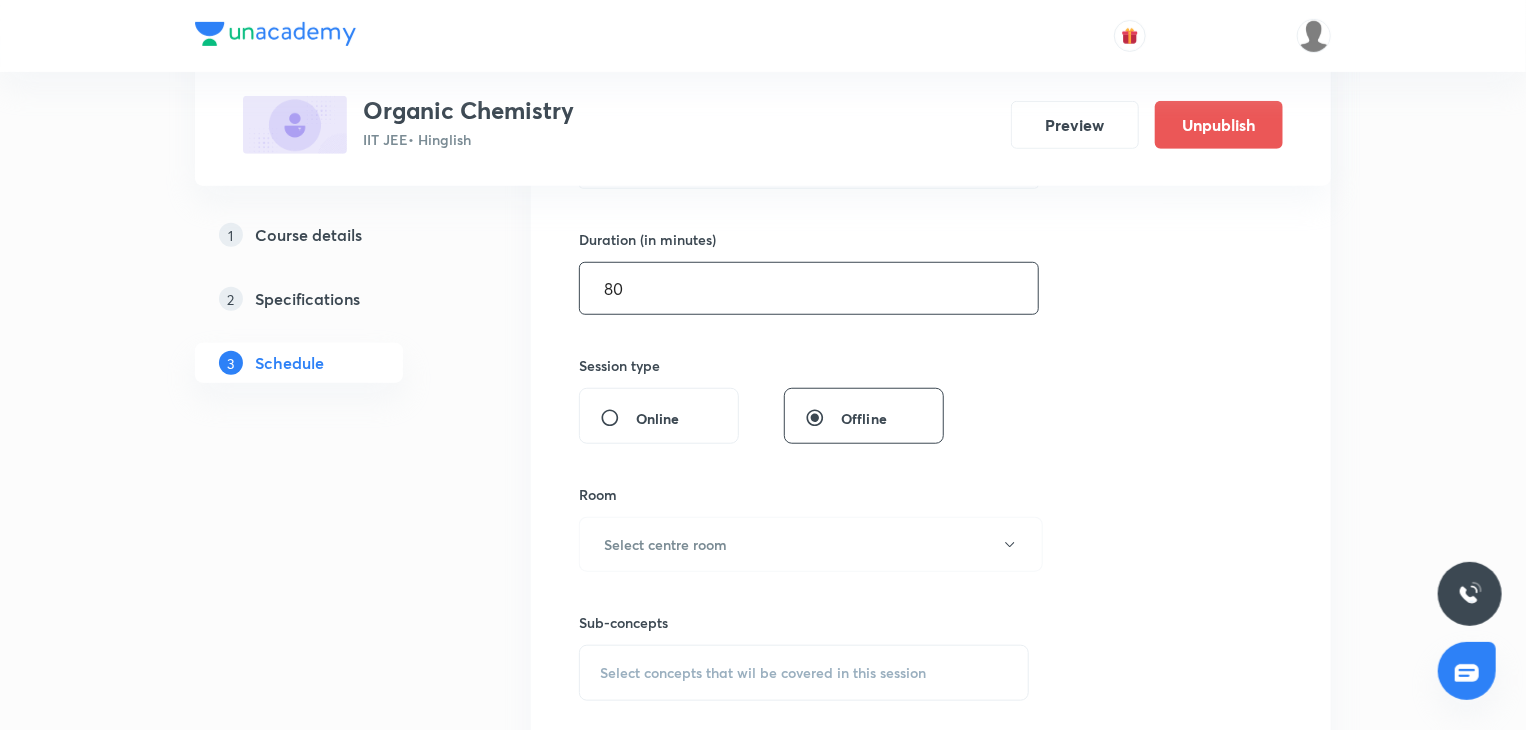 scroll, scrollTop: 600, scrollLeft: 0, axis: vertical 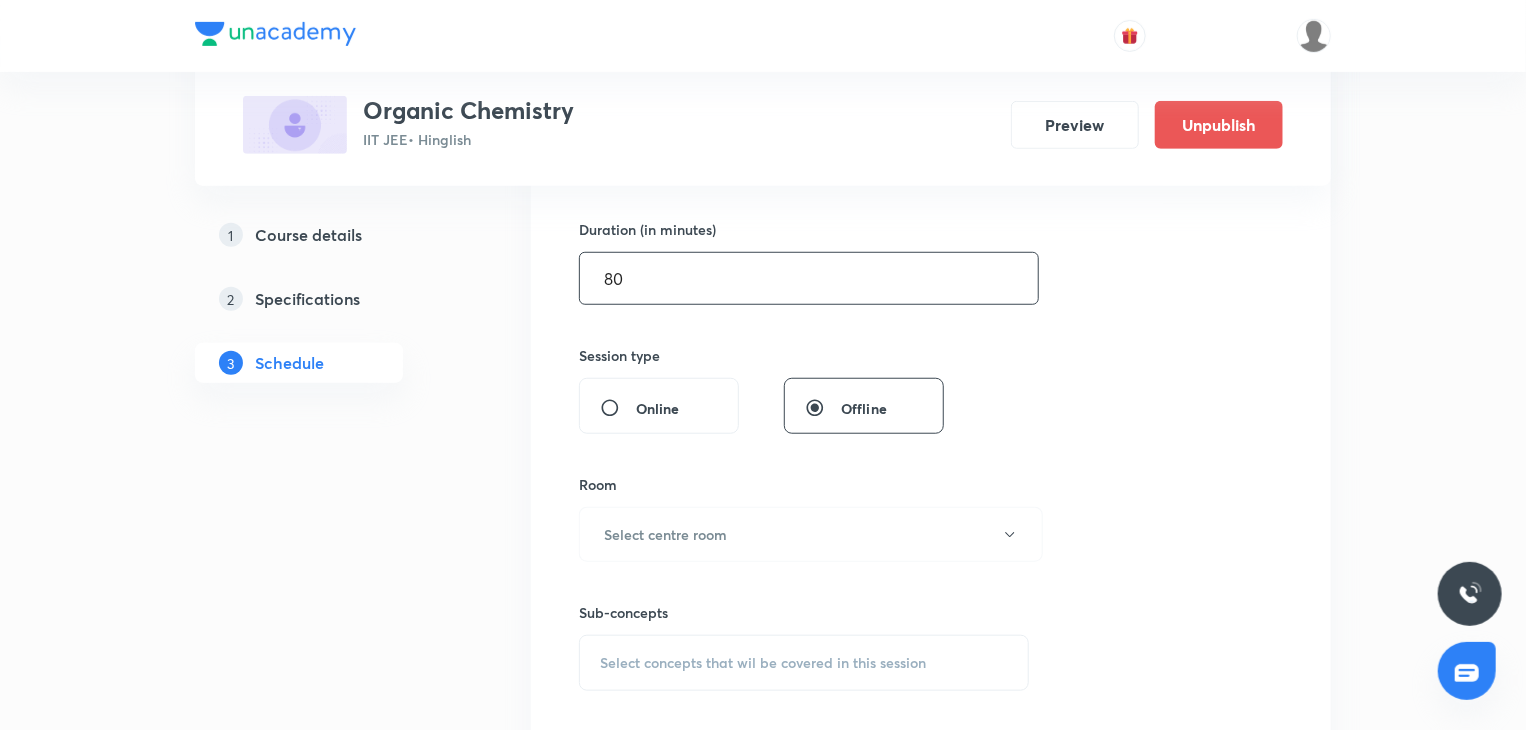 type on "80" 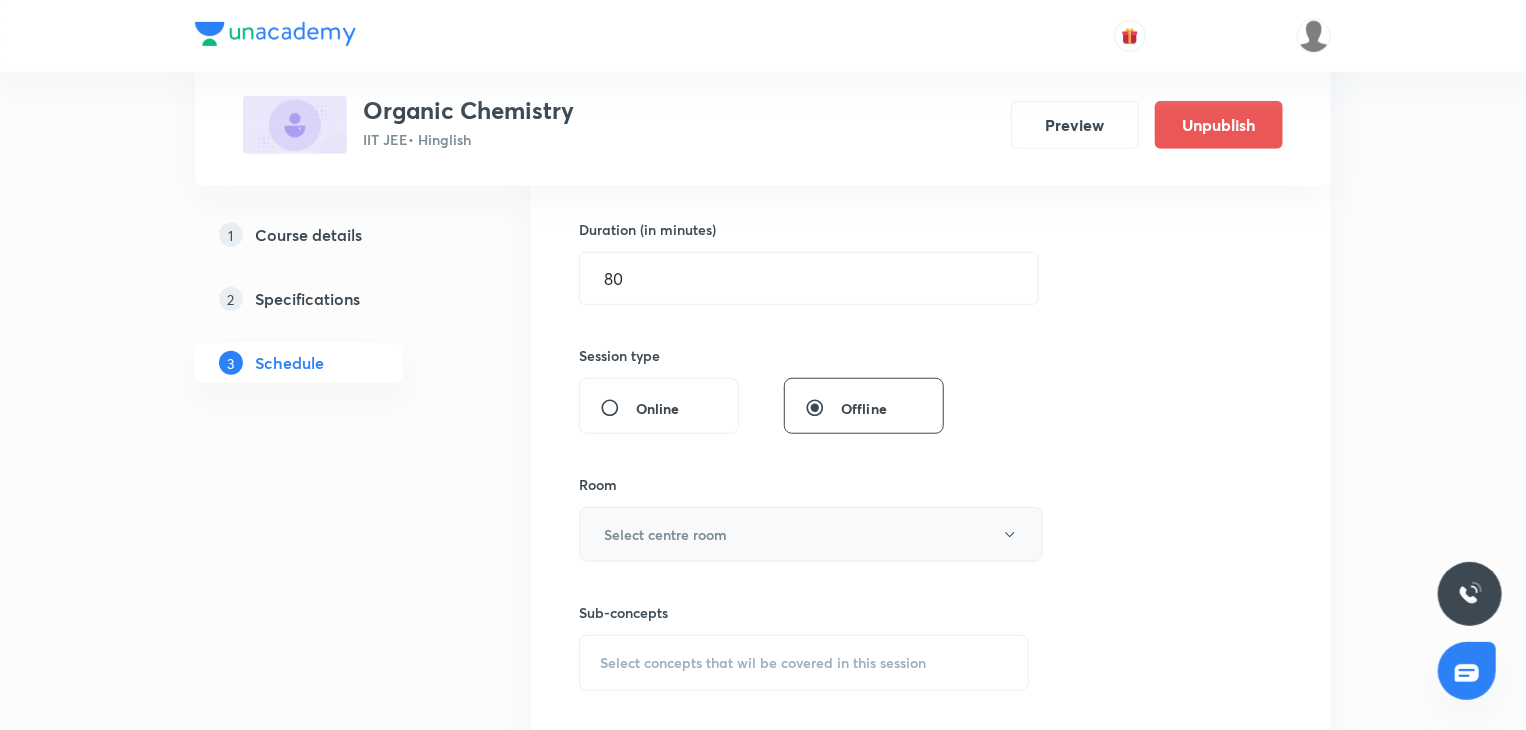 click on "Select centre room" at bounding box center [811, 534] 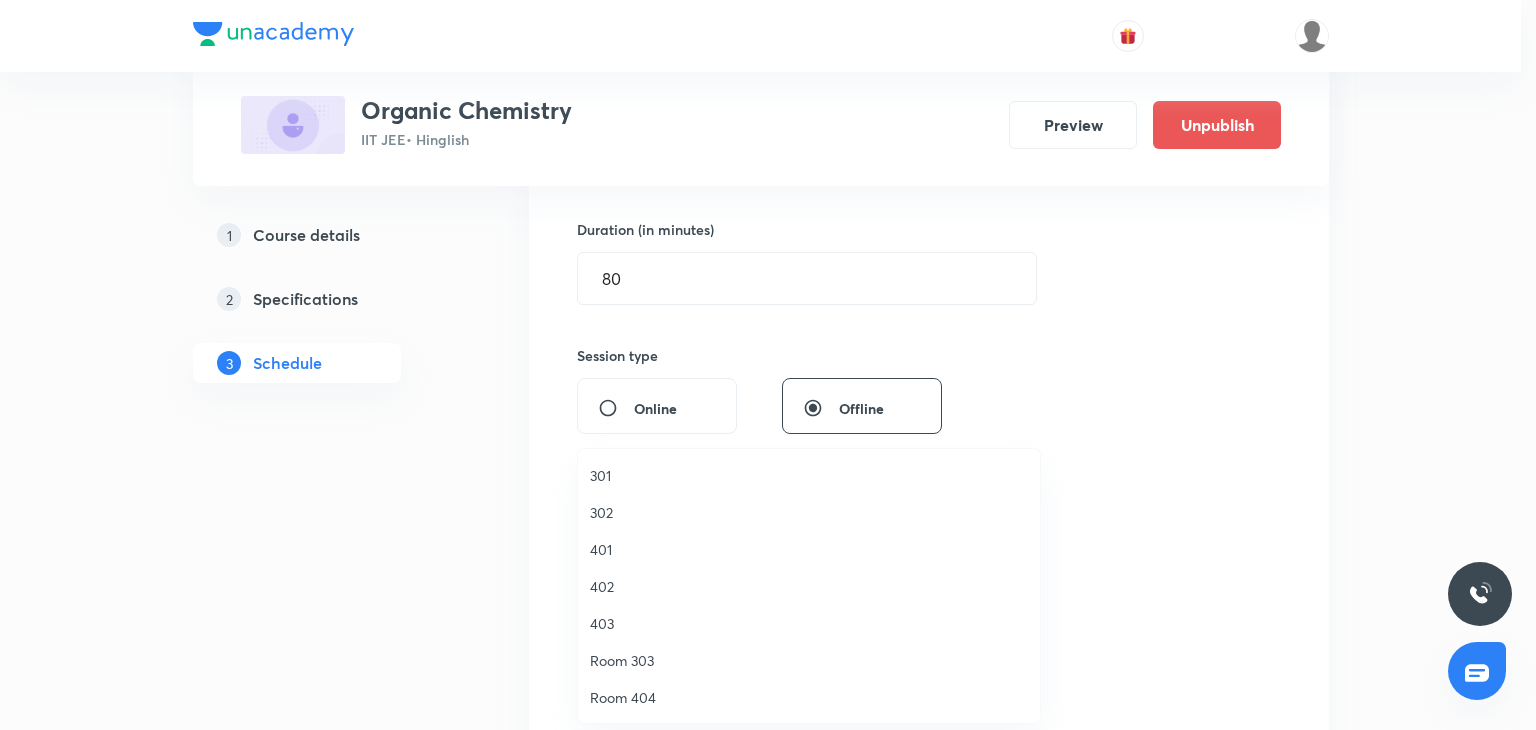 click on "302" at bounding box center (809, 512) 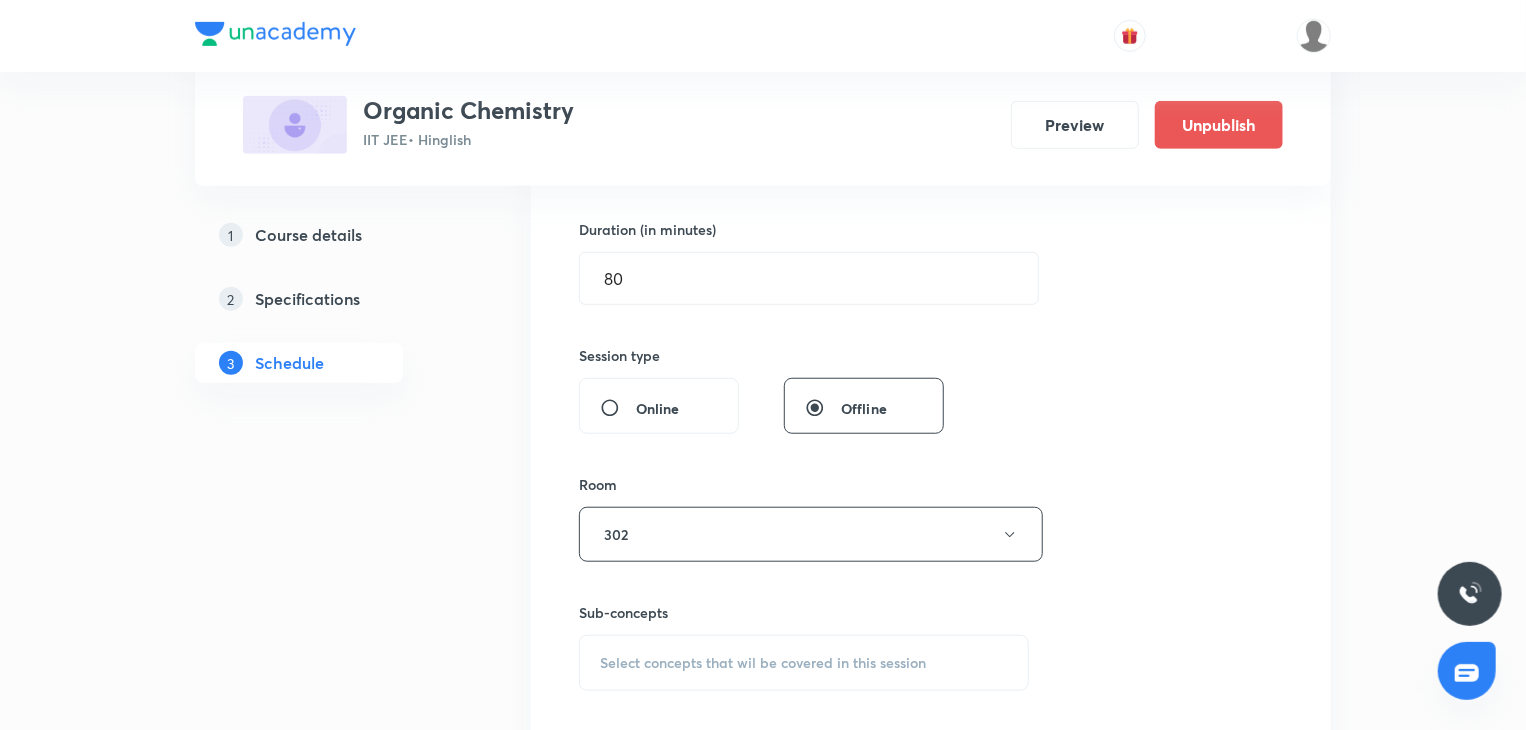 click on "Select concepts that wil be covered in this session" at bounding box center [804, 663] 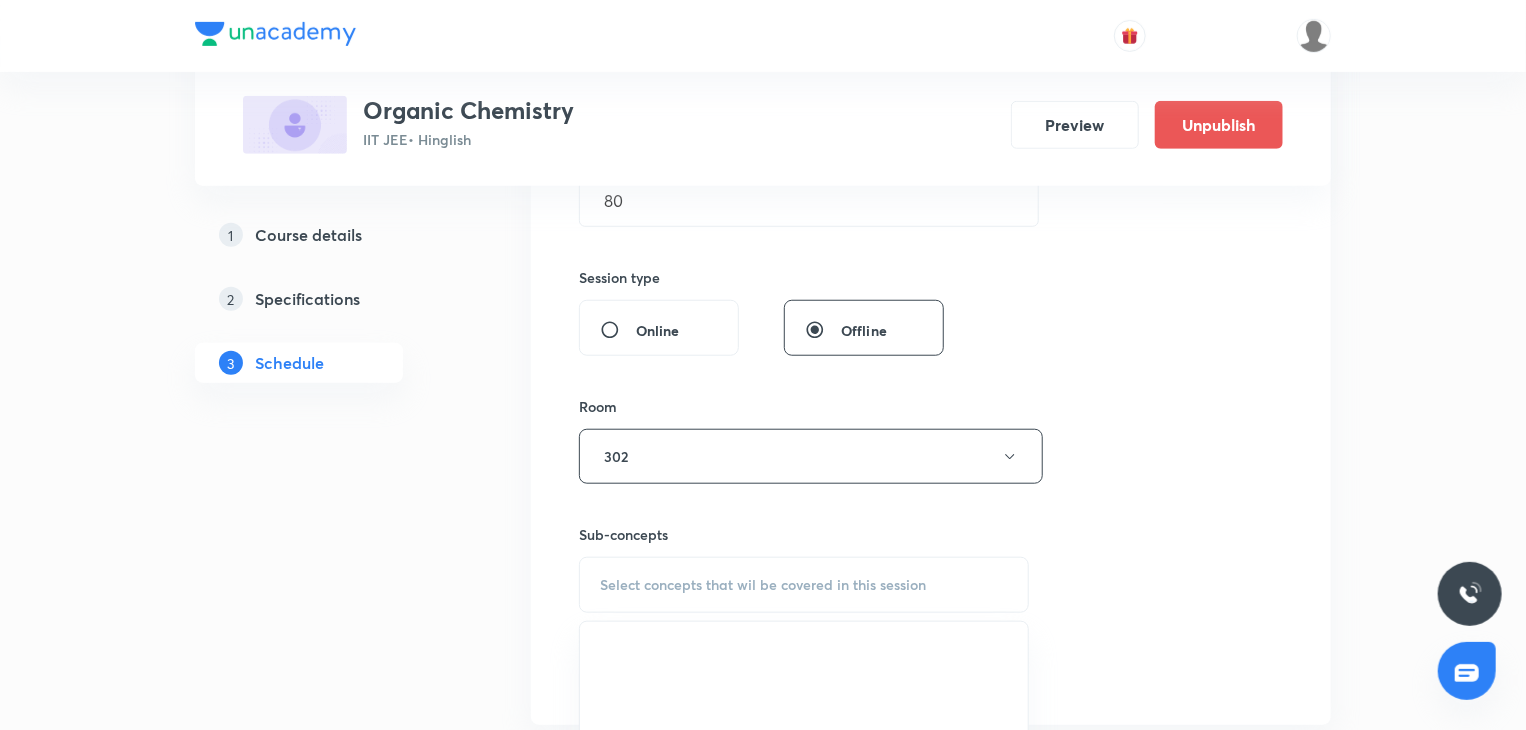 scroll, scrollTop: 800, scrollLeft: 0, axis: vertical 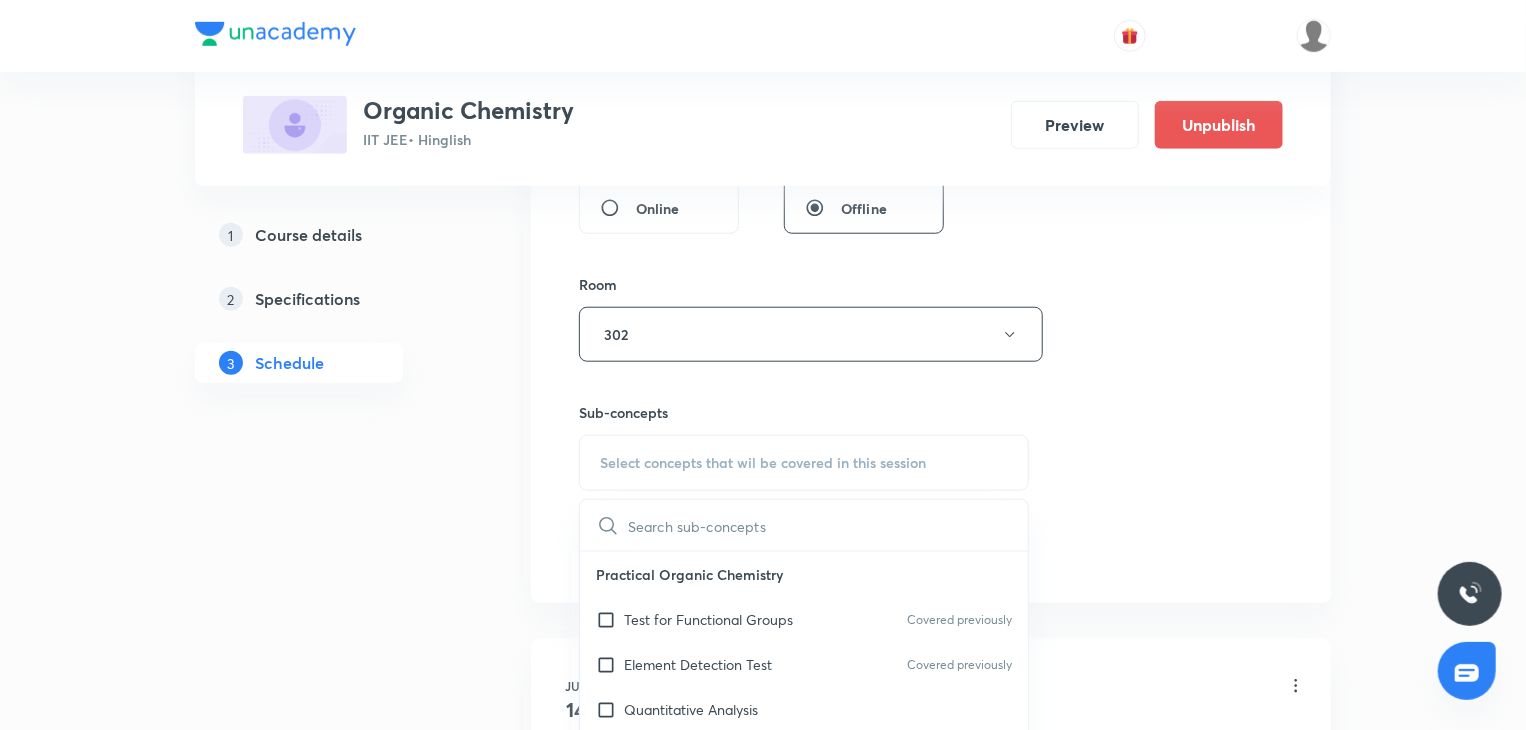 drag, startPoint x: 696, startPoint y: 633, endPoint x: 1275, endPoint y: 520, distance: 589.9237 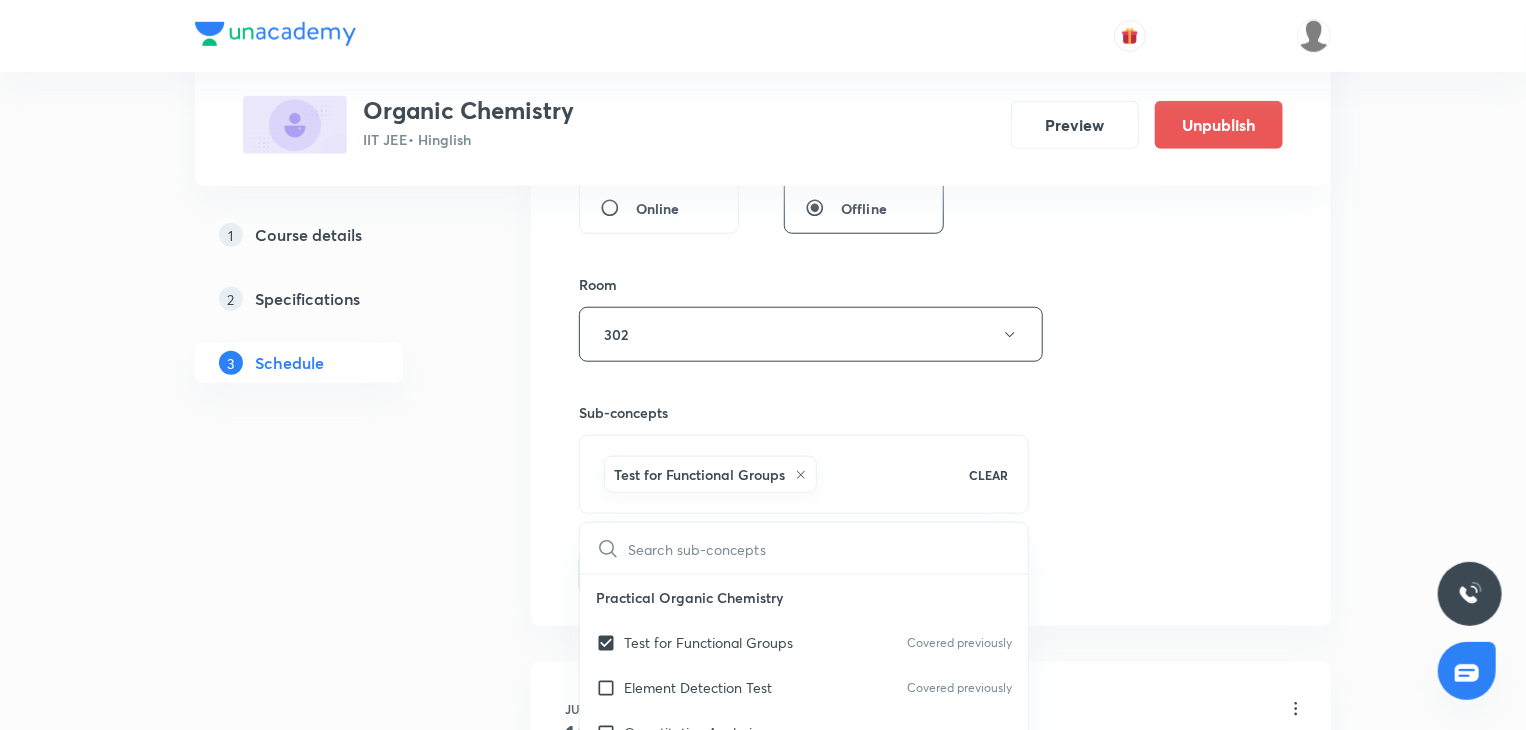click on "Session  [NUMBER] Live class Session title [NUMBER]/99 IUPAC Nomenclature [NUMBER] ​ Schedule for [MONTH] [DATE], [YEAR], [TIME] ​ Duration (in minutes) [NUMBER] ​   Session type Online Offline Room [NUMBER] Sub-concepts Test for Functional Groups CLEAR ​ Practical Organic Chemistry Test for Functional Groups Covered previously Element Detection Test Covered previously Quantitative Analysis Distillation IUPAC Naming of Organic Compounds Classification Of Organic Compounds Naming Of Saturated Hydrocarbons Naming Of Unsaturated Hydrocarbons Naming Of Cyclic Hydrocarbons Naming Of Compounds Containing Functional Groups Naming Of Aromatic Compounds Degree Of Unsaturation Structural Isomerism Basics of Molecule Presentation IUPAC Naming General Organic Chemistry  Existence Of Carbenes Introduction: How Radicals  Form And How They React Reactions And Their Mechanisms Development Of The Science Of  Organic Chemistry  Formation Of Carbenes Homolytic Bond Dissociation Energies (ΔH°) Atomic Structure Acid–Base Reactions Lewis Acids And Bases Add" at bounding box center (931, 113) 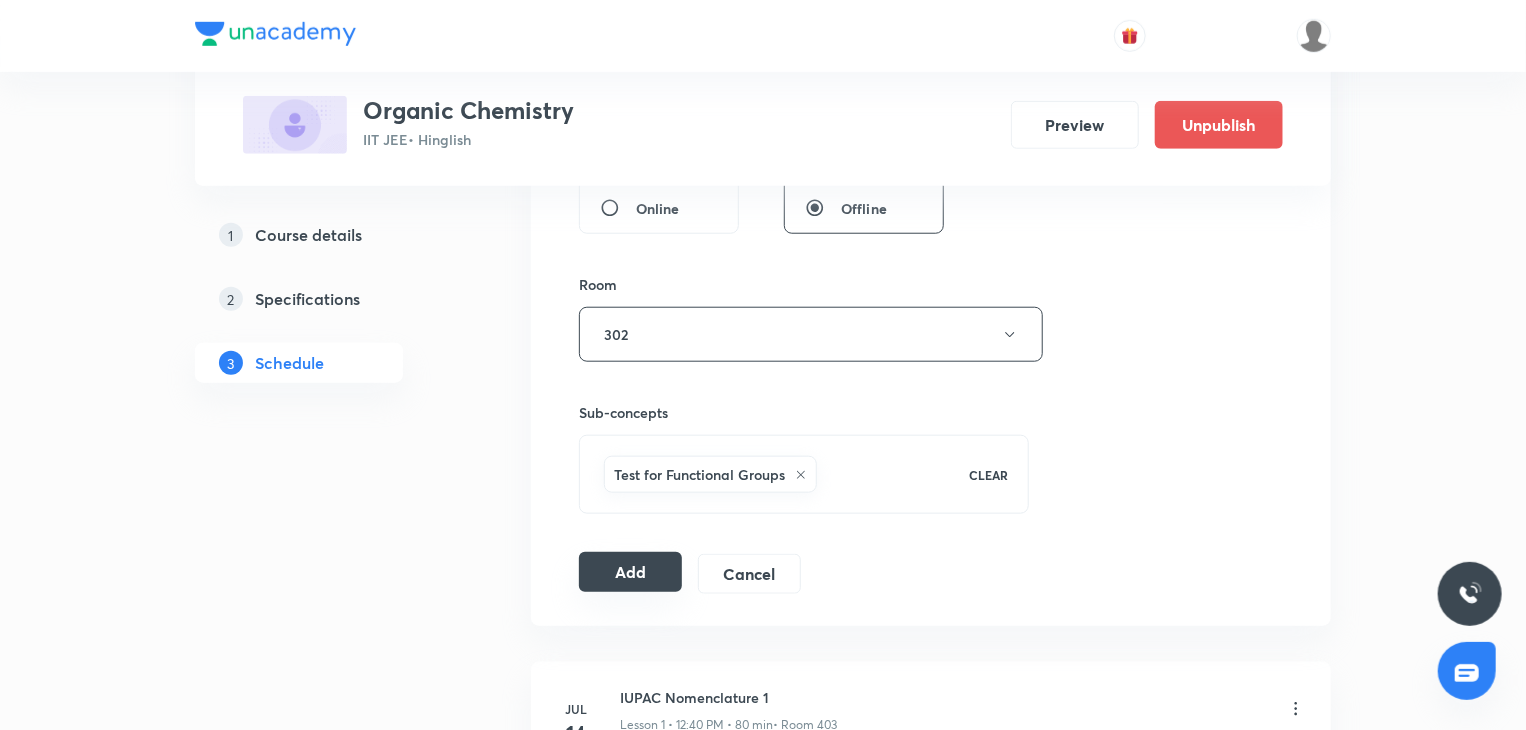click on "Add" at bounding box center (630, 572) 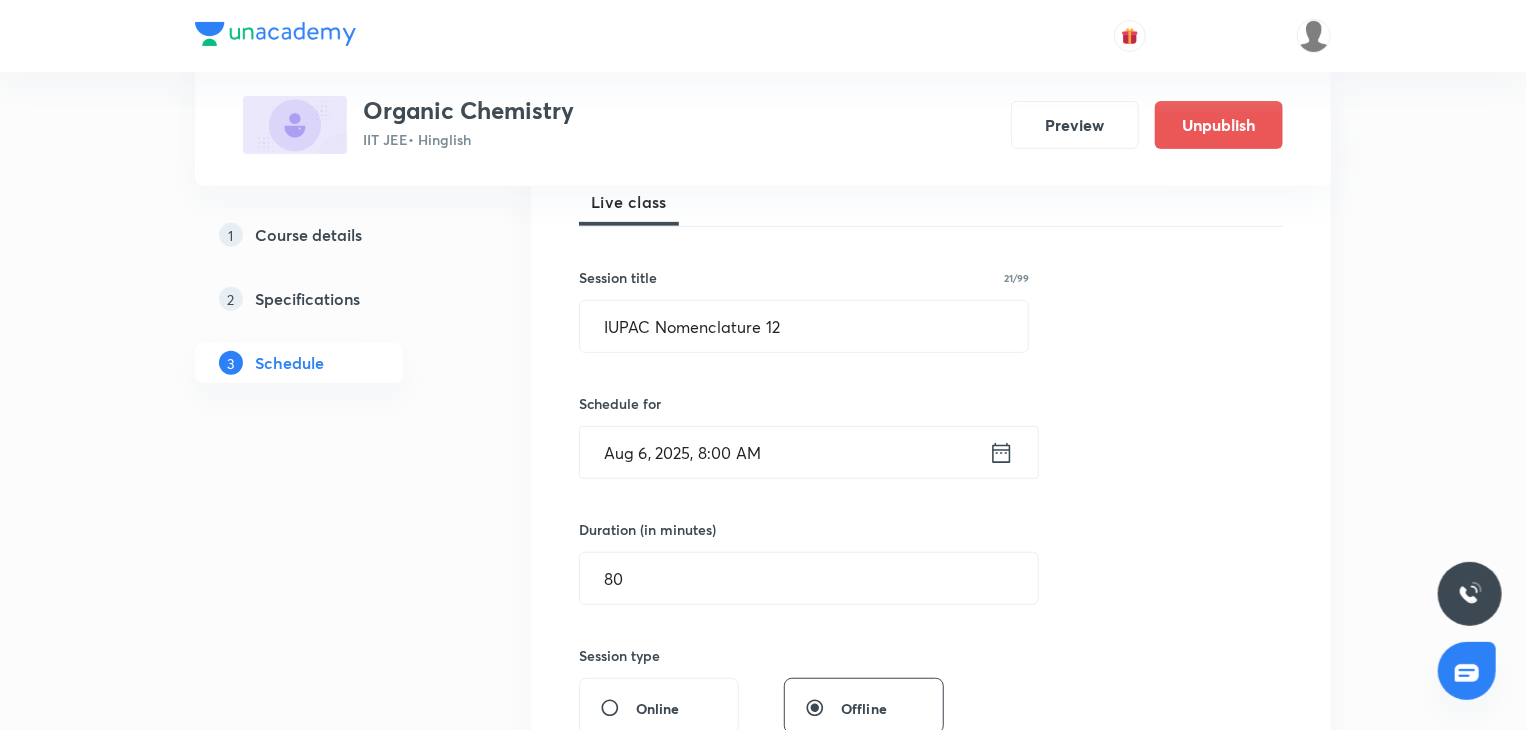 scroll, scrollTop: 200, scrollLeft: 0, axis: vertical 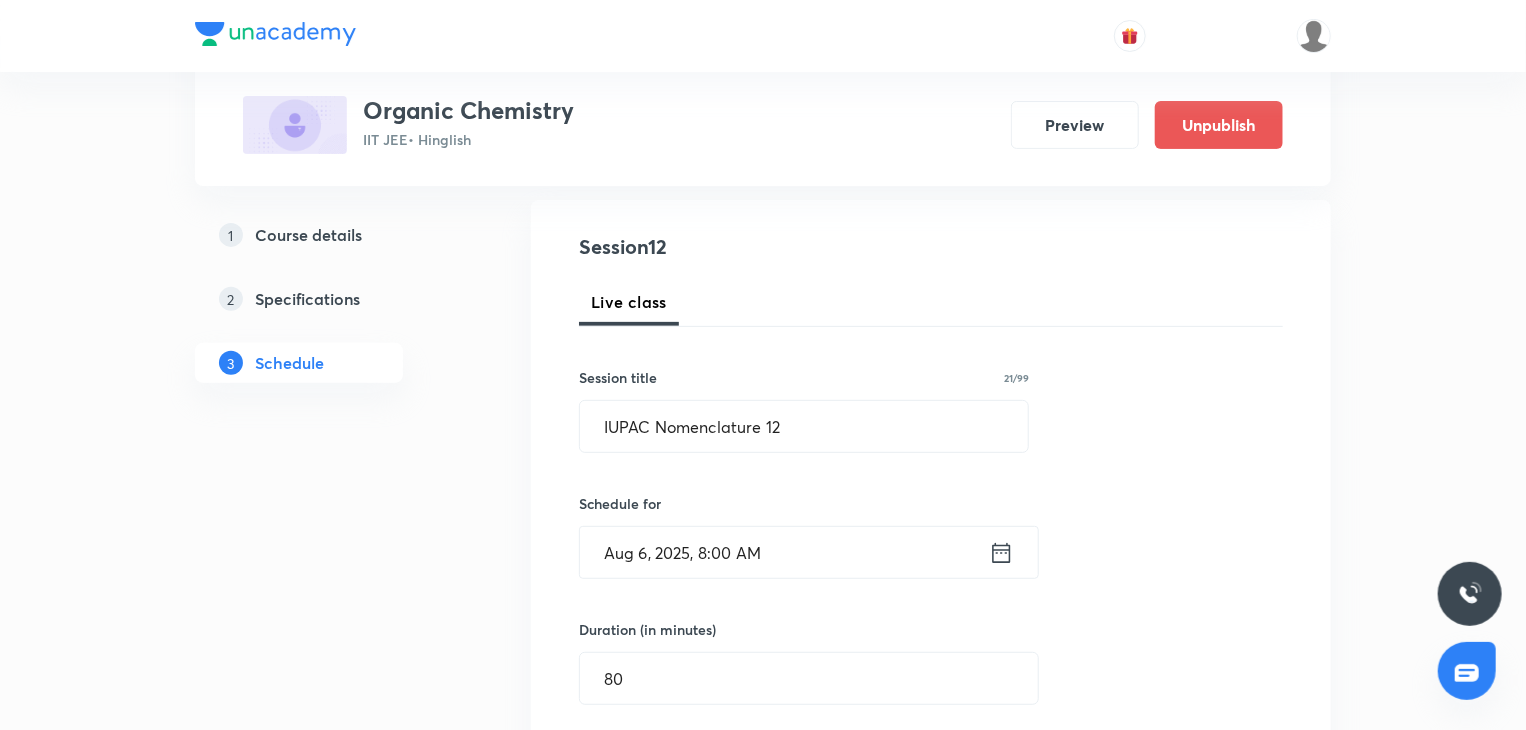 click on "Session  [NUMBER] Live class Session title [NUMBER]/99 IUPAC Nomenclature [NUMBER] ​ Schedule for [MONTH] [DATE], [YEAR], [TIME] ​ Duration (in minutes) [NUMBER] ​   Session type Online Offline Room [NUMBER] Sub-concepts Test for Functional Groups CLEAR Add Cancel" at bounding box center [931, 713] 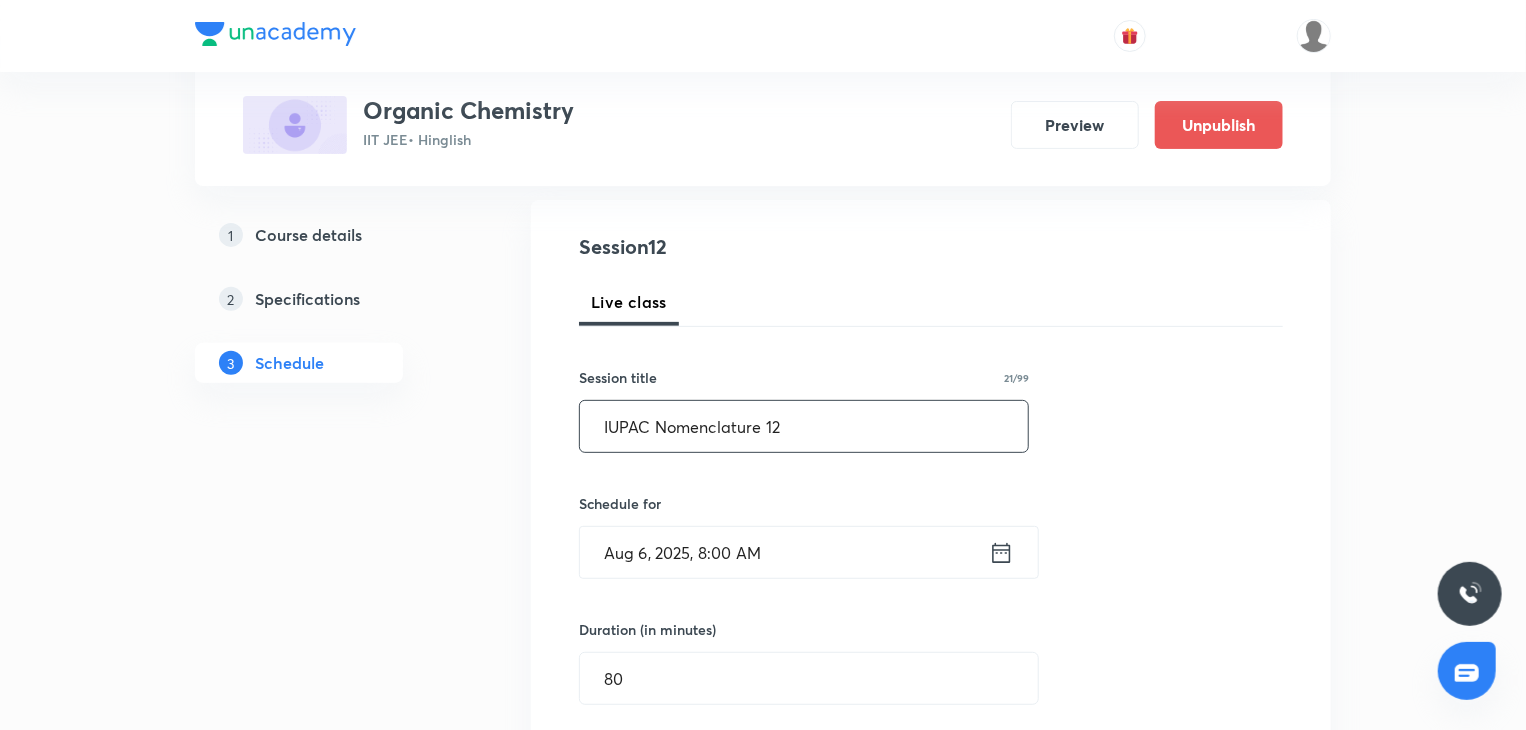 click on "IUPAC Nomenclature 12" at bounding box center (804, 426) 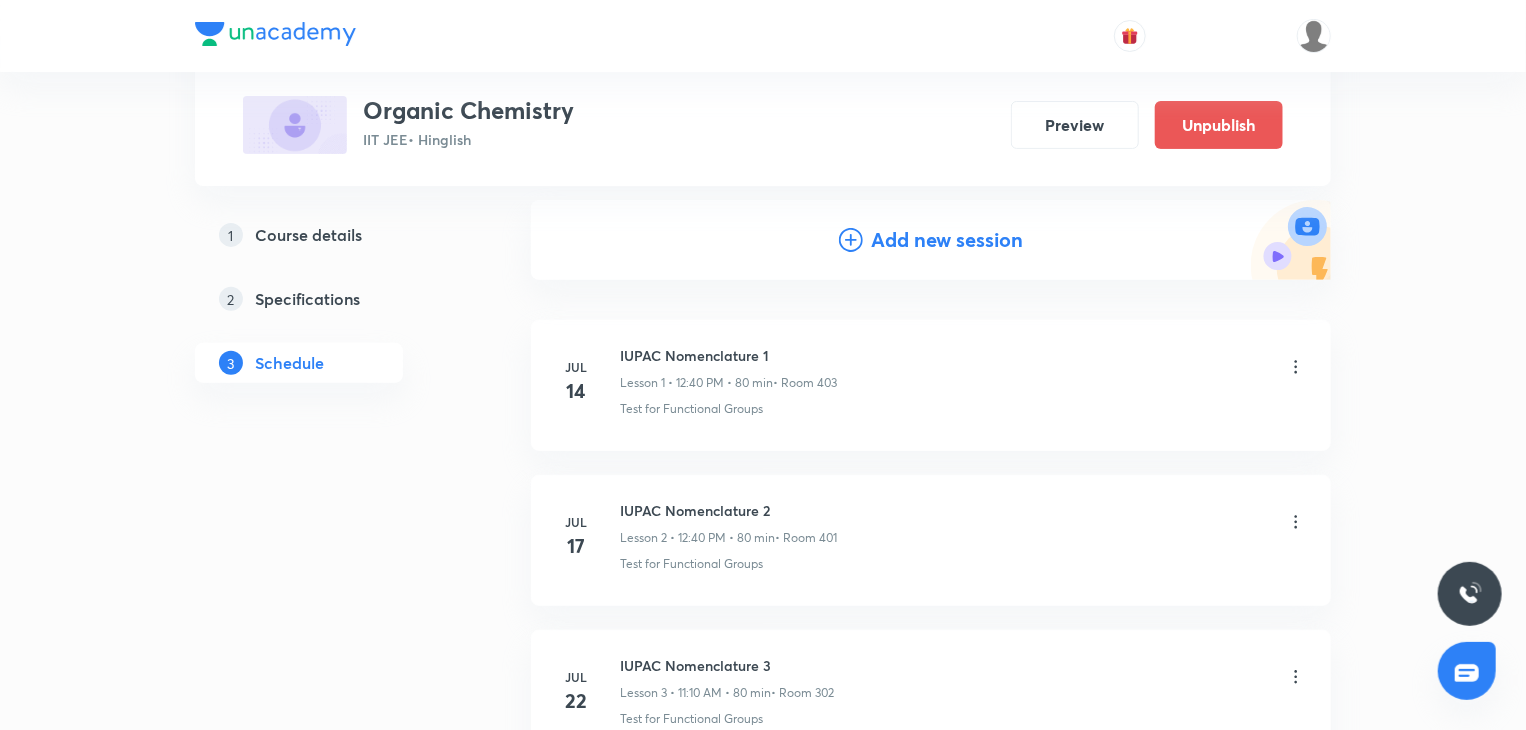 click on "Add new session" at bounding box center [931, 240] 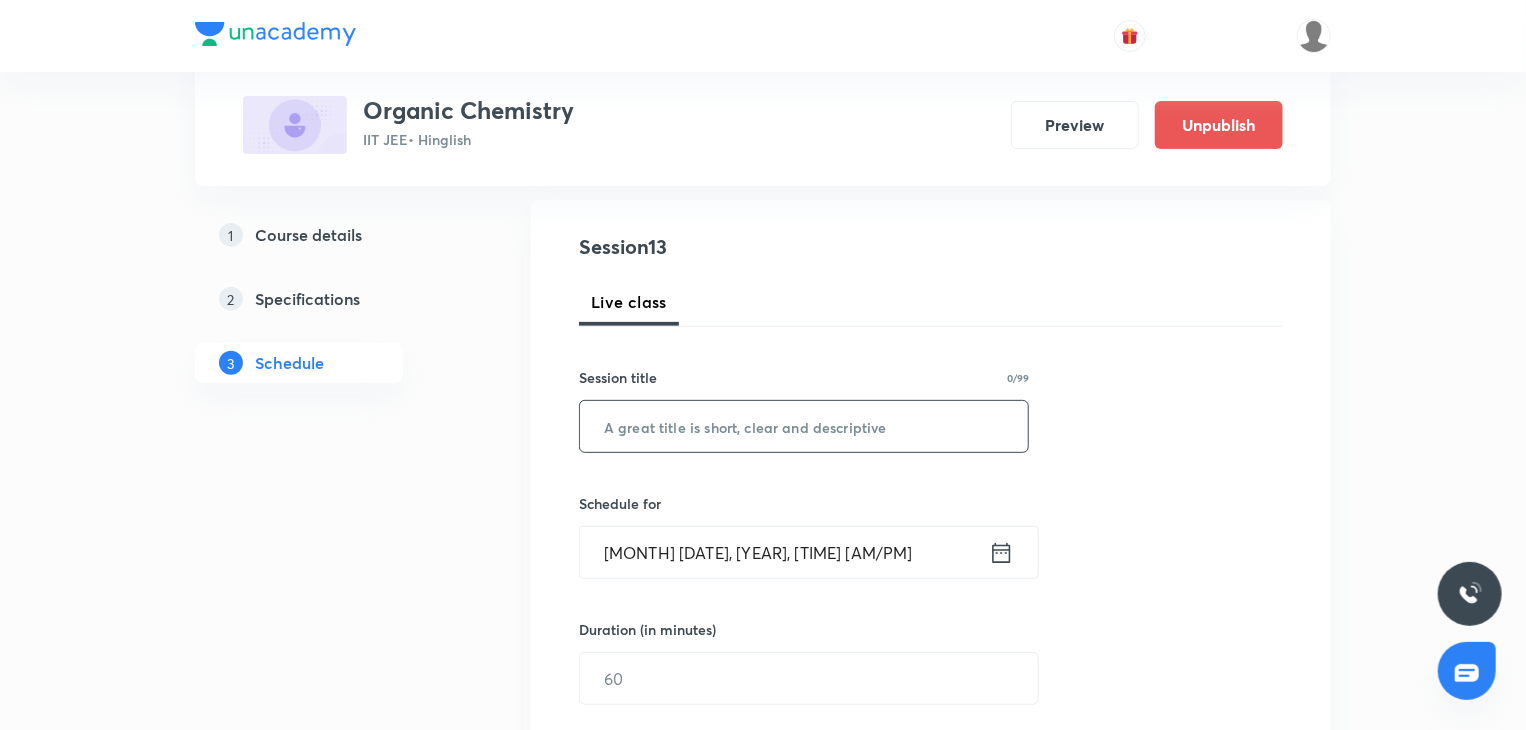 click at bounding box center (804, 426) 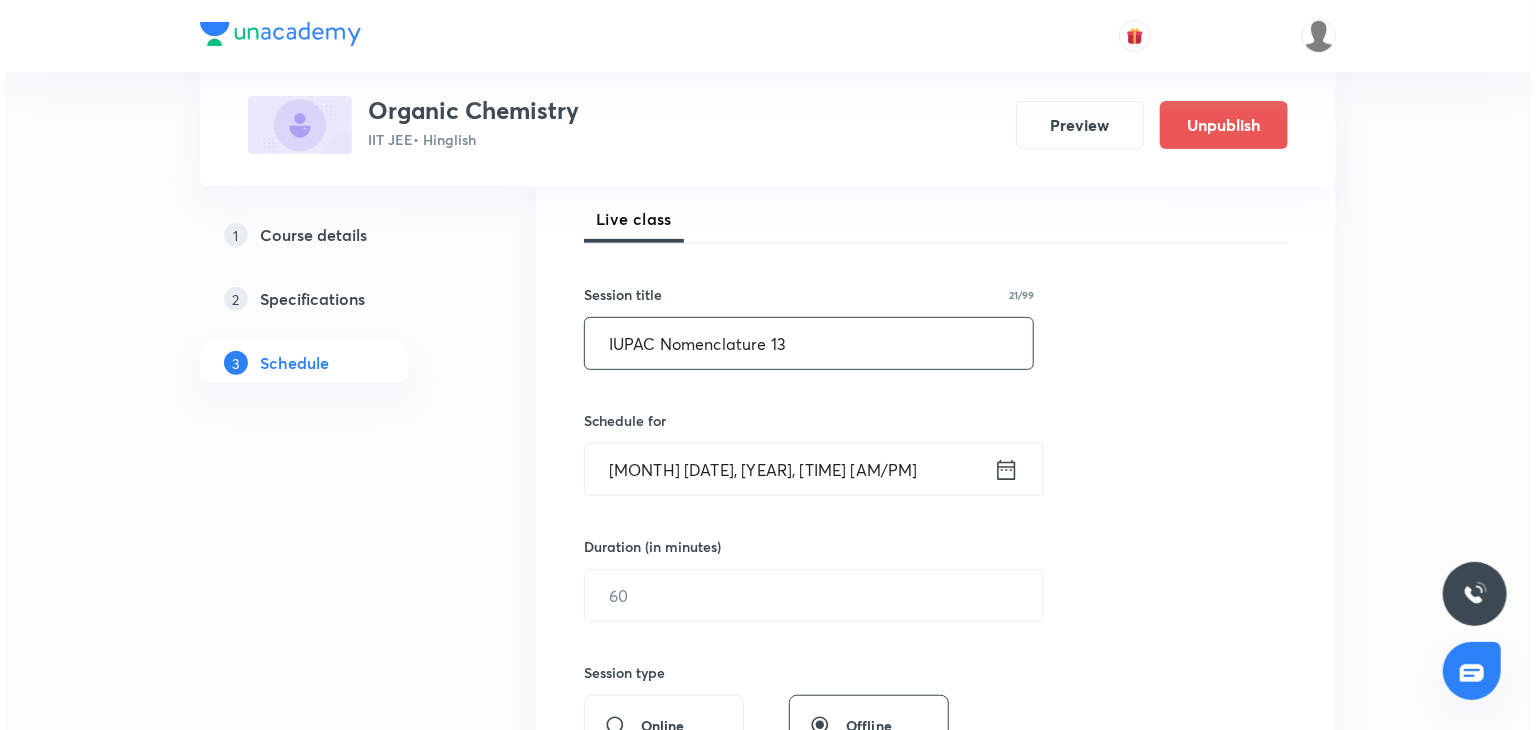 scroll, scrollTop: 400, scrollLeft: 0, axis: vertical 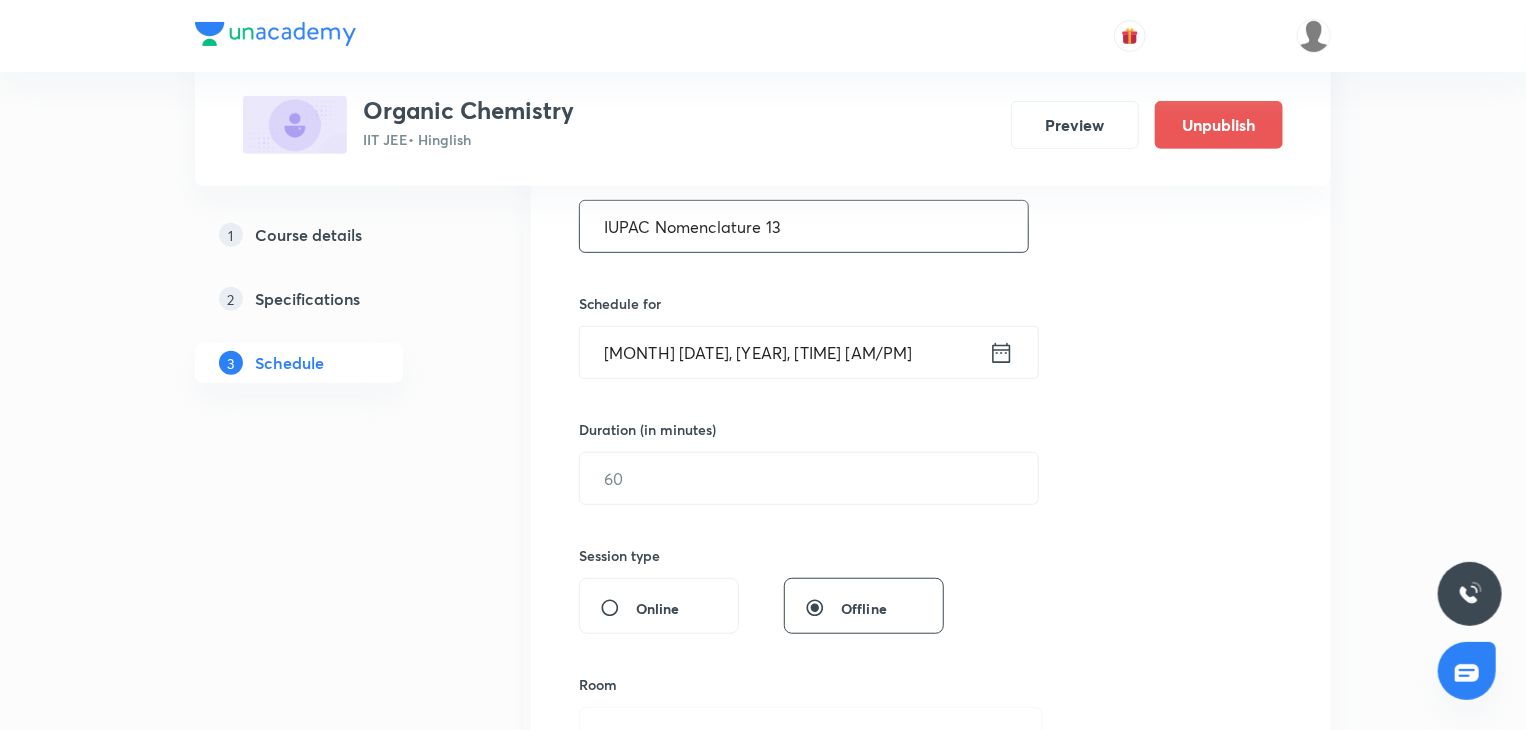 type on "IUPAC Nomenclature 13" 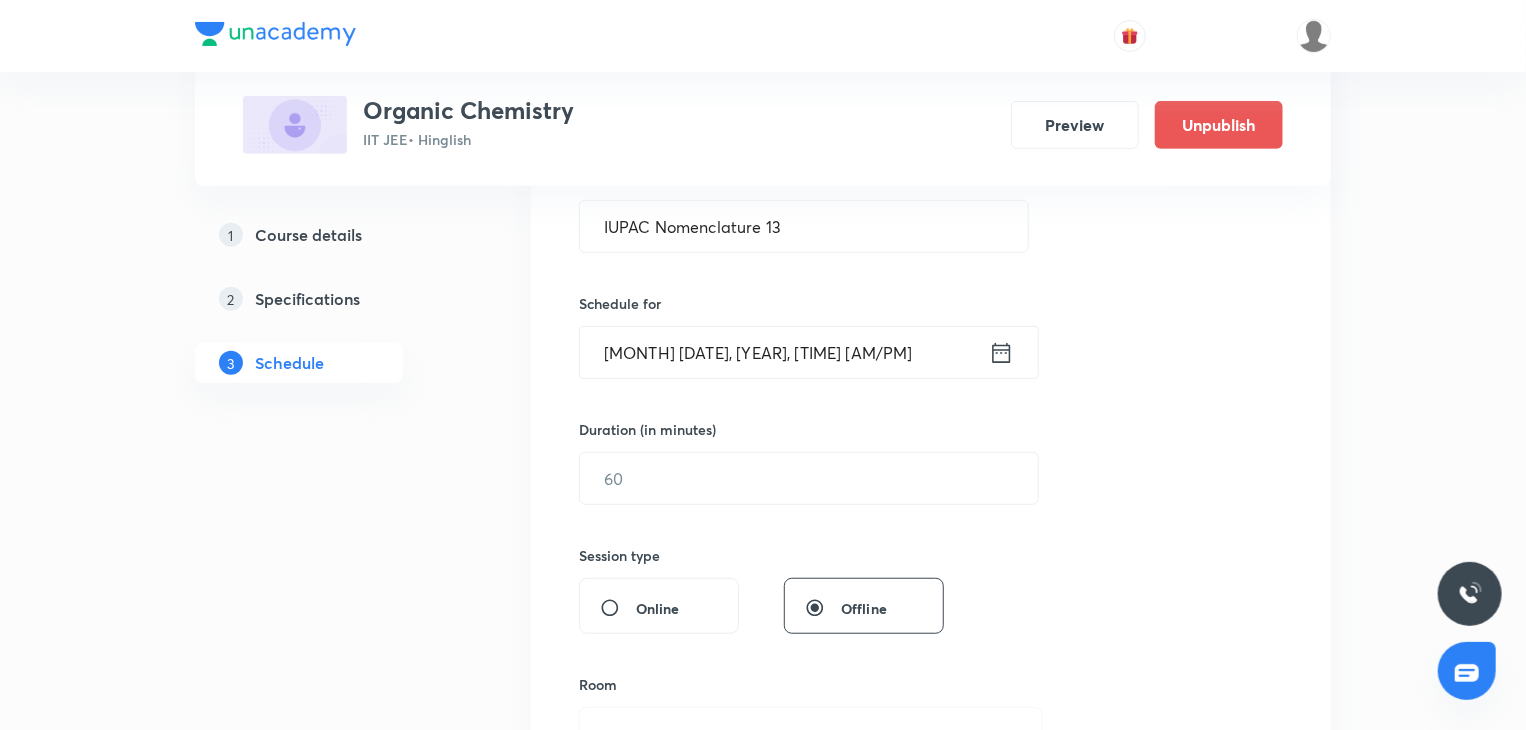 click on "[MONTH] [DATE], [YEAR], [TIME] [AM/PM]" at bounding box center [784, 352] 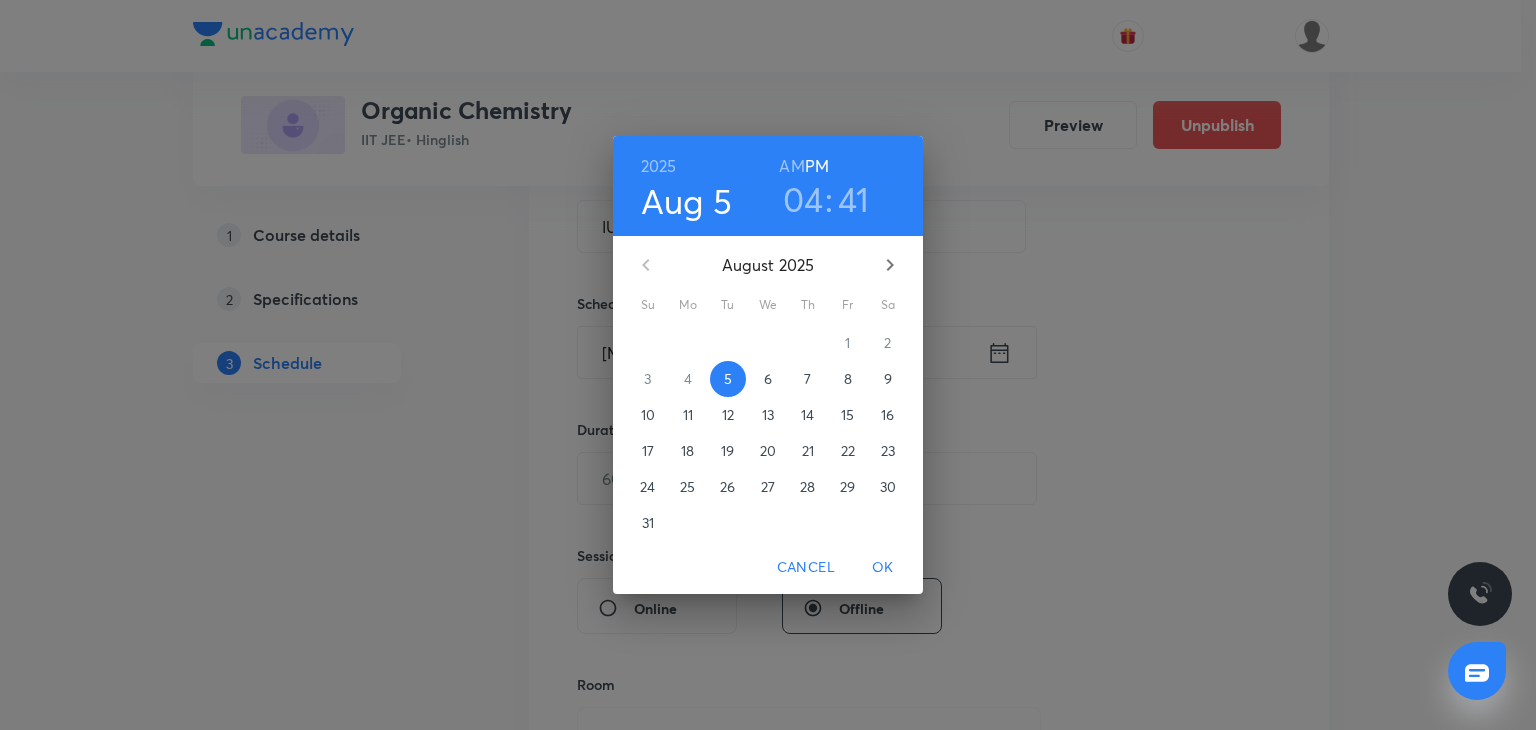 click on "7" at bounding box center [807, 379] 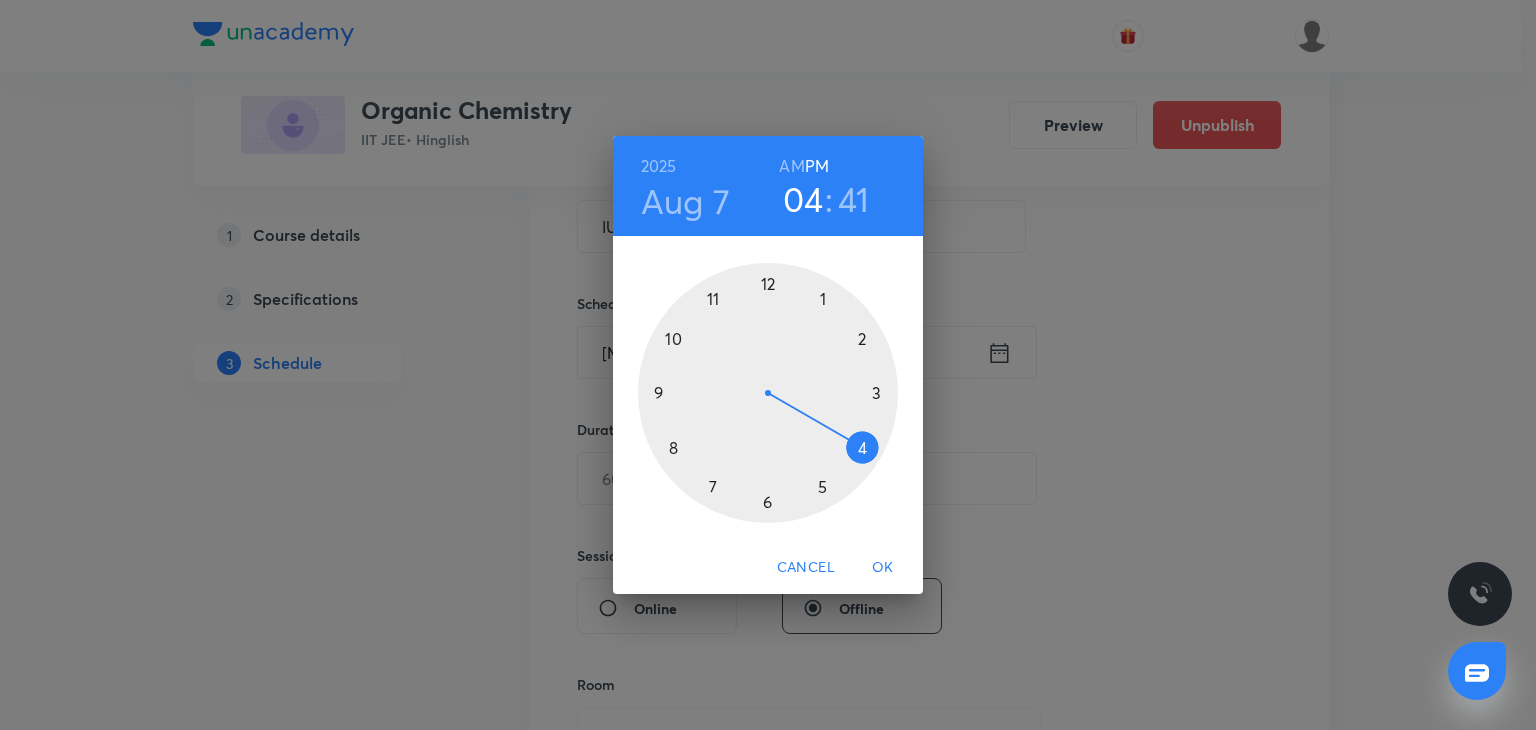 click at bounding box center (768, 393) 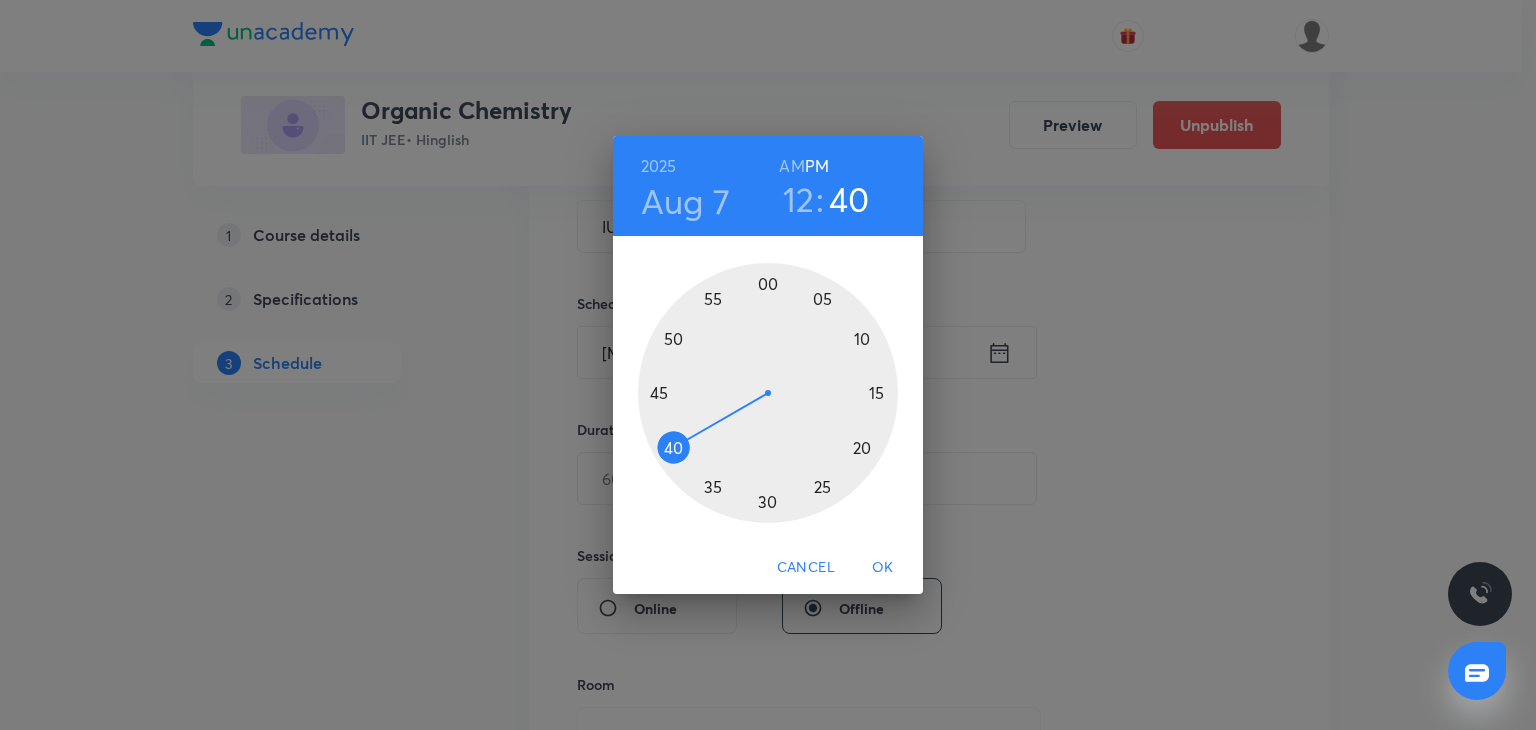 drag, startPoint x: 714, startPoint y: 353, endPoint x: 671, endPoint y: 442, distance: 98.84331 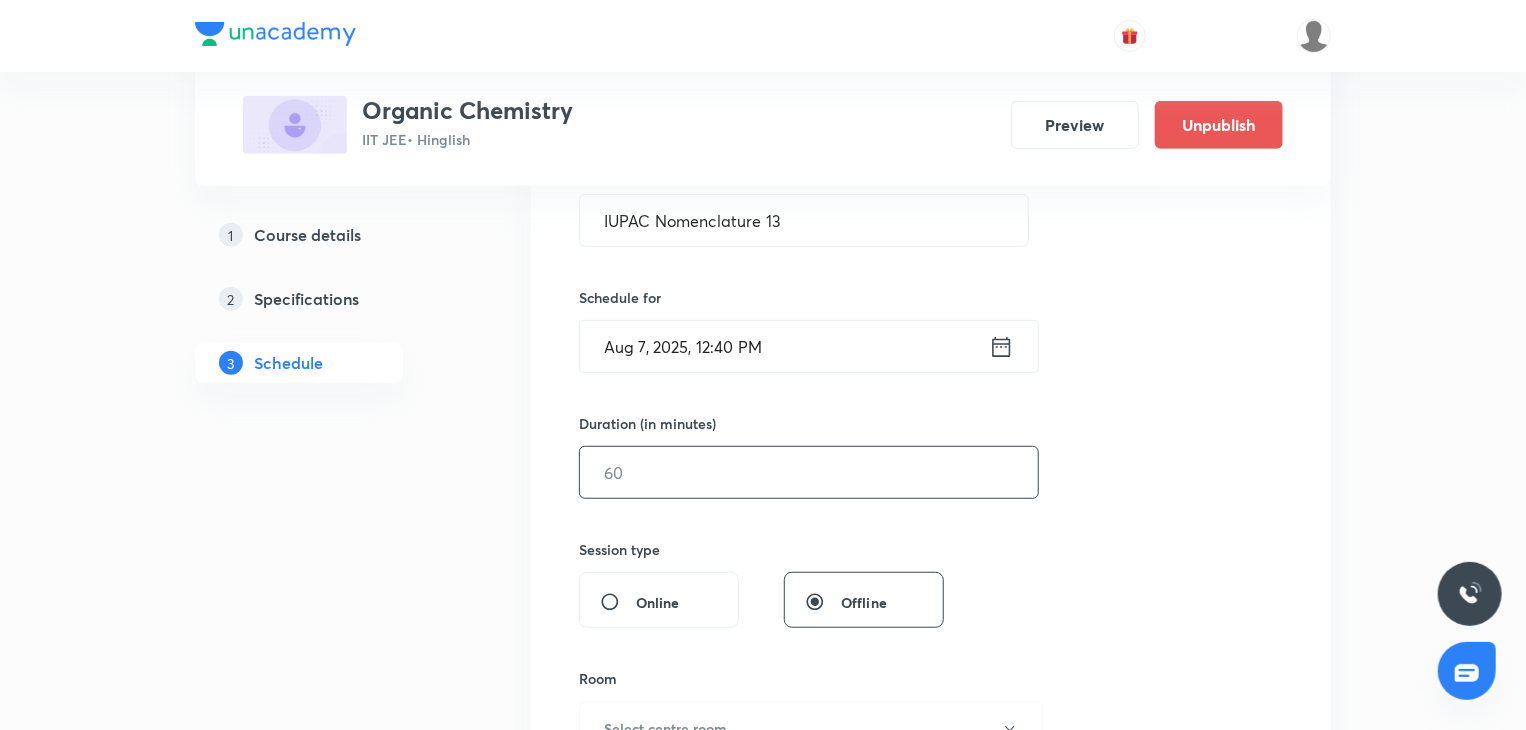 scroll, scrollTop: 500, scrollLeft: 0, axis: vertical 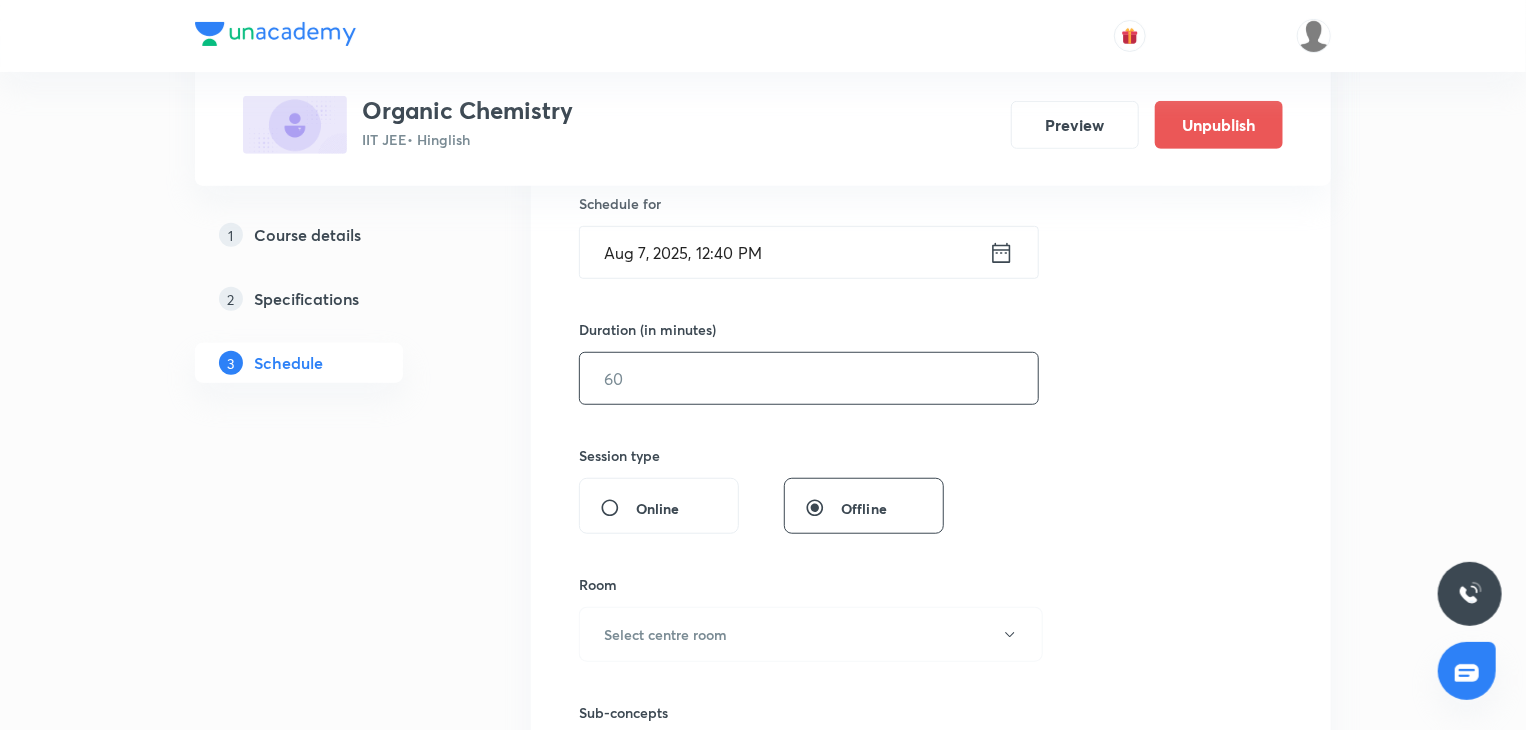 click on "Session type Online Offline" at bounding box center [761, 489] 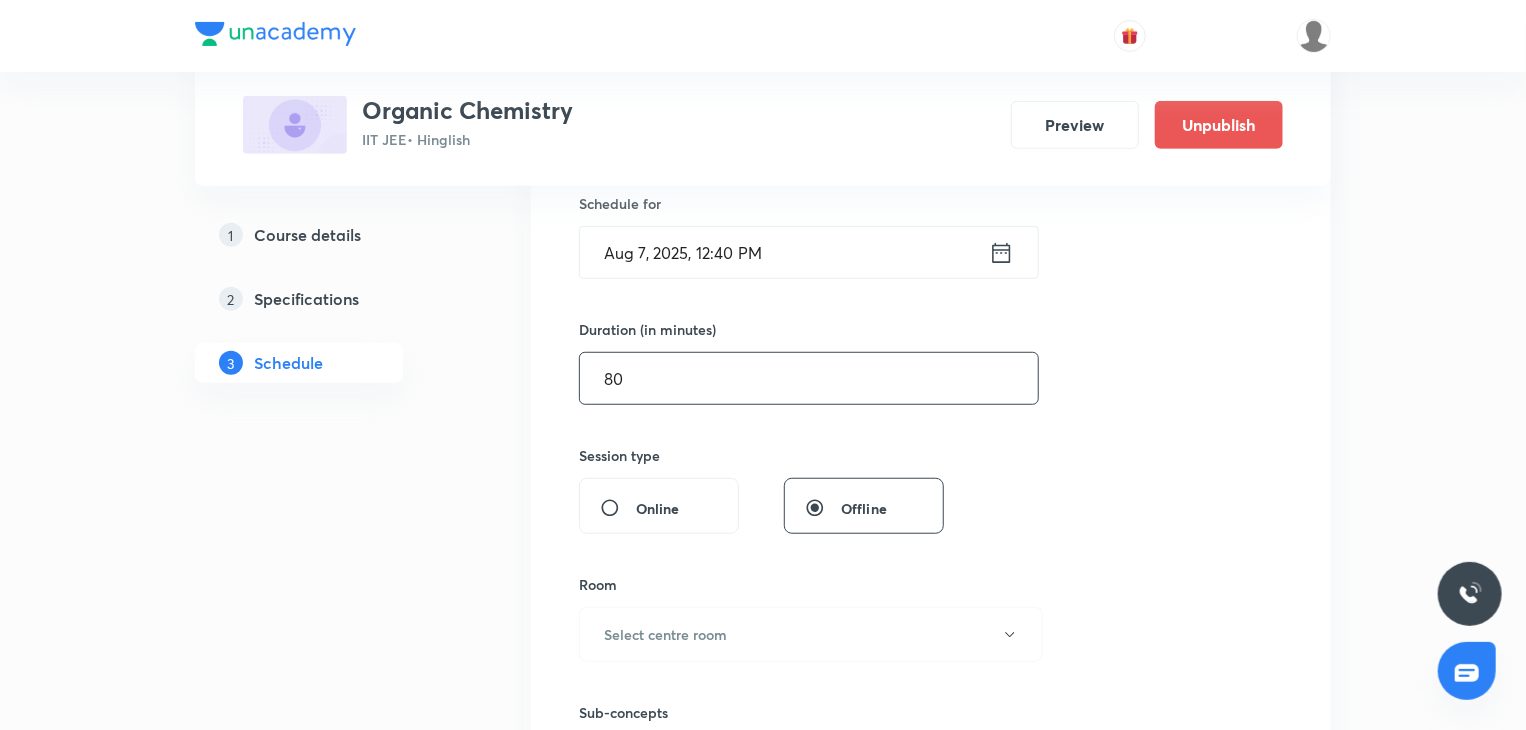 type on "80" 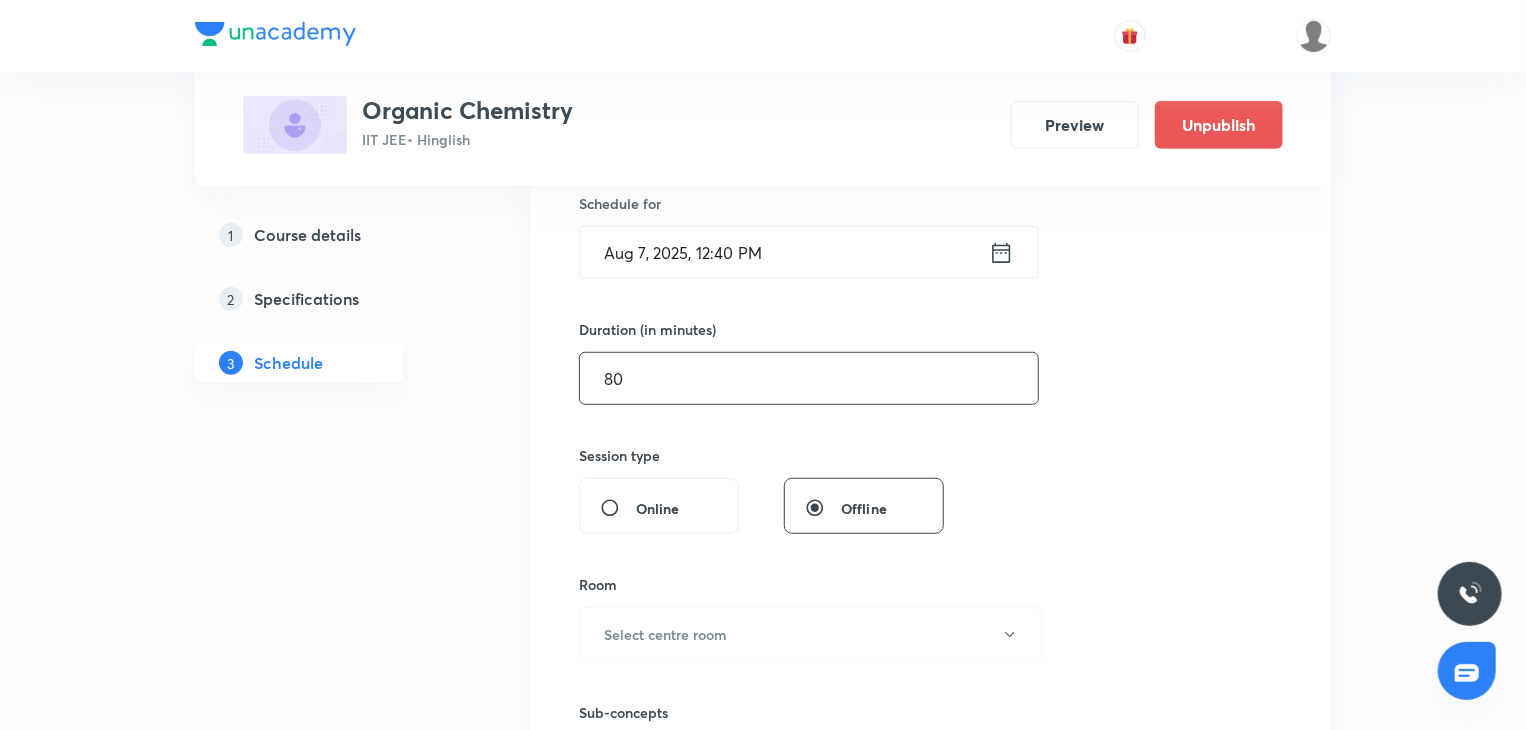 scroll, scrollTop: 700, scrollLeft: 0, axis: vertical 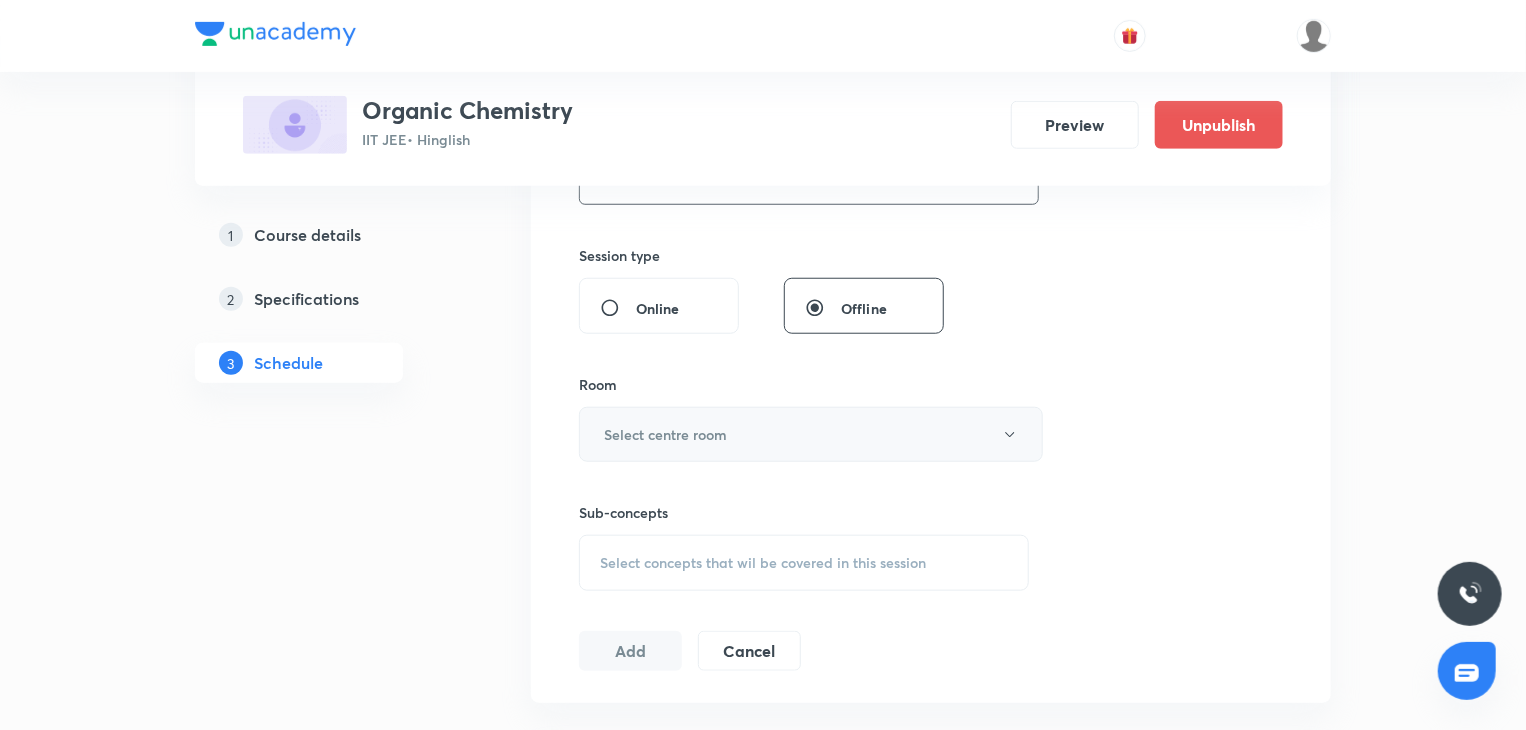 click on "Select centre room" at bounding box center (665, 434) 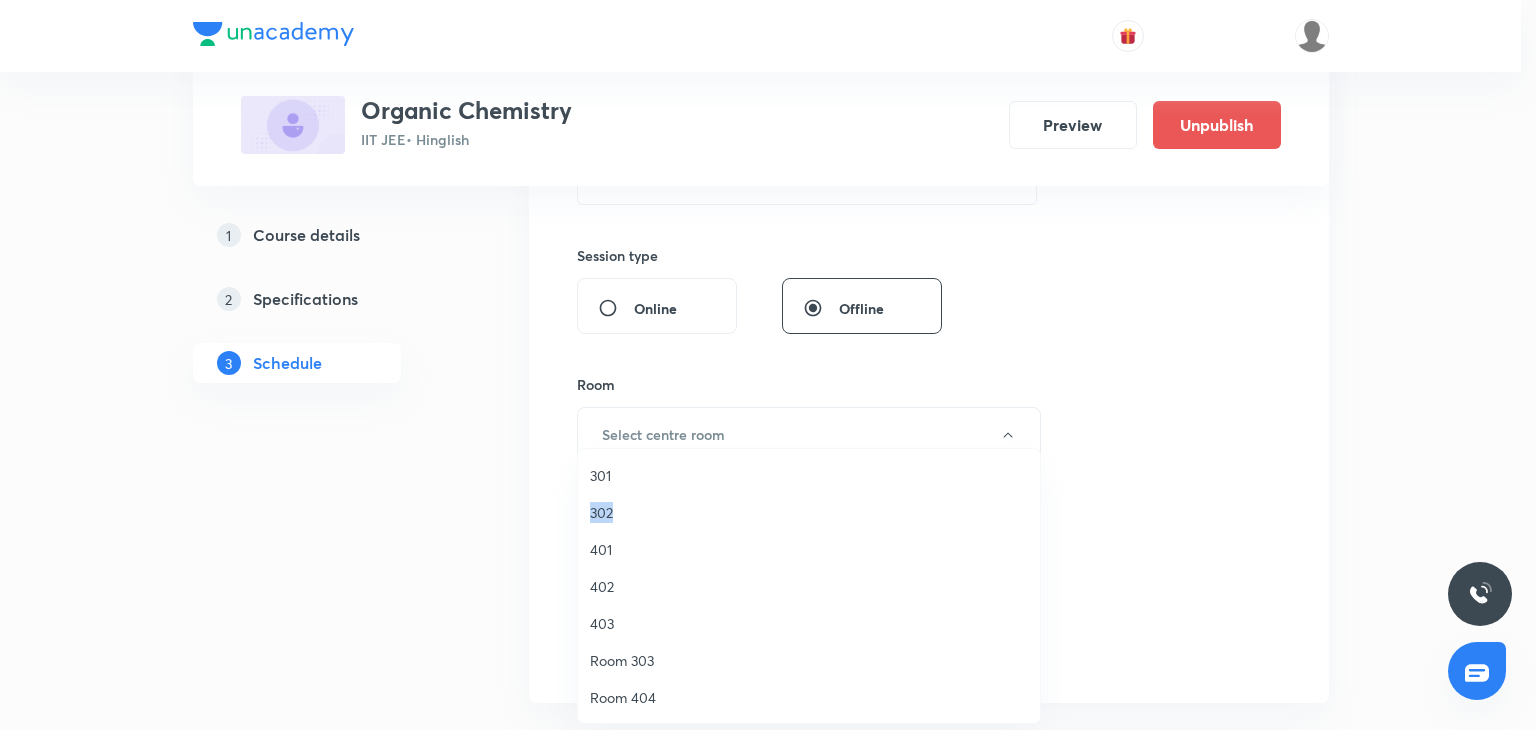 click on "301 302 401 402 403 Room 303 Room 404 Room 303 ST 501 ST 502 ST 503 ST 504 ST 505" at bounding box center [816, 697] 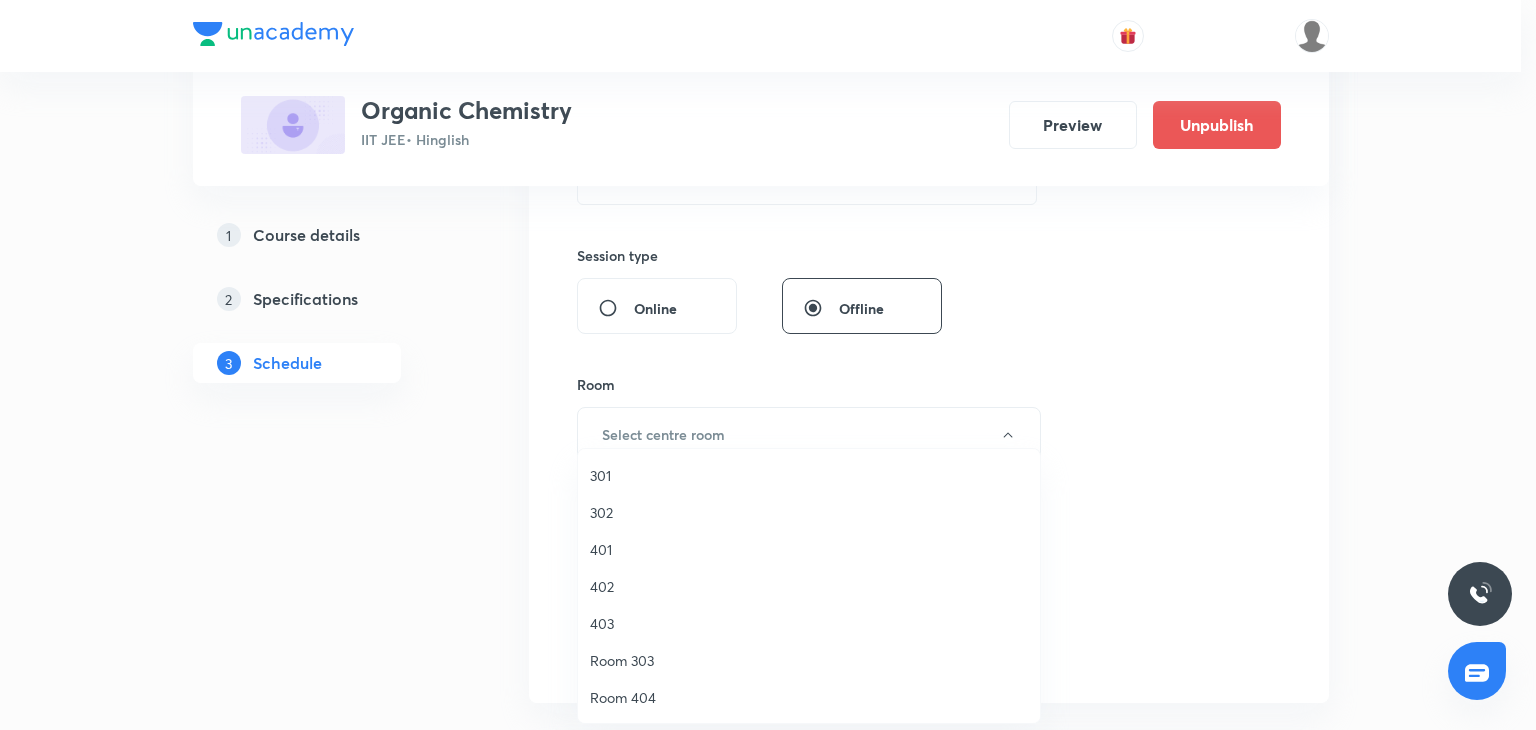 click on "402" at bounding box center [809, 586] 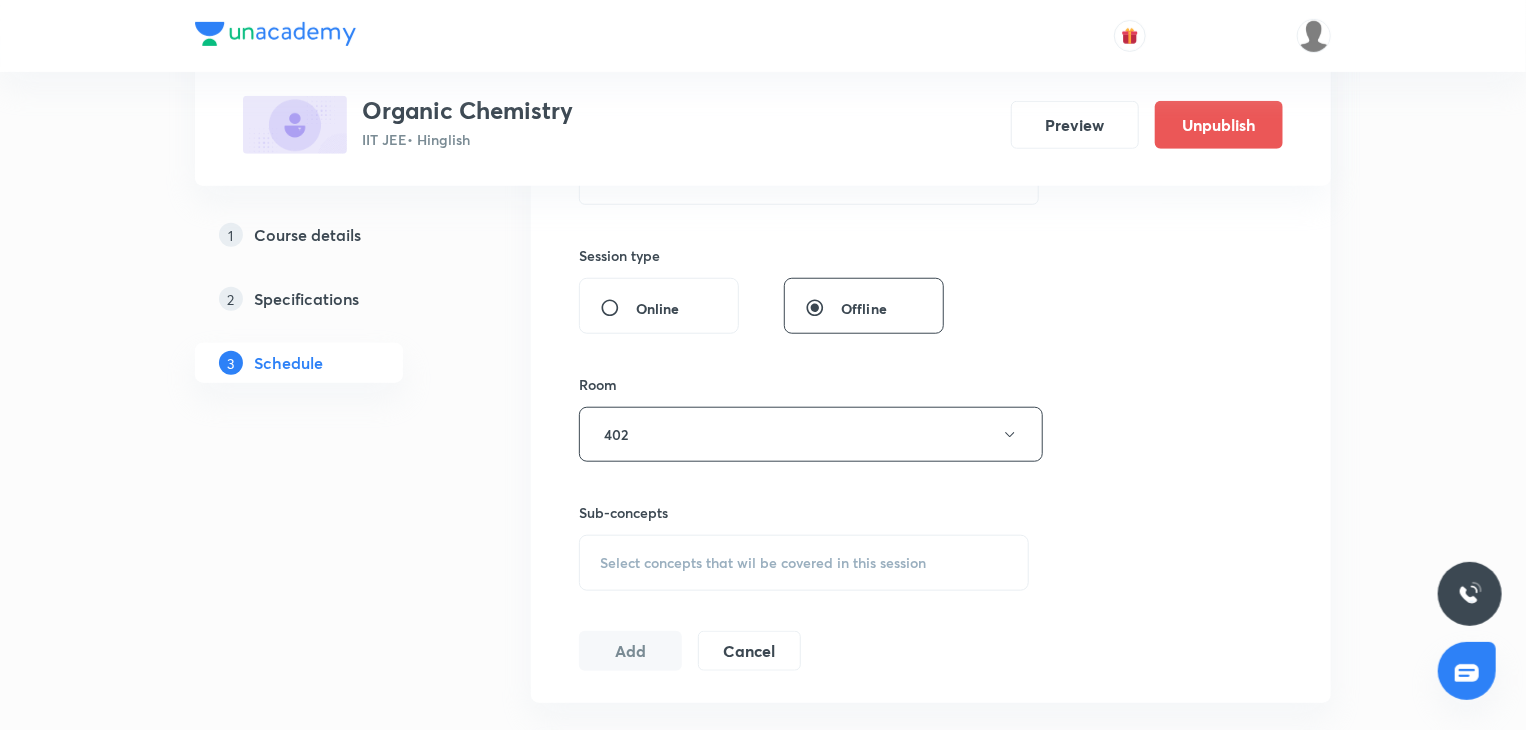 click on "Select concepts that wil be covered in this session" at bounding box center (804, 563) 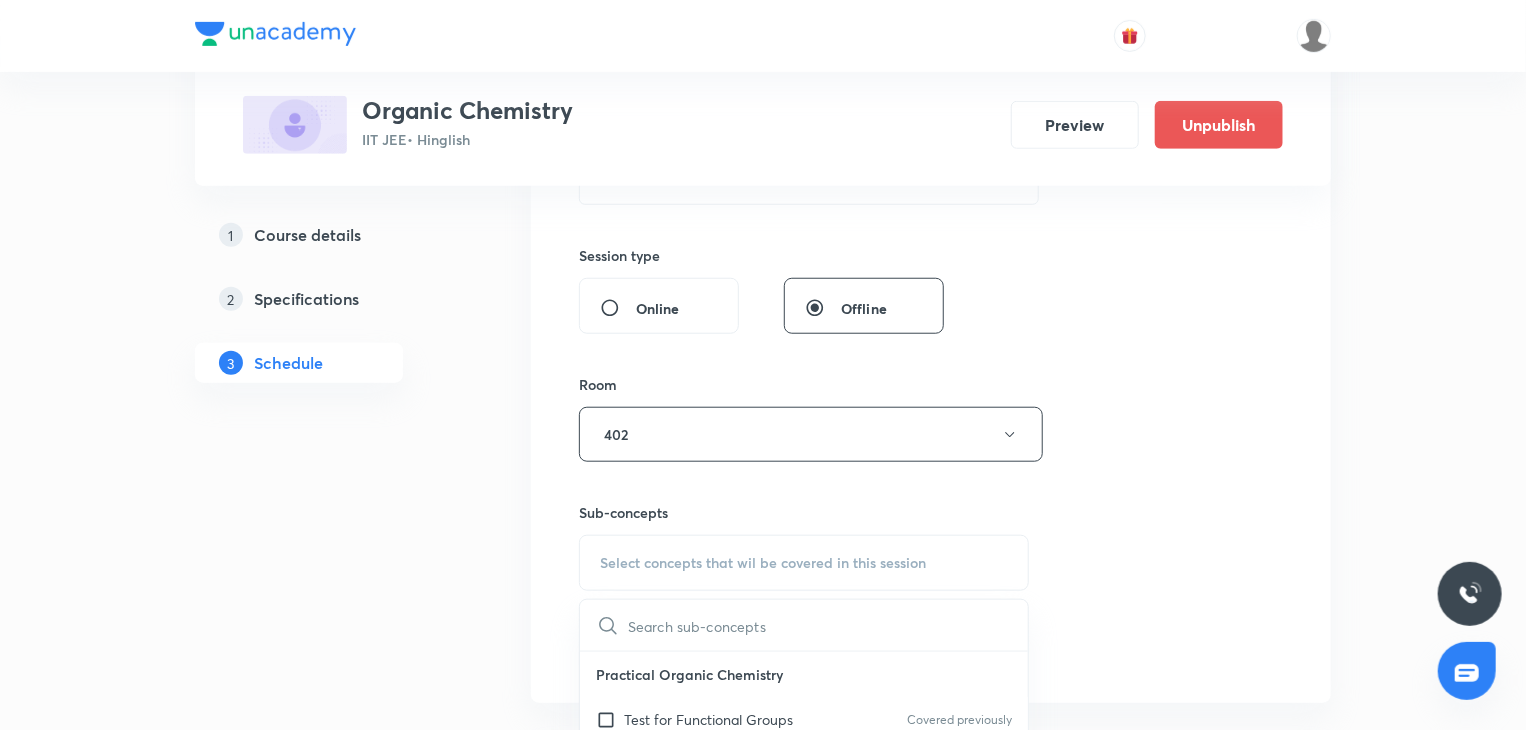 scroll, scrollTop: 900, scrollLeft: 0, axis: vertical 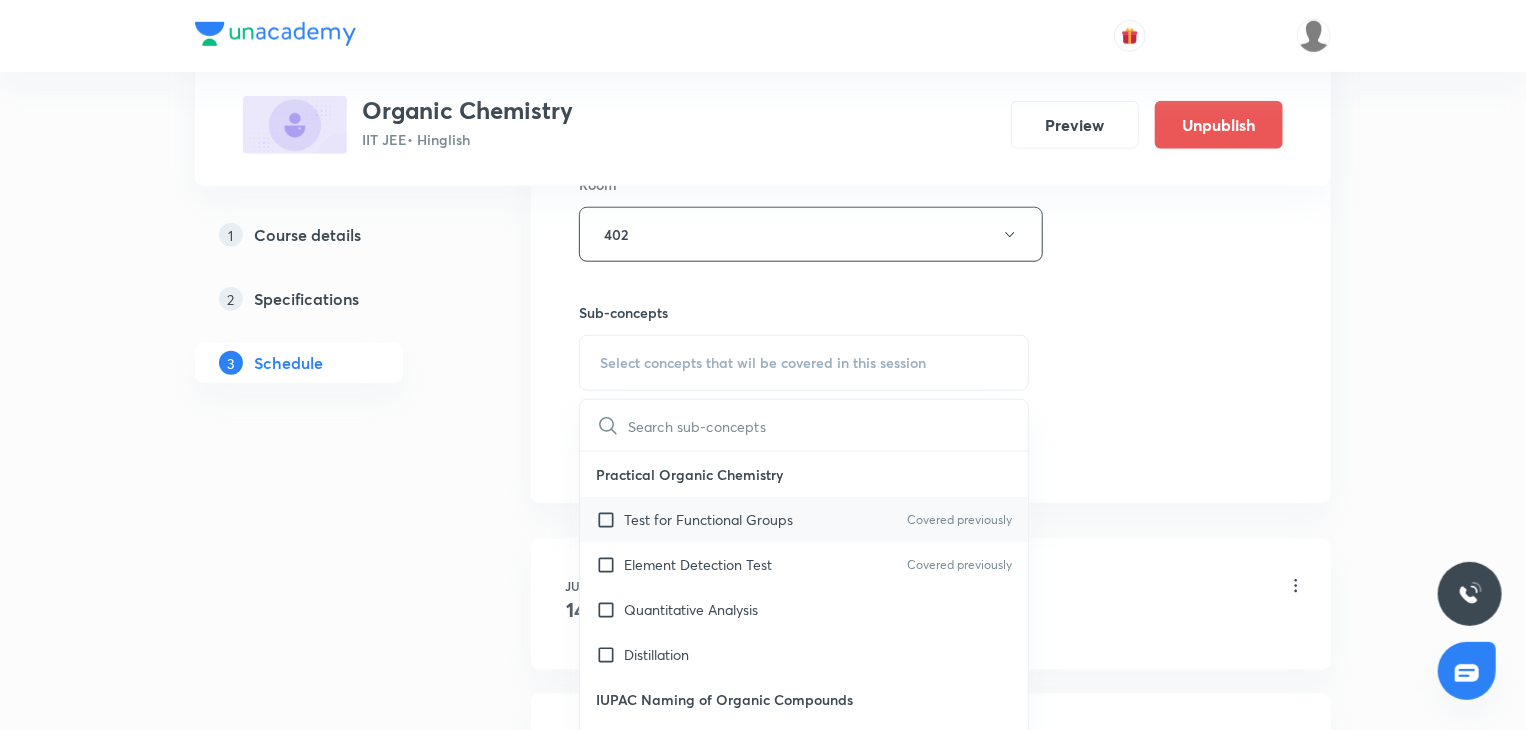 click on "Test for Functional Groups Covered previously" at bounding box center (804, 519) 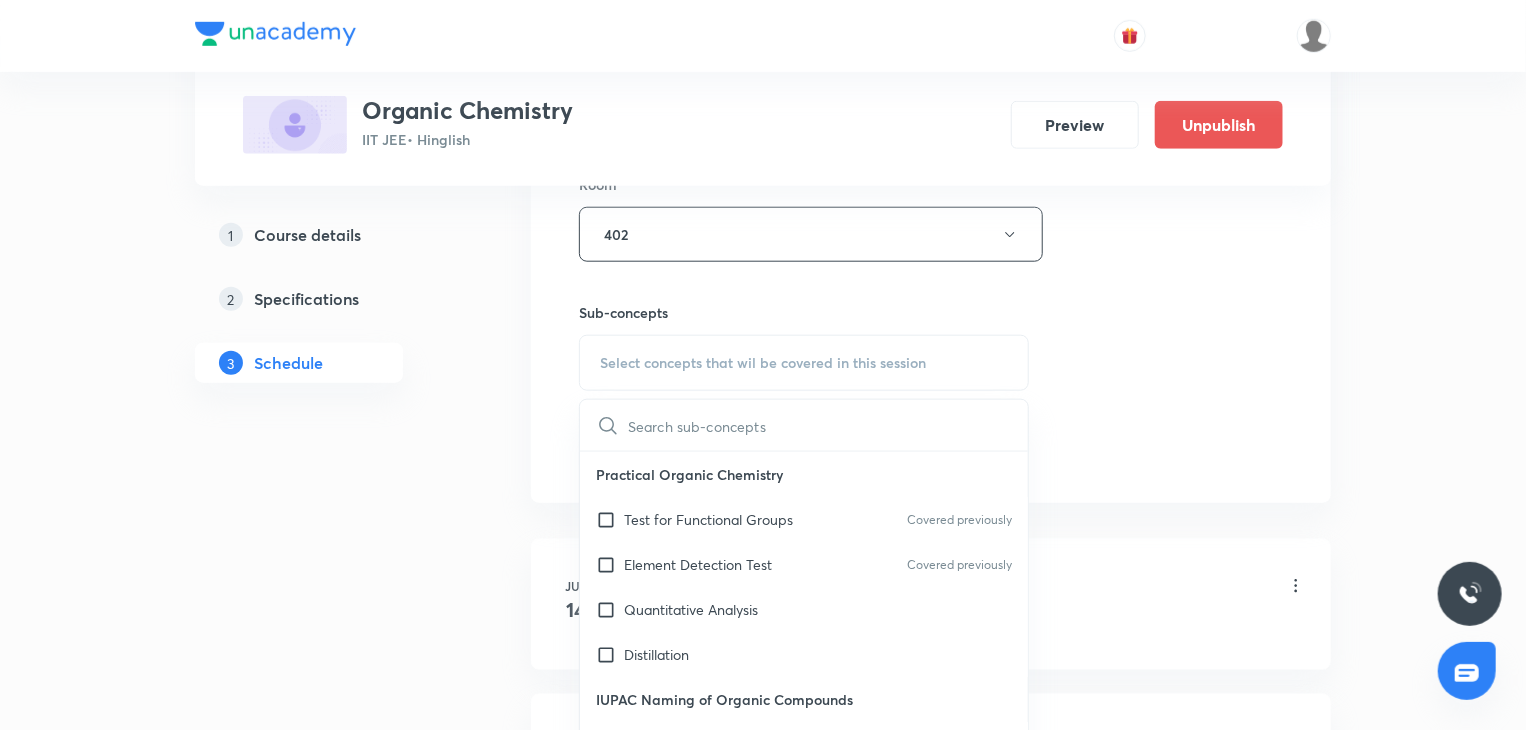 checkbox on "true" 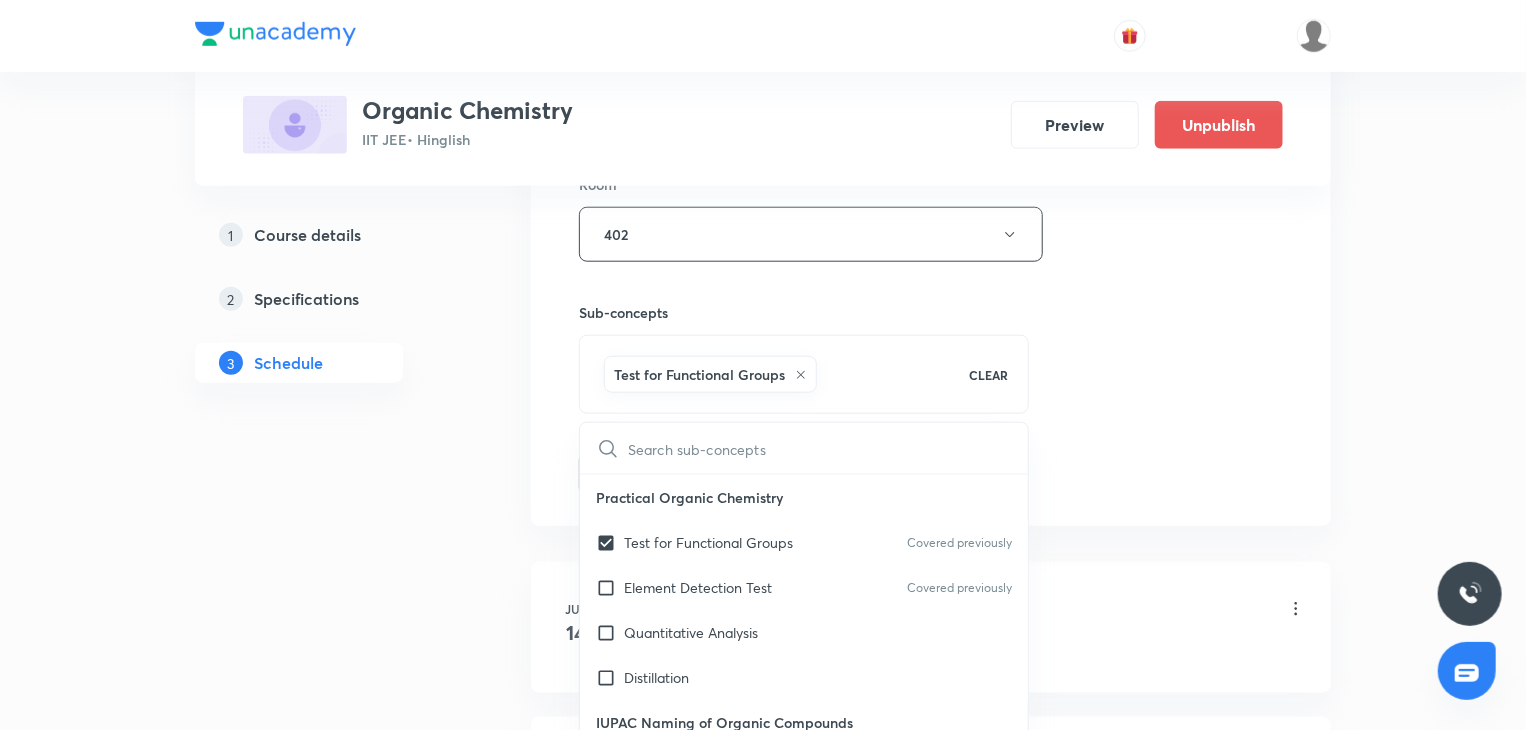 drag, startPoint x: 1241, startPoint y: 406, endPoint x: 951, endPoint y: 453, distance: 293.78394 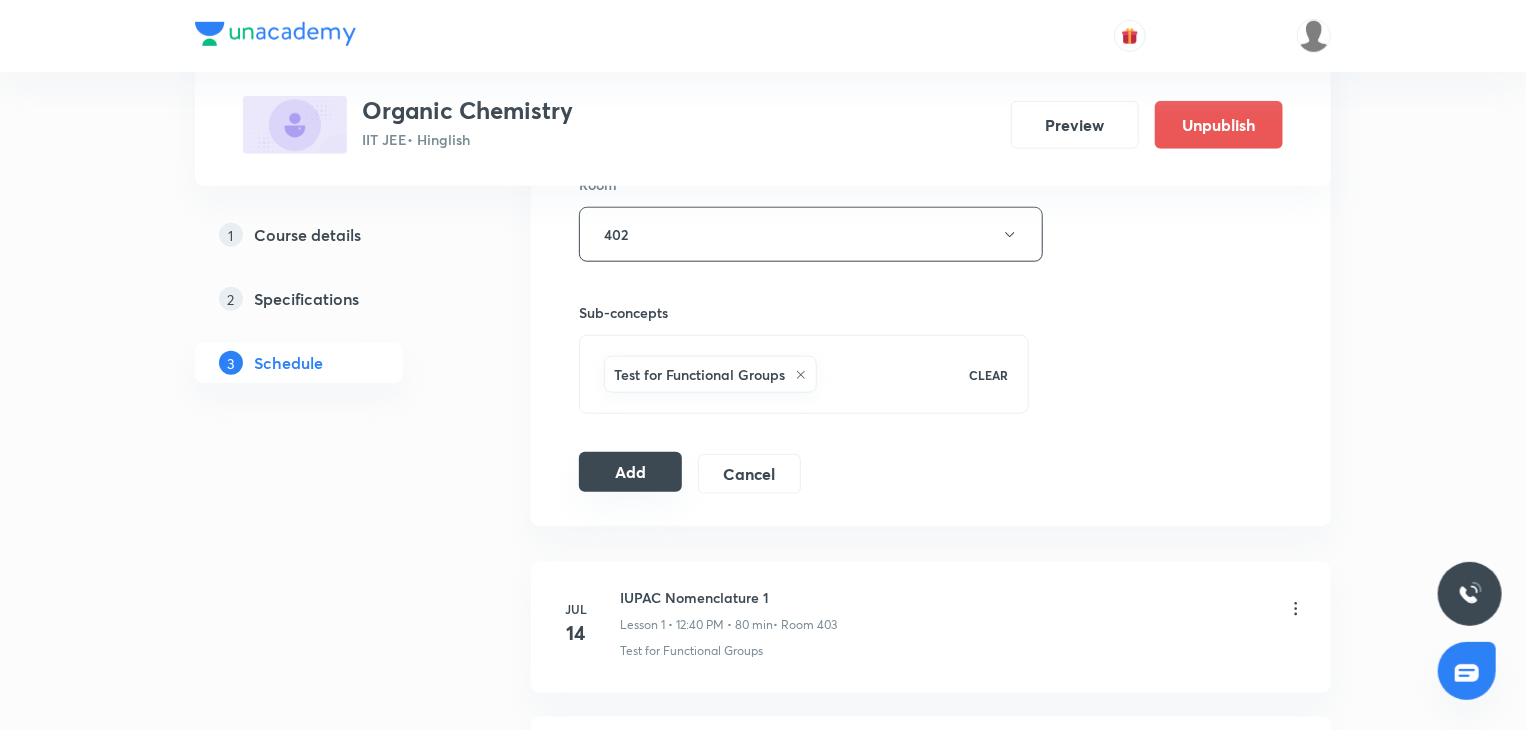 click on "Add" at bounding box center [630, 472] 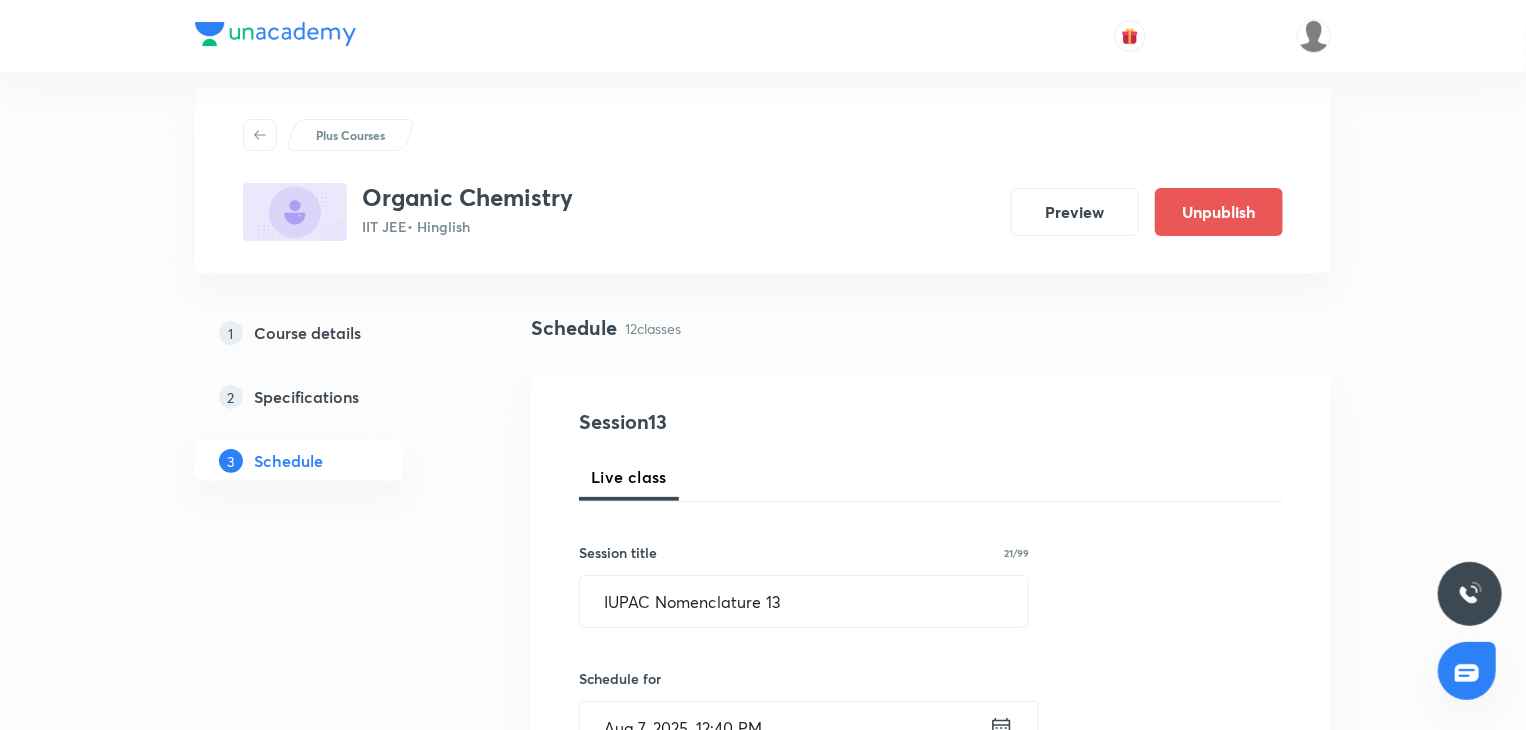 scroll, scrollTop: 0, scrollLeft: 0, axis: both 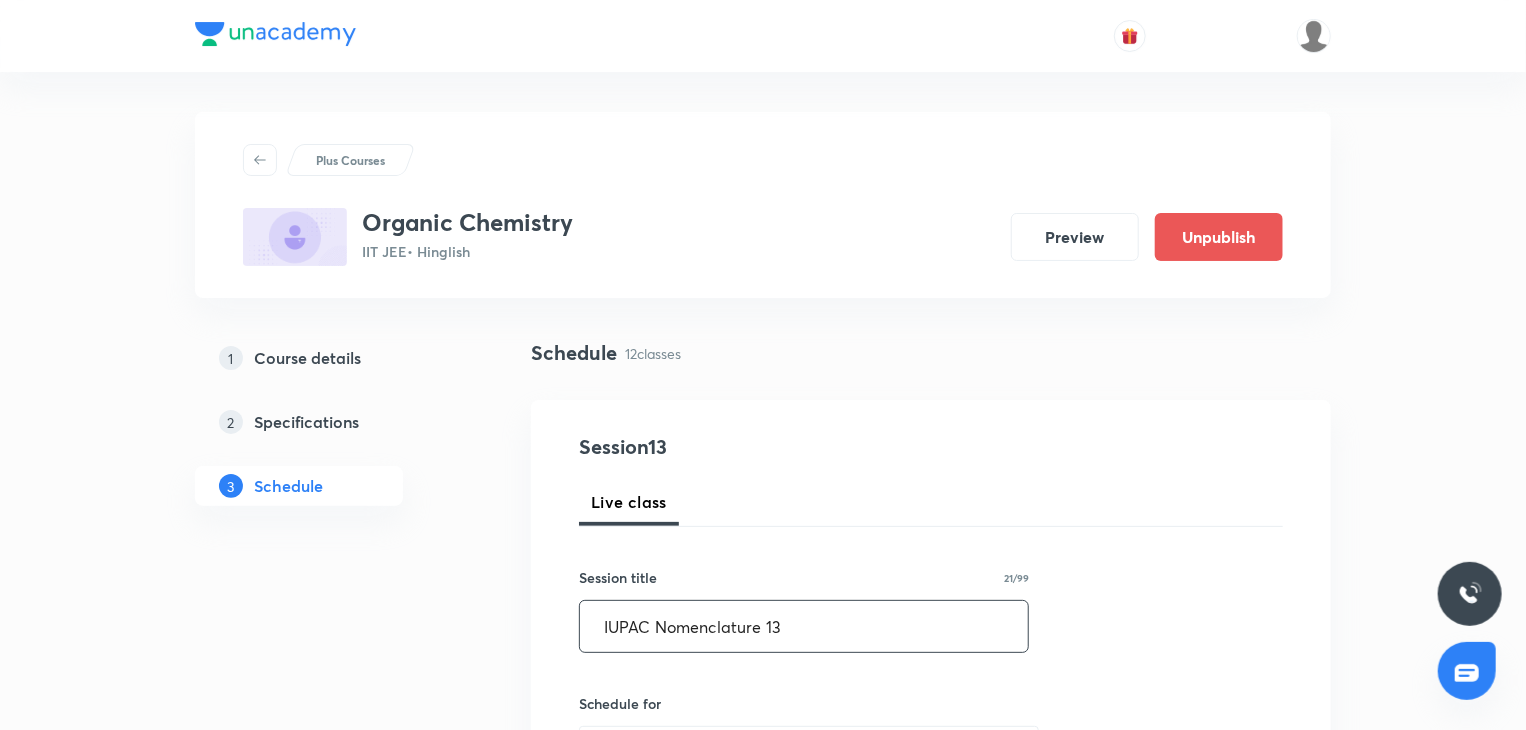 click on "IUPAC Nomenclature 13" at bounding box center [804, 626] 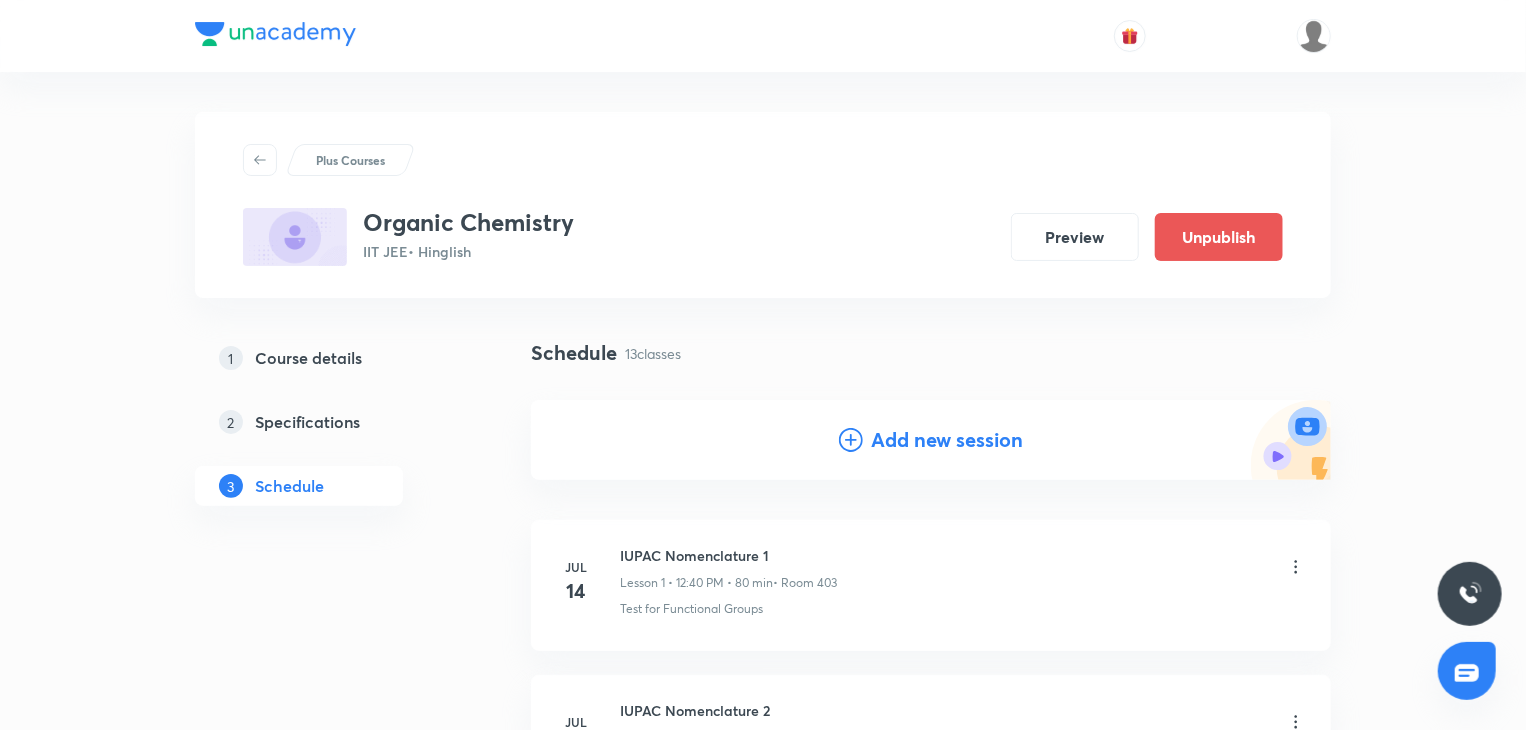 click on "Add new session" at bounding box center (947, 440) 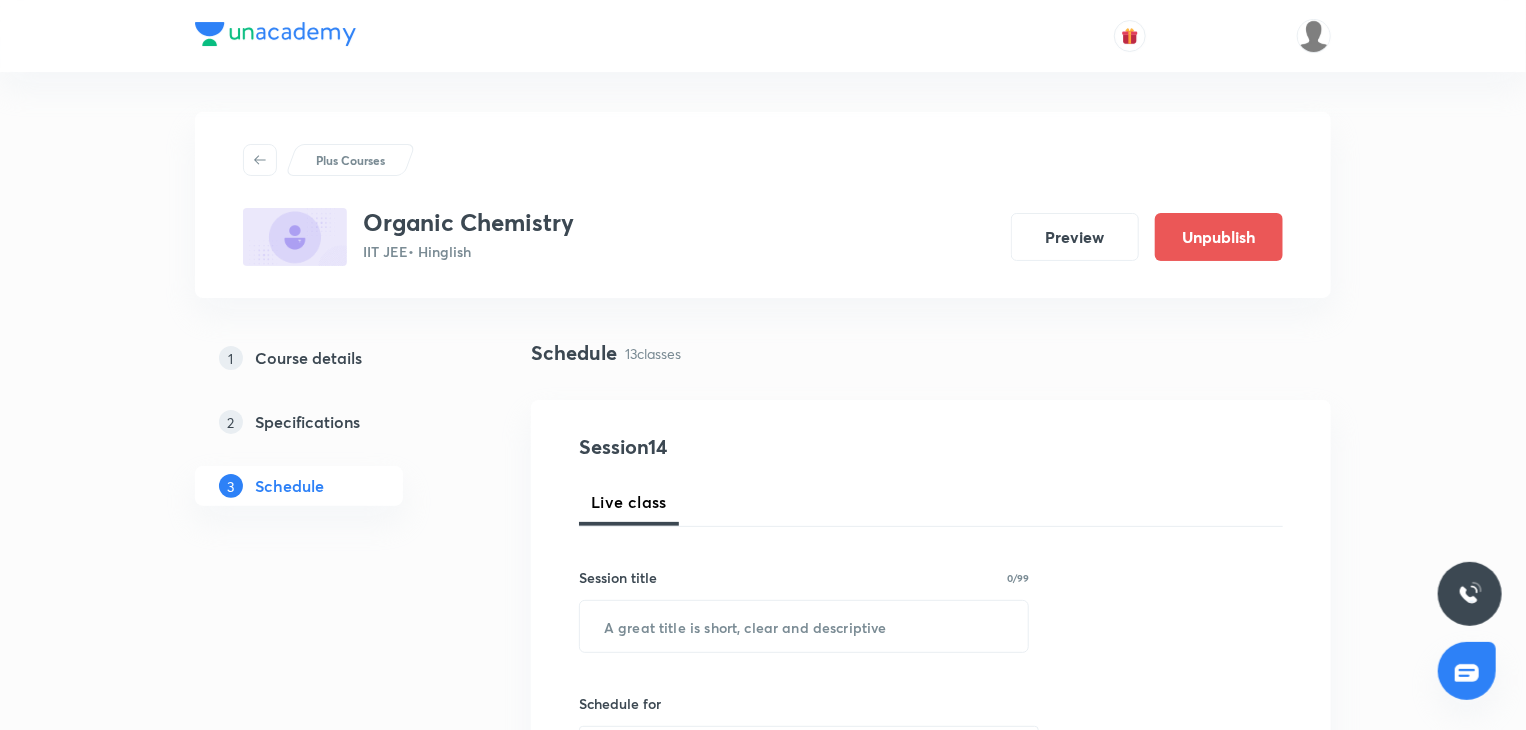 click on "Session title 0/99" at bounding box center [804, 577] 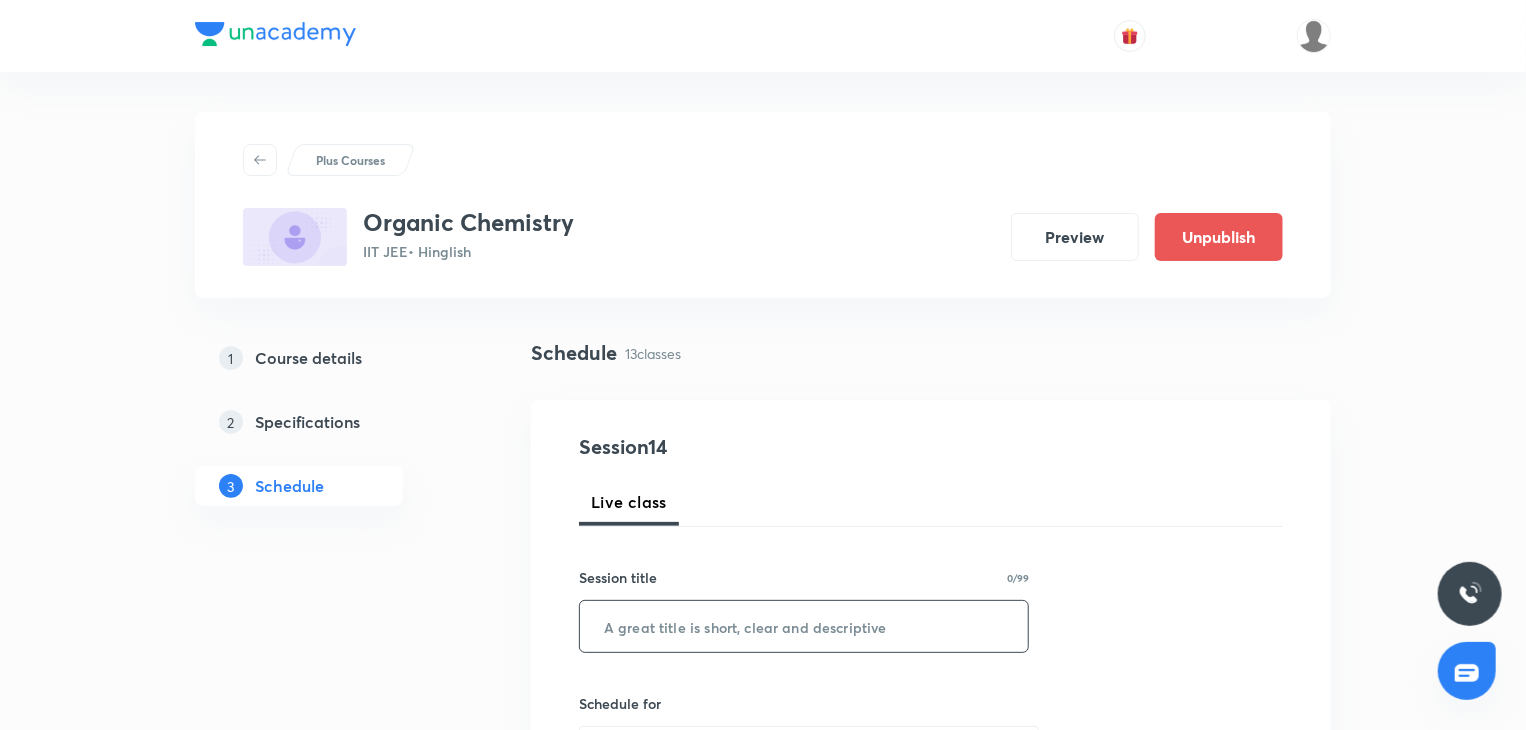click at bounding box center (804, 626) 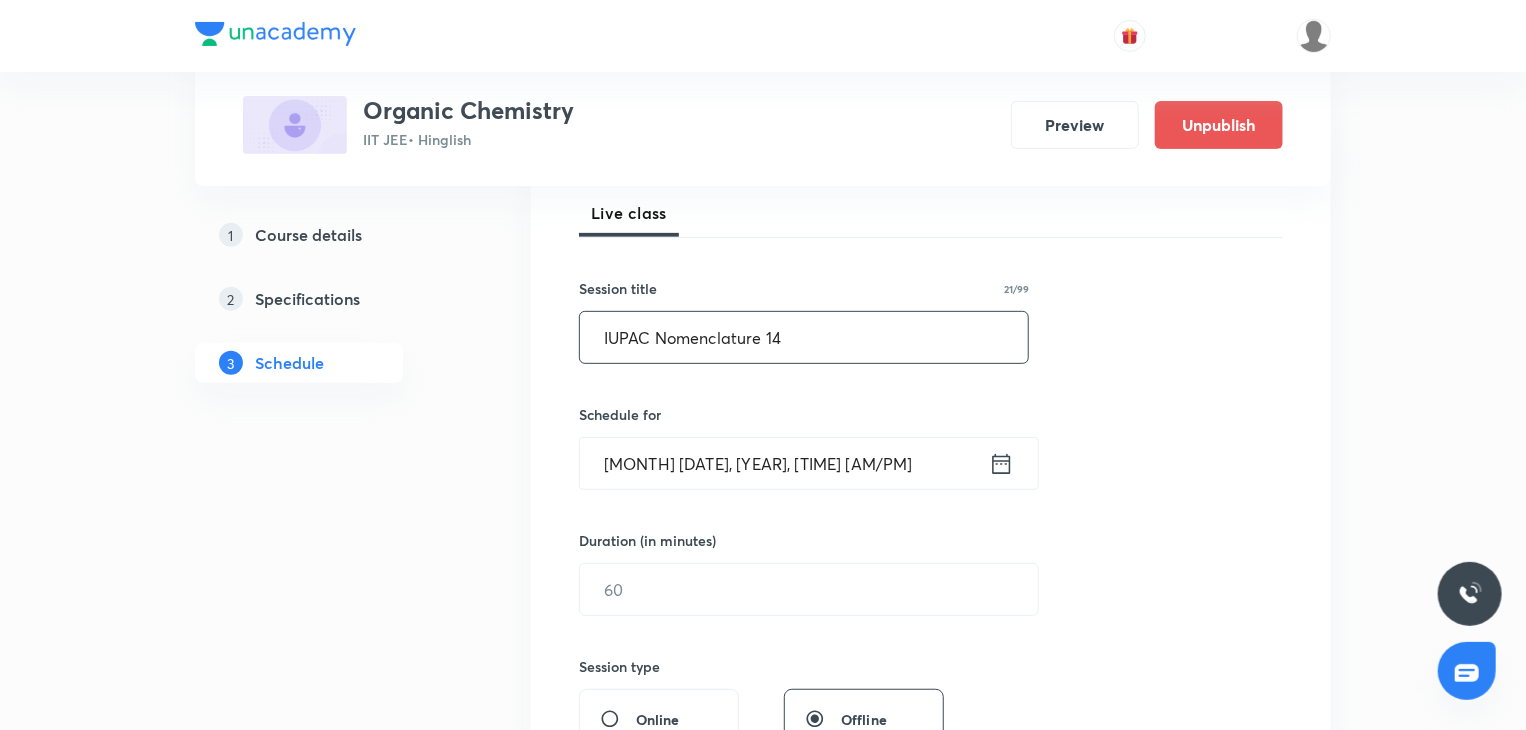 scroll, scrollTop: 400, scrollLeft: 0, axis: vertical 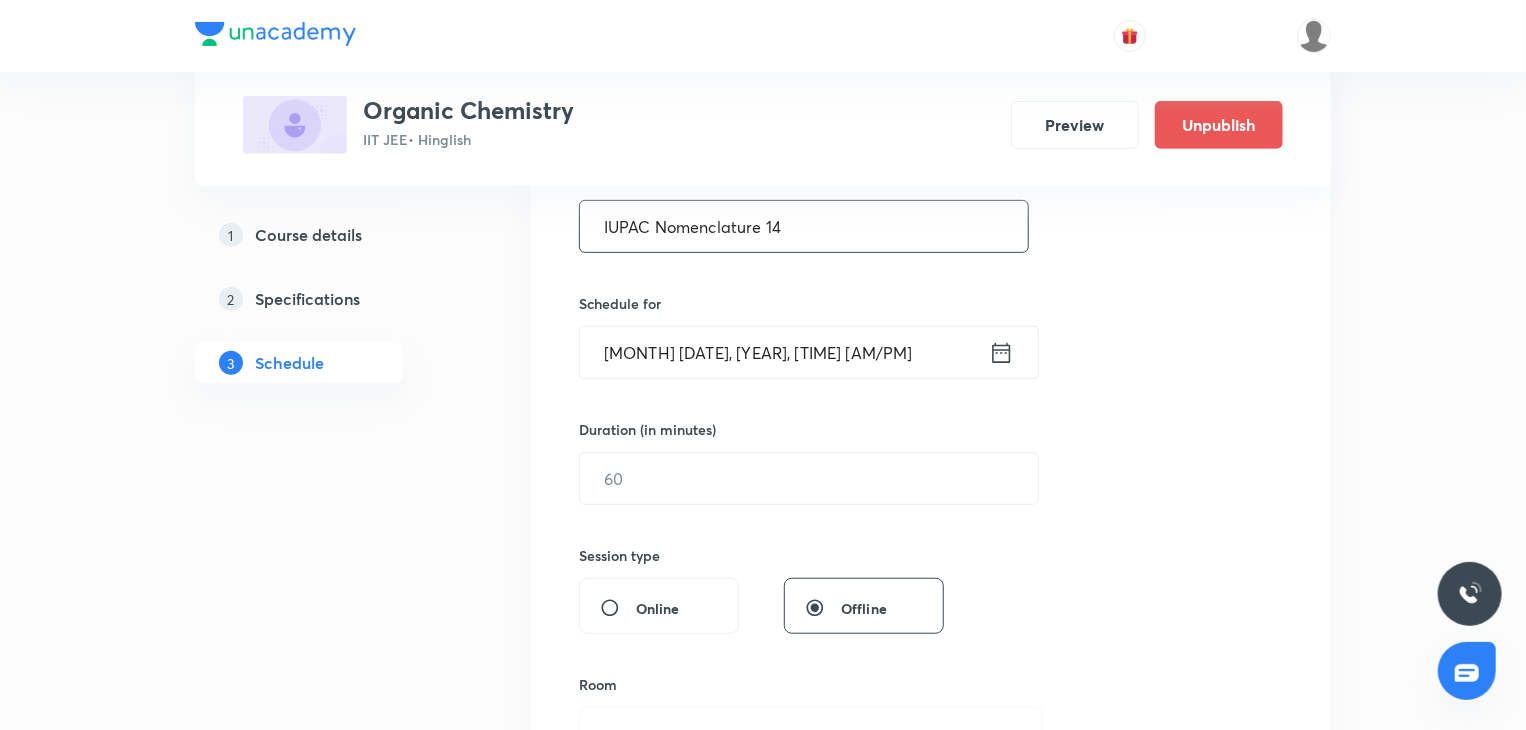 type on "IUPAC Nomenclature 14" 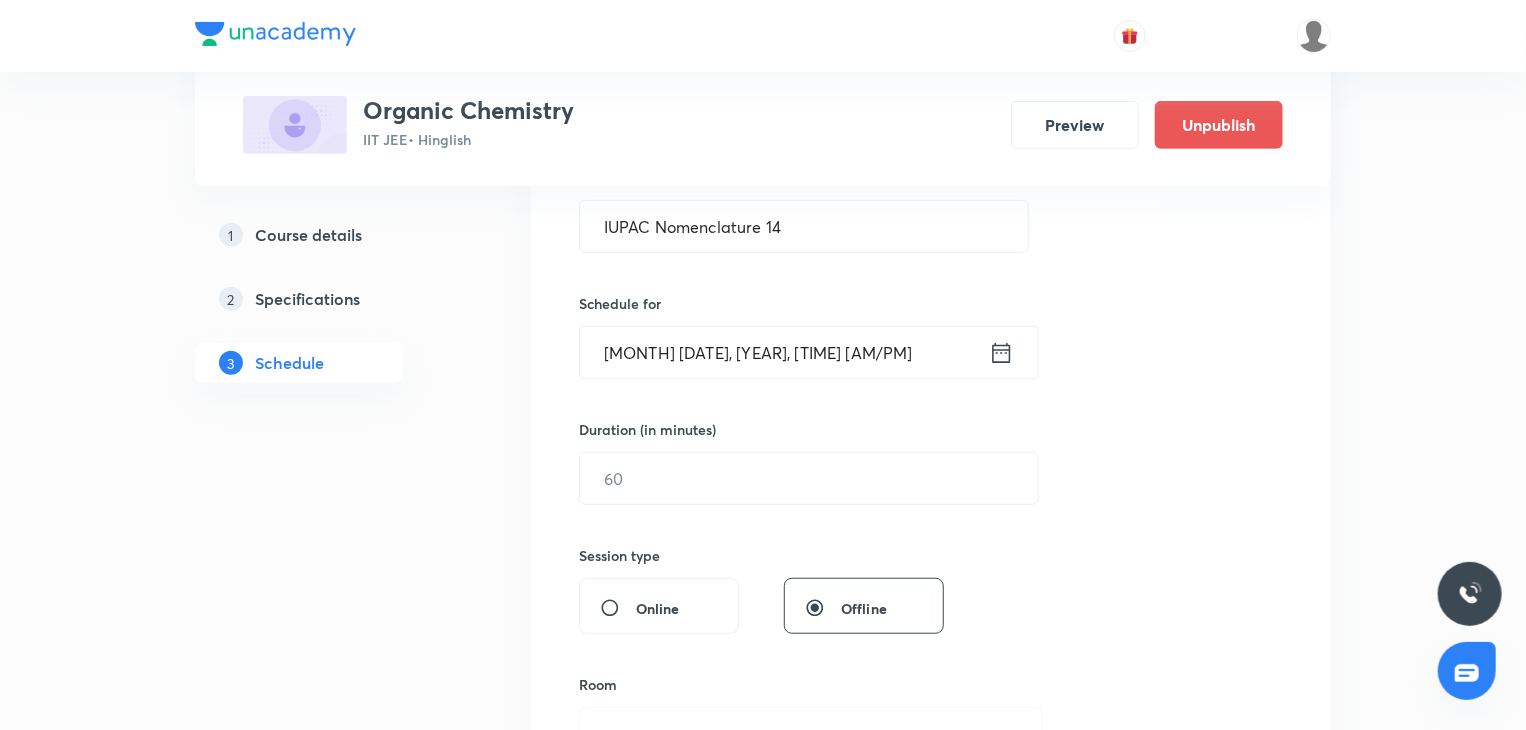 drag, startPoint x: 820, startPoint y: 192, endPoint x: 818, endPoint y: 264, distance: 72.02777 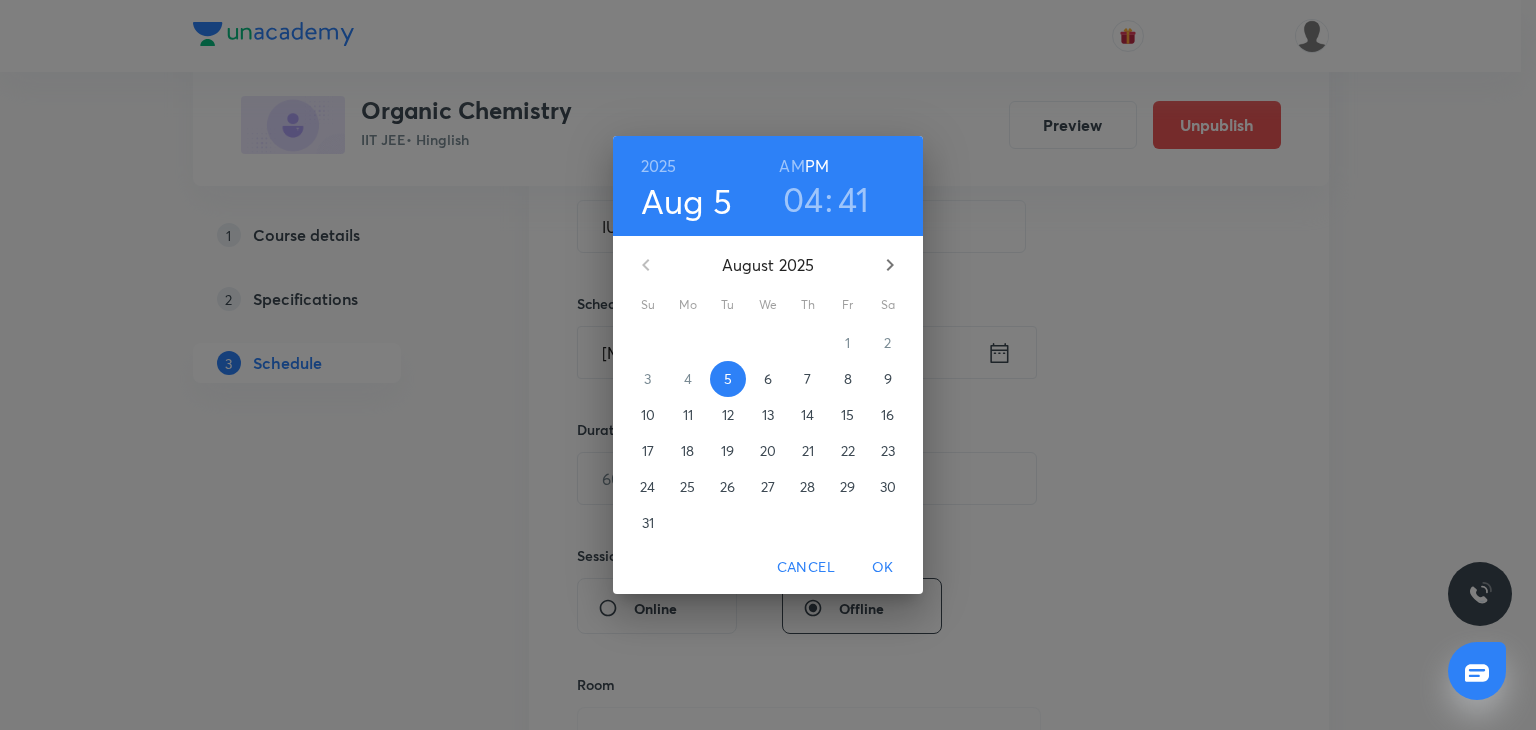 drag, startPoint x: 822, startPoint y: 362, endPoint x: 856, endPoint y: 384, distance: 40.496914 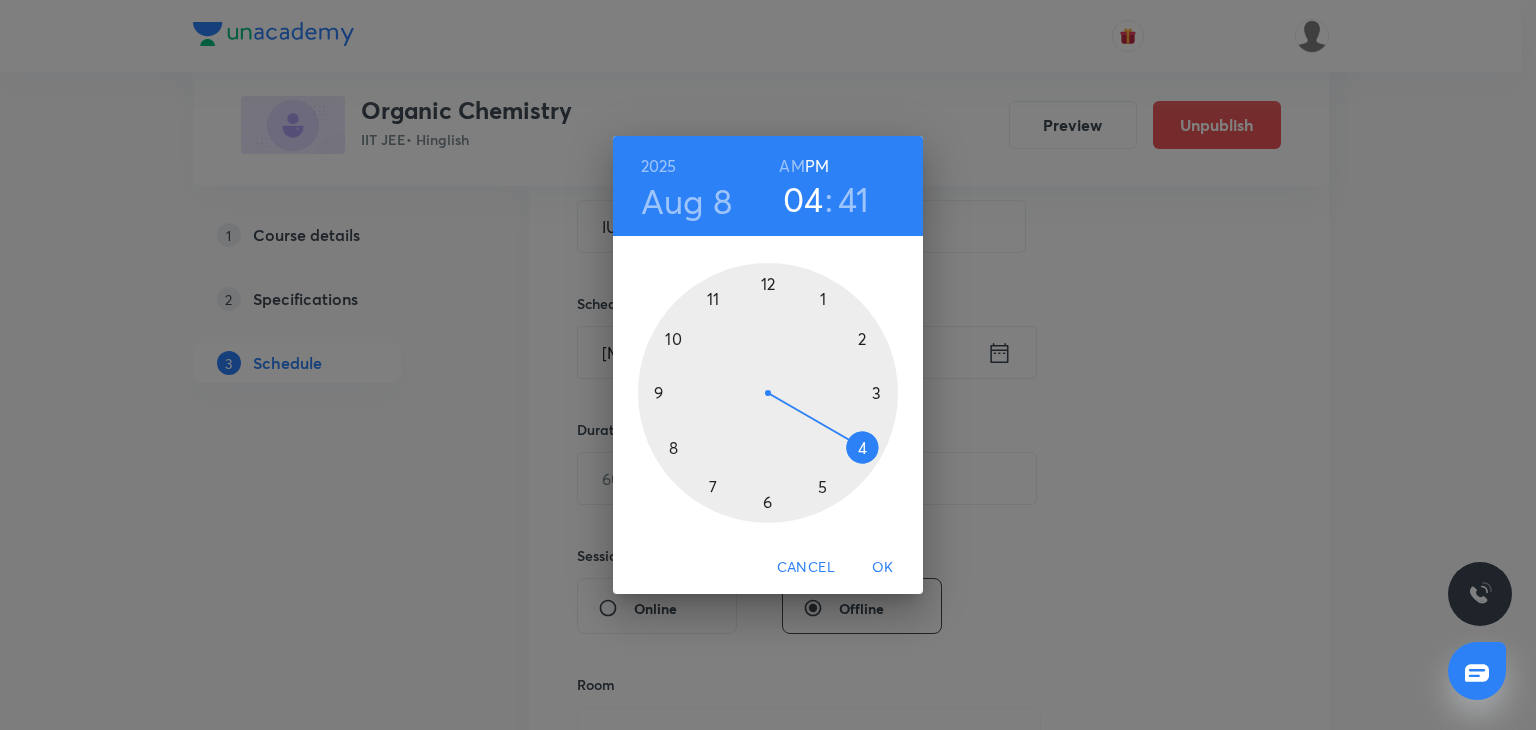 click on "AM" at bounding box center [791, 166] 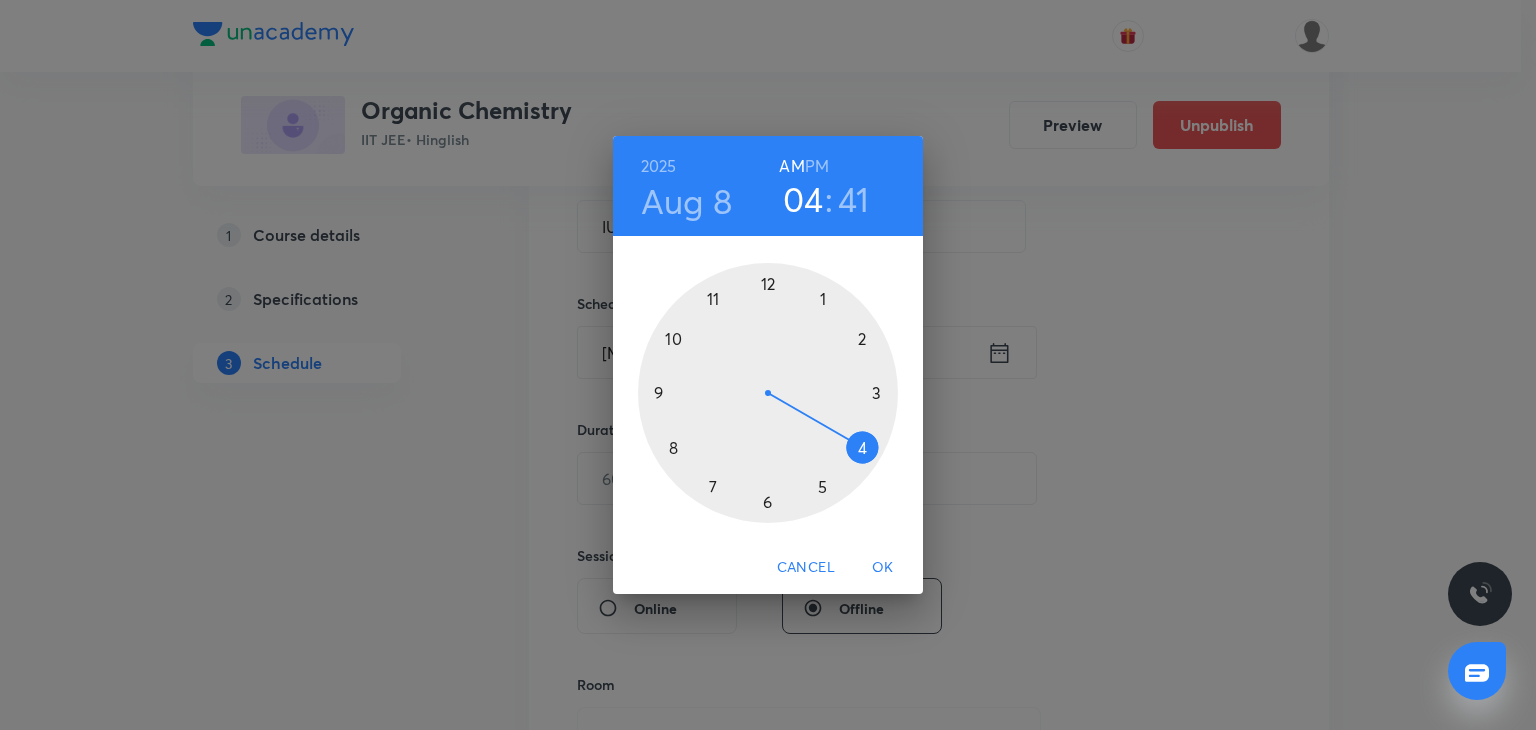 click at bounding box center [768, 393] 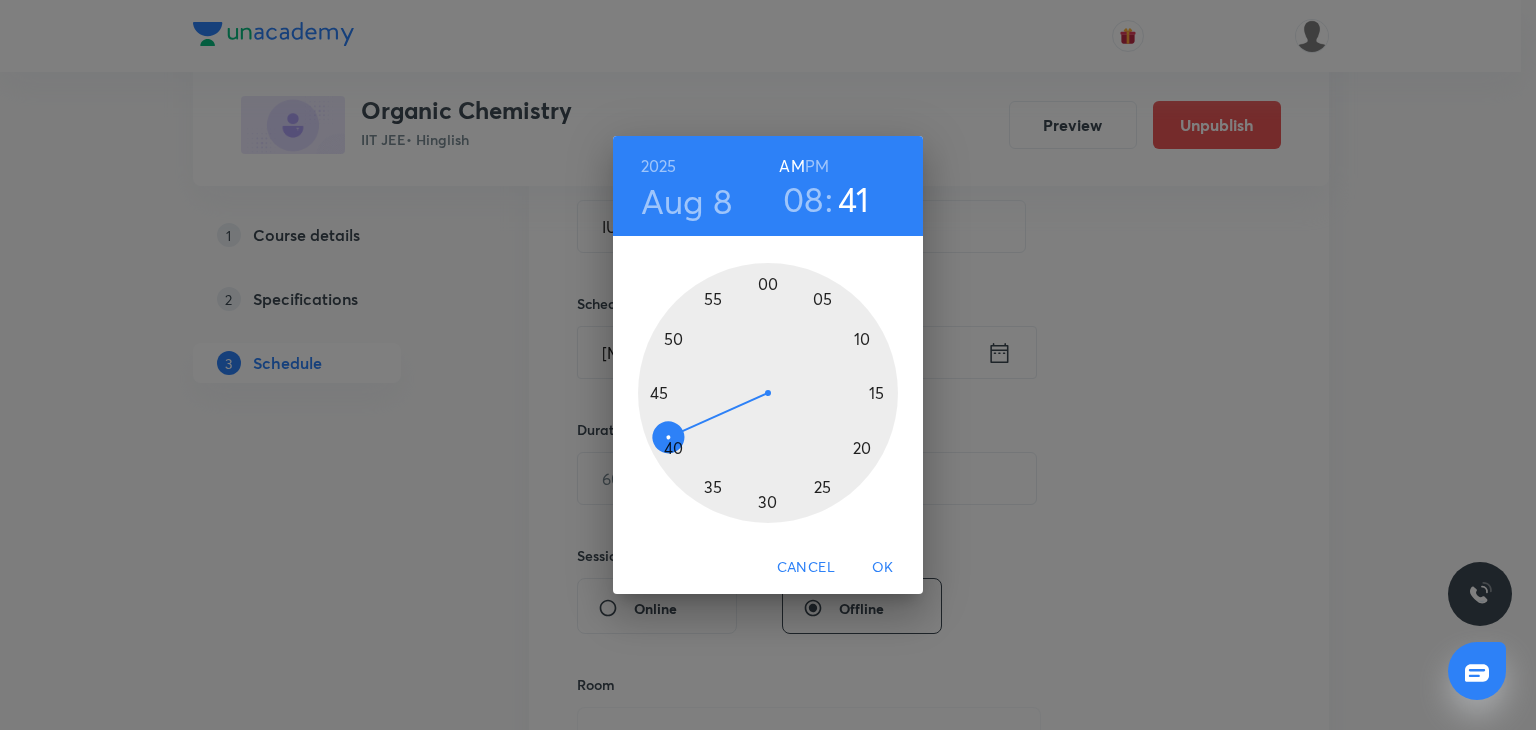 click at bounding box center [768, 393] 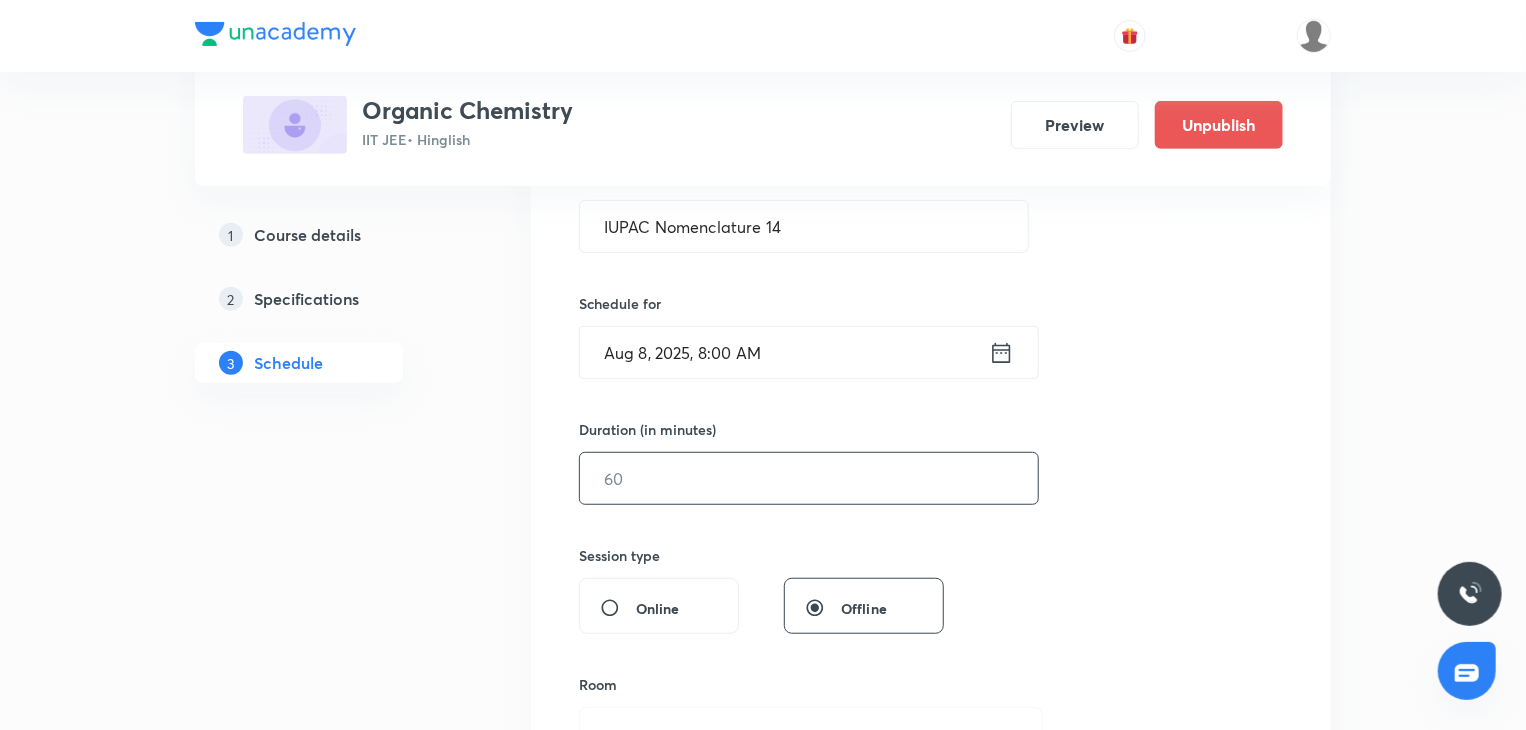 click at bounding box center (809, 478) 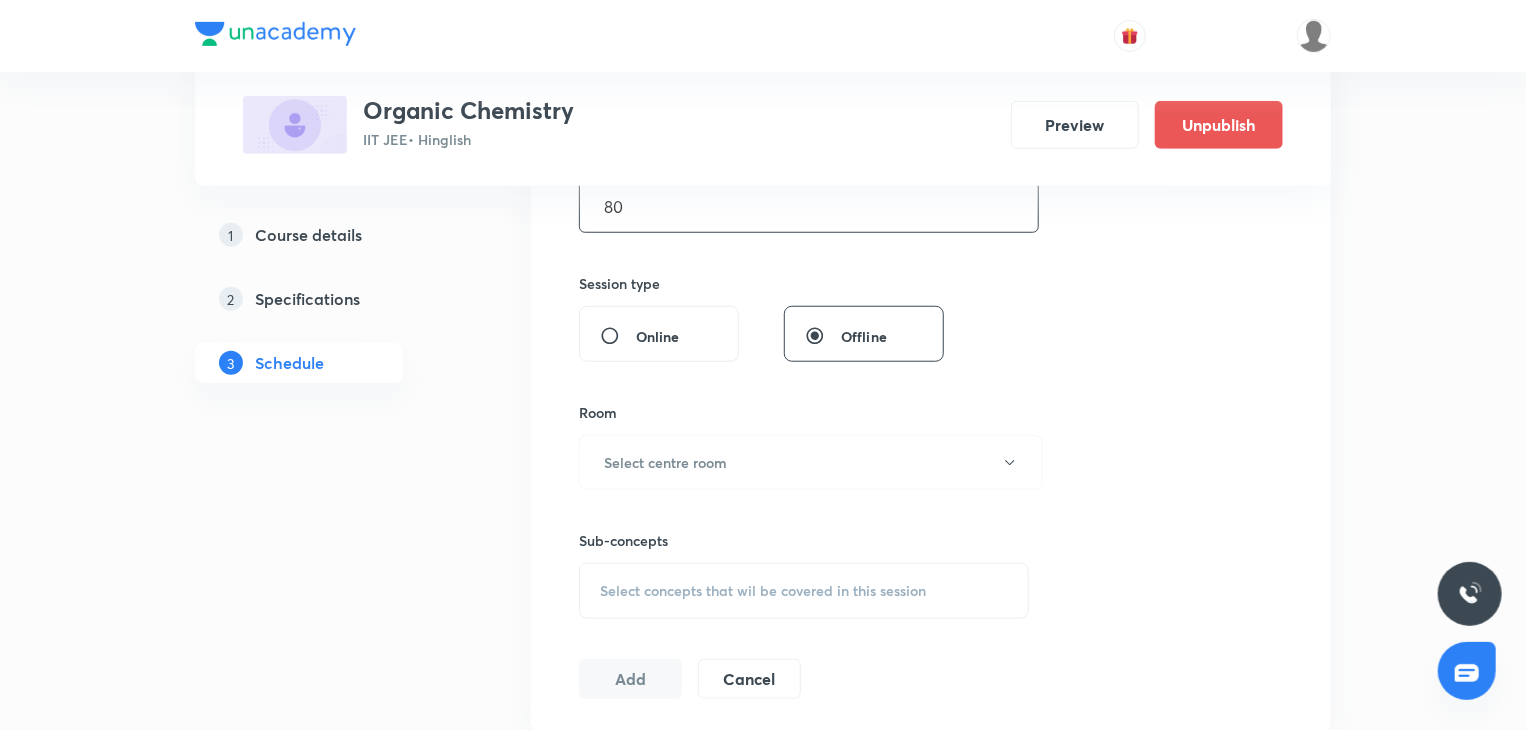 scroll, scrollTop: 1000, scrollLeft: 0, axis: vertical 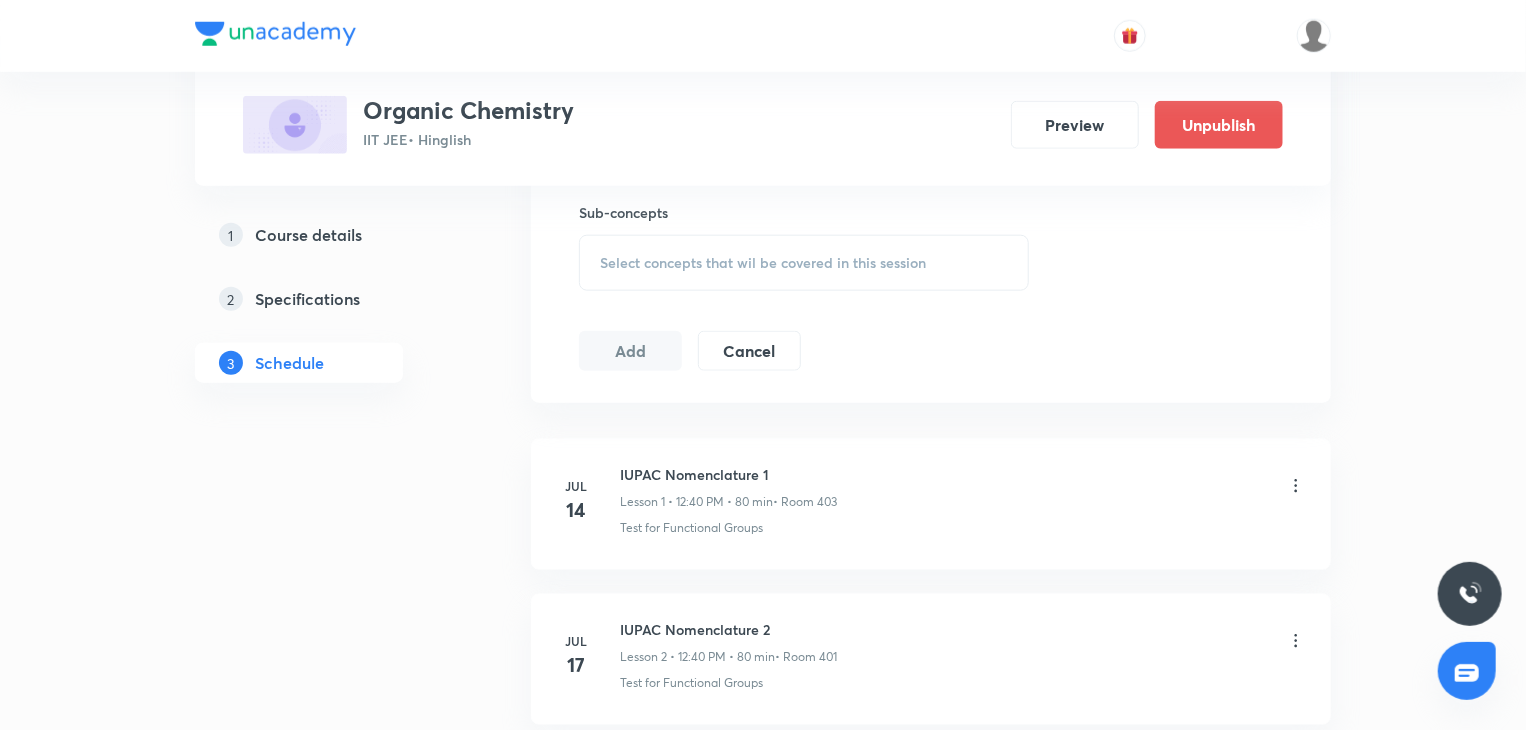type on "80" 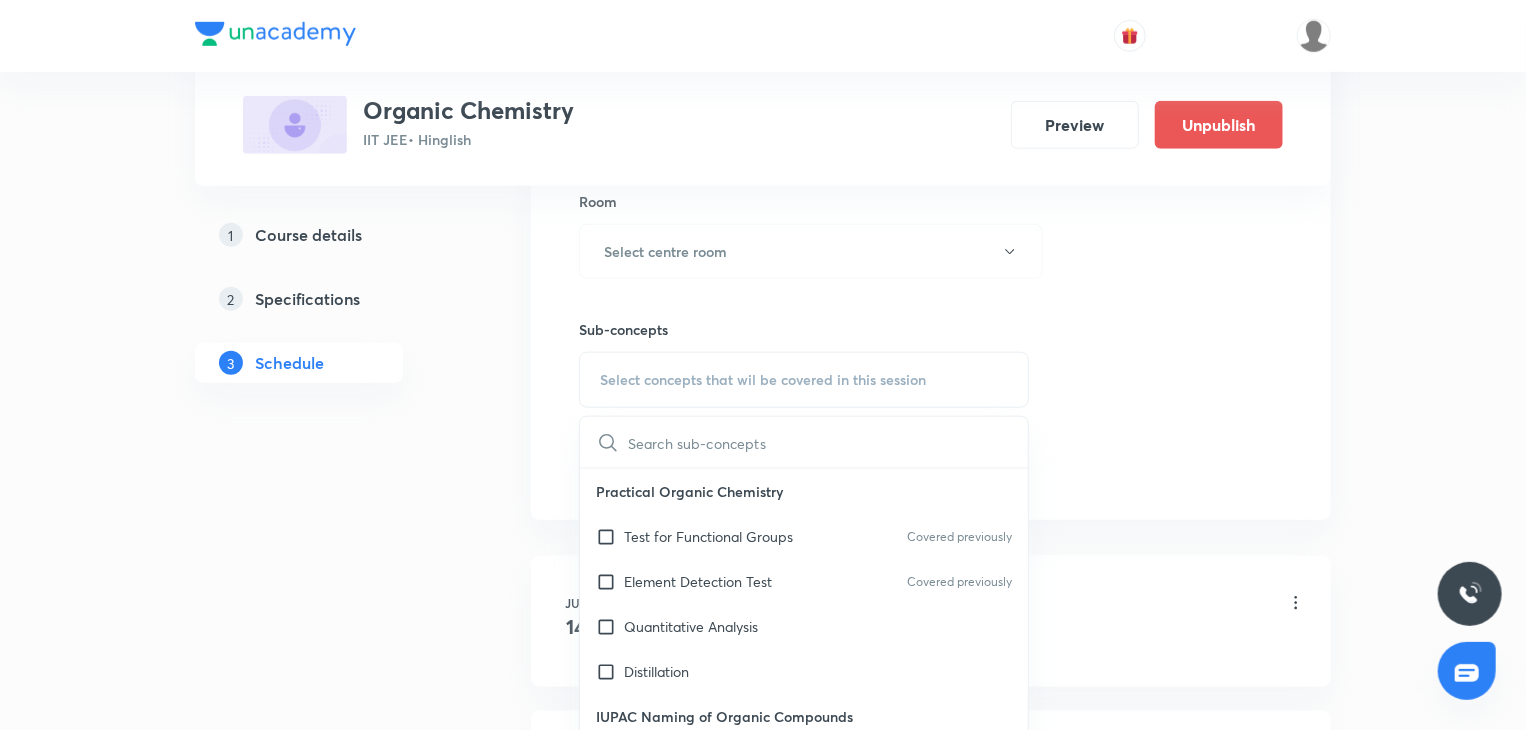 scroll, scrollTop: 800, scrollLeft: 0, axis: vertical 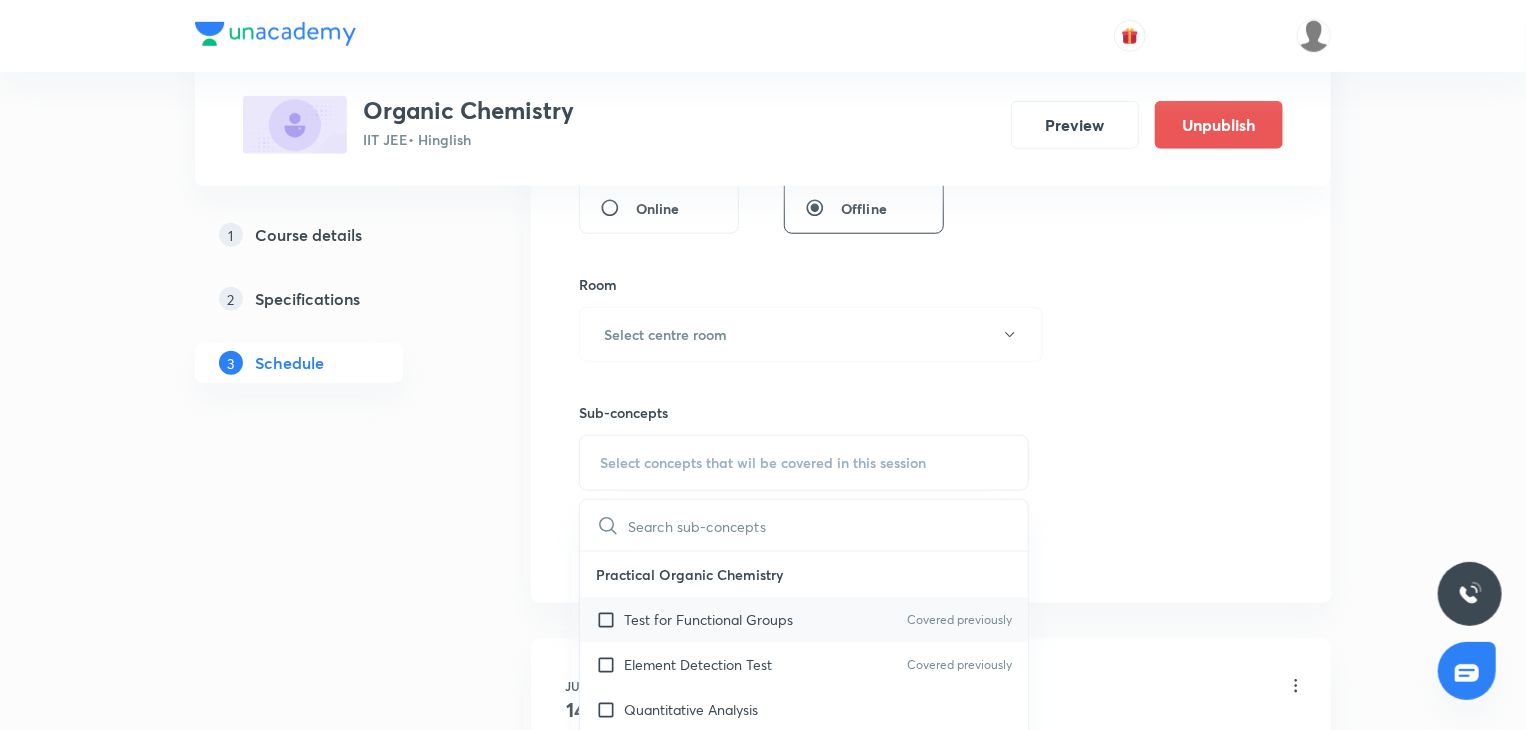 click on "Test for Functional Groups" at bounding box center [708, 619] 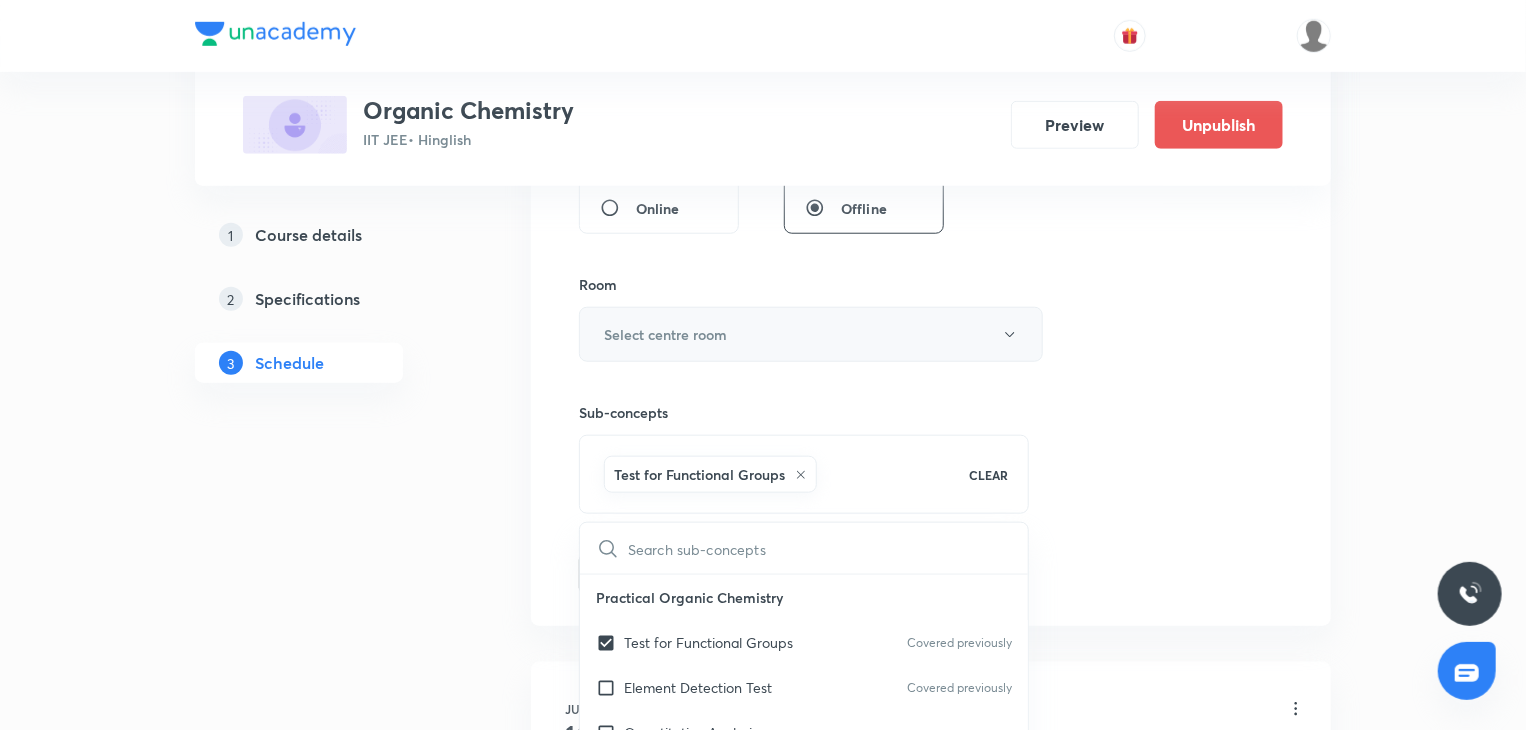 click on "Select centre room" at bounding box center (811, 334) 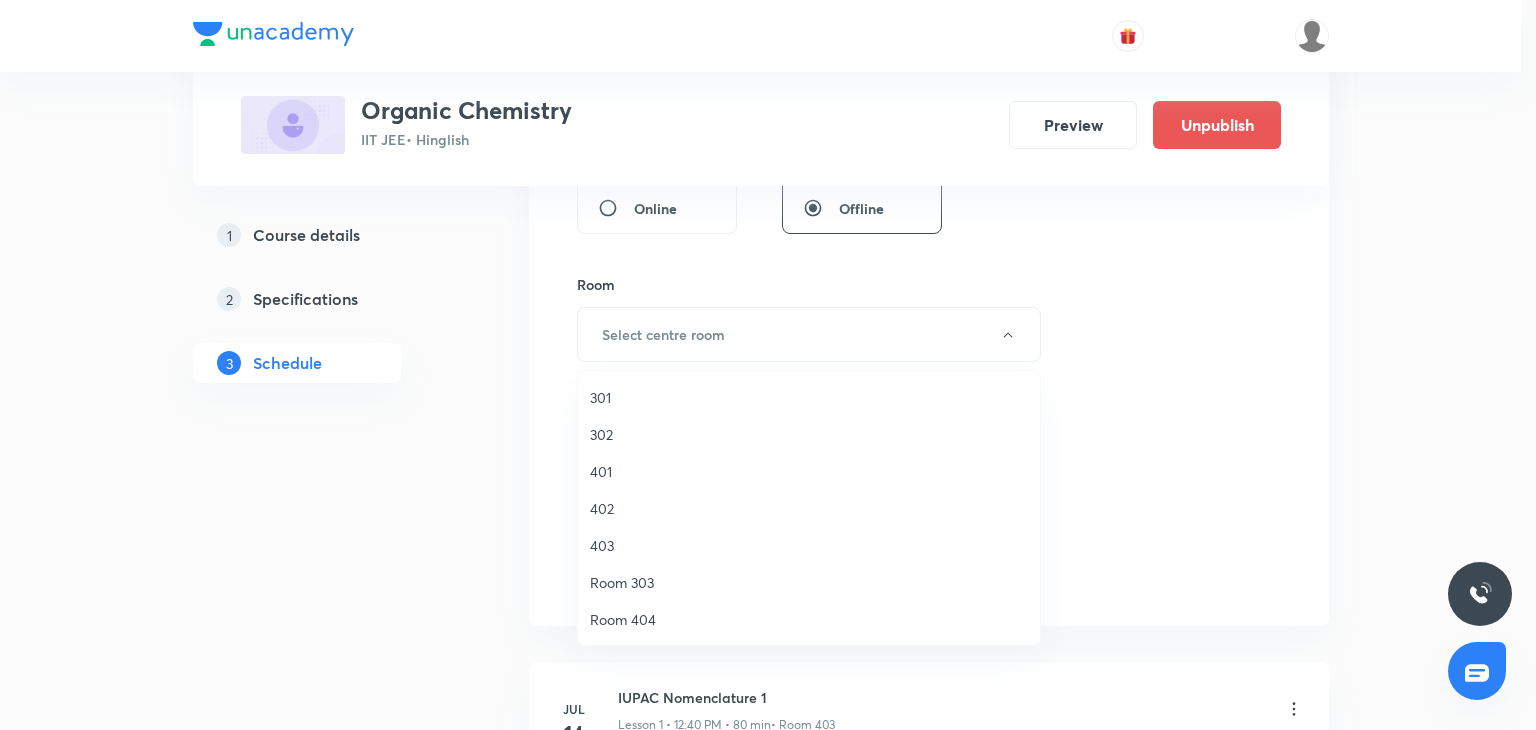 click on "401" at bounding box center (809, 471) 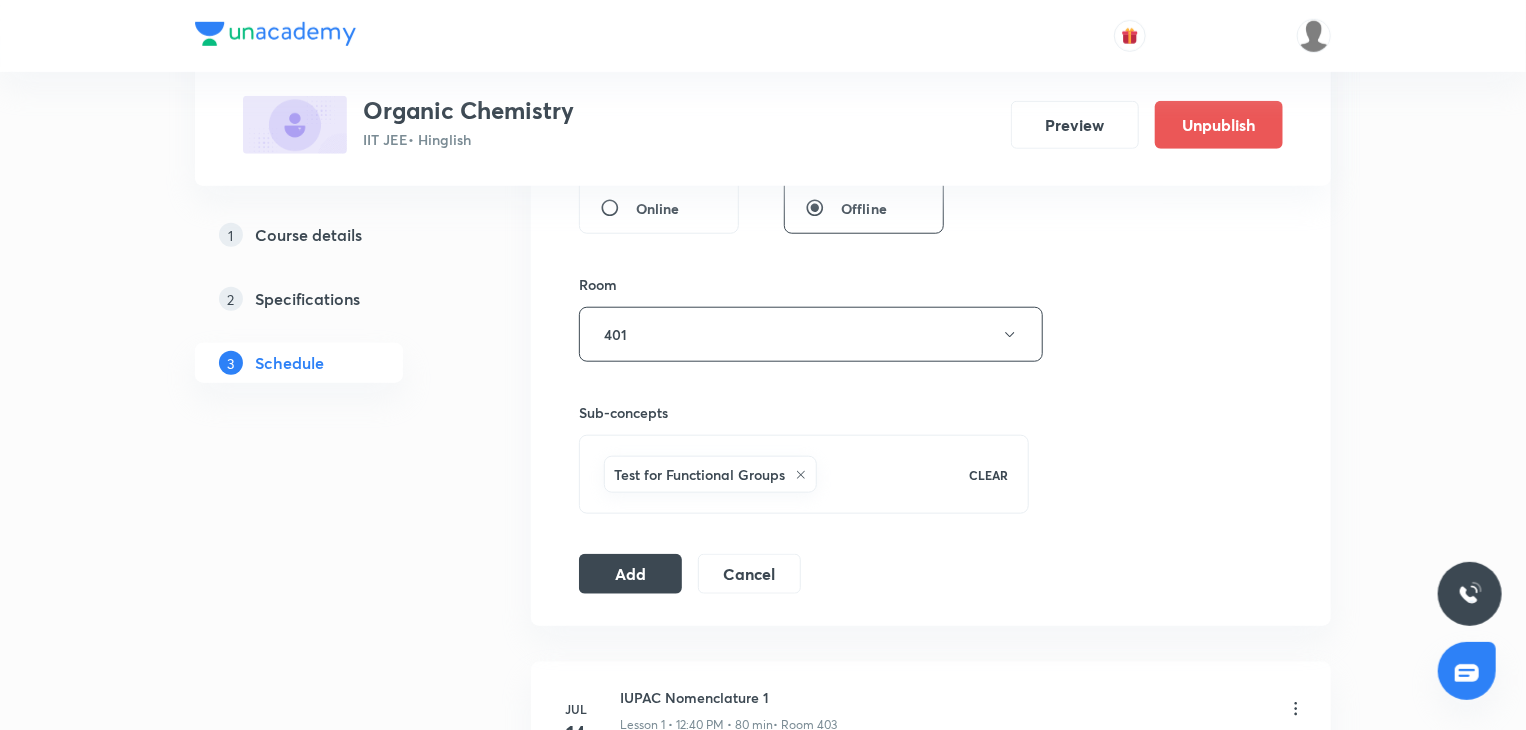click on "Session  [NUMBER] Live class Session title [NUMBER]/99 IUPAC Nomenclature [NUMBER] ​ Schedule for [MONTH] [DATE], [YEAR], [TIME] ​ Duration (in minutes) [NUMBER] ​   Session type Online Offline Room [NUMBER] Sub-concepts Test for Functional Groups CLEAR Add Cancel" at bounding box center (931, 113) 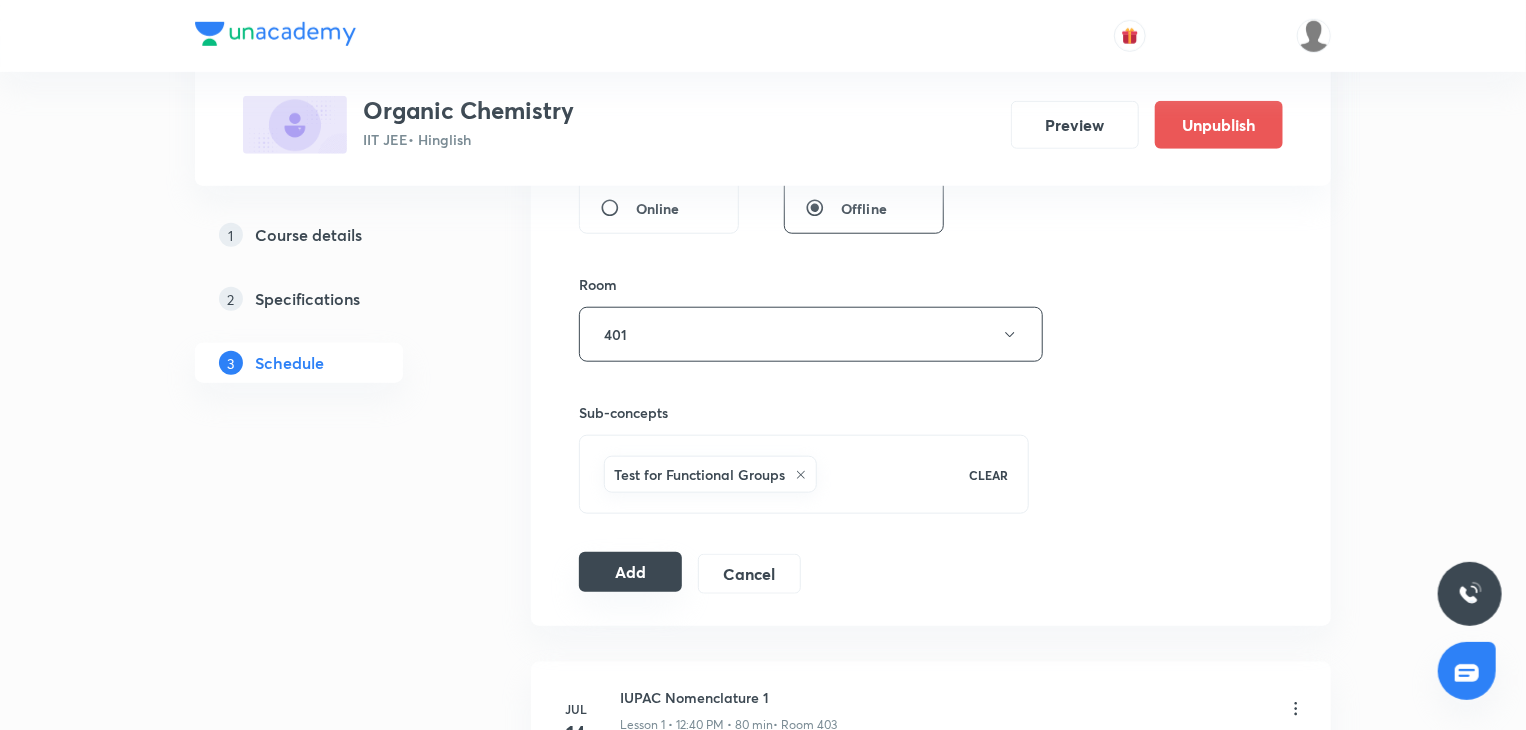 click on "Add" at bounding box center [630, 572] 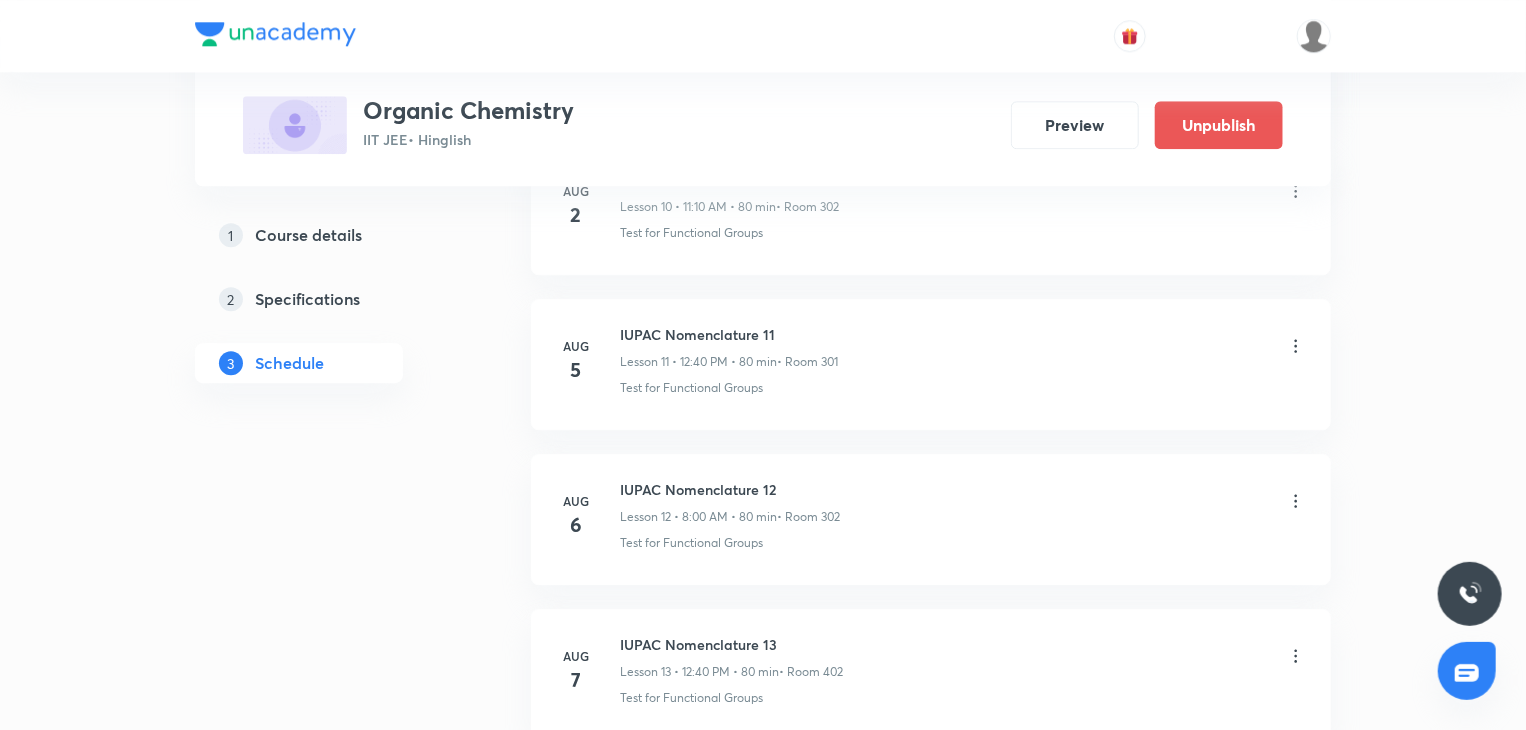 scroll, scrollTop: 2704, scrollLeft: 0, axis: vertical 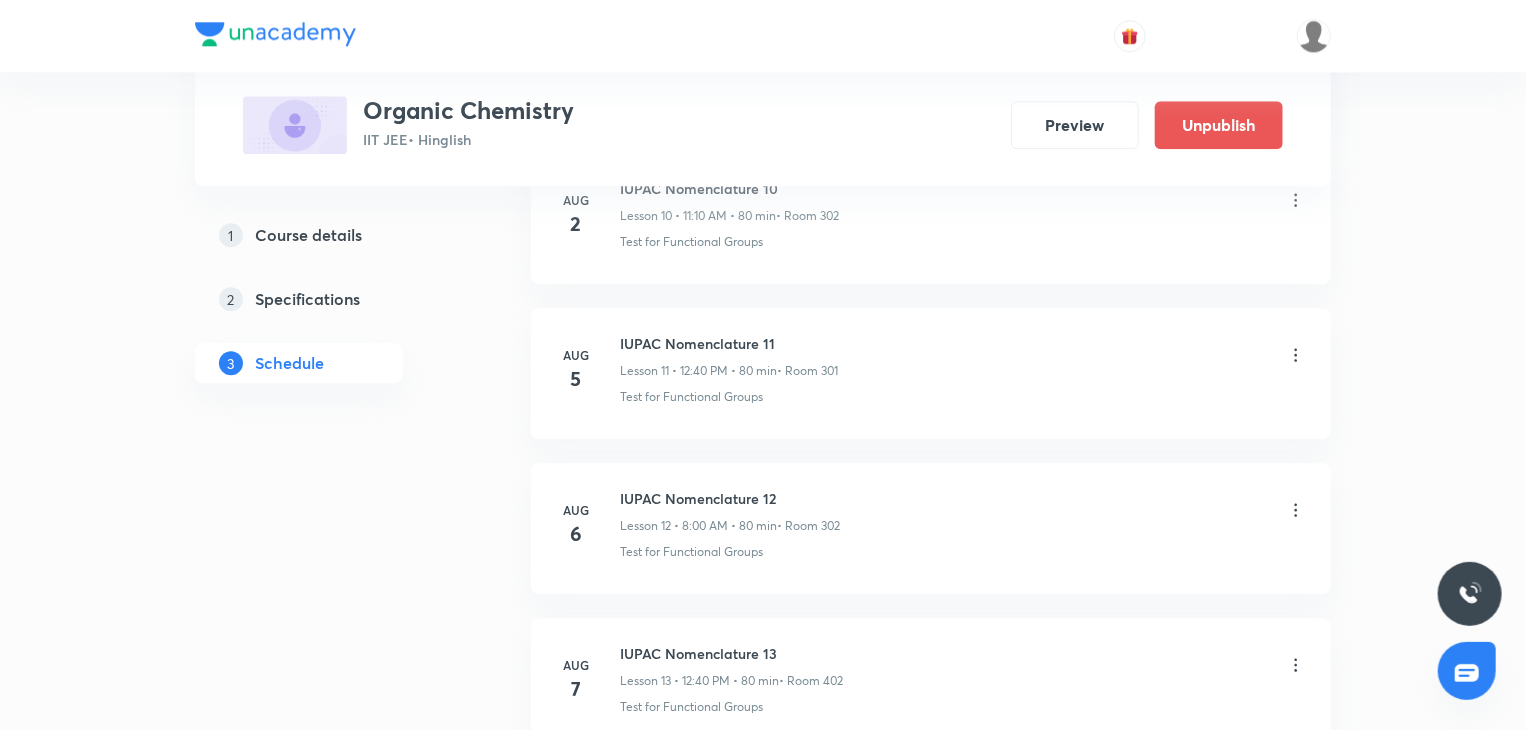 type 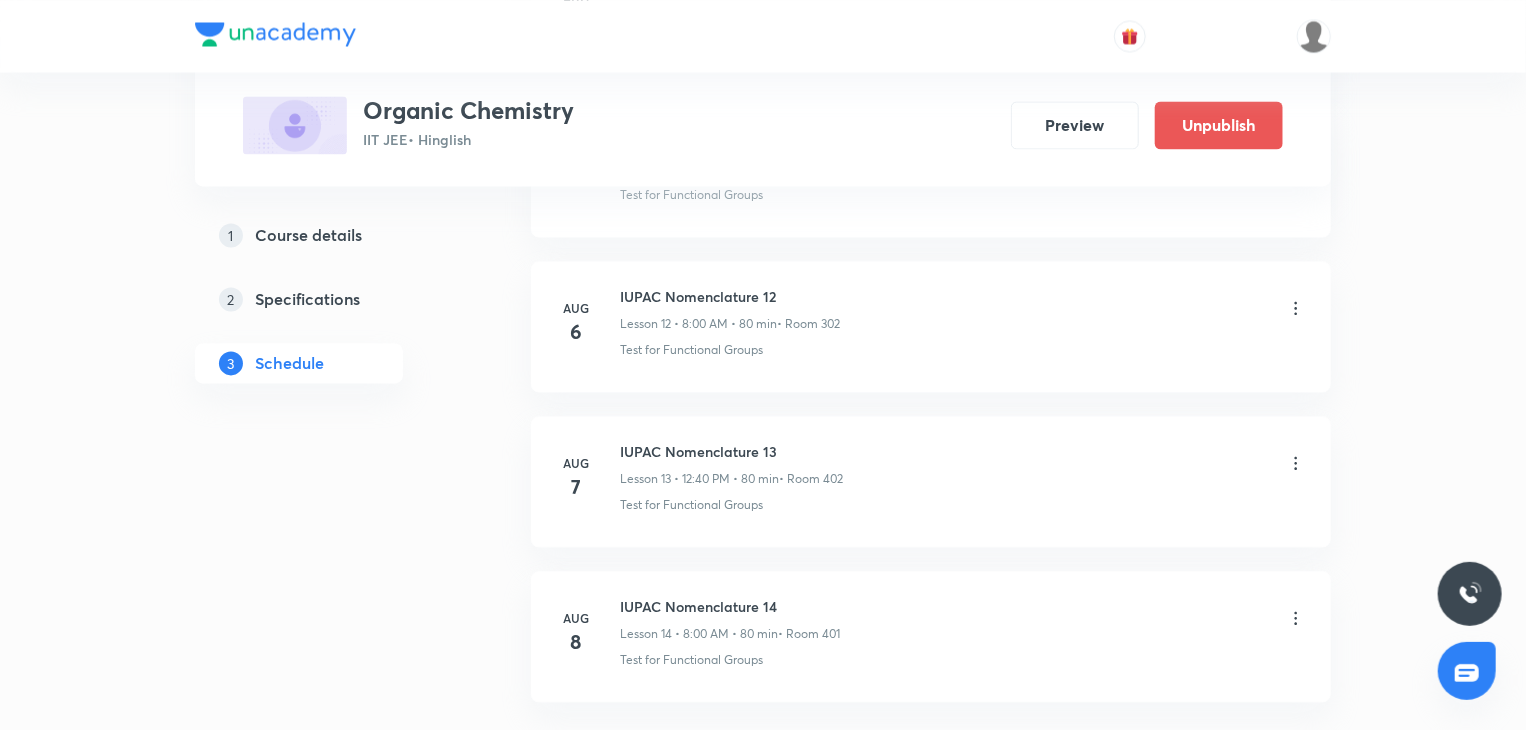 scroll, scrollTop: 2119, scrollLeft: 0, axis: vertical 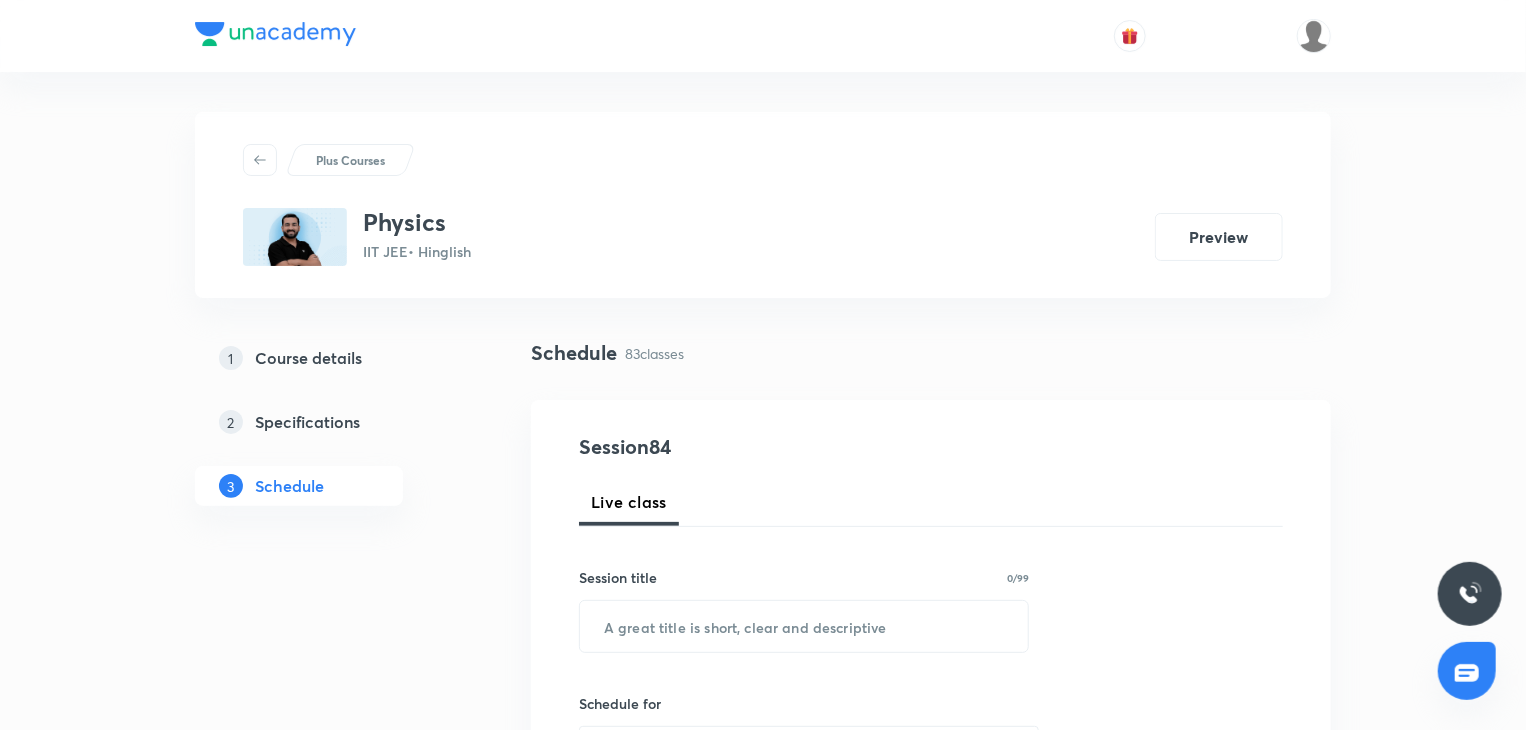 click on "Plus Courses Physics IIT JEE  • Hinglish Preview 1 Course details 2 Specifications 3 Schedule Schedule 83  classes Session  84 Live class Session title 0/99 ​ Schedule for Aug 5, 2025, 4:42 PM ​ Duration (in minutes) ​ Educator Select an educator   Session type Online Offline Room Select centre room Sub-concepts Select concepts that wil be covered in this session Add Cancel Apr 5 Basic Maths 1 Lesson 1 • 8:00 AM • 80 min  • Room 403 Thermometry Apr 5 Basic Maths 2 Lesson 2 • 11:10 AM • 80 min  • Room 302 Heat and Thermometry Apr 7 Basic Maths 3 Lesson 3 • 11:10 AM • 80 min  • Room 401 Thermometry Apr 7 Basic Maths 4 Lesson 4 • 12:40 PM • 80 min  • Room 401 Heat and Thermometry Apr 9 Basic Maths 5 Lesson 5 • 8:00 AM • 80 min  • Room 302 Heat and Thermometry Apr 9 Basic Maths 6 Lesson 6 • 9:30 AM • 80 min  • Room 302 Heat and Thermometry Apr 11 Basic Maths 7 Lesson 7 • 12:40 PM • 80 min  • Room 401 Thermometry Apr 16 Basic Maths 8  • Room 401 Apr 16 18" at bounding box center (763, 7298) 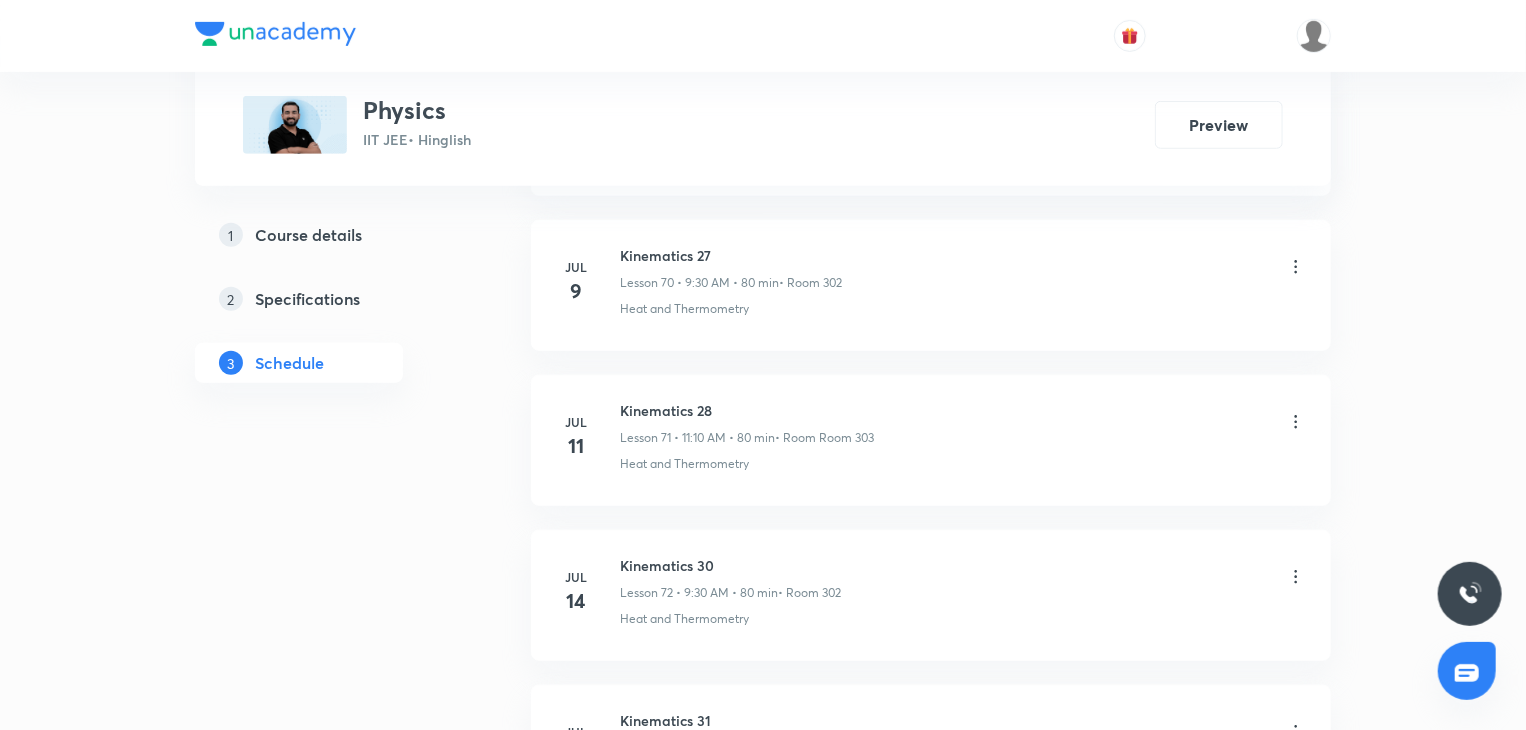 scroll, scrollTop: 13831, scrollLeft: 0, axis: vertical 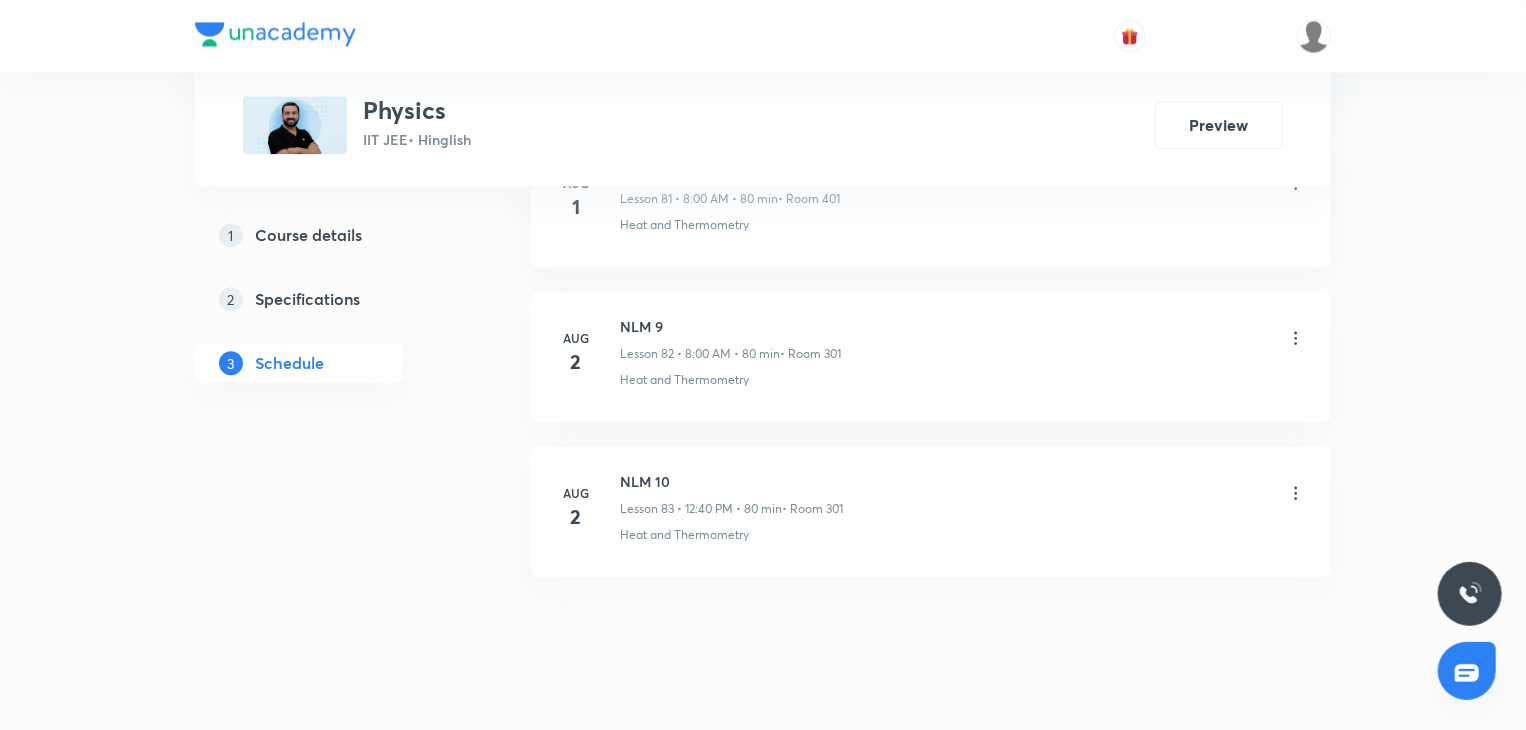 click on "NLM 10" at bounding box center (731, 481) 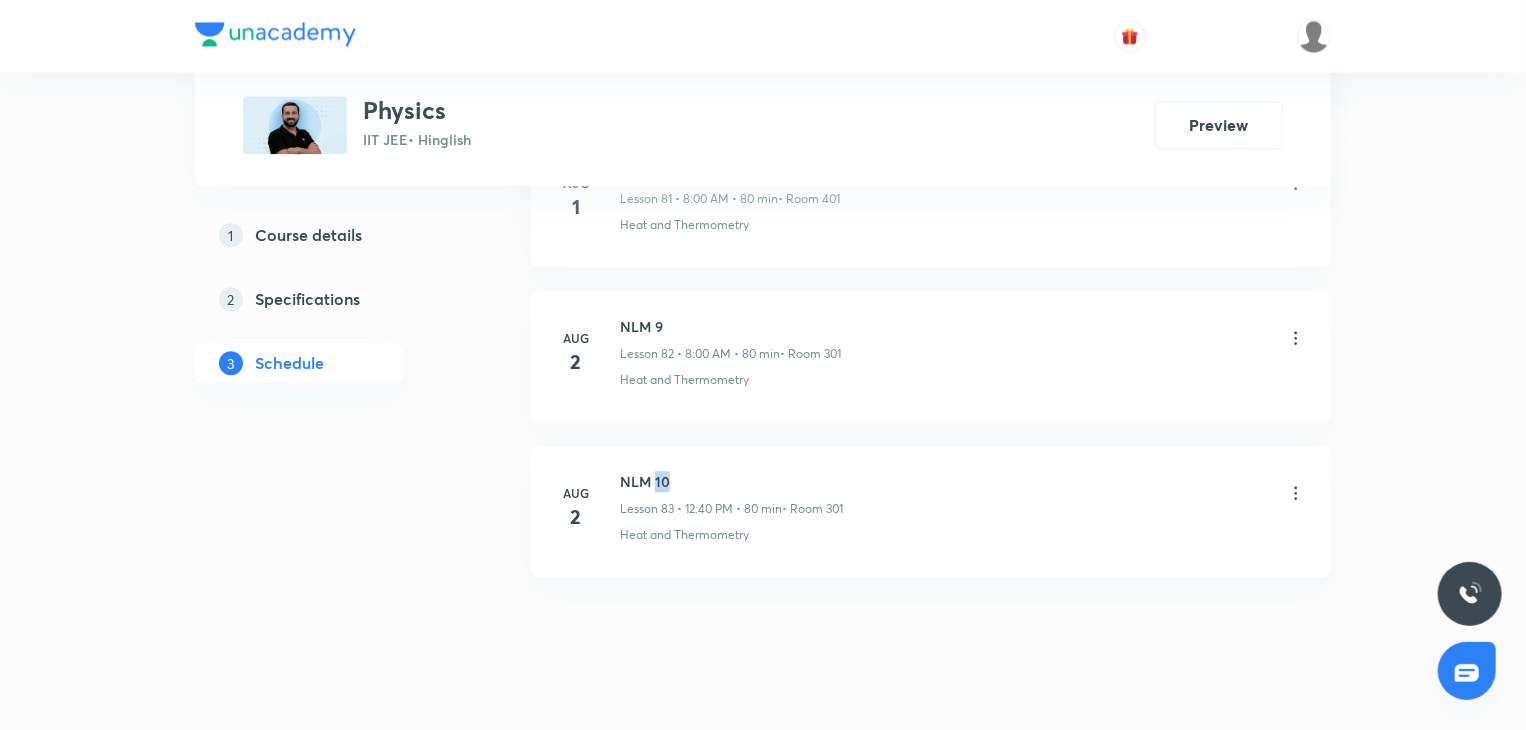 click on "NLM 10" at bounding box center [731, 481] 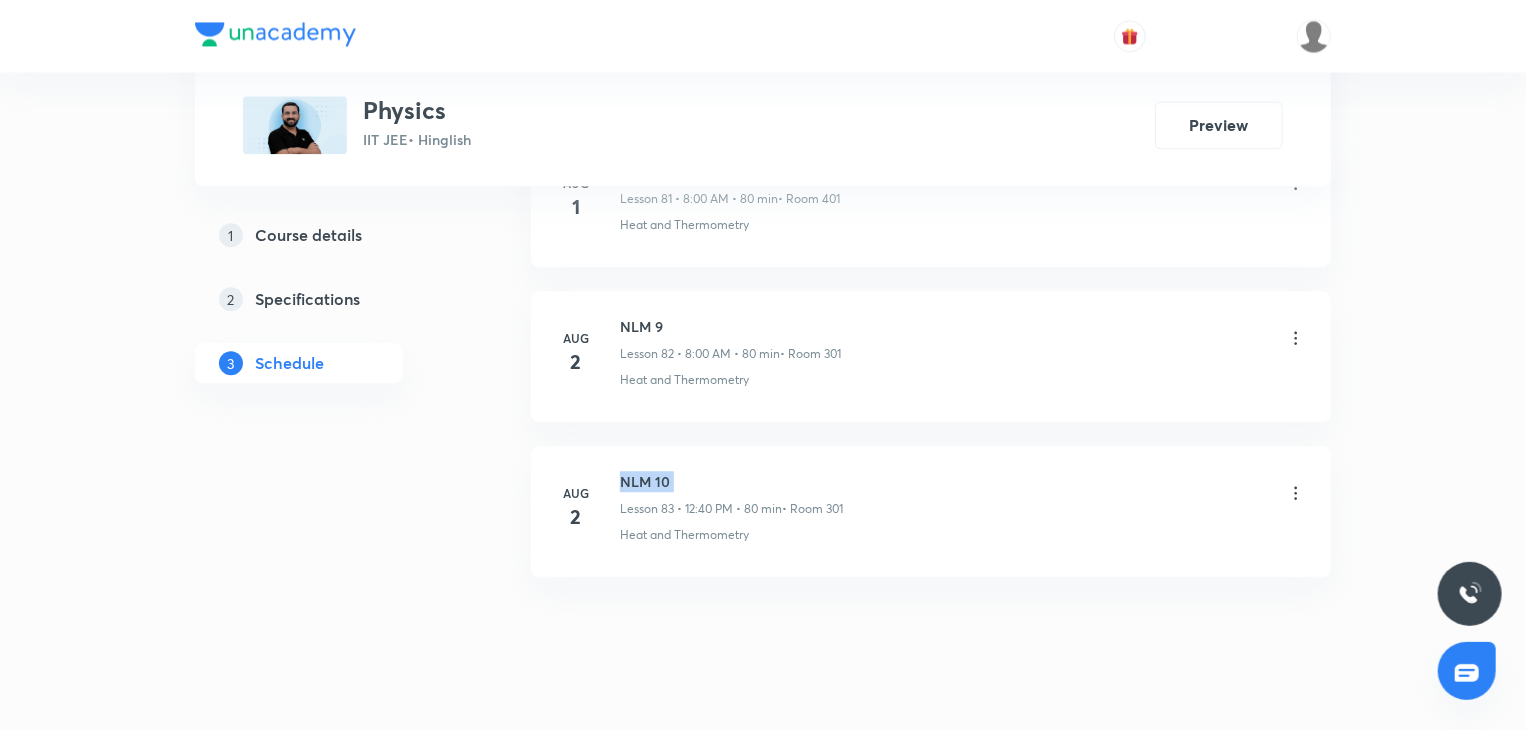 click on "NLM 10" at bounding box center [731, 481] 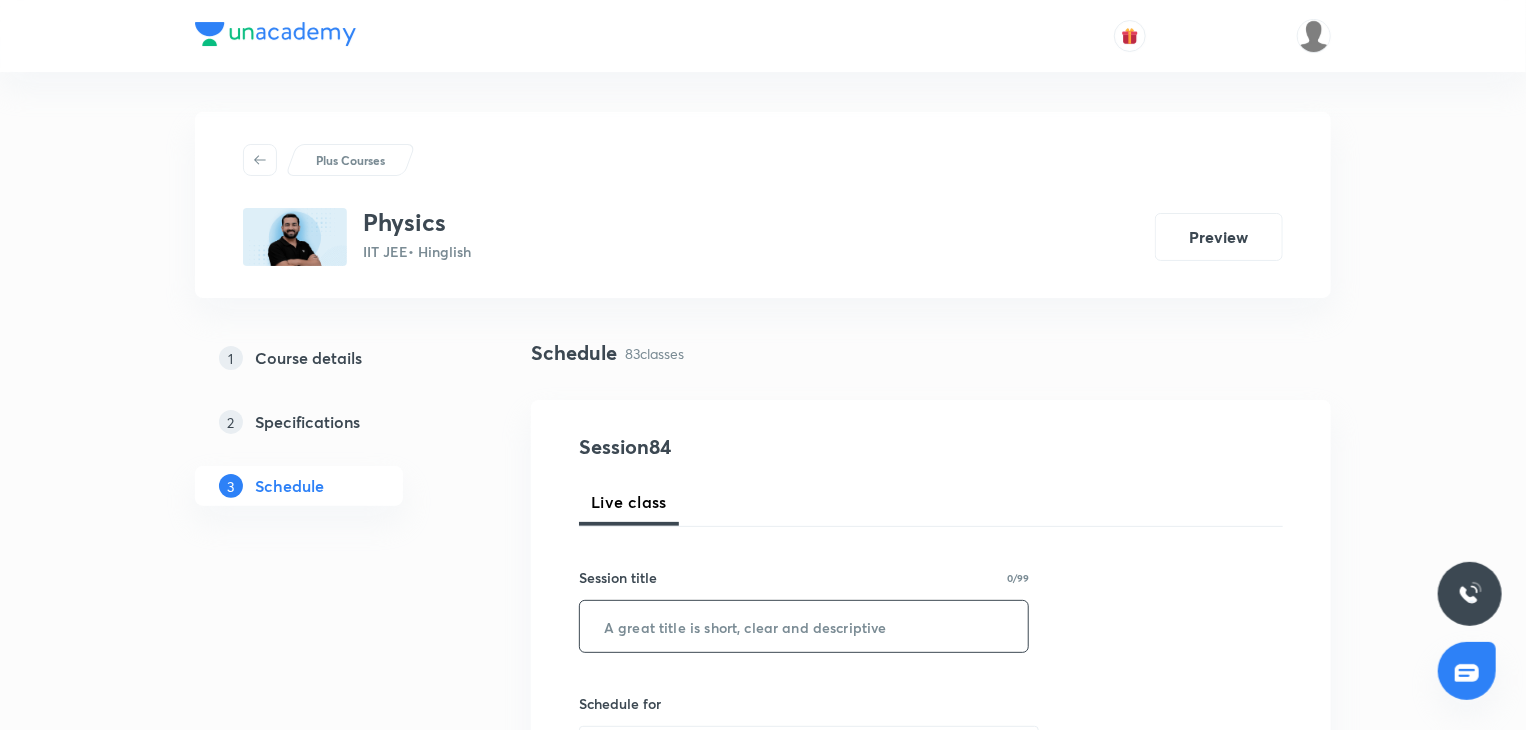 click at bounding box center [804, 626] 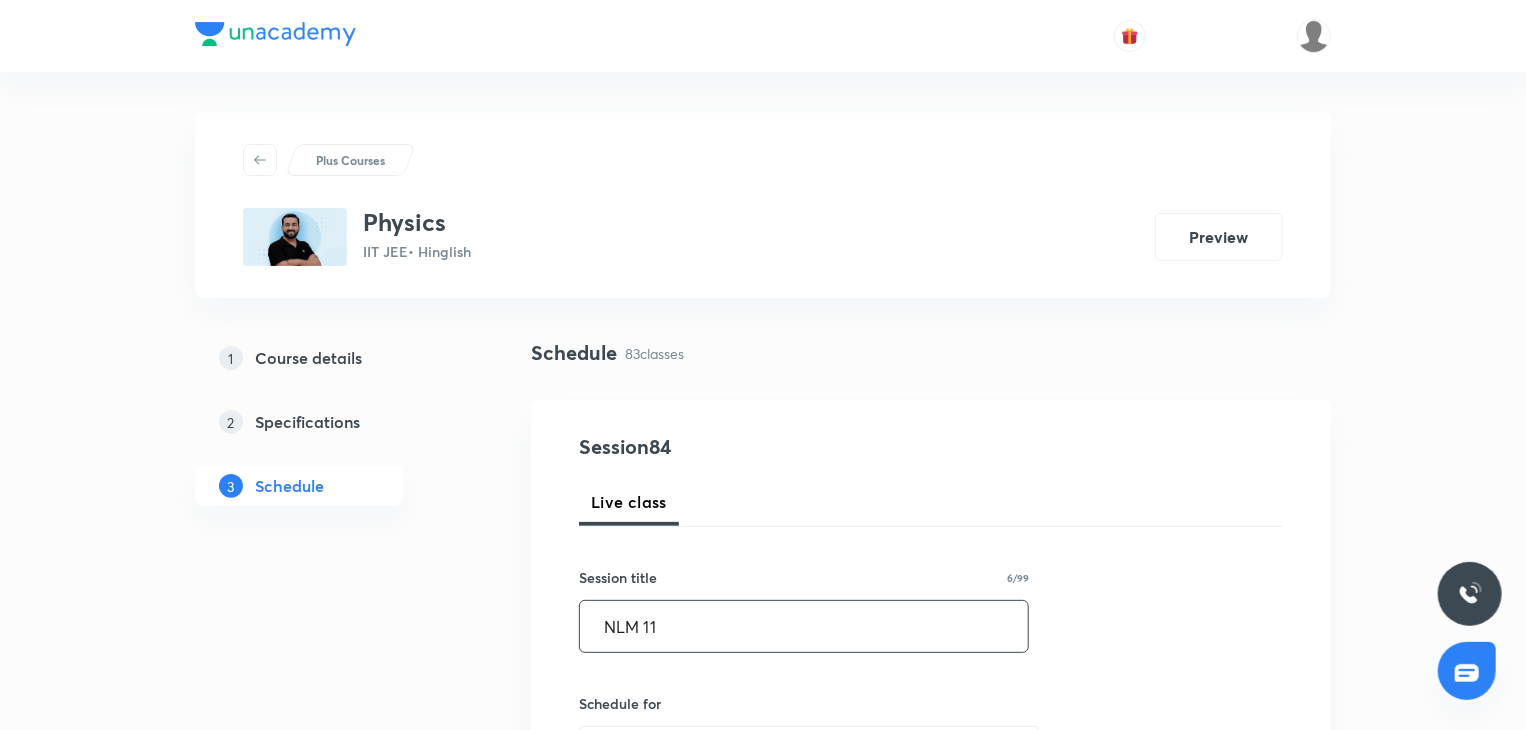 type on "NLM 11" 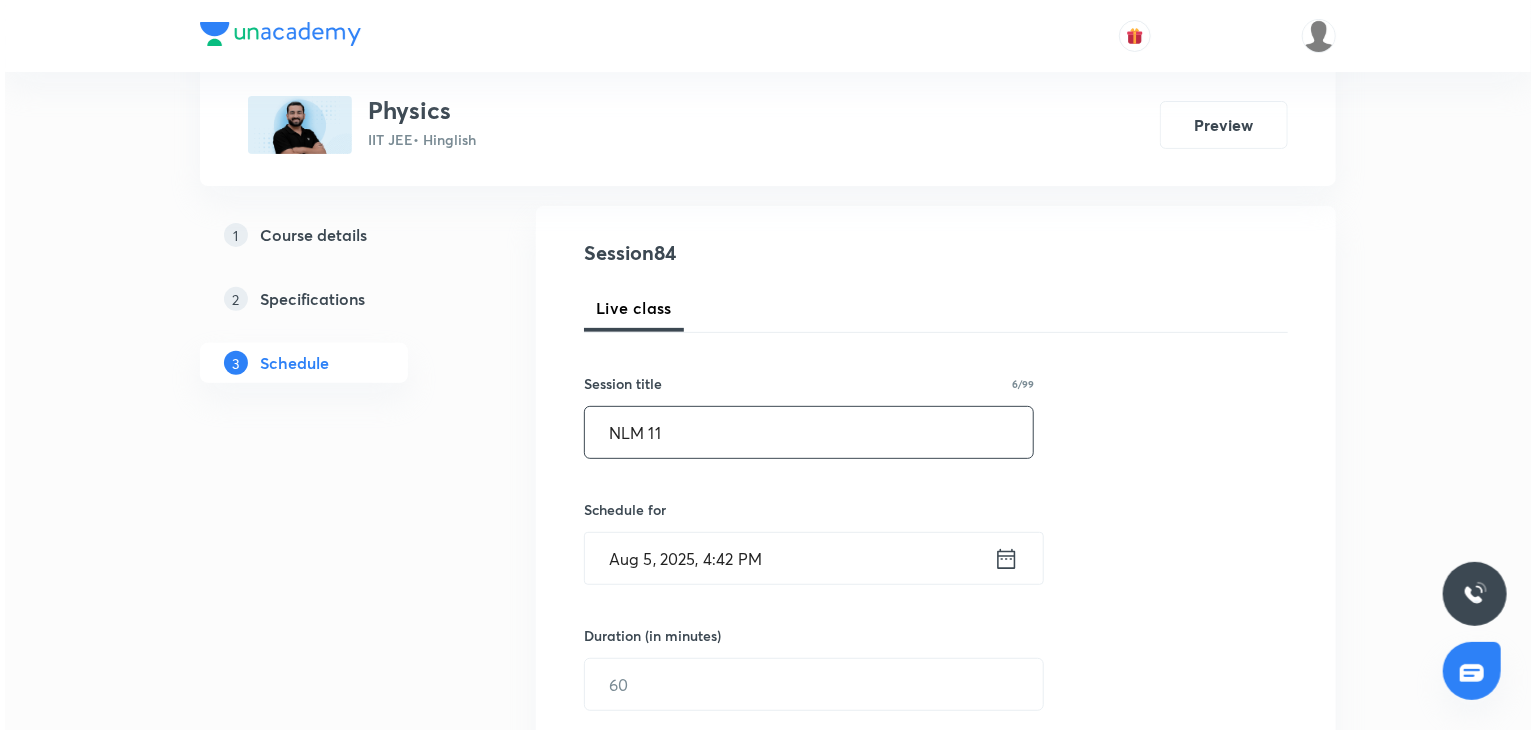scroll, scrollTop: 200, scrollLeft: 0, axis: vertical 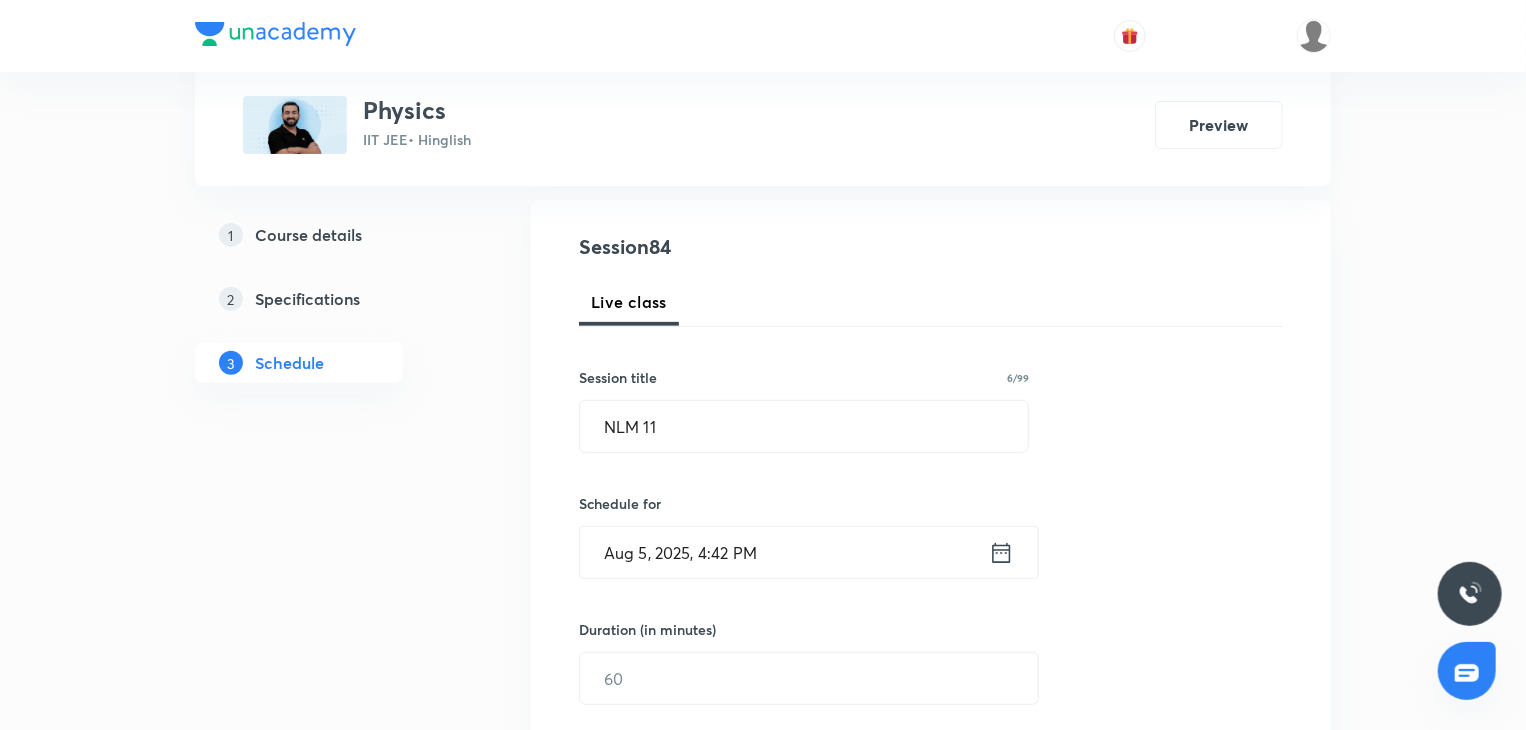 click on "Aug 5, 2025, 4:42 PM" at bounding box center [784, 552] 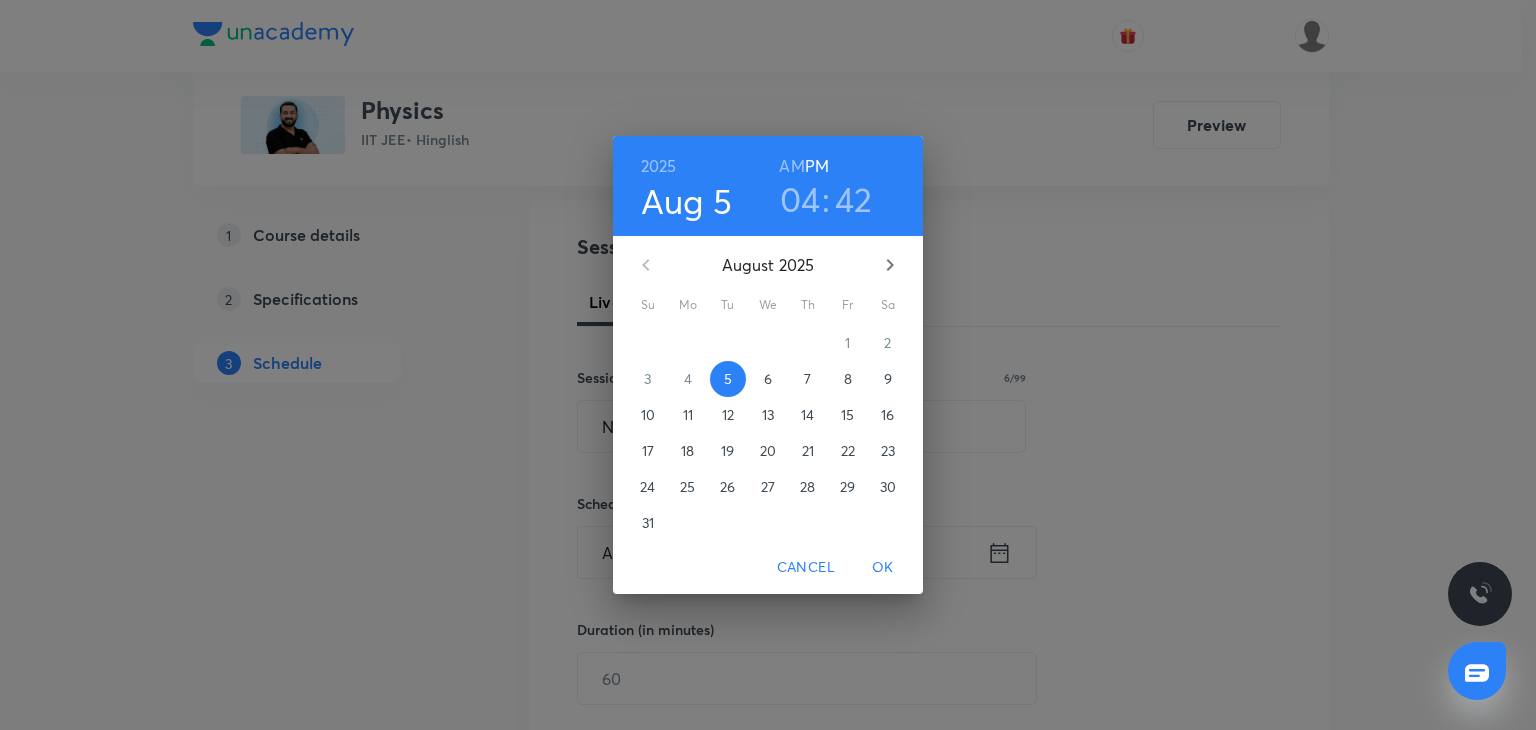 click on "6" at bounding box center (768, 379) 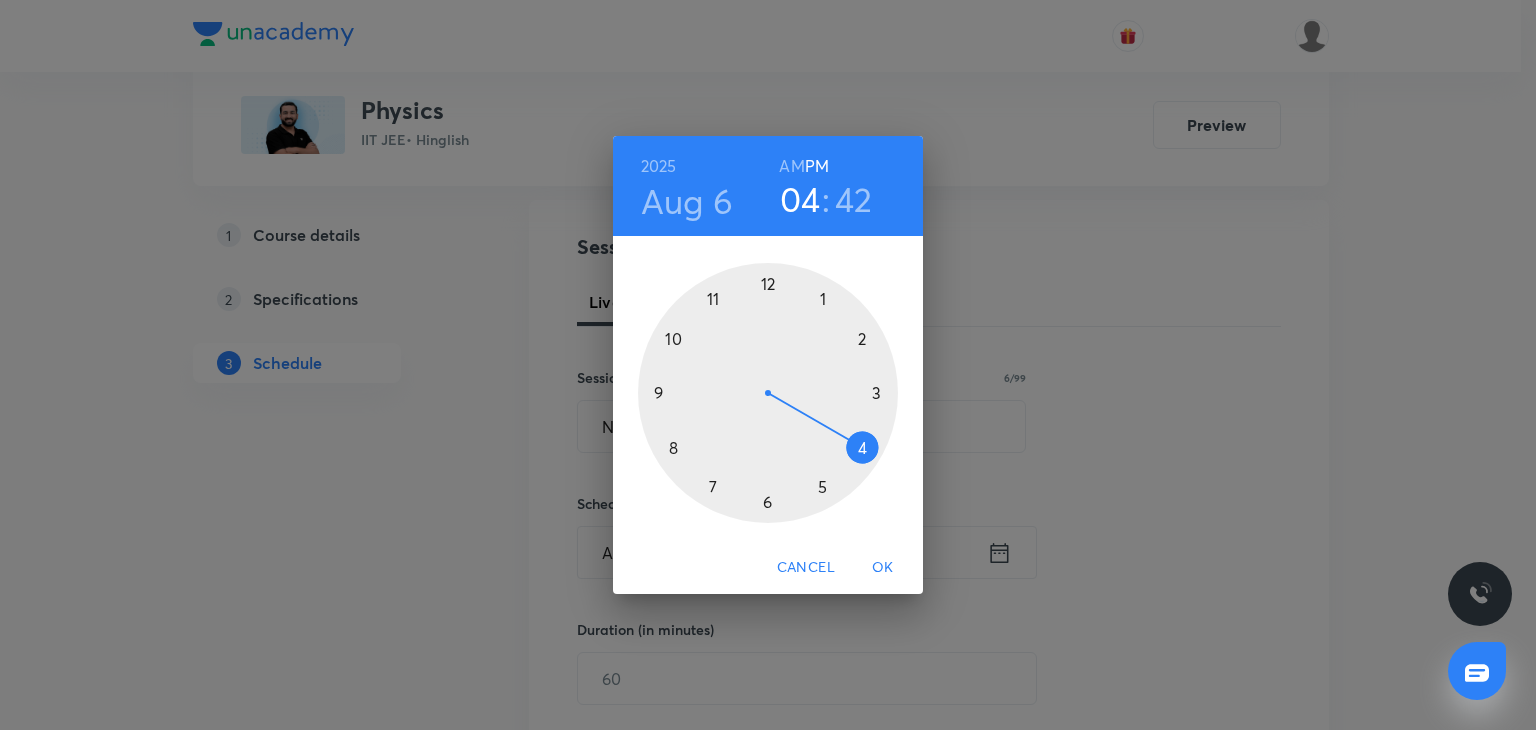 click on "AM" at bounding box center [791, 166] 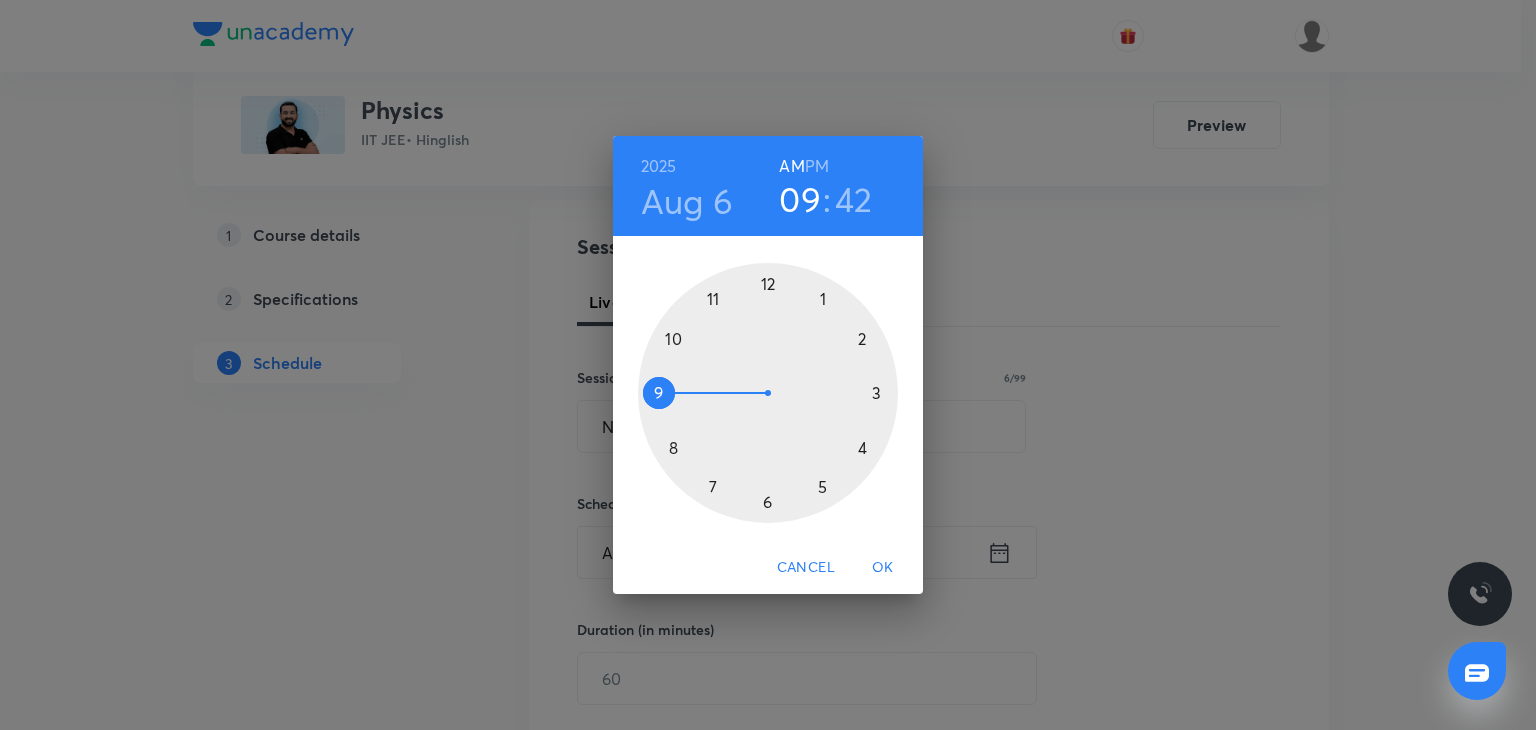 drag, startPoint x: 694, startPoint y: 377, endPoint x: 676, endPoint y: 394, distance: 24.758837 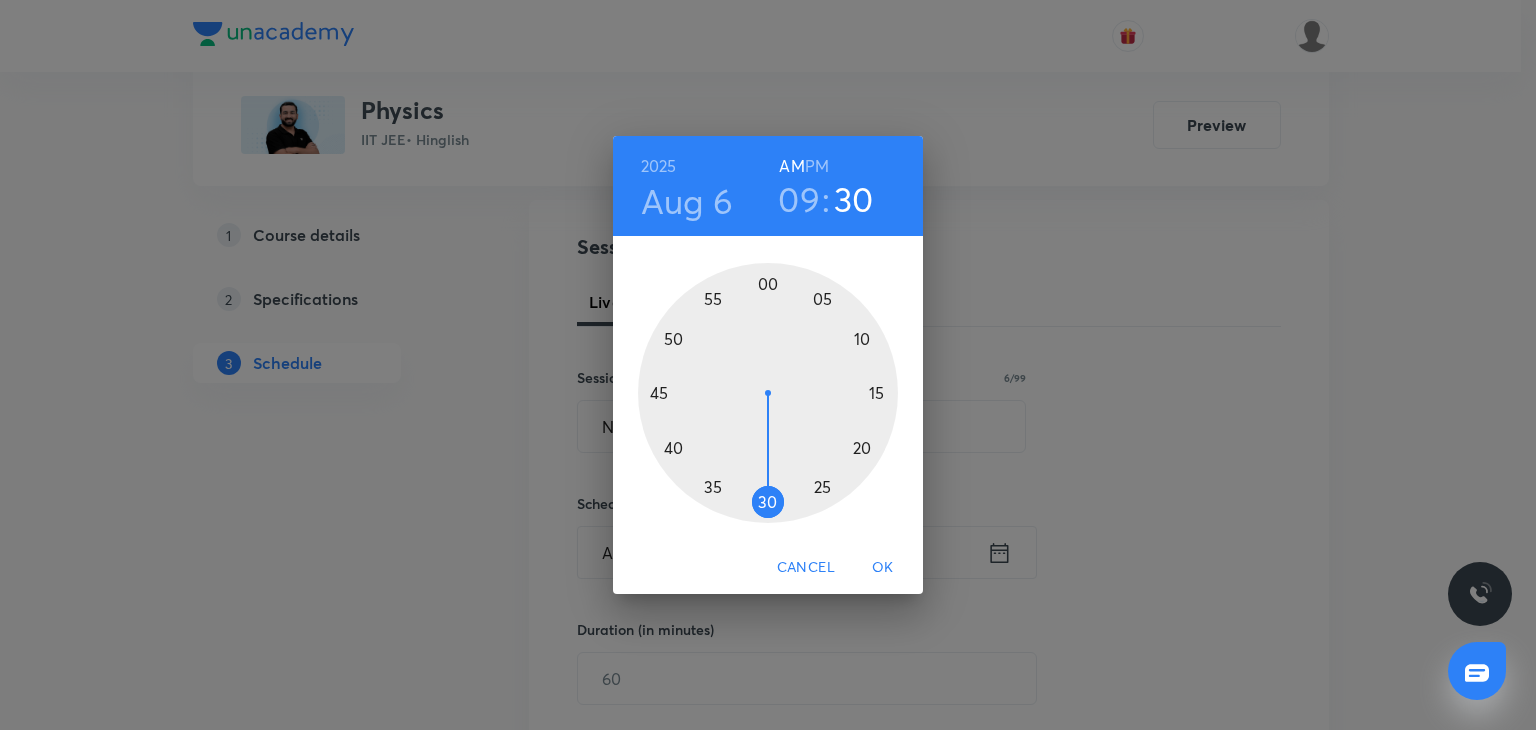 drag, startPoint x: 741, startPoint y: 501, endPoint x: 772, endPoint y: 494, distance: 31.780497 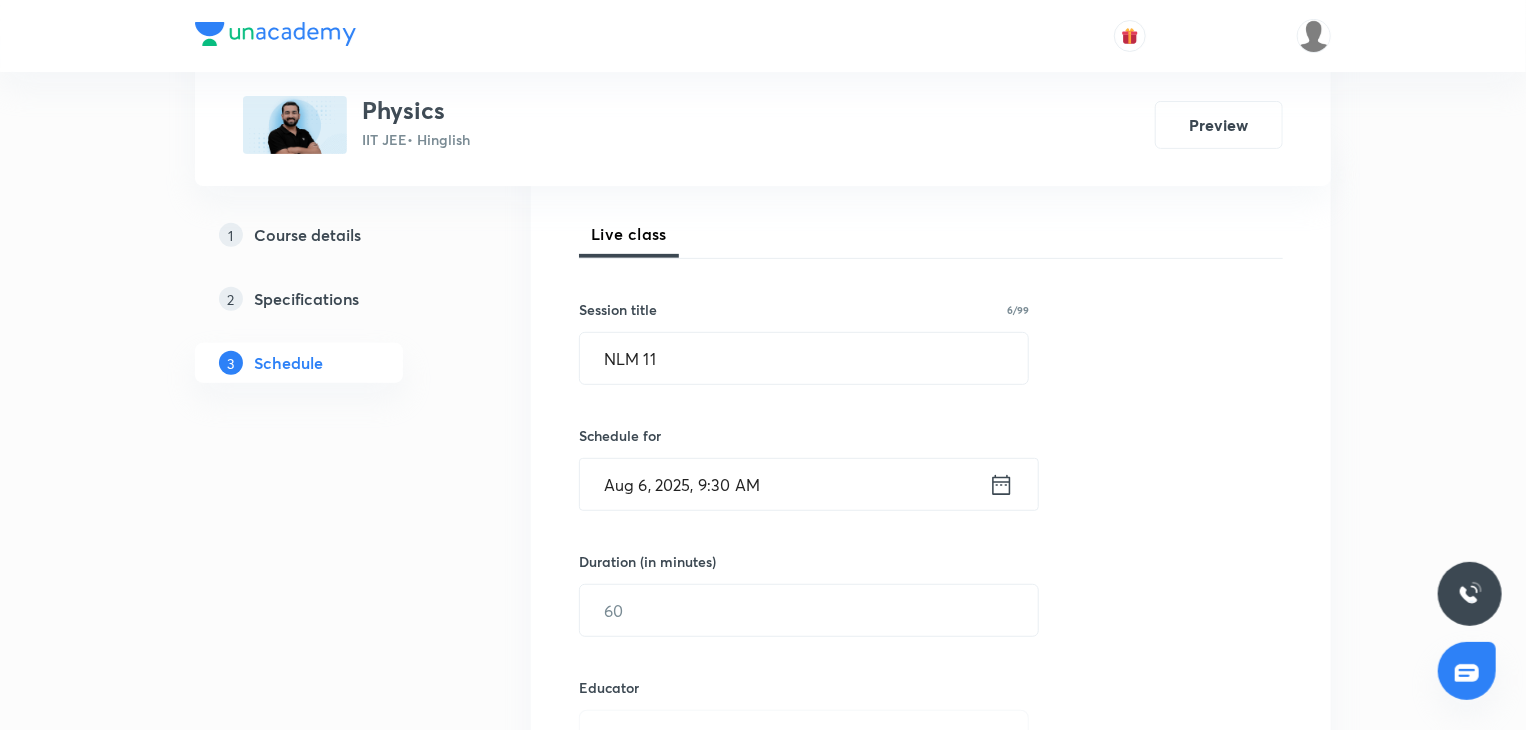 scroll, scrollTop: 300, scrollLeft: 0, axis: vertical 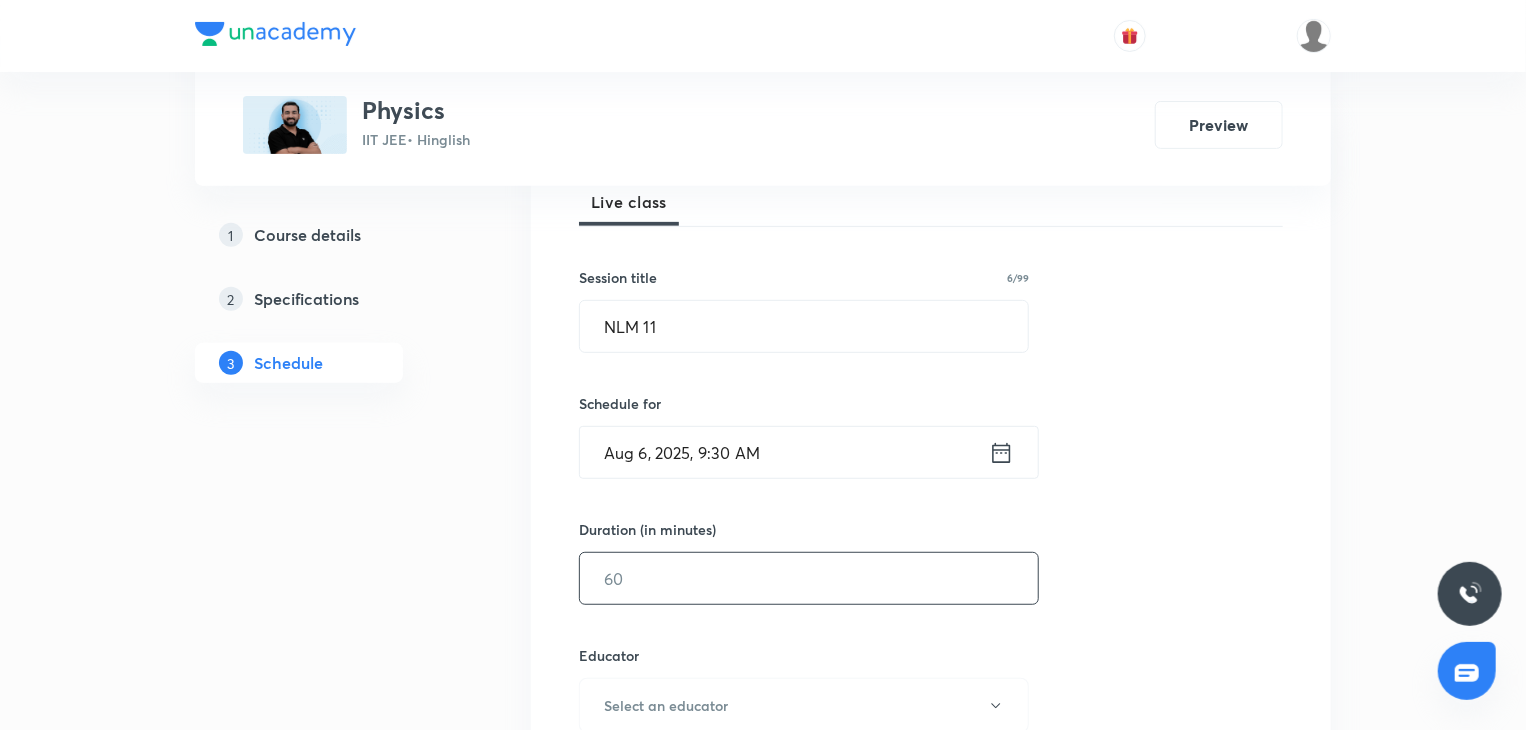 click at bounding box center (809, 578) 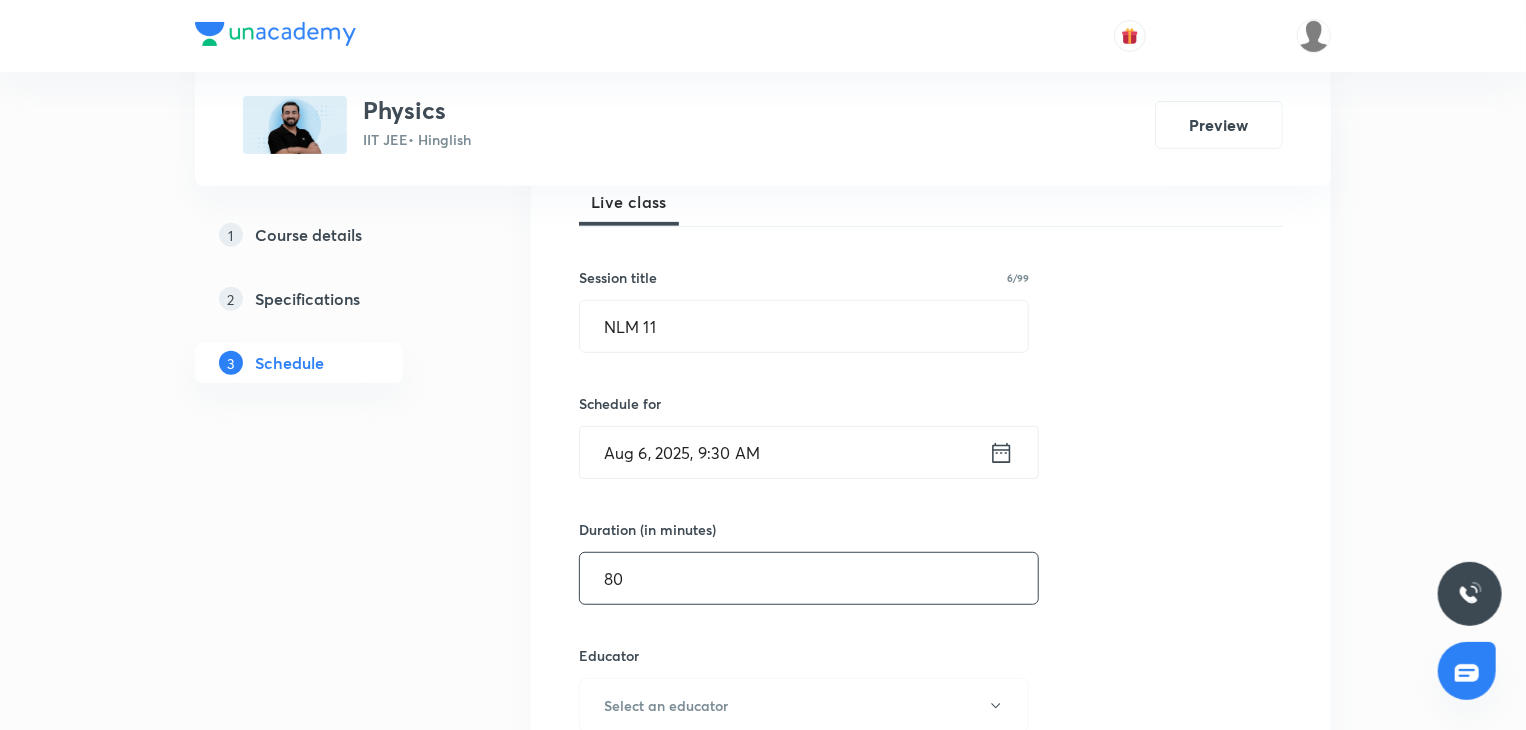 type on "80" 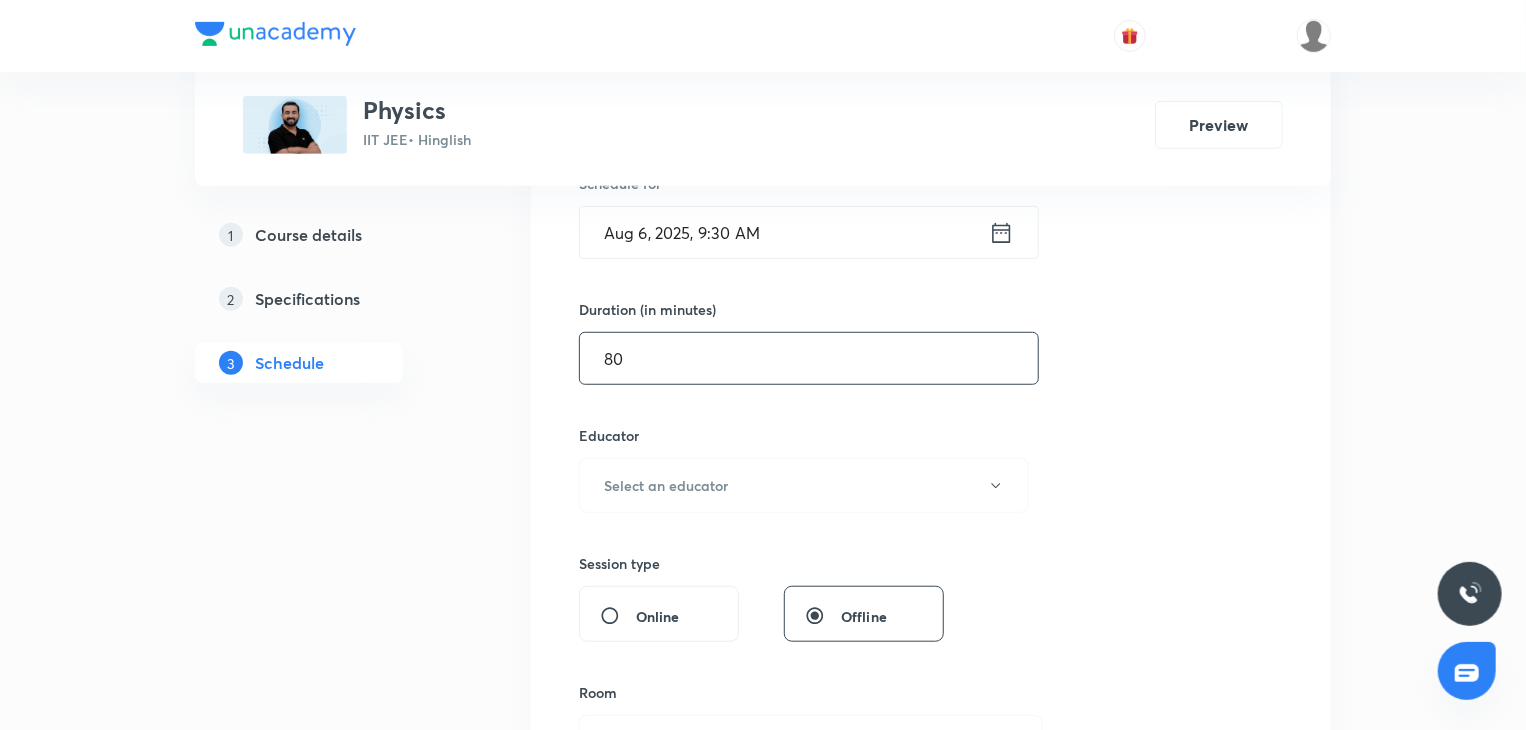 scroll, scrollTop: 600, scrollLeft: 0, axis: vertical 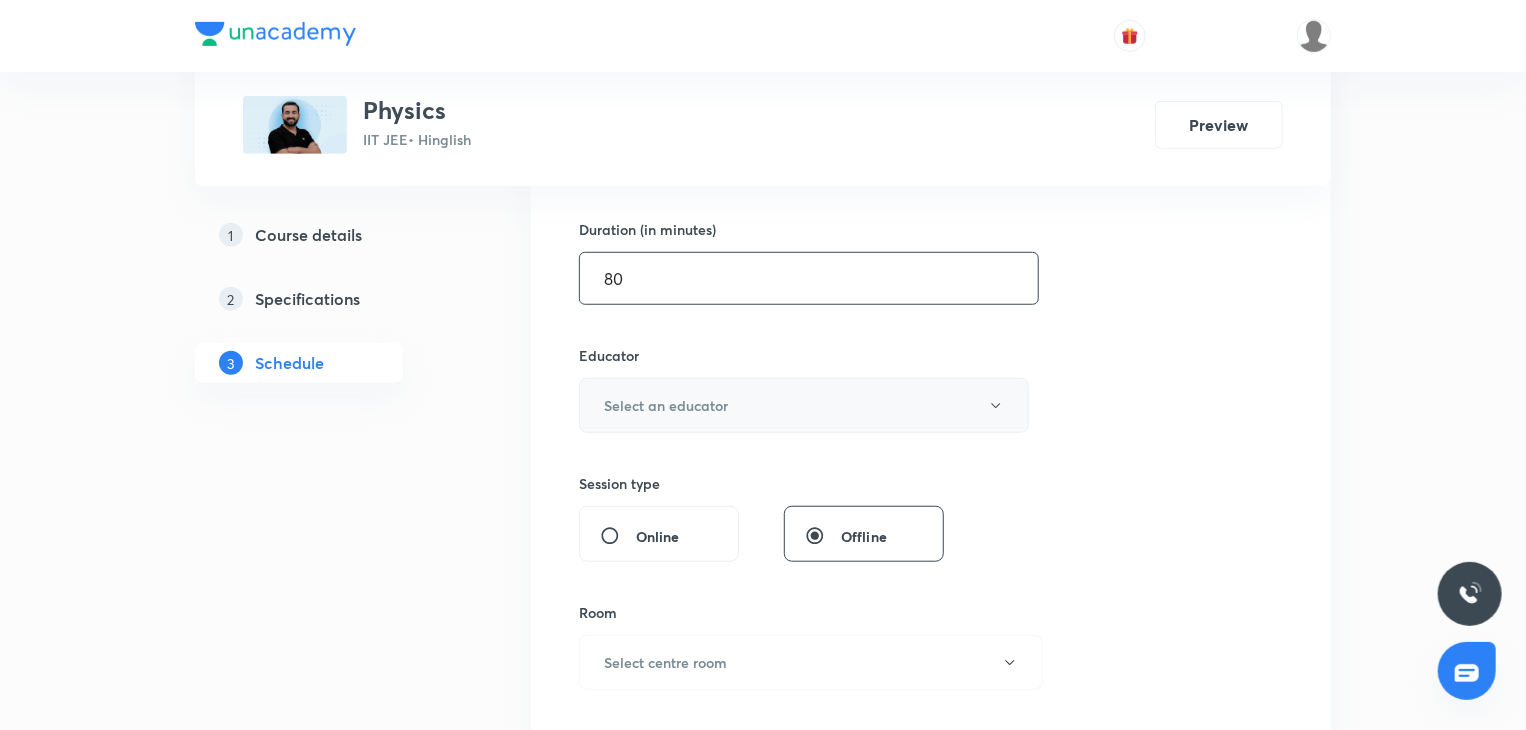 click on "Select an educator" at bounding box center (666, 405) 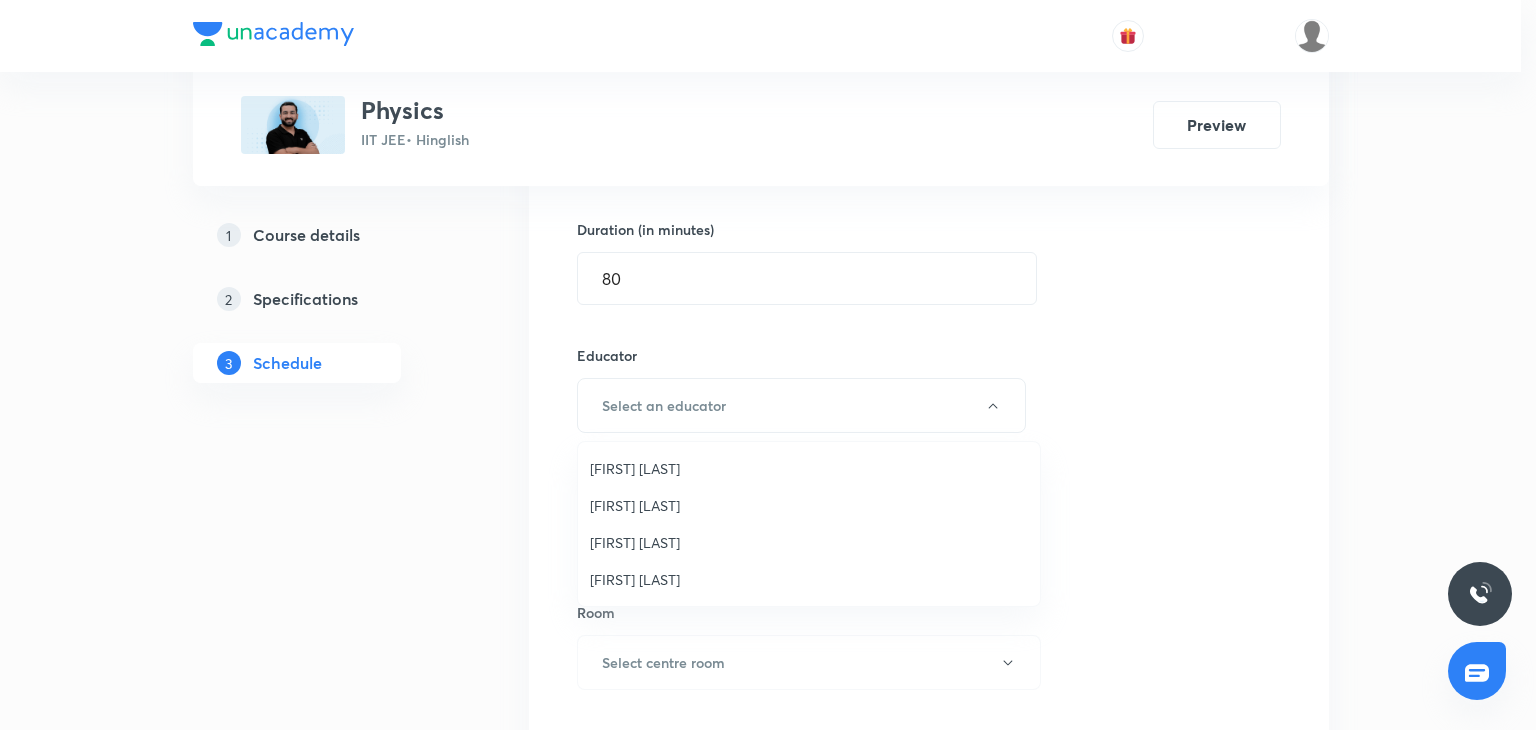 click on "[FIRST] [LAST]" at bounding box center (809, 542) 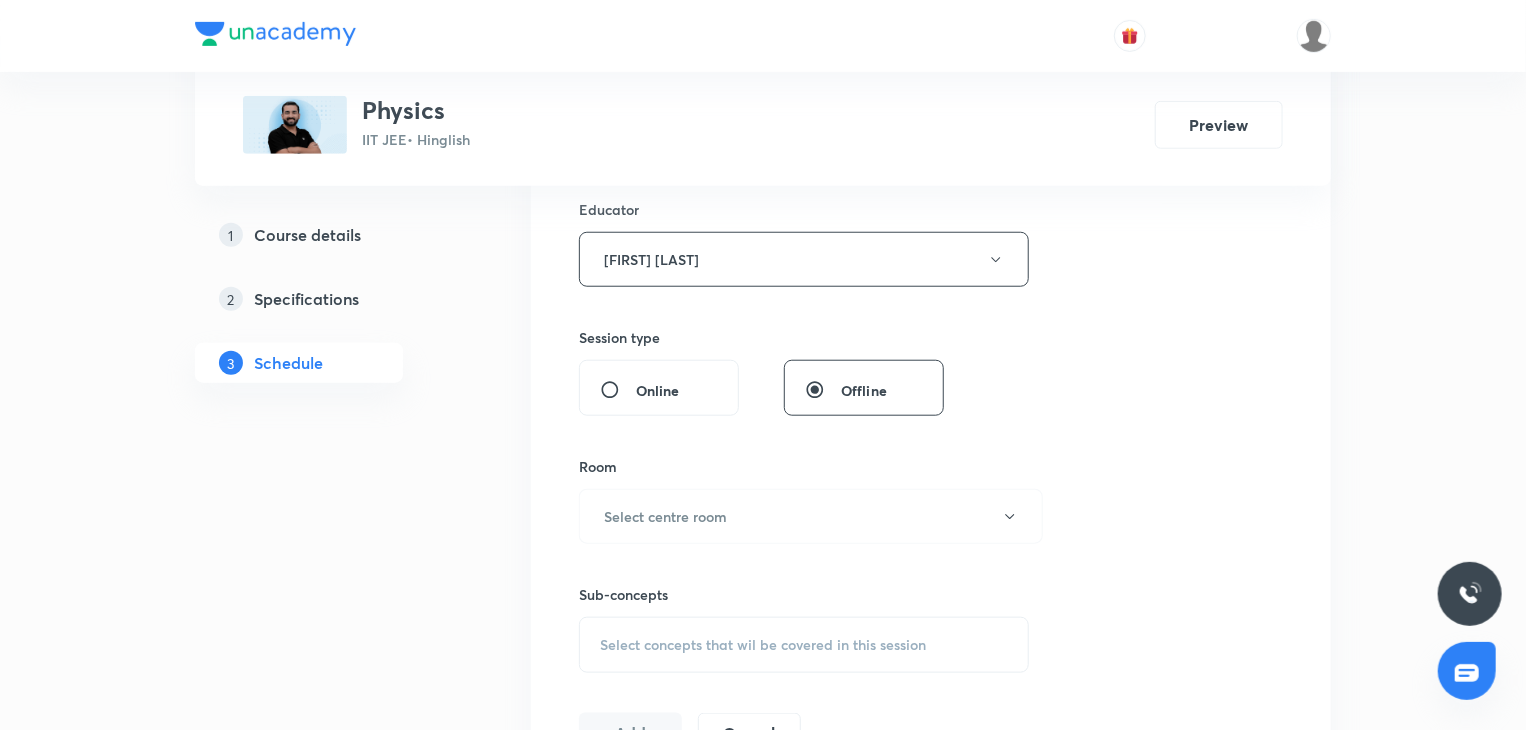 scroll, scrollTop: 900, scrollLeft: 0, axis: vertical 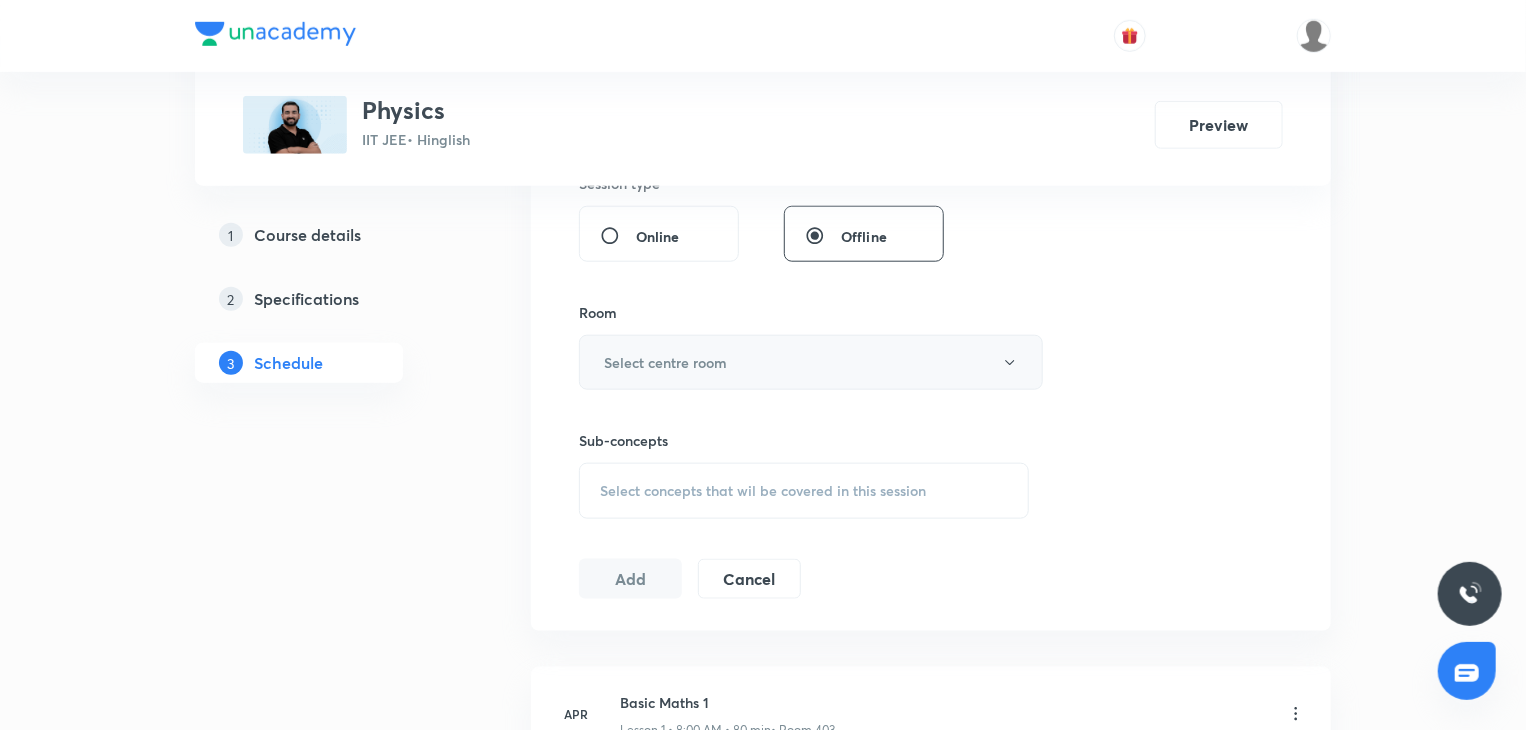click on "Select centre room" at bounding box center [811, 362] 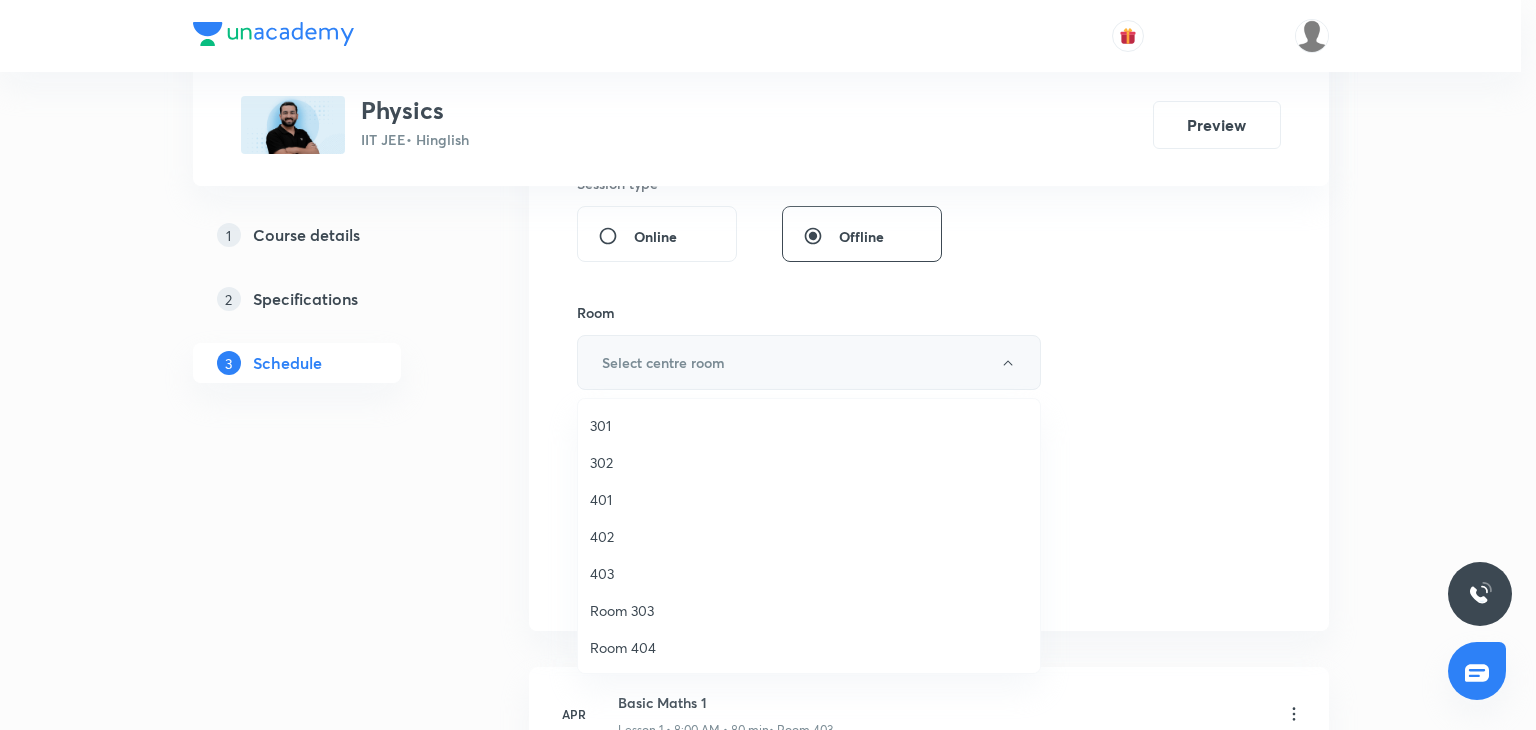 click on "301" at bounding box center (809, 425) 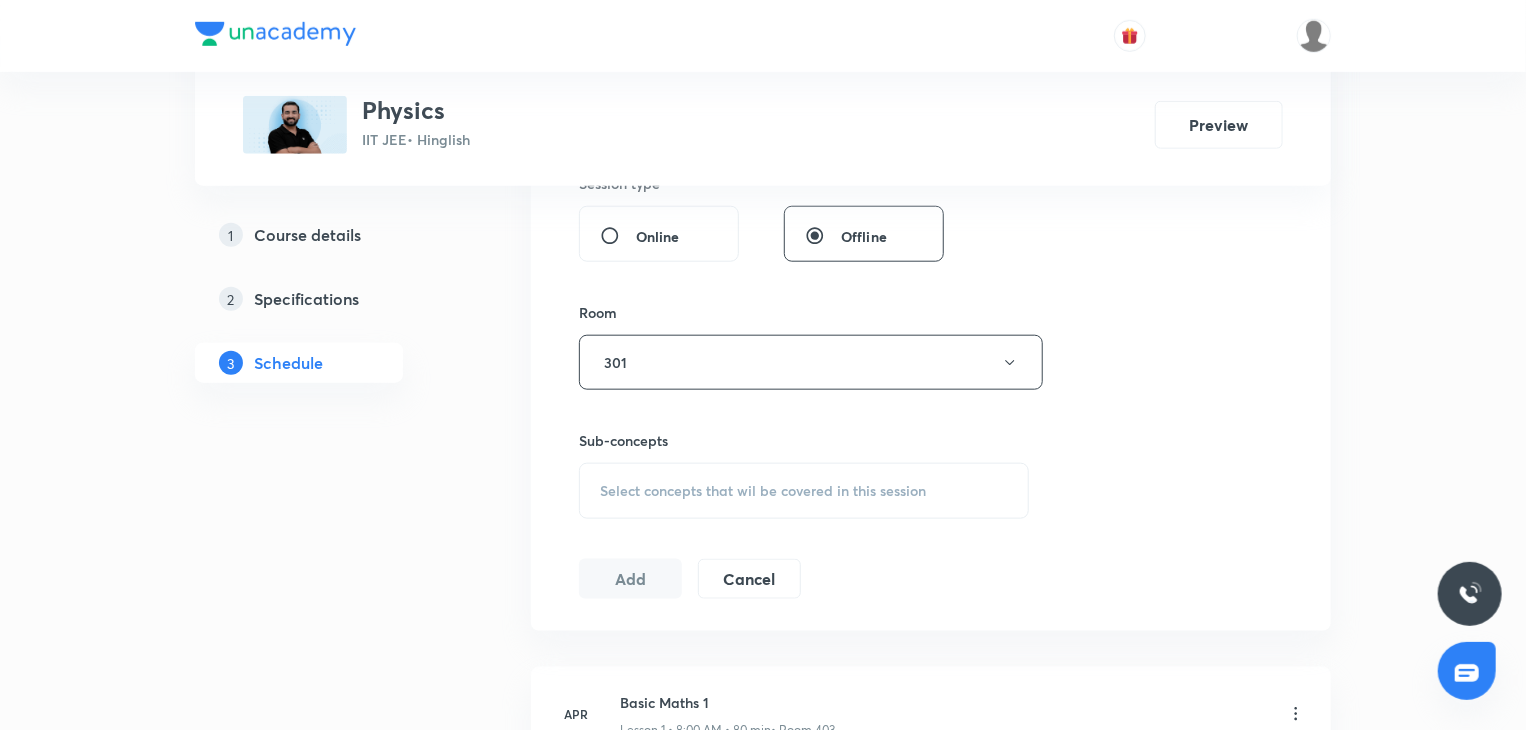 click on "Select concepts that wil be covered in this session" at bounding box center [804, 491] 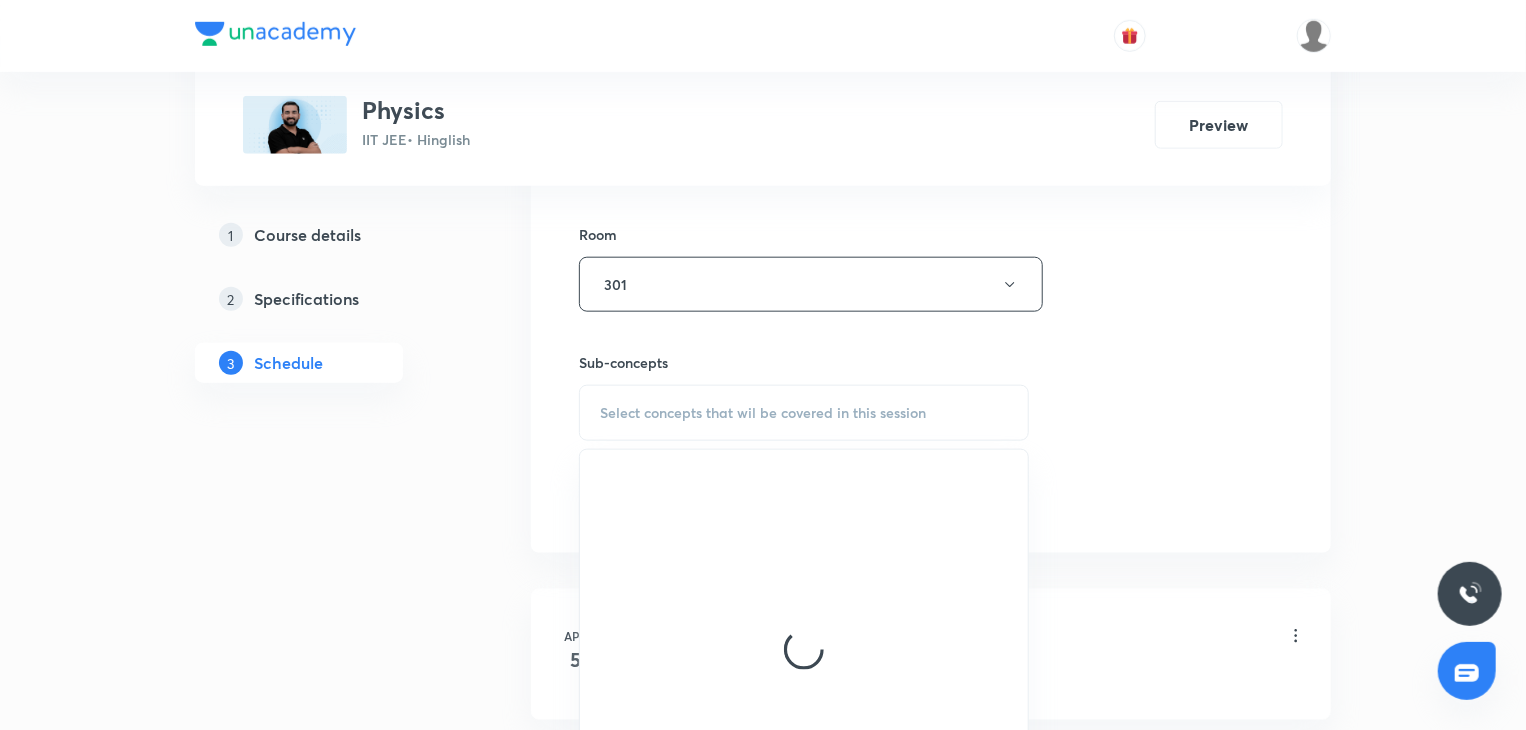 scroll, scrollTop: 1000, scrollLeft: 0, axis: vertical 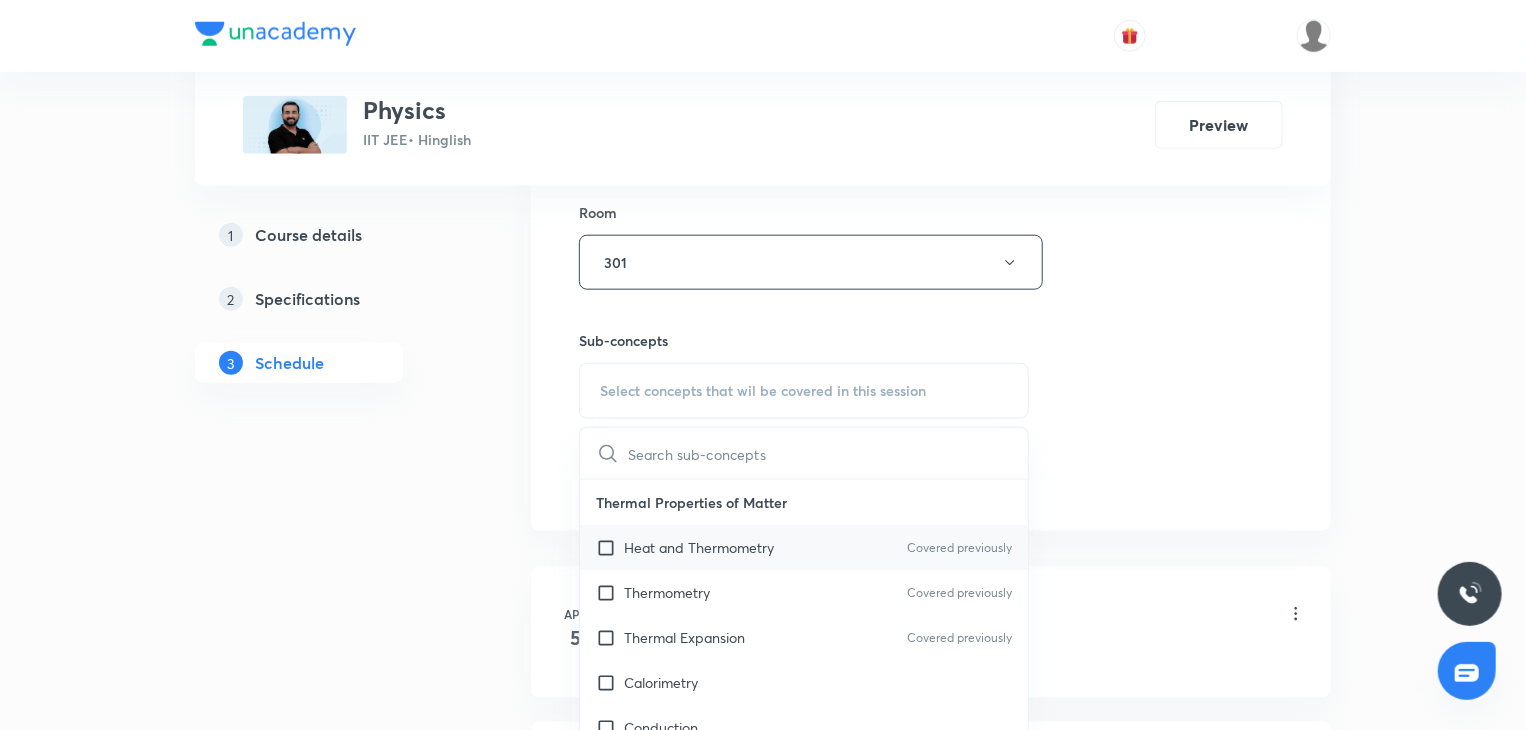 click on "Heat and Thermometry Covered previously" at bounding box center [804, 547] 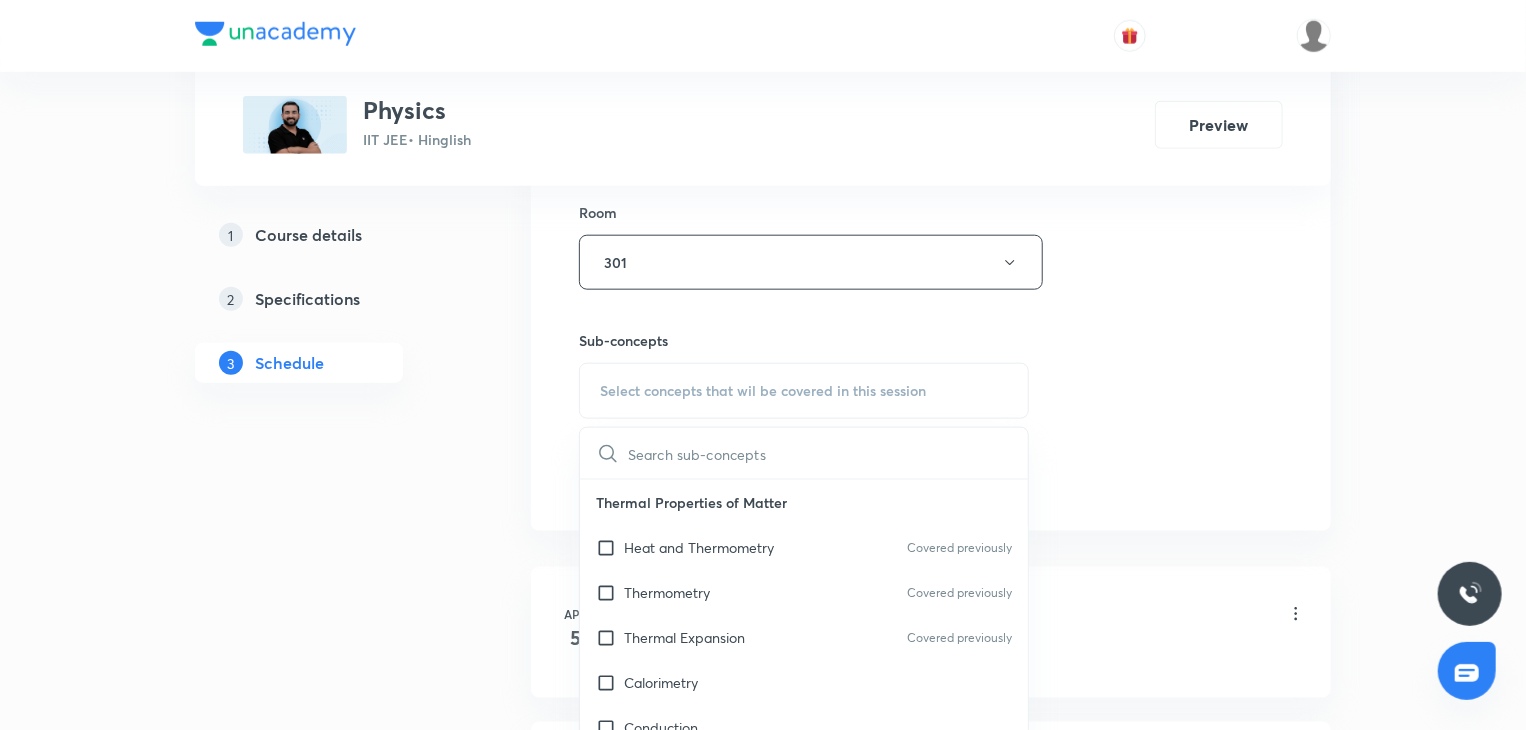 checkbox on "true" 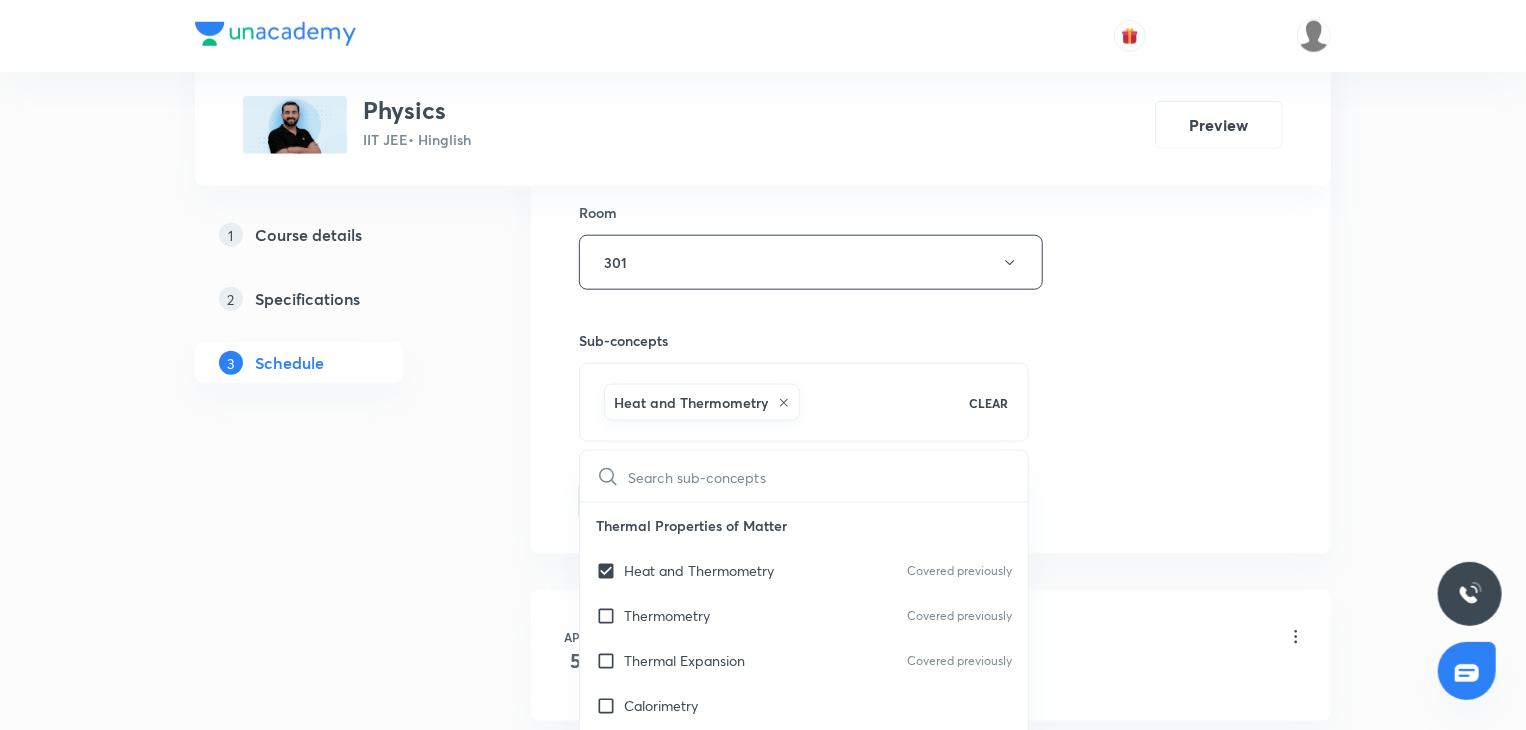 click on "Session  84 Live class Session title 6/99 NLM 11 ​ Schedule for Aug 6, 2025, 9:30 AM ​ Duration (in minutes) 80 ​ Educator Ajit Lulla   Session type Online Offline Room 301 Sub-concepts Heat and Thermometry CLEAR ​ Thermal Properties of Matter Heat and Thermometry Covered previously Thermometry Covered previously Thermal Expansion Covered previously Calorimetry Conduction Radiation Conduction of Heat in Steady State Conduction Before Steady State (Qualitative Description) Convection of Heat (Qualitative Description) Kirchhoff's Law Newton's Law of Cooling Wien's Law of Blackbody Radiation & its Spectrum Radiation of Heat & Prevost Theory Stefan's-Boltzmann Law Emissivity, Absorptivity, Emissive Power Thermodynamics Thermodynamic System First Law of Thermodynamics Heat in Thermodynamics Gaseous Mixture Different Processes in First Law of Thermodynamics Reversible and irreversible Process Heat Engine Second Law of Thermodynamics Refrigerator or Heat Pump Kinetic Theory of Gases Gas Laws Mean Free Path" at bounding box center (931, -23) 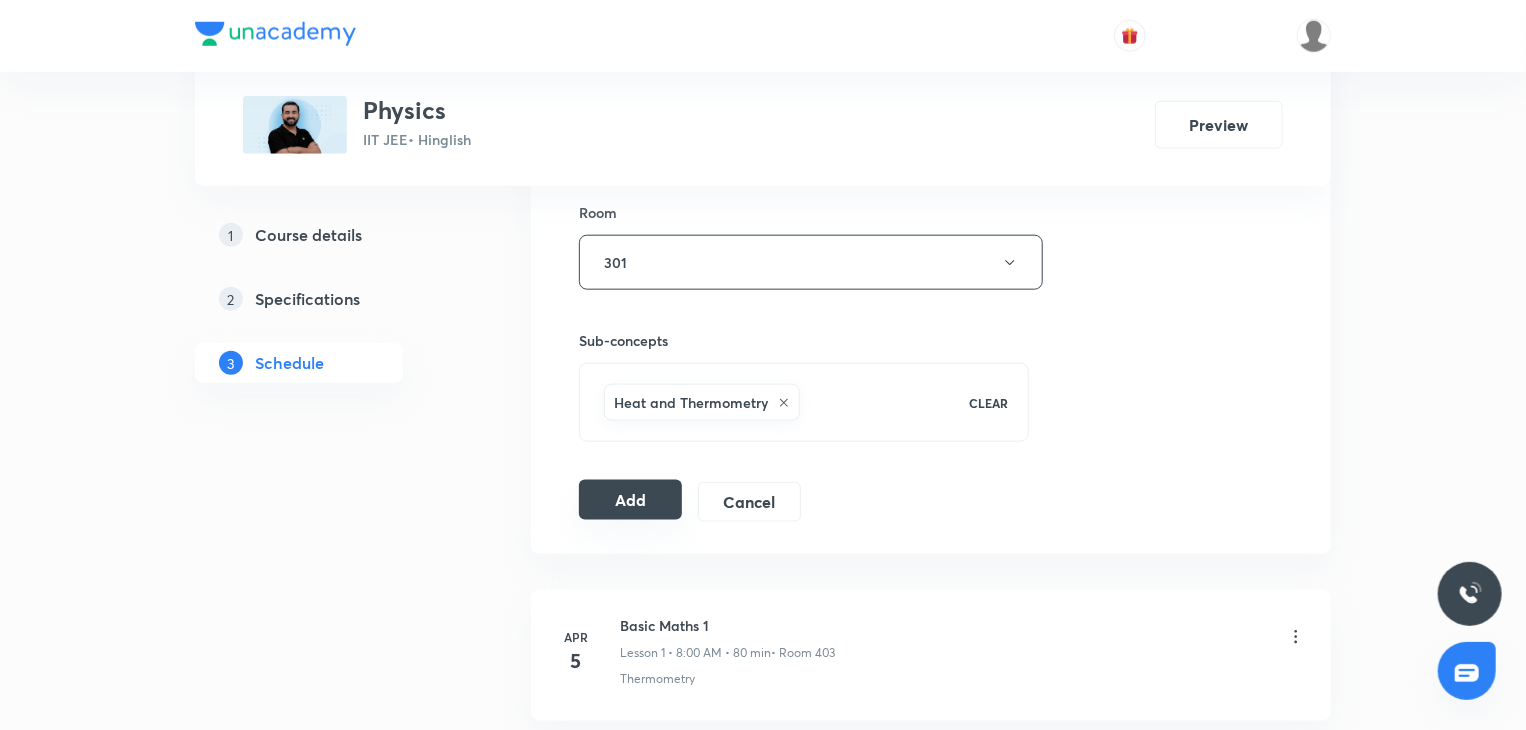 click on "Add" at bounding box center [630, 500] 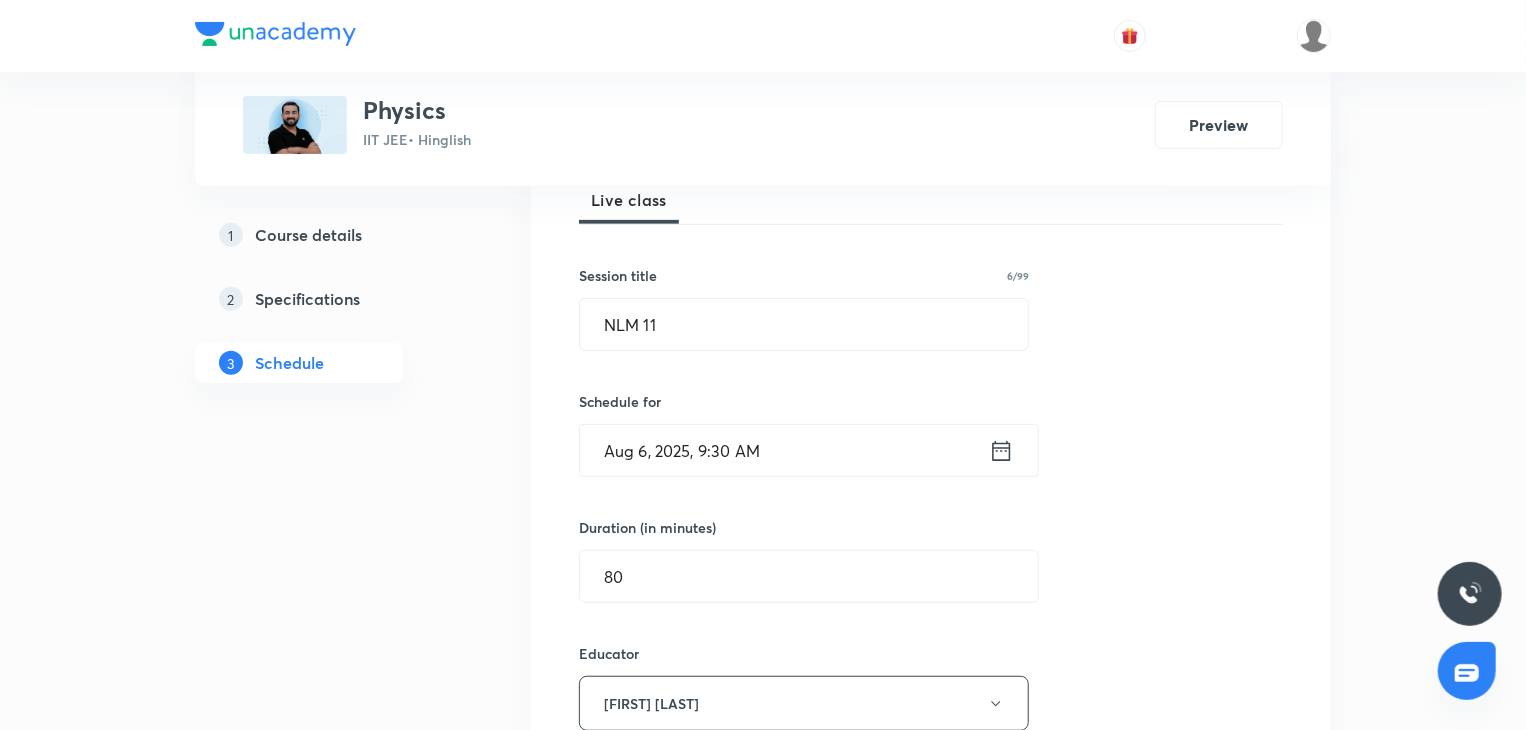 scroll, scrollTop: 300, scrollLeft: 0, axis: vertical 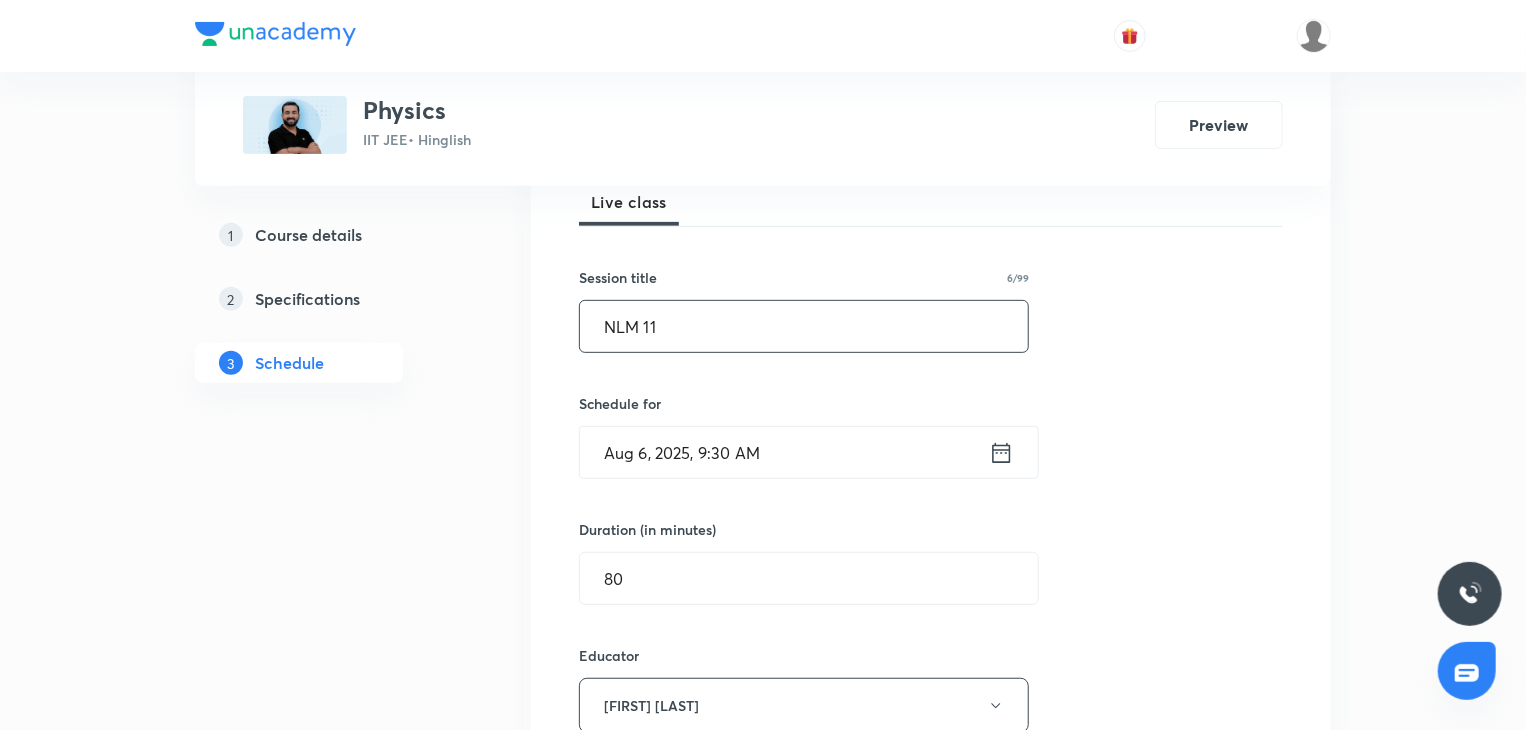 click on "NLM 11" at bounding box center [804, 326] 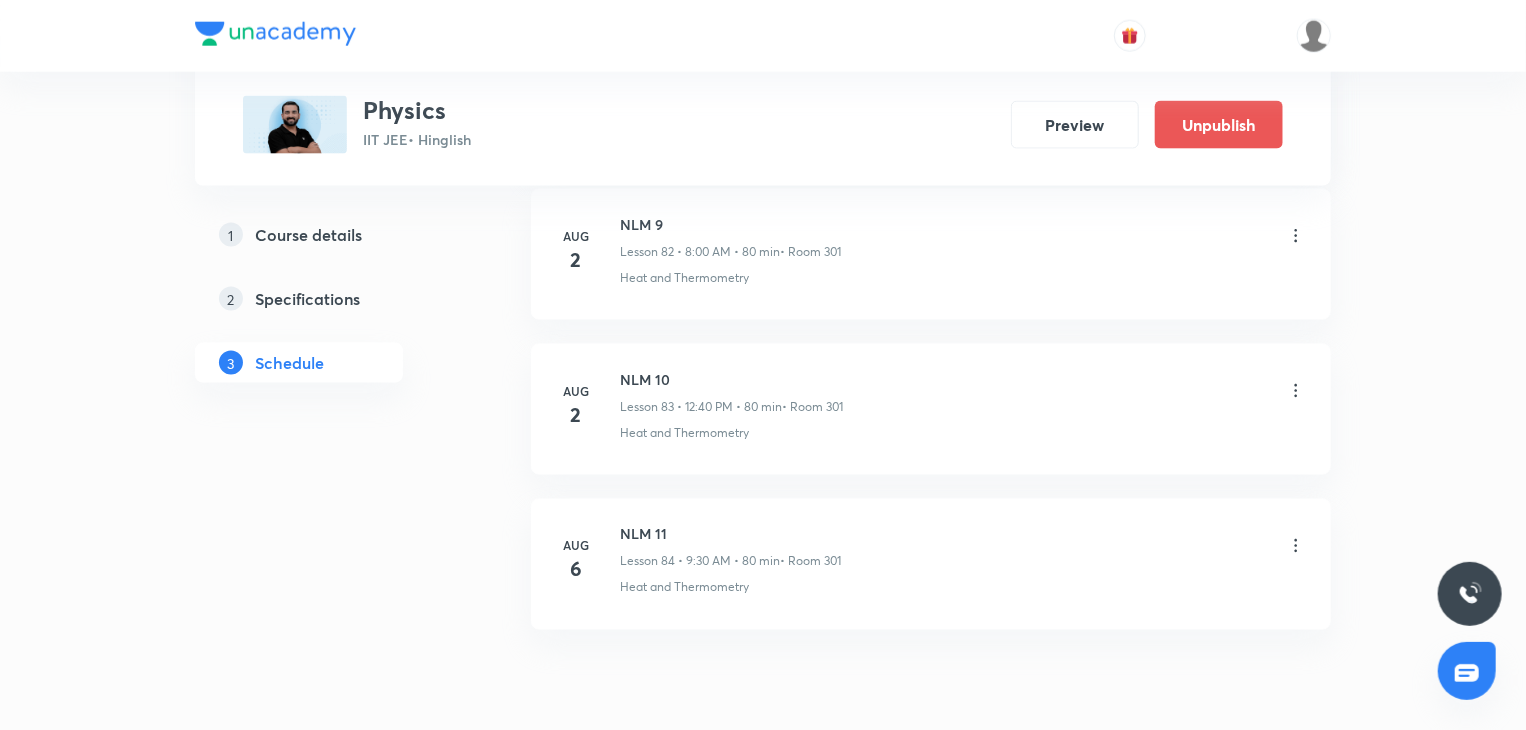 scroll, scrollTop: 12941, scrollLeft: 0, axis: vertical 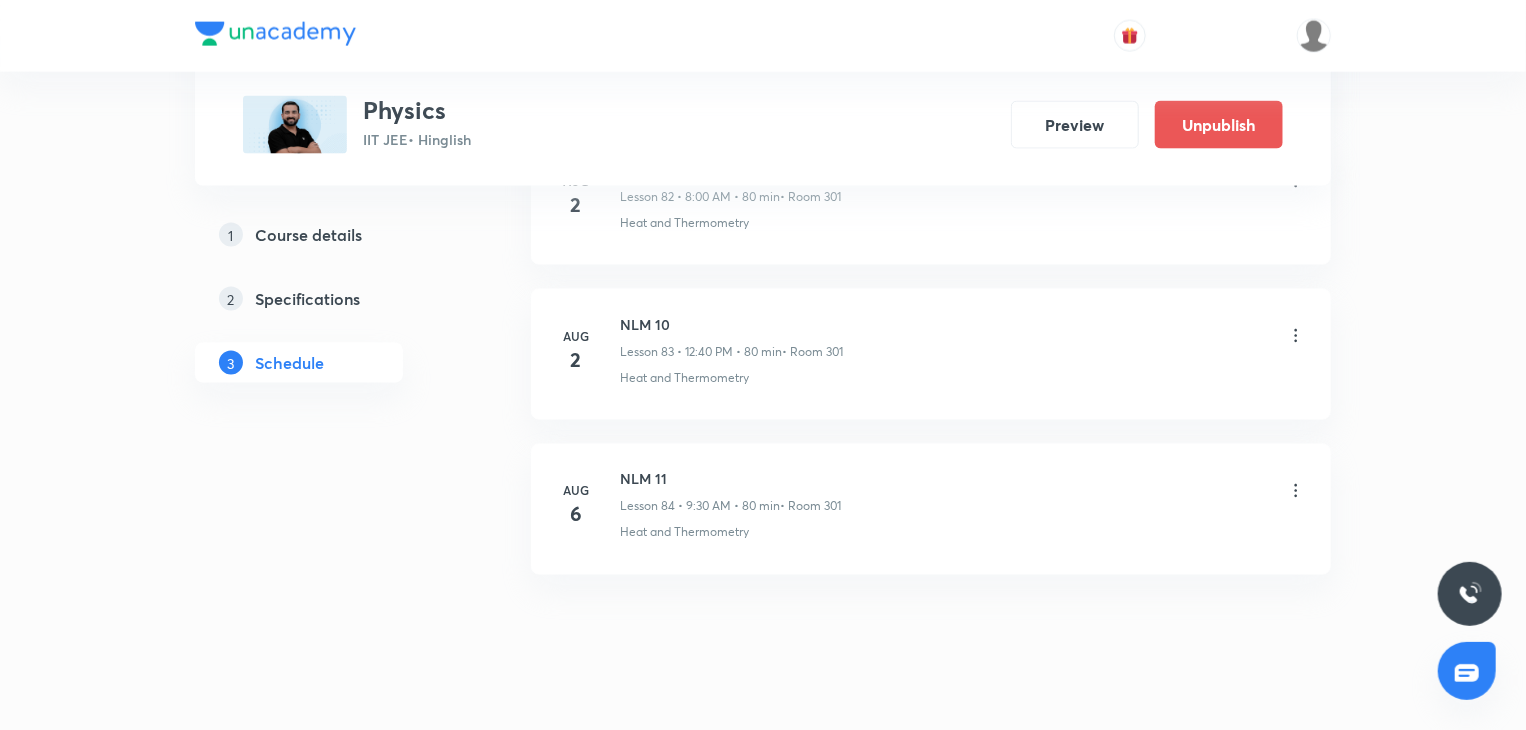 click on "Aug 6 NLM 11 Lesson 84 • 9:30 AM • 80 min  • Room 301 Heat and Thermometry" at bounding box center [931, 509] 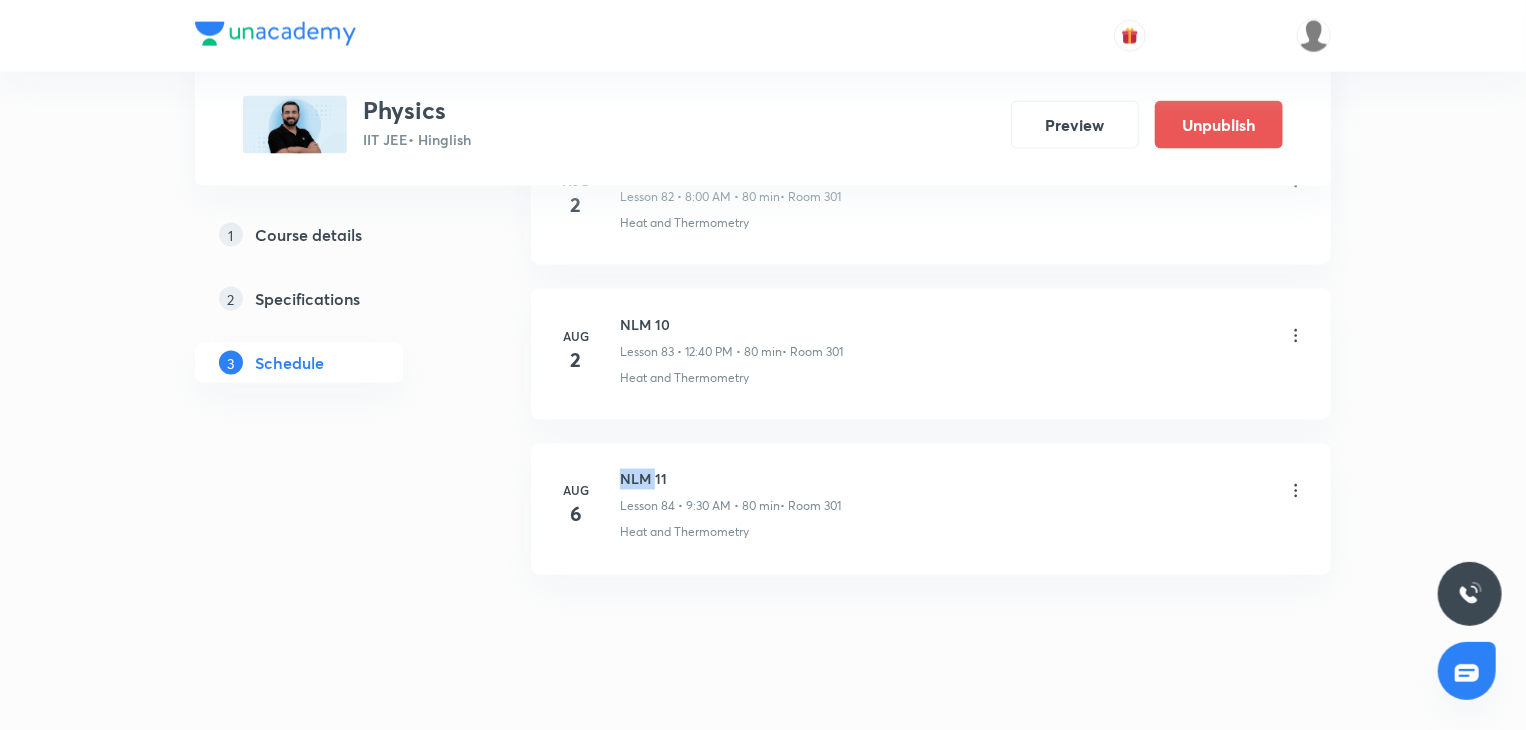 click on "Aug 6 NLM 11 Lesson 84 • 9:30 AM • 80 min  • Room 301 Heat and Thermometry" at bounding box center (931, 509) 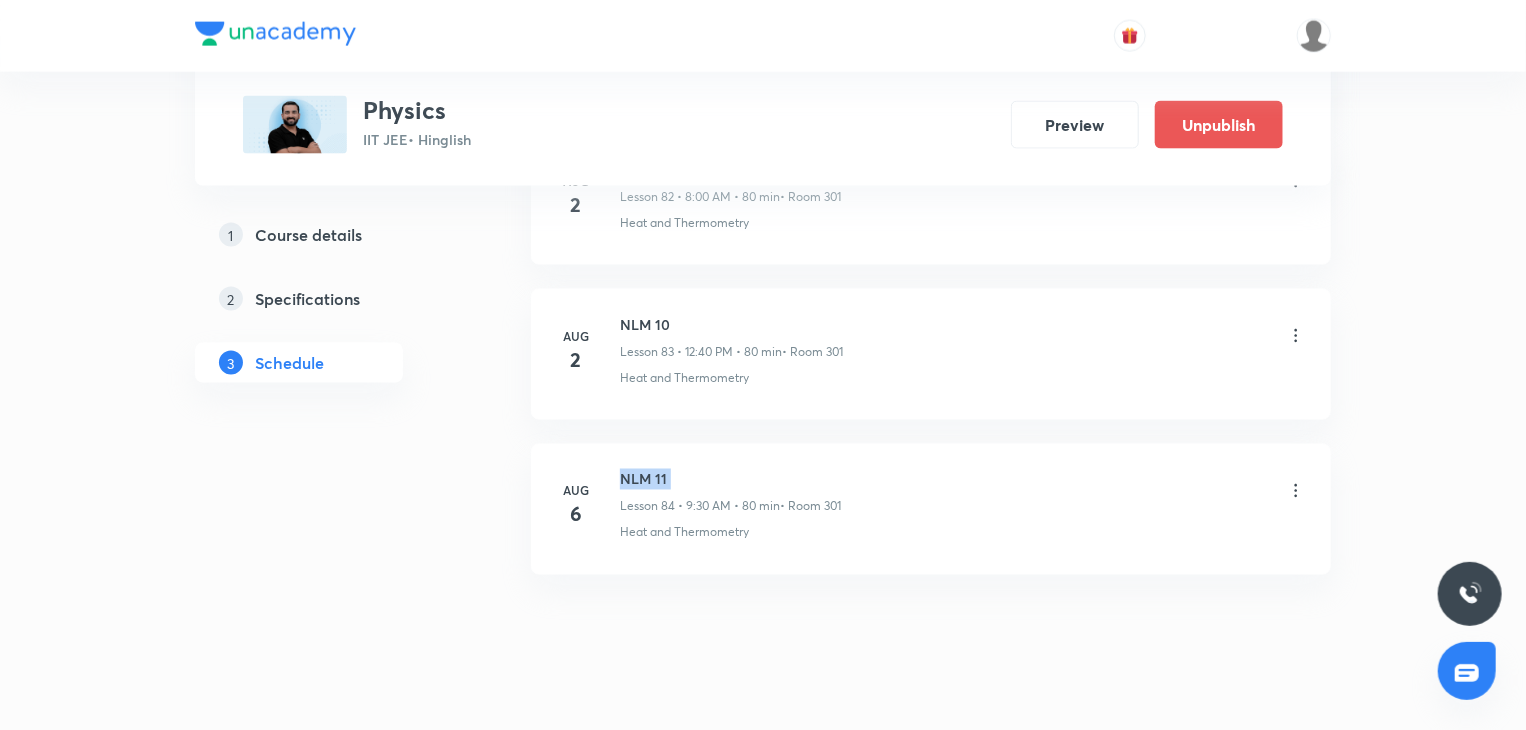 click on "Aug 6 NLM 11 Lesson 84 • 9:30 AM • 80 min  • Room 301 Heat and Thermometry" at bounding box center (931, 509) 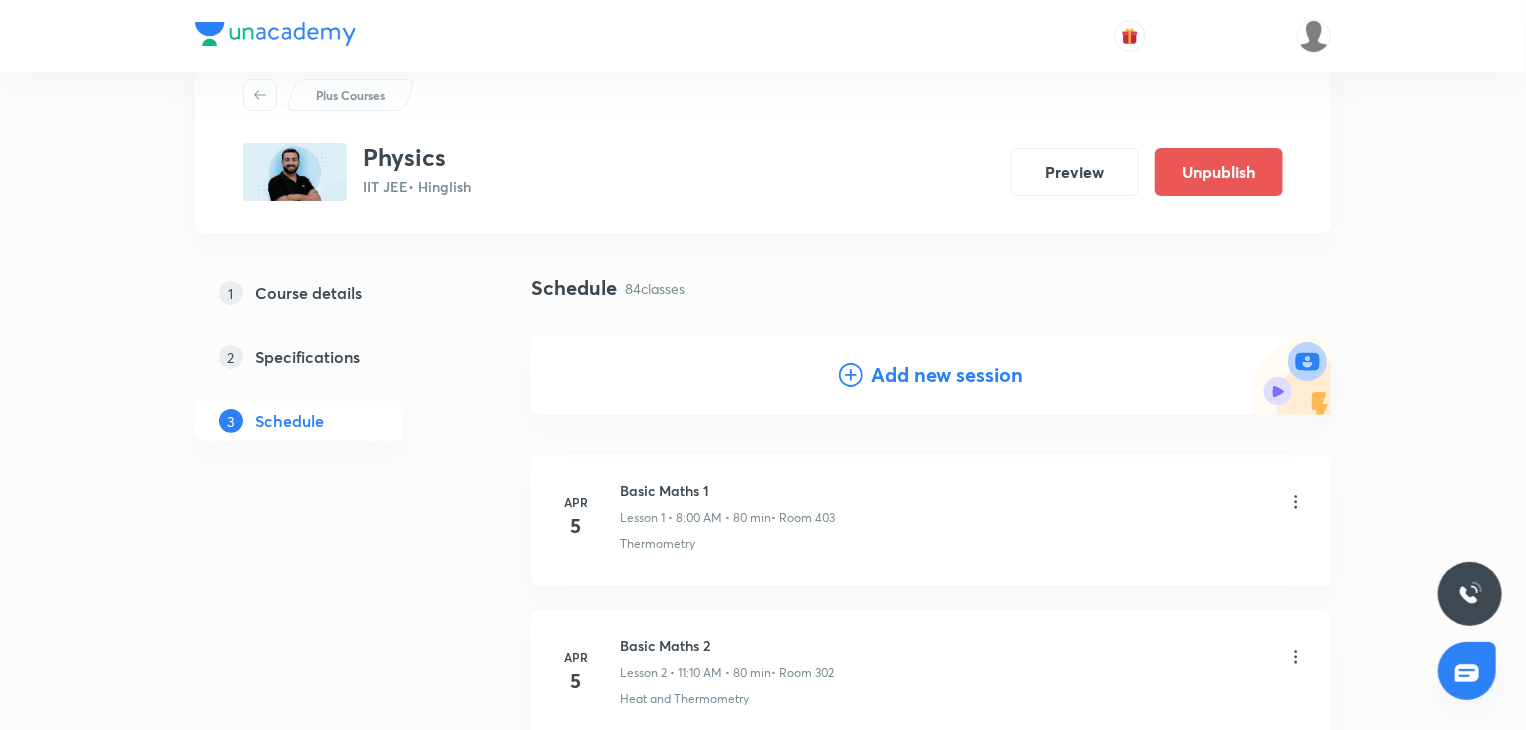 scroll, scrollTop: 100, scrollLeft: 0, axis: vertical 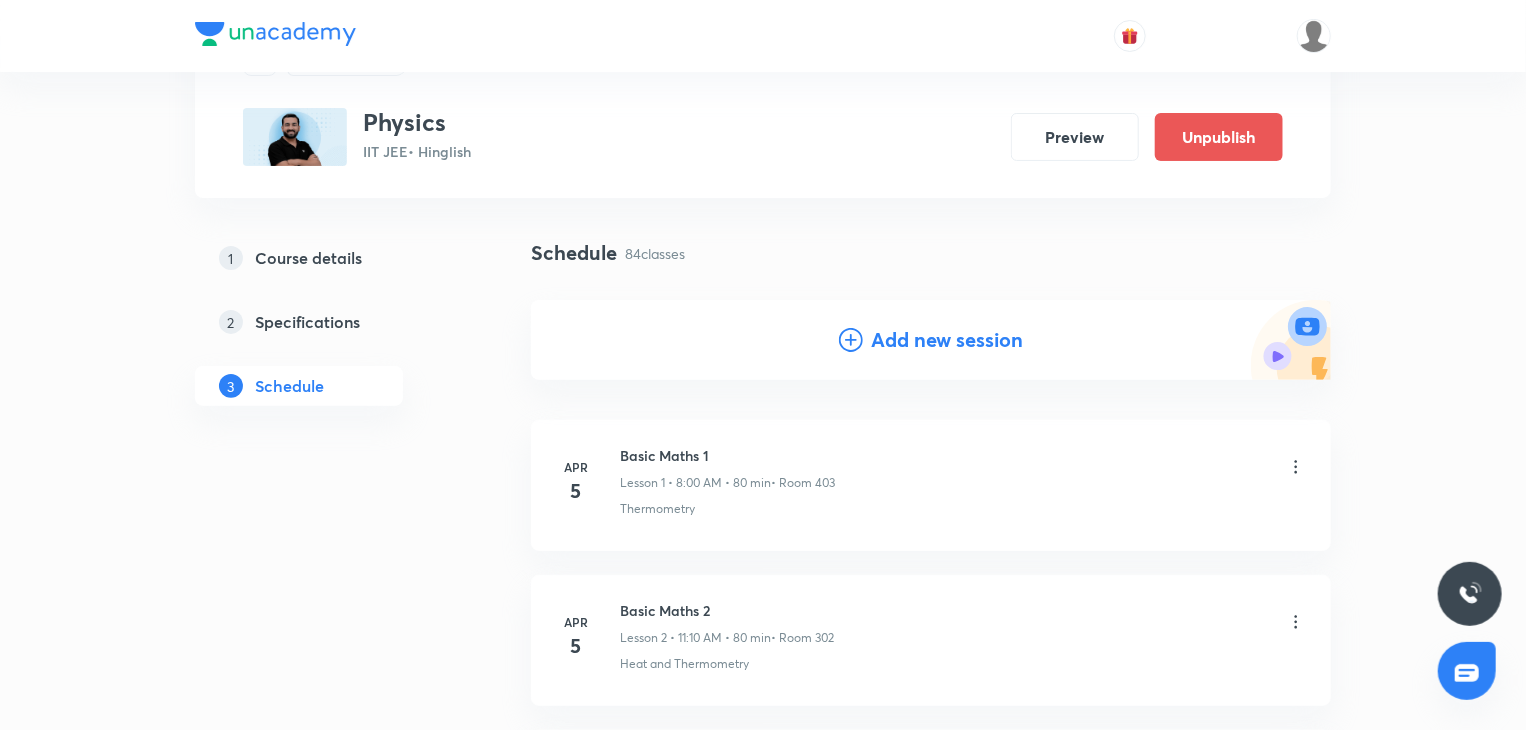 click on "Add new session" at bounding box center (931, 340) 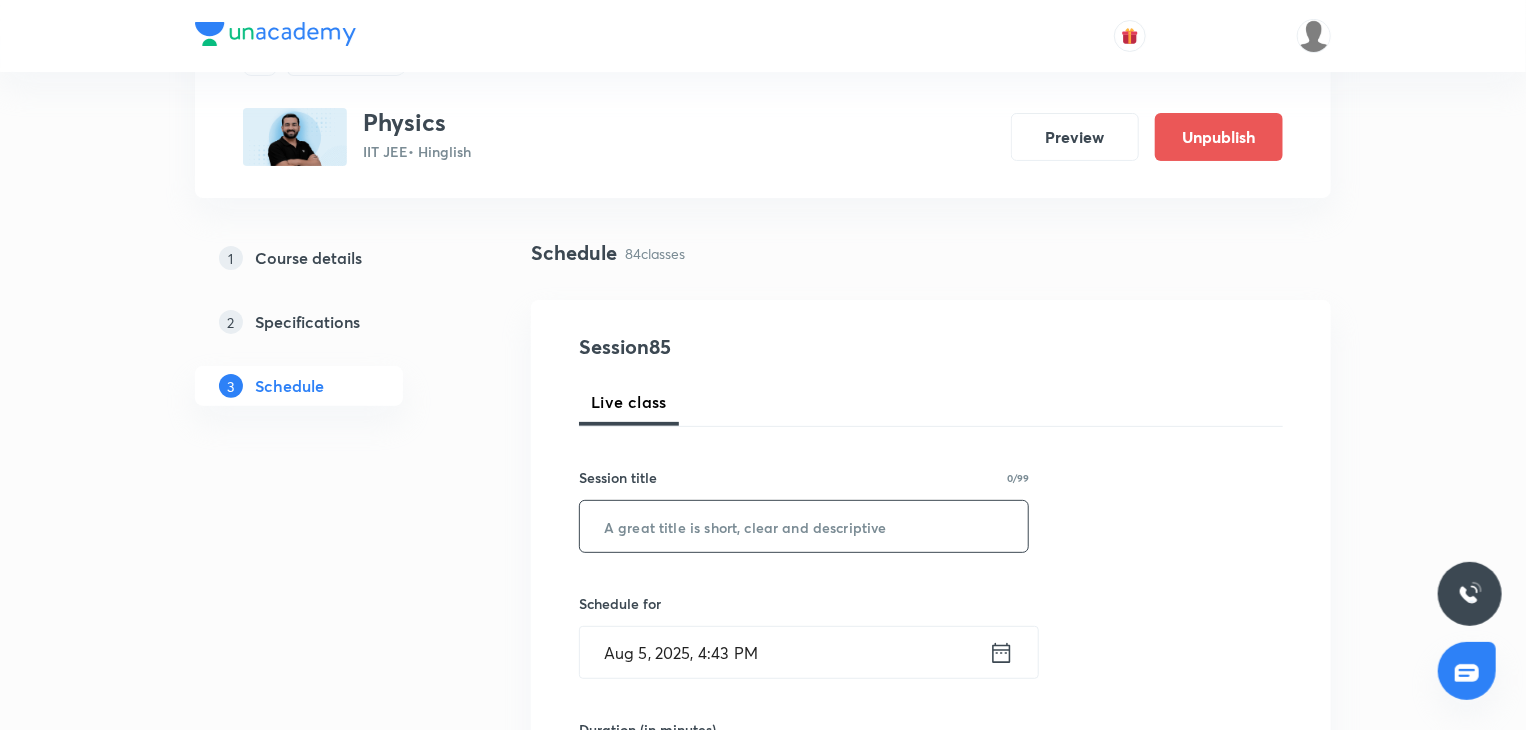 click at bounding box center [804, 526] 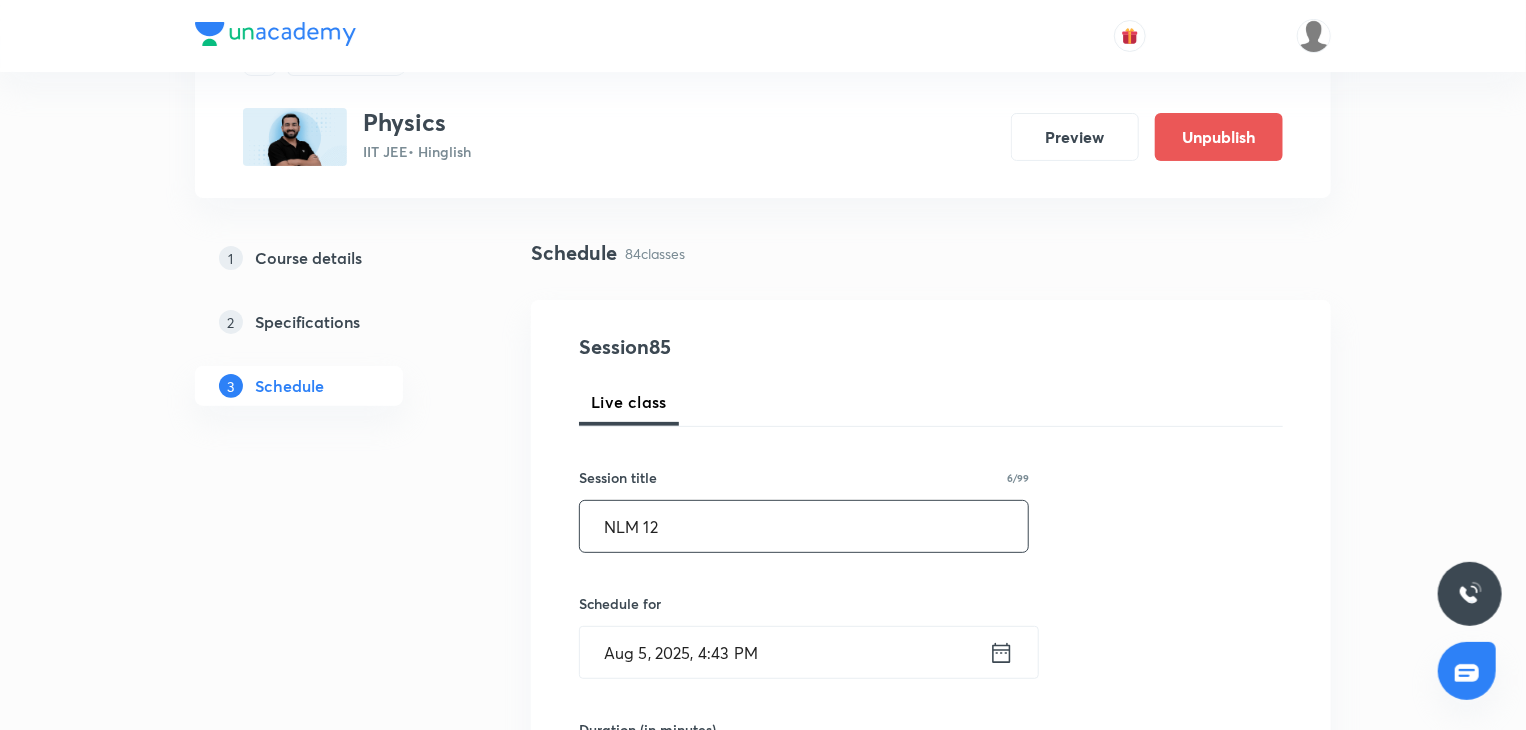 type on "NLM 12" 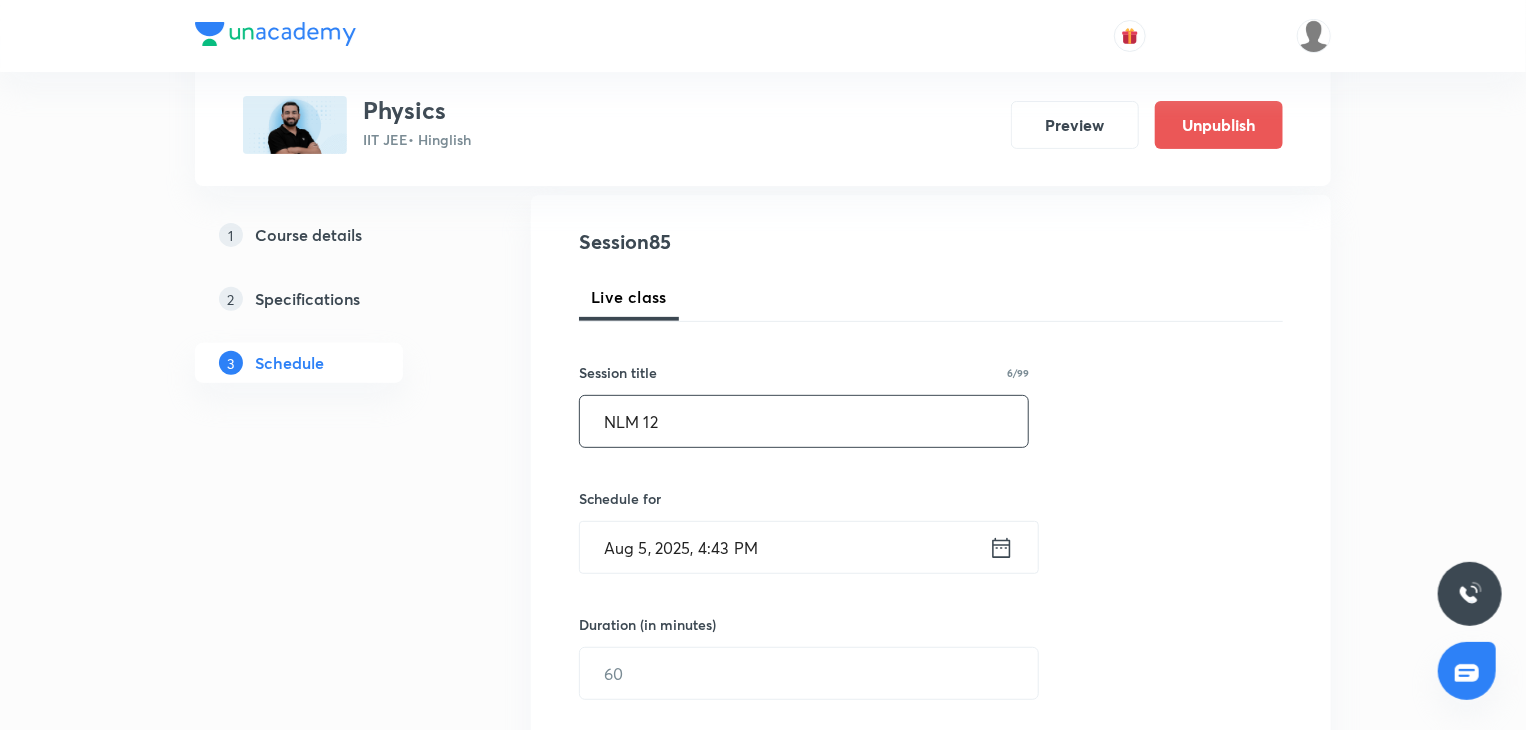 scroll, scrollTop: 400, scrollLeft: 0, axis: vertical 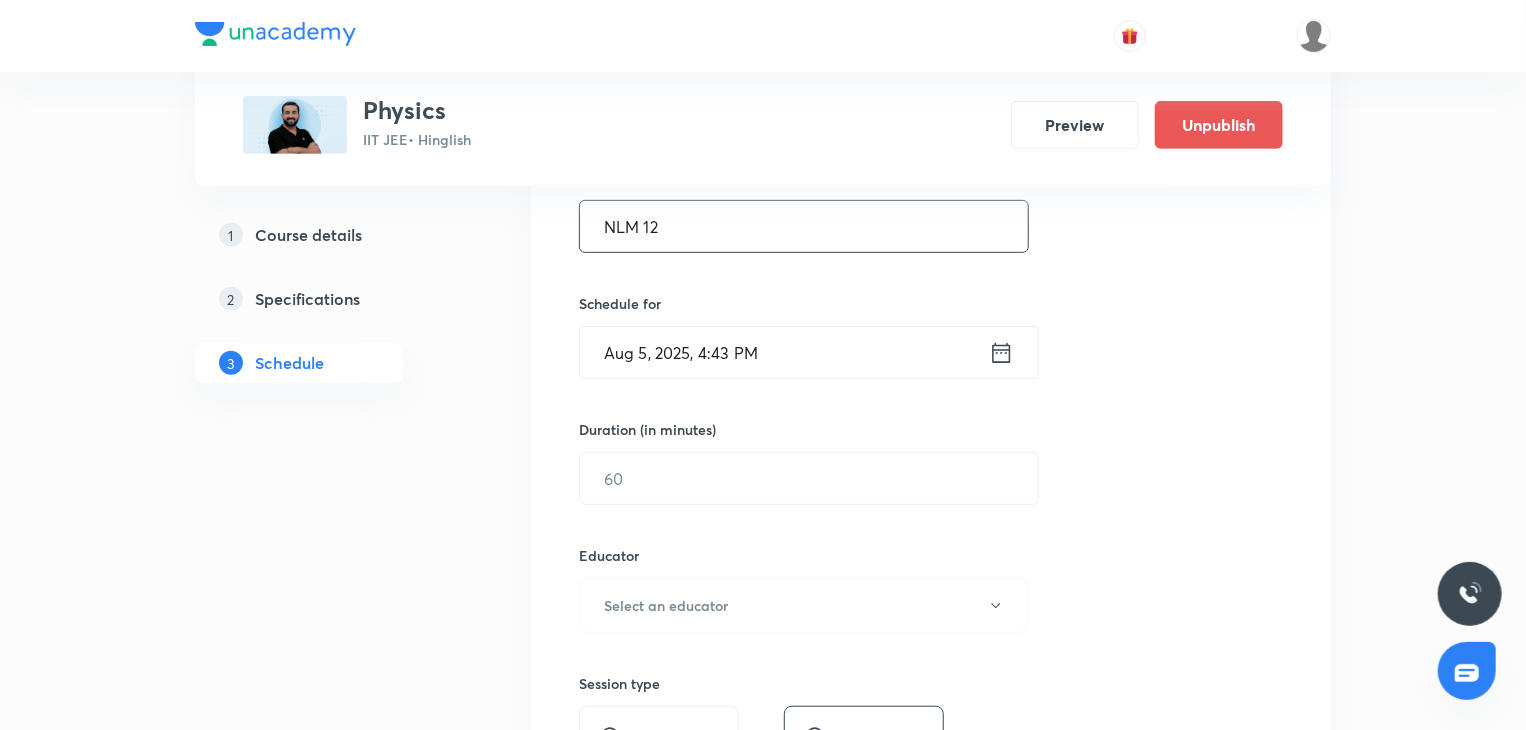 click on "Aug 5, 2025, 4:43 PM" at bounding box center (784, 352) 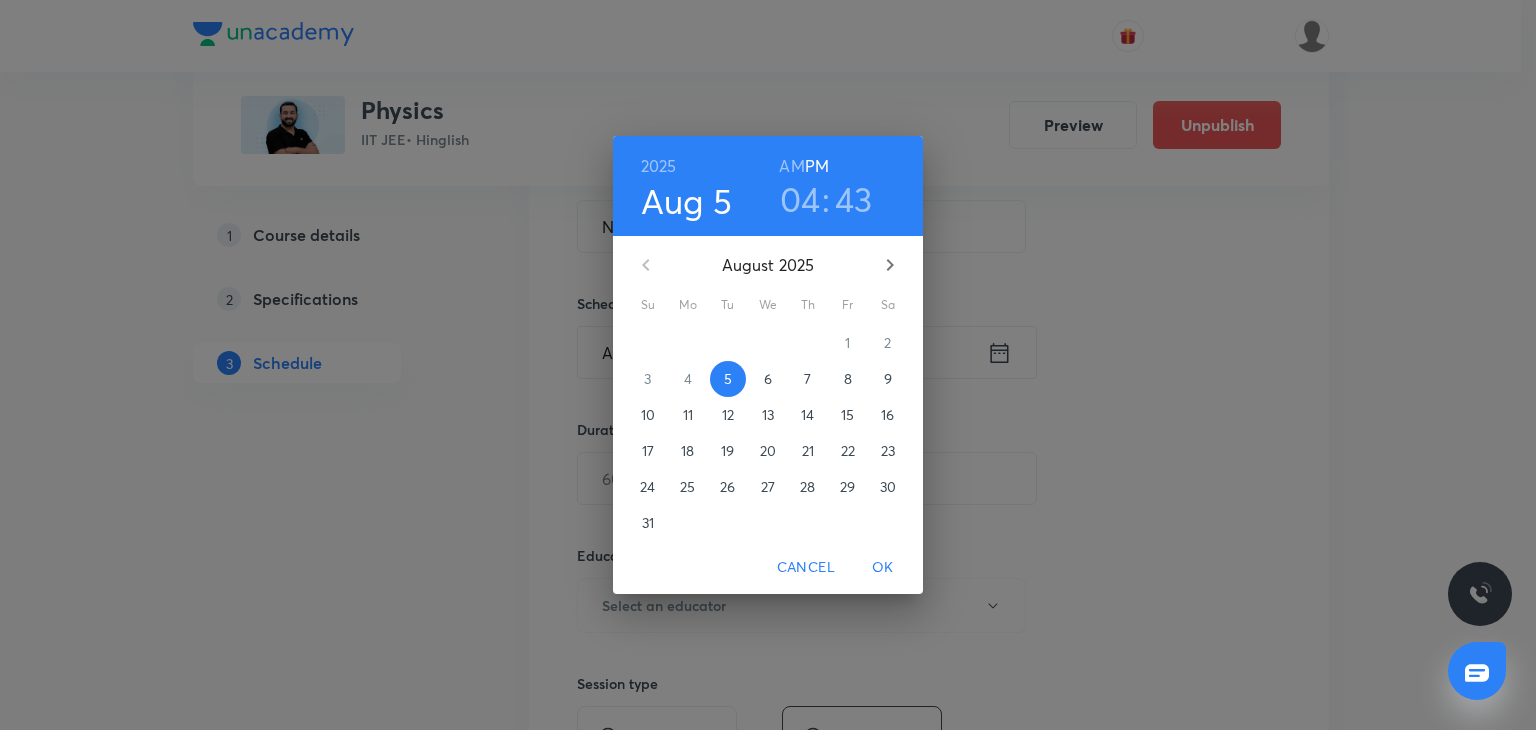 click on "7" at bounding box center (808, 379) 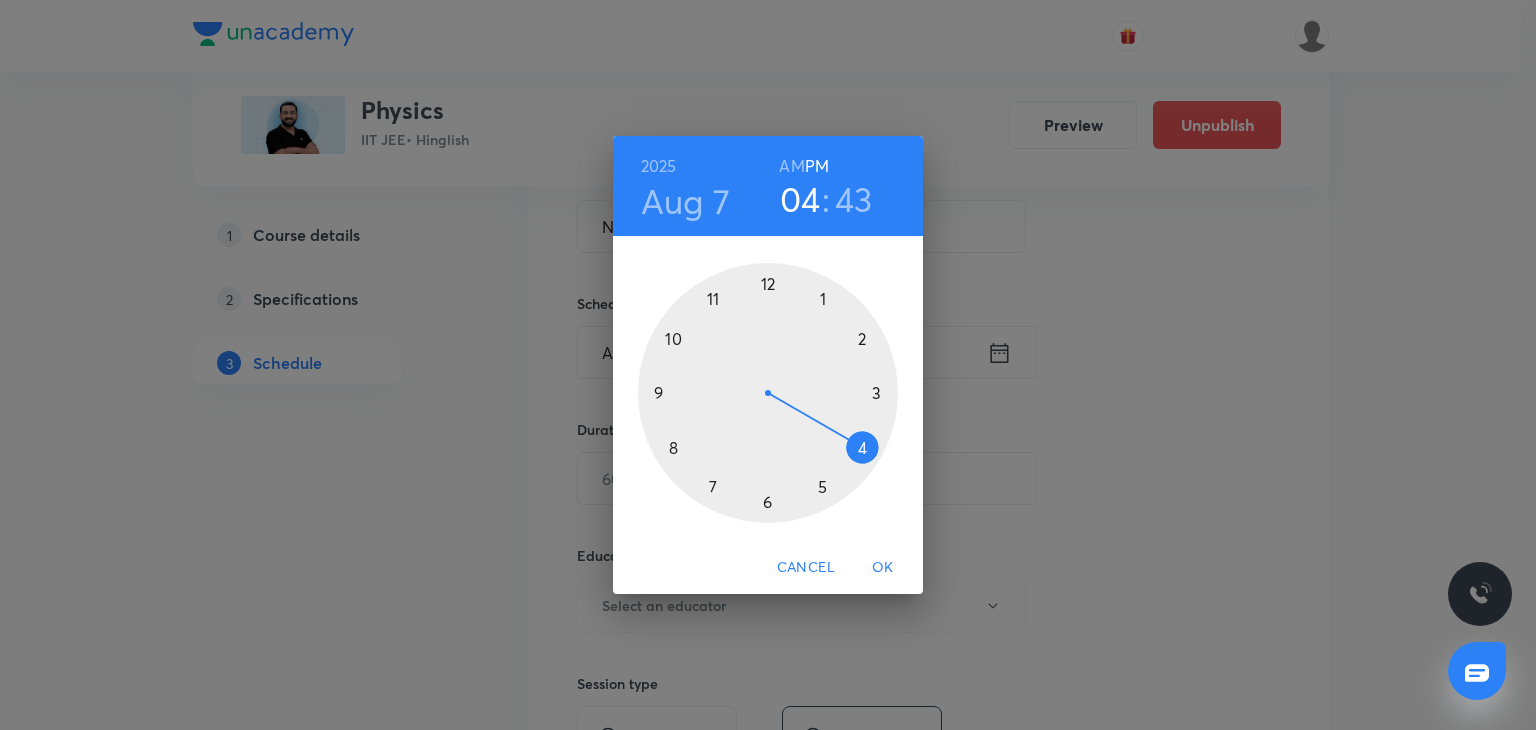 click on "AM" at bounding box center [791, 166] 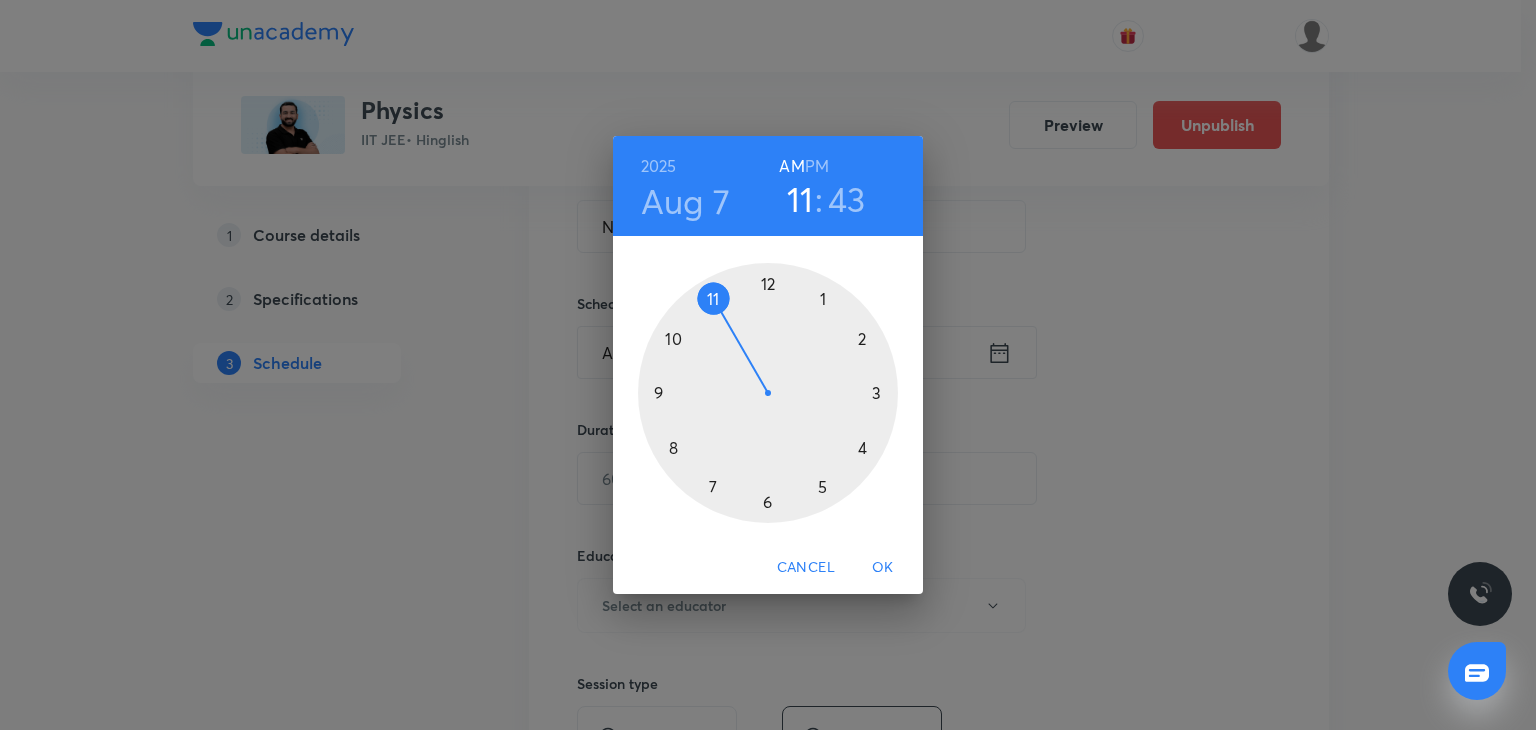 click at bounding box center (768, 393) 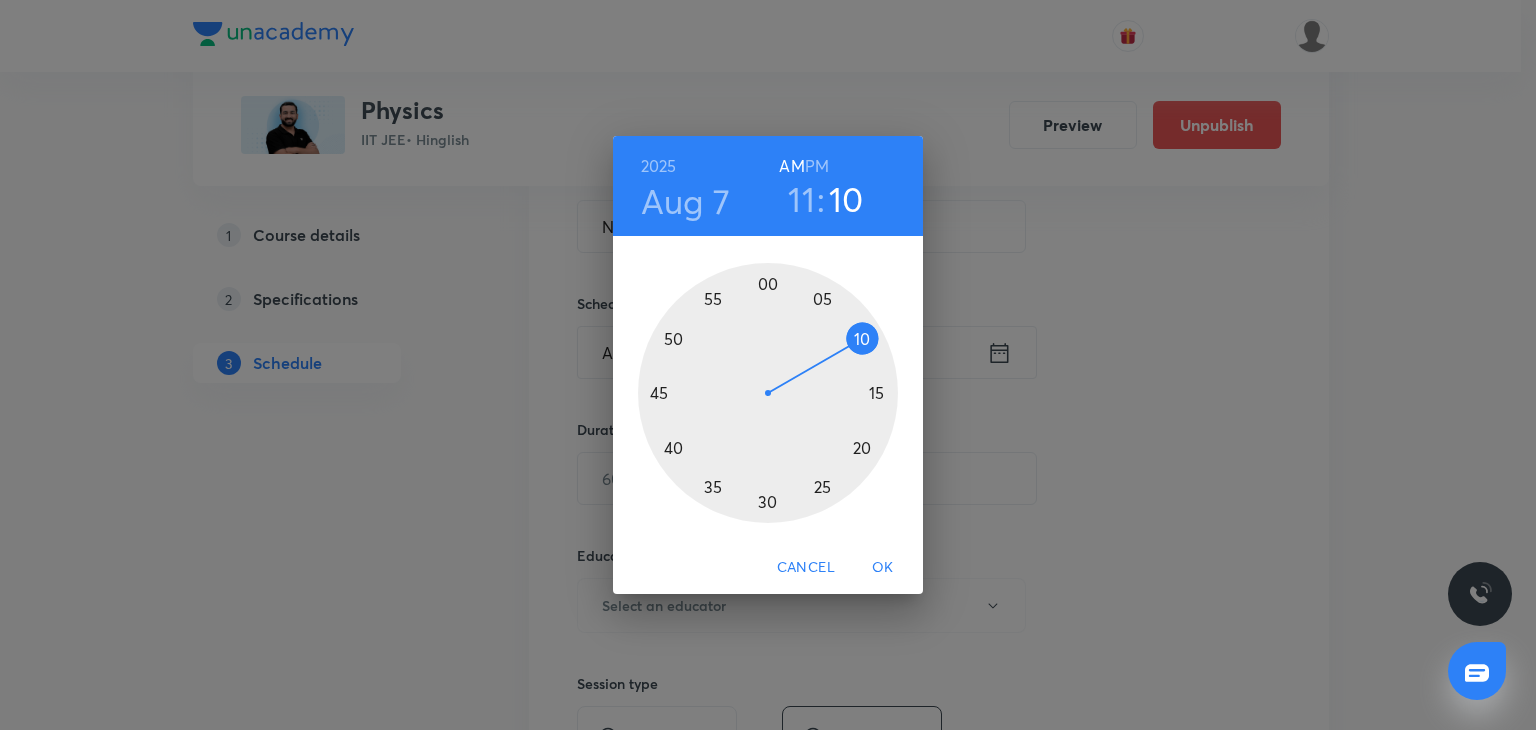 drag, startPoint x: 820, startPoint y: 312, endPoint x: 858, endPoint y: 338, distance: 46.043457 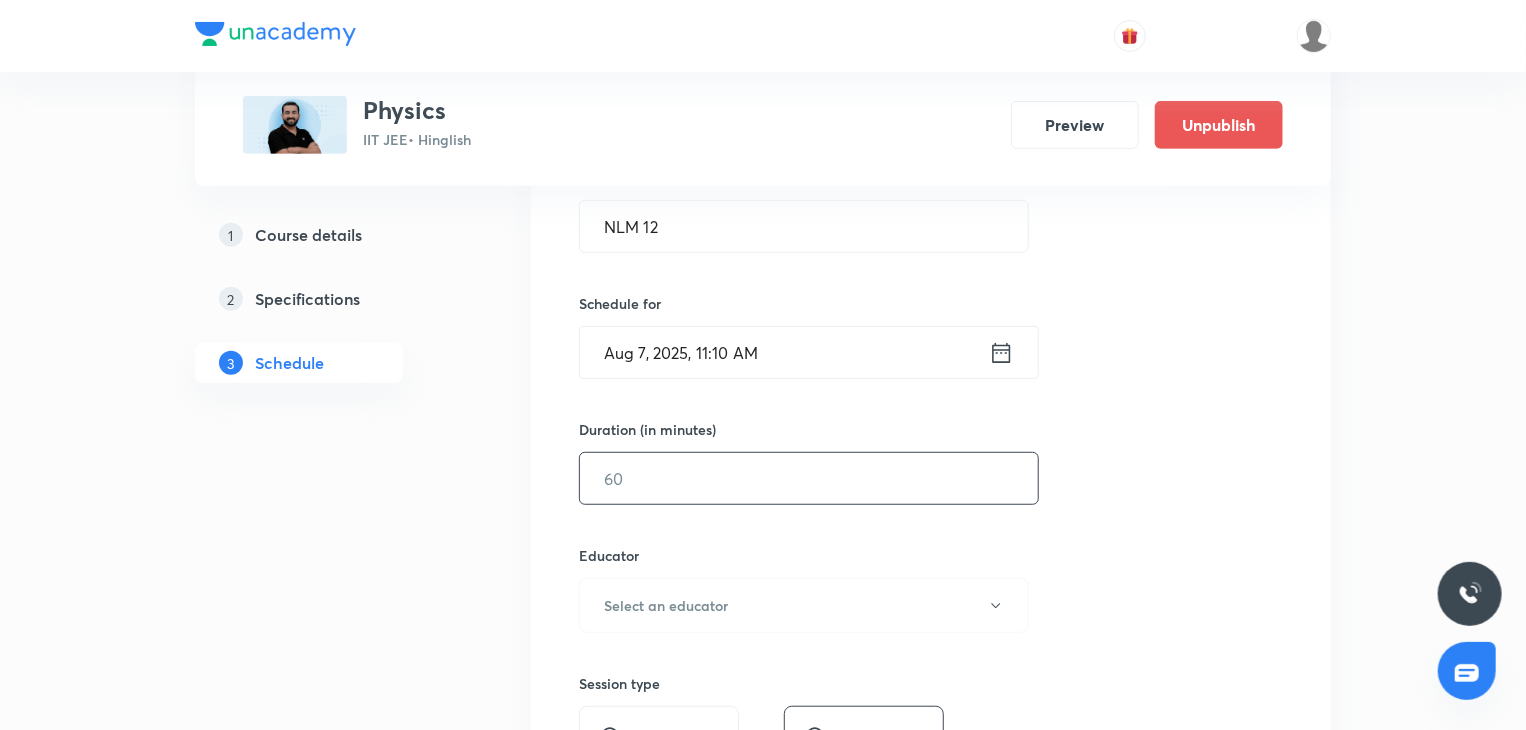 click at bounding box center [809, 478] 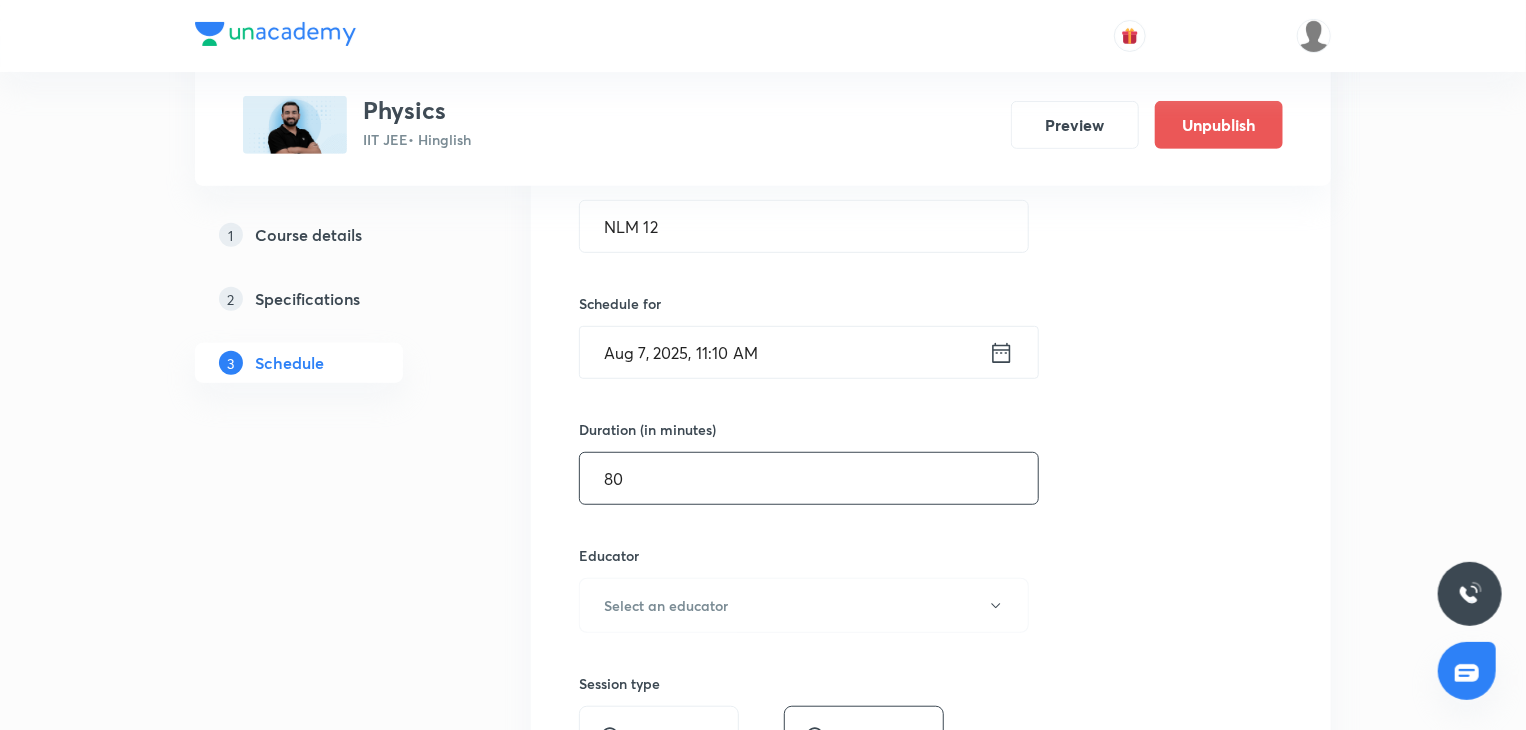 type on "80" 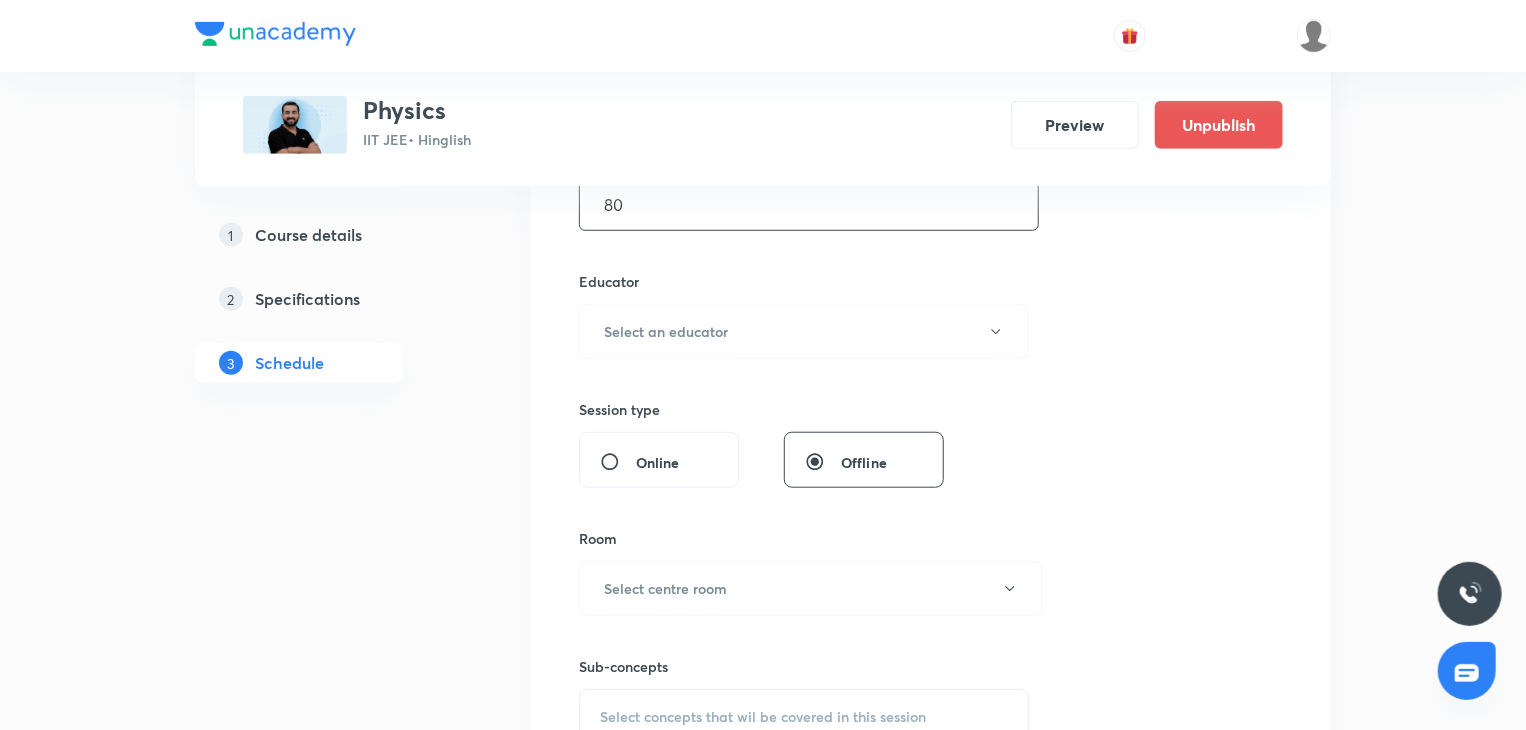 scroll, scrollTop: 700, scrollLeft: 0, axis: vertical 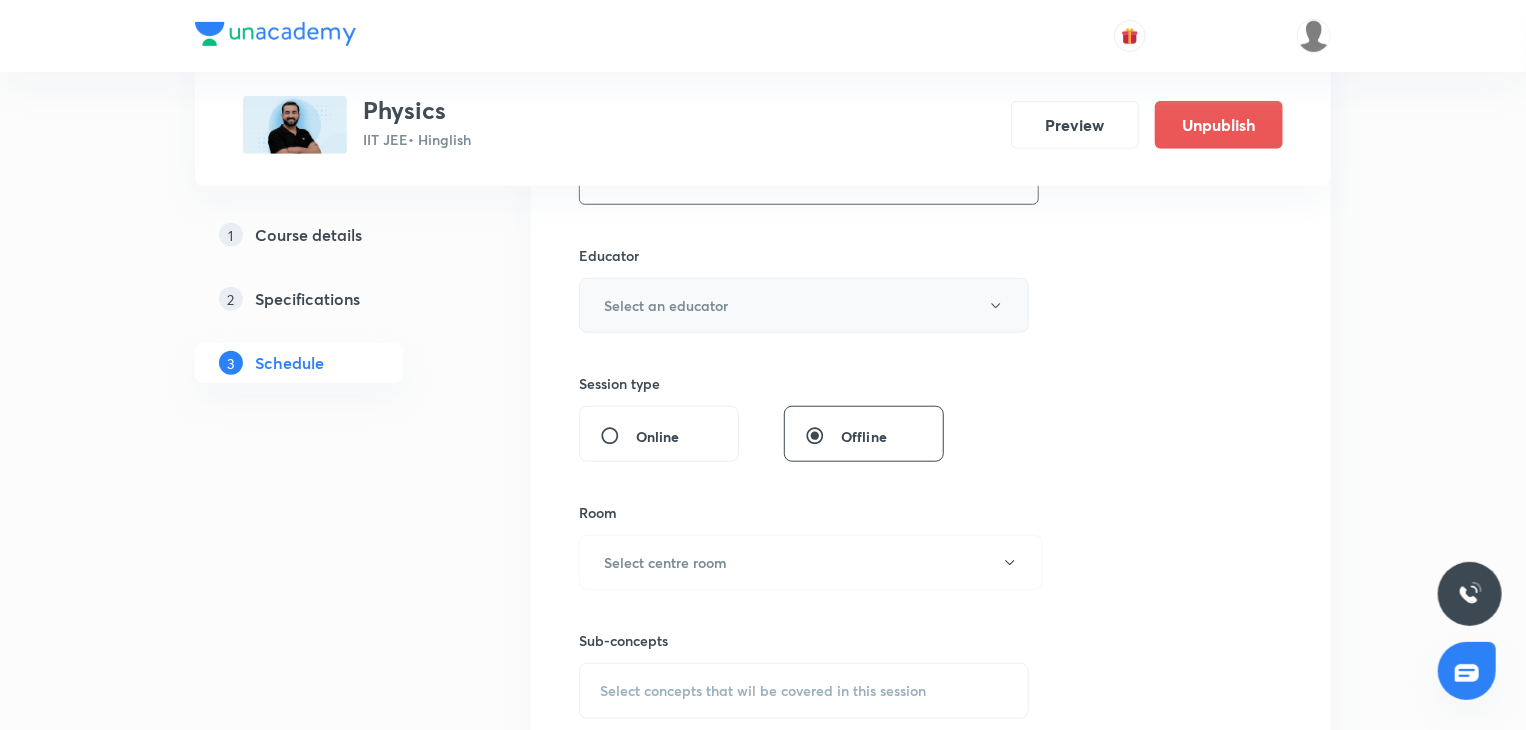 click on "Select an educator" at bounding box center (666, 305) 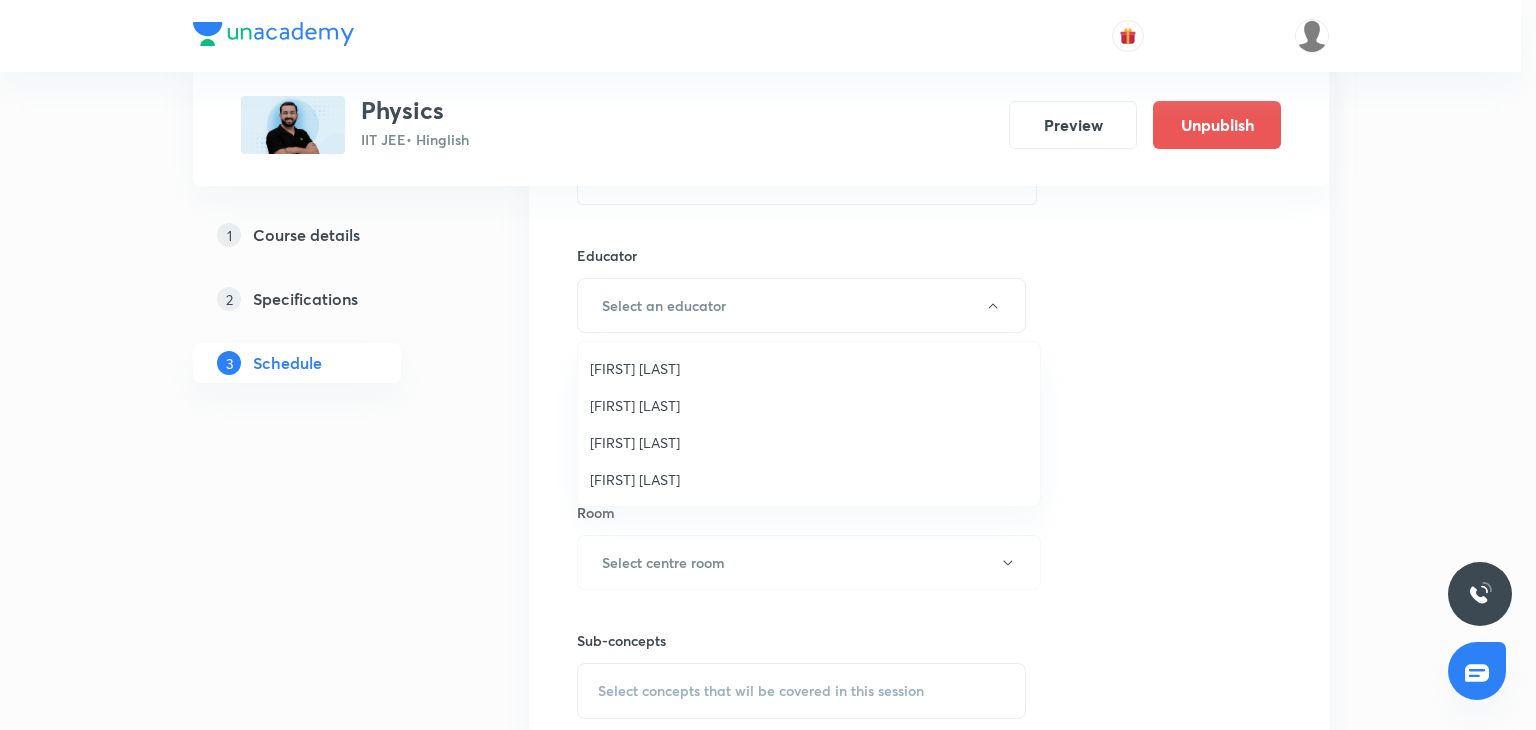 click on "[FIRST] [LAST]" at bounding box center (809, 442) 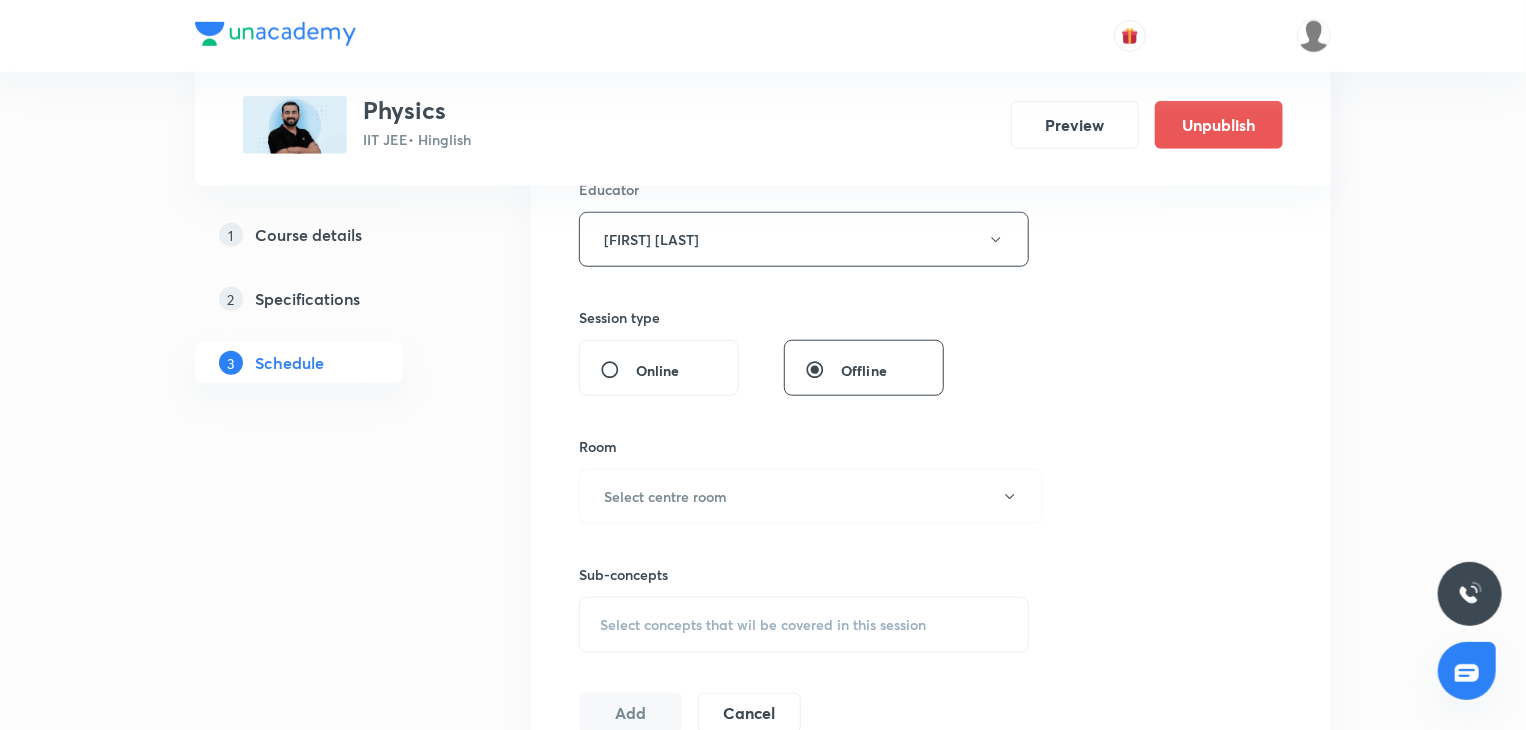 scroll, scrollTop: 800, scrollLeft: 0, axis: vertical 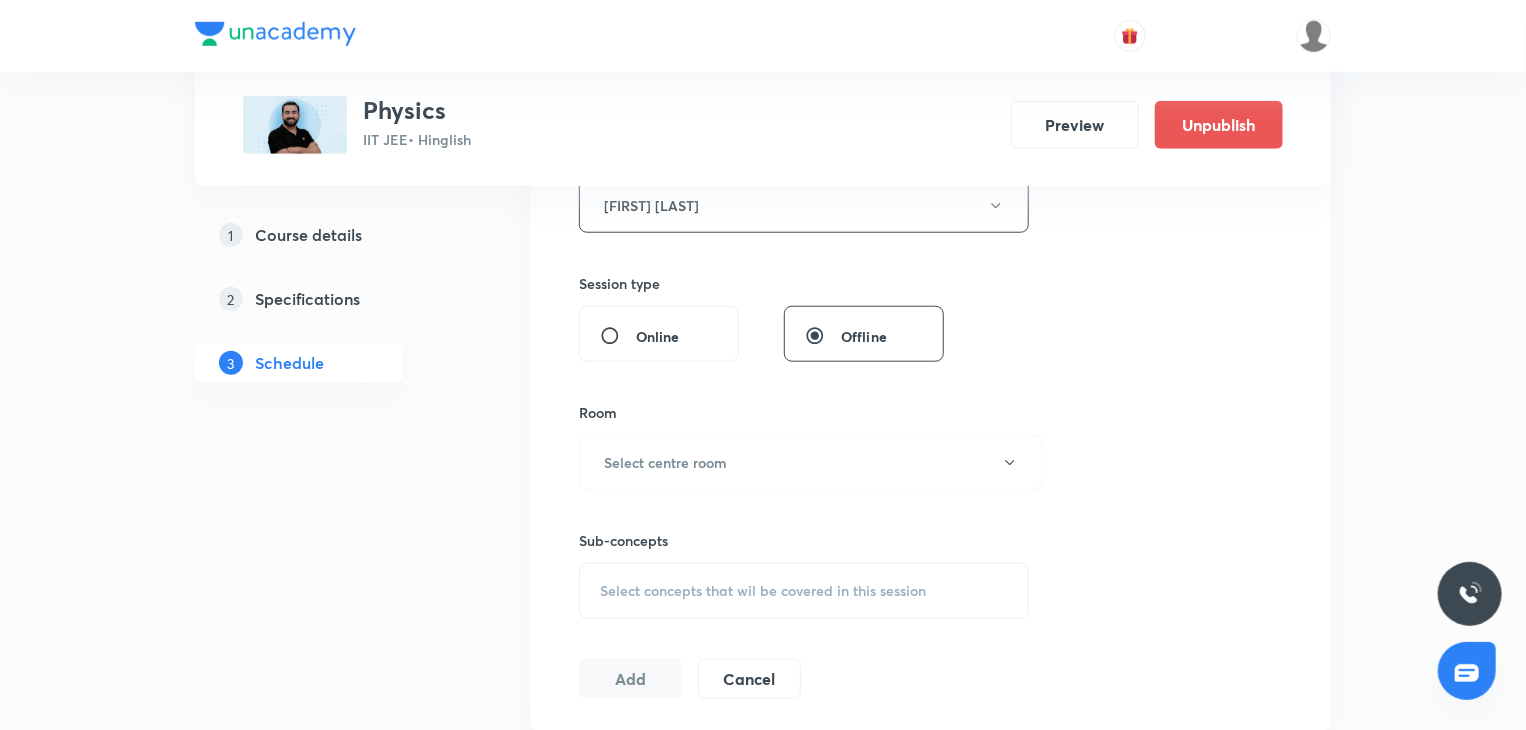 click on "Select centre room" at bounding box center [811, 462] 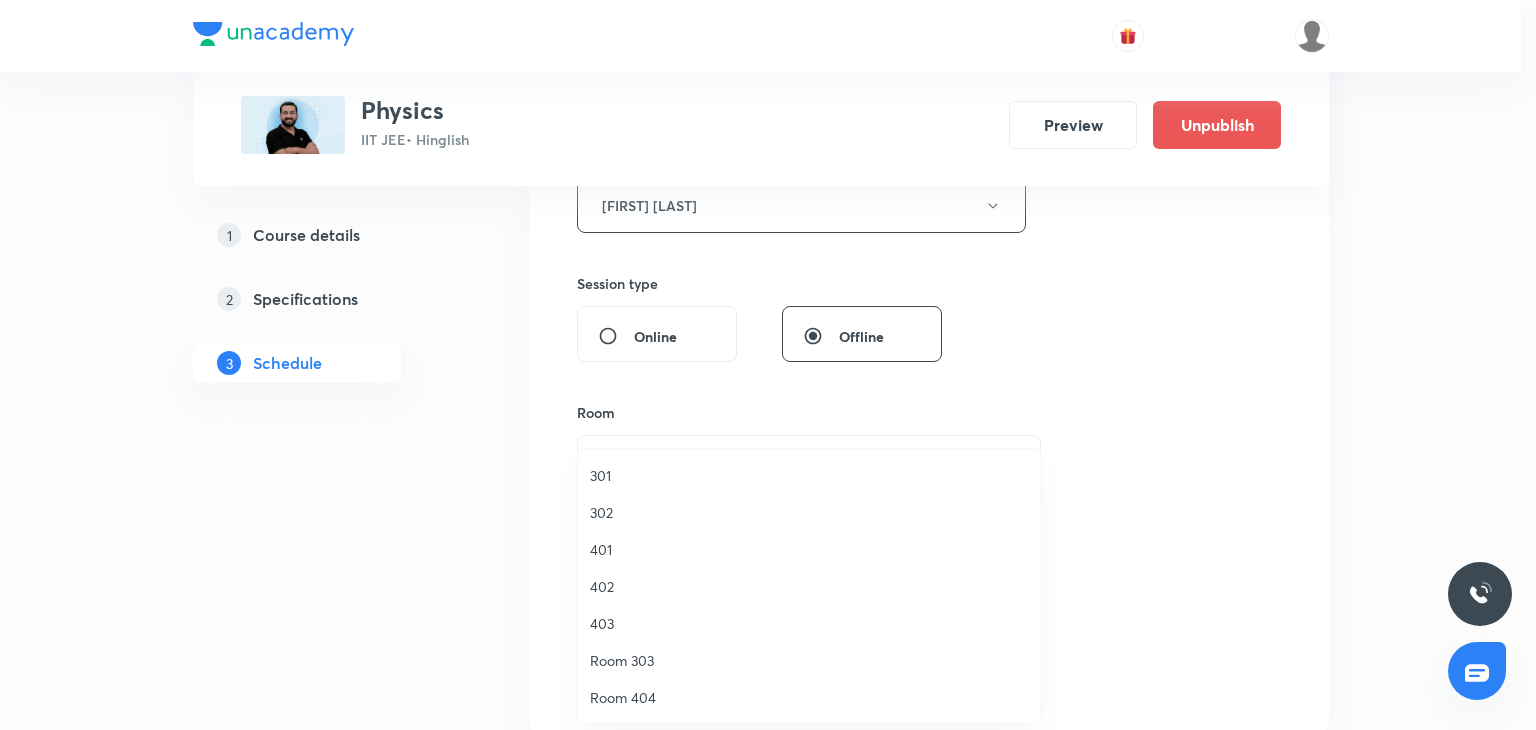 click on "302" at bounding box center [809, 512] 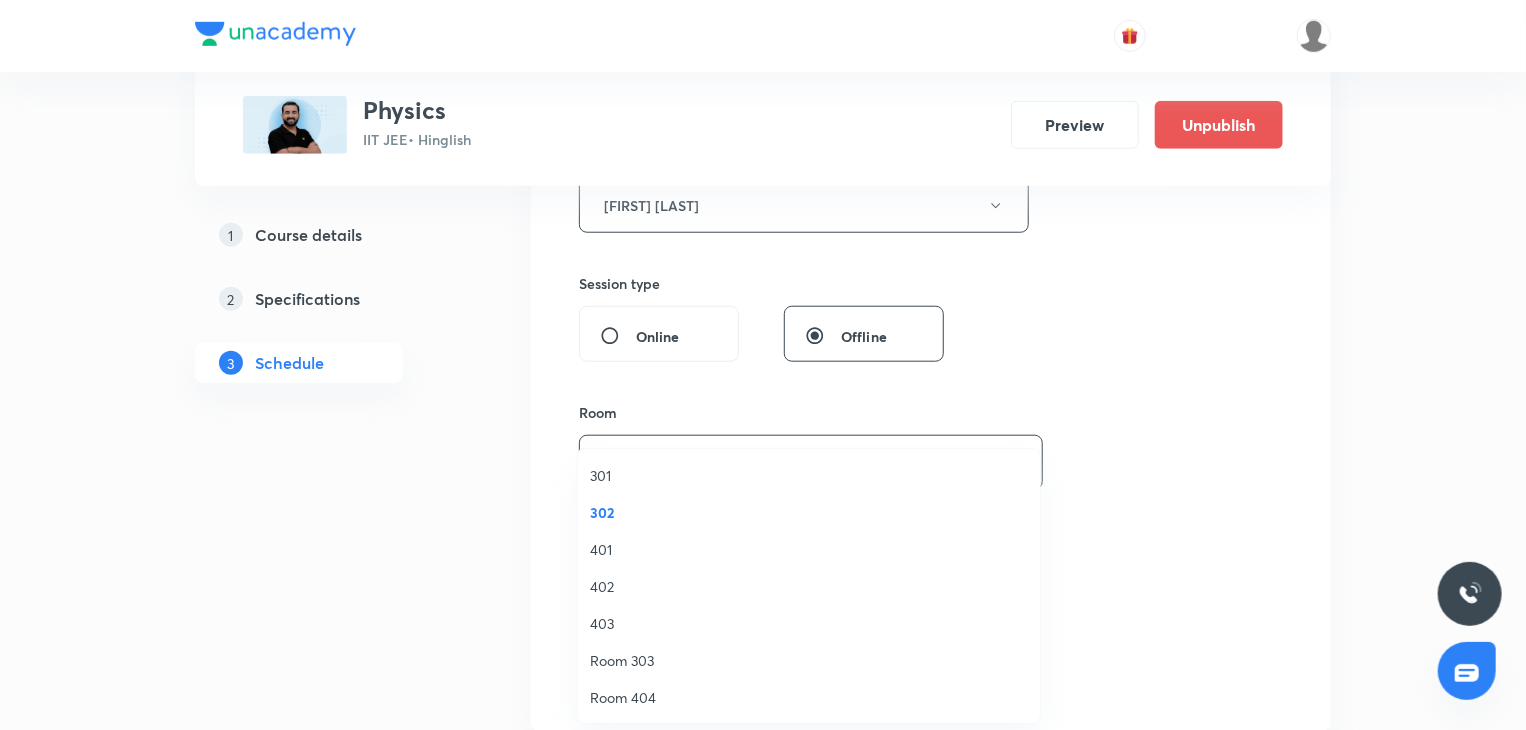 click on "Select concepts that wil be covered in this session" at bounding box center (763, 591) 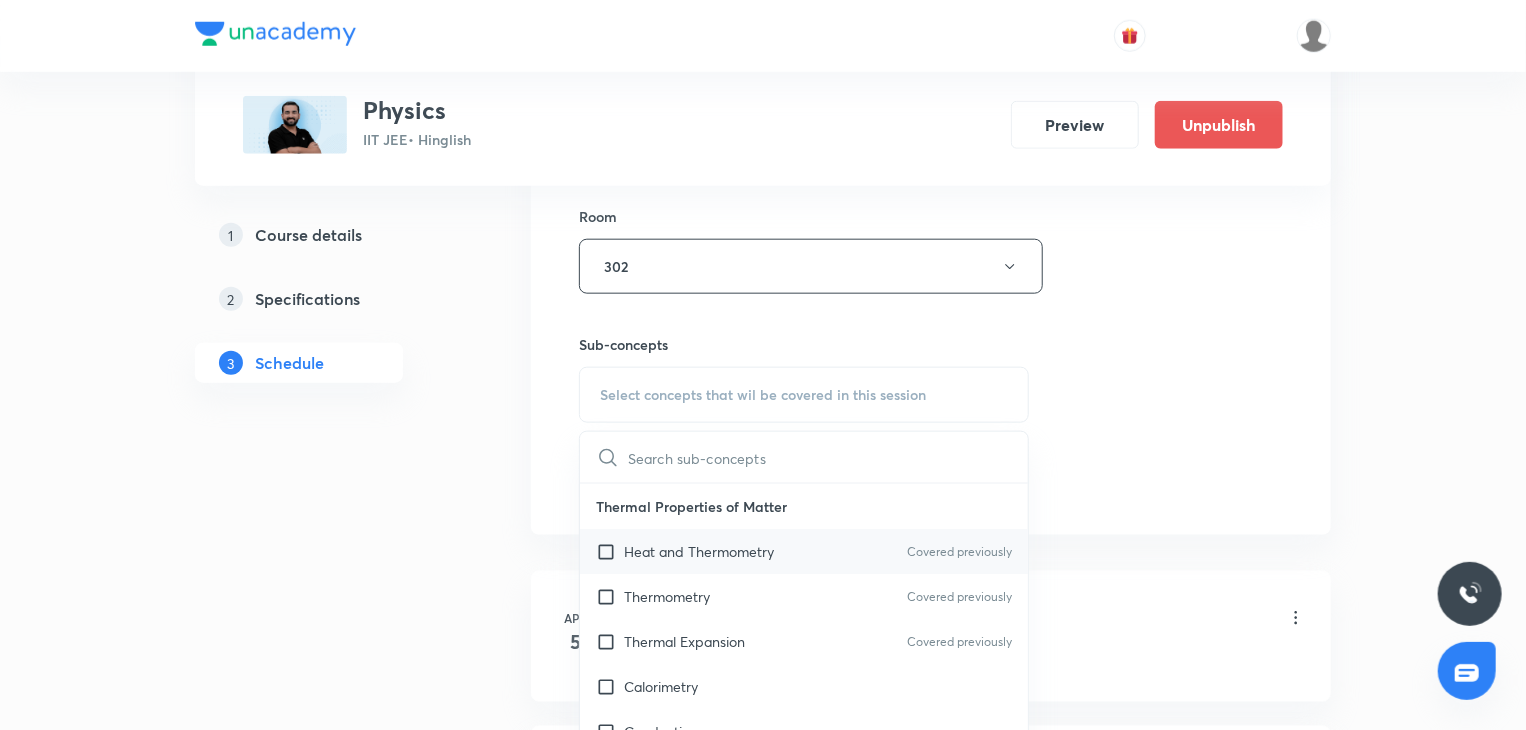 scroll, scrollTop: 1000, scrollLeft: 0, axis: vertical 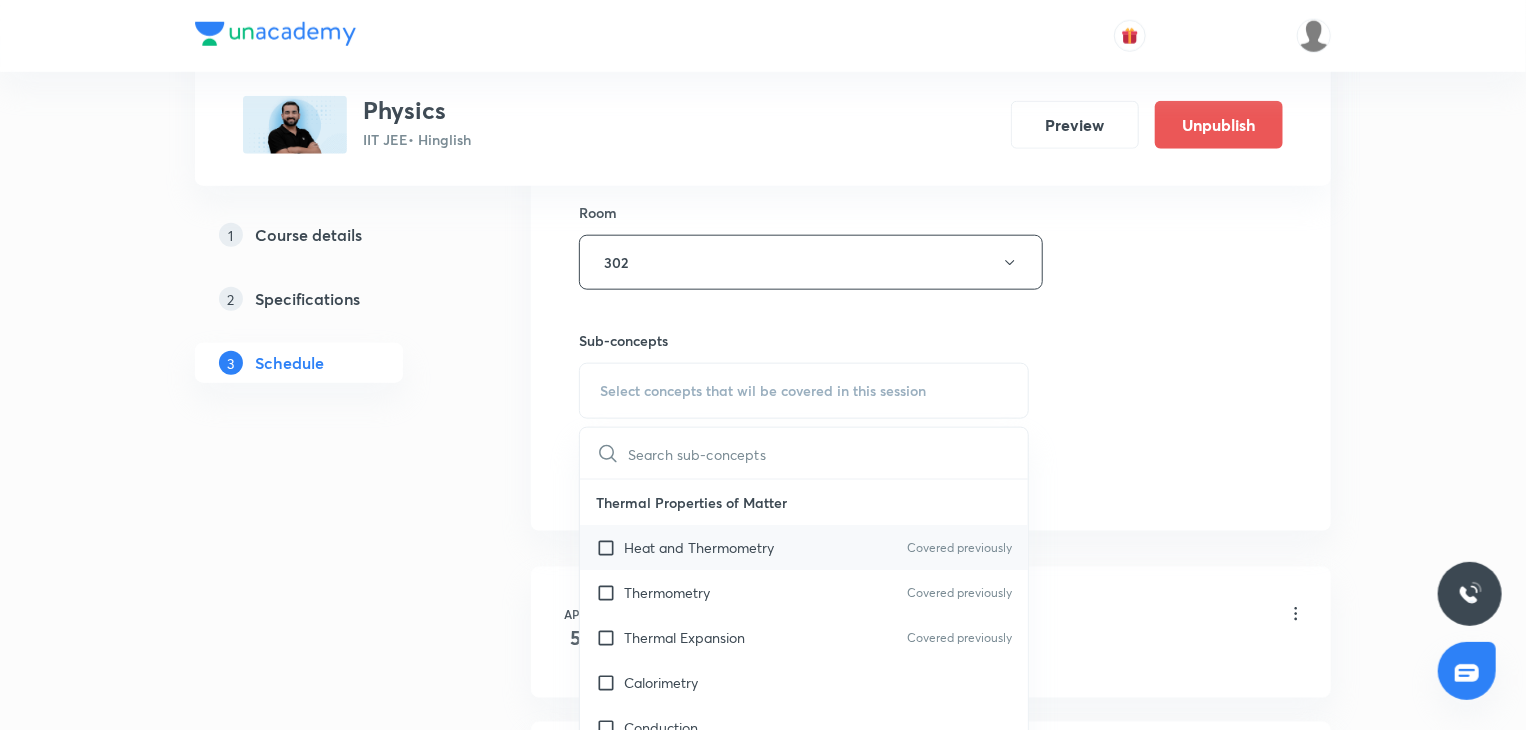 click on "Heat and Thermometry" at bounding box center [699, 547] 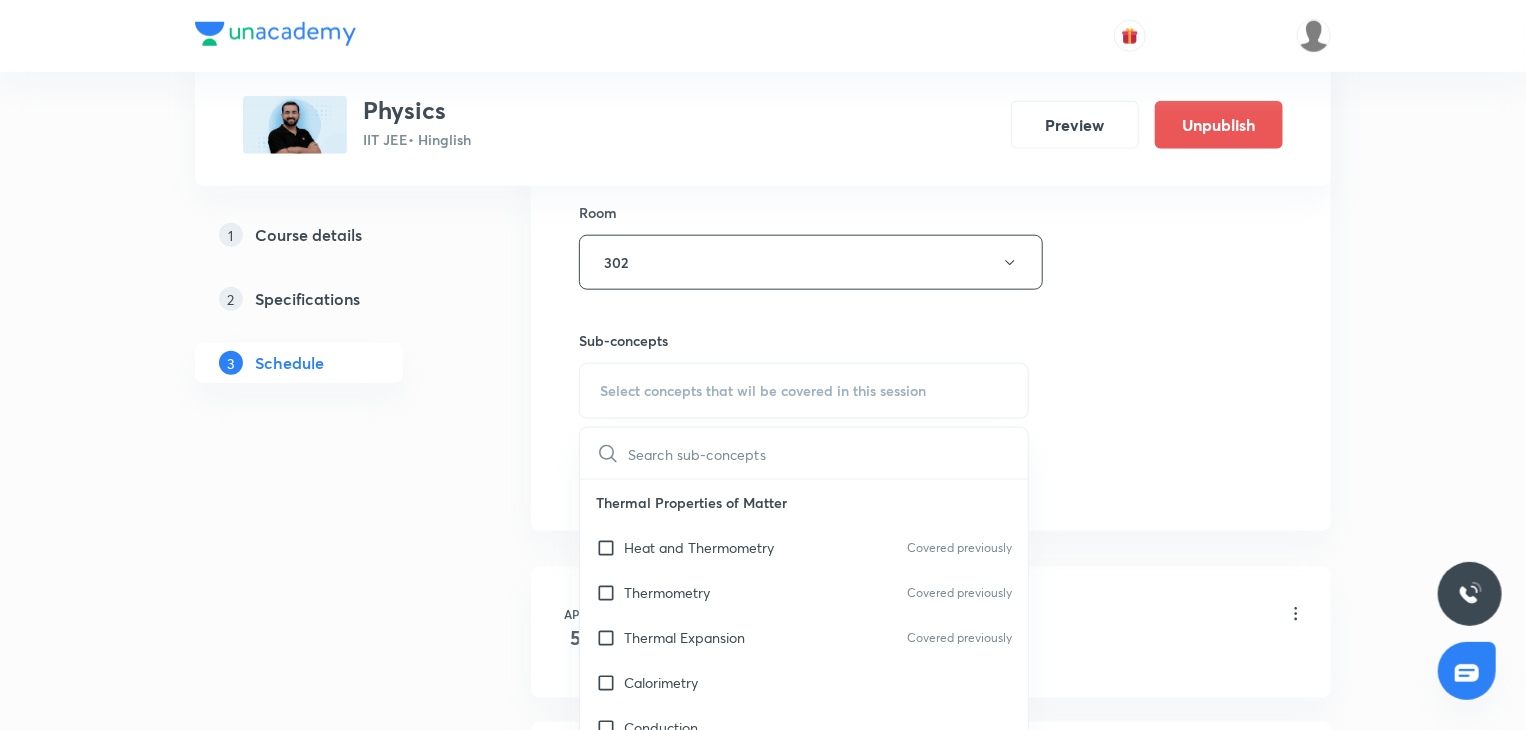 click on "Session  85 Live class Session title 6/99 NLM 12 ​ Schedule for Aug 7, 2025, 11:10 AM ​ Duration (in minutes) 80 ​ Educator Ajit Lulla   Session type Online Offline Room 302 Sub-concepts Select concepts that wil be covered in this session ​ Thermal Properties of Matter Heat and Thermometry Covered previously Thermometry Covered previously Thermal Expansion Covered previously Calorimetry Conduction Radiation Conduction of Heat in Steady State Conduction Before Steady State (Qualitative Description) Convection of Heat (Qualitative Description) Kirchhoff's Law Newton's Law of Cooling Wien's Law of Blackbody Radiation & its Spectrum Radiation of Heat & Prevost Theory Stefan's-Boltzmann Law Emissivity, Absorptivity, Emissive Power Thermodynamics Thermodynamic System First Law of Thermodynamics Heat in Thermodynamics Gaseous Mixture Different Processes in First Law of Thermodynamics Reversible and irreversible Process Heat Engine Second Law of Thermodynamics Refrigerator or Heat Pump Kinetic Theory of Gases" at bounding box center (931, -35) 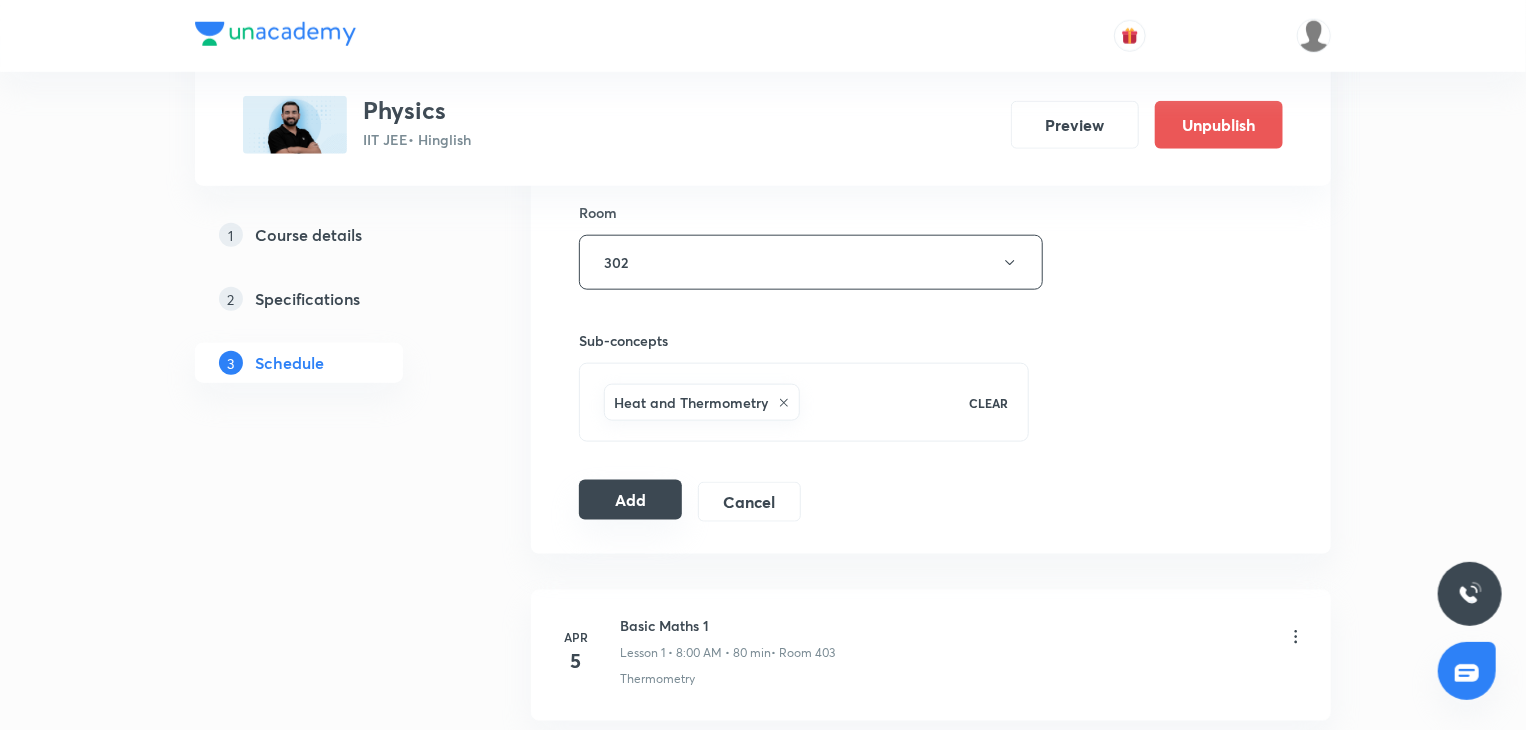 click on "Add" at bounding box center [630, 500] 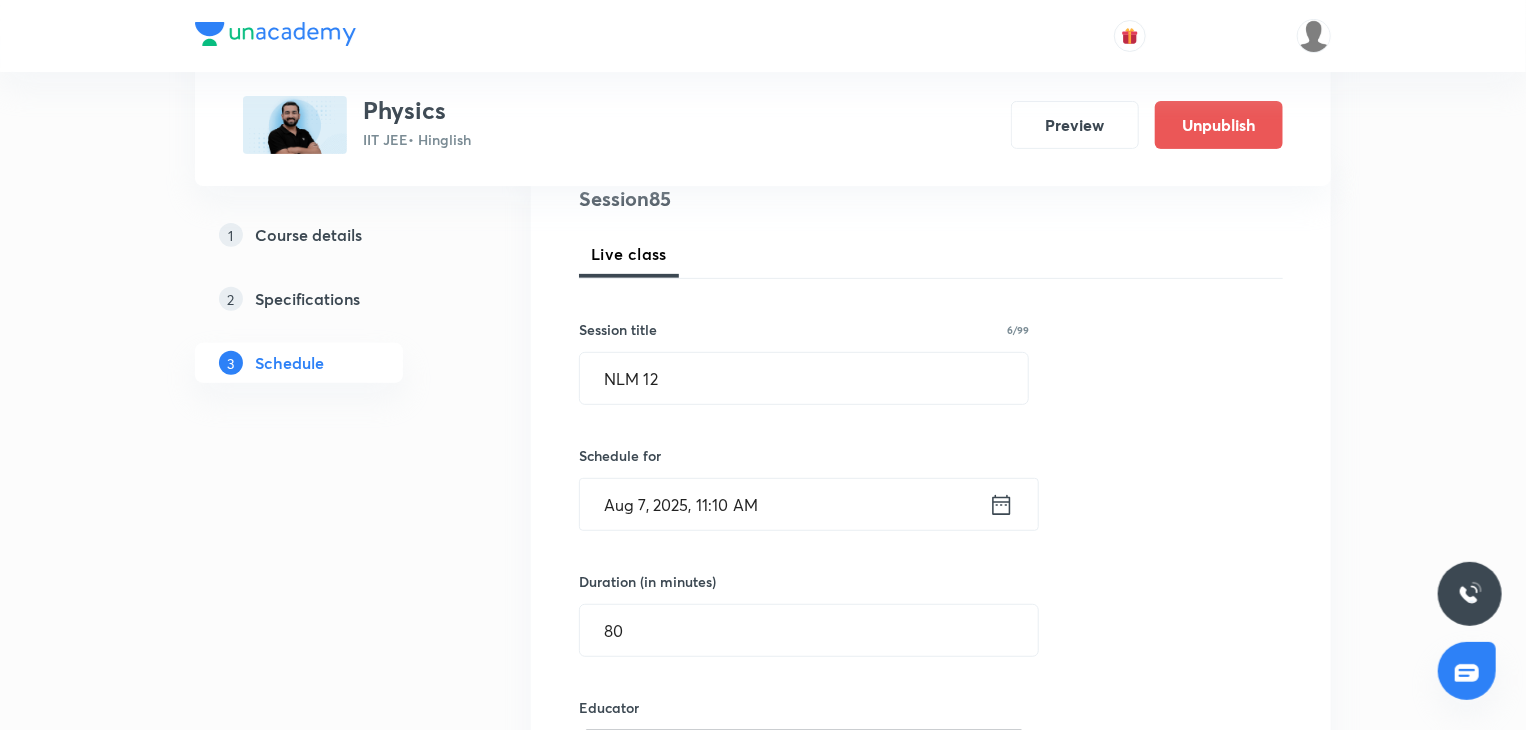 scroll, scrollTop: 200, scrollLeft: 0, axis: vertical 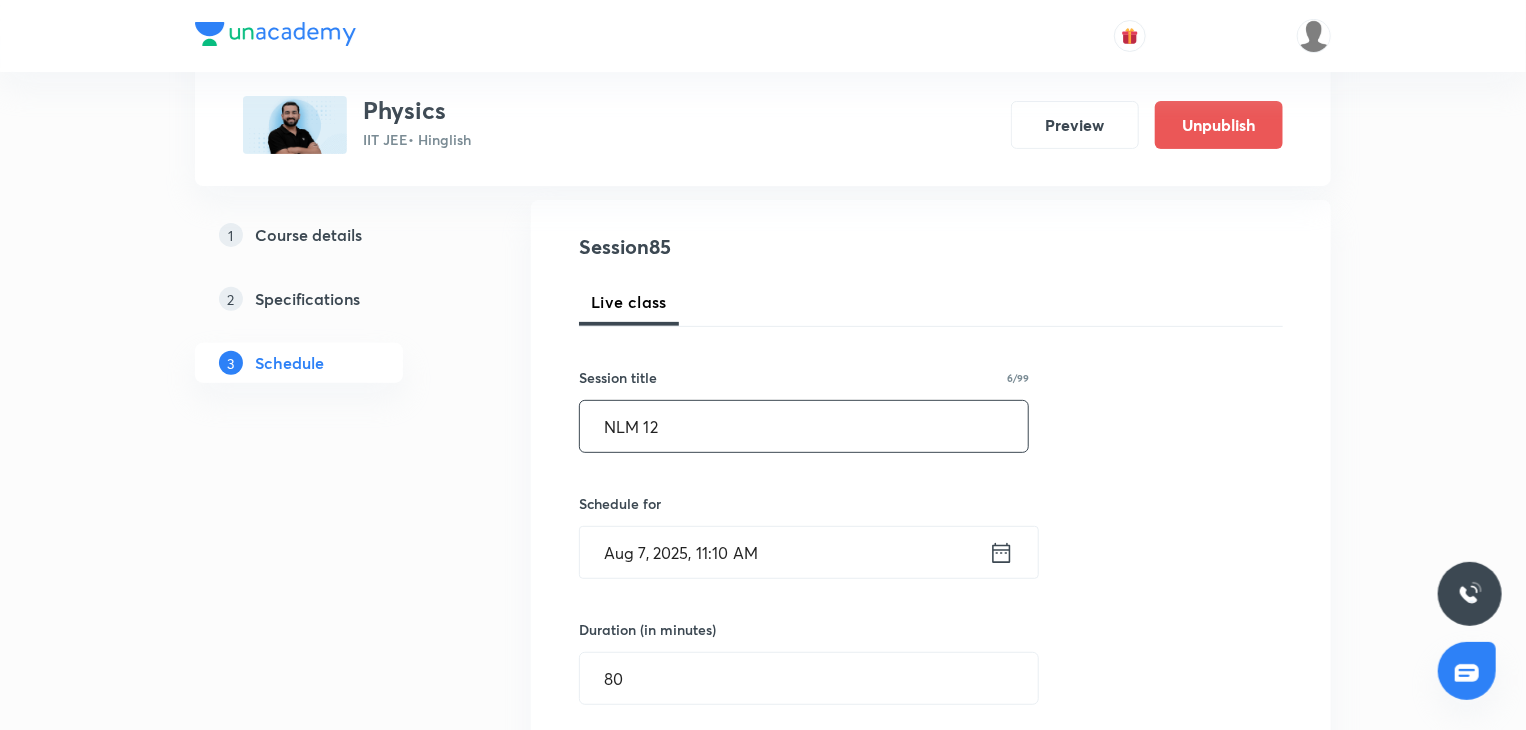click on "NLM 12" at bounding box center (804, 426) 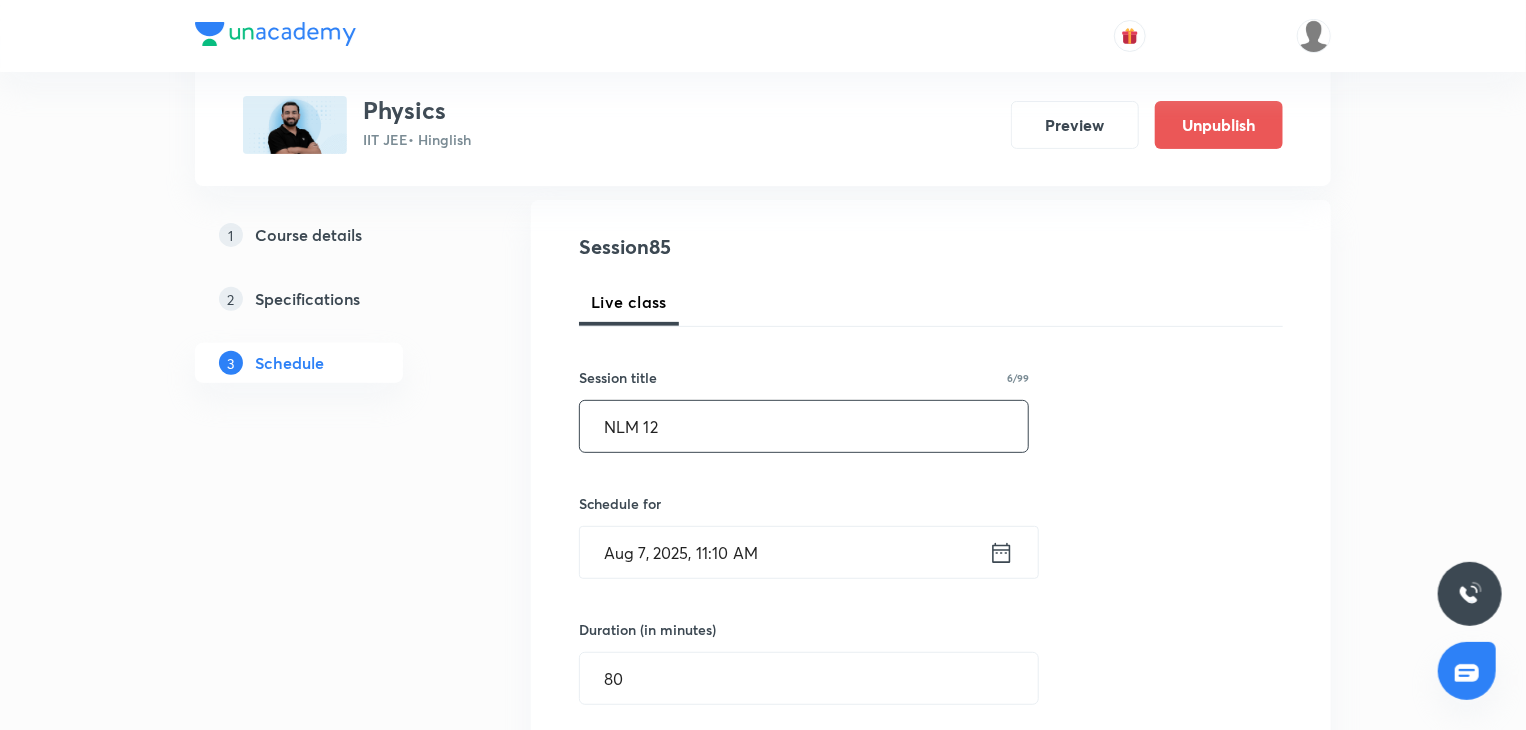 click on "NLM 12 ​" at bounding box center [804, 426] 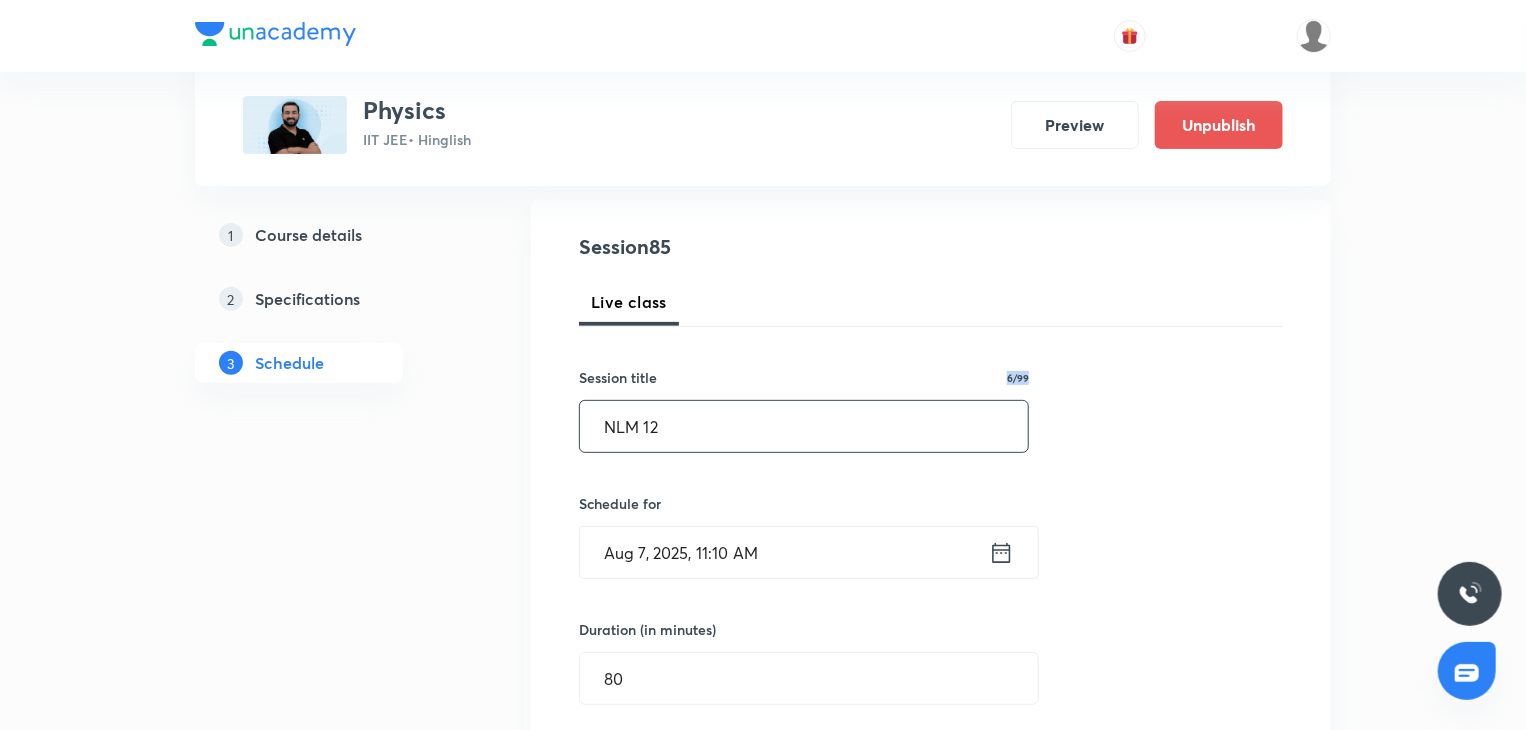 click on "NLM 12 ​" at bounding box center [804, 426] 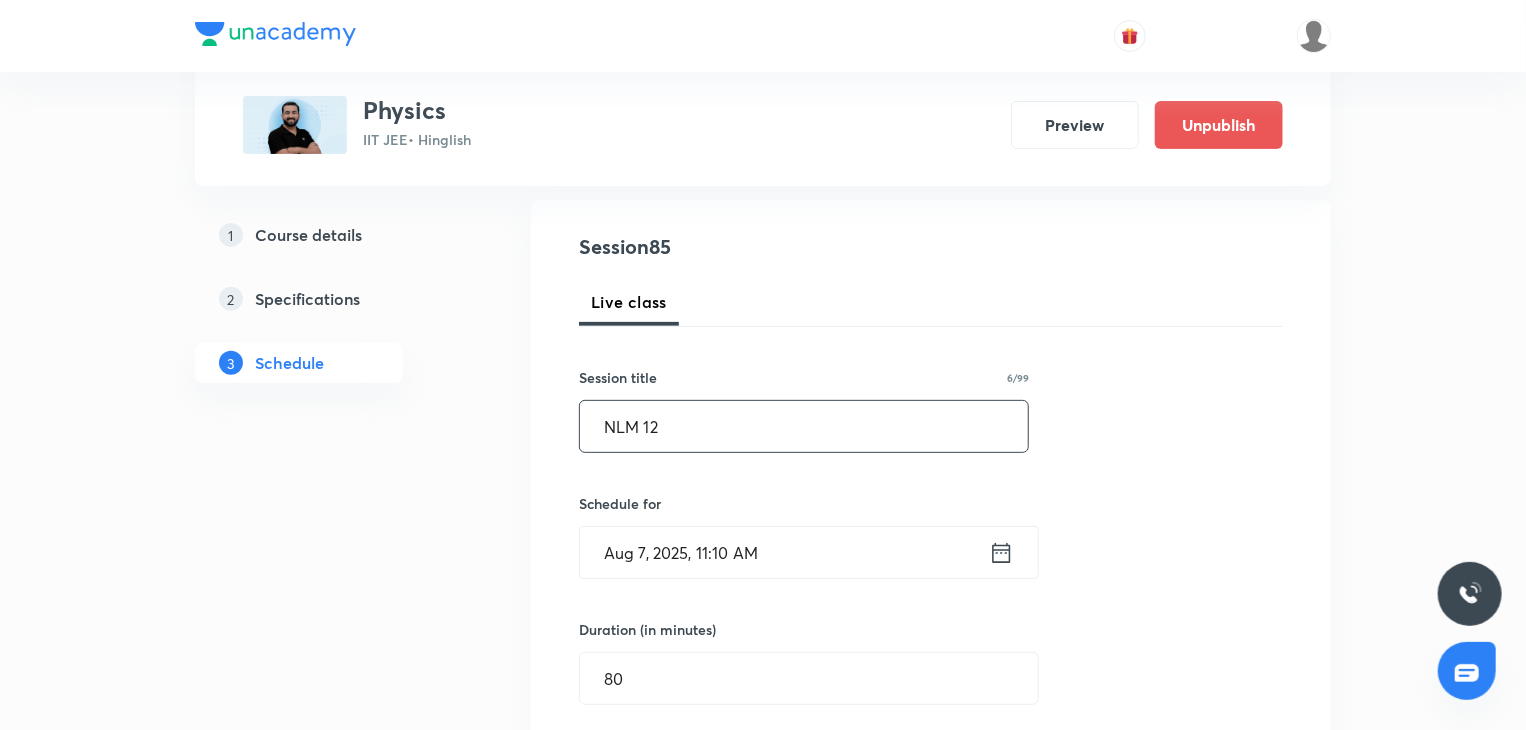 click on "NLM 12" at bounding box center (804, 426) 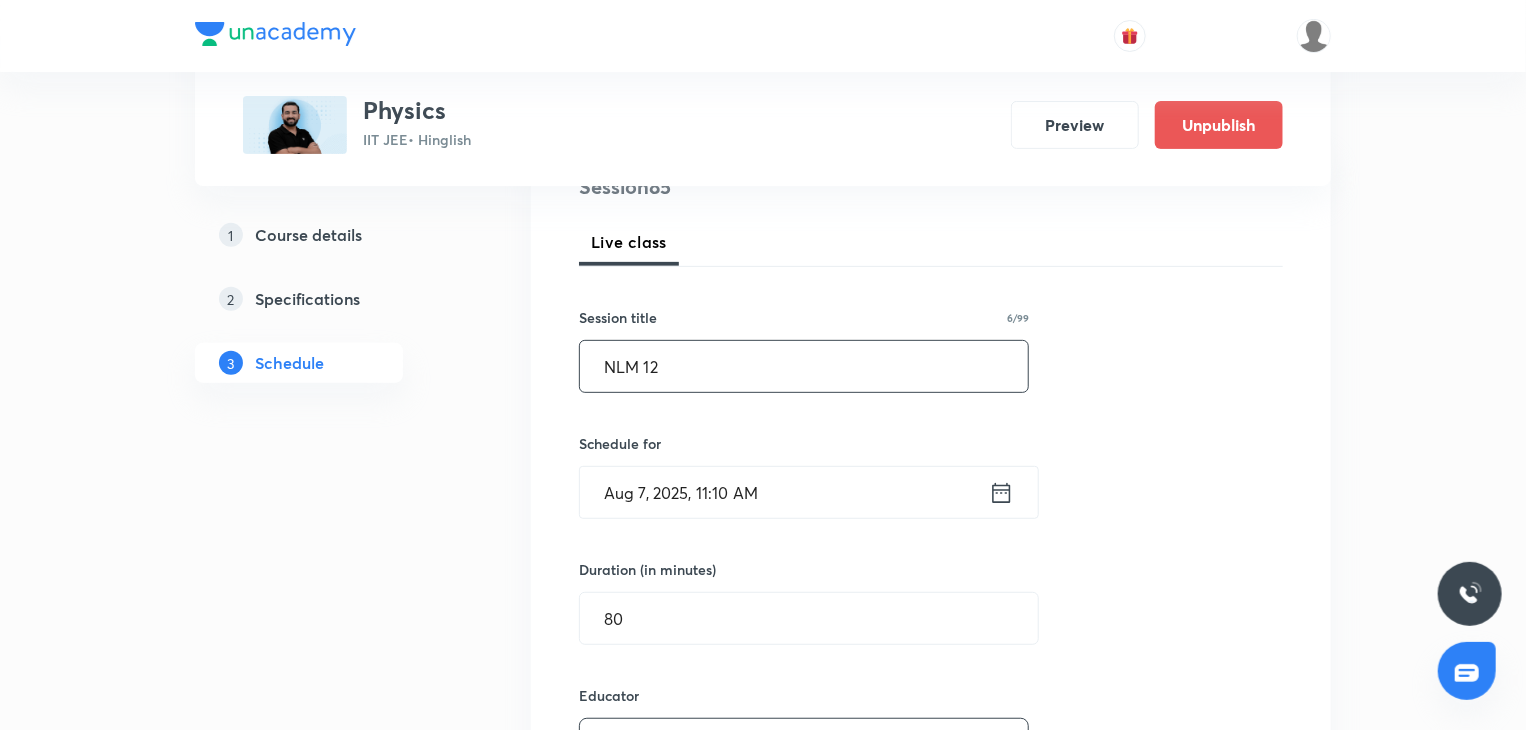scroll, scrollTop: 260, scrollLeft: 0, axis: vertical 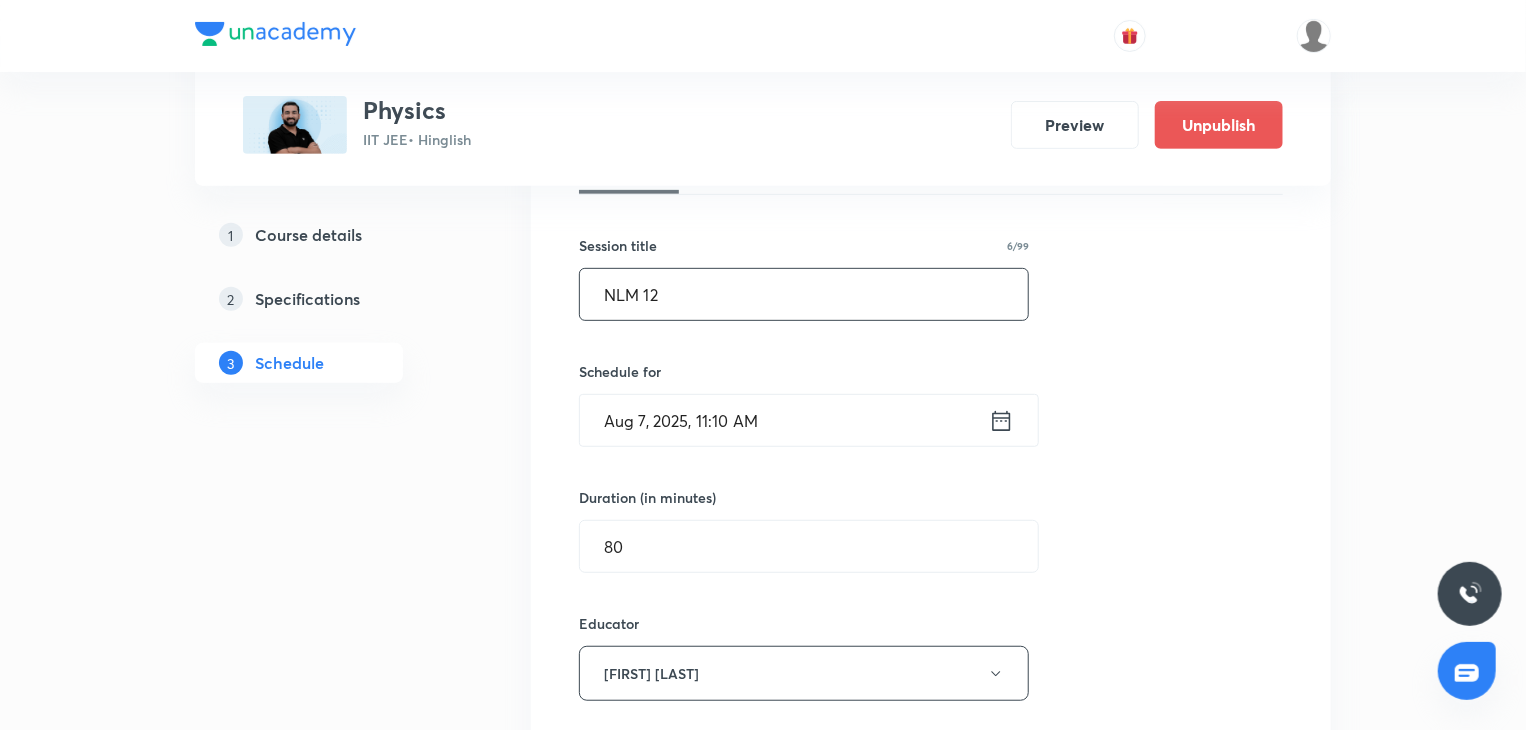 click on "Aug 7, 2025, 11:10 AM" at bounding box center [784, 420] 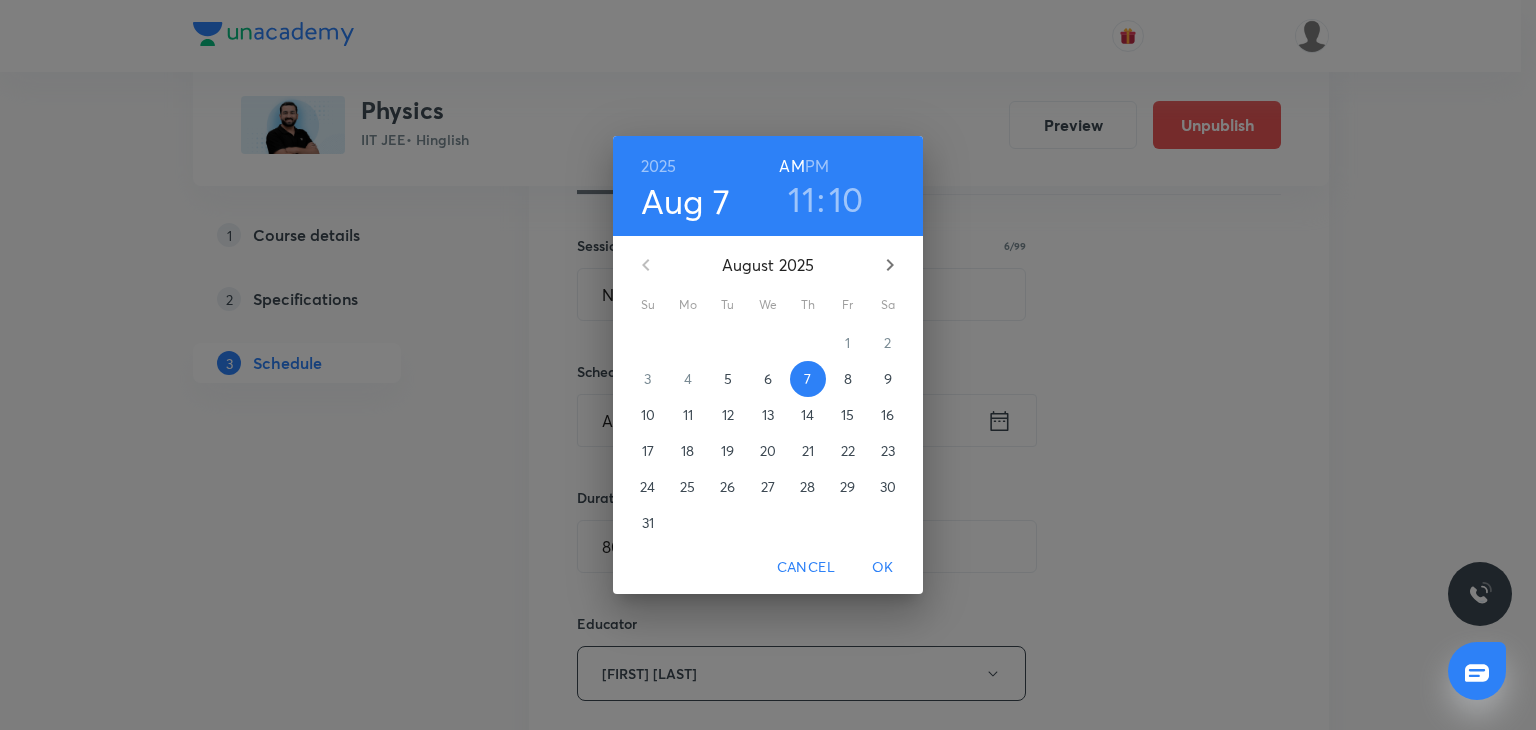 click on "2025 Aug 7 11 : 10 AM PM August 2025 Su Mo Tu We Th Fr Sa 27 28 29 30 31 1 2 3 4 5 6 7 8 9 10 11 12 13 14 15 16 17 18 19 20 21 22 23 24 25 26 27 28 29 30 31 1 2 3 4 5 6 Cancel OK" at bounding box center (768, 365) 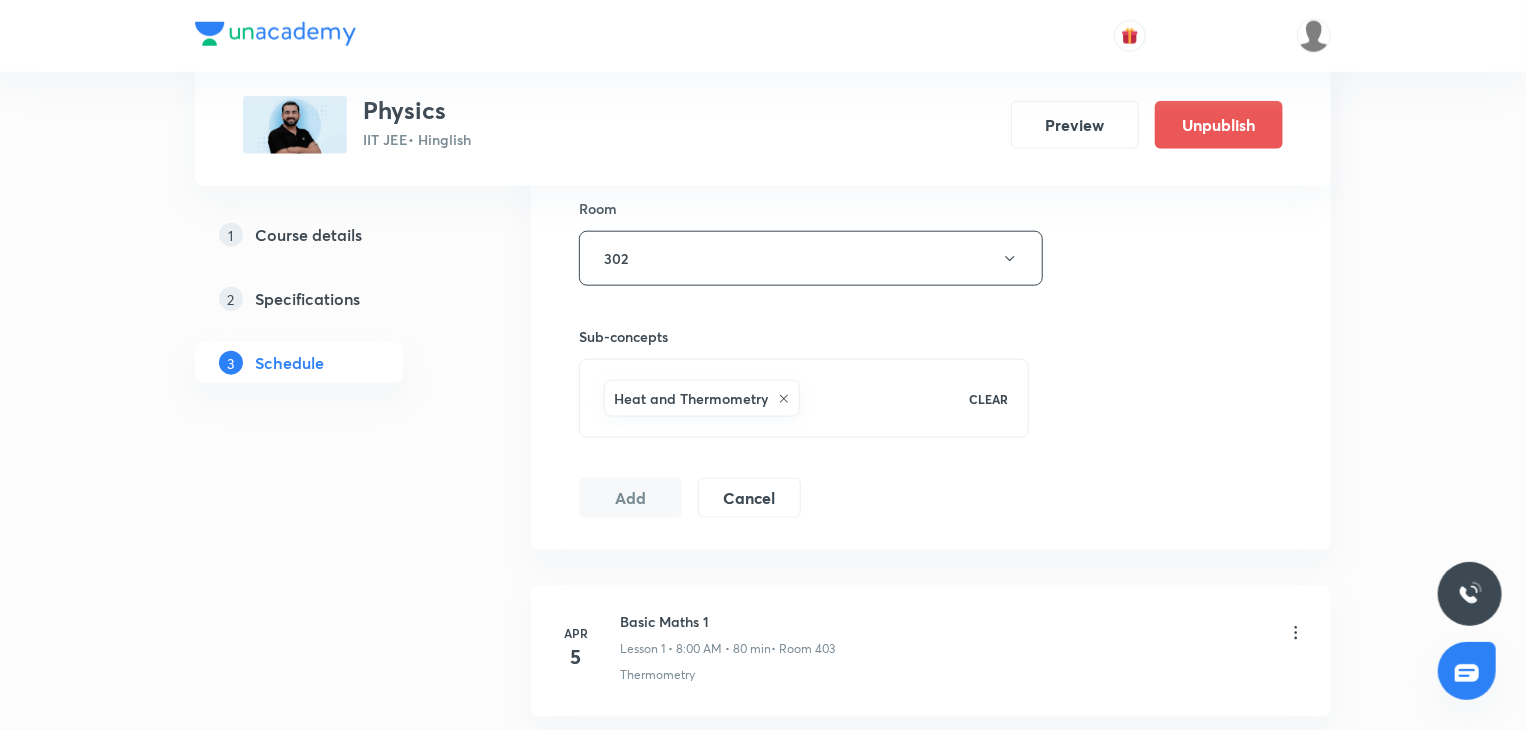 scroll, scrollTop: 1018, scrollLeft: 0, axis: vertical 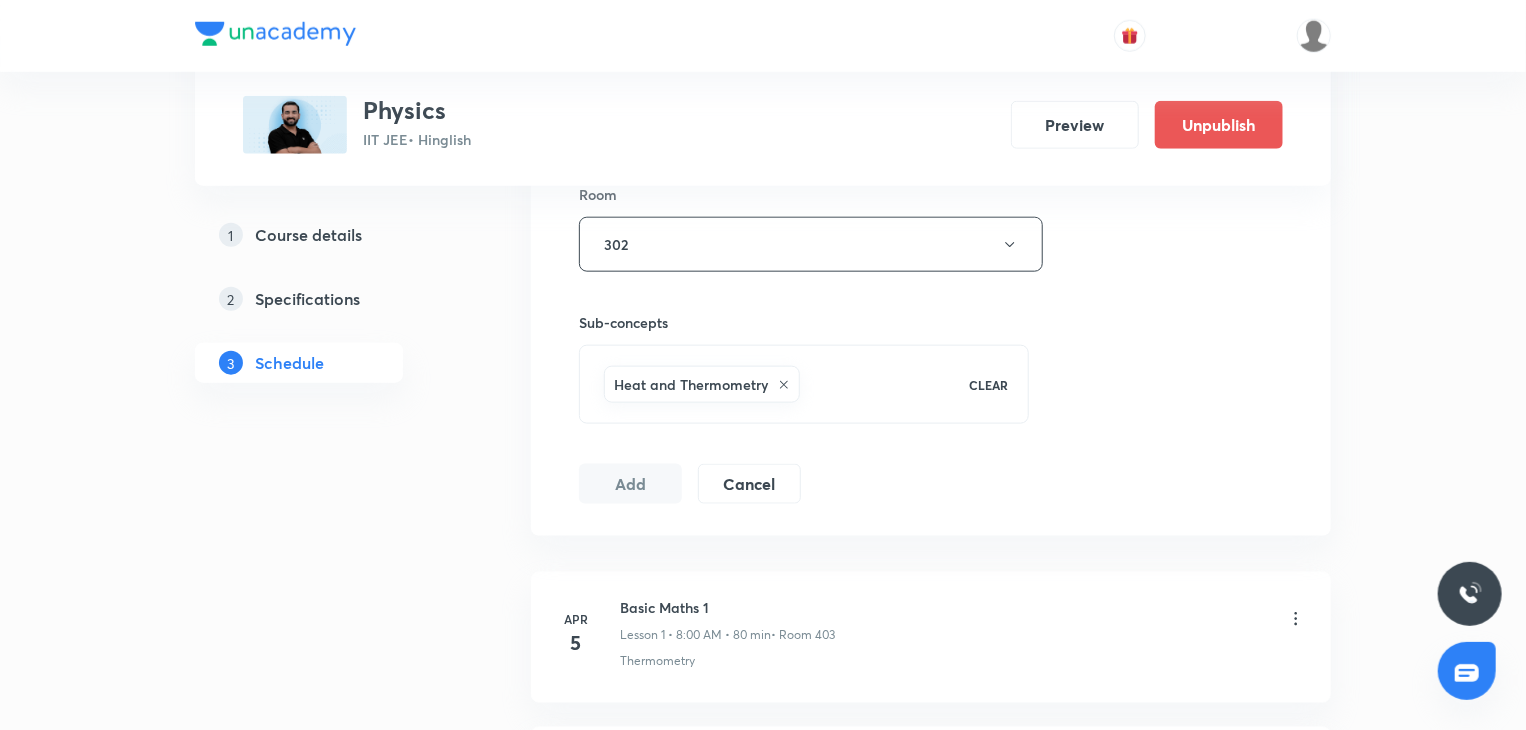 click on "Add" at bounding box center [630, 484] 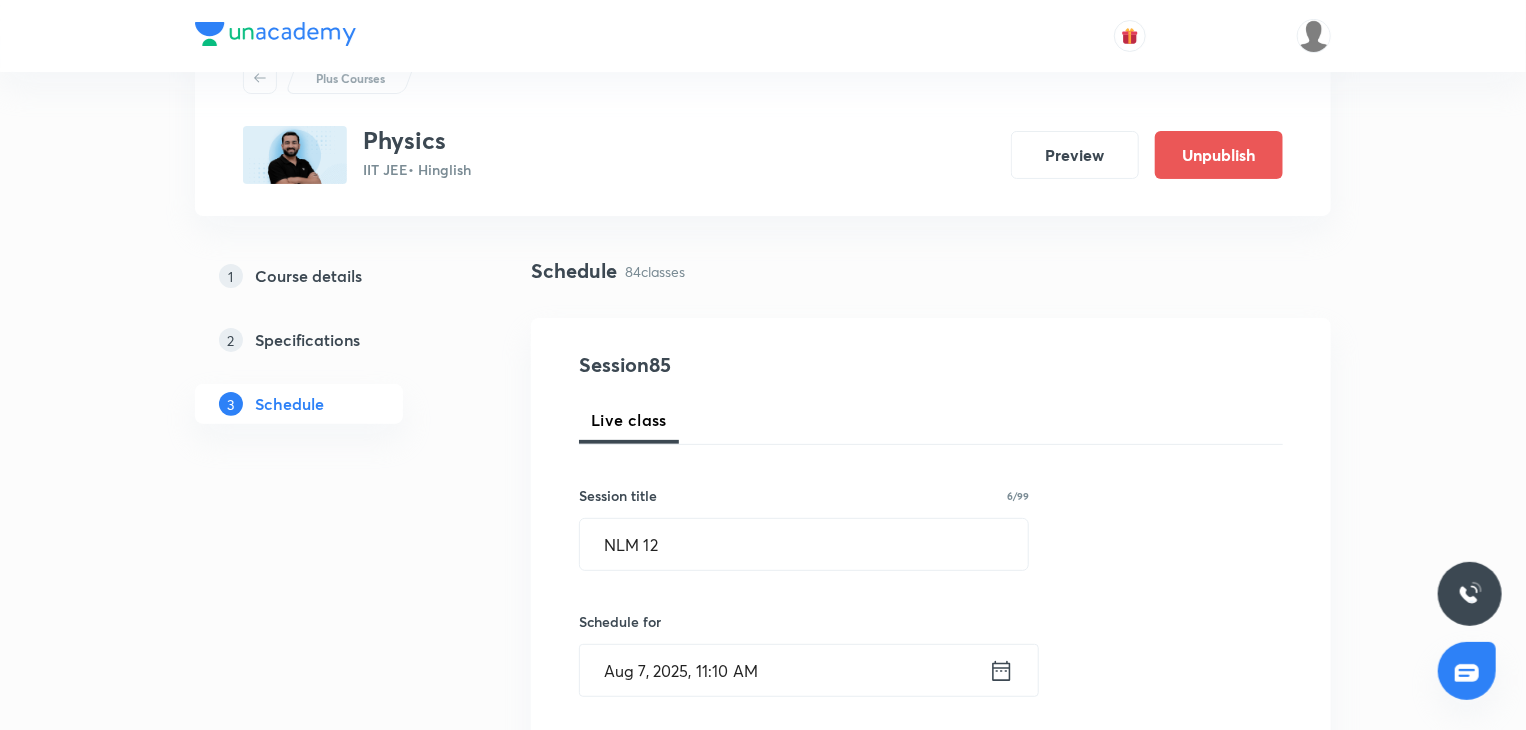 scroll, scrollTop: 44, scrollLeft: 0, axis: vertical 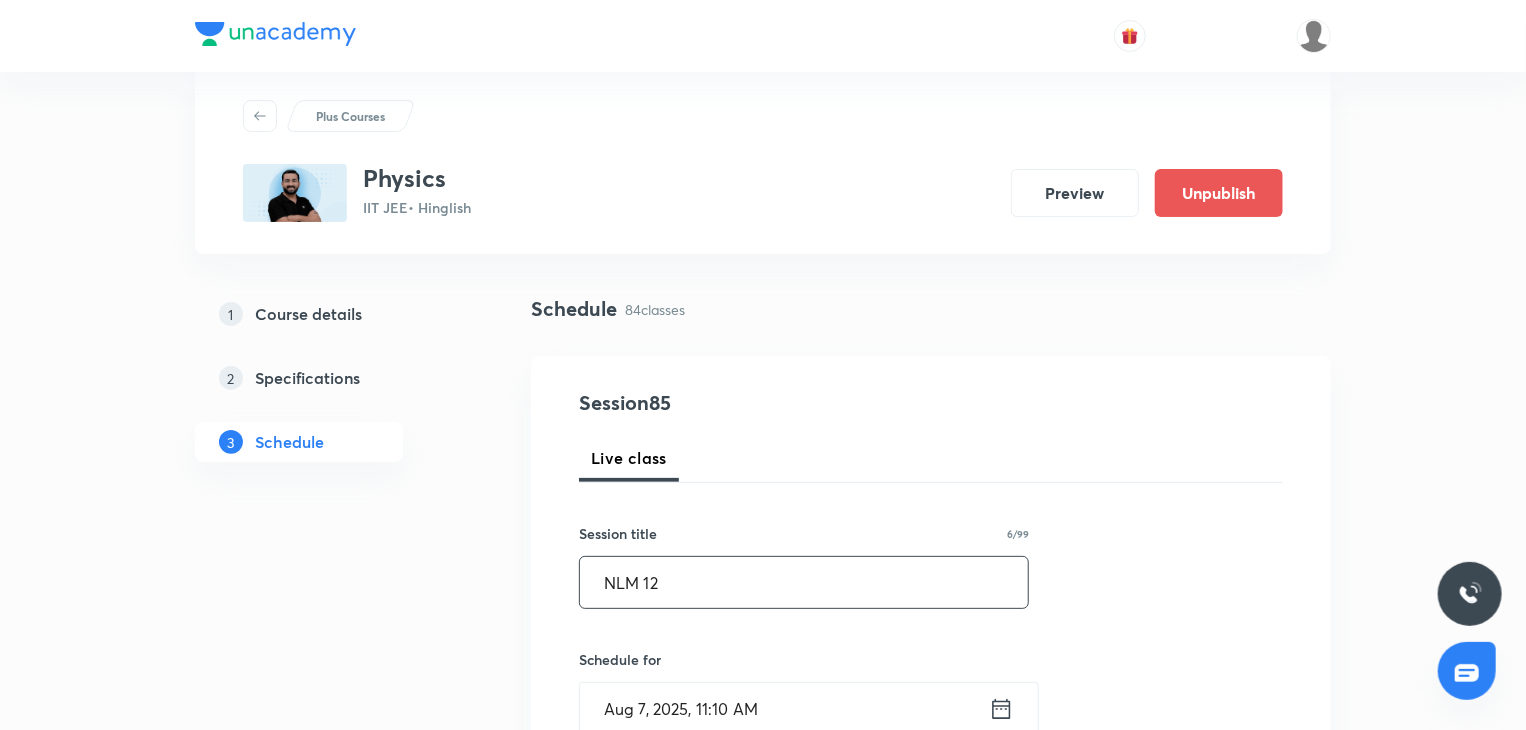 drag, startPoint x: 715, startPoint y: 585, endPoint x: 512, endPoint y: 594, distance: 203.1994 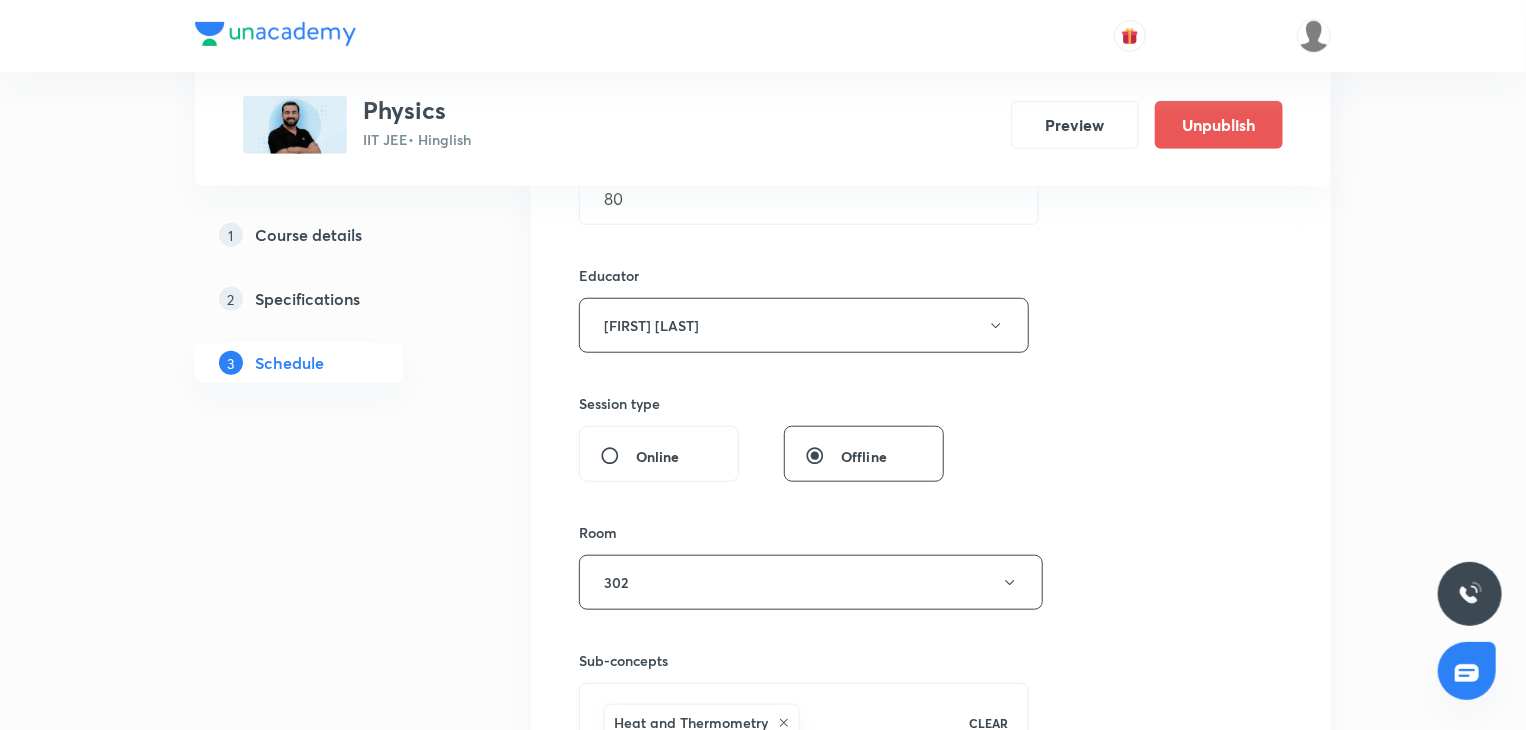 scroll, scrollTop: 676, scrollLeft: 0, axis: vertical 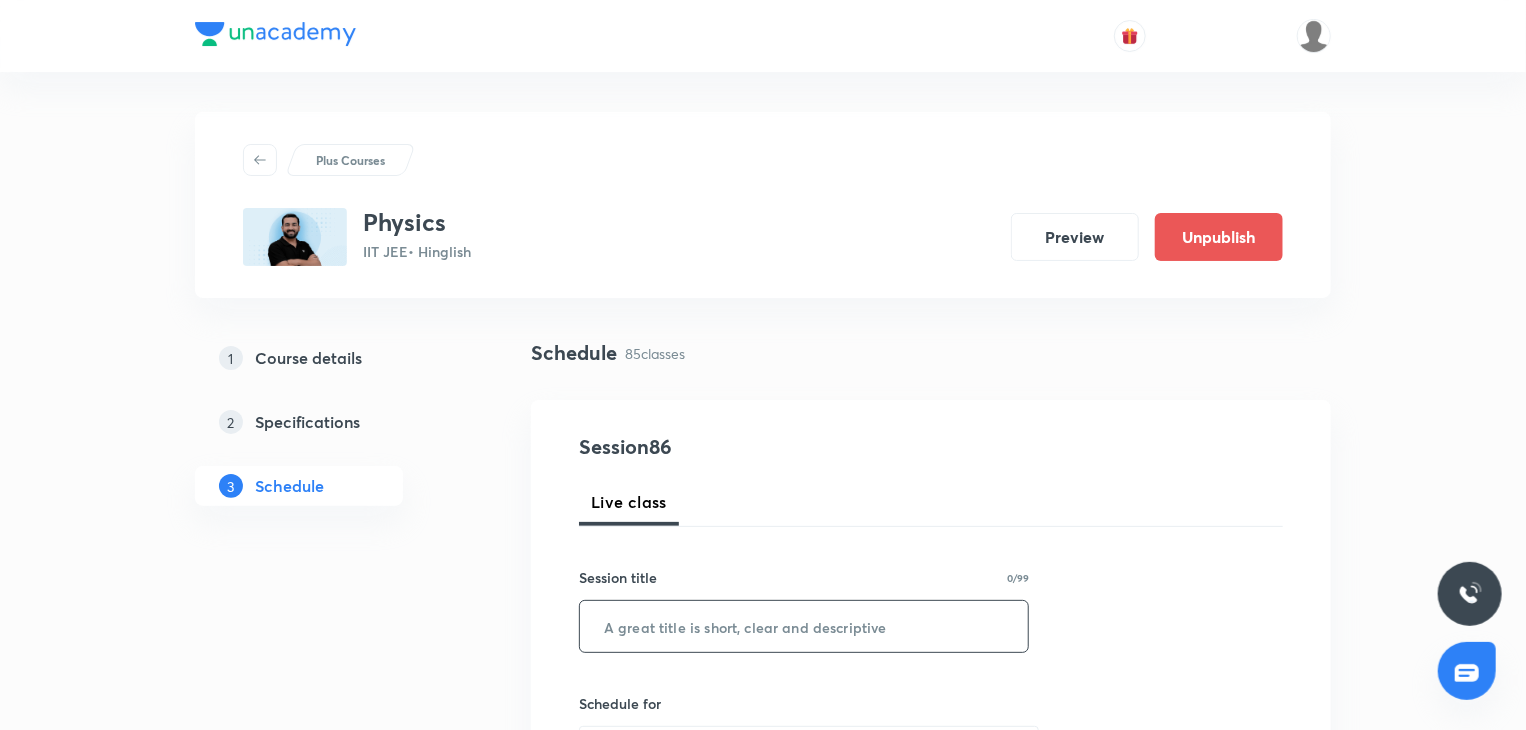 click at bounding box center [804, 626] 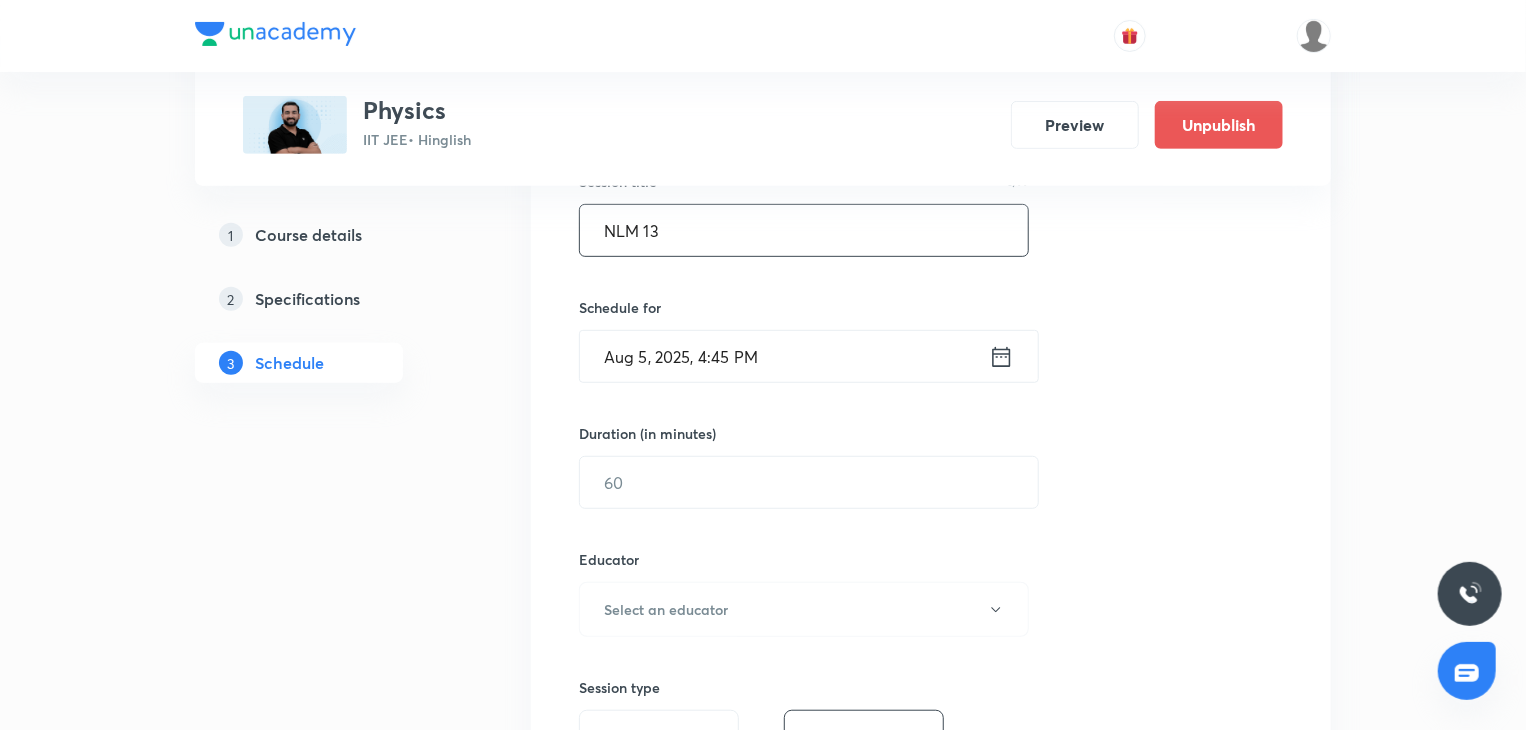 scroll, scrollTop: 400, scrollLeft: 0, axis: vertical 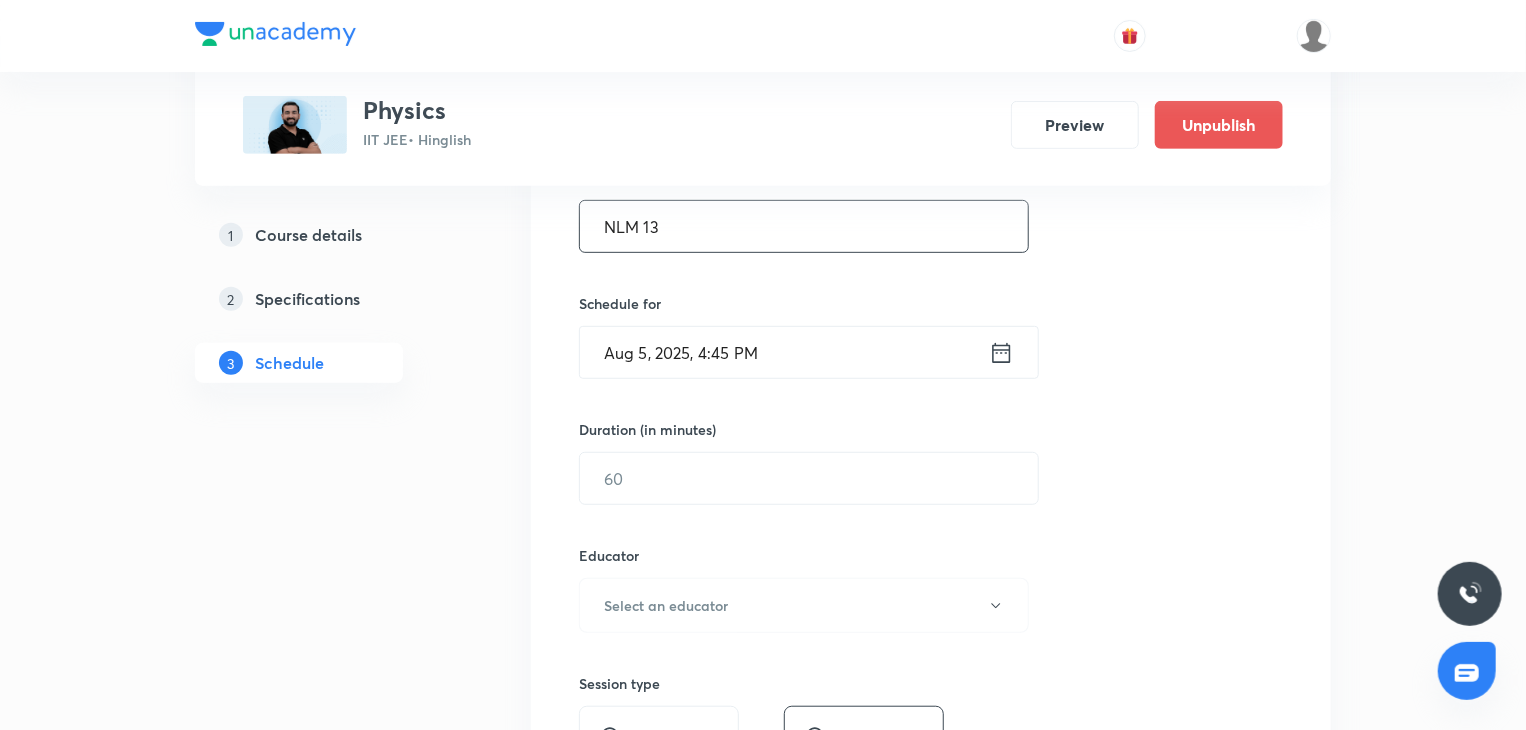 type on "NLM 13" 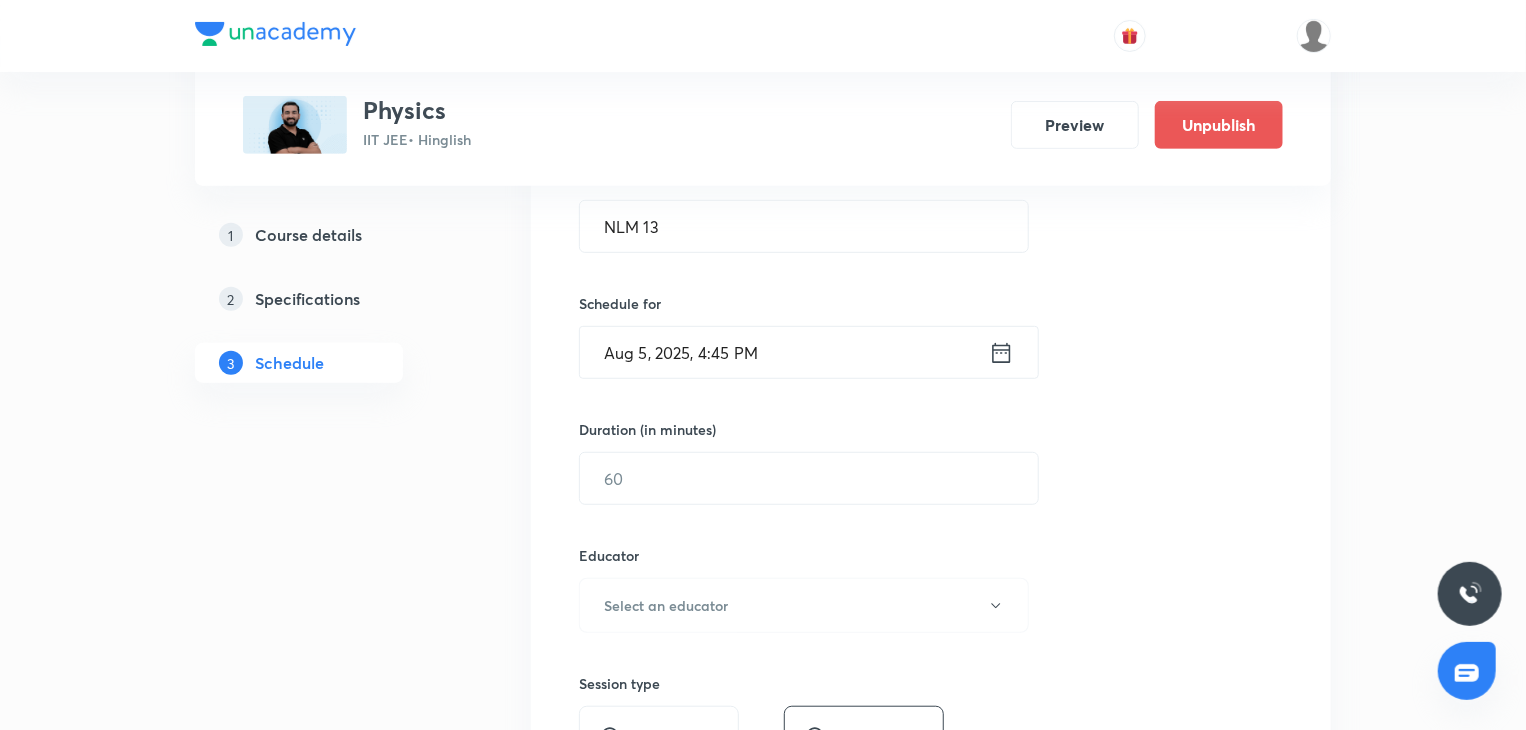 click on "Aug 5, 2025, 4:45 PM" at bounding box center (784, 352) 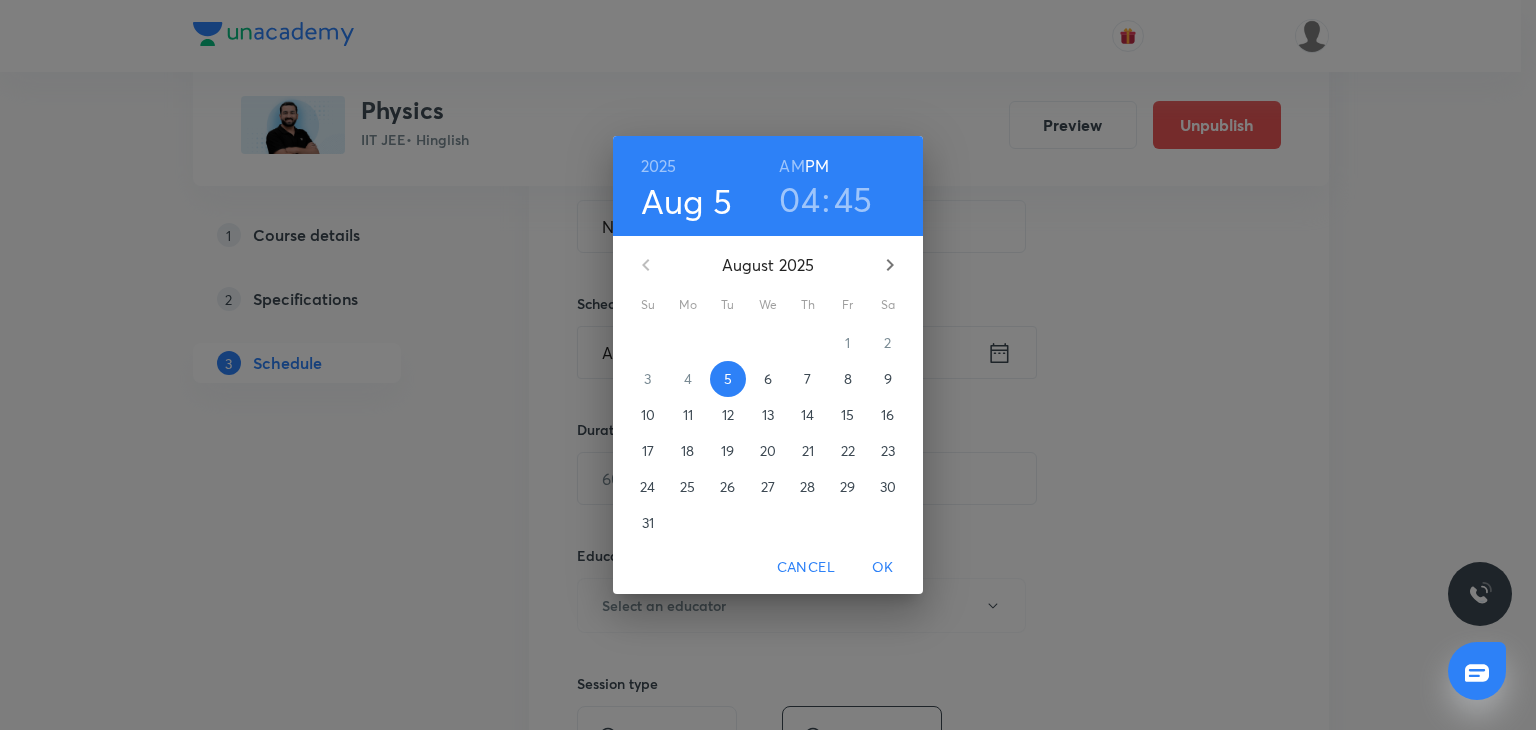 click on "7" at bounding box center (808, 379) 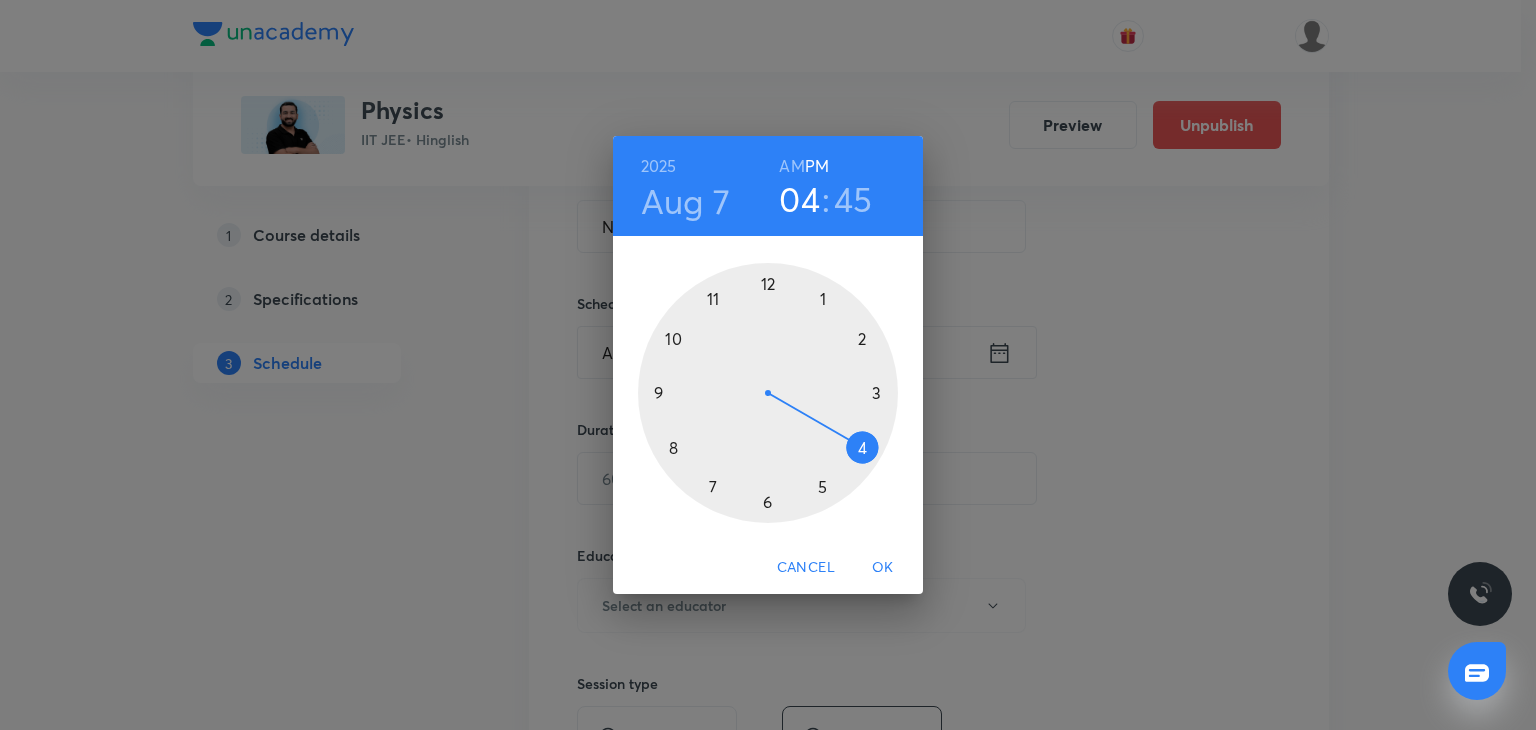 click on "2025 Aug 7 04 : 45 AM PM" at bounding box center [768, 186] 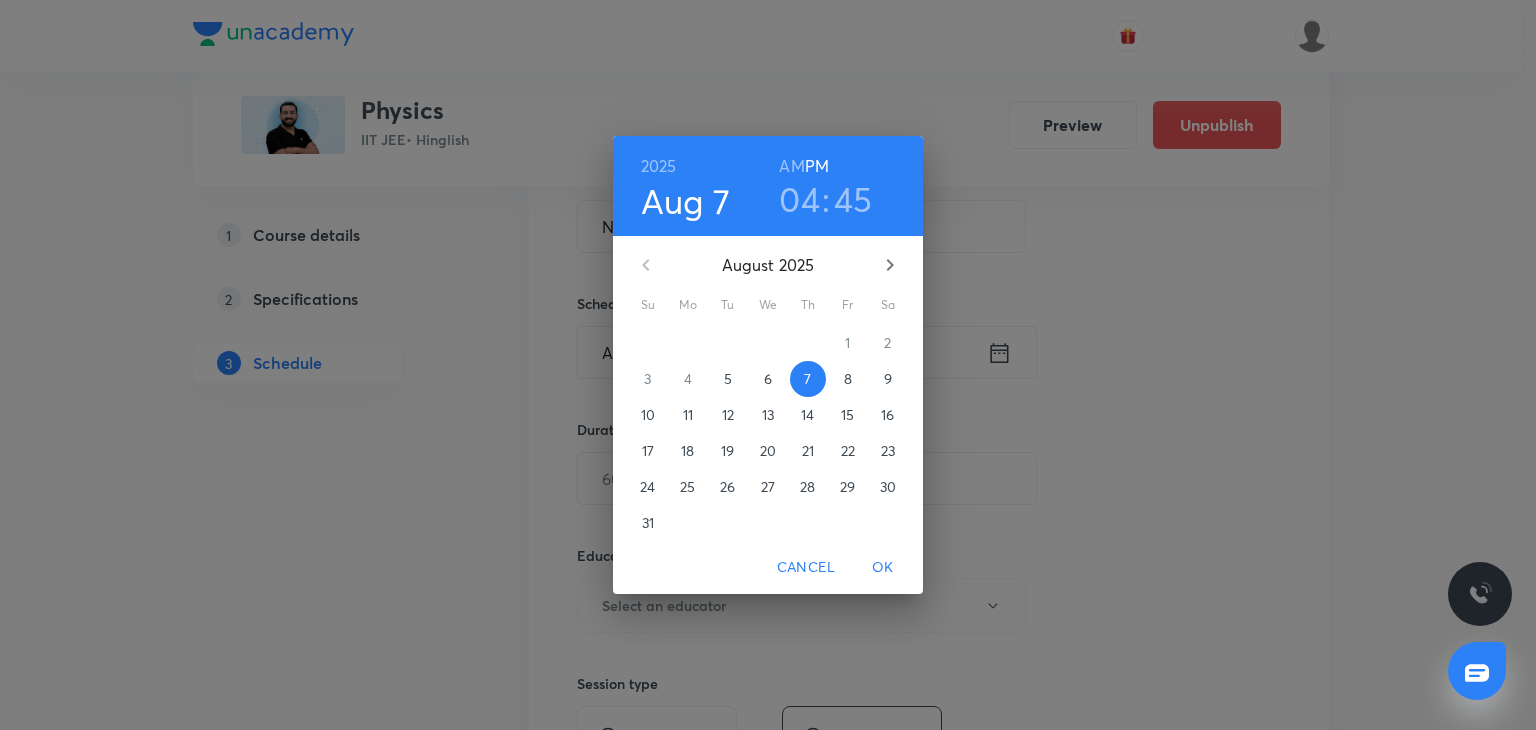 click on "8" at bounding box center (848, 379) 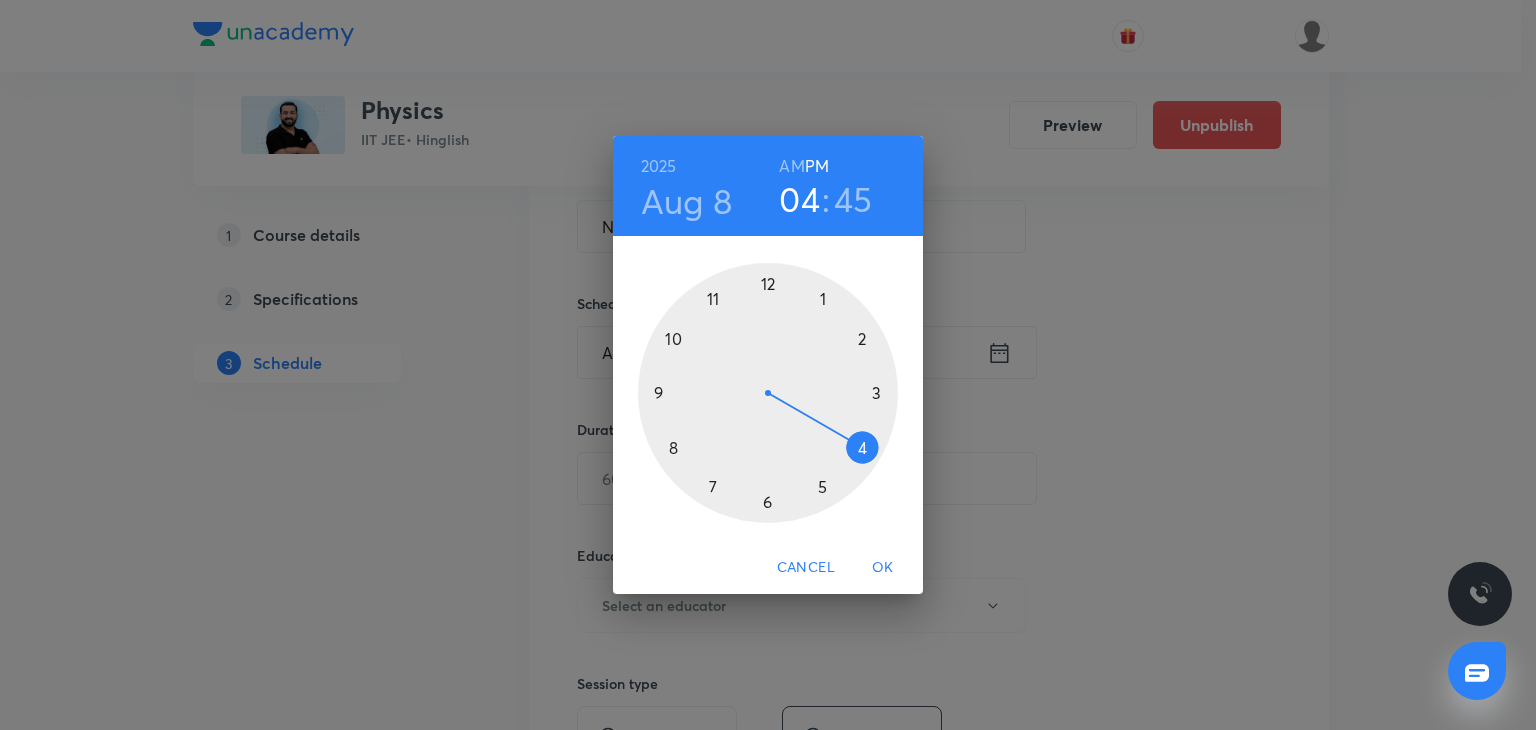 click on "AM" at bounding box center (791, 166) 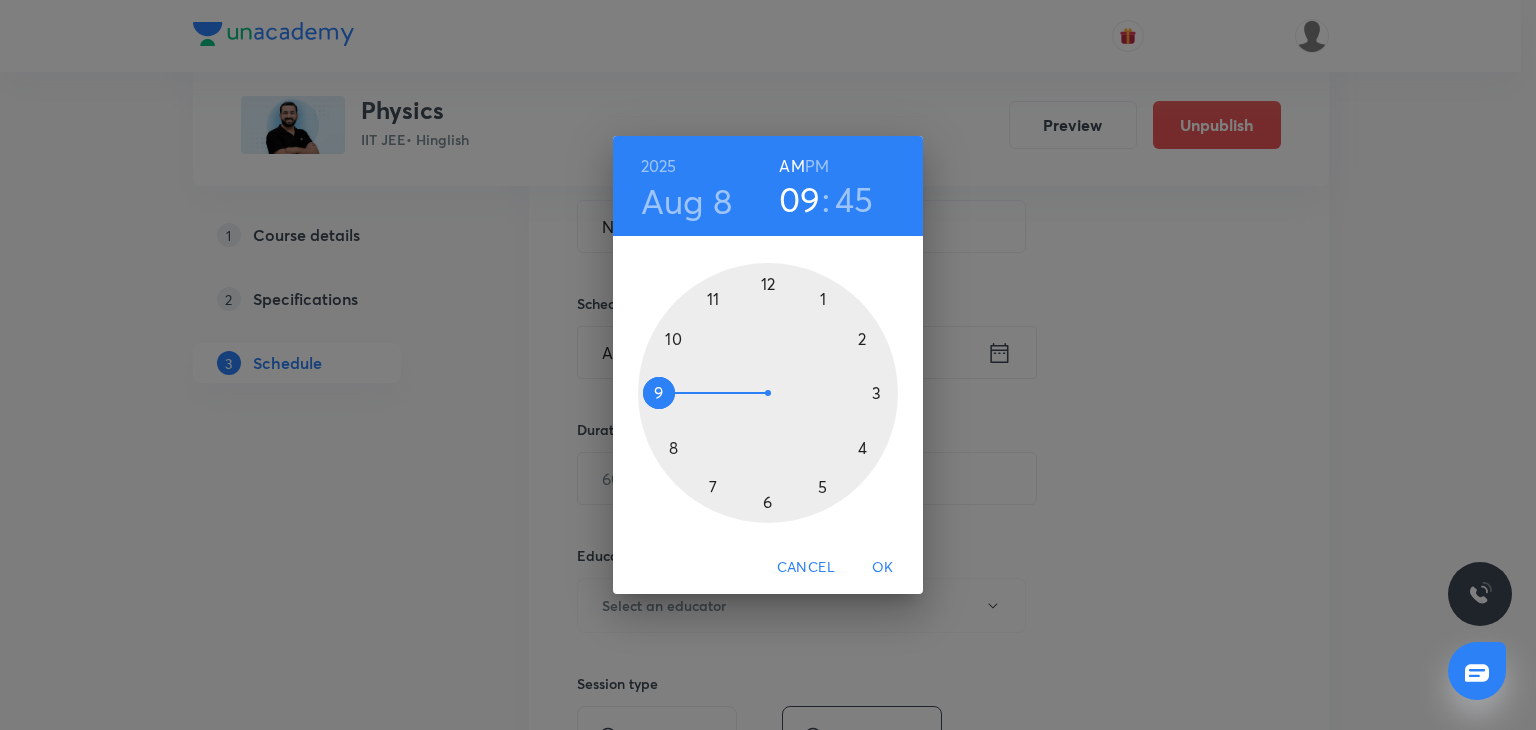 click at bounding box center [768, 393] 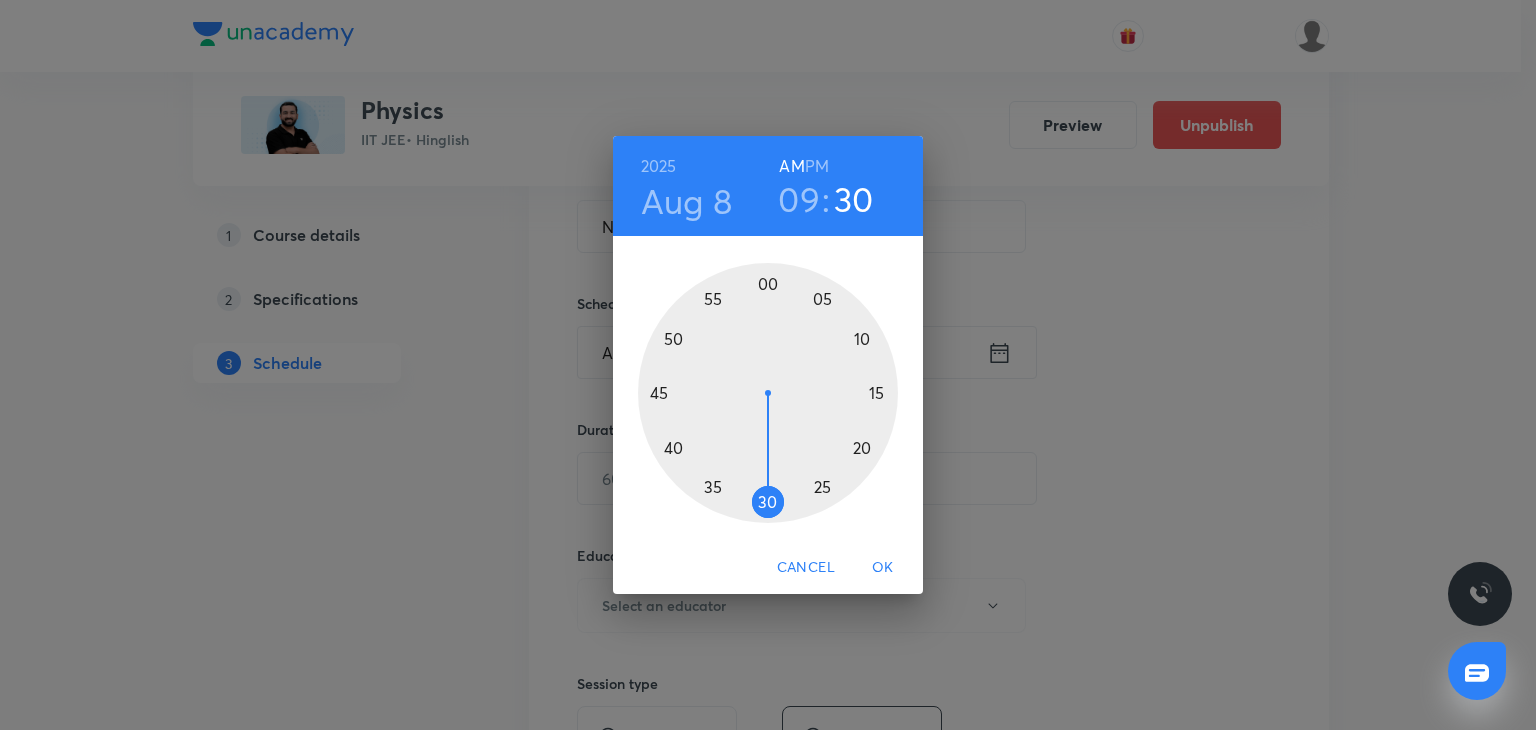 click at bounding box center (768, 393) 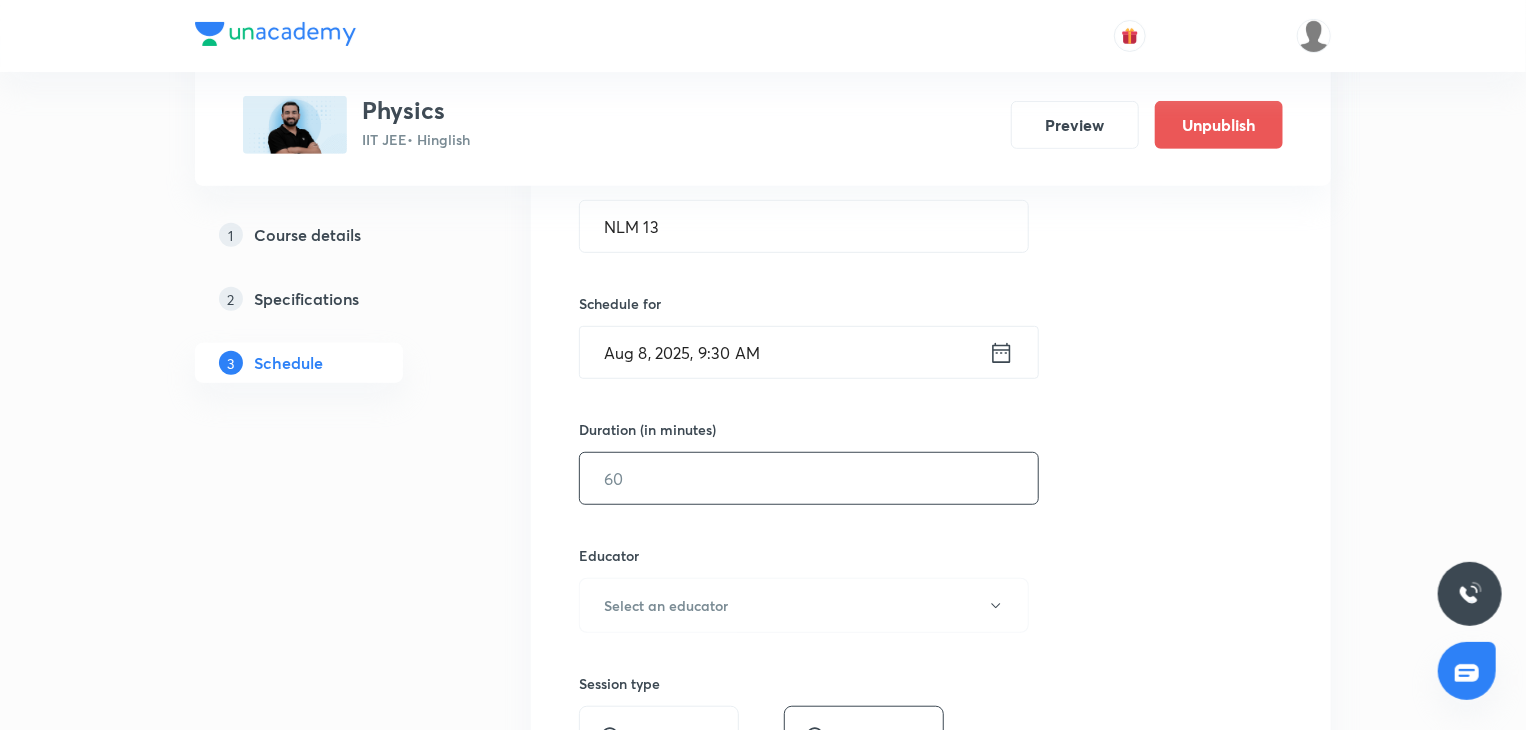 click at bounding box center (809, 478) 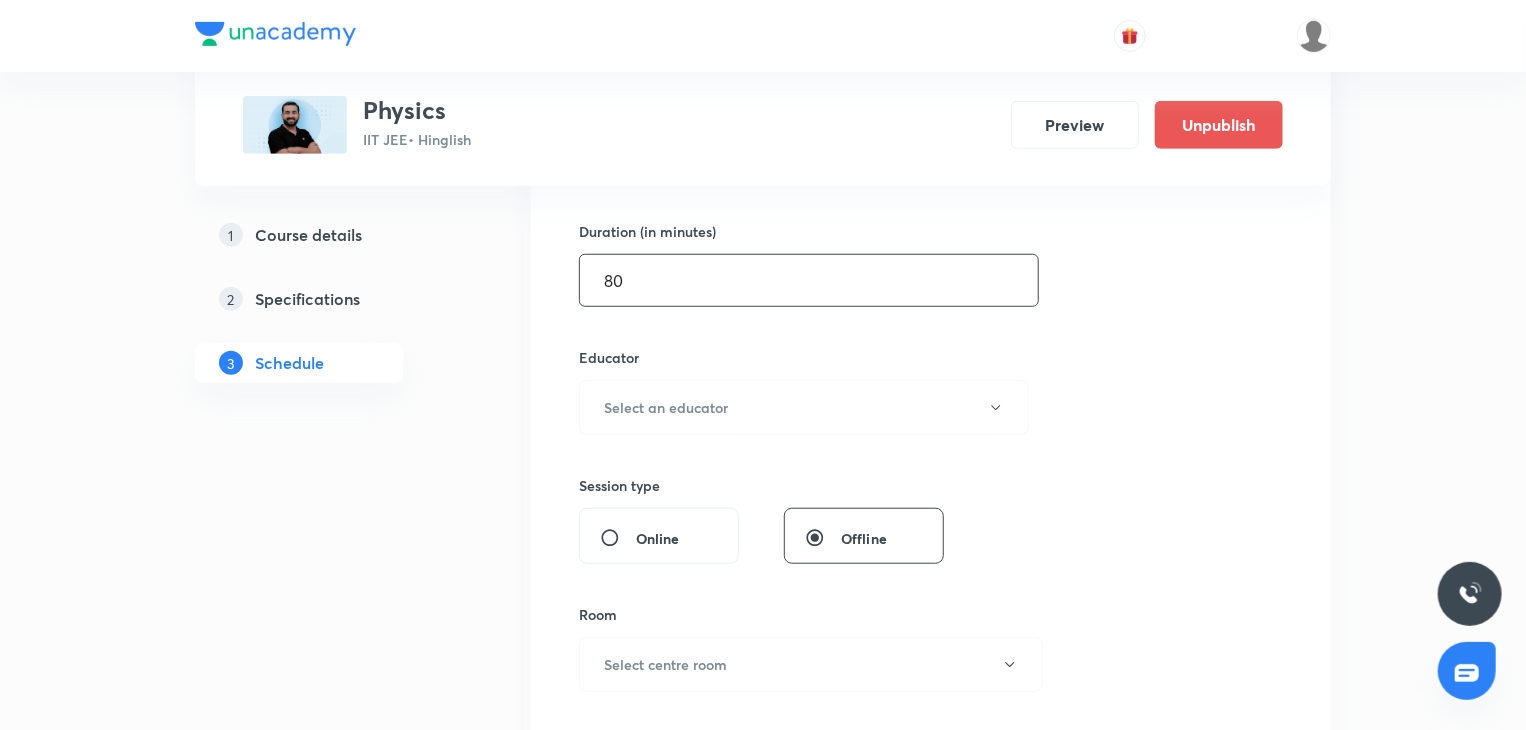 scroll, scrollTop: 600, scrollLeft: 0, axis: vertical 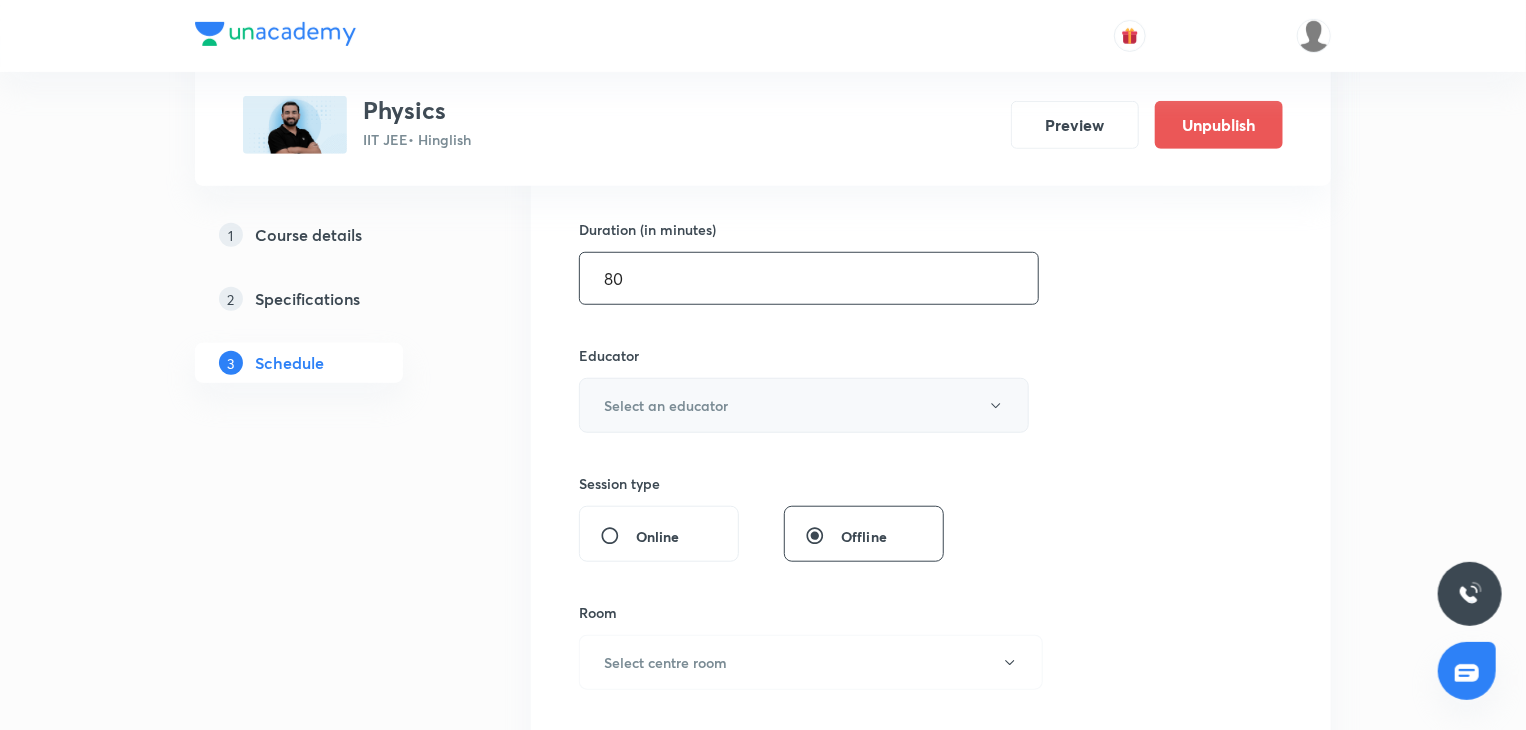 type on "80" 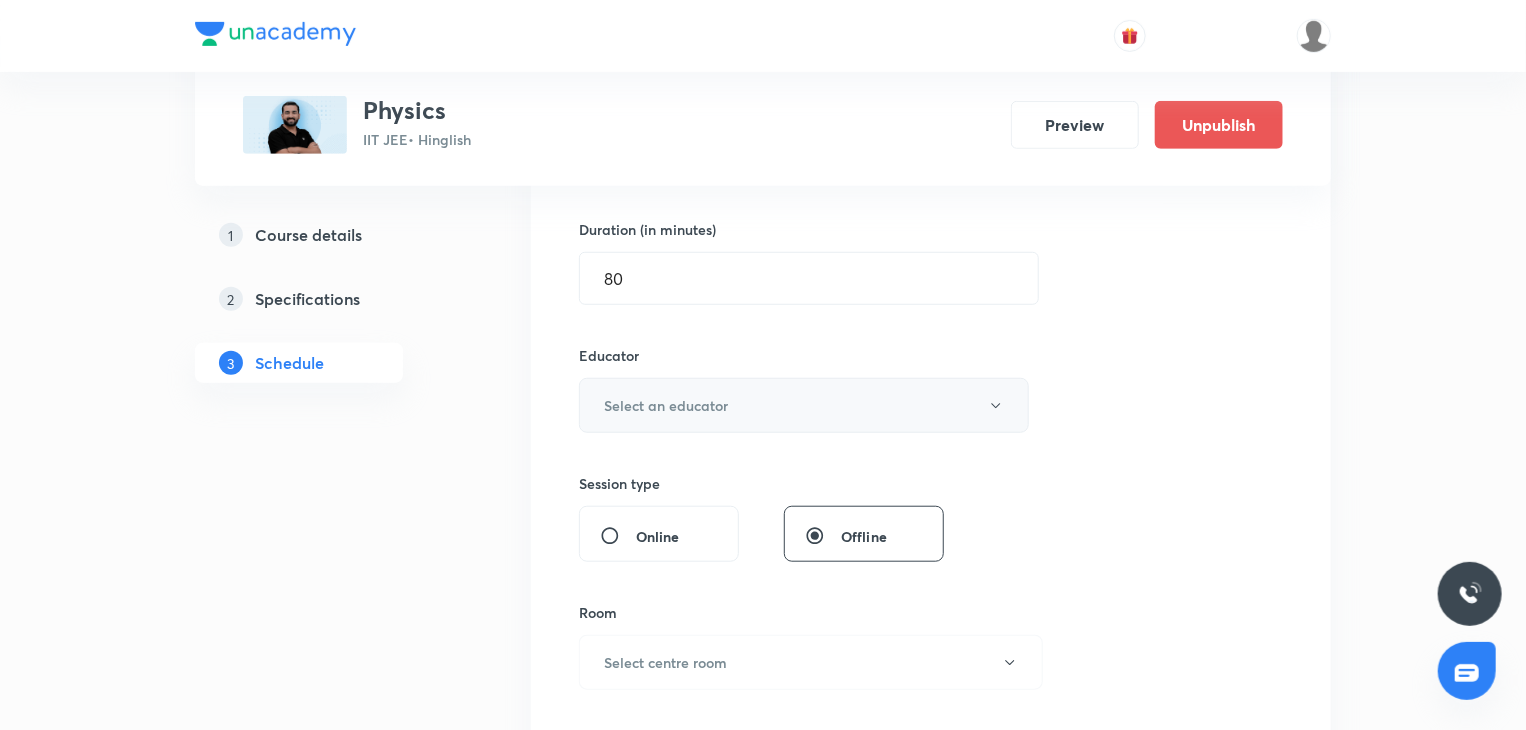 click on "Select an educator" at bounding box center [804, 405] 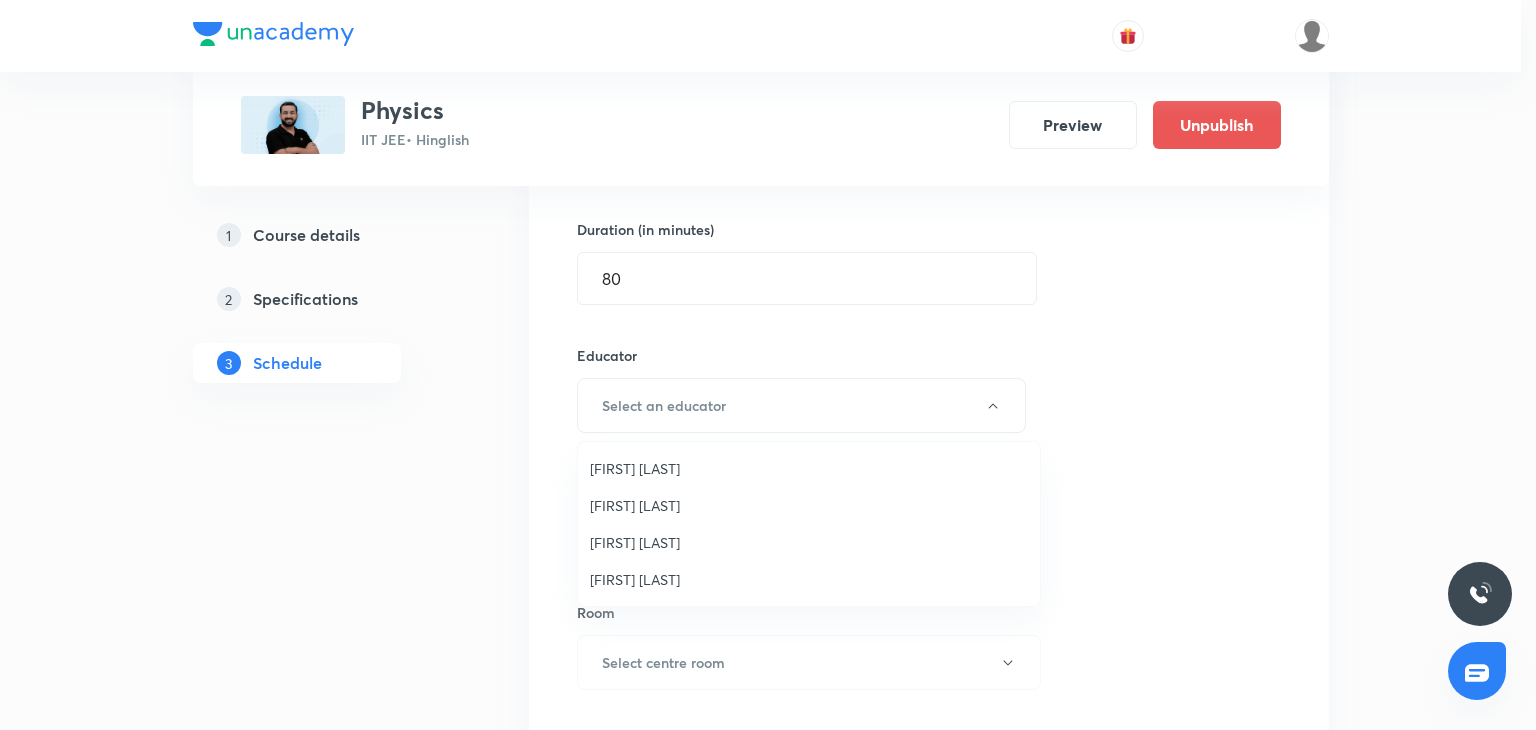 click on "Abhay Kumar" at bounding box center (809, 579) 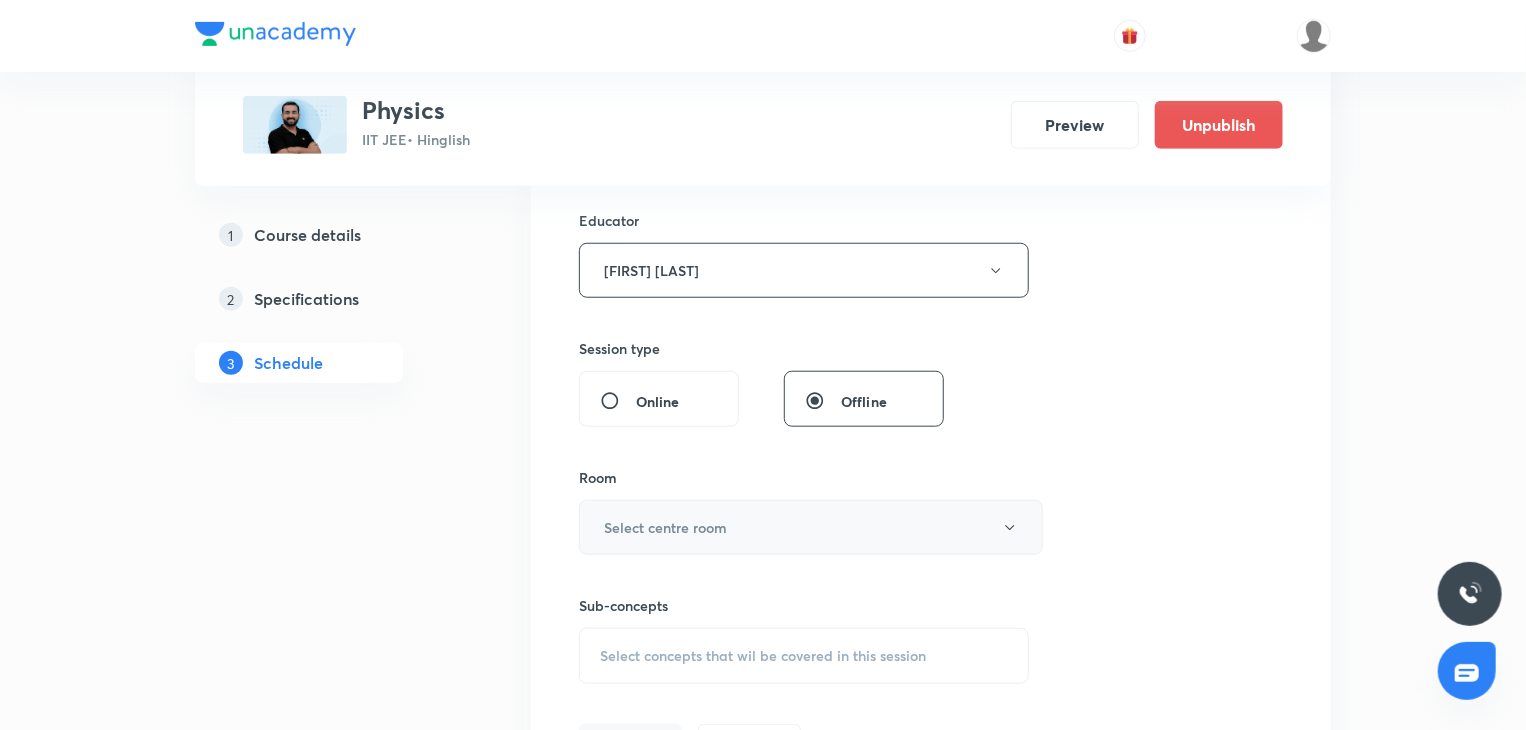 scroll, scrollTop: 800, scrollLeft: 0, axis: vertical 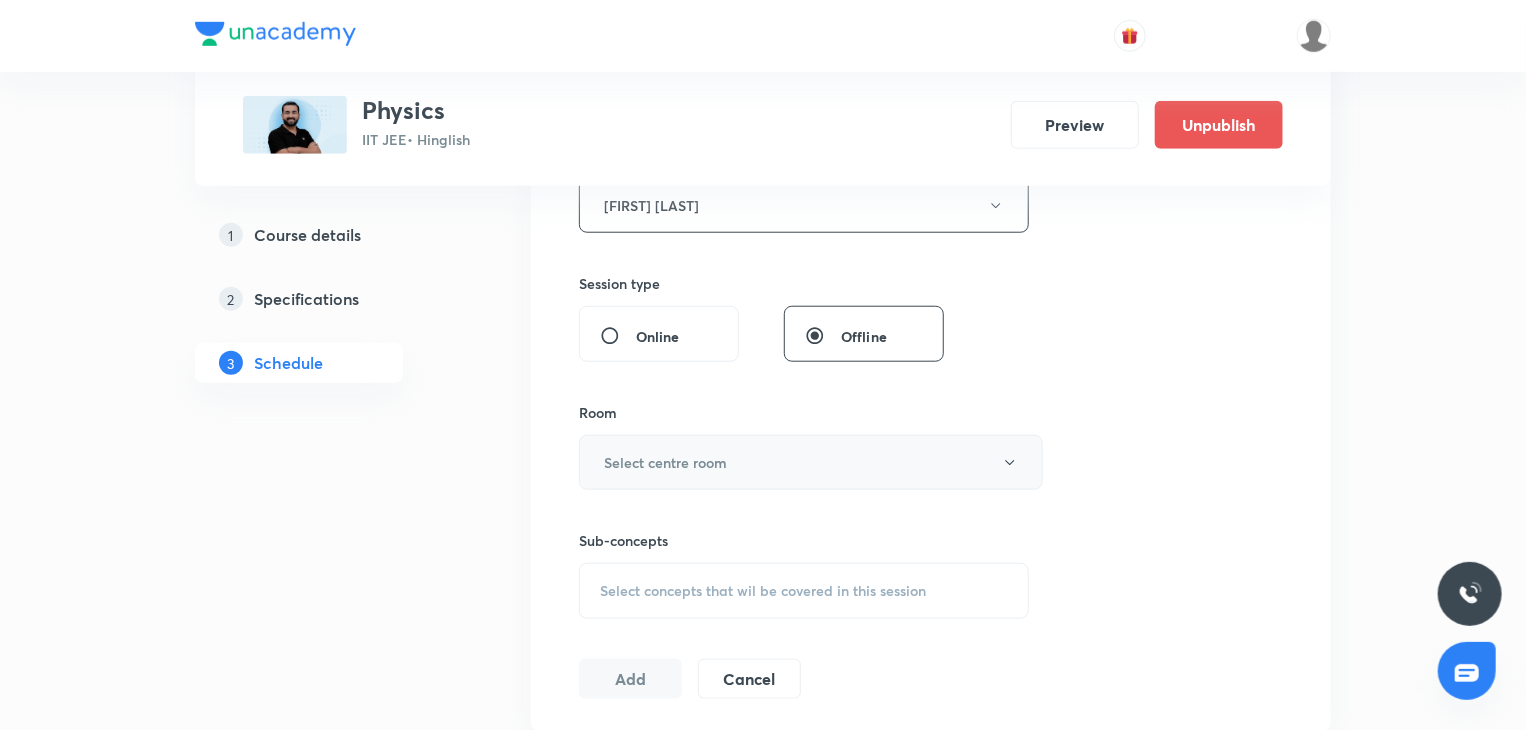 click on "Select centre room" at bounding box center [811, 462] 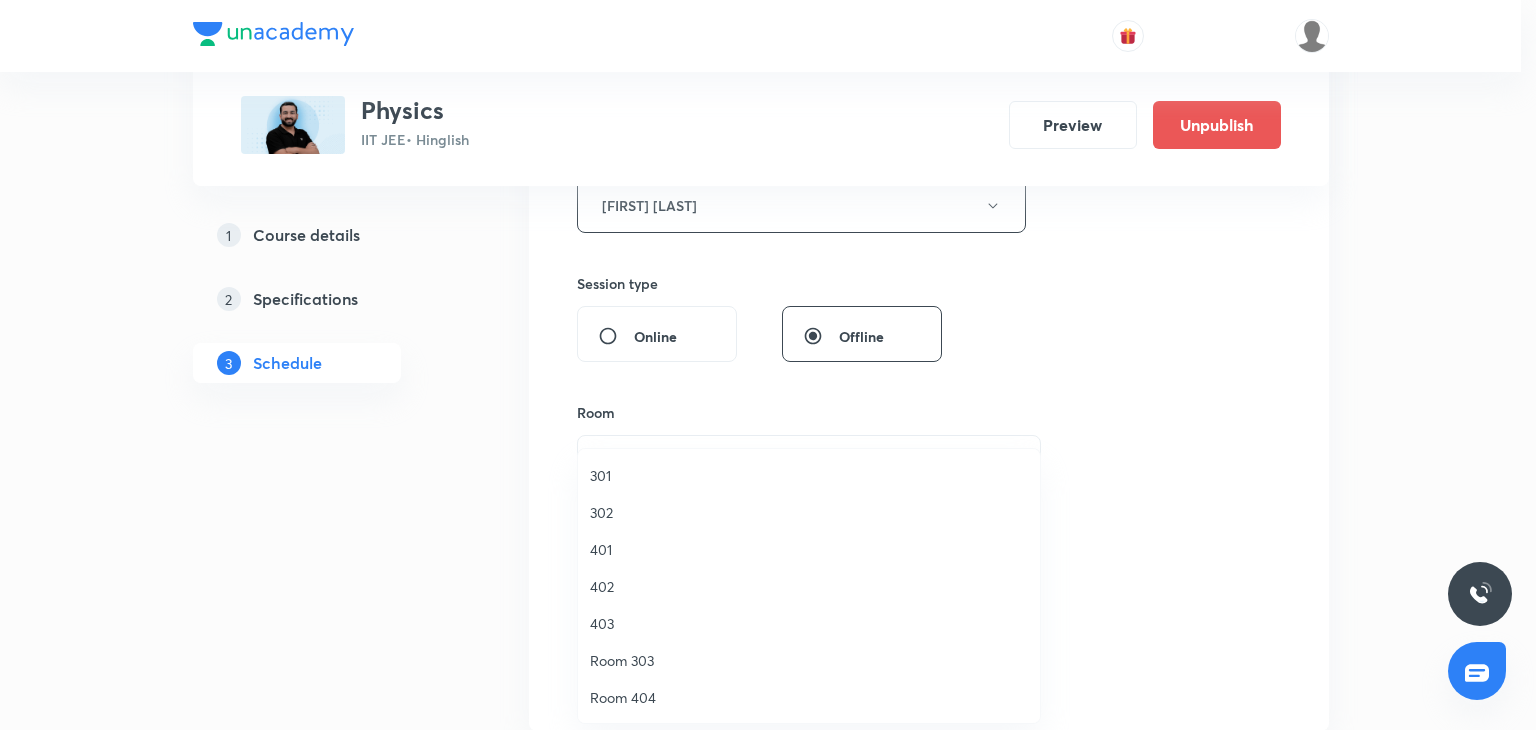 drag, startPoint x: 755, startPoint y: 476, endPoint x: 738, endPoint y: 539, distance: 65.25335 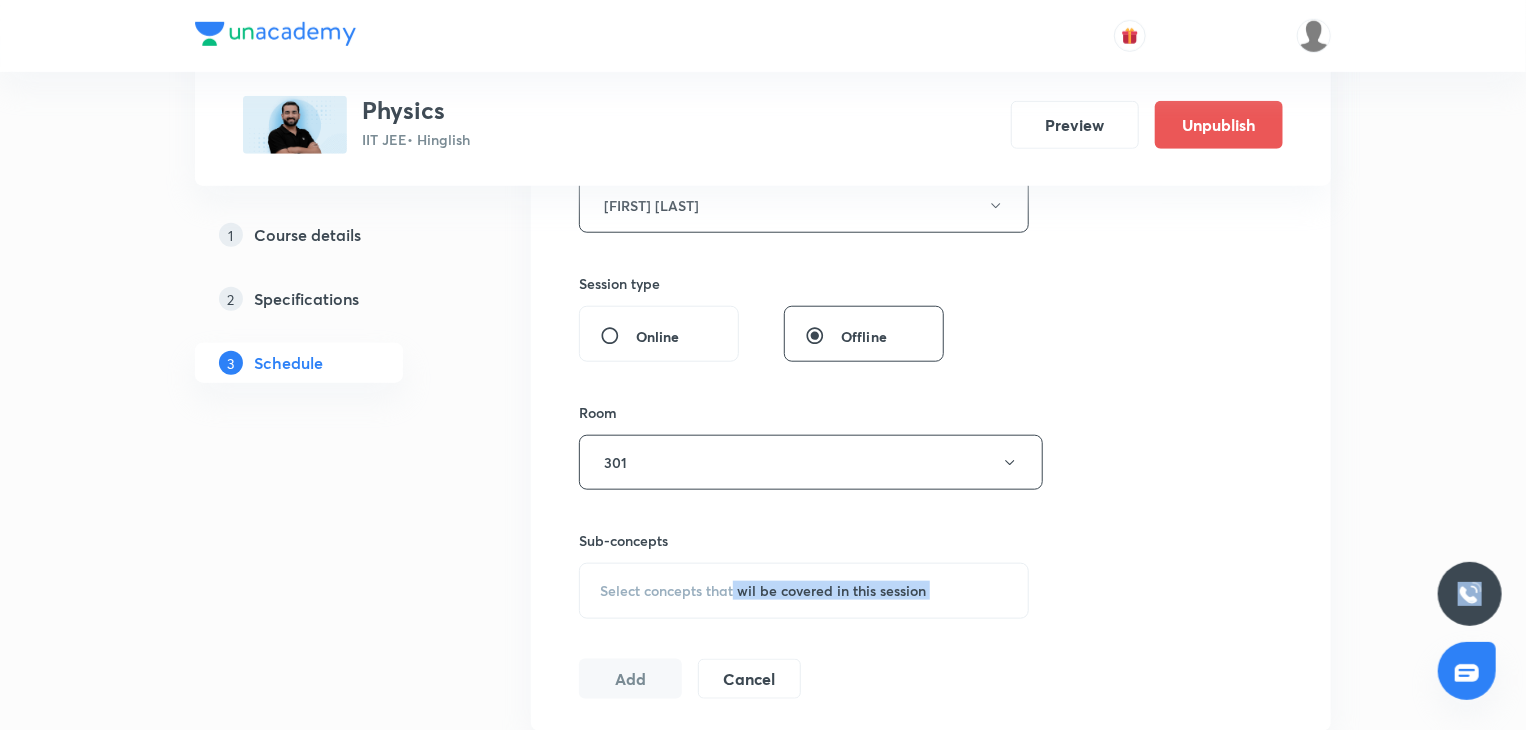 click on "Select concepts that wil be covered in this session" at bounding box center (763, 591) 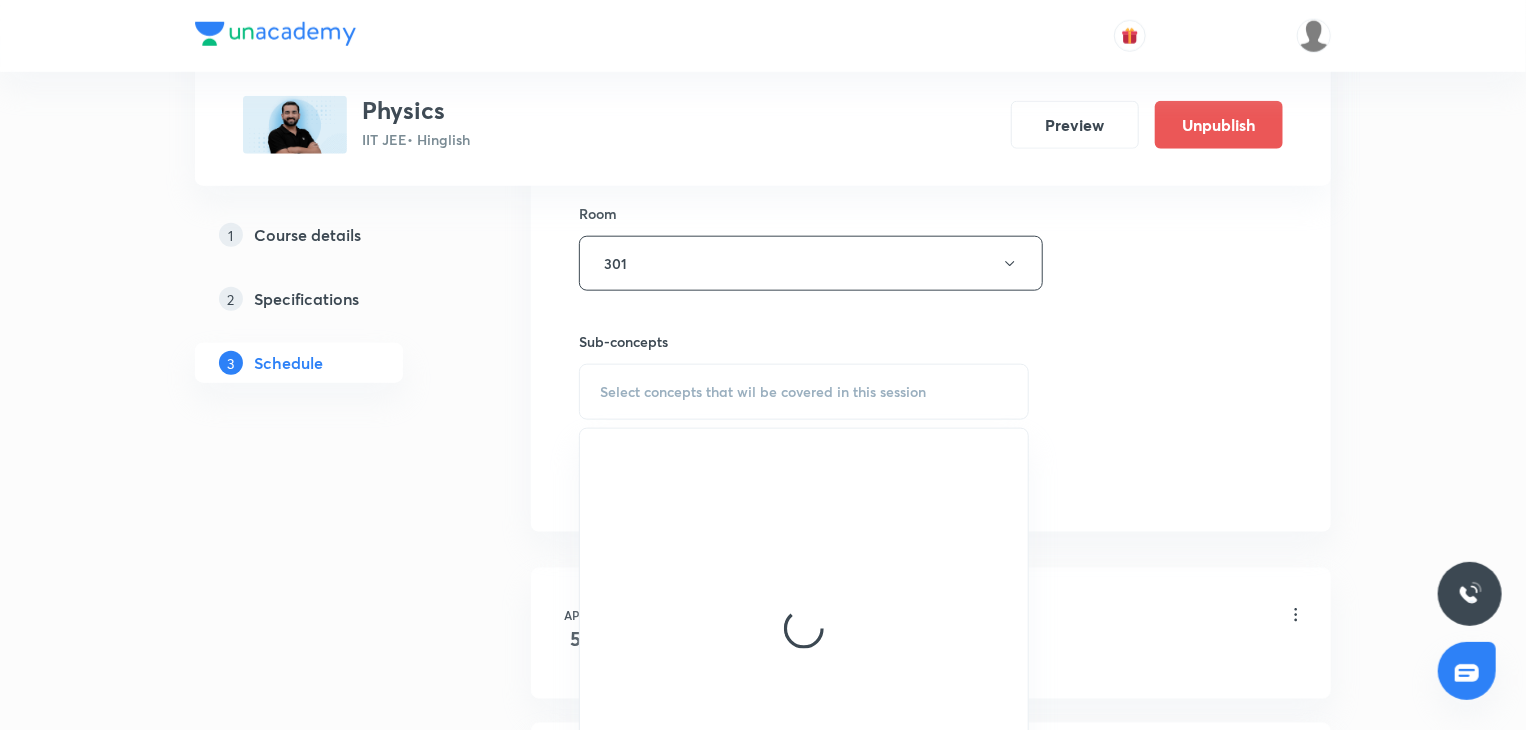 scroll, scrollTop: 1000, scrollLeft: 0, axis: vertical 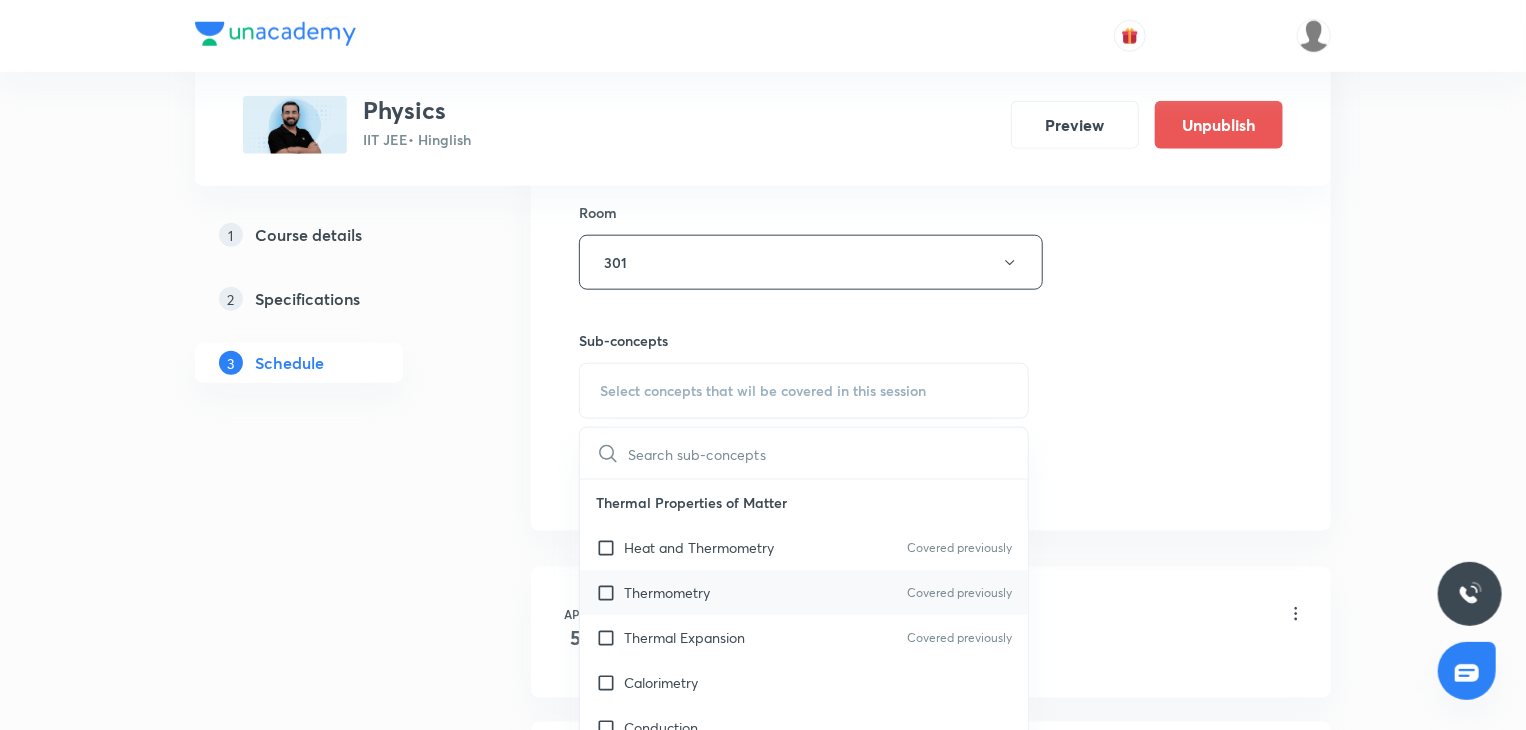 click on "Thermometry Covered previously" at bounding box center [804, 592] 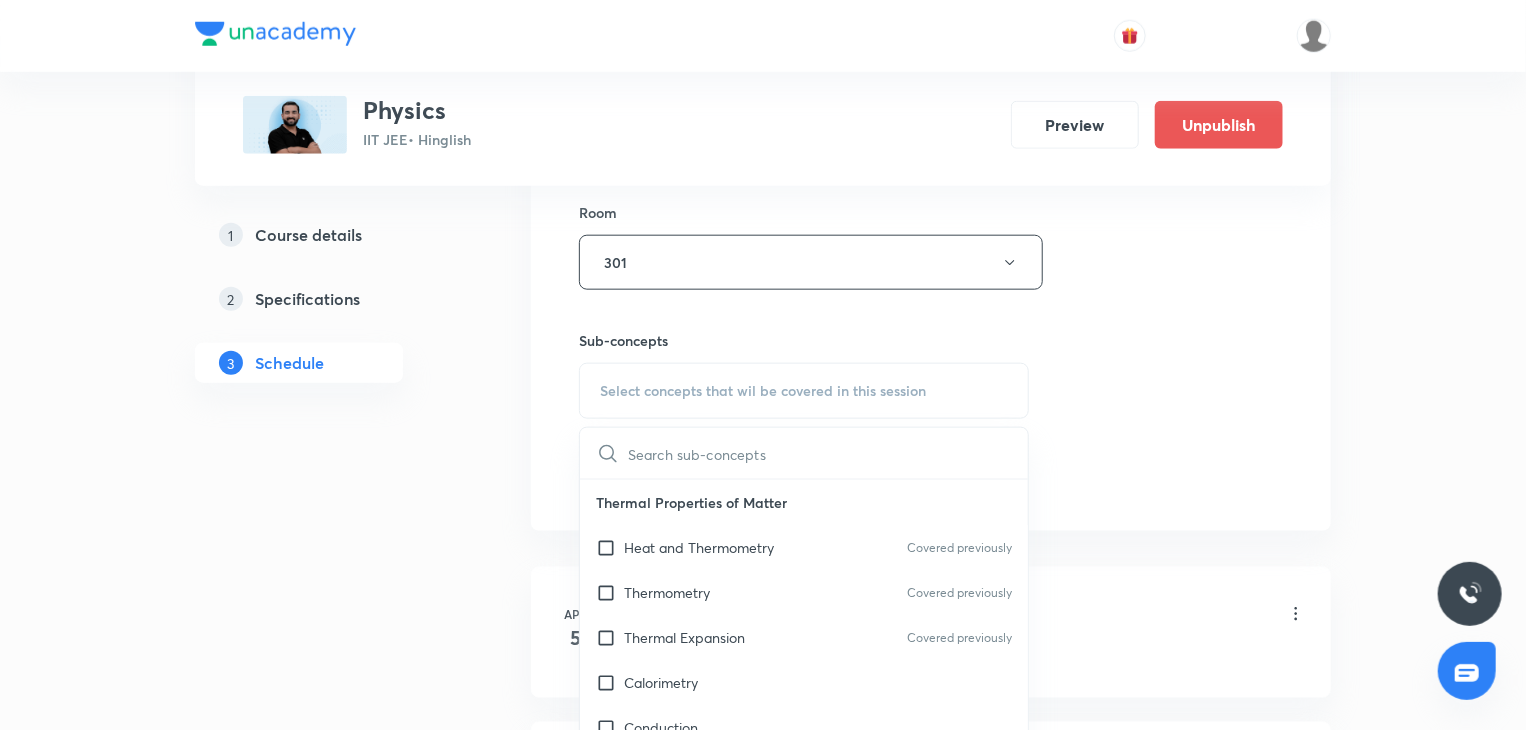 checkbox on "true" 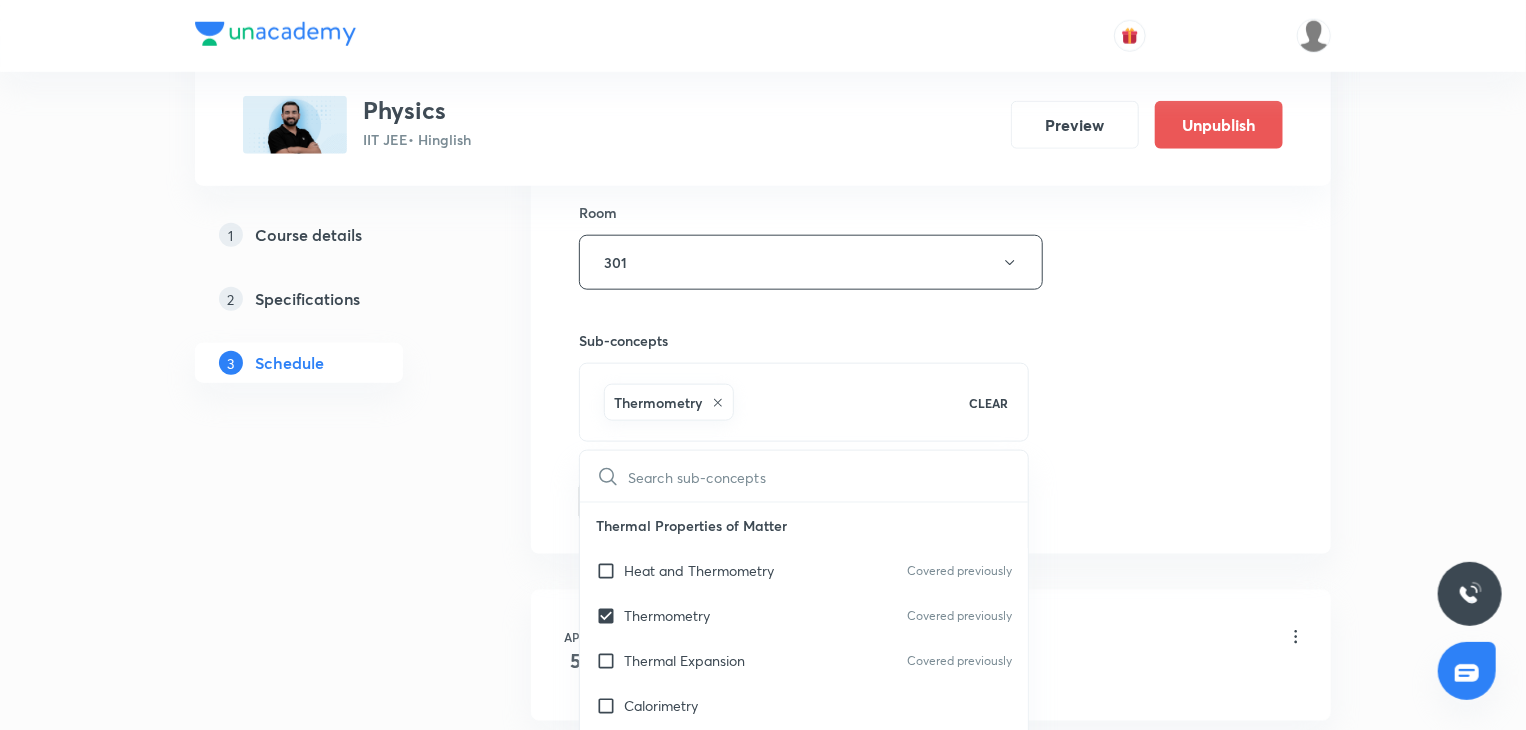click on "Session  86 Live class Session title 6/99 NLM 13 ​ Schedule for Aug 8, 2025, 9:30 AM ​ Duration (in minutes) 80 ​ Educator Abhay Kumar   Session type Online Offline Room 301 Sub-concepts Thermometry CLEAR ​ Thermal Properties of Matter Heat and Thermometry Covered previously Thermometry Covered previously Thermal Expansion Covered previously Calorimetry Conduction Radiation Conduction of Heat in Steady State Conduction Before Steady State (Qualitative Description) Convection of Heat (Qualitative Description) Kirchhoff's Law Newton's Law of Cooling Wien's Law of Blackbody Radiation & its Spectrum Radiation of Heat & Prevost Theory Stefan's-Boltzmann Law Emissivity, Absorptivity, Emissive Power Thermodynamics Thermodynamic System First Law of Thermodynamics Heat in Thermodynamics Gaseous Mixture Different Processes in First Law of Thermodynamics Reversible and irreversible Process Heat Engine Second Law of Thermodynamics Refrigerator or Heat Pump Kinetic Theory of Gases Gas Laws Mean Free Path  X-rays" at bounding box center [931, -23] 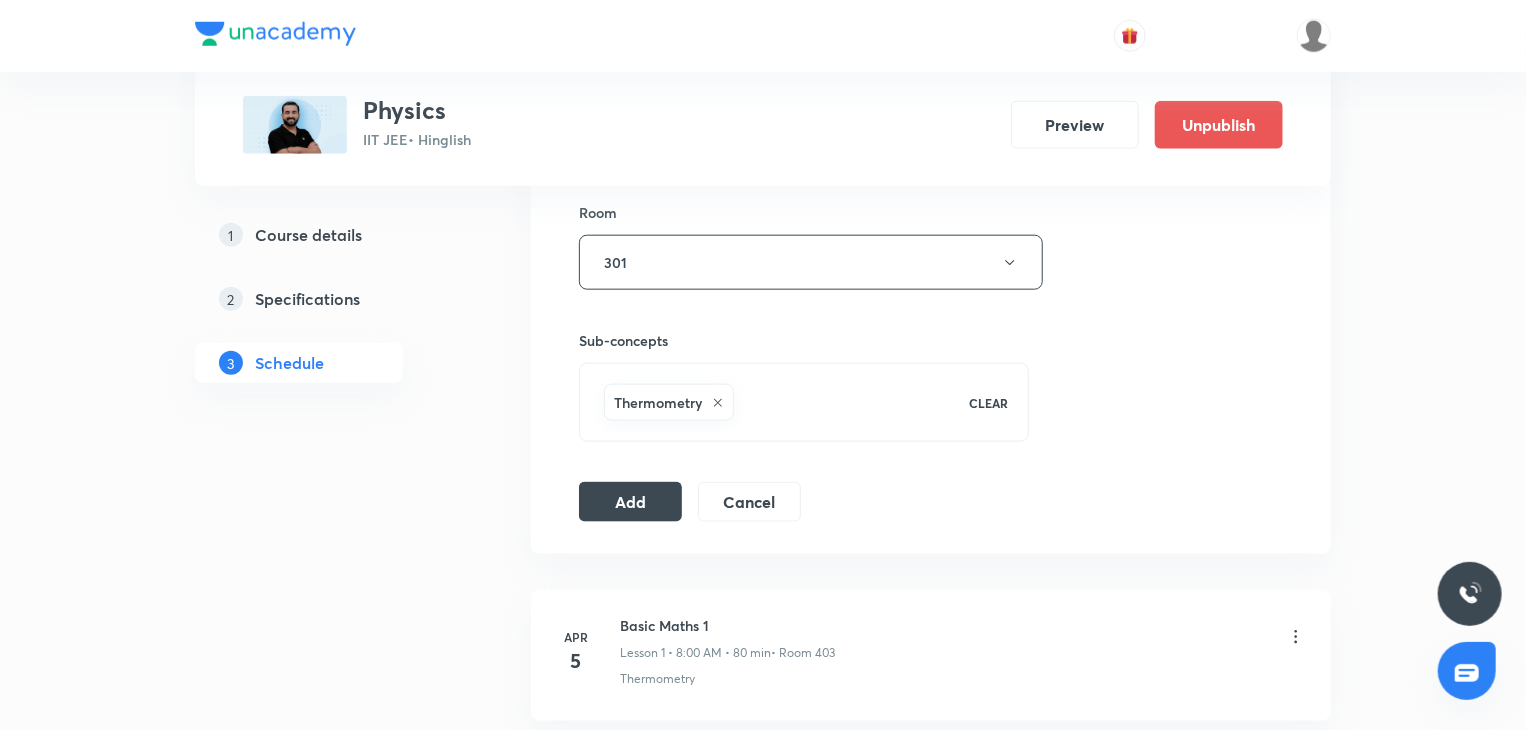 click on "Session  86 Live class Session title 6/99 NLM 13 ​ Schedule for Aug 8, 2025, 9:30 AM ​ Duration (in minutes) 80 ​ Educator Abhay Kumar   Session type Online Offline Room 301 Sub-concepts Thermometry CLEAR Add Cancel" at bounding box center [931, -23] 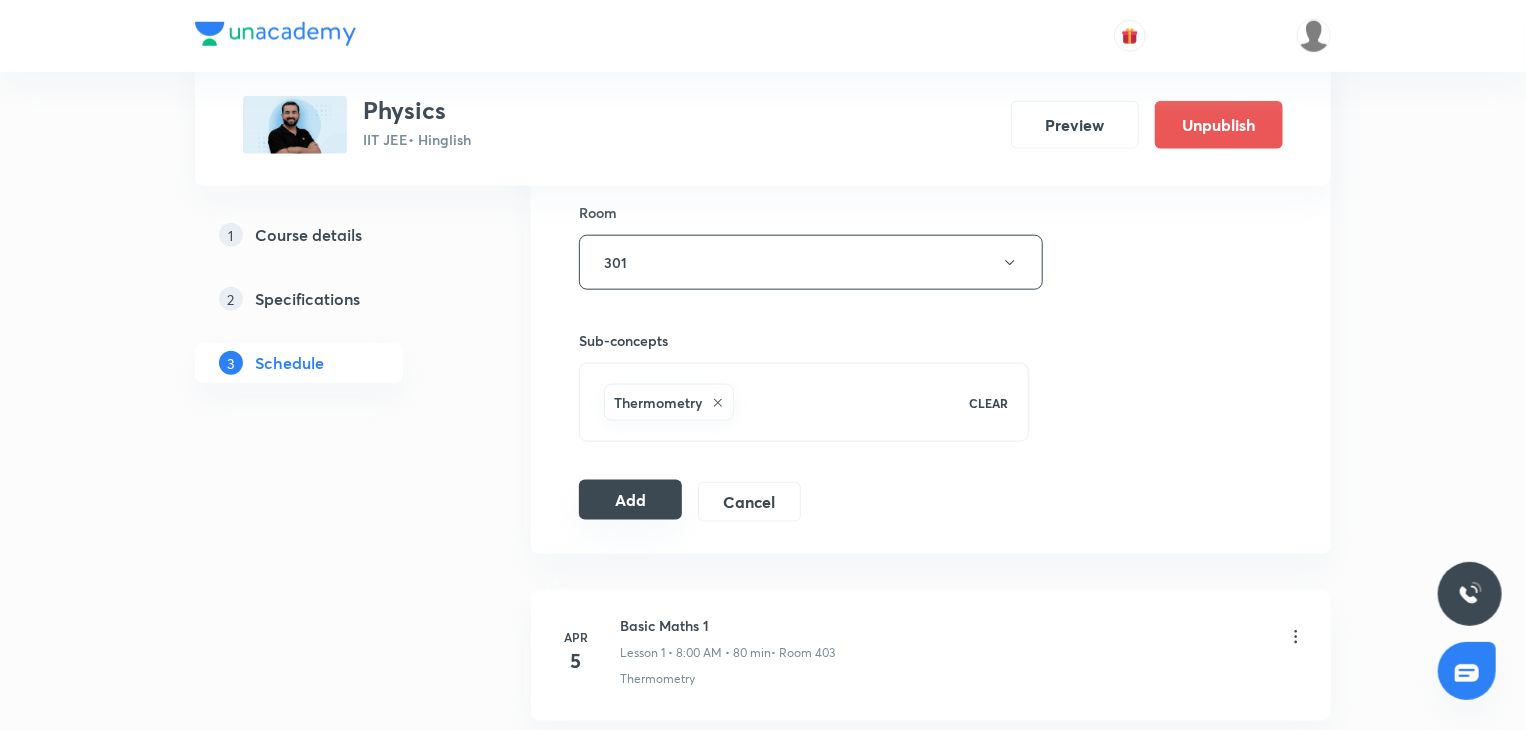 click on "Add" at bounding box center [630, 500] 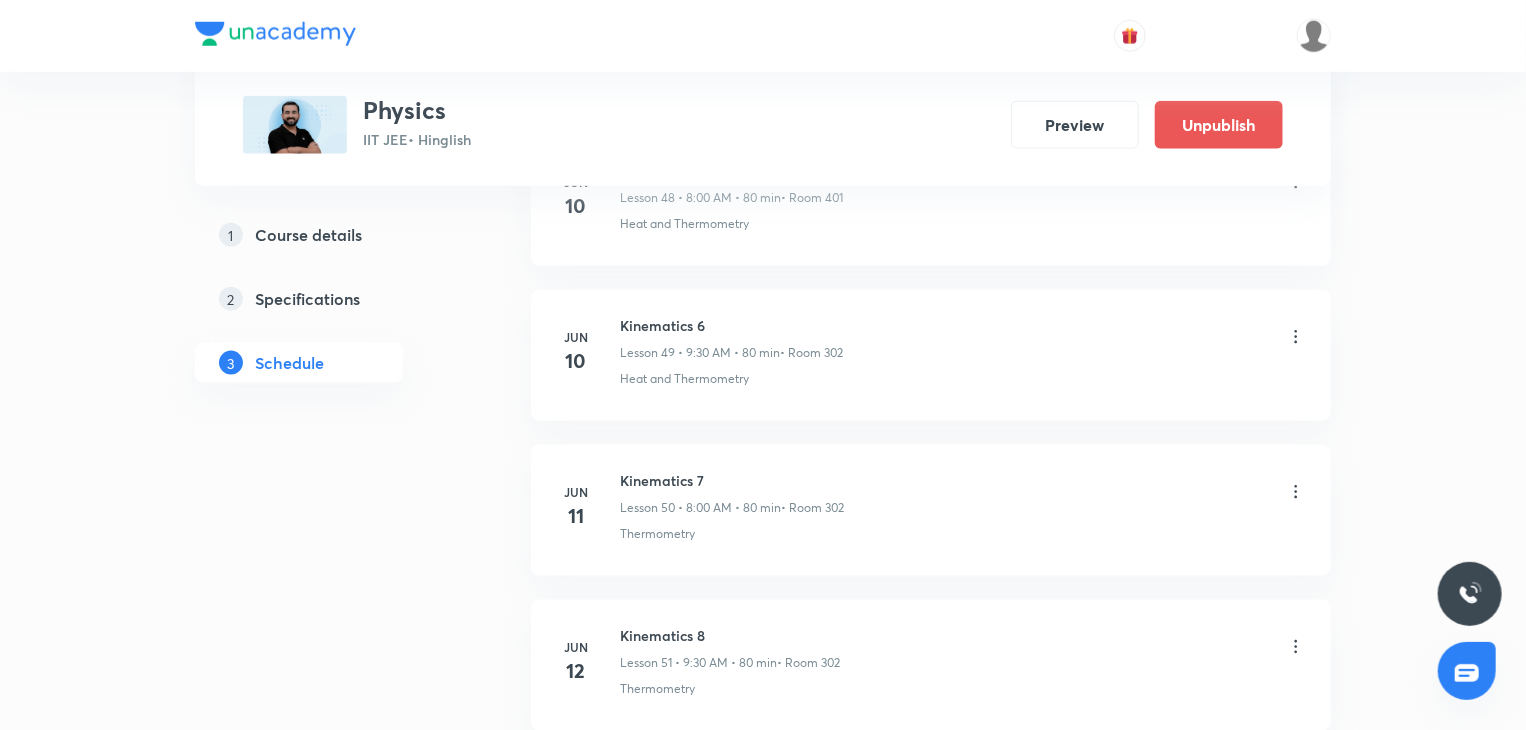 scroll, scrollTop: 14163, scrollLeft: 0, axis: vertical 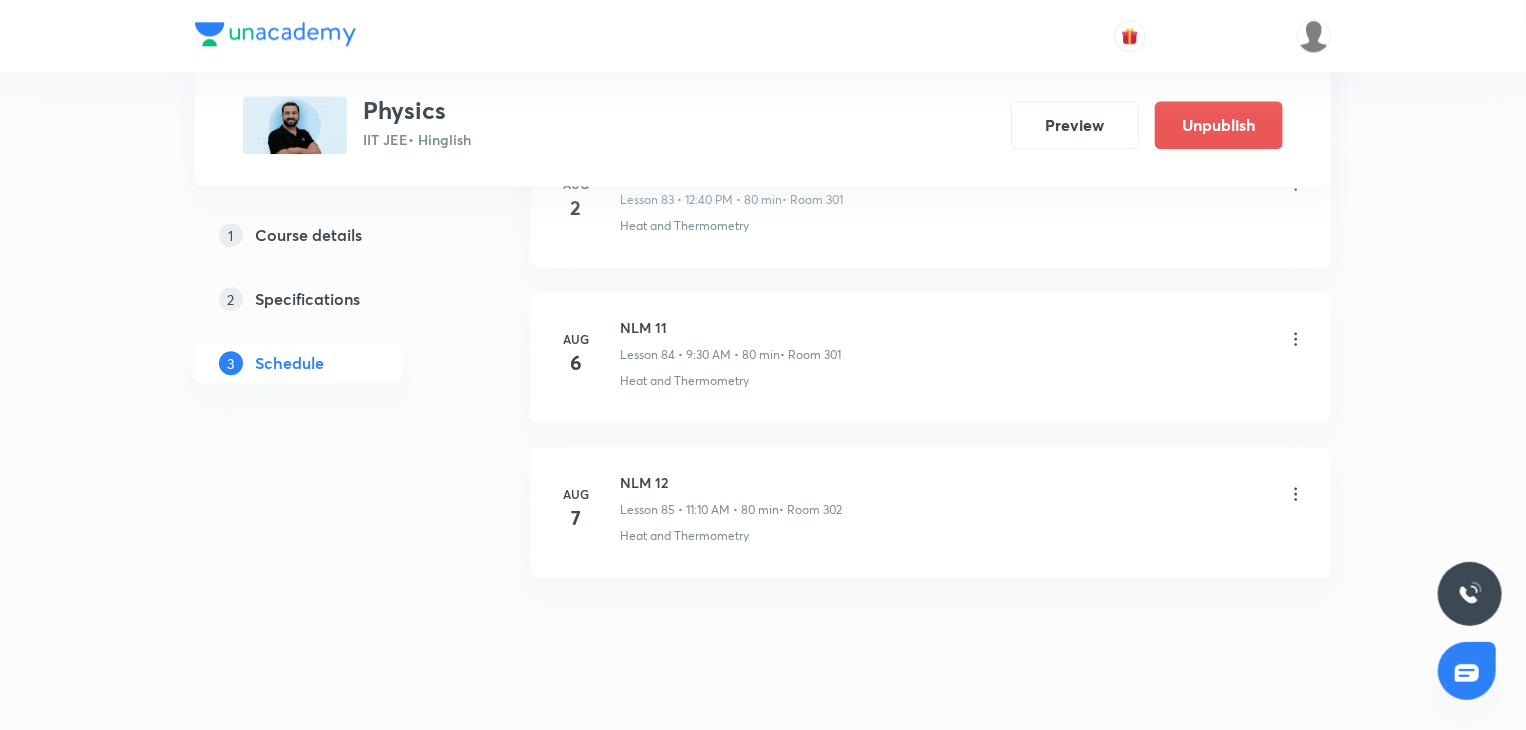 type 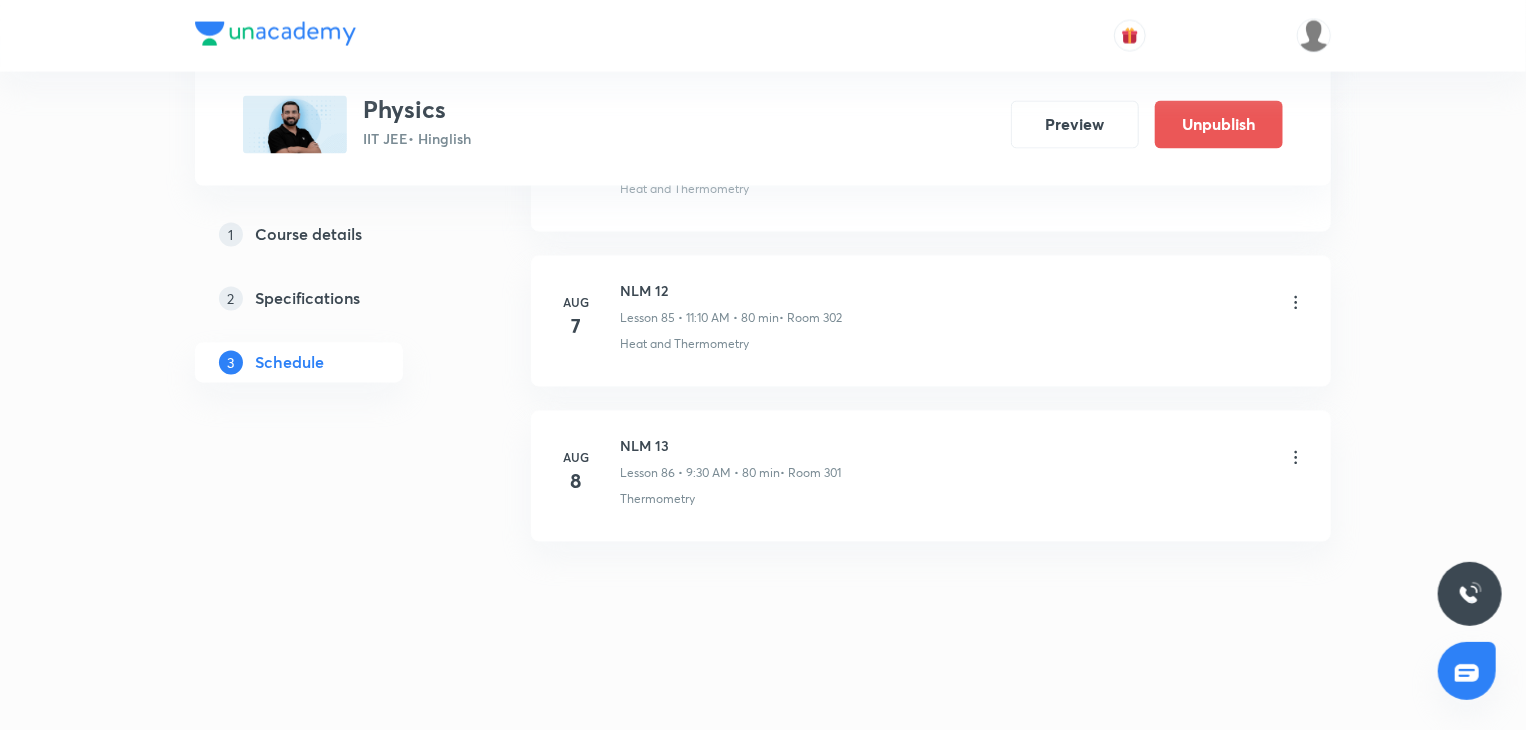 scroll, scrollTop: 13045, scrollLeft: 0, axis: vertical 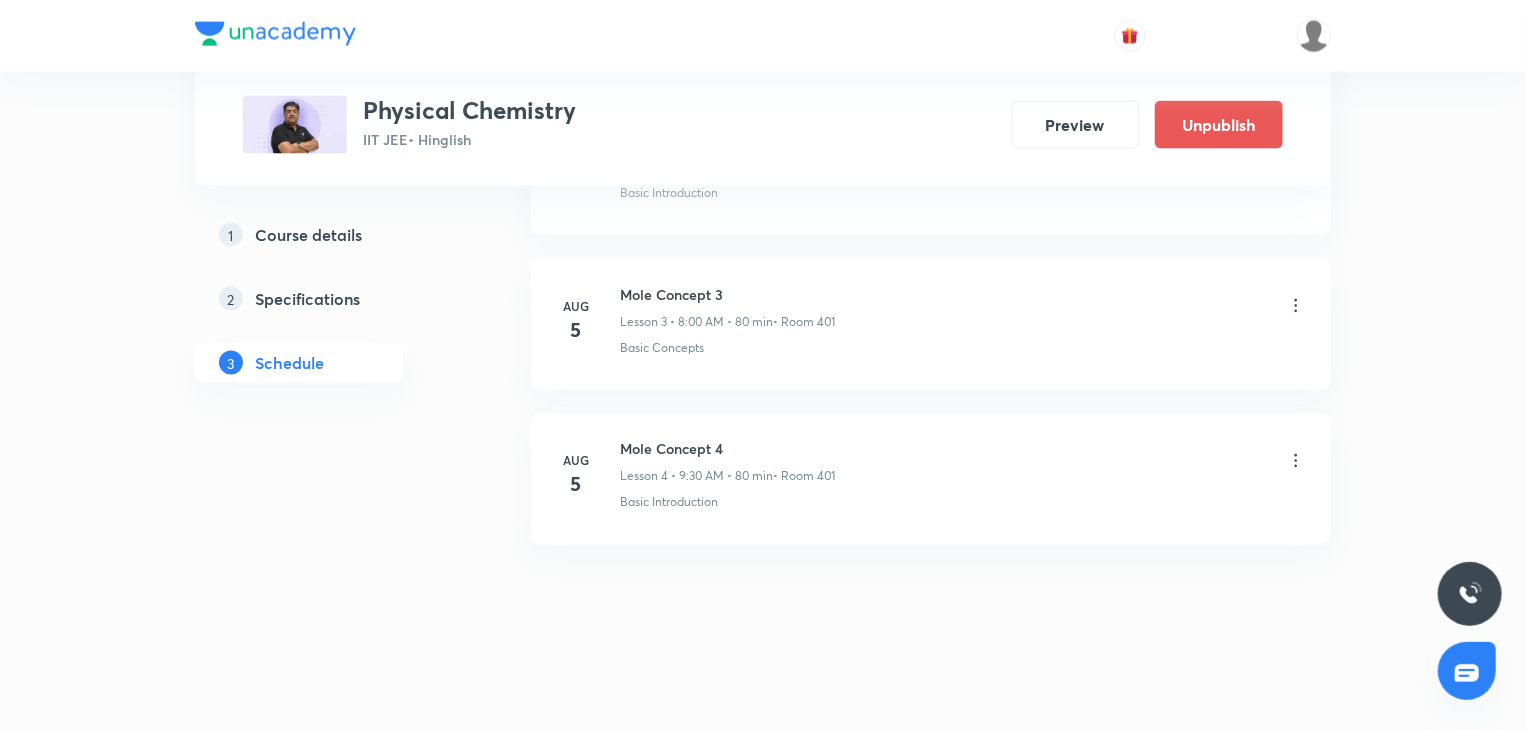 click on "Mole Concept 4" at bounding box center (727, 449) 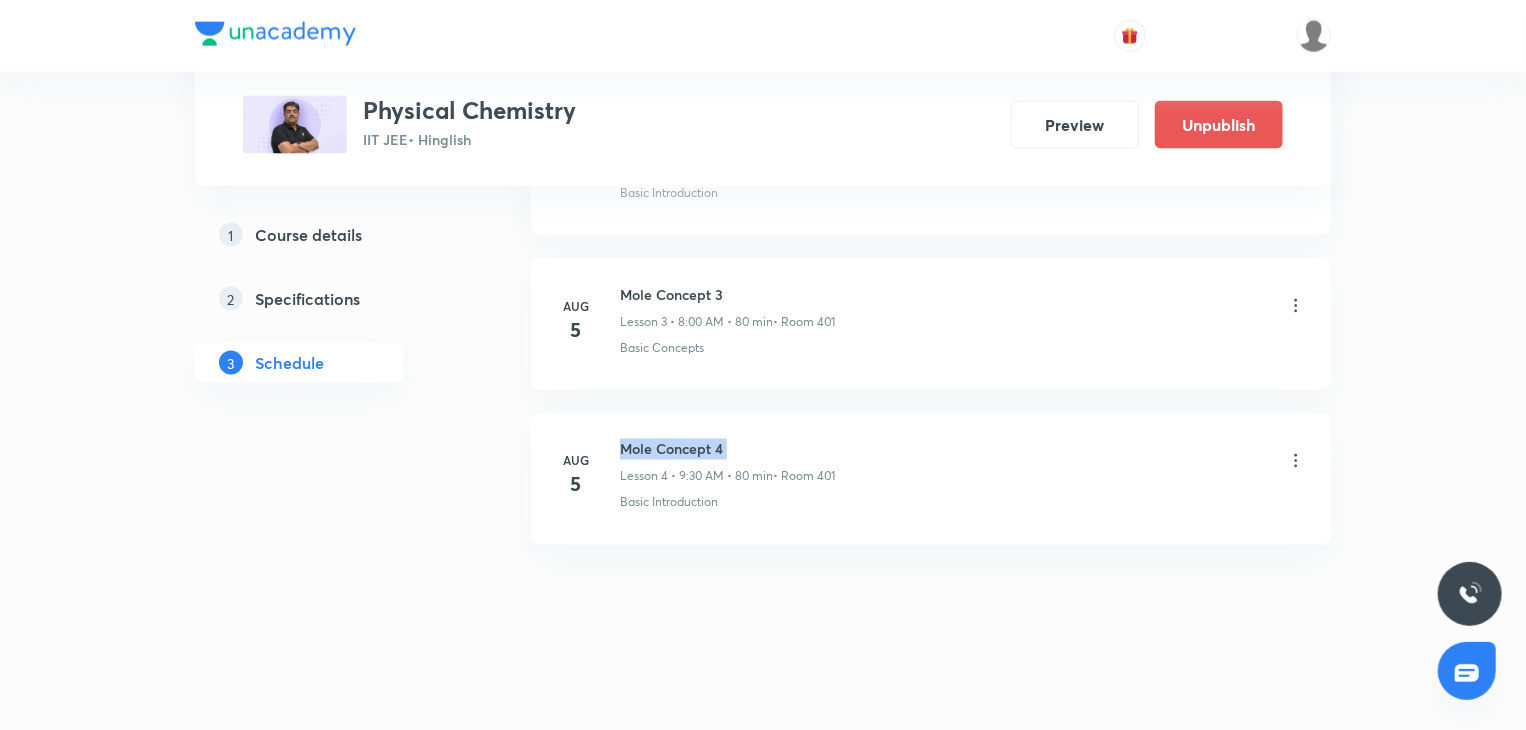 click on "Mole Concept 4" at bounding box center [727, 449] 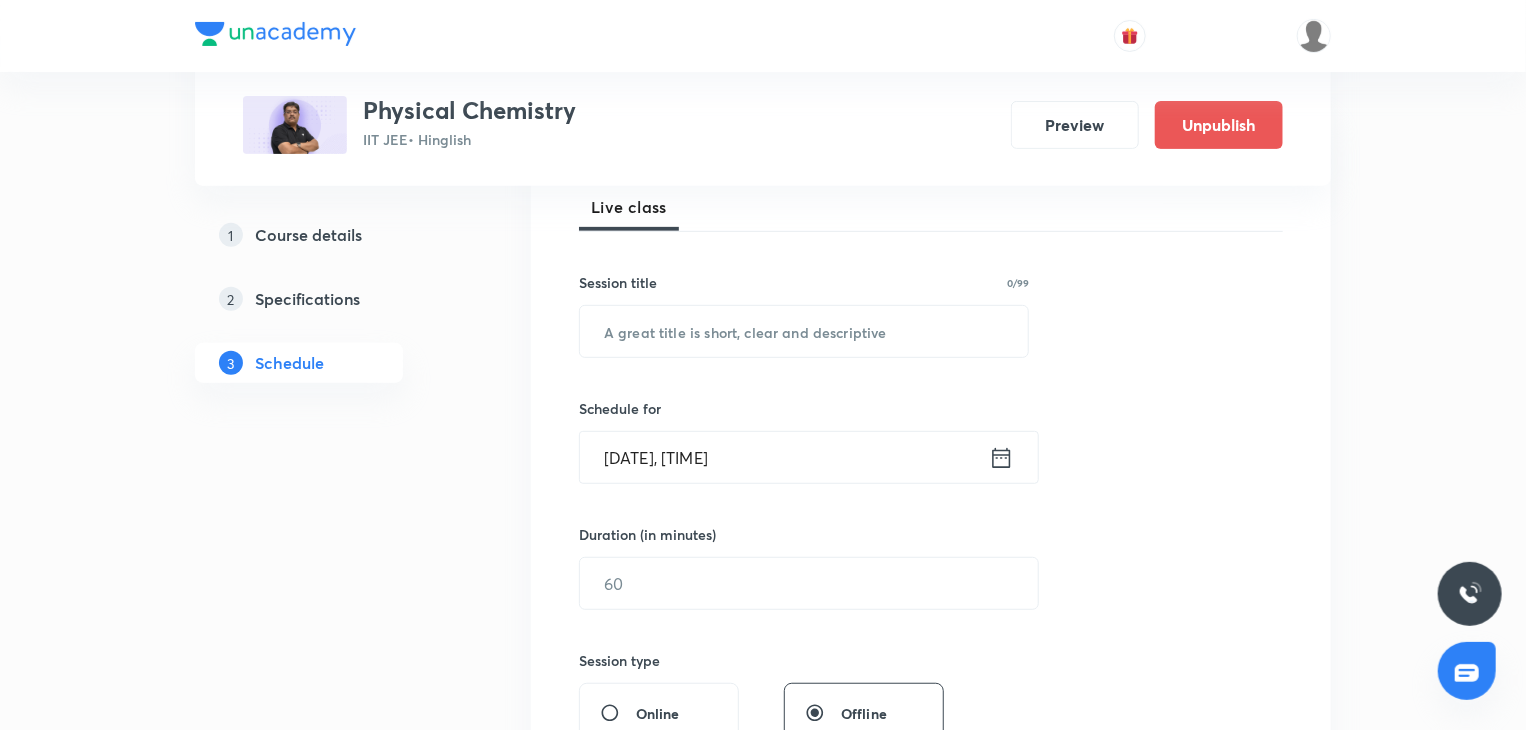 scroll, scrollTop: 0, scrollLeft: 0, axis: both 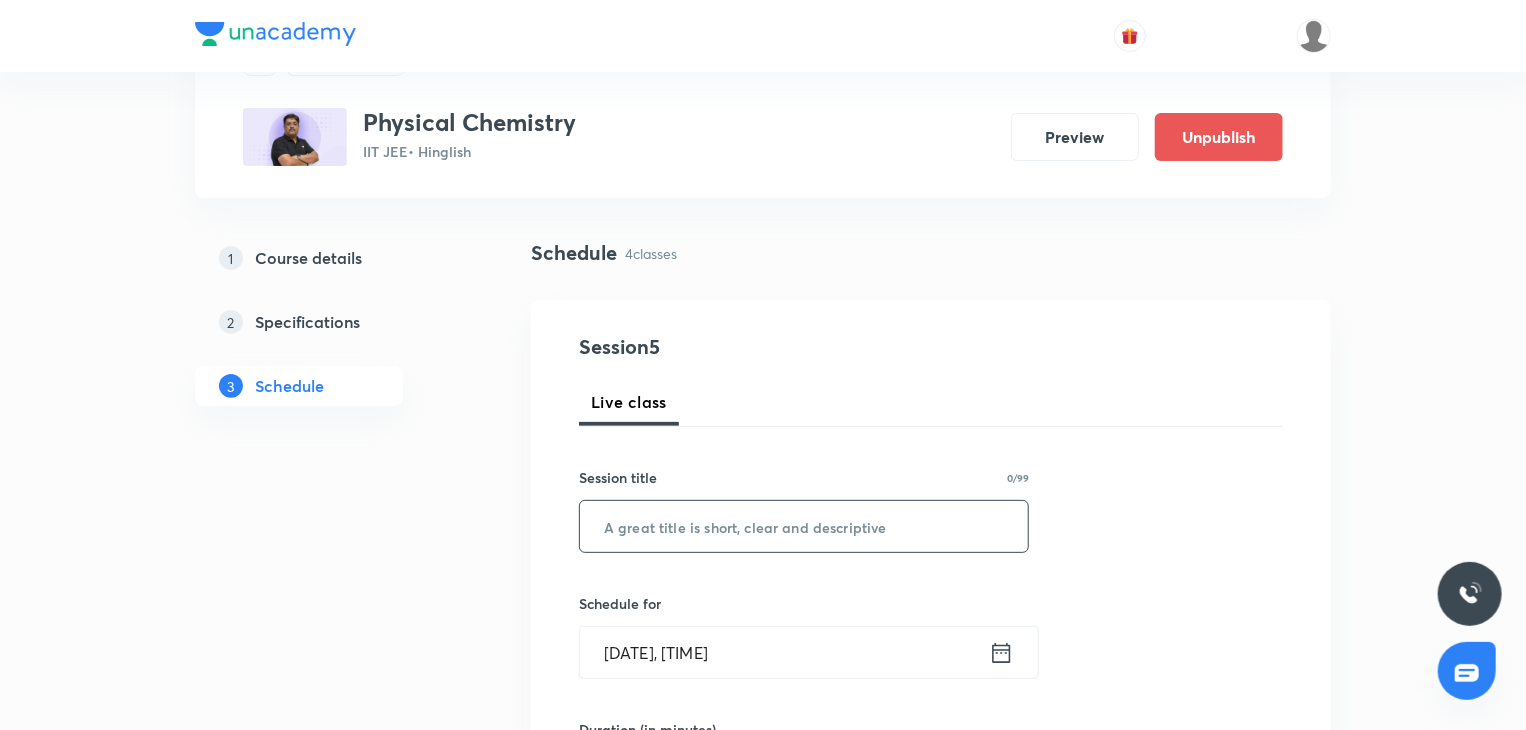 click at bounding box center [804, 526] 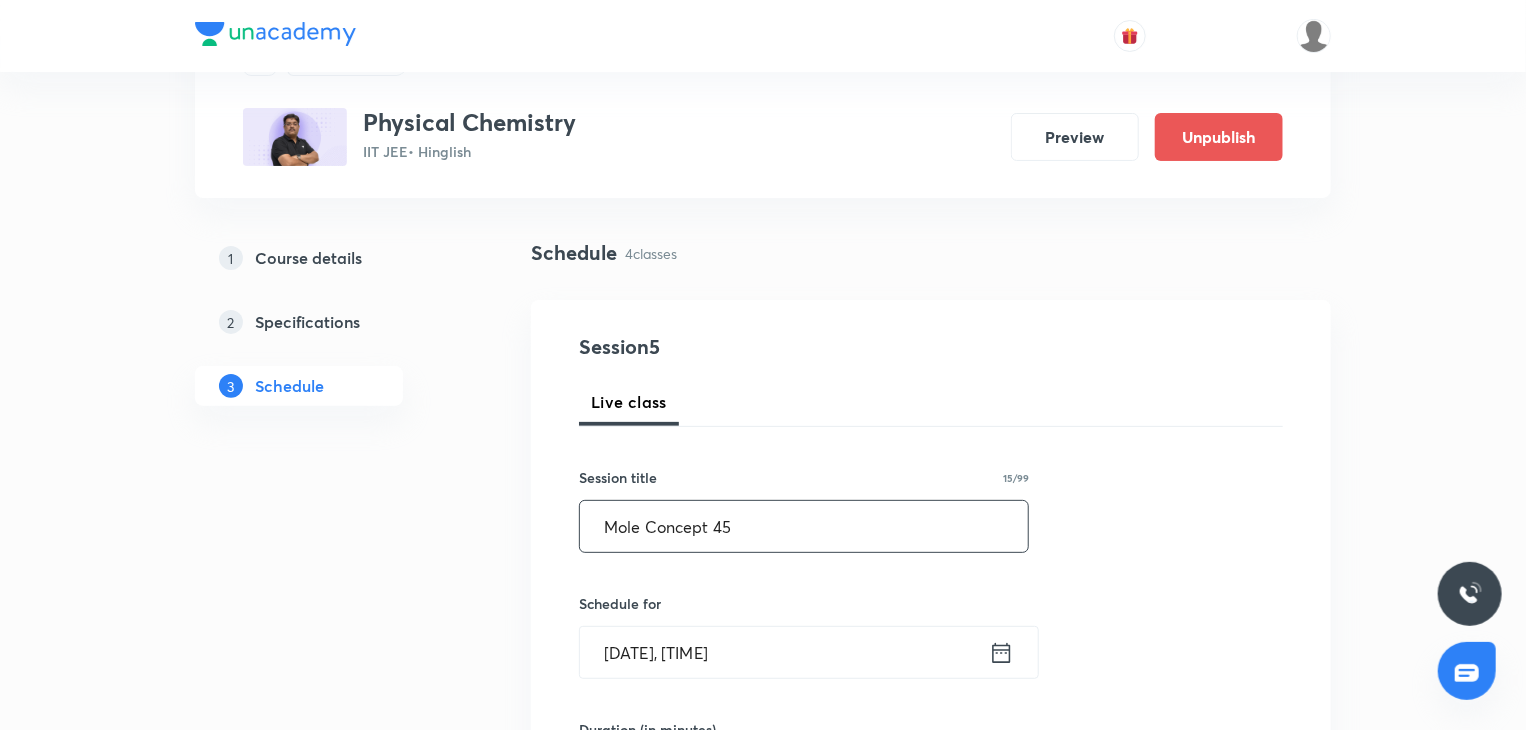 click on "Mole Concept 45" at bounding box center [804, 526] 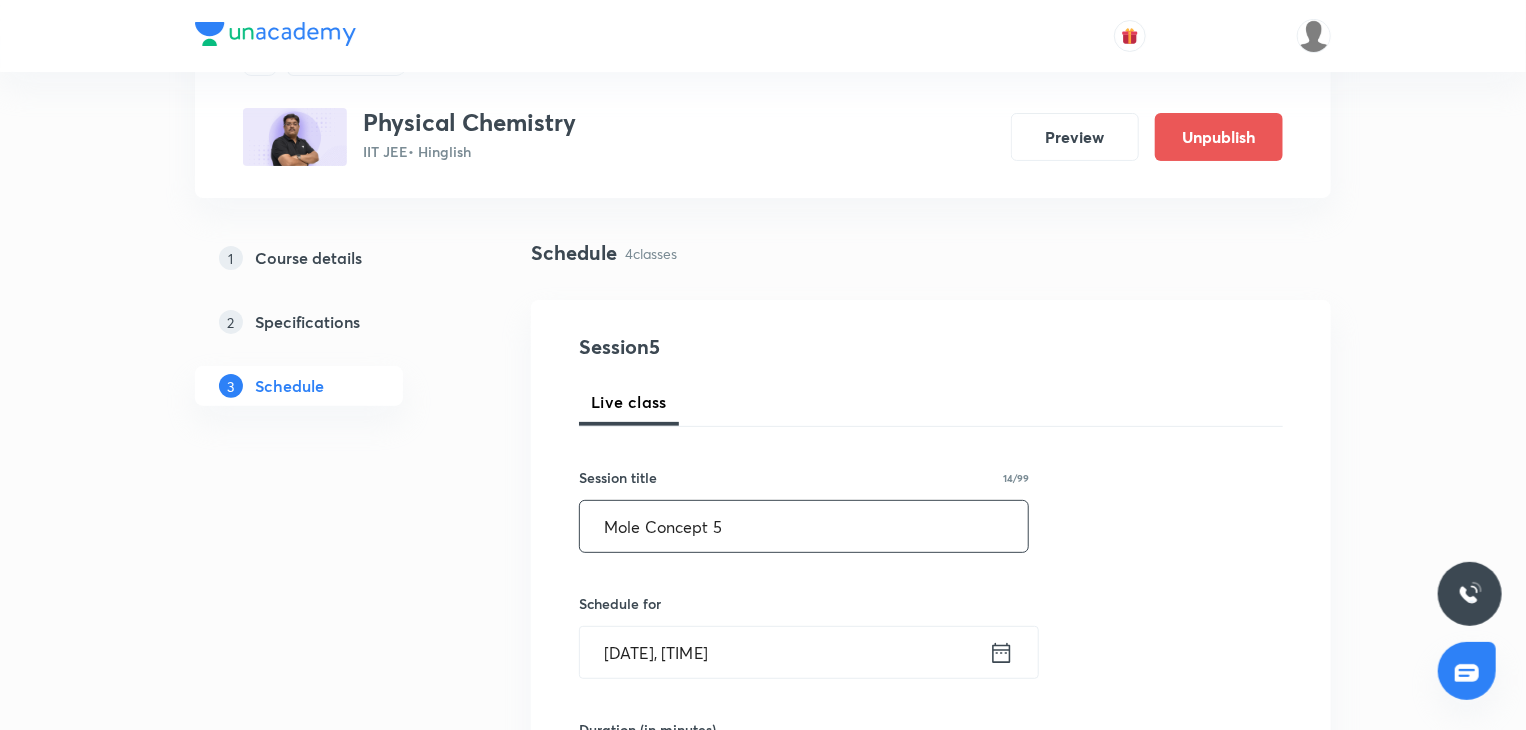 type on "Mole Concept 5" 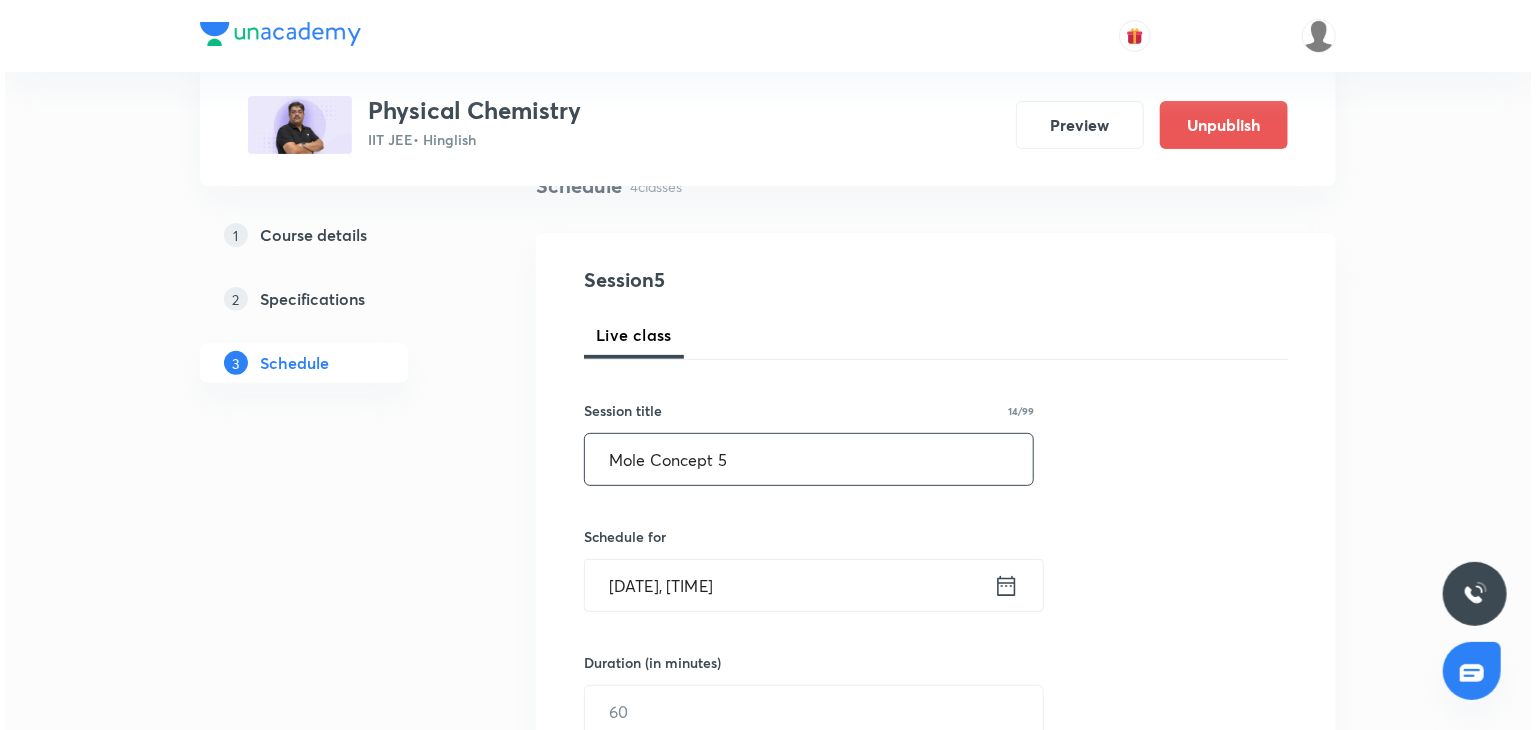 scroll, scrollTop: 300, scrollLeft: 0, axis: vertical 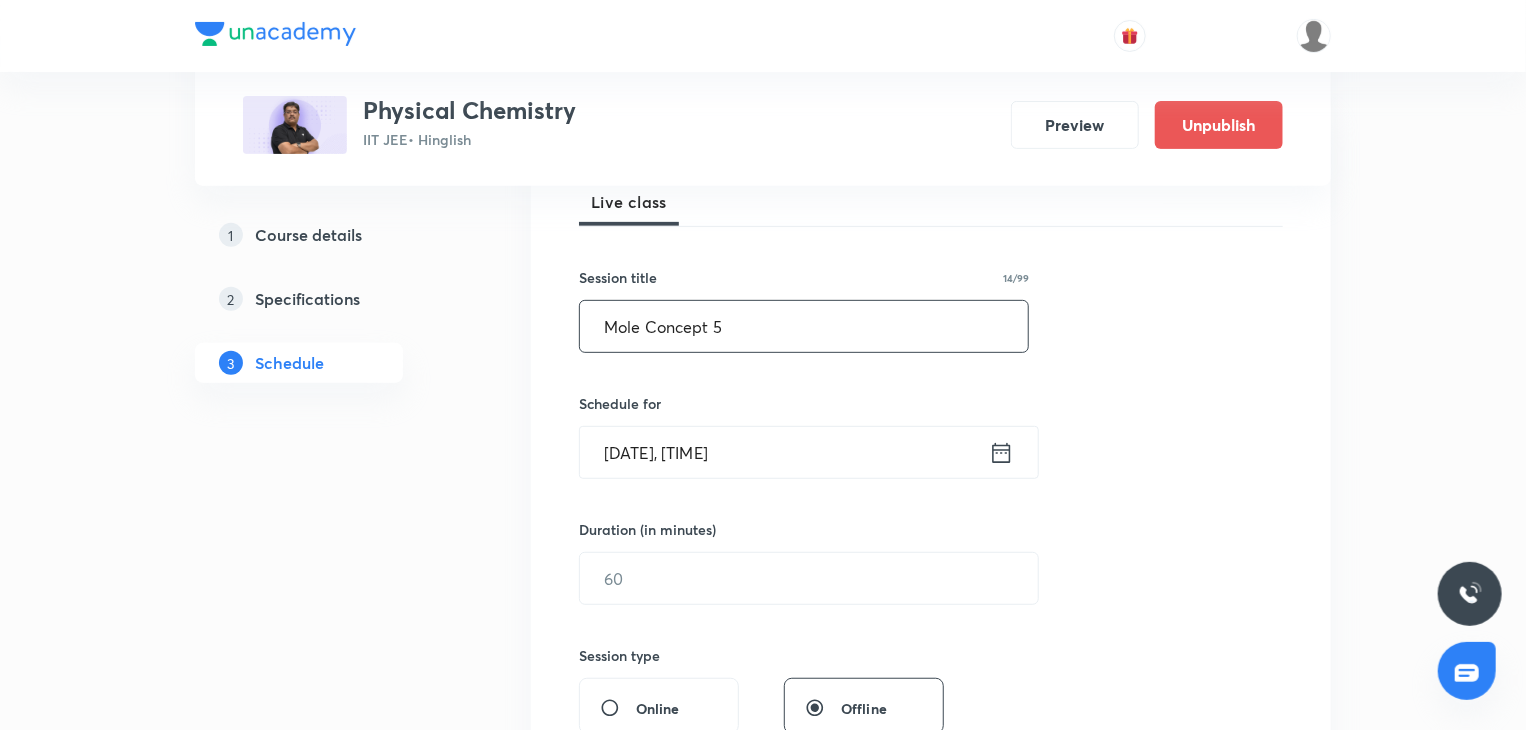 click on "[DATE], [TIME]" at bounding box center [784, 452] 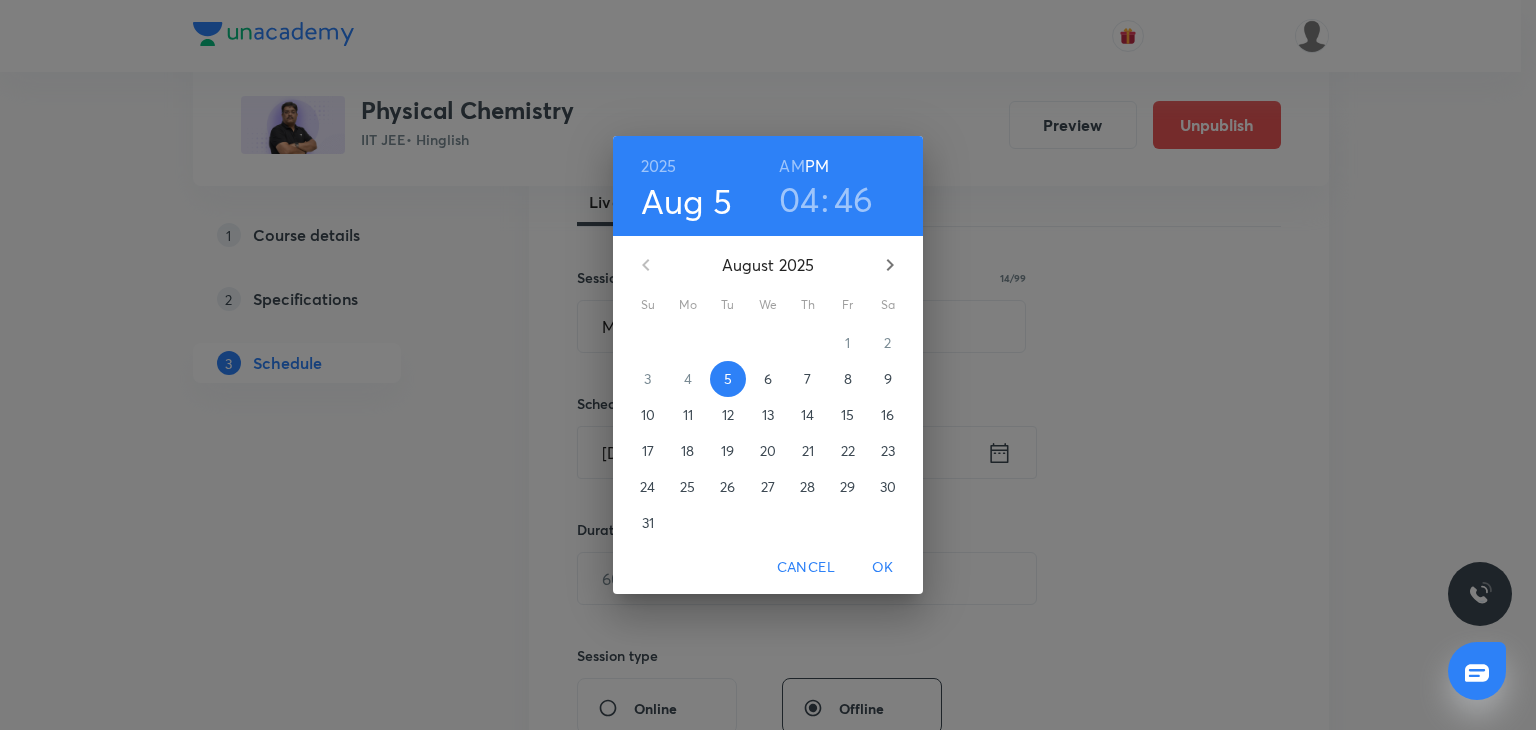 click on "6" at bounding box center [768, 379] 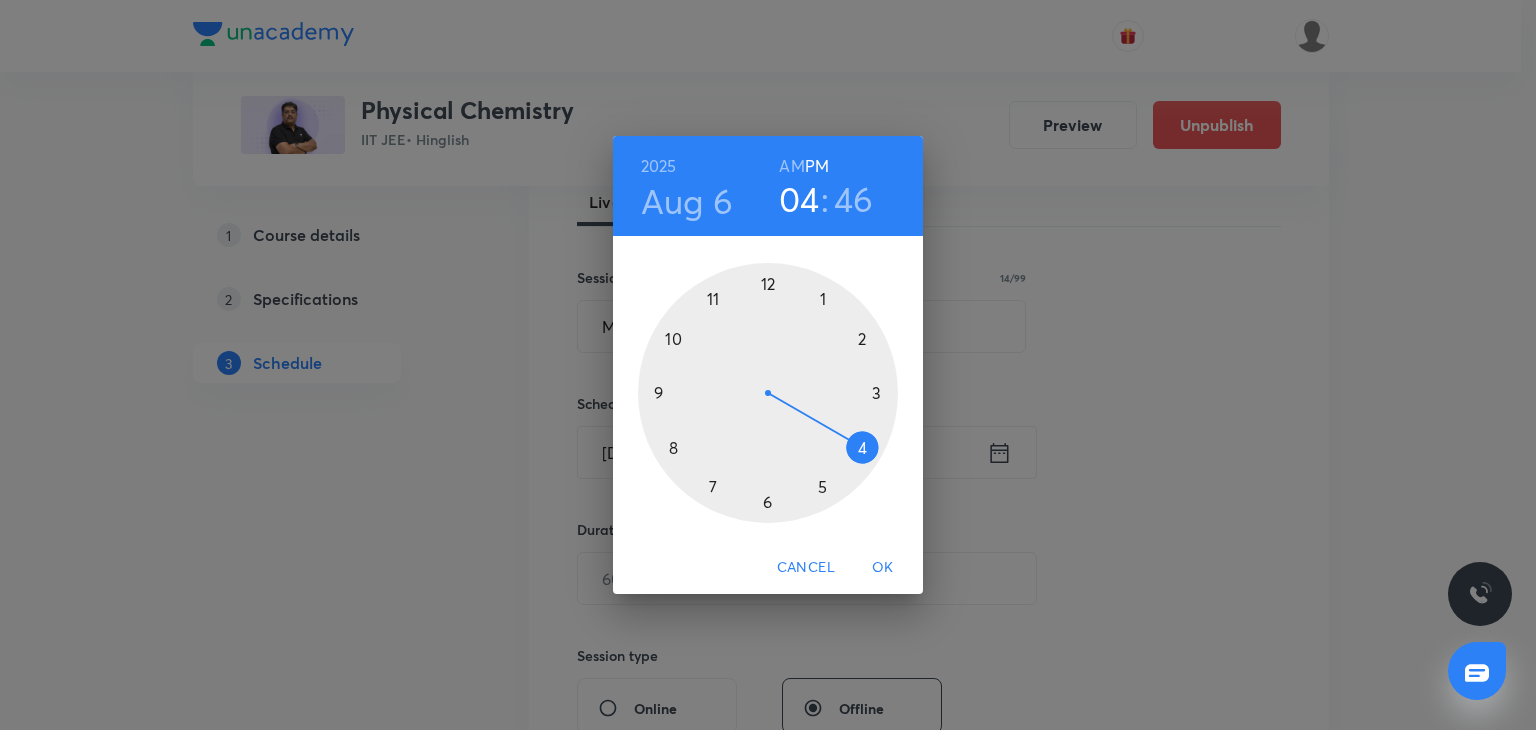 click on "AM" at bounding box center (791, 166) 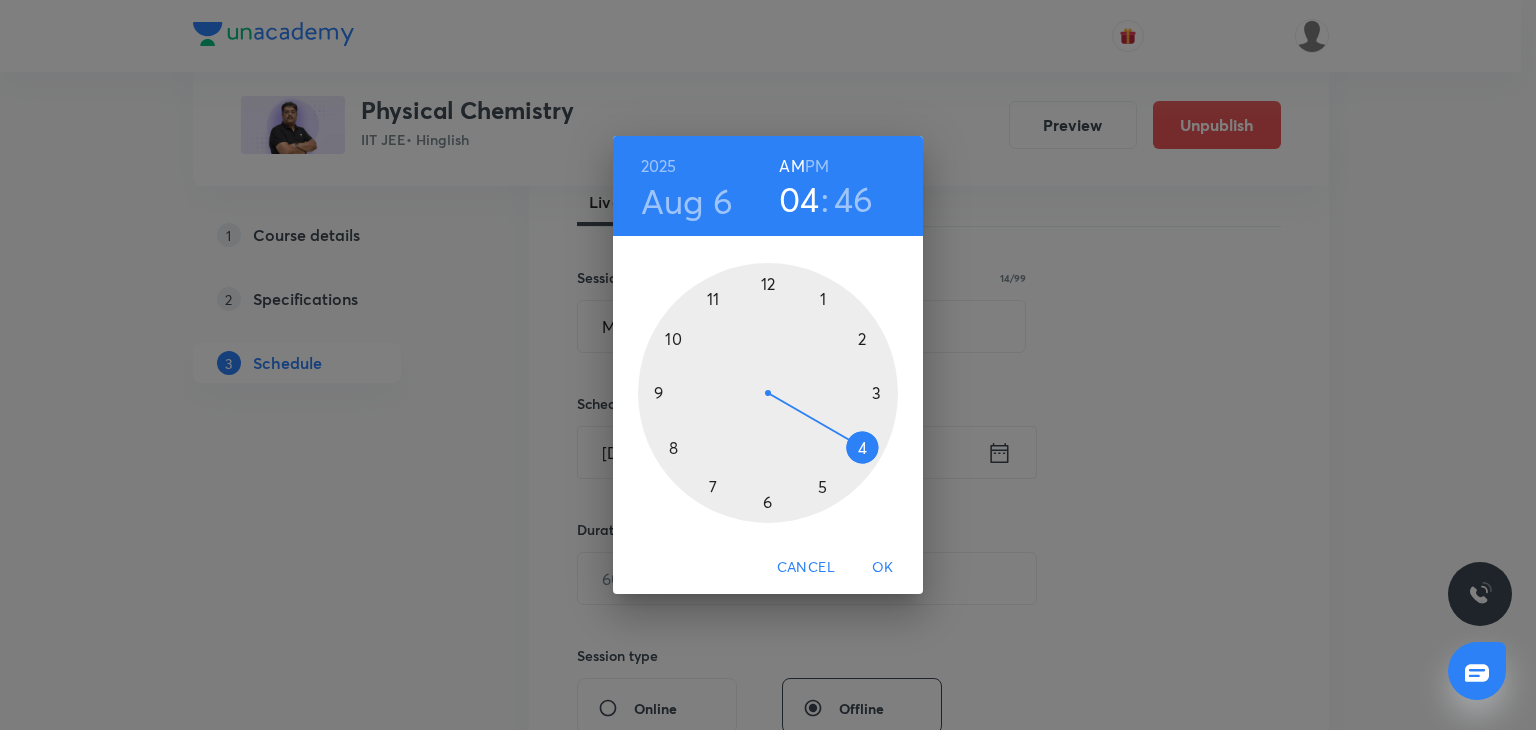 click at bounding box center [768, 393] 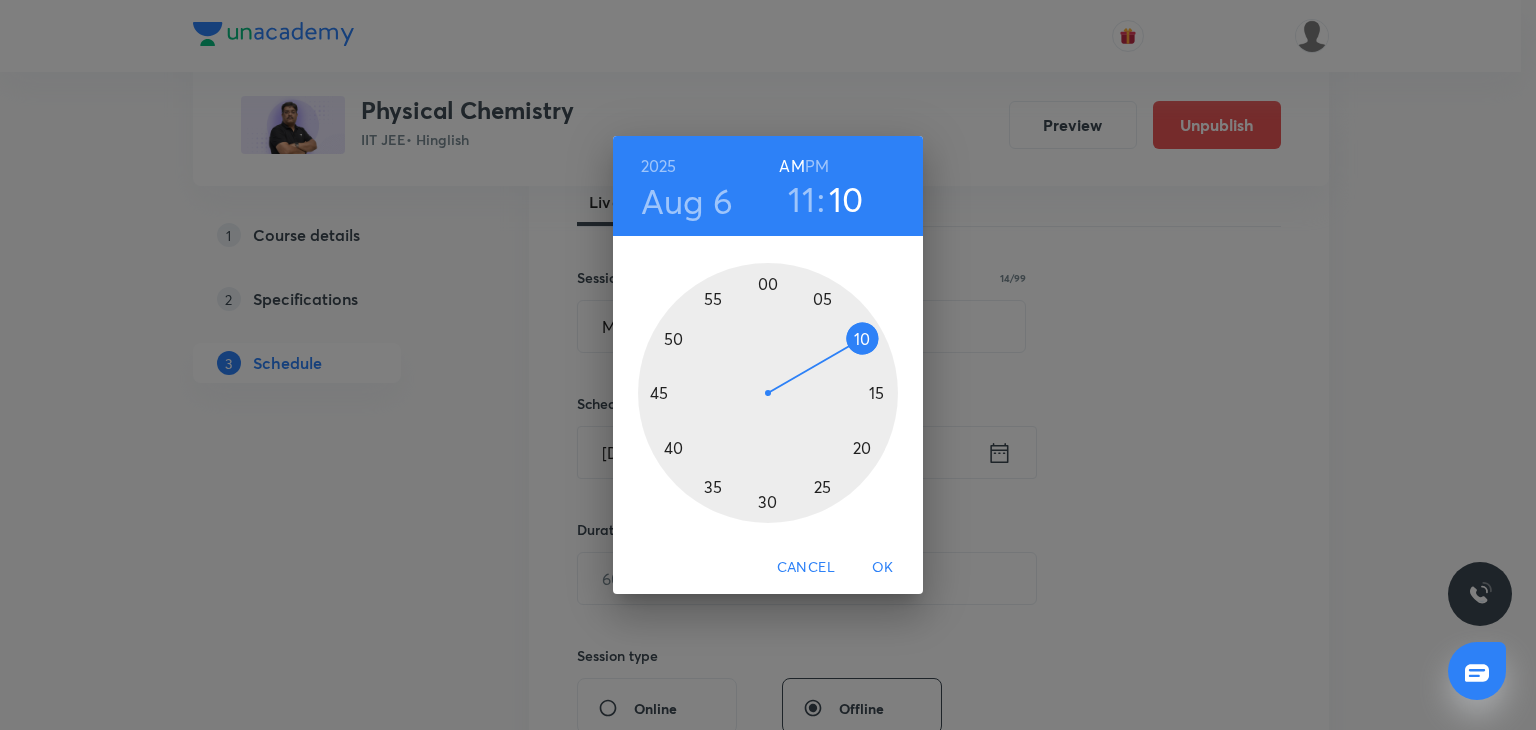 drag, startPoint x: 860, startPoint y: 326, endPoint x: 861, endPoint y: 338, distance: 12.0415945 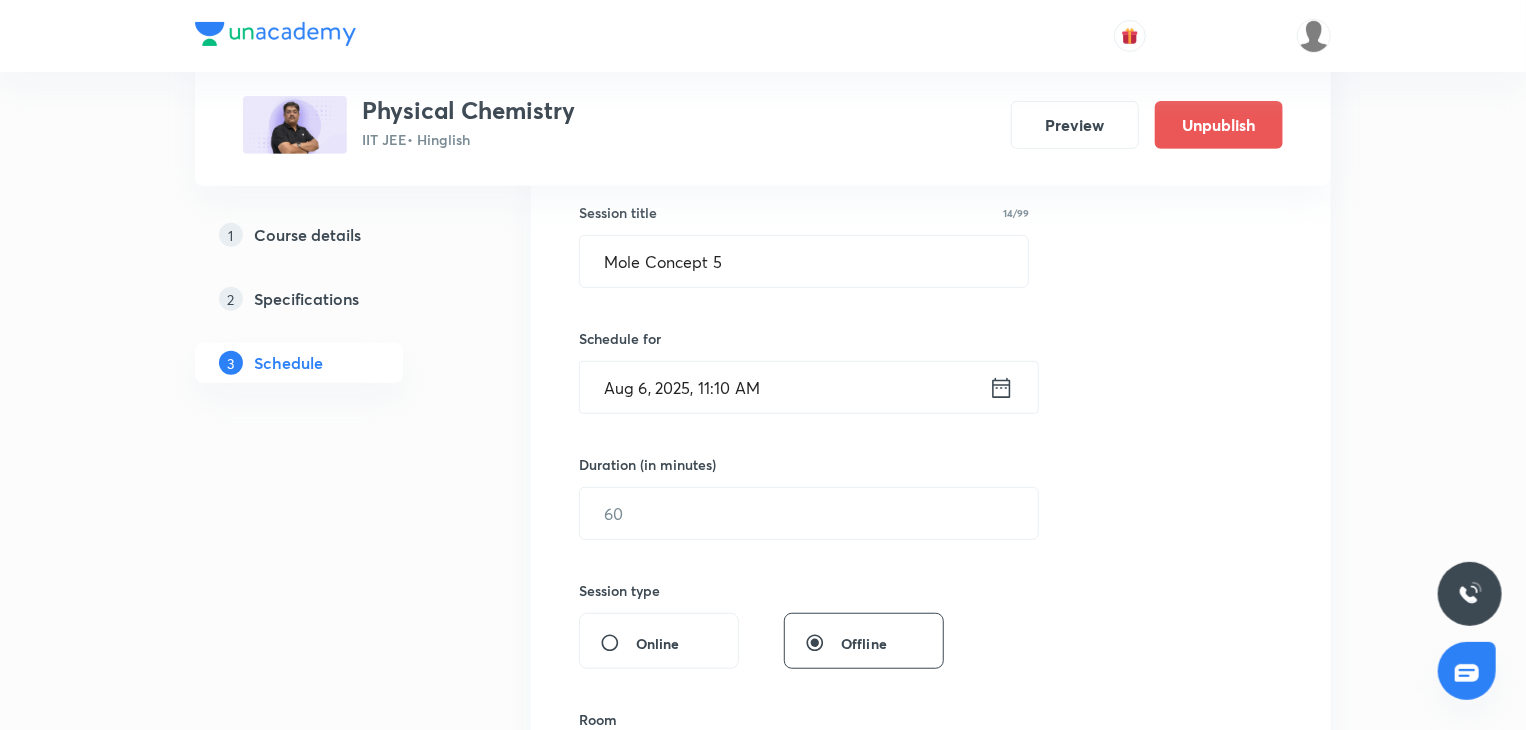 scroll, scrollTop: 400, scrollLeft: 0, axis: vertical 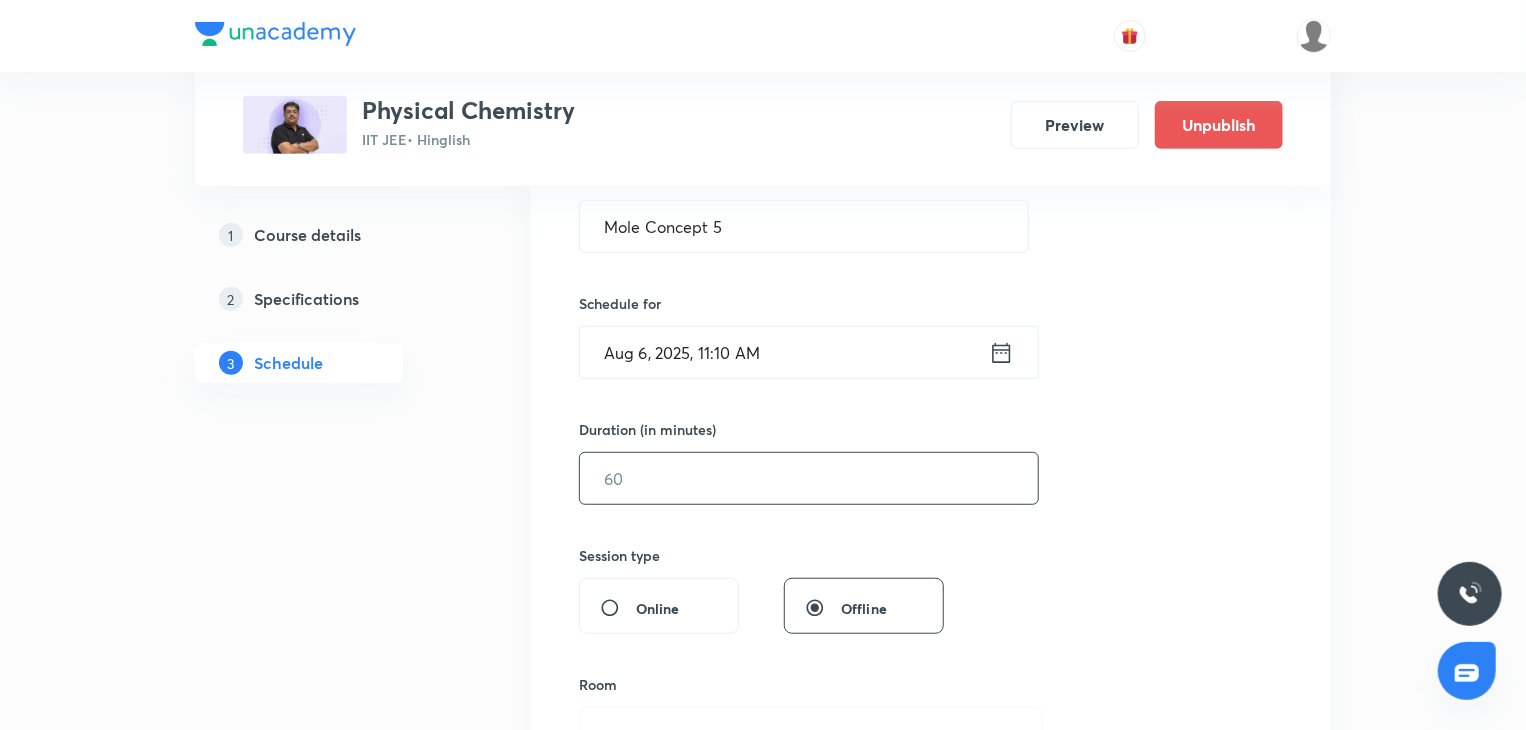 click at bounding box center [809, 478] 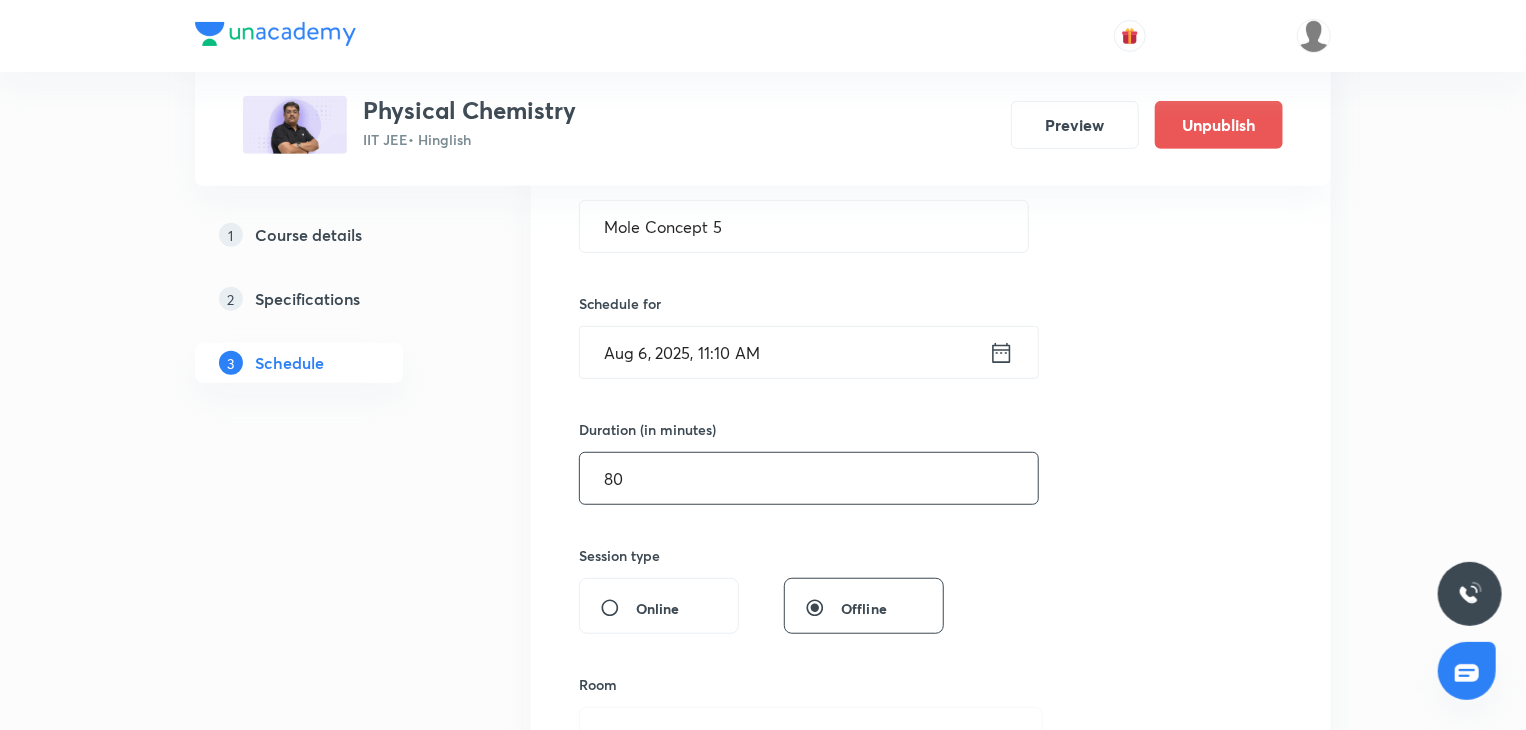 type on "80" 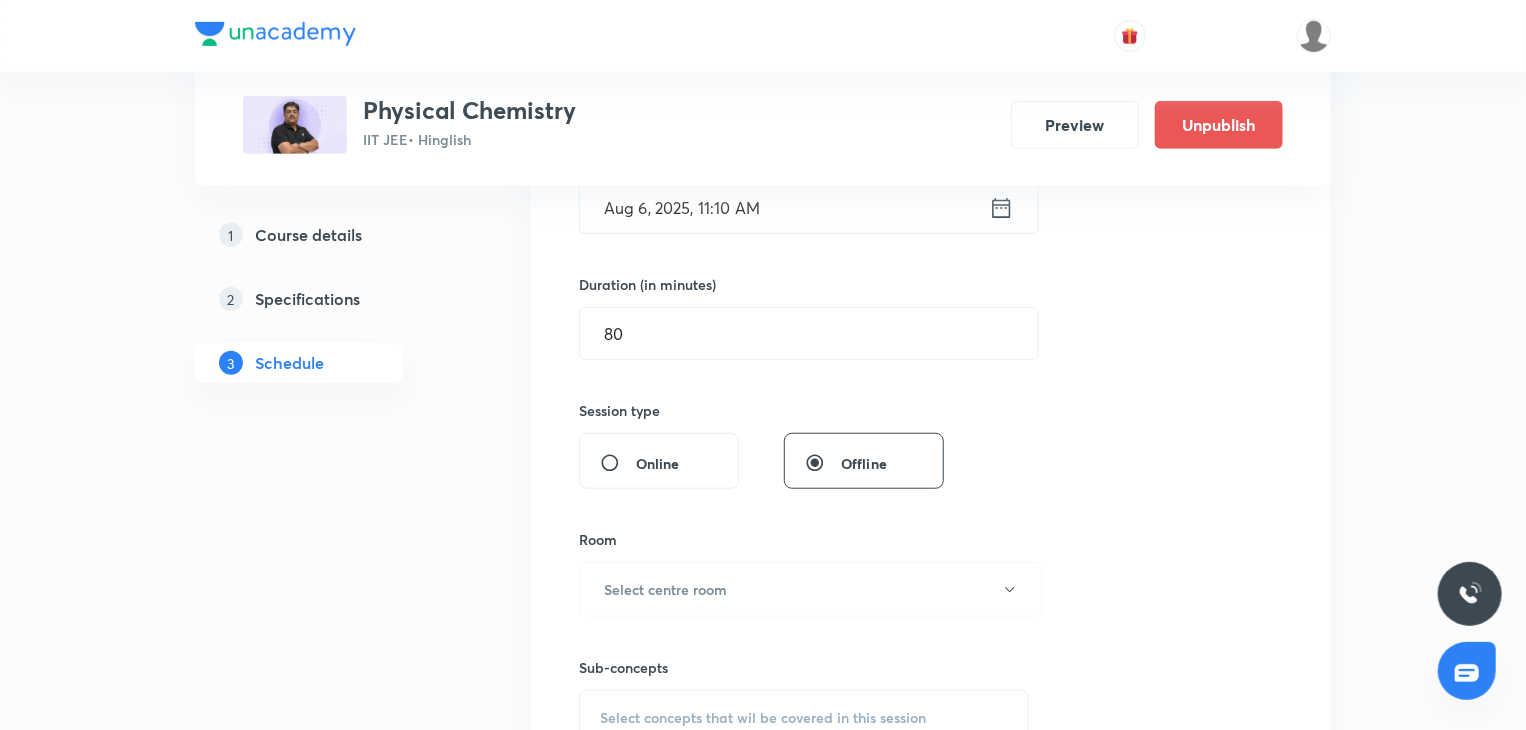 scroll, scrollTop: 600, scrollLeft: 0, axis: vertical 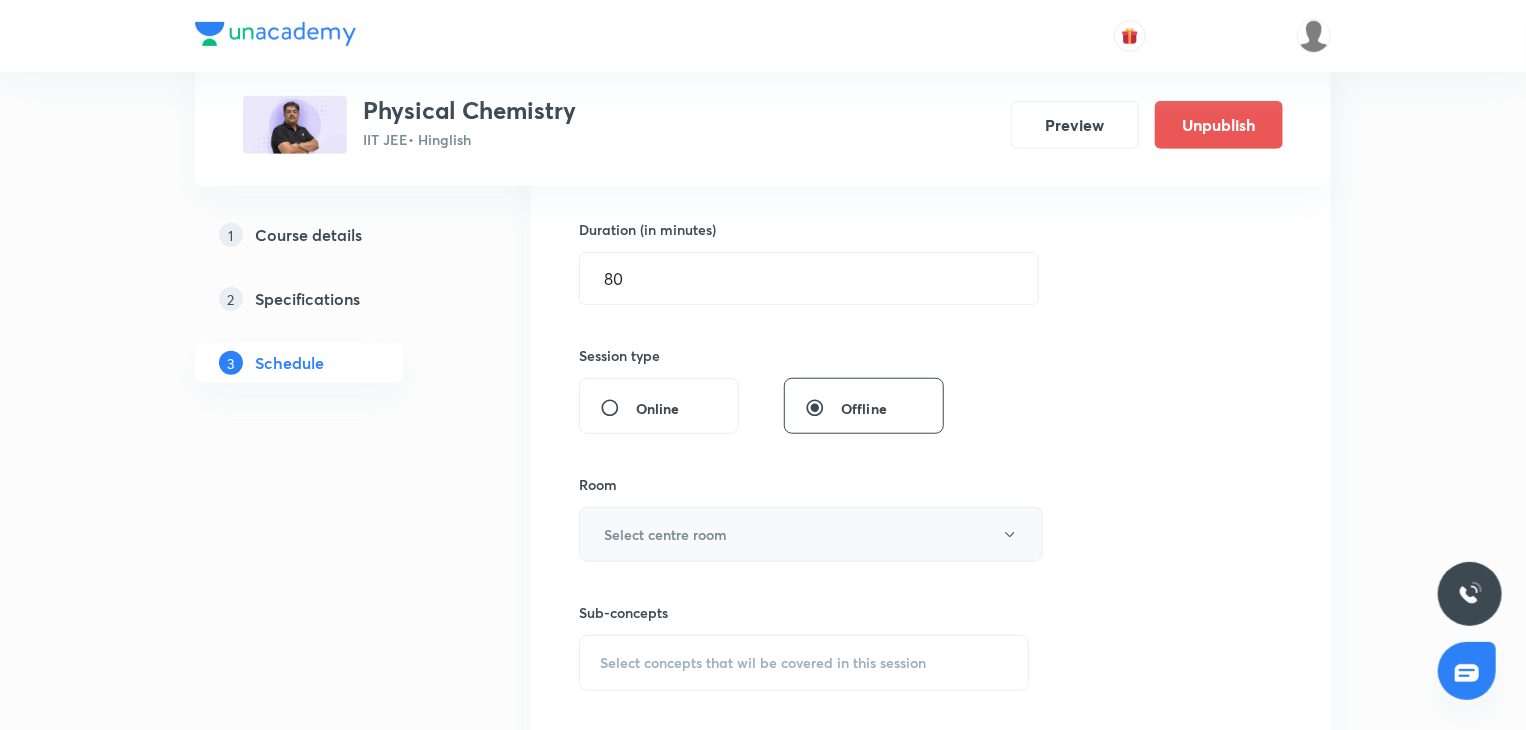 drag, startPoint x: 738, startPoint y: 510, endPoint x: 672, endPoint y: 512, distance: 66.0303 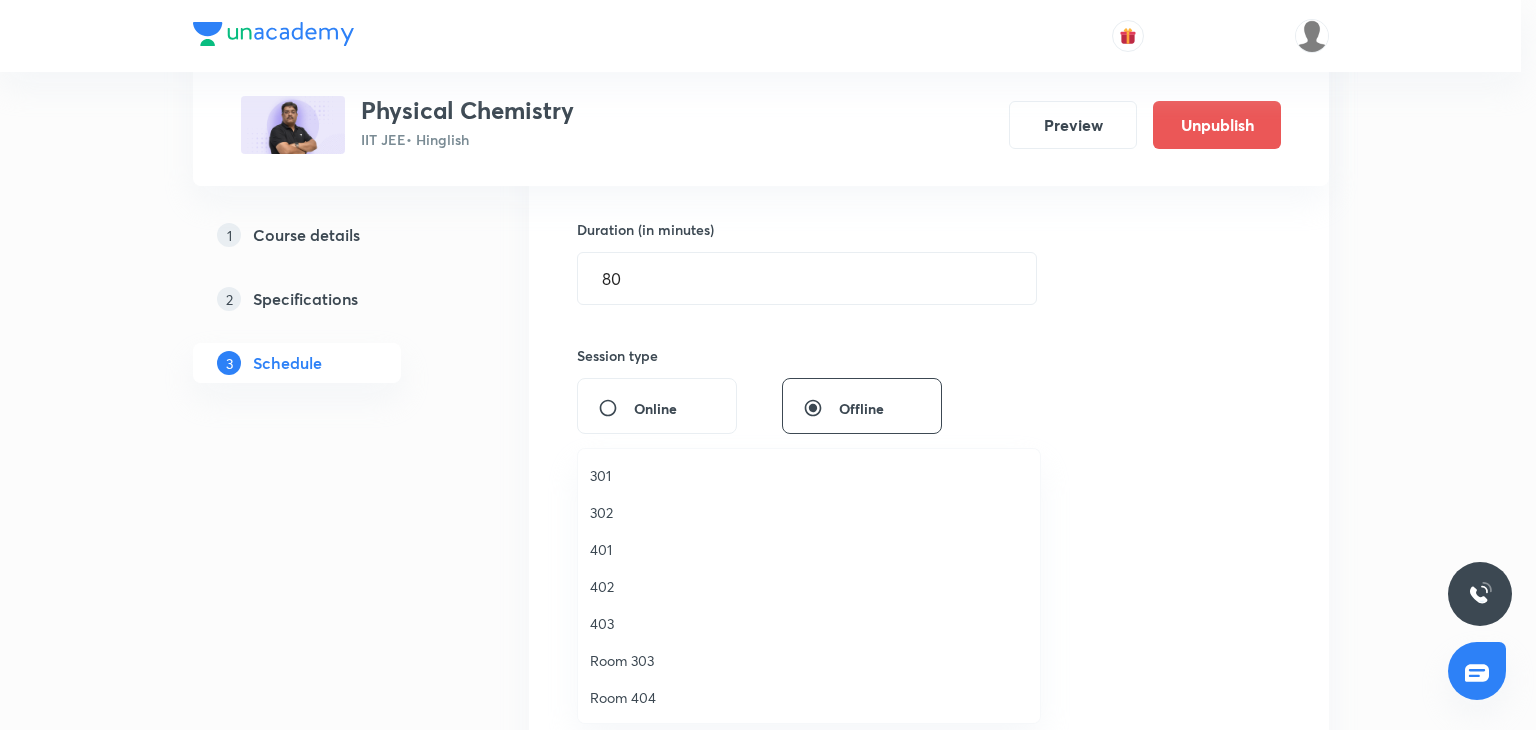 click on "401" at bounding box center [809, 549] 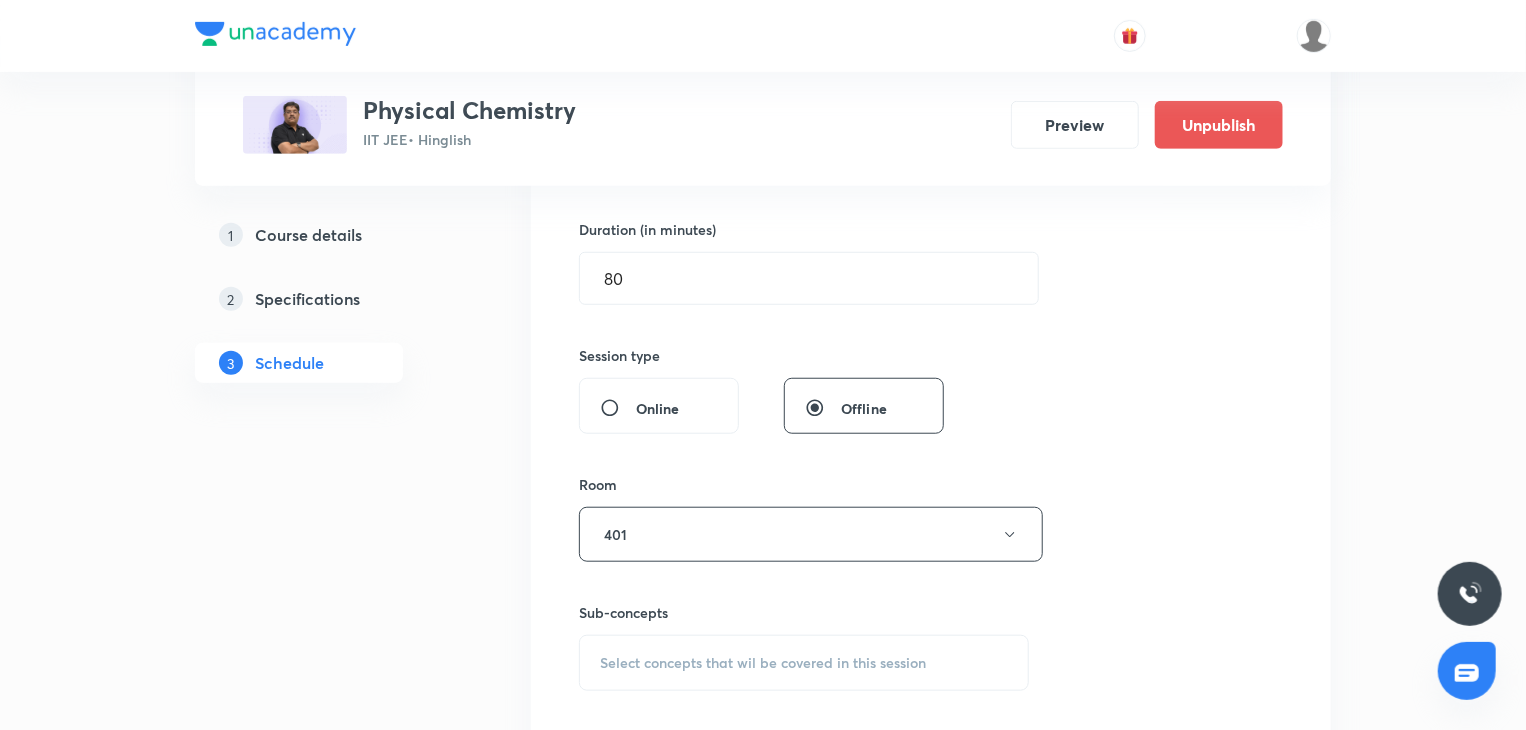 click on "Sub-concepts" at bounding box center [804, 612] 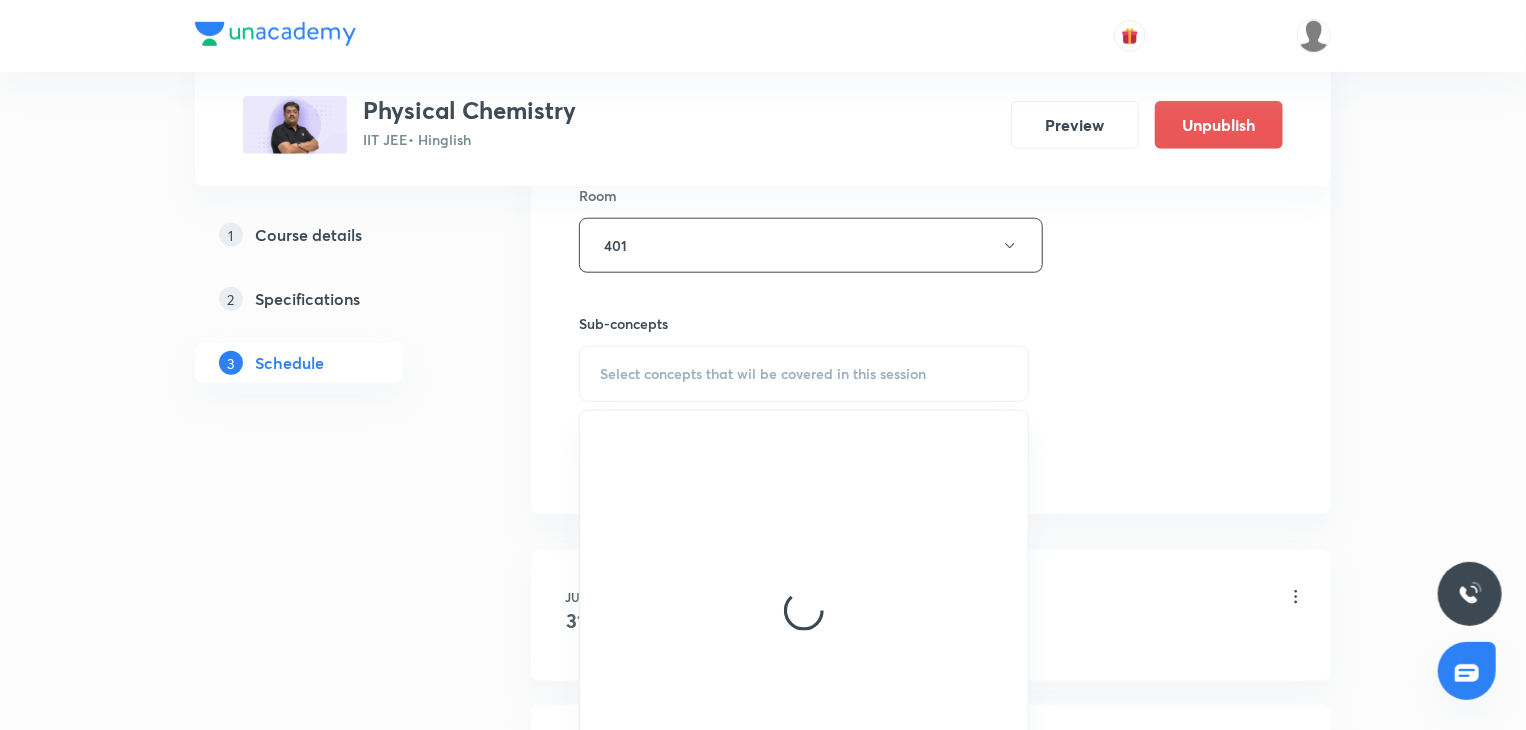scroll, scrollTop: 900, scrollLeft: 0, axis: vertical 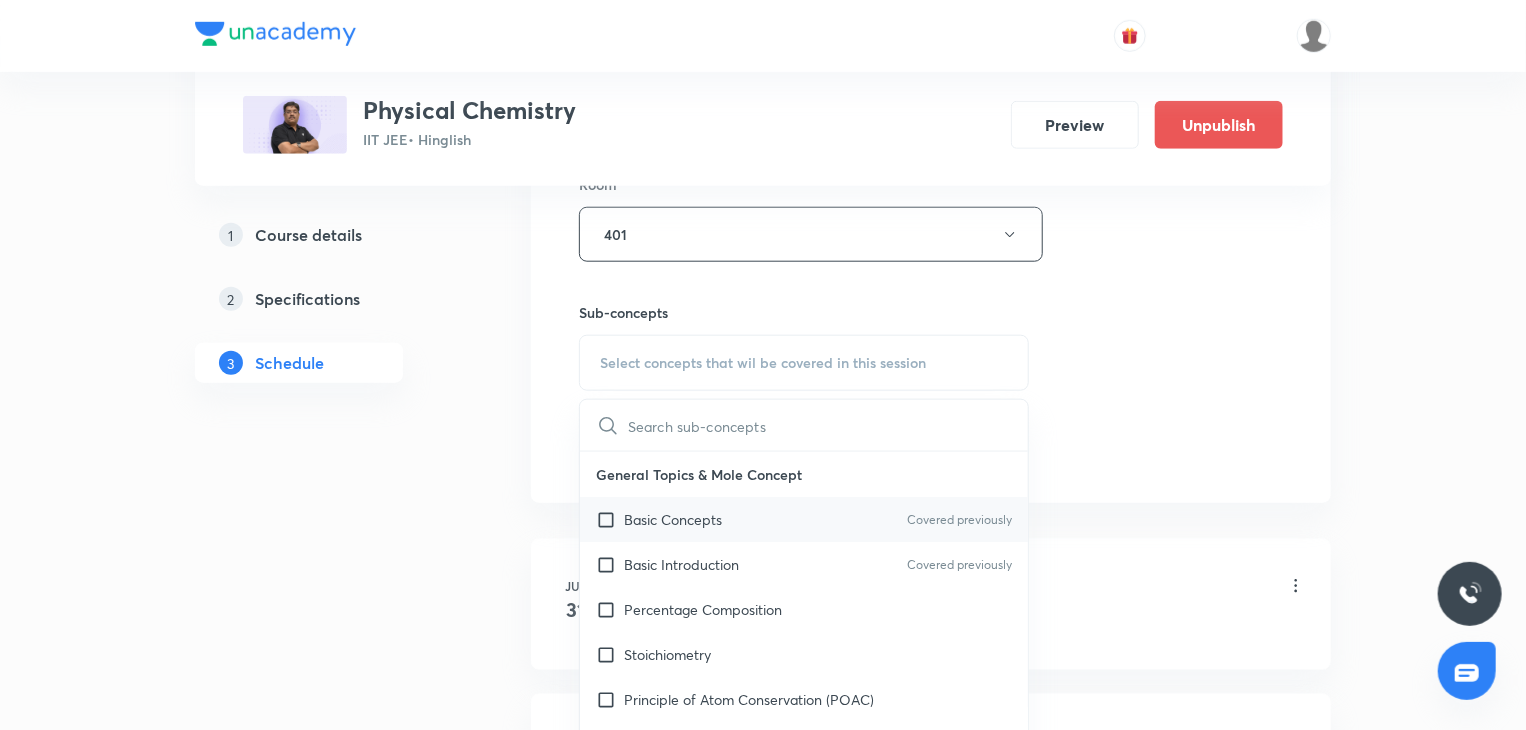 click on "Basic Concepts Covered previously" at bounding box center [804, 519] 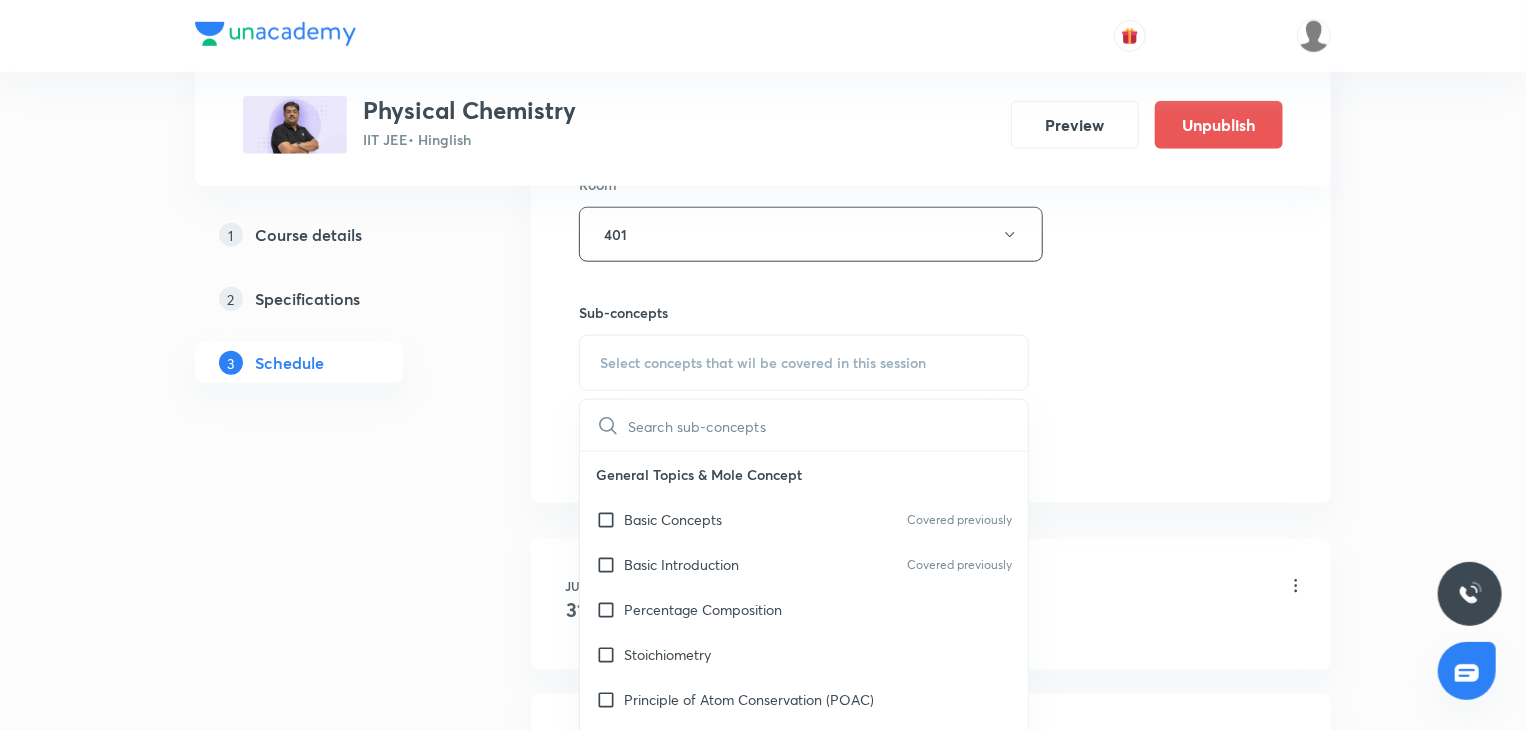 checkbox on "true" 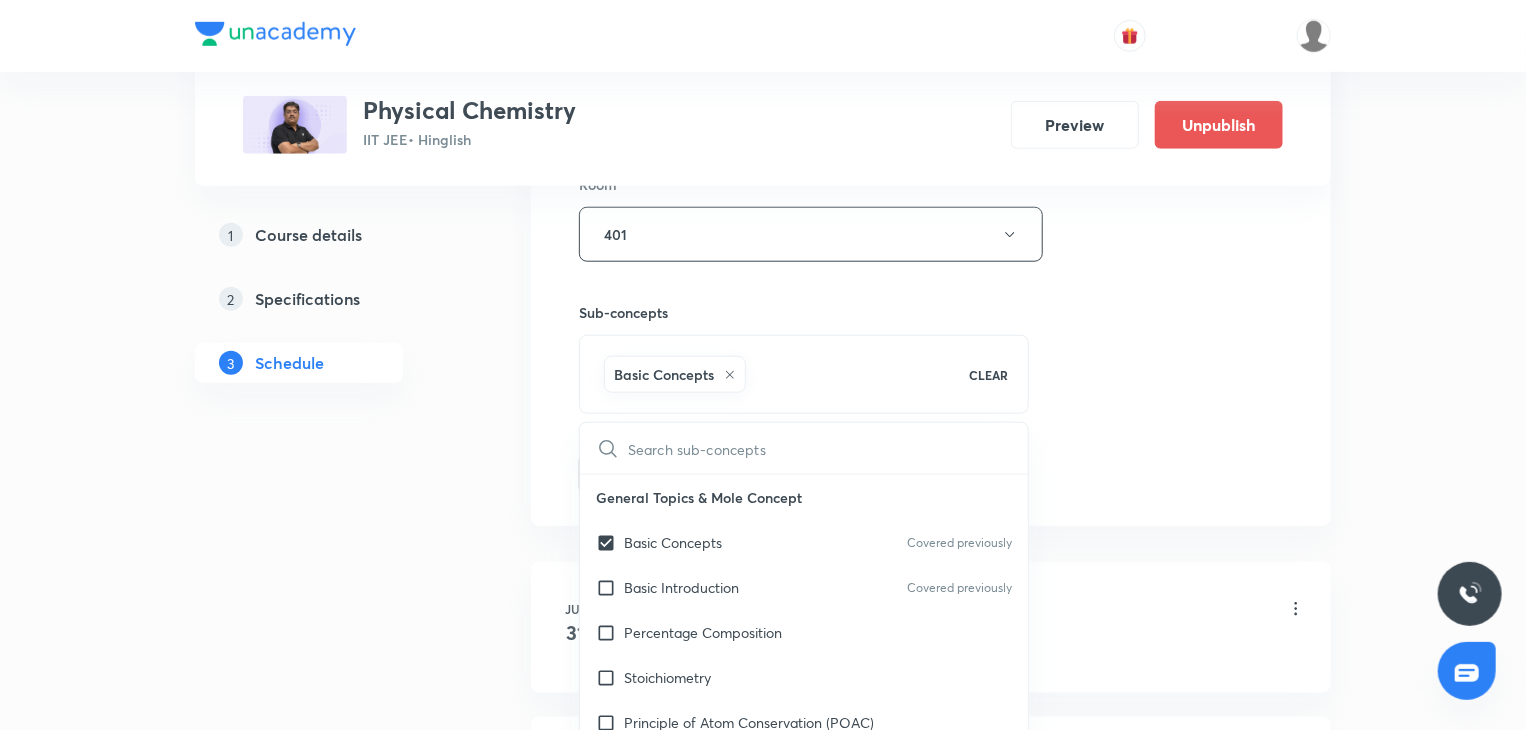 click on "Session  5 Live class Session title 14/99 Mole Concept 5 ​ Schedule for Aug 6, 2025, 11:10 AM ​ Duration (in minutes) 80 ​   Session type Online Offline Room 401 Sub-concepts Basic Concepts CLEAR ​ General Topics & Mole Concept Basic Concepts Covered previously Basic Introduction Covered previously Percentage Composition Stoichiometry Principle of Atom Conservation (POAC) Relation between Stoichiometric Quantities Application of Mole Concept: Gravimetric Analysis Different Laws Formula and Composition Concentration Terms Some basic concepts of Chemistry Atomic Structure Discovery Of Electron Some Prerequisites of Physics Discovery Of Protons And Neutrons Atomic Models and Theories  Representation Of Atom With Electrons And Neutrons Nature of Waves Nature Of Electromagnetic Radiation Planck’S Quantum Theory Spectra-Continuous and Discontinuous Spectrum Bohr’s Model For Hydrogen Atom Photoelectric Effect Dual Nature Of Matter Heisenberg’s Uncertainty Principle Number of Waves Made by the Electron" at bounding box center (931, 13) 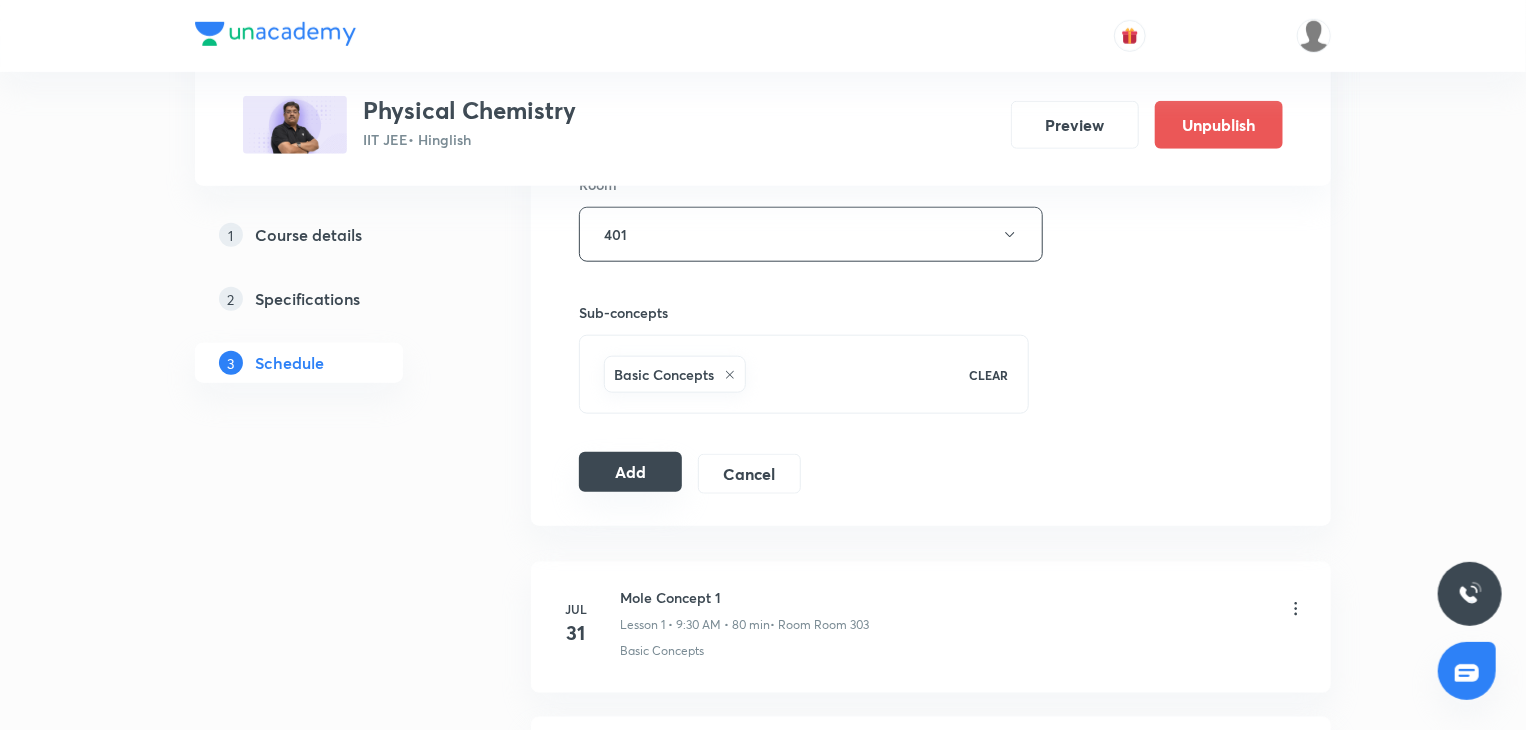click on "Add" at bounding box center [630, 472] 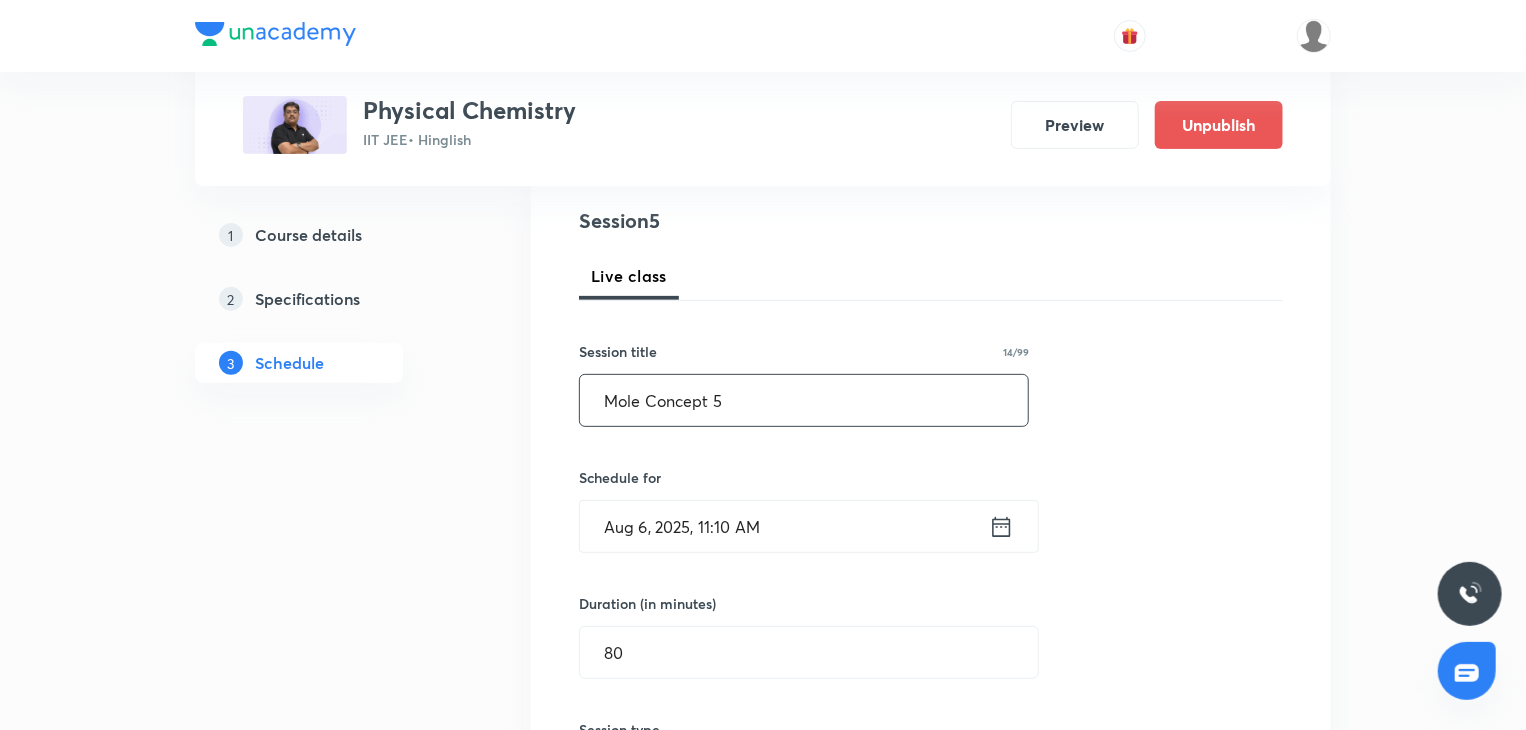 scroll, scrollTop: 200, scrollLeft: 0, axis: vertical 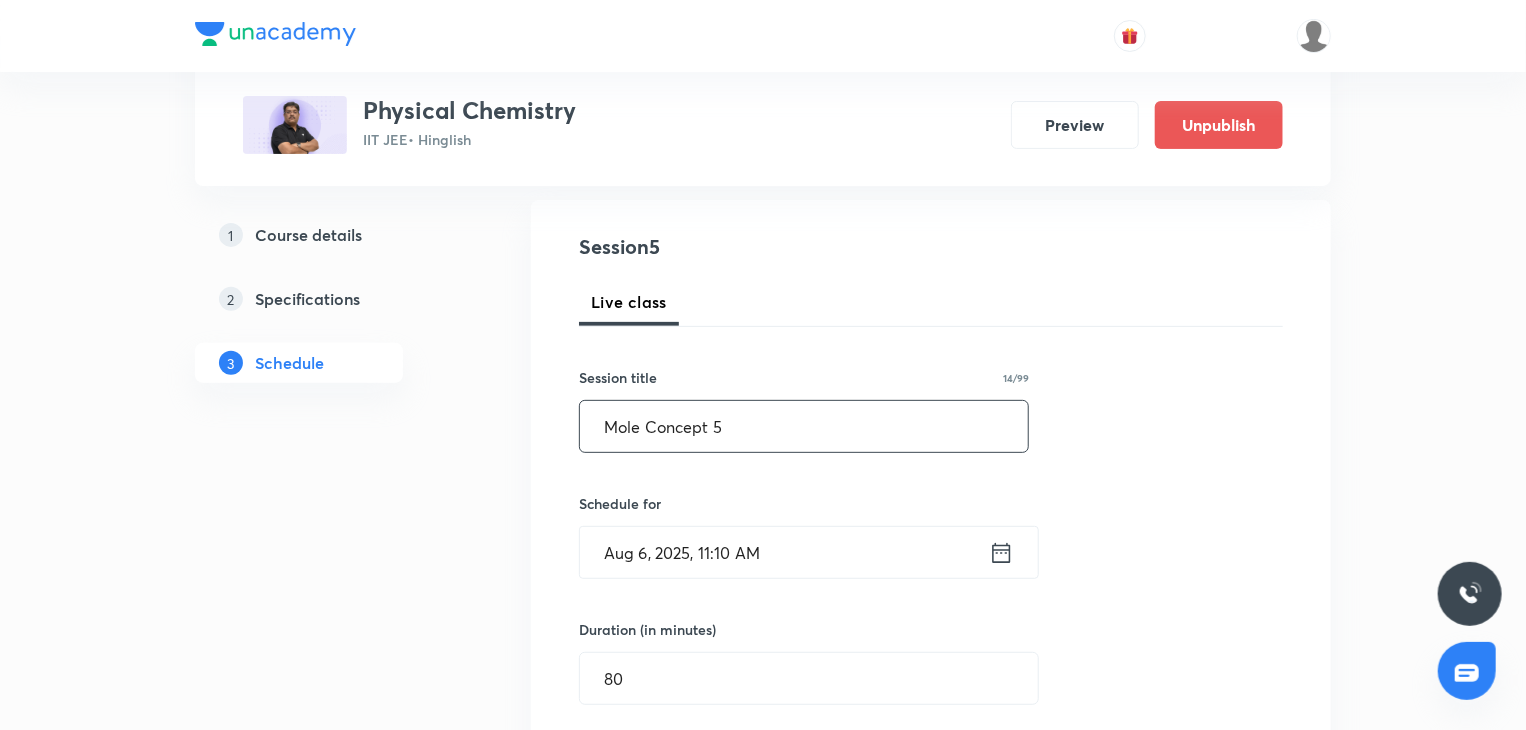 click on "Mole Concept 5" at bounding box center (804, 426) 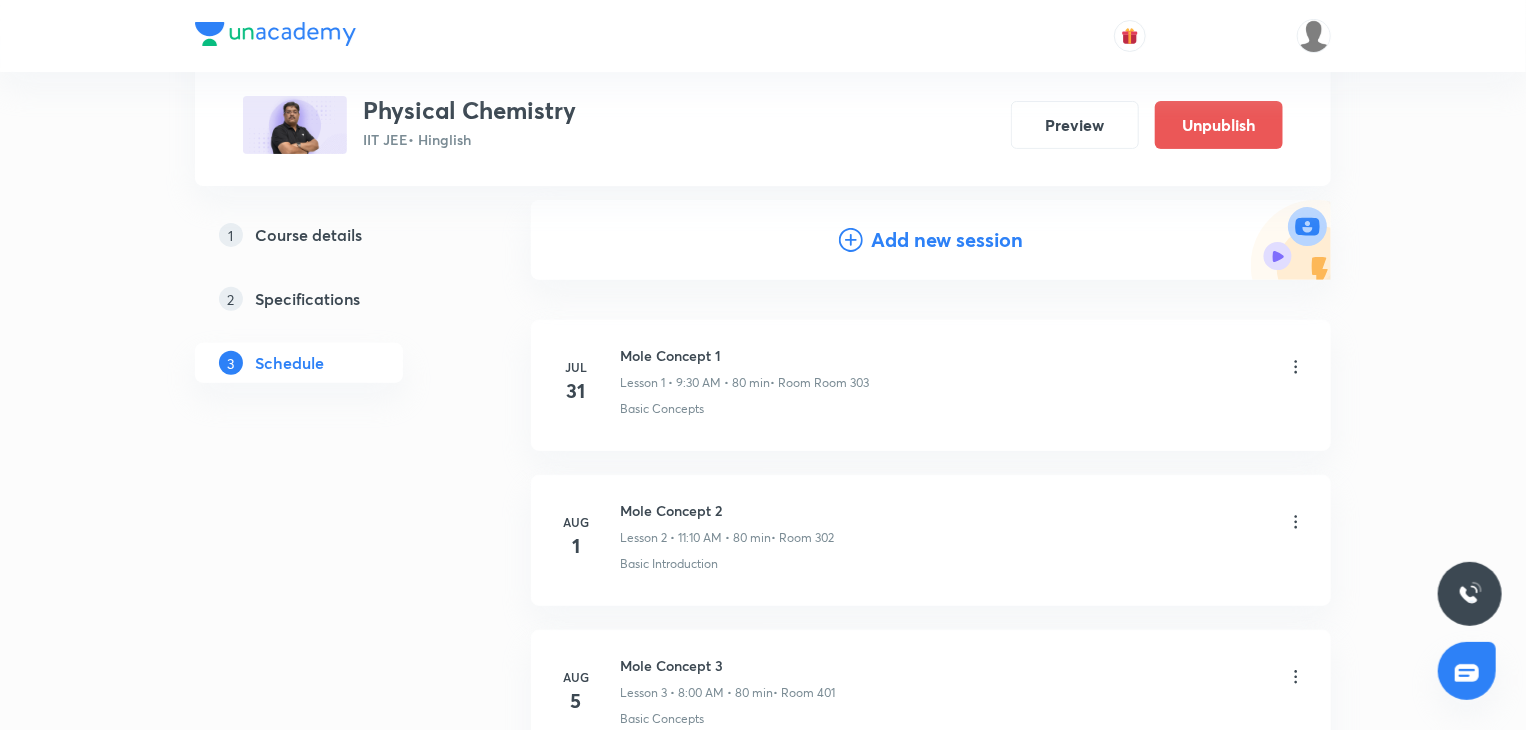 click 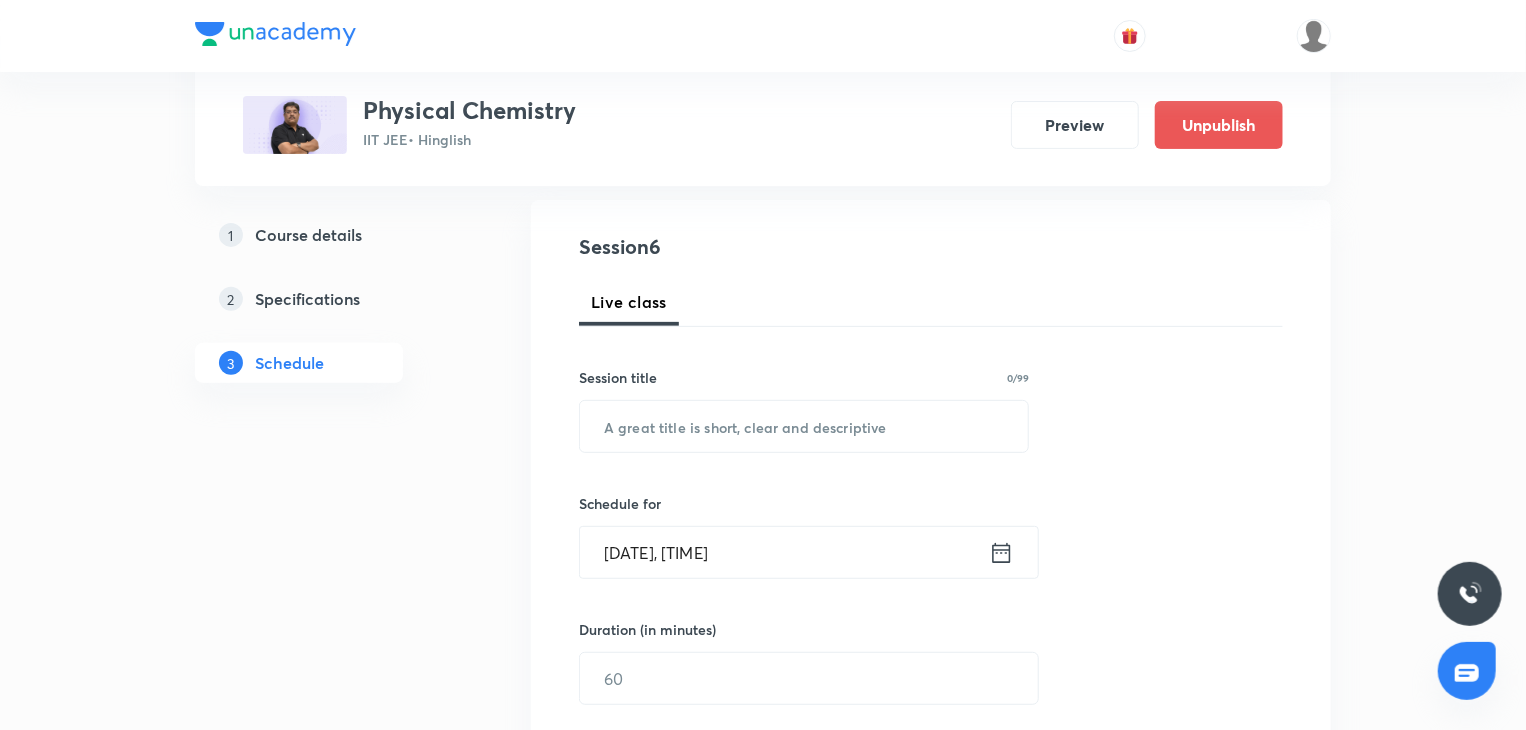 click on "Session title 0/99 ​" at bounding box center (804, 410) 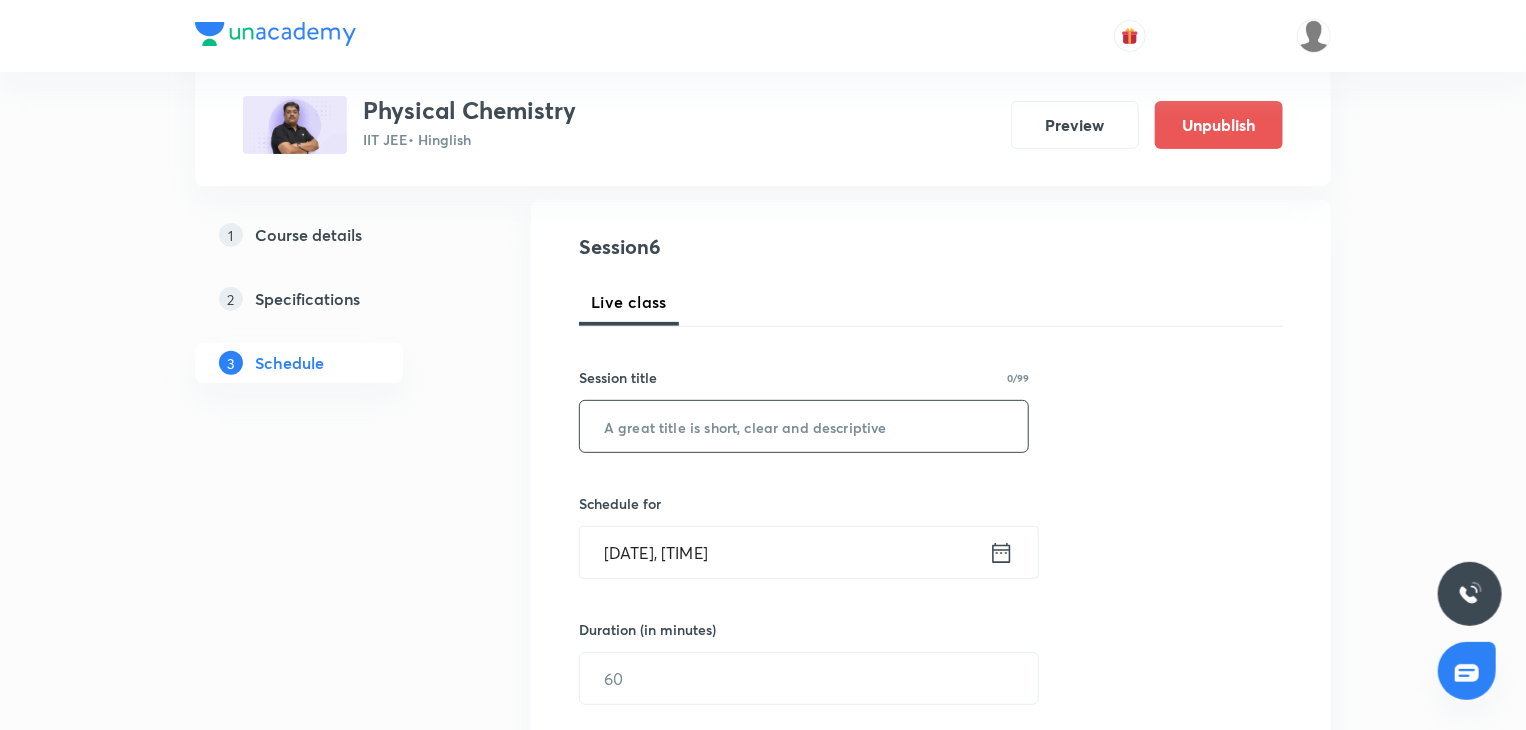click at bounding box center (804, 426) 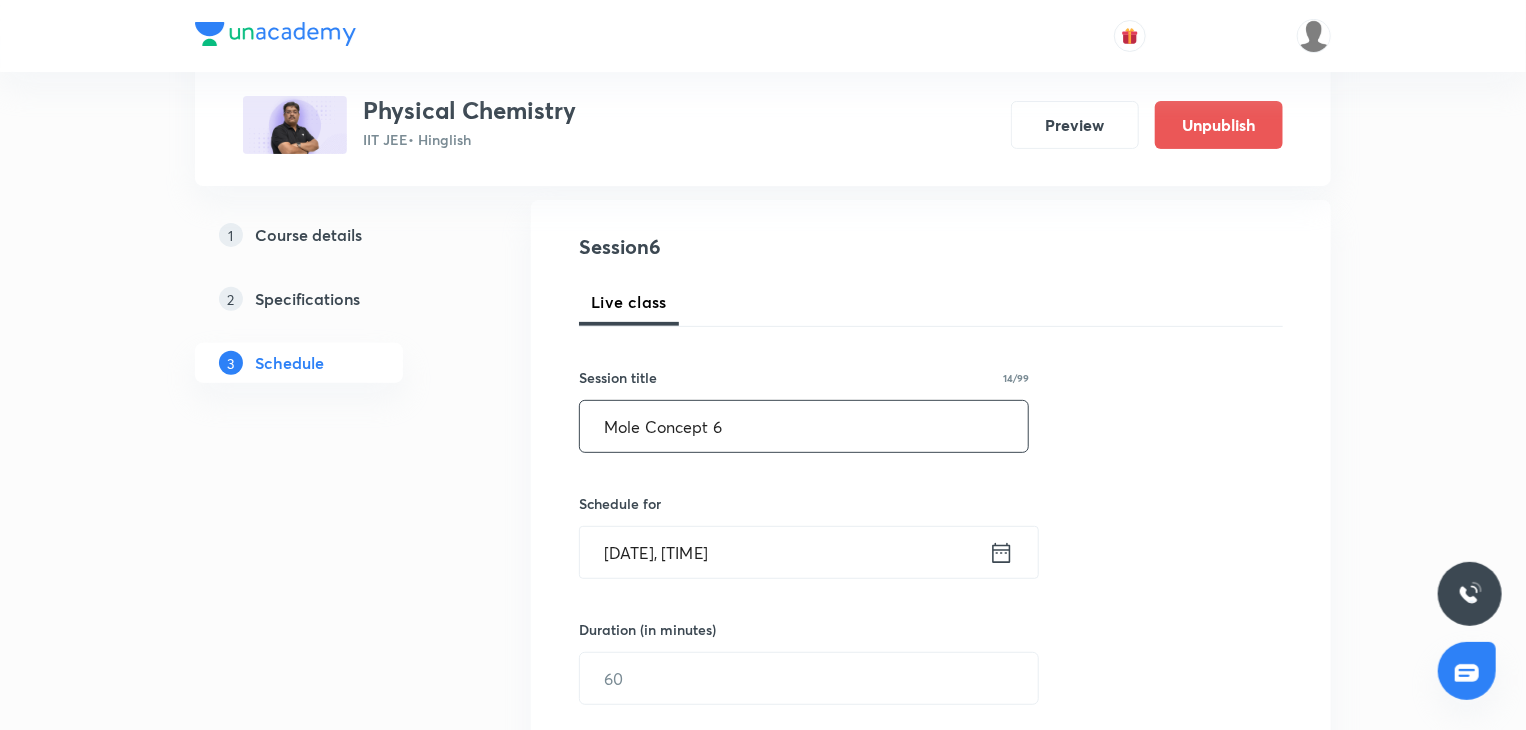 type on "Mole Concept 6" 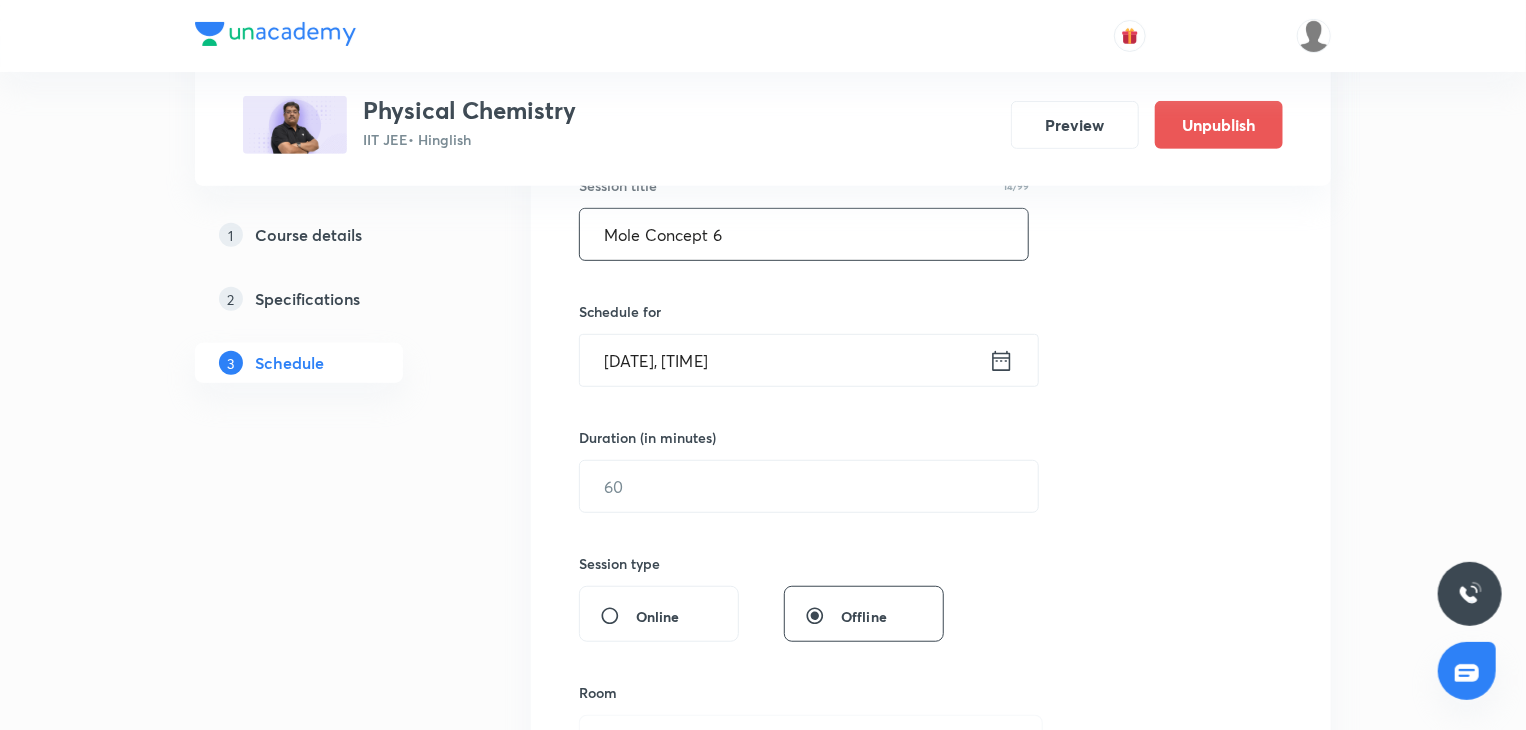 scroll, scrollTop: 400, scrollLeft: 0, axis: vertical 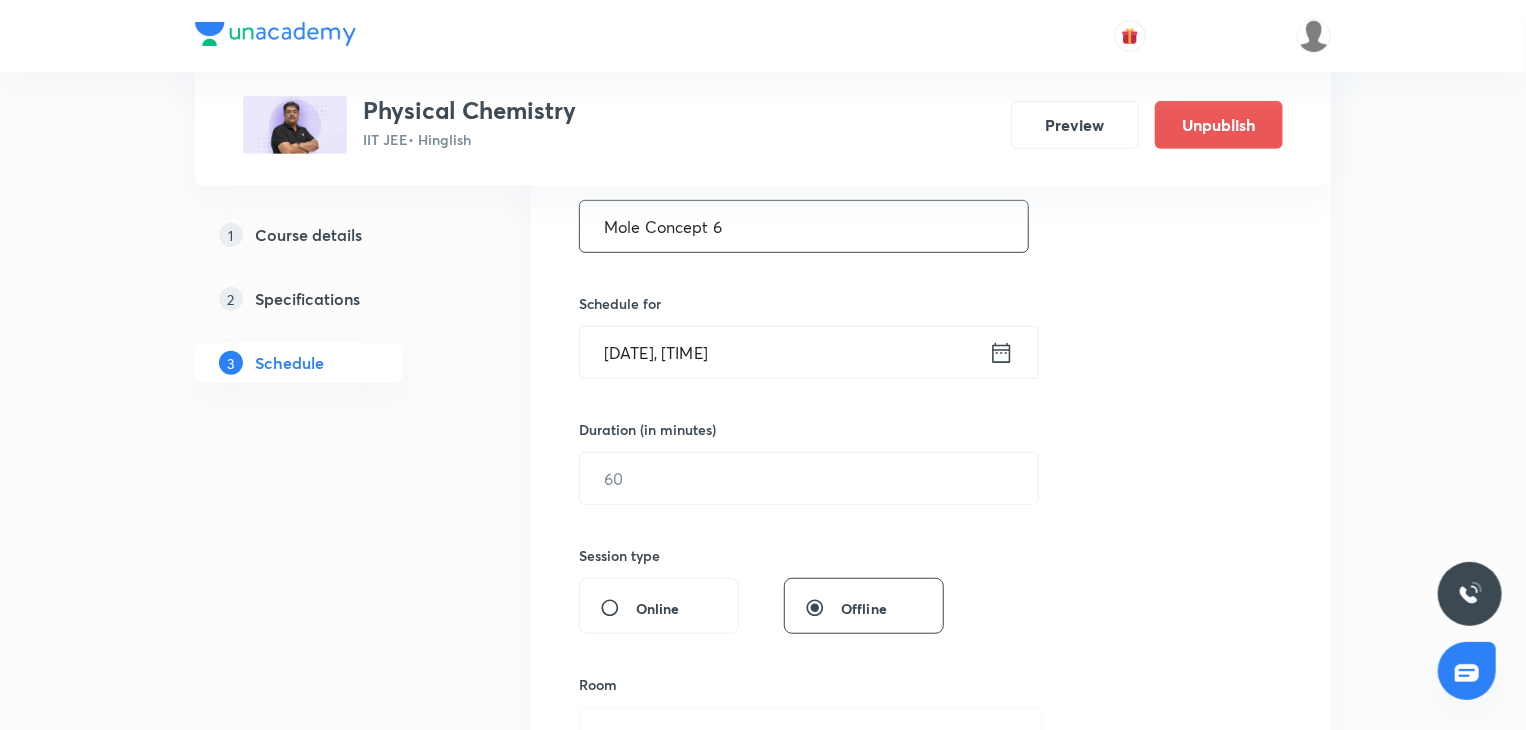 click on "Aug 5, 2025, 4:47 PM" at bounding box center (784, 352) 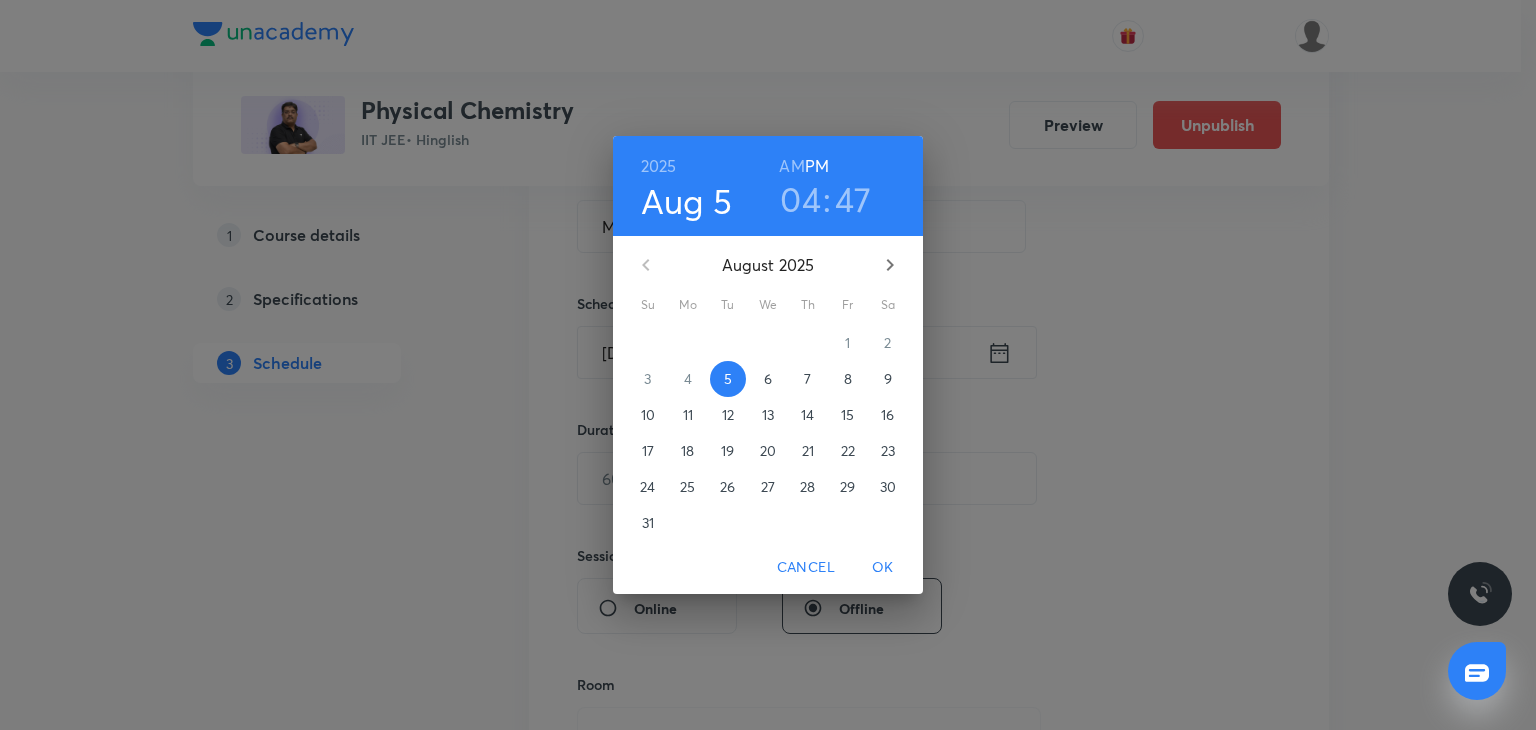 click on "7" at bounding box center [808, 379] 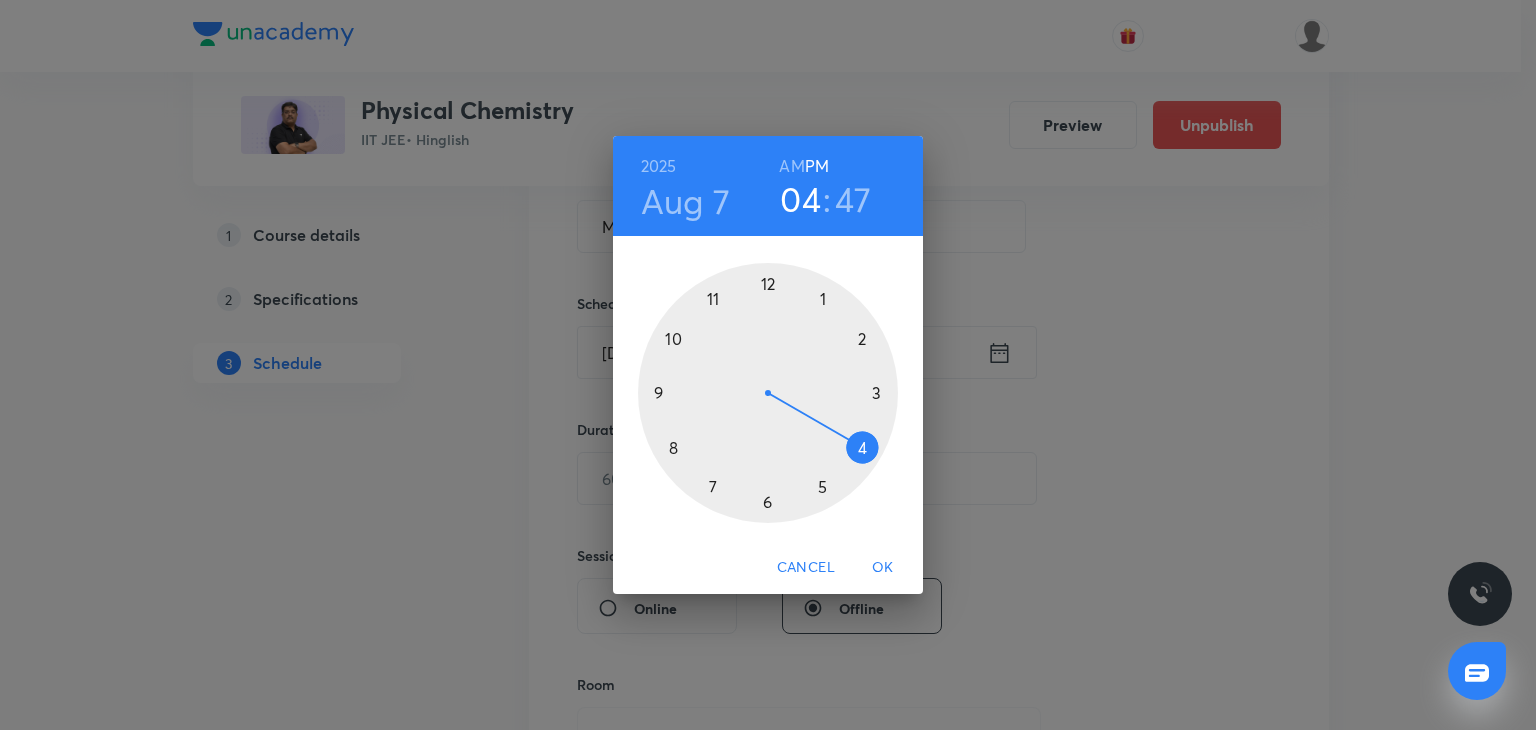 click on "2025 Aug 7 04 : 47 AM PM" at bounding box center [768, 186] 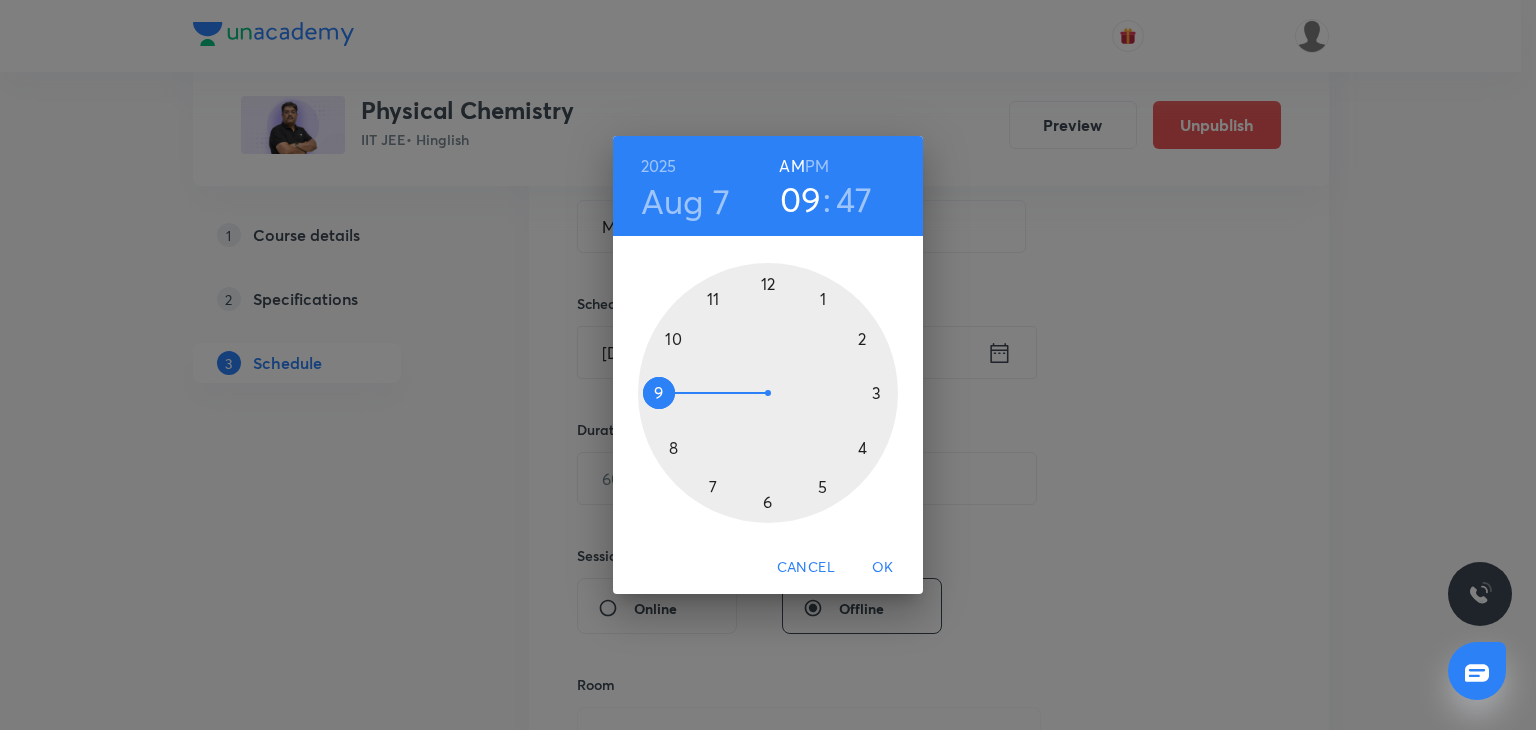 drag, startPoint x: 745, startPoint y: 324, endPoint x: 706, endPoint y: 385, distance: 72.40166 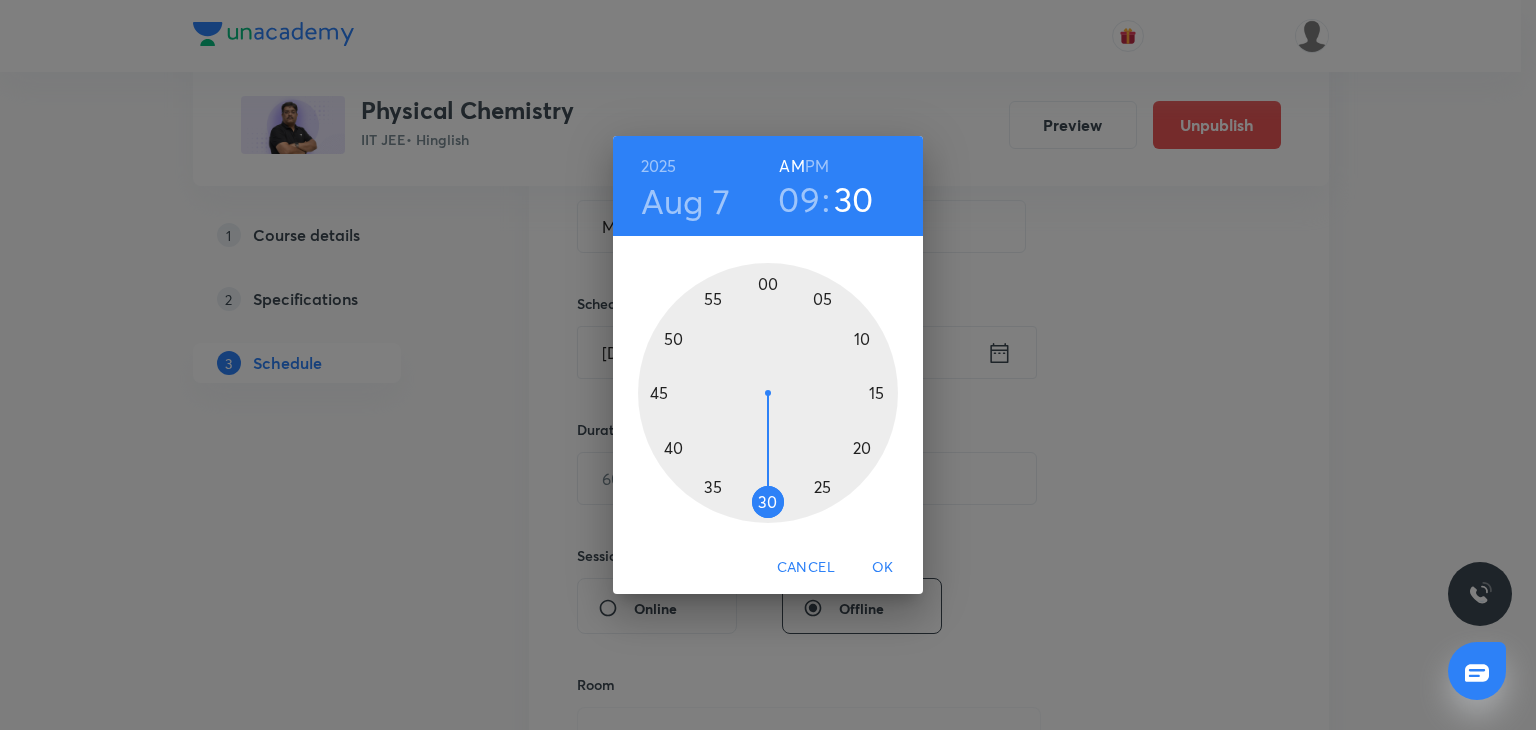 drag, startPoint x: 788, startPoint y: 441, endPoint x: 766, endPoint y: 506, distance: 68.622154 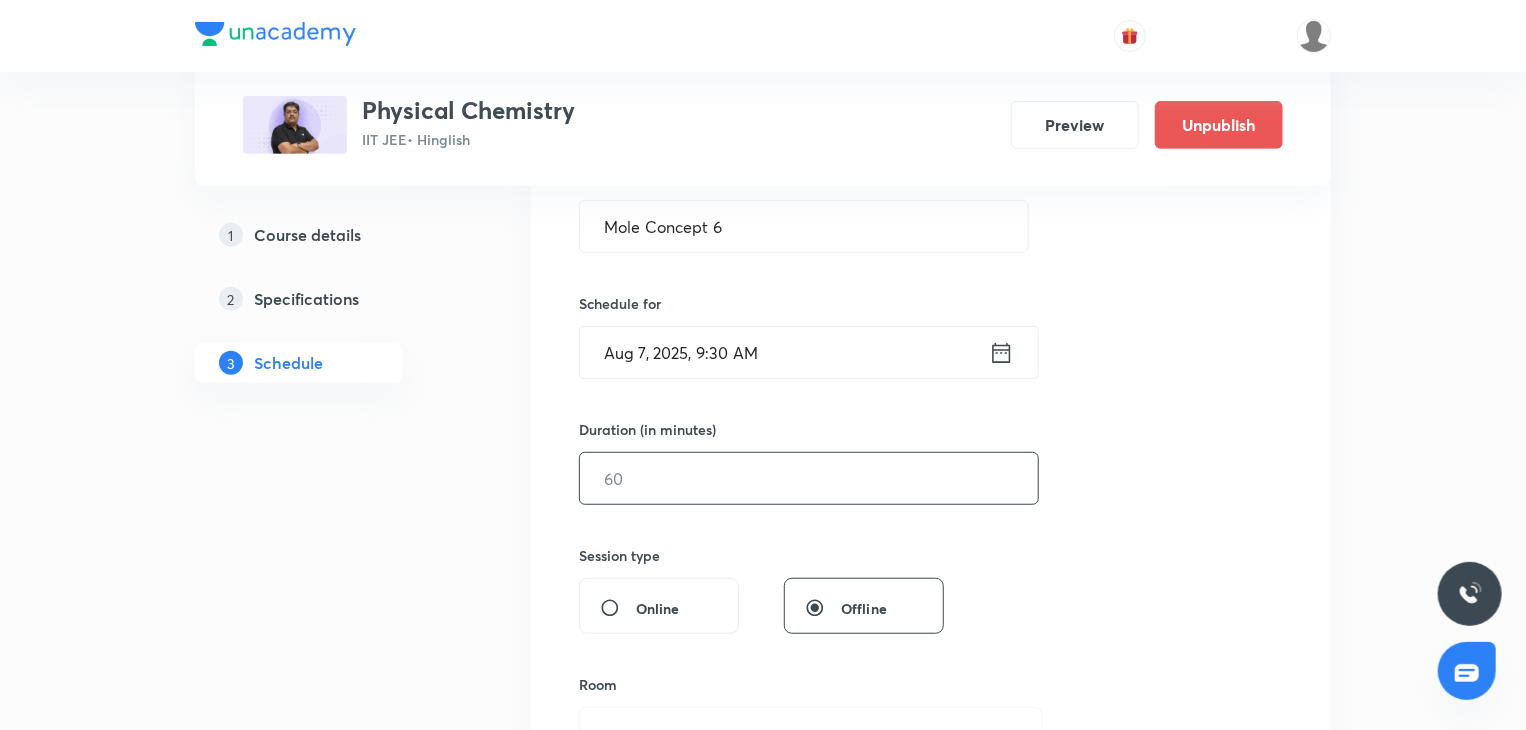 click at bounding box center [809, 478] 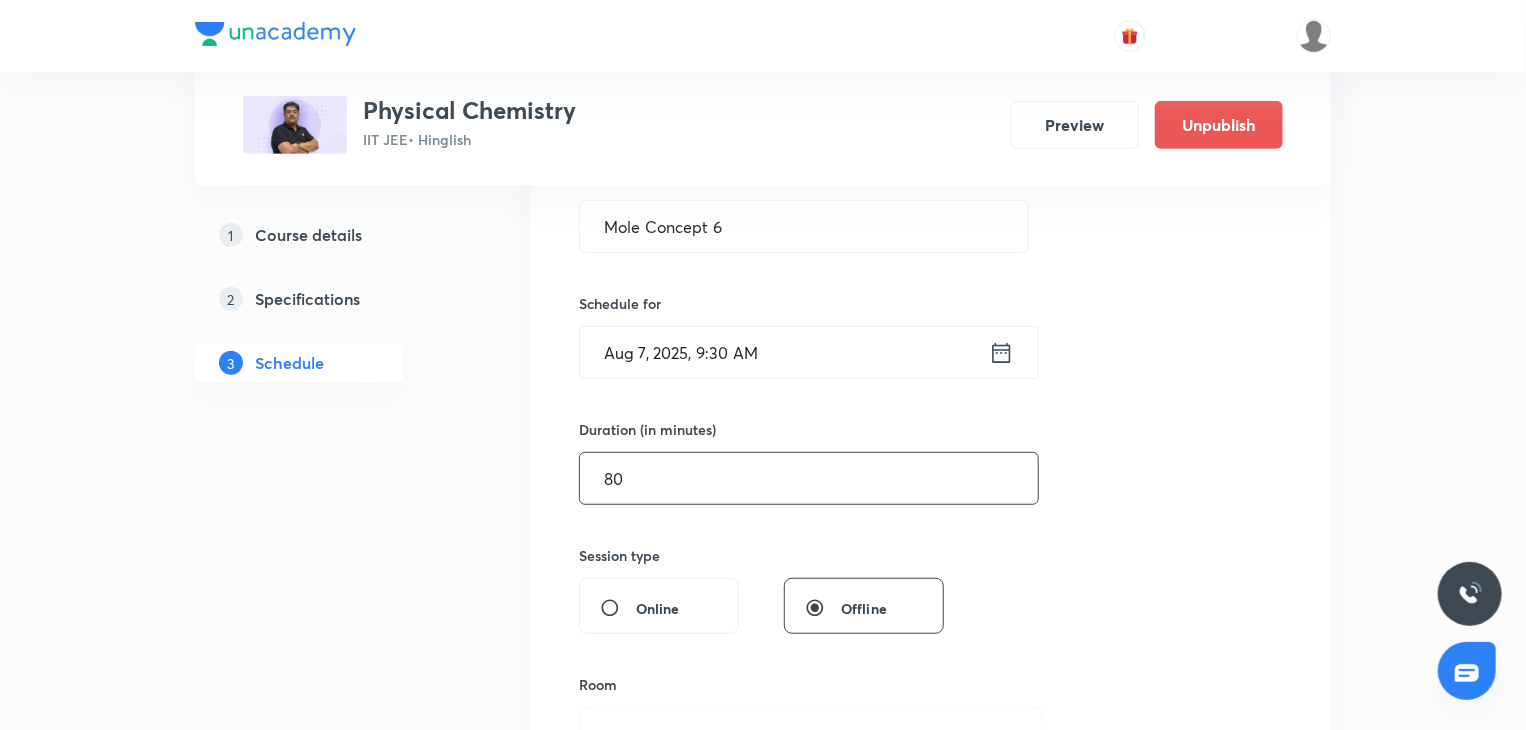 type on "80" 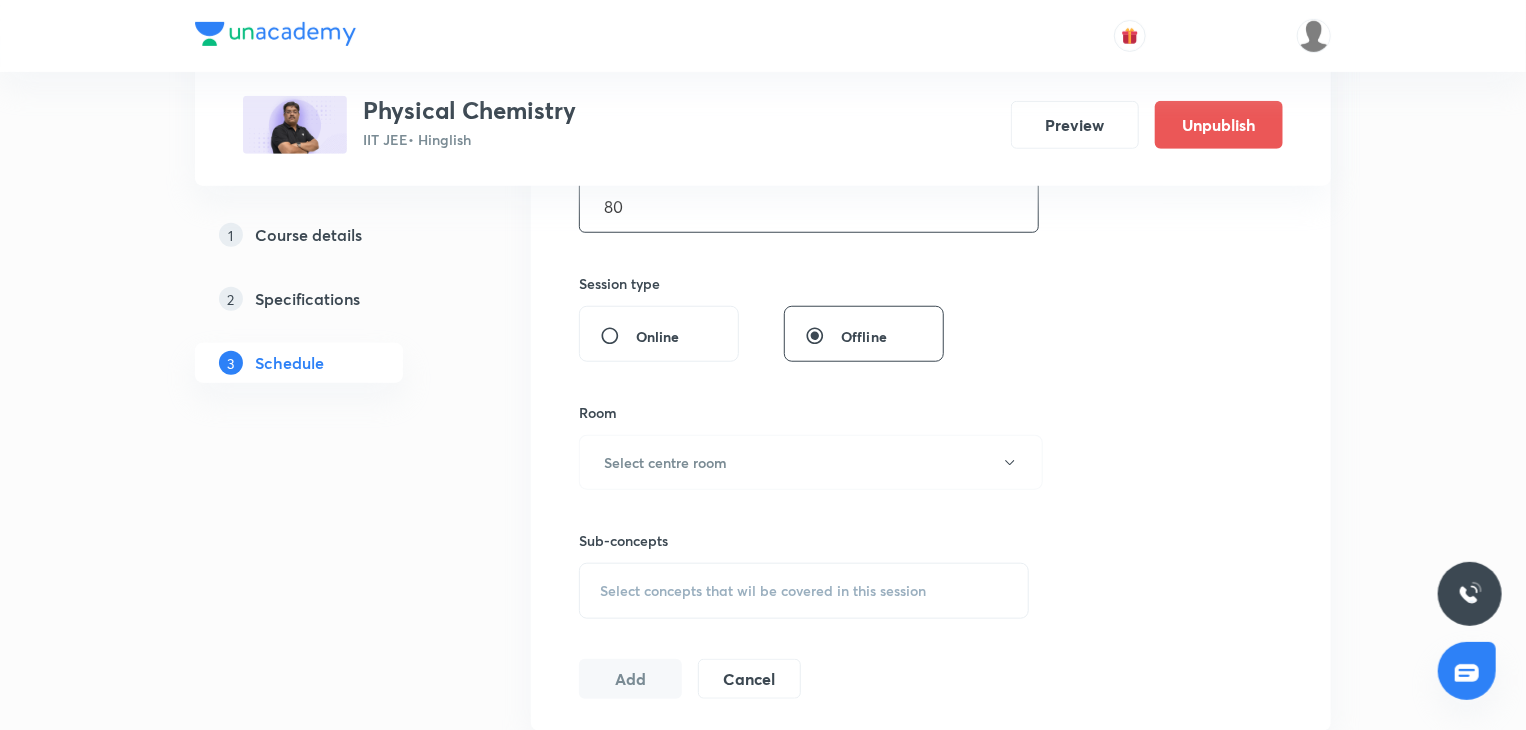 scroll, scrollTop: 700, scrollLeft: 0, axis: vertical 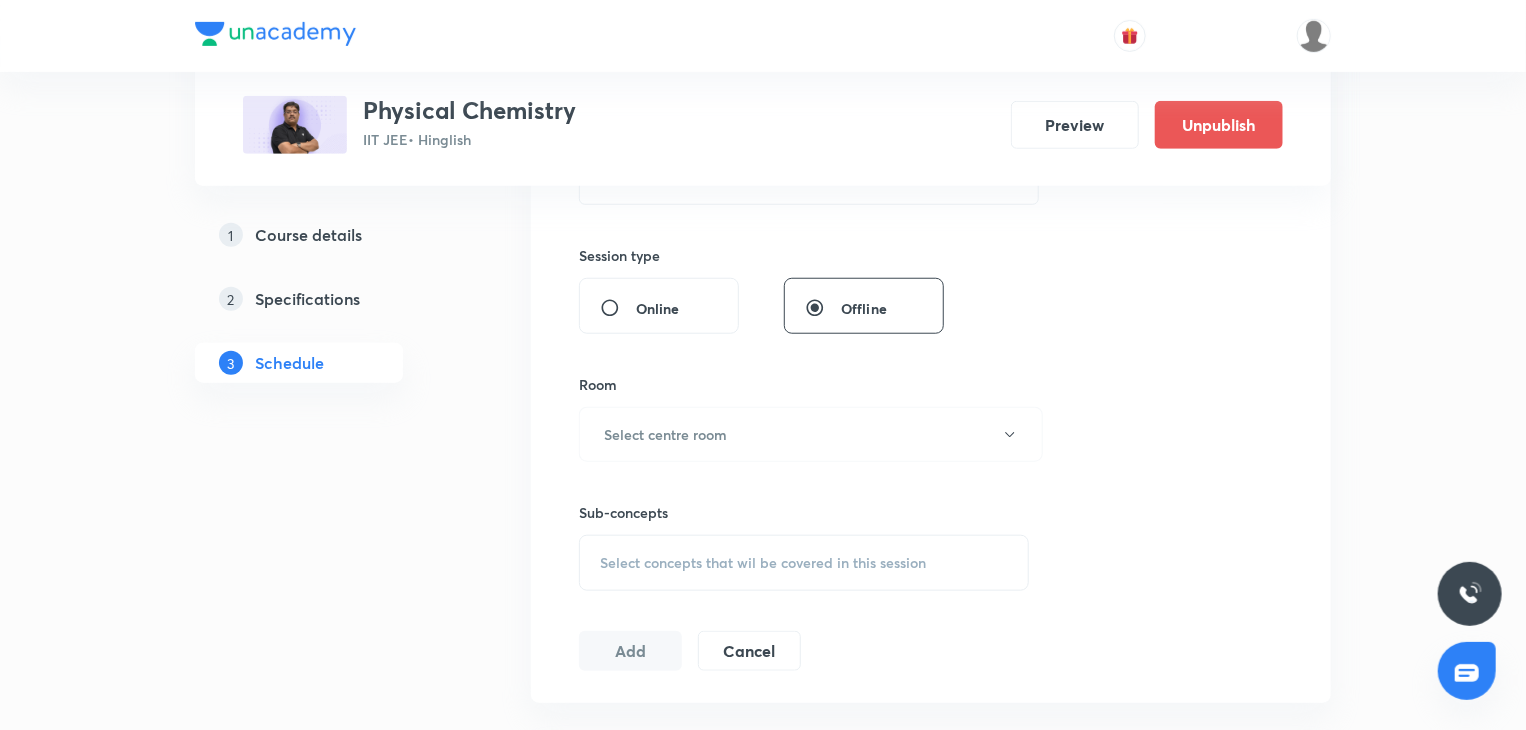 click on "Room Select centre room" at bounding box center (804, 418) 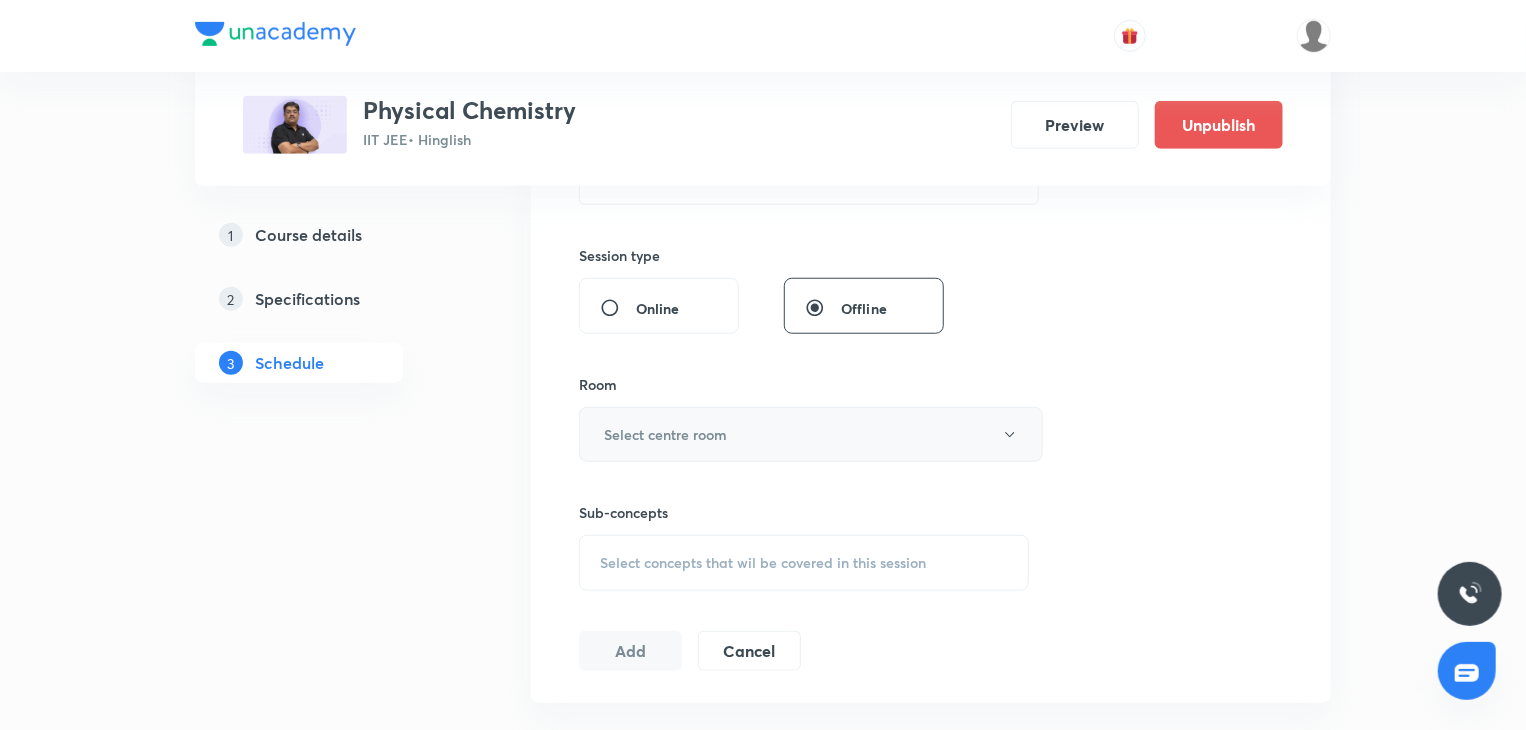 click on "Select centre room" at bounding box center (811, 434) 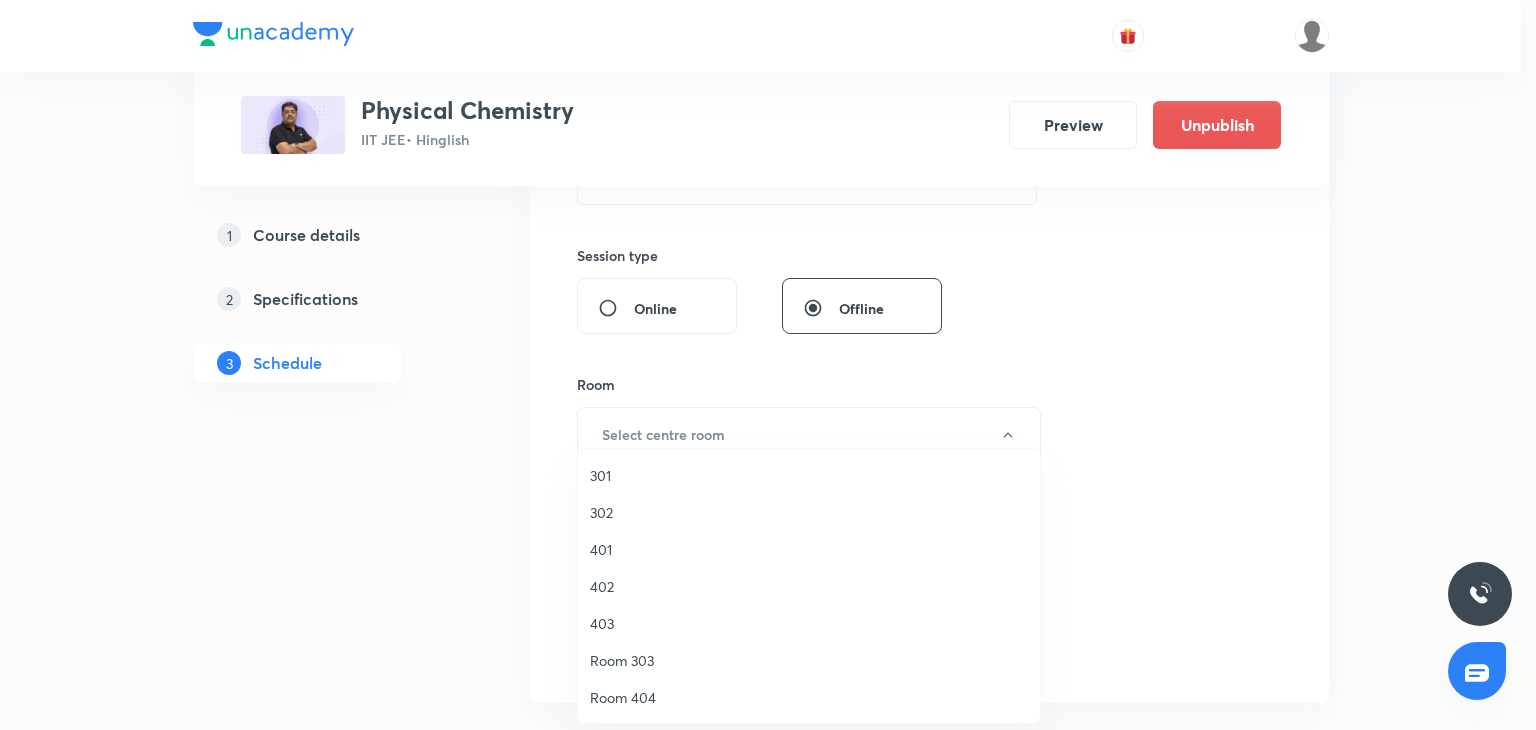 click on "301" at bounding box center (809, 475) 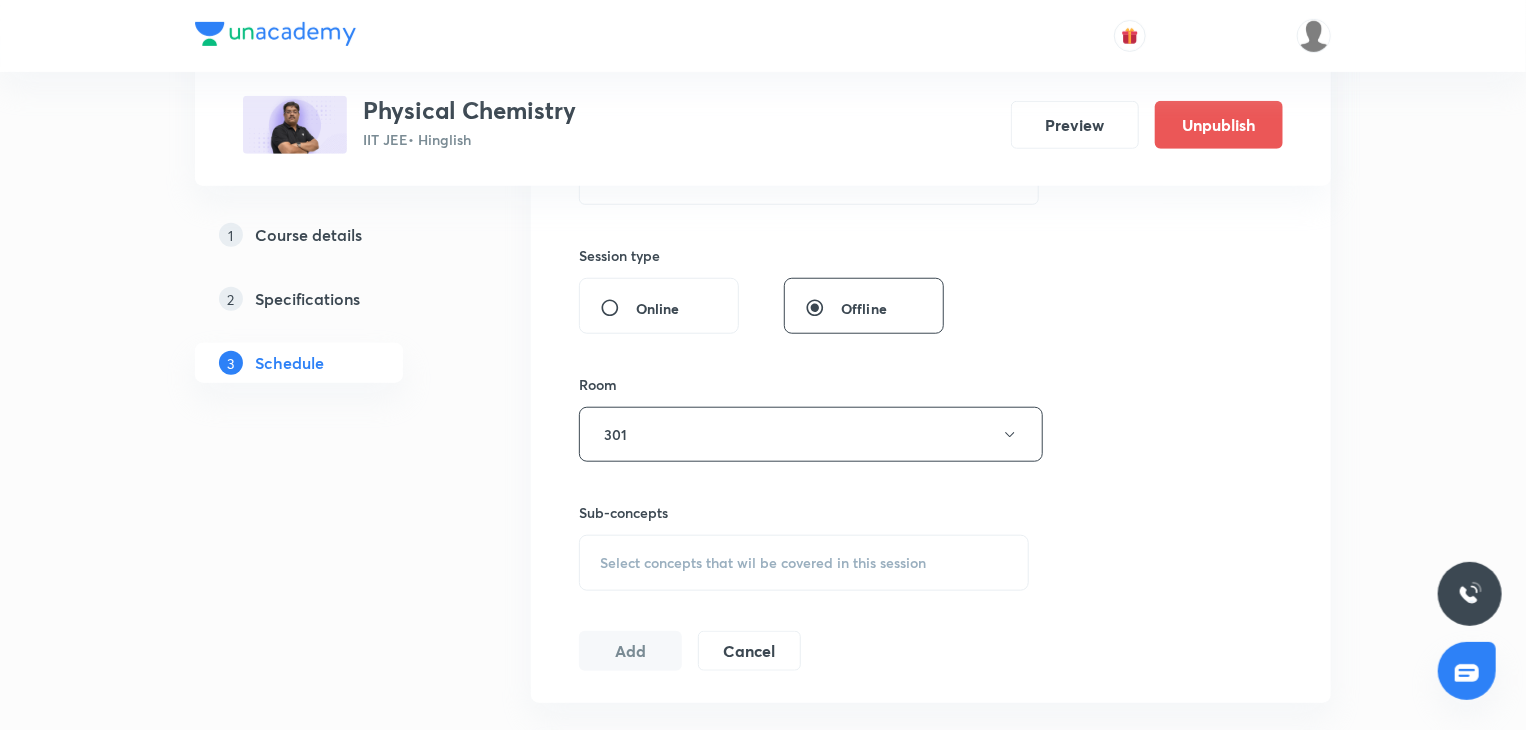 click on "Sub-concepts" at bounding box center (804, 512) 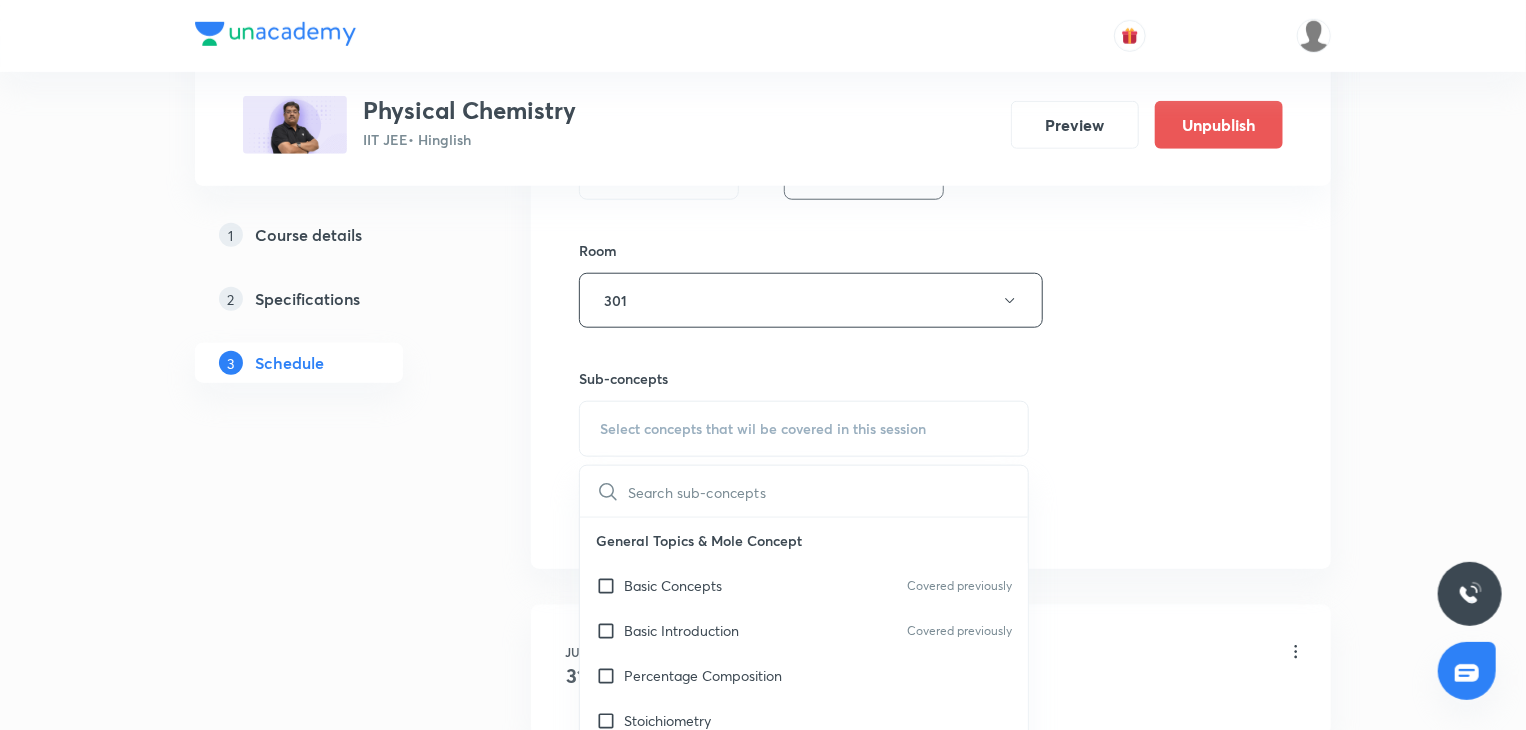 scroll, scrollTop: 900, scrollLeft: 0, axis: vertical 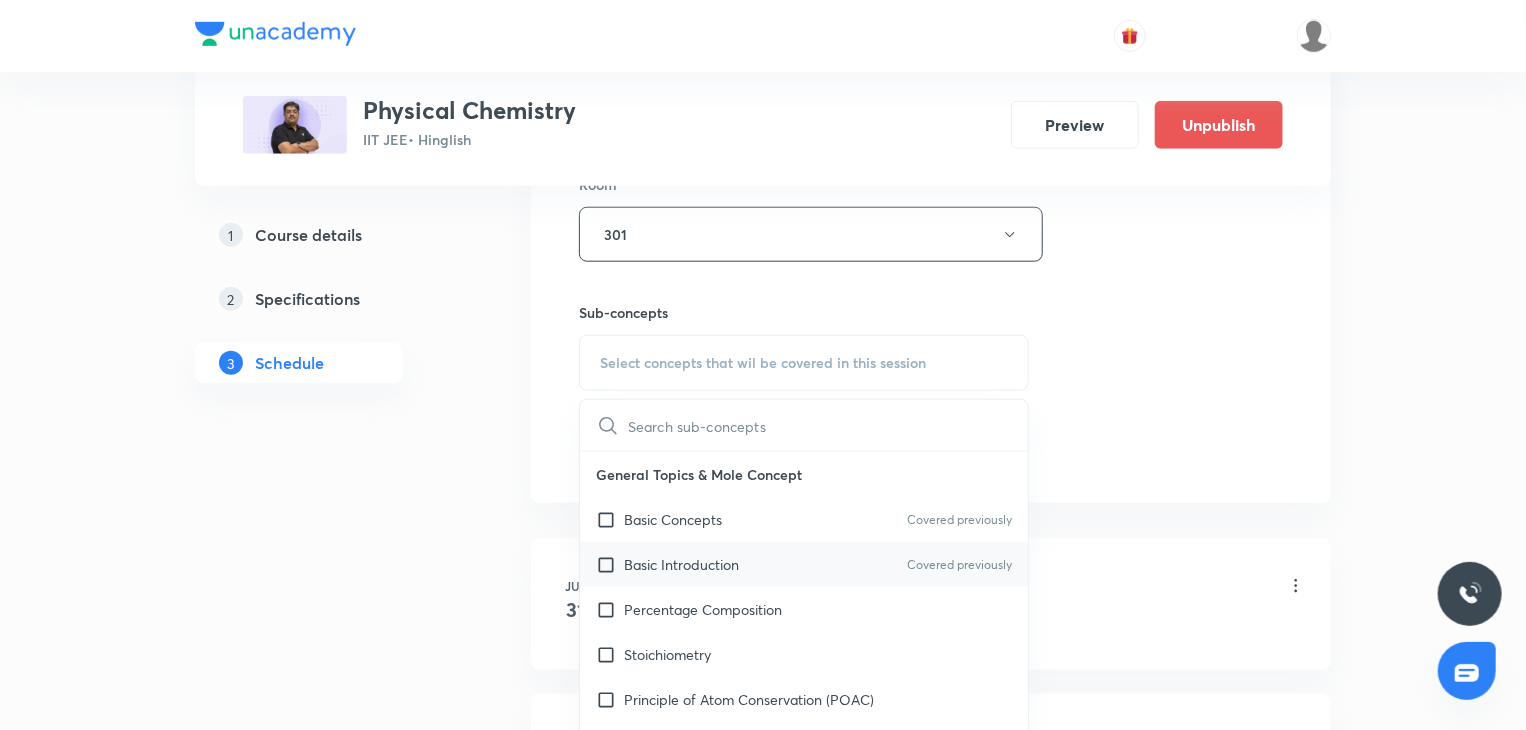 click on "Basic Introduction" at bounding box center [681, 564] 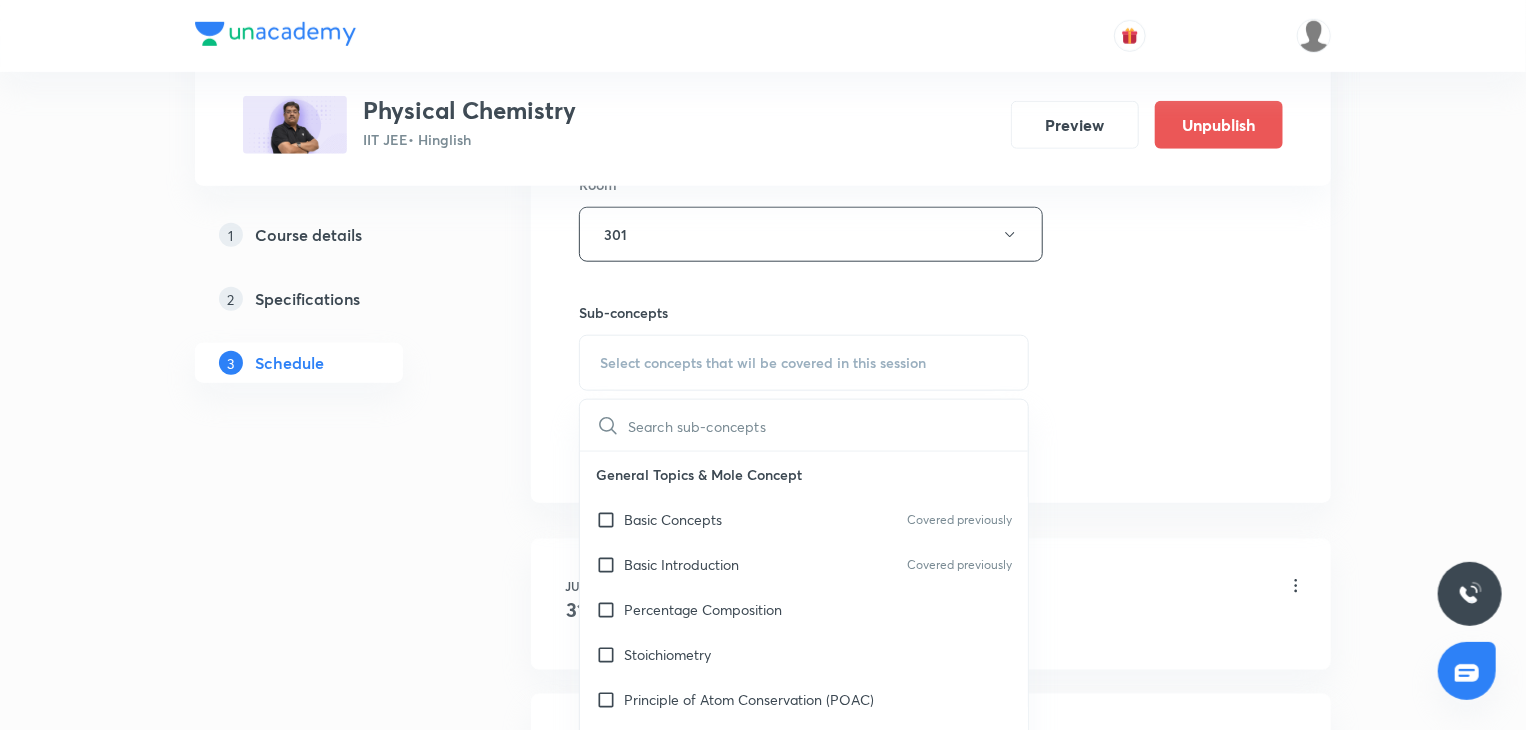 checkbox on "true" 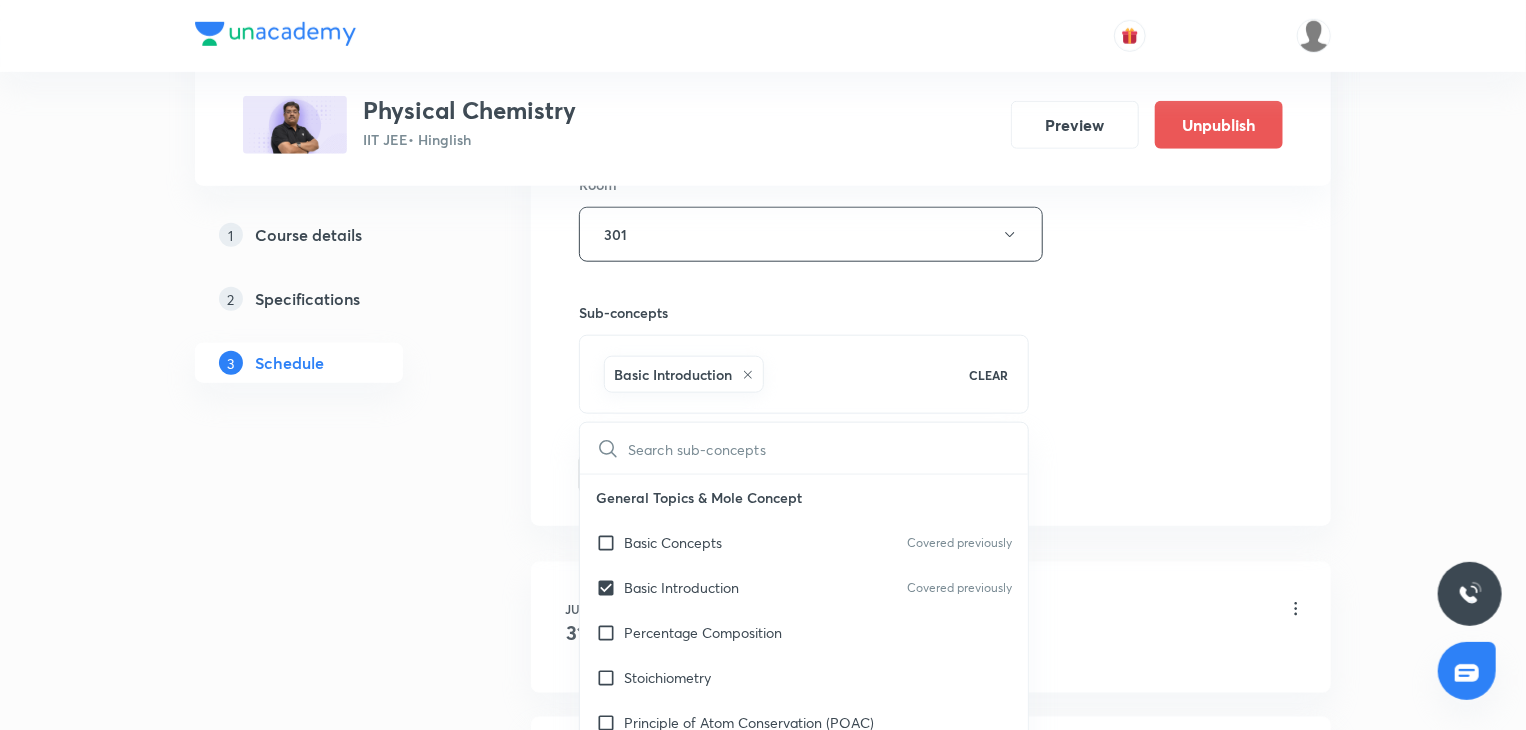 click on "Plus Courses Physical Chemistry IIT JEE  • Hinglish Preview Unpublish 1 Course details 2 Specifications 3 Schedule Schedule 5  classes Session  6 Live class Session title 14/99 Mole Concept 6 ​ Schedule for Aug 7, 2025, 9:30 AM ​ Duration (in minutes) 80 ​   Session type Online Offline Room 301 Sub-concepts Basic Introduction CLEAR ​ General Topics & Mole Concept Basic Concepts Covered previously Basic Introduction Covered previously Percentage Composition Stoichiometry Principle of Atom Conservation (POAC) Relation between Stoichiometric Quantities Application of Mole Concept: Gravimetric Analysis Different Laws Formula and Composition Concentration Terms Some basic concepts of Chemistry Atomic Structure Discovery Of Electron Some Prerequisites of Physics Discovery Of Protons And Neutrons Atomic Models and Theories  Representation Of Atom With Electrons And Neutrons Nature of Waves Nature Of Electromagnetic Radiation Planck’S Quantum Theory Spectra-Continuous and Discontinuous Spectrum Gas Laws 1" at bounding box center [763, 300] 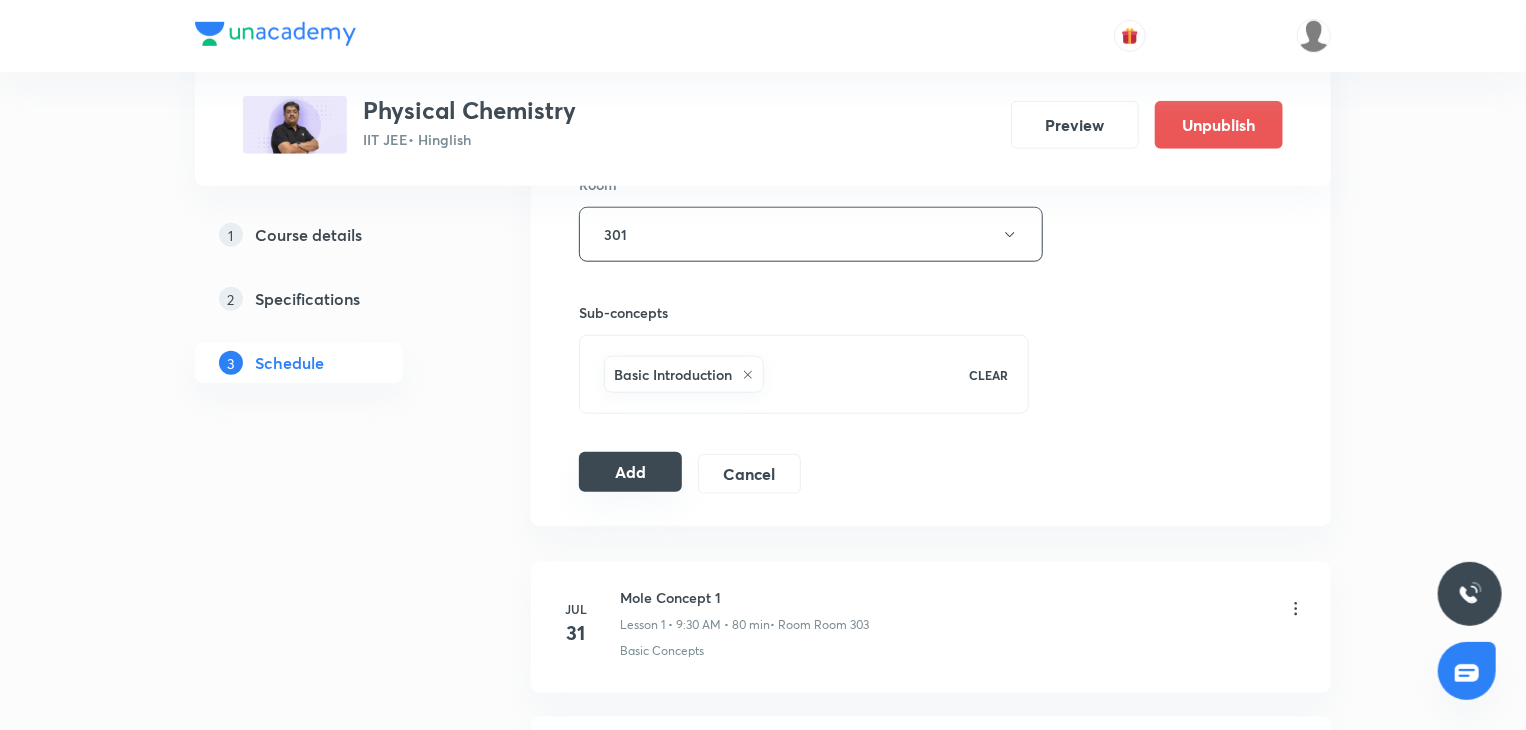 click on "Add" at bounding box center (630, 472) 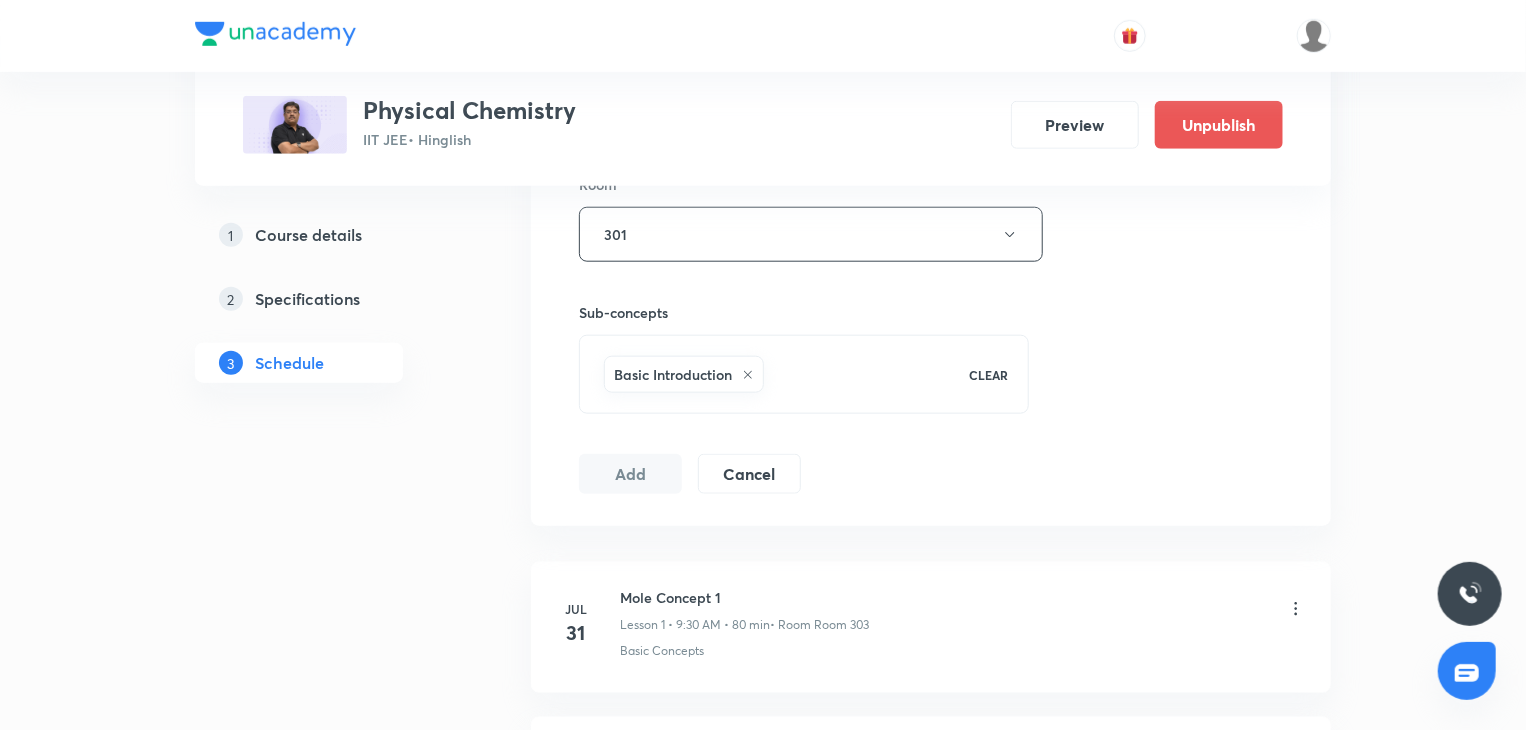 scroll, scrollTop: 1667, scrollLeft: 0, axis: vertical 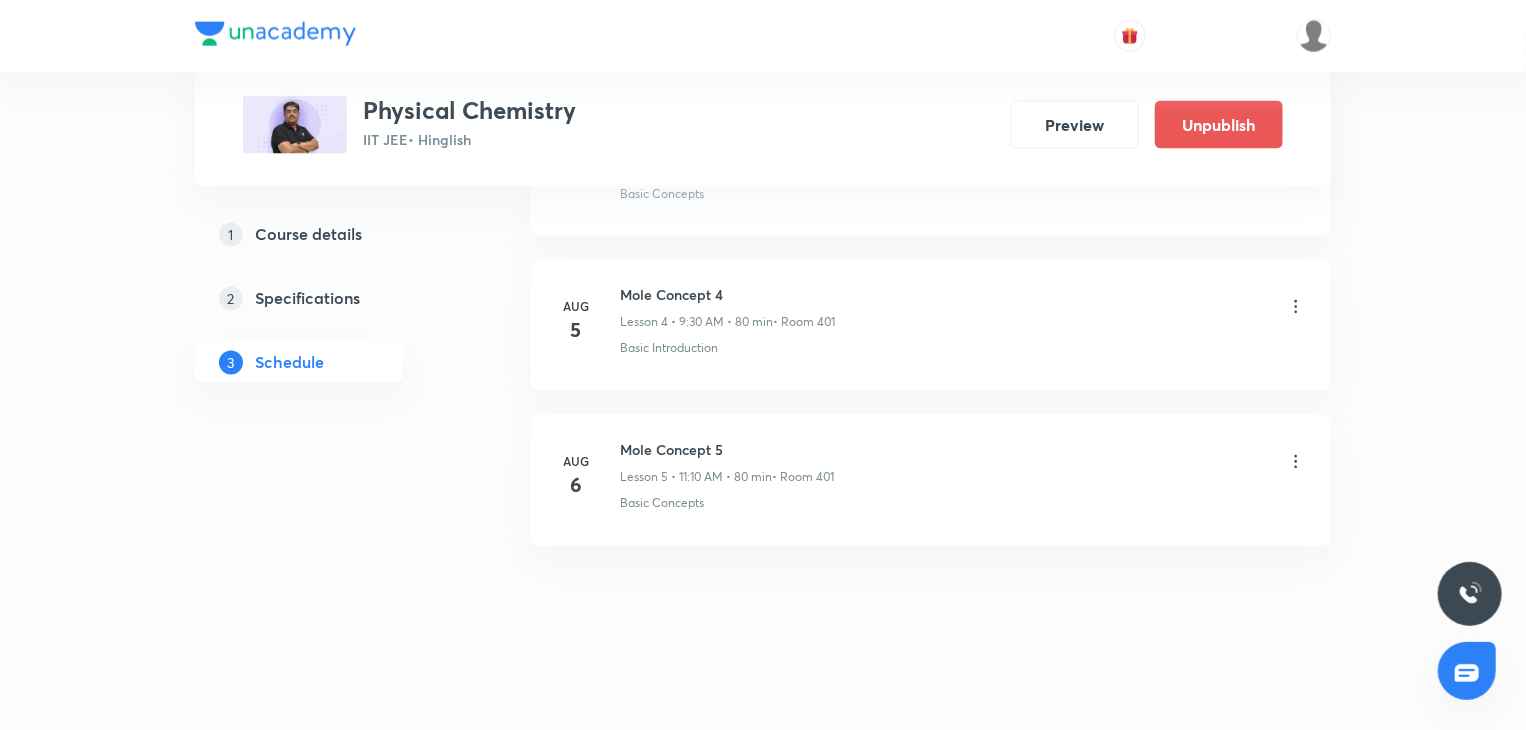 type 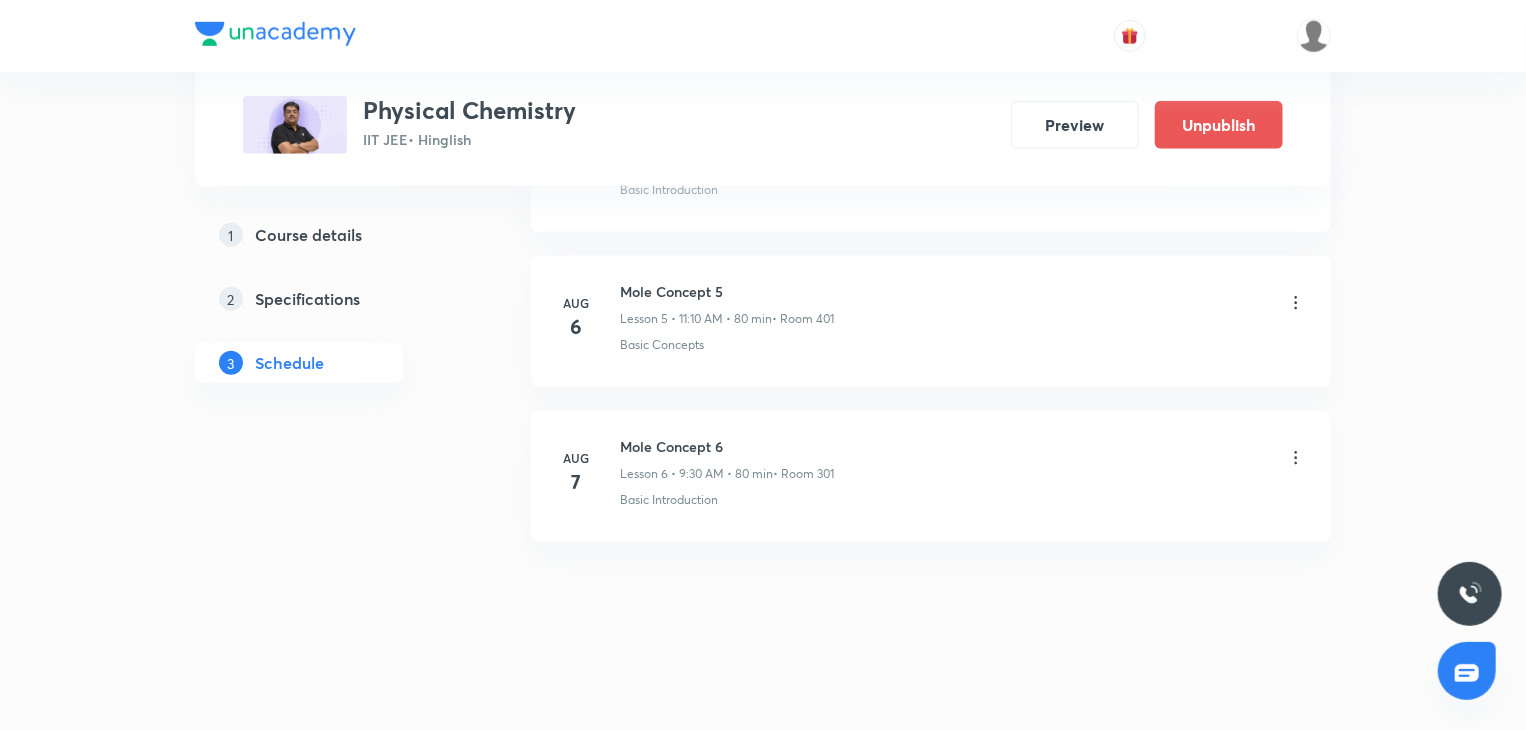 scroll, scrollTop: 727, scrollLeft: 0, axis: vertical 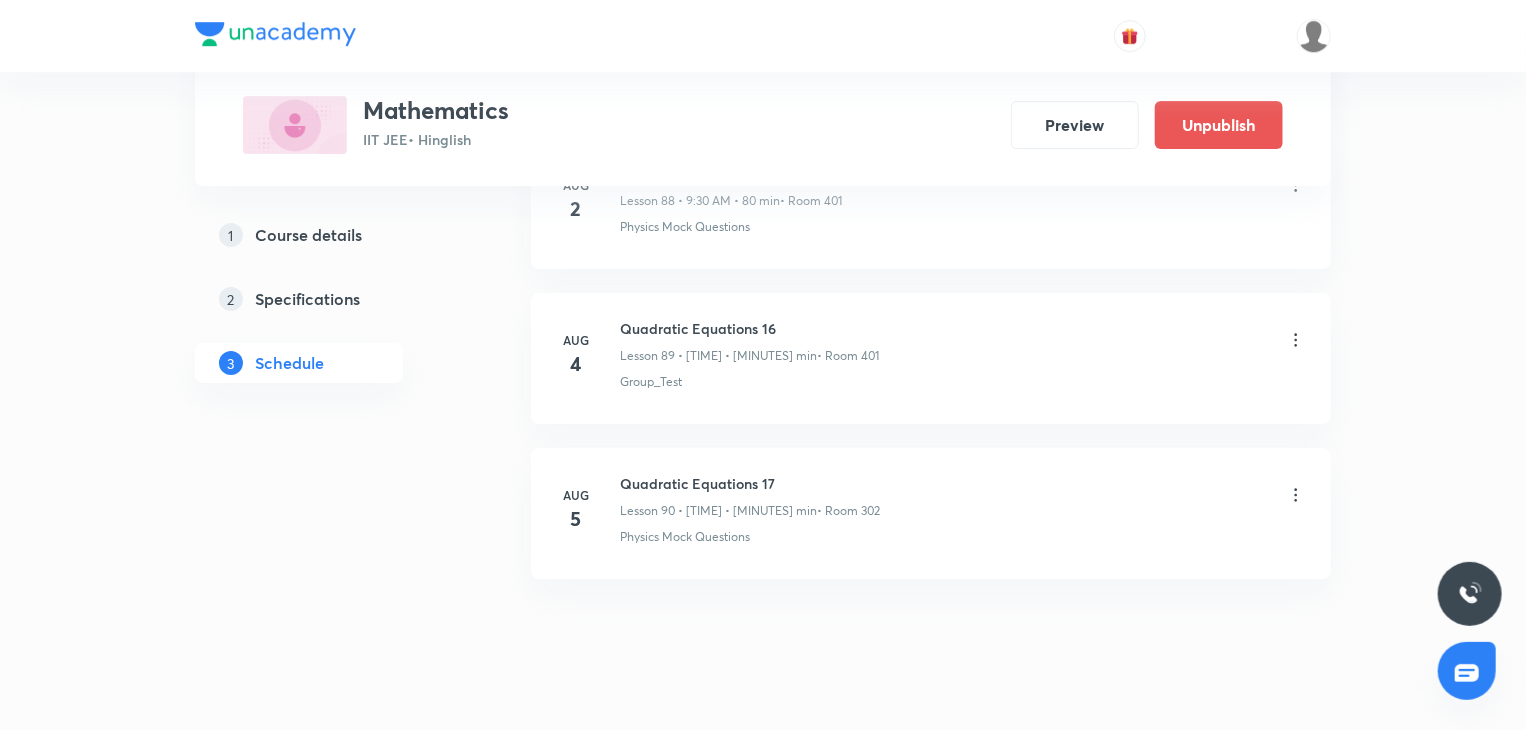 click on "[MONTH] [DAY] Quadratic Equations 17 Lesson 90 • [TIME] • [MINUTES] min  • Room 302 Physics Mock Questions" at bounding box center [931, 513] 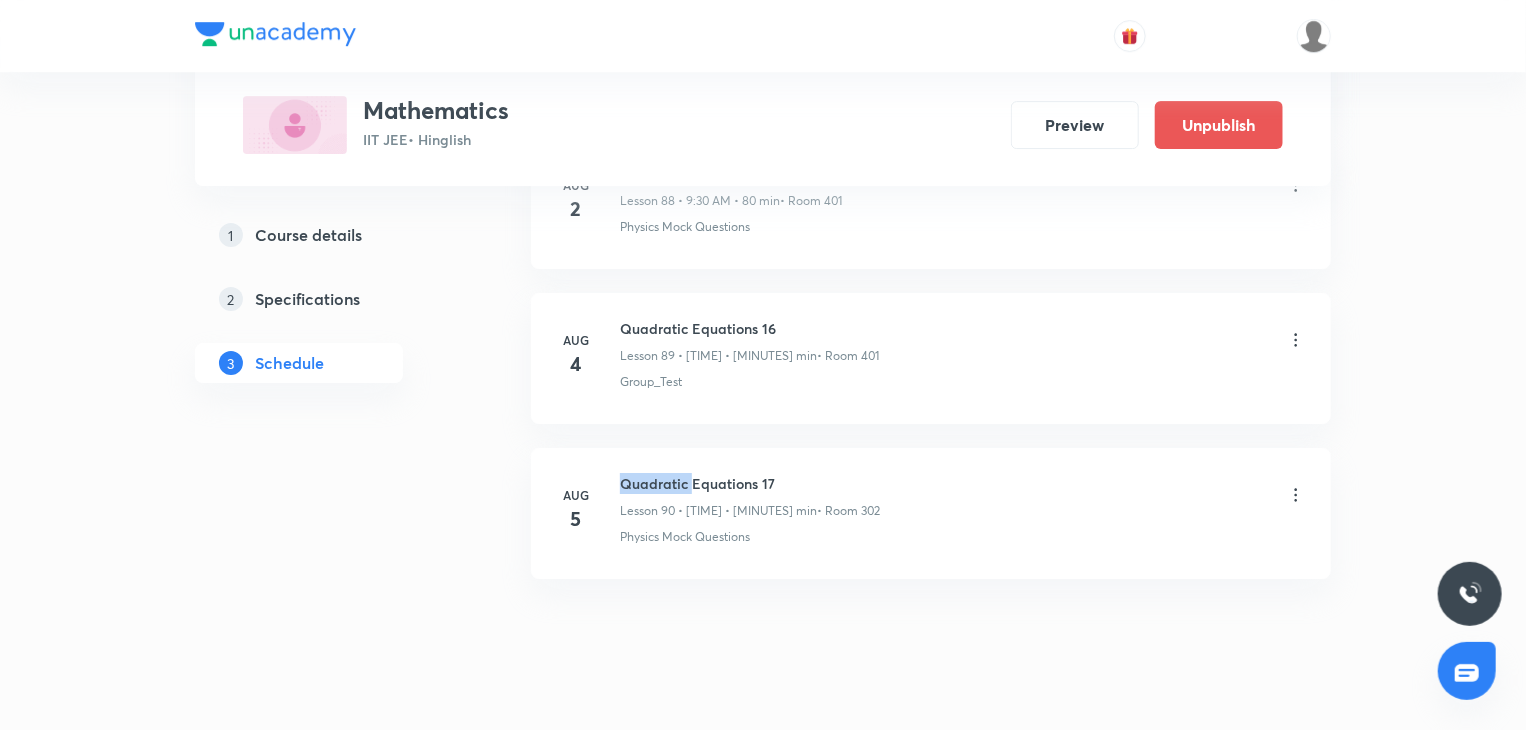 click on "[MONTH] [DAY] Quadratic Equations 17 Lesson 90 • [TIME] • [MINUTES] min  • Room 302 Physics Mock Questions" at bounding box center (931, 513) 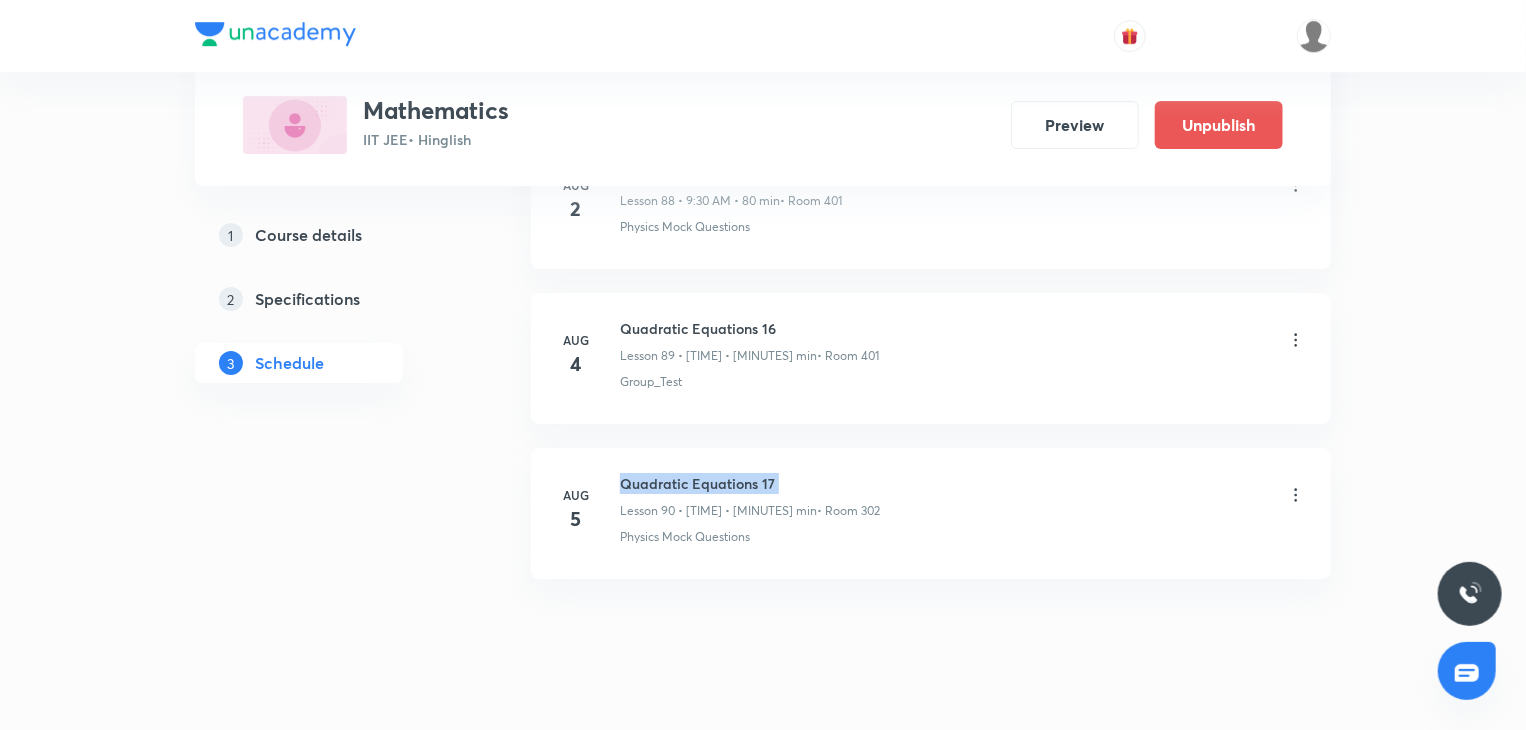 click on "[MONTH] [DAY] Quadratic Equations 17 Lesson 90 • [TIME] • [MINUTES] min  • Room 302 Physics Mock Questions" at bounding box center (931, 513) 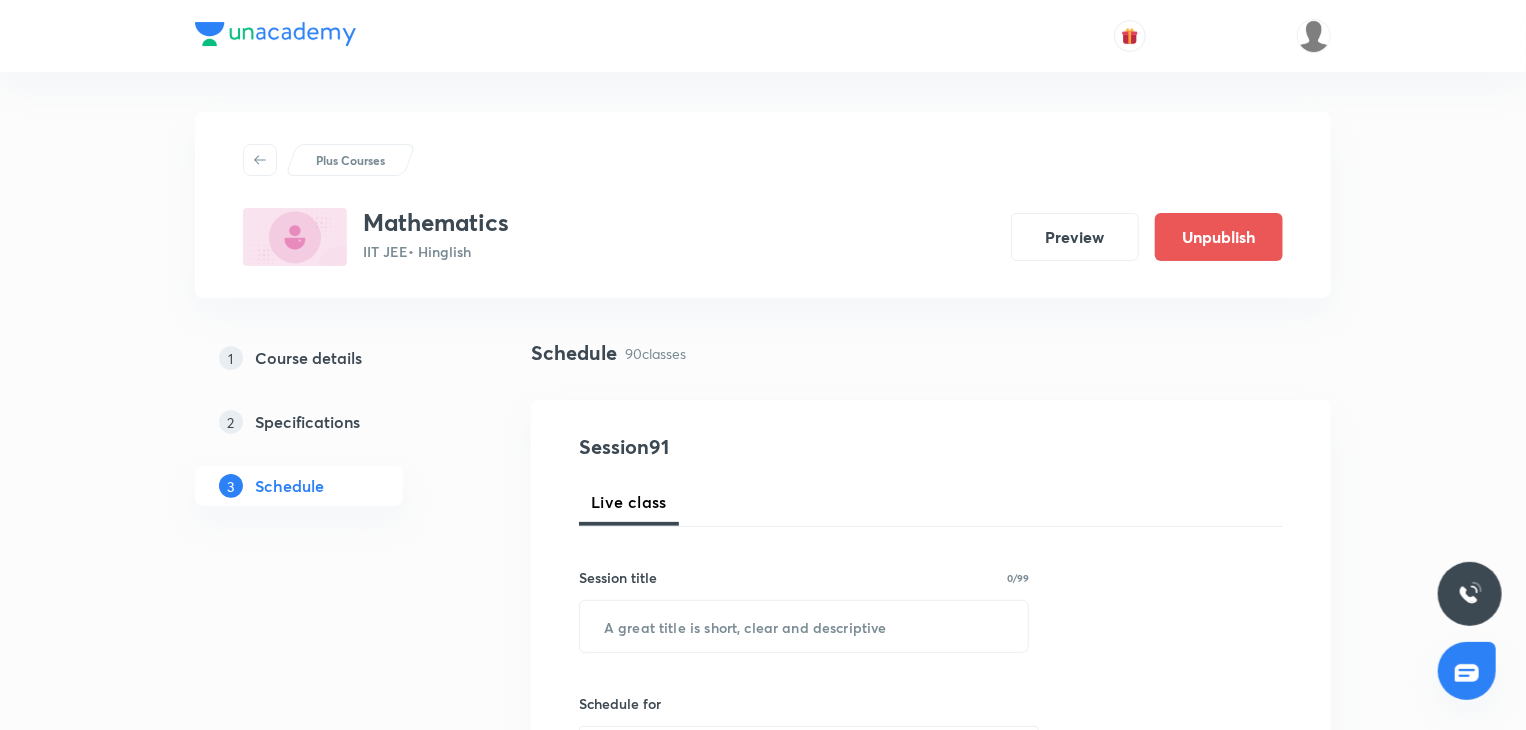 click on "Session  91 Live class Session title 0/99 ​ Schedule for [MONTH] [DAY], [YEAR], [TIME] ​ Duration (in minutes) ​   Session type Online Offline Room Select centre room Sub-concepts Select concepts that wil be covered in this session Add Cancel" at bounding box center (931, 901) 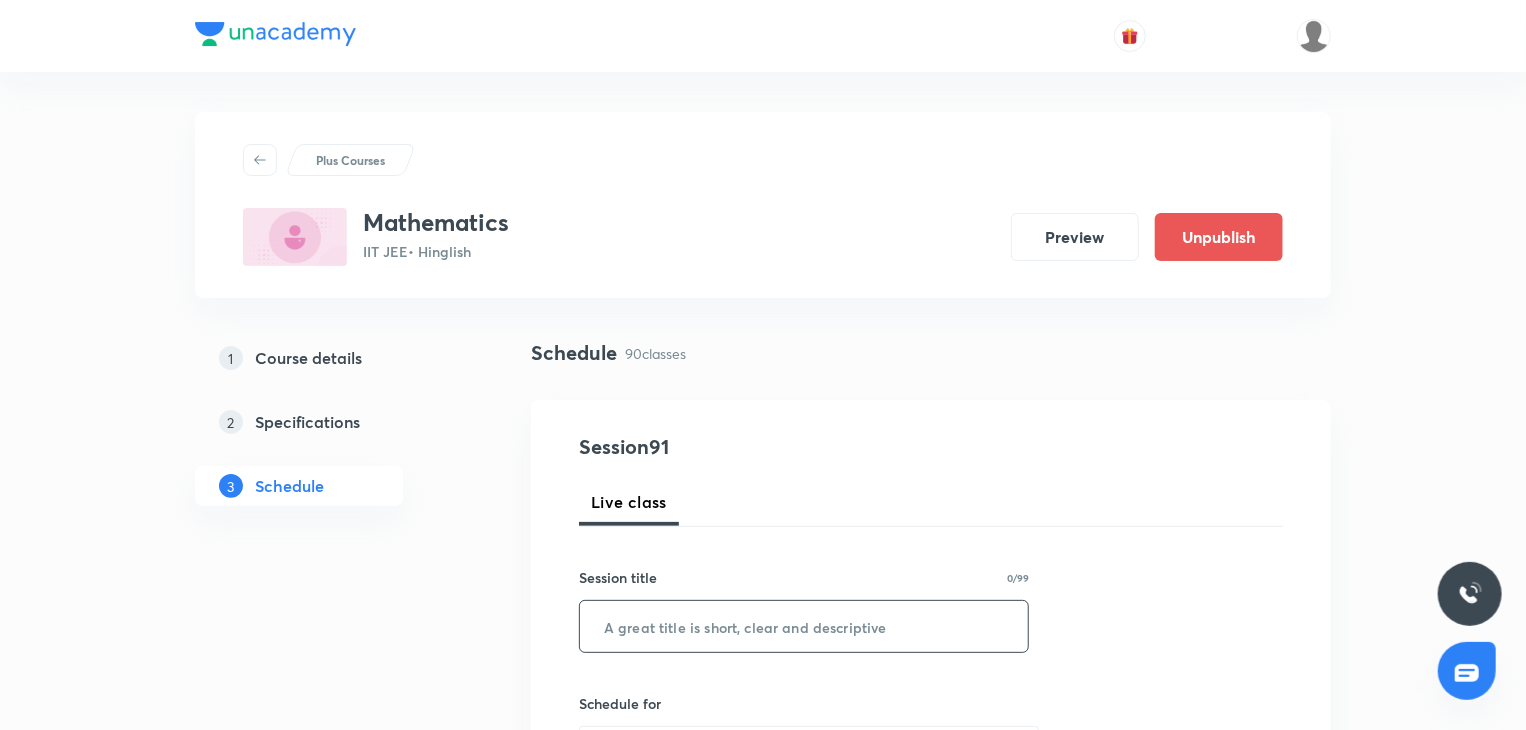 click at bounding box center [804, 626] 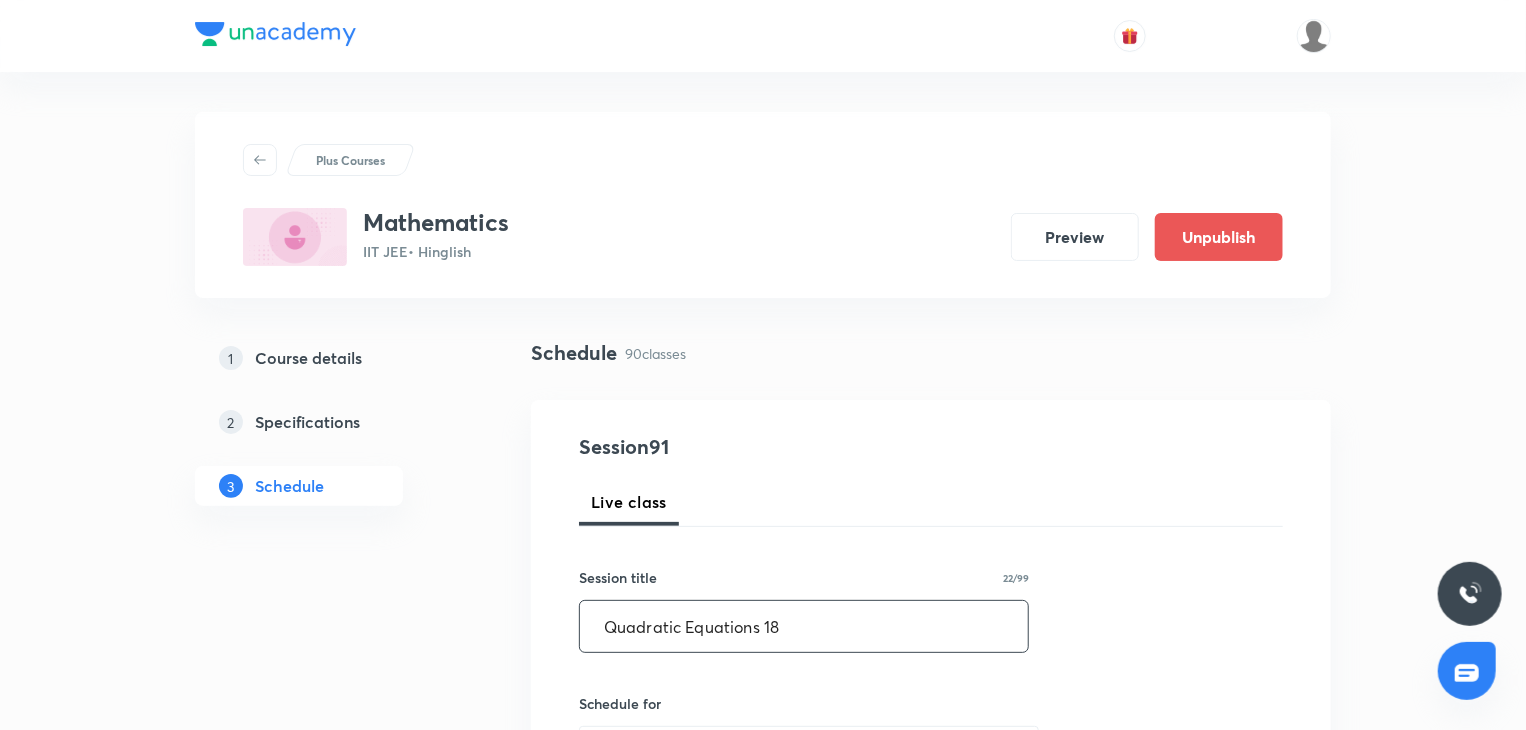 type on "Quadratic Equations 18" 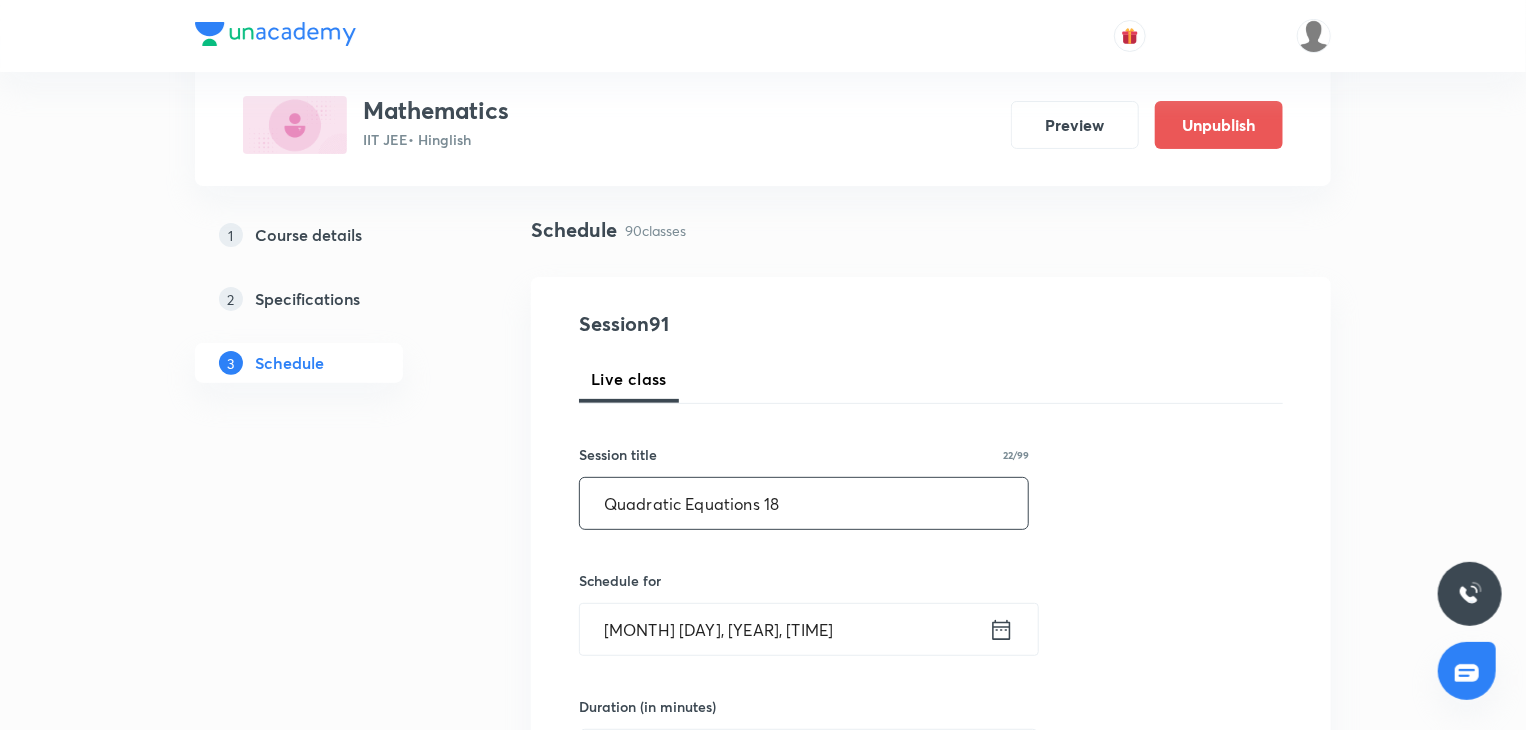 scroll, scrollTop: 200, scrollLeft: 0, axis: vertical 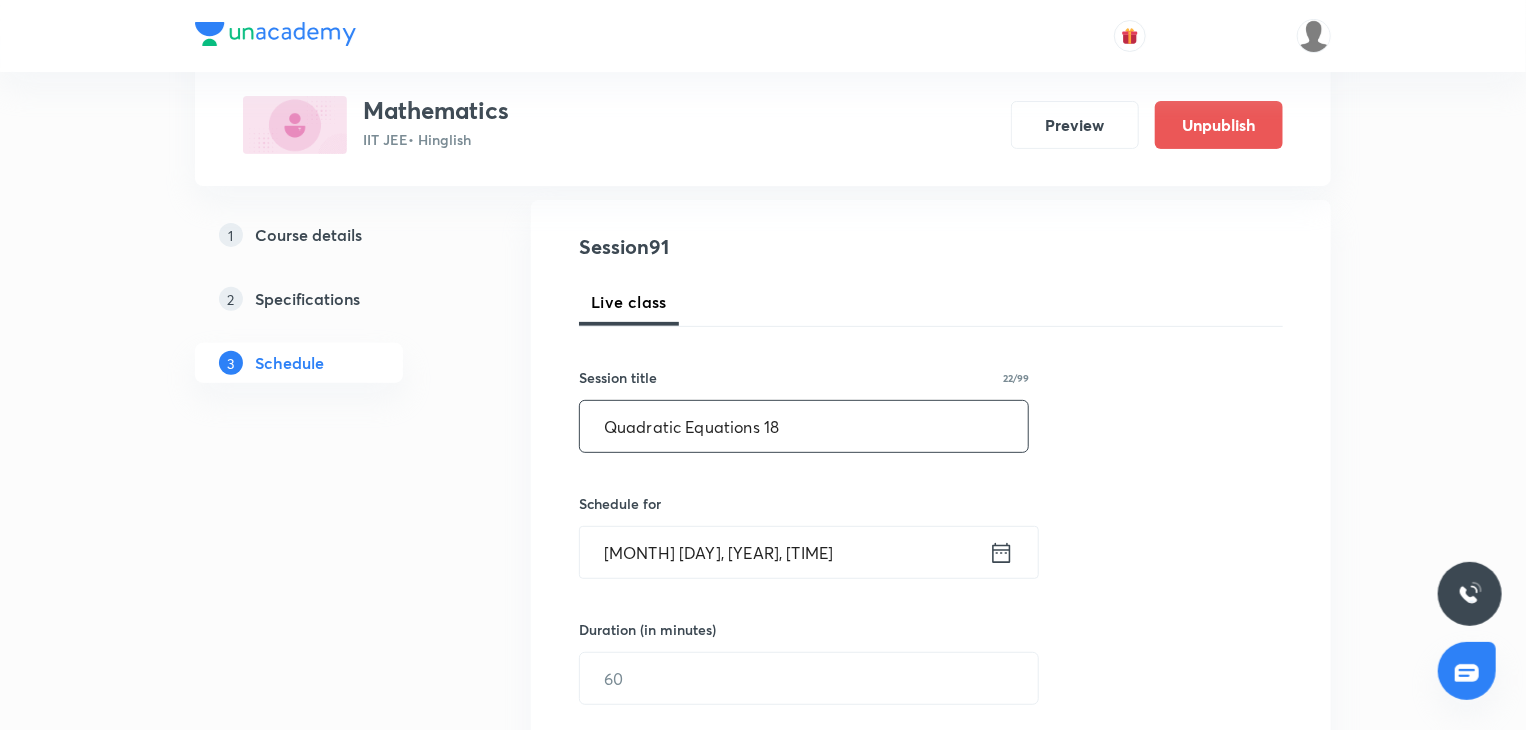 drag, startPoint x: 748, startPoint y: 580, endPoint x: 766, endPoint y: 561, distance: 26.172504 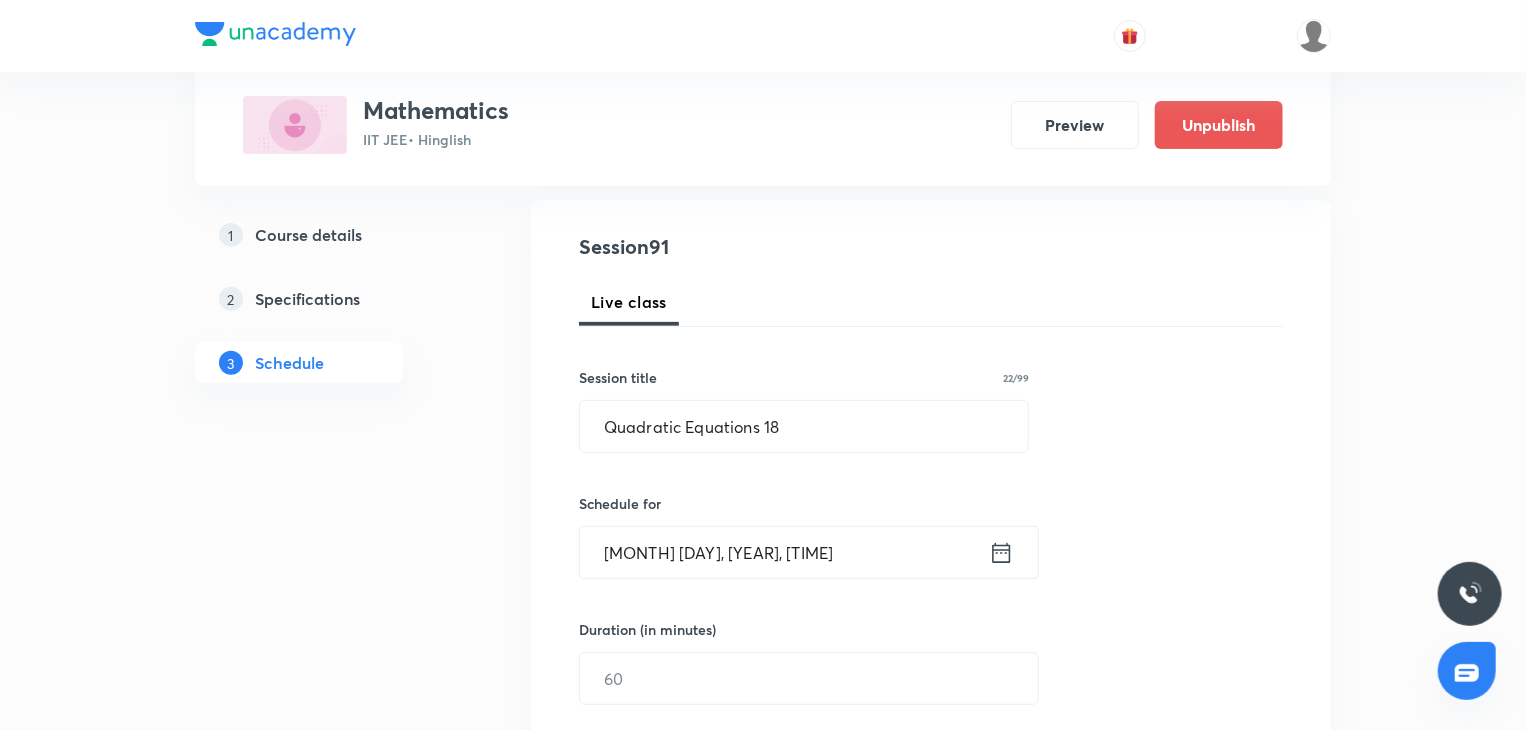 click on "[MONTH] [DAY], [YEAR], [TIME]" at bounding box center (784, 552) 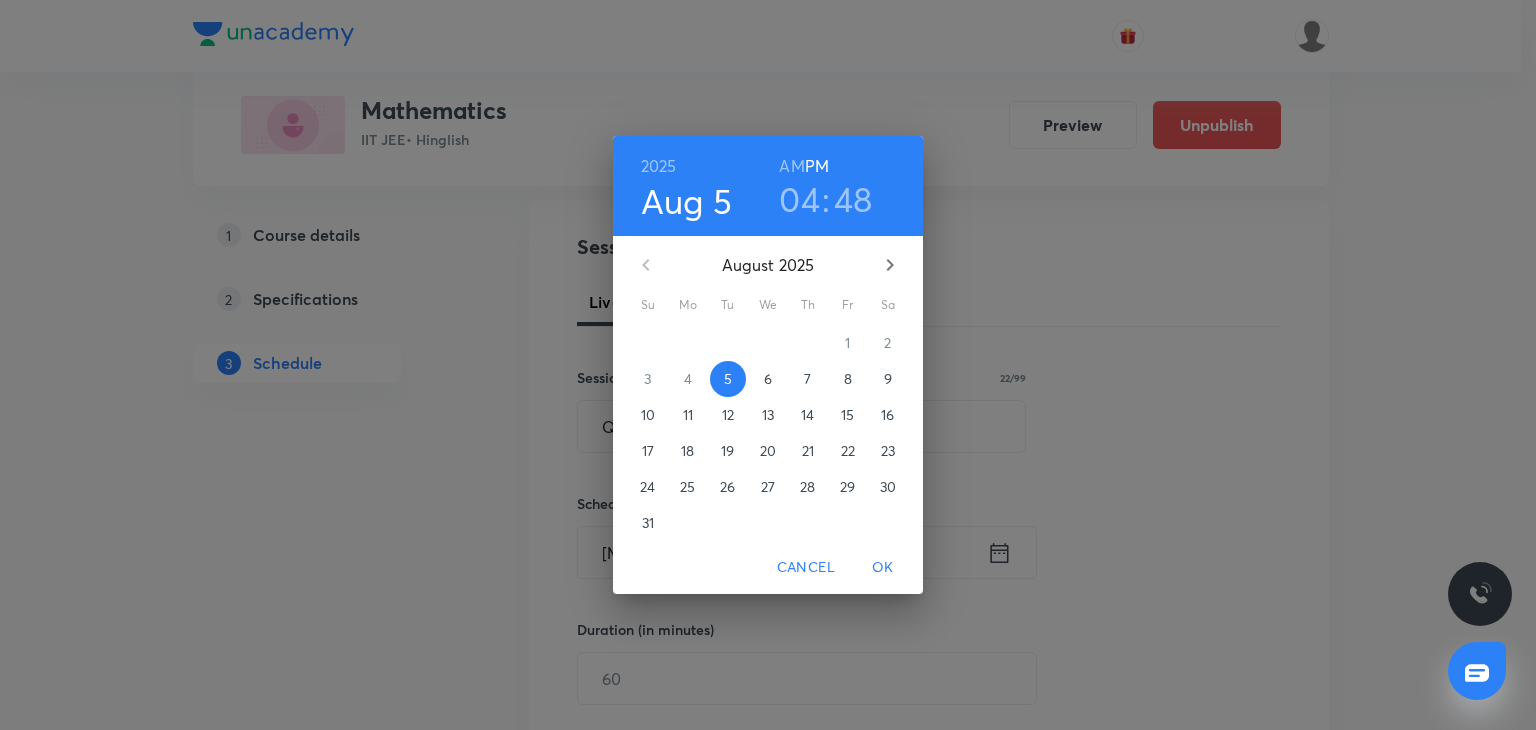 click on "6" at bounding box center (768, 379) 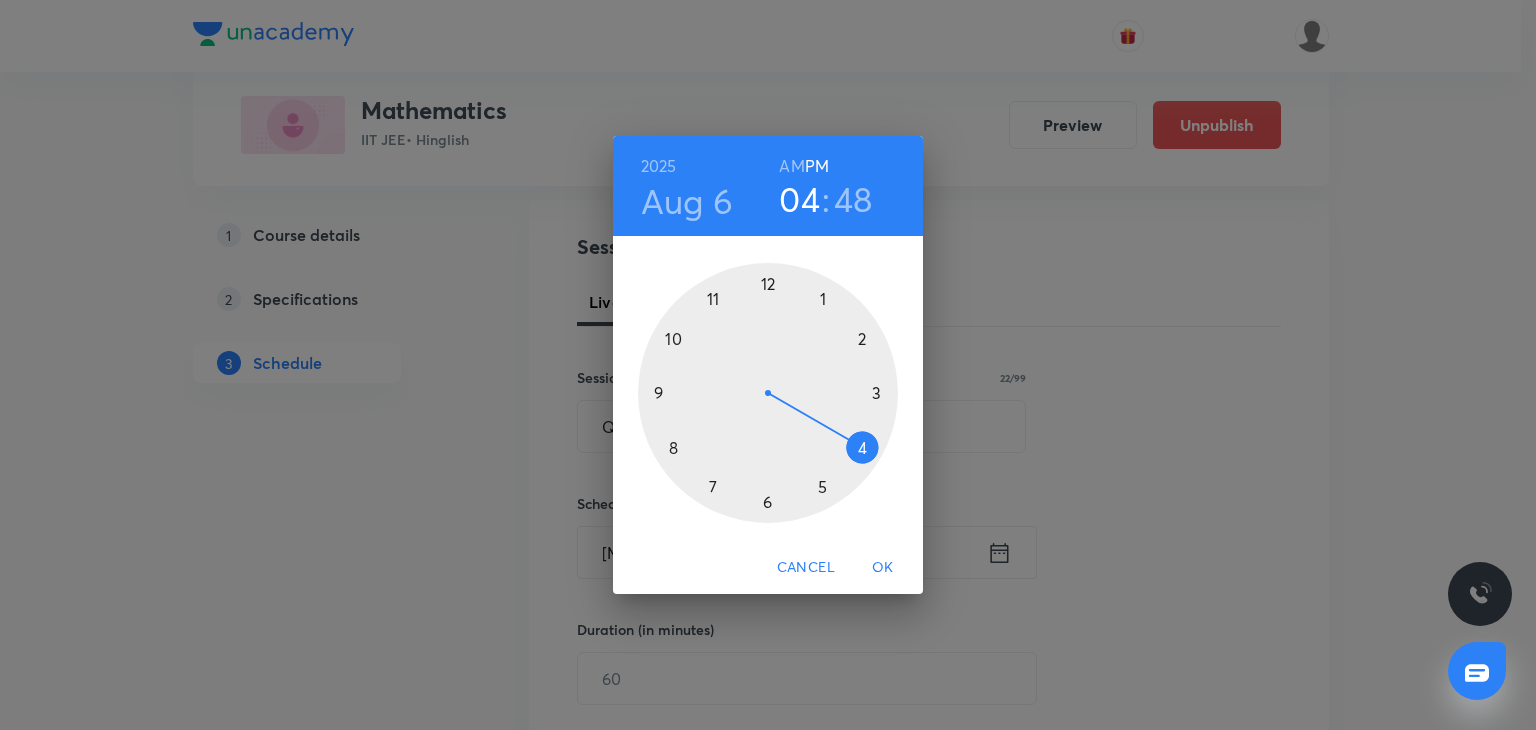 click at bounding box center (768, 393) 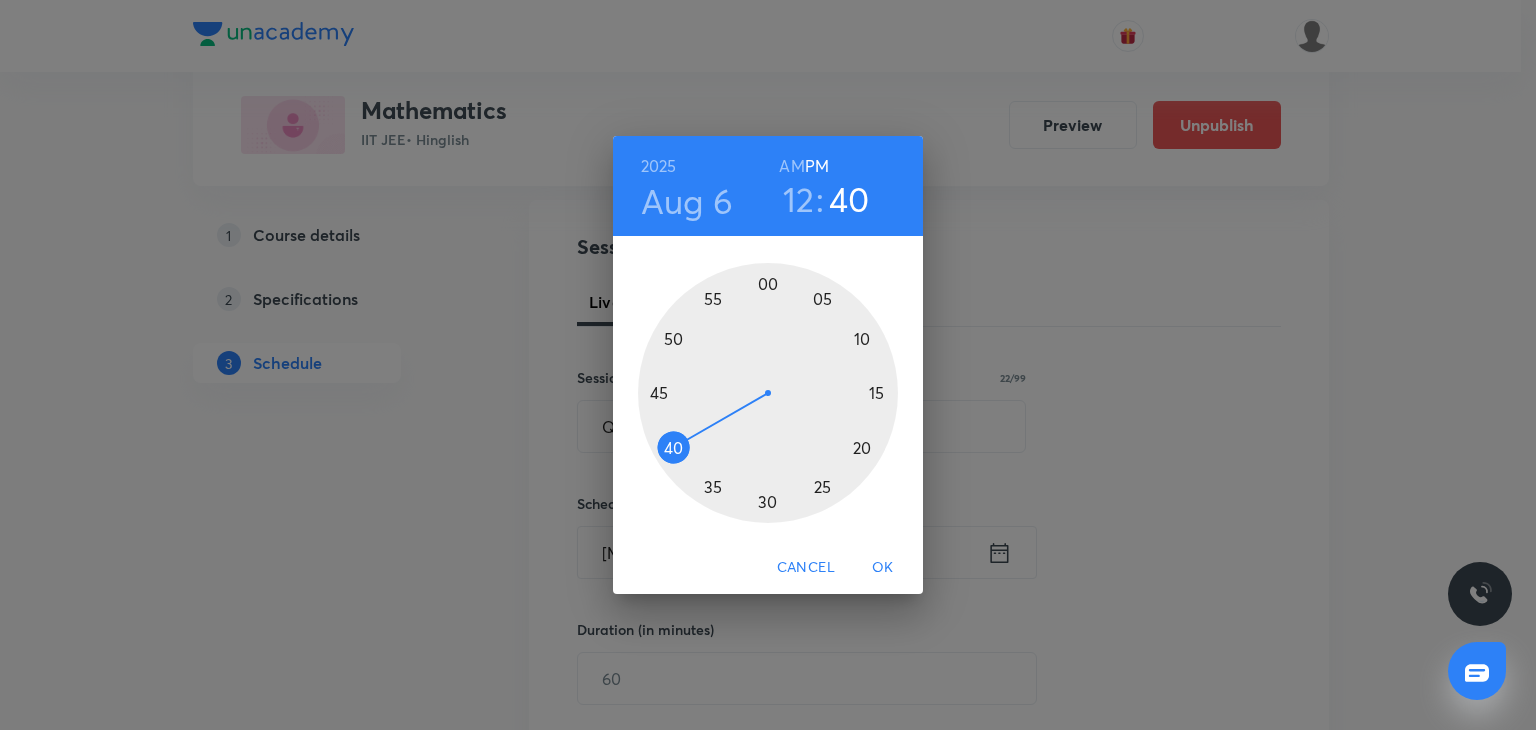 drag, startPoint x: 720, startPoint y: 409, endPoint x: 698, endPoint y: 435, distance: 34.058773 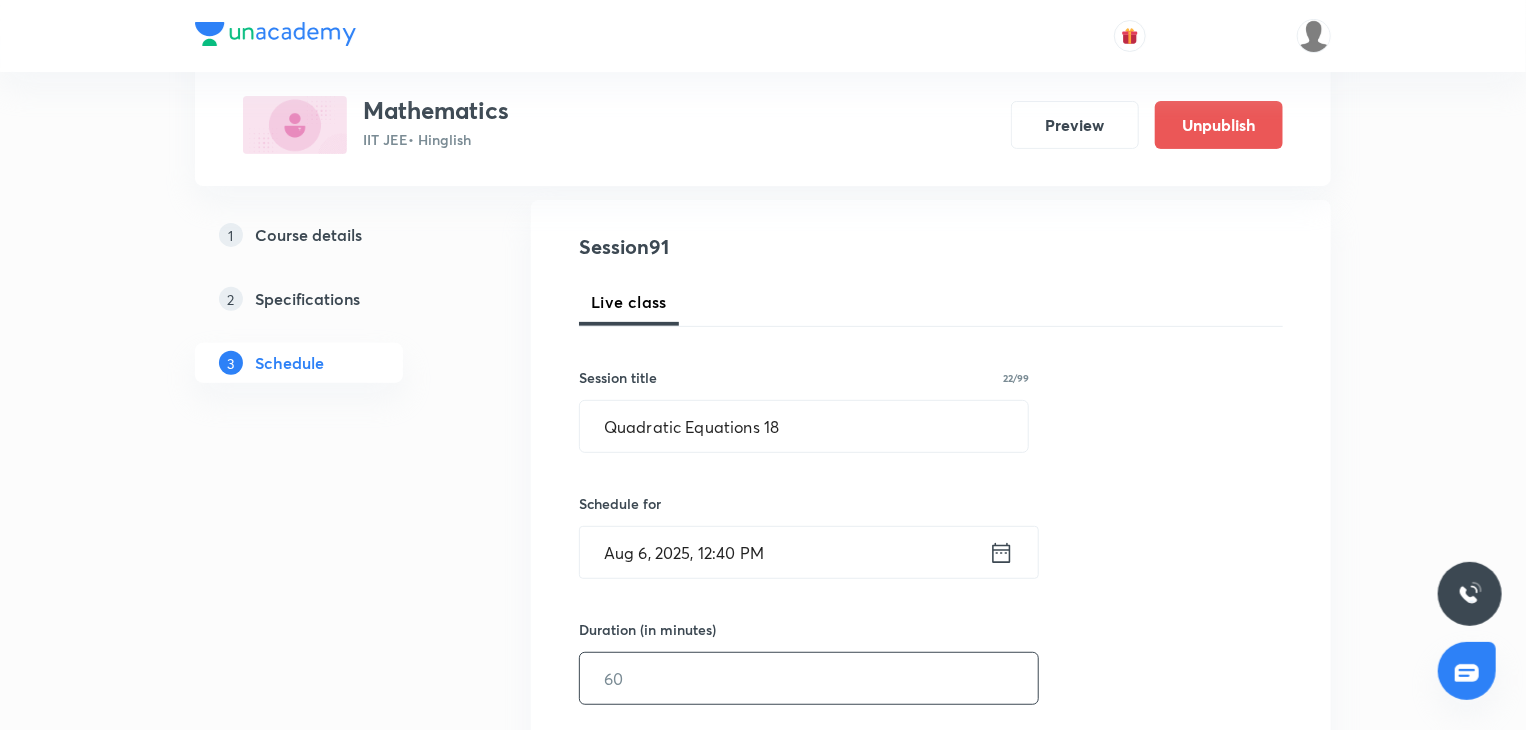 click at bounding box center [809, 678] 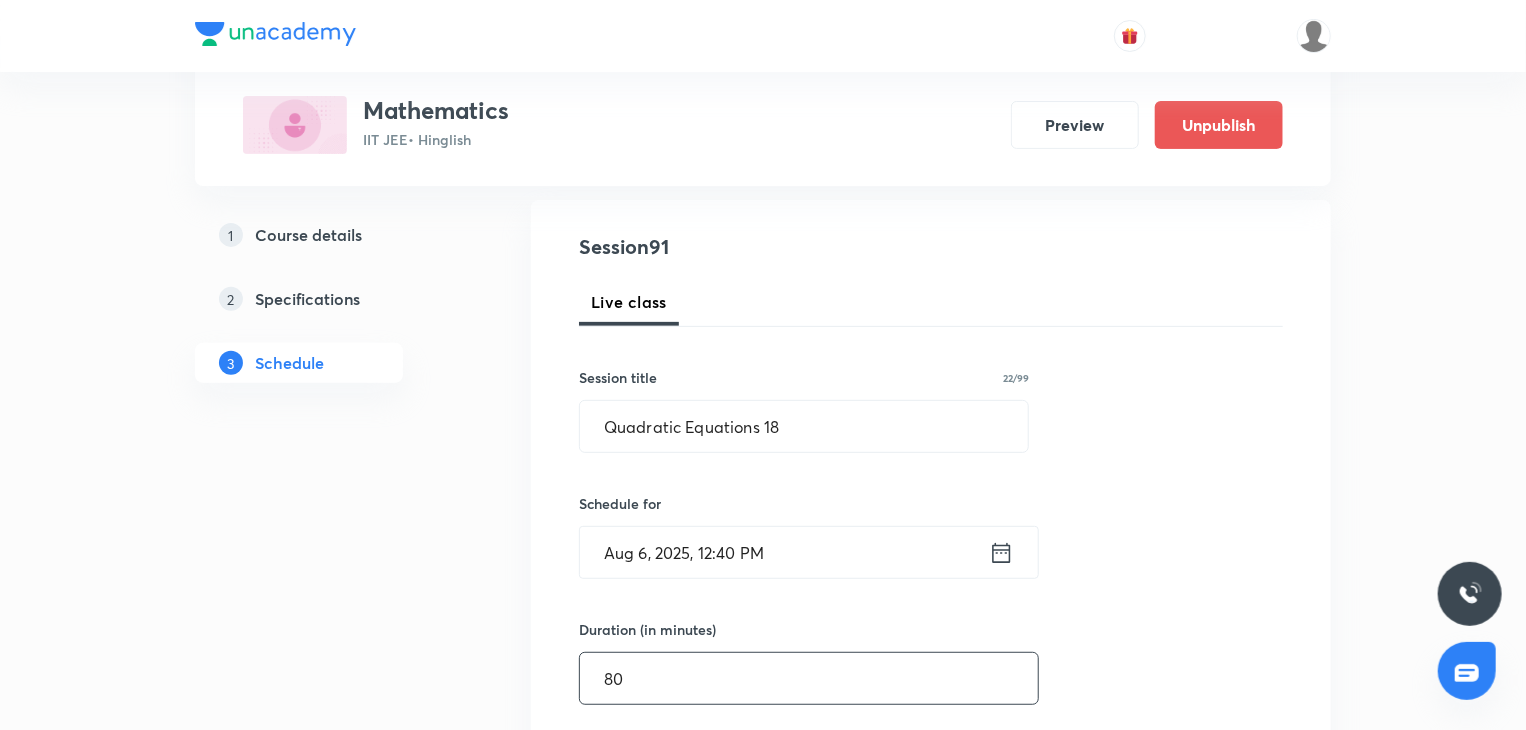 type on "80" 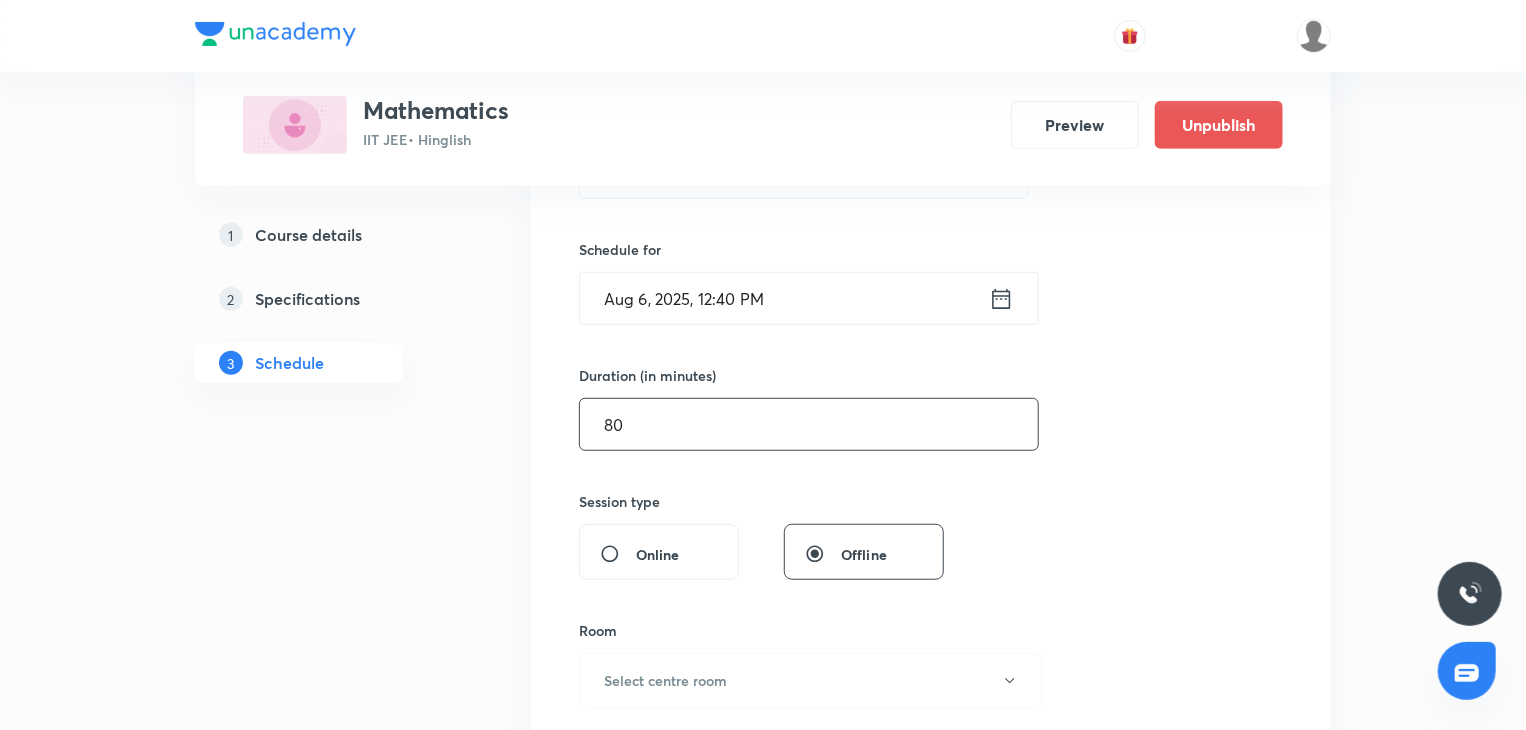 scroll, scrollTop: 700, scrollLeft: 0, axis: vertical 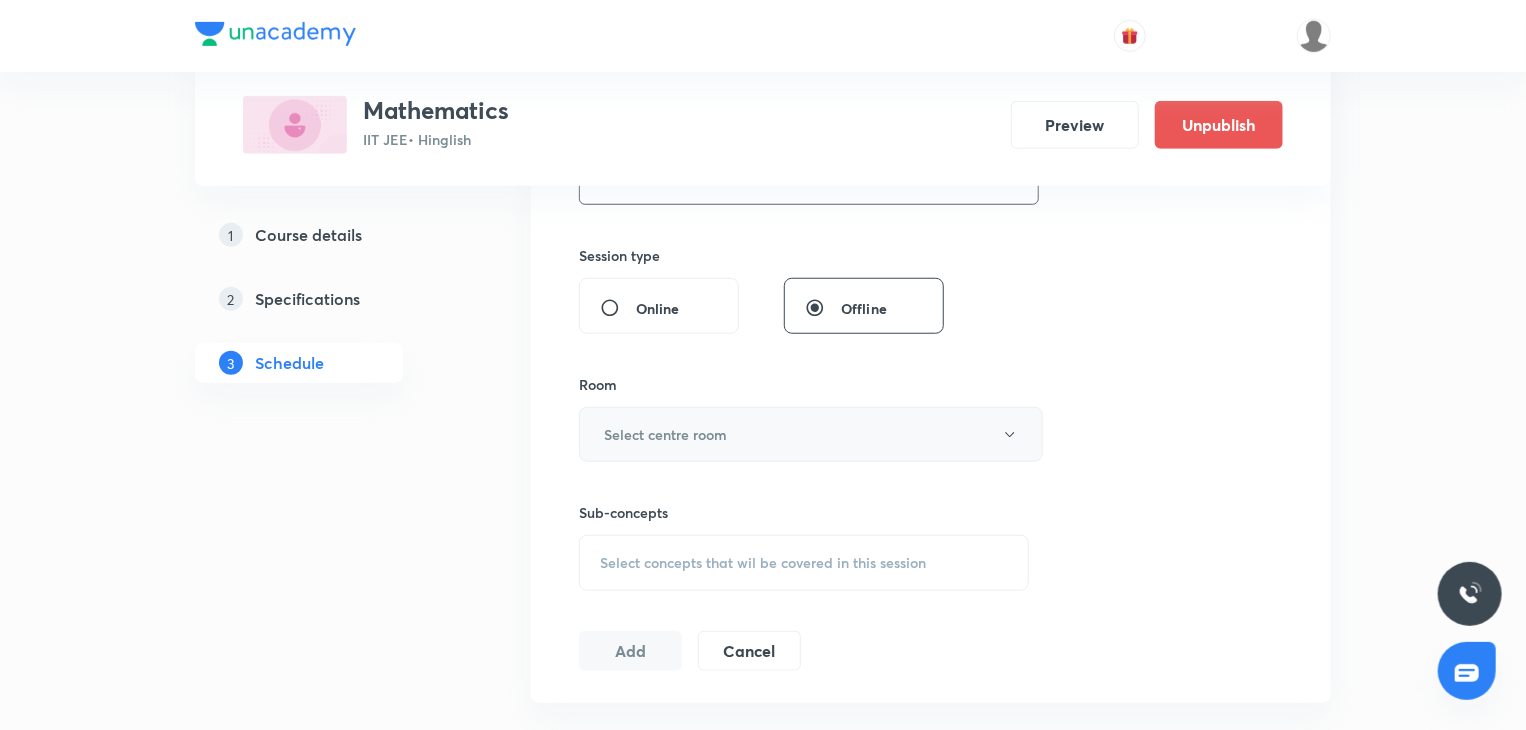 click on "Select centre room" at bounding box center (665, 434) 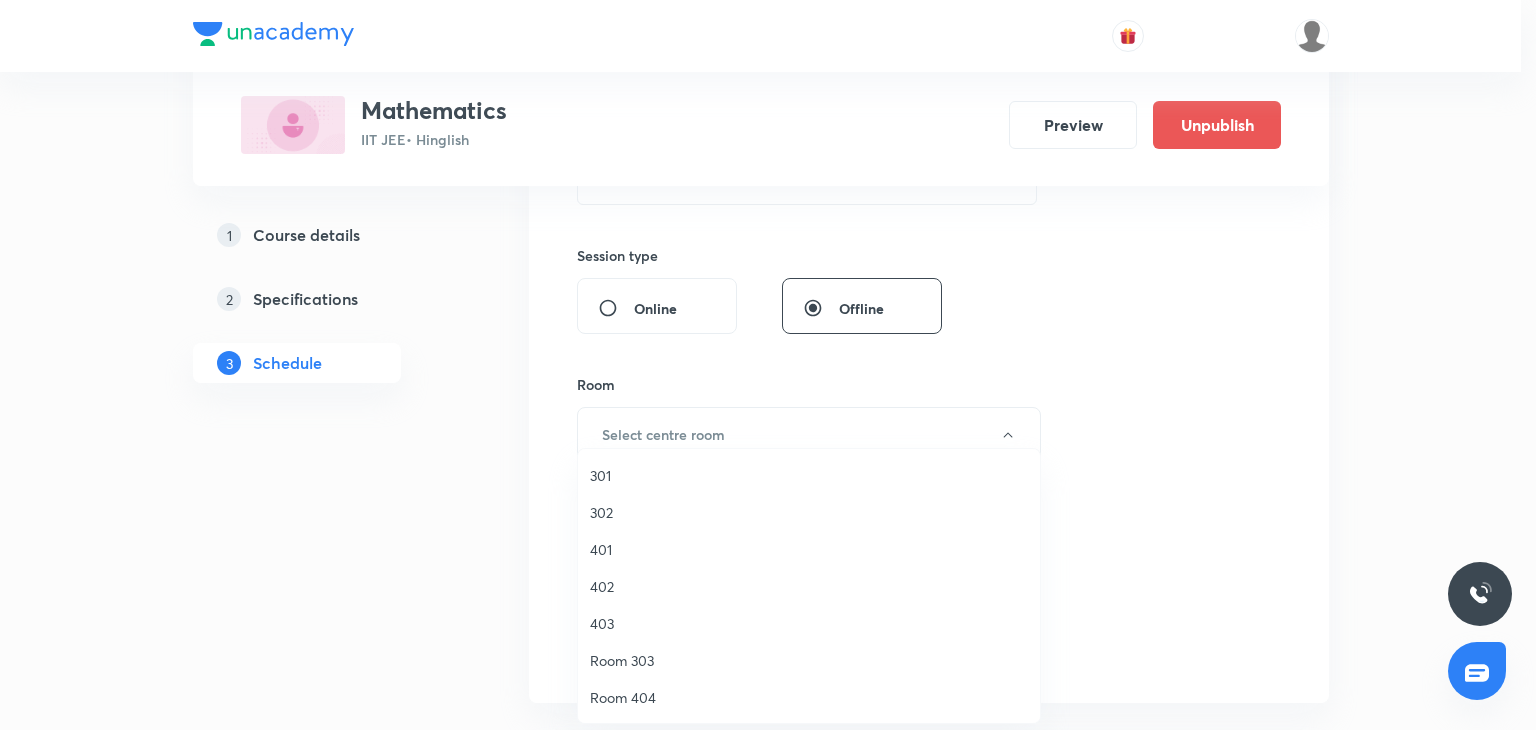 click on "301" at bounding box center [809, 475] 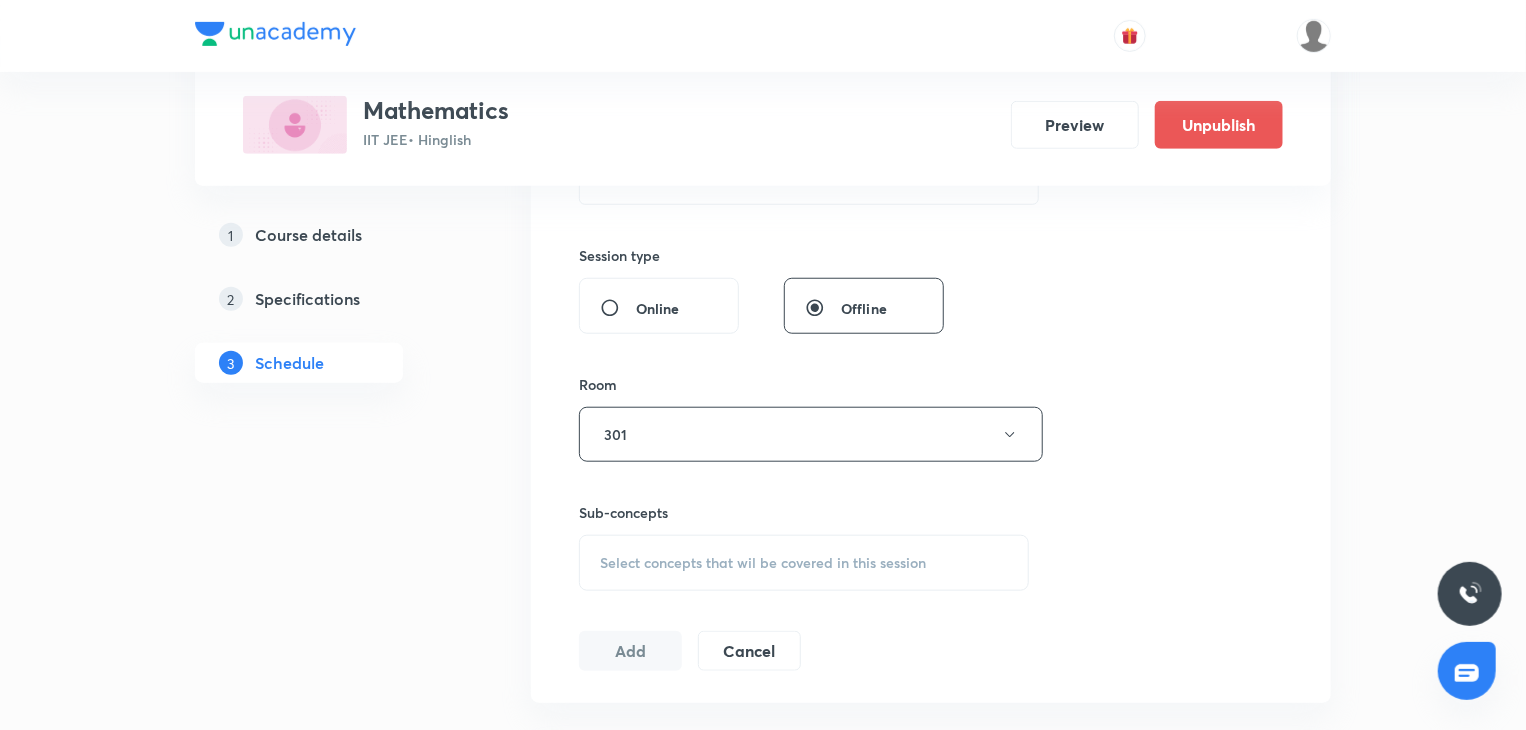 click on "Select concepts that wil be covered in this session" at bounding box center [763, 563] 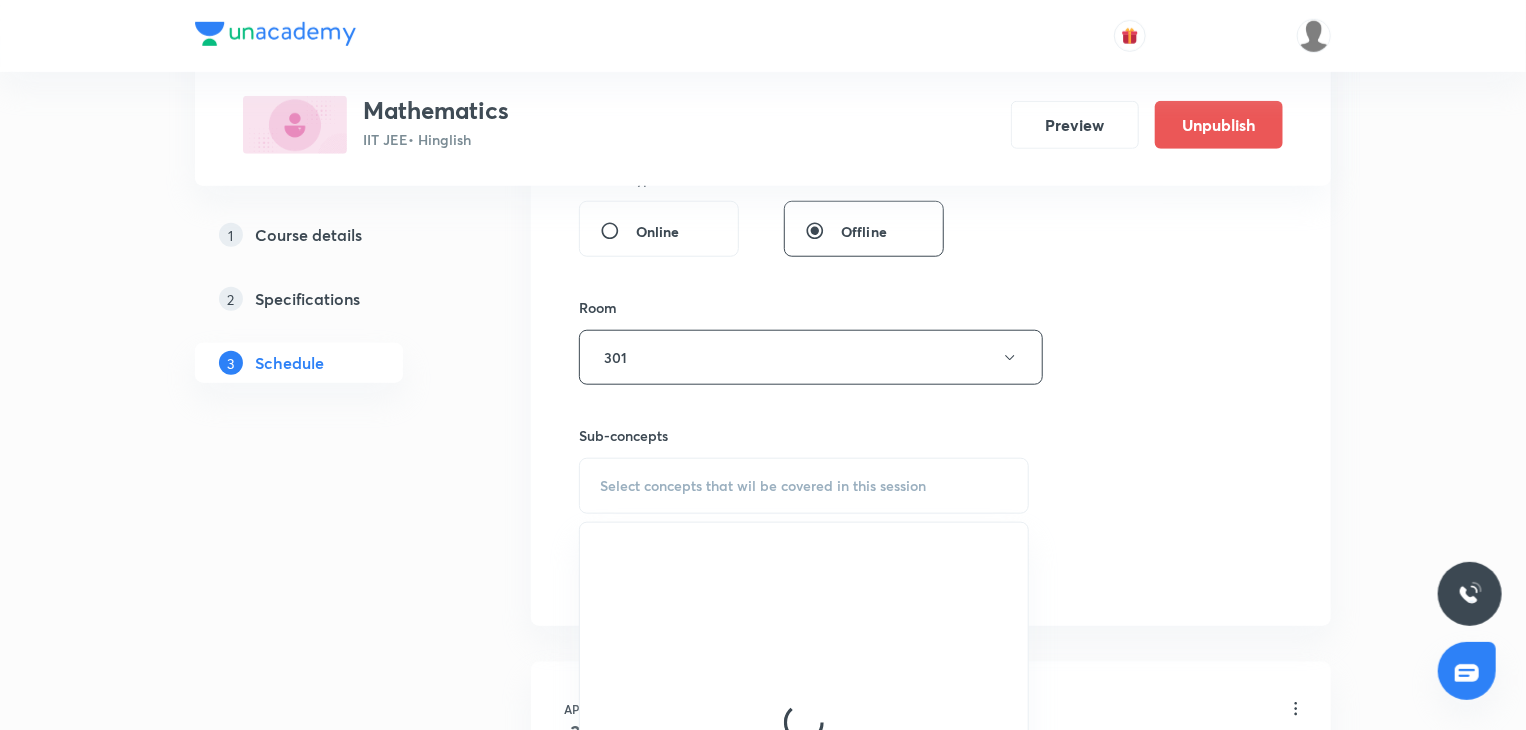 scroll, scrollTop: 900, scrollLeft: 0, axis: vertical 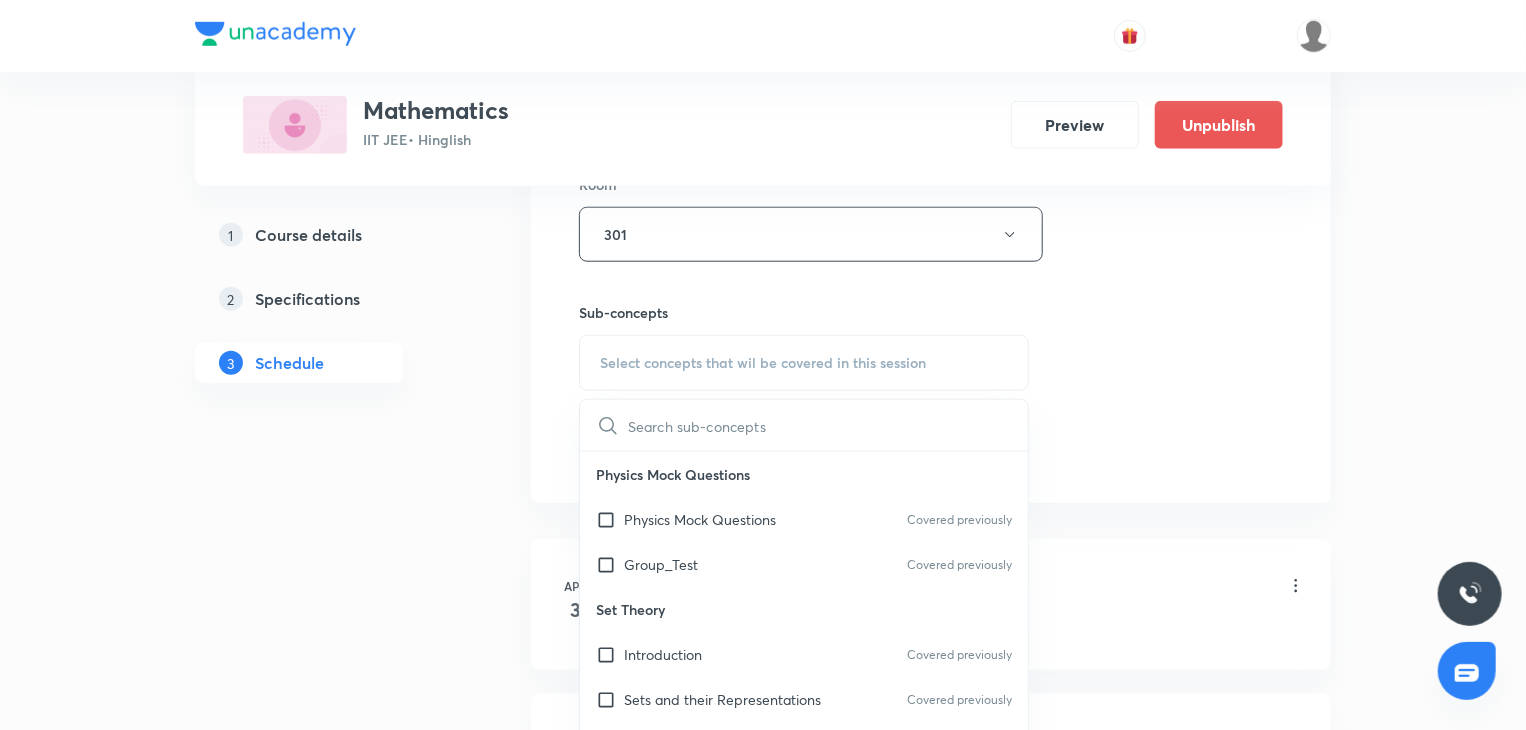 click on "Group_Test Covered previously" at bounding box center [804, 564] 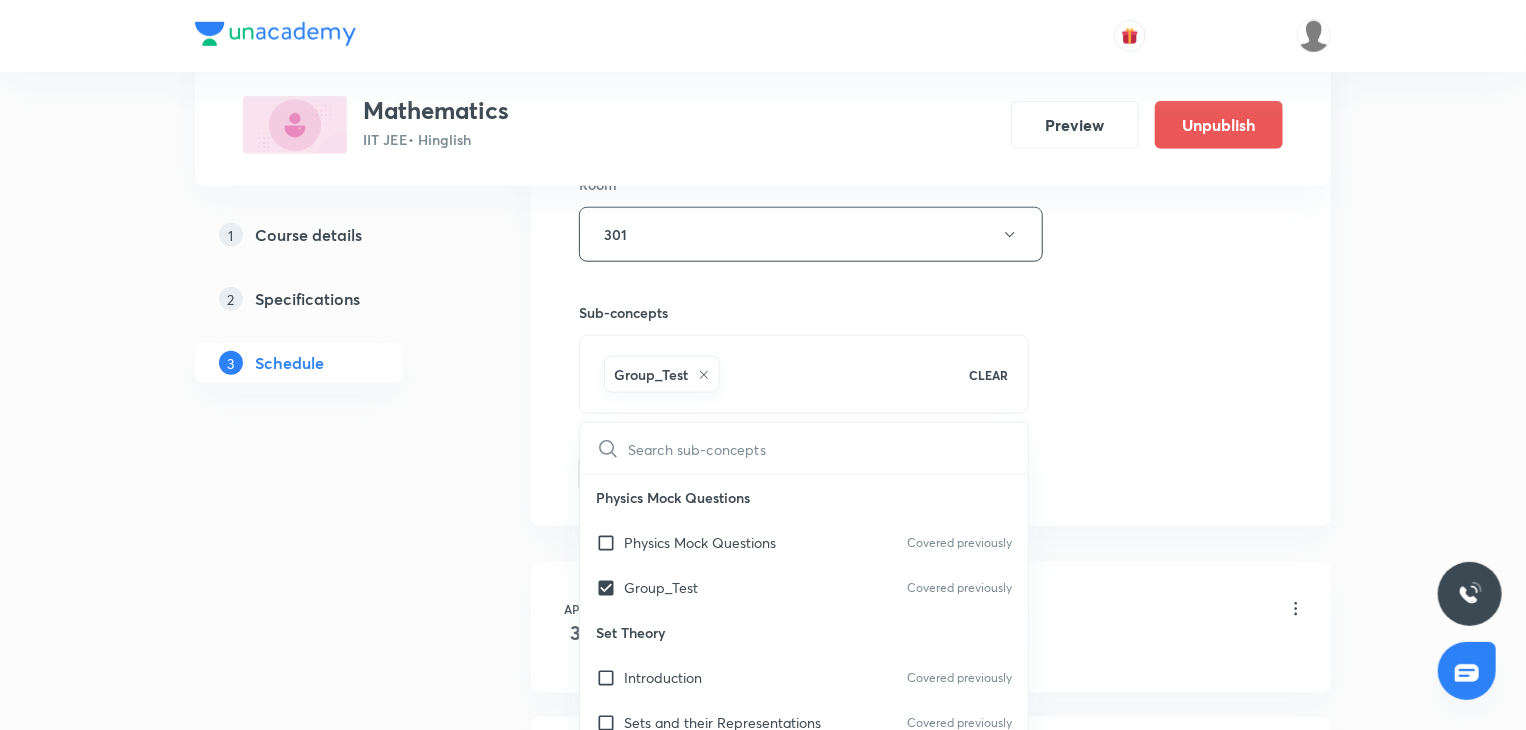 click on "Plus Courses Mathematics IIT JEE  • Hinglish Preview Unpublish 1 Course details 2 Specifications 3 Schedule Schedule 90  classes Session  91 Live class Session title 22/99 Quadratic Equations 18 ​ Schedule for [MONTH] [DAY], [YEAR], [TIME] ​ Duration (in minutes) 80 ​   Session type Online Offline Room 301 Sub-concepts Group_Test CLEAR ​ Physics Mock Questions Physics Mock Questions Covered previously Group_Test Covered previously Set Theory Introduction Covered previously Sets and their Representations Covered previously Types of Sets Covered previously Finite and Infinite Sets Equal Sets Covered previously Subsets Power Set Universal Set Venn Diagrams Operations on Sets Complement of a Set Practical  Problems on Union and Intersection of Two Sets Relation Types of relations Equivalence relations Inequalities and Modulus Function Constant and Variables Function Intervals Inequalities Generalized Method of Intervals for Solving Inequalities Modulus Function Fundamental of Mathematics Indices Indices Modulus" at bounding box center (763, 6888) 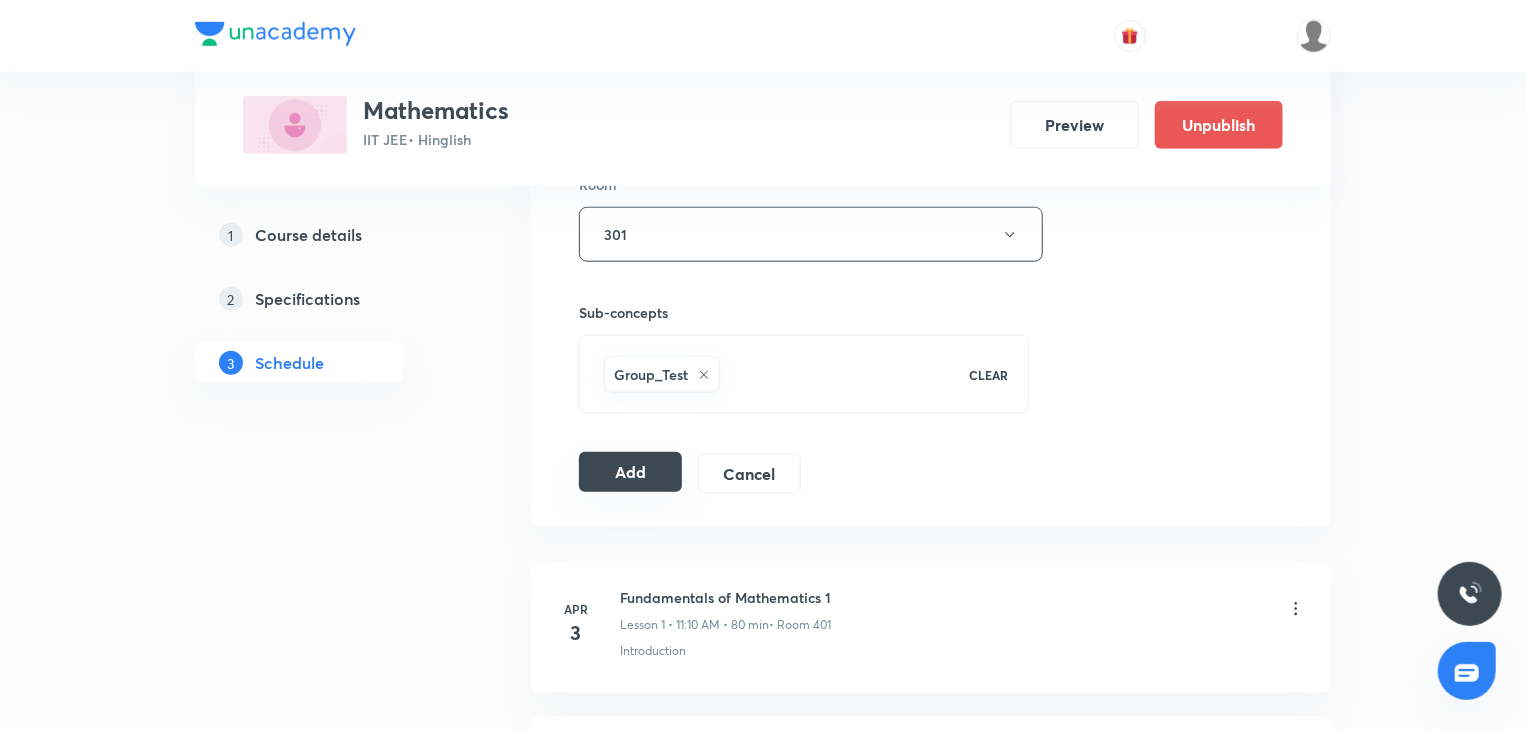 click on "Add" at bounding box center (630, 472) 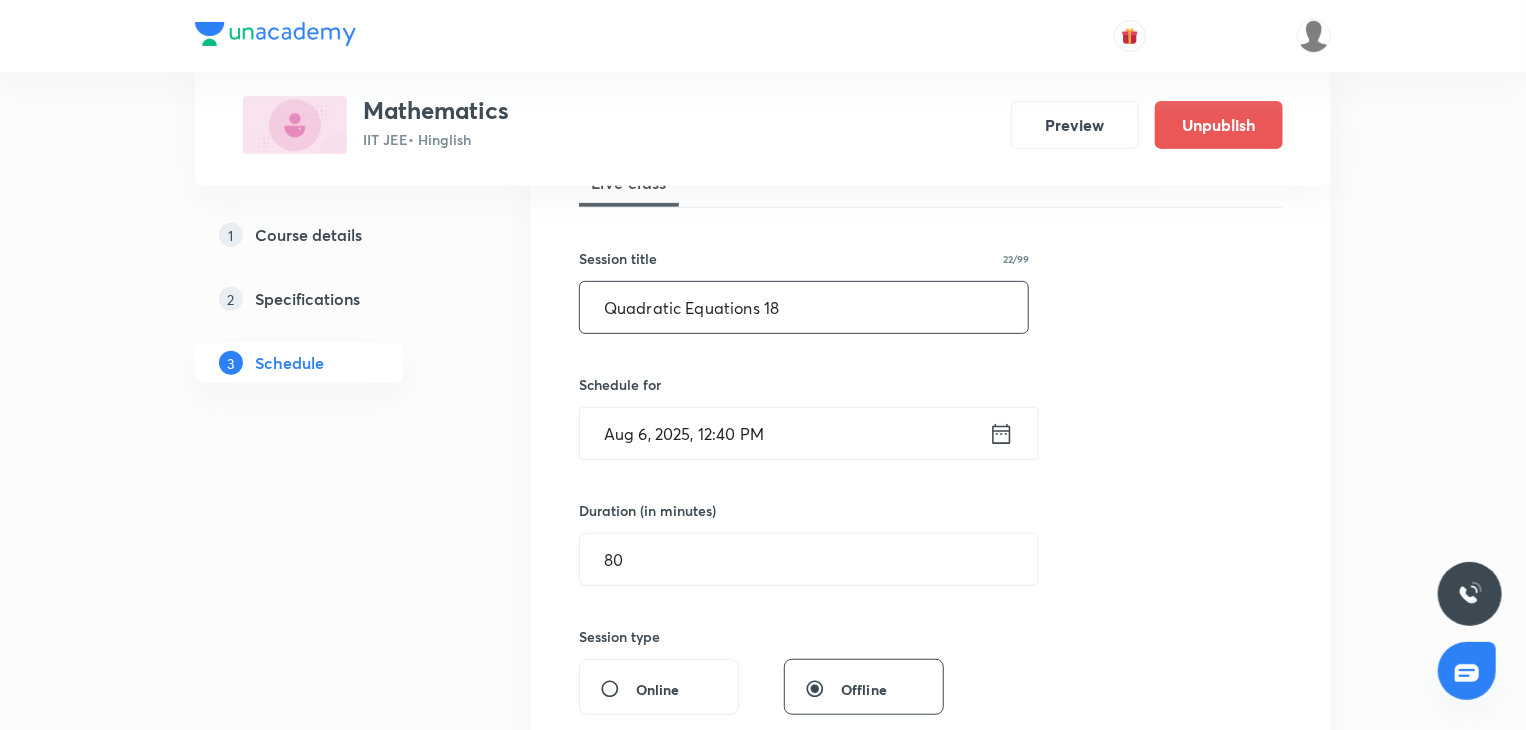 scroll, scrollTop: 300, scrollLeft: 0, axis: vertical 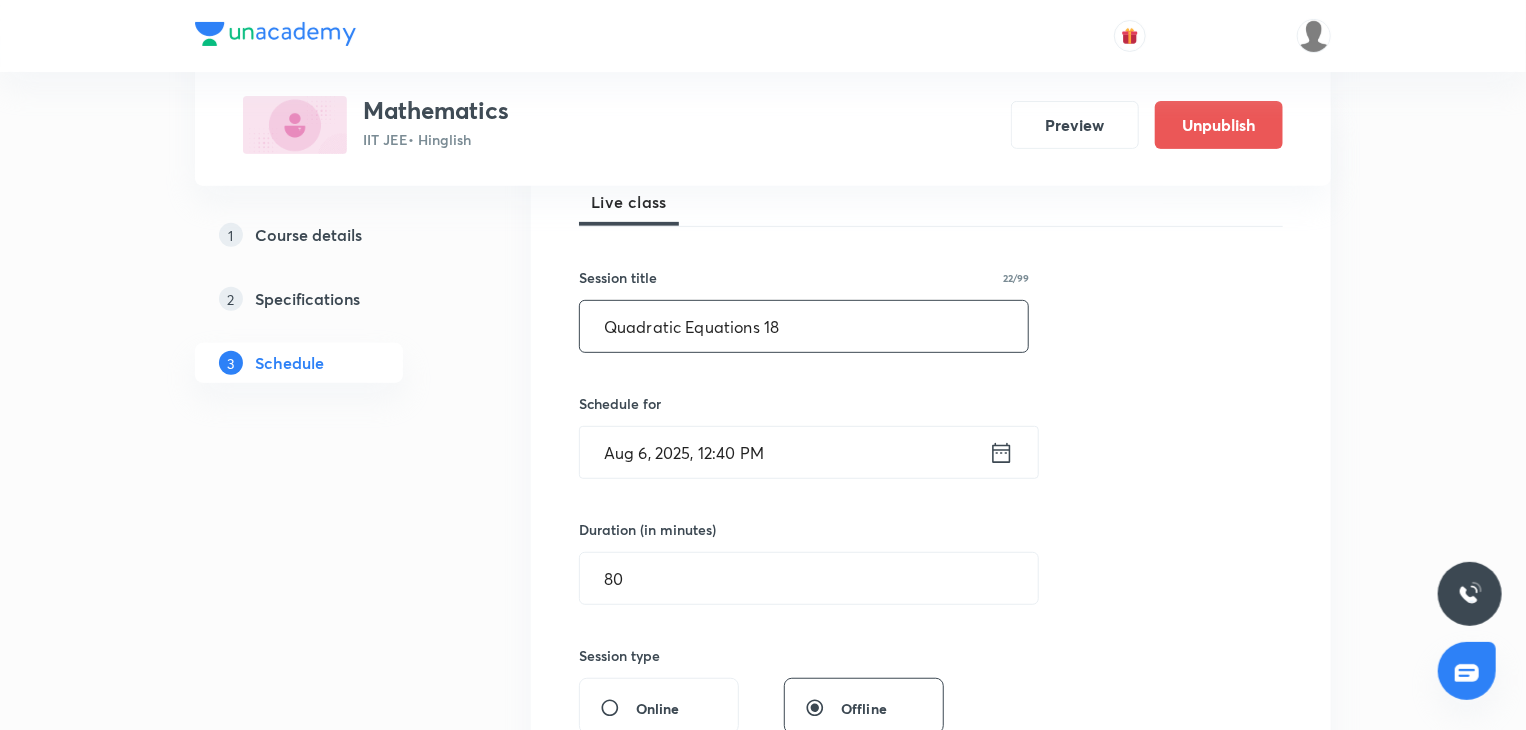 click on "Quadratic Equations 18" at bounding box center [804, 326] 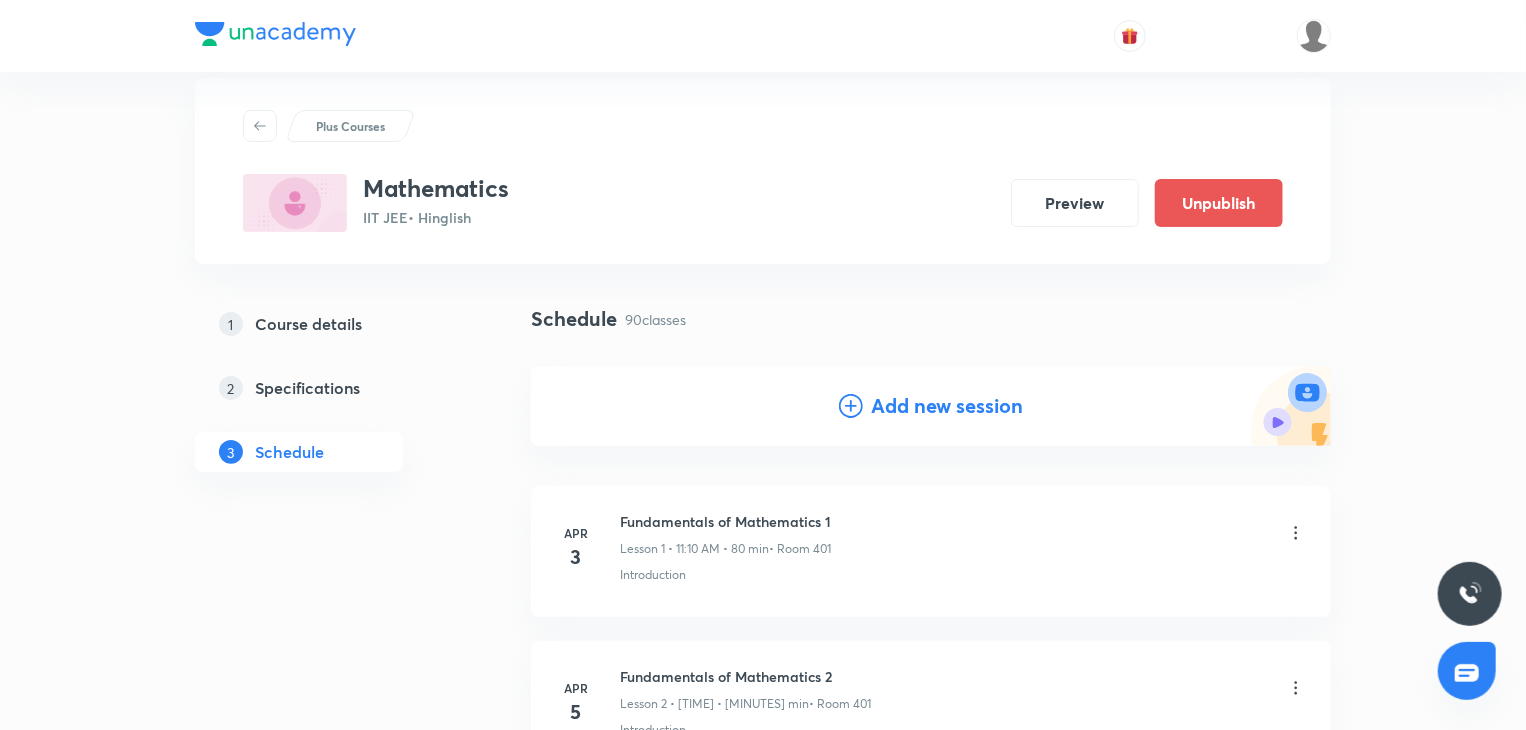 scroll, scrollTop: 0, scrollLeft: 0, axis: both 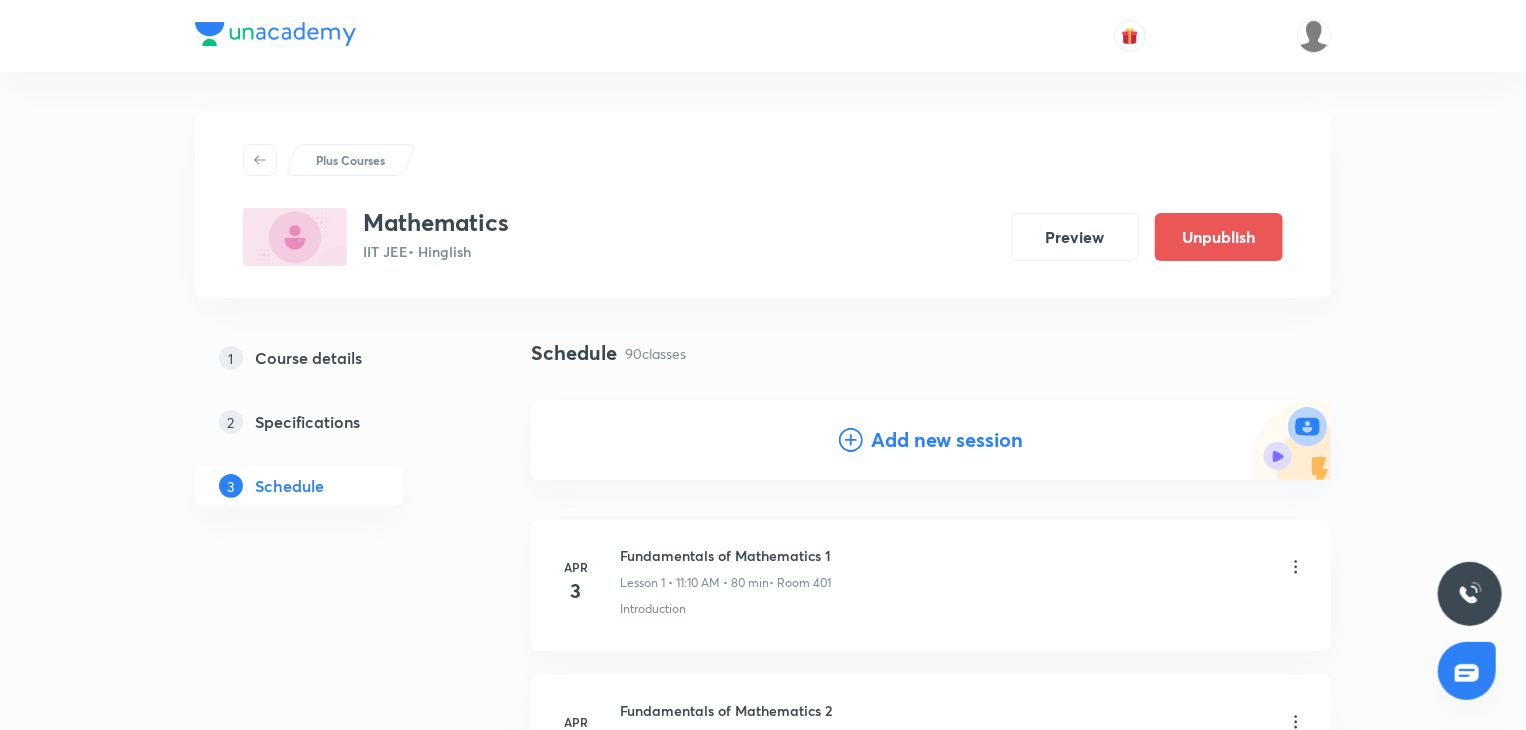 click on "Add new session" at bounding box center (947, 440) 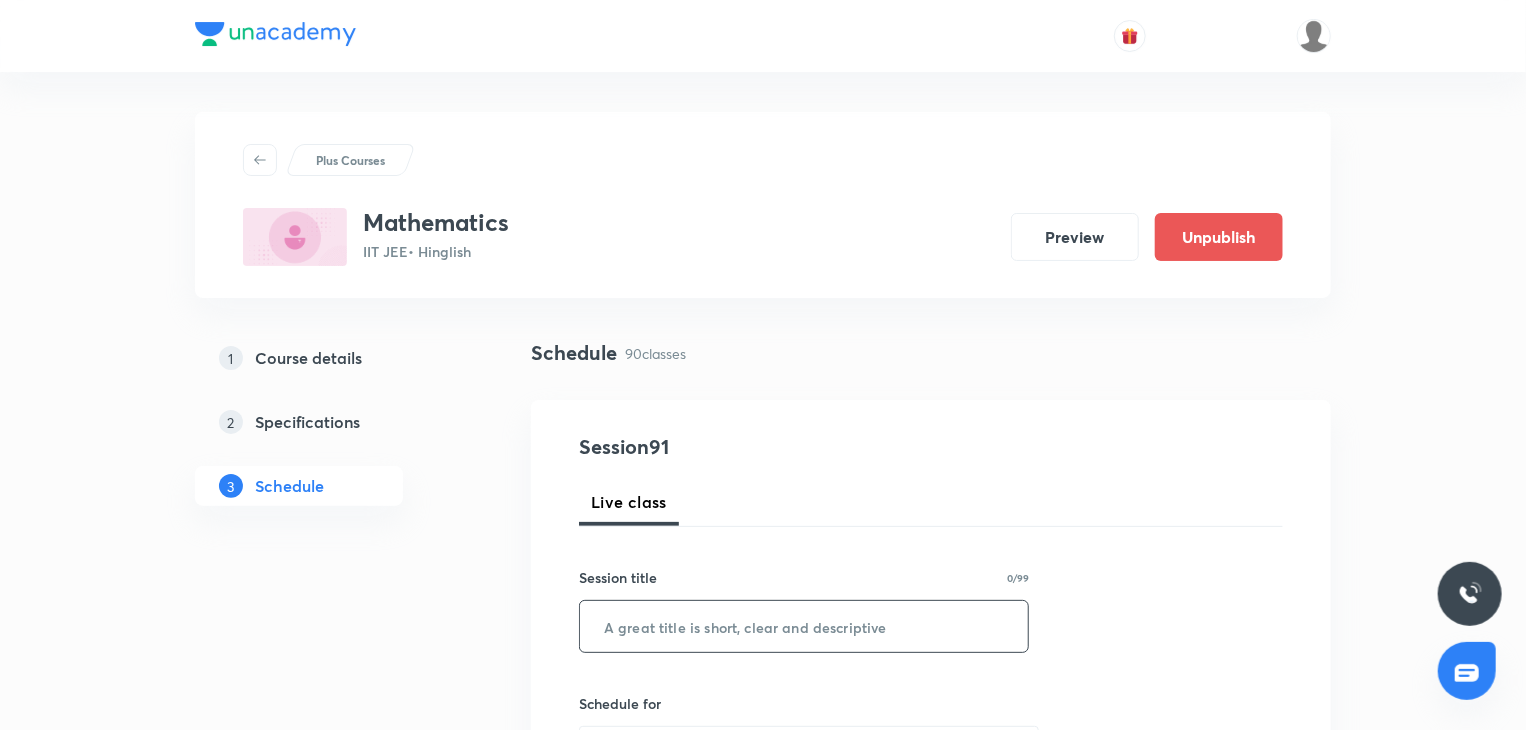 drag, startPoint x: 802, startPoint y: 569, endPoint x: 808, endPoint y: 624, distance: 55.326305 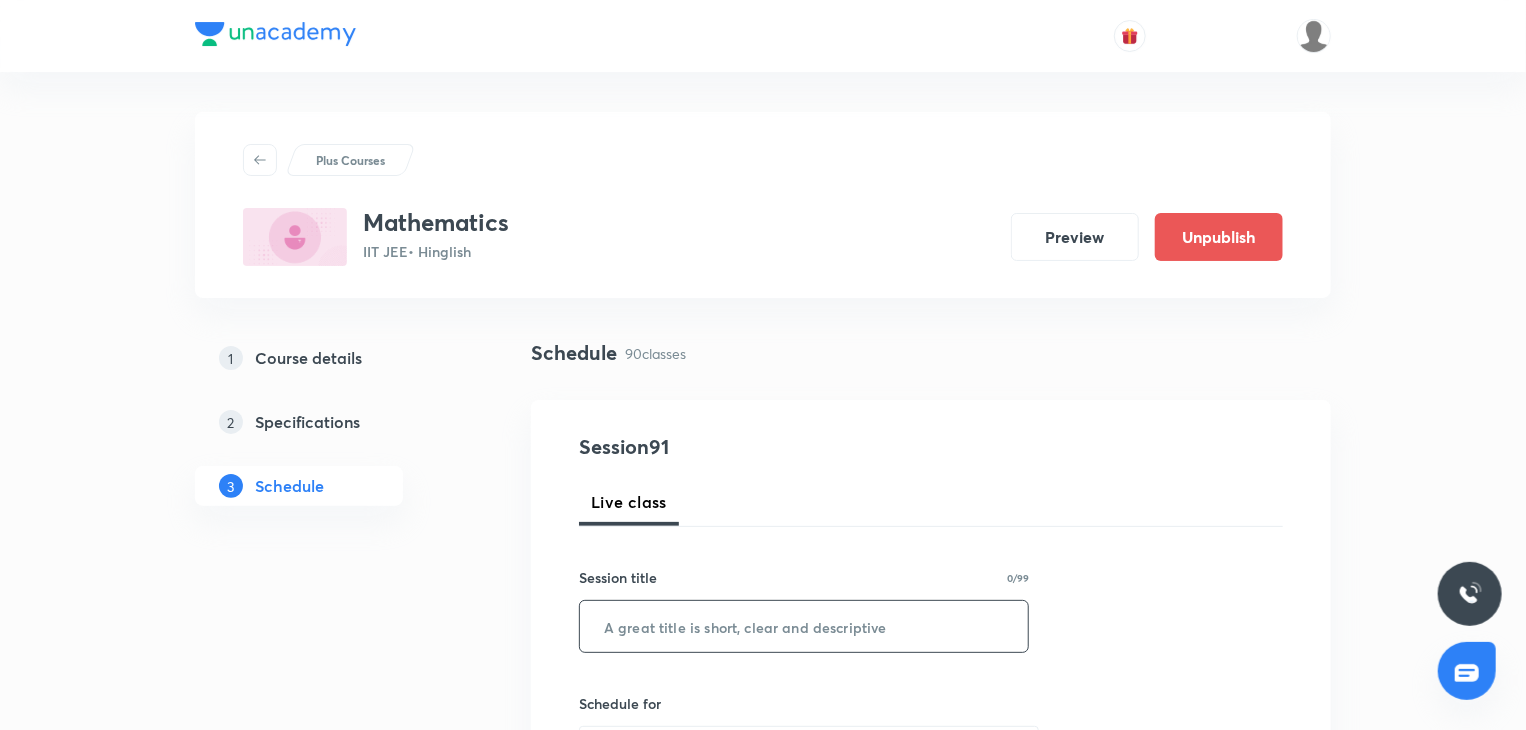 click at bounding box center (804, 626) 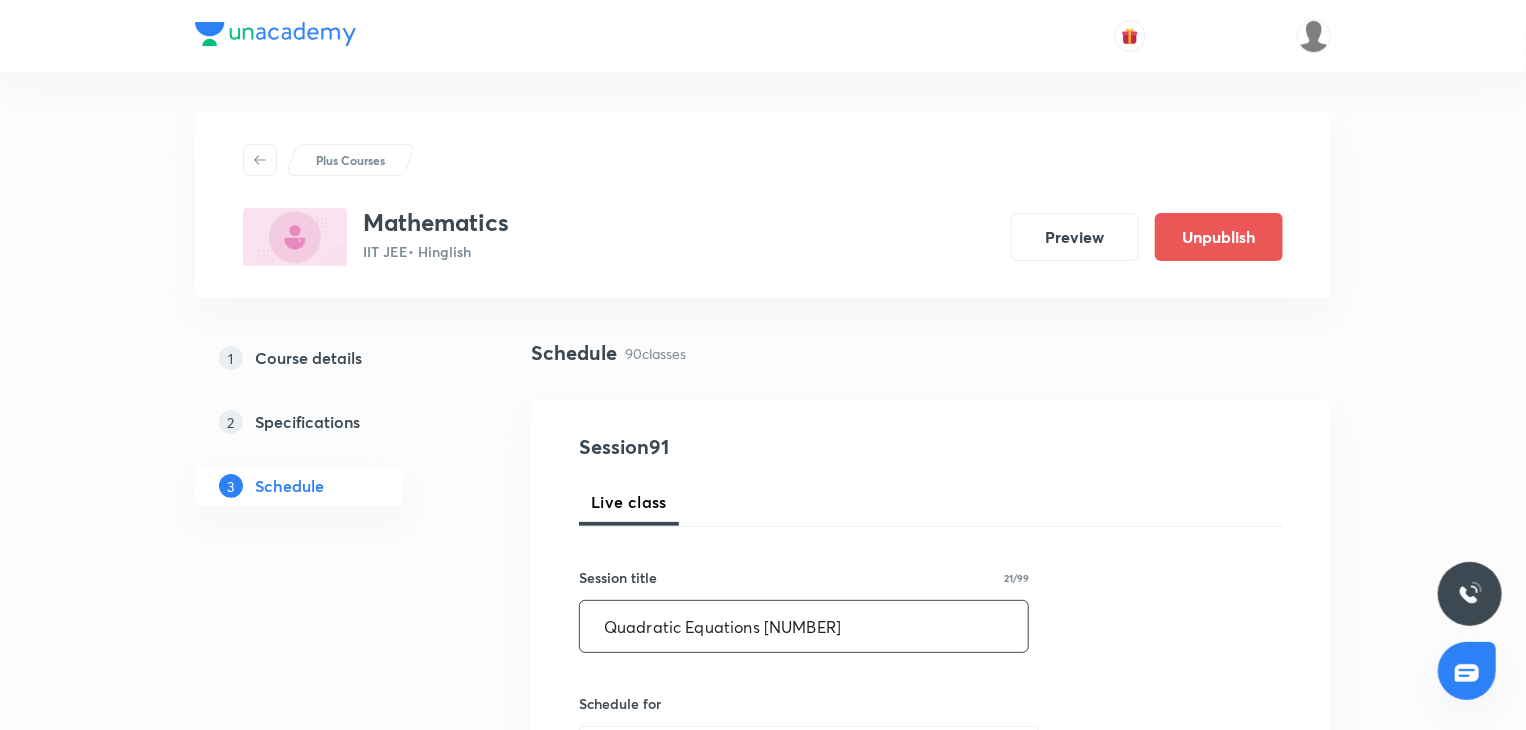 type on "Quadratic Equations [NUMBER]" 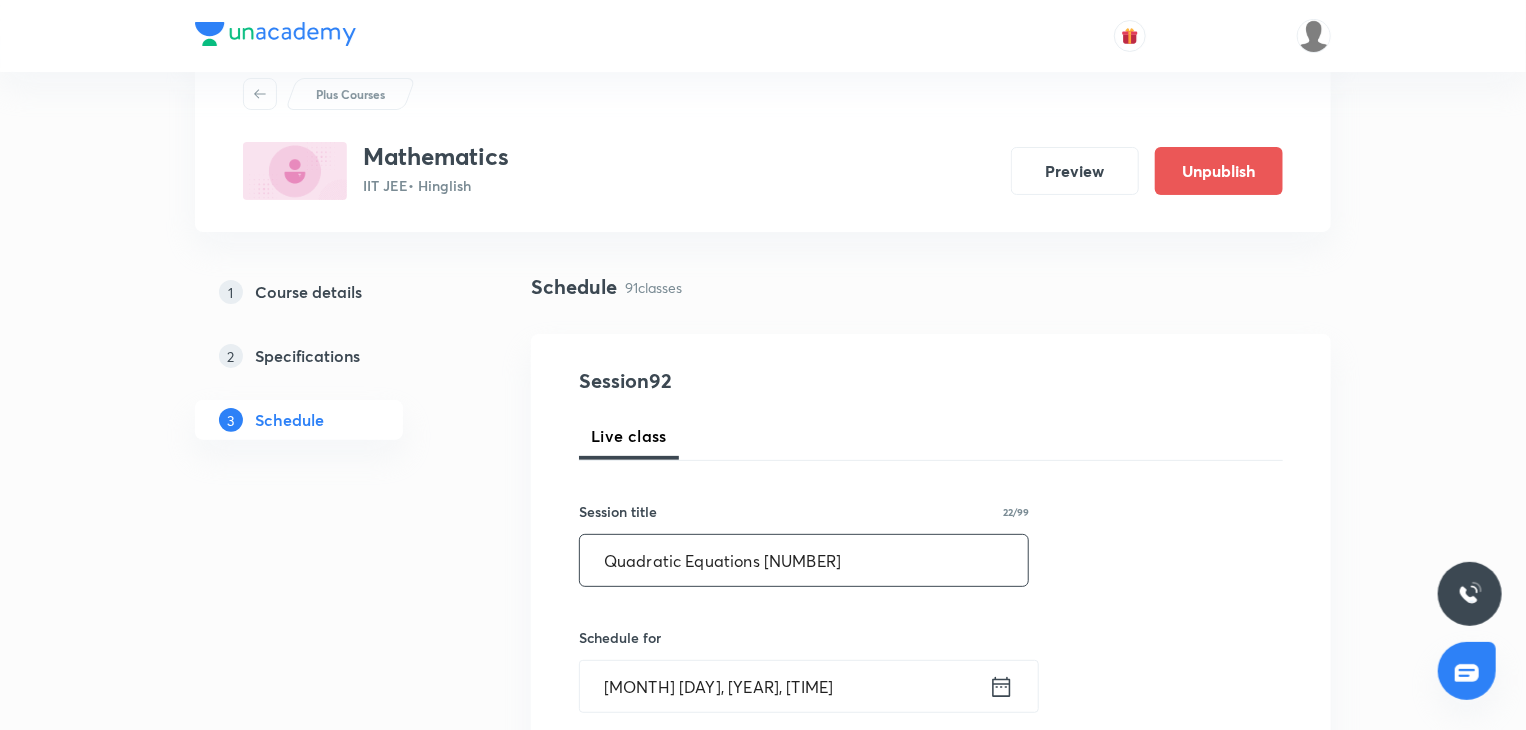 scroll, scrollTop: 100, scrollLeft: 0, axis: vertical 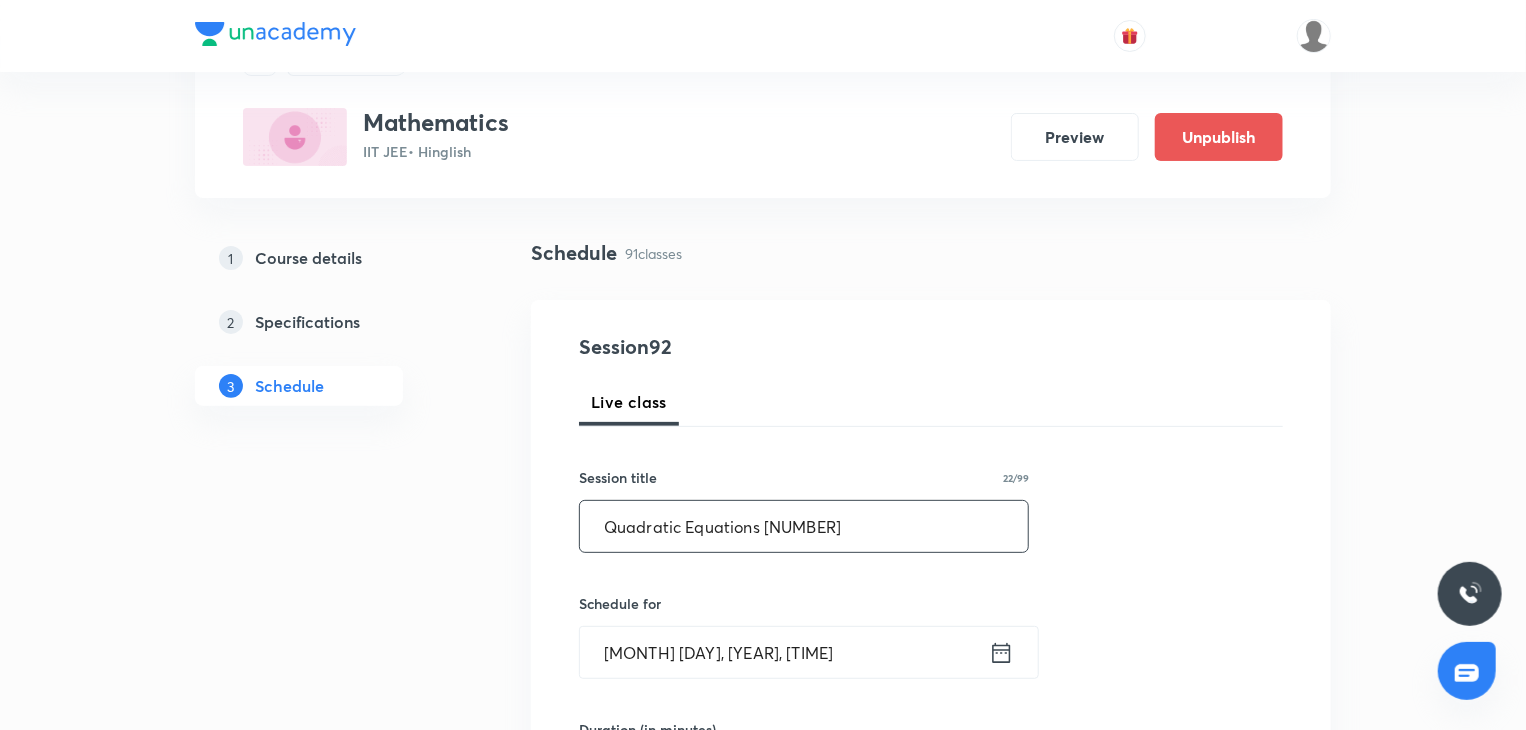click on "[MONTH] [DAY], [YEAR], [TIME]" at bounding box center (784, 652) 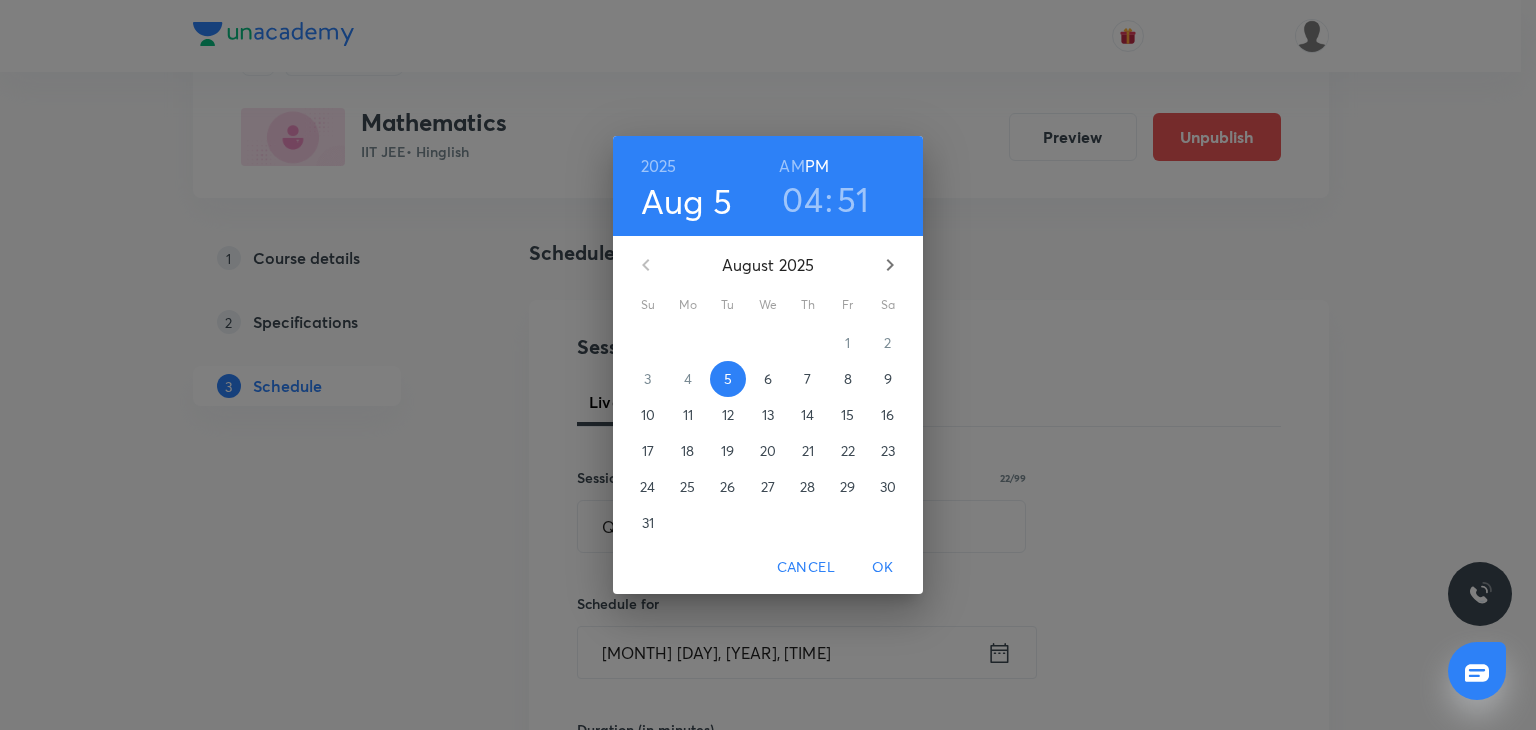click on "7" at bounding box center (808, 379) 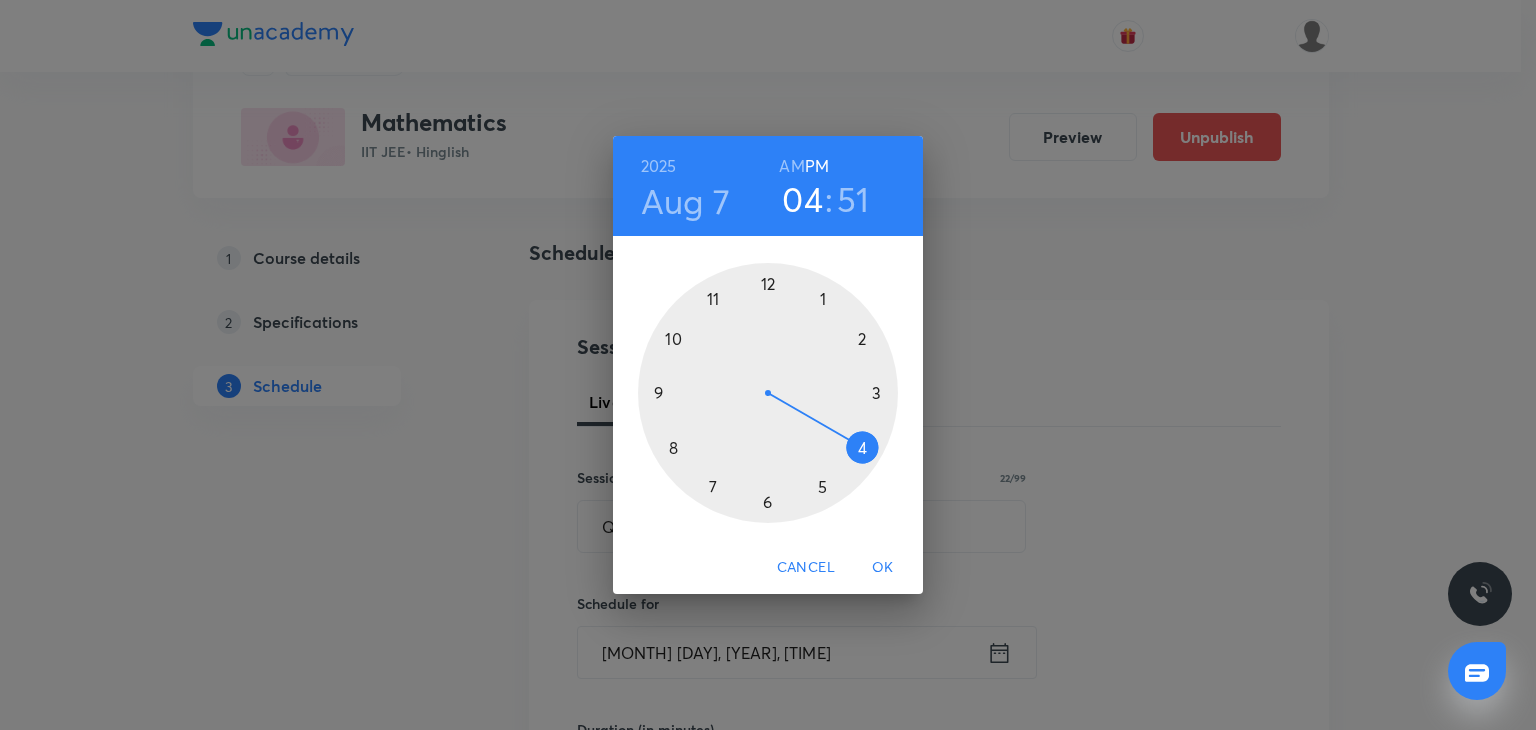 click on "AM" at bounding box center [791, 166] 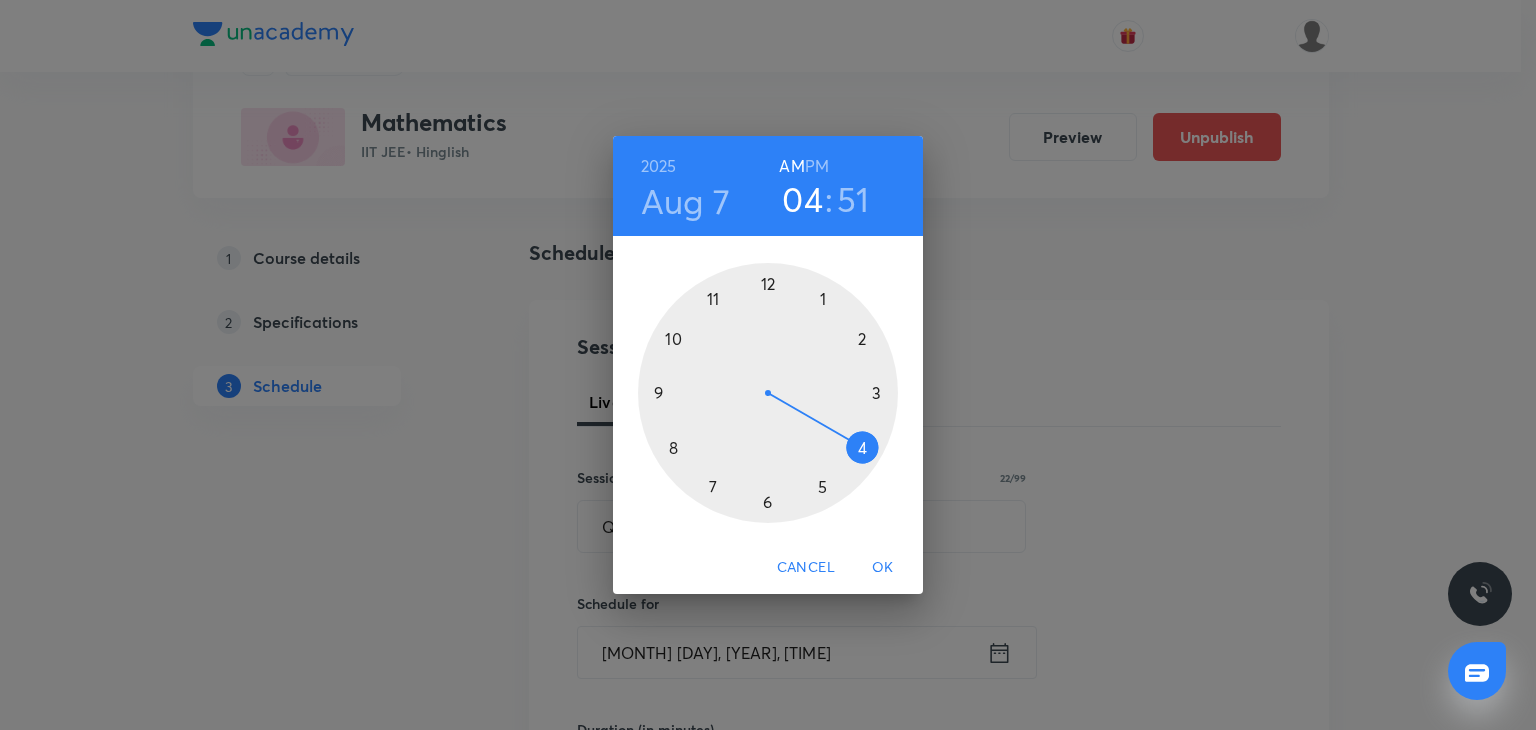 click at bounding box center (768, 393) 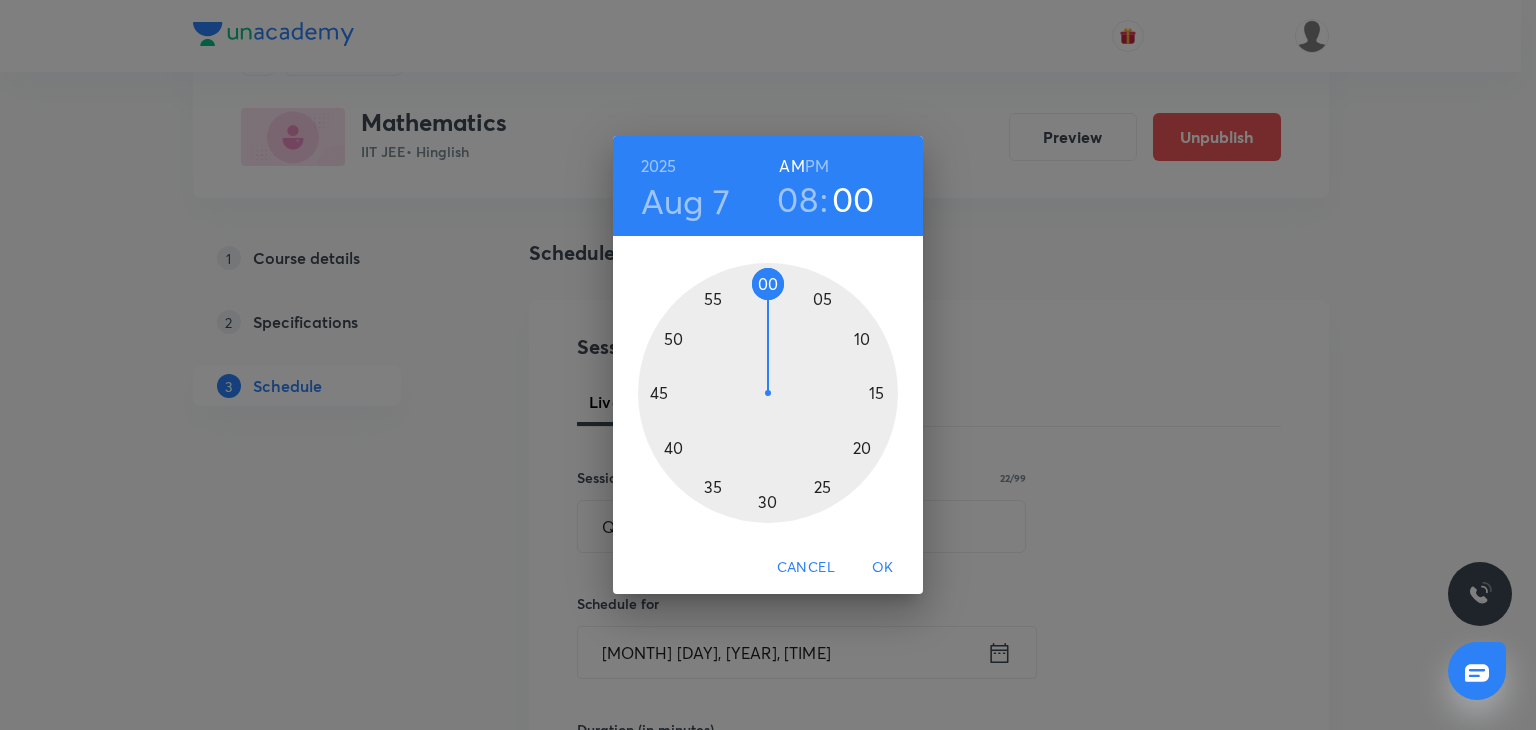 click at bounding box center (768, 393) 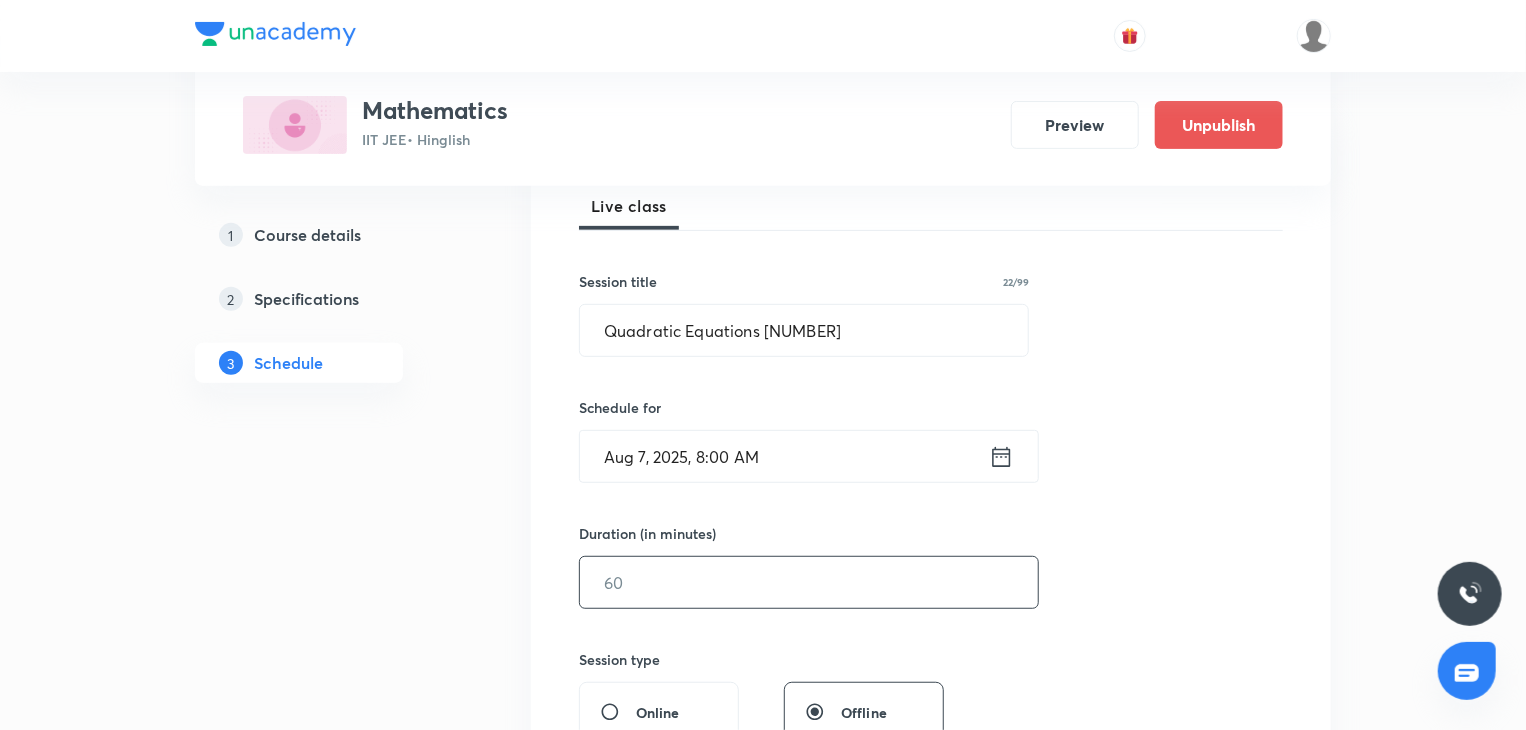 scroll, scrollTop: 300, scrollLeft: 0, axis: vertical 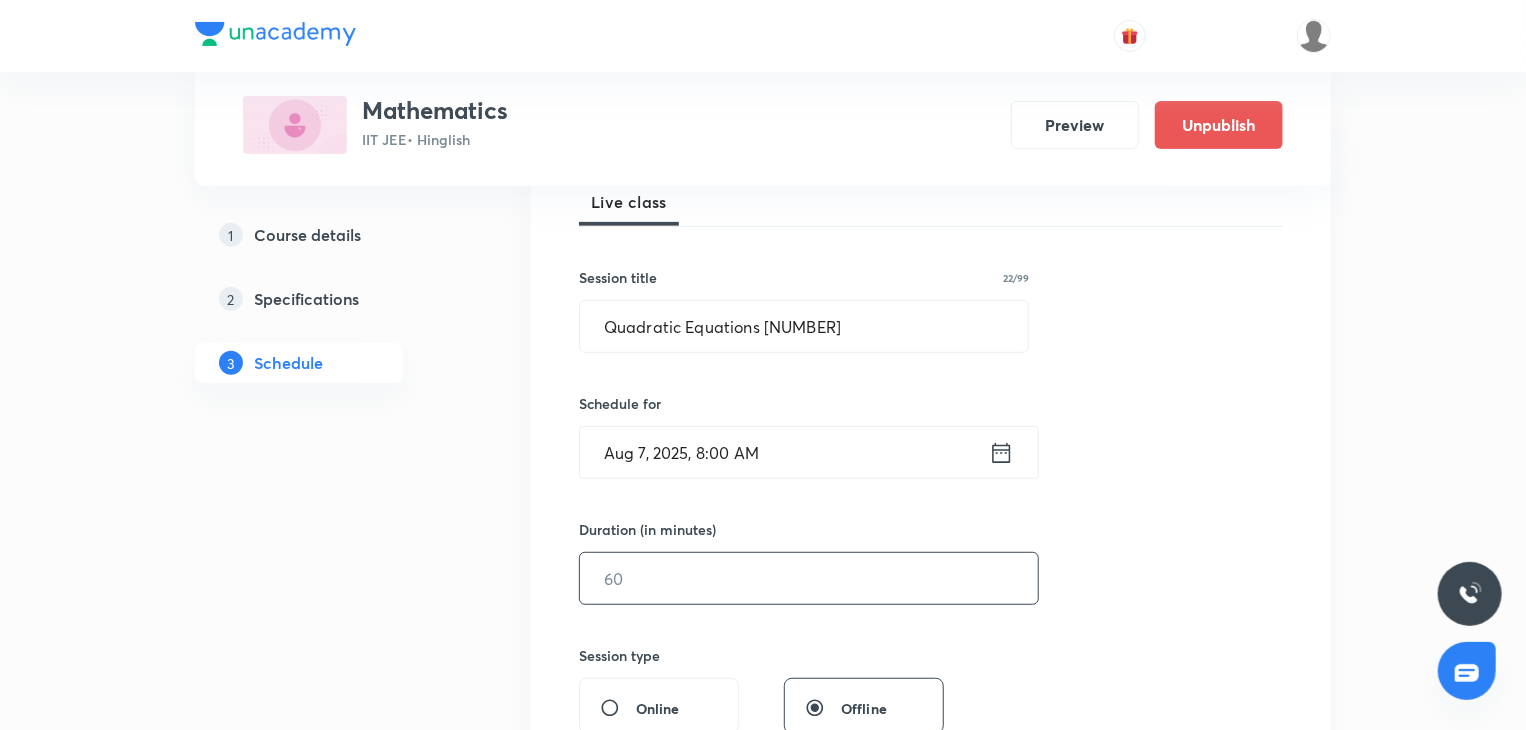 click at bounding box center [809, 578] 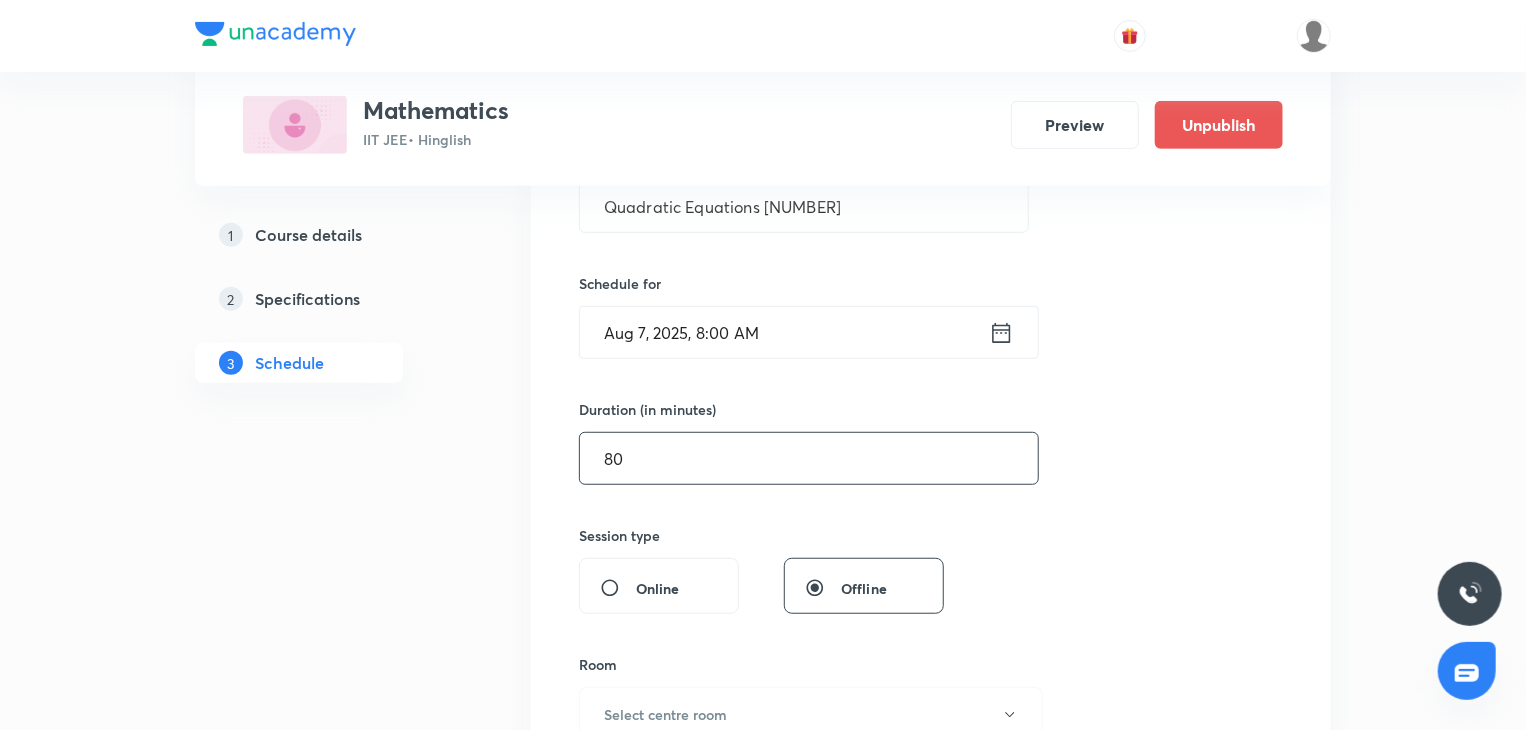 scroll, scrollTop: 600, scrollLeft: 0, axis: vertical 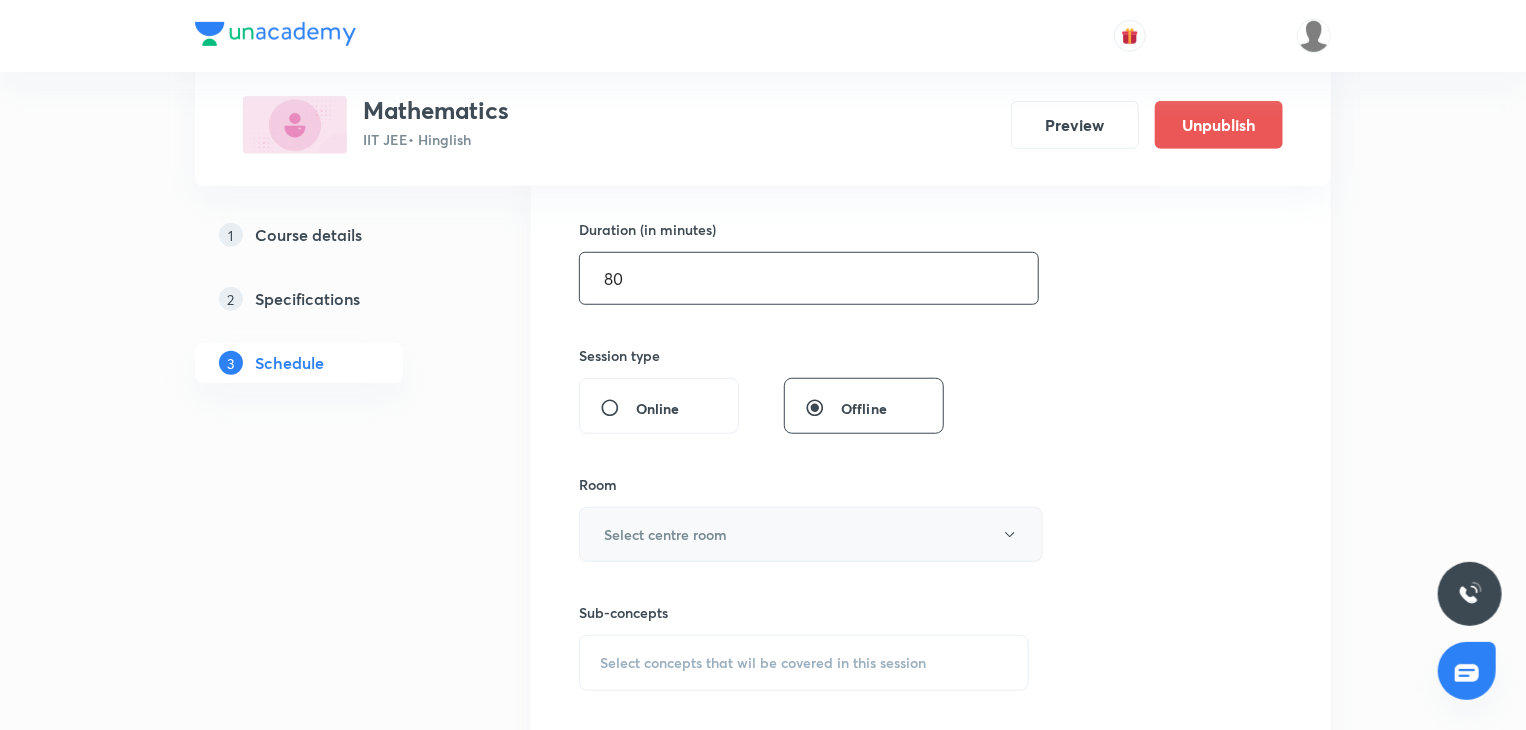 type on "80" 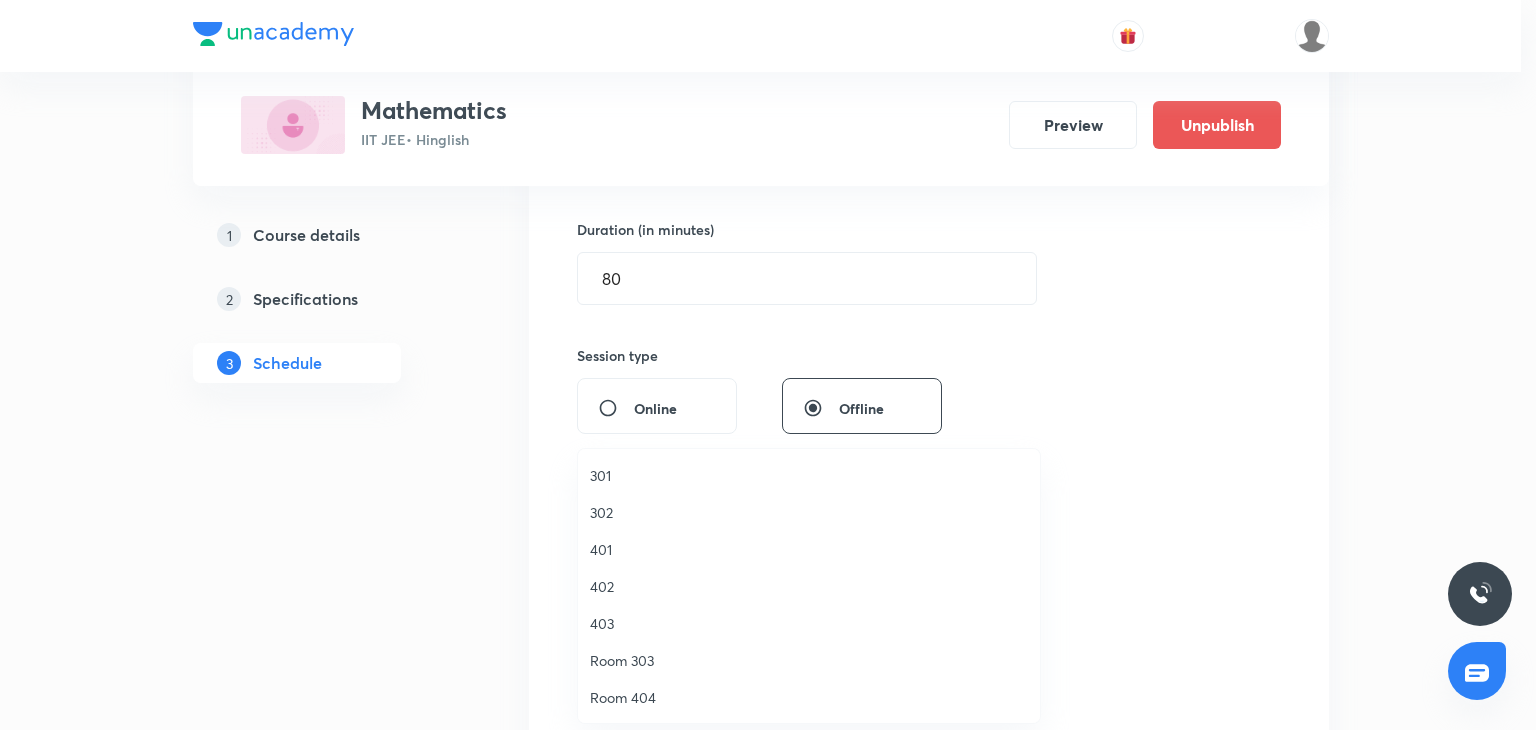 click on "403" at bounding box center [809, 623] 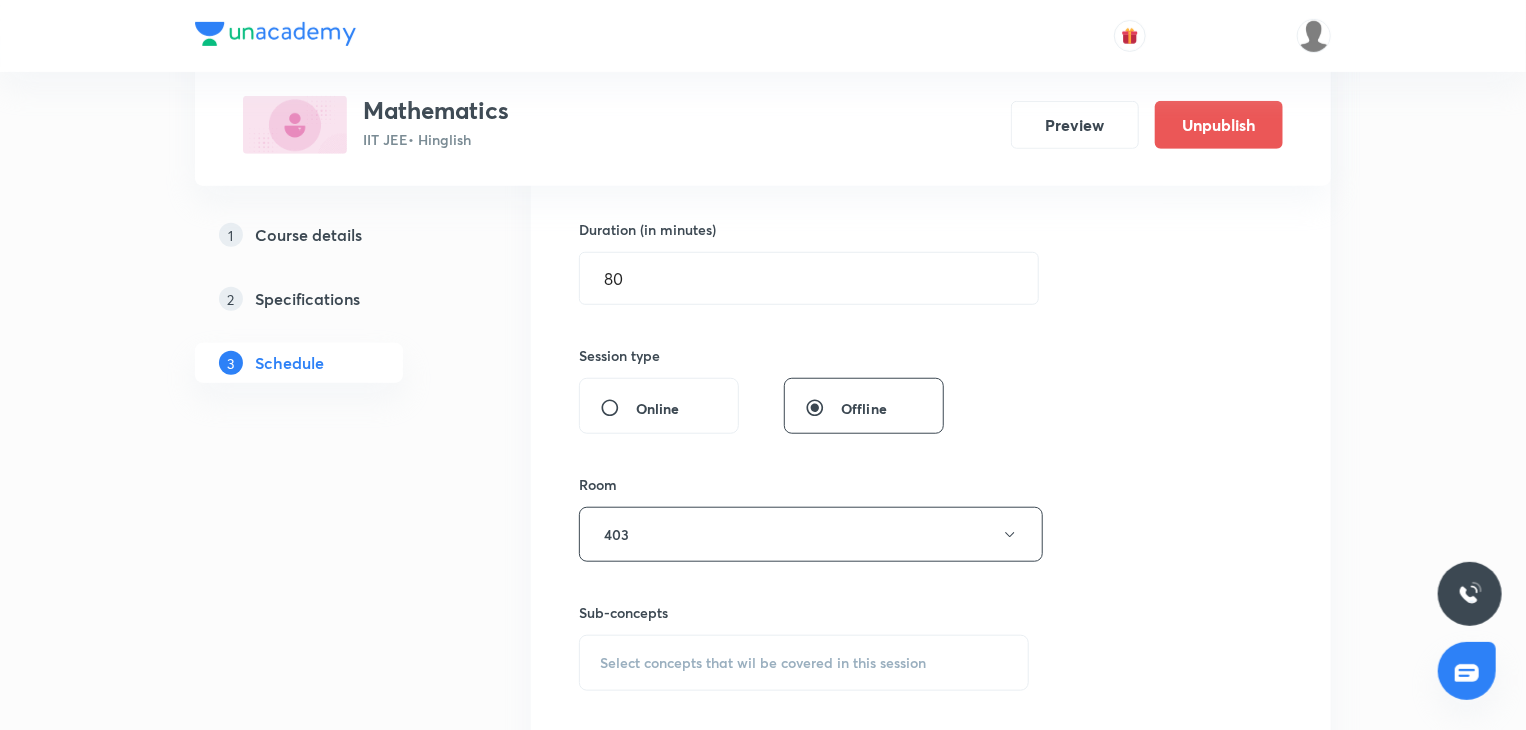 click on "Select concepts that wil be covered in this session" at bounding box center (763, 663) 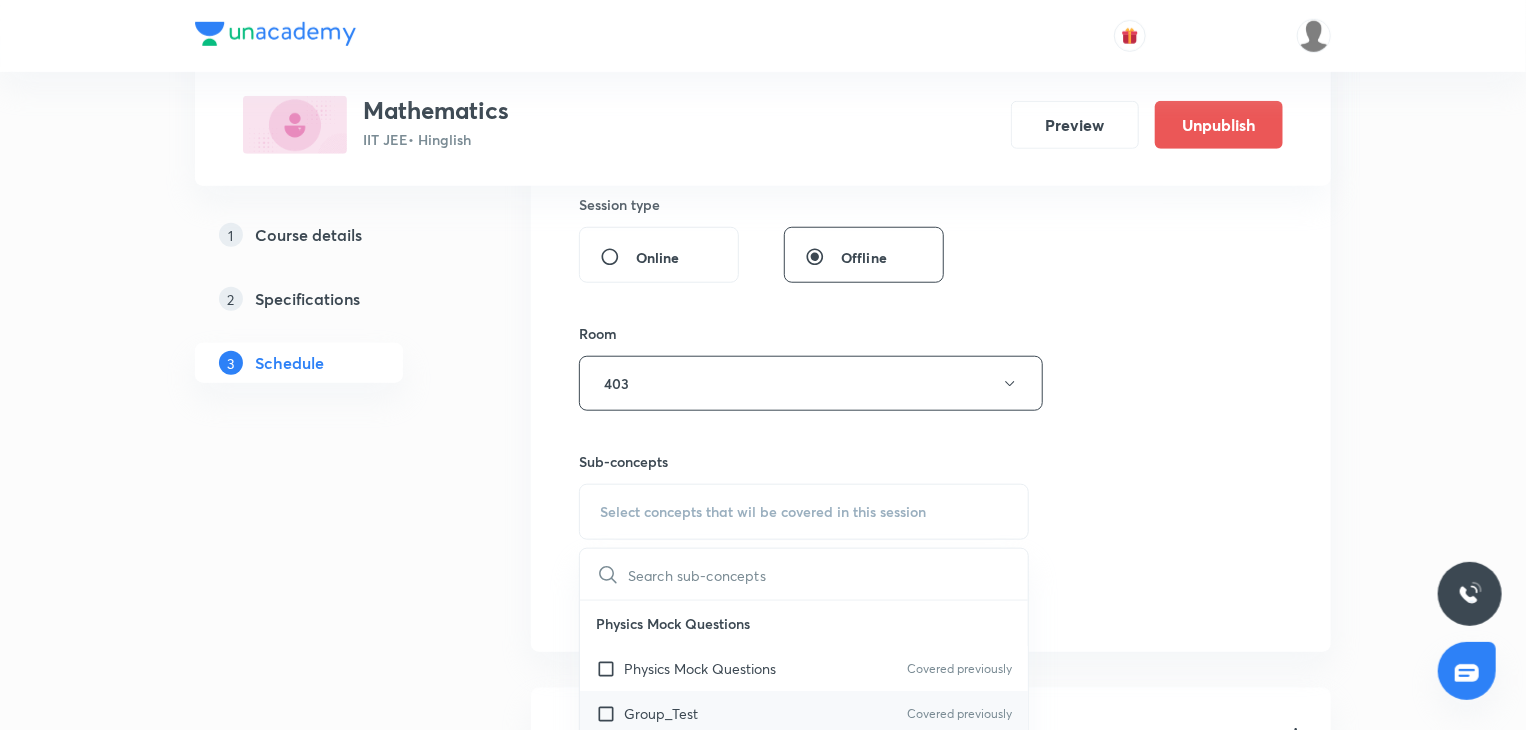 scroll, scrollTop: 919, scrollLeft: 0, axis: vertical 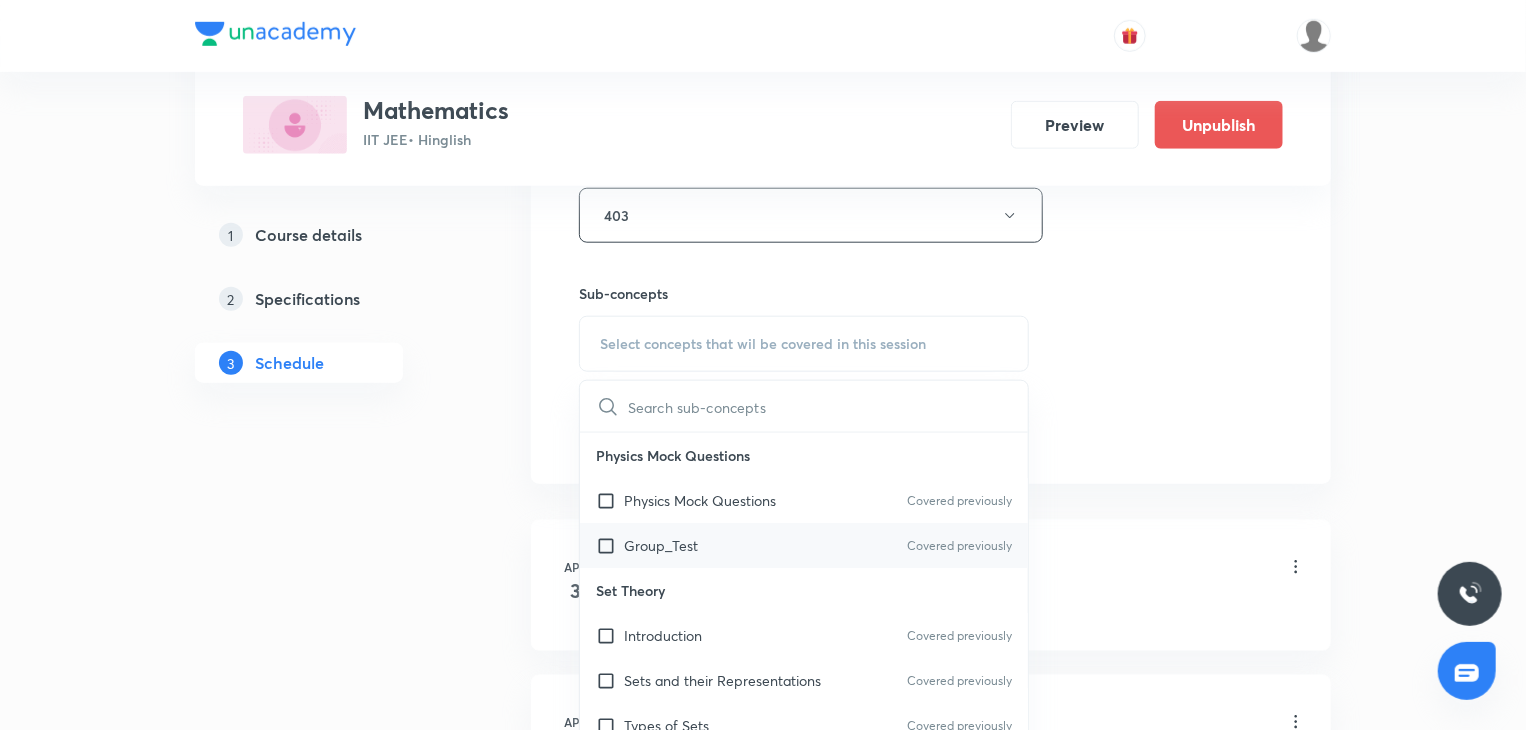 click on "Group_Test Covered previously" at bounding box center [804, 545] 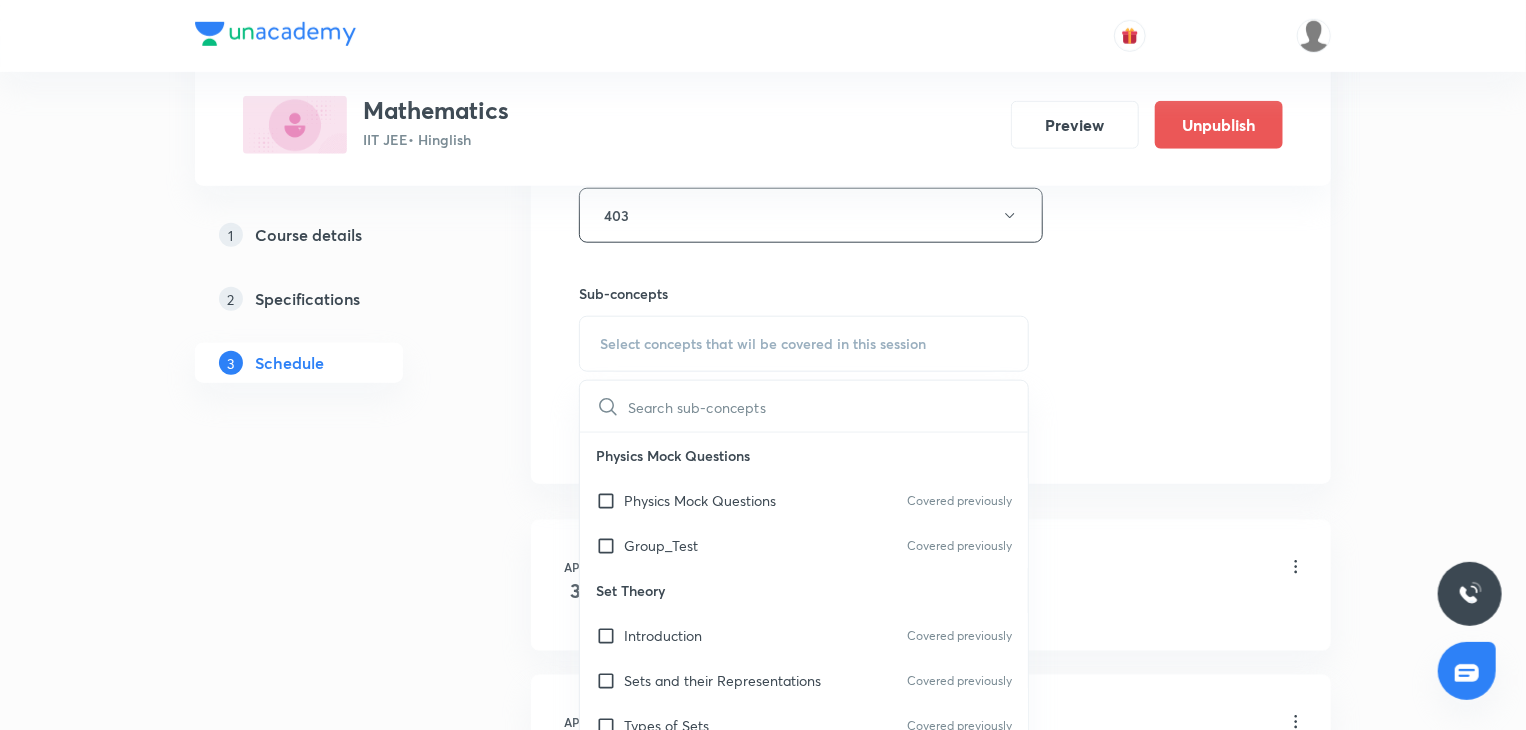 checkbox on "true" 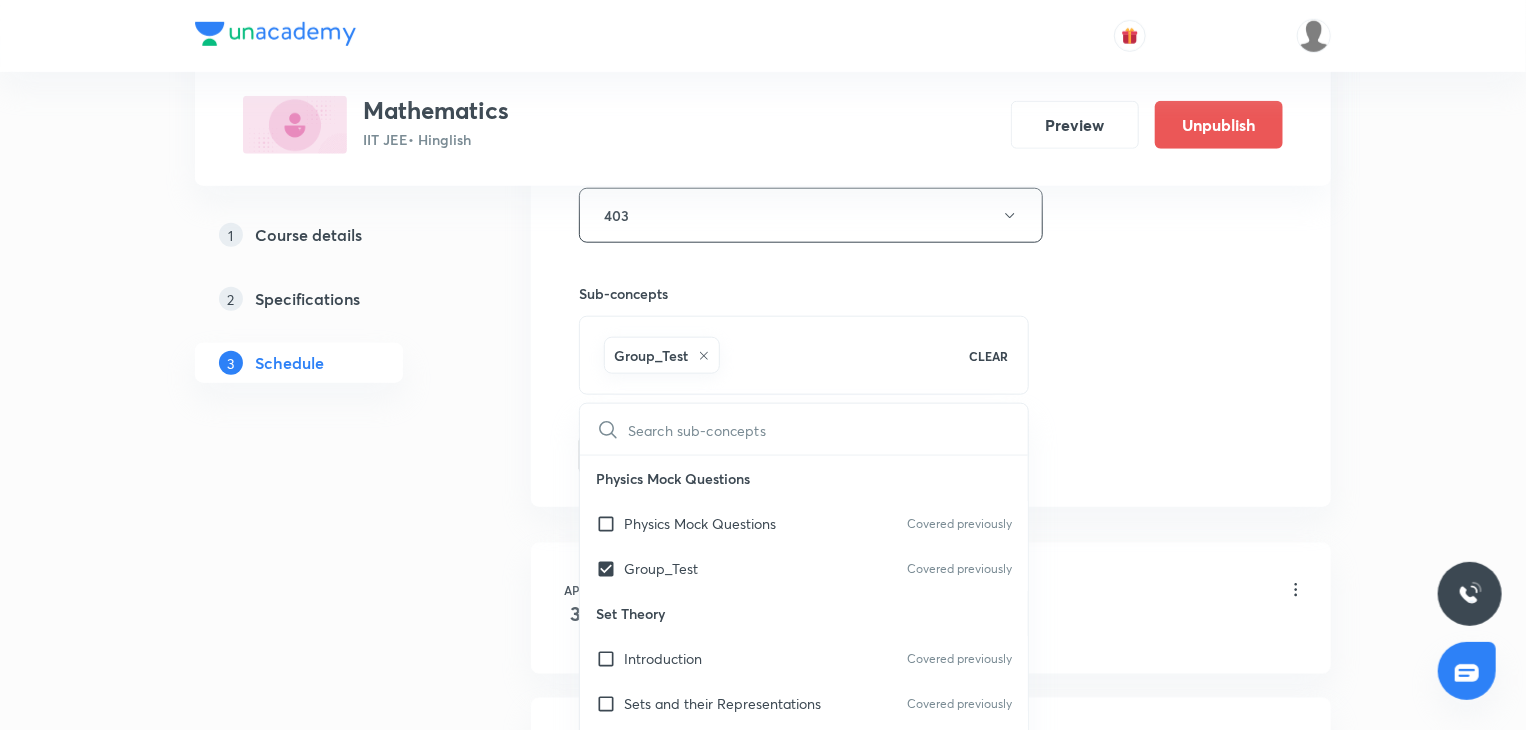 click on "Session  92 Live class Session title 22/99 Quadratic Equations 19 ​ Schedule for Aug 7, 2025, 8:00 AM ​ Duration (in minutes) 80 ​   Session type Online Offline Room 403 Sub-concepts Group_Test CLEAR ​ Physics Mock Questions Physics Mock Questions Covered previously Group_Test Covered previously Set Theory Introduction Covered previously Sets and their Representations Covered previously Types of Sets Covered previously Finite and Infinite Sets Equal Sets Covered previously Subsets Power Set Universal Set Venn Diagrams Operations on Sets Complement of a Set Practical  Problems on Union and Intersection of Two Sets Relation Types of relations Equivalence relations Inequalities and Modulus Function Constant and Variables Function Intervals Inequalities Generalized Method of Intervals for Solving Inequalities Modulus Function Fundamental of Mathematics Fundamentals of Mathematics Indices Indices Twin Prime Numbers Twin Prime Numbers Co-Prime Numbers/ Relatively Prime Numbers Composite Numbers Odd Numbers" at bounding box center (931, -6) 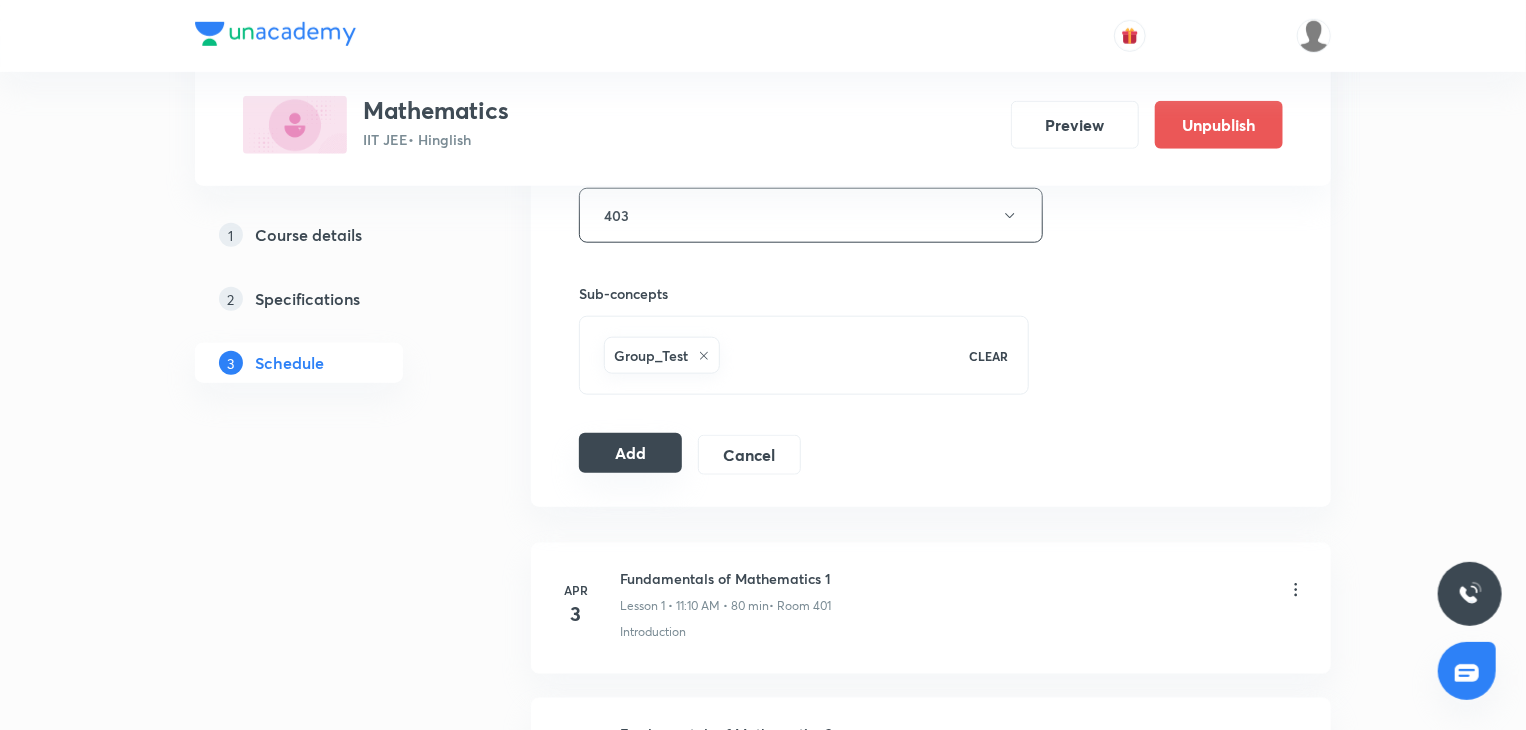 click on "Add" at bounding box center [630, 453] 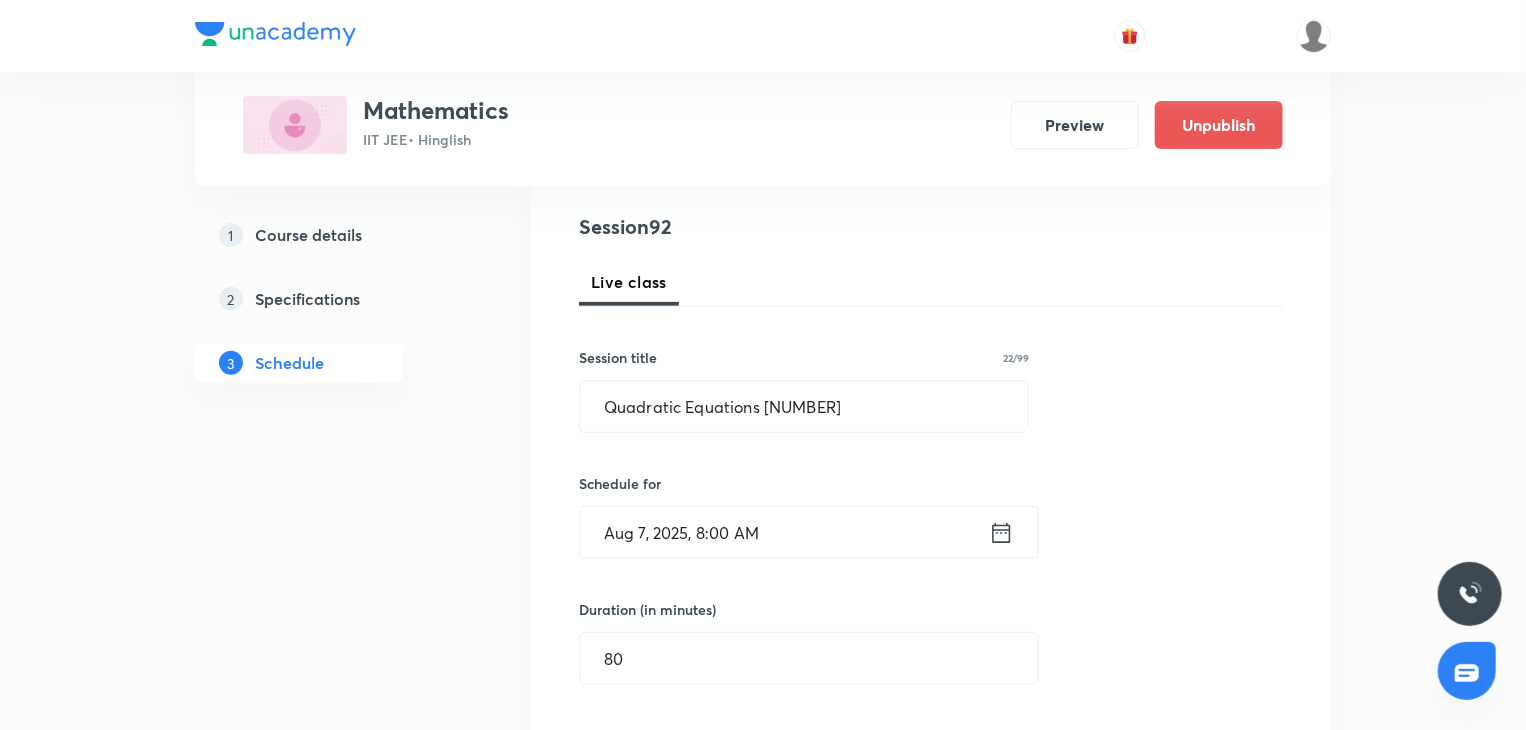 scroll, scrollTop: 219, scrollLeft: 0, axis: vertical 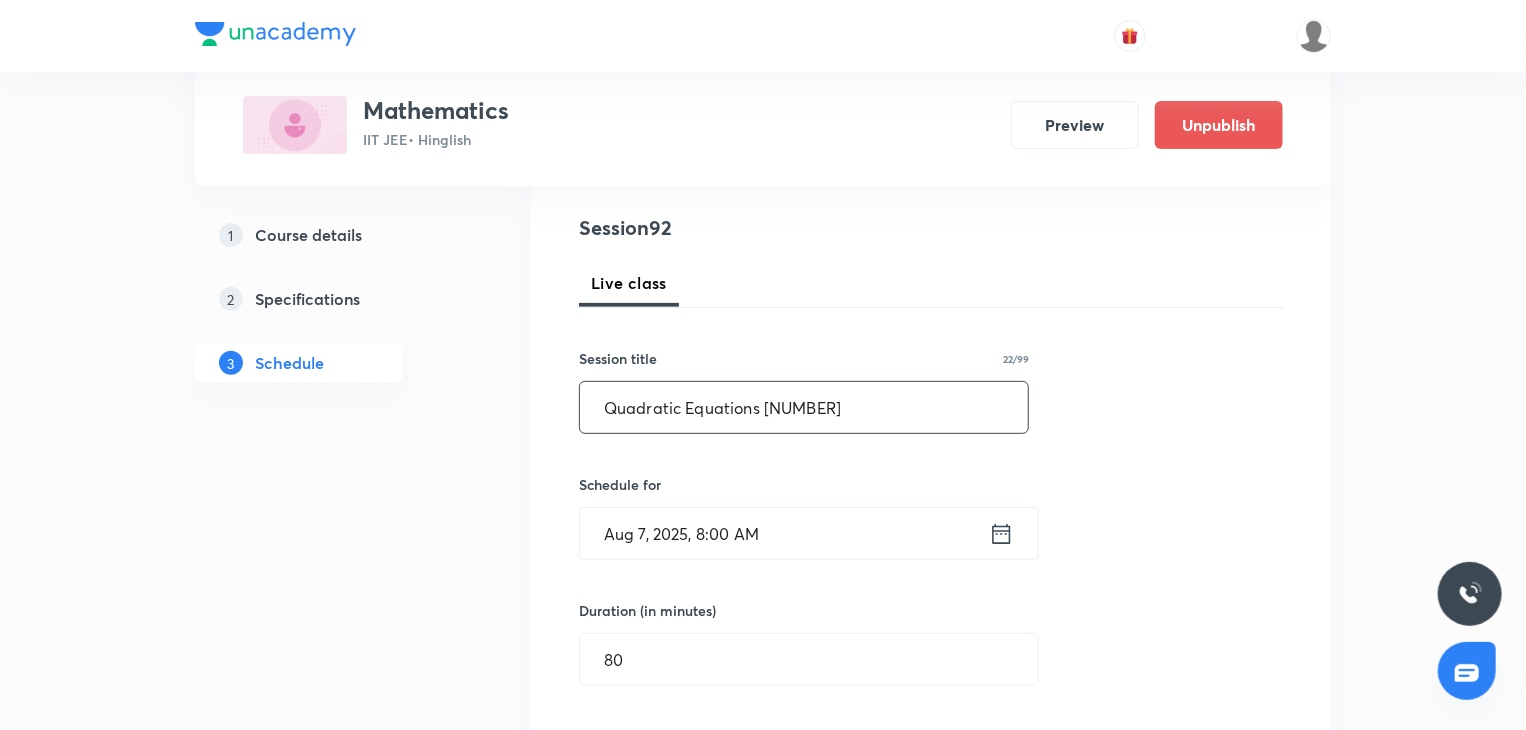 click on "Quadratic Equations 19" at bounding box center (804, 407) 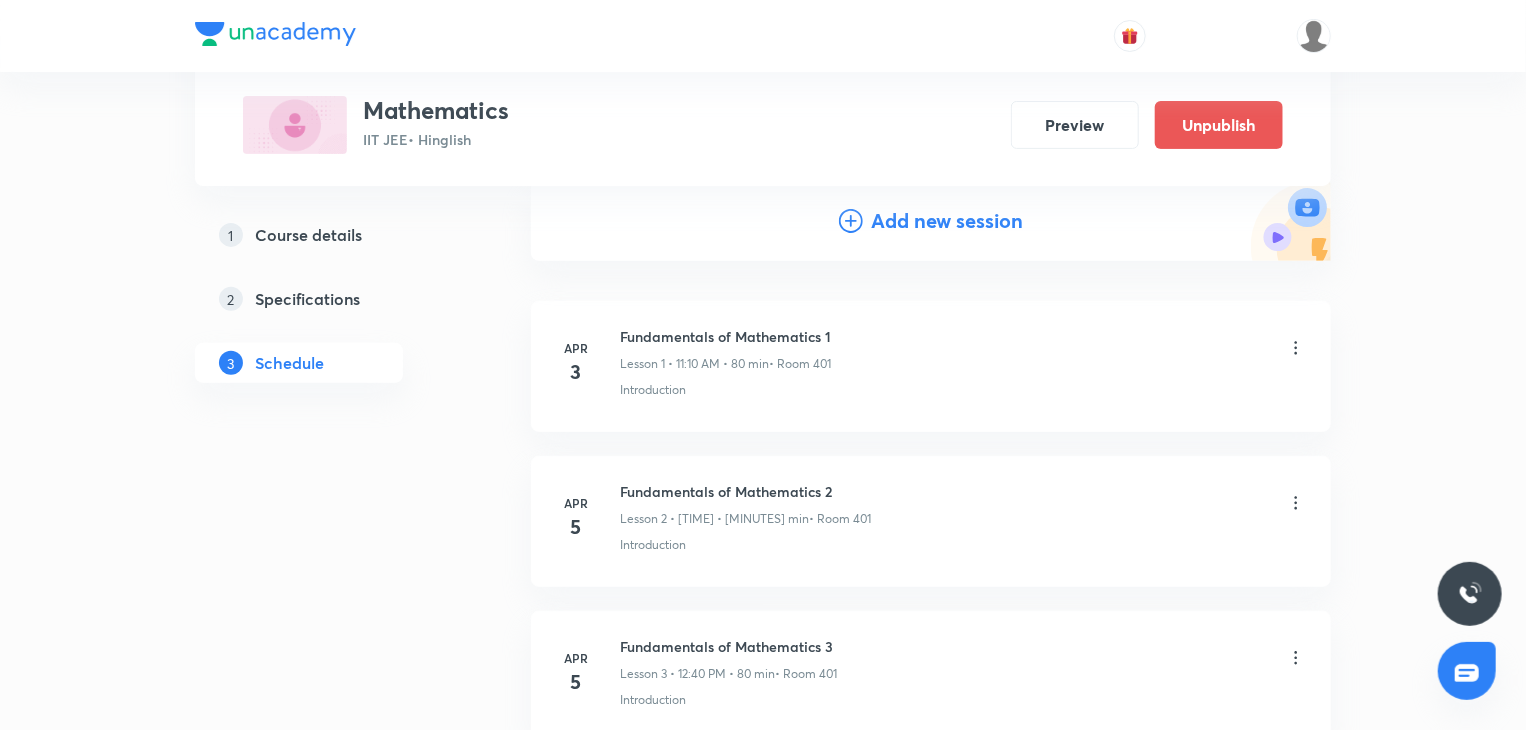 click on "Mathematics IIT JEE  • Hinglish Preview Unpublish" at bounding box center [763, 125] 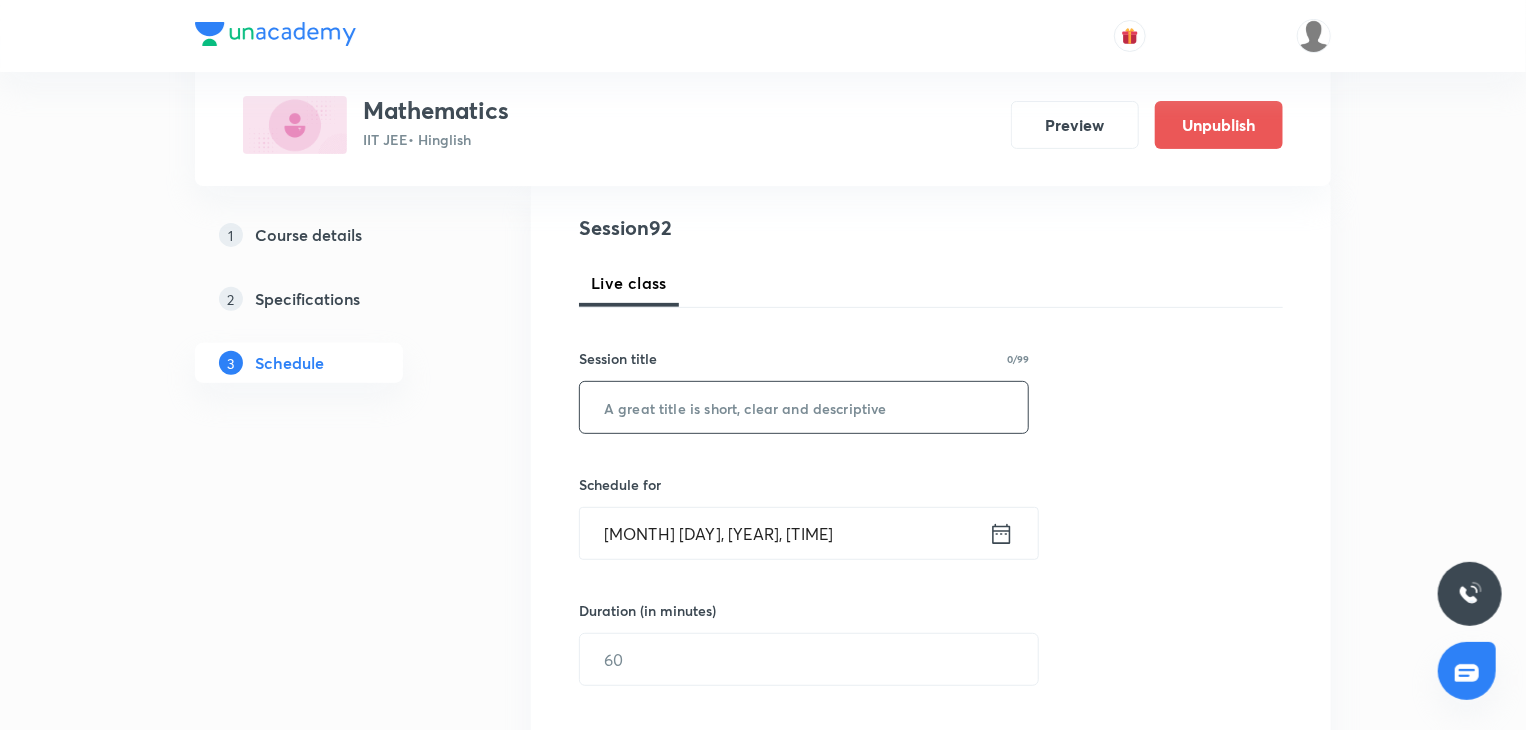 click at bounding box center [804, 407] 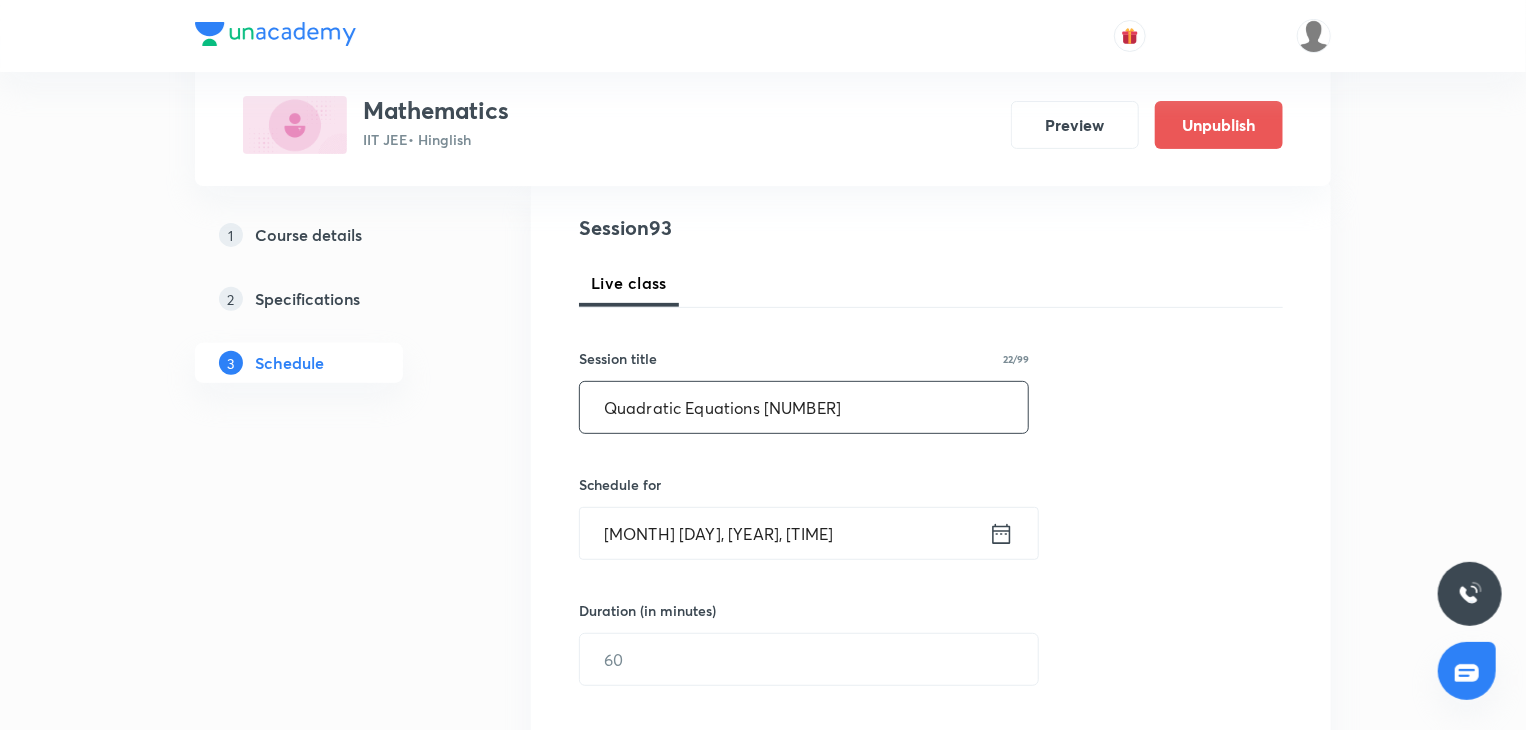 type on "Quadratic Equations 20" 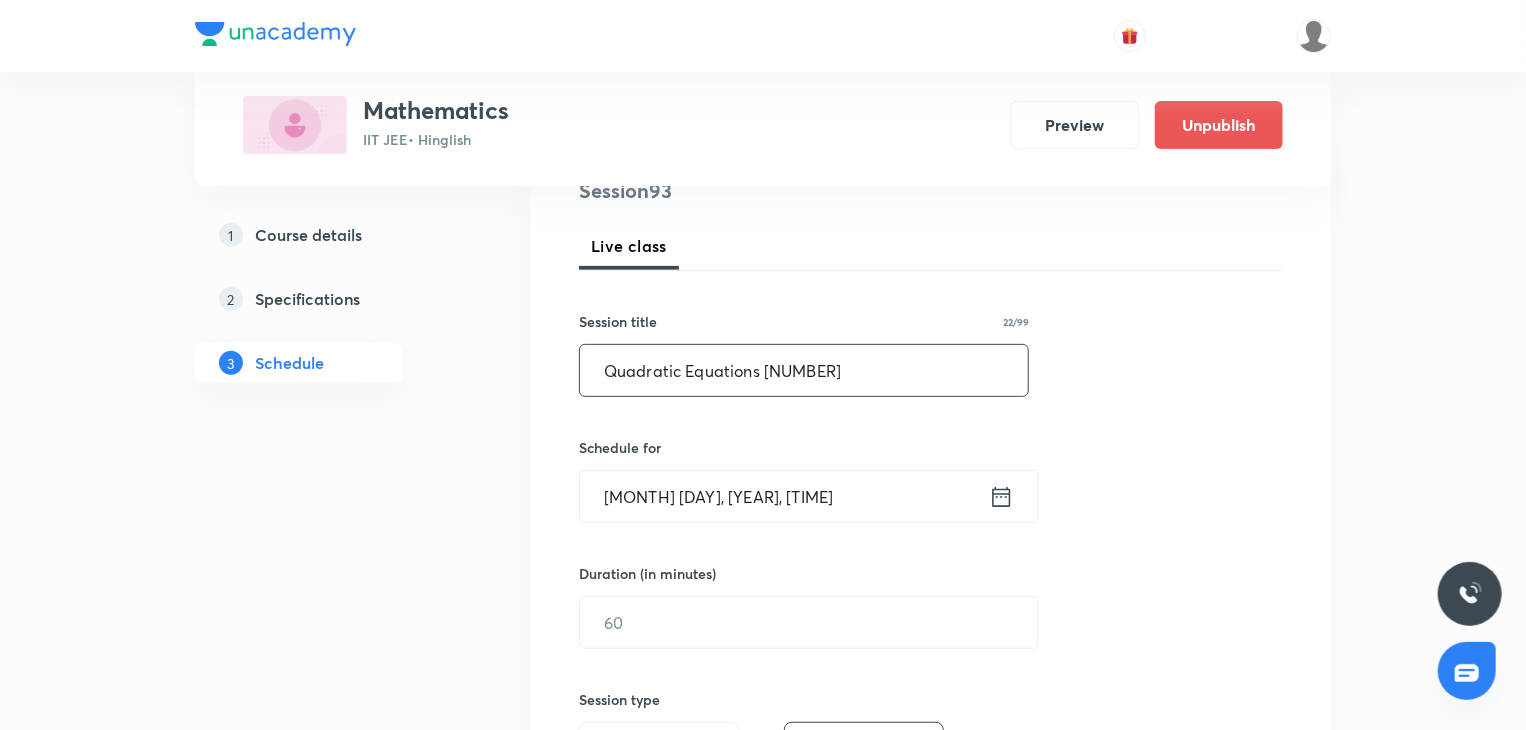 scroll, scrollTop: 319, scrollLeft: 0, axis: vertical 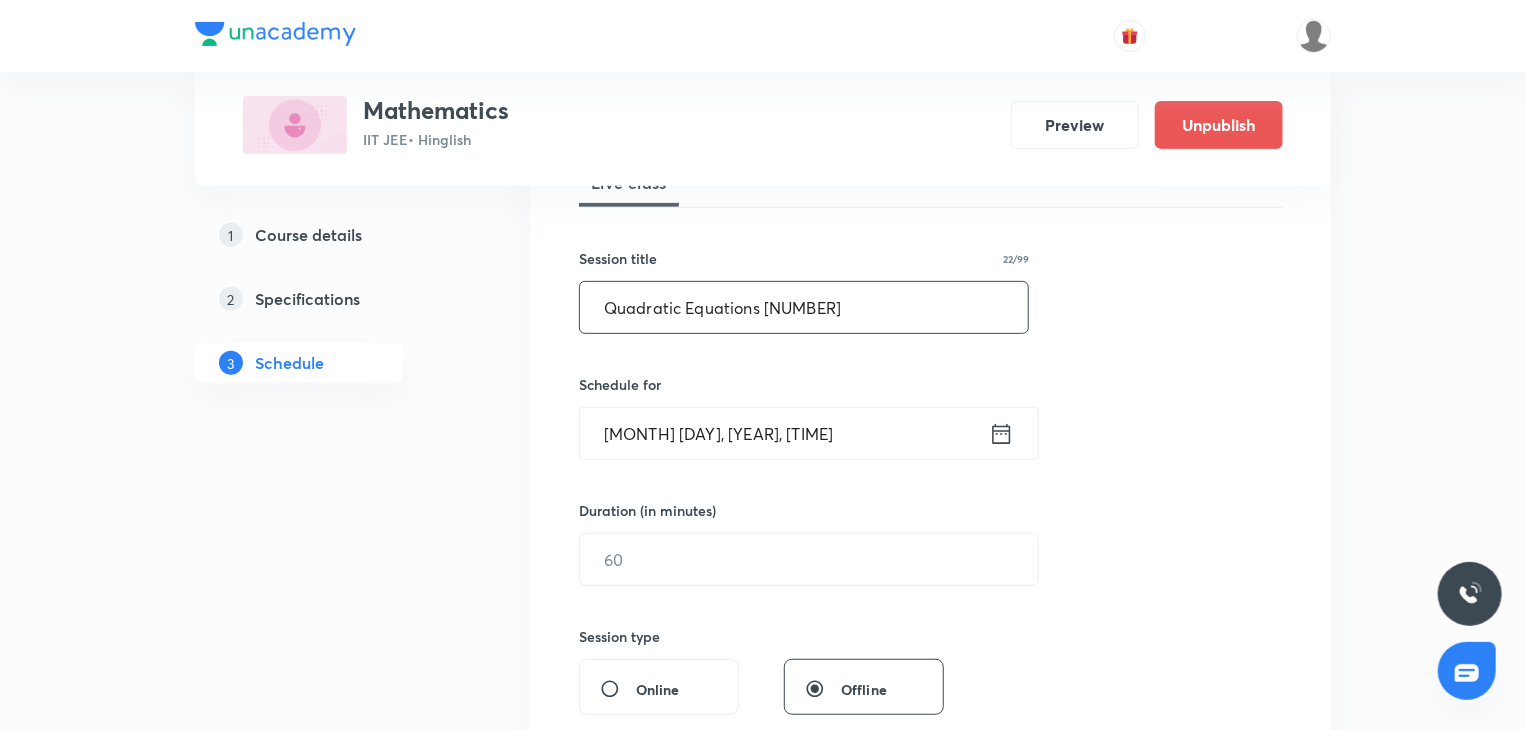 click on "Aug 5, 2025, 4:51 PM" at bounding box center (784, 433) 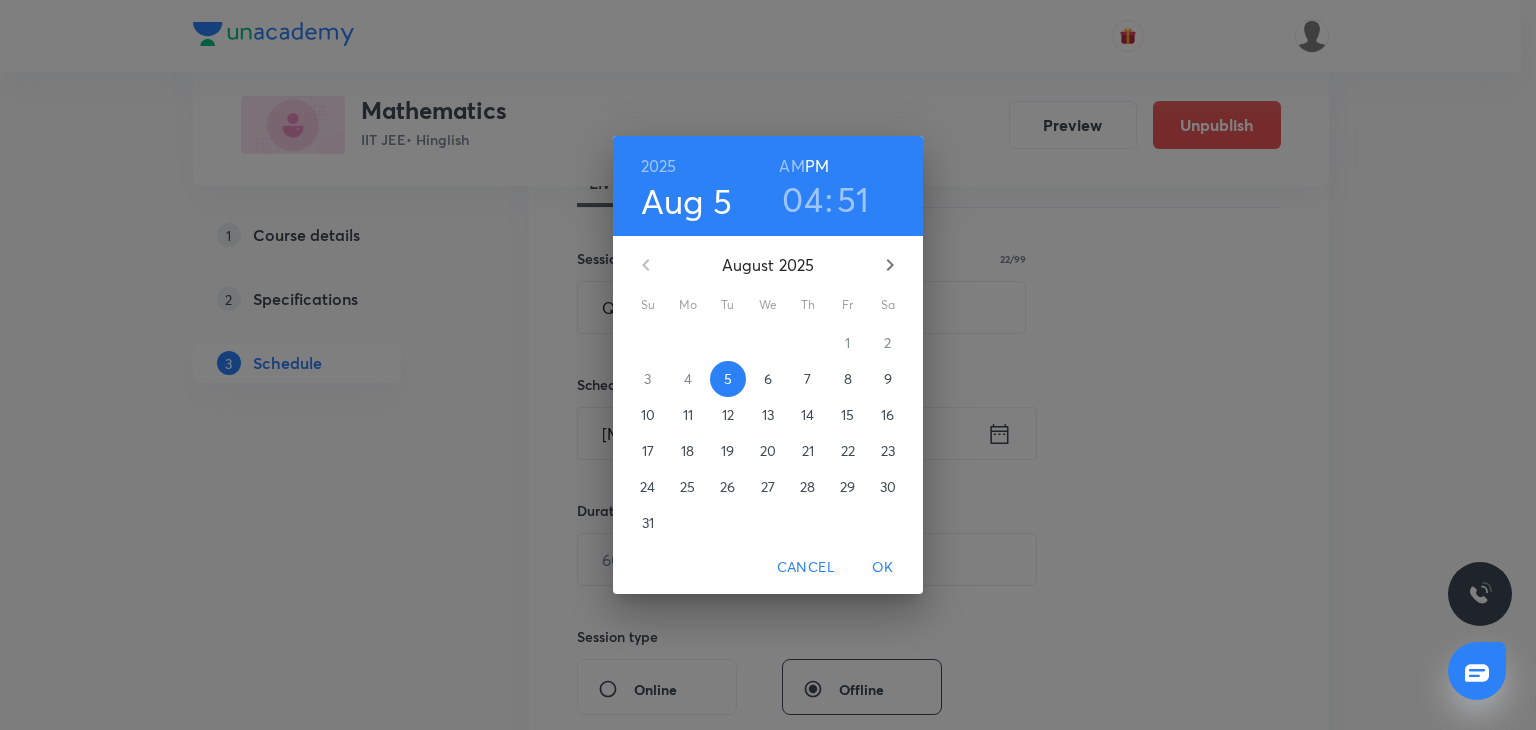 click on "8" at bounding box center [848, 379] 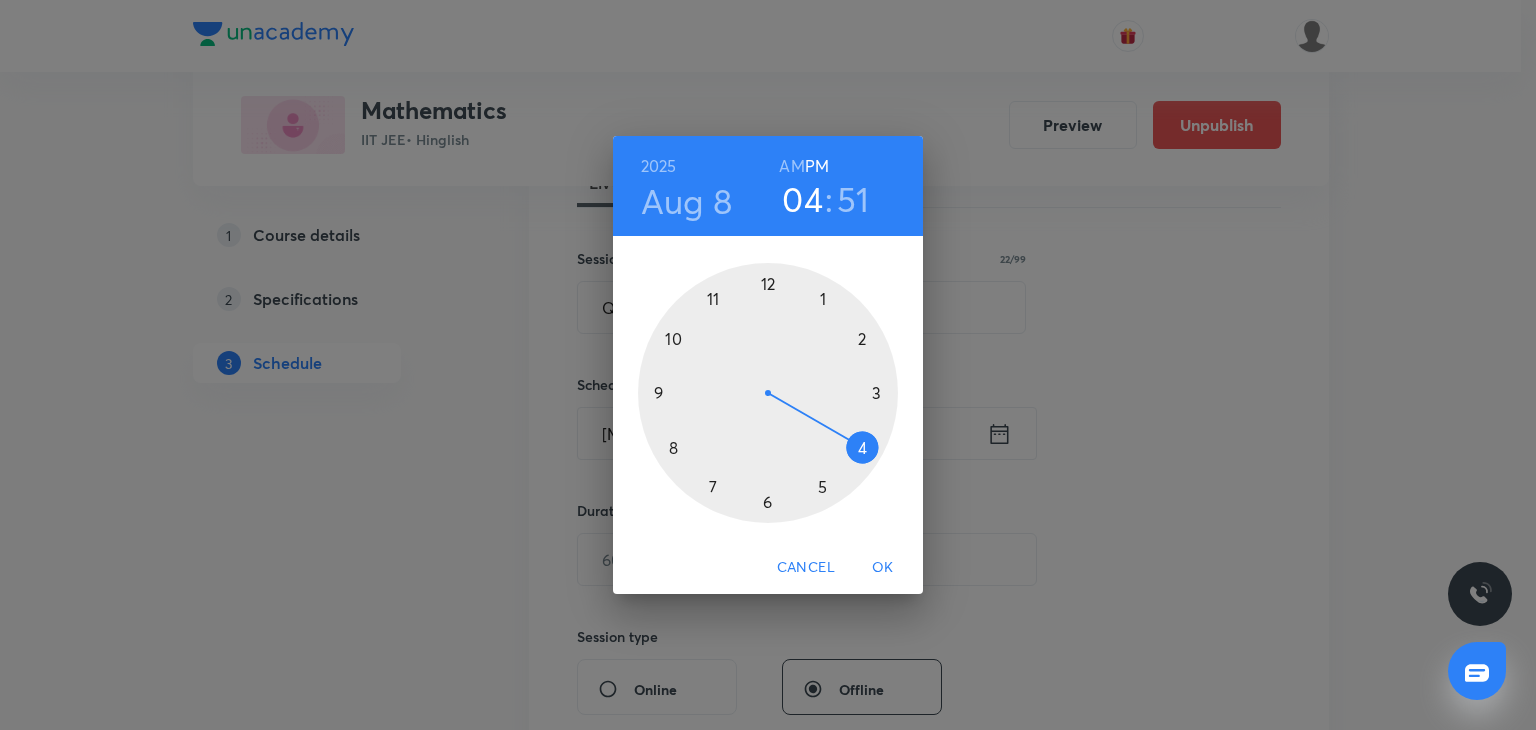 click on "AM" at bounding box center (791, 166) 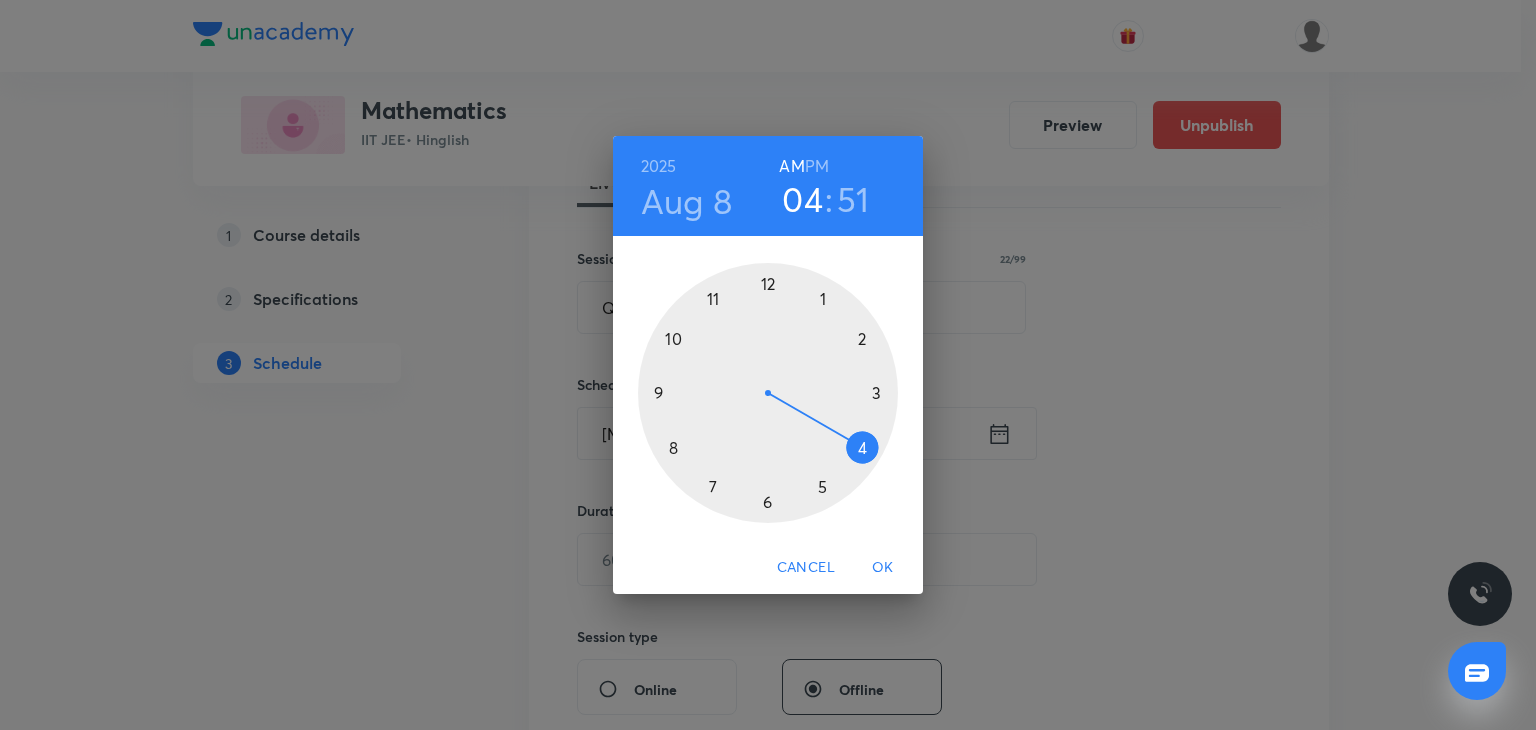 click at bounding box center (768, 393) 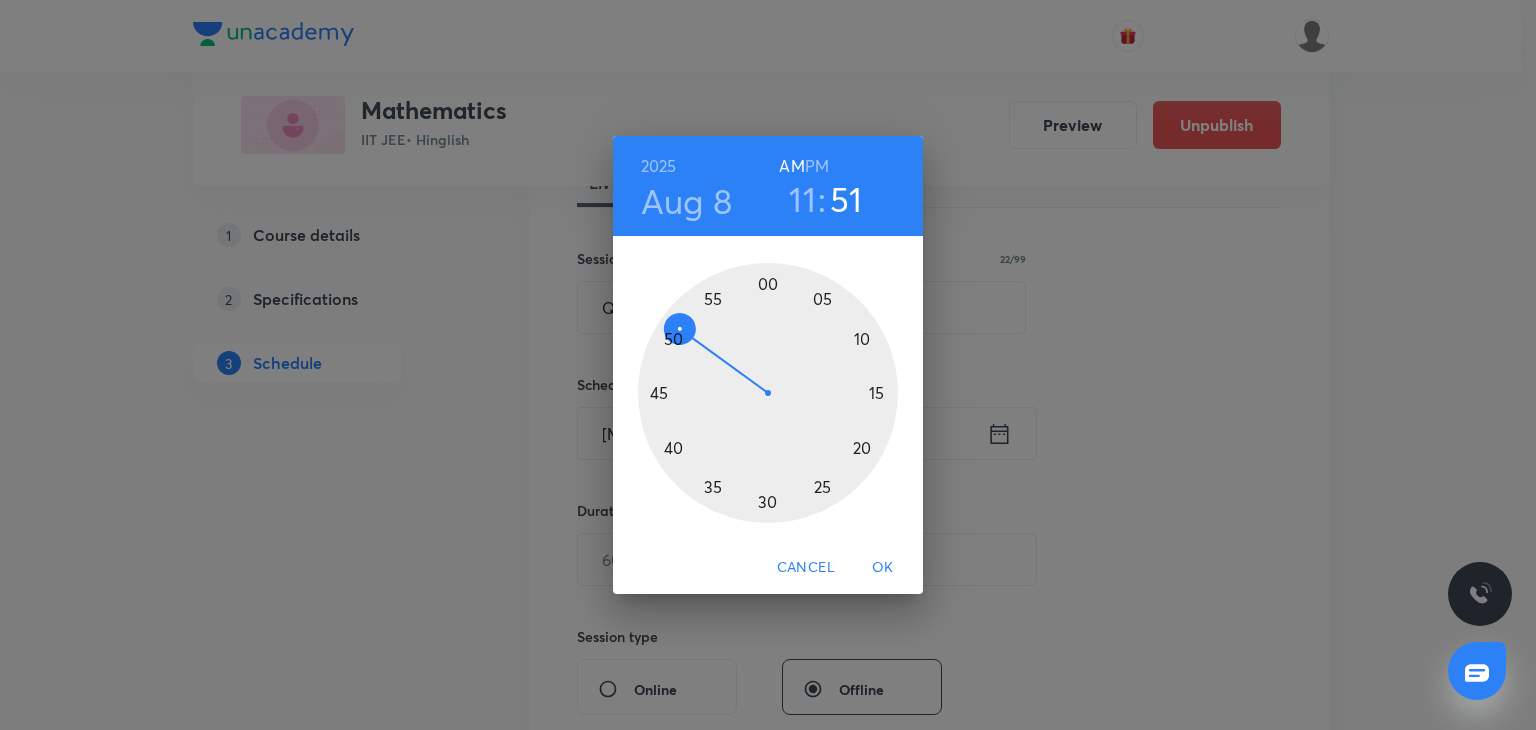 click at bounding box center (768, 393) 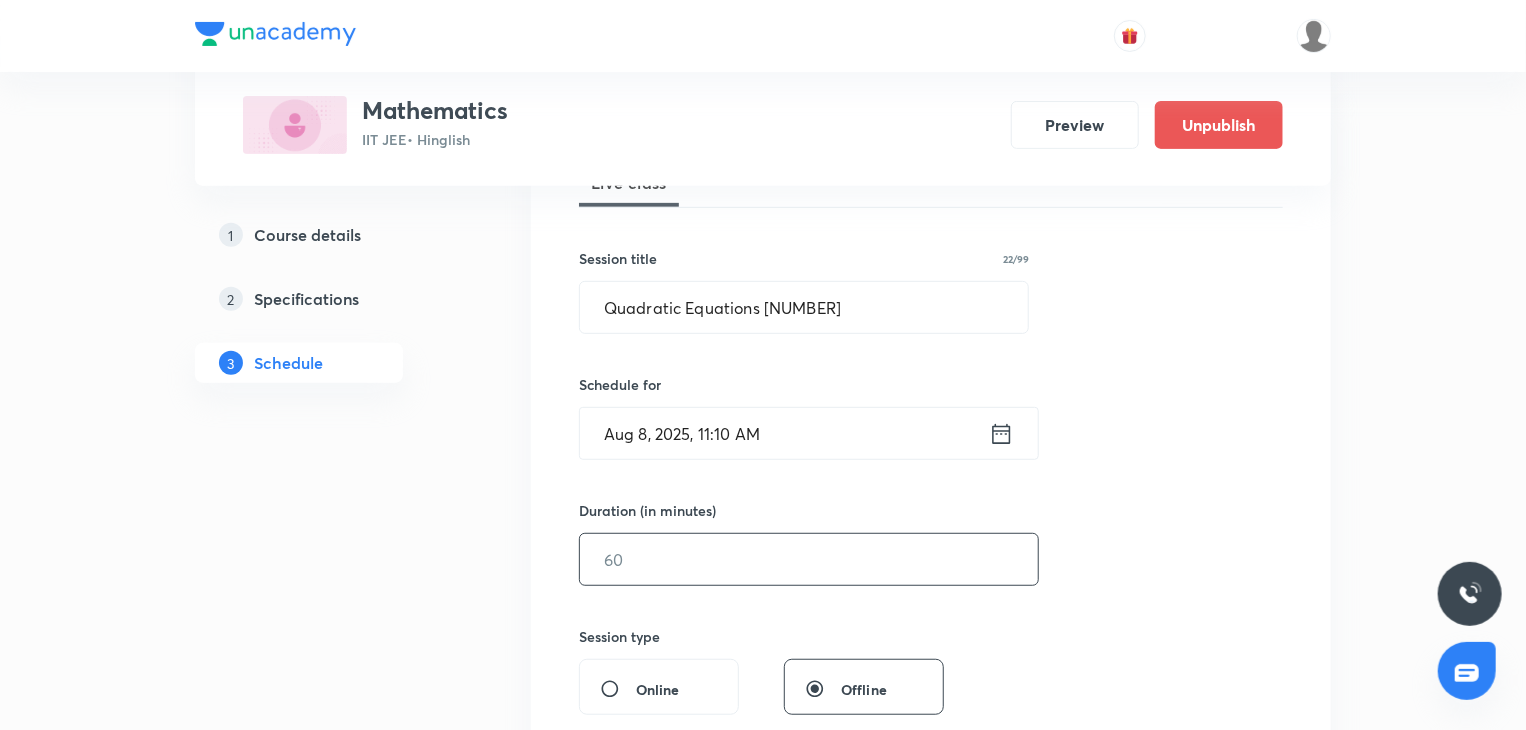click at bounding box center (809, 559) 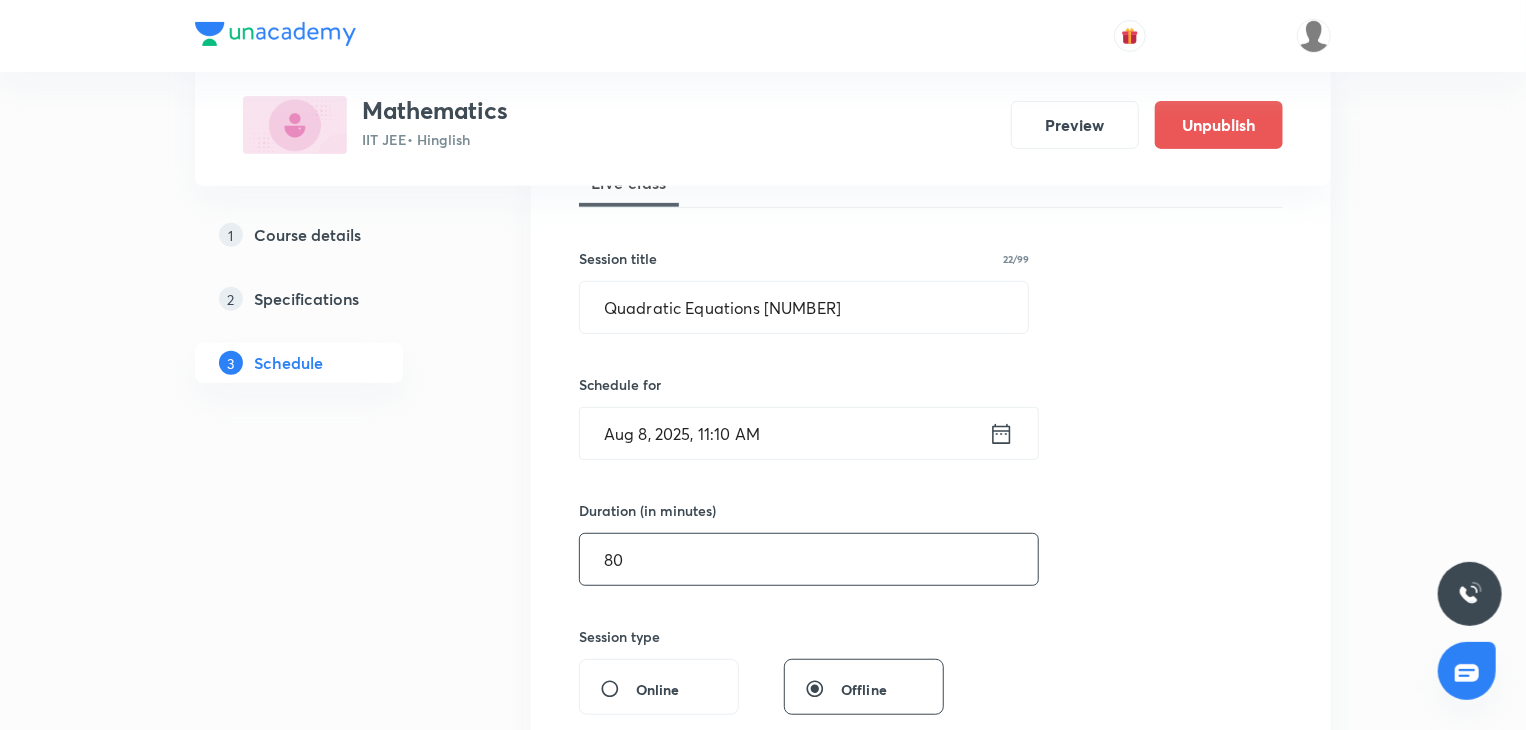 type on "80" 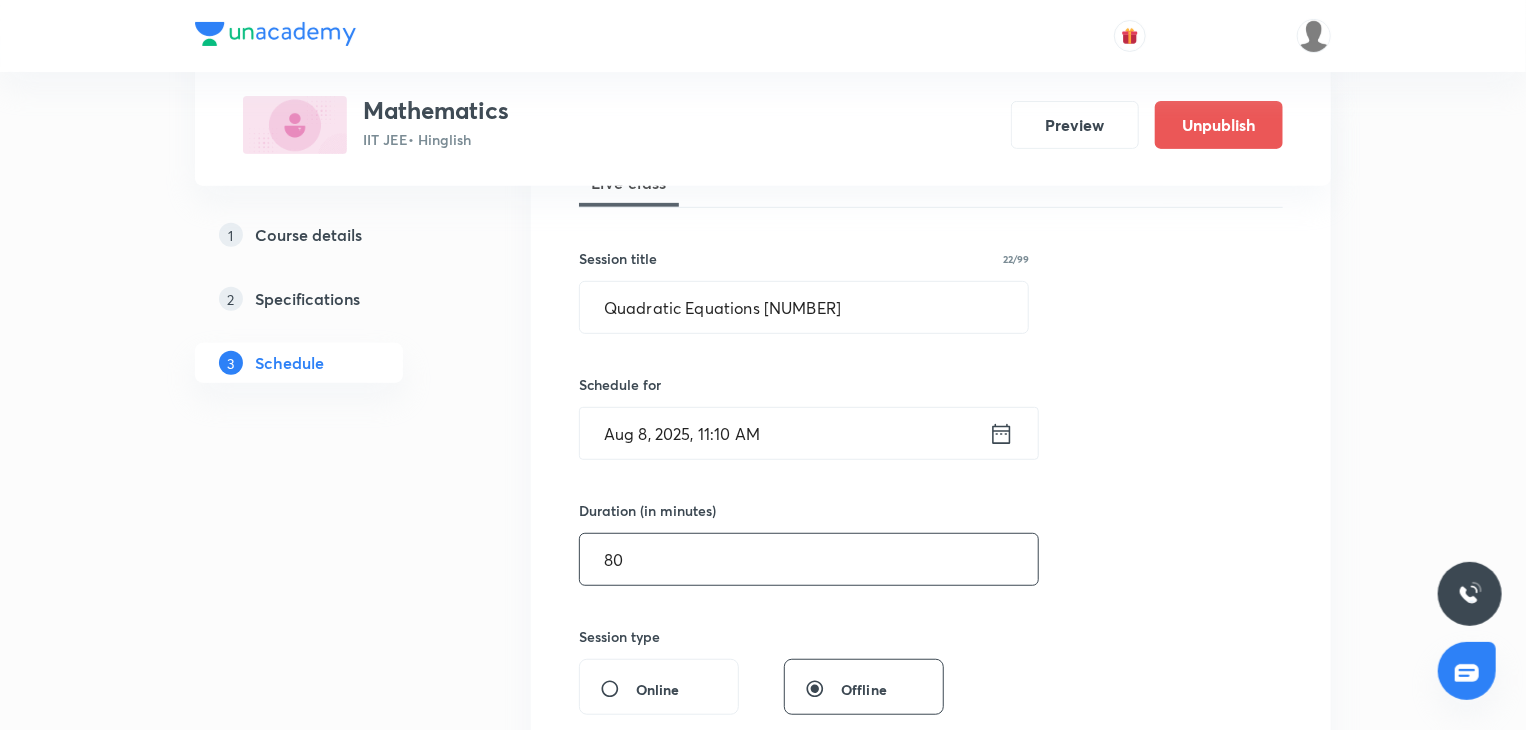 scroll, scrollTop: 619, scrollLeft: 0, axis: vertical 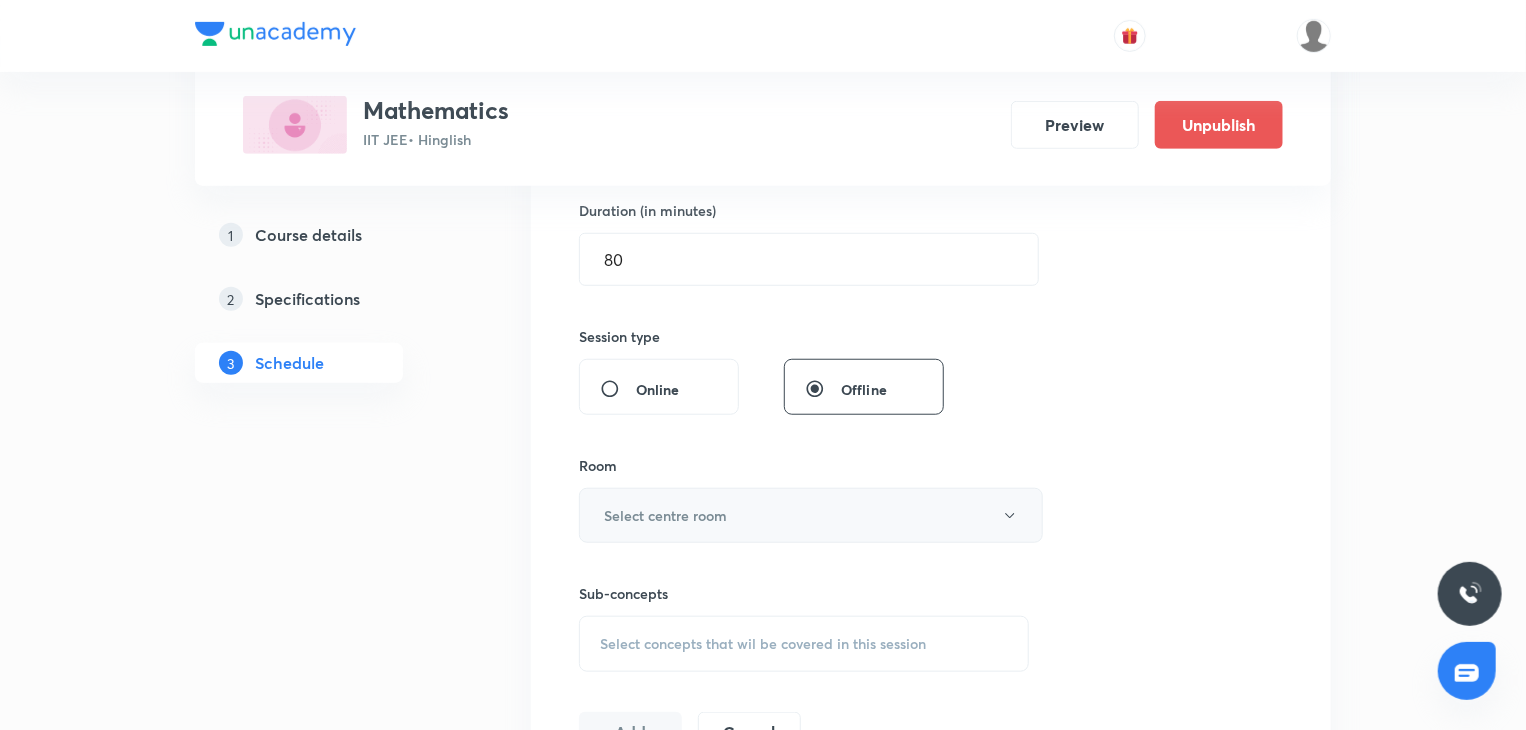 click on "Select centre room" at bounding box center (665, 515) 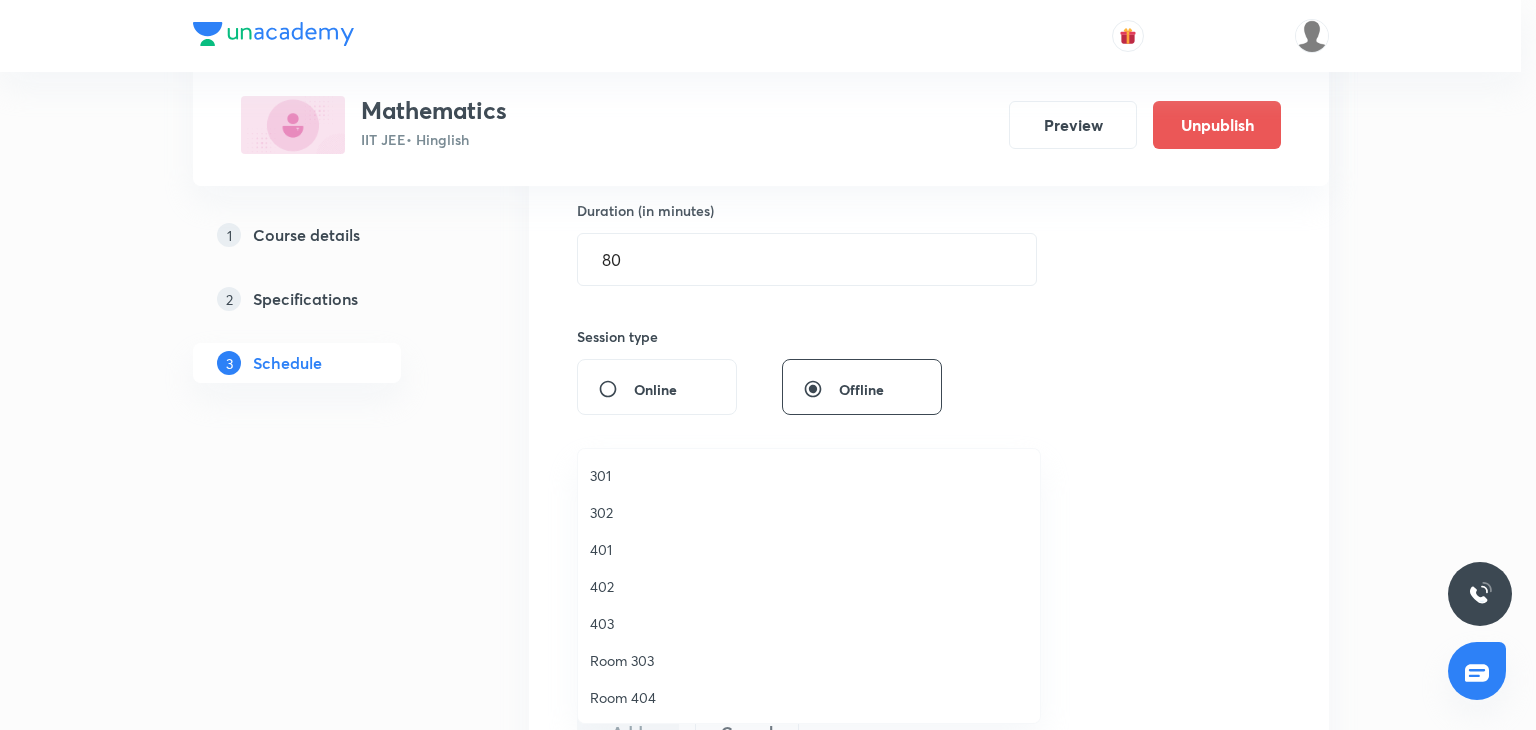 click on "401" at bounding box center [809, 549] 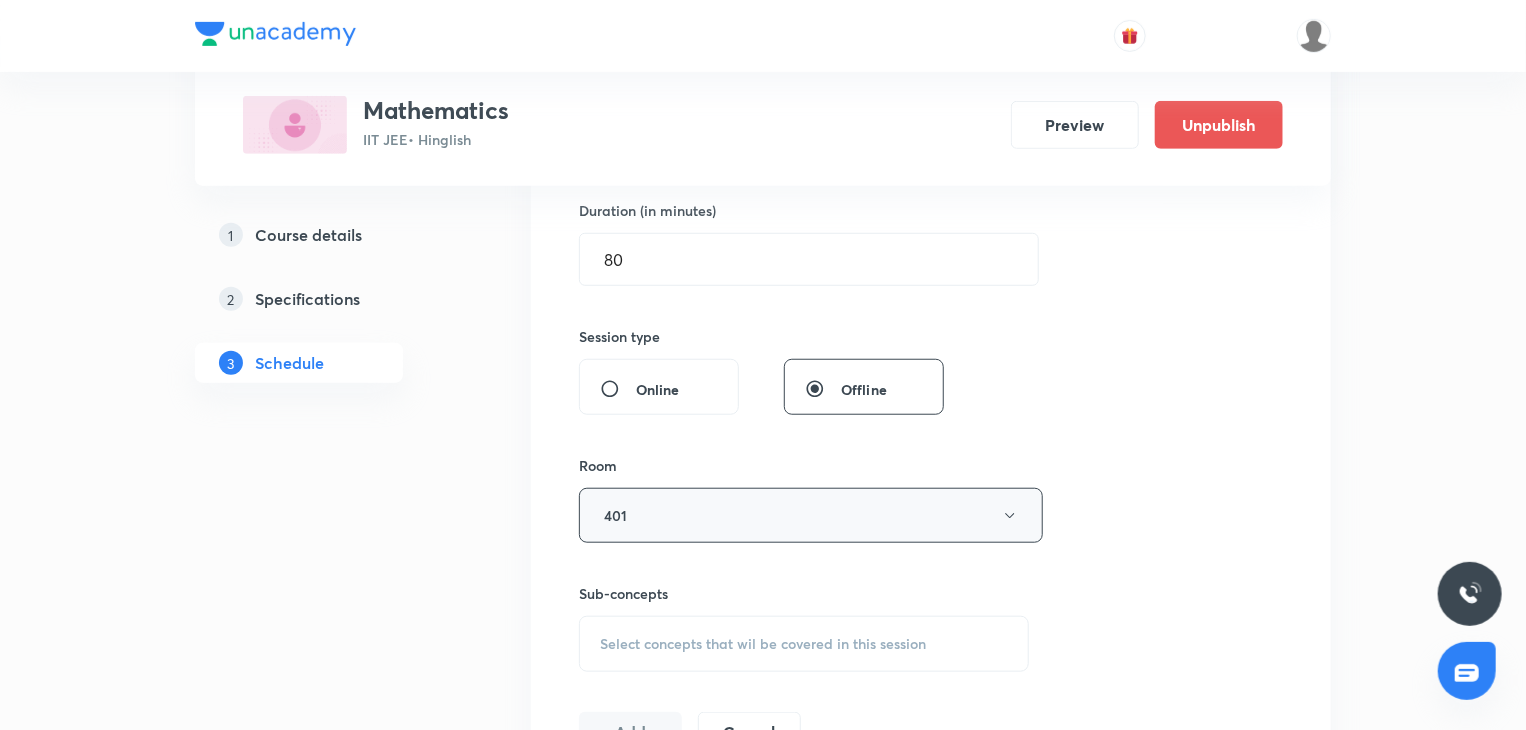 click on "Select concepts that wil be covered in this session" at bounding box center [763, 644] 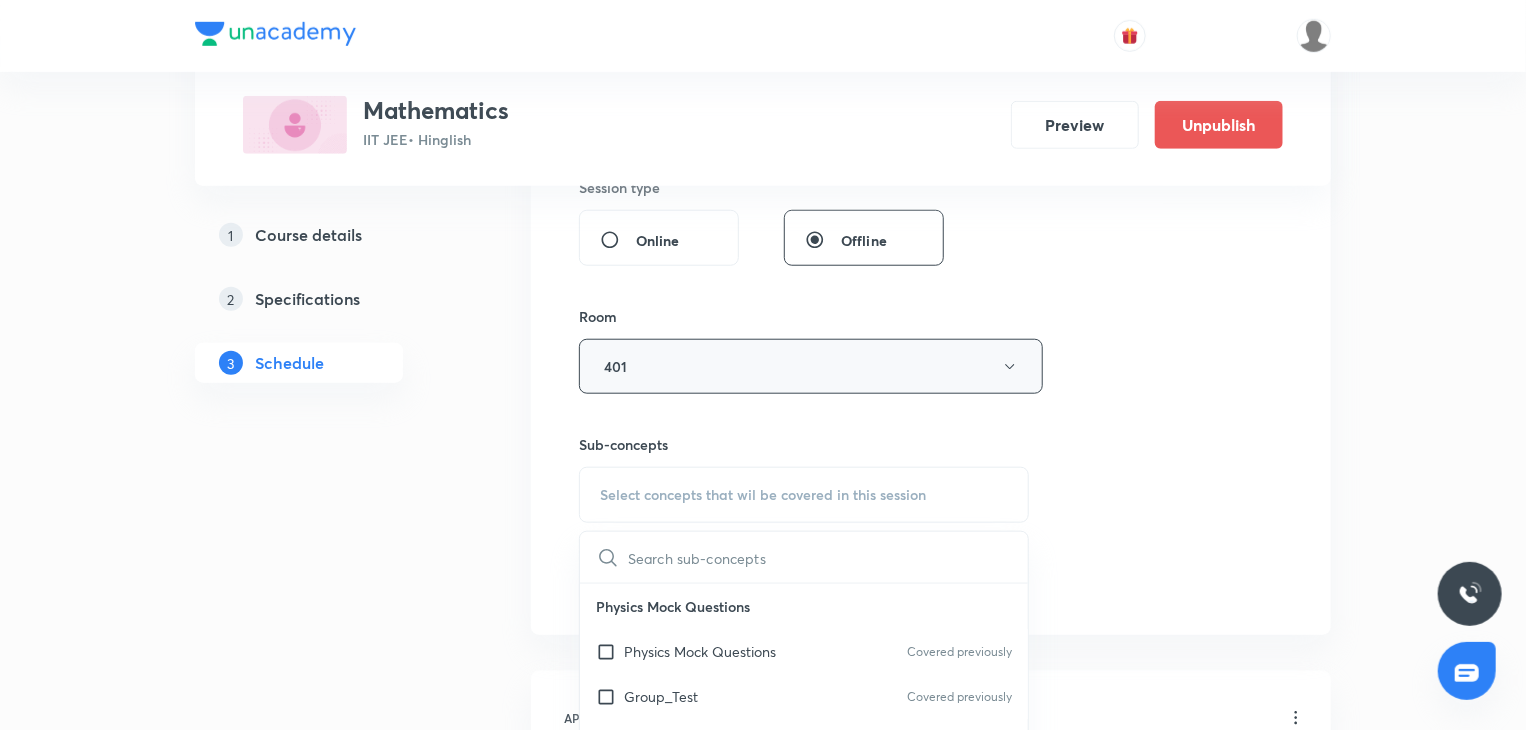 scroll, scrollTop: 819, scrollLeft: 0, axis: vertical 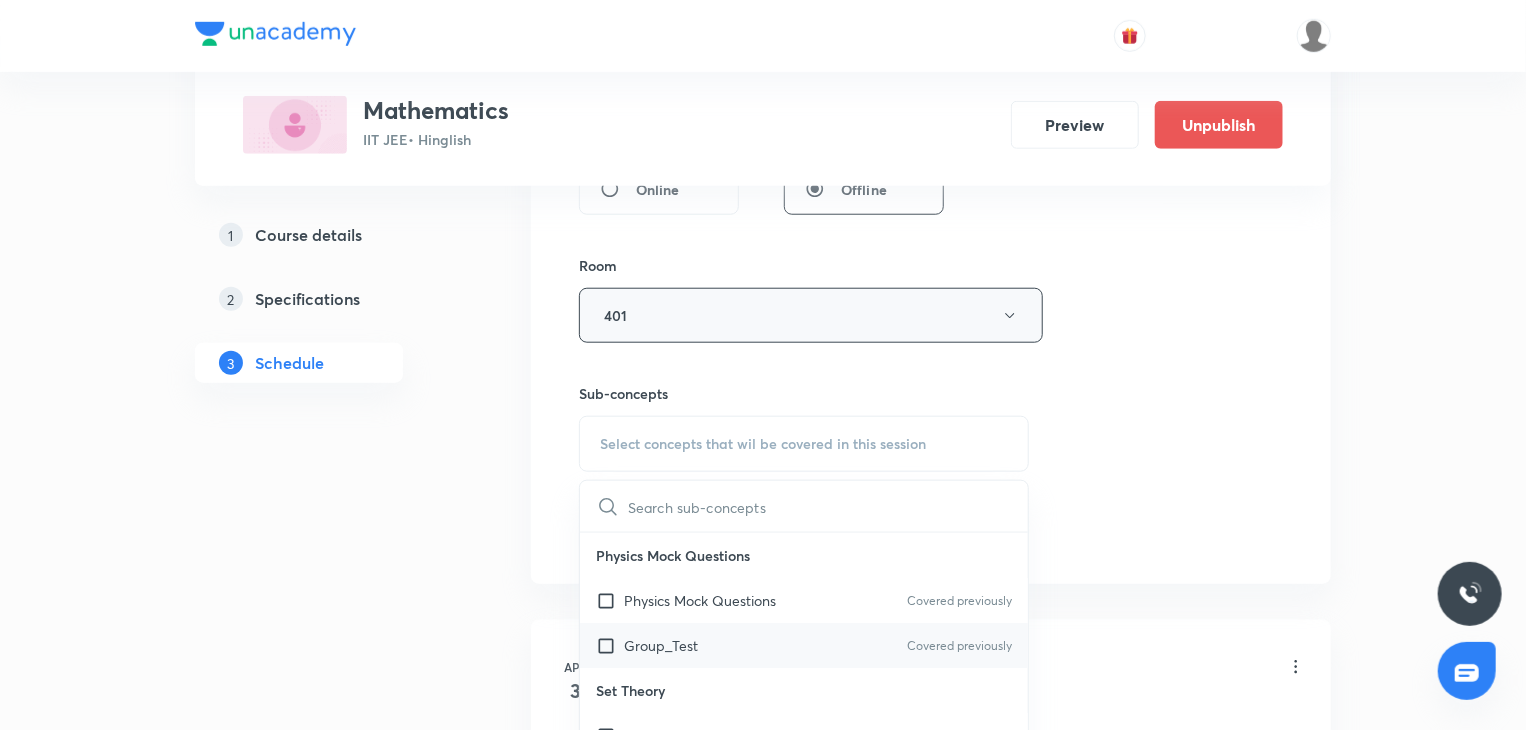 click on "Group_Test Covered previously" at bounding box center (804, 645) 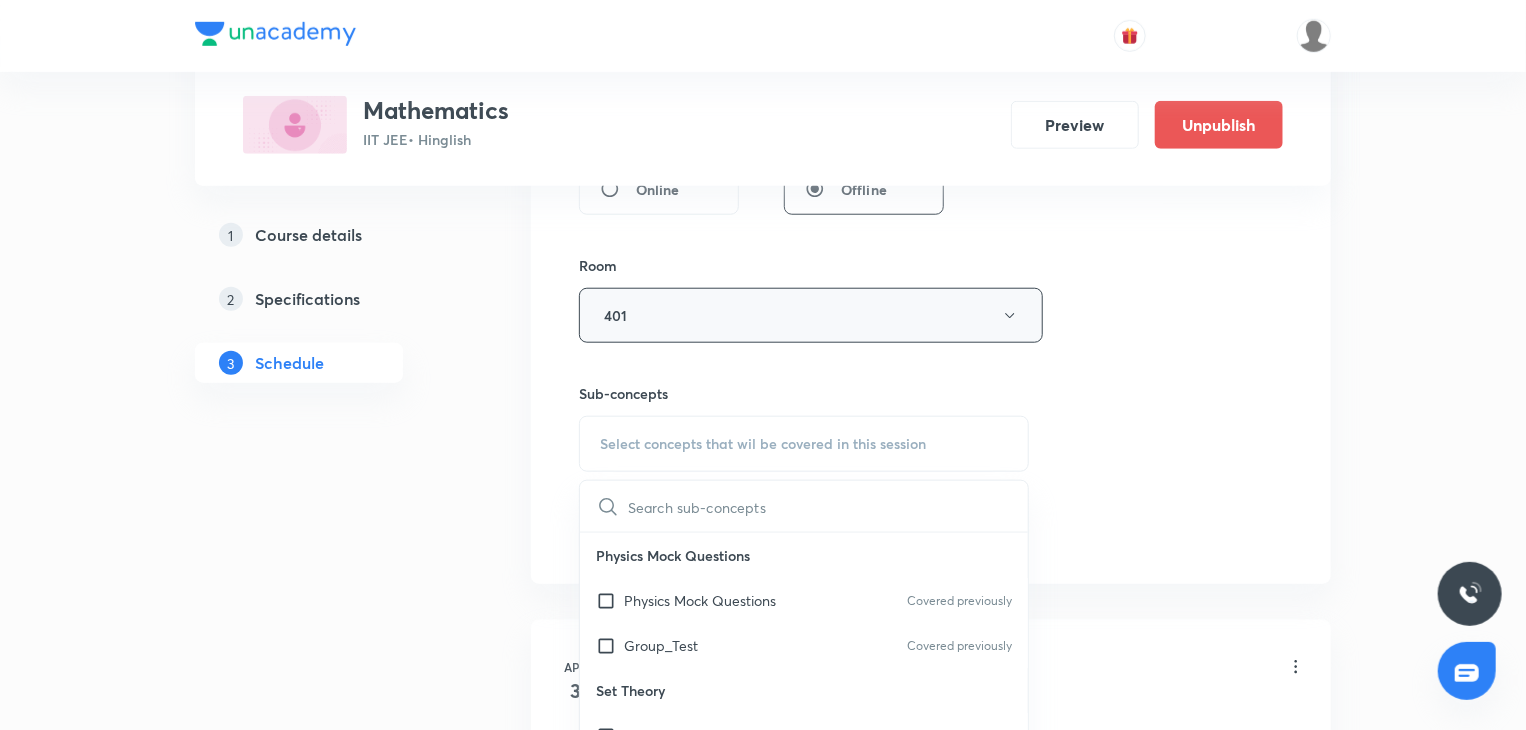 checkbox on "true" 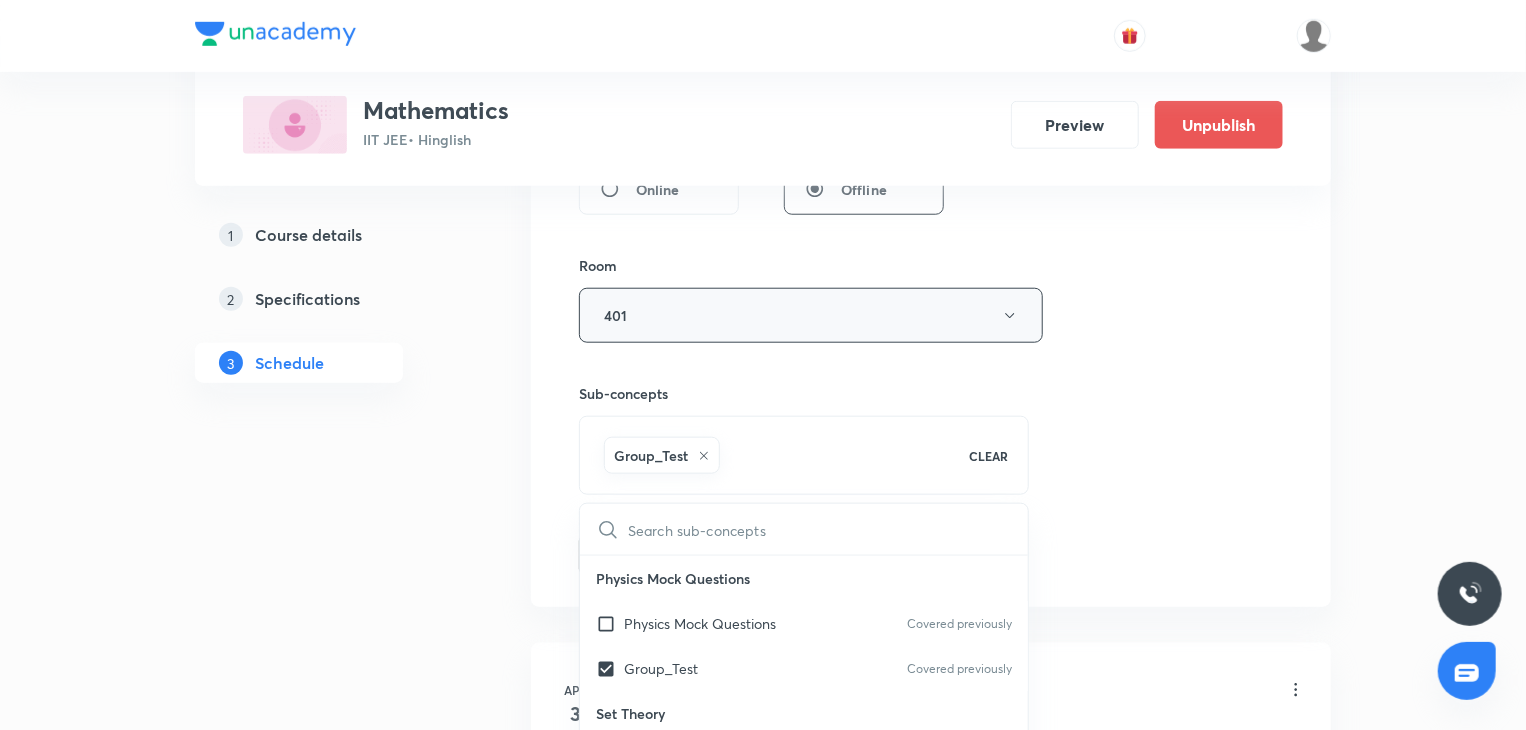 click on "Session  93 Live class Session title 22/99 Quadratic Equations 20 ​ Schedule for Aug 8, 2025, 11:10 AM ​ Duration (in minutes) 80 ​   Session type Online Offline Room 401 Sub-concepts Group_Test CLEAR ​ Physics Mock Questions Physics Mock Questions Covered previously Group_Test Covered previously Set Theory Introduction Covered previously Sets and their Representations Covered previously Types of Sets Covered previously Finite and Infinite Sets Equal Sets Covered previously Subsets Power Set Universal Set Venn Diagrams Operations on Sets Complement of a Set Practical  Problems on Union and Intersection of Two Sets Relation Types of relations Equivalence relations Inequalities and Modulus Function Constant and Variables Function Intervals Inequalities Generalized Method of Intervals for Solving Inequalities Modulus Function Fundamental of Mathematics Fundamentals of Mathematics Indices Indices Twin Prime Numbers Twin Prime Numbers Co-Prime Numbers/ Relatively Prime Numbers Composite Numbers Odd Numbers" at bounding box center (931, 94) 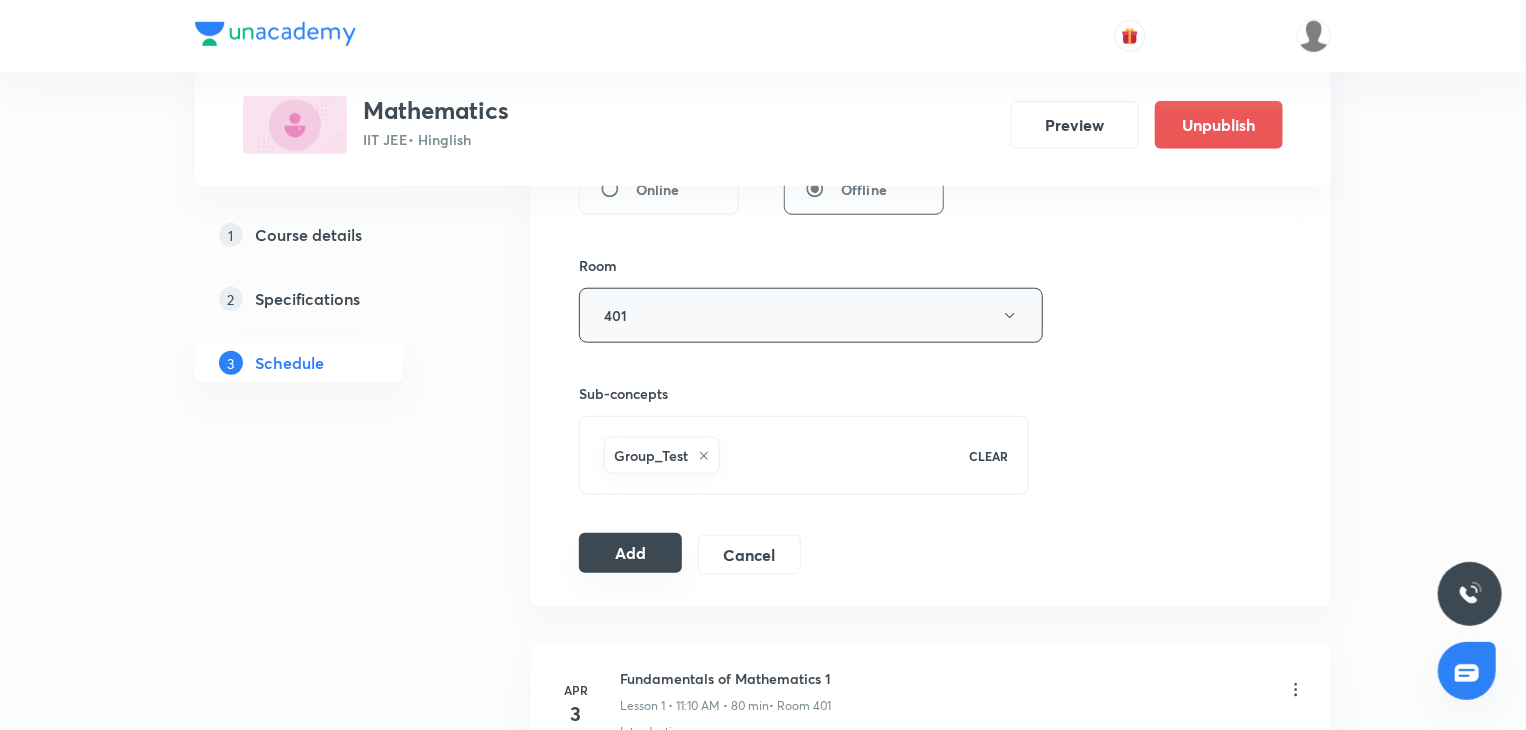 click on "Add" at bounding box center [630, 553] 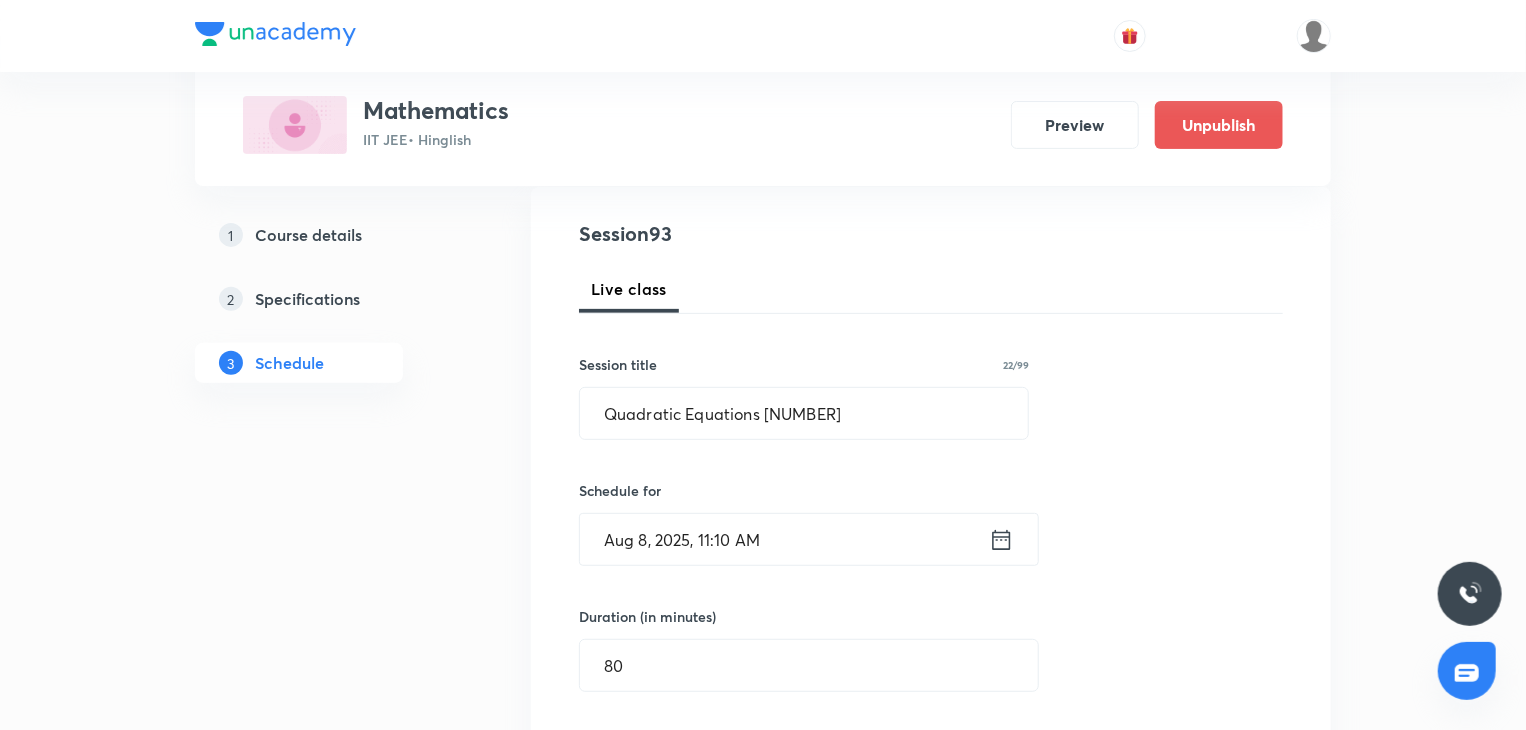scroll, scrollTop: 19, scrollLeft: 0, axis: vertical 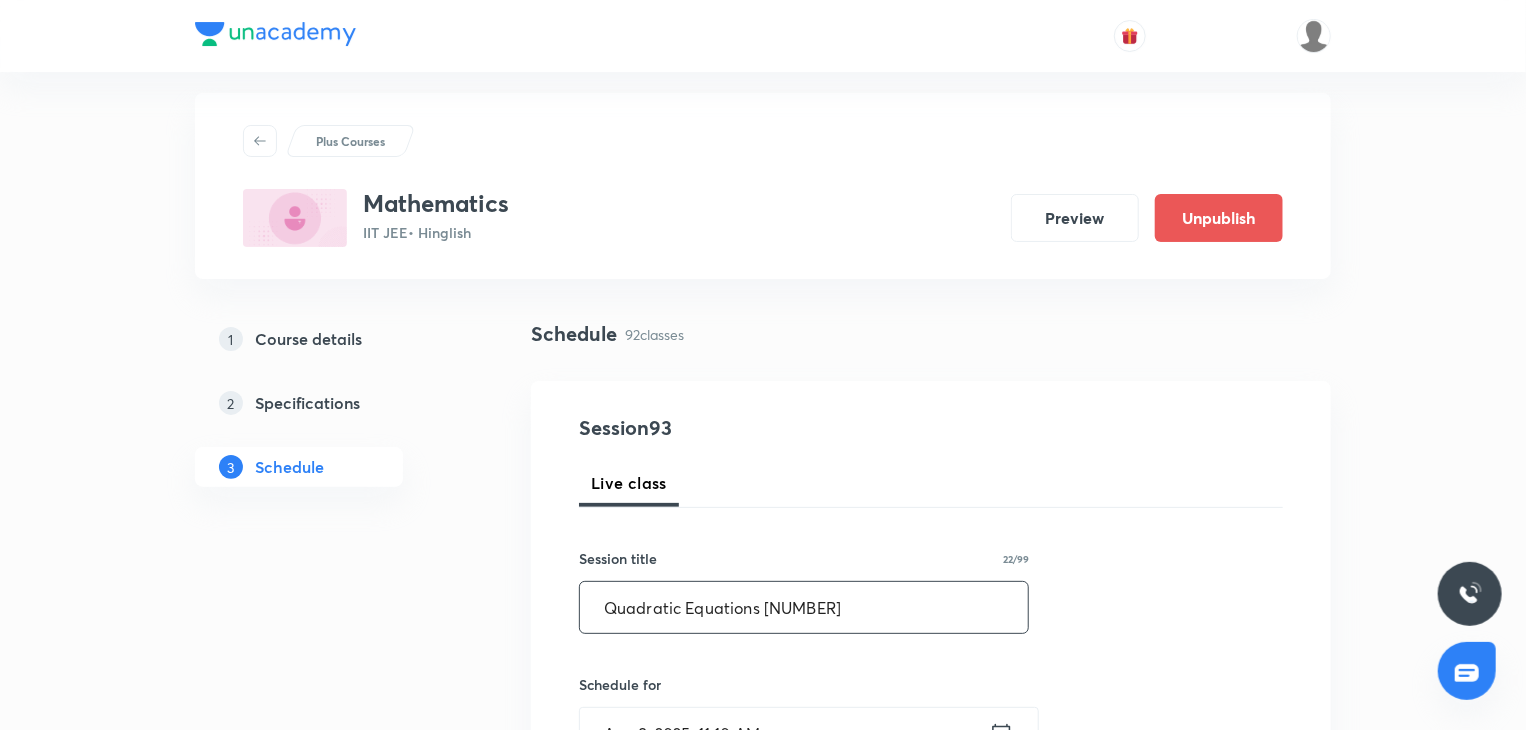 click on "Quadratic Equations 20" at bounding box center (804, 607) 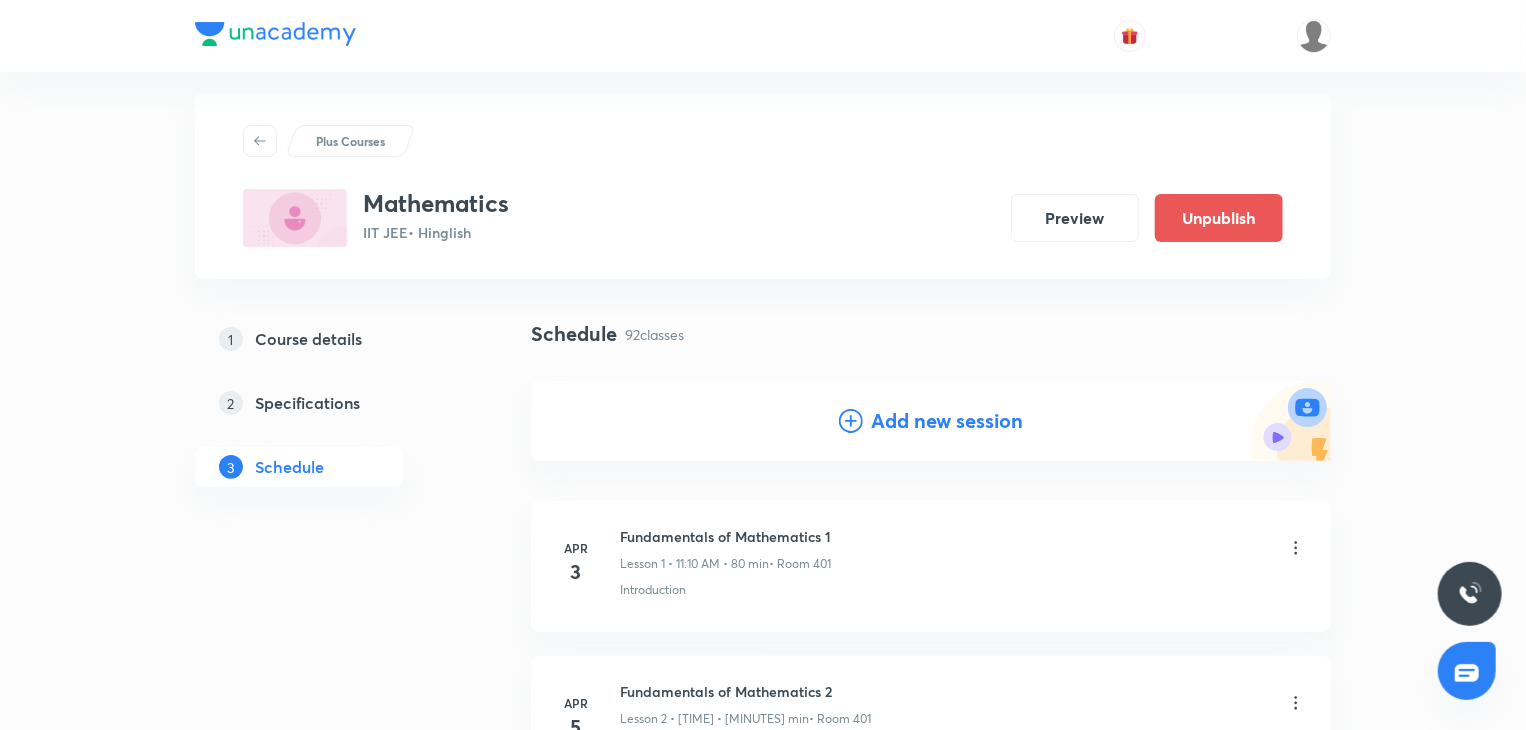 click on "Add new session" at bounding box center (947, 421) 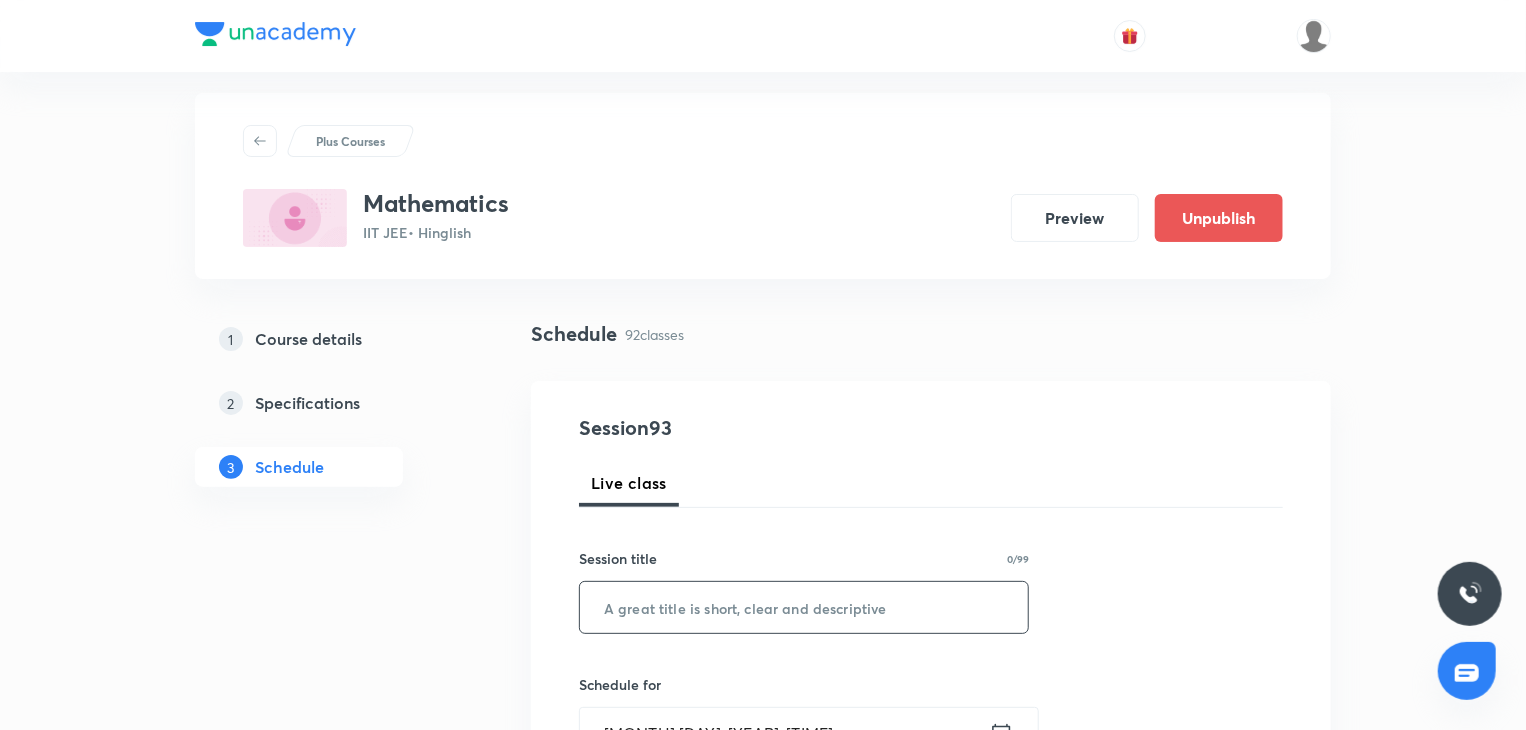 click at bounding box center [804, 607] 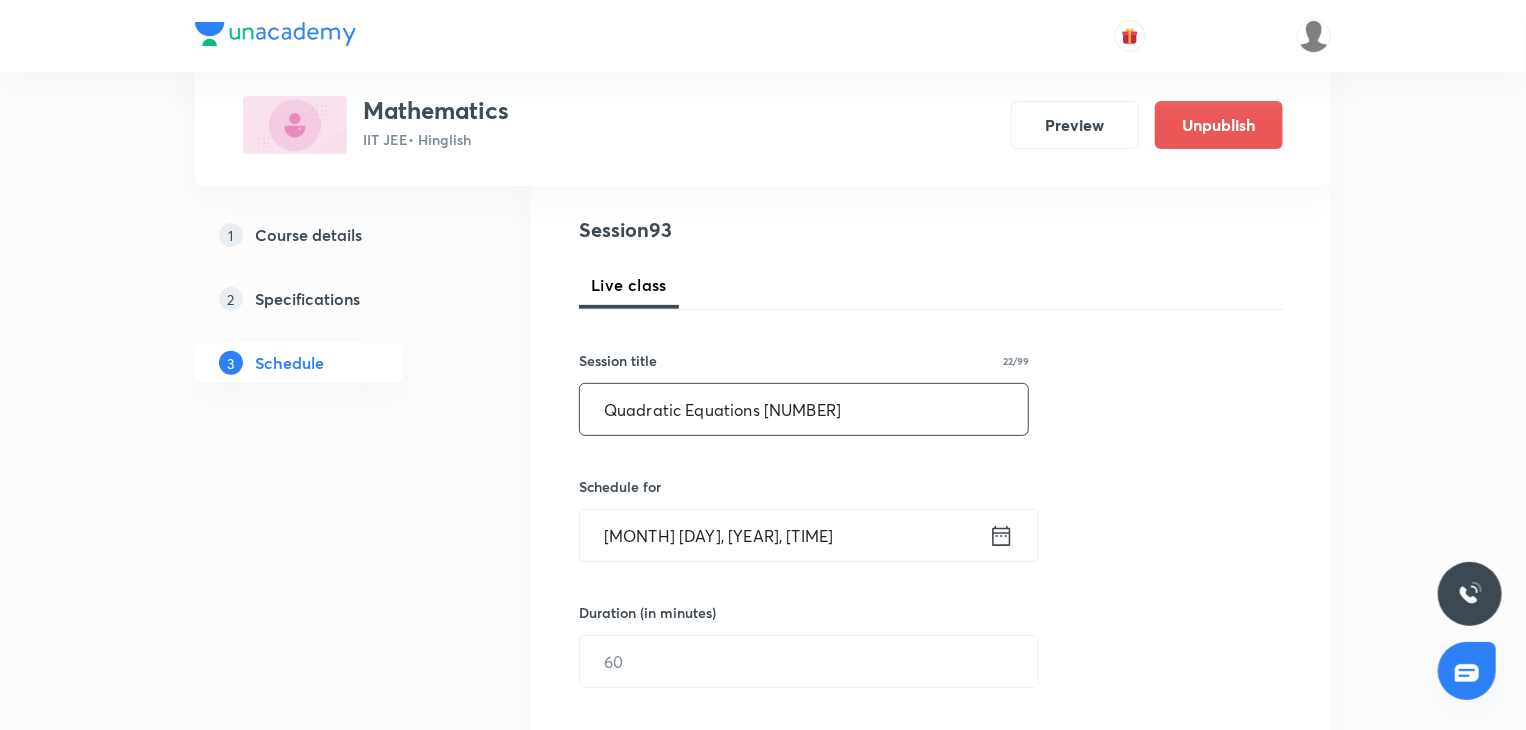 scroll, scrollTop: 219, scrollLeft: 0, axis: vertical 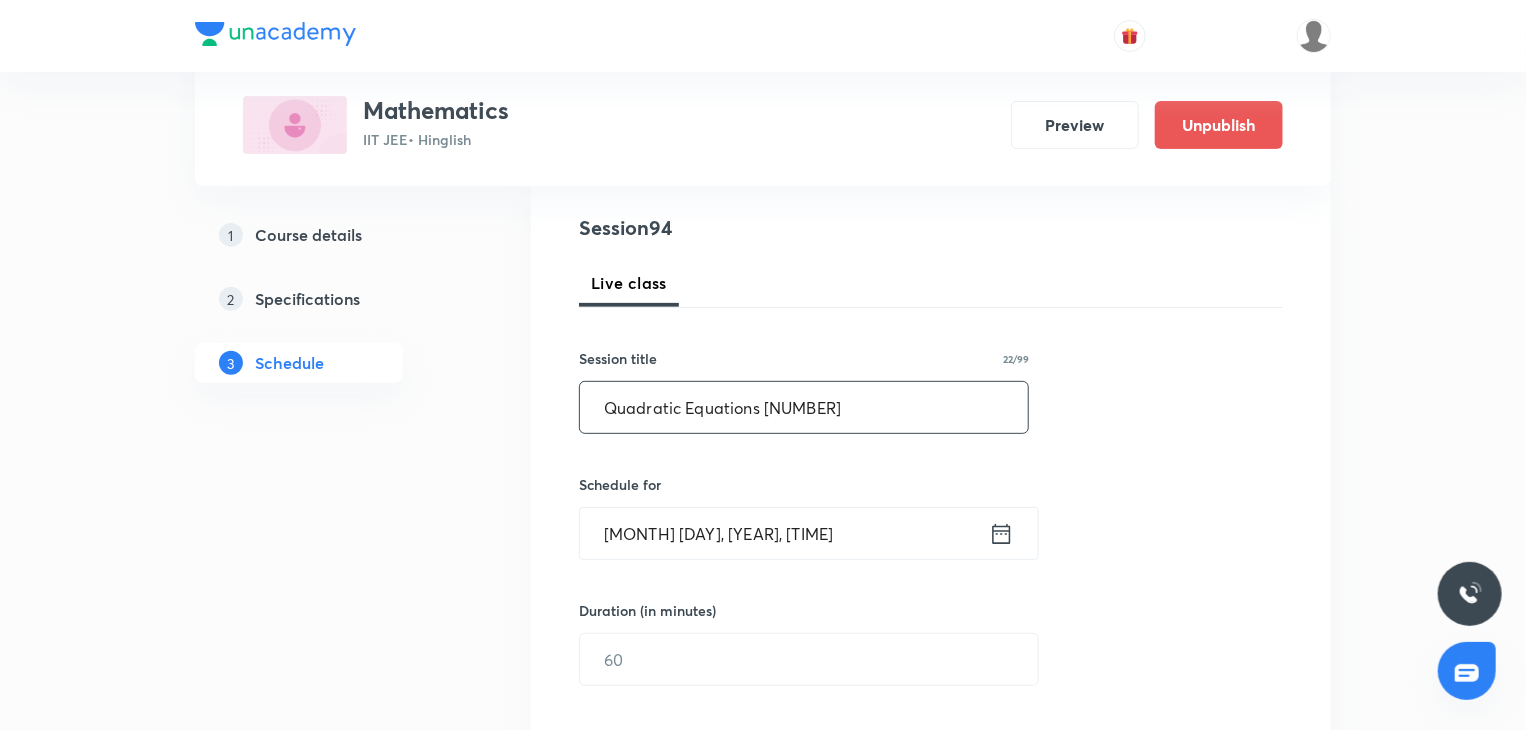 type on "Quadratic Equations 21" 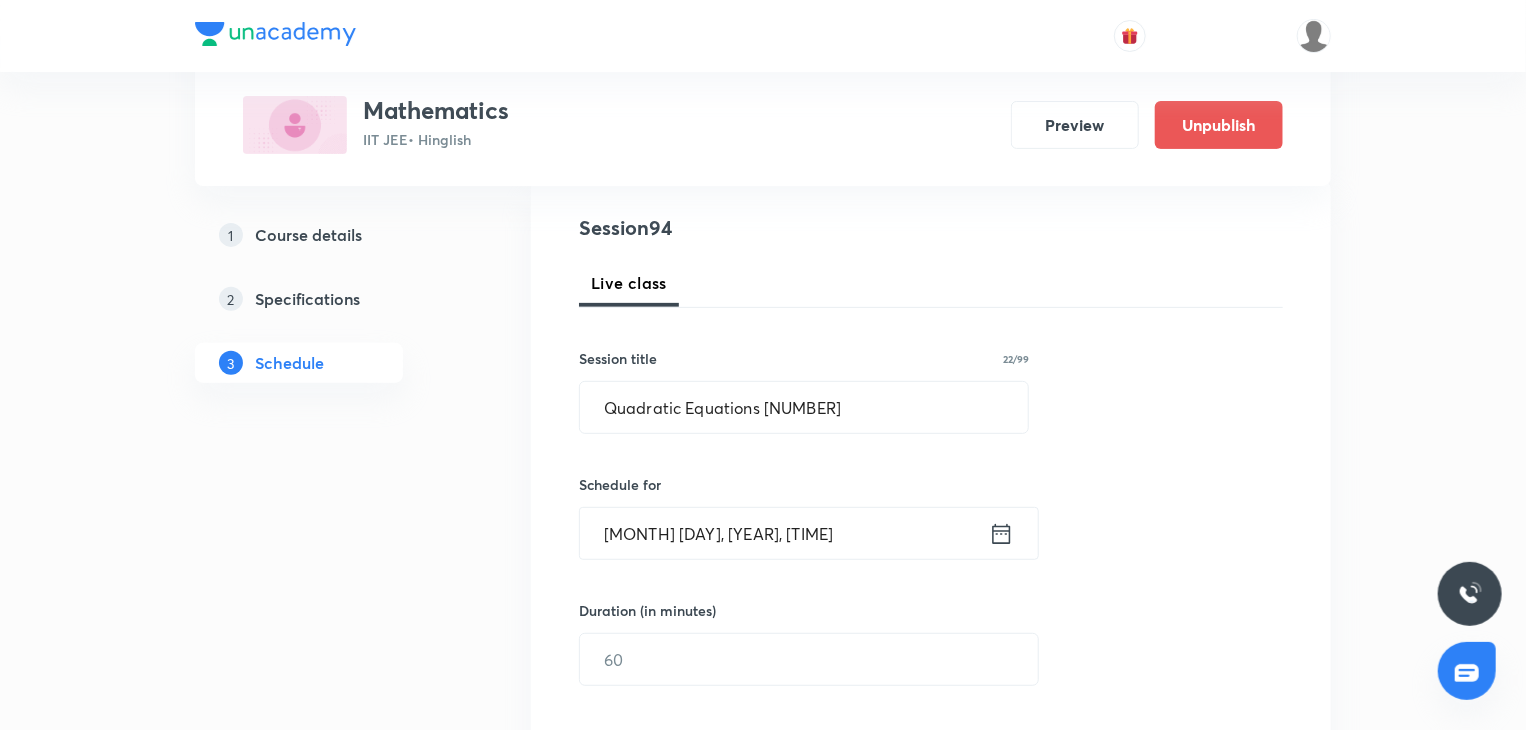 click on "Aug 5, 2025, 4:51 PM ​" at bounding box center (809, 533) 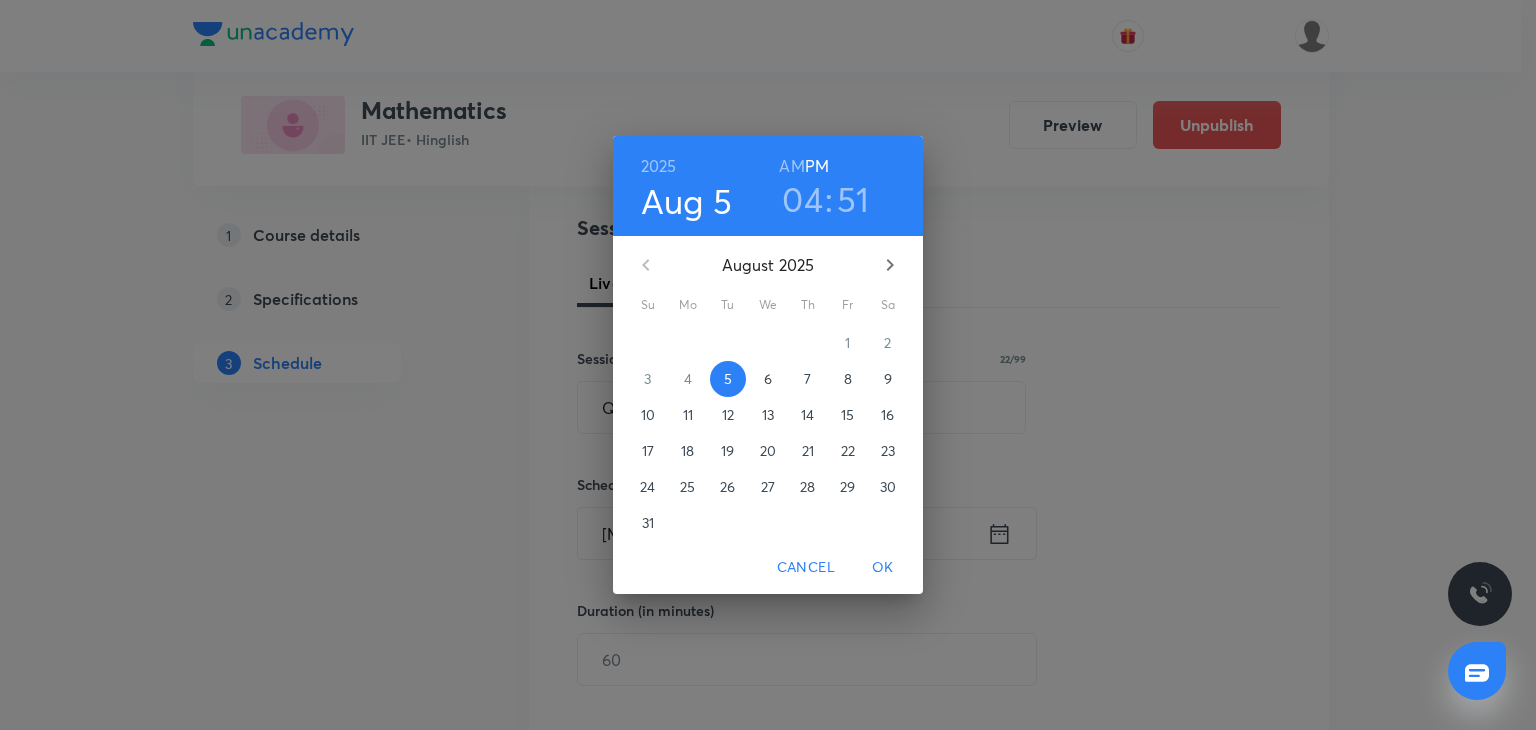 click on "8" at bounding box center [848, 379] 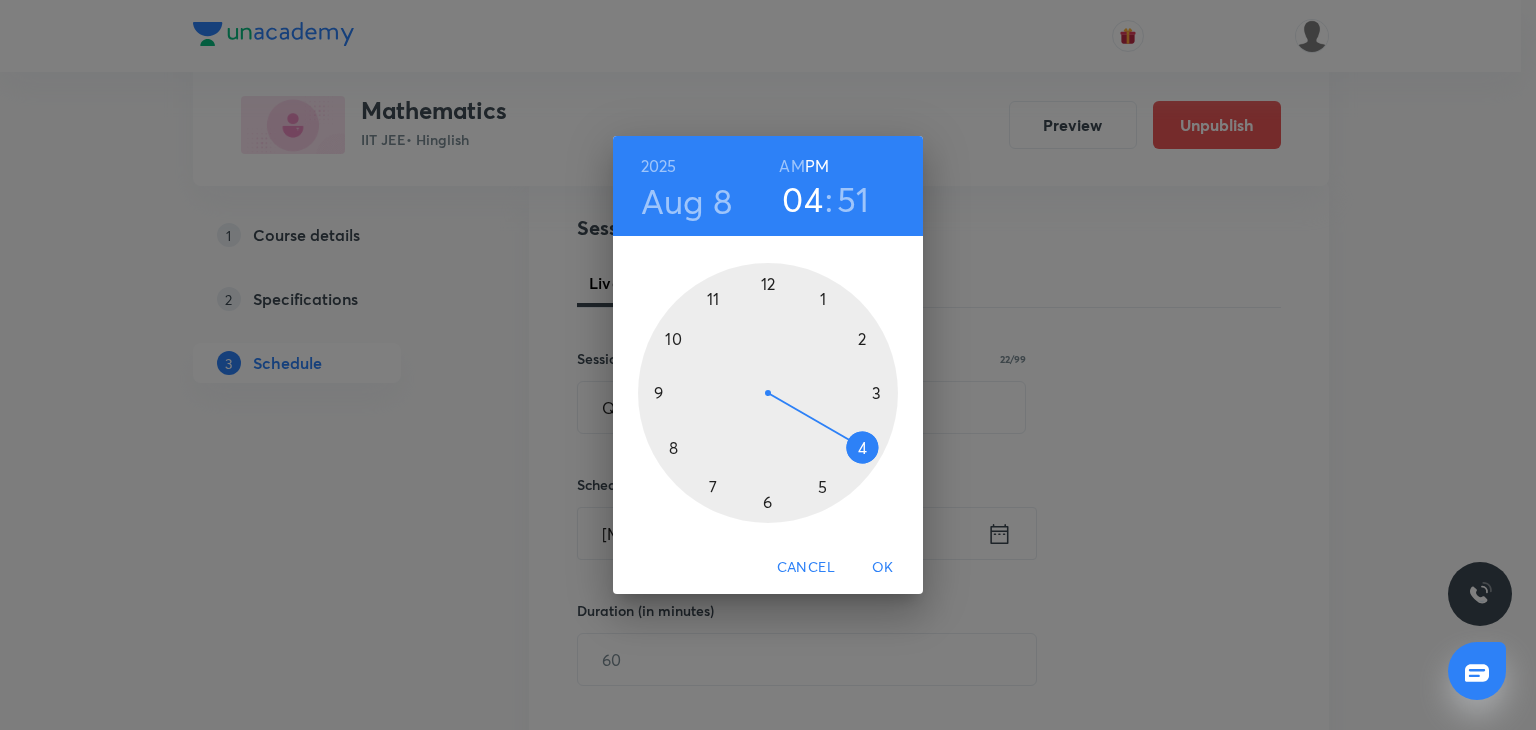 click at bounding box center (768, 393) 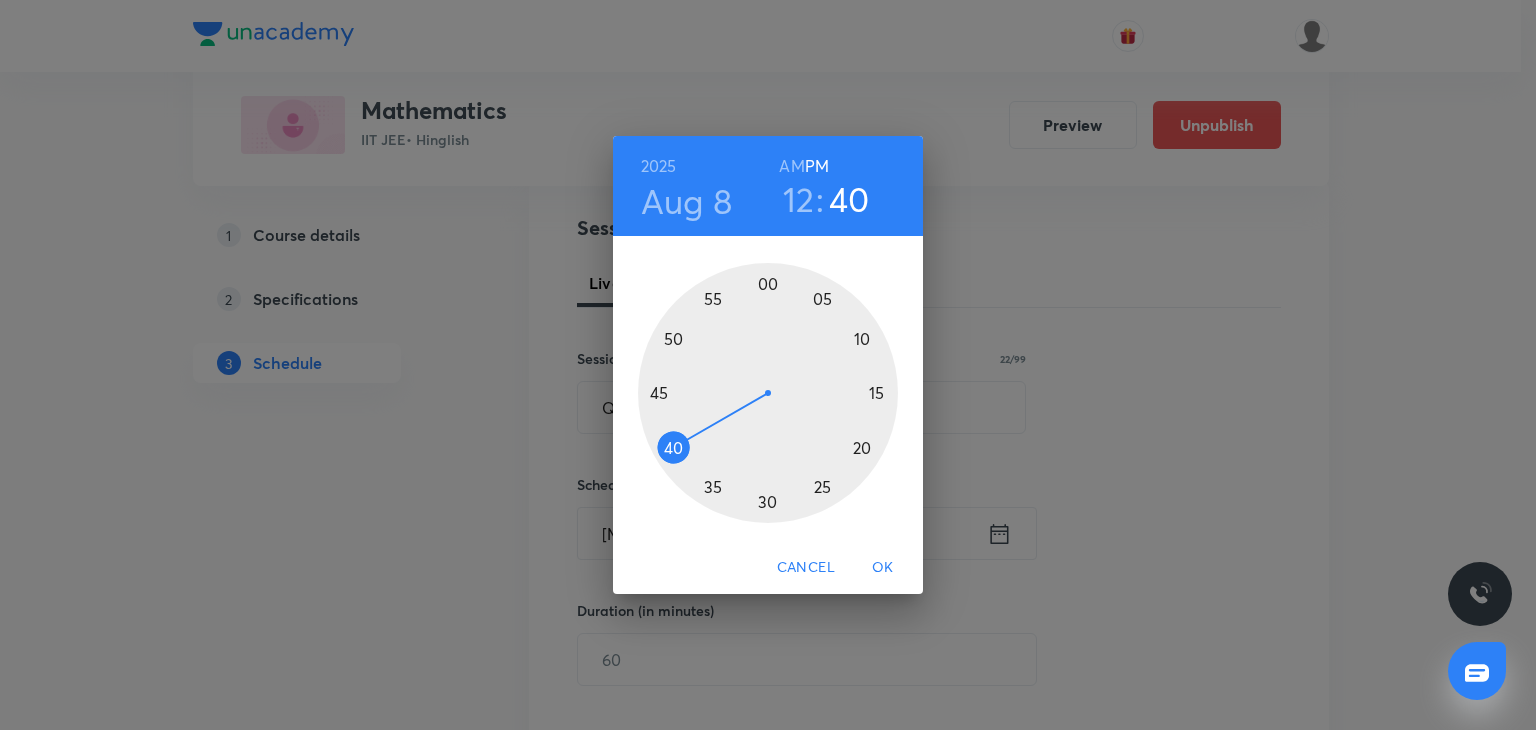 drag, startPoint x: 684, startPoint y: 425, endPoint x: 668, endPoint y: 449, distance: 28.84441 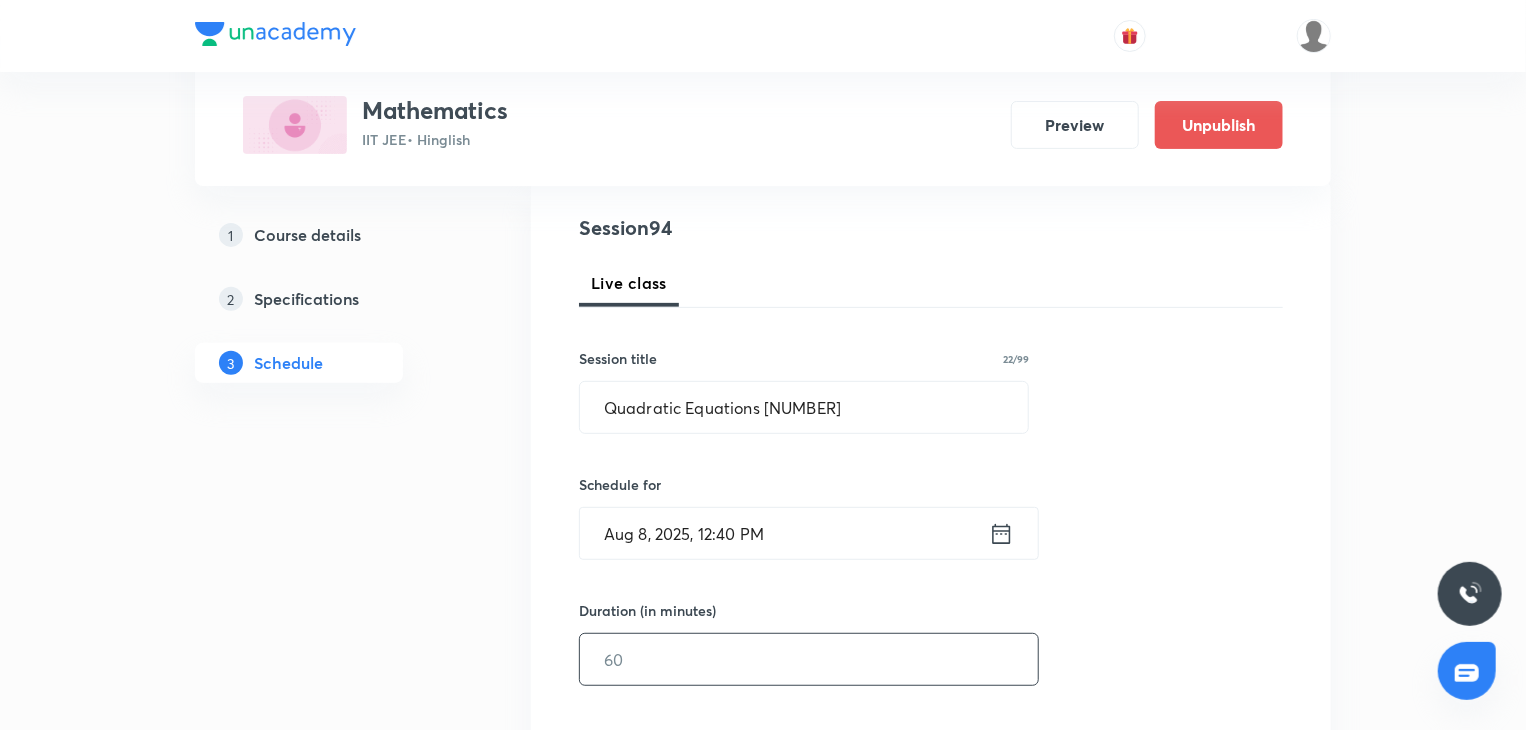 click at bounding box center [809, 659] 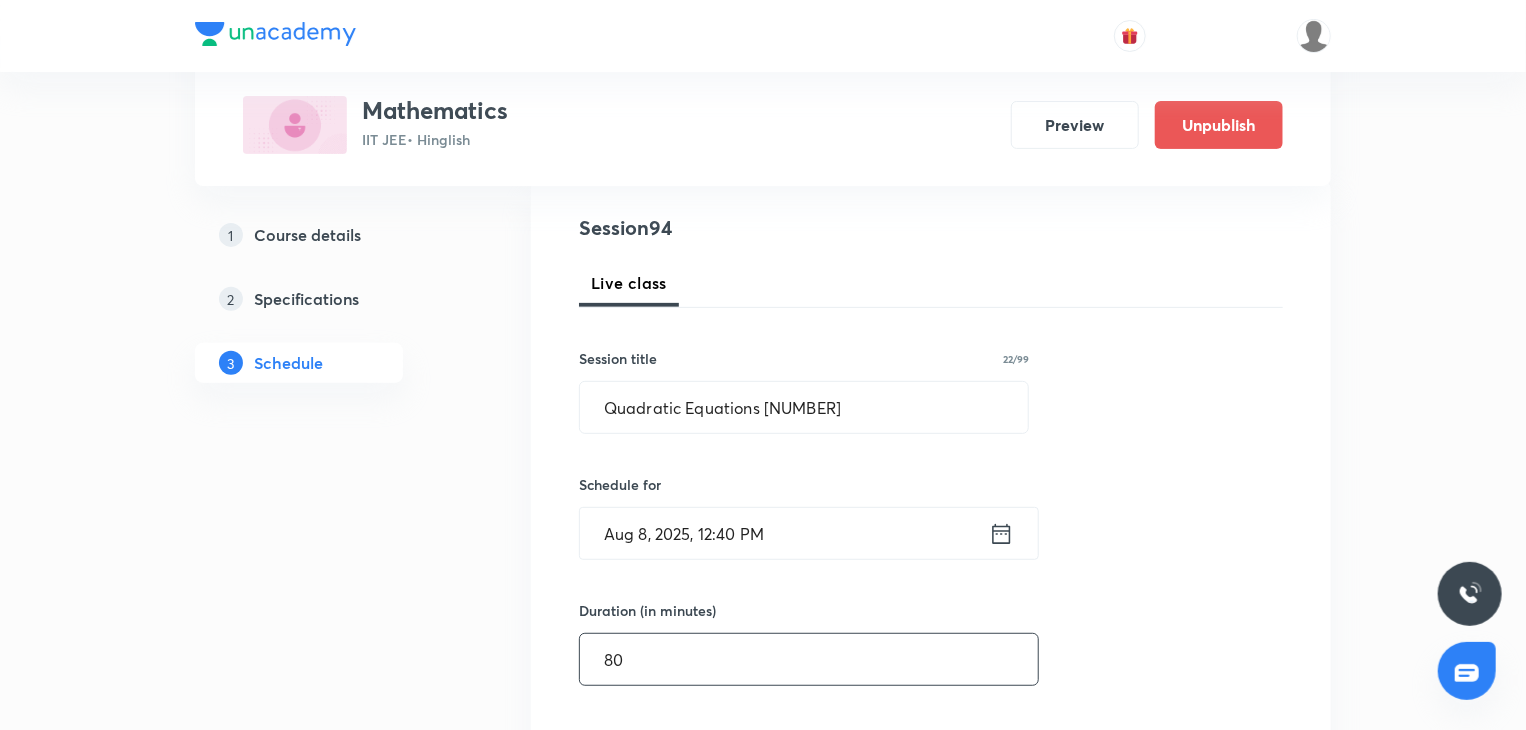 type on "80" 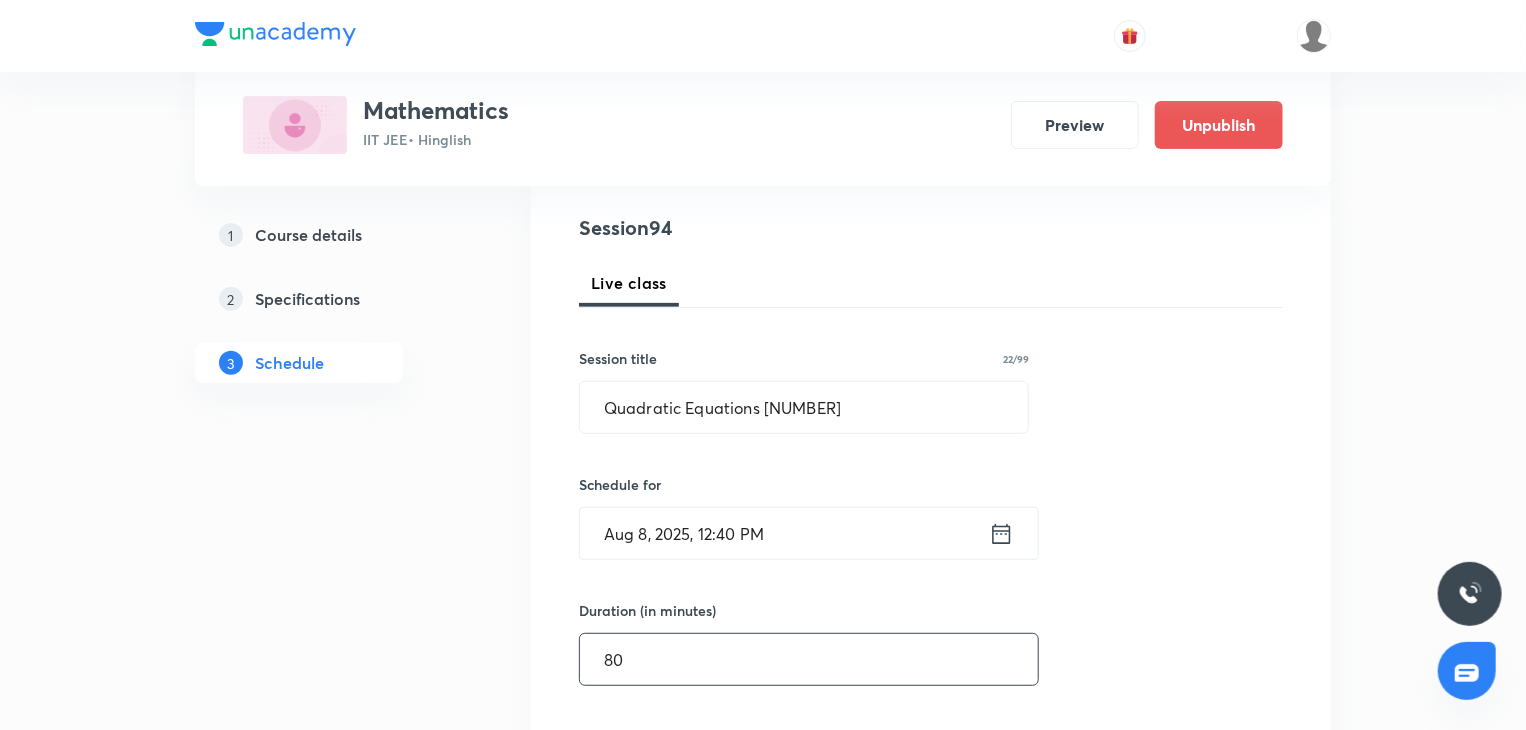 scroll, scrollTop: 619, scrollLeft: 0, axis: vertical 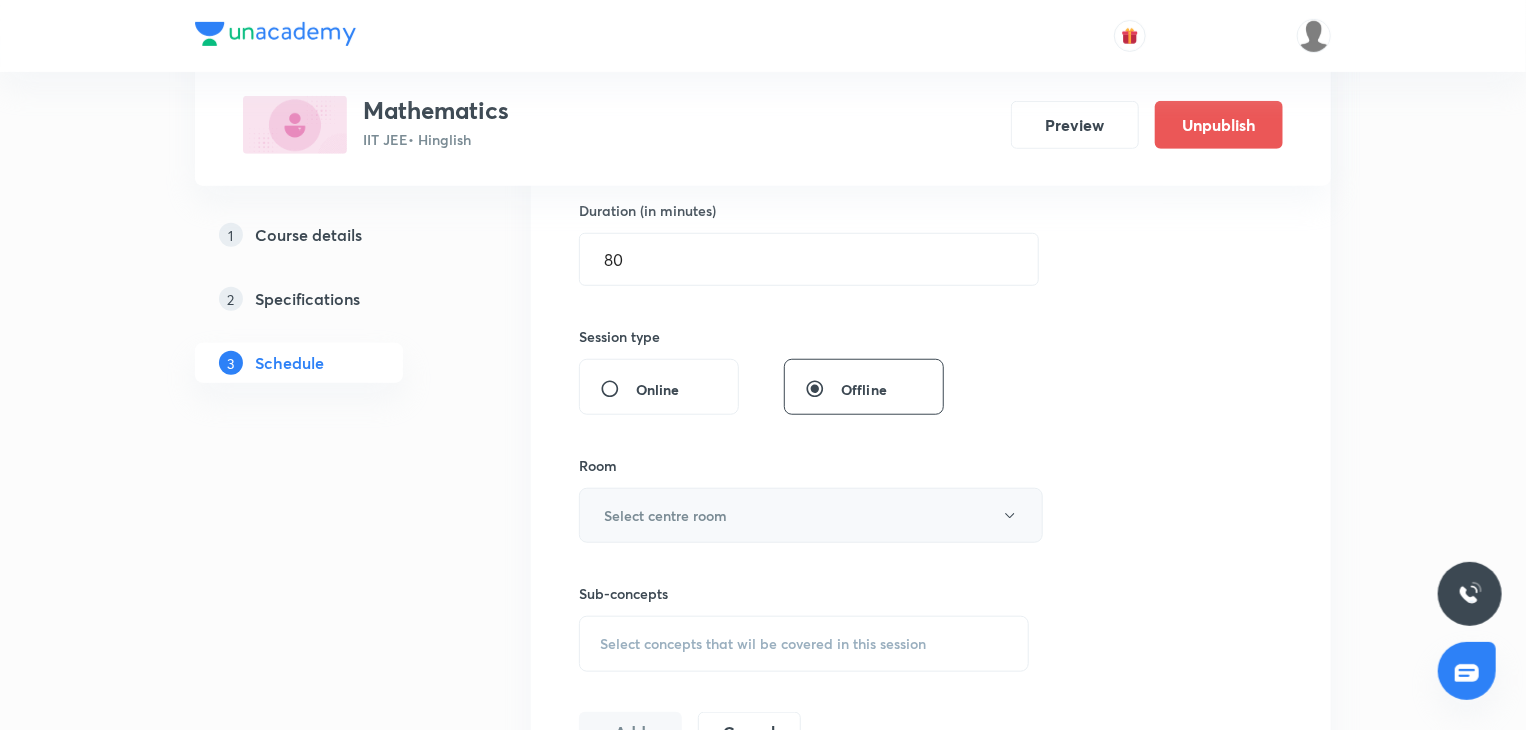 click on "Select centre room" at bounding box center [811, 515] 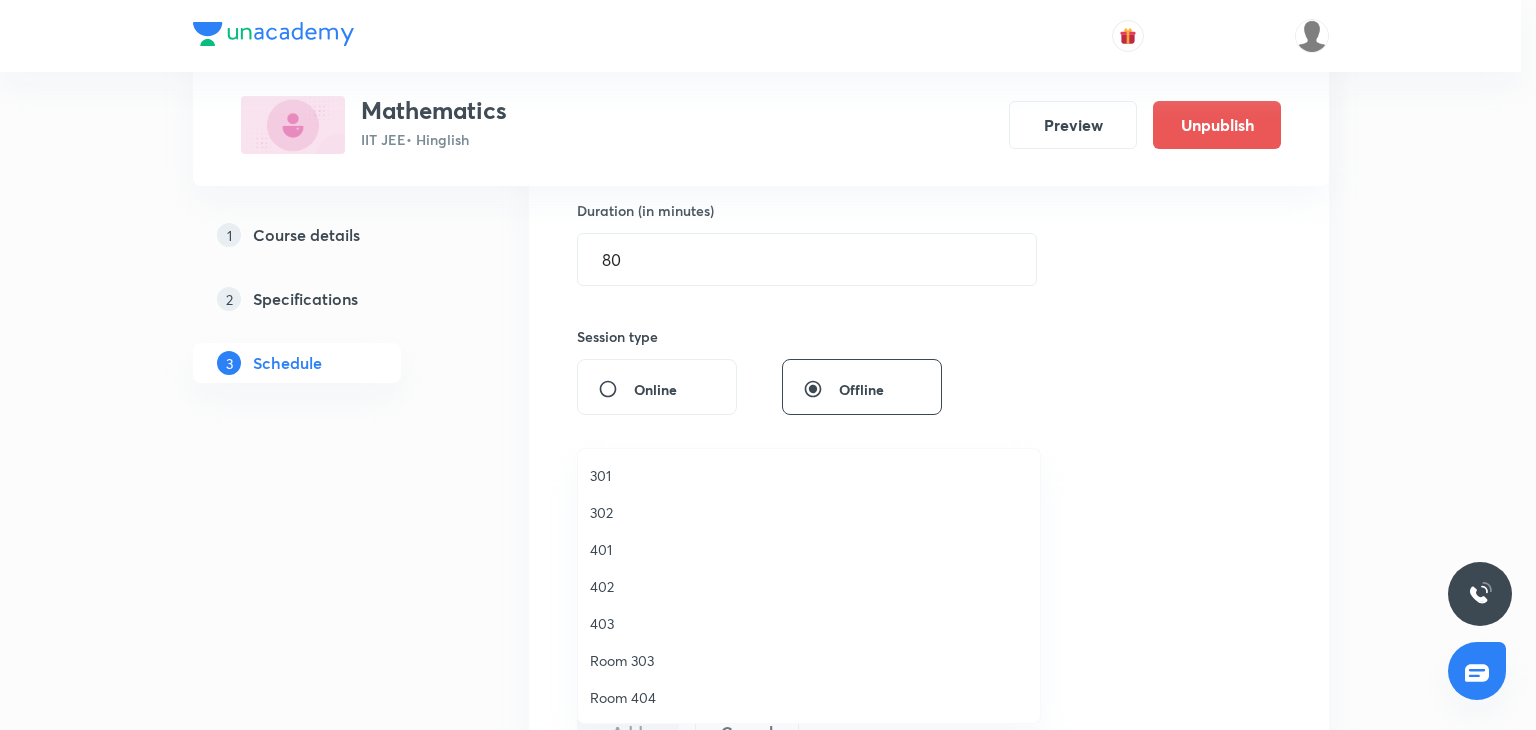 click on "402" at bounding box center (809, 586) 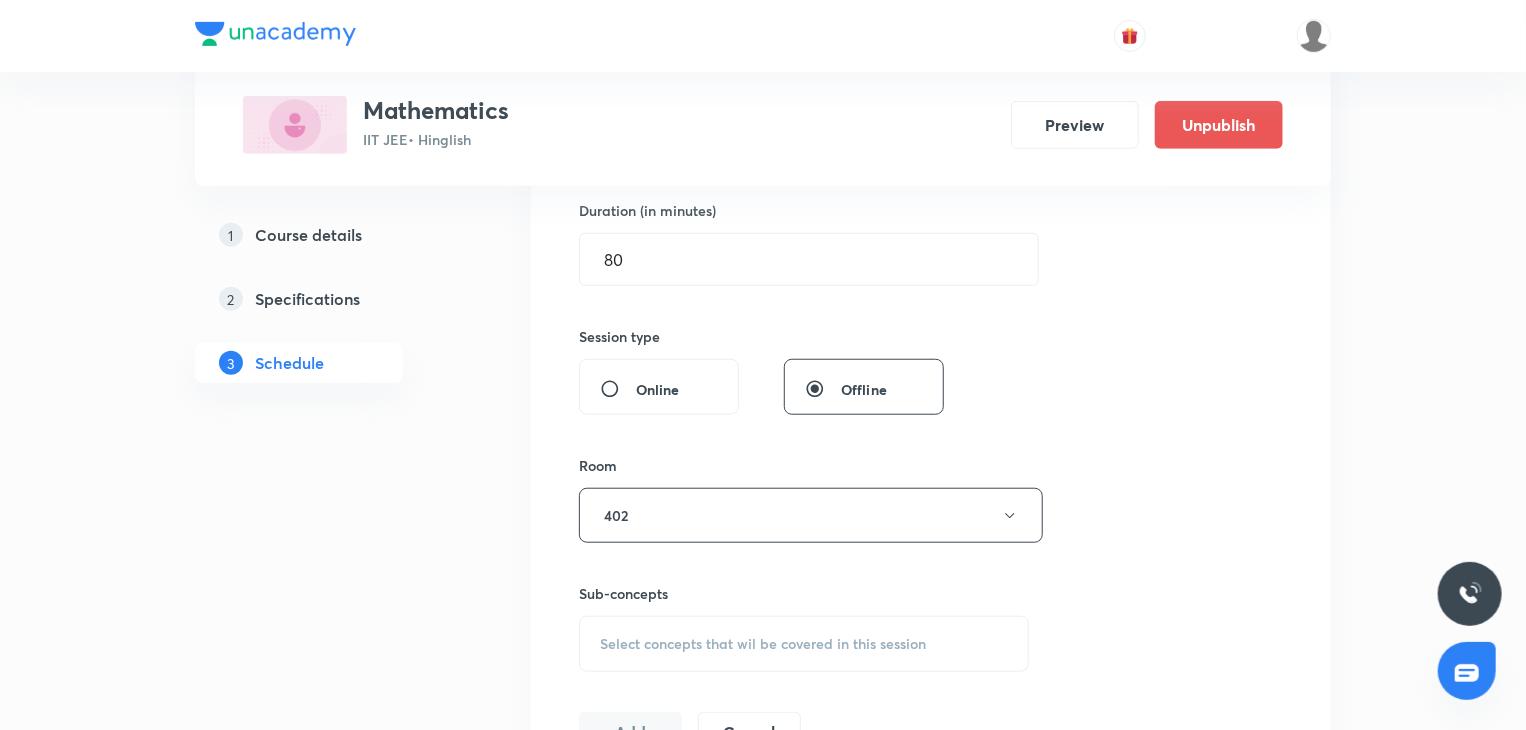 click on "Select concepts that wil be covered in this session" at bounding box center (804, 644) 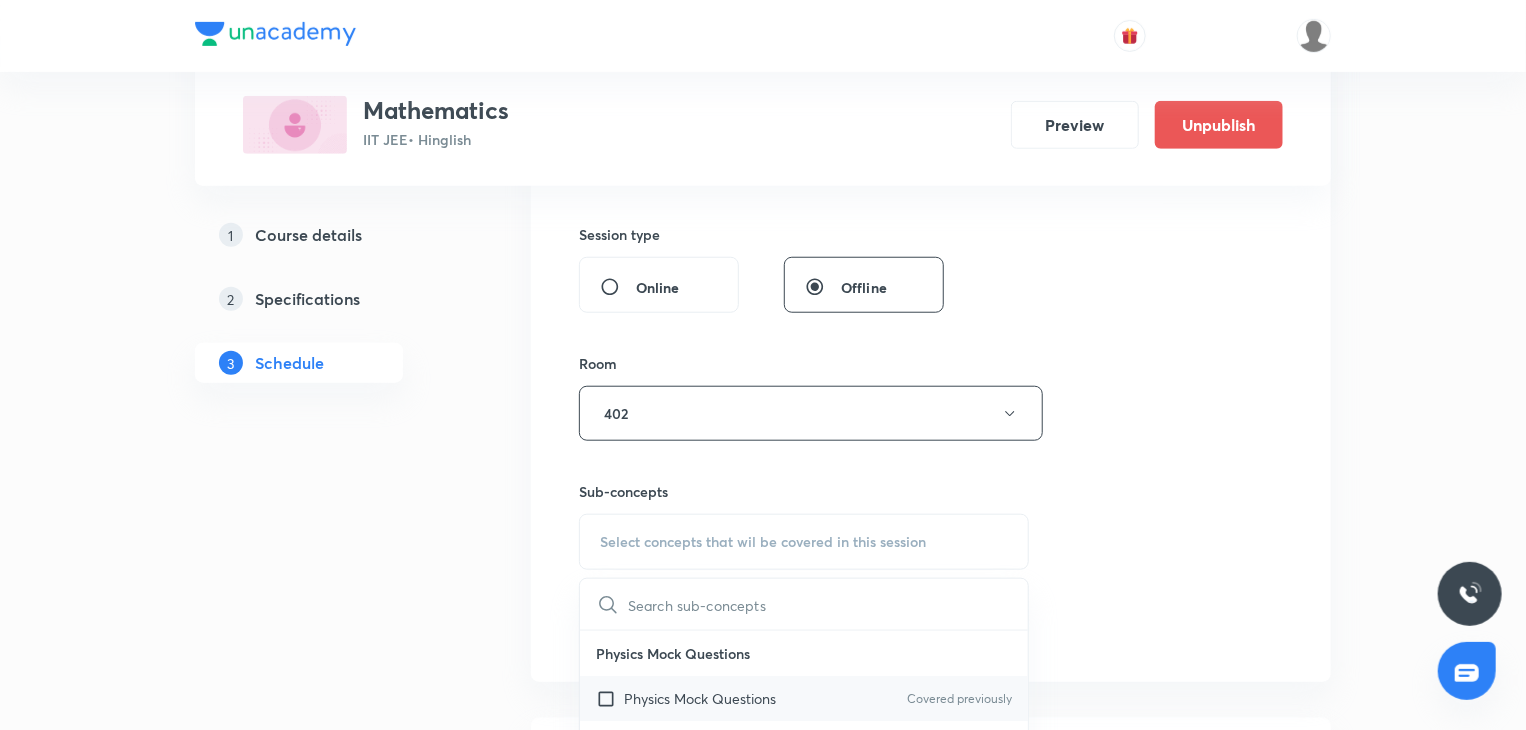 scroll, scrollTop: 819, scrollLeft: 0, axis: vertical 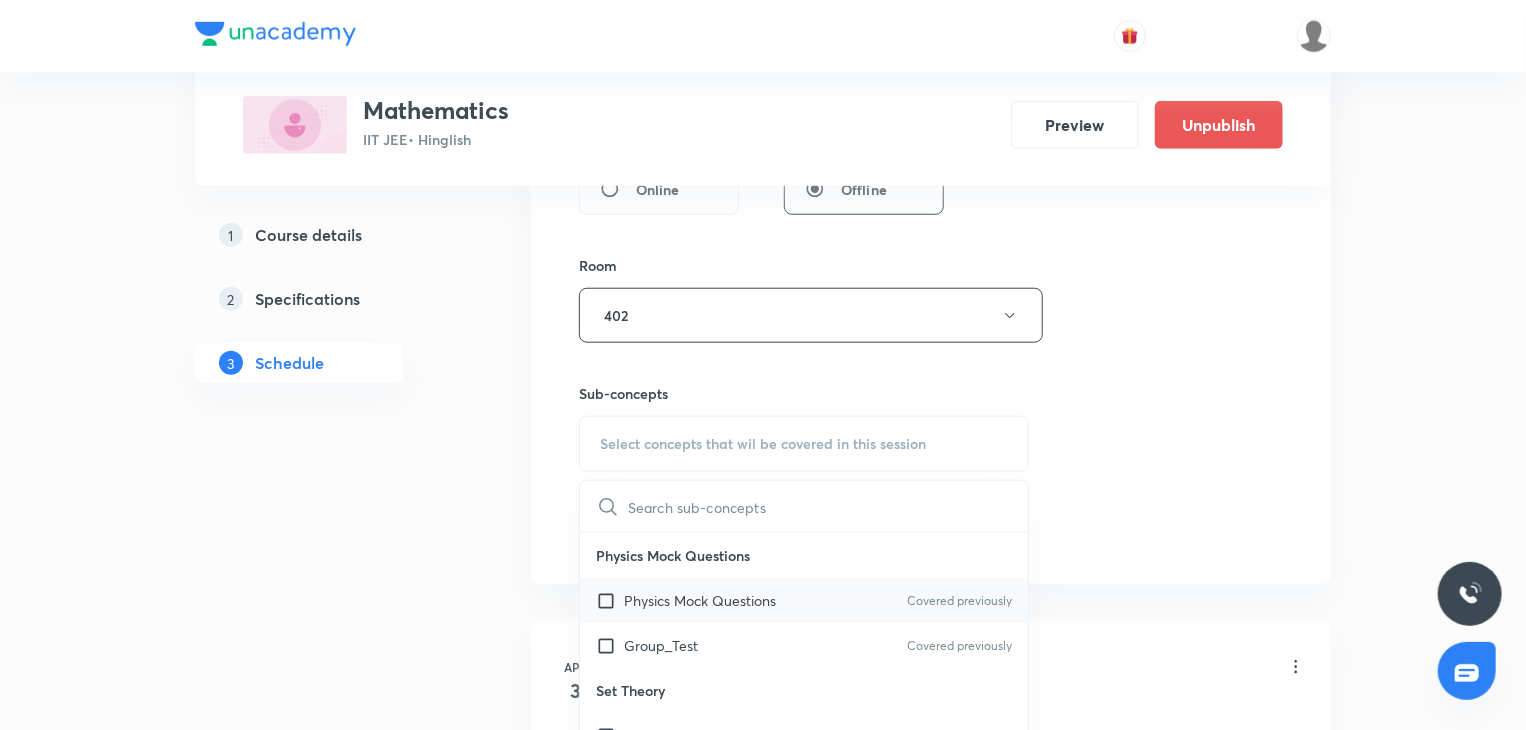 click on "Physics Mock Questions Covered previously" at bounding box center [804, 600] 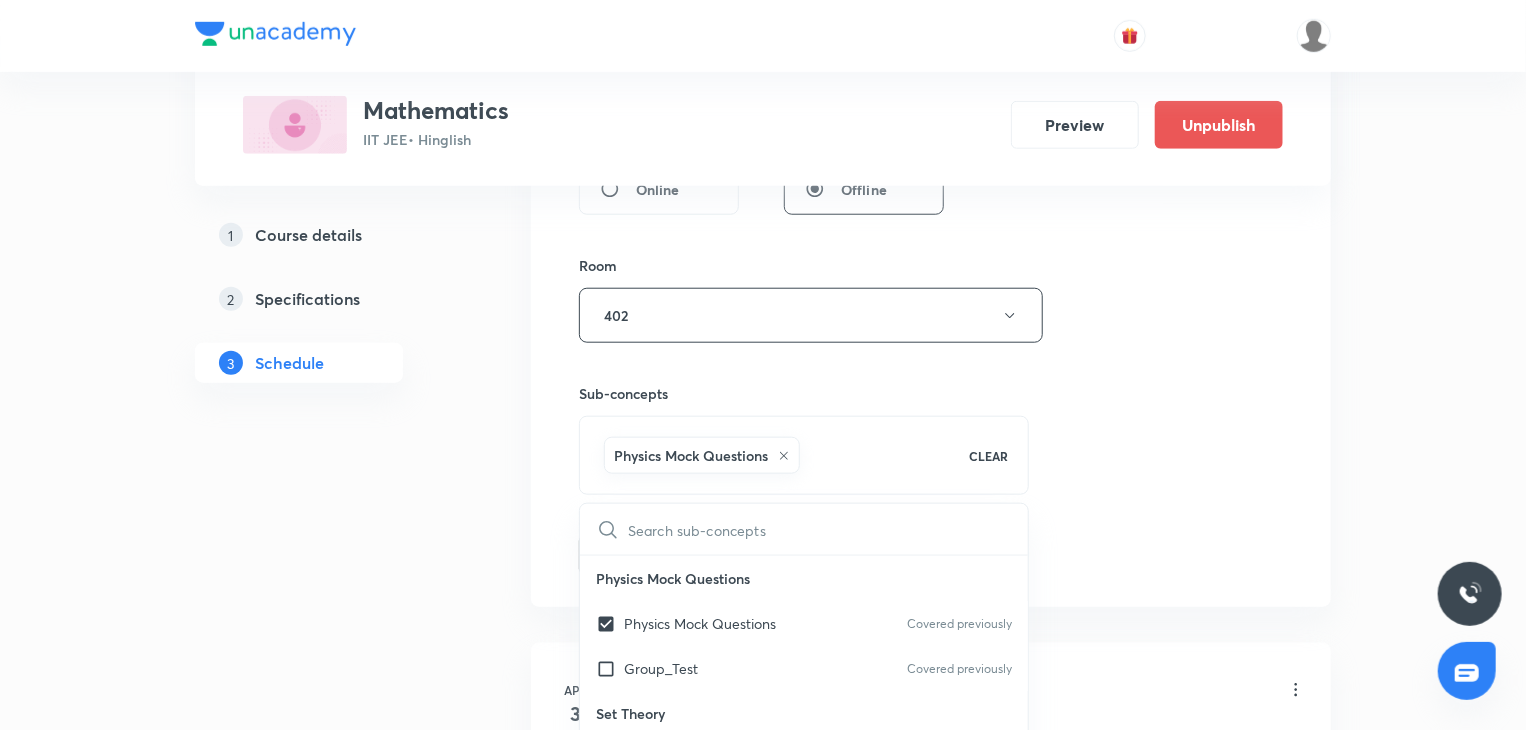 click on "Session  94 Live class Session title 22/99 Quadratic Equations 21 ​ Schedule for Aug 8, 2025, 12:40 PM ​ Duration (in minutes) 80 ​   Session type Online Offline Room 402 Sub-concepts Physics Mock Questions CLEAR ​ Physics Mock Questions Physics Mock Questions Covered previously Group_Test Covered previously Set Theory Introduction Covered previously Sets and their Representations Covered previously Types of Sets Covered previously Finite and Infinite Sets Equal Sets Covered previously Subsets Power Set Universal Set Venn Diagrams Operations on Sets Complement of a Set Practical  Problems on Union and Intersection of Two Sets Relation Types of relations Equivalence relations Inequalities and Modulus Function Constant and Variables Function Intervals Inequalities Generalized Method of Intervals for Solving Inequalities Modulus Function Fundamental of Mathematics Fundamentals of Mathematics Indices Indices Twin Prime Numbers Twin Prime Numbers Co-Prime Numbers/ Relatively Prime Numbers Composite Numbers" at bounding box center [931, 94] 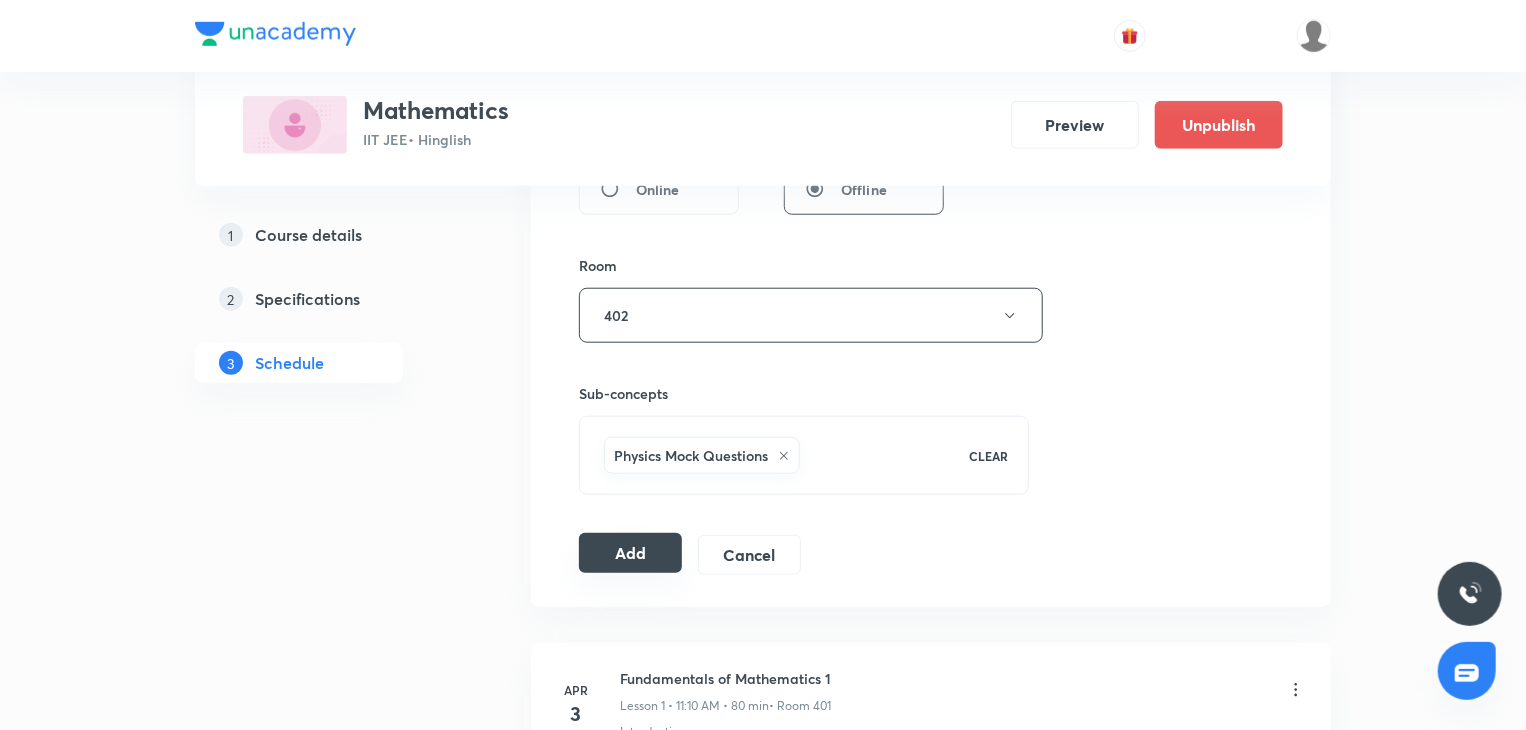 click on "Add" at bounding box center (630, 553) 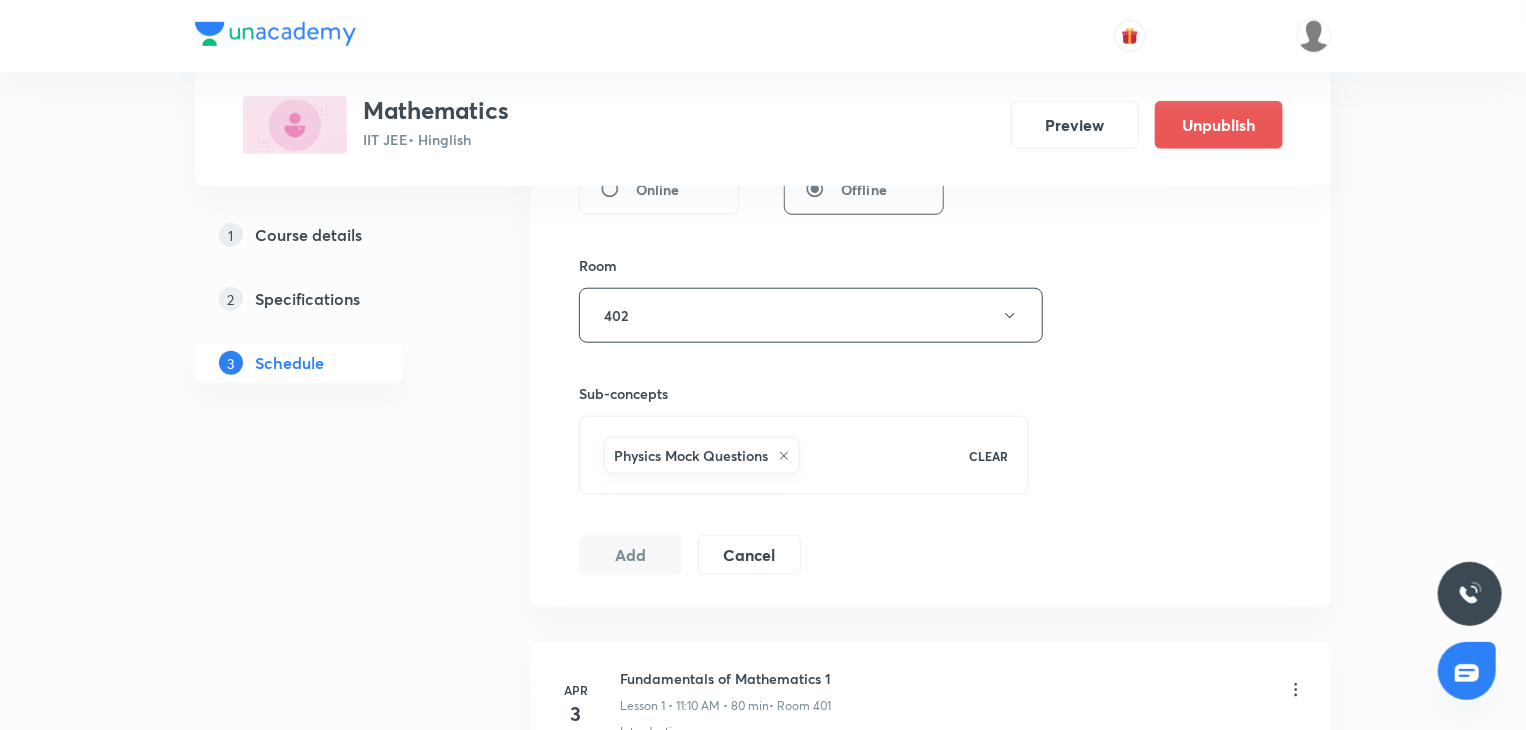 scroll, scrollTop: 15272, scrollLeft: 0, axis: vertical 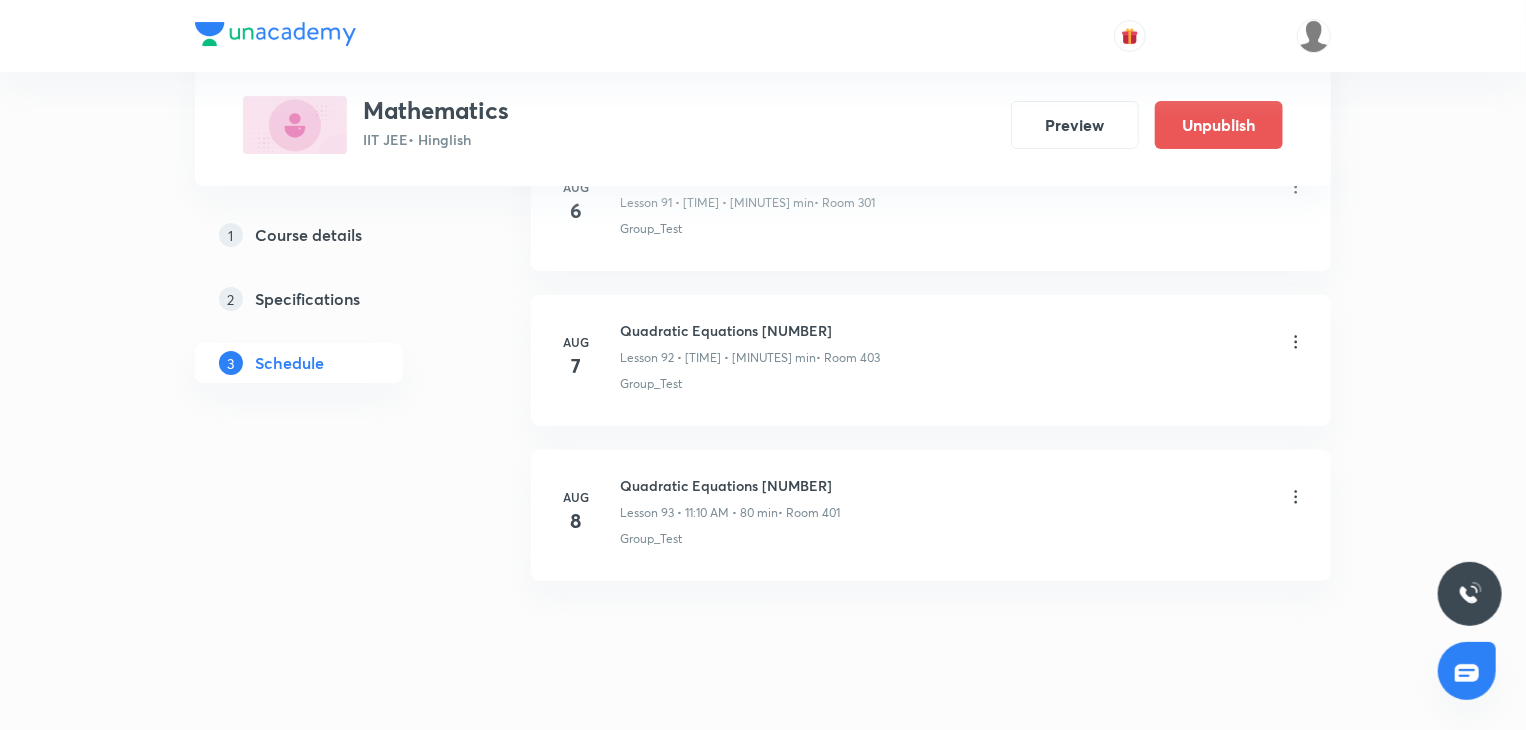 type 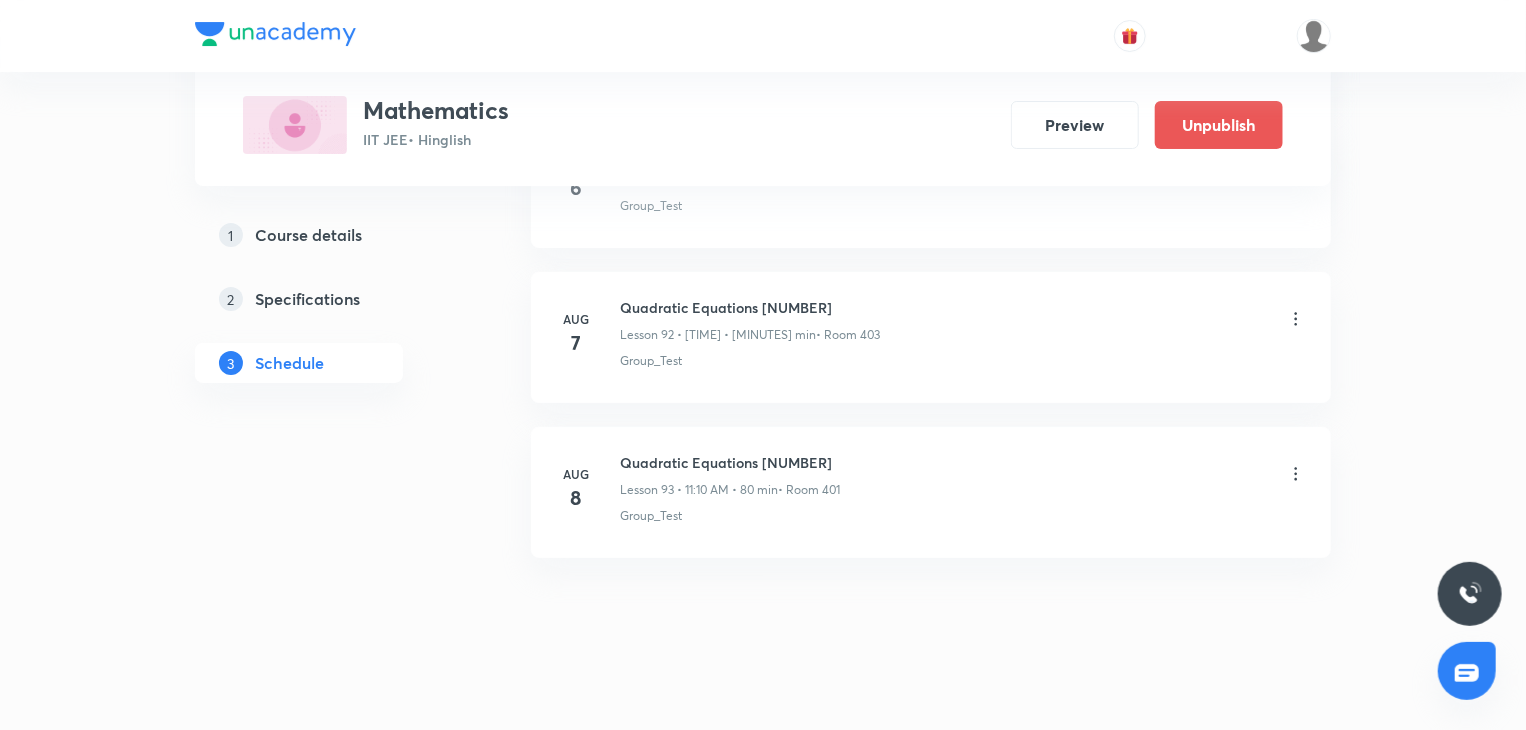 scroll, scrollTop: 14332, scrollLeft: 0, axis: vertical 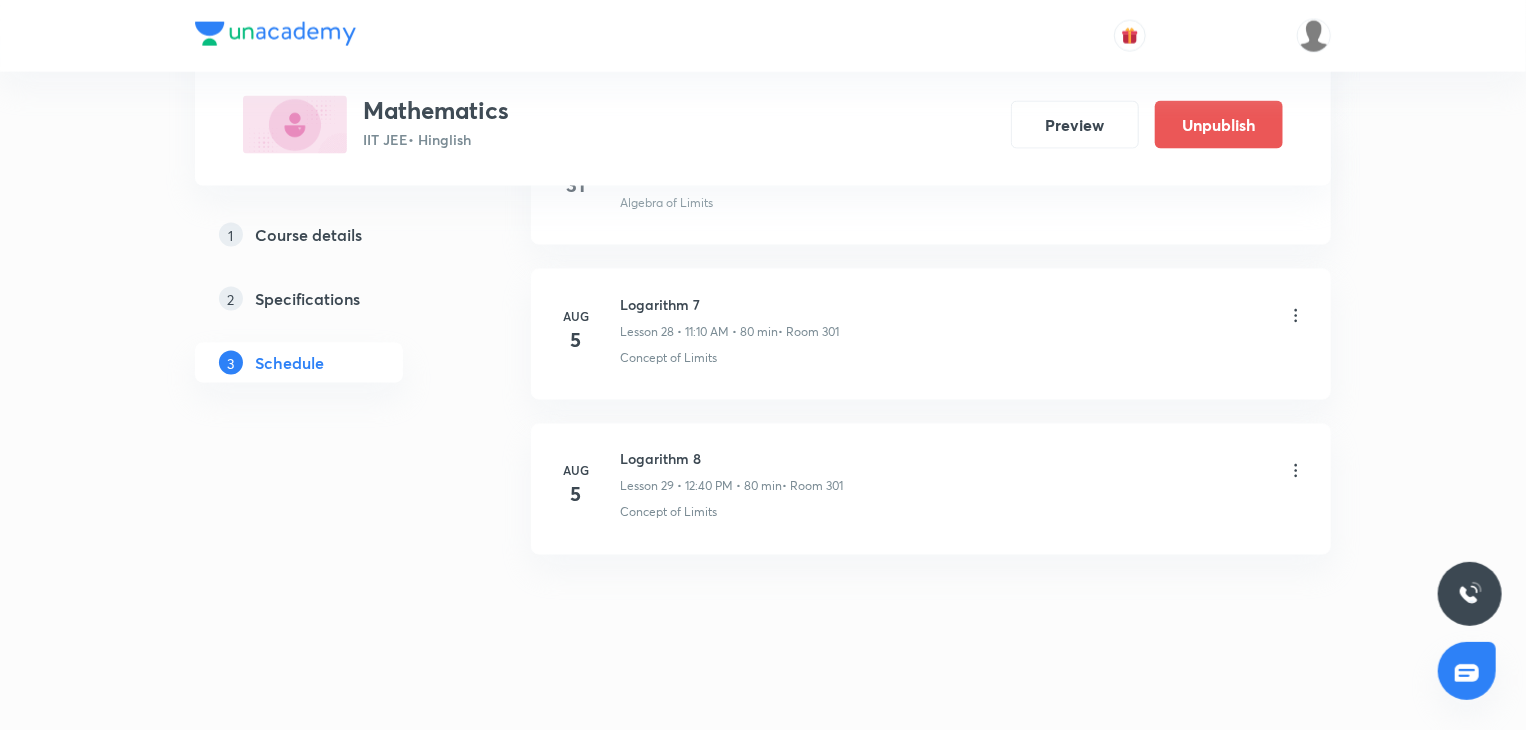 click on "Aug 5 Logarithm 8 Lesson 29 • 12:40 PM • 80 min  • Room 301 Concept of Limits" at bounding box center (931, 489) 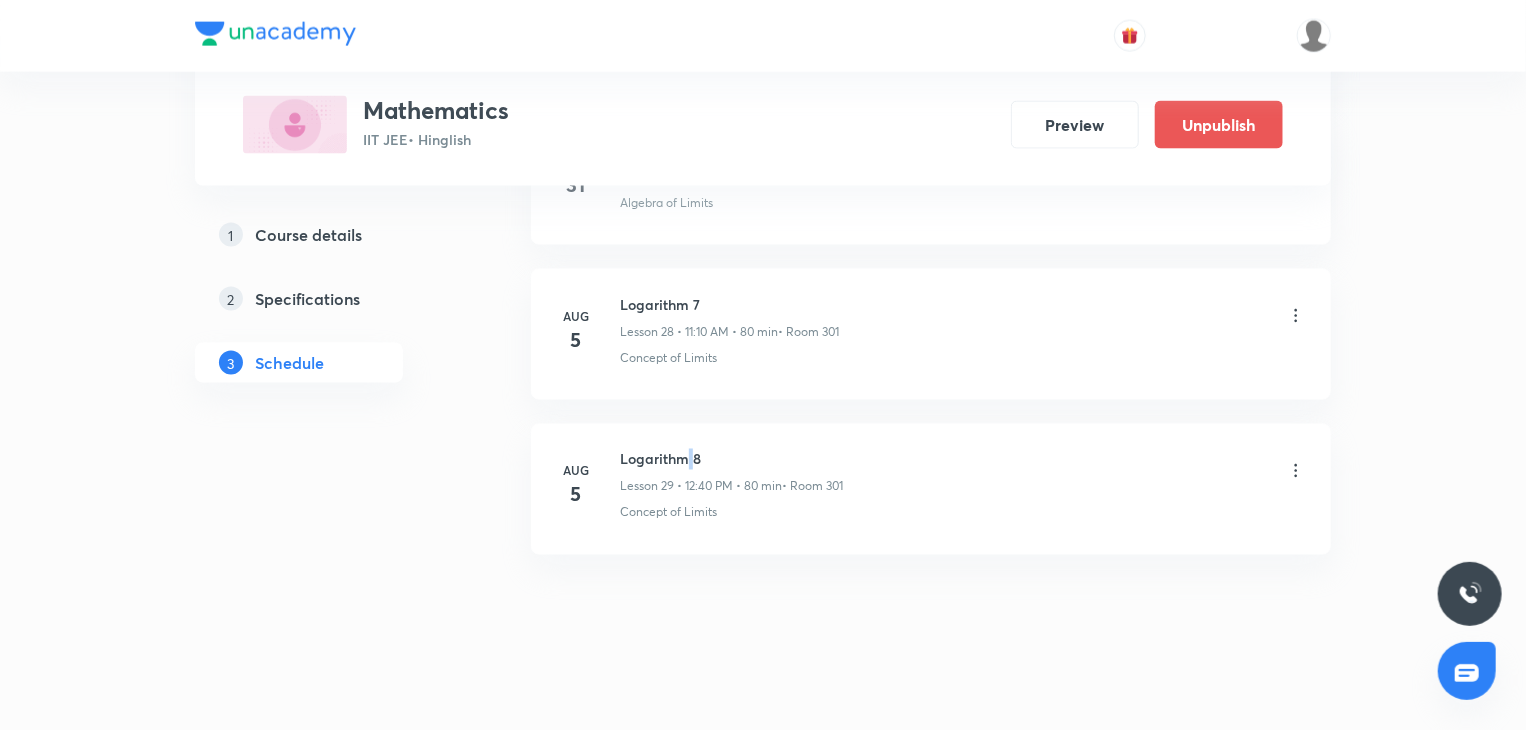 click on "Aug 5 Logarithm 8 Lesson 29 • 12:40 PM • 80 min  • Room 301 Concept of Limits" at bounding box center (931, 489) 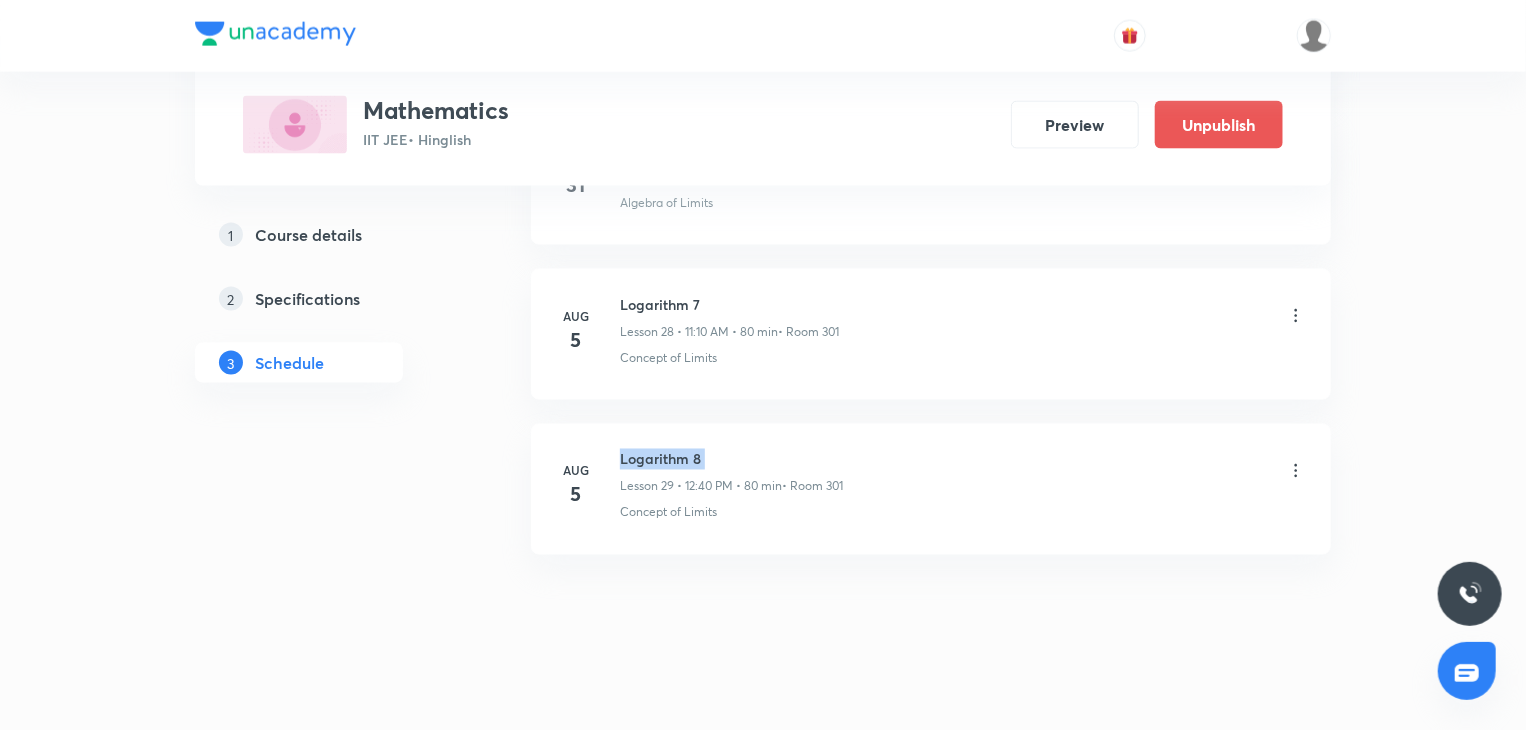 click on "Aug 5 Logarithm 8 Lesson 29 • 12:40 PM • 80 min  • Room 301 Concept of Limits" at bounding box center [931, 489] 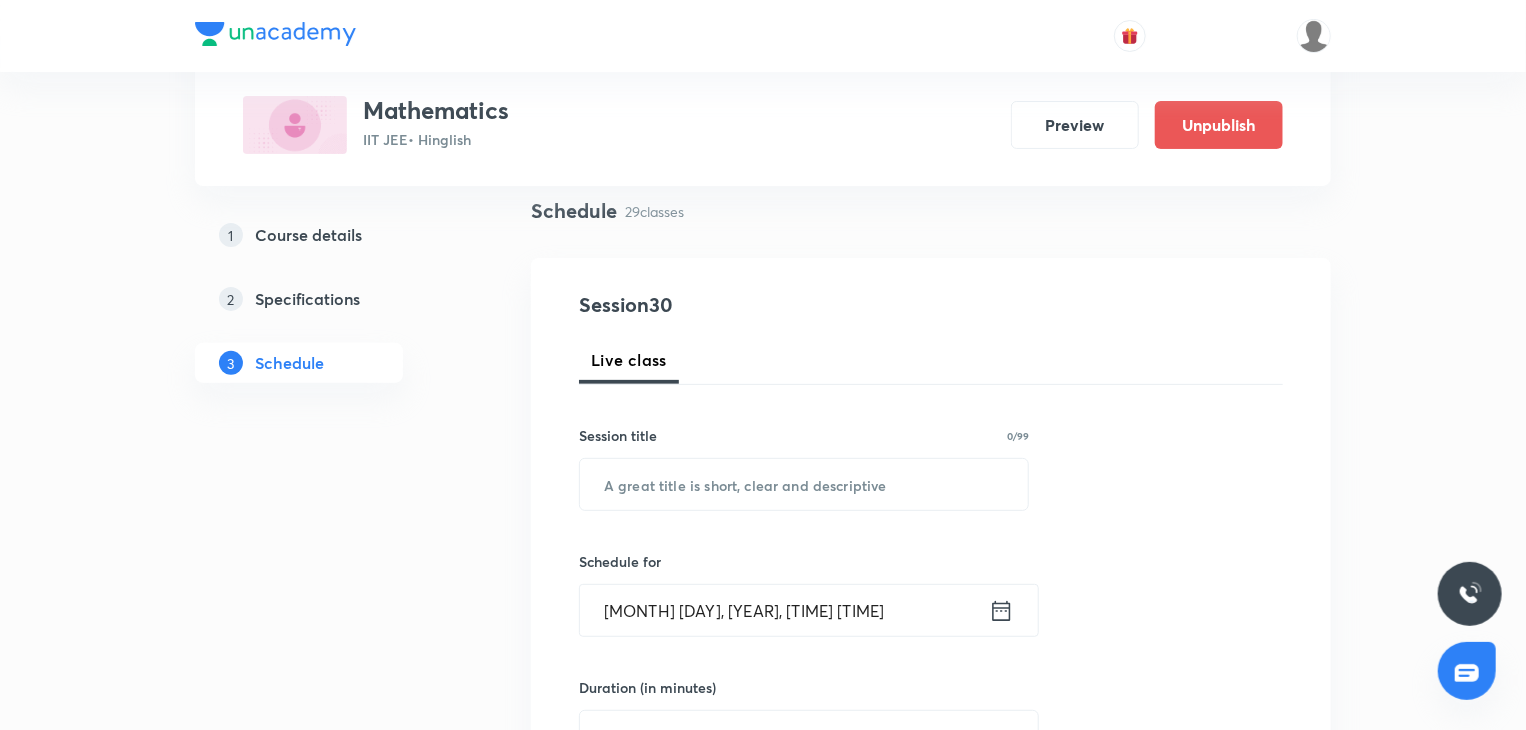 scroll, scrollTop: 0, scrollLeft: 0, axis: both 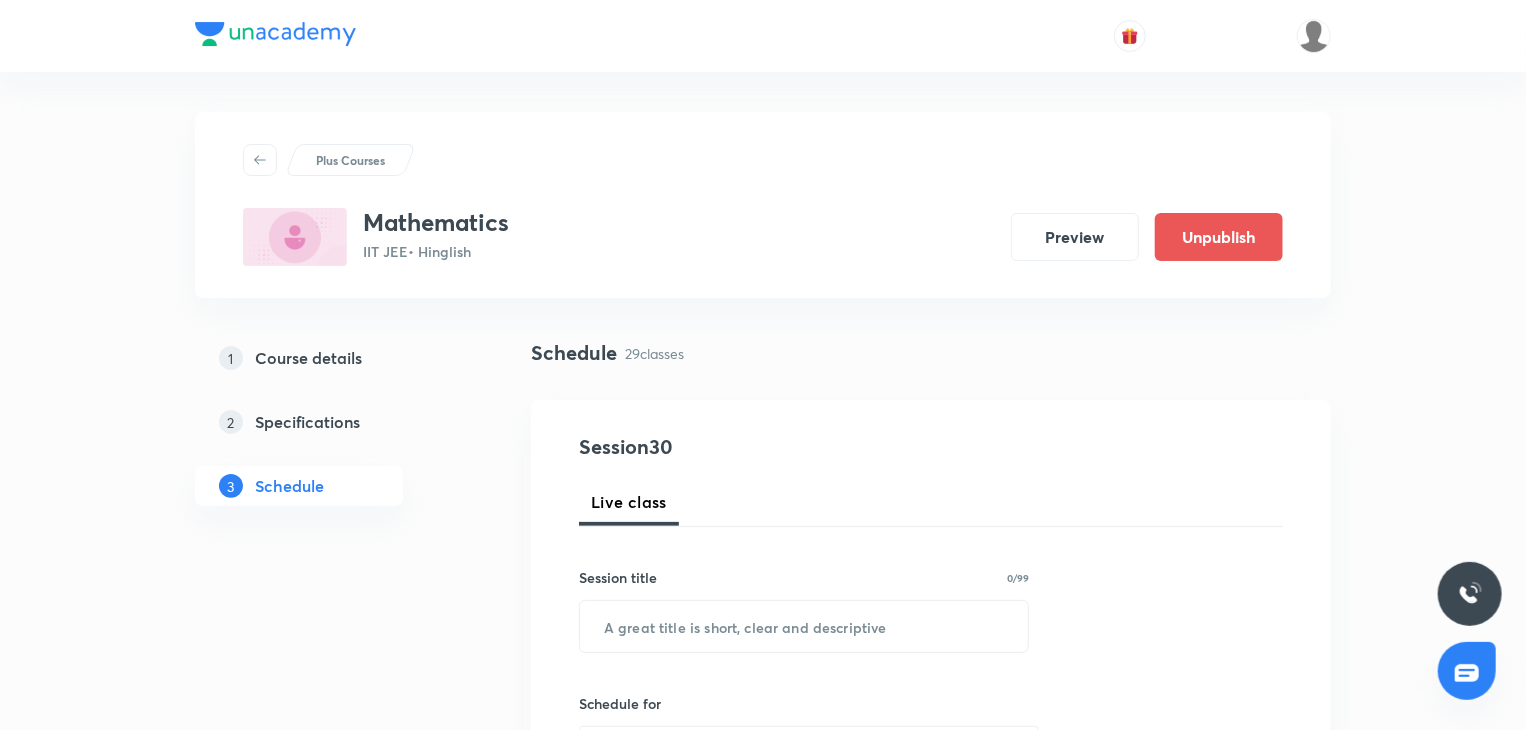 drag, startPoint x: 753, startPoint y: 700, endPoint x: 770, endPoint y: 662, distance: 41.62932 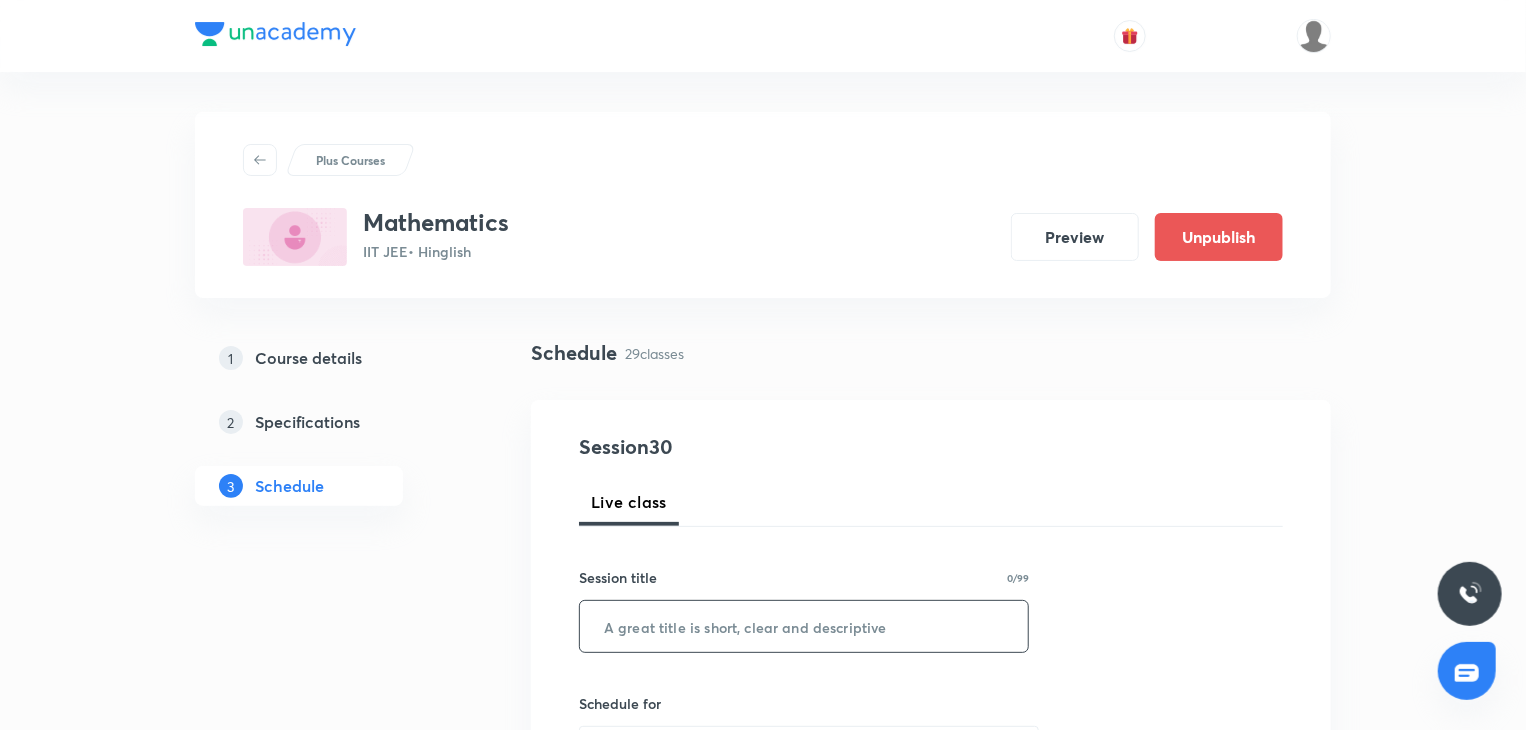 drag, startPoint x: 770, startPoint y: 662, endPoint x: 776, endPoint y: 649, distance: 14.3178215 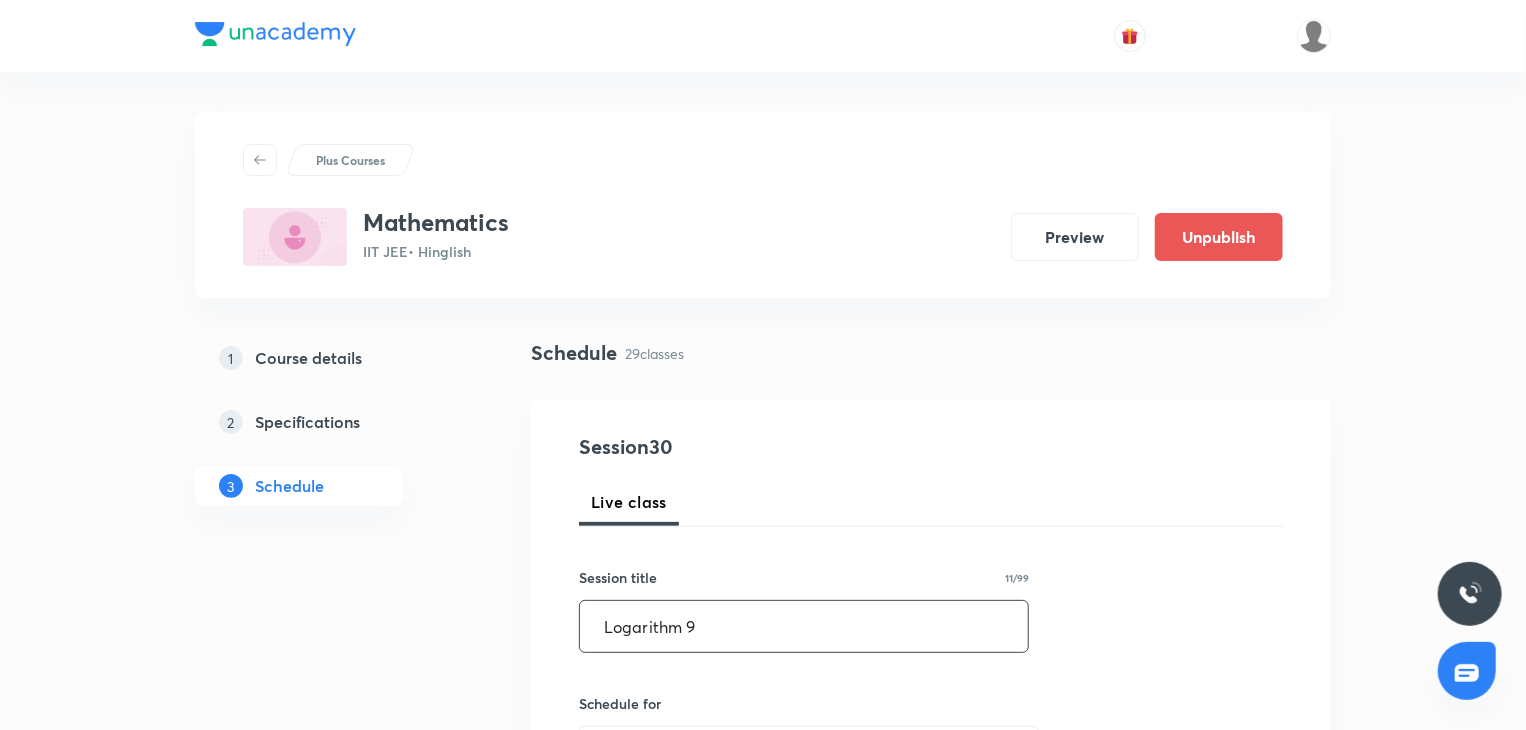 type on "Logarithm 9" 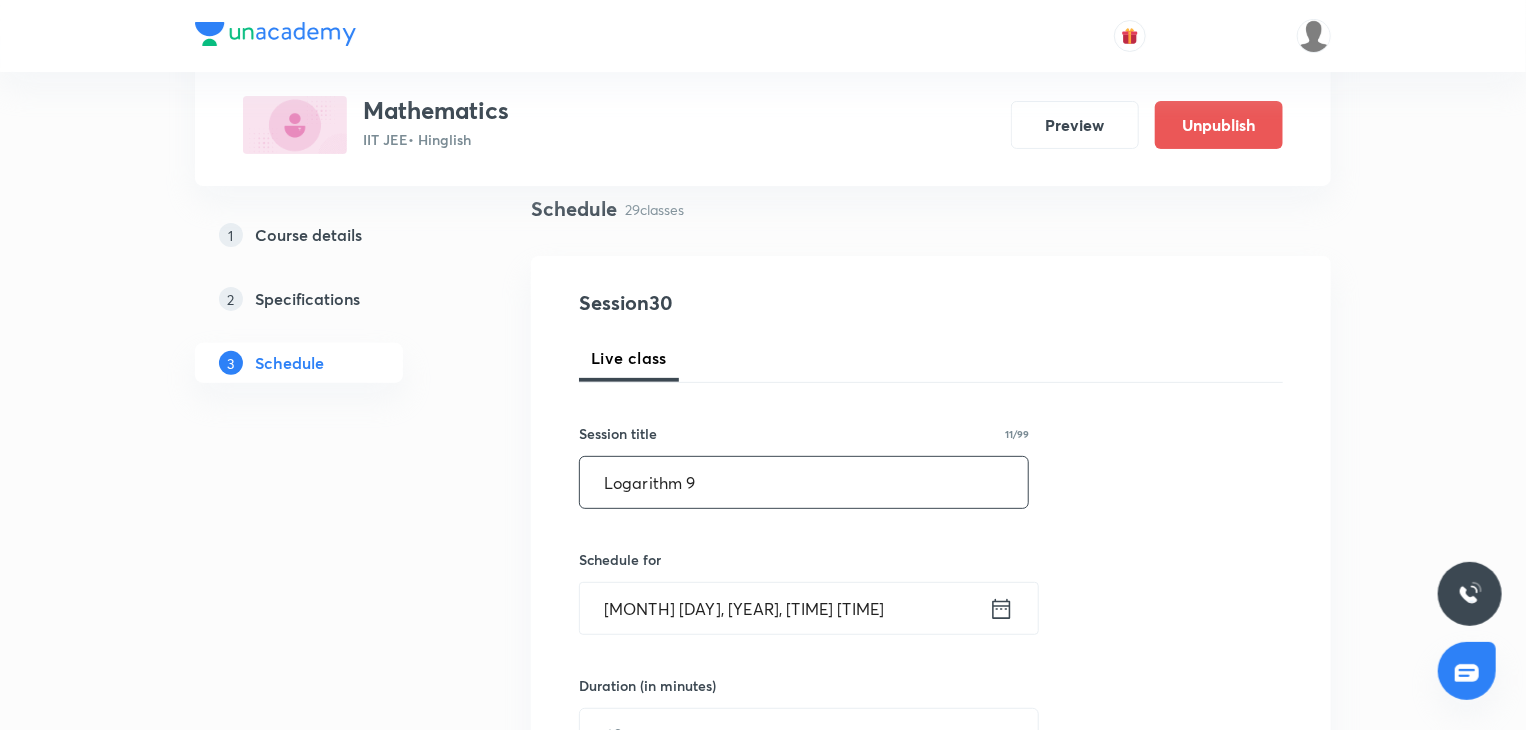 scroll, scrollTop: 300, scrollLeft: 0, axis: vertical 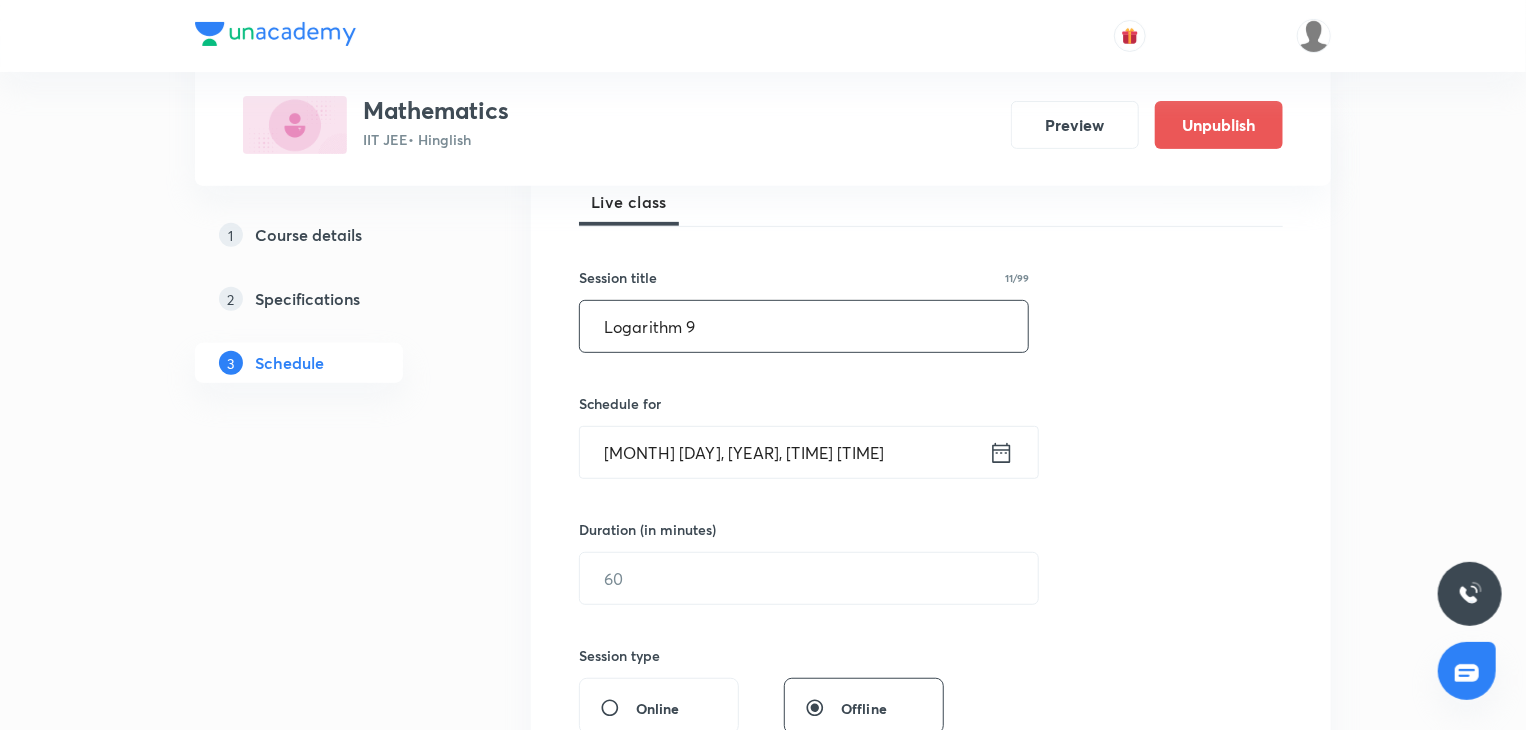 click on "Schedule for Aug 5, 2025, 4:56 PM ​" at bounding box center [804, 436] 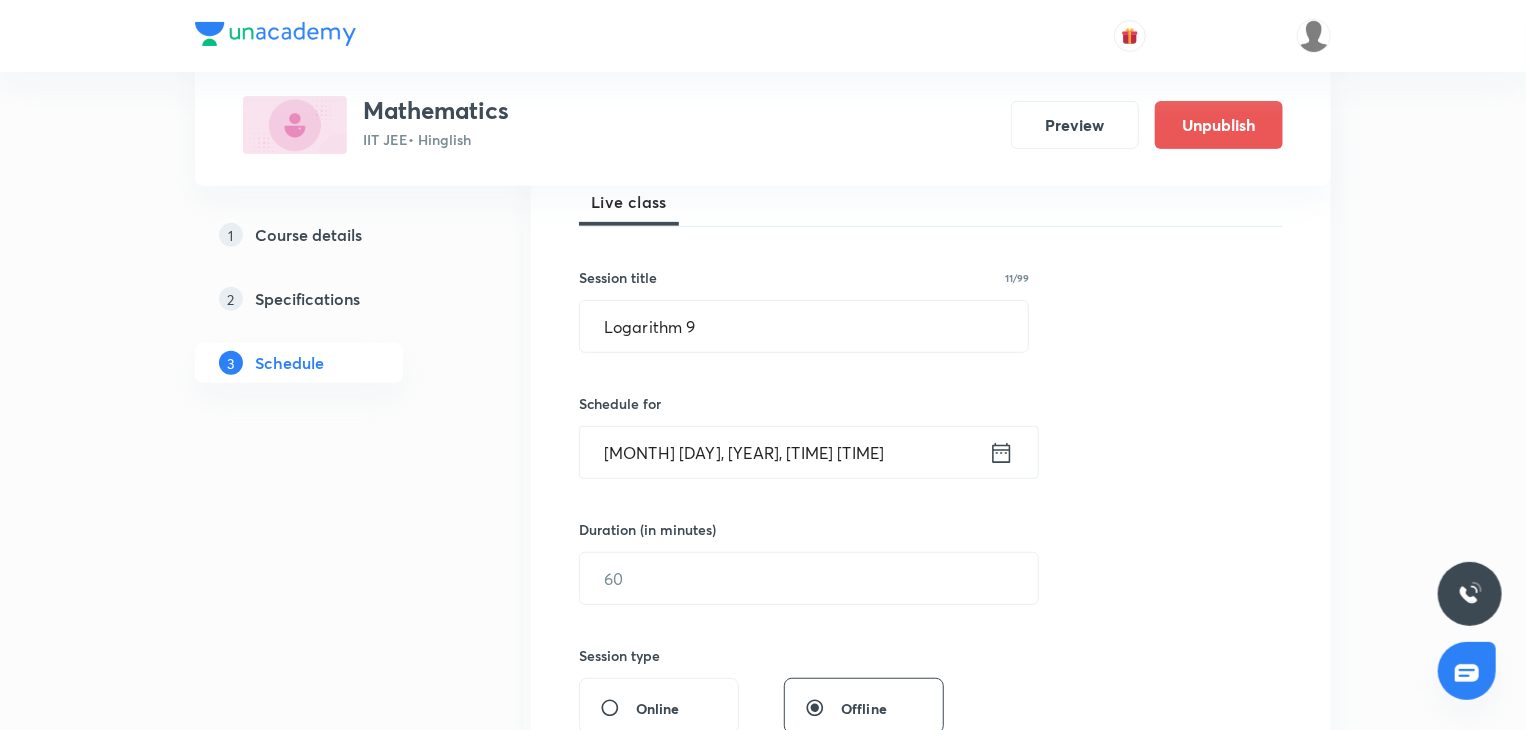 click on "Session  30 Live class Session title 11/99 Logarithm 9 ​ Schedule for Aug 5, 2025, 4:56 PM ​ Duration (in minutes) ​   Session type Online Offline Room Select centre room Sub-concepts Select concepts that wil be covered in this session Add Cancel" at bounding box center [931, 601] 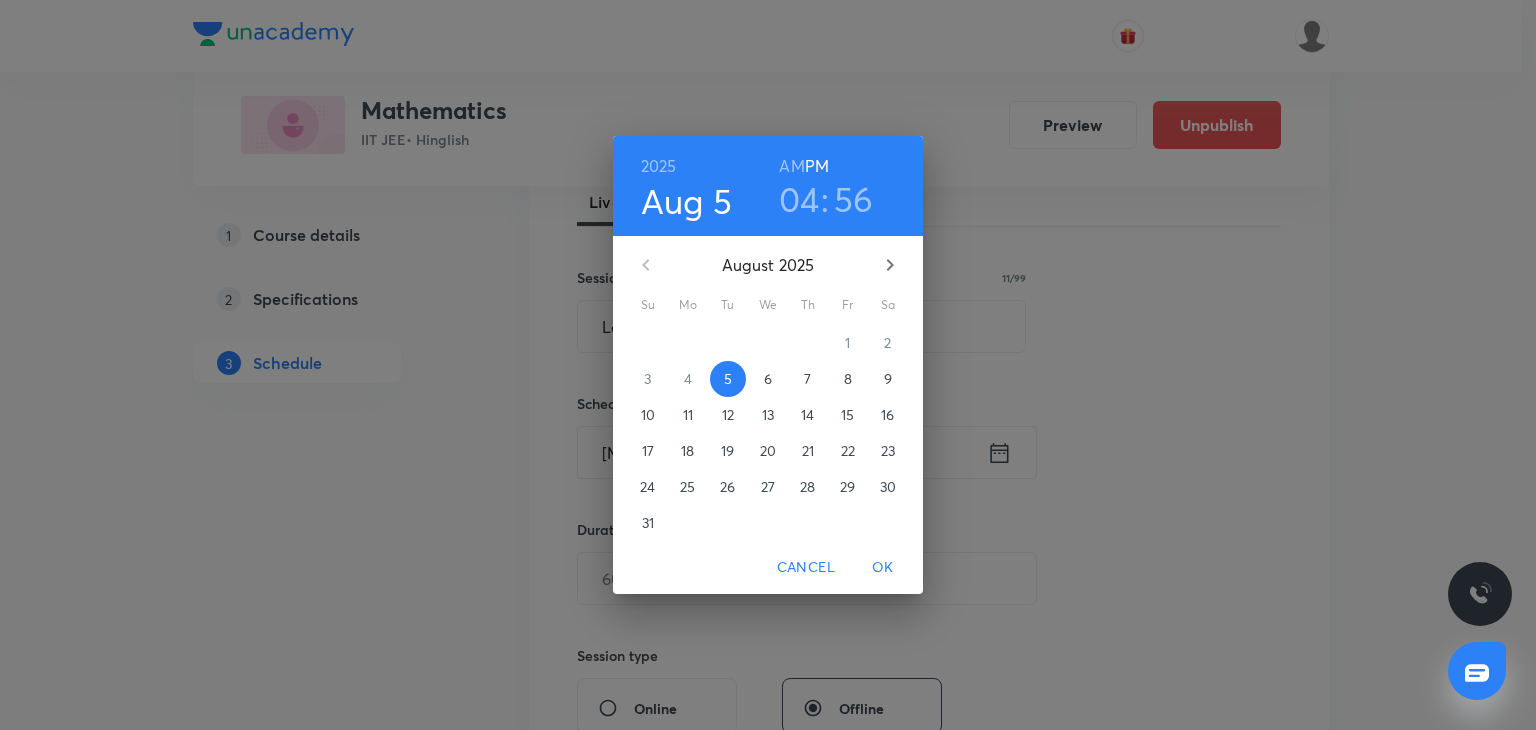 click on "8" at bounding box center (848, 379) 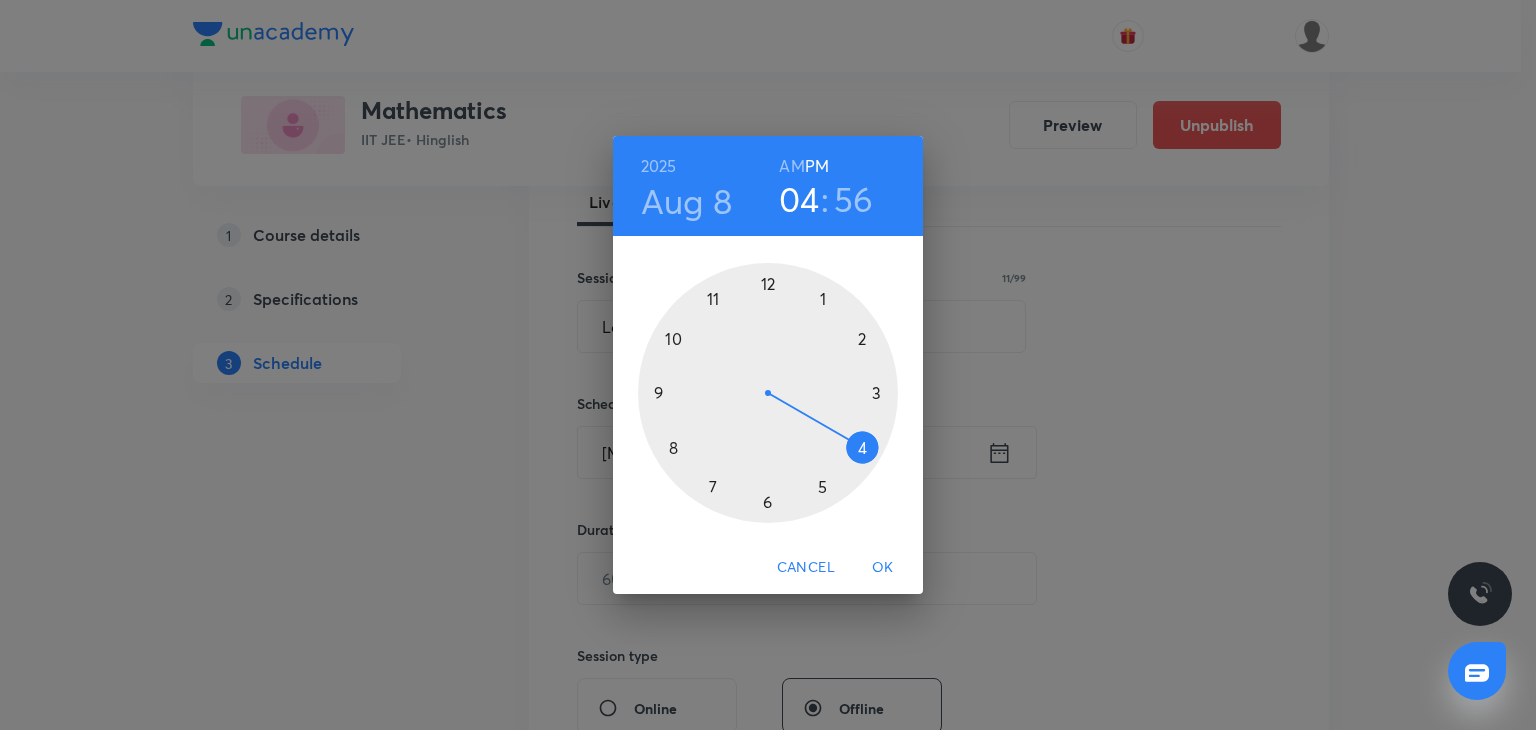 click on "AM" at bounding box center (791, 166) 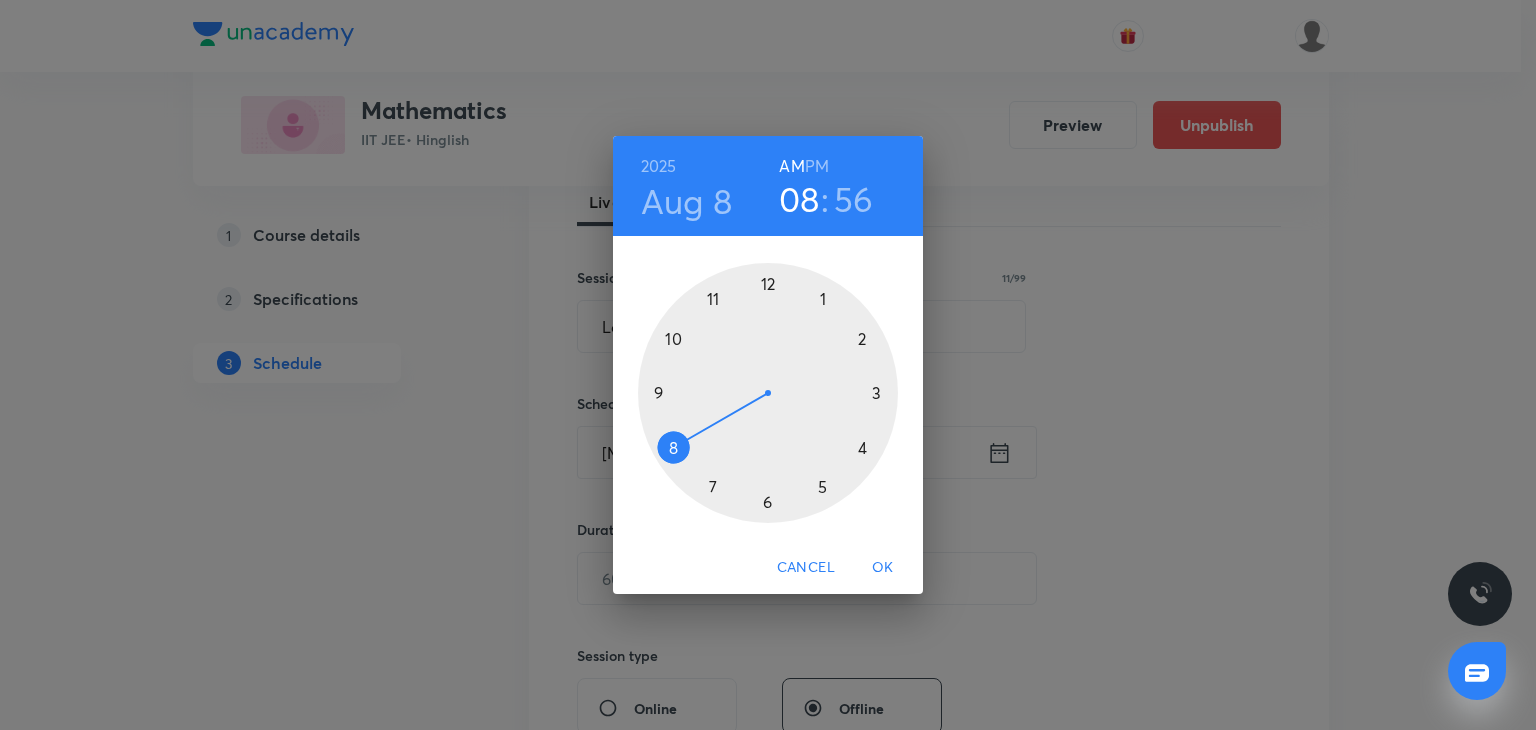 click at bounding box center [768, 393] 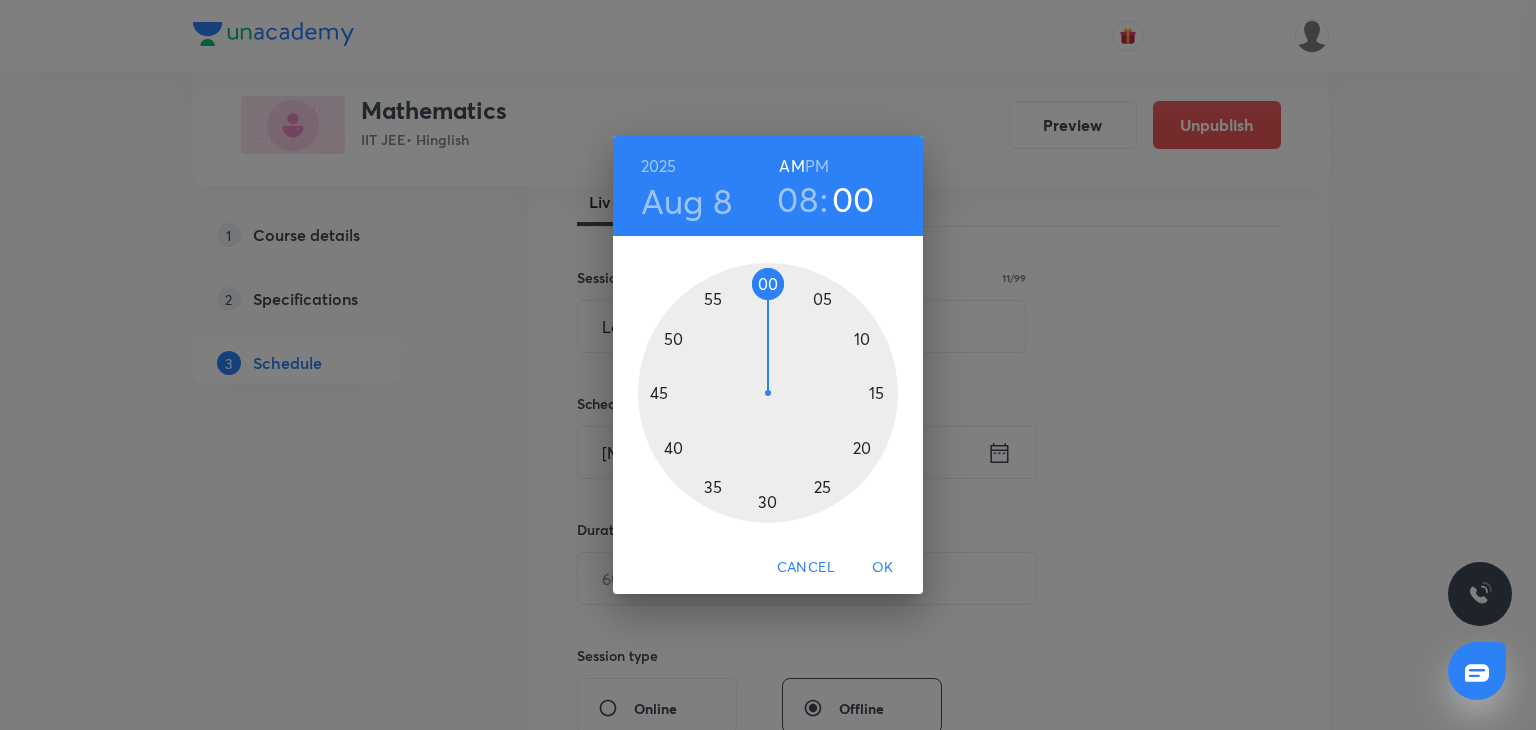 click at bounding box center (768, 393) 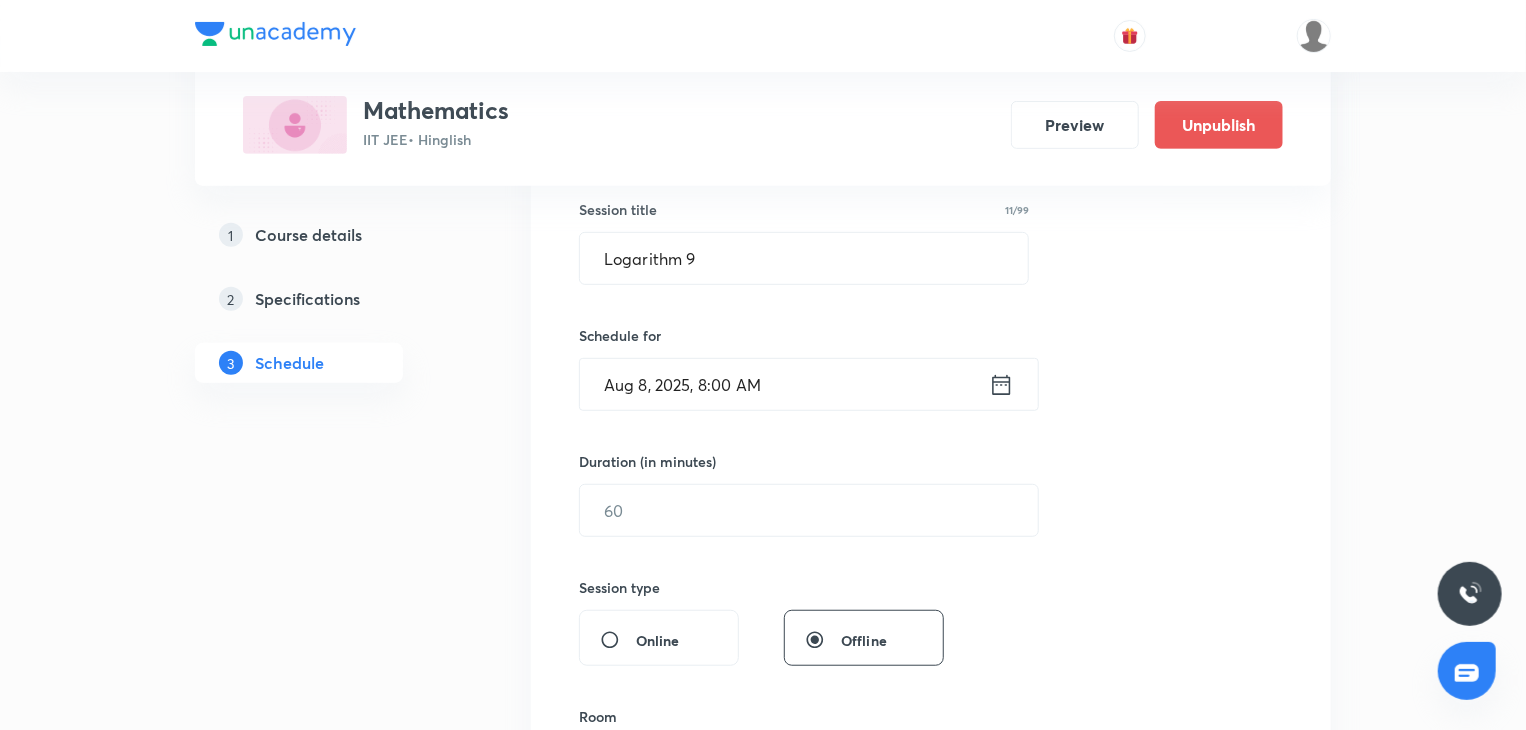 scroll, scrollTop: 400, scrollLeft: 0, axis: vertical 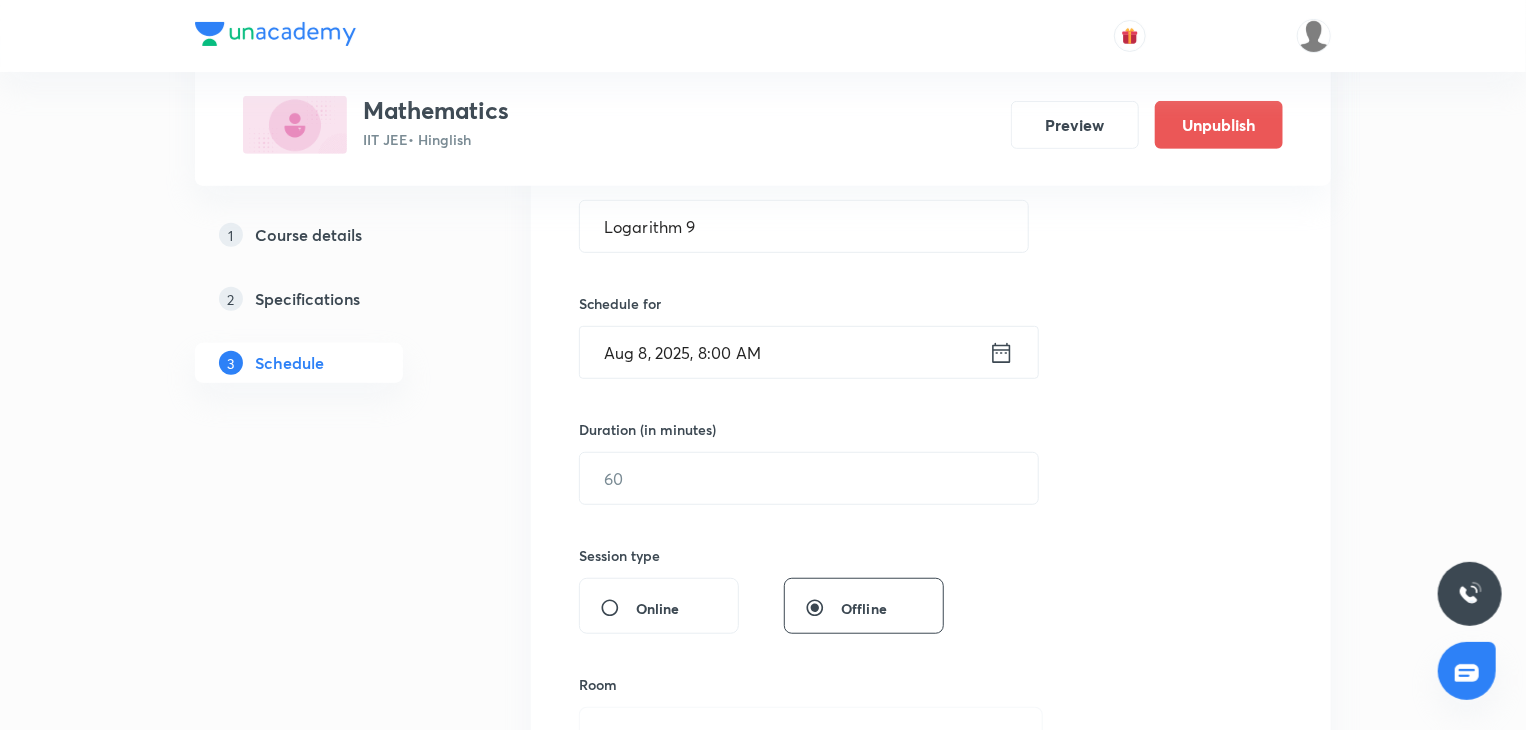 click on "Session  30 Live class Session title 11/99 Logarithm 9 ​ Schedule for Aug 8, 2025, 8:00 AM ​ Duration (in minutes) ​   Session type Online Offline Room Select centre room Sub-concepts Select concepts that wil be covered in this session Add Cancel" at bounding box center (931, 501) 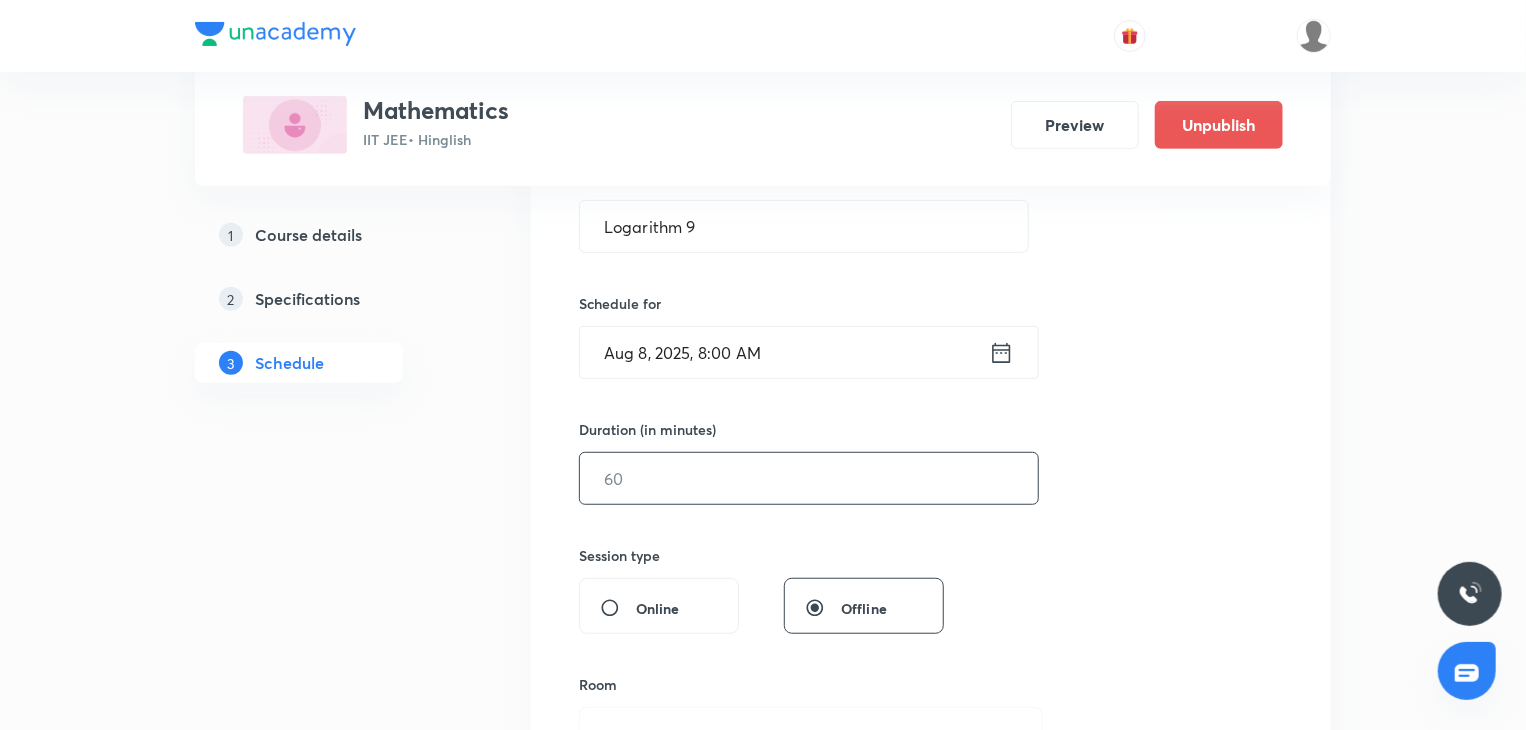 click at bounding box center [809, 478] 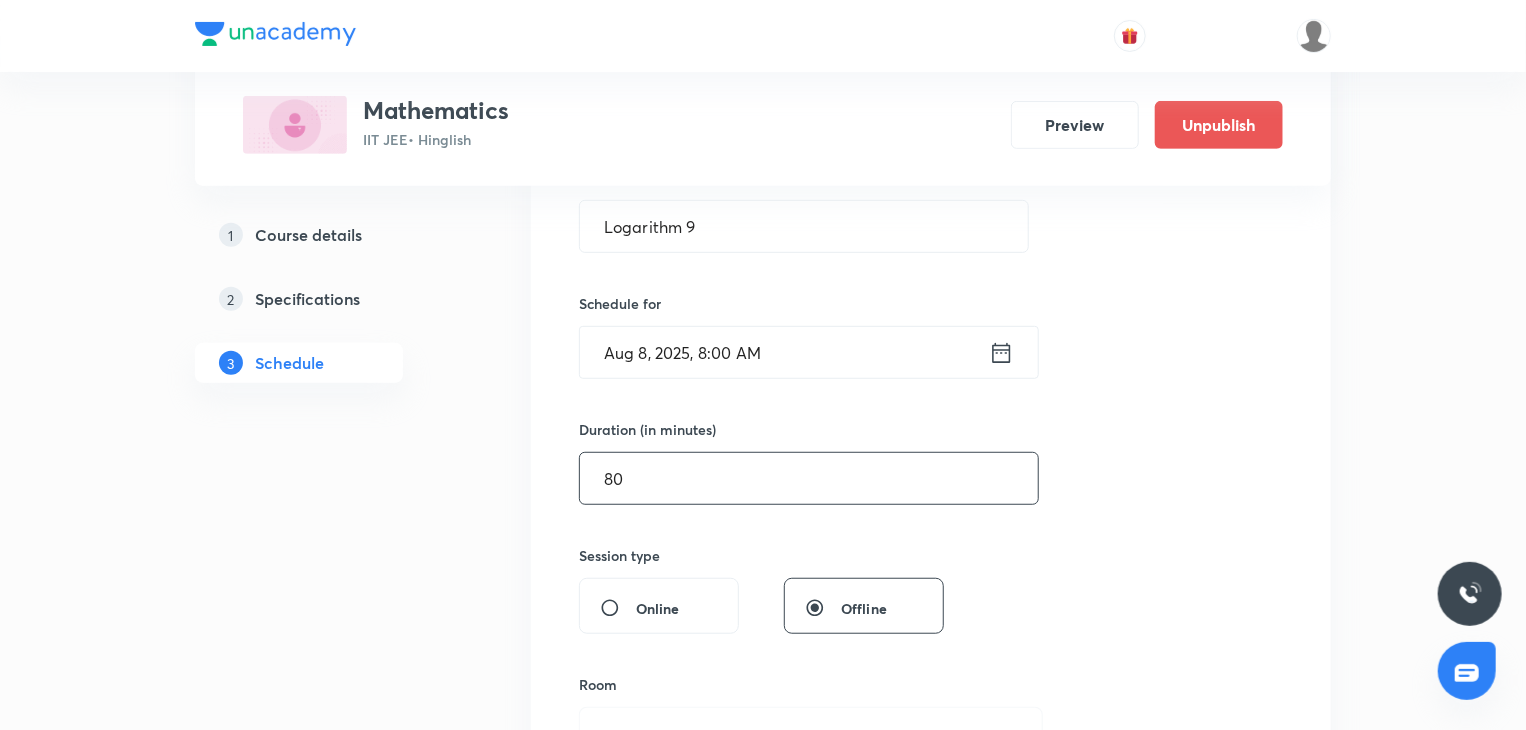 type on "80" 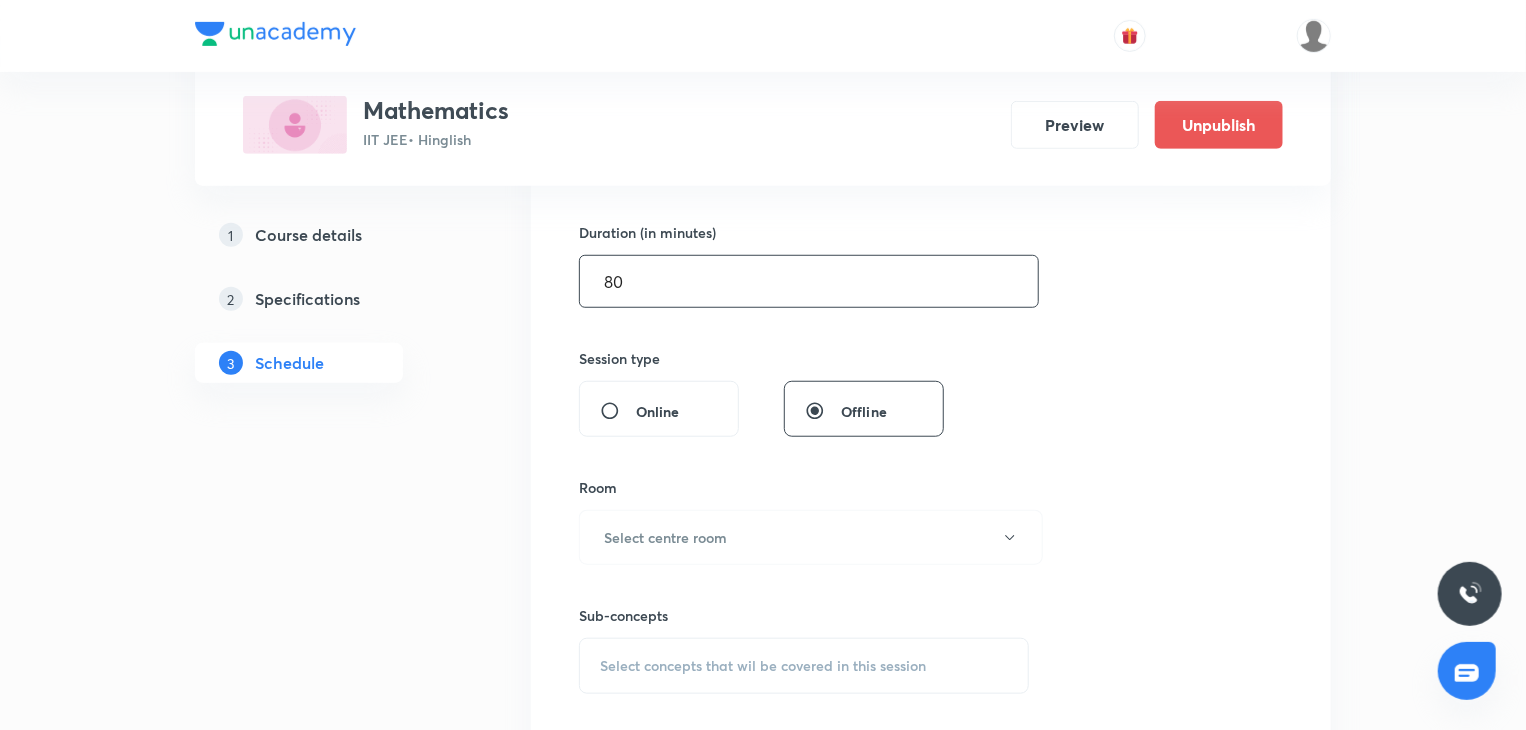 scroll, scrollTop: 600, scrollLeft: 0, axis: vertical 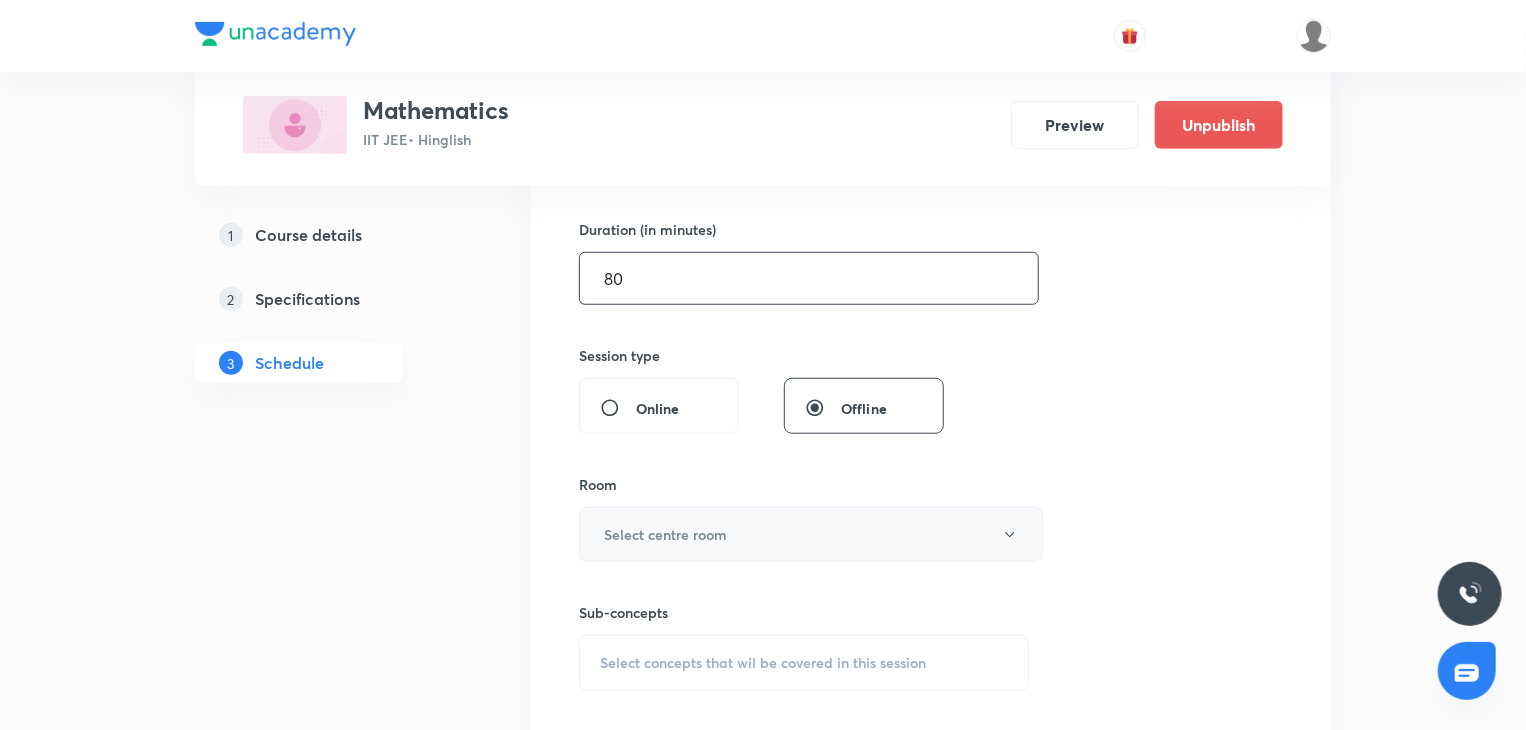 click on "Select centre room" at bounding box center [811, 534] 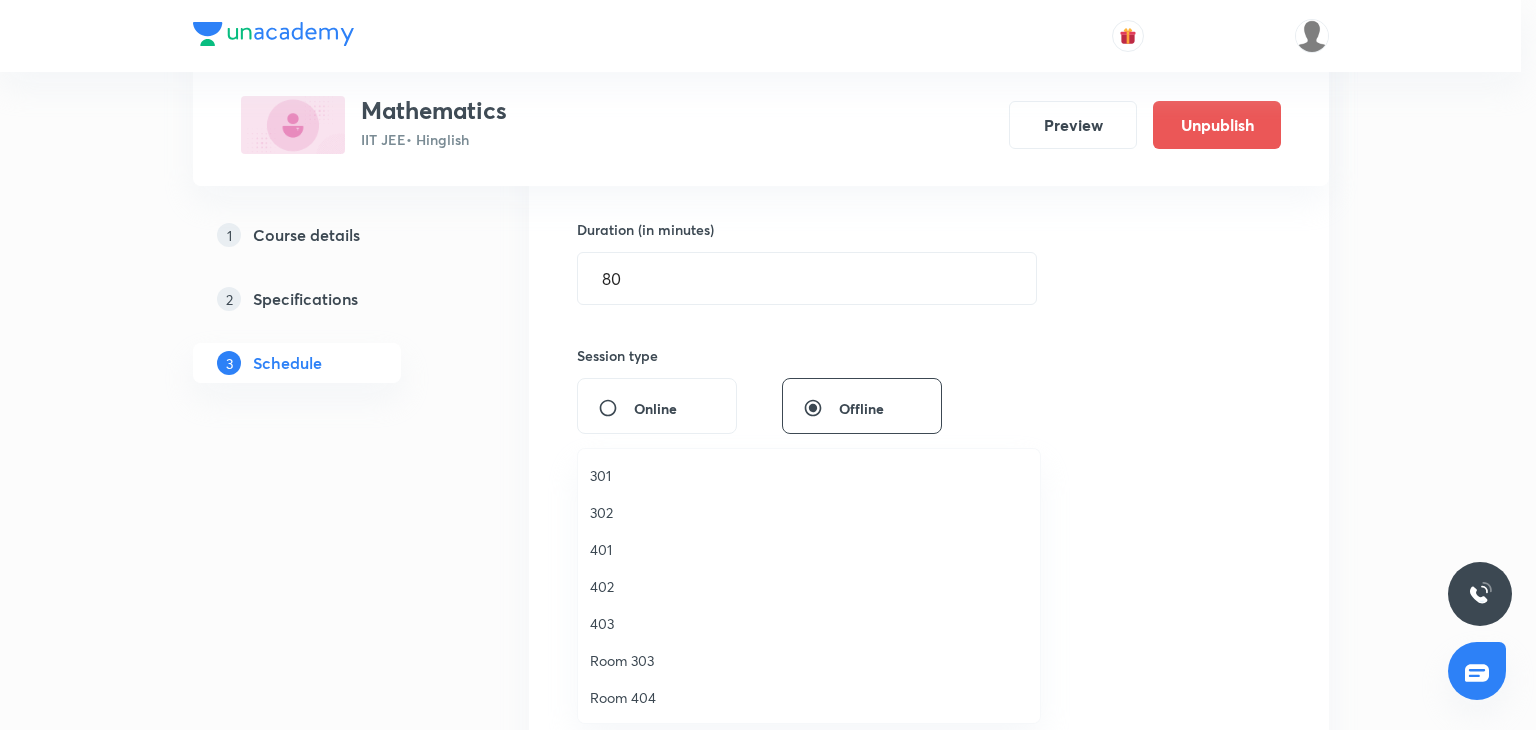 click on "402" at bounding box center [809, 586] 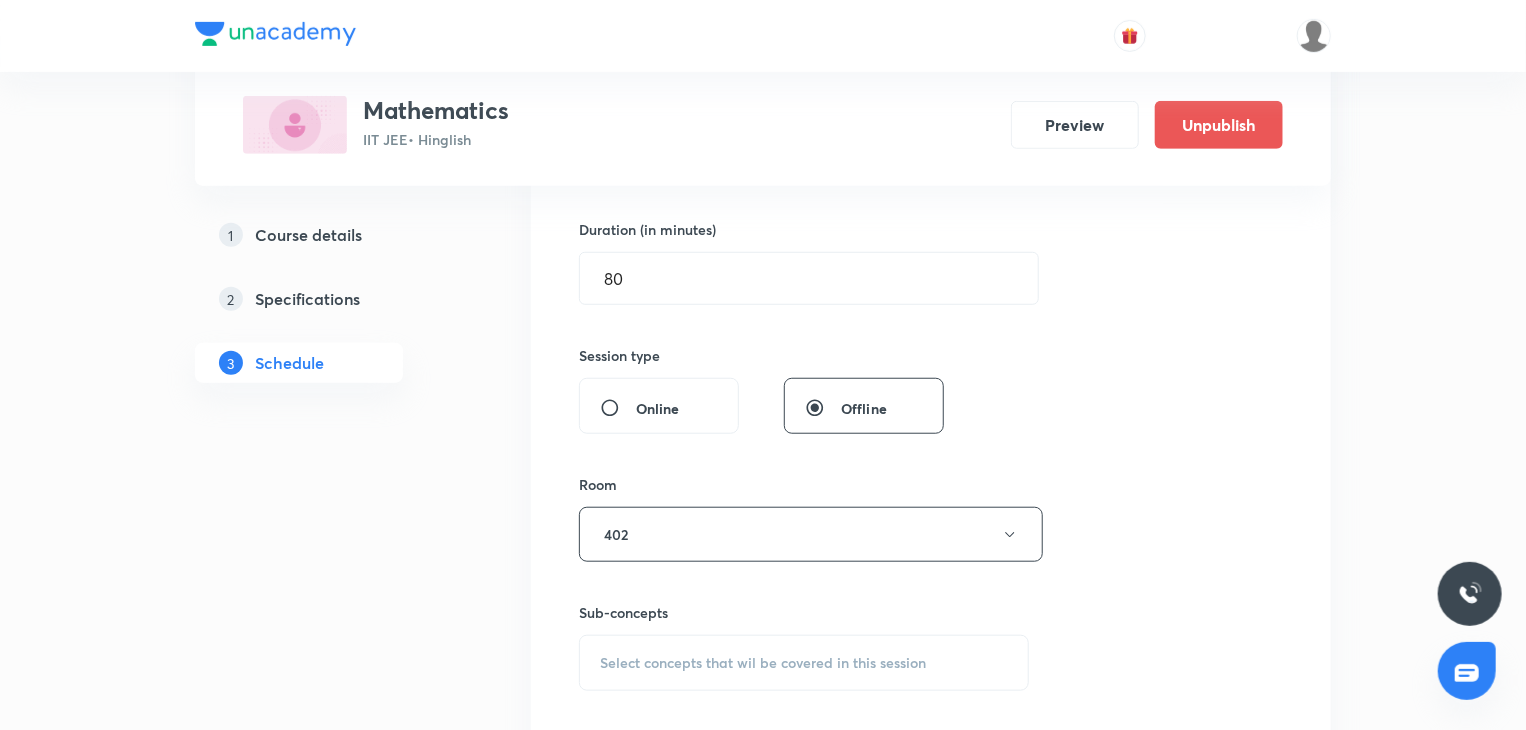 click on "Select concepts that wil be covered in this session" at bounding box center [804, 663] 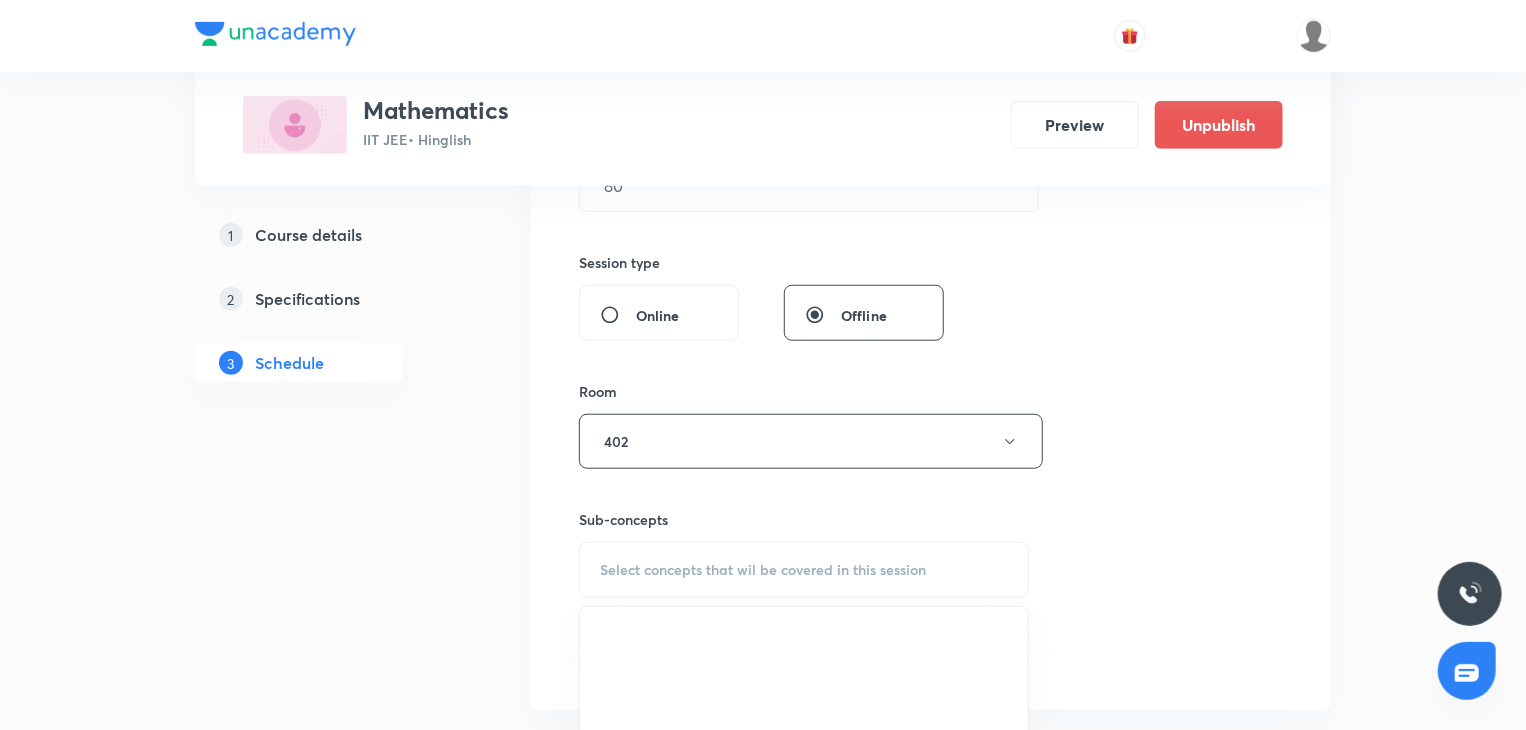 scroll, scrollTop: 900, scrollLeft: 0, axis: vertical 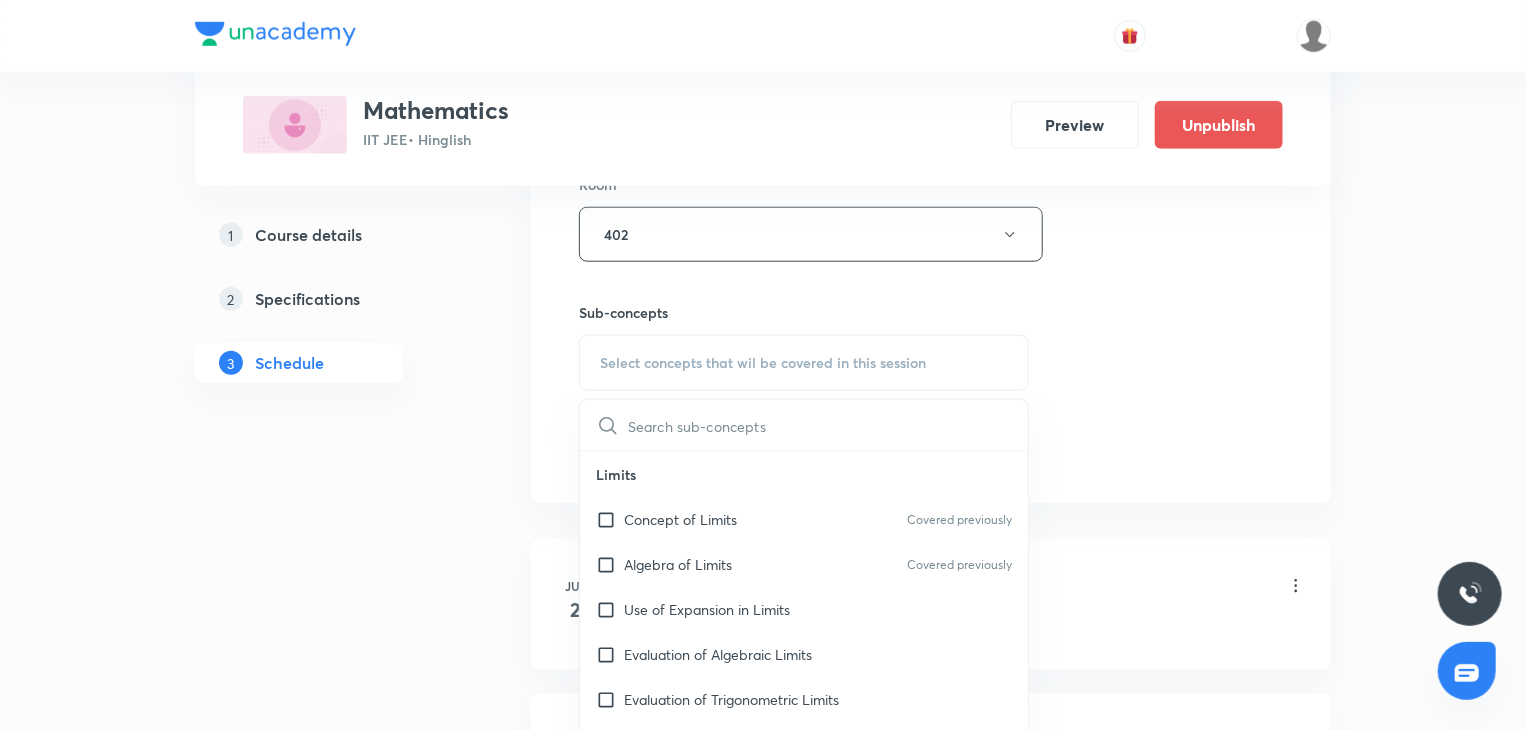 click on "Limits" at bounding box center (804, 474) 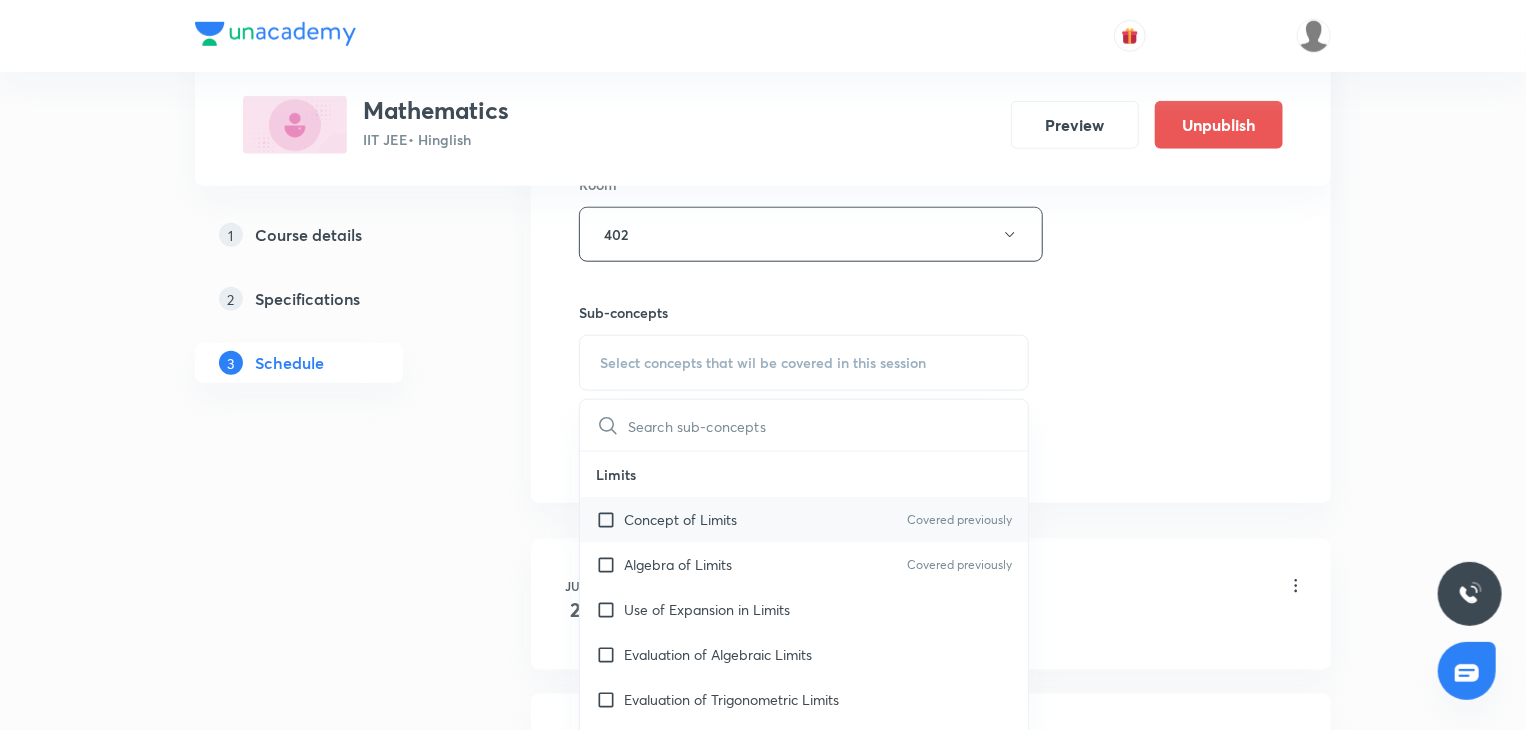 click on "Concept of Limits" at bounding box center (680, 519) 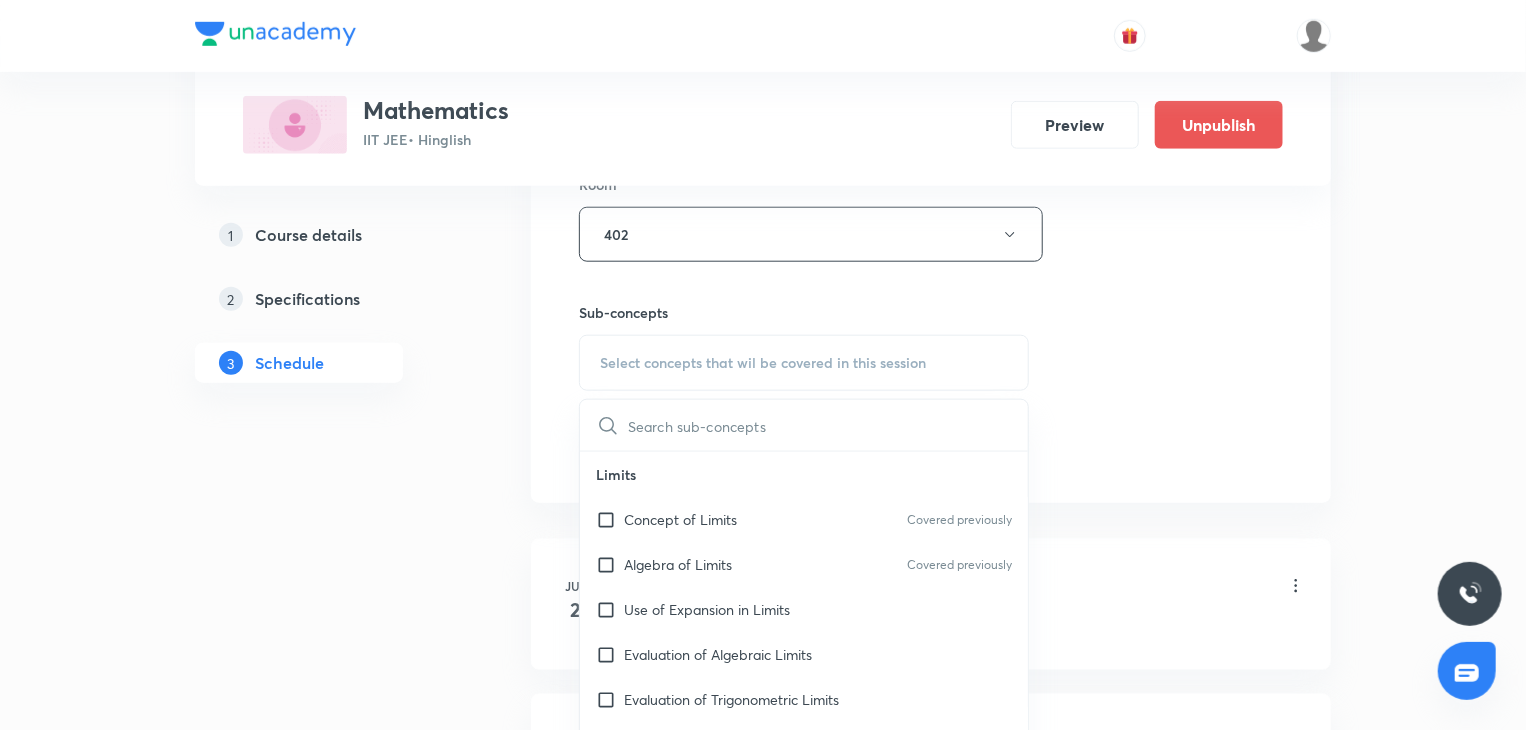 checkbox on "true" 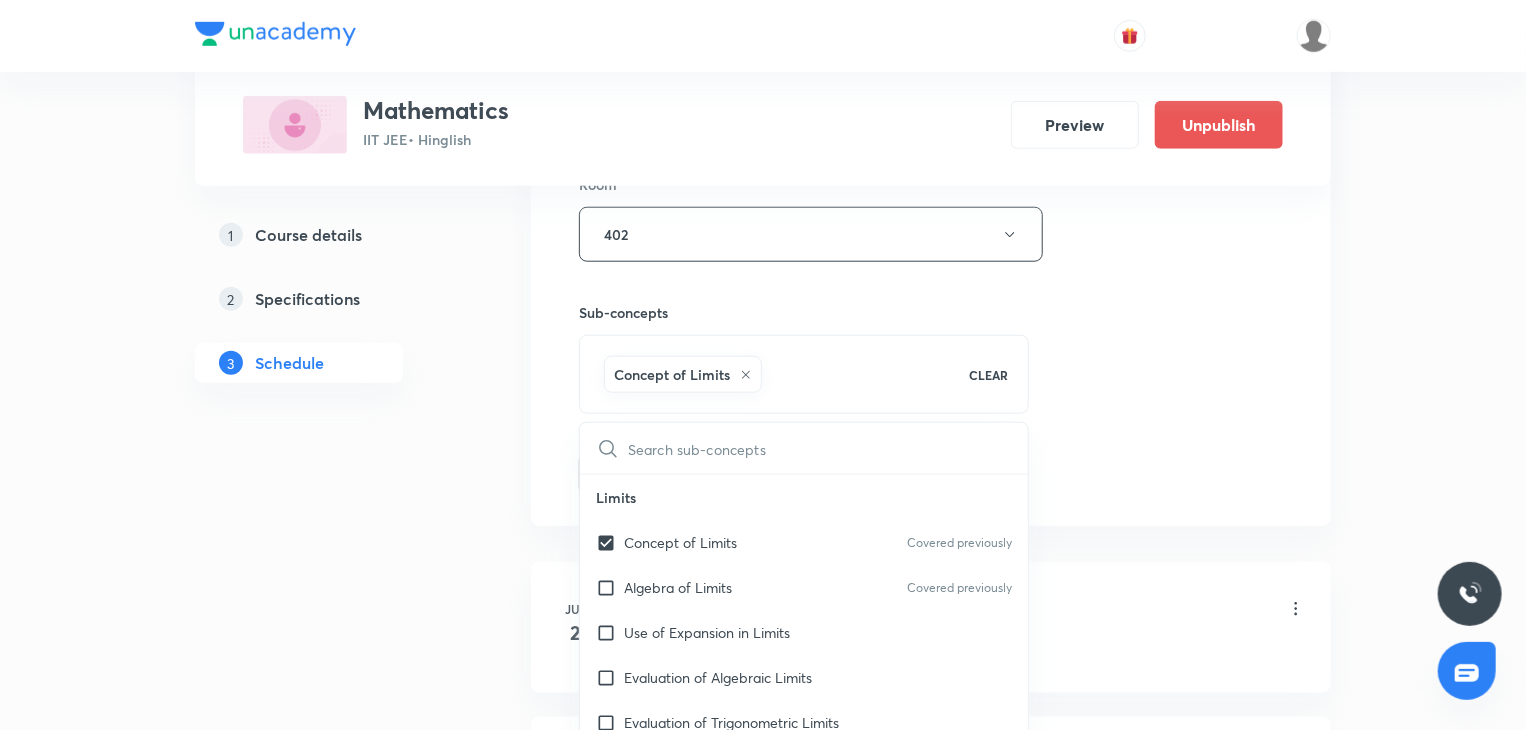 click on "Session  30 Live class Session title 11/99 Logarithm 9 ​ Schedule for Aug 8, 2025, 8:00 AM ​ Duration (in minutes) 80 ​   Session type Online Offline Room 402 Sub-concepts Concept of Limits CLEAR ​ Limits  Concept of Limits Covered previously Algebra of Limits Covered previously Use of Expansion in Limits Evaluation of Algebraic Limits Evaluation of Trigonometric Limits Evaluation of Exponential & Logarithmic Limits Limits of the Form lim (f(x))ᵍ(ˣ) L'Hopital's Rule Finding Unknowns When Limit is Given Miscellaneous Sandwich Theorem Built in Limit Differentiations Methods of Differentiation Errors and Approximations Rate Measure Maxima - Minima Point of Inflection Definition of Maxima & Minima Tests for Local Maximum/Minimum Concept of Global Maximum/Minimum Nature of Roots of Cubic Polynomials Application of Maxima/Minima Solid Geometry Graph Plotting Cauchy's Mean Value Theorem Inequalities using LMVT LMVT: Lagrange's Mean Value Theorems Rolle's Theorems Maximum & Minimum Value of a Function Sets" at bounding box center [931, 13] 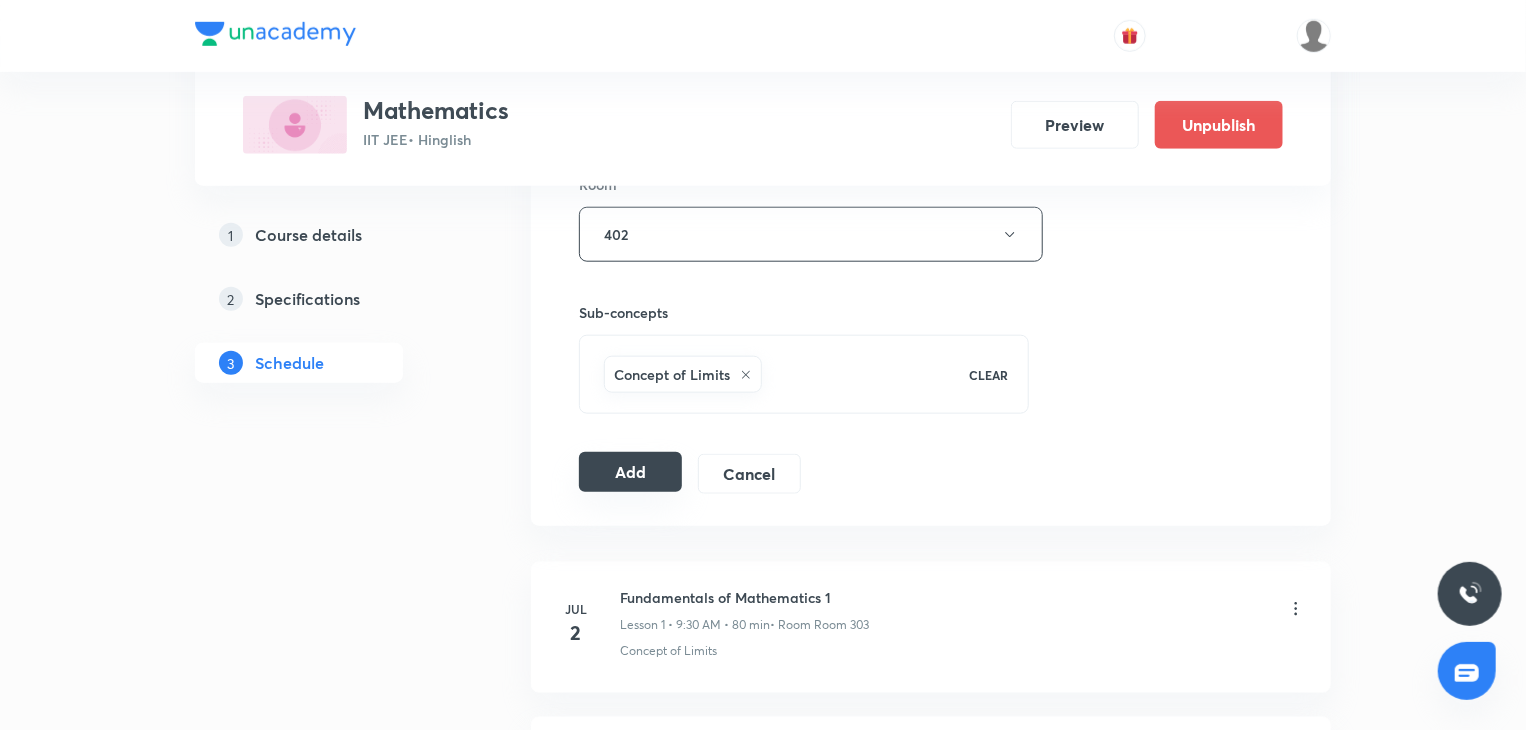 click on "Add" at bounding box center (630, 472) 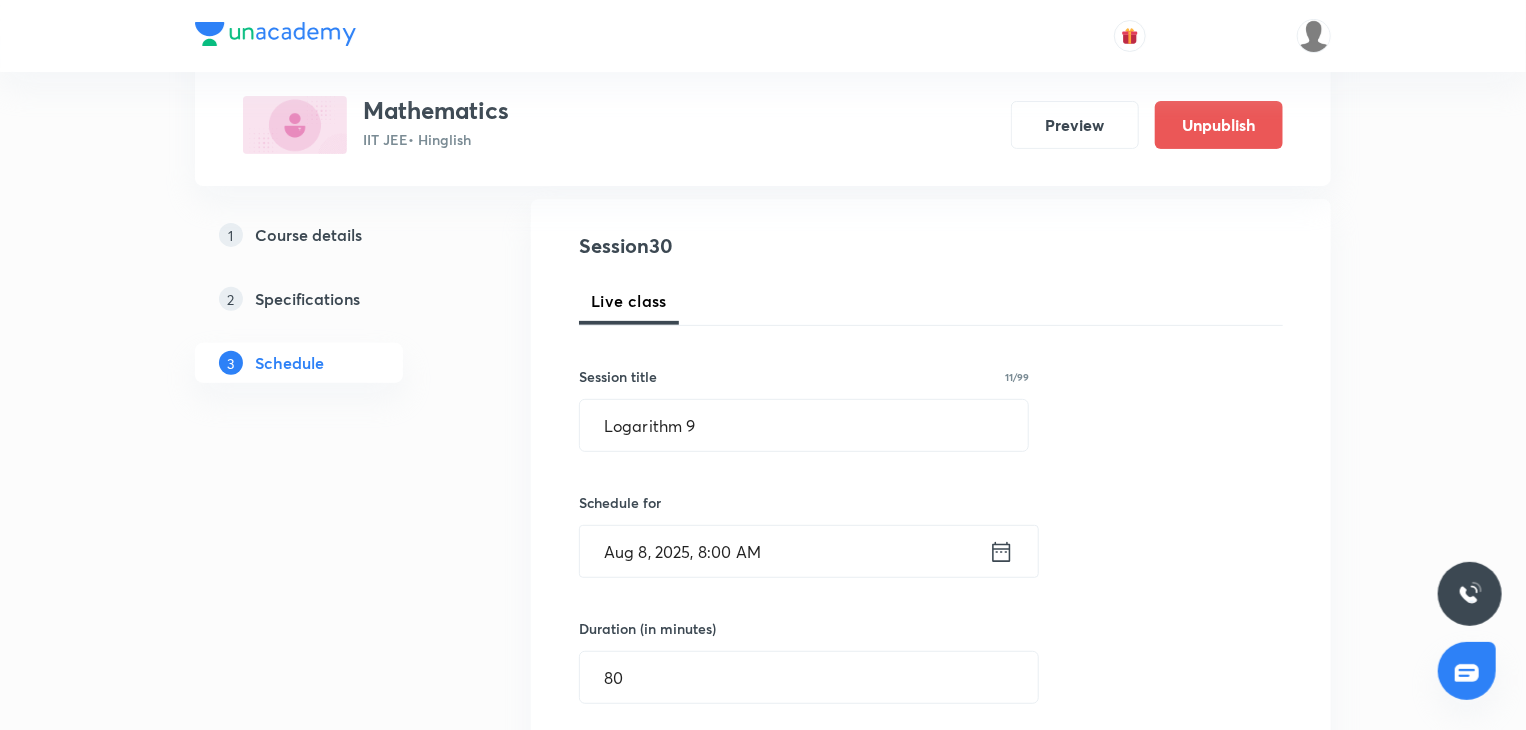 scroll, scrollTop: 200, scrollLeft: 0, axis: vertical 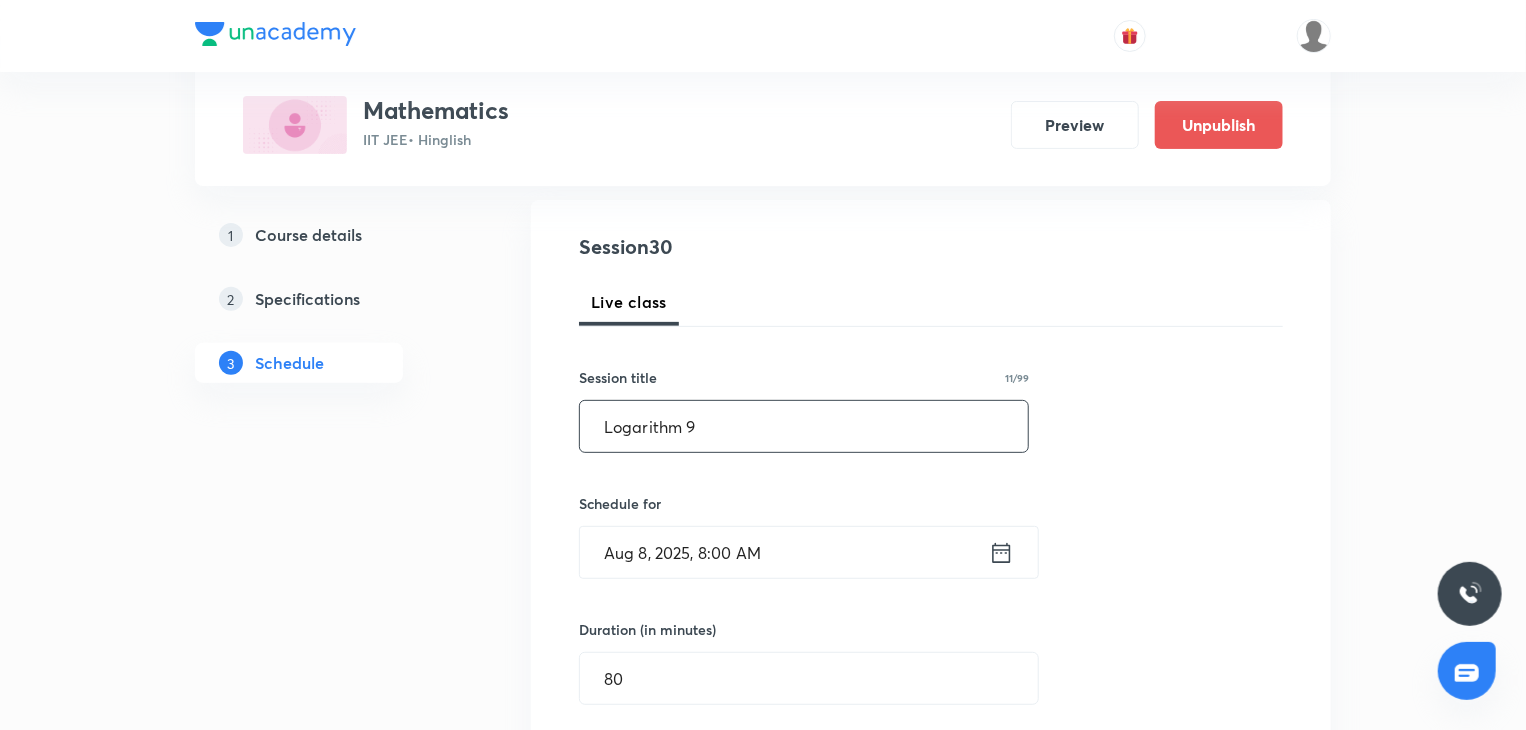 click on "Logarithm 9" at bounding box center [804, 426] 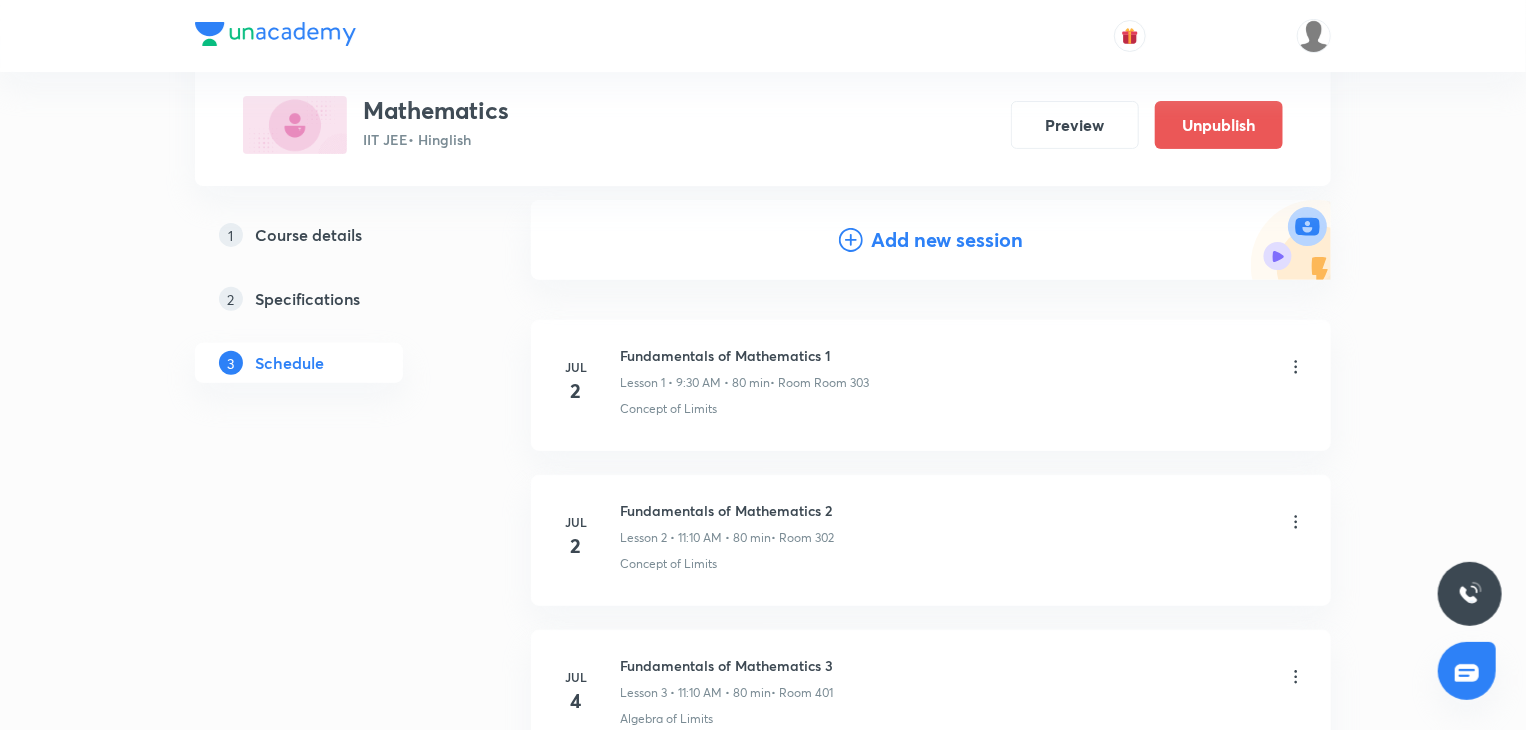 click on "Add new session" at bounding box center (947, 240) 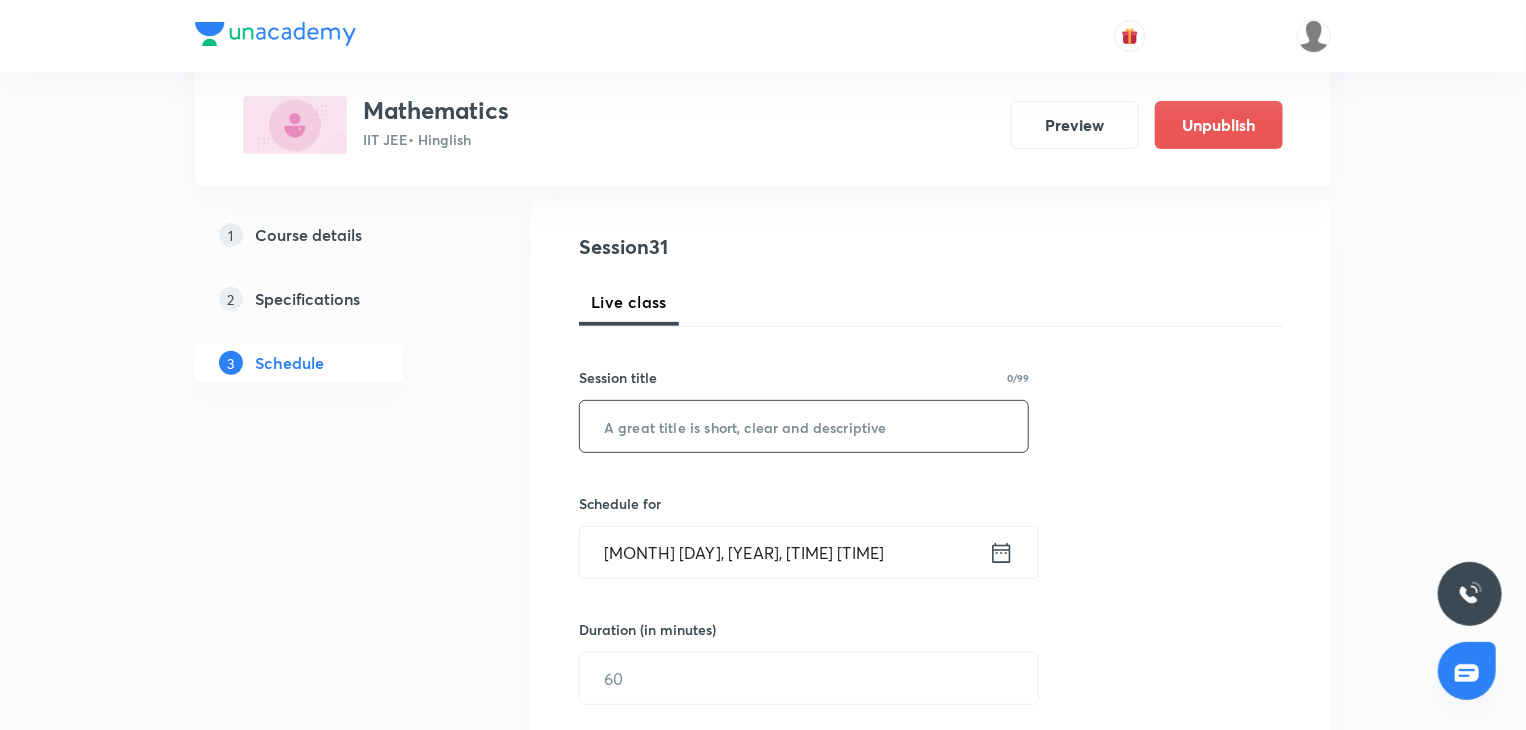 click at bounding box center (804, 426) 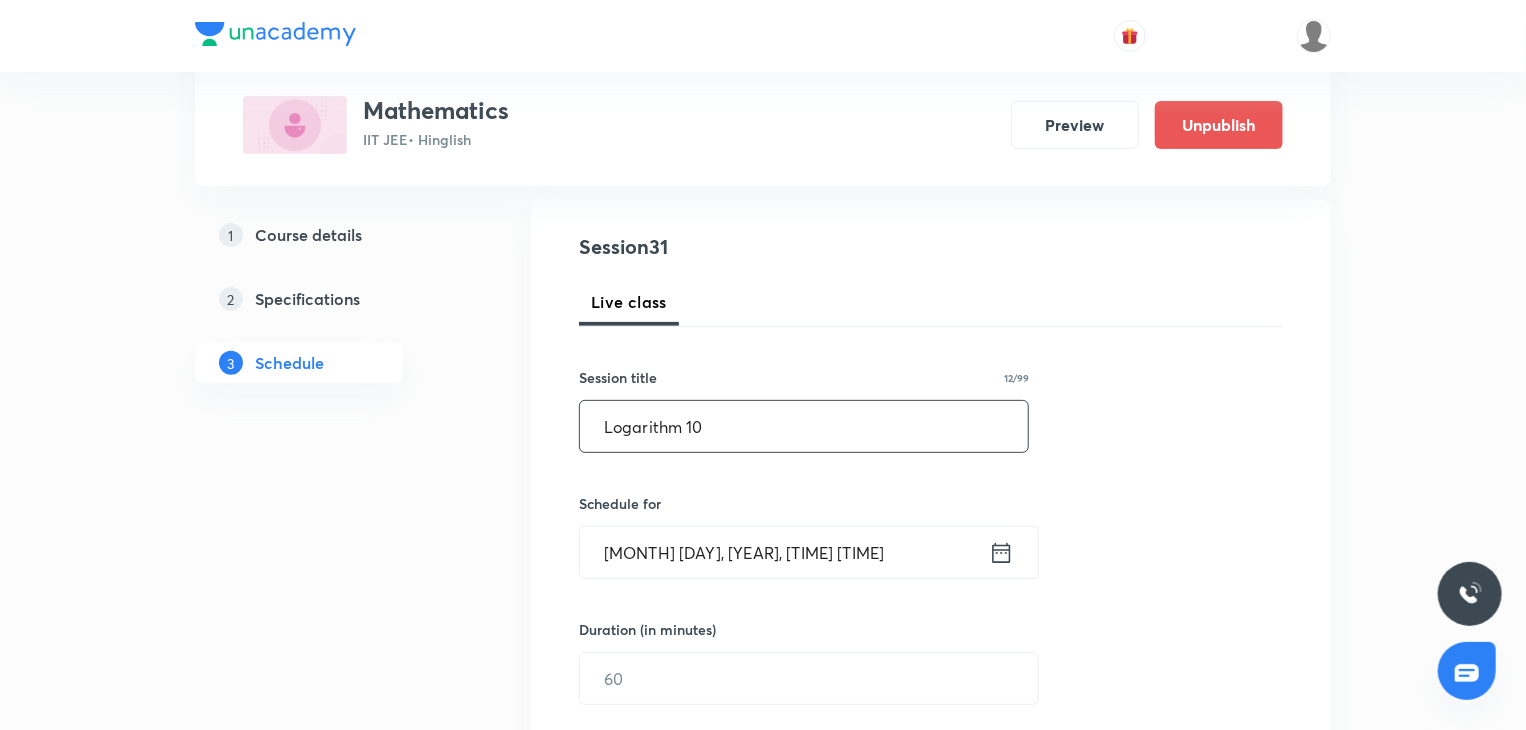 type on "Logarithm 10" 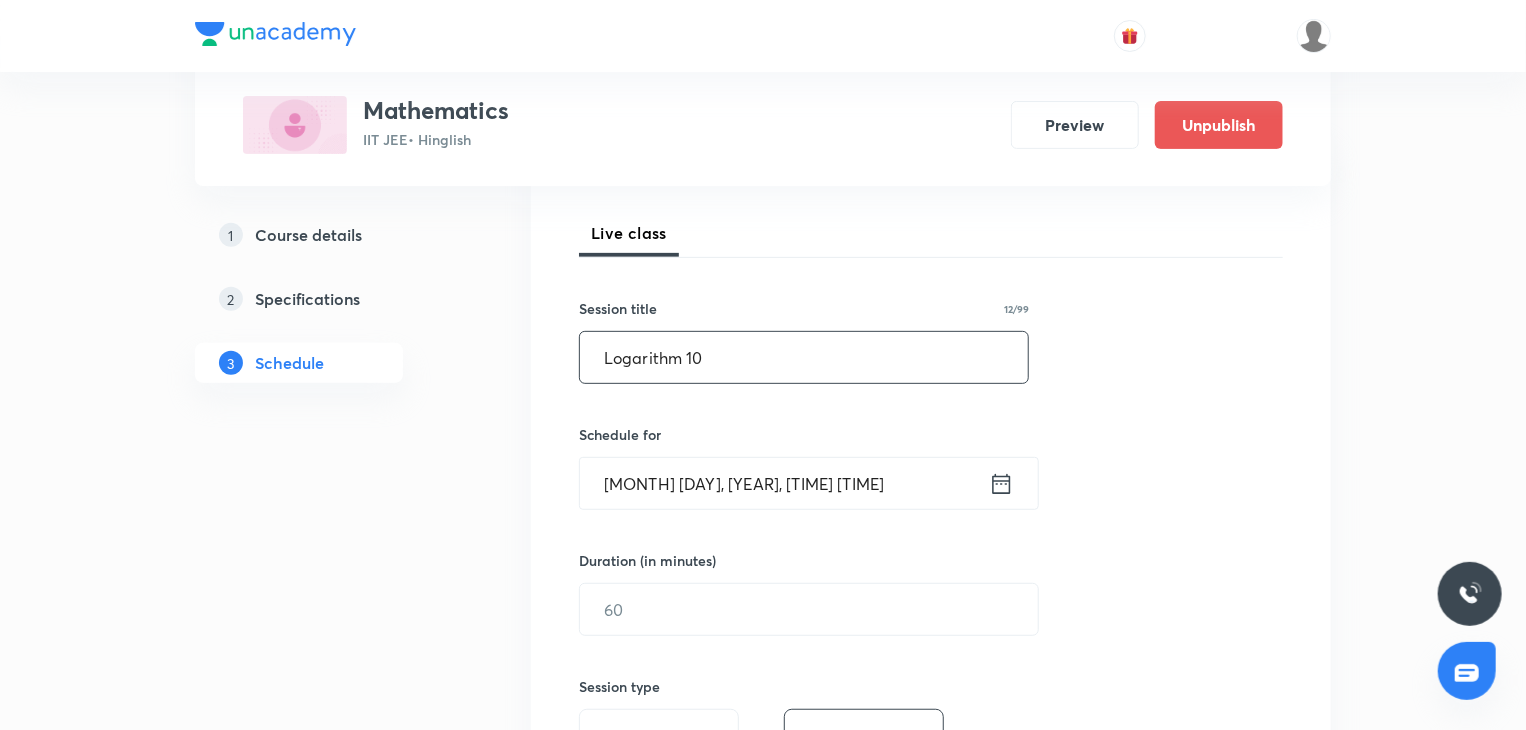 scroll, scrollTop: 300, scrollLeft: 0, axis: vertical 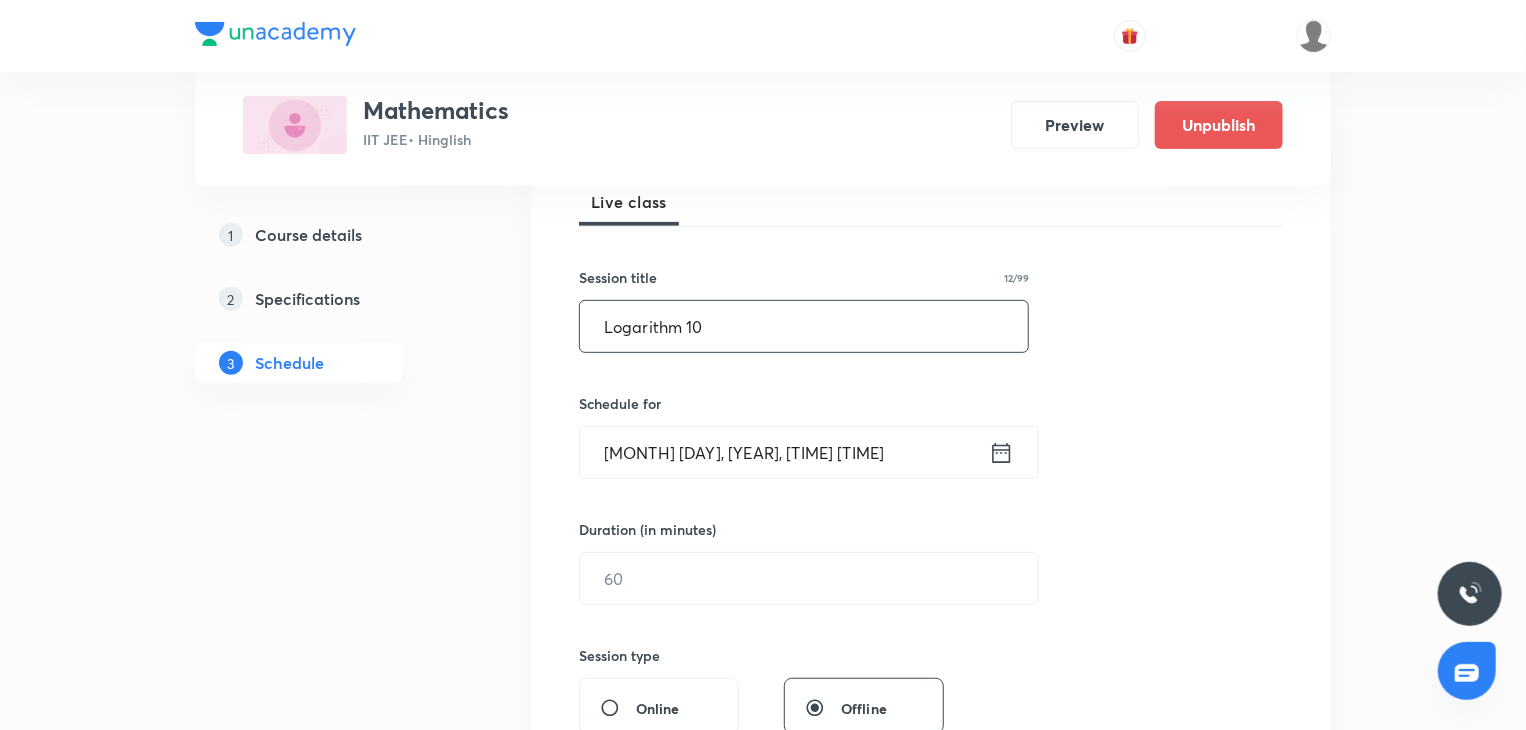 click on "Aug 5, 2025, 4:56 PM" at bounding box center [784, 452] 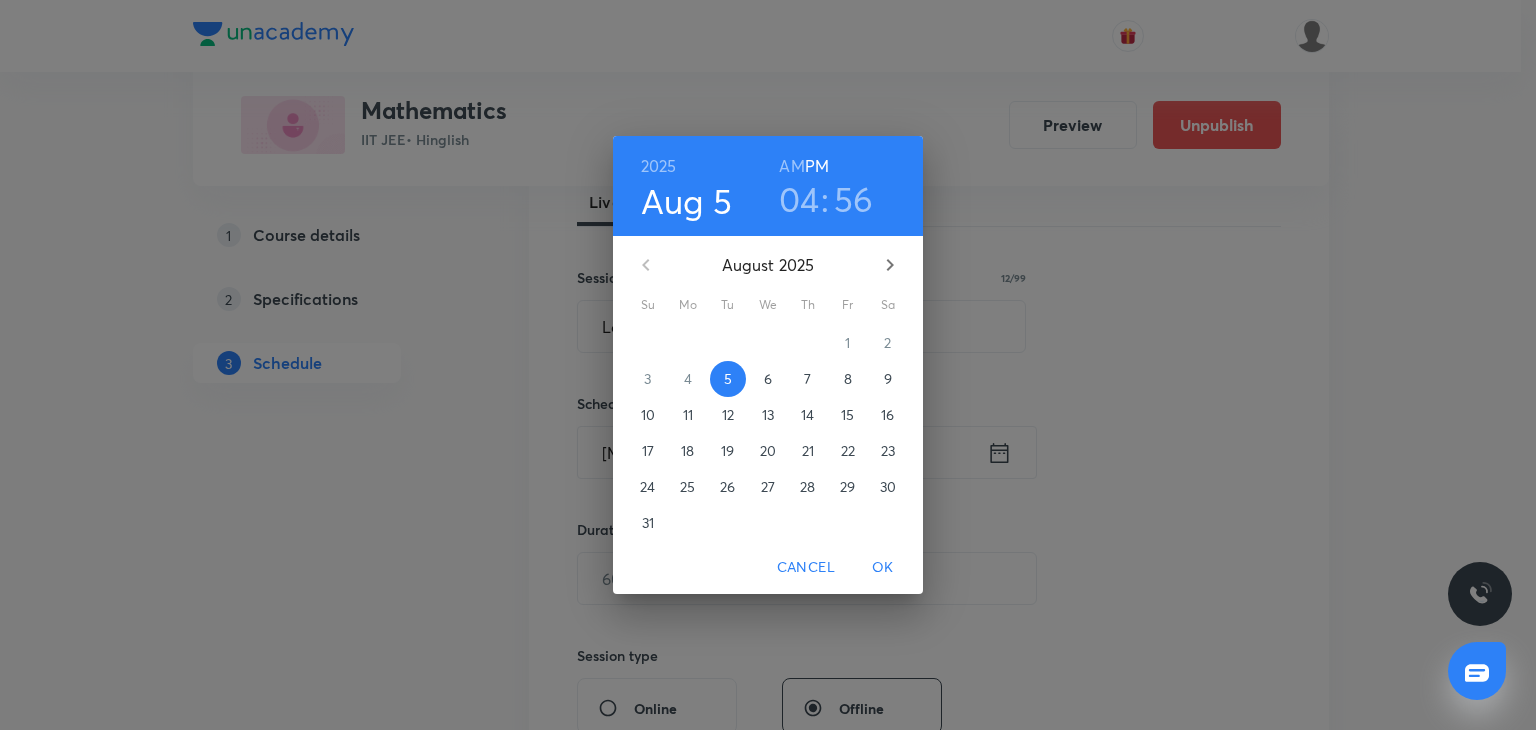 click on "7" at bounding box center (808, 379) 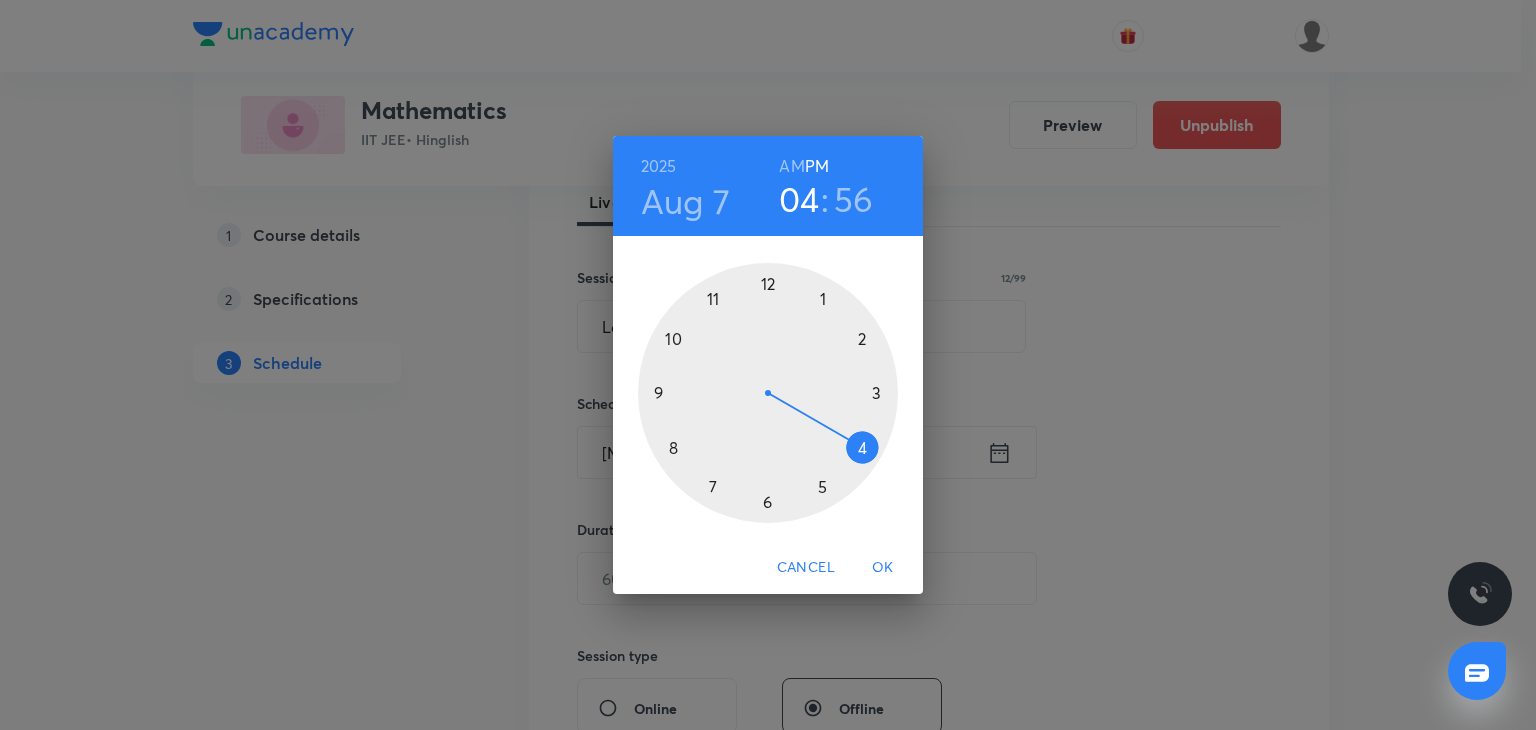 click on "AM" at bounding box center [791, 166] 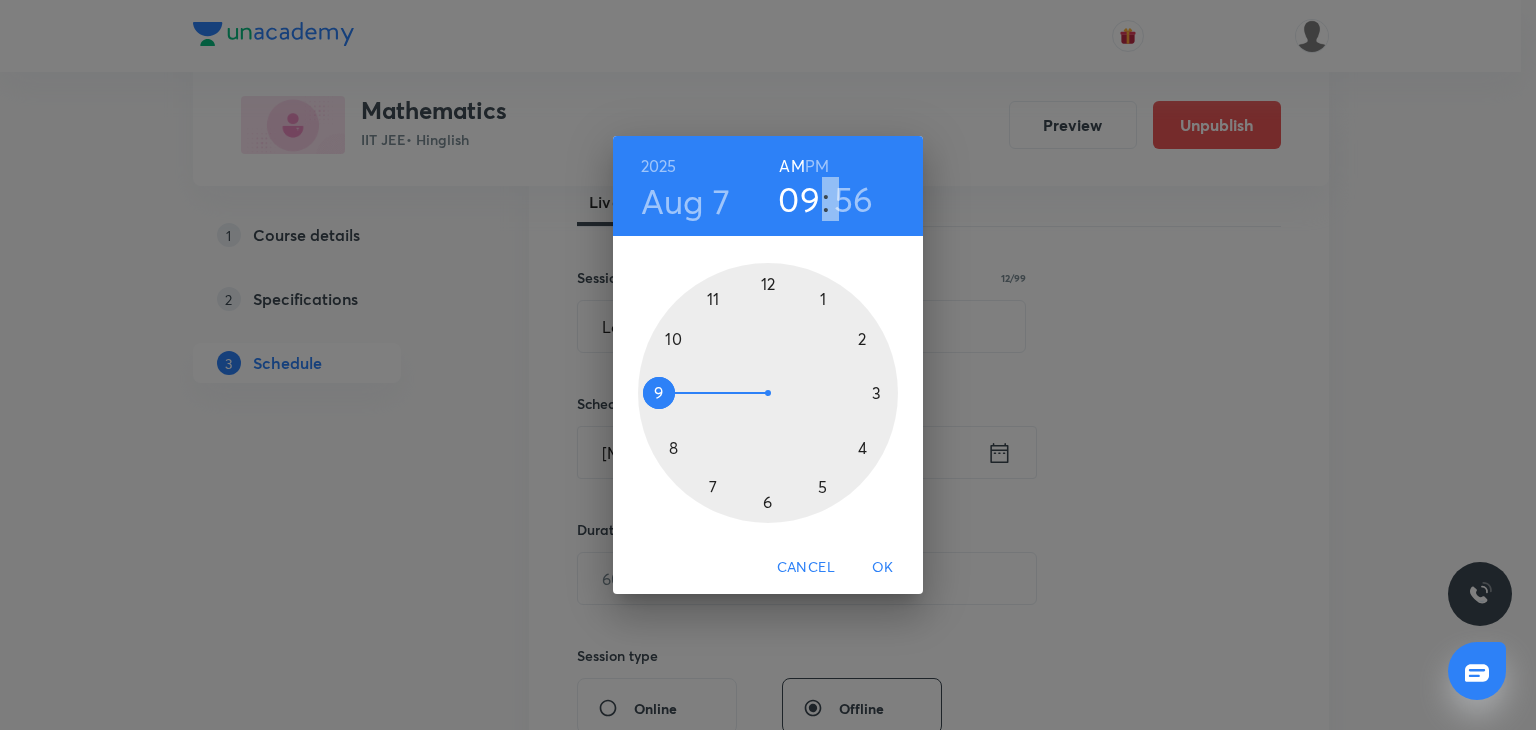 drag, startPoint x: 752, startPoint y: 264, endPoint x: 693, endPoint y: 391, distance: 140.0357 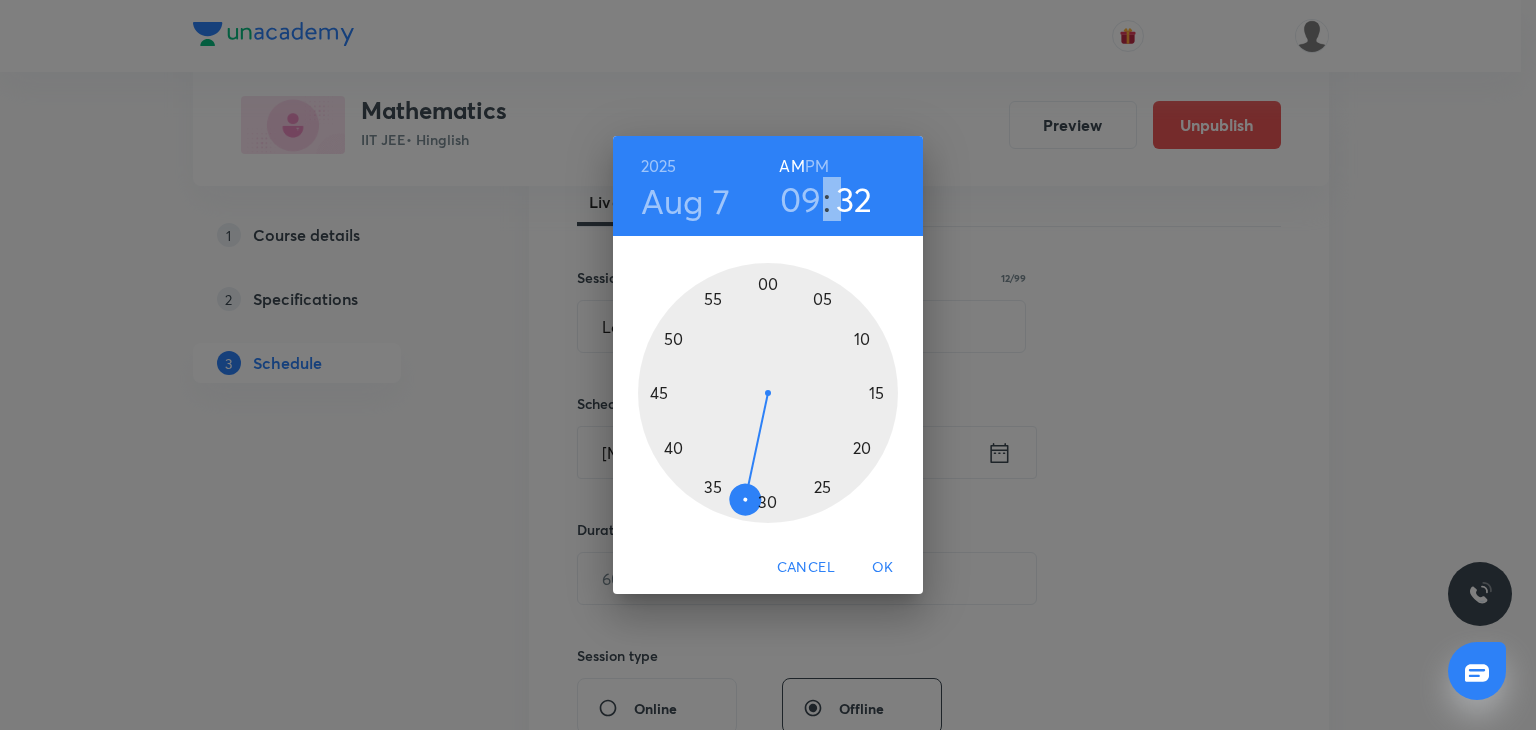 click at bounding box center (768, 393) 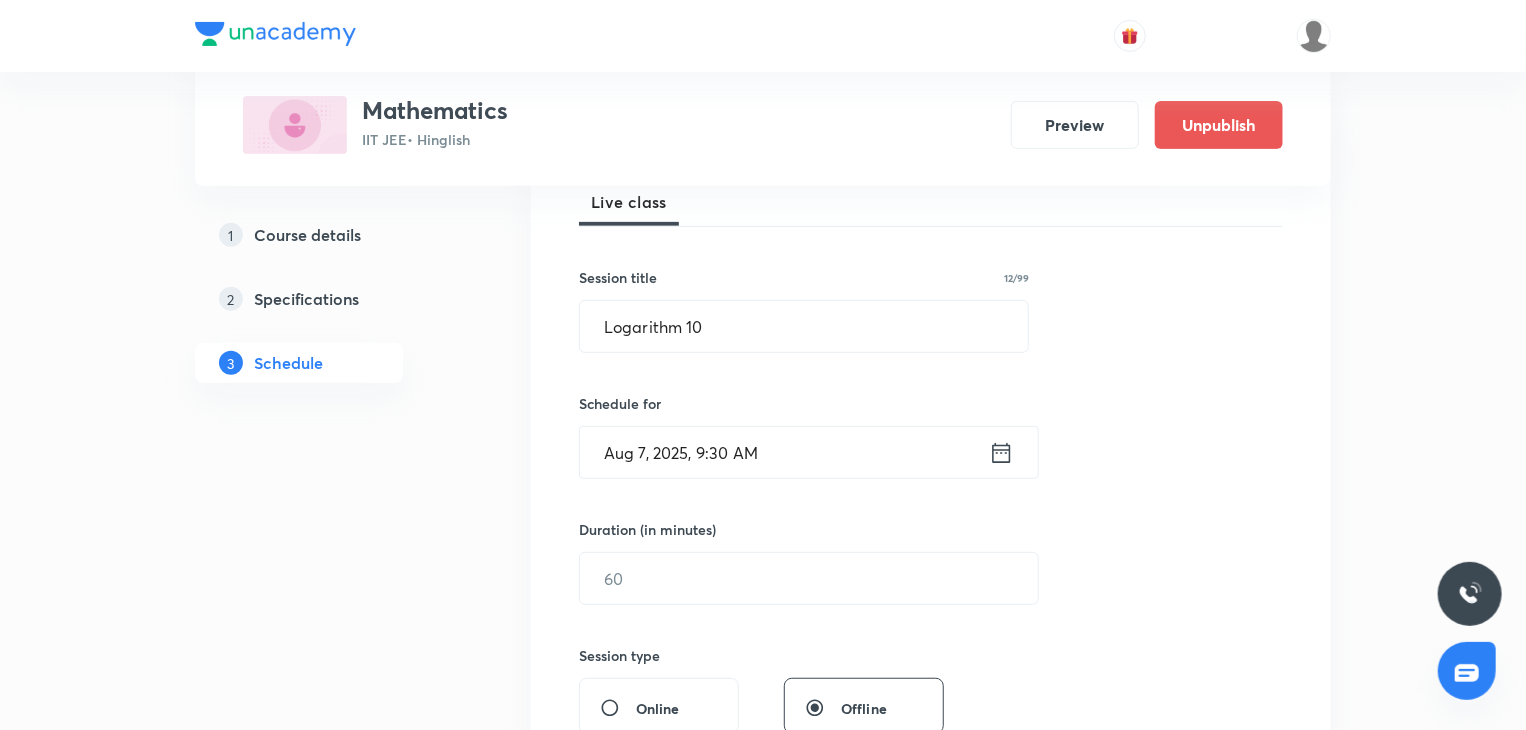 click on "Duration (in minutes) ​" at bounding box center (761, 562) 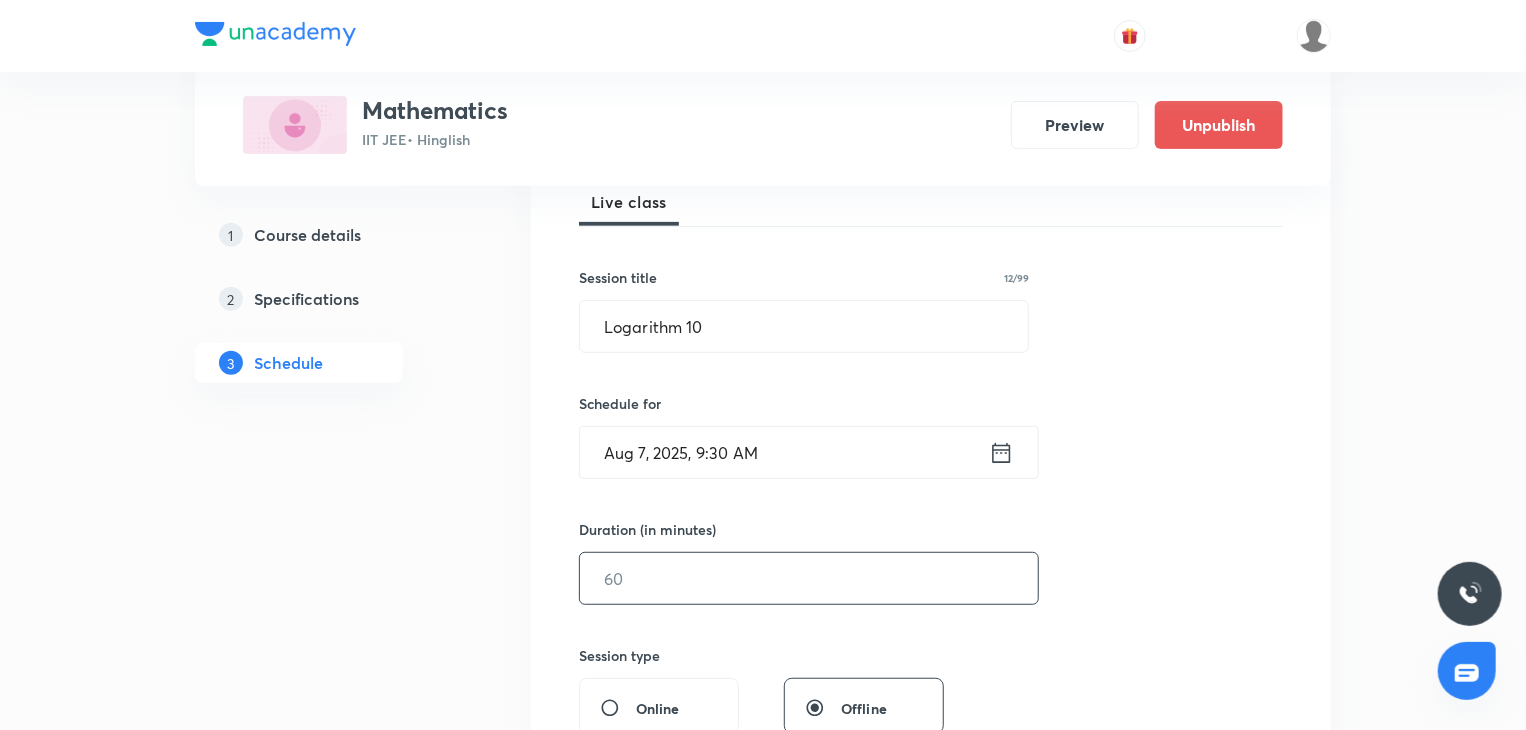 click at bounding box center (809, 578) 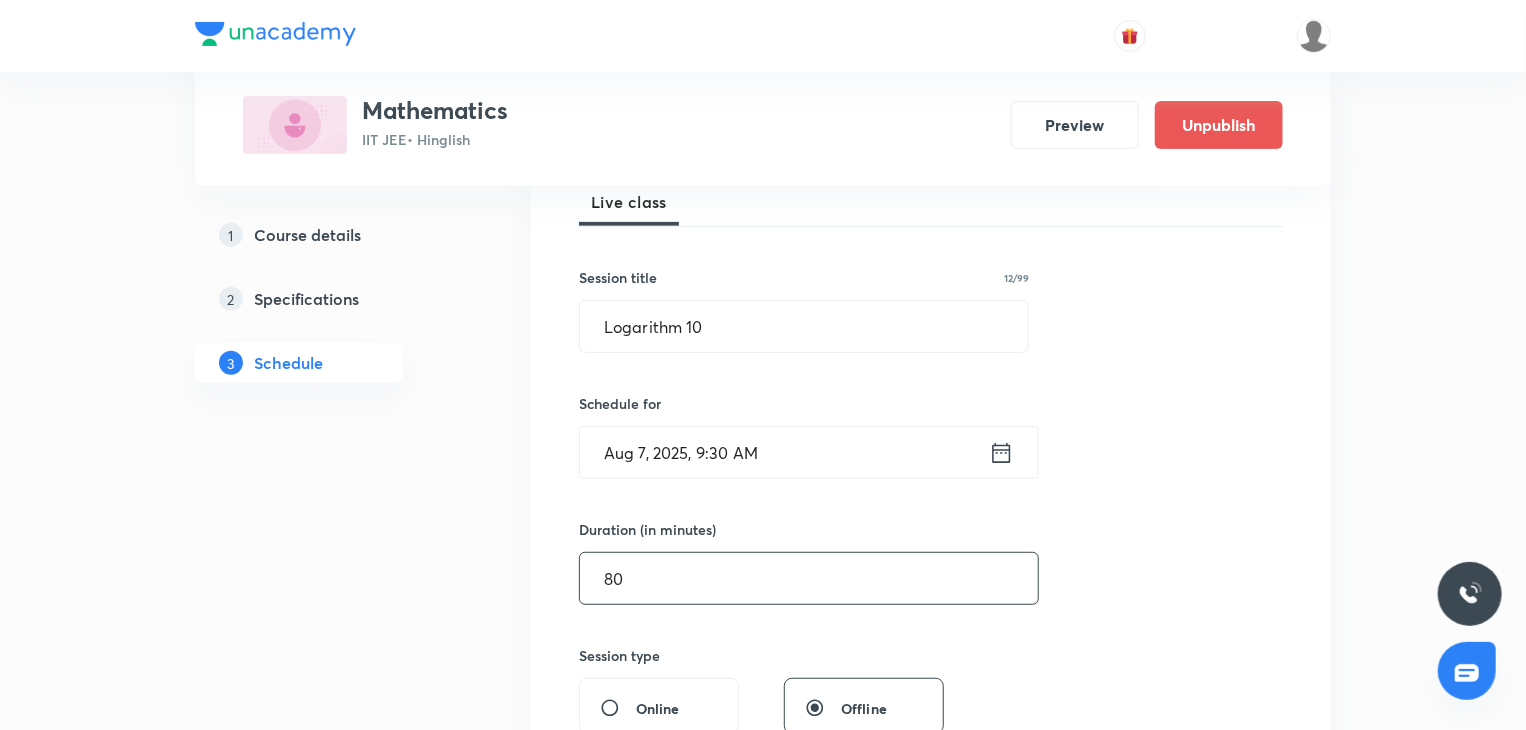 type on "80" 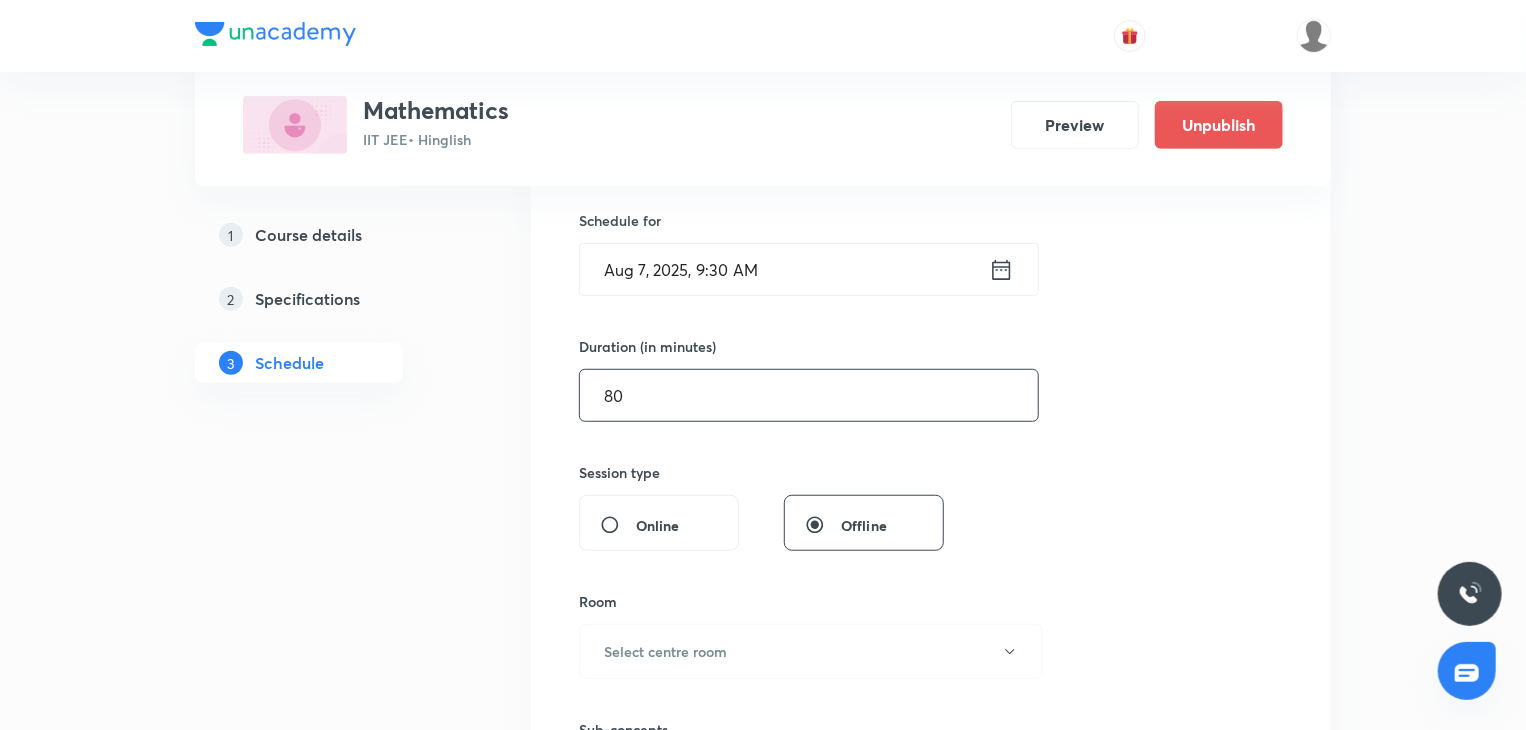 scroll, scrollTop: 600, scrollLeft: 0, axis: vertical 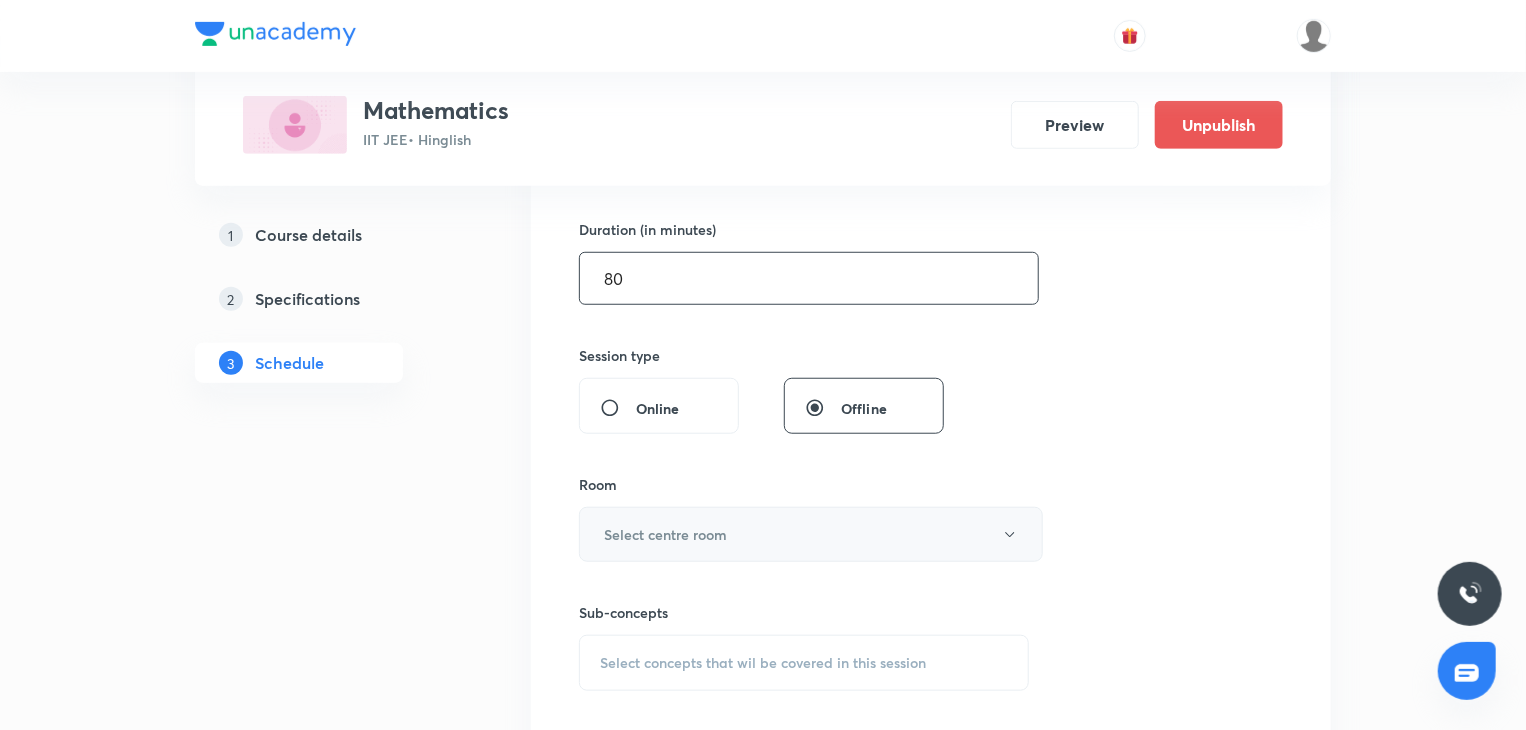 click on "Select centre room" at bounding box center (665, 534) 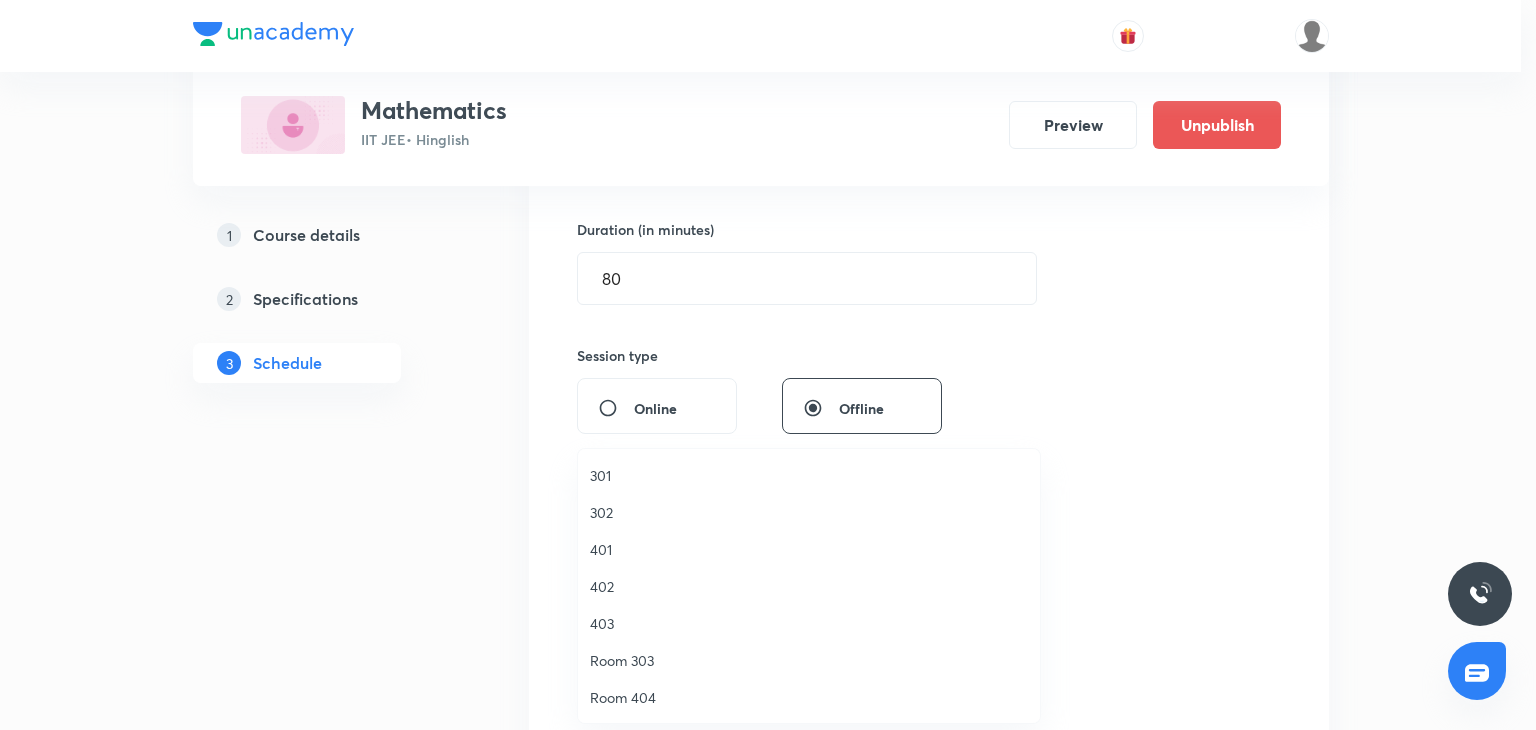 drag, startPoint x: 674, startPoint y: 613, endPoint x: 723, endPoint y: 614, distance: 49.010204 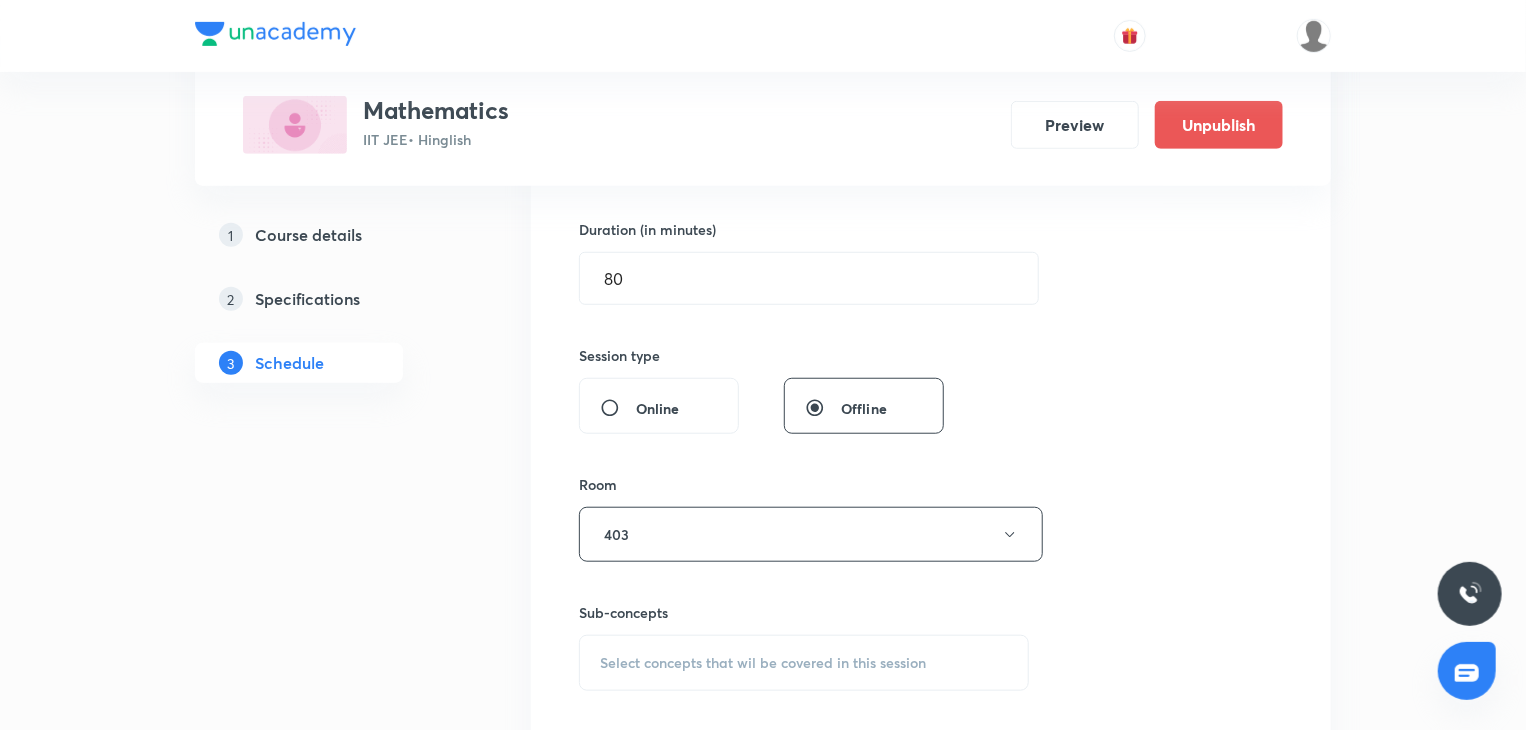 click on "Sub-concepts Select concepts that wil be covered in this session" at bounding box center (804, 646) 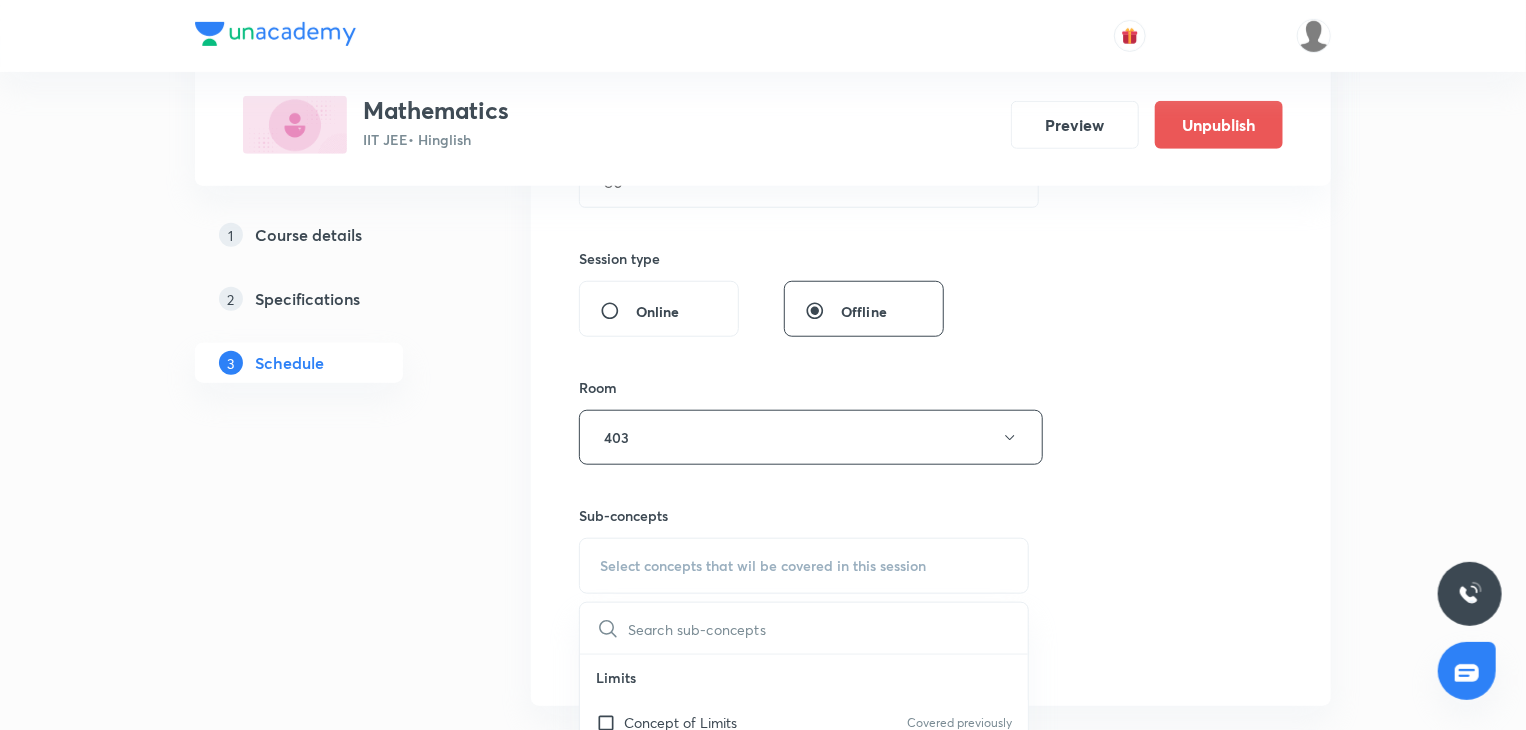 scroll, scrollTop: 719, scrollLeft: 0, axis: vertical 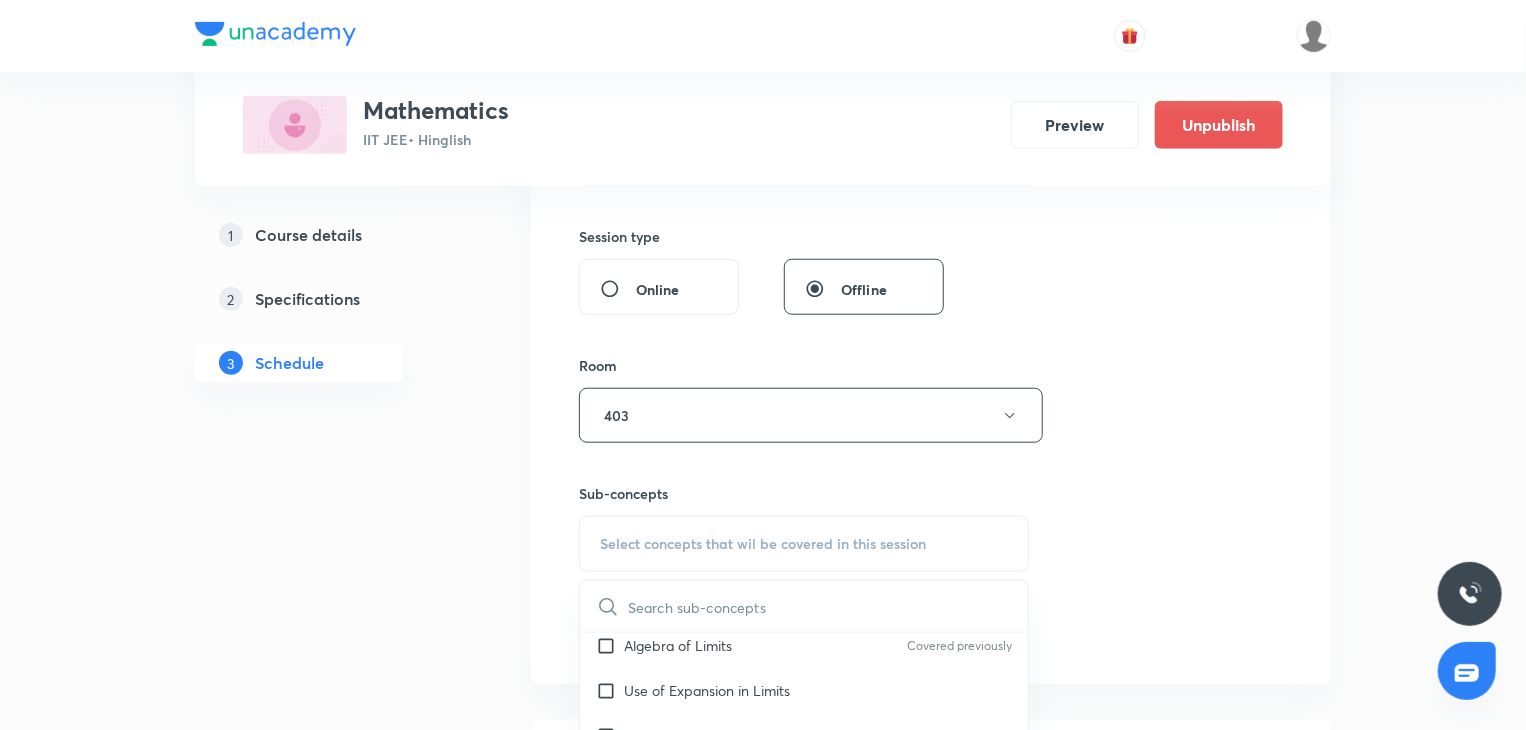 drag, startPoint x: 794, startPoint y: 669, endPoint x: 1147, endPoint y: 551, distance: 372.20023 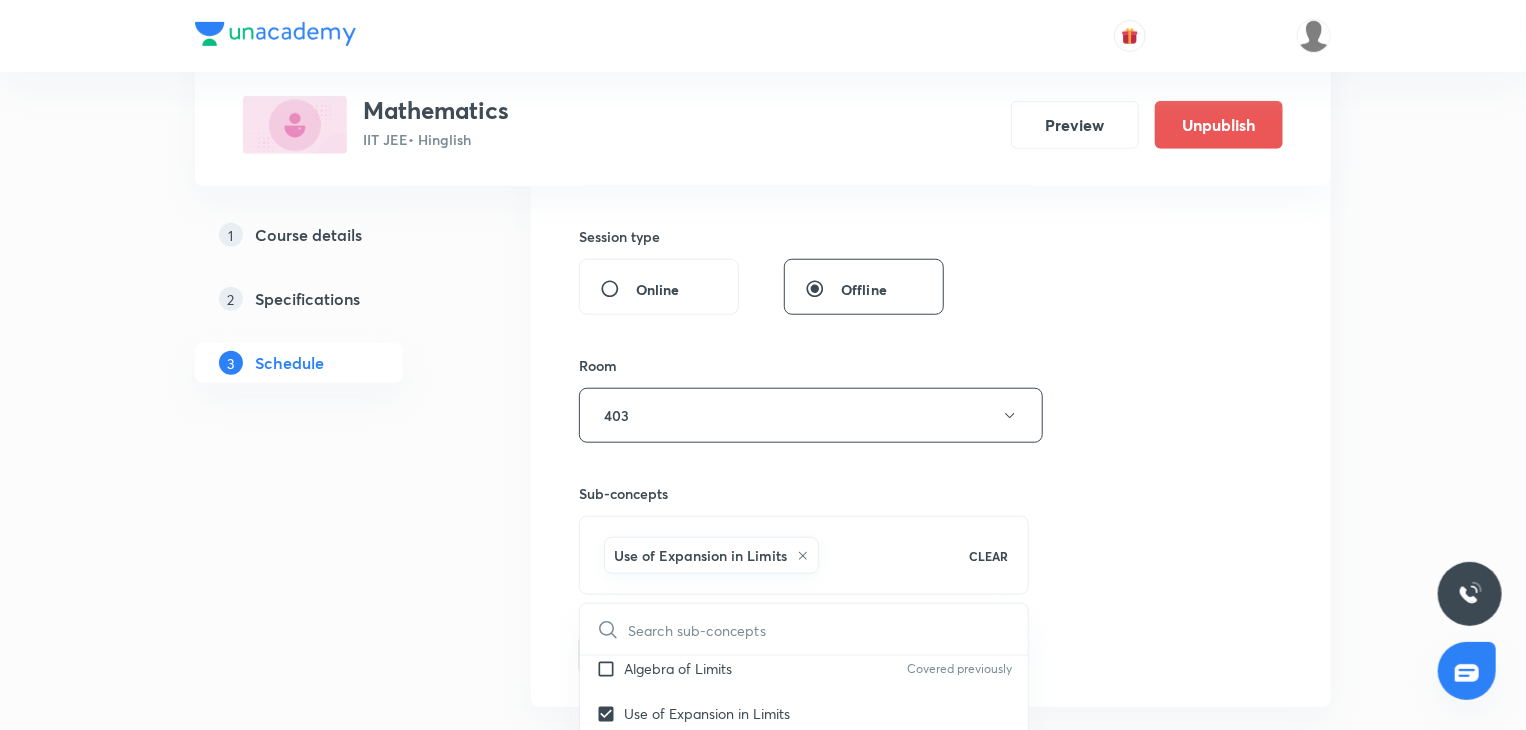 drag, startPoint x: 1147, startPoint y: 551, endPoint x: 926, endPoint y: 584, distance: 223.45021 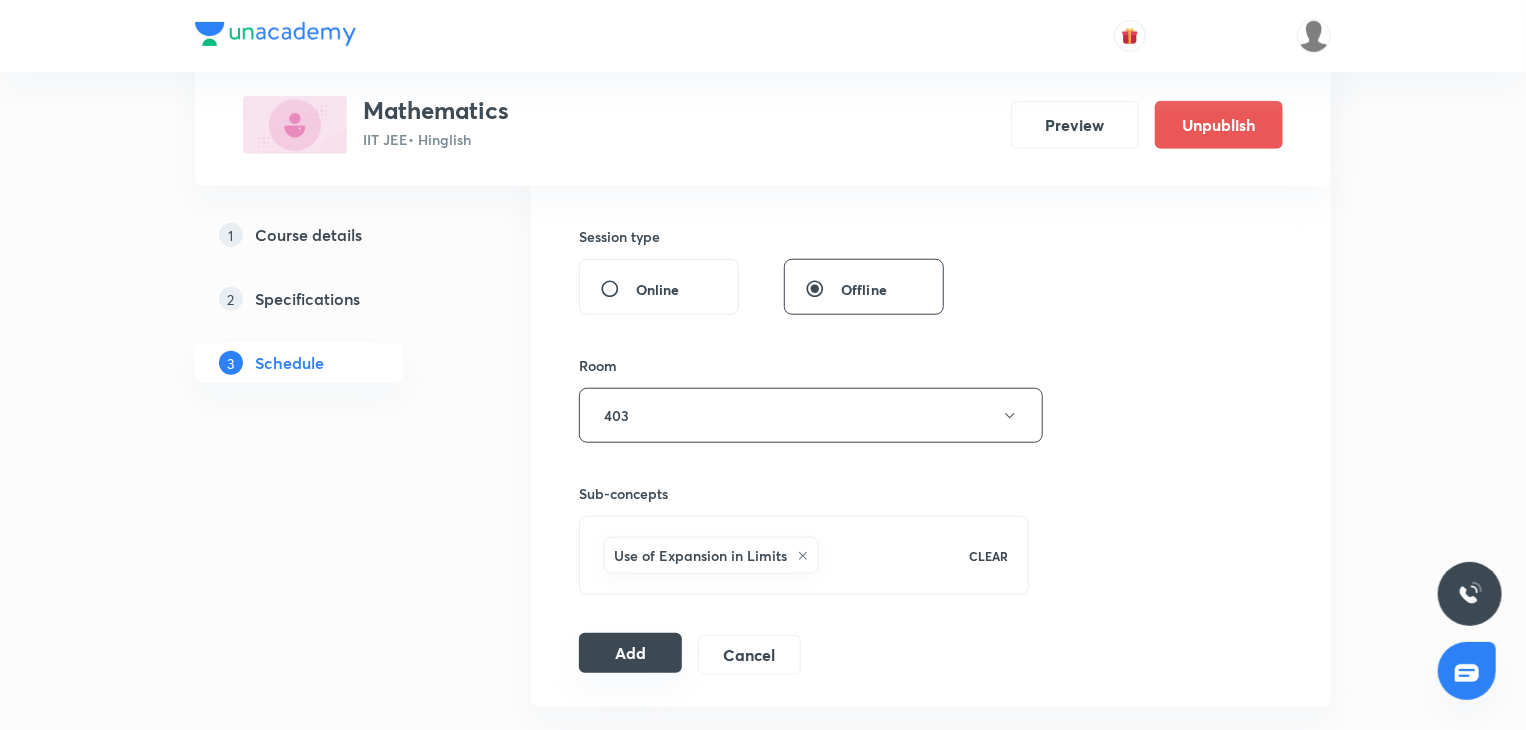 drag, startPoint x: 595, startPoint y: 665, endPoint x: 636, endPoint y: 644, distance: 46.06517 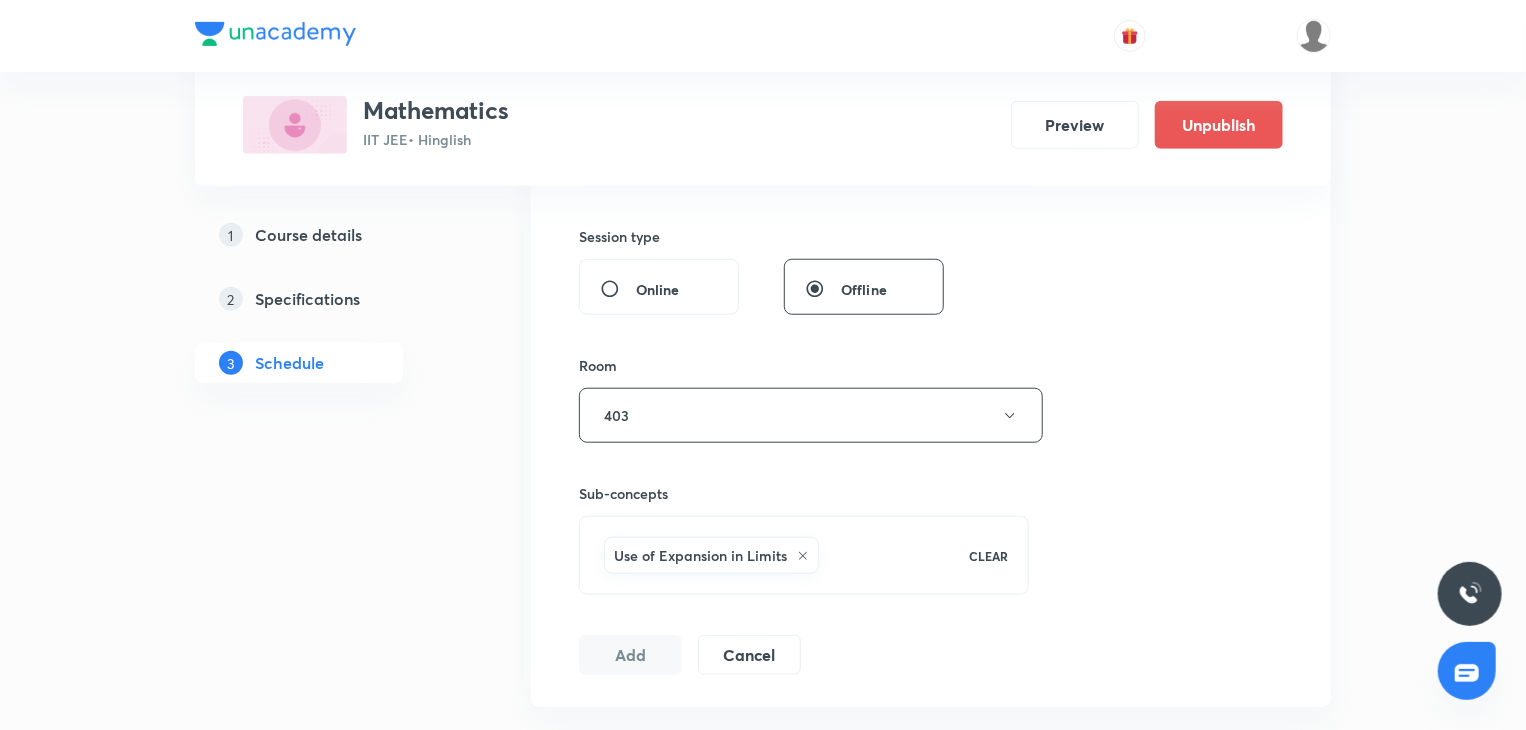 click on "Add" at bounding box center (630, 655) 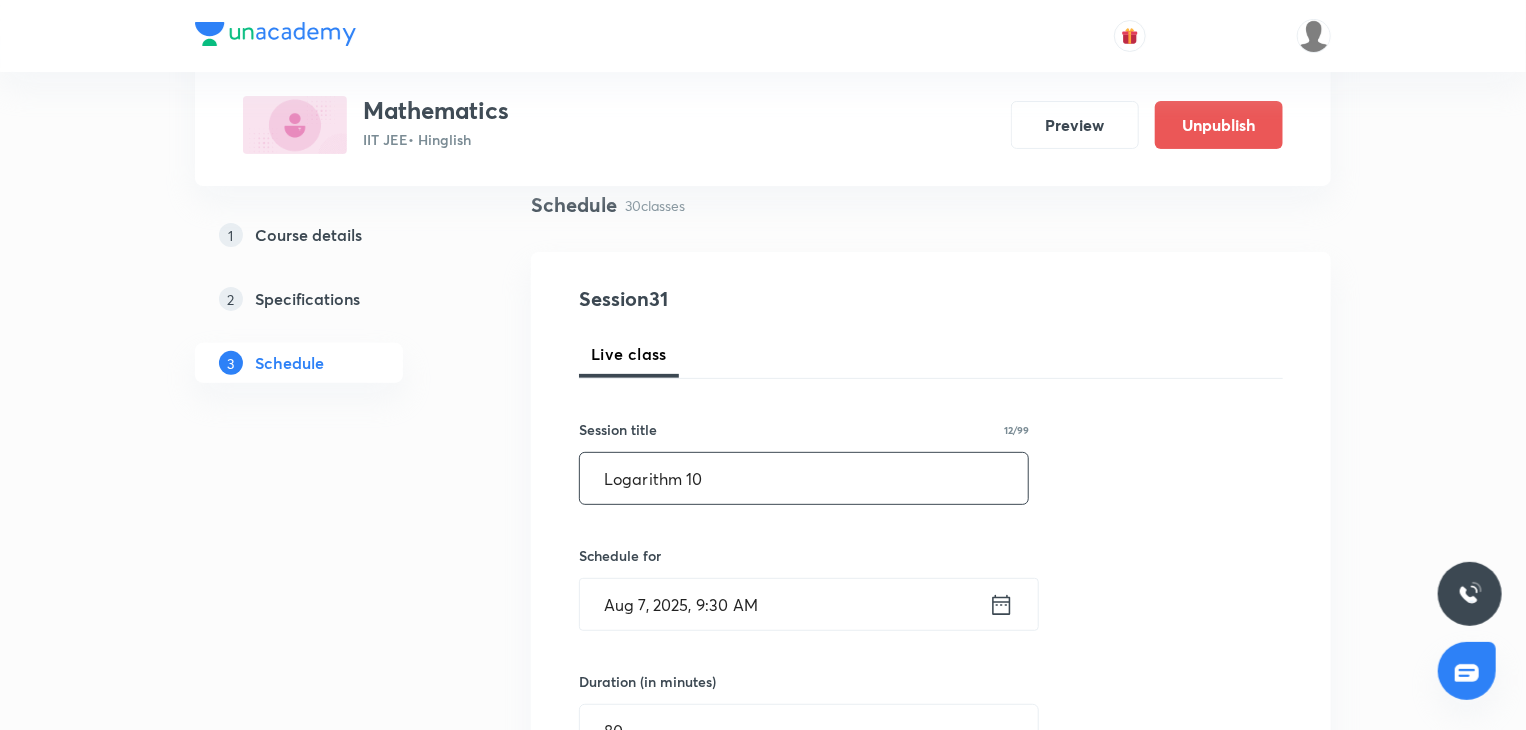 scroll, scrollTop: 119, scrollLeft: 0, axis: vertical 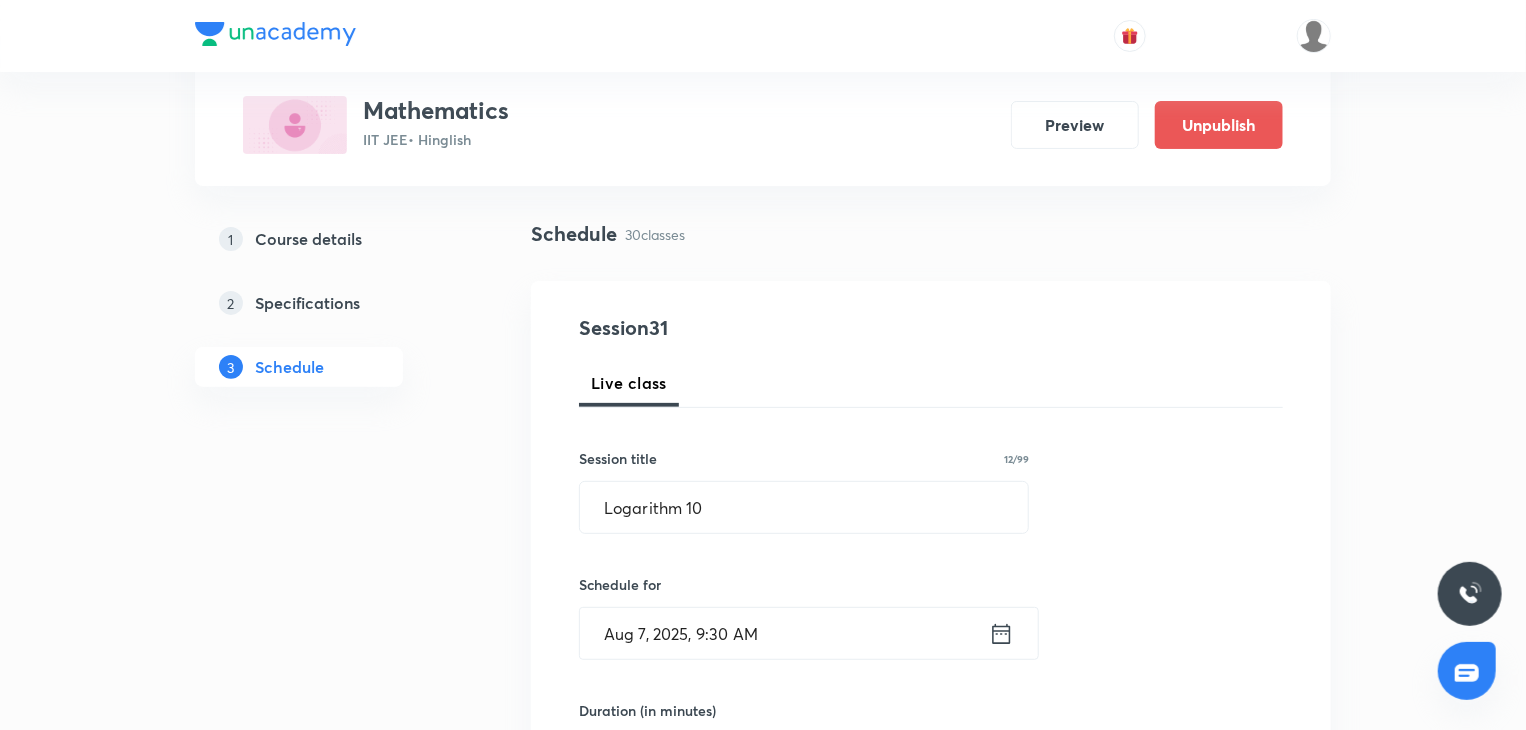click on "Session  31 Live class Session title 12/99 Logarithm 10 ​ Schedule for Aug 7, 2025, 9:30 AM ​ Duration (in minutes) 80 ​   Session type Online Offline Room 403 Sub-concepts Use of Expansion in Limits CLEAR Add Cancel" at bounding box center (931, 794) 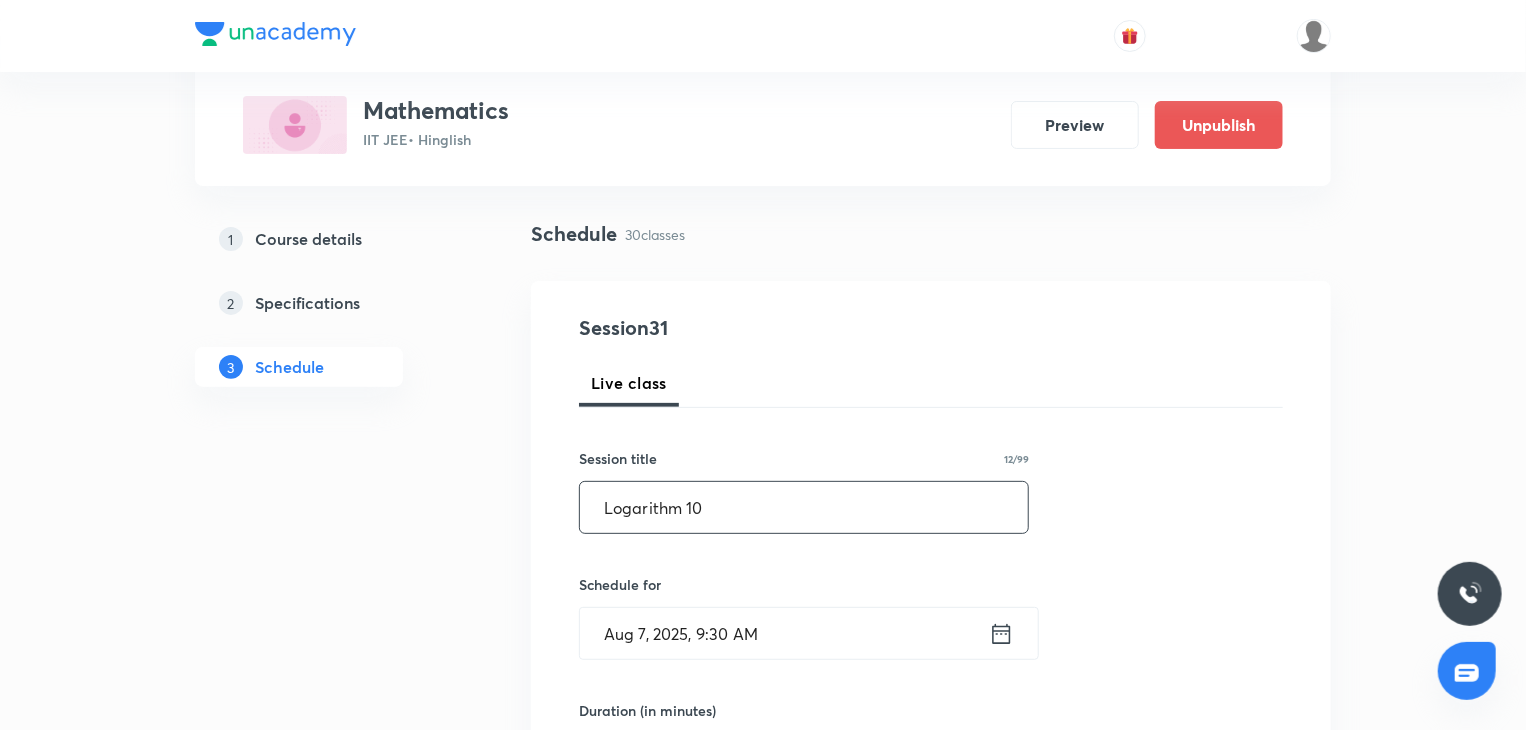 drag, startPoint x: 728, startPoint y: 544, endPoint x: 728, endPoint y: 513, distance: 31 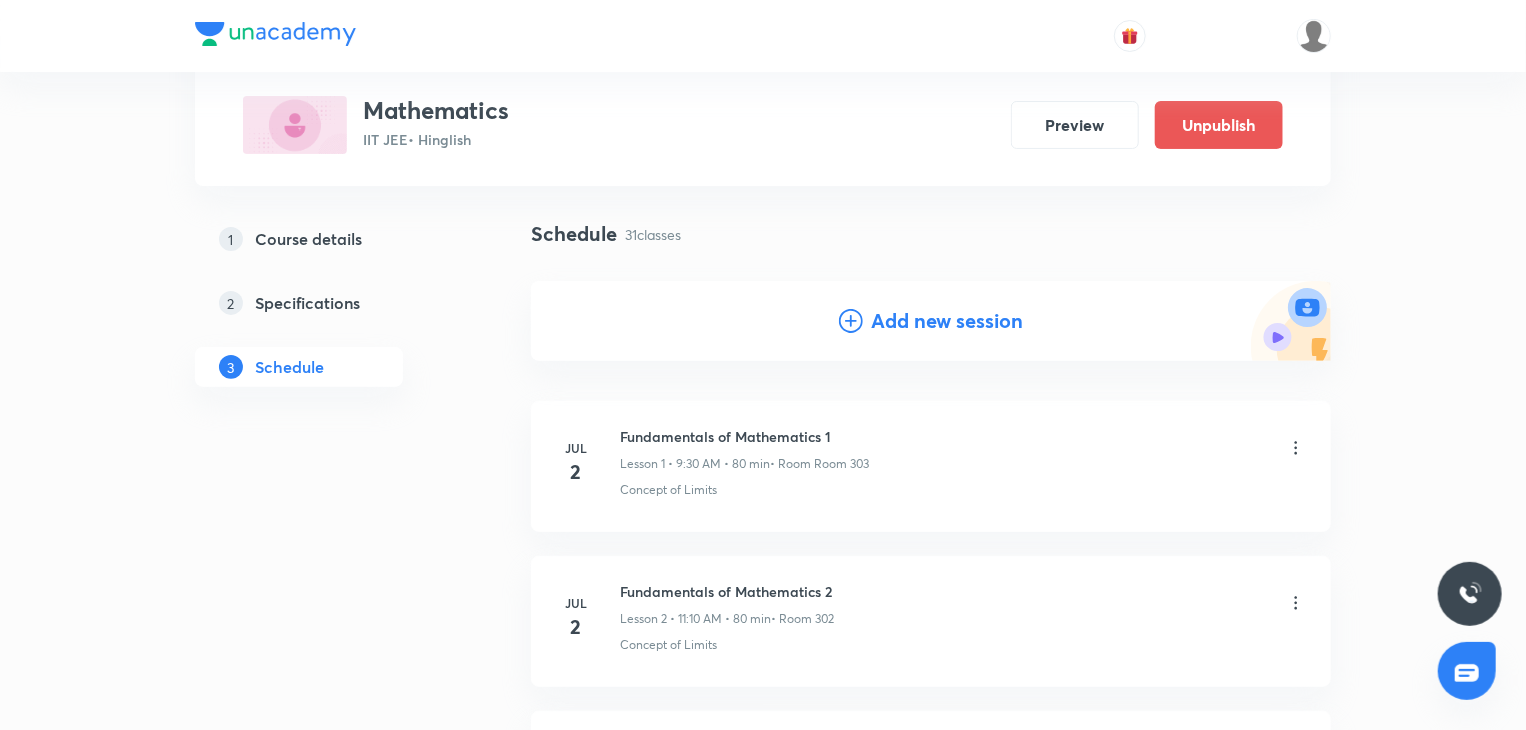 click on "Add new session" at bounding box center (947, 321) 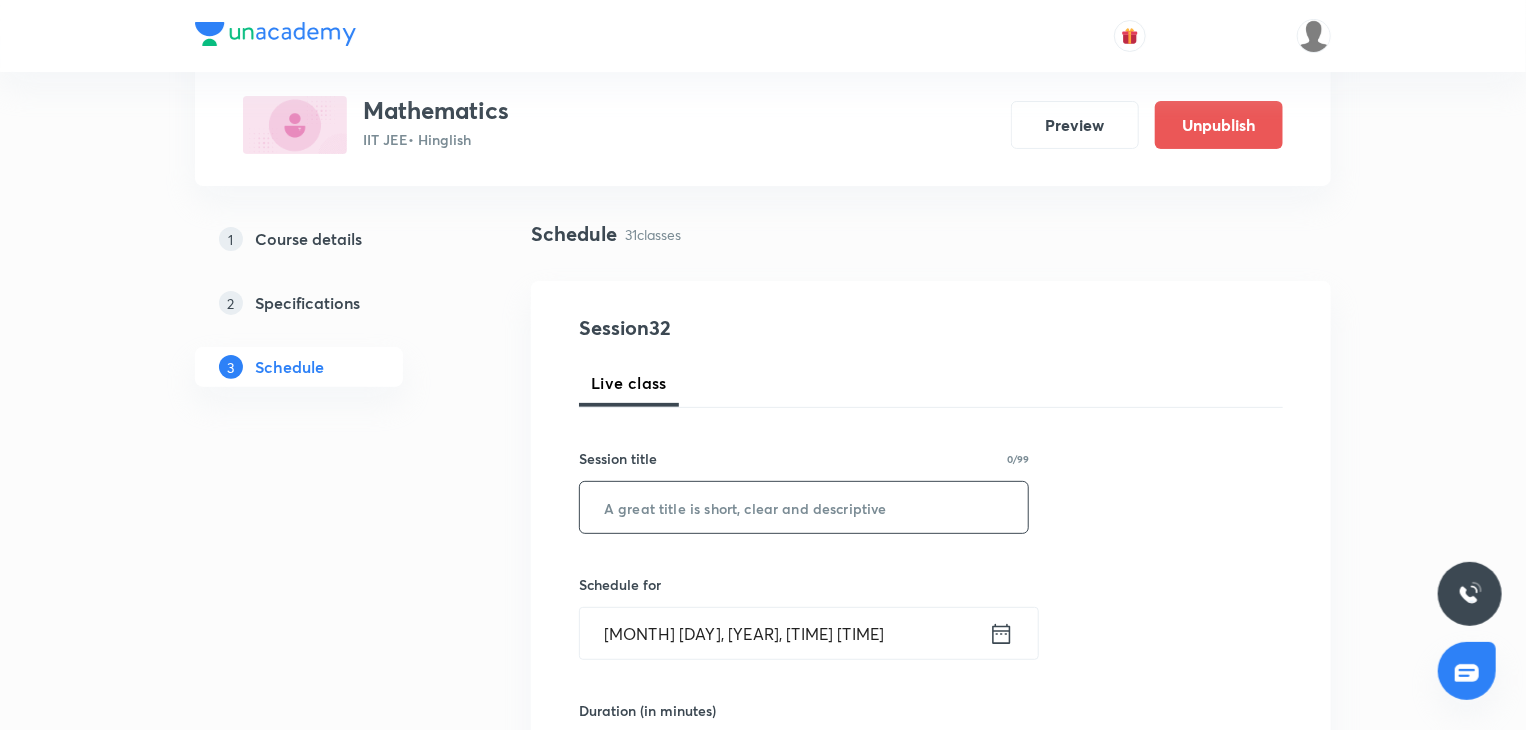 click at bounding box center [804, 507] 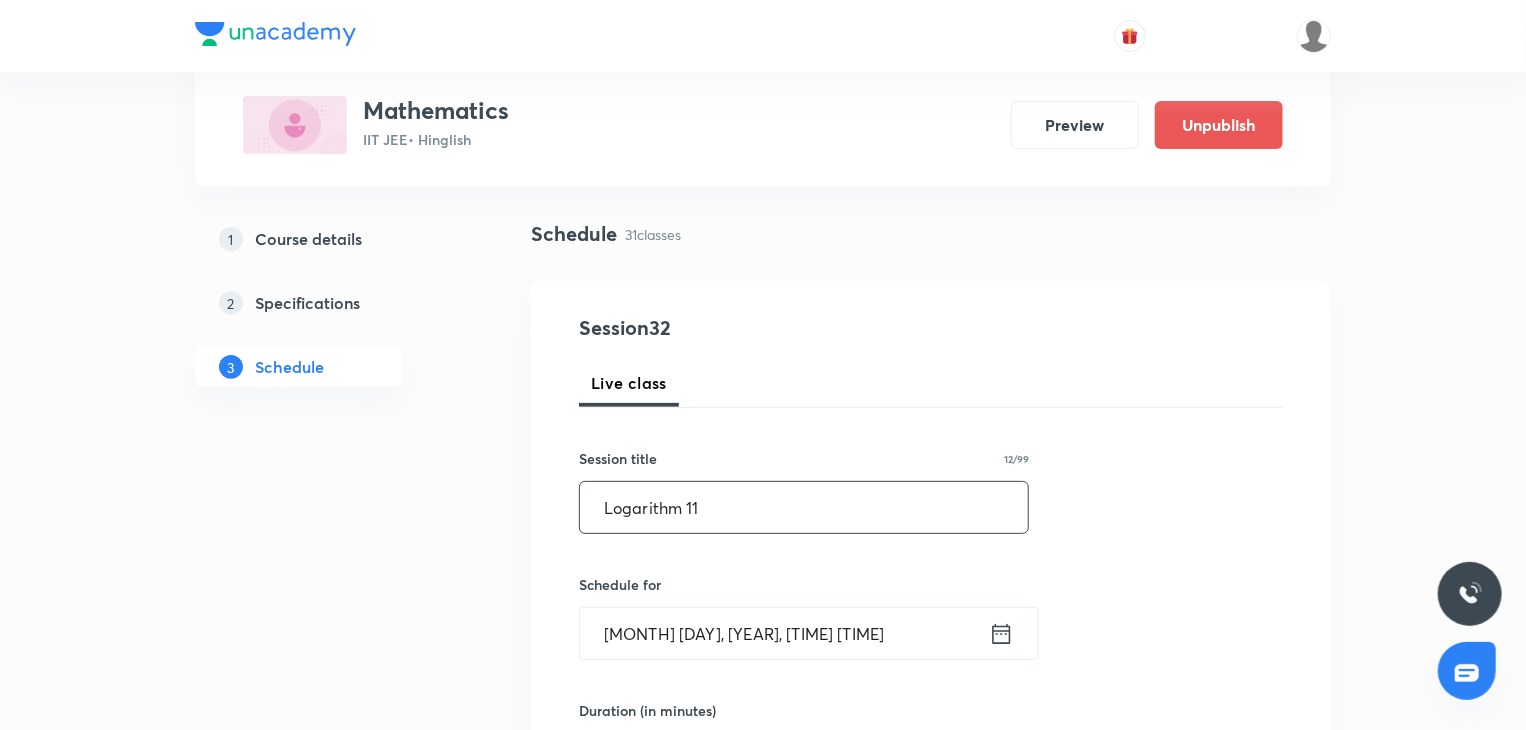 type on "Logarithm 11" 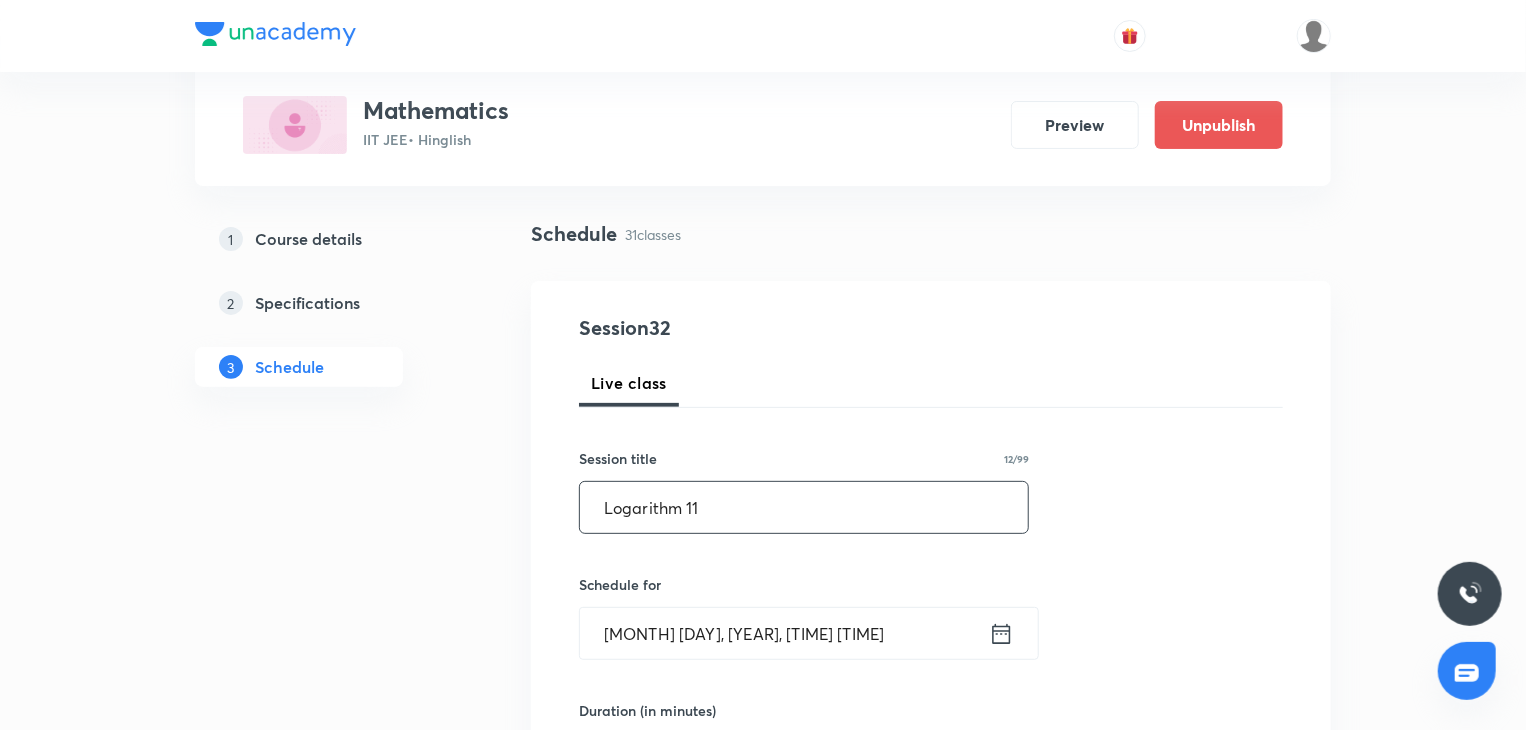 scroll, scrollTop: 319, scrollLeft: 0, axis: vertical 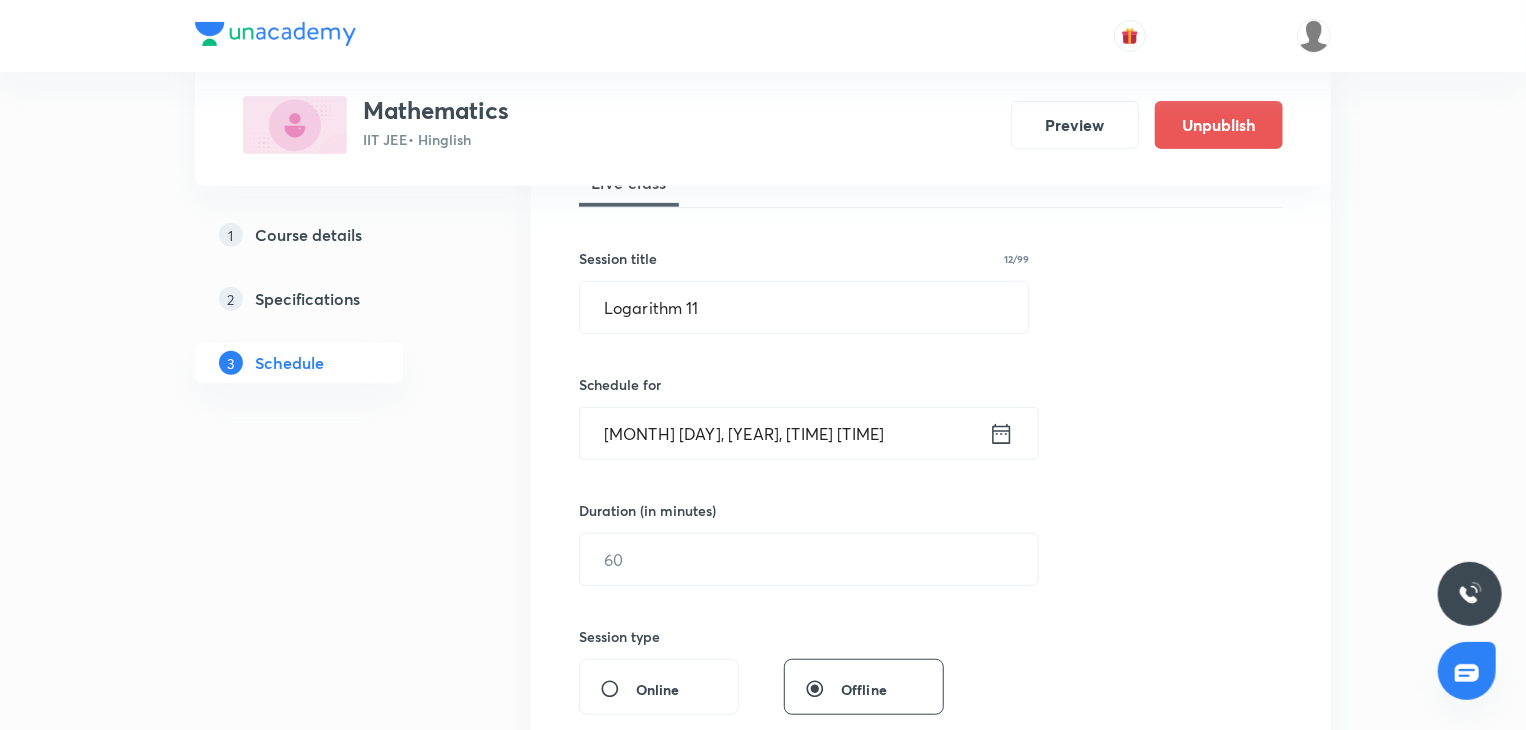 click on "Session  32 Live class Session title 12/99 Logarithm 11 ​ Schedule for Aug 5, 2025, 4:57 PM ​ Duration (in minutes) ​   Session type Online Offline Room Select centre room Sub-concepts Select concepts that wil be covered in this session Add Cancel" at bounding box center (931, 582) 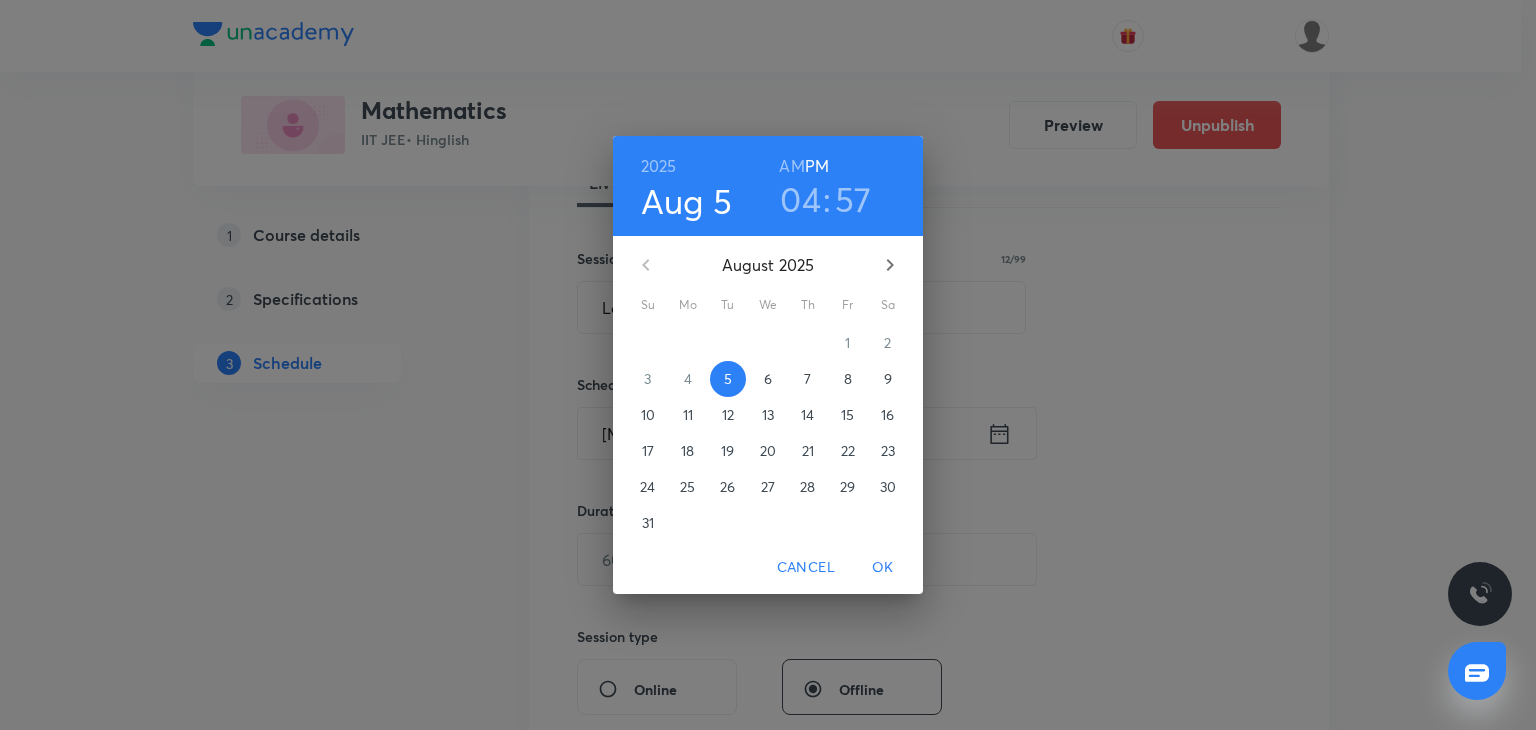 click on "8" at bounding box center [848, 379] 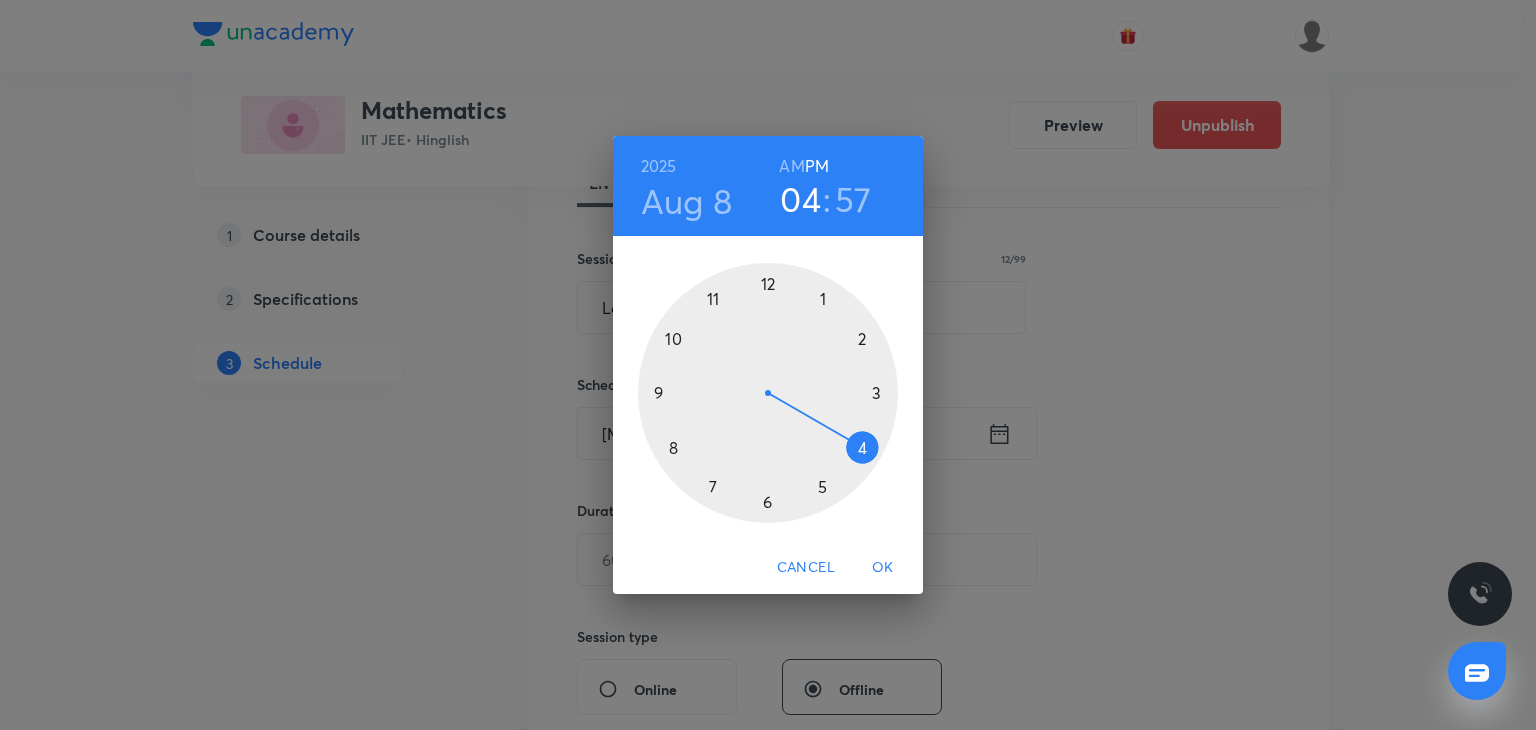 click on "2025 Aug 8 04 : 57 AM PM" at bounding box center (768, 186) 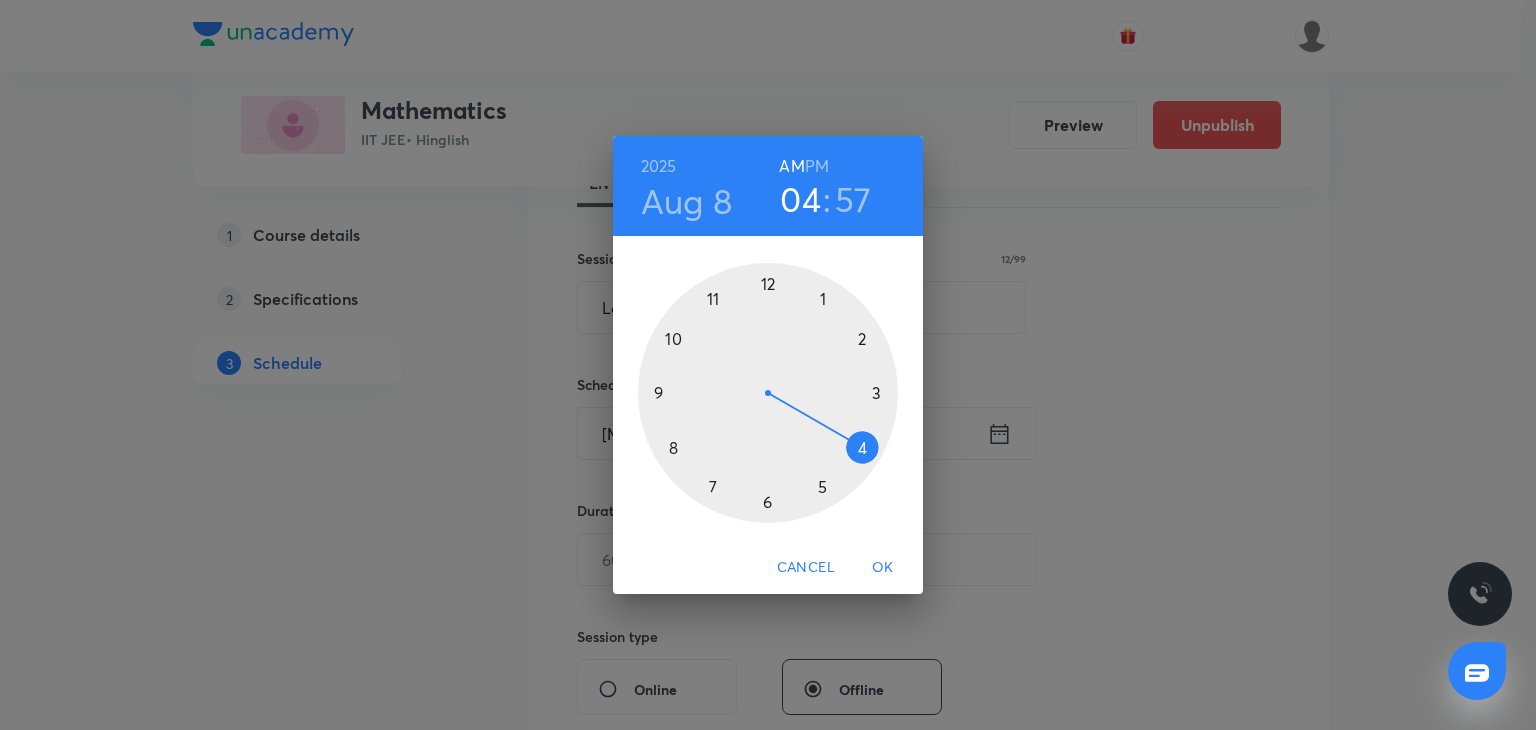 type 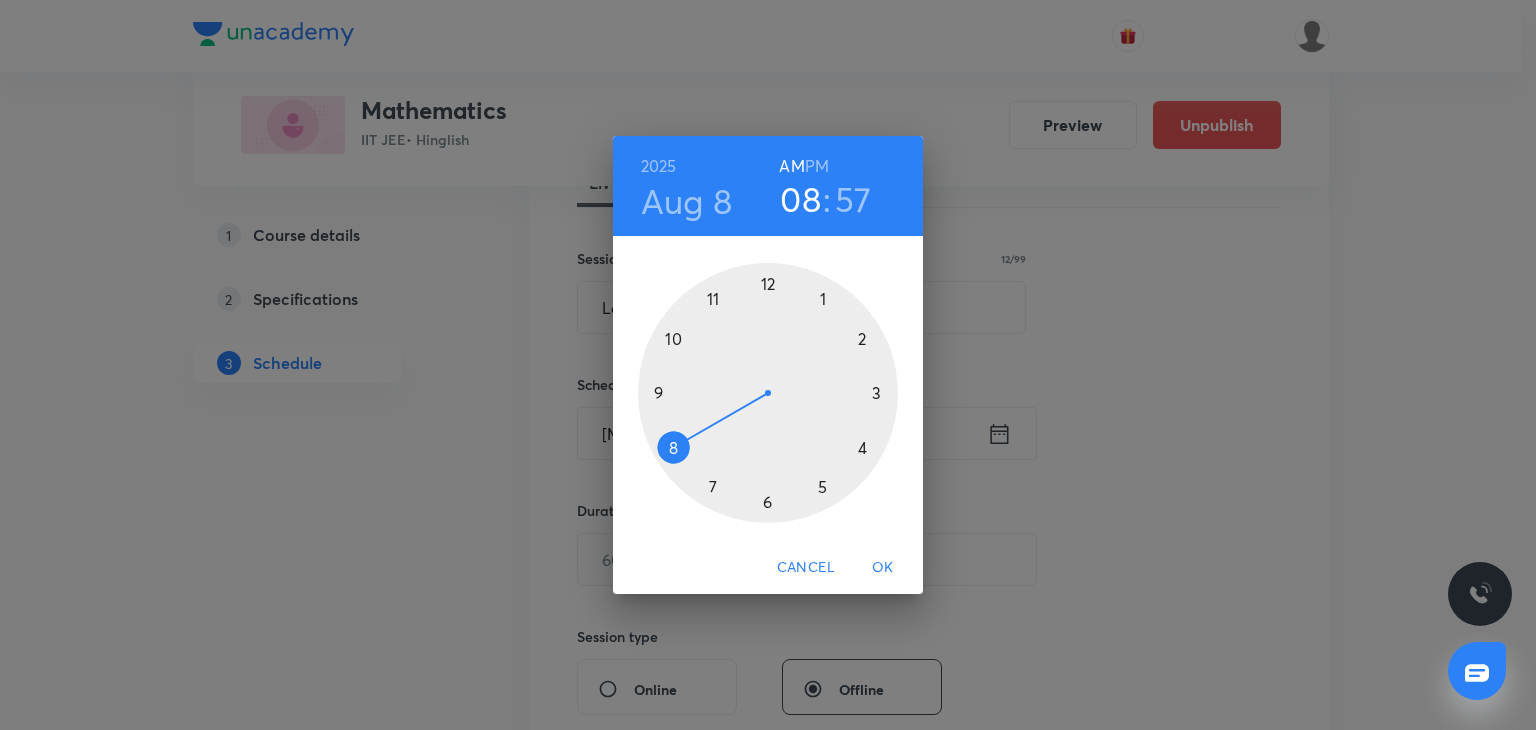 click at bounding box center (768, 393) 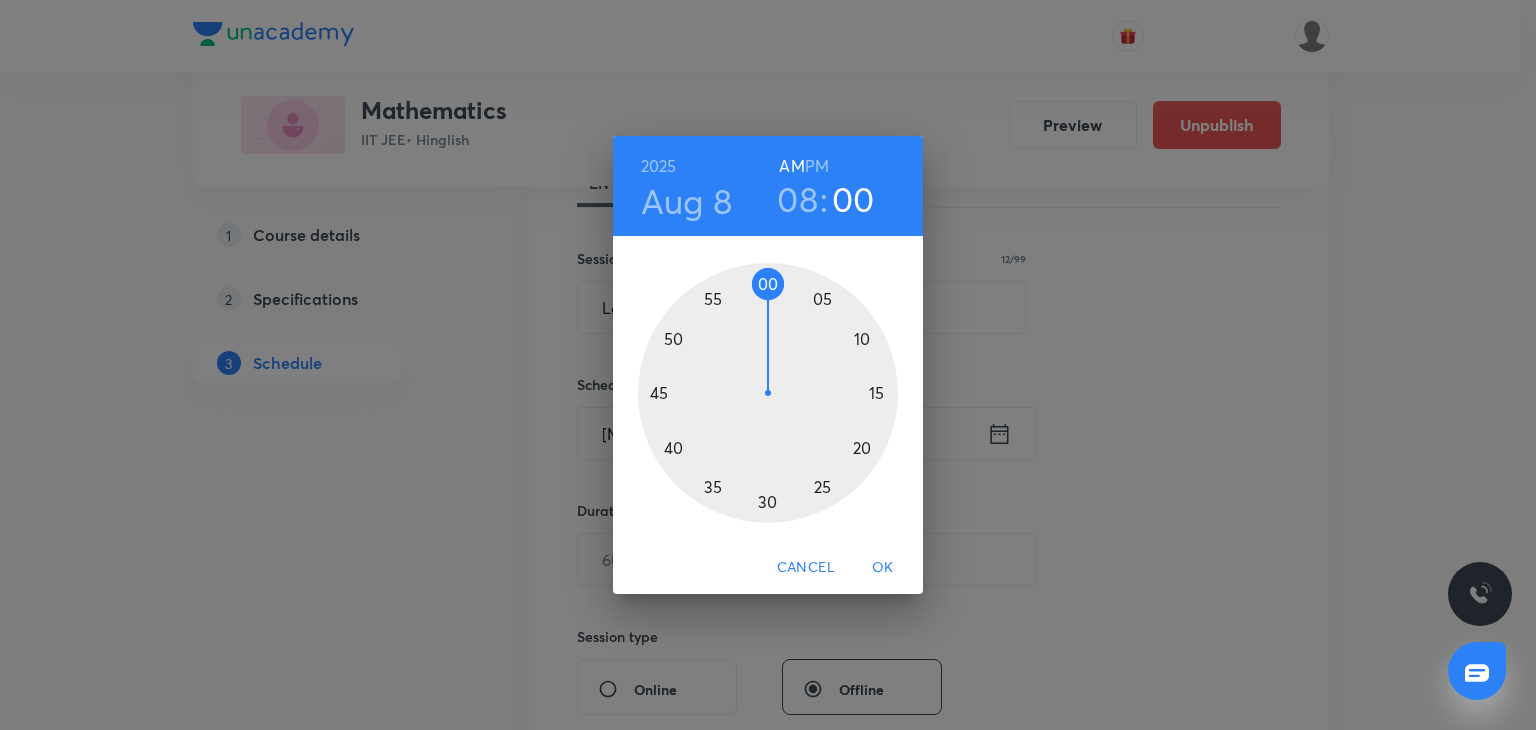 drag, startPoint x: 759, startPoint y: 265, endPoint x: 768, endPoint y: 284, distance: 21.023796 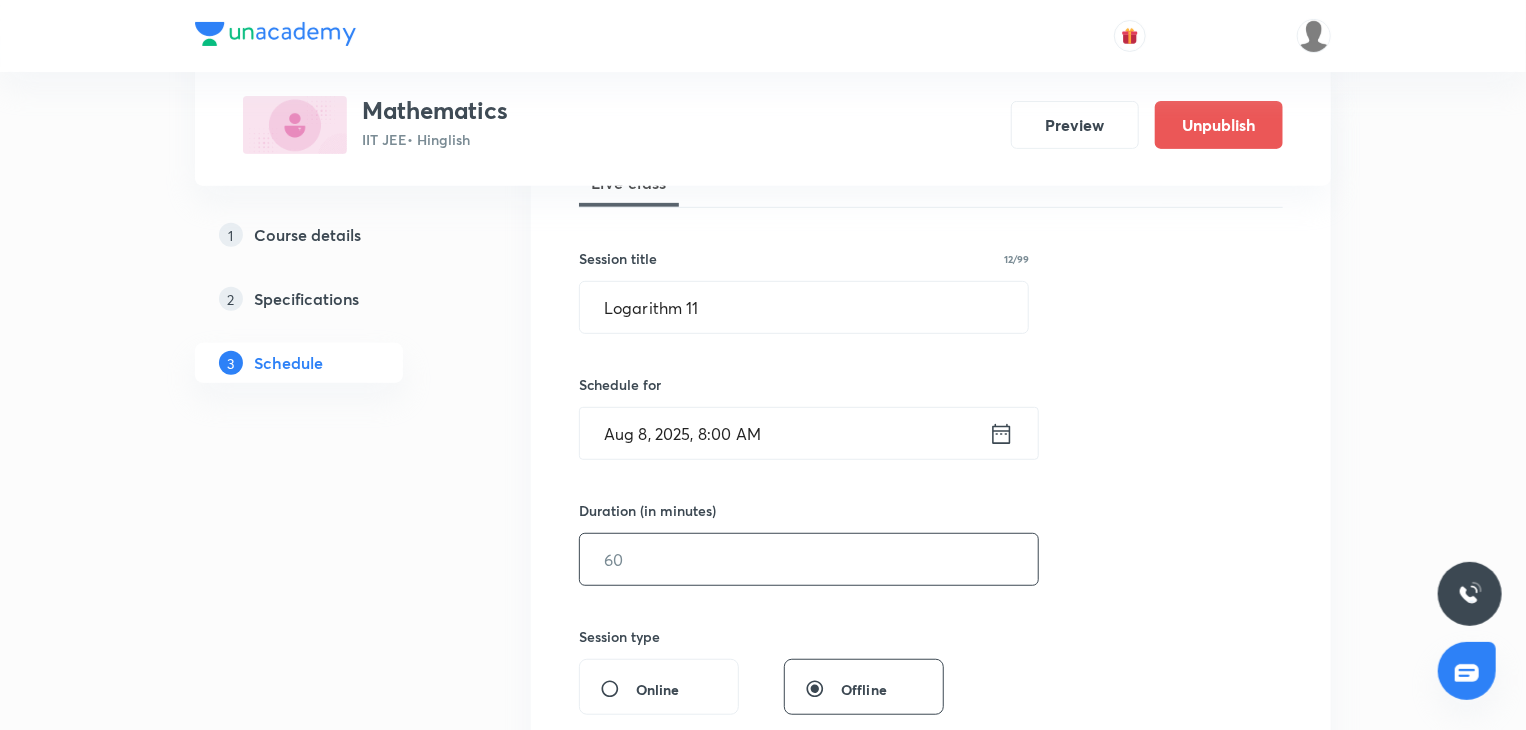 click at bounding box center [809, 559] 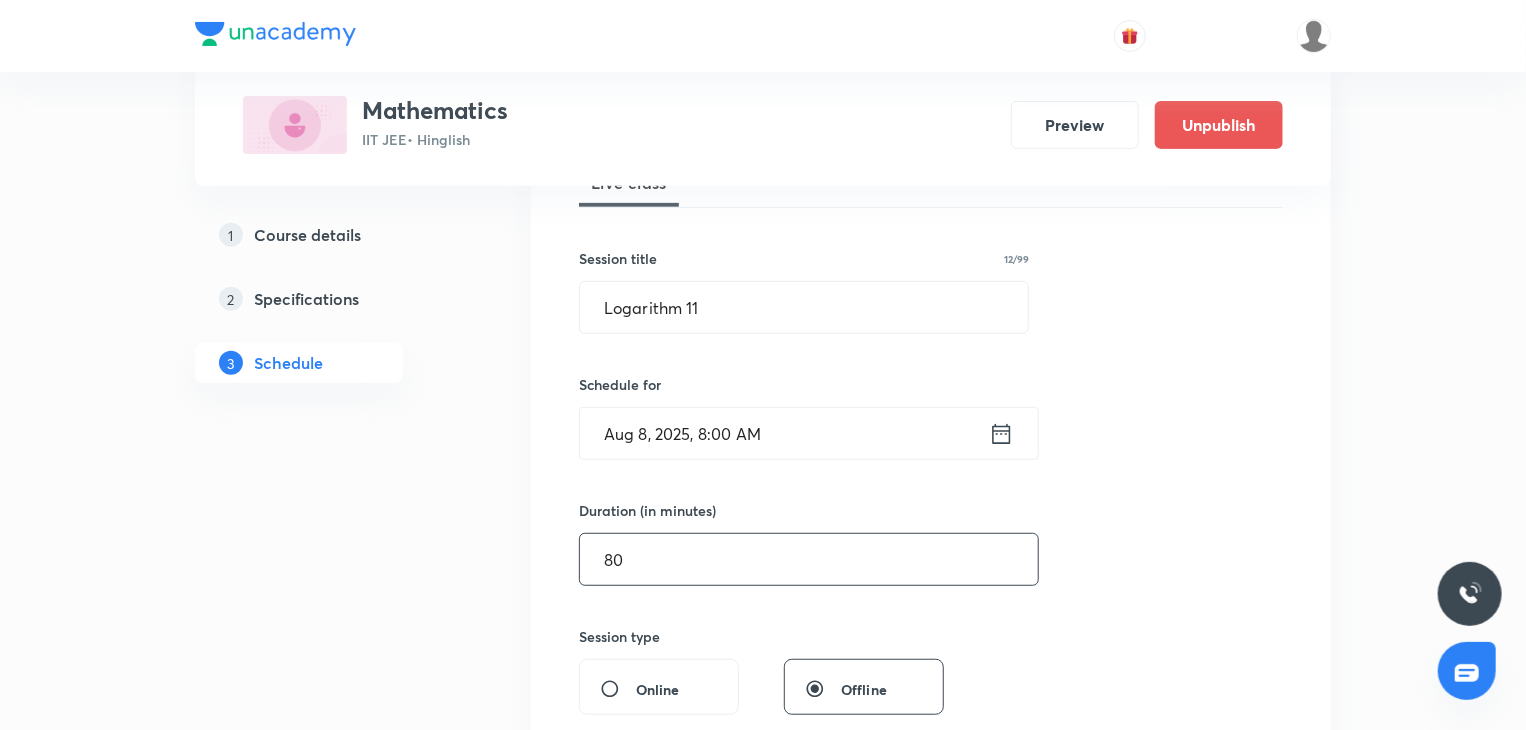type on "80" 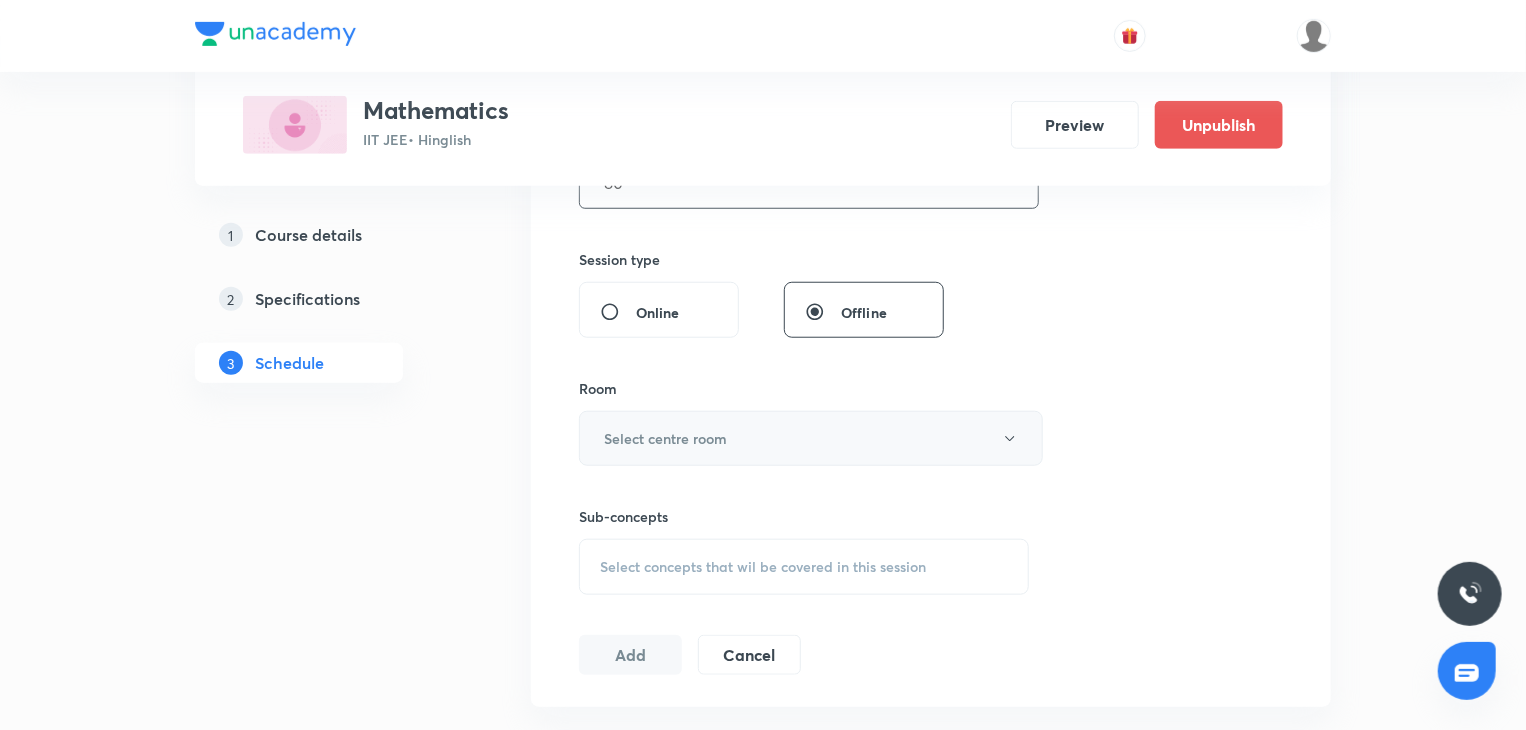 scroll, scrollTop: 719, scrollLeft: 0, axis: vertical 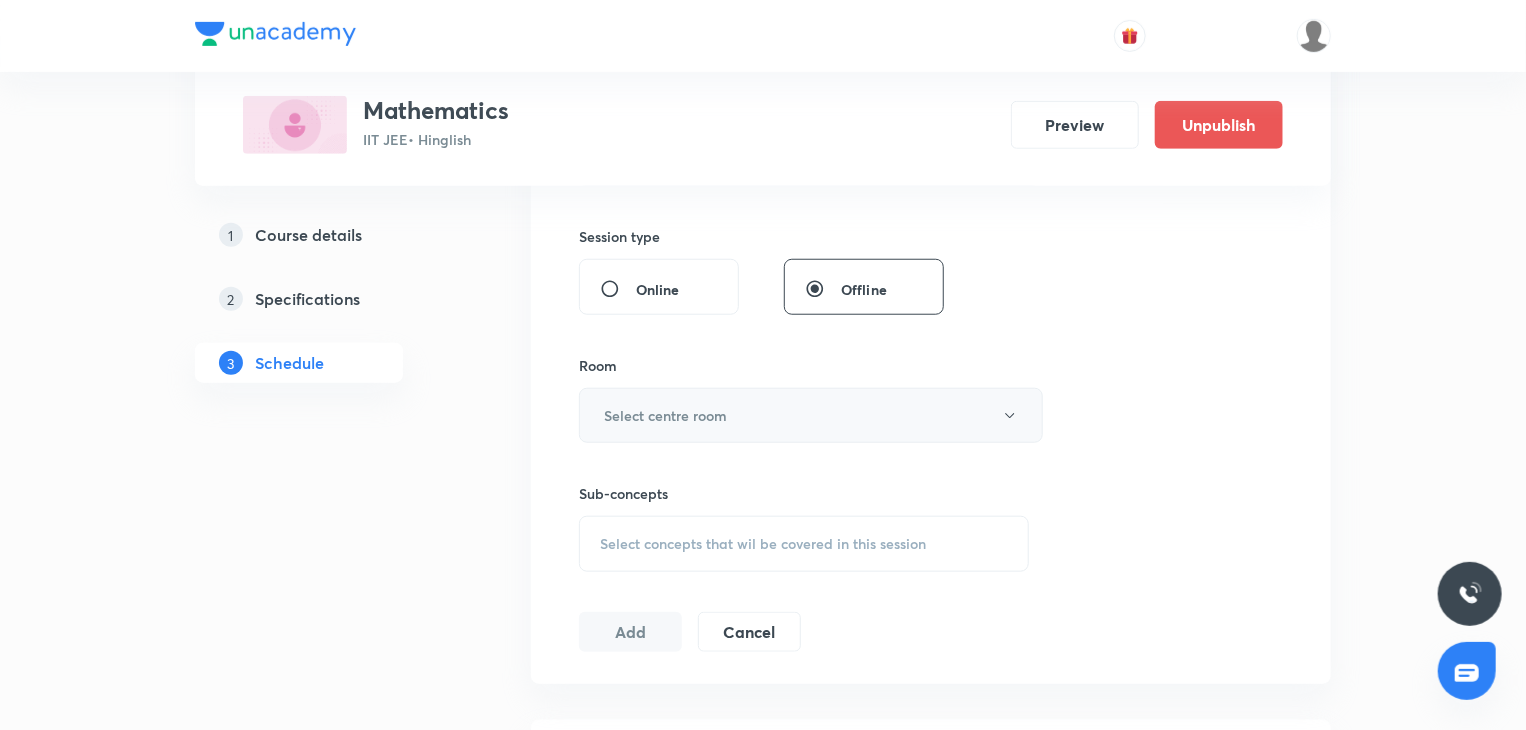 click on "Select centre room" at bounding box center (665, 415) 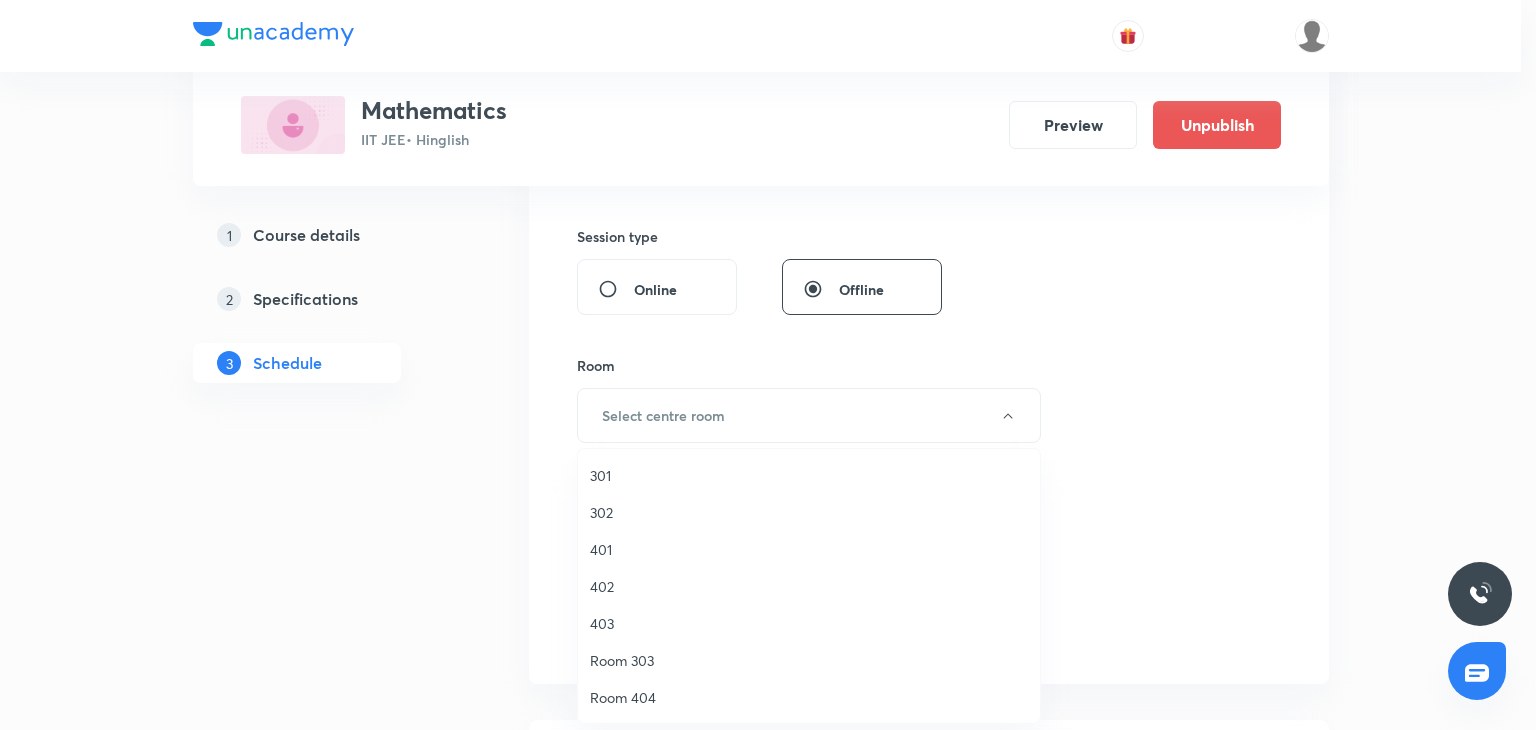 click on "302" at bounding box center [809, 512] 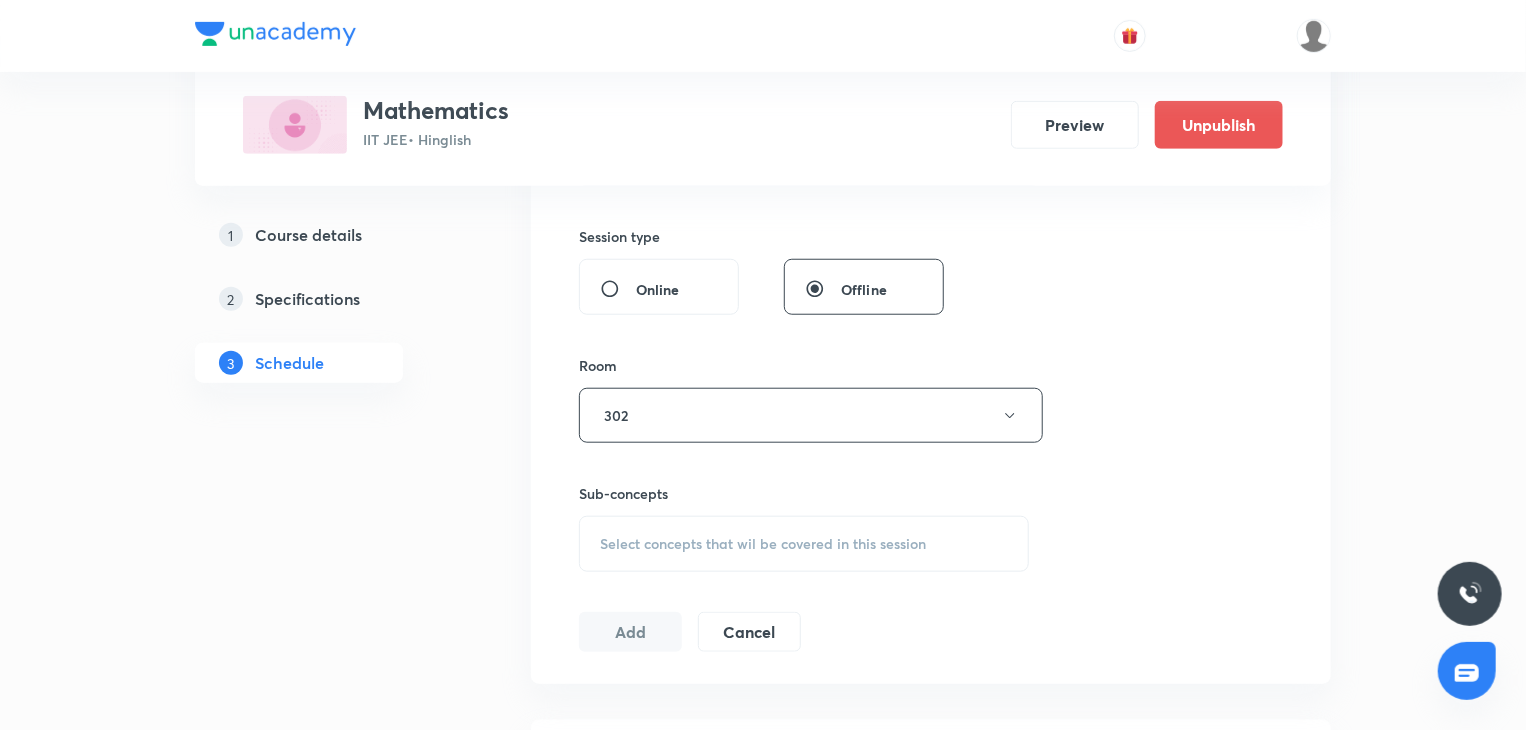 click on "Select concepts that wil be covered in this session" at bounding box center [763, 544] 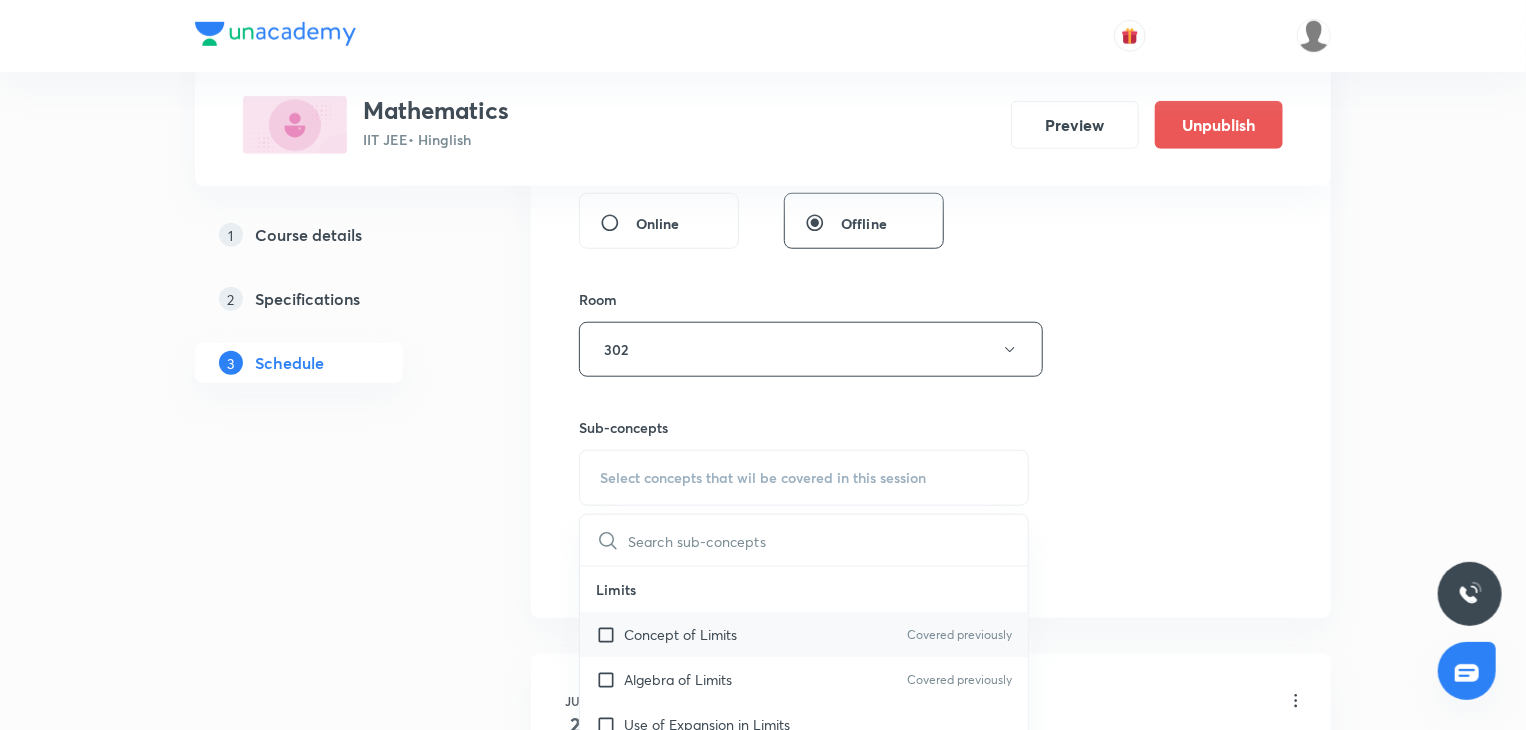 scroll, scrollTop: 819, scrollLeft: 0, axis: vertical 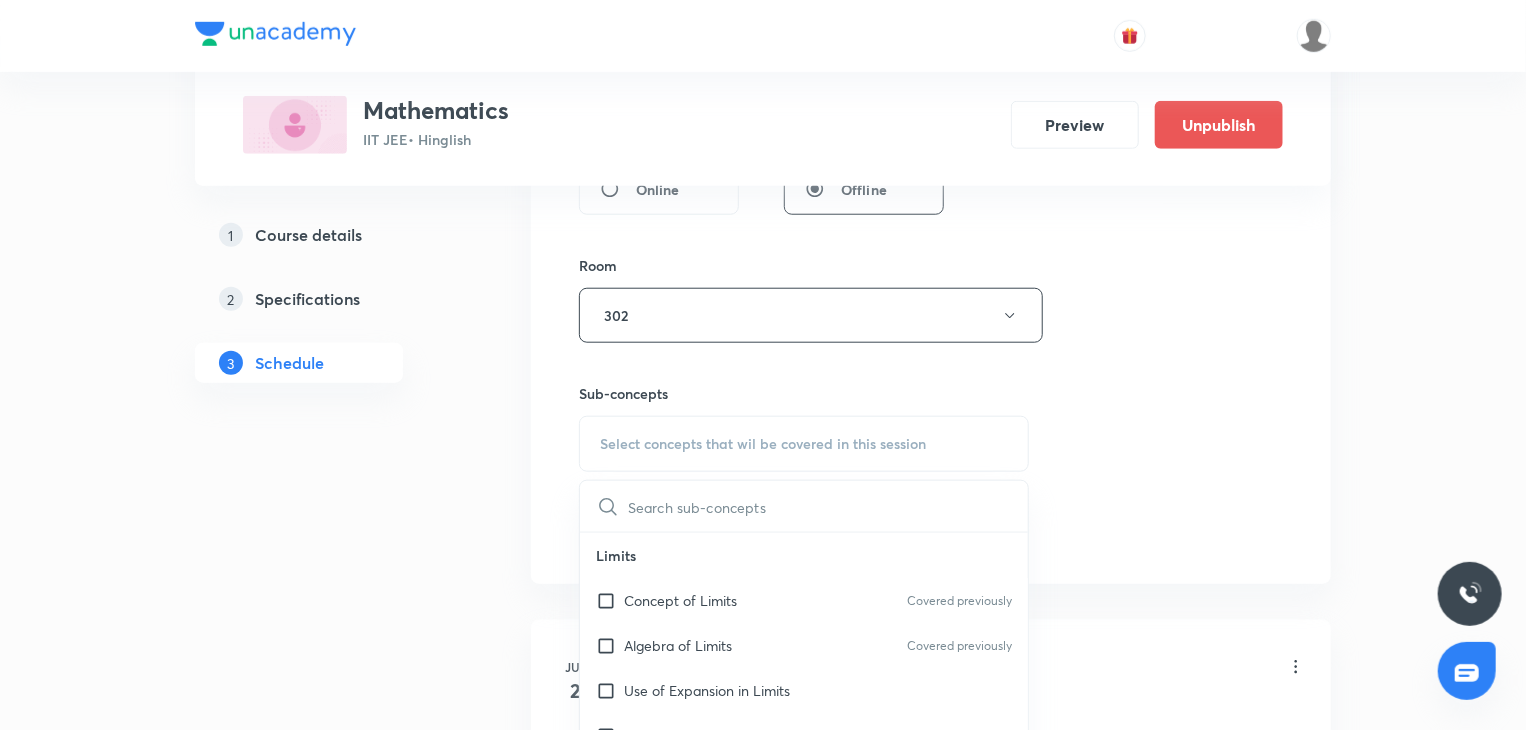 drag, startPoint x: 668, startPoint y: 610, endPoint x: 733, endPoint y: 542, distance: 94.06912 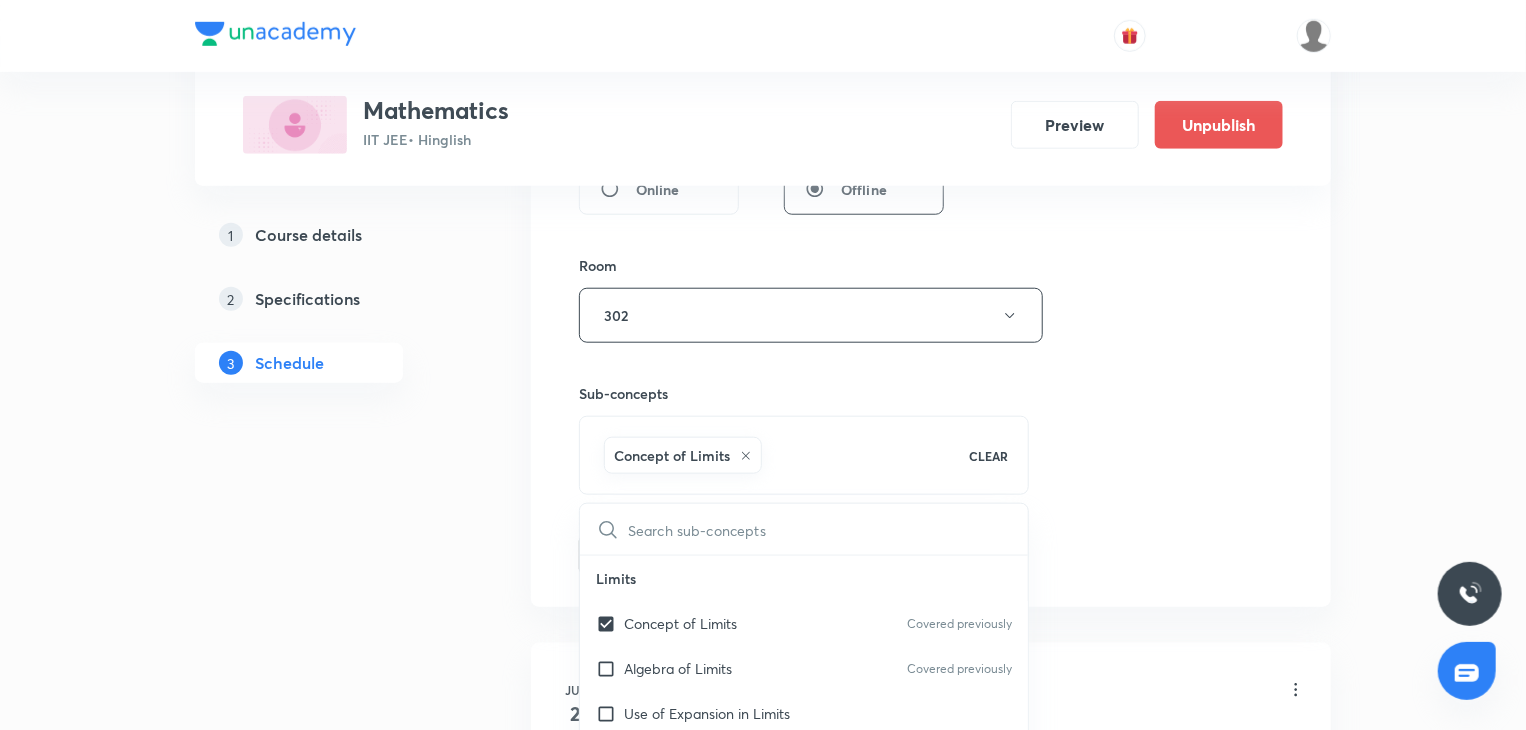 checkbox on "true" 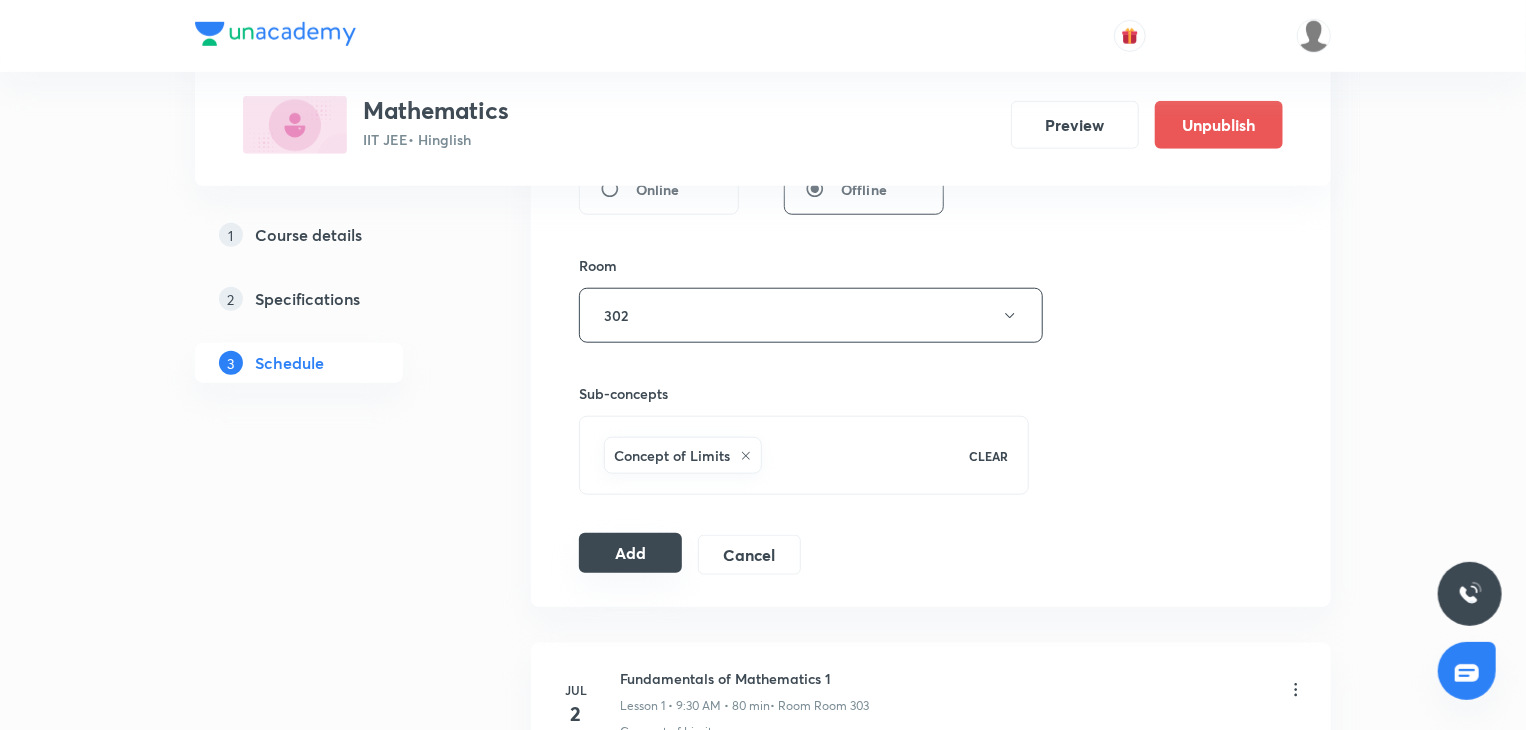 click on "Add" at bounding box center [630, 553] 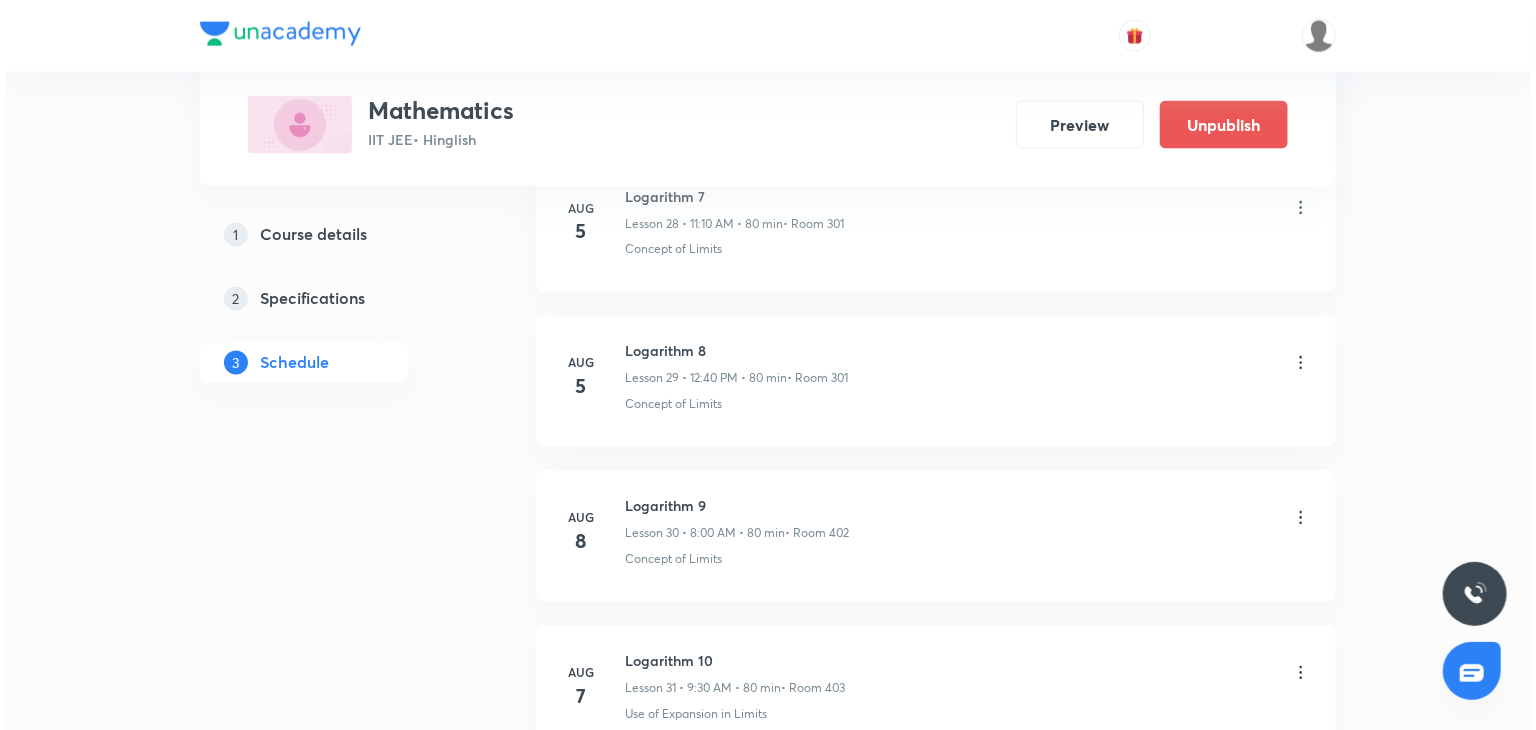 scroll, scrollTop: 5586, scrollLeft: 0, axis: vertical 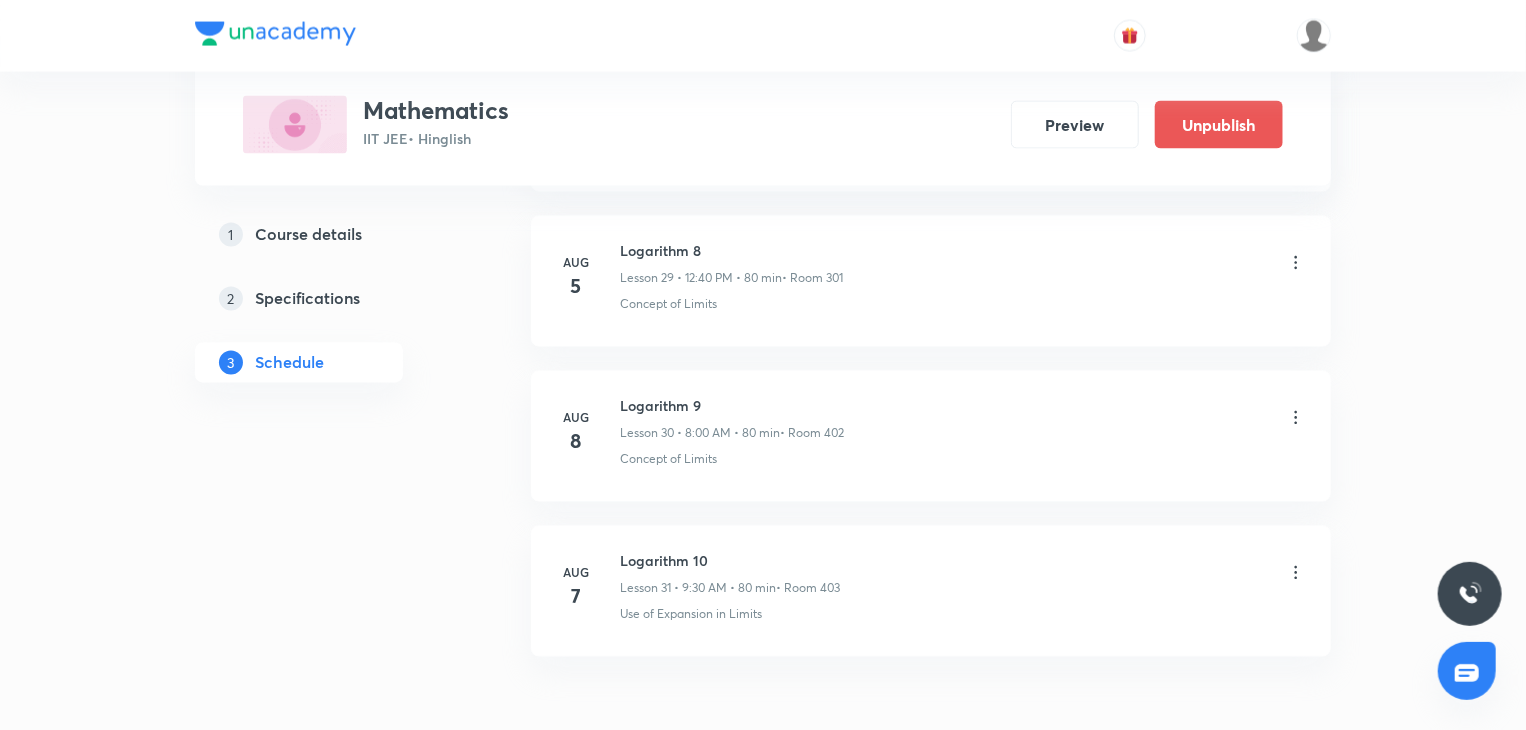 type 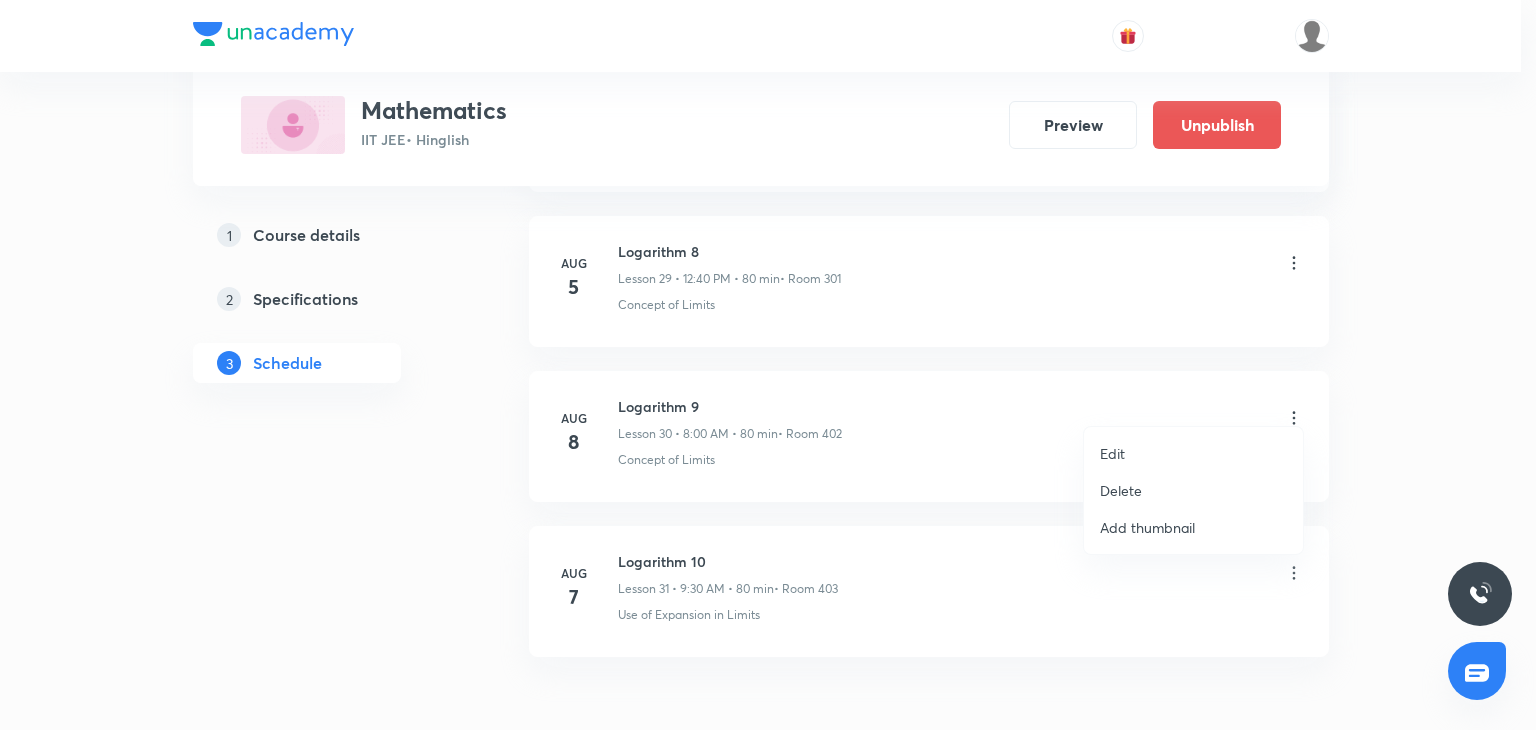 click on "Edit" at bounding box center [1193, 453] 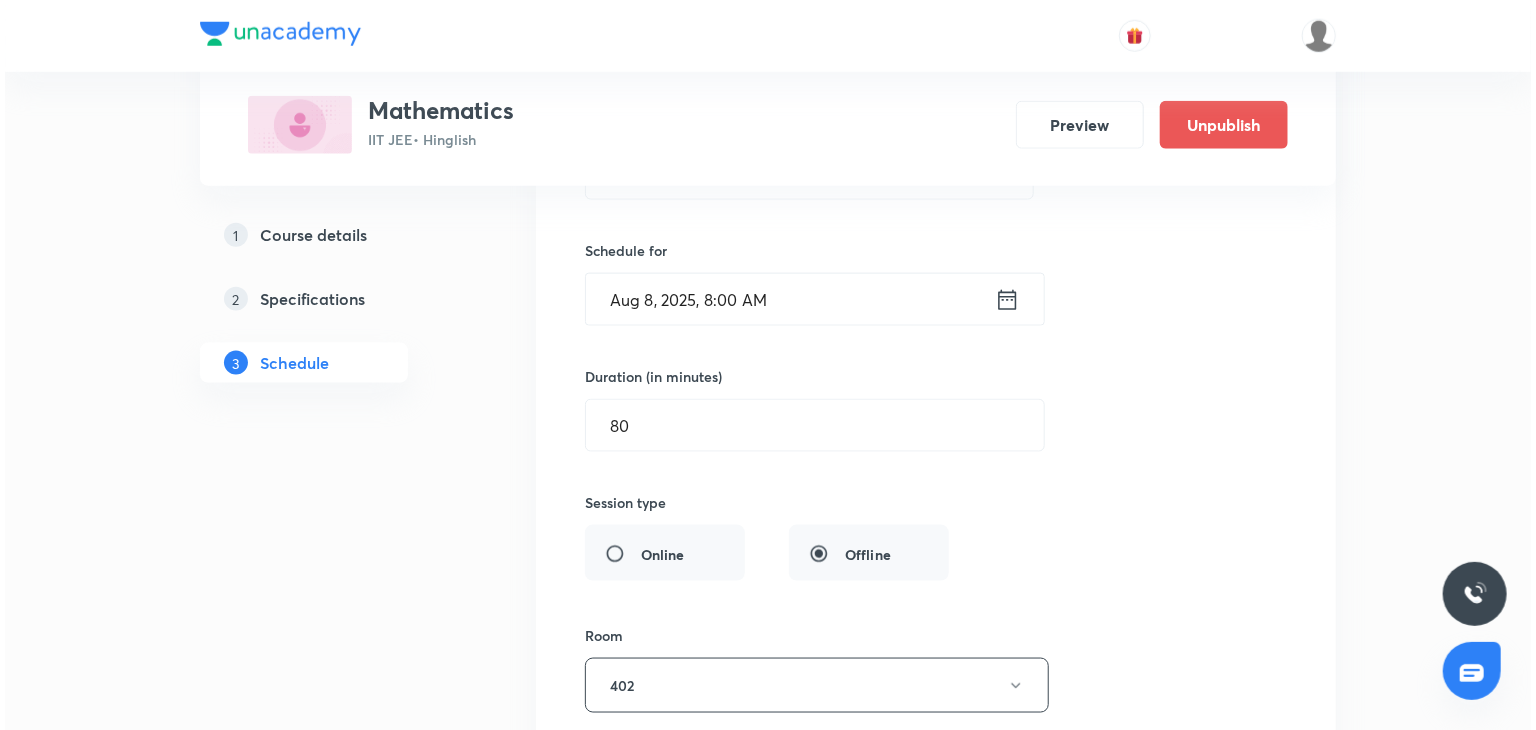 scroll, scrollTop: 4942, scrollLeft: 0, axis: vertical 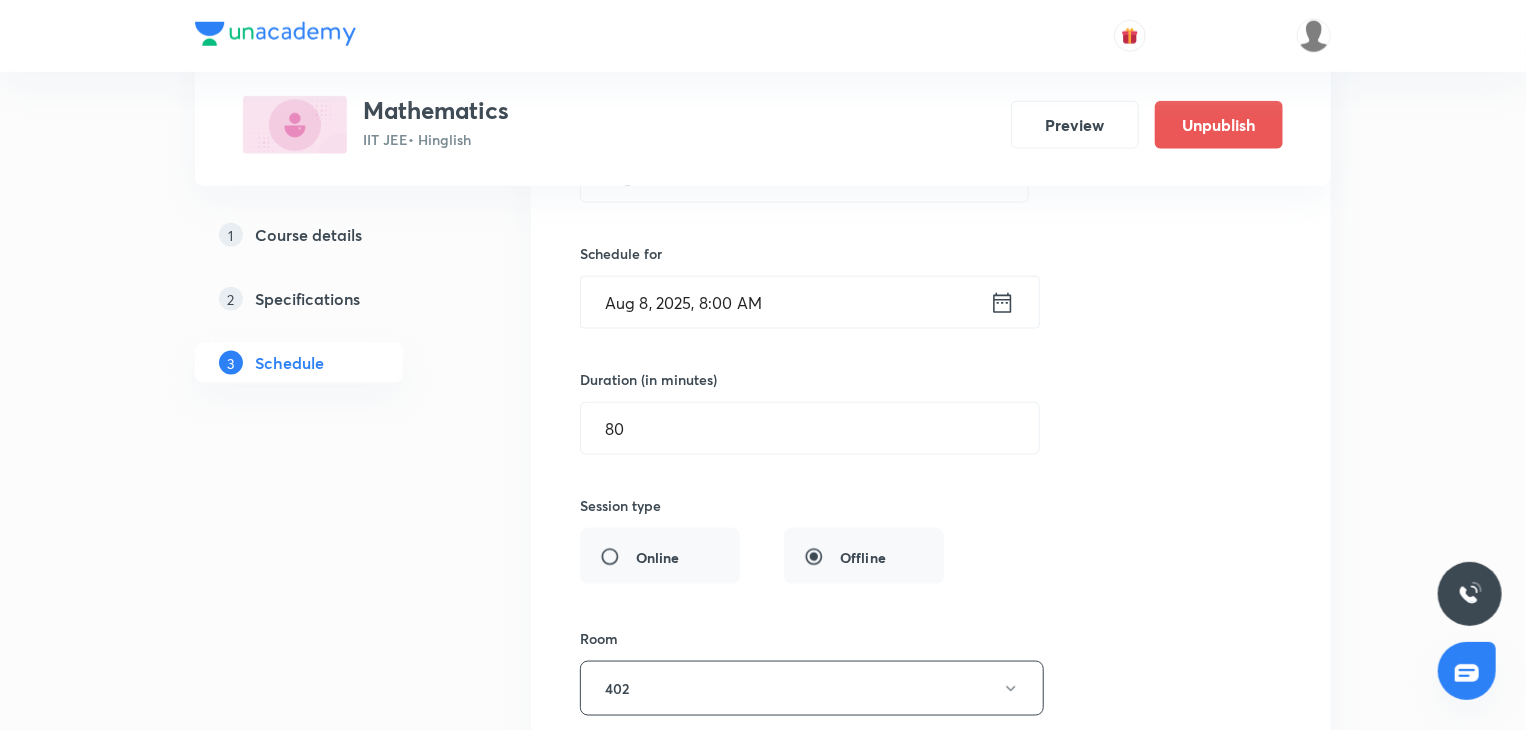 click on "Aug 8, 2025, 8:00 AM" at bounding box center [785, 302] 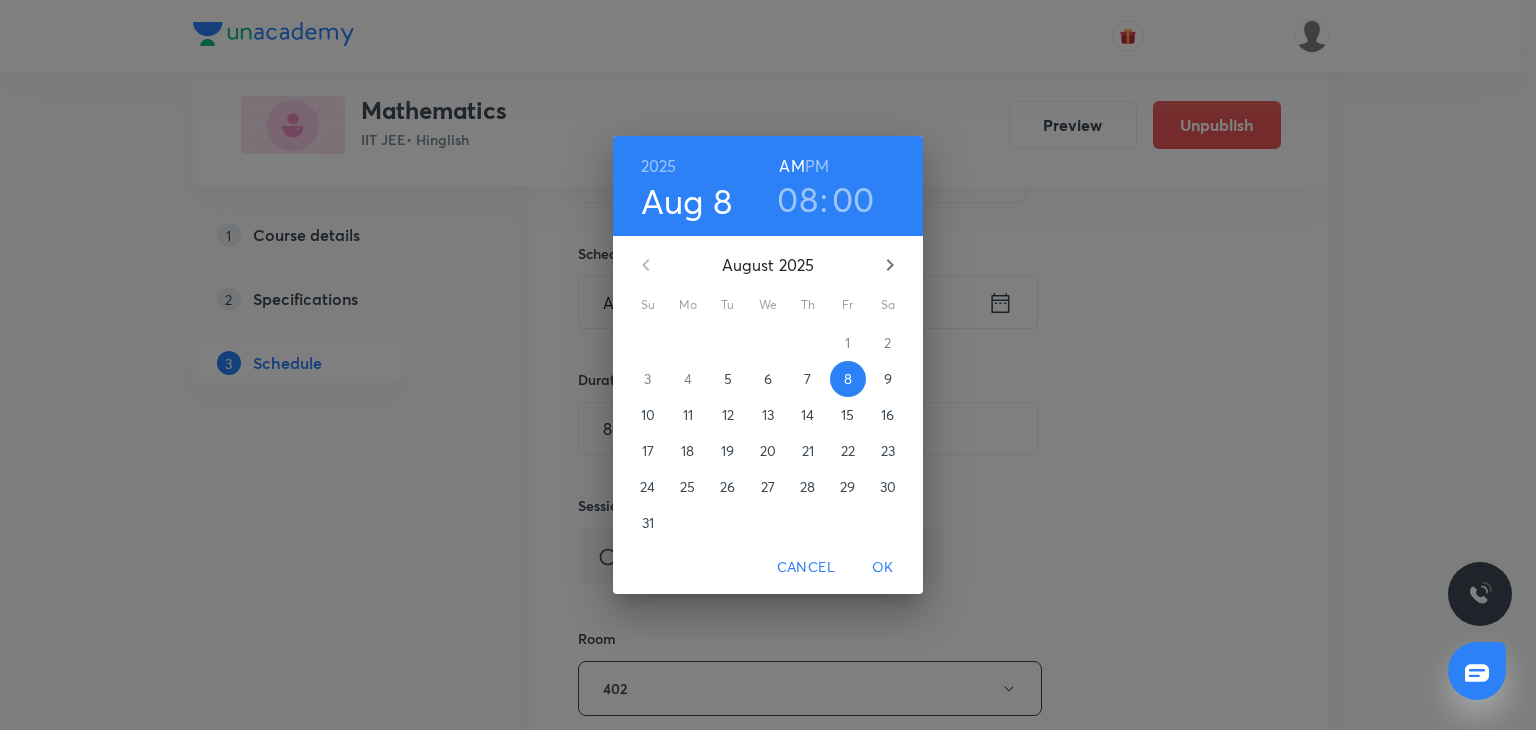 click on "7" at bounding box center [808, 379] 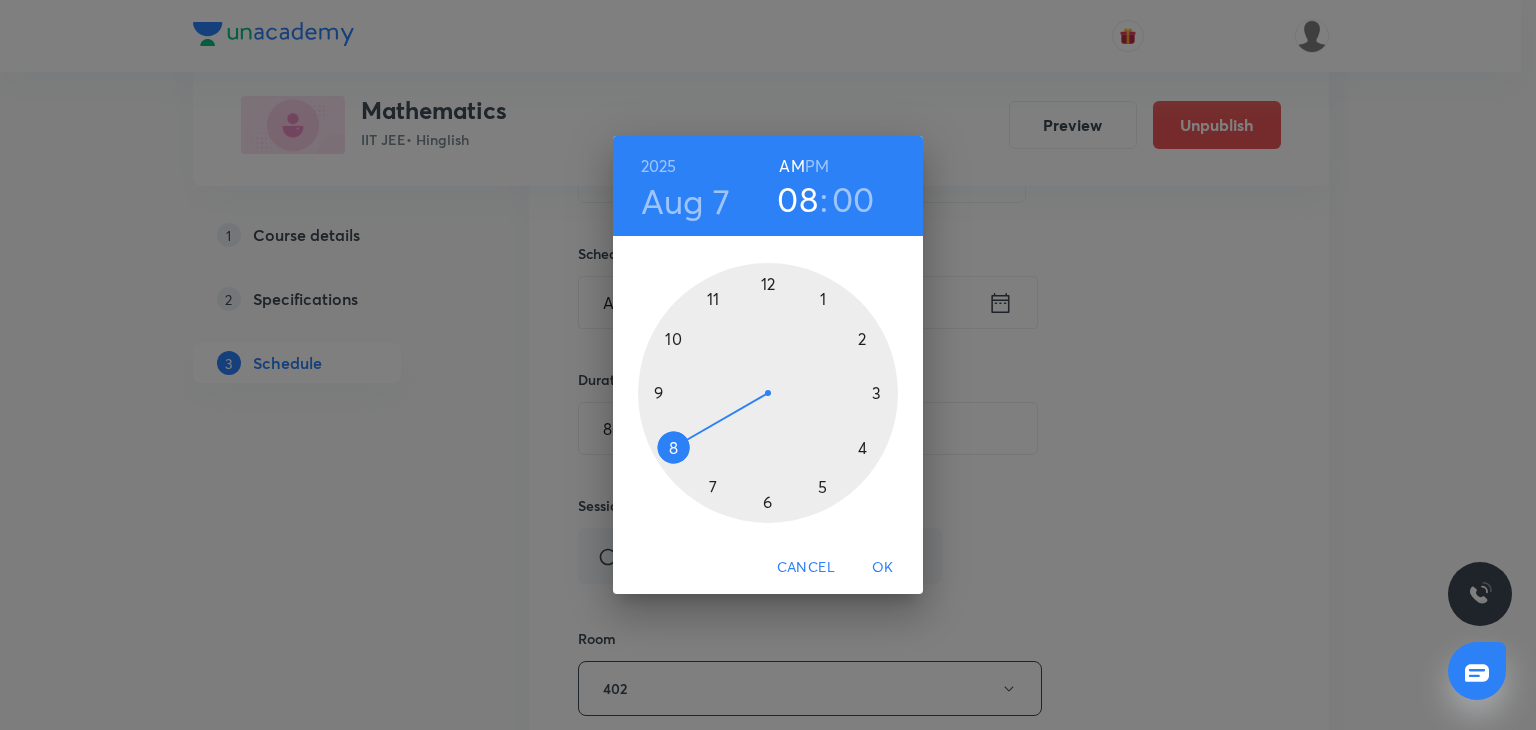 click on "OK" at bounding box center [883, 567] 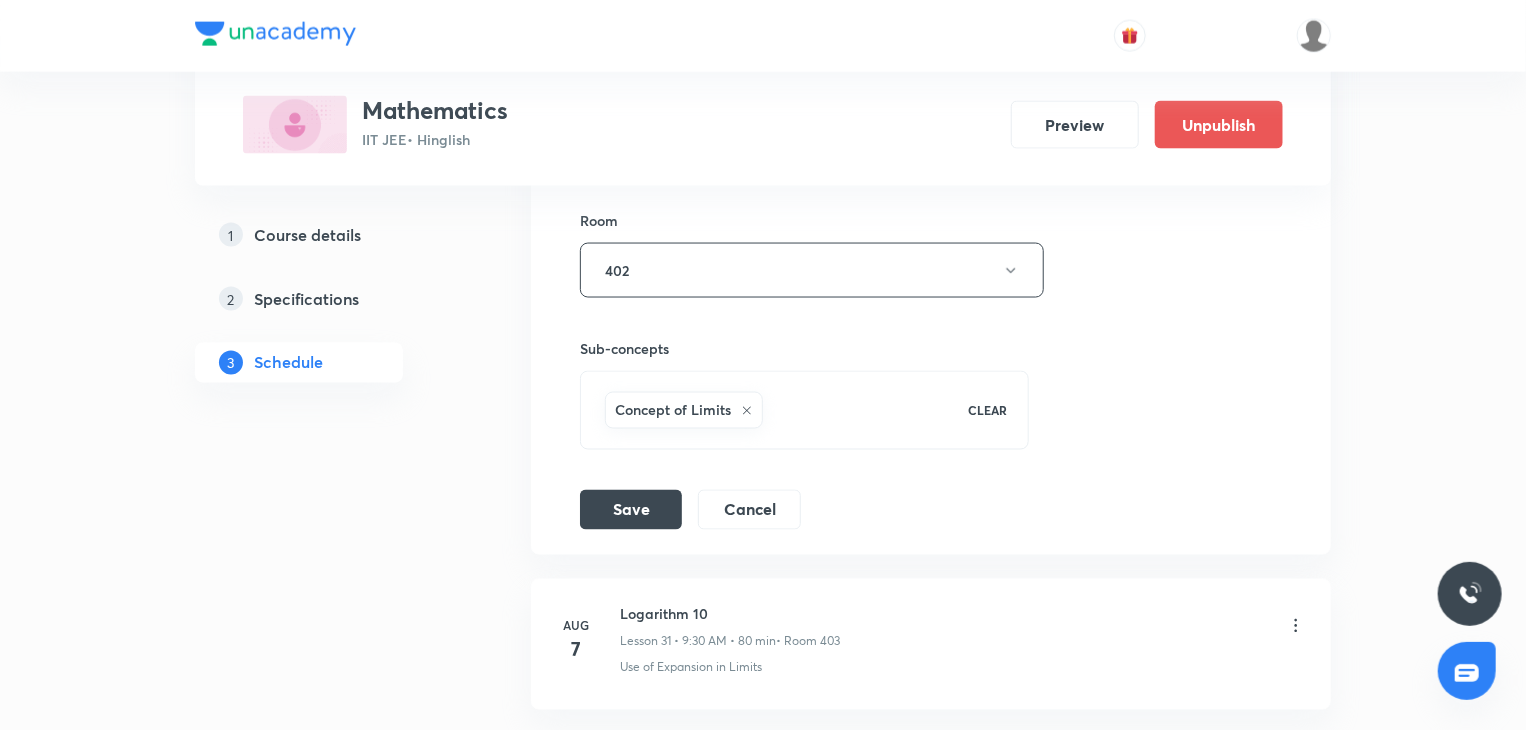 scroll, scrollTop: 5513, scrollLeft: 0, axis: vertical 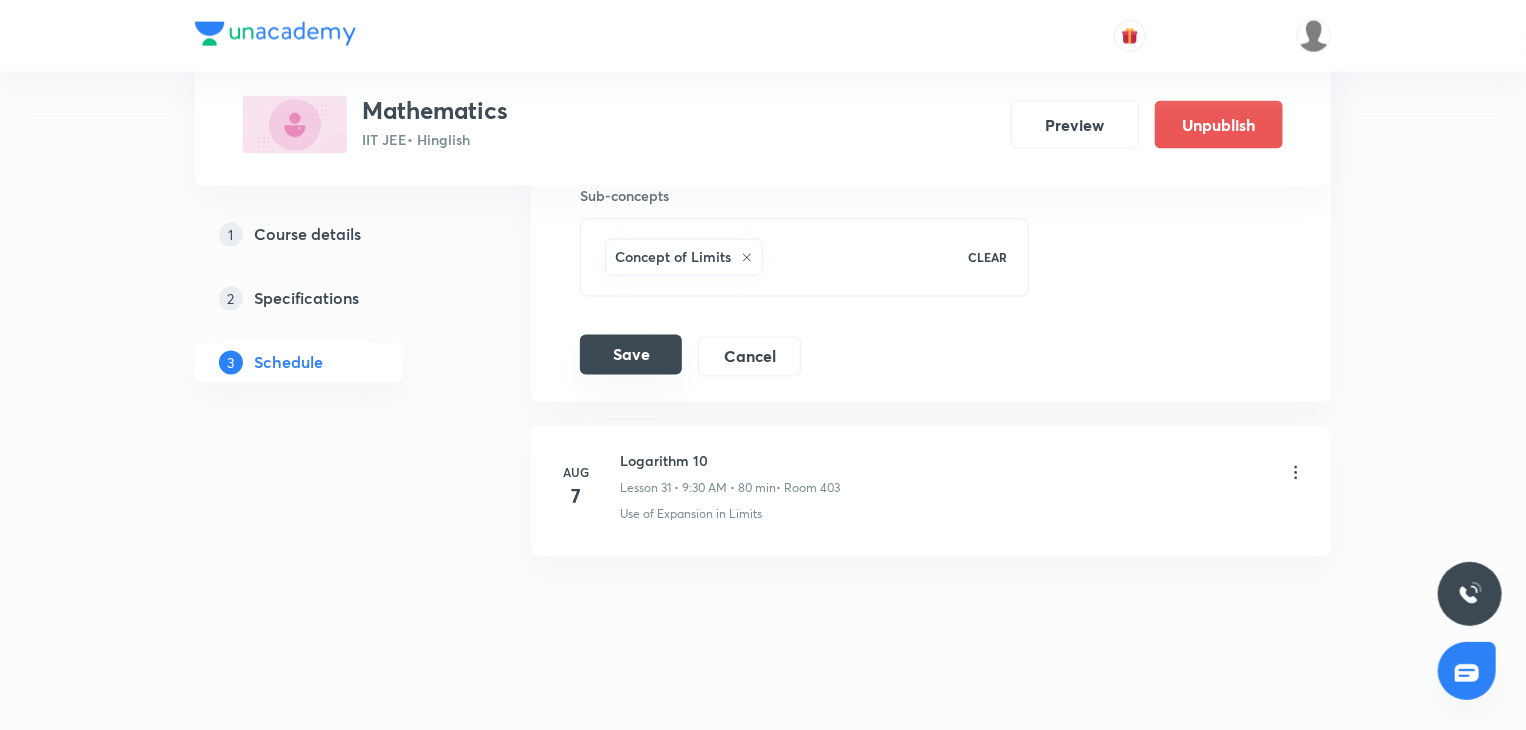 click on "Save" at bounding box center (631, 355) 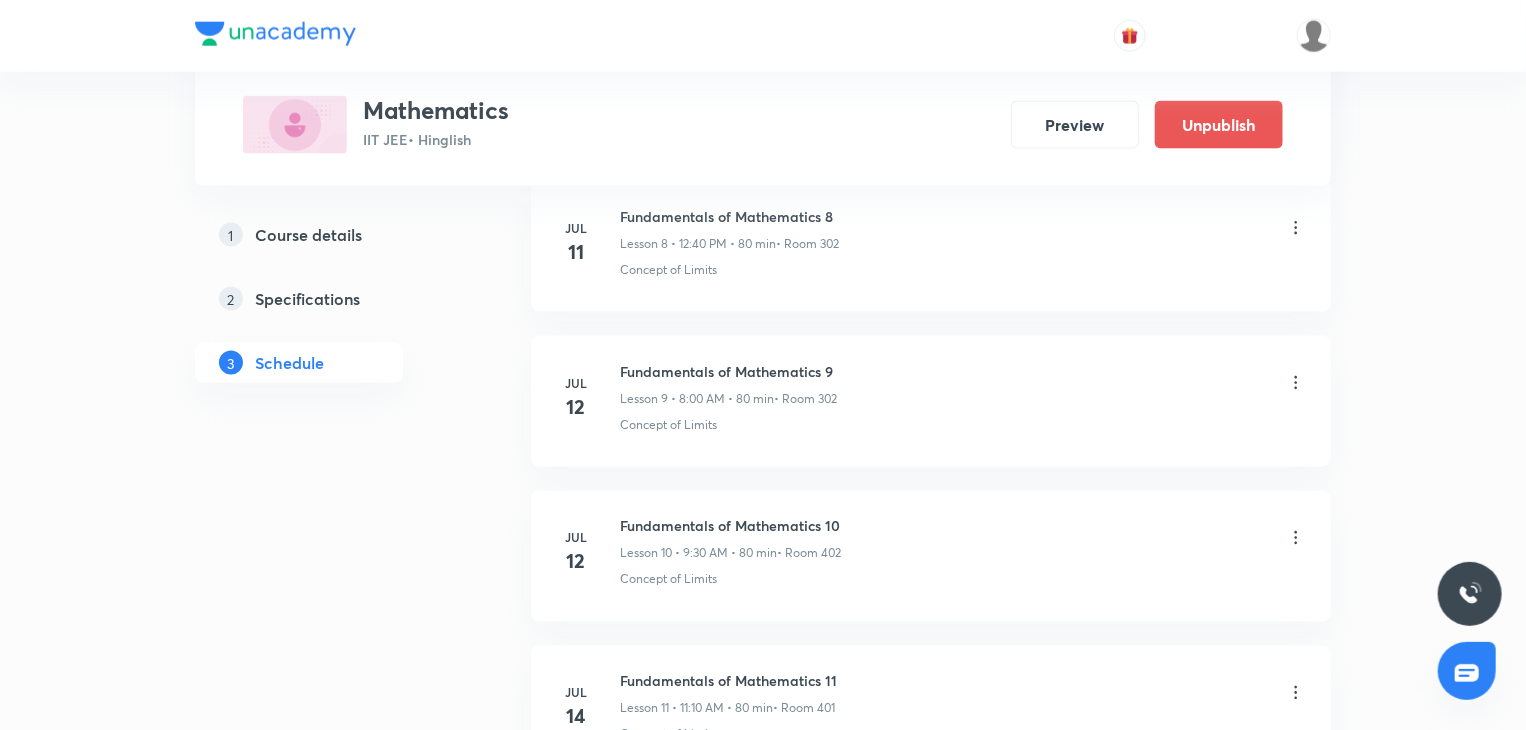 scroll, scrollTop: 1370, scrollLeft: 0, axis: vertical 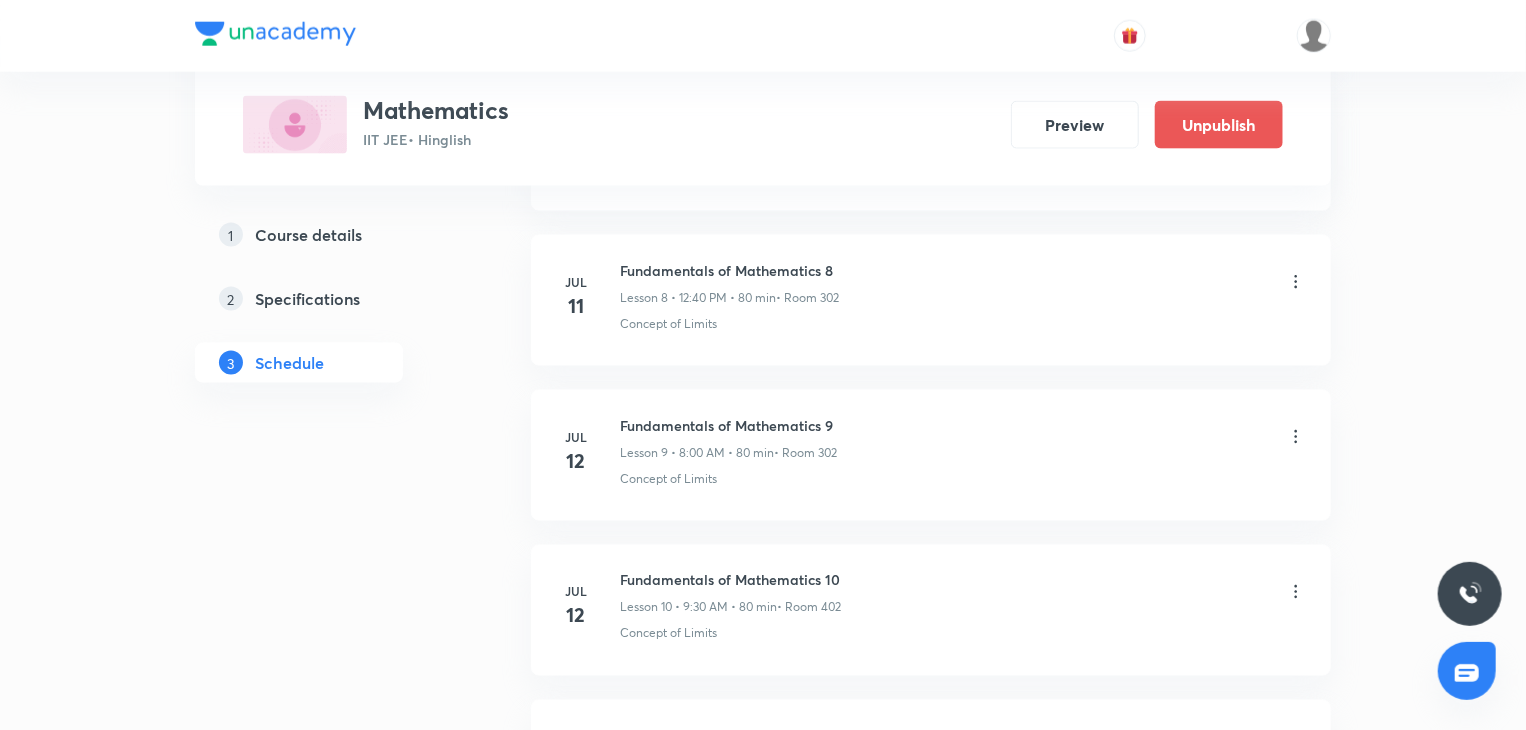 drag, startPoint x: 756, startPoint y: 402, endPoint x: 770, endPoint y: 461, distance: 60.63827 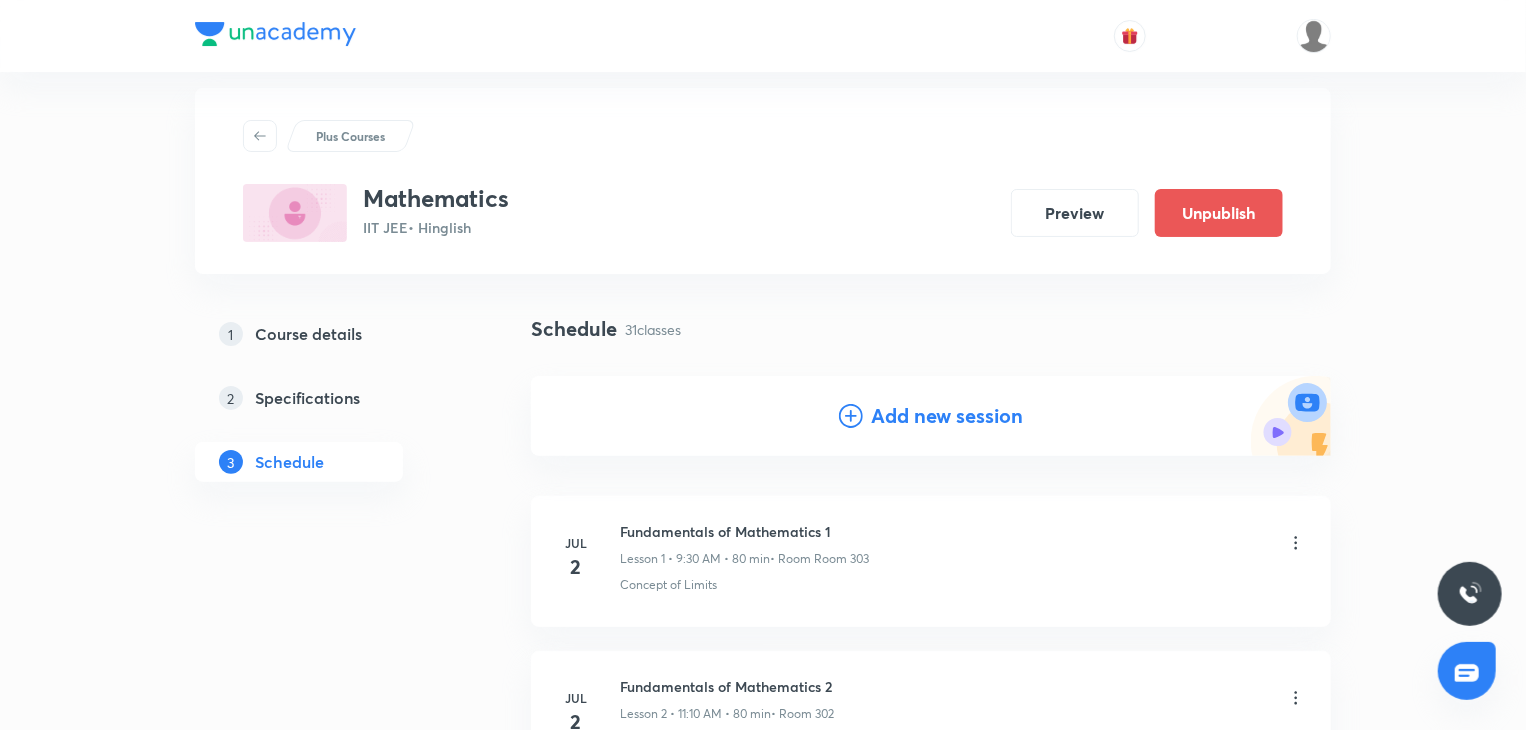 scroll, scrollTop: 0, scrollLeft: 0, axis: both 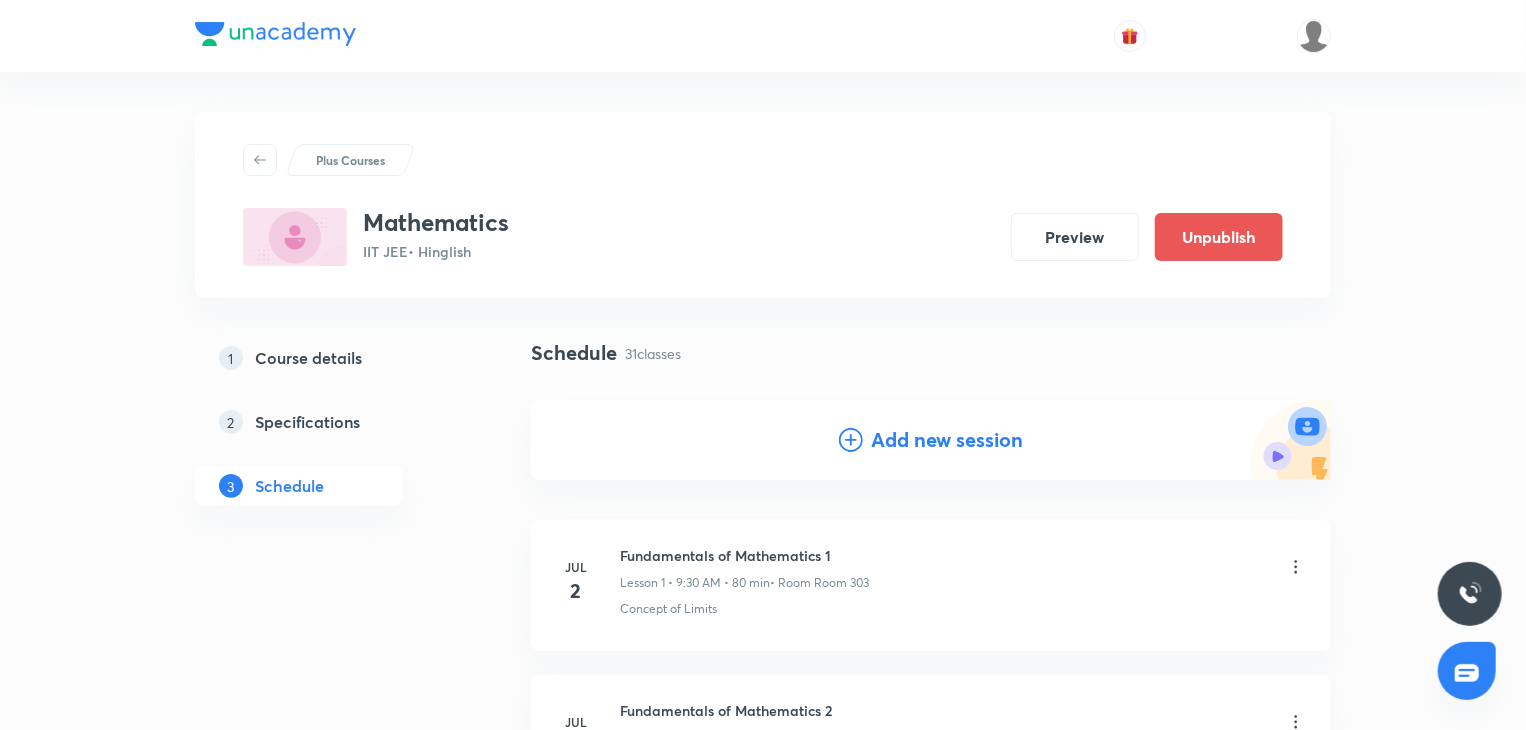click on "Add new session" at bounding box center [947, 440] 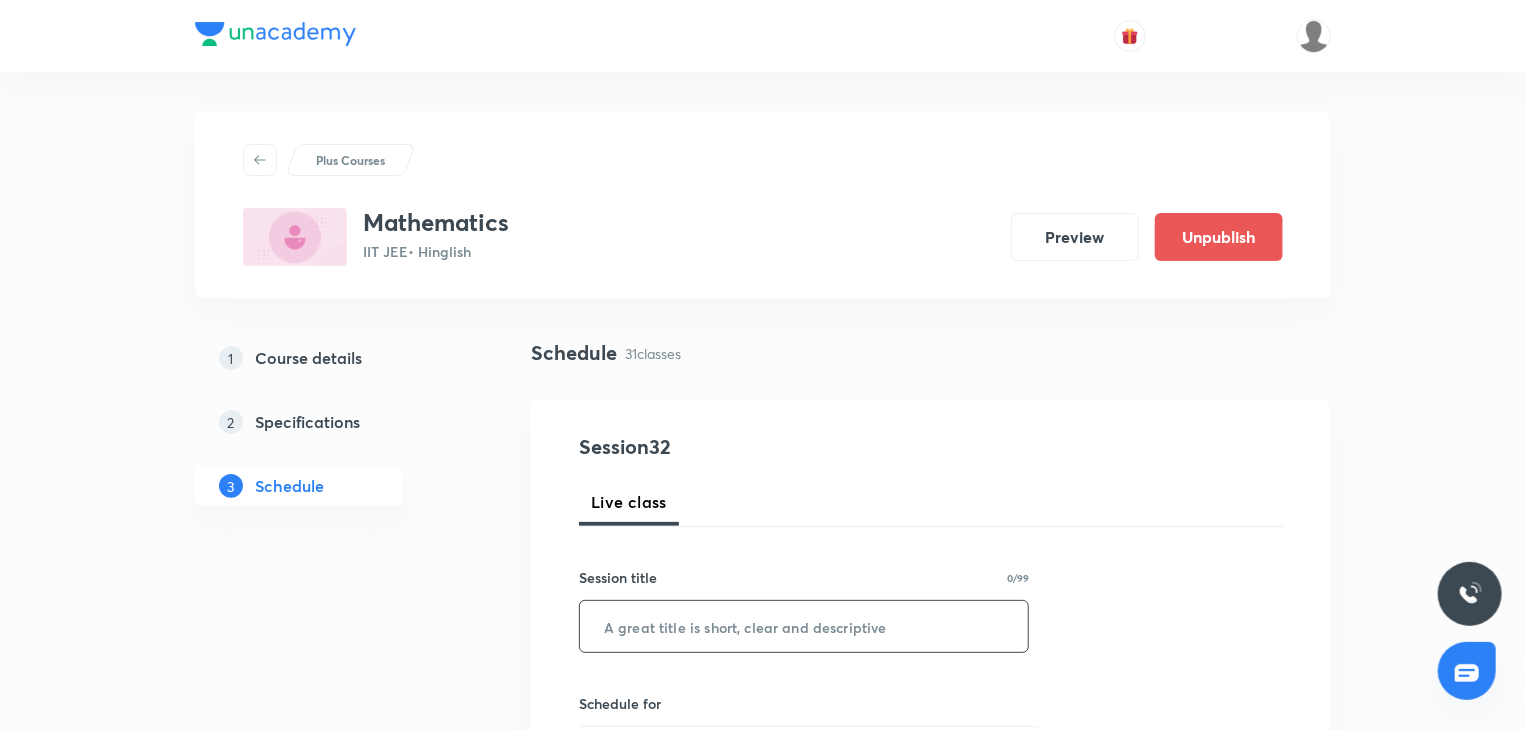 click at bounding box center [804, 626] 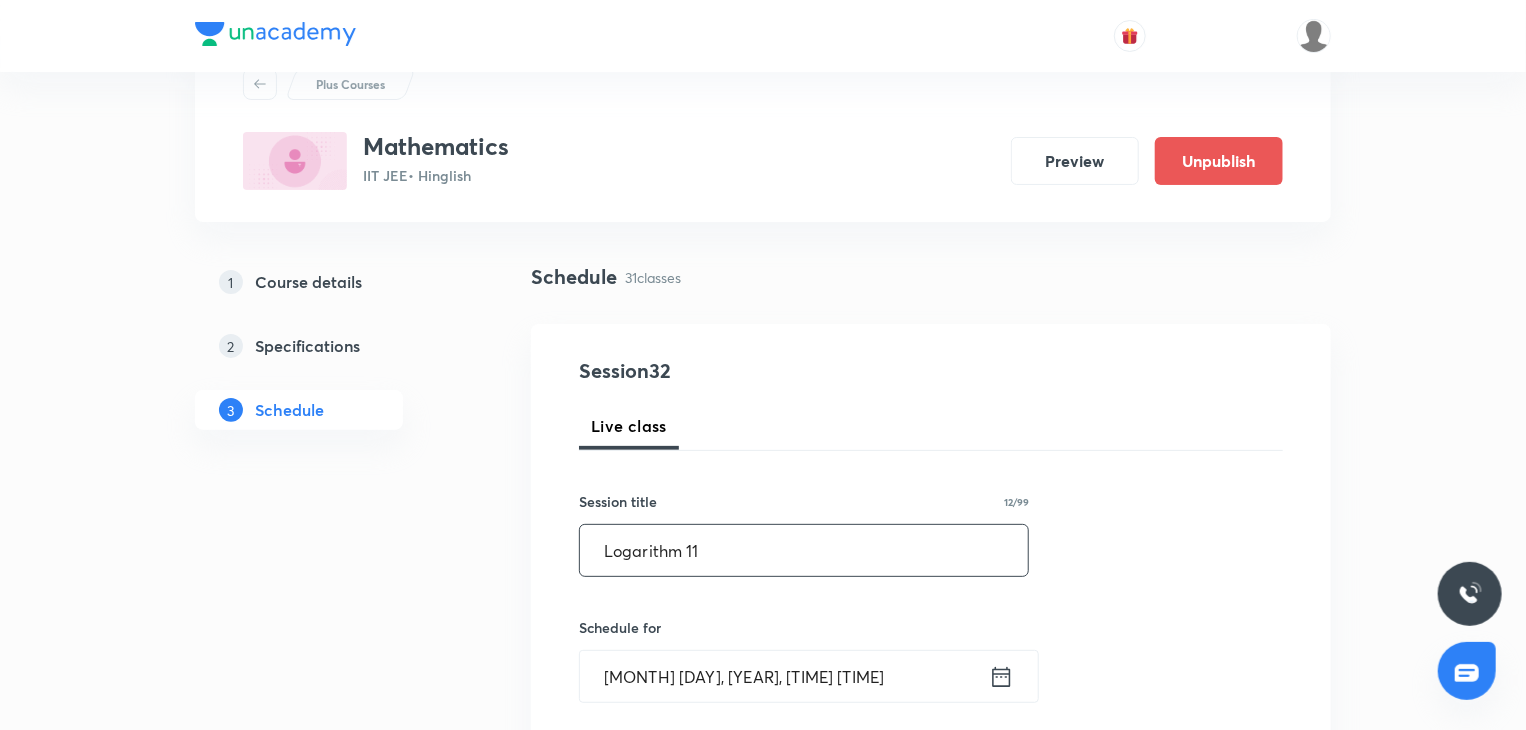 scroll, scrollTop: 300, scrollLeft: 0, axis: vertical 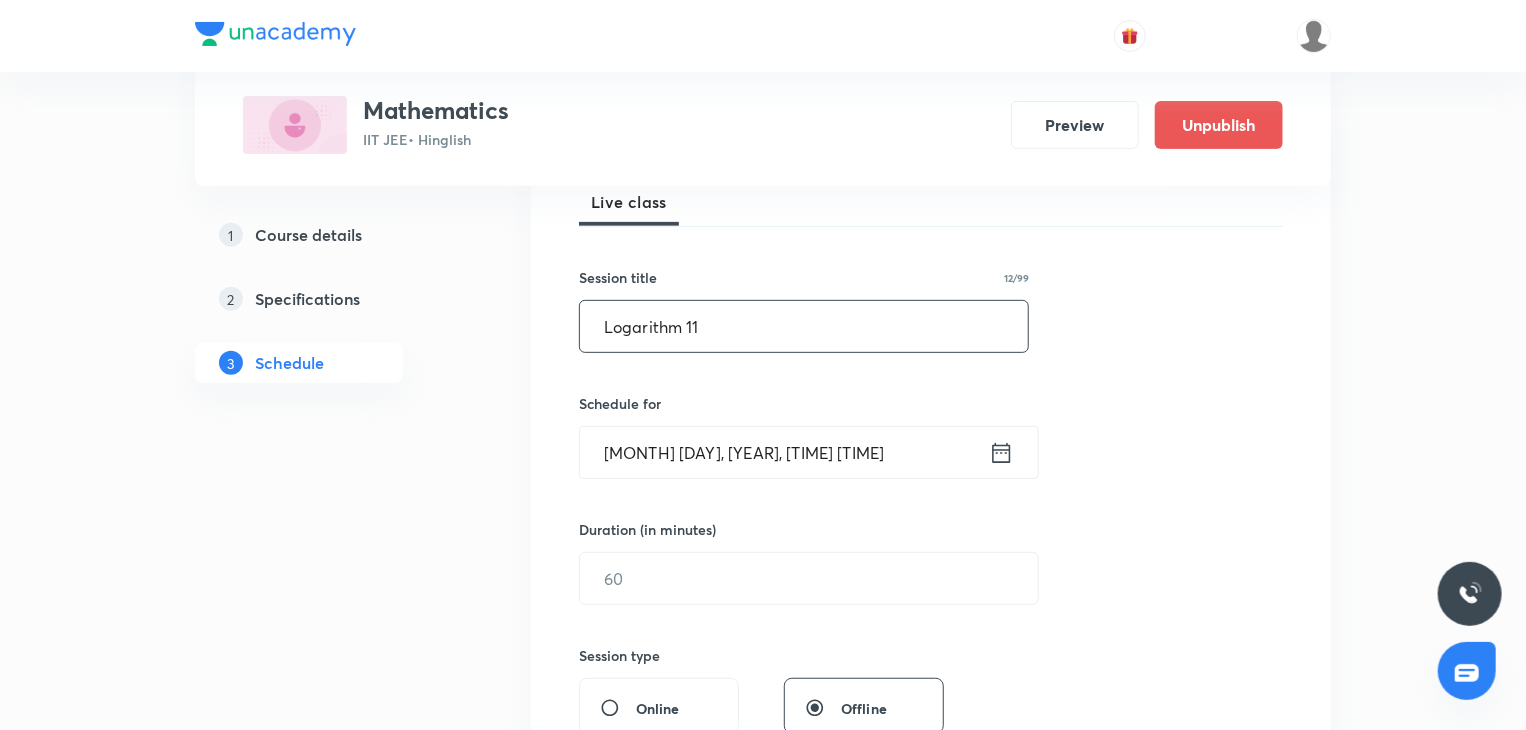 type on "Logarithm 11" 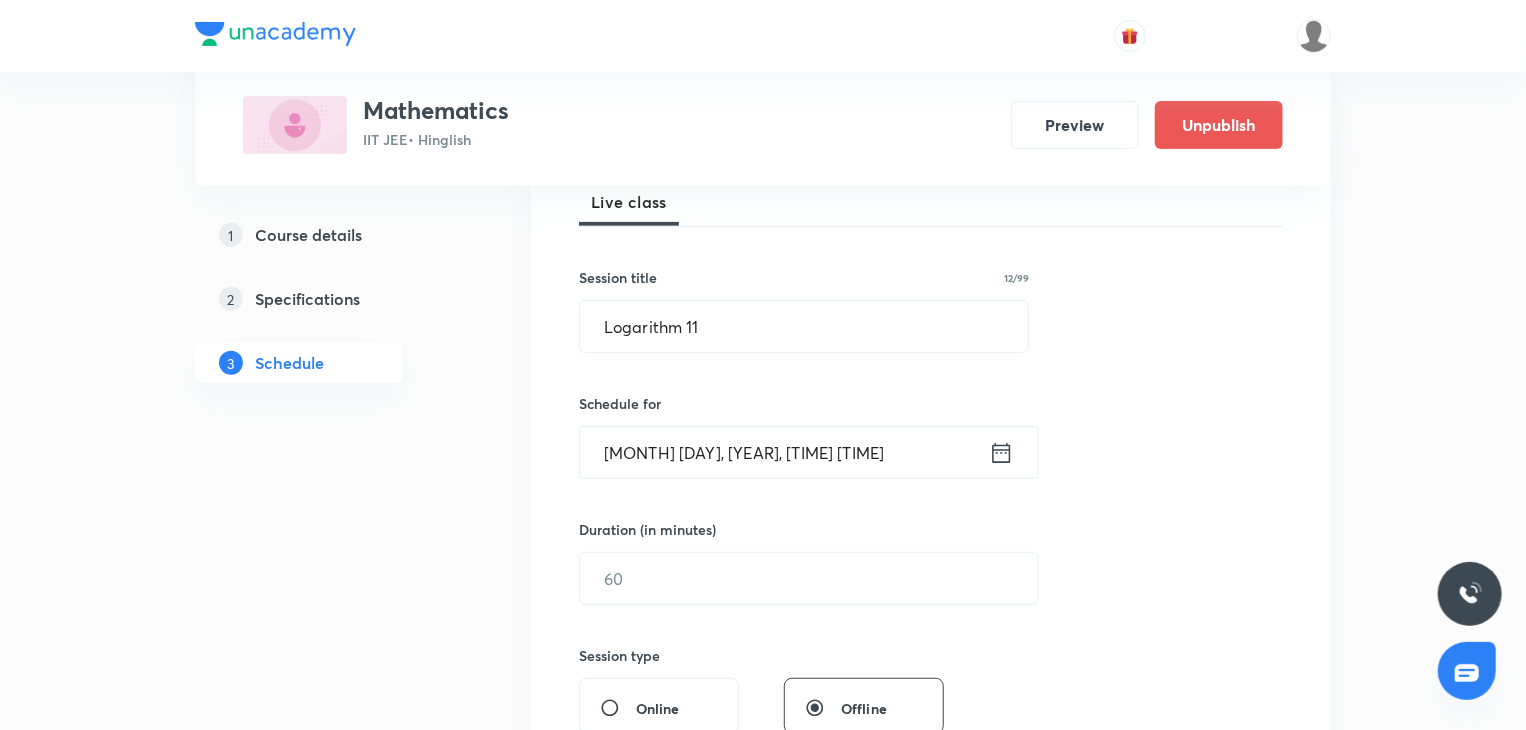 click on "Session  32 Live class Session title 12/99 Logarithm 11 ​ Schedule for Aug 5, 2025, 4:58 PM ​ Duration (in minutes) ​   Session type Online Offline Room Select centre room Sub-concepts Select concepts that wil be covered in this session Add Cancel" at bounding box center (931, 601) 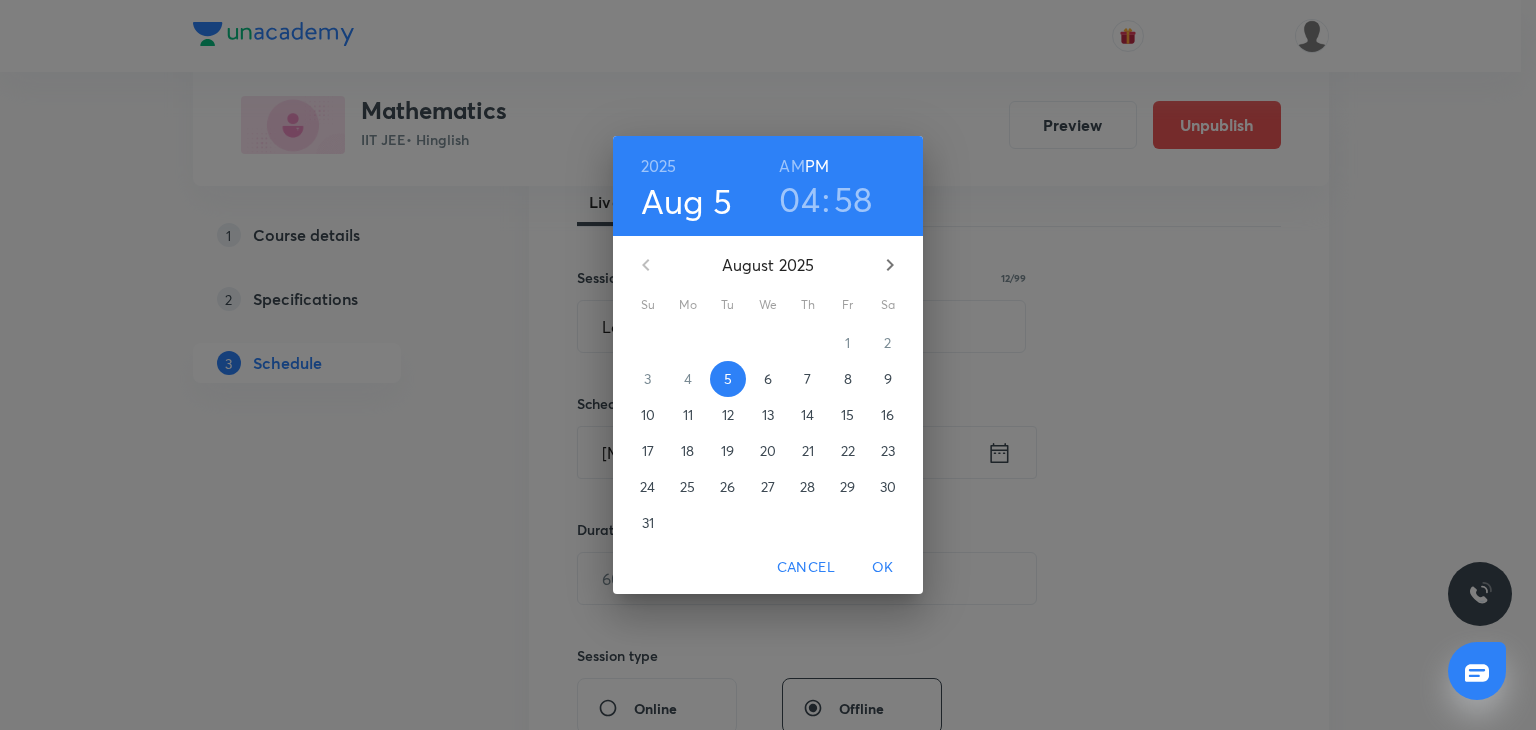 click on "8" at bounding box center [848, 379] 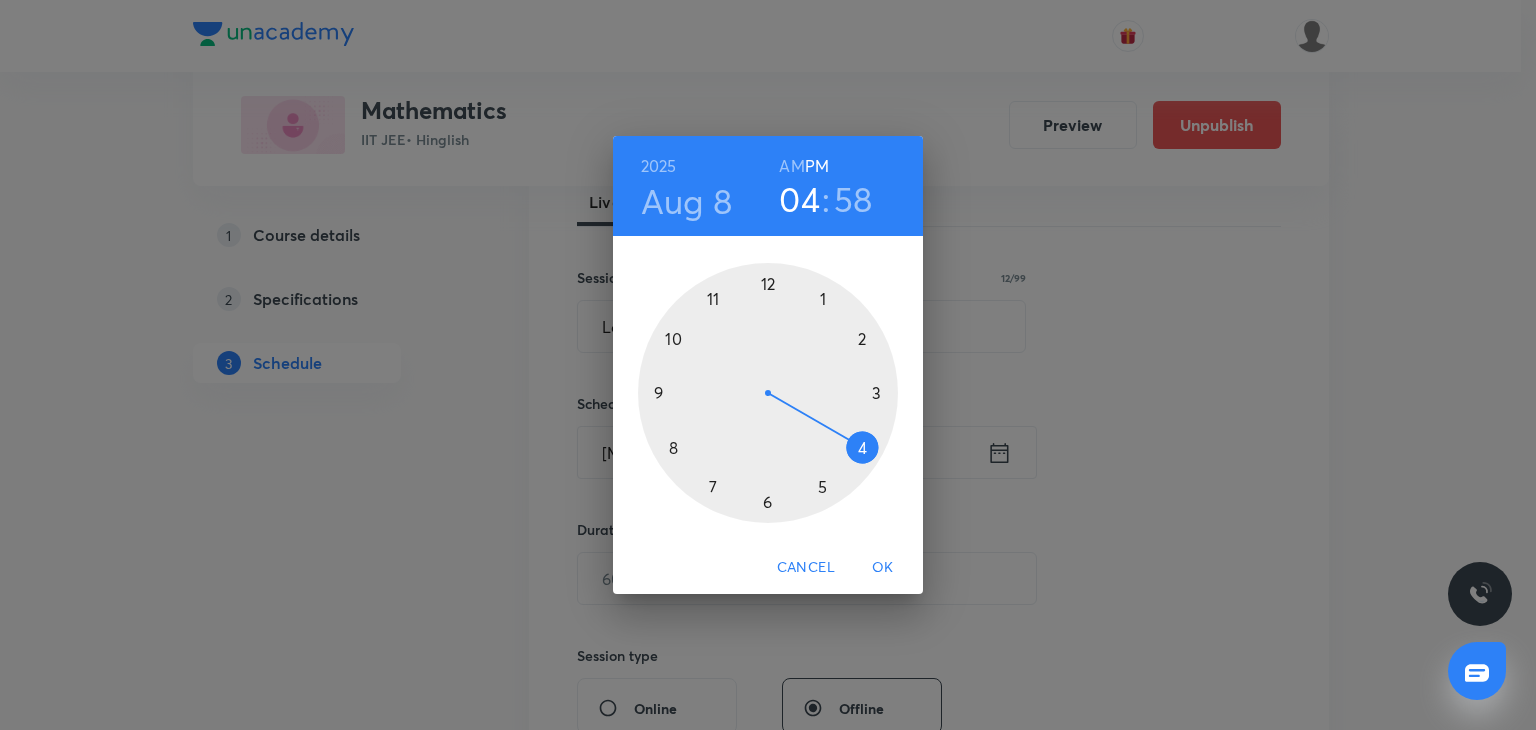 click on "AM" at bounding box center [791, 166] 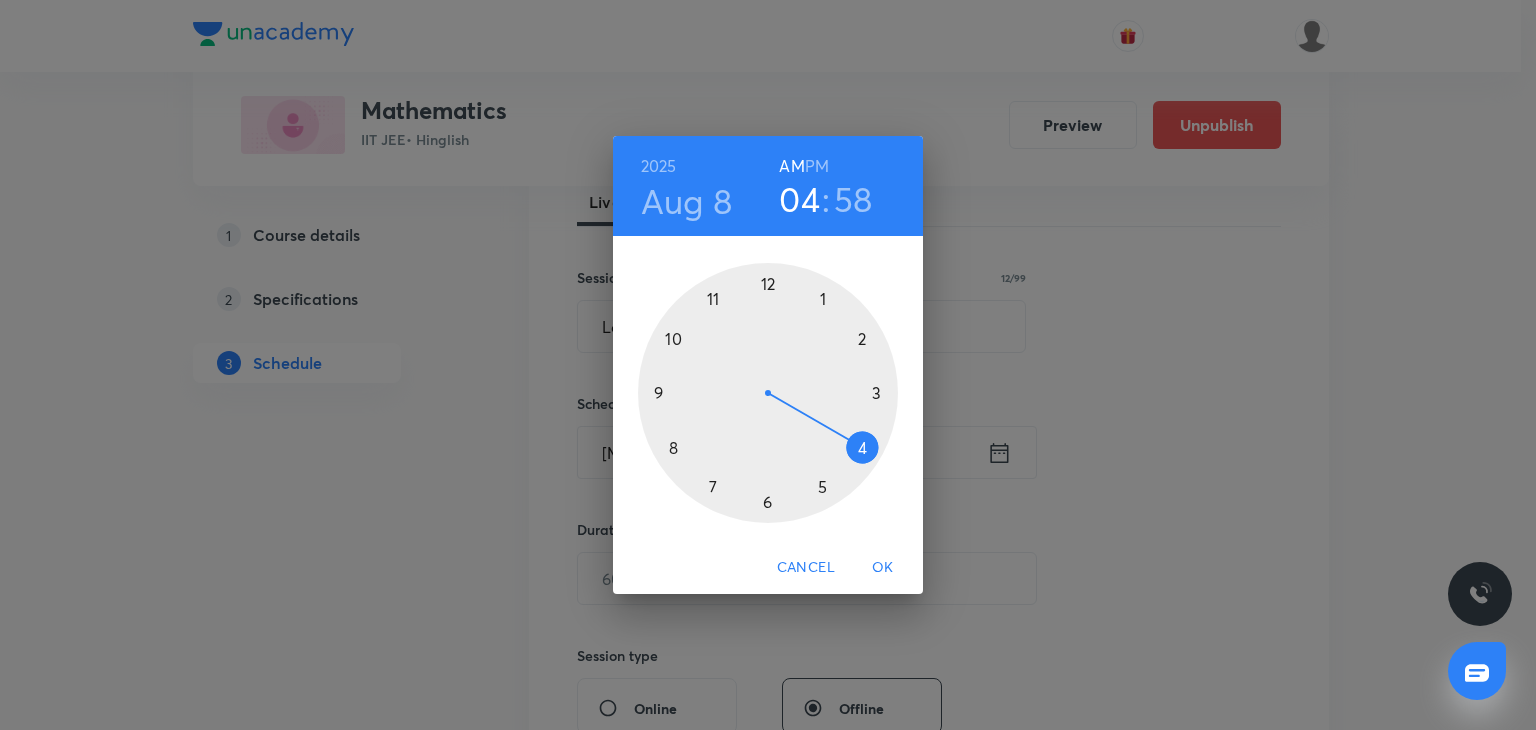 click at bounding box center (768, 393) 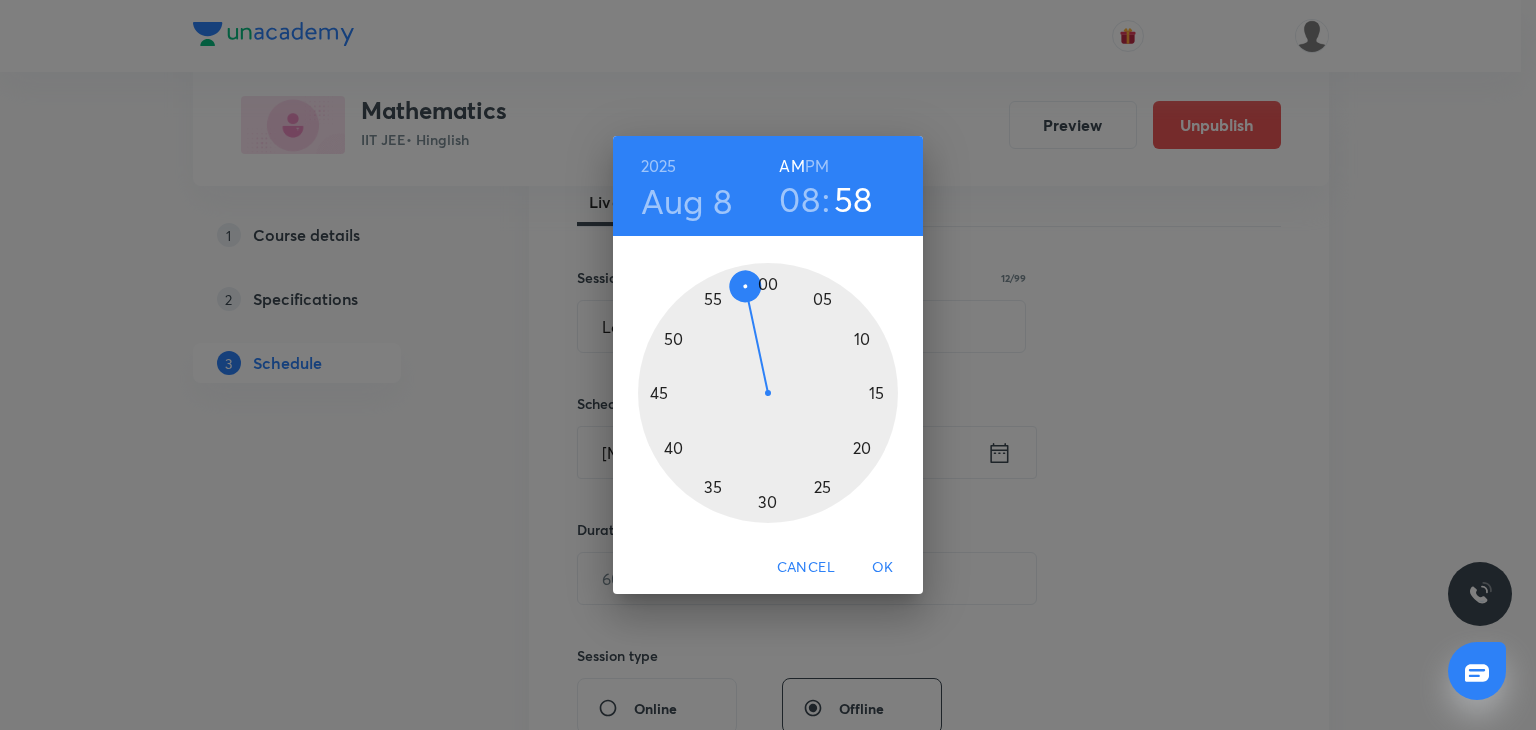click at bounding box center (768, 393) 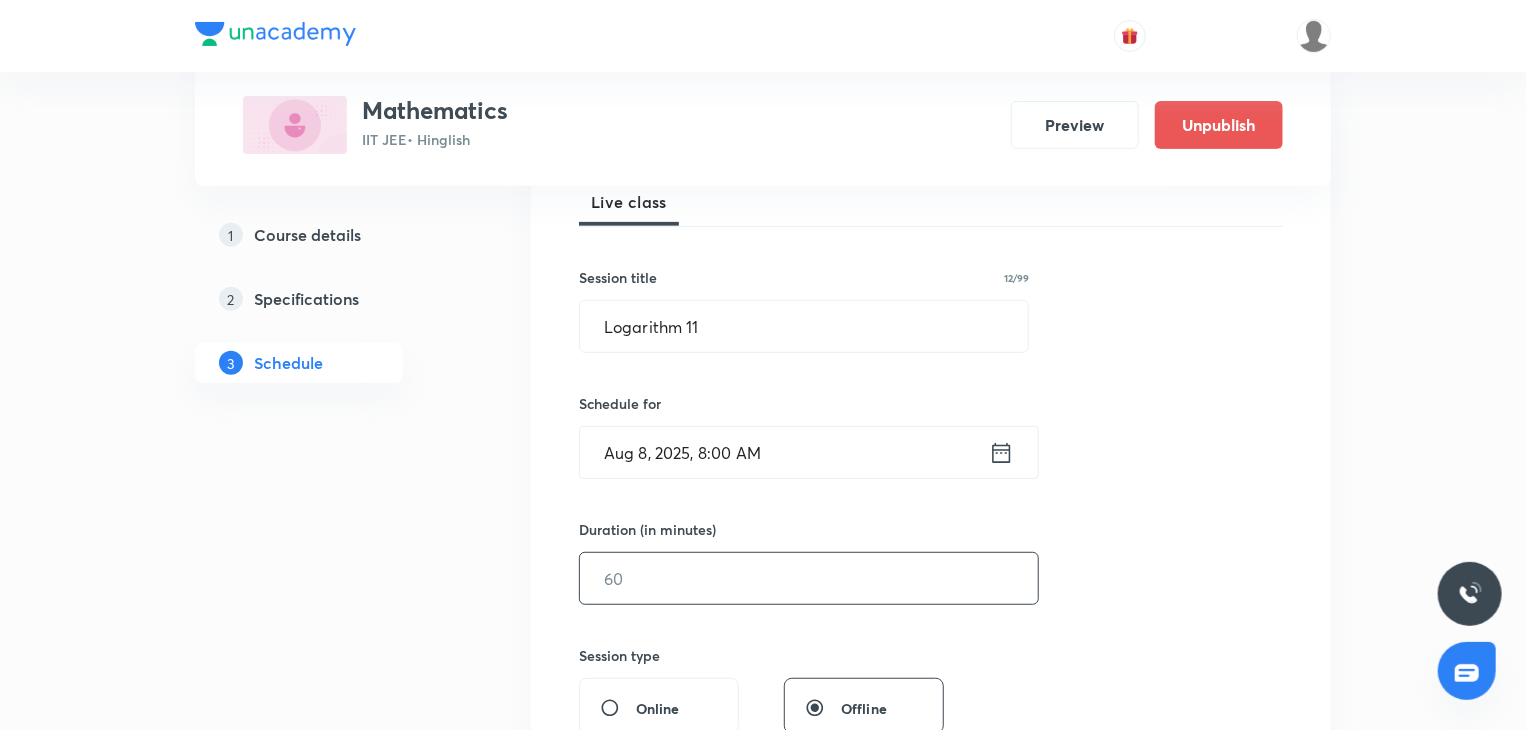 click at bounding box center [809, 578] 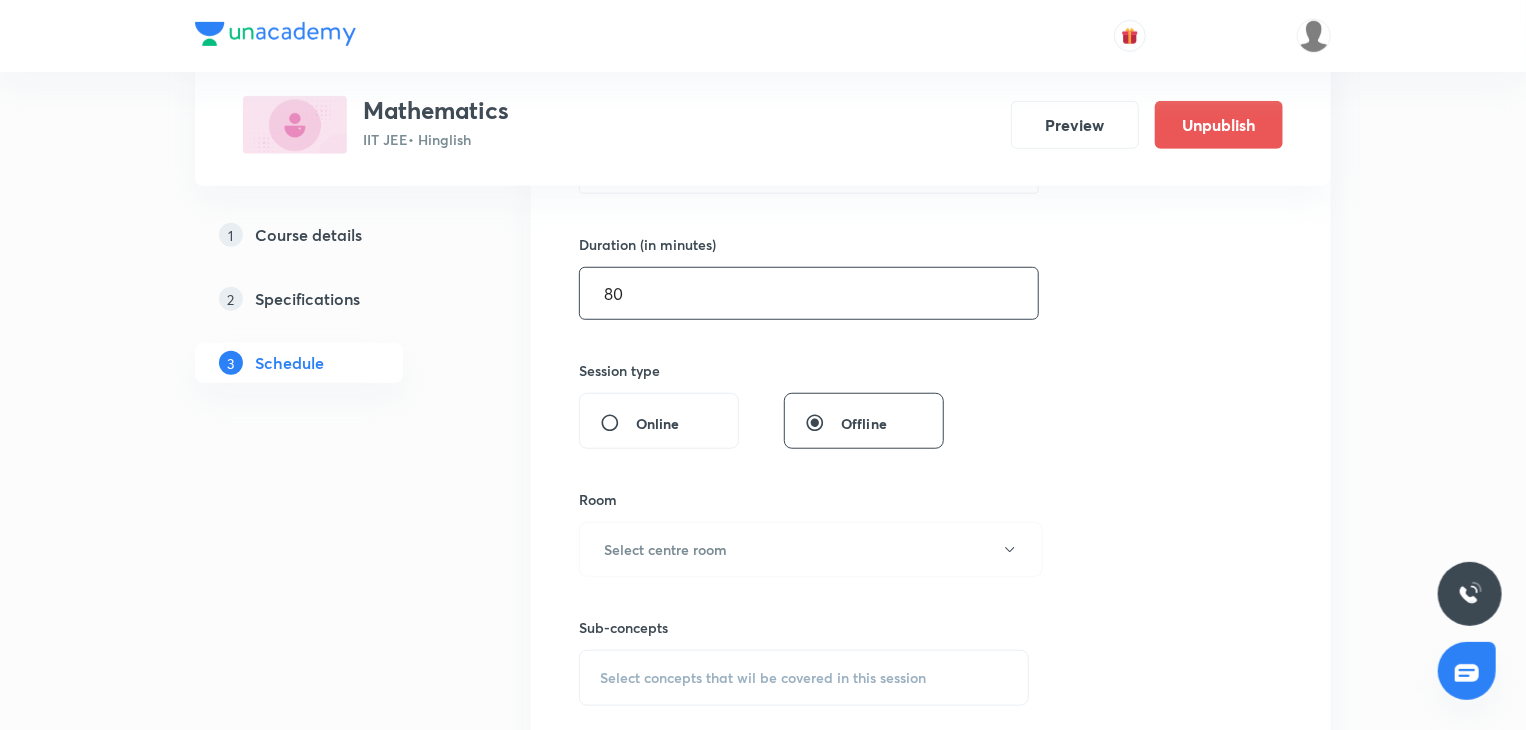 scroll, scrollTop: 600, scrollLeft: 0, axis: vertical 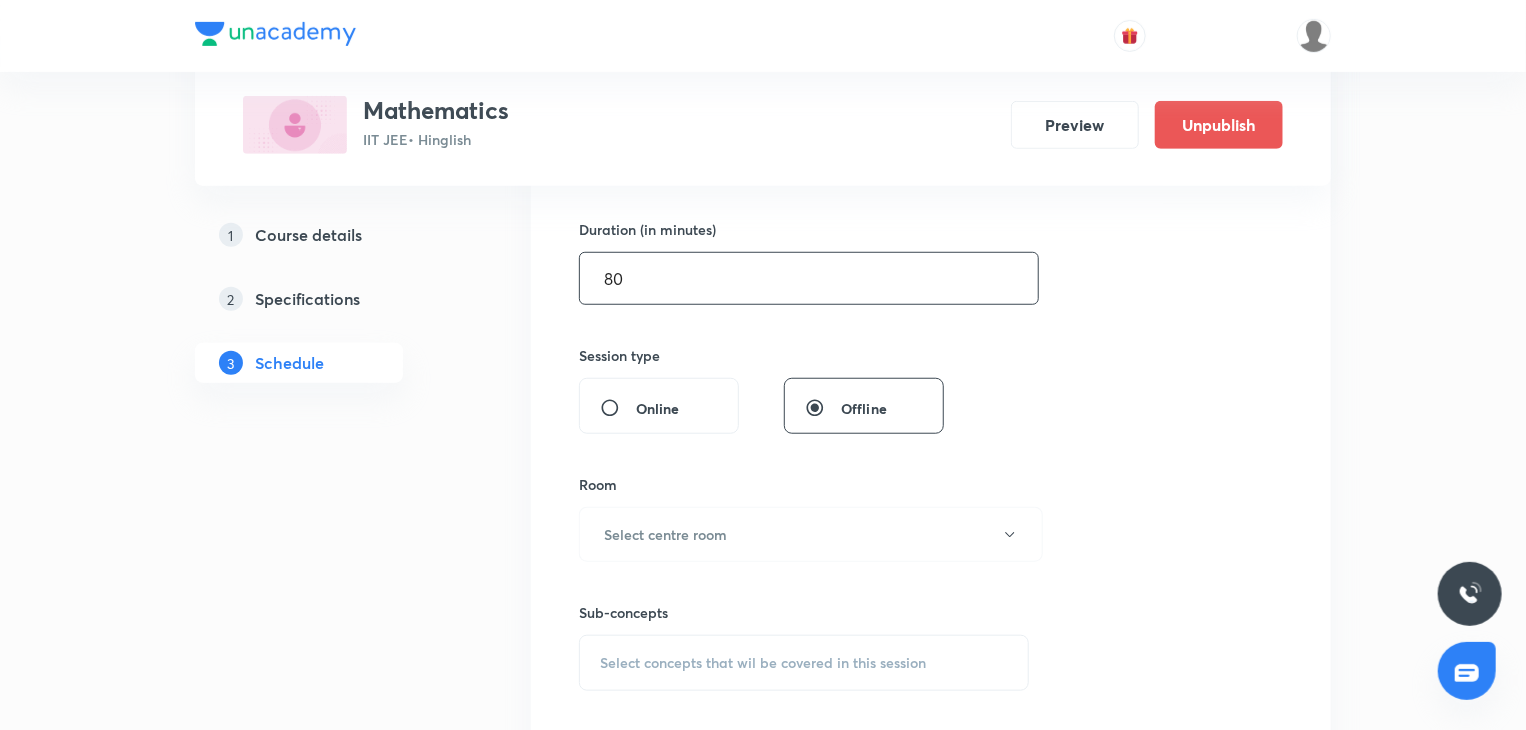 type on "80" 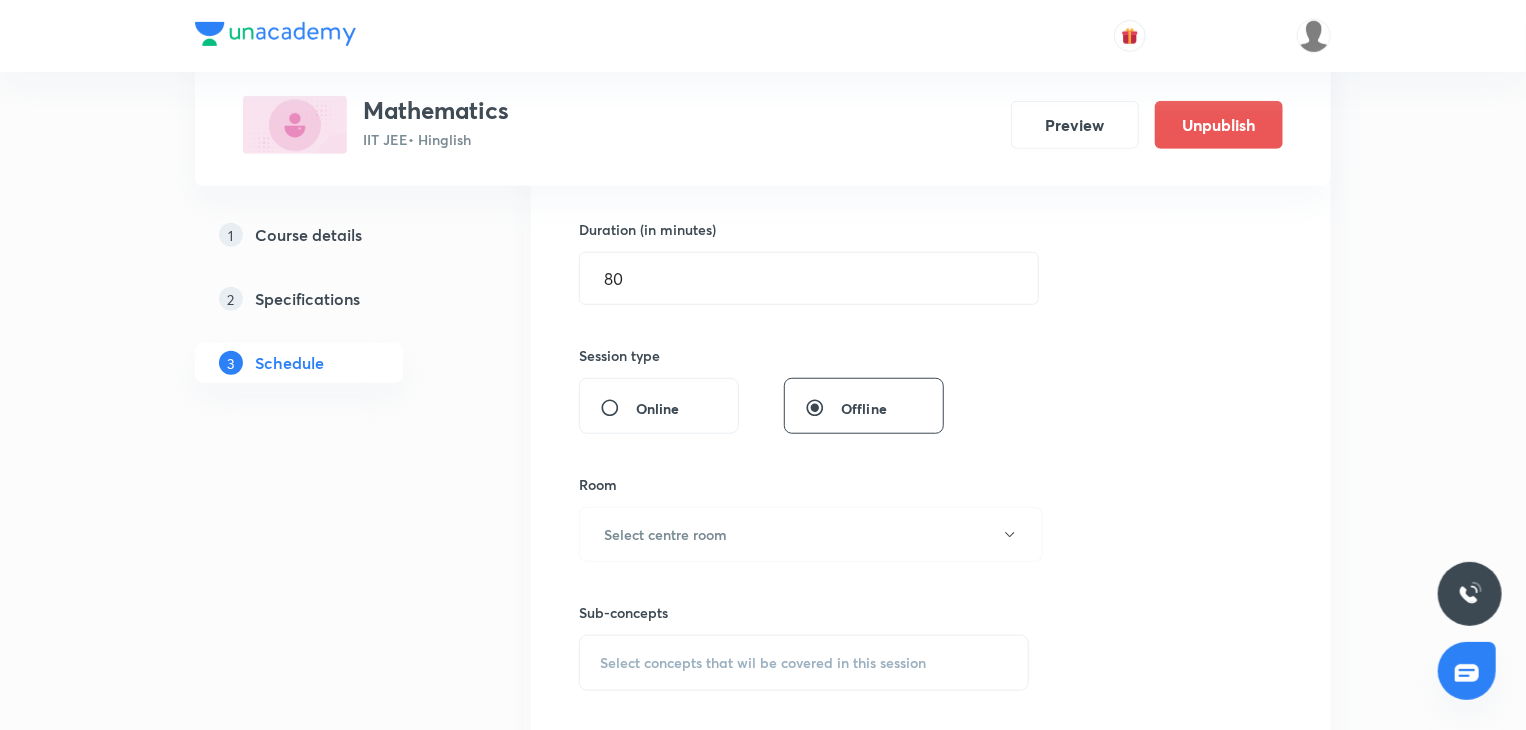 click on "Sub-concepts Select concepts that wil be covered in this session" at bounding box center (804, 626) 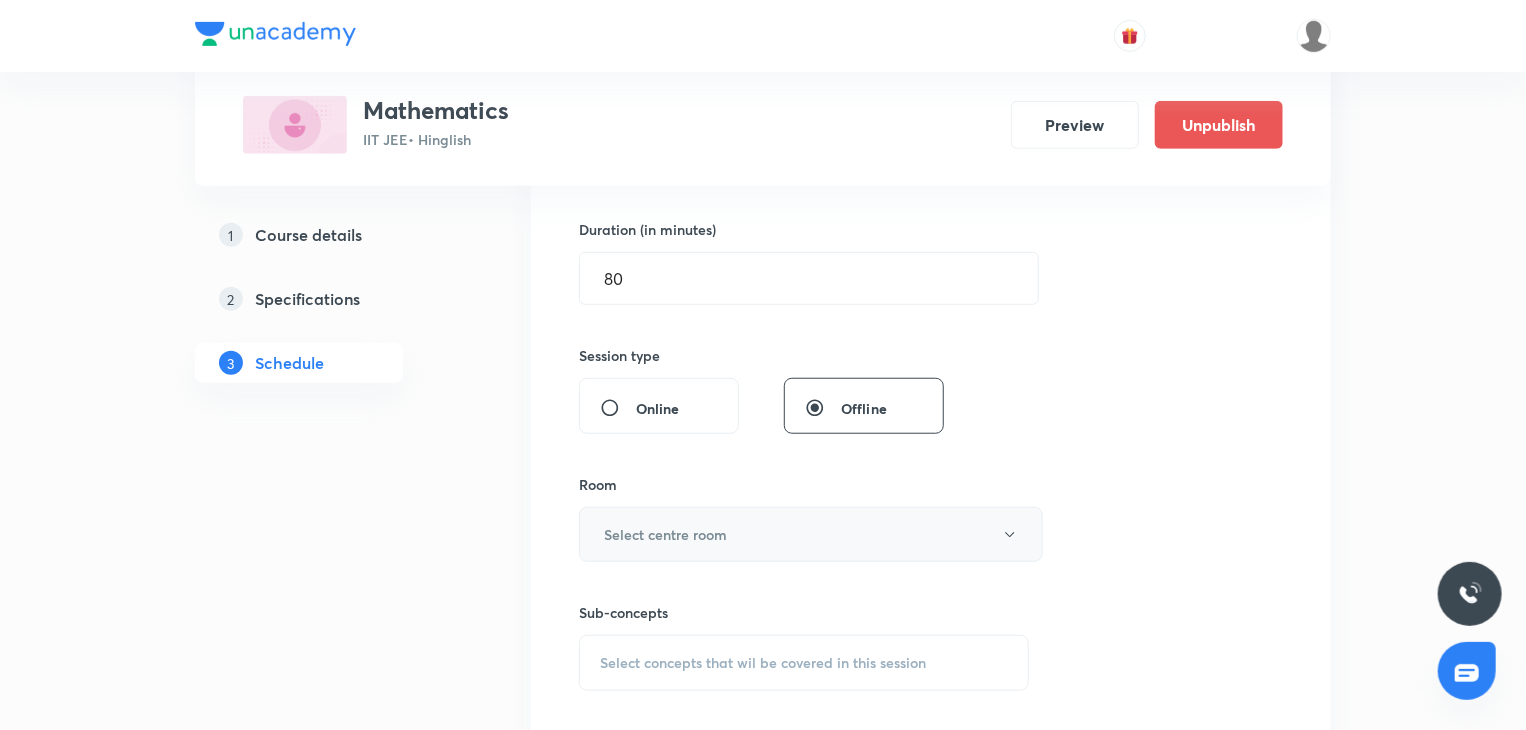 click on "Select centre room" at bounding box center (811, 534) 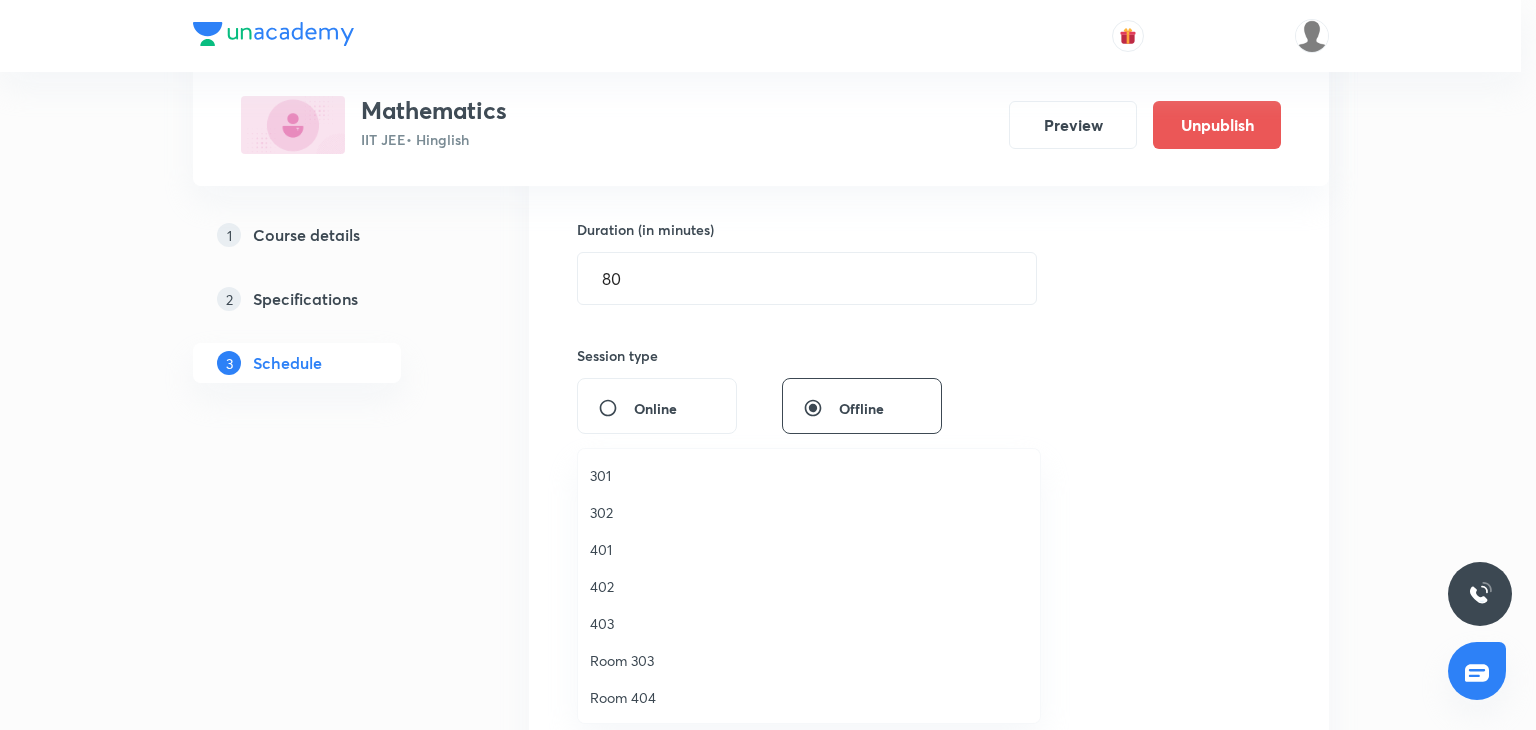 click on "Room 303" at bounding box center [809, 660] 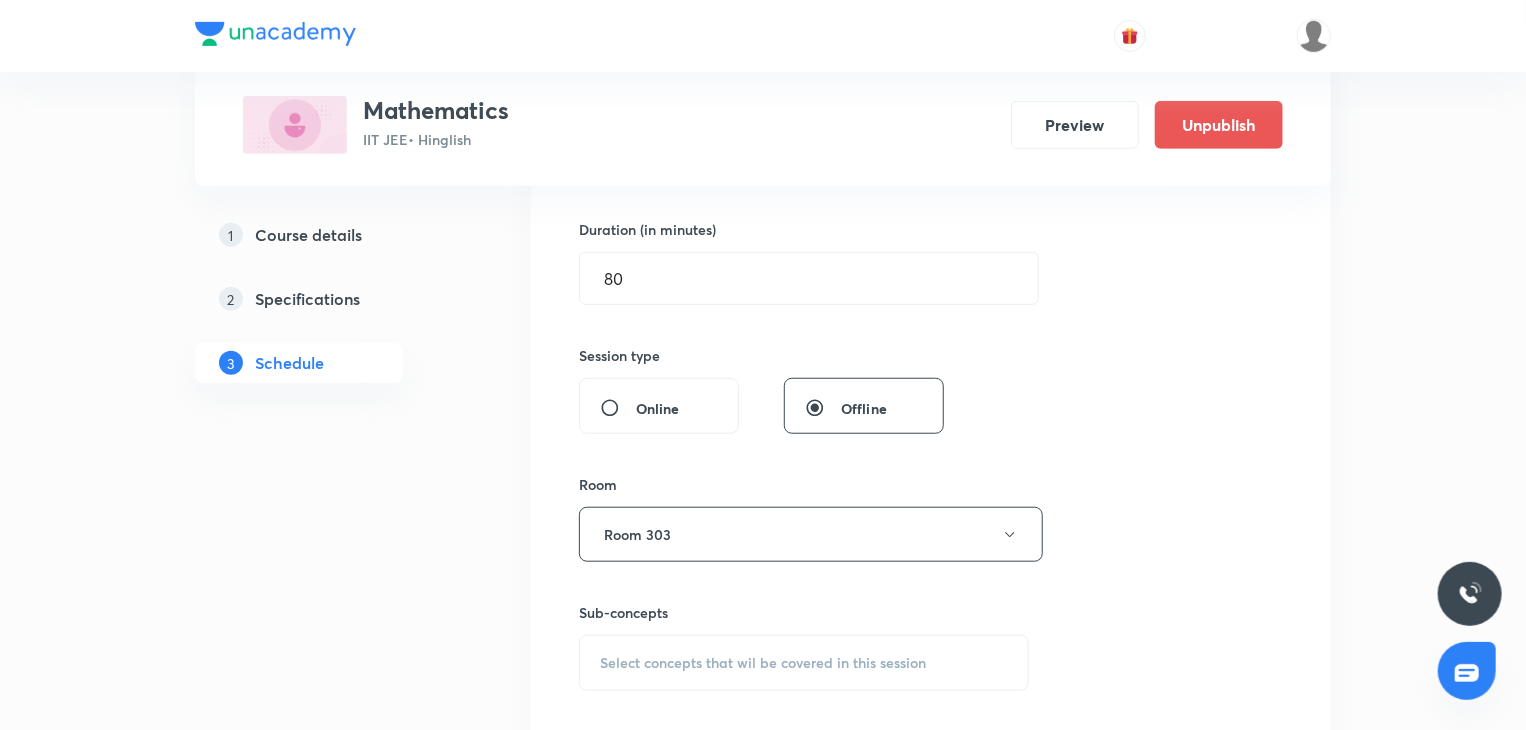 click on "Select concepts that wil be covered in this session" at bounding box center [804, 663] 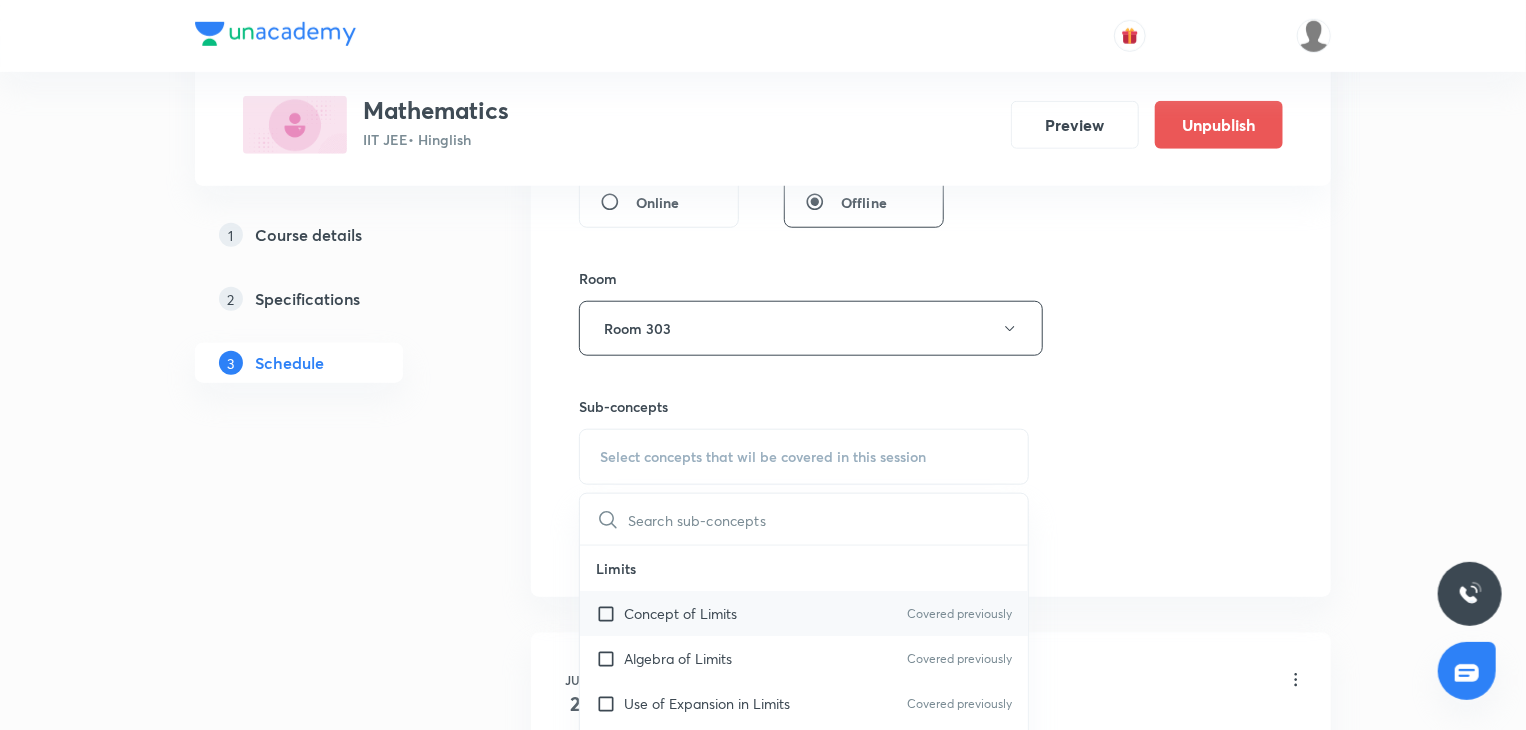 scroll, scrollTop: 819, scrollLeft: 0, axis: vertical 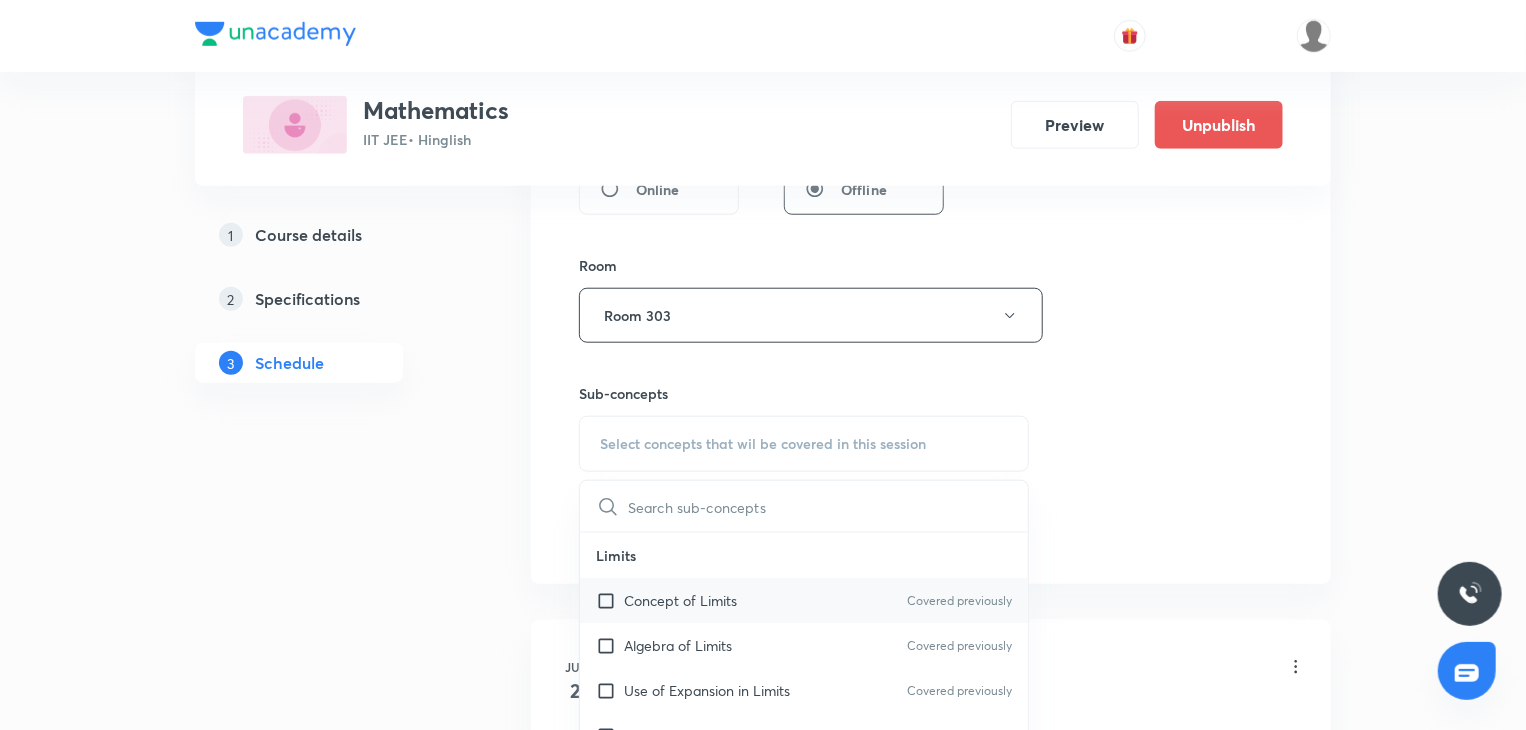 click on "Concept of Limits Covered previously" at bounding box center (804, 600) 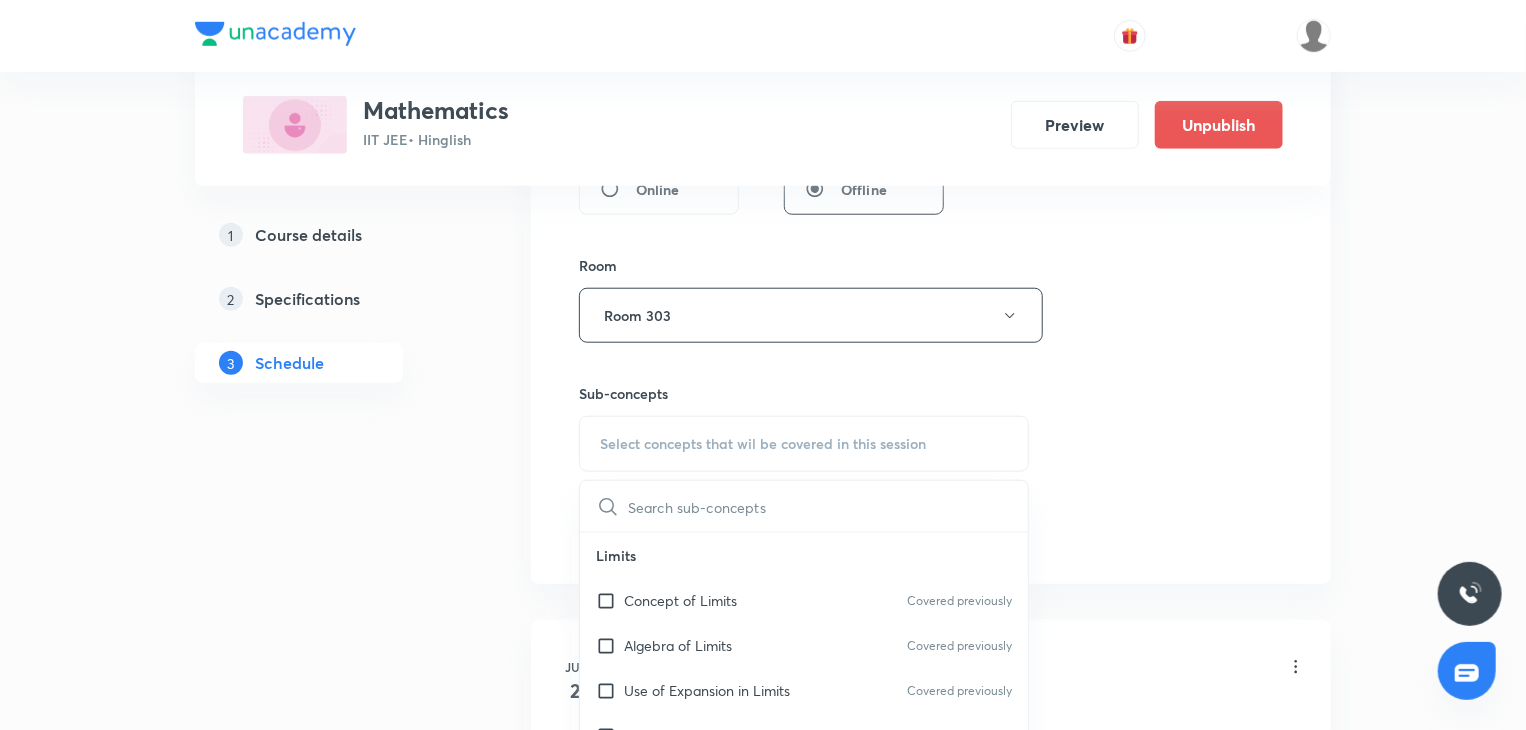 checkbox on "true" 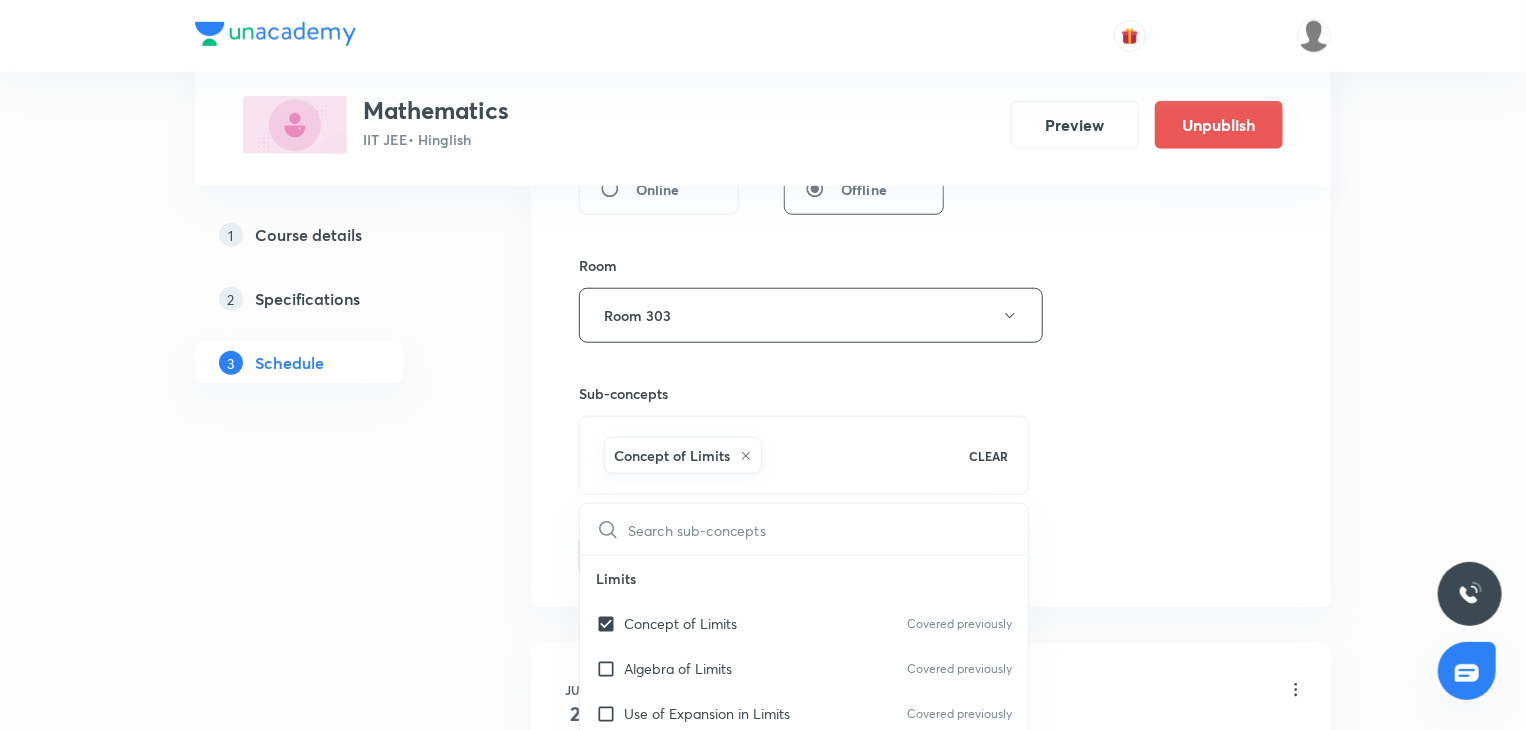 click on "Session  32 Live class Session title 12/99 Logarithm 11 ​ Schedule for Aug 8, 2025, 8:00 AM ​ Duration (in minutes) 80 ​   Session type Online Offline Room Room 303 Sub-concepts Concept of Limits CLEAR ​ Limits  Concept of Limits Covered previously Algebra of Limits Covered previously Use of Expansion in Limits Covered previously Evaluation of Algebraic Limits Evaluation of Trigonometric Limits Evaluation of Exponential & Logarithmic Limits Limits of the Form lim (f(x))ᵍ(ˣ) L'Hopital's Rule Finding Unknowns When Limit is Given Miscellaneous Sandwich Theorem Built in Limit Differentiations Methods of Differentiation Errors and Approximations Rate Measure Maxima - Minima Point of Inflection Definition of Maxima & Minima Tests for Local Maximum/Minimum Concept of Global Maximum/Minimum Nature of Roots of Cubic Polynomials Application of Maxima/Minima Solid Geometry Graph Plotting Cauchy's Mean Value Theorem Inequalities using LMVT LMVT: Lagrange's Mean Value Theorems Rolle's Theorems Leibnitz's Rule" at bounding box center (931, 94) 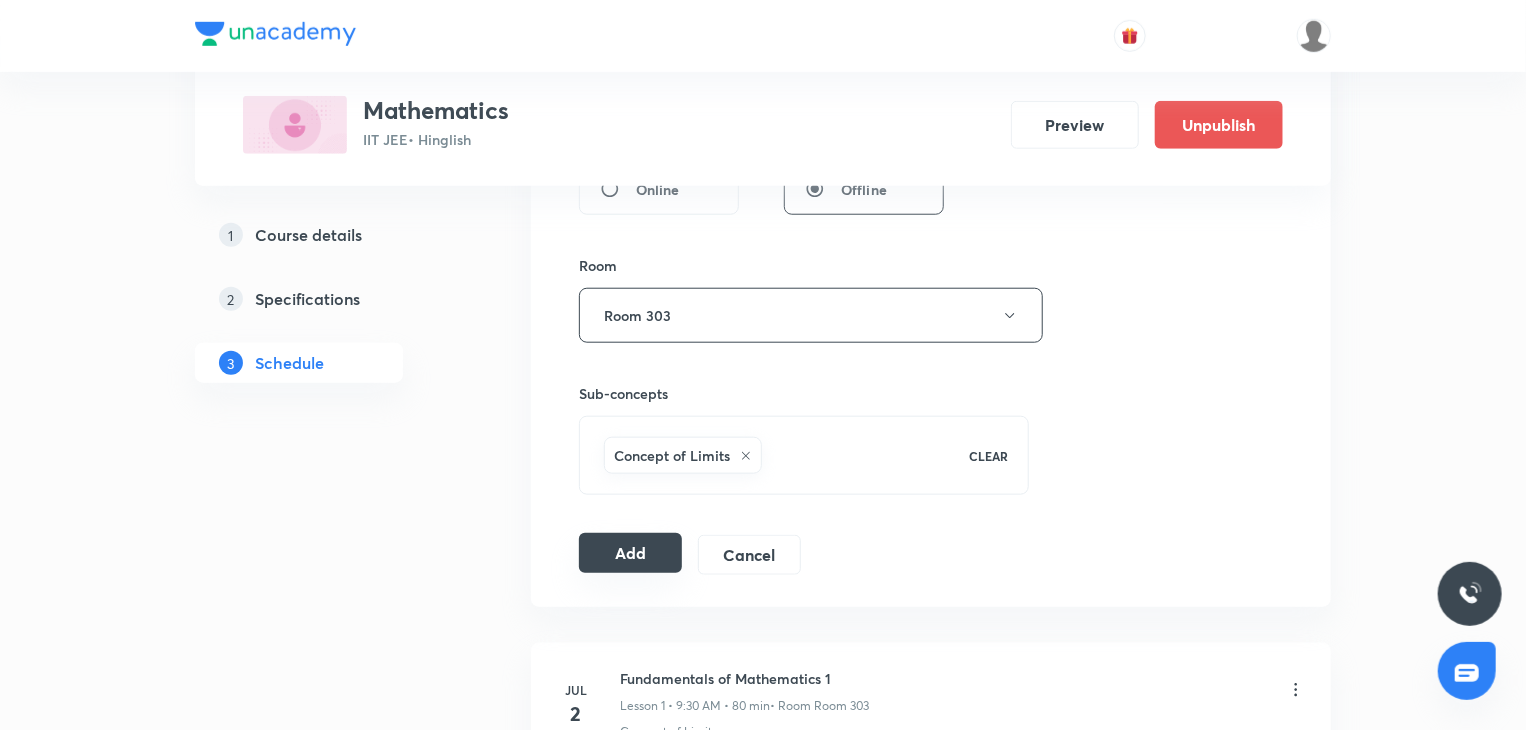click on "Add" at bounding box center (630, 553) 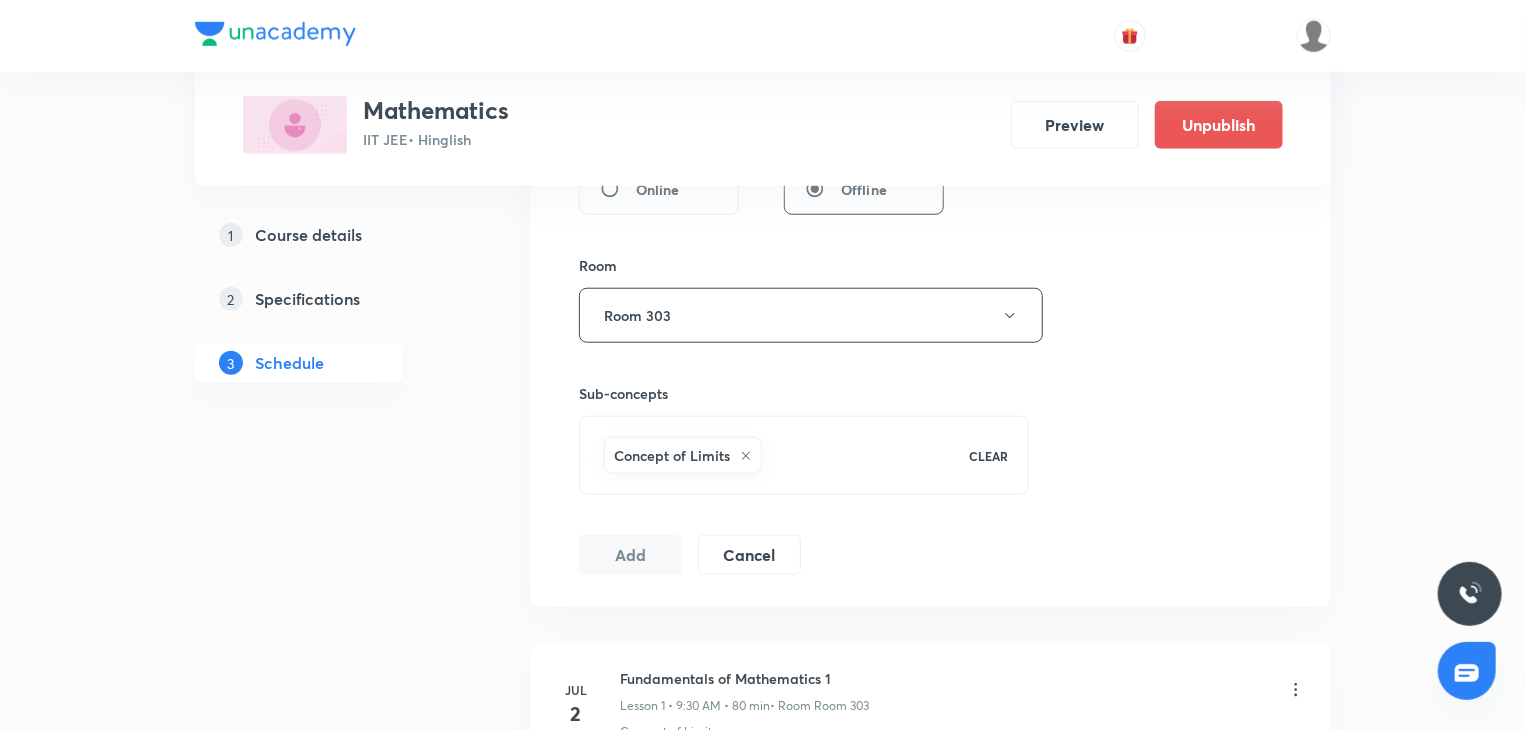type 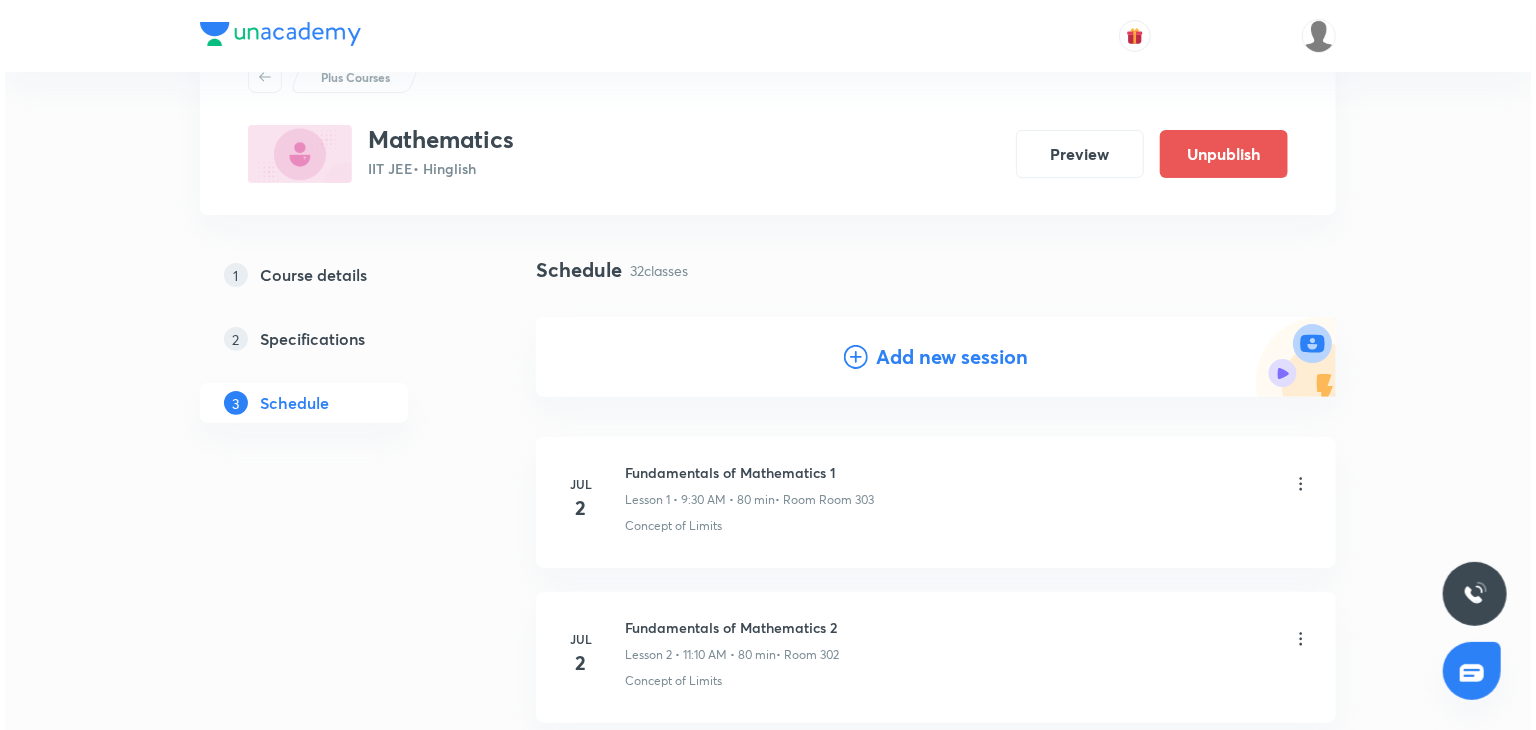 scroll, scrollTop: 100, scrollLeft: 0, axis: vertical 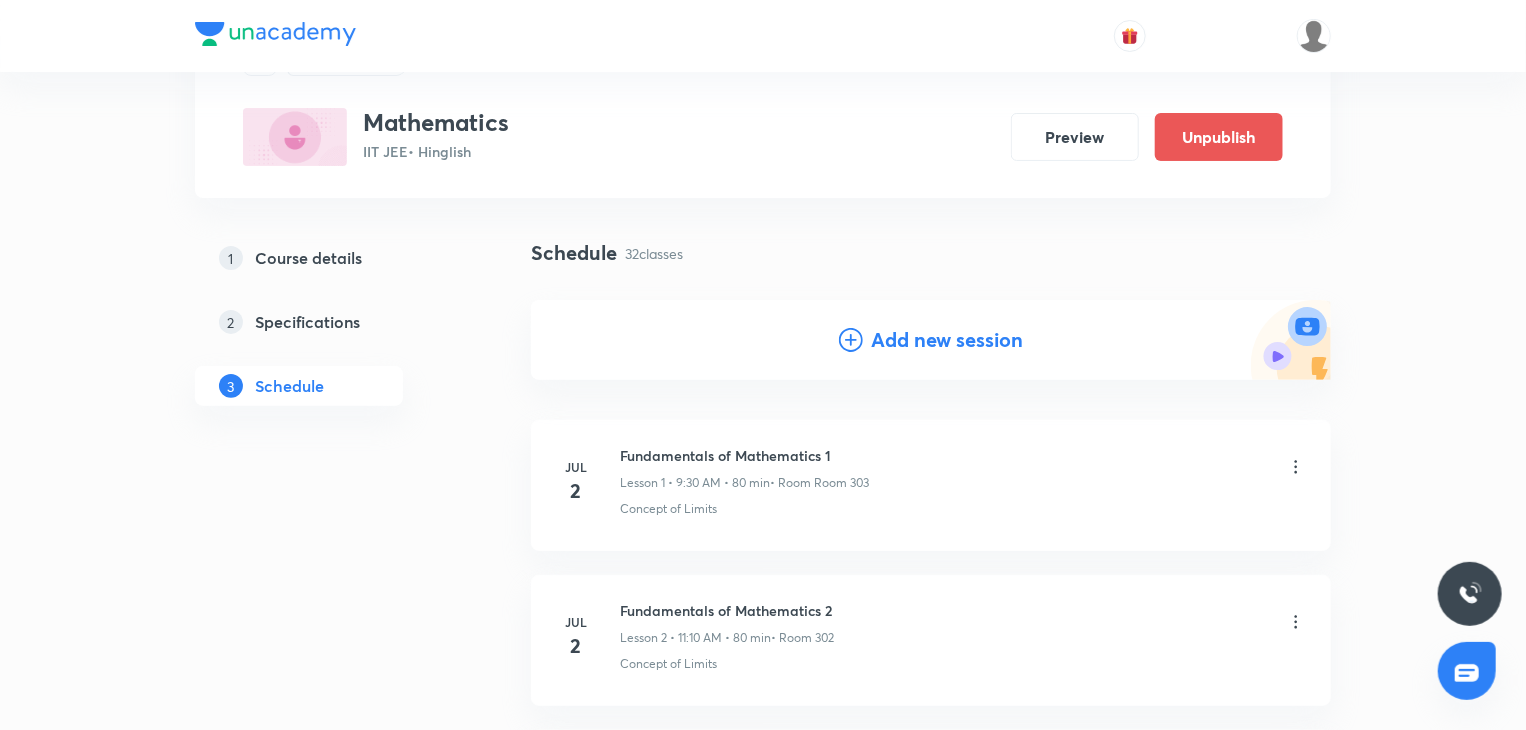 click on "Add new session" at bounding box center (947, 340) 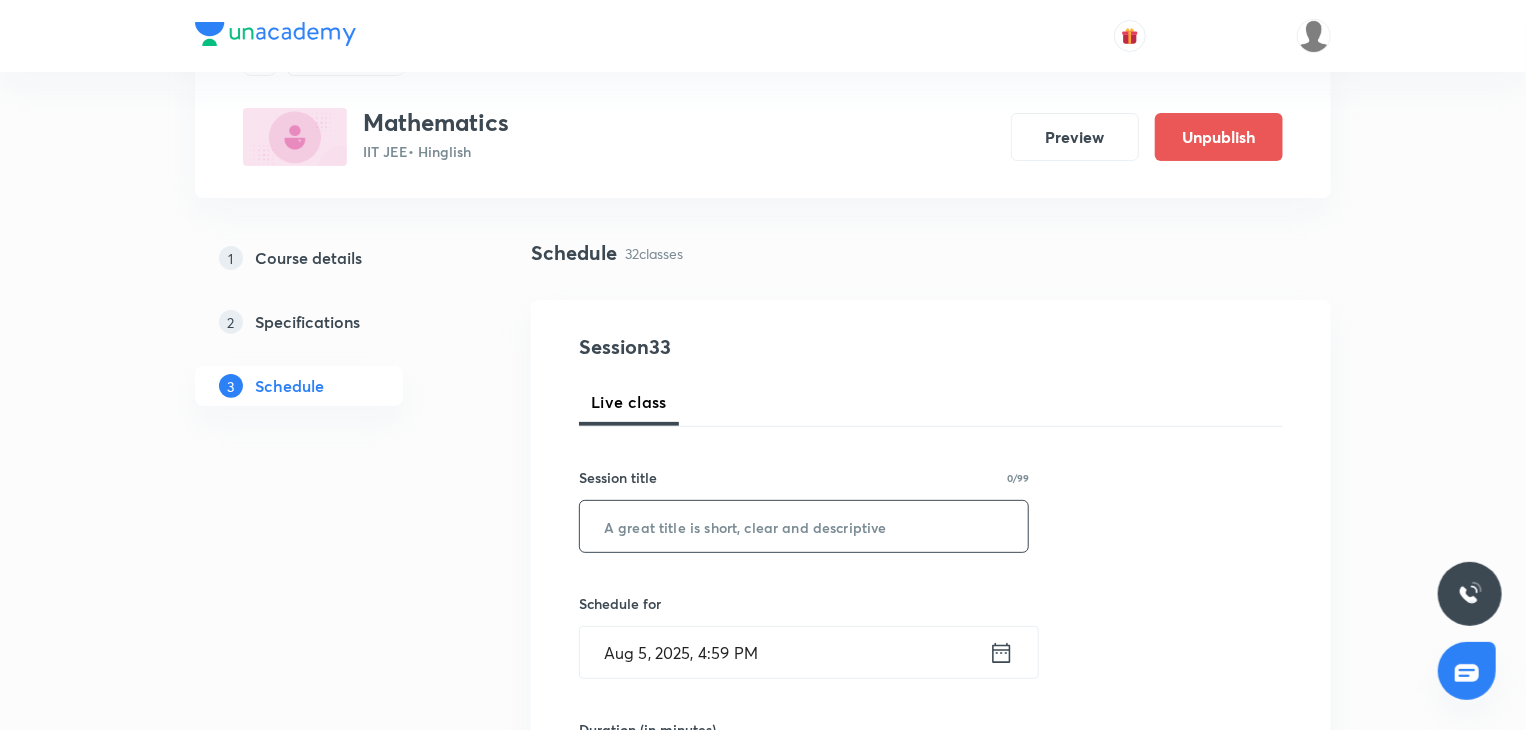 click at bounding box center [804, 526] 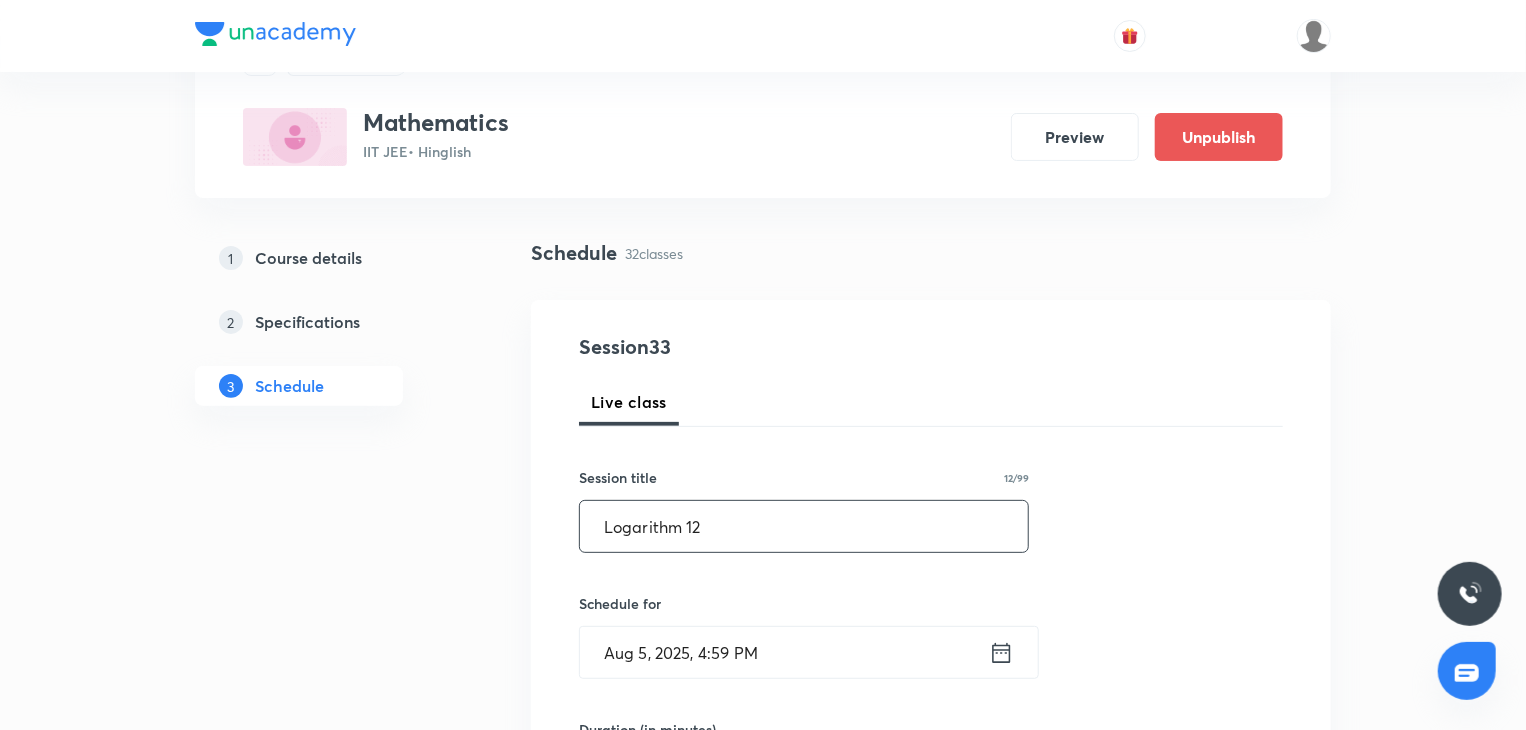 type on "Logarithm 12" 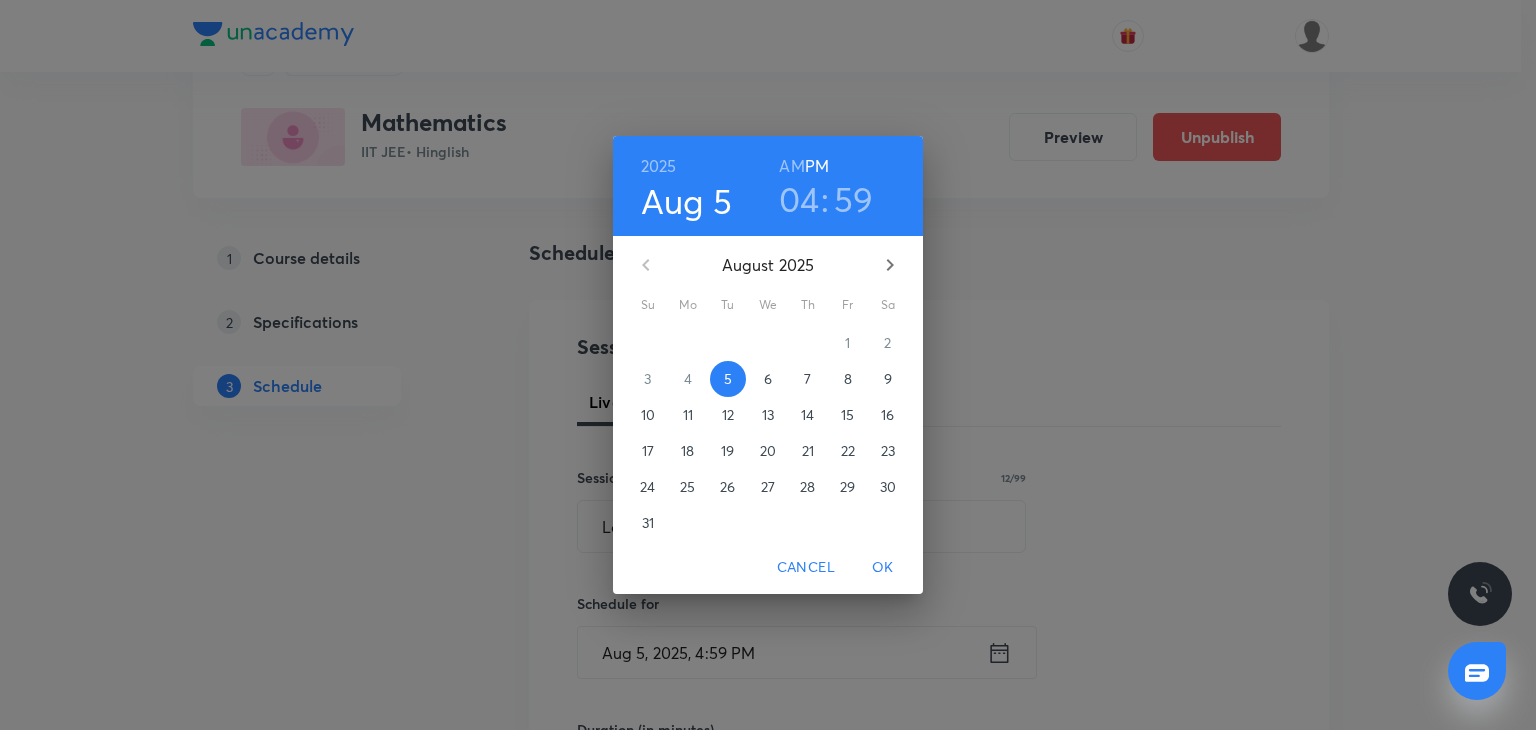 click on "8" at bounding box center (848, 379) 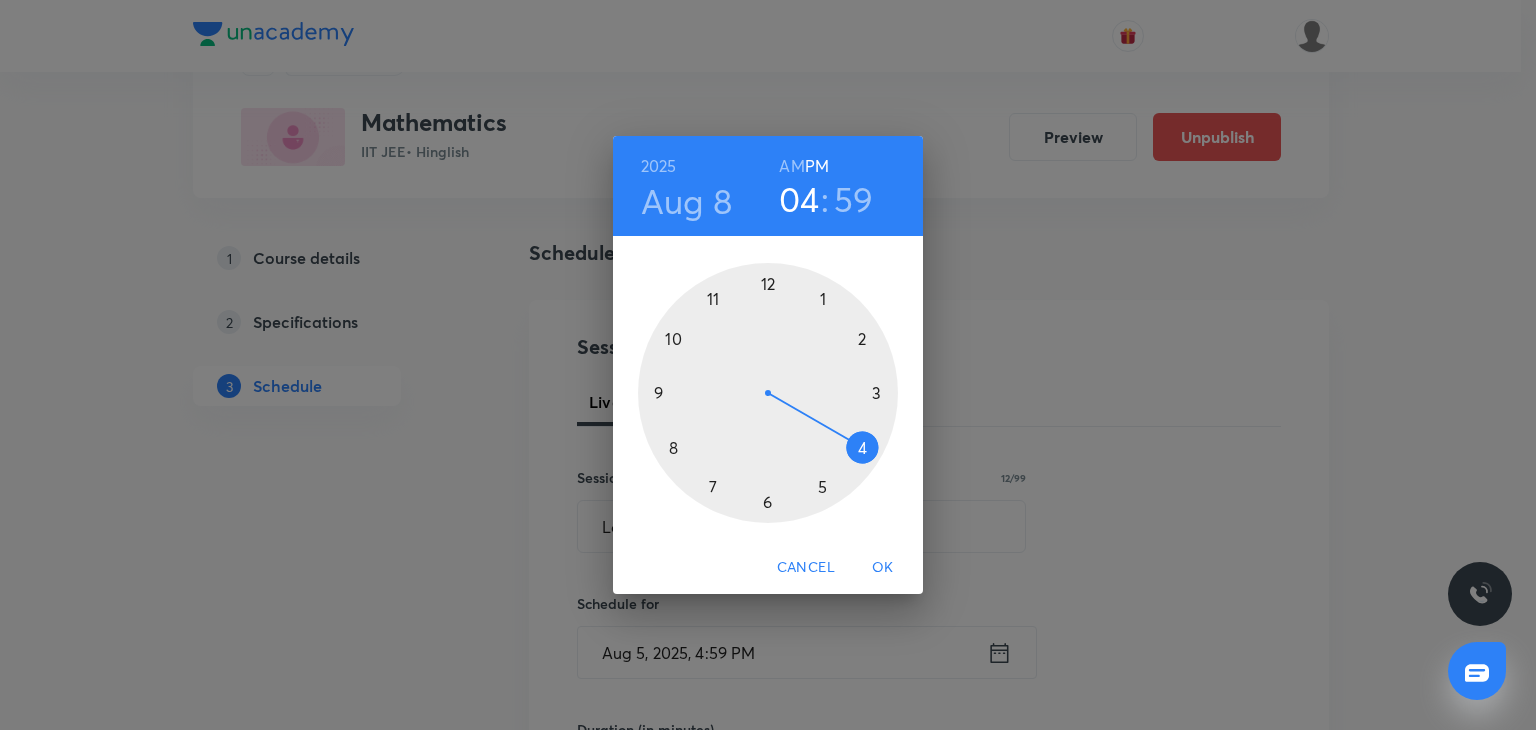 click on "AM" at bounding box center (791, 166) 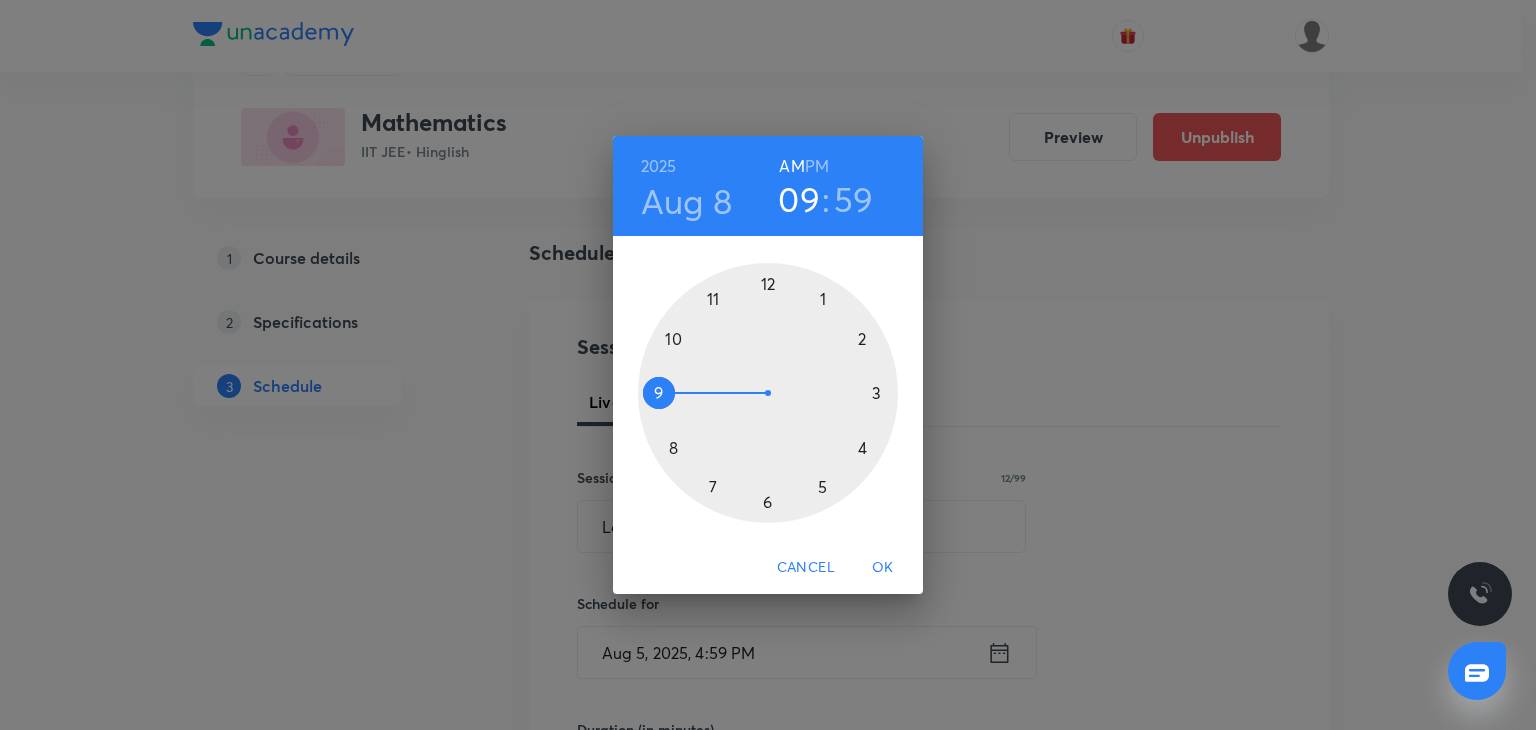 drag, startPoint x: 722, startPoint y: 303, endPoint x: 680, endPoint y: 390, distance: 96.60745 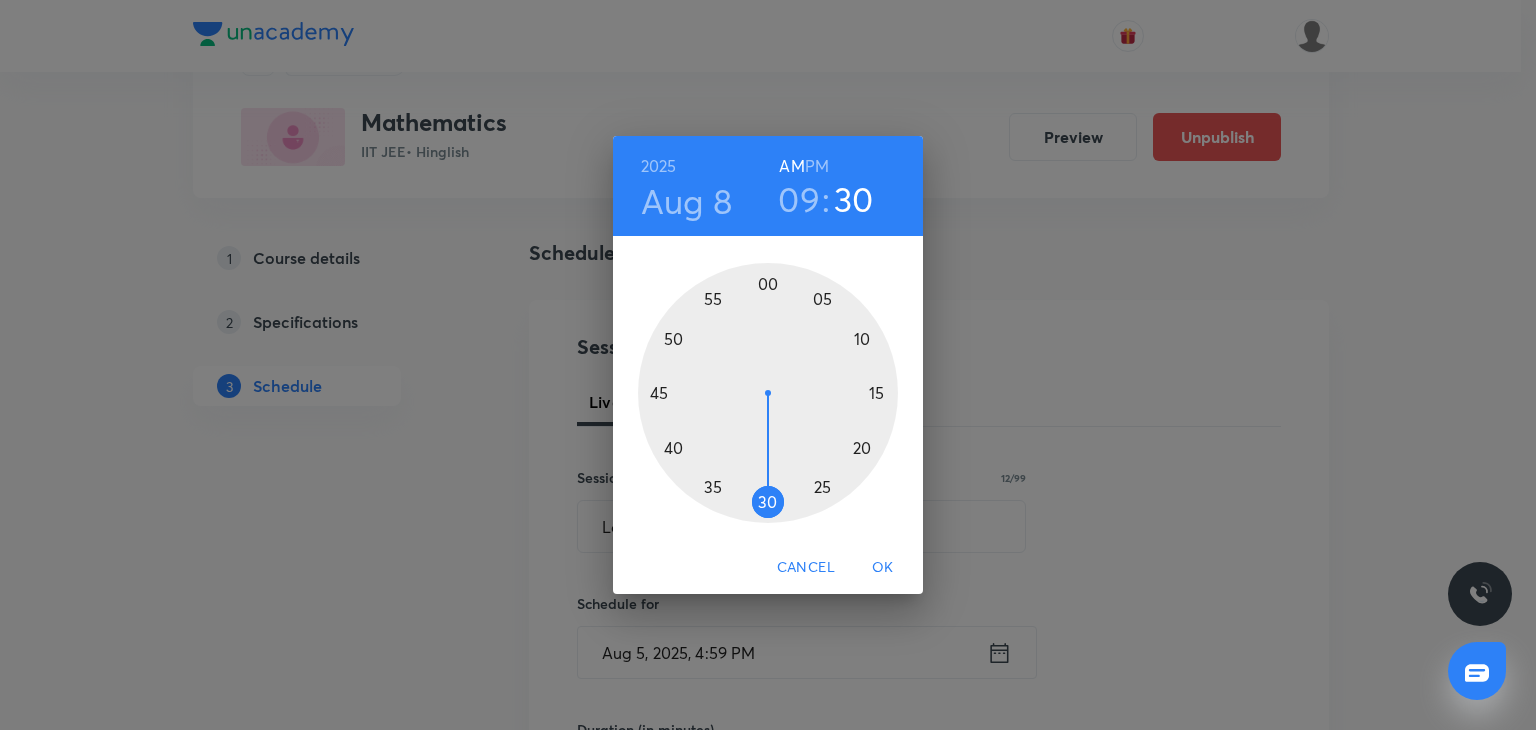 drag, startPoint x: 740, startPoint y: 521, endPoint x: 772, endPoint y: 503, distance: 36.71512 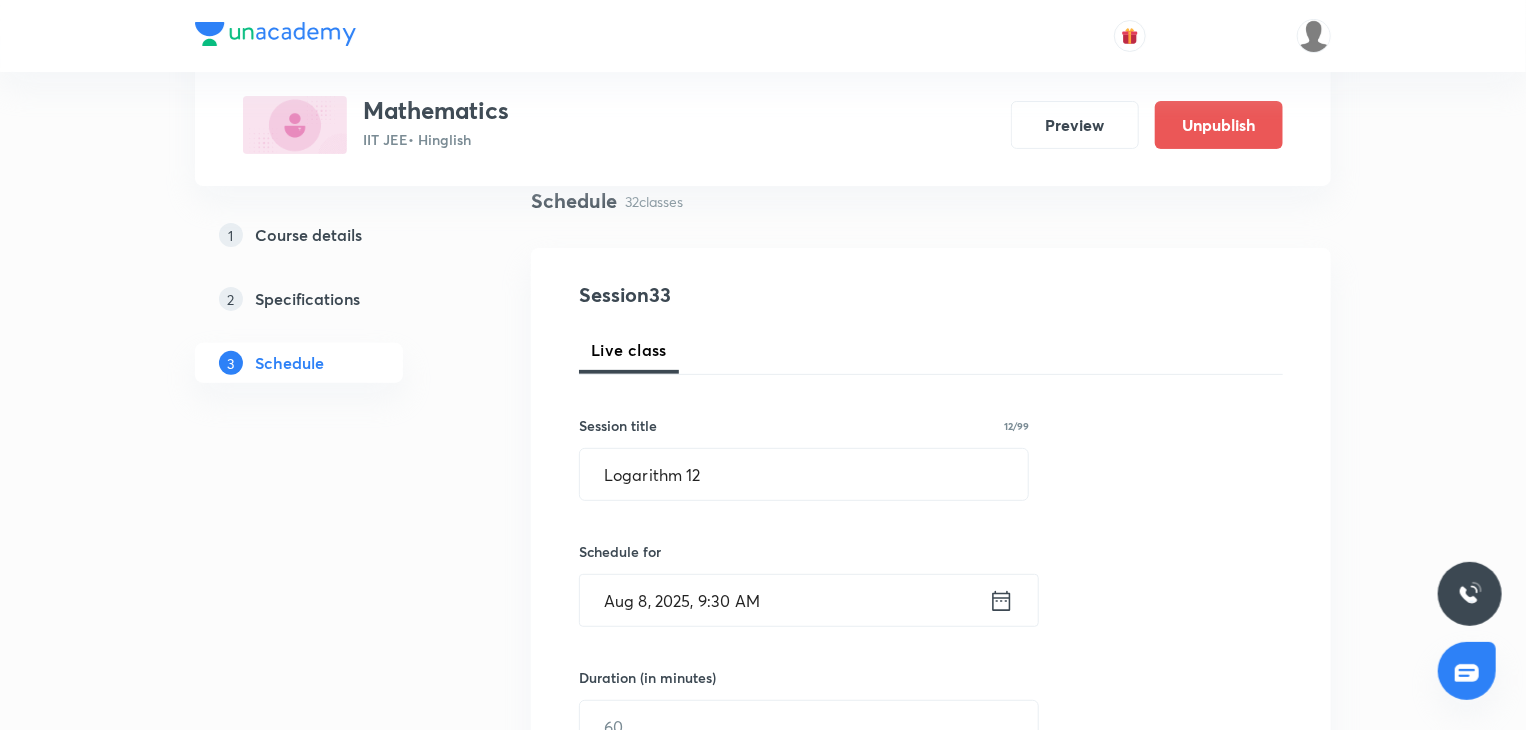 scroll, scrollTop: 200, scrollLeft: 0, axis: vertical 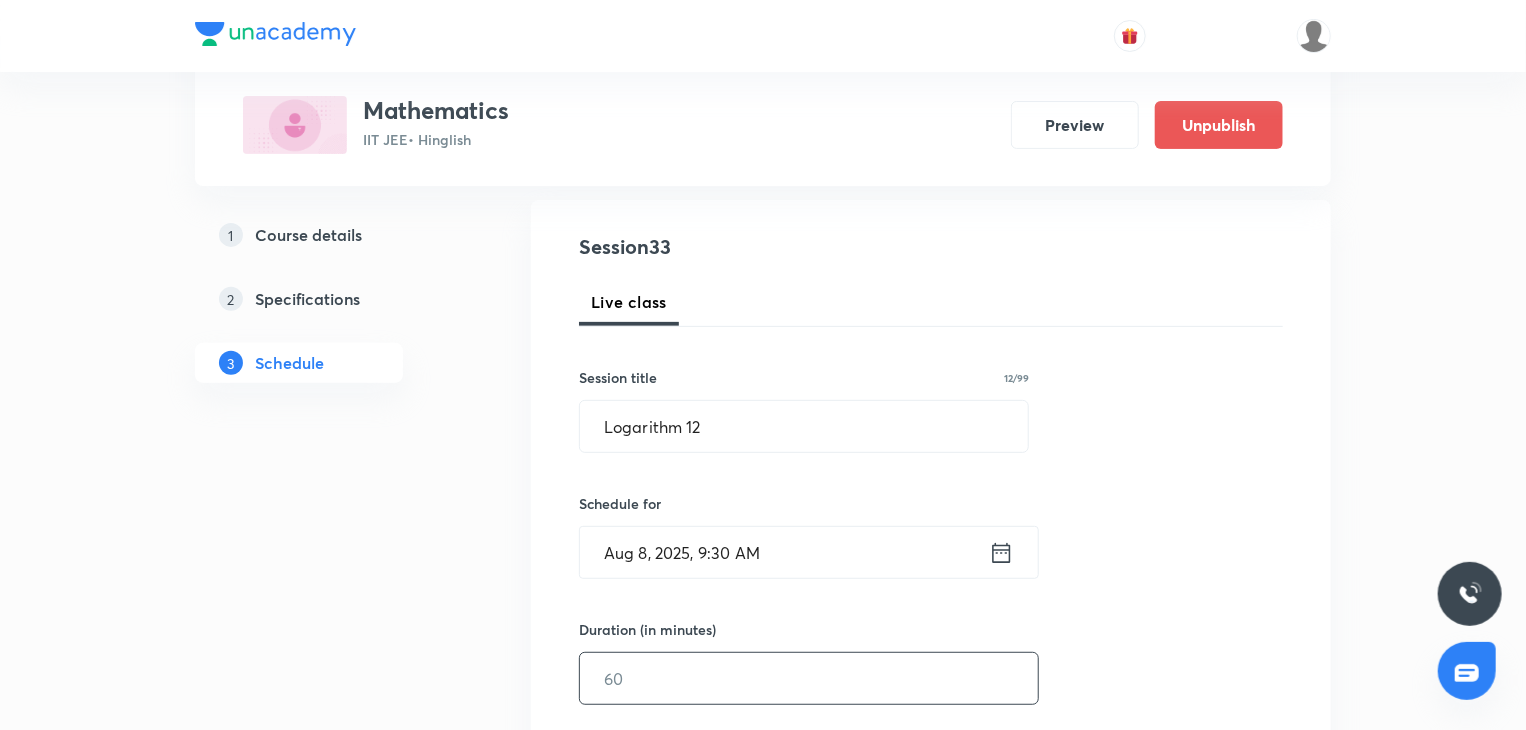 drag, startPoint x: 669, startPoint y: 686, endPoint x: 648, endPoint y: 681, distance: 21.587032 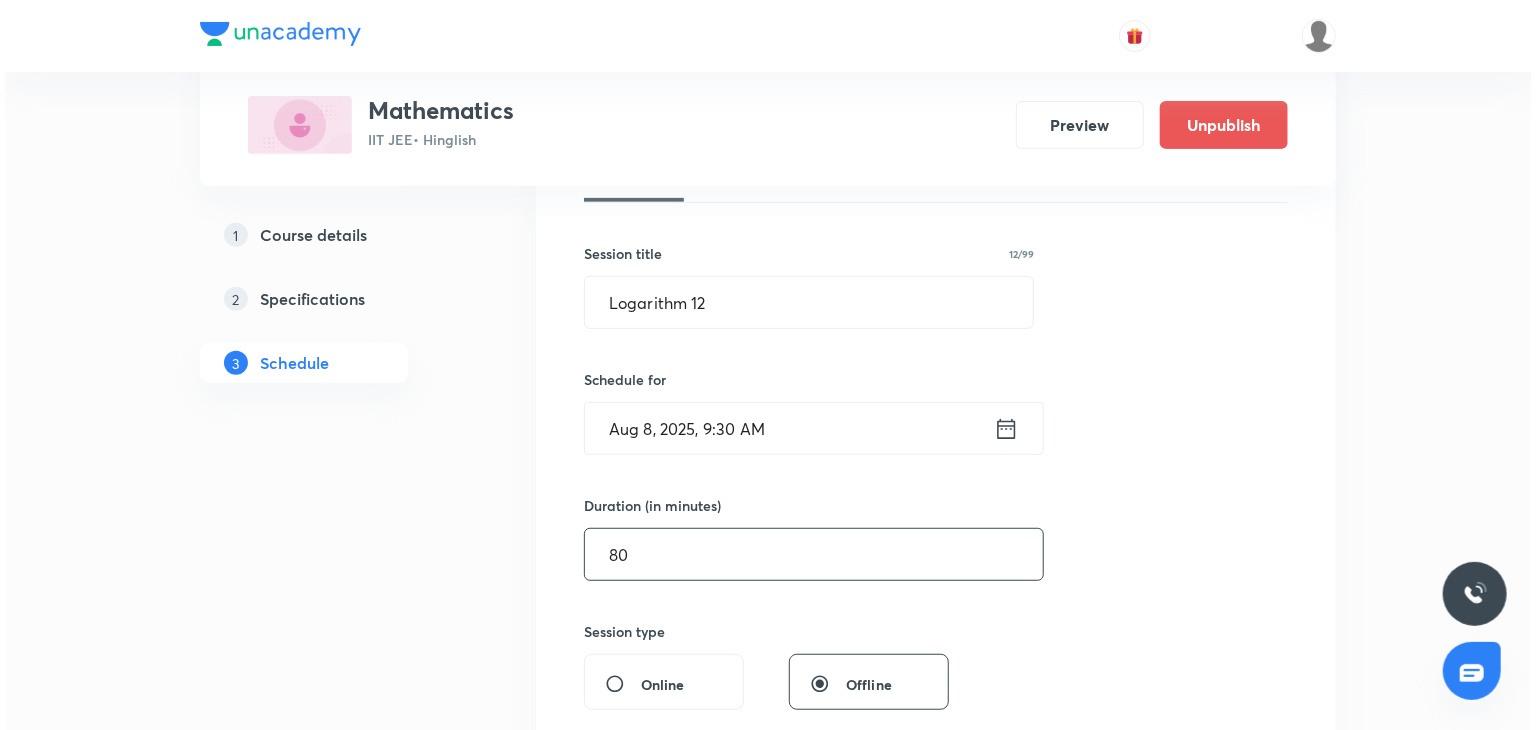 scroll, scrollTop: 600, scrollLeft: 0, axis: vertical 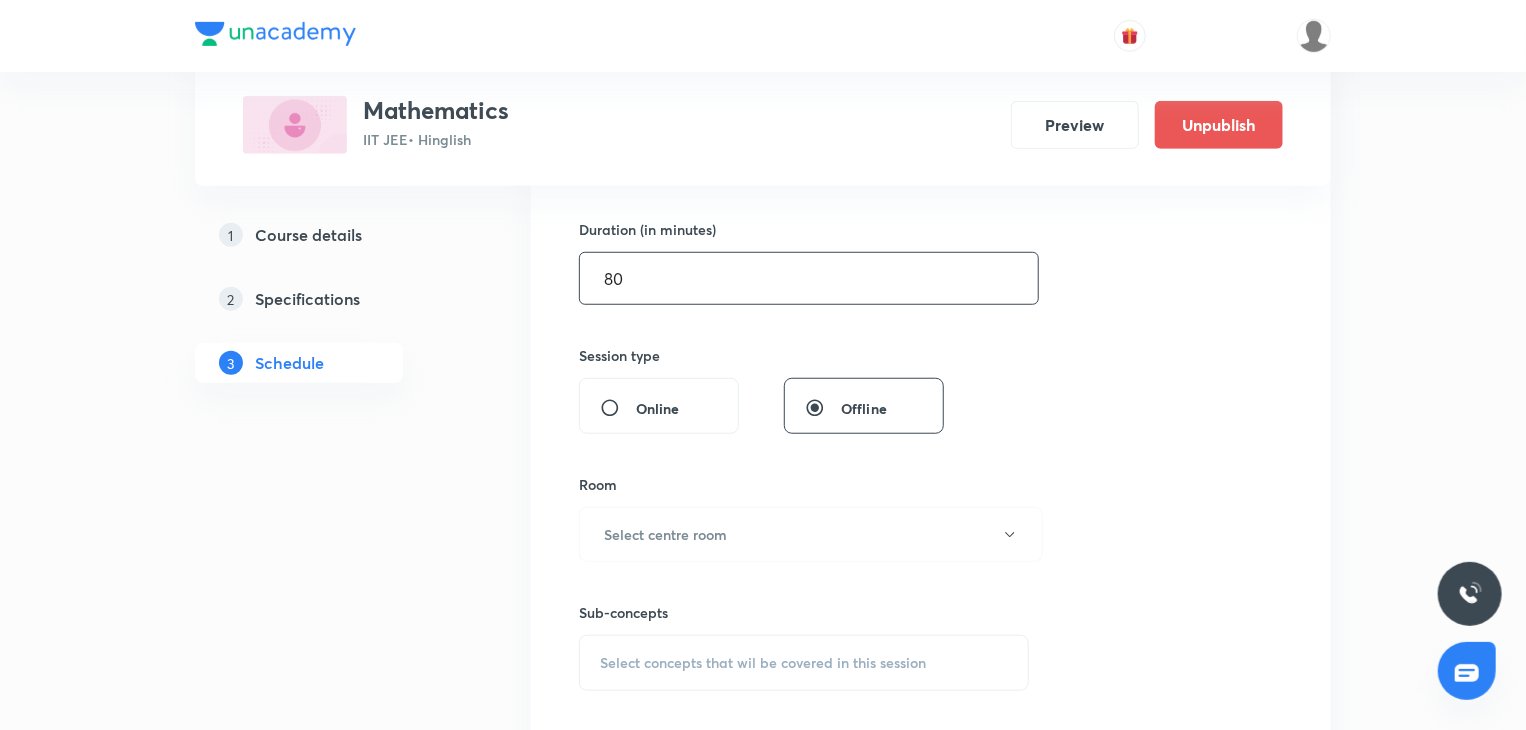 type on "80" 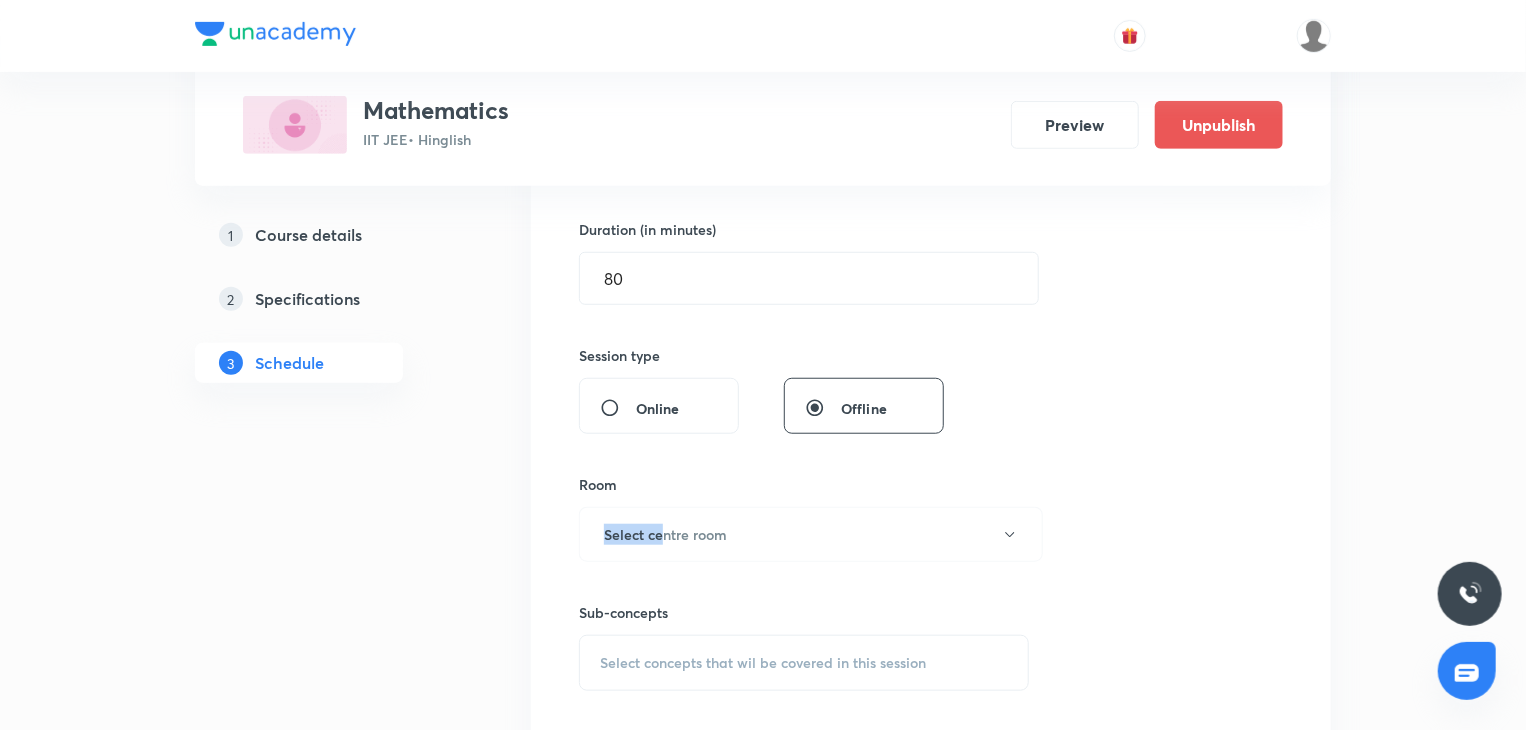 drag, startPoint x: 680, startPoint y: 457, endPoint x: 658, endPoint y: 583, distance: 127.90621 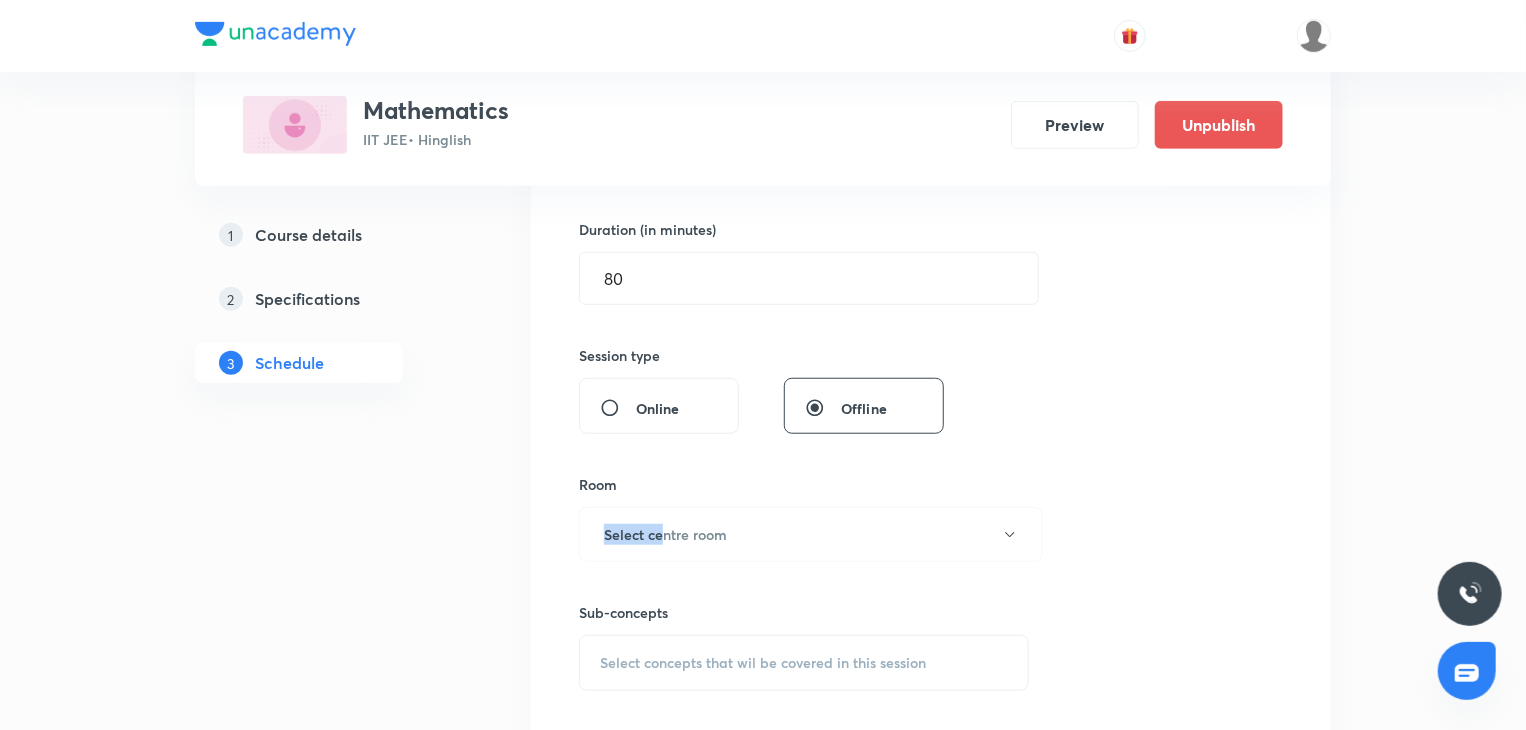 click on "Session  33 Live class Session title 12/99 Logarithm 12 ​ Schedule for Aug 8, 2025, 9:30 AM ​ Duration (in minutes) 80 ​   Session type Online Offline Room Select centre room Sub-concepts Select concepts that wil be covered in this session Add Cancel" at bounding box center [931, 301] 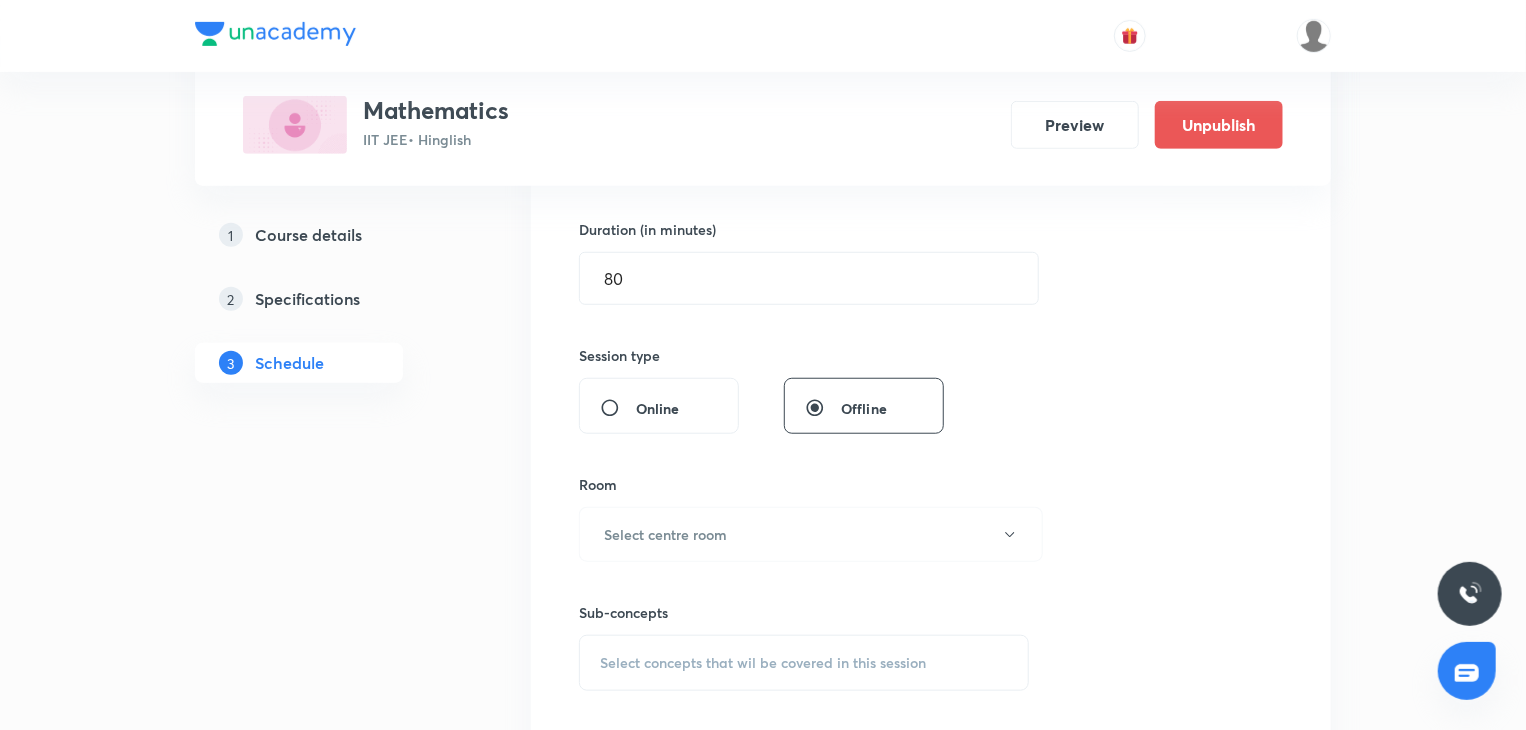 click on "Sub-concepts Select concepts that wil be covered in this session" at bounding box center [804, 626] 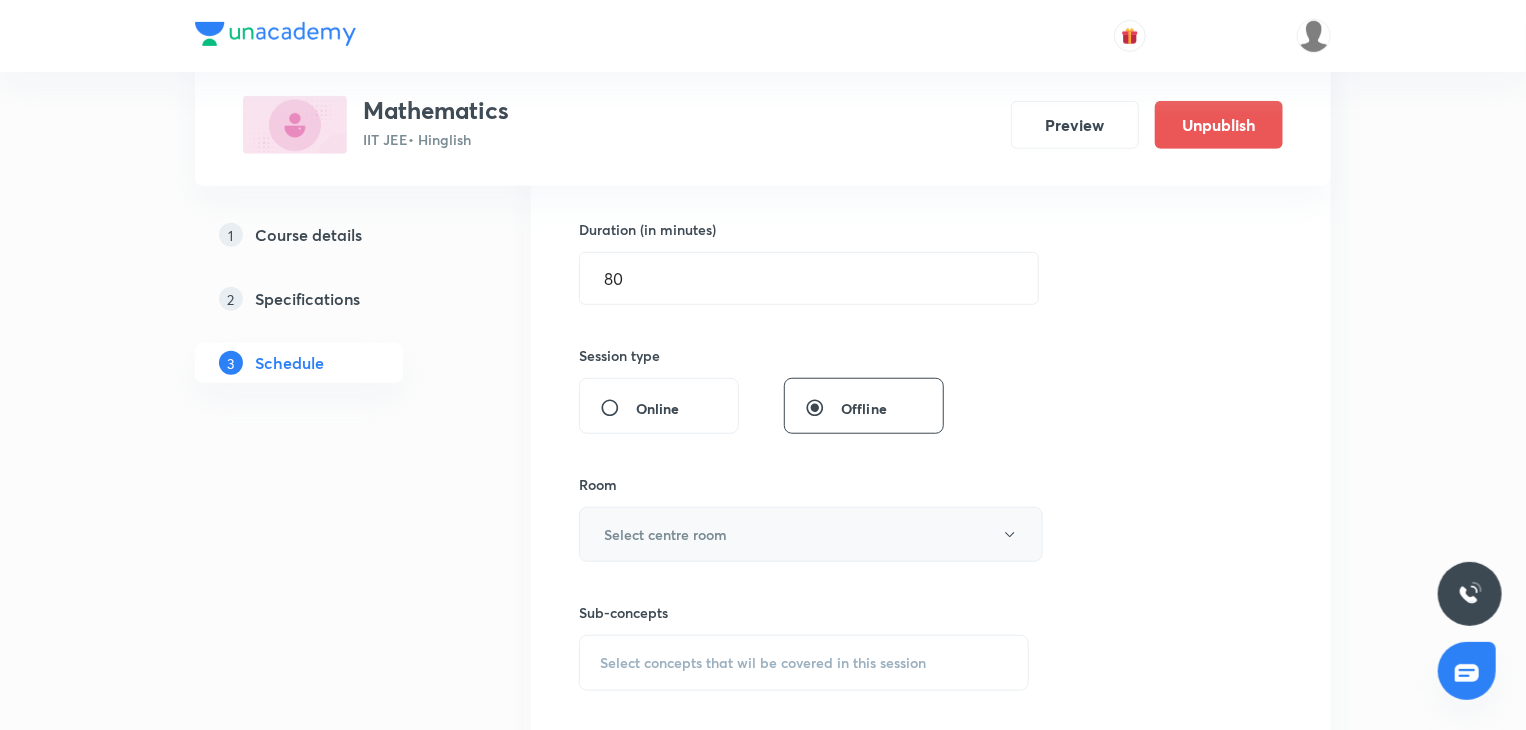 click on "Select centre room" at bounding box center [811, 534] 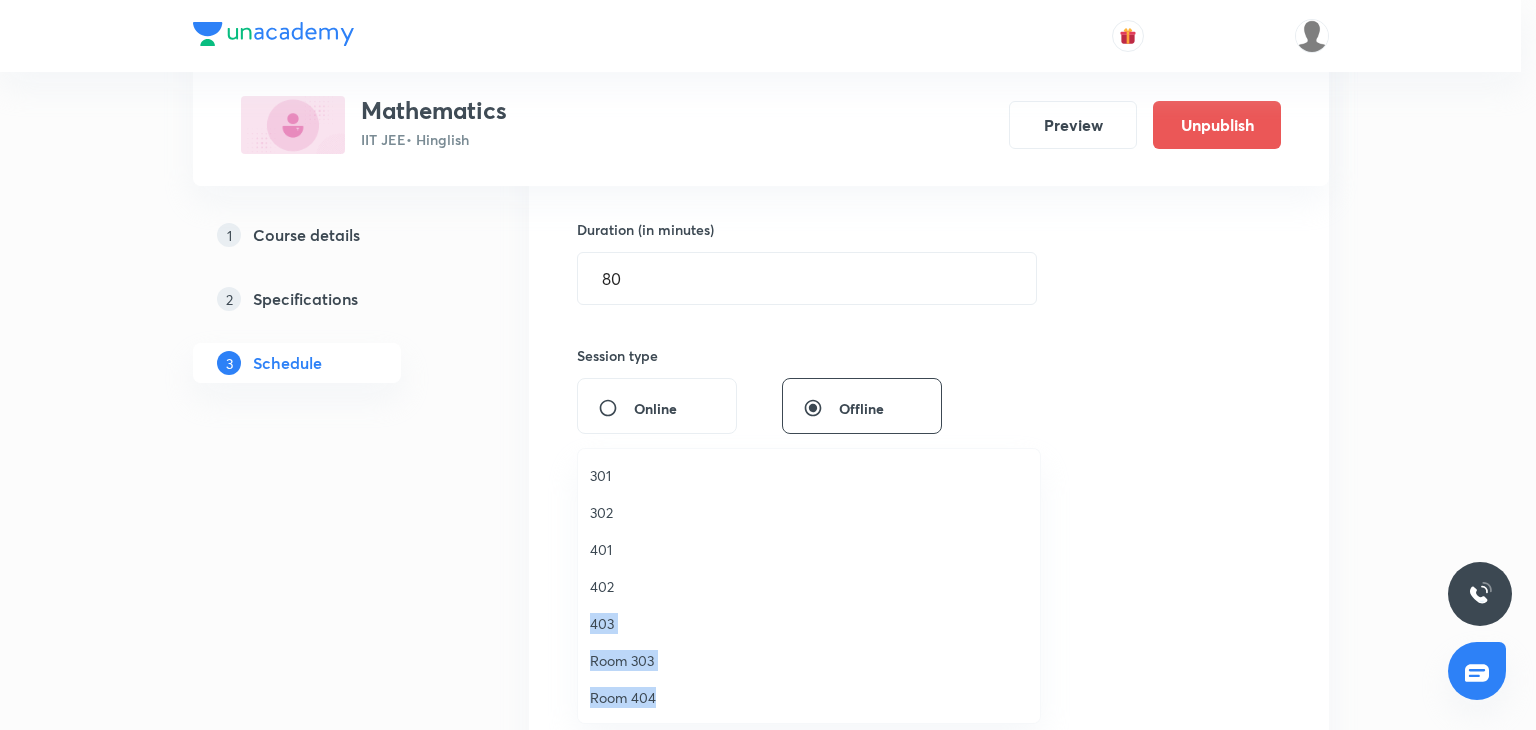 drag, startPoint x: 670, startPoint y: 555, endPoint x: 702, endPoint y: 681, distance: 130 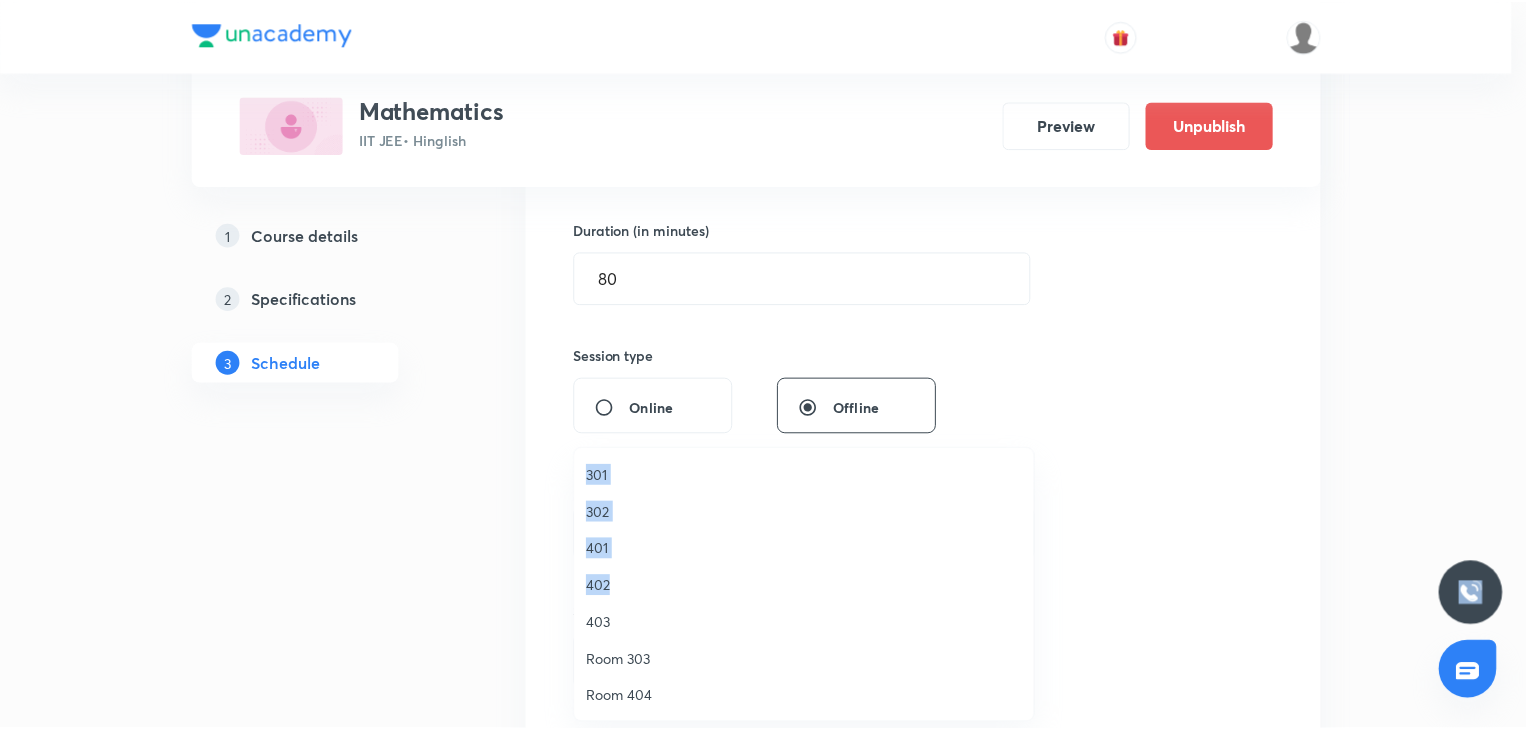 scroll, scrollTop: 75, scrollLeft: 0, axis: vertical 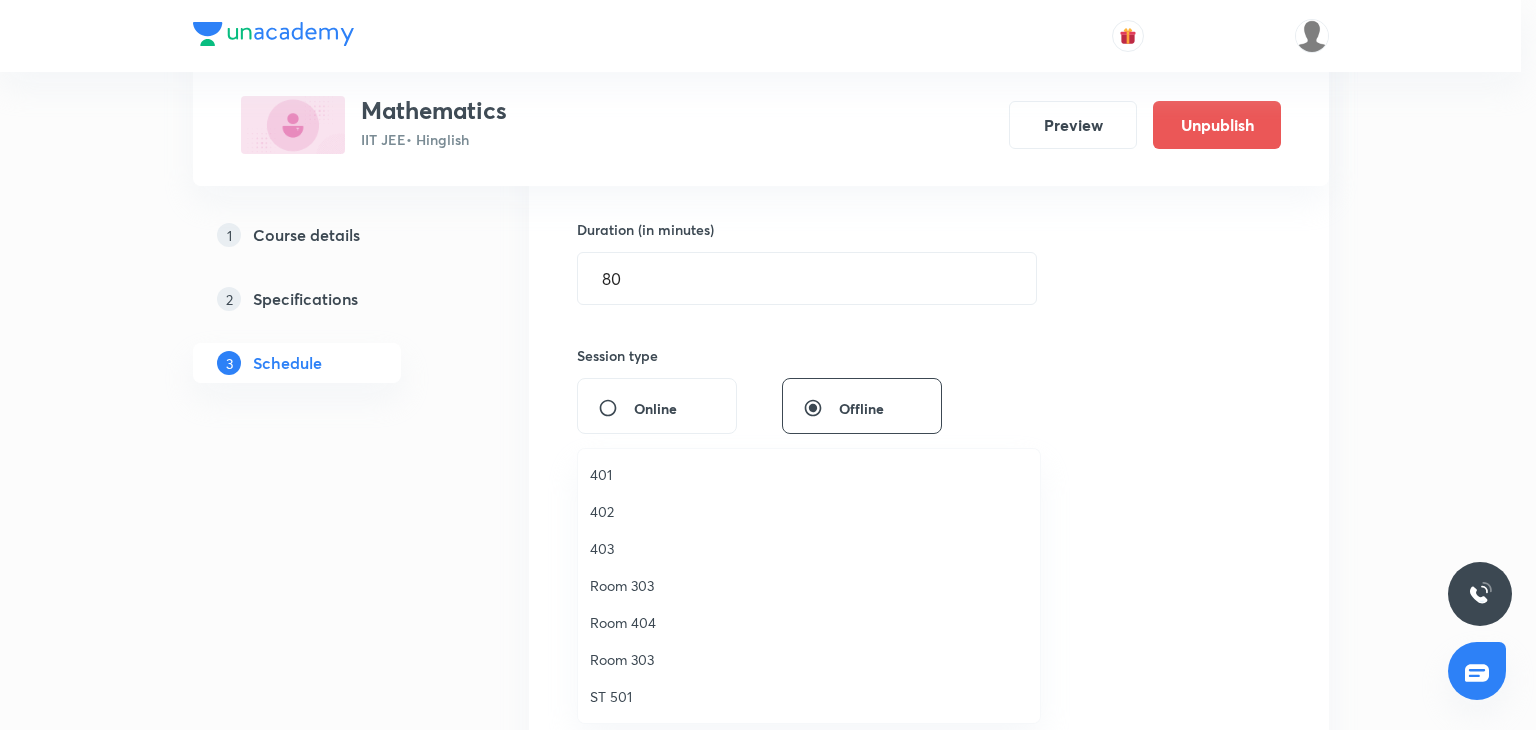 click on "Room 303" at bounding box center [809, 659] 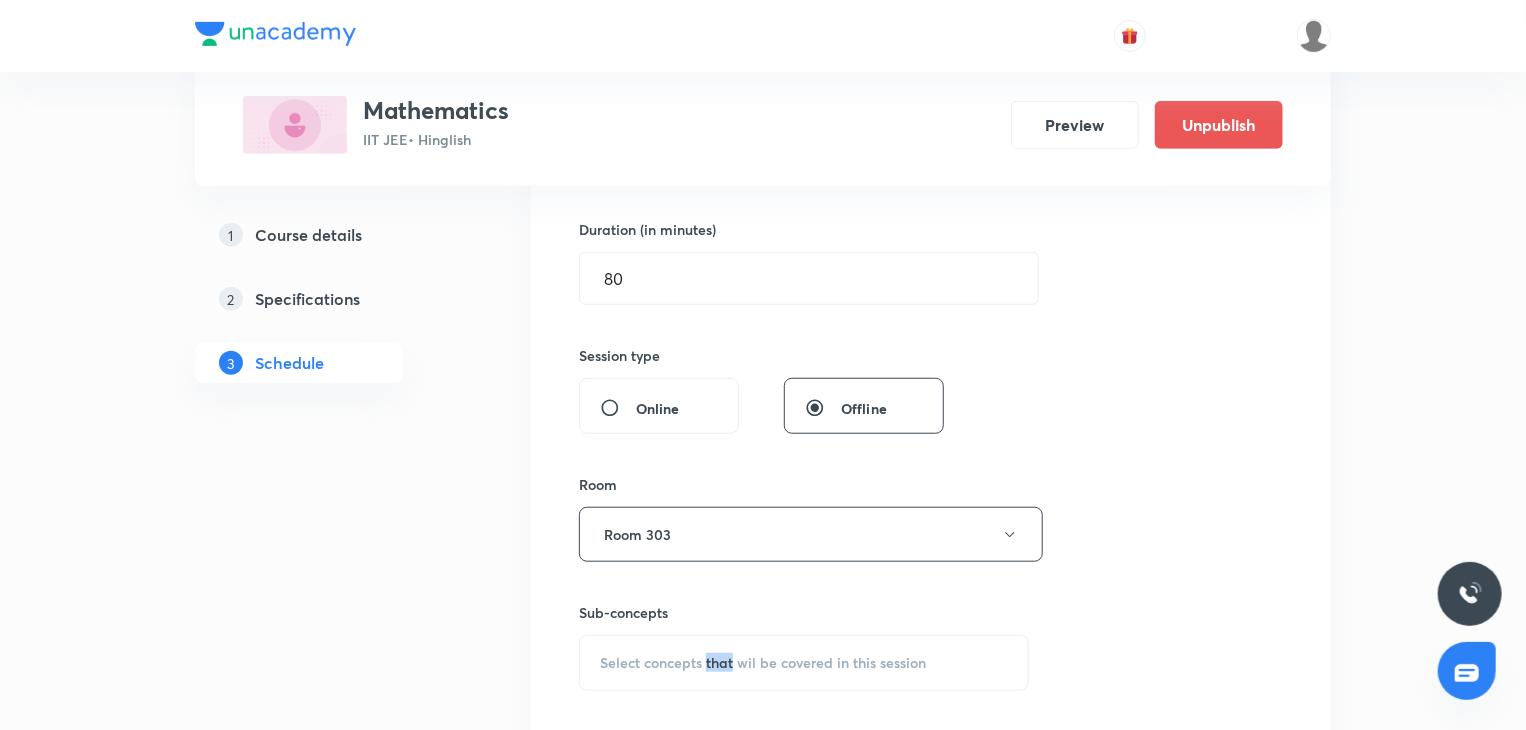 click on "Select concepts that wil be covered in this session" at bounding box center (763, 663) 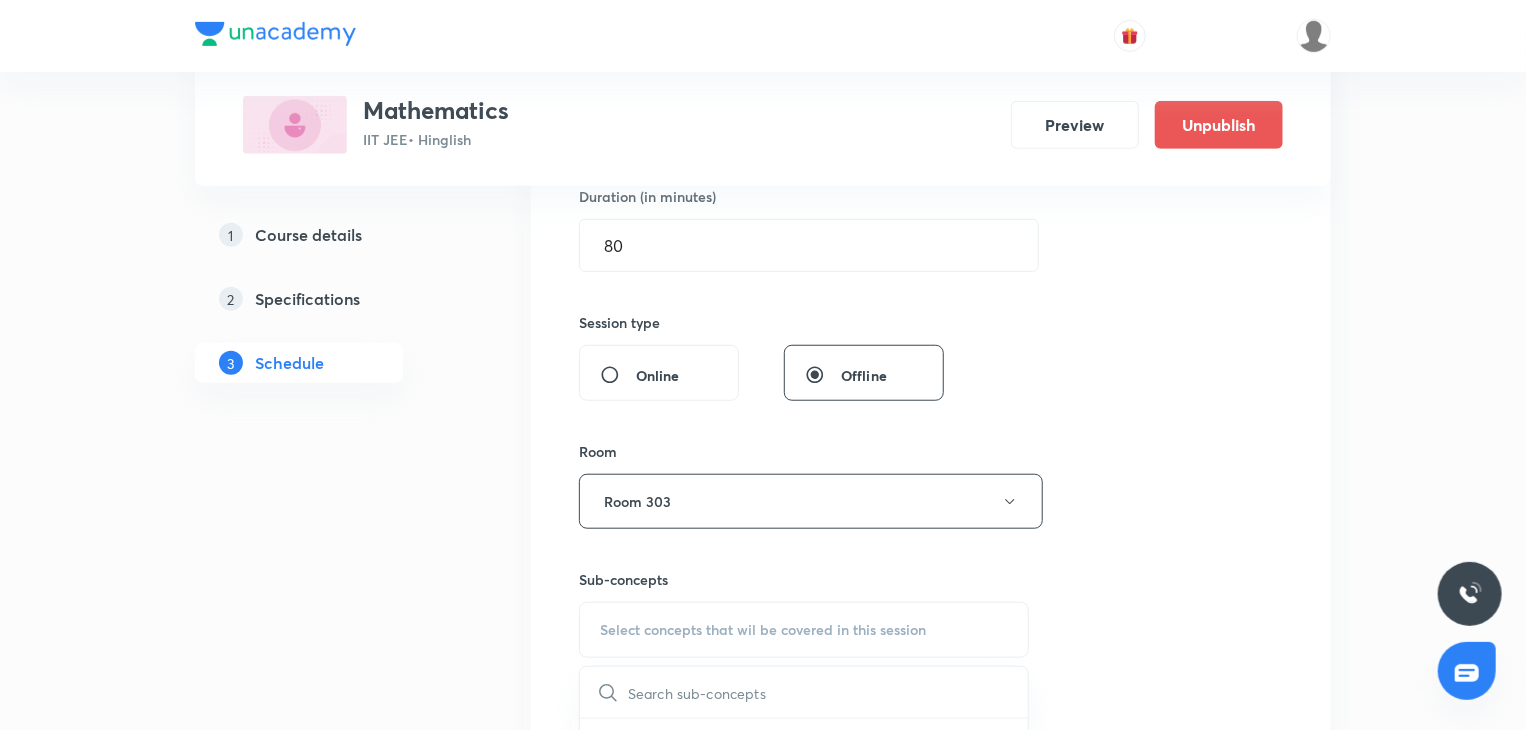 scroll, scrollTop: 919, scrollLeft: 0, axis: vertical 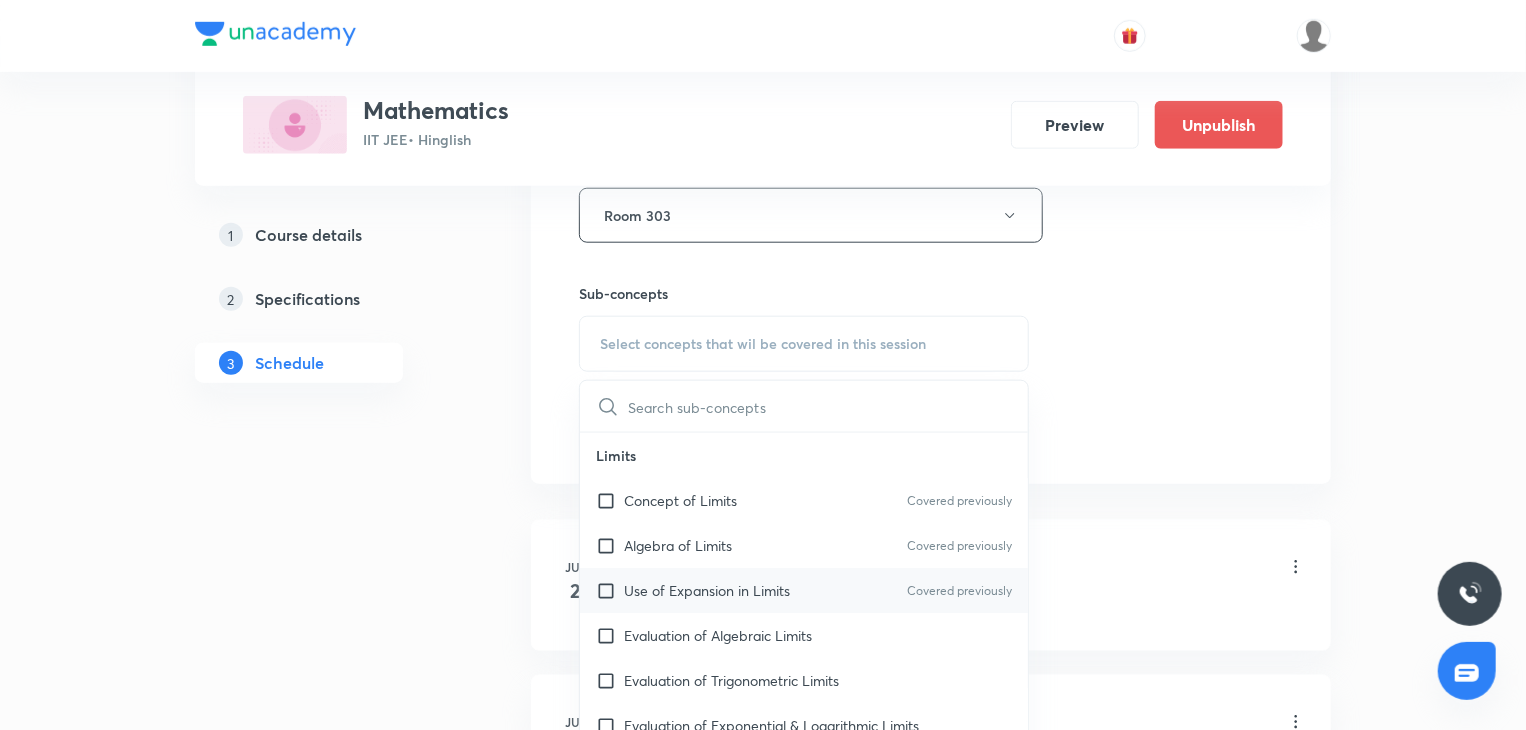 click on "Use of Expansion in Limits" at bounding box center (707, 590) 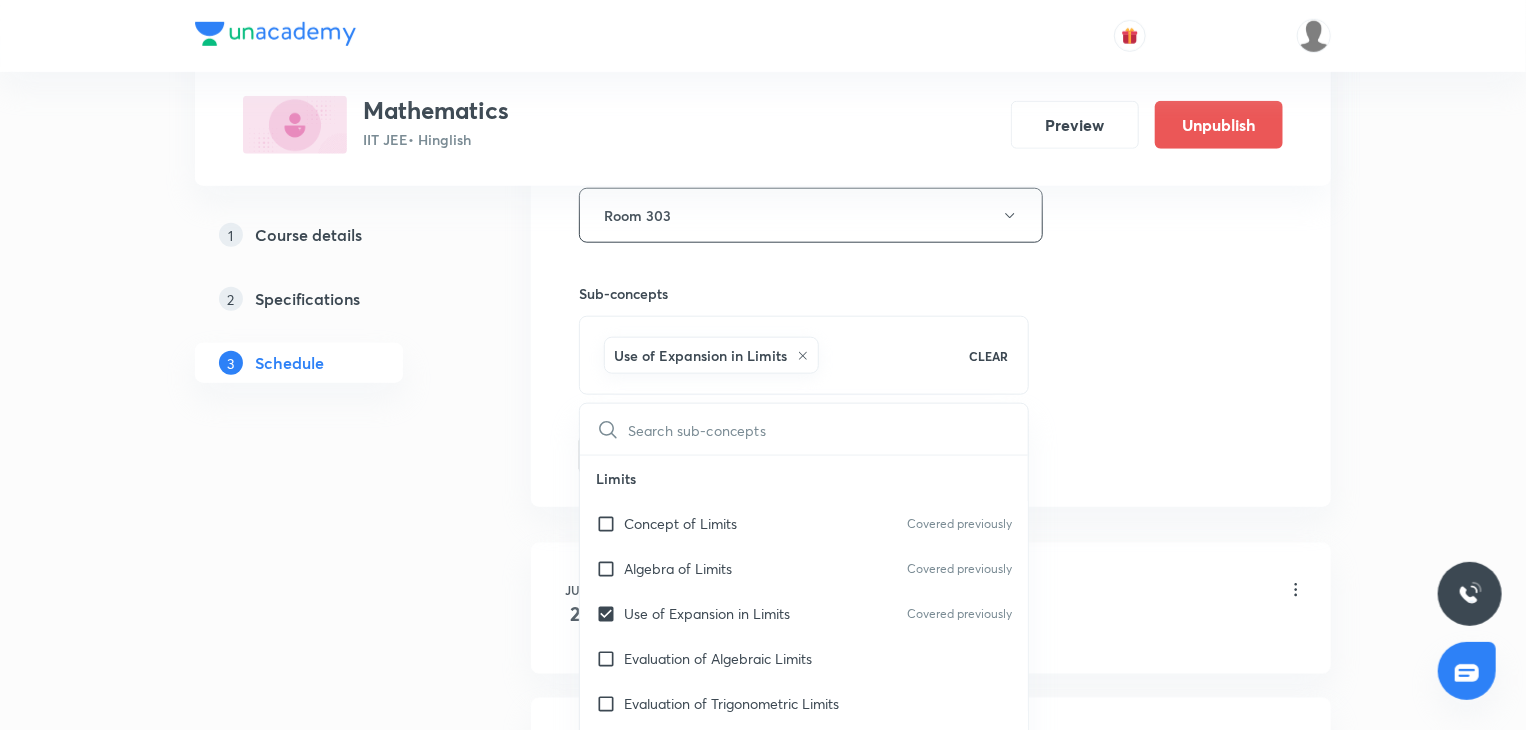 checkbox on "true" 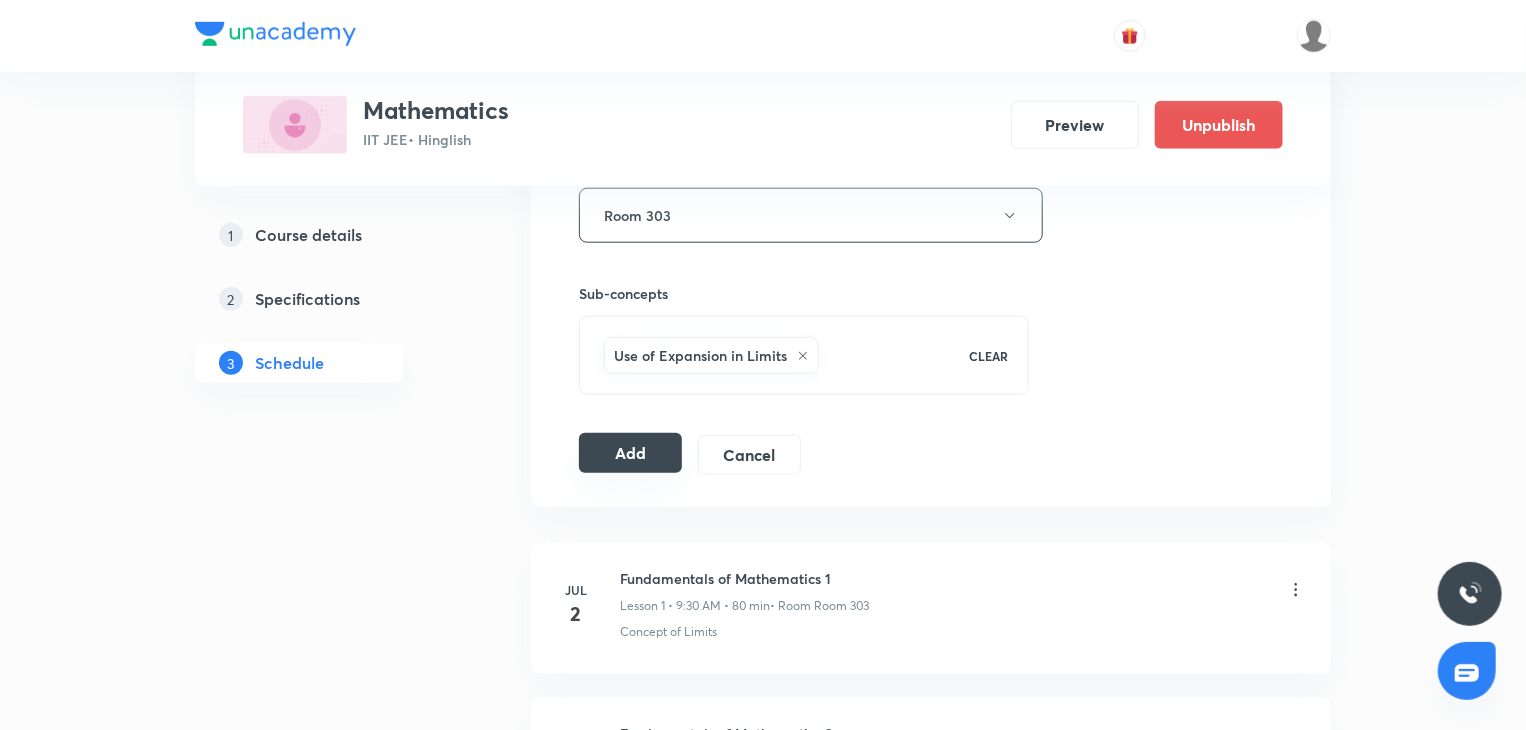 click on "Add" at bounding box center (630, 453) 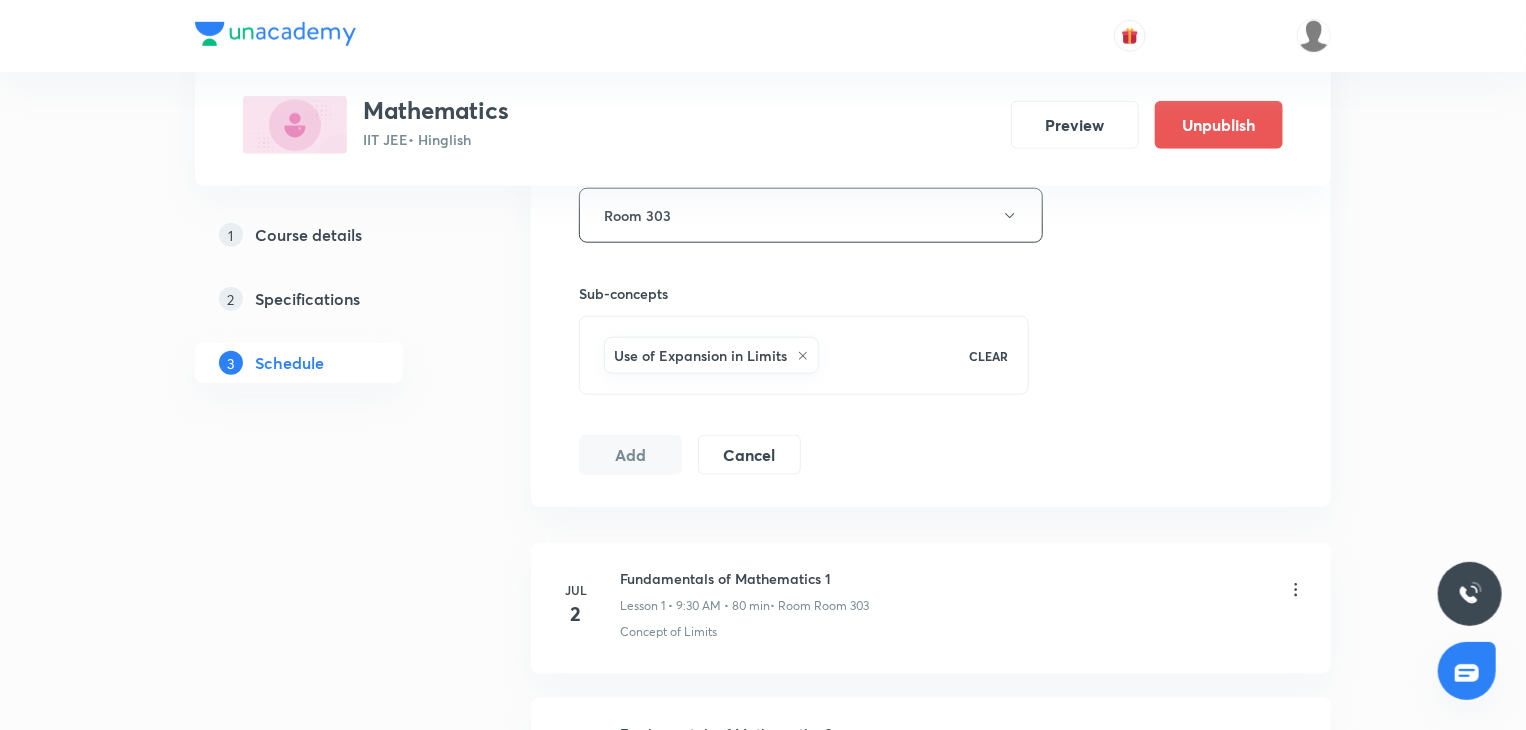 scroll, scrollTop: 5840, scrollLeft: 0, axis: vertical 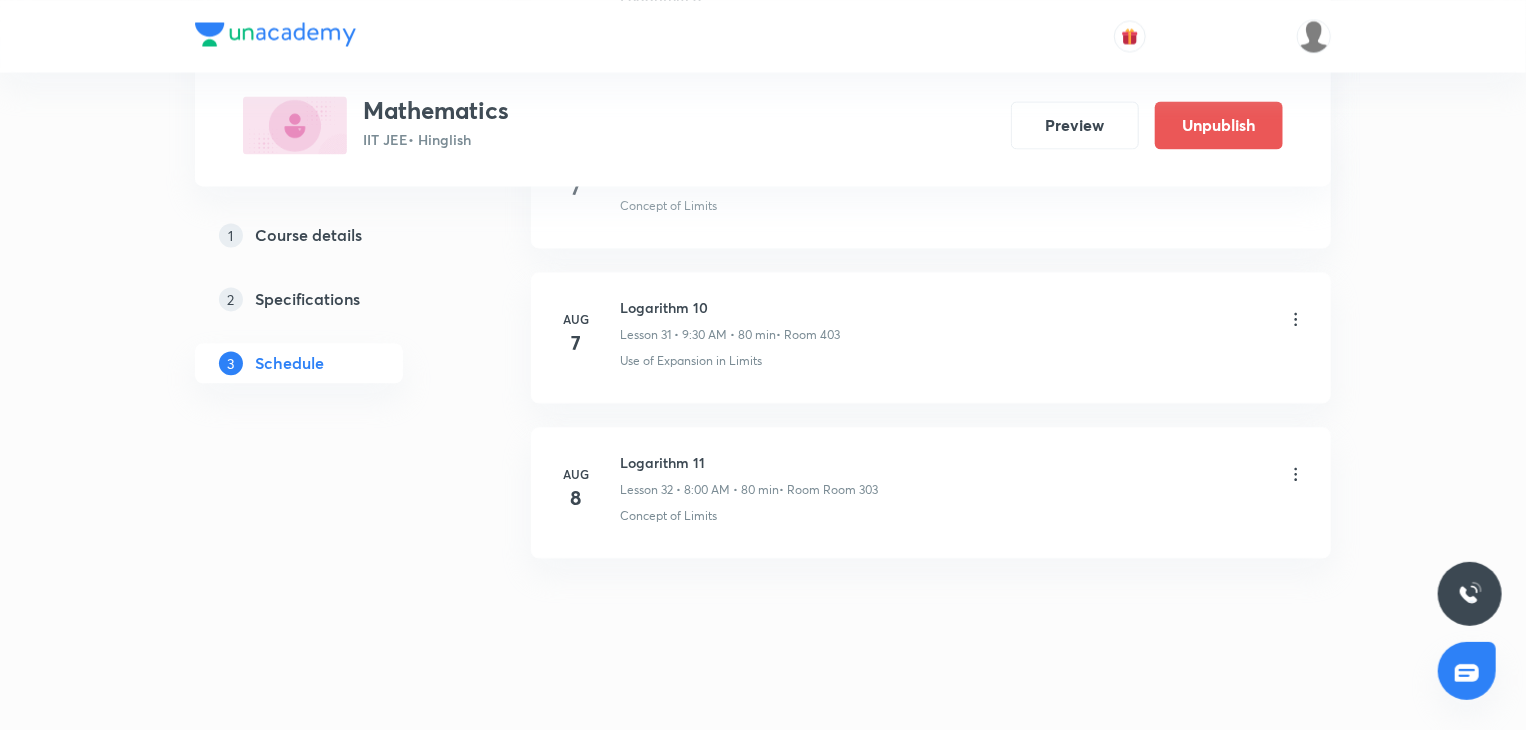 type 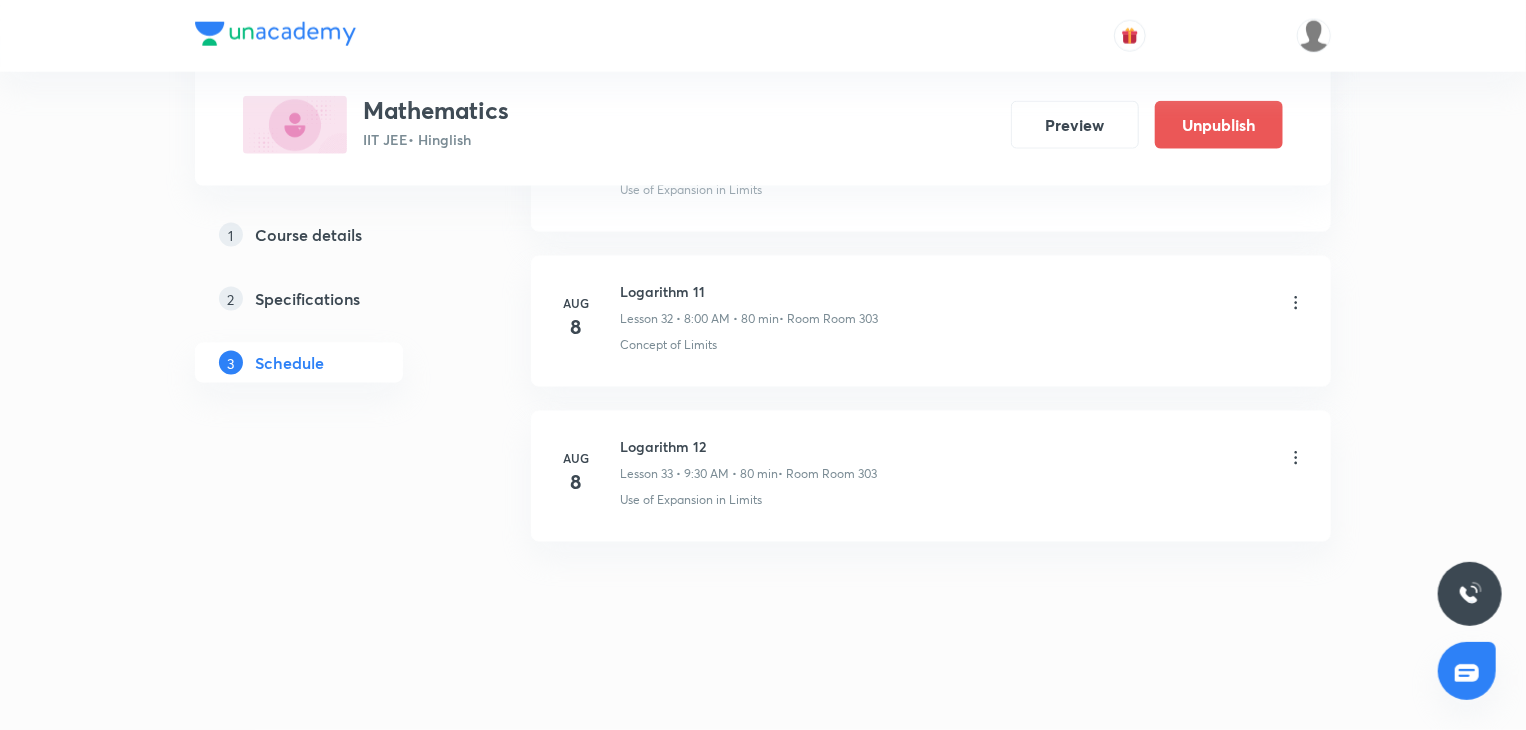 scroll, scrollTop: 4901, scrollLeft: 0, axis: vertical 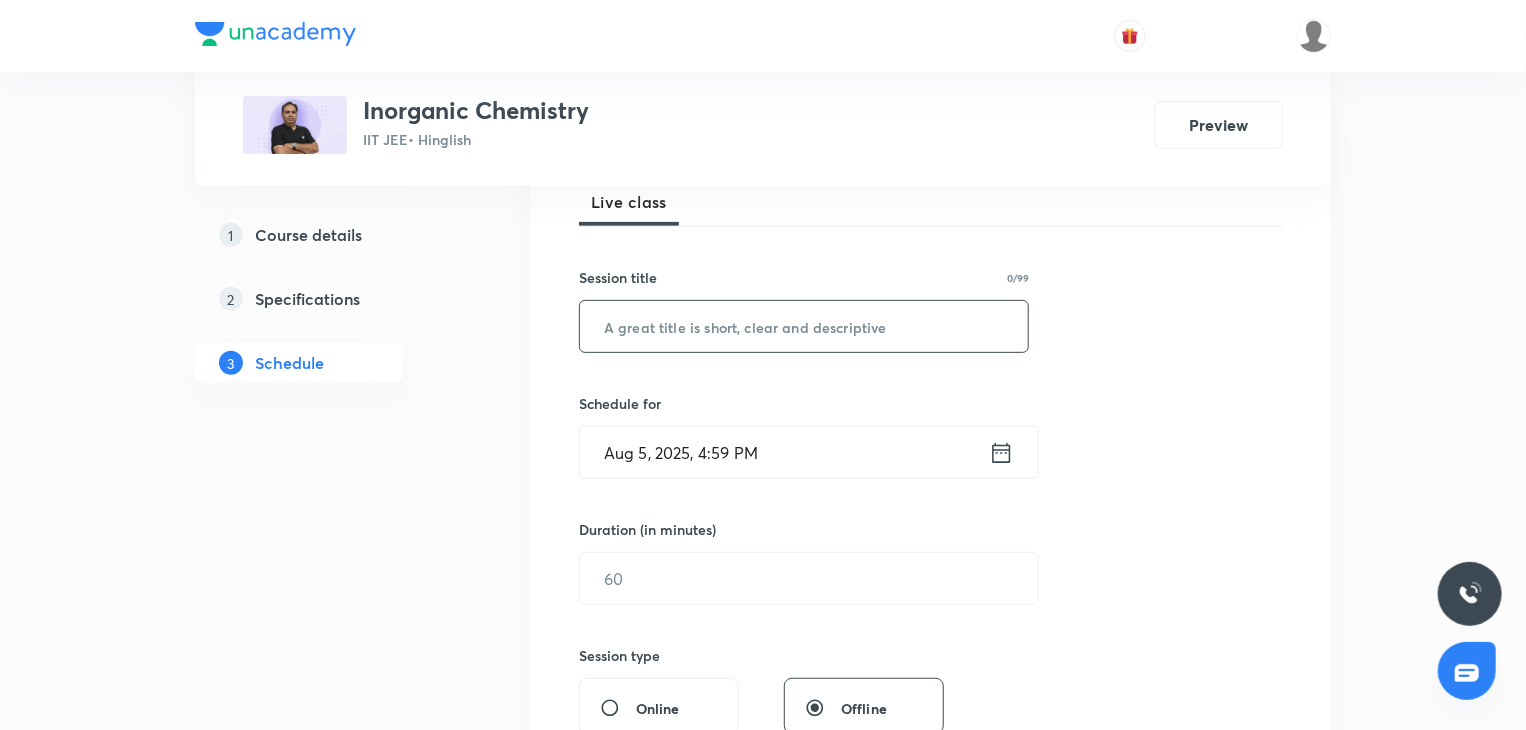 drag, startPoint x: 840, startPoint y: 358, endPoint x: 819, endPoint y: 338, distance: 29 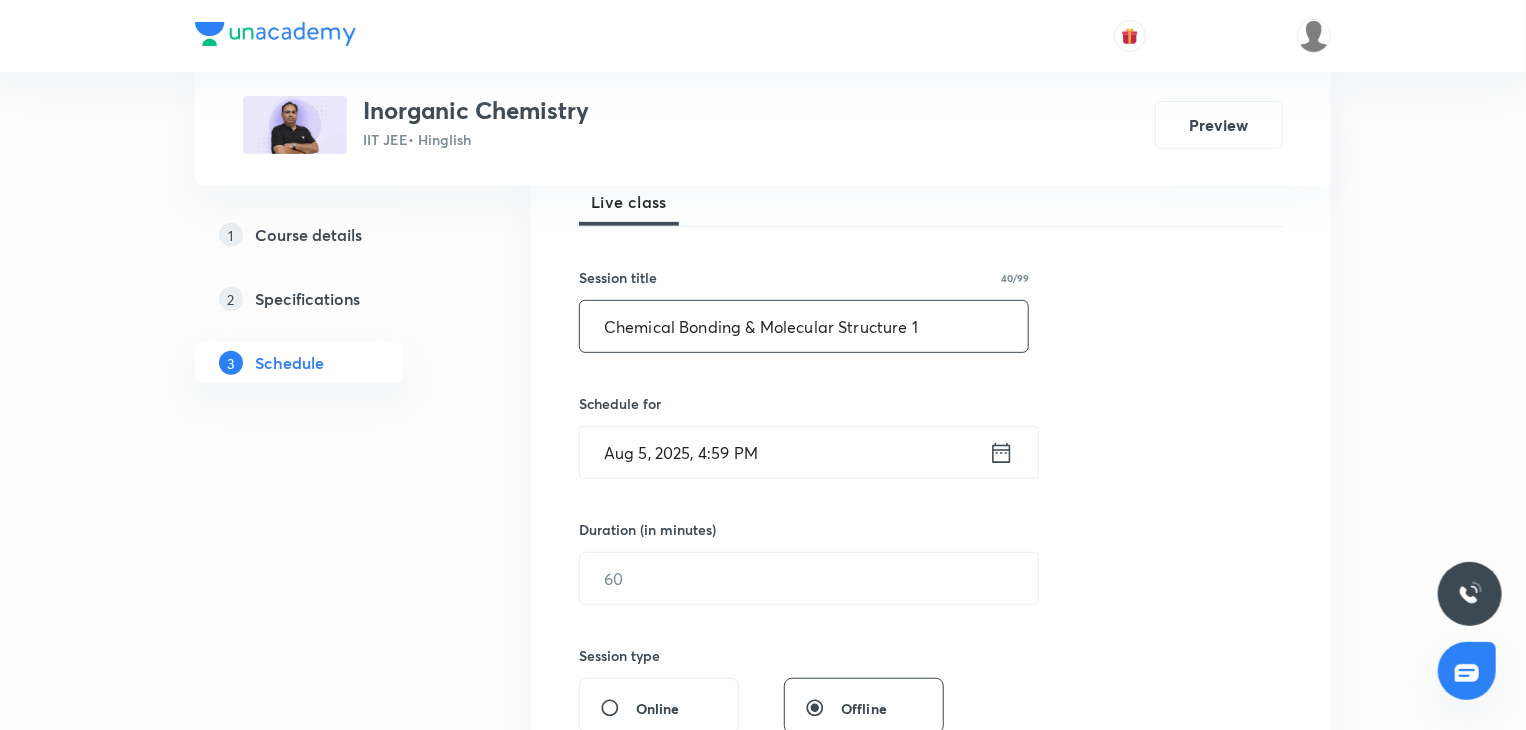 type on "Chemical Bonding & Molecular Structure 1" 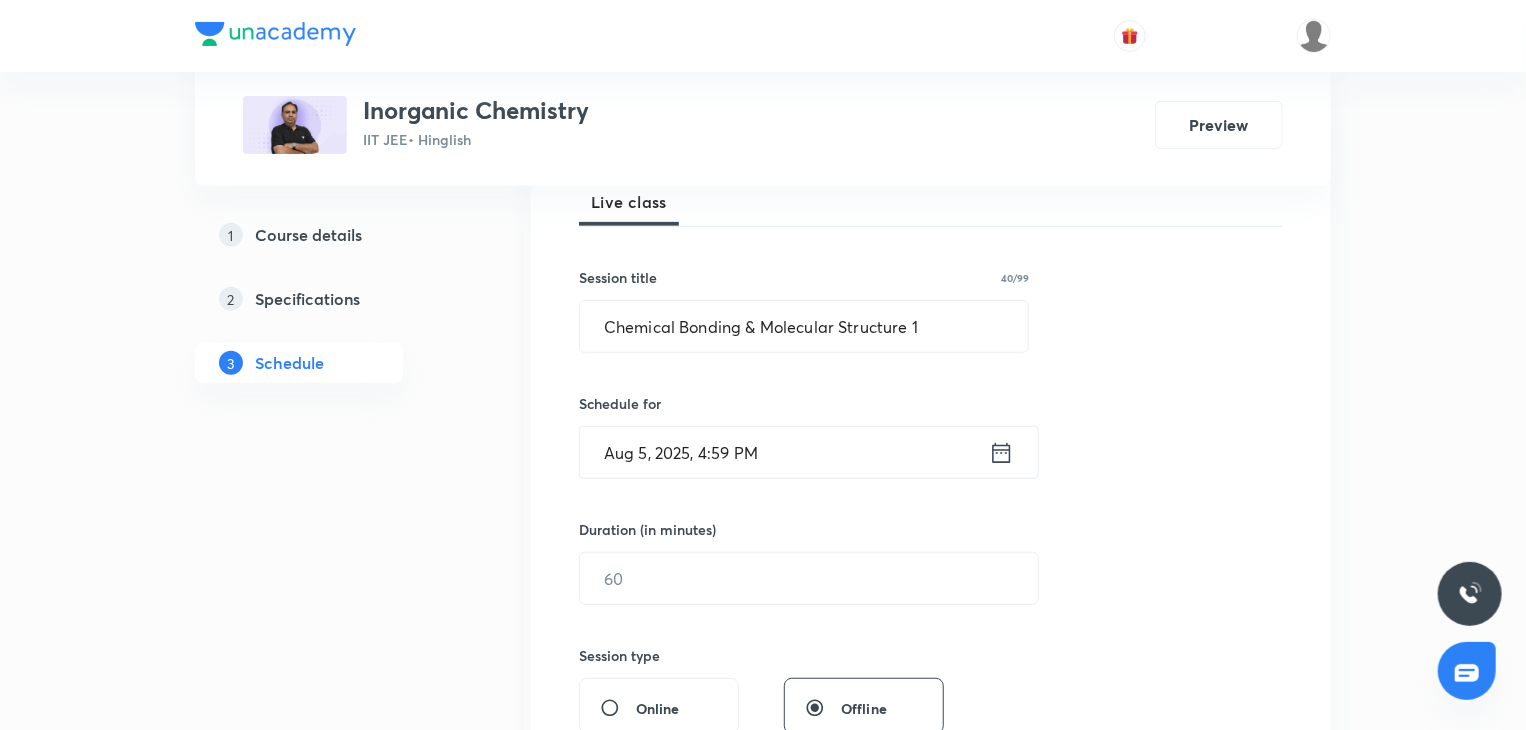 click on "Aug 5, 2025, 4:59 PM" at bounding box center [784, 452] 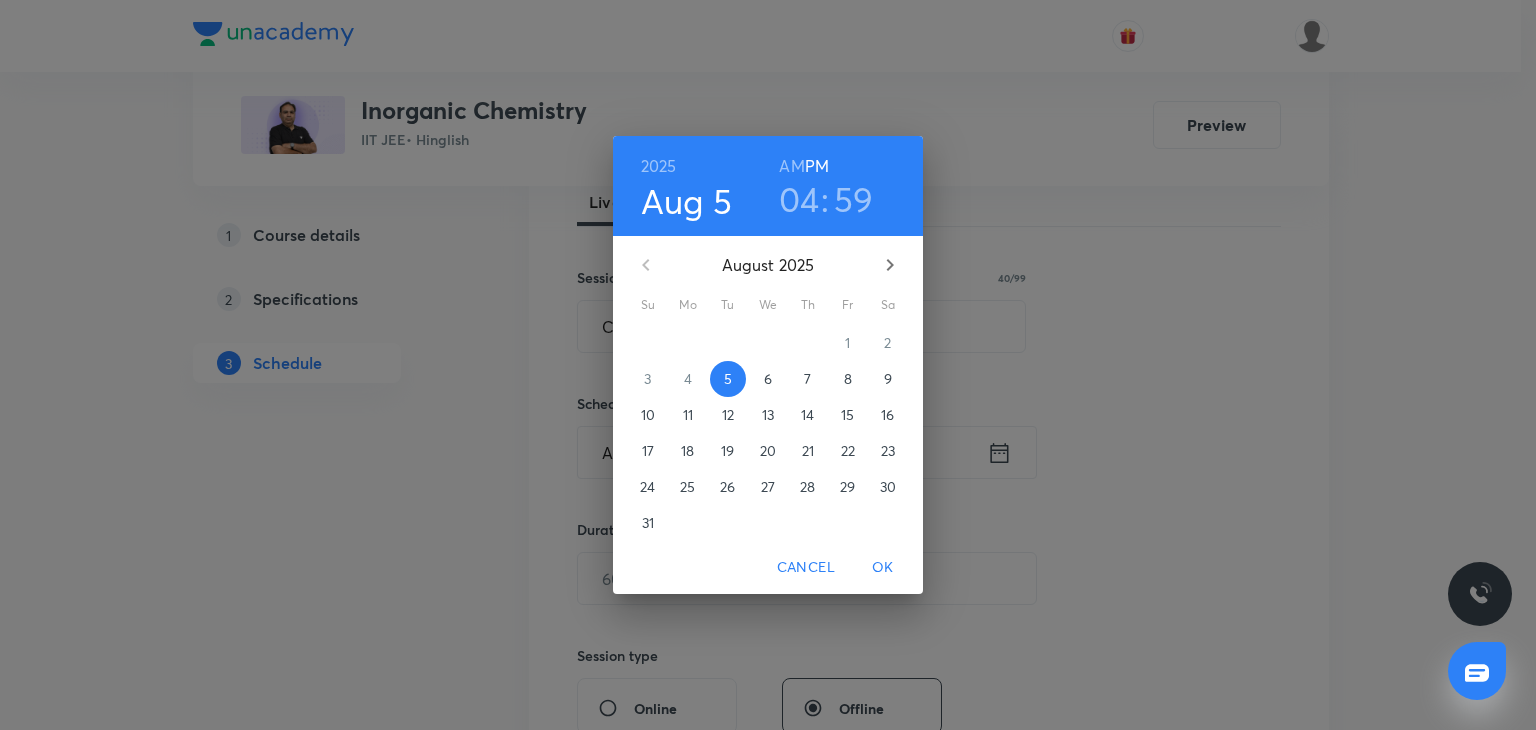 click on "6" at bounding box center (768, 379) 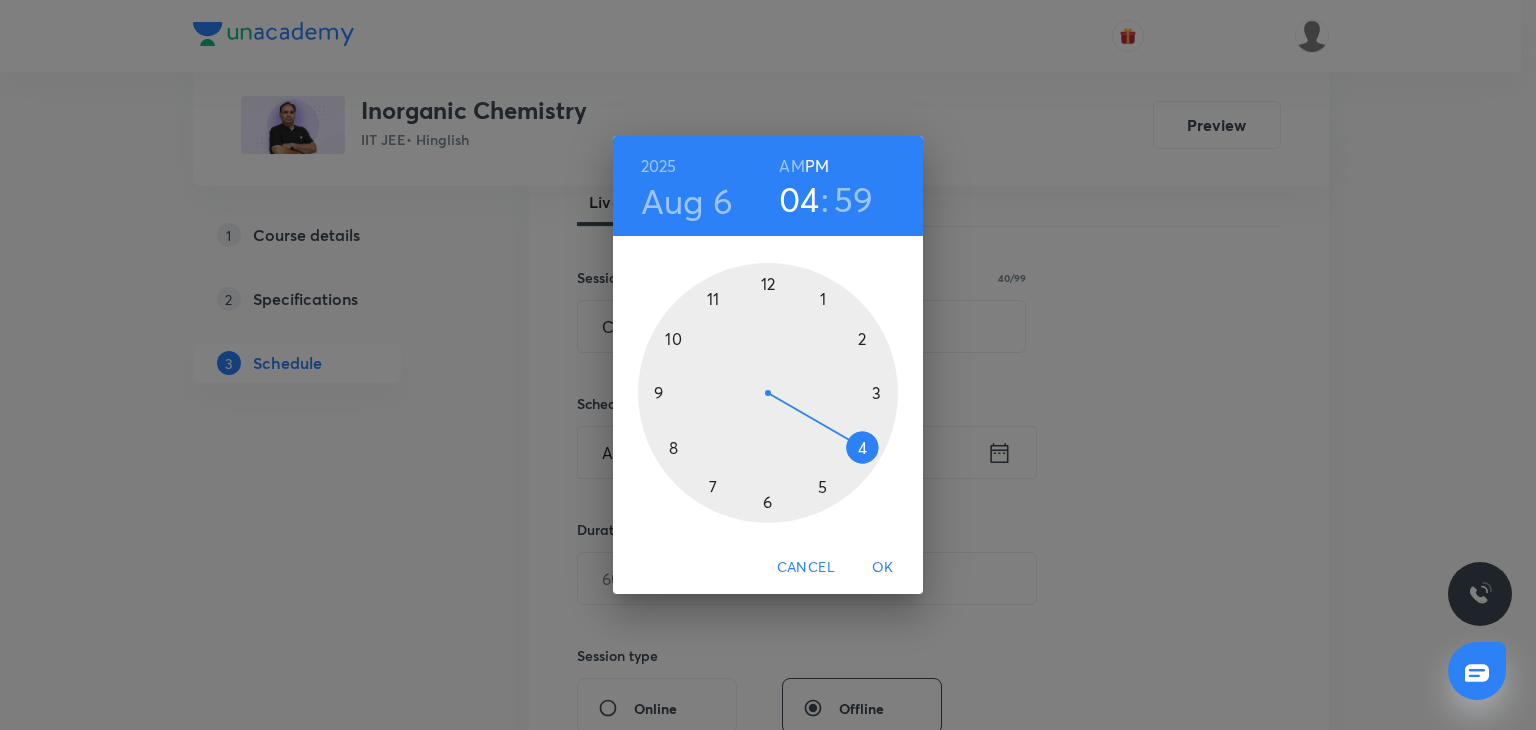 click on "04" at bounding box center (799, 199) 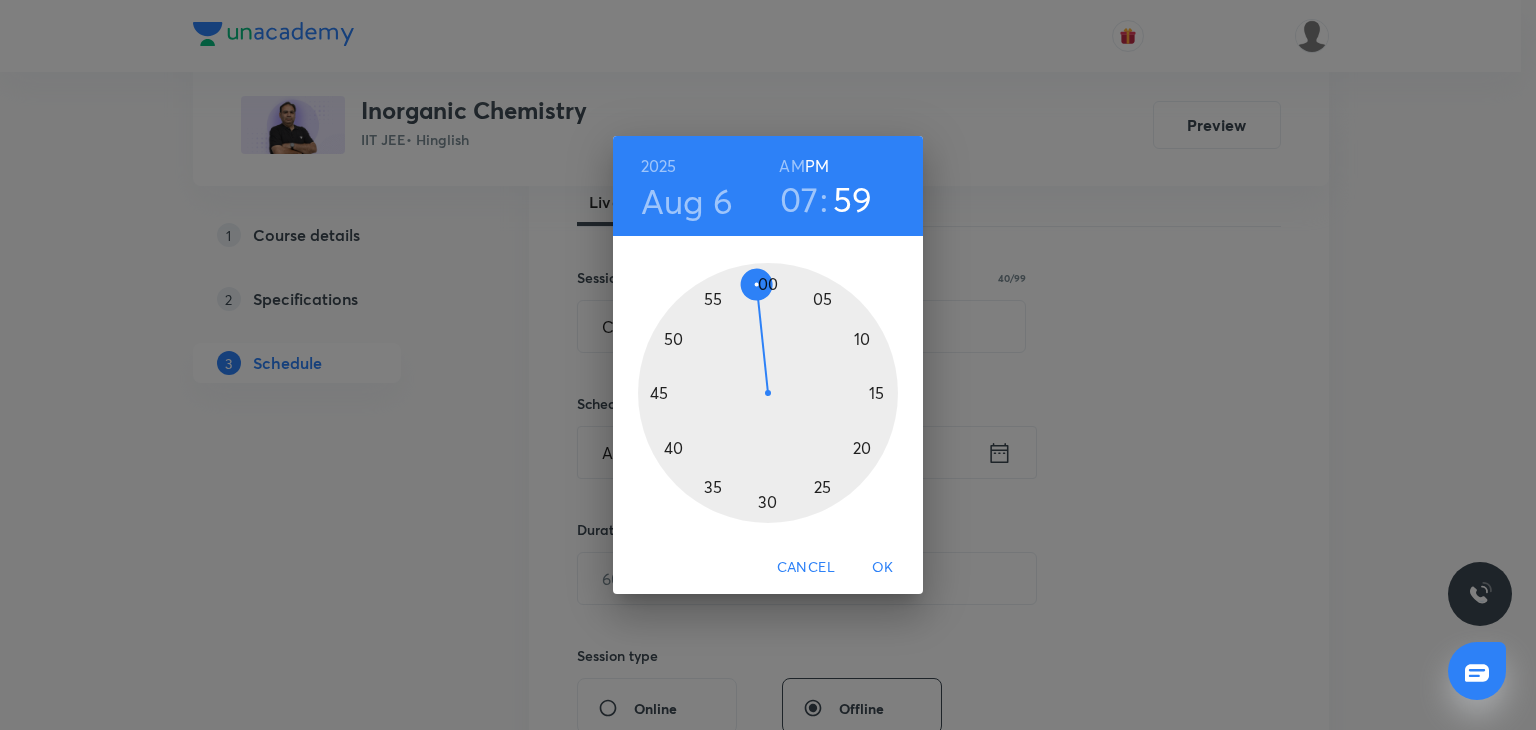 click on "AM" at bounding box center (791, 166) 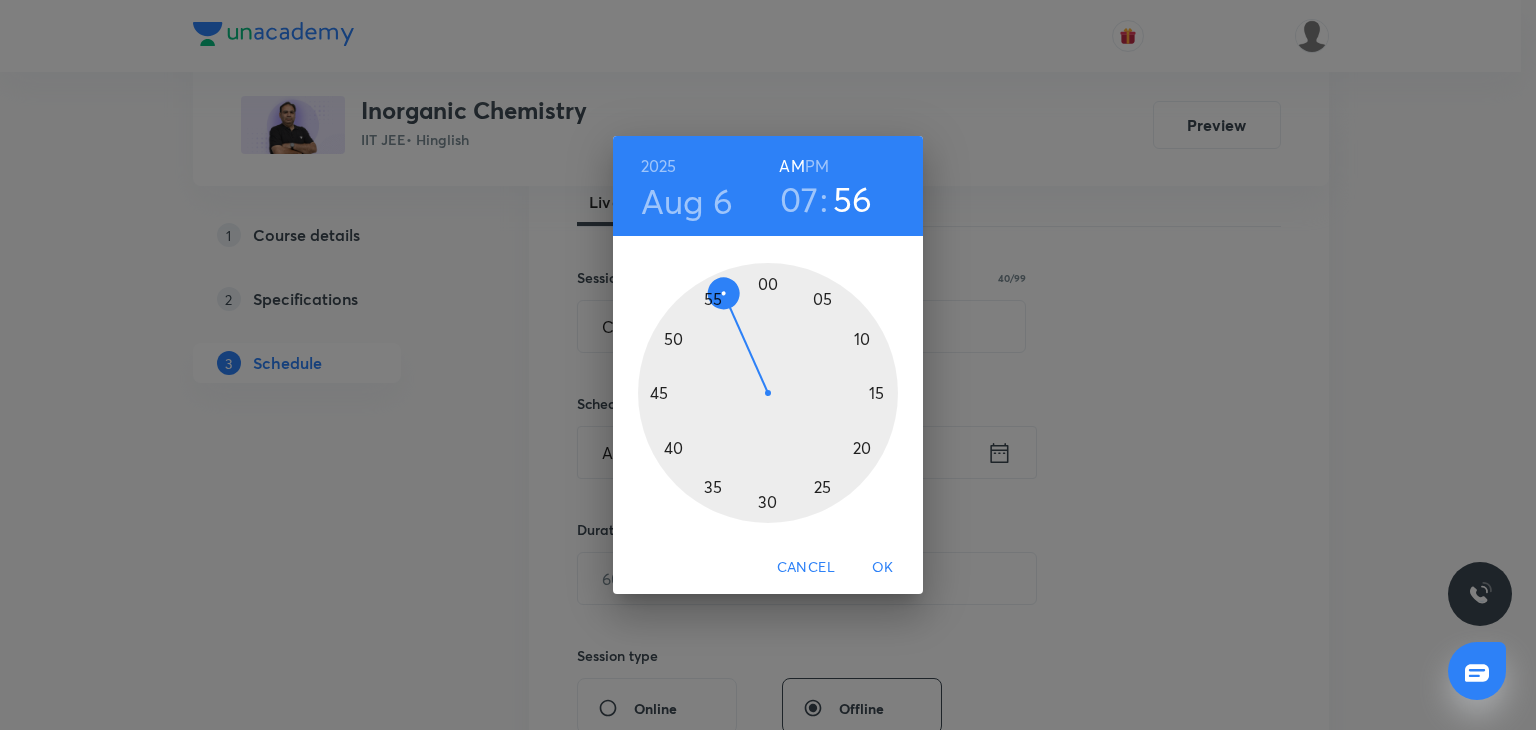 drag, startPoint x: 716, startPoint y: 295, endPoint x: 726, endPoint y: 283, distance: 15.6205 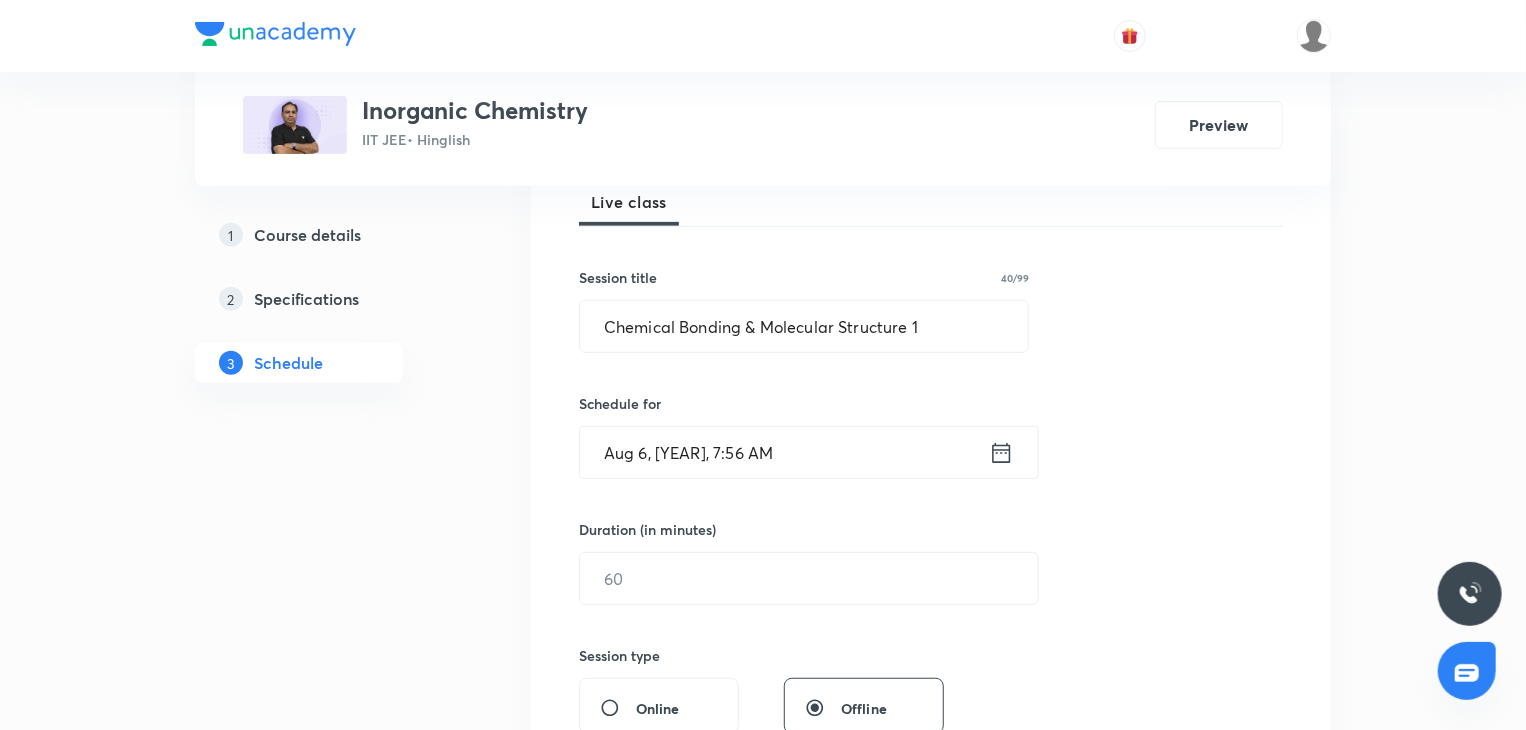 click on "Aug 6, [YEAR], 7:56 AM" at bounding box center [784, 452] 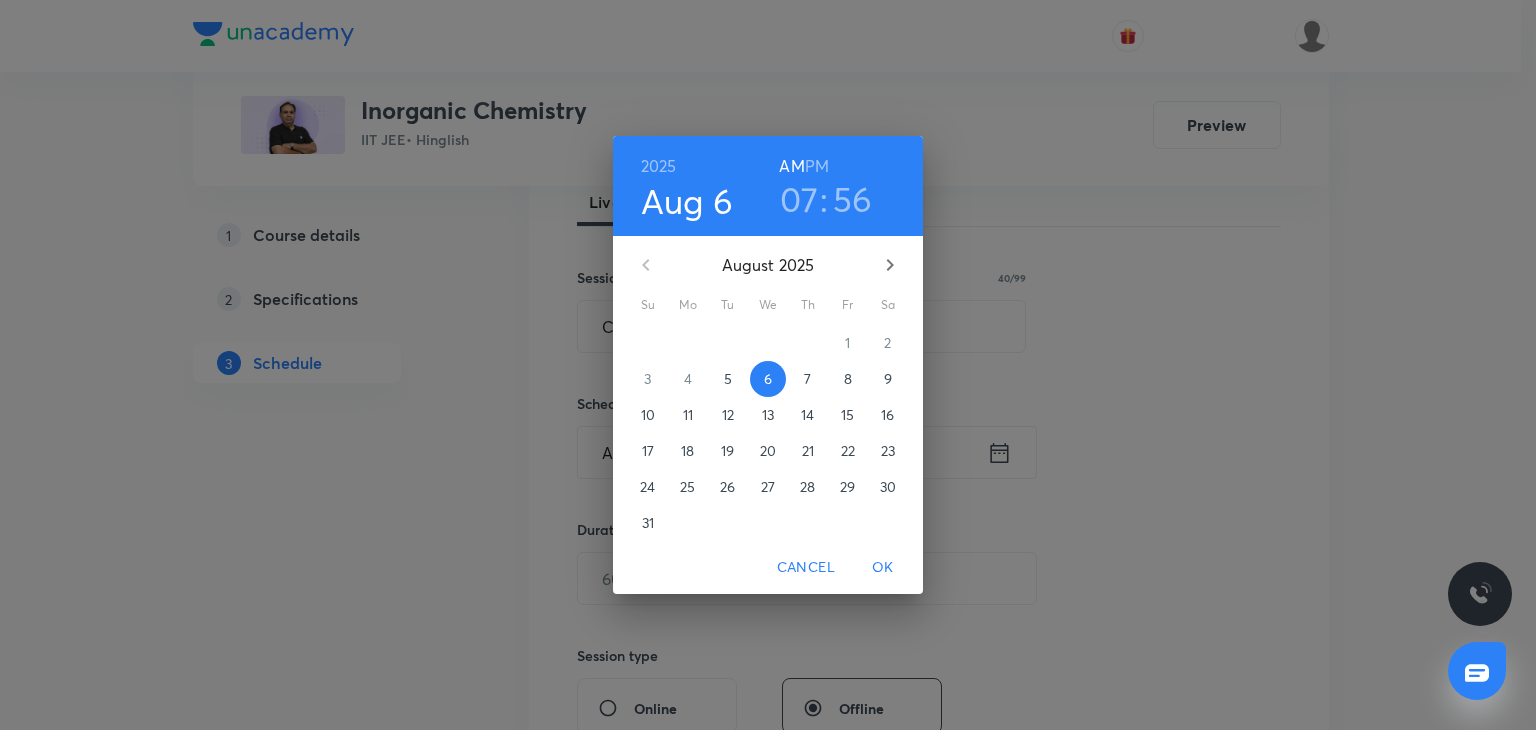 click on "Aug 6" at bounding box center [699, 201] 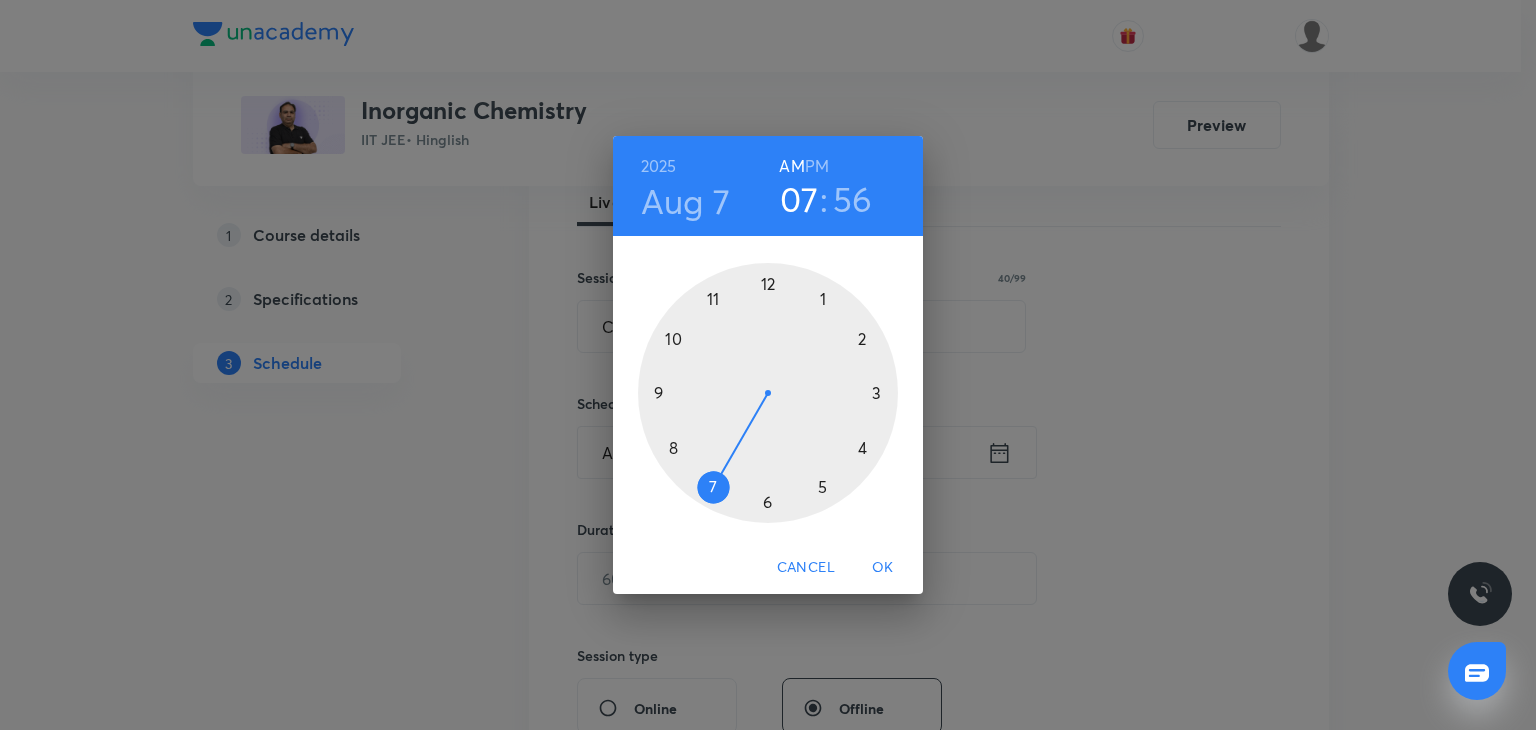 click at bounding box center (768, 393) 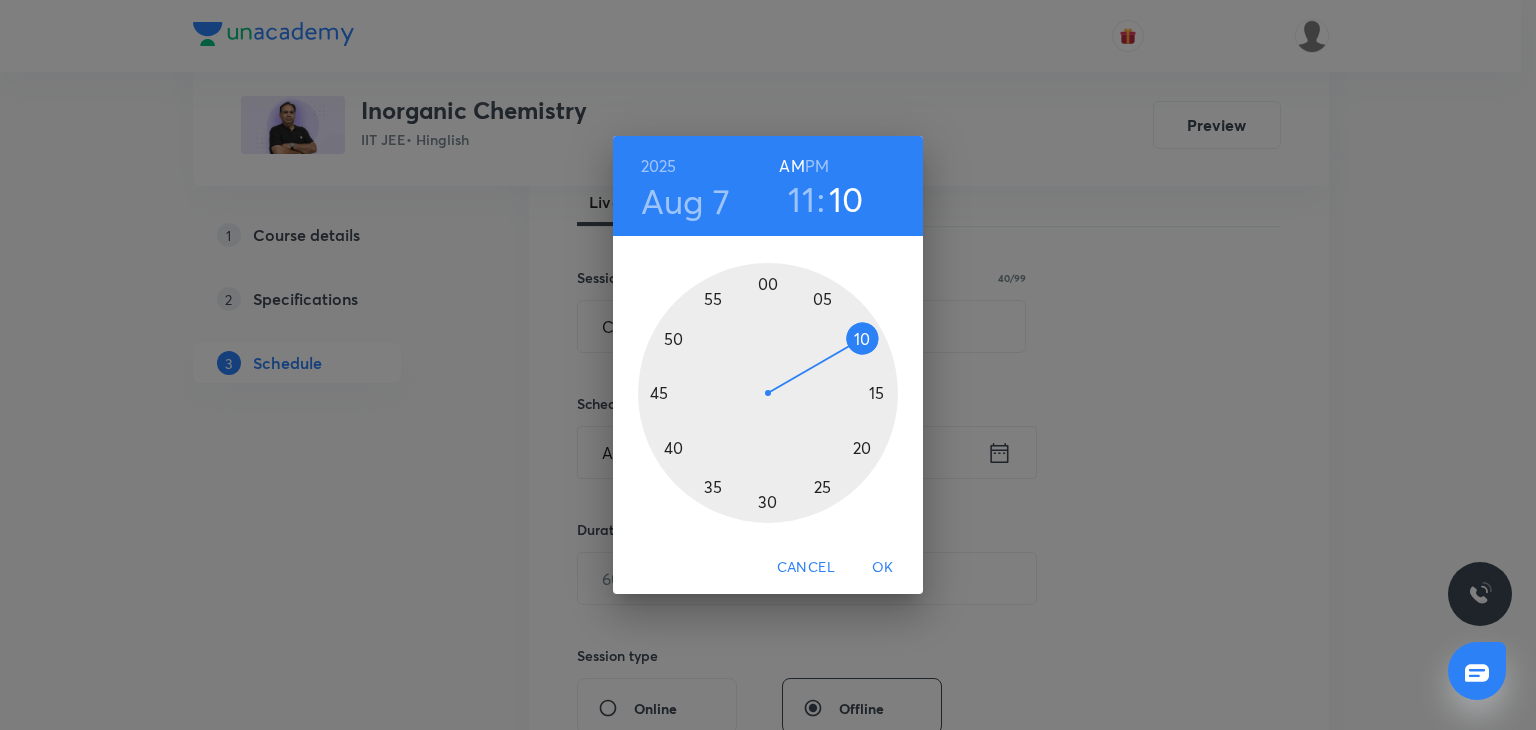 drag, startPoint x: 883, startPoint y: 339, endPoint x: 879, endPoint y: 321, distance: 18.439089 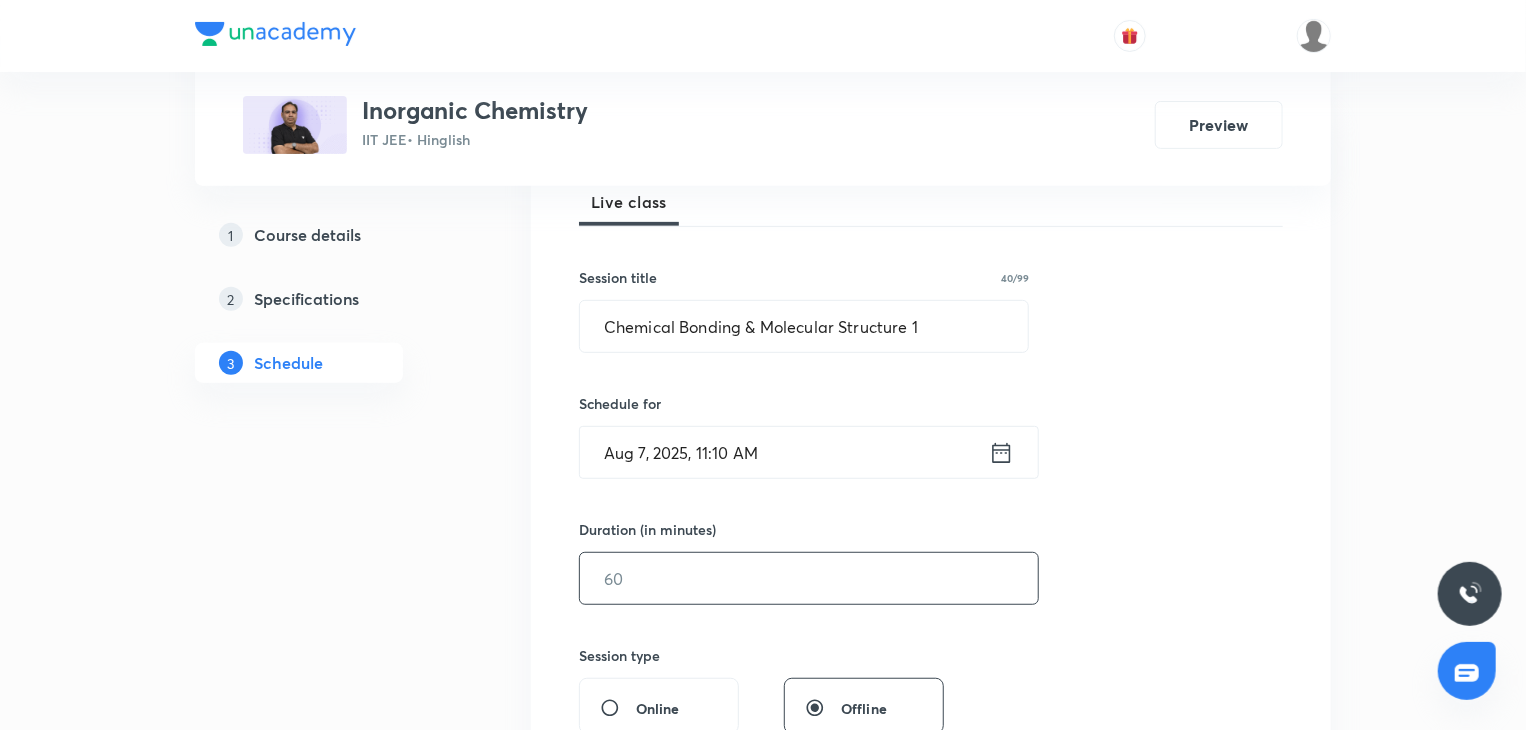 click at bounding box center [809, 578] 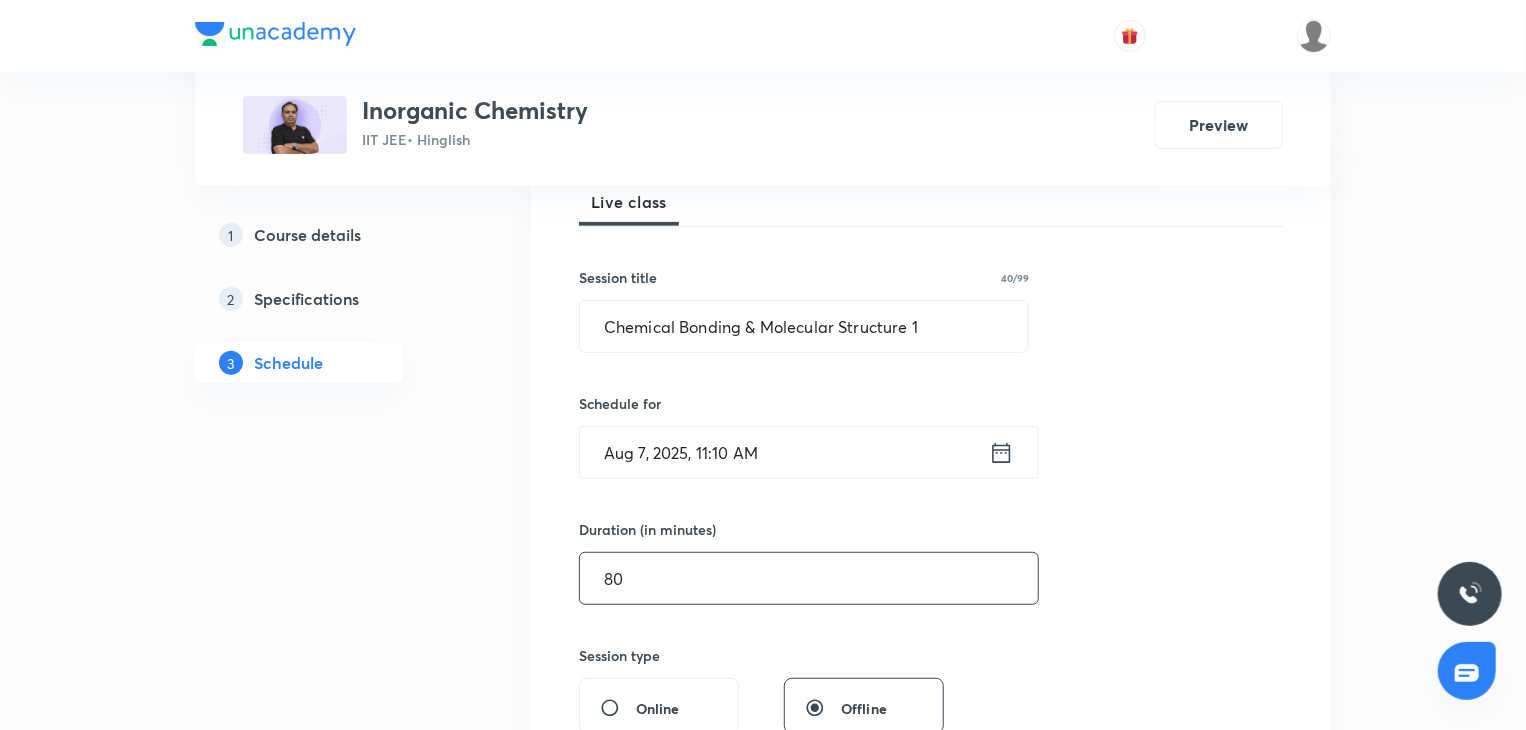 type on "80" 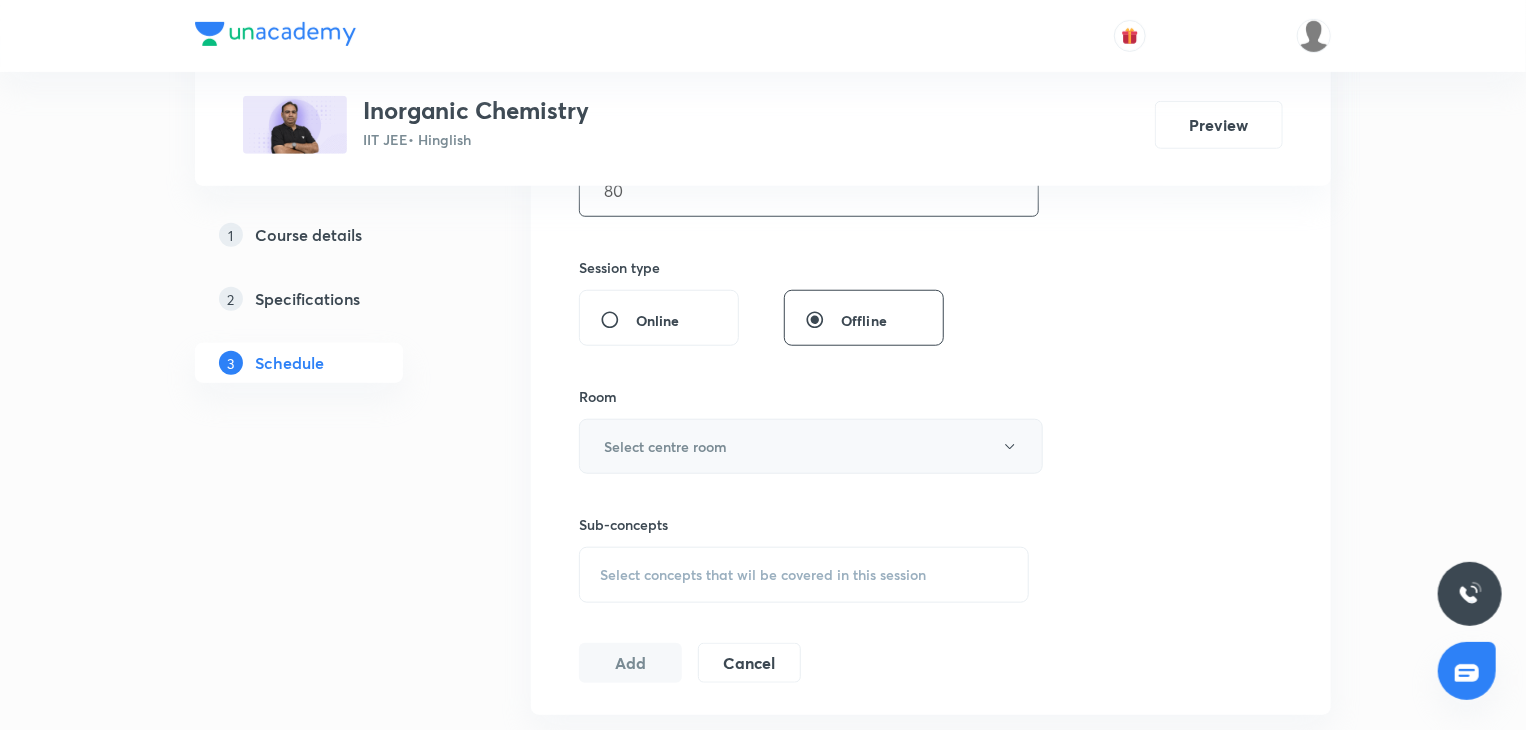scroll, scrollTop: 700, scrollLeft: 0, axis: vertical 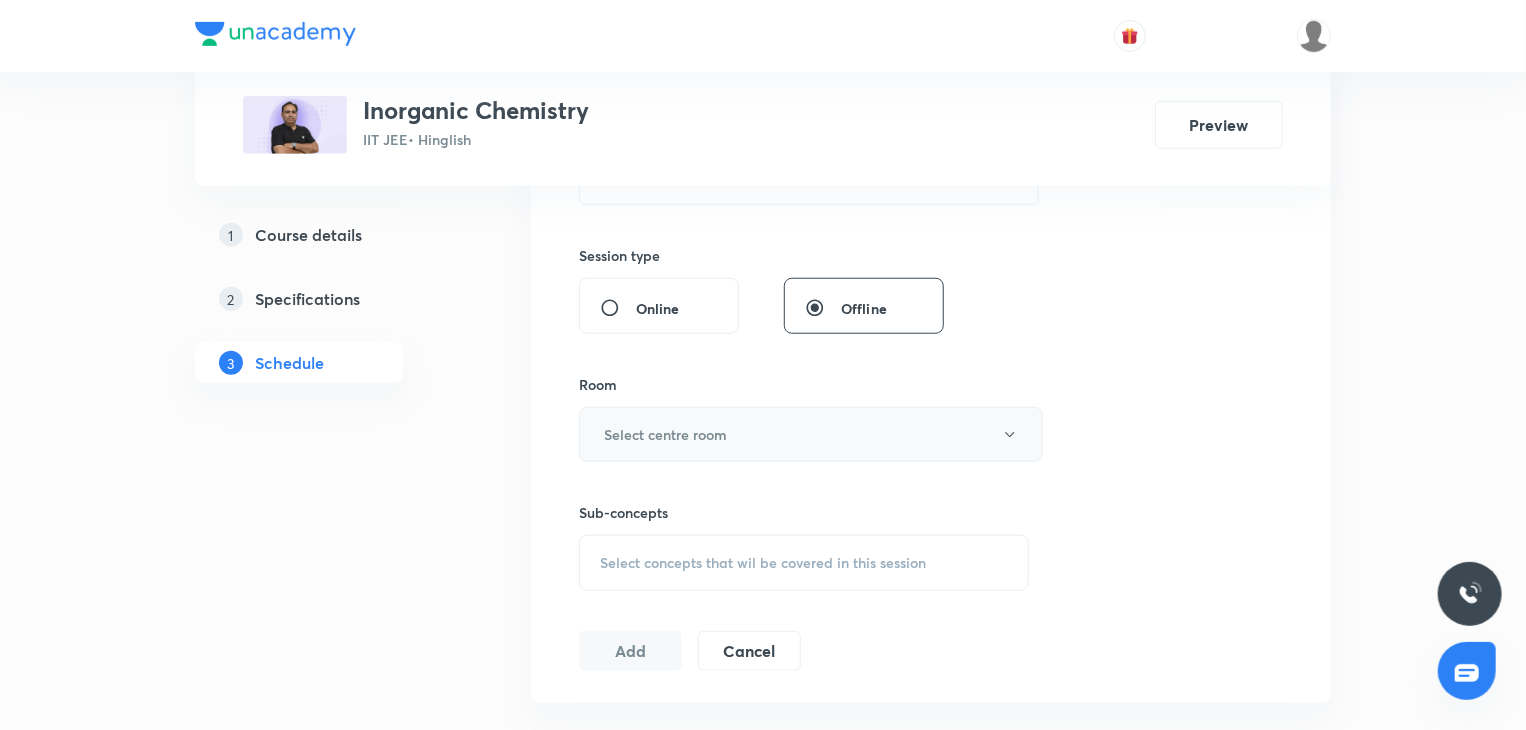 click on "Select centre room" at bounding box center [811, 434] 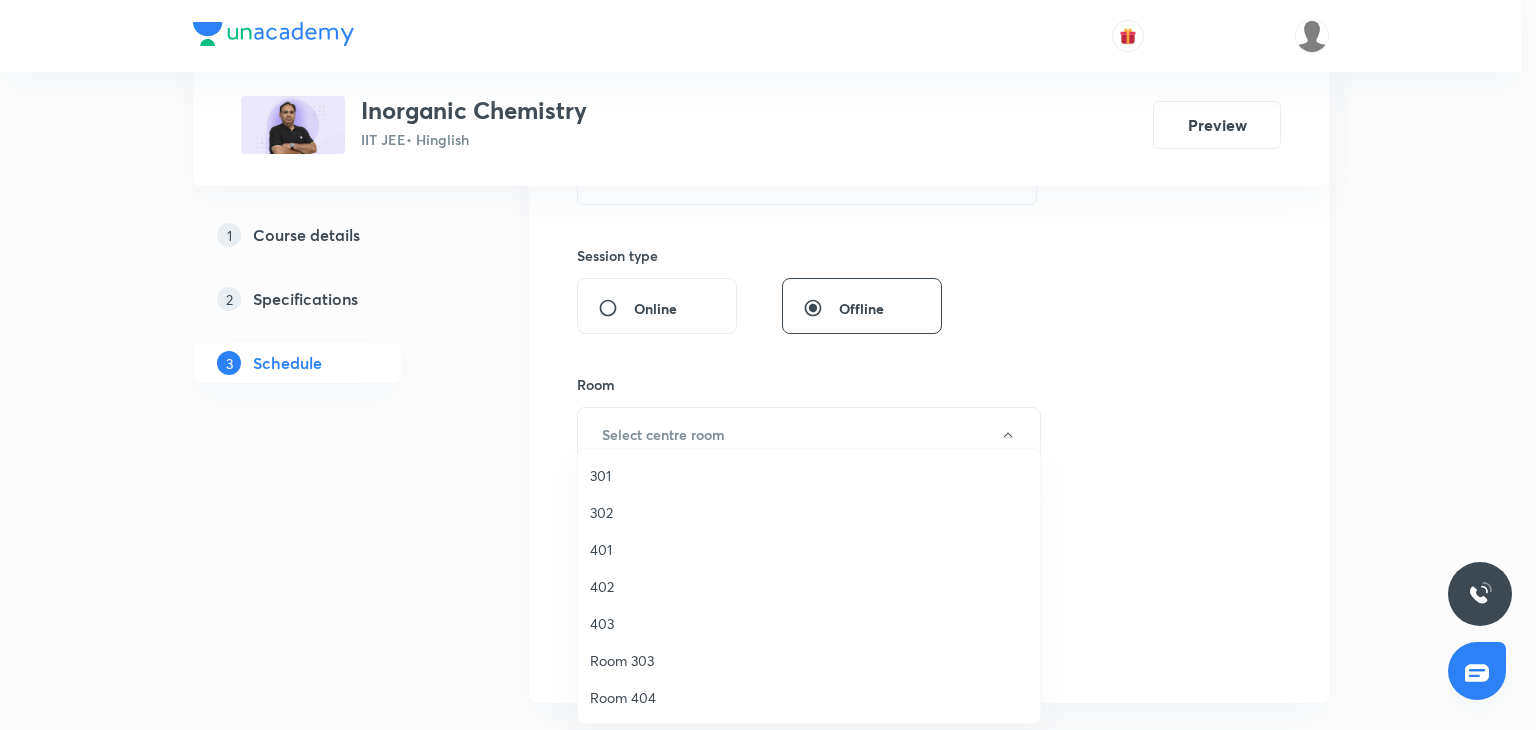 click on "401" at bounding box center (809, 549) 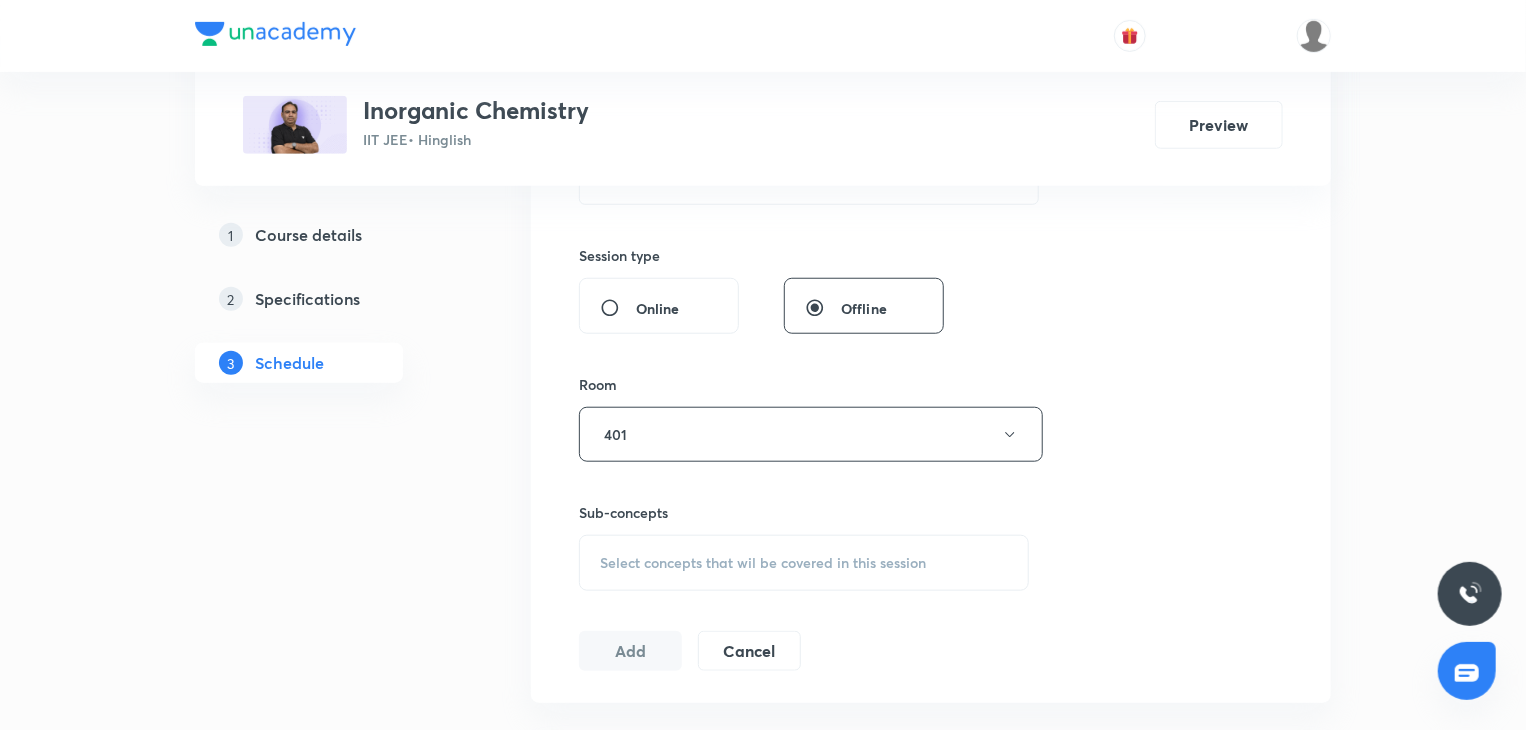 click on "Select concepts that wil be covered in this session" at bounding box center [804, 563] 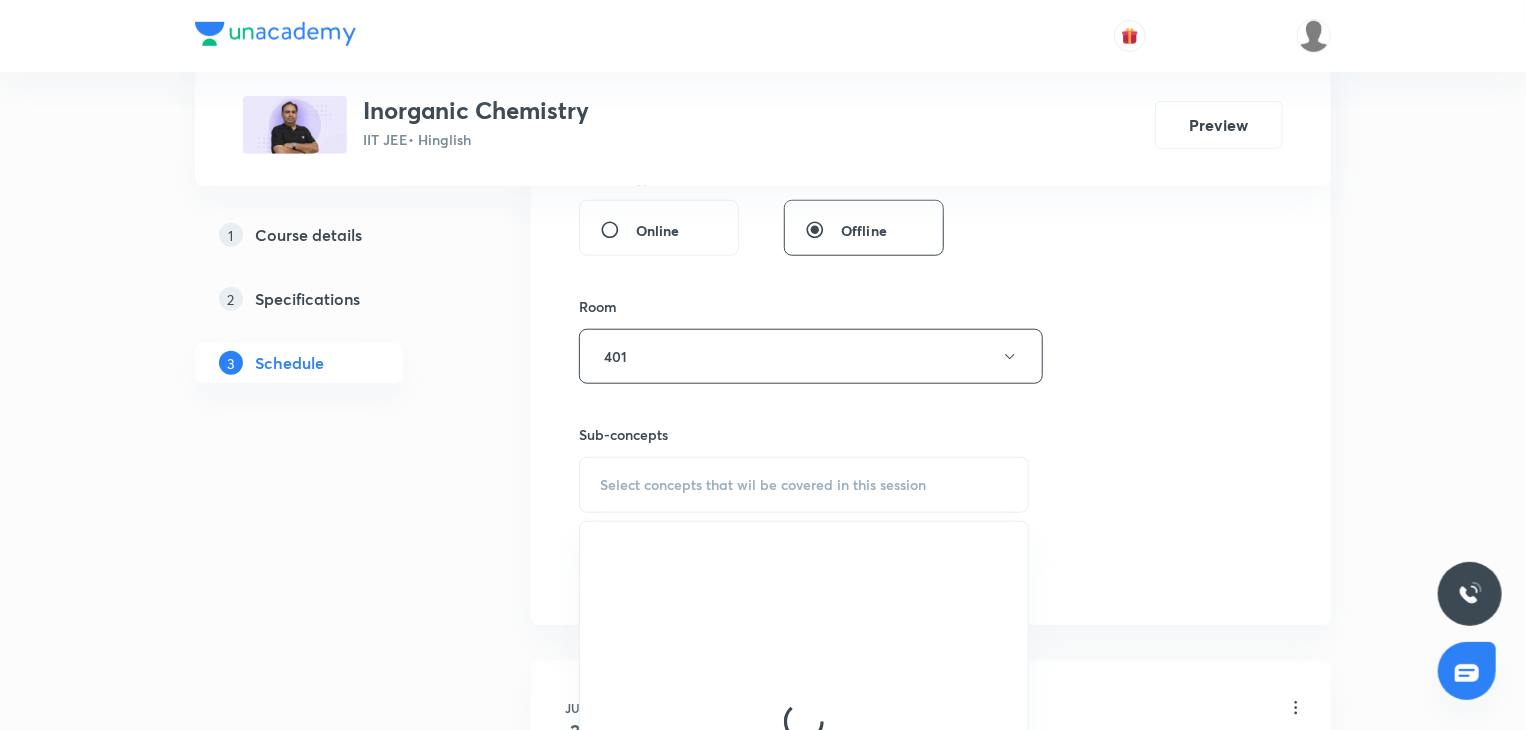scroll, scrollTop: 900, scrollLeft: 0, axis: vertical 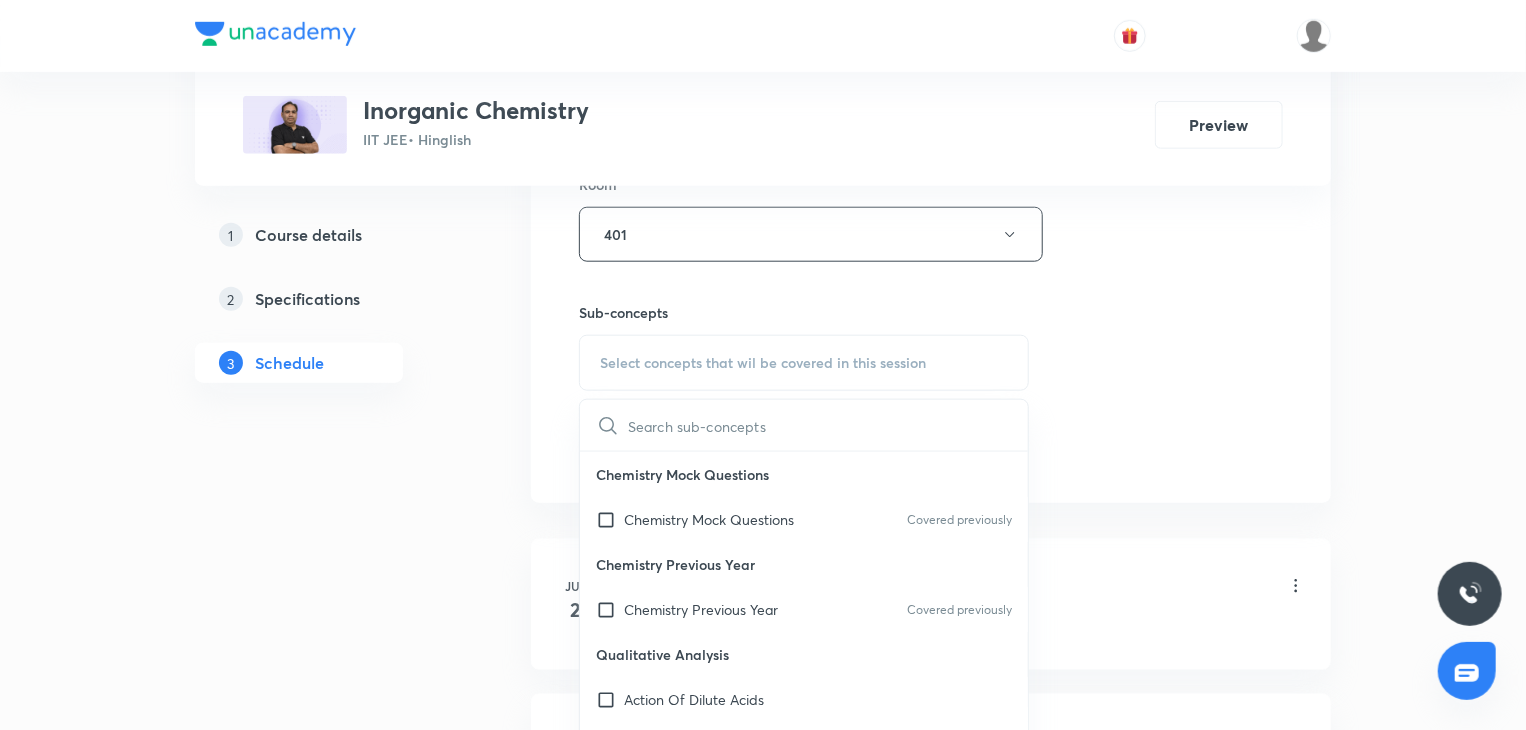 drag, startPoint x: 641, startPoint y: 595, endPoint x: 1421, endPoint y: 333, distance: 822.82684 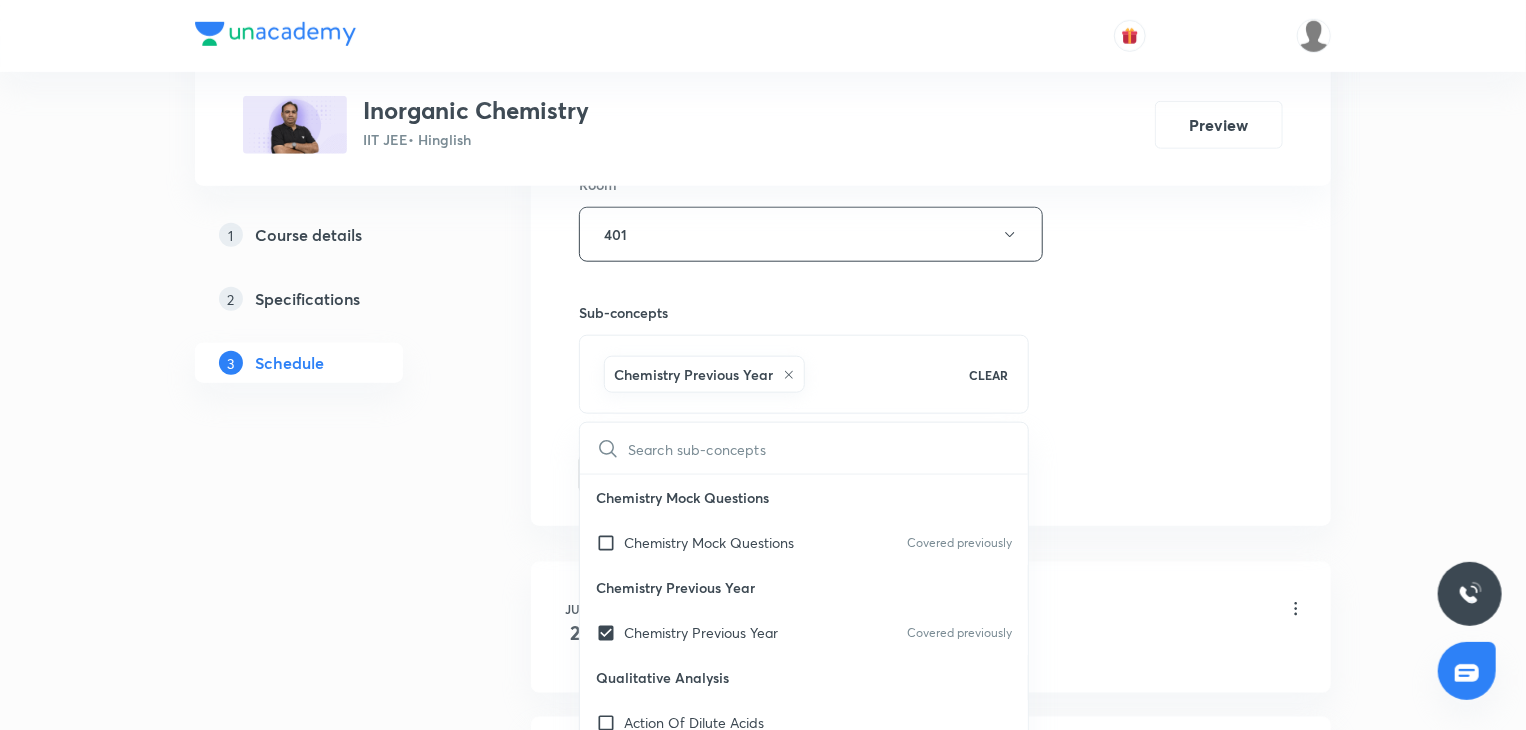 click on "Plus Courses Inorganic Chemistry IIT JEE  • Hinglish Preview 1 Course details 2 Specifications 3 Schedule Schedule 22  classes Session  23 Live class Session title 40/99 Chemical Bonding & Molecular Structure 1 ​ Schedule for Aug 7, [YEAR], 11:10 AM ​ Duration (in minutes) 80 ​   Session type Online Offline Room 401 Sub-concepts Chemistry Previous Year CLEAR ​ Chemistry Mock Questions Chemistry Mock Questions Covered previously Chemistry Previous Year Chemistry Previous Year Covered previously Qualitative Analysis Action Of Dilute Acids Tests For CO₃²⁻/HCO₃⁻ And SO₃²⁻/HSO₃⁻ Radicals Tests For Sulphide (S²⁻) Radical Tests For Thiosulphate (S₂O₃²⁻) Radical Tests For Nitrite (NO₂⁻) Radical Tests For Acetate , Formate And Oxalate Radicals Tests For Halide(Cl⁻ , Br⁻ , I⁻) Radicals Test For Nitrate (NO₃⁻) Radical Test For Sulphate(SO₄²⁻) Radical Test For Borate(BO₃³⁻) Radical Test For Phosphate(PO₄³⁻) Radical Dry Tests For Basic Radicals Atomic Radius" at bounding box center [763, 1618] 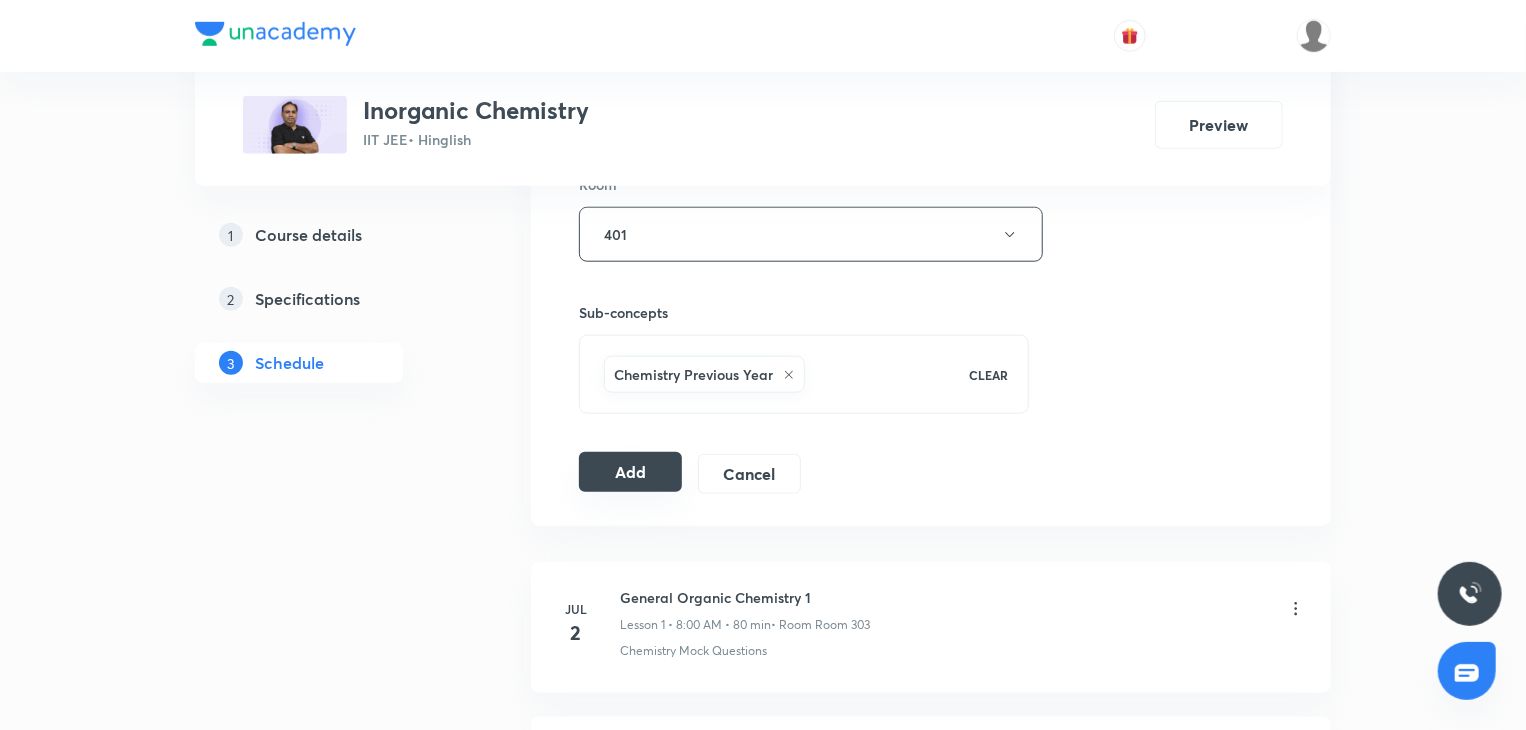click on "Add" at bounding box center (630, 472) 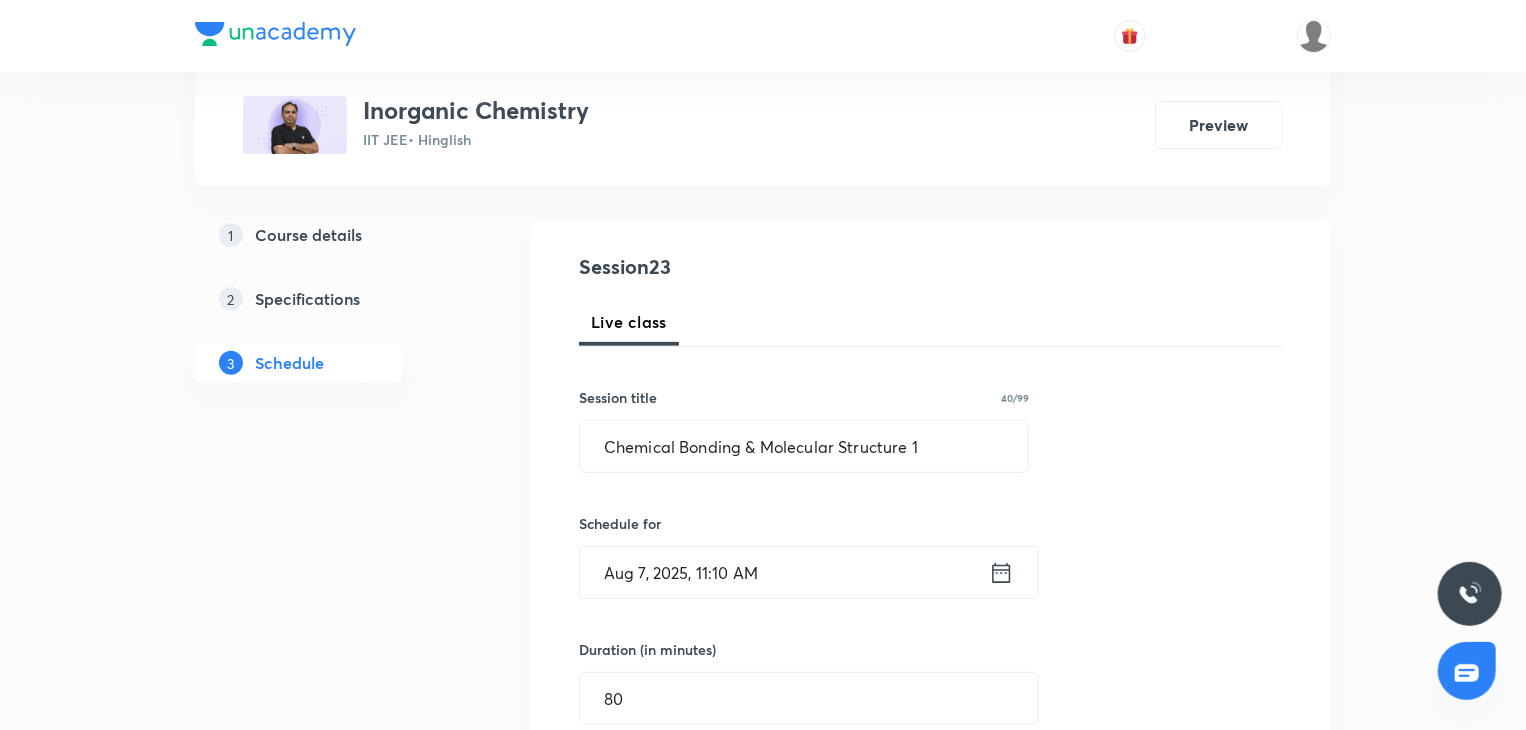 scroll, scrollTop: 100, scrollLeft: 0, axis: vertical 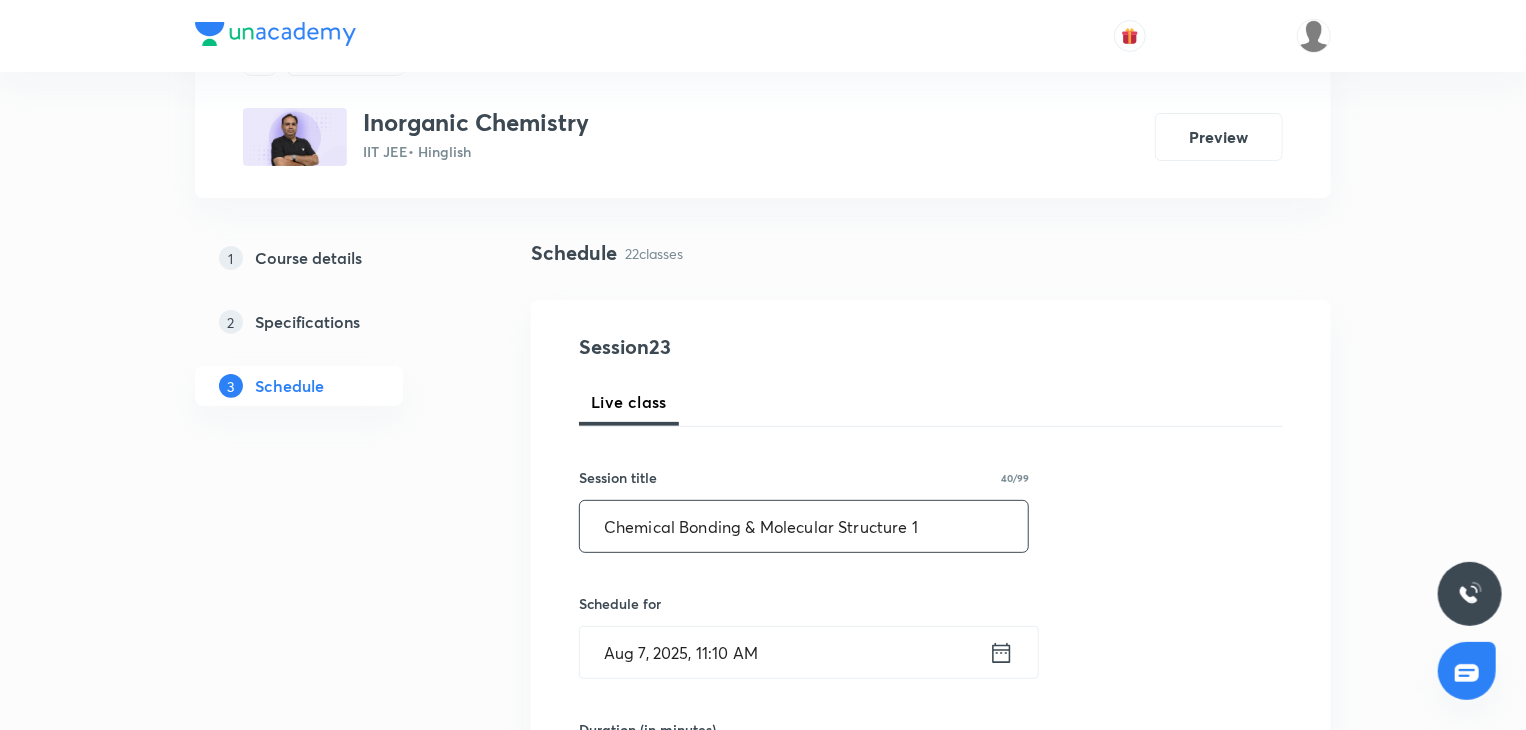 click on "Chemical Bonding & Molecular Structure 1" at bounding box center [804, 526] 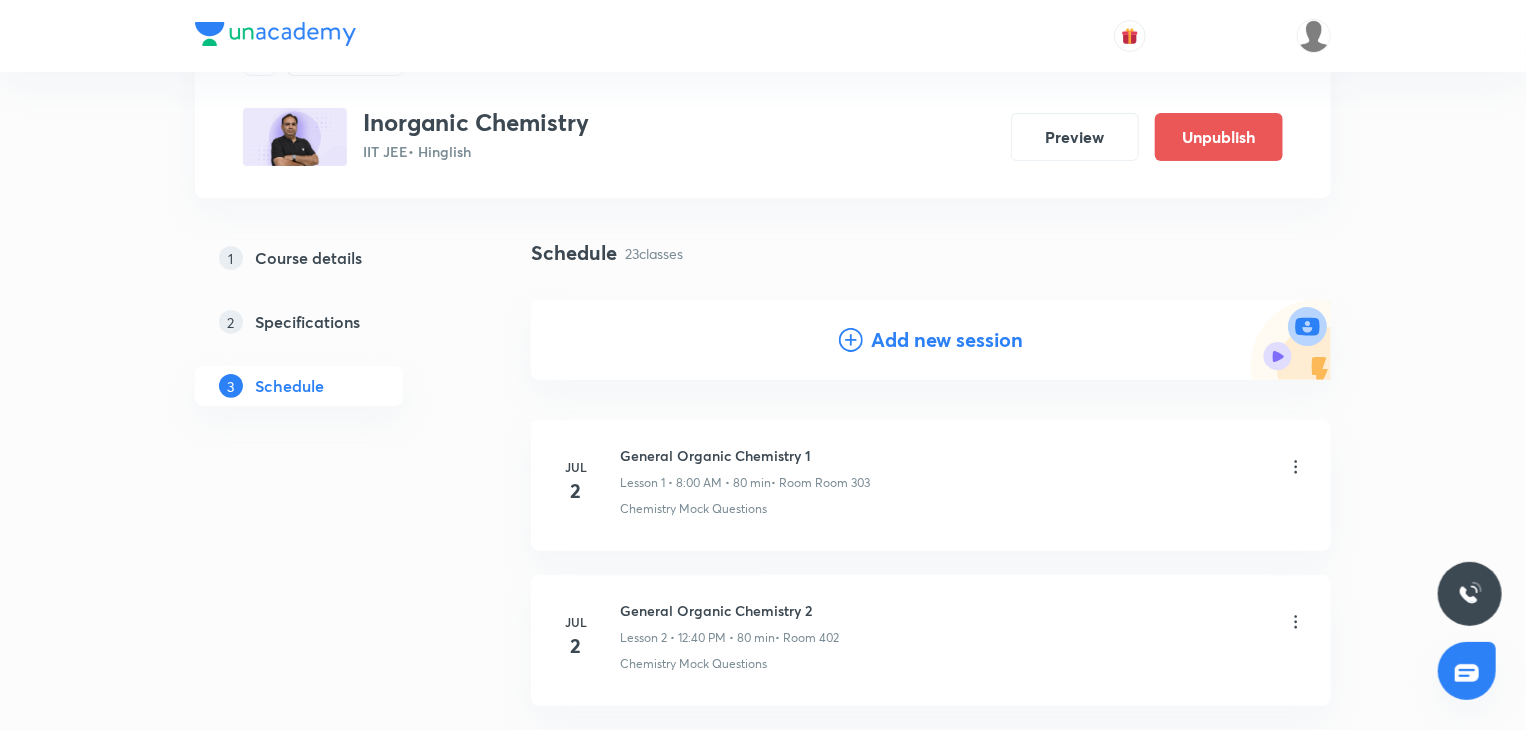 click on "Add new session" at bounding box center (947, 340) 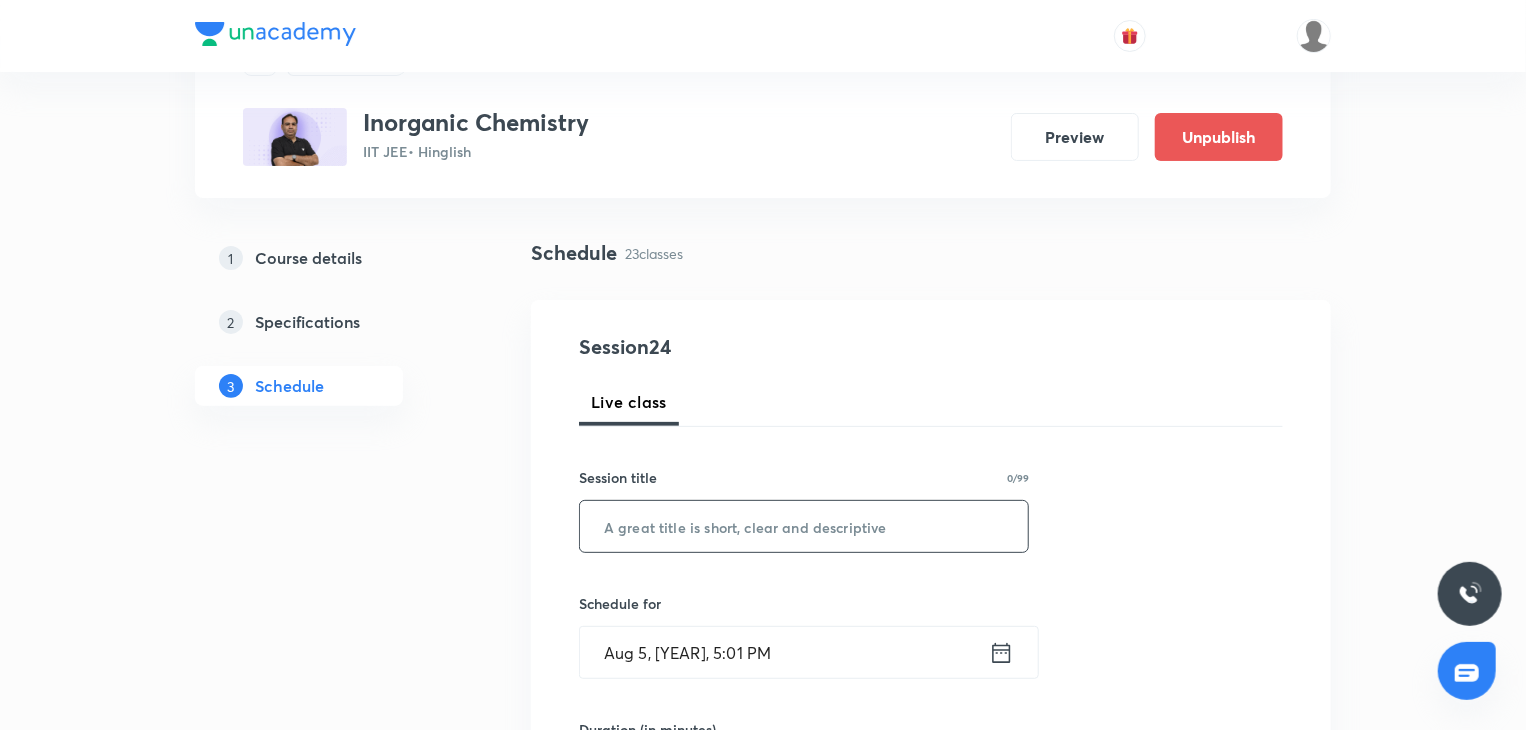drag, startPoint x: 815, startPoint y: 477, endPoint x: 793, endPoint y: 538, distance: 64.84597 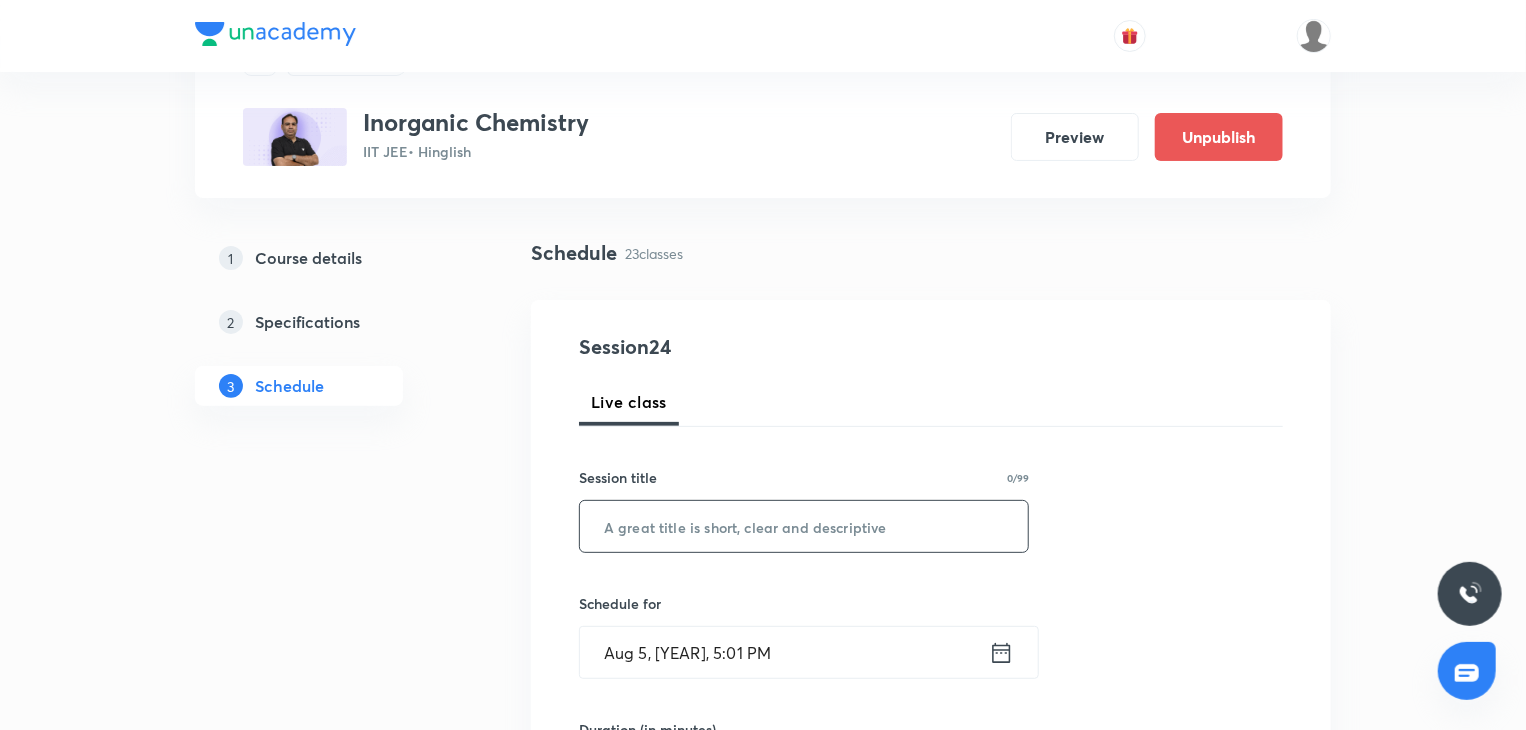 click at bounding box center [804, 526] 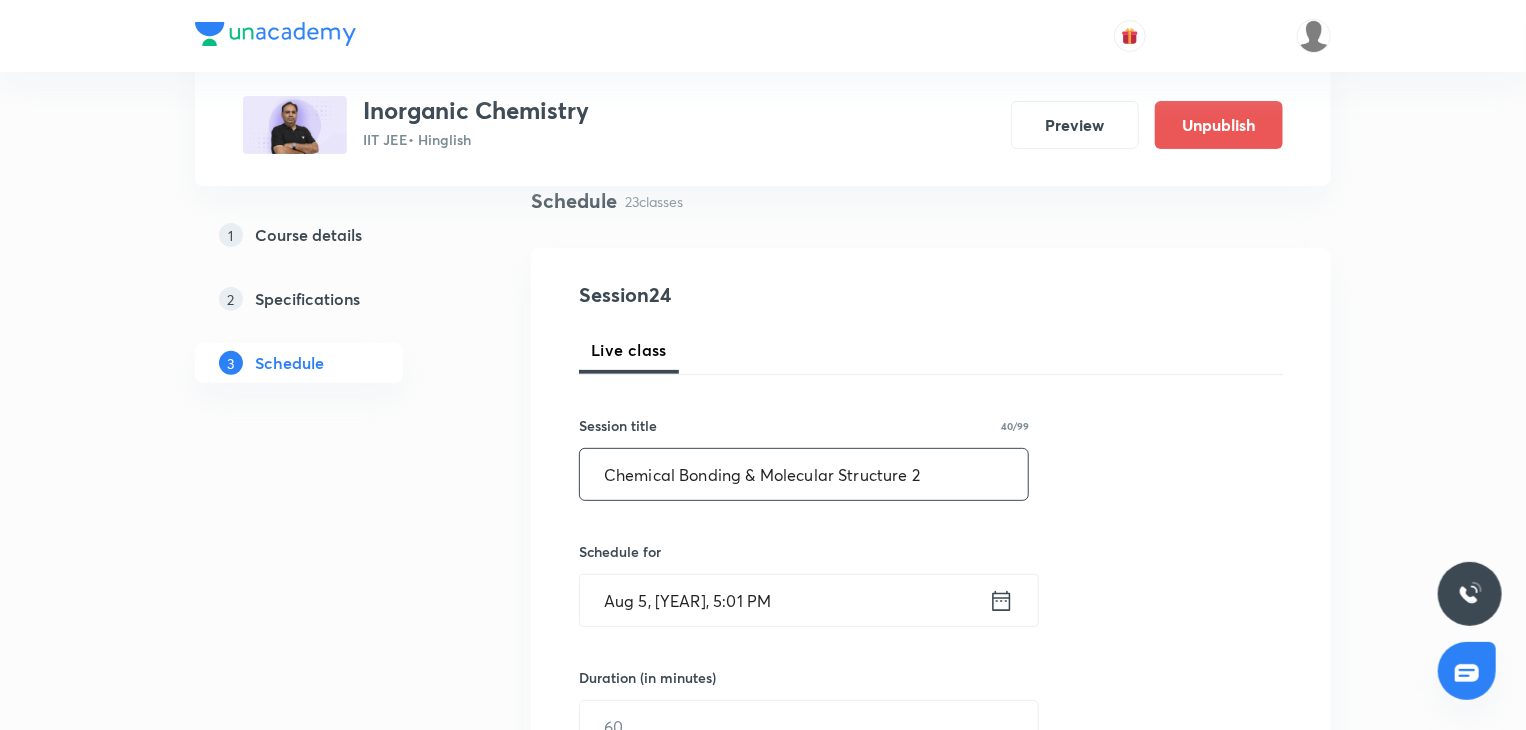 scroll, scrollTop: 200, scrollLeft: 0, axis: vertical 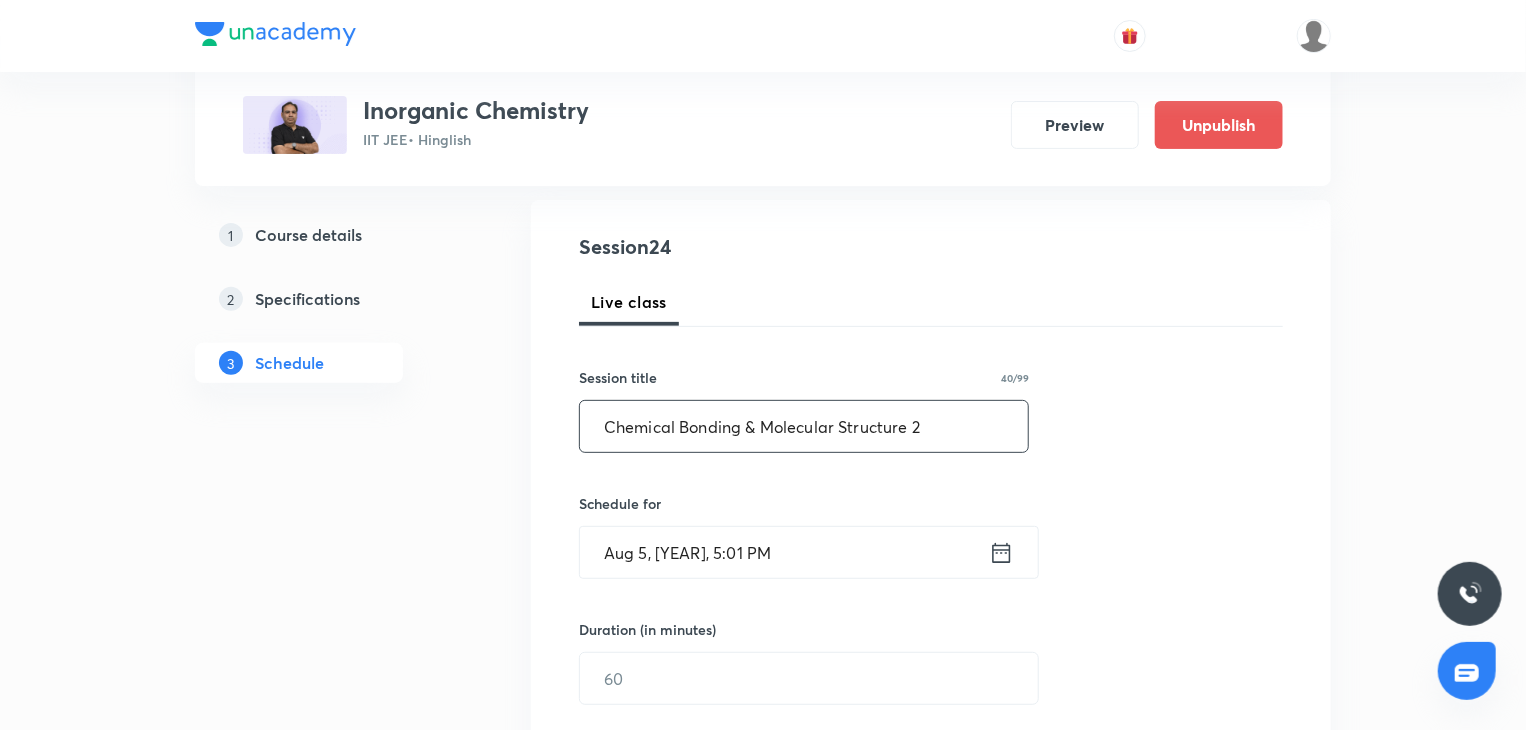 type on "Chemical Bonding & Molecular Structure 2" 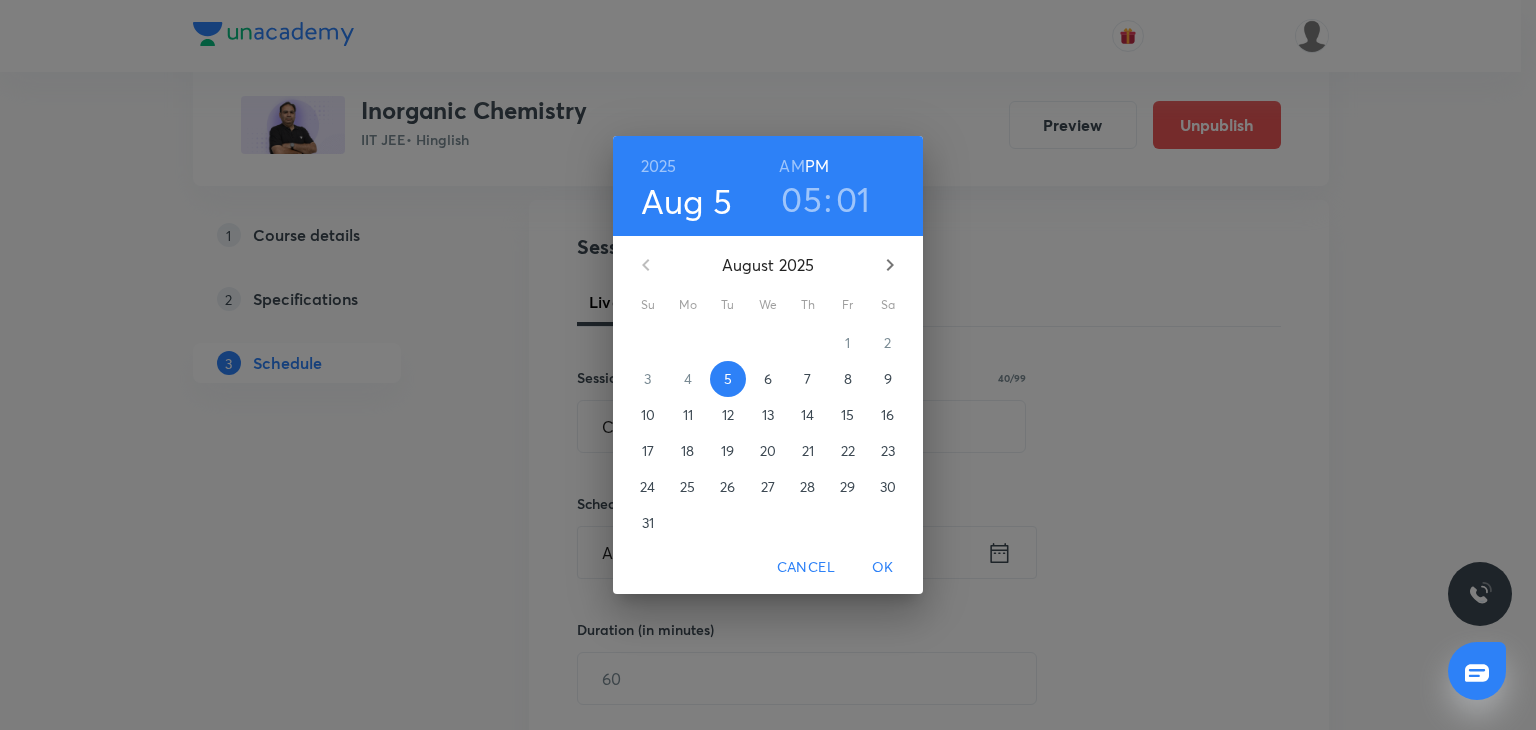 click on "6" at bounding box center [768, 379] 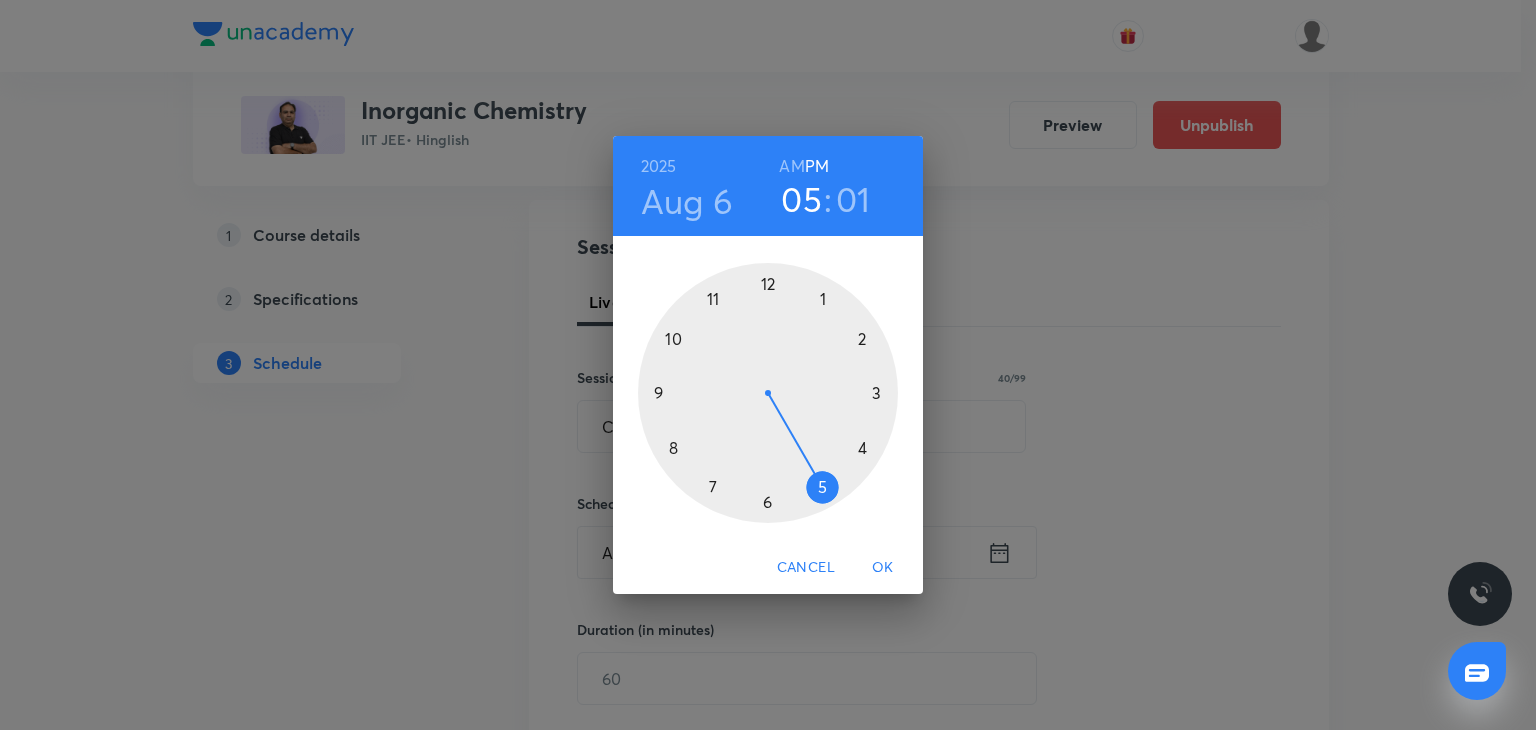 click on "Aug 6" at bounding box center [687, 201] 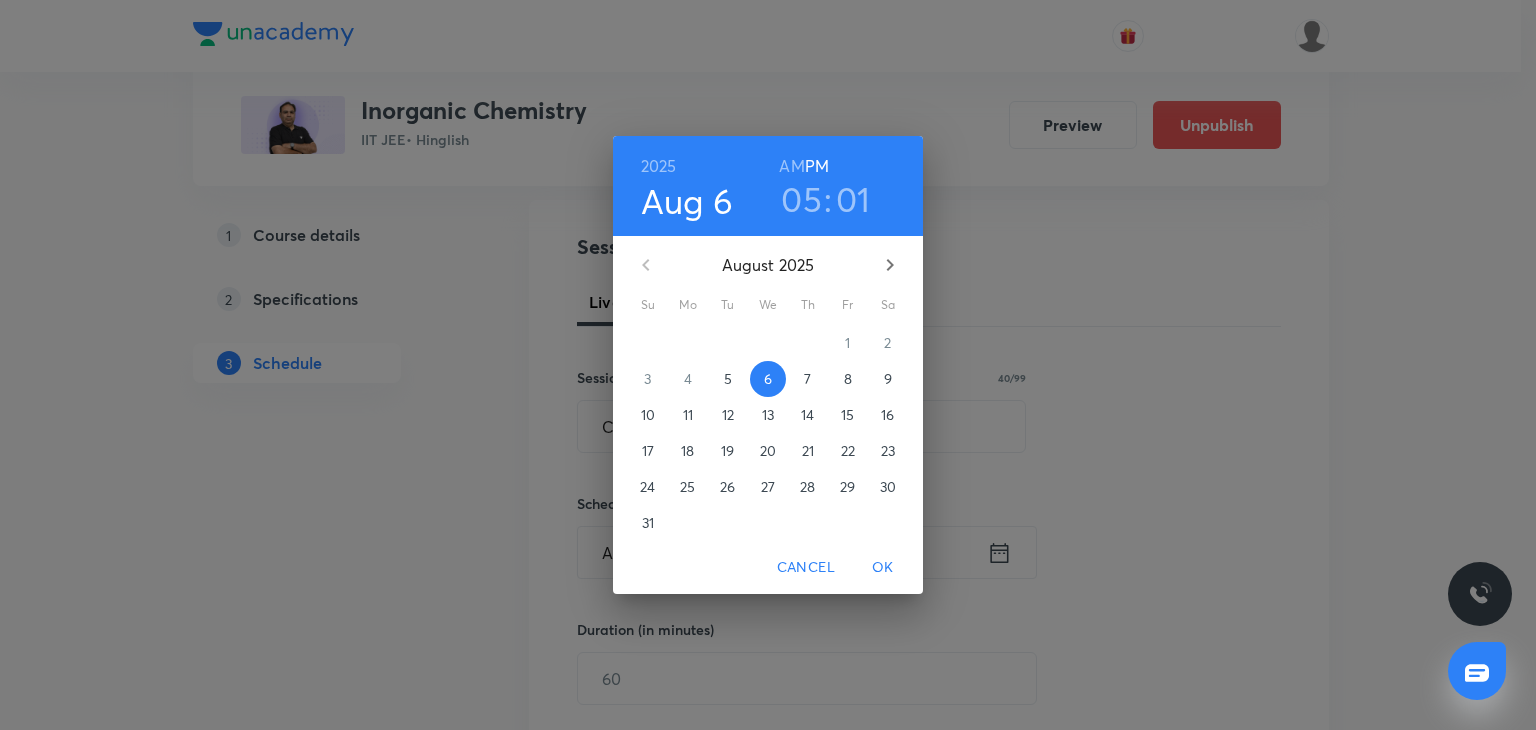 click on "7" at bounding box center [808, 379] 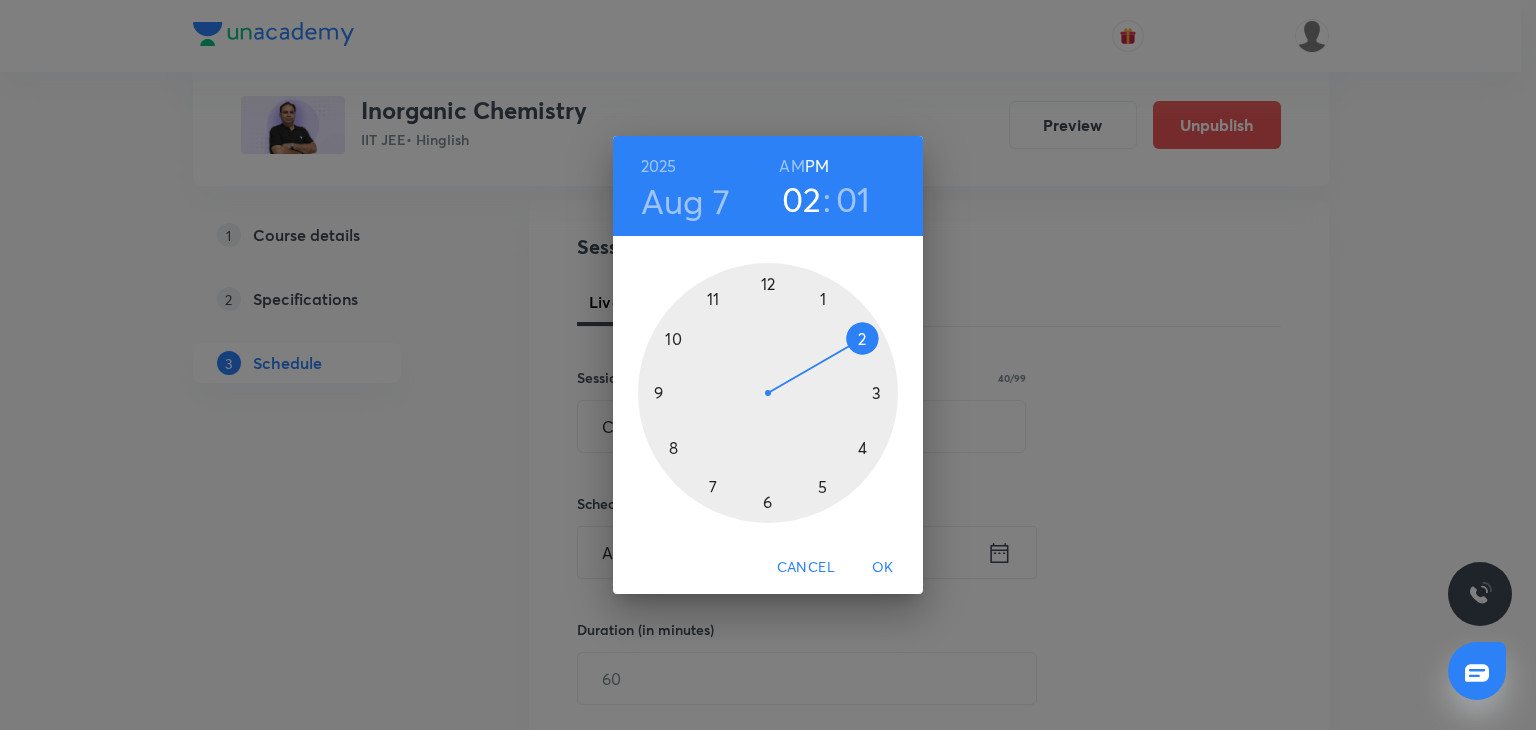 click at bounding box center [768, 393] 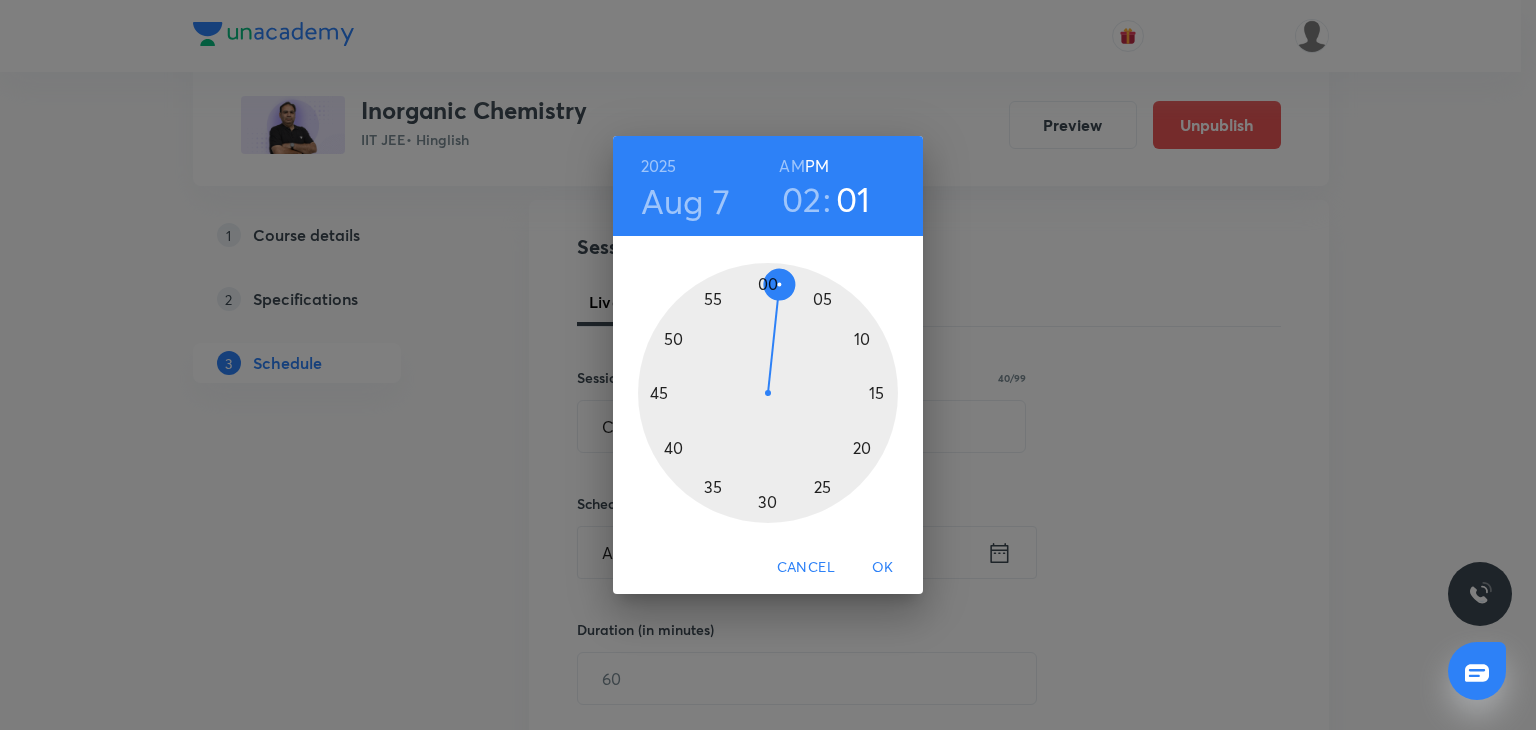 click on "AM" at bounding box center [791, 166] 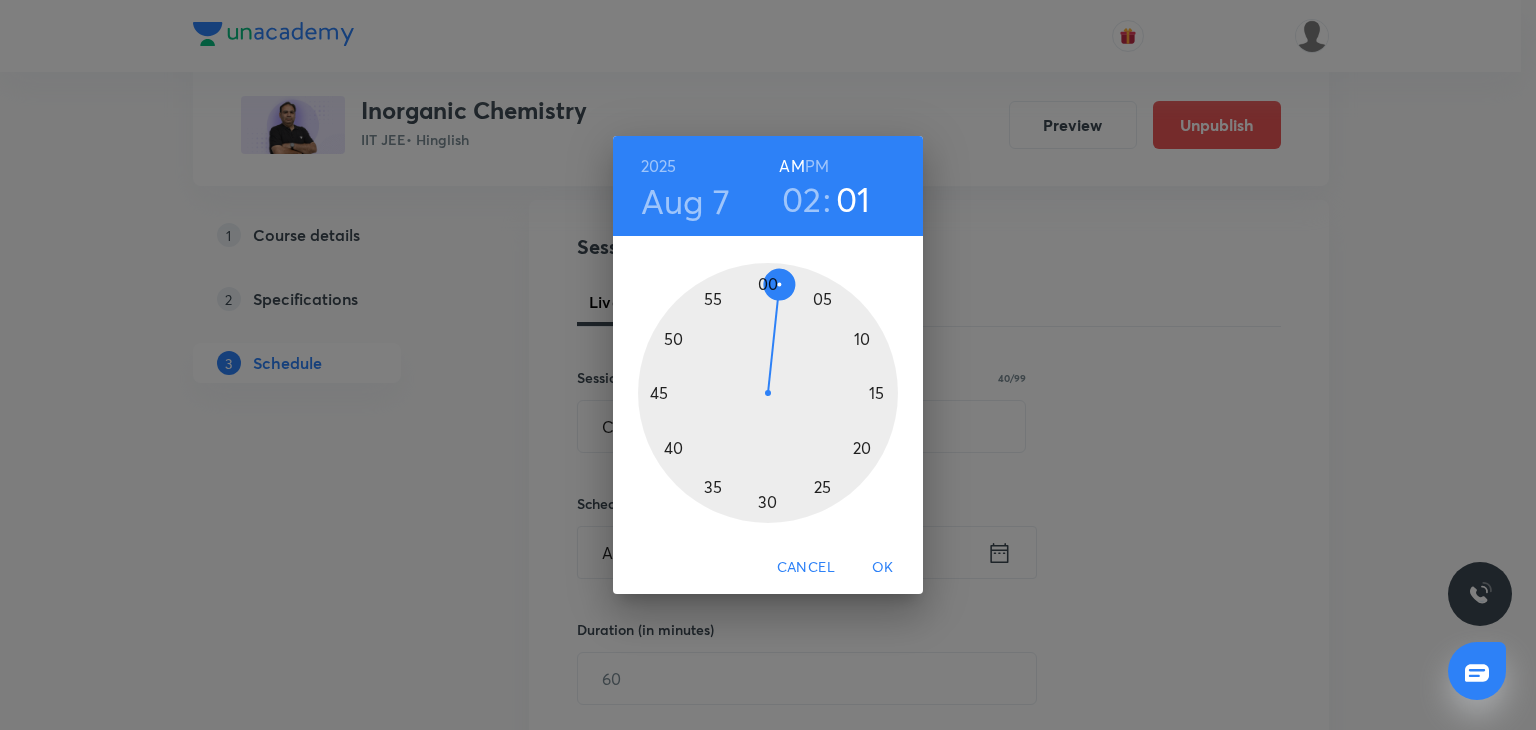 click on "PM" at bounding box center [817, 166] 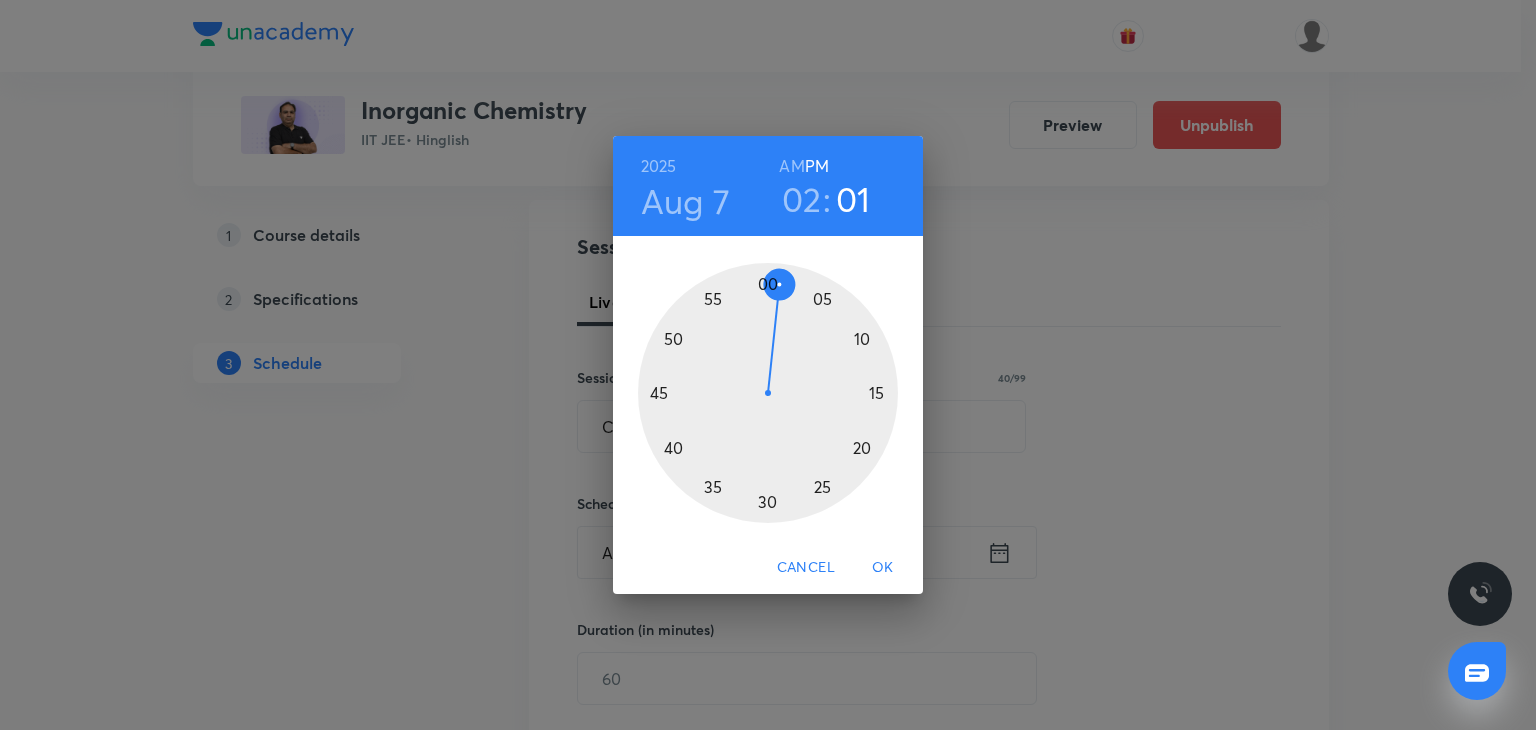 click on "02" at bounding box center [802, 199] 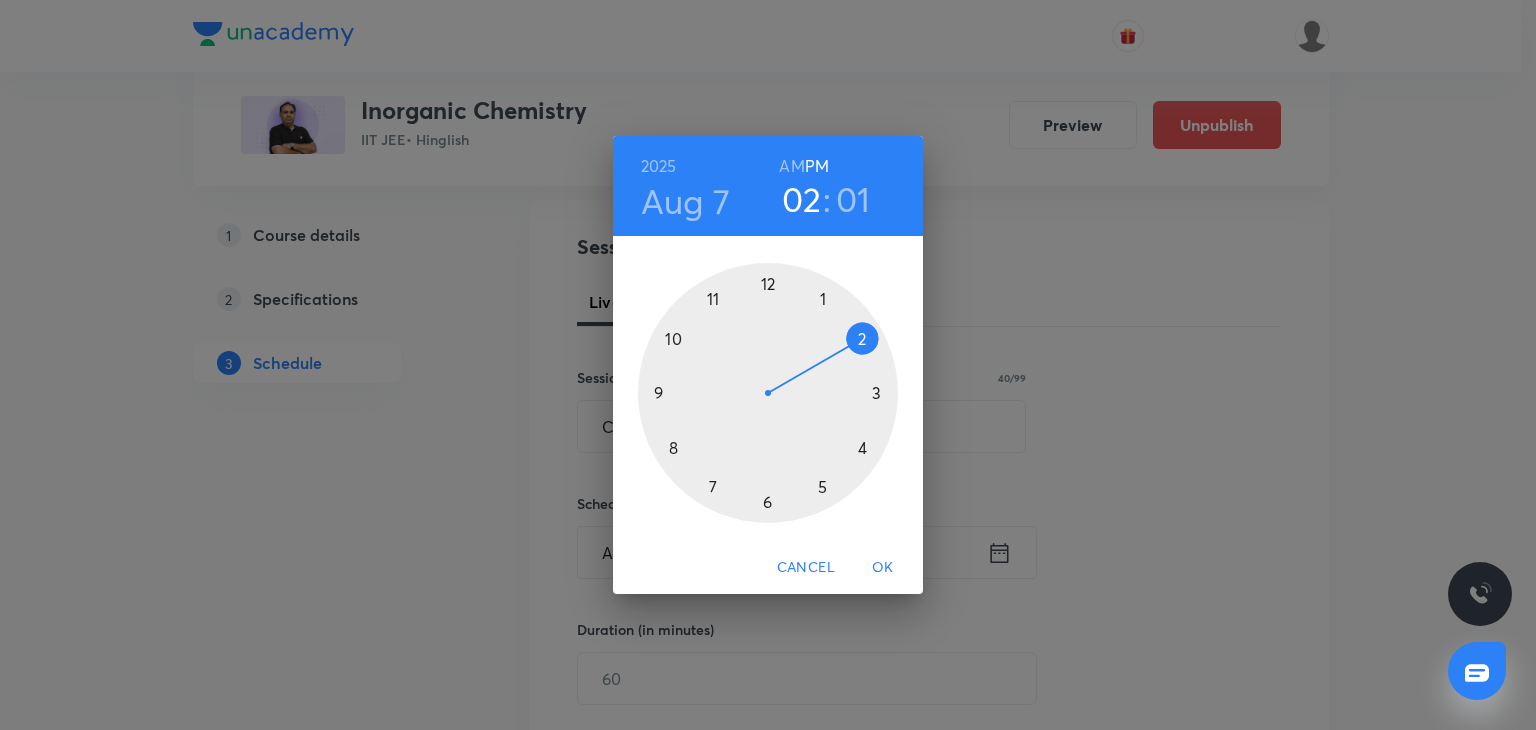 click at bounding box center [768, 393] 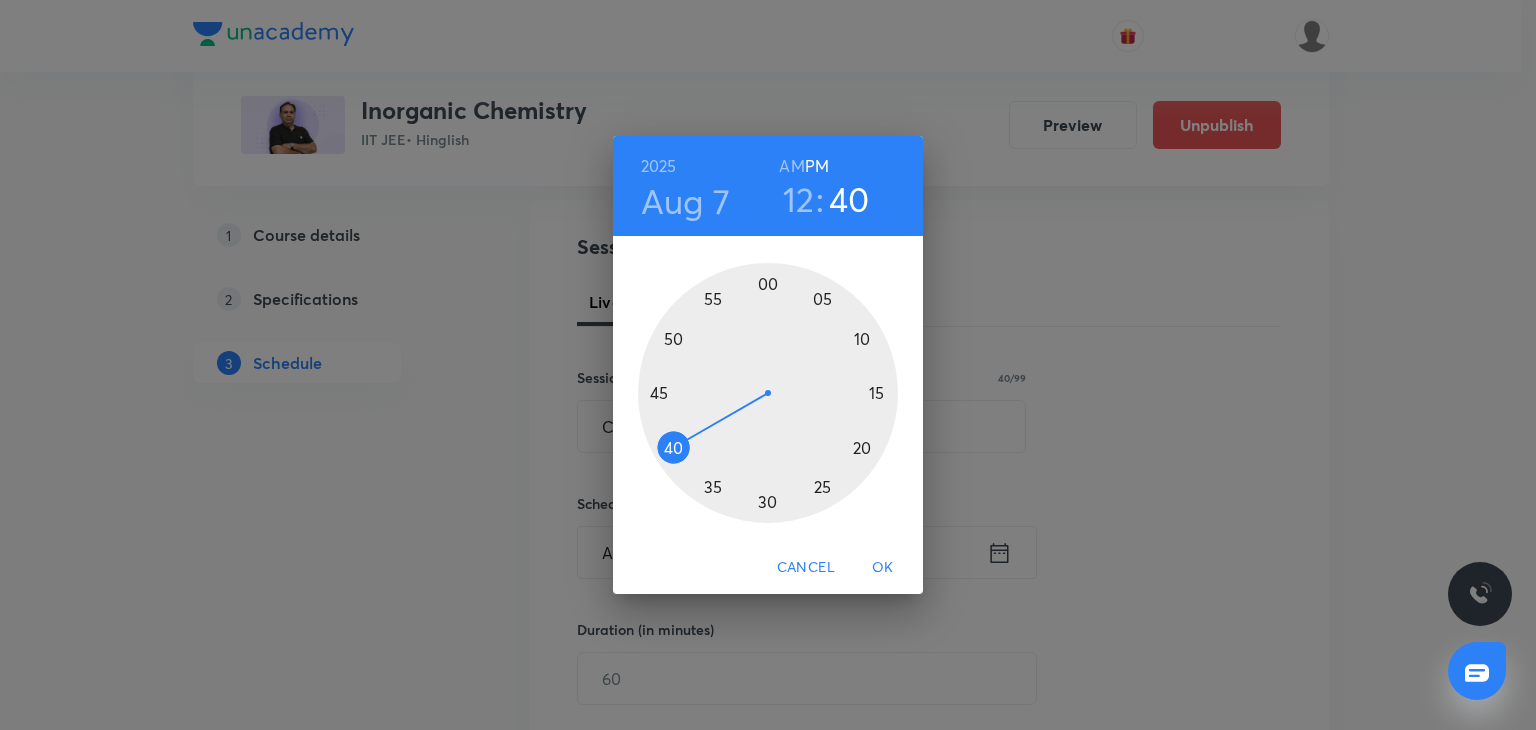 drag, startPoint x: 684, startPoint y: 439, endPoint x: 668, endPoint y: 453, distance: 21.260292 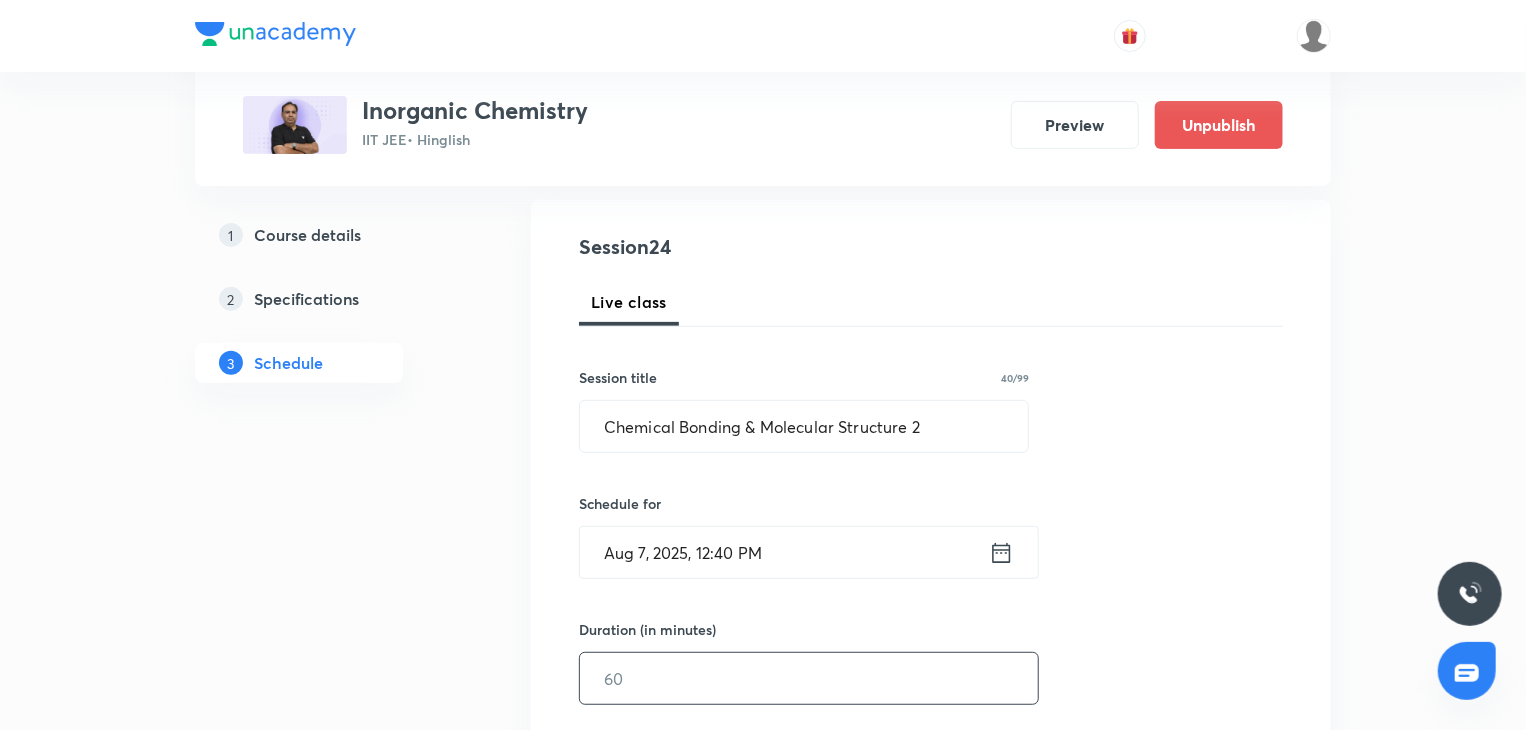 click at bounding box center (809, 678) 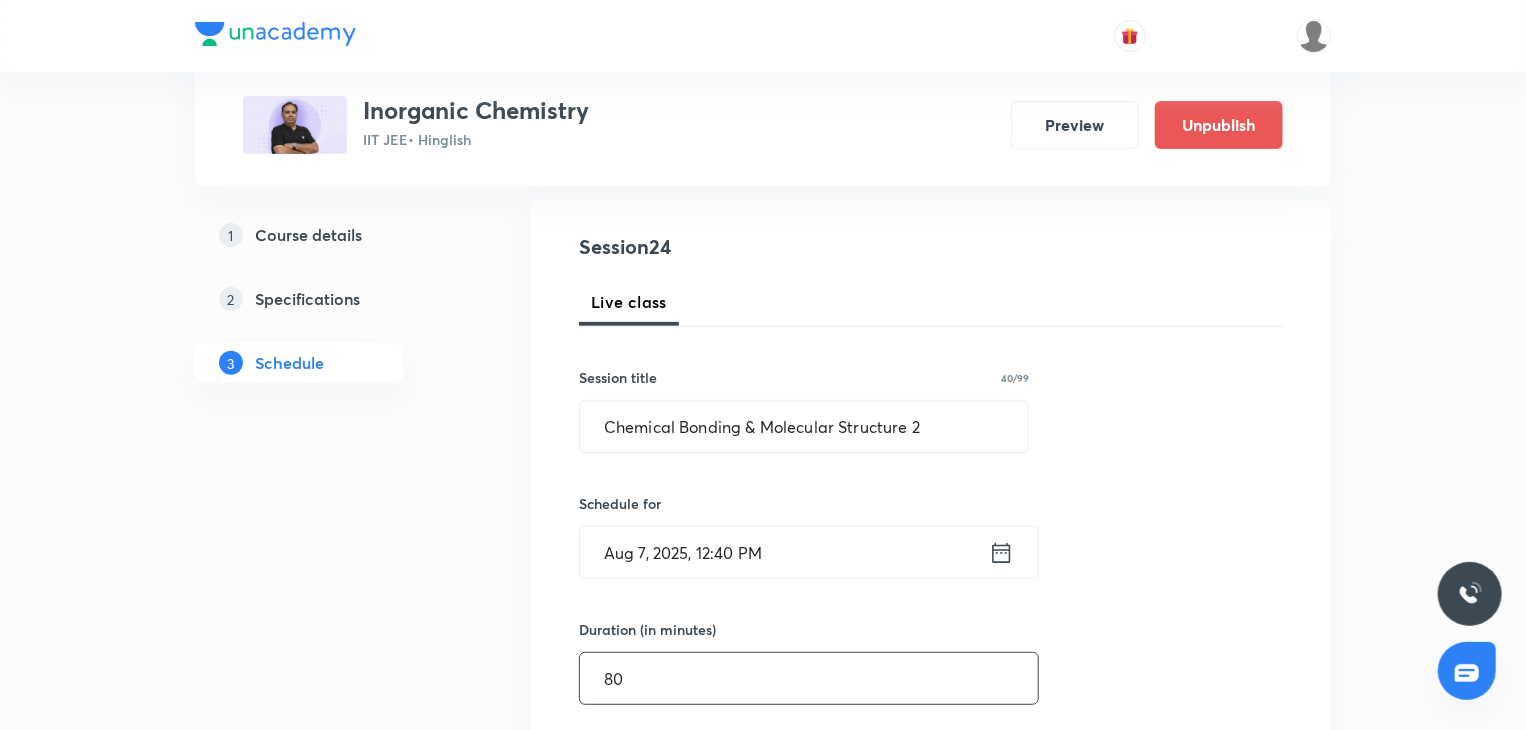 type on "80" 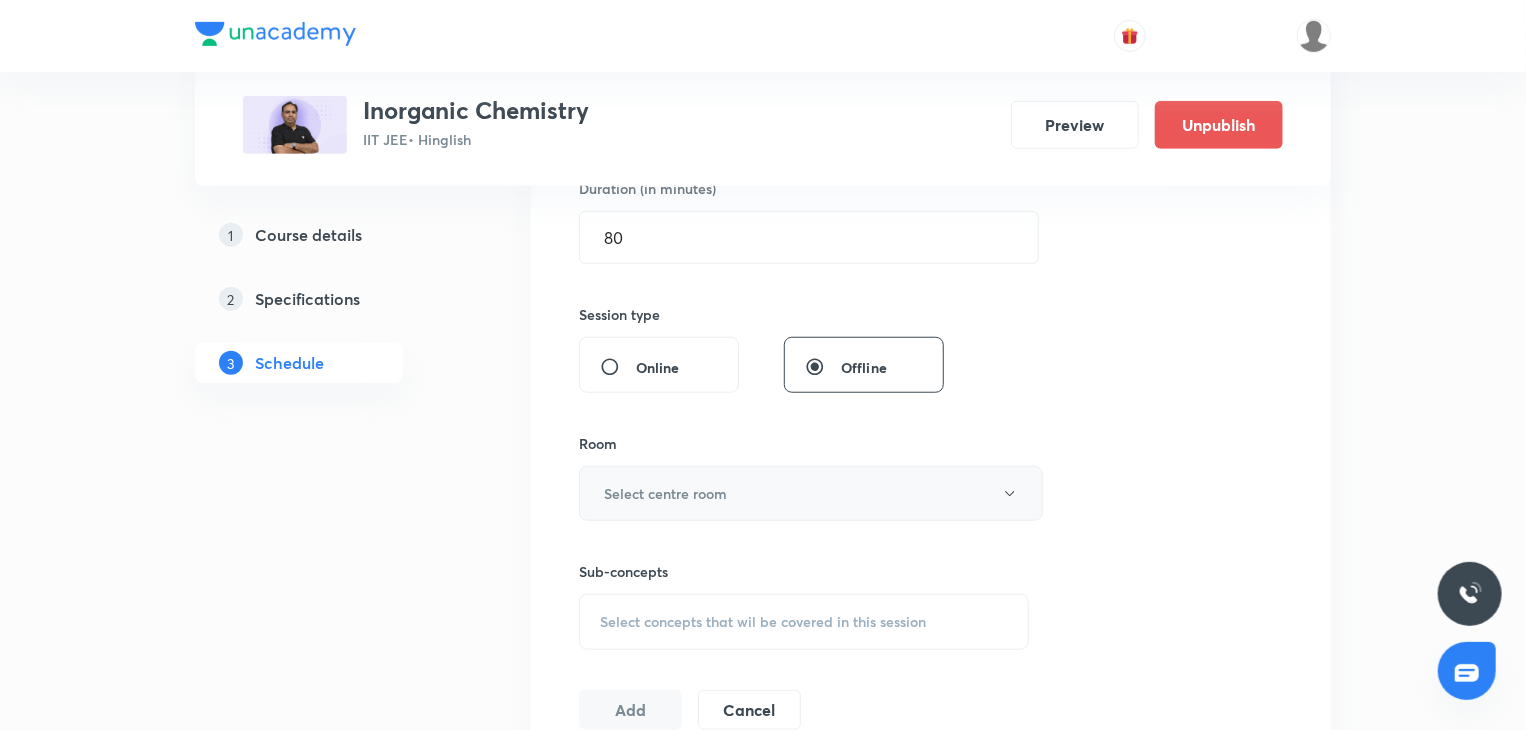 click on "Select centre room" at bounding box center (811, 493) 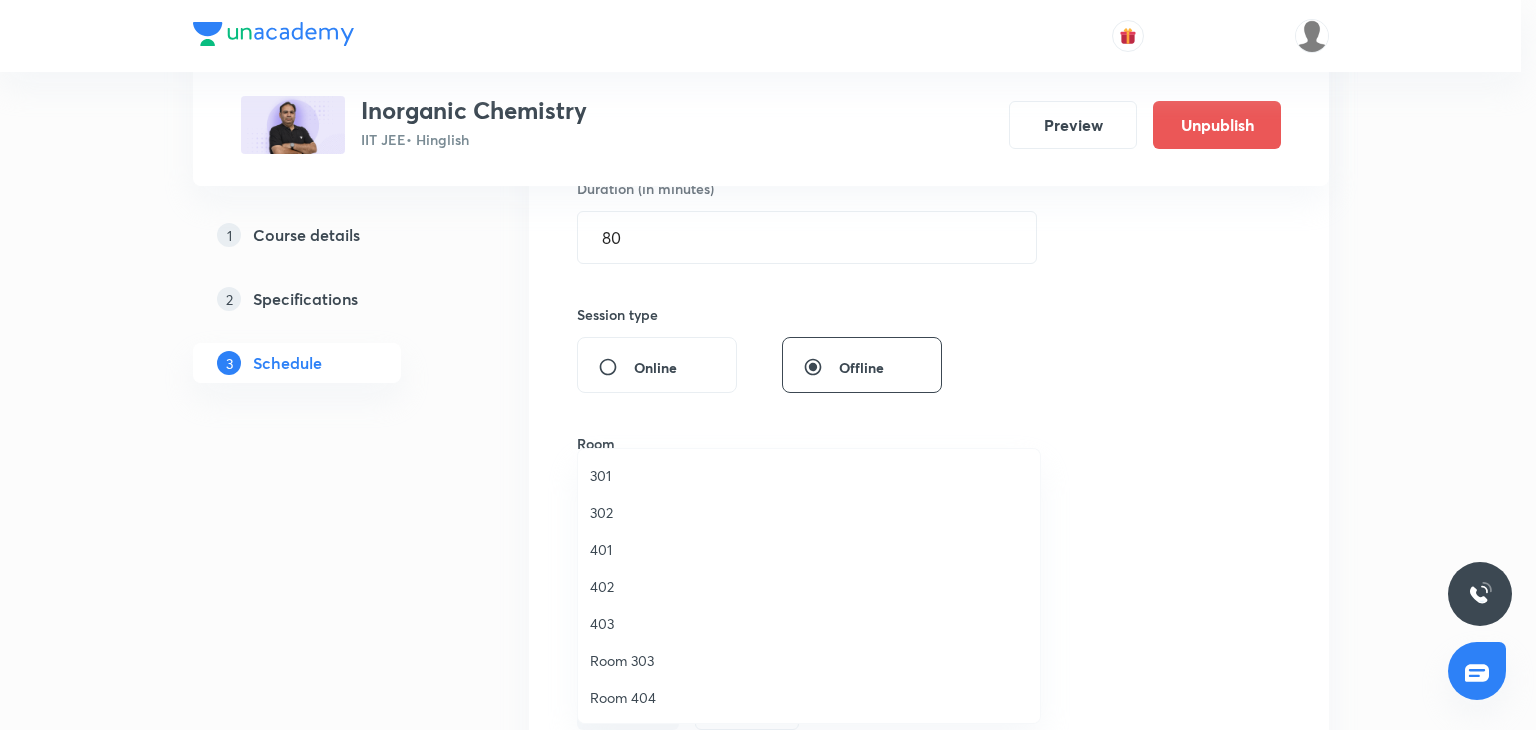 click on "302" at bounding box center [809, 512] 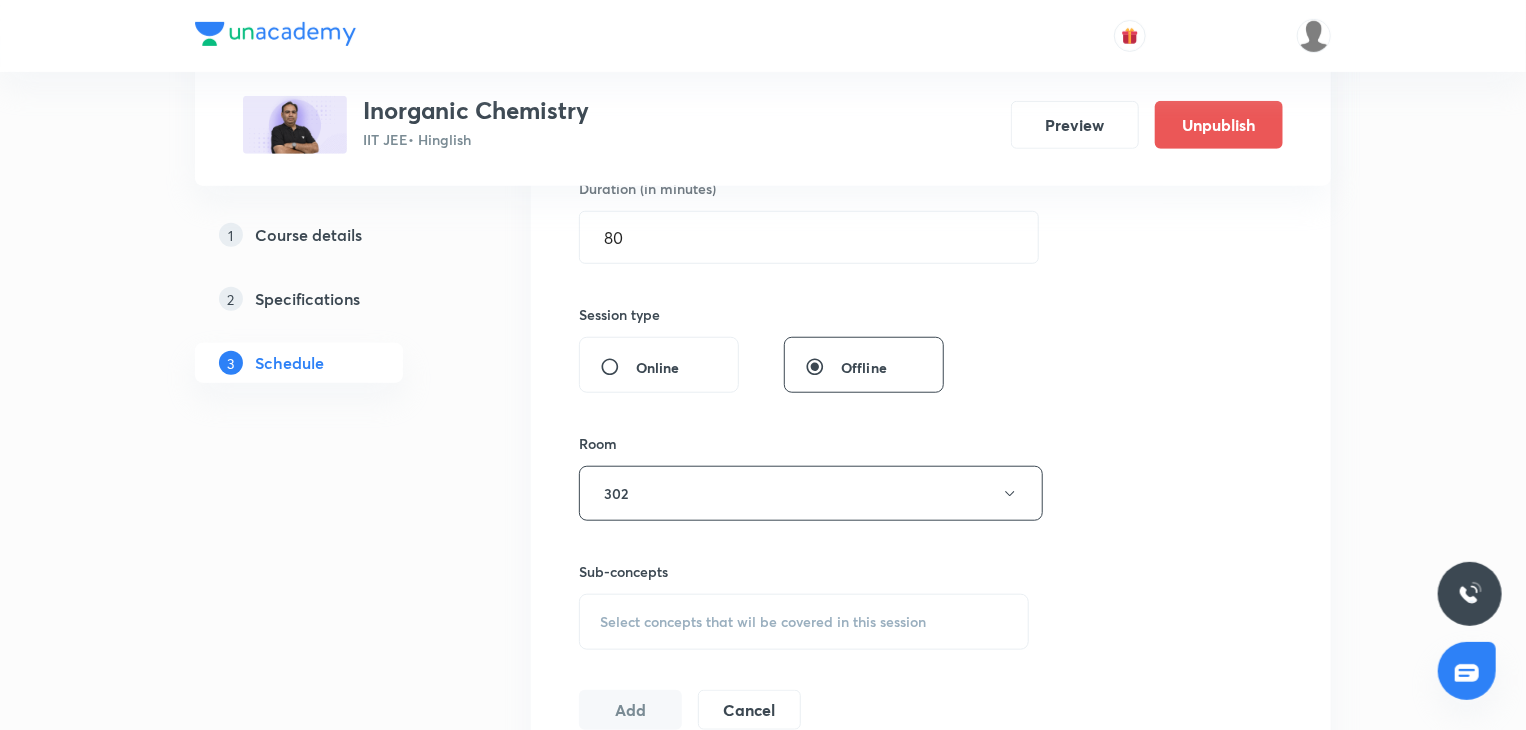 click on "Select concepts that wil be covered in this session" at bounding box center [763, 622] 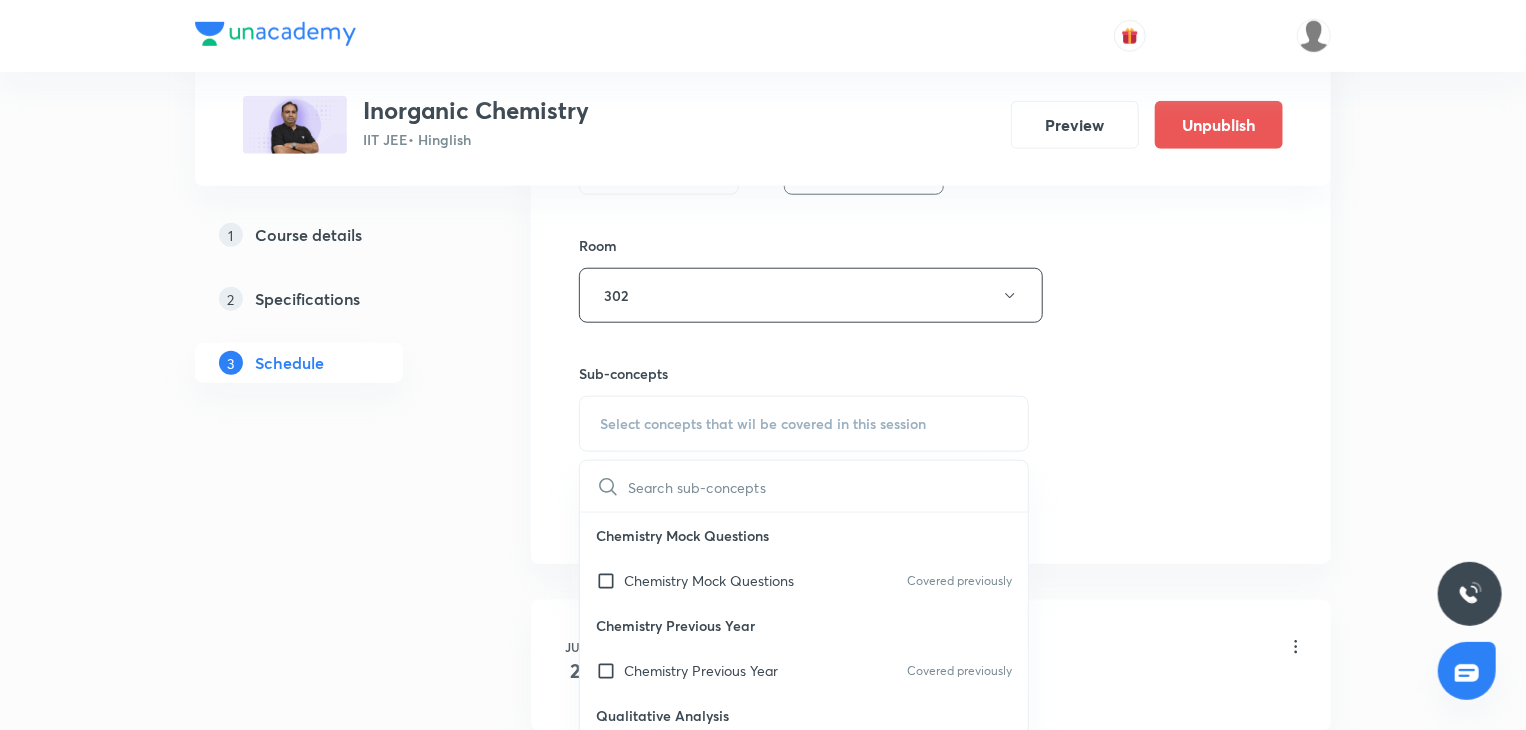 scroll, scrollTop: 841, scrollLeft: 0, axis: vertical 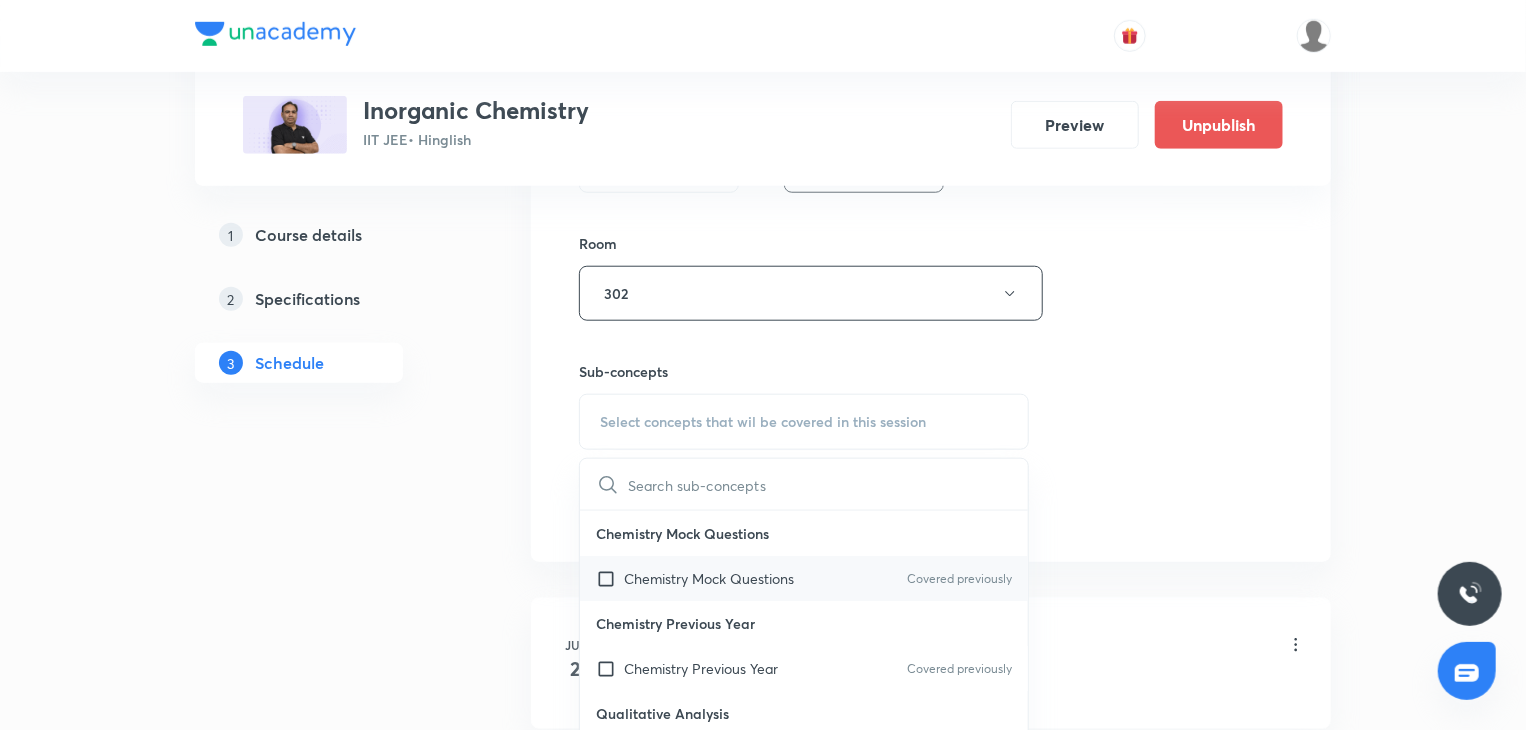 click on "Chemistry Mock Questions Covered previously" at bounding box center [804, 578] 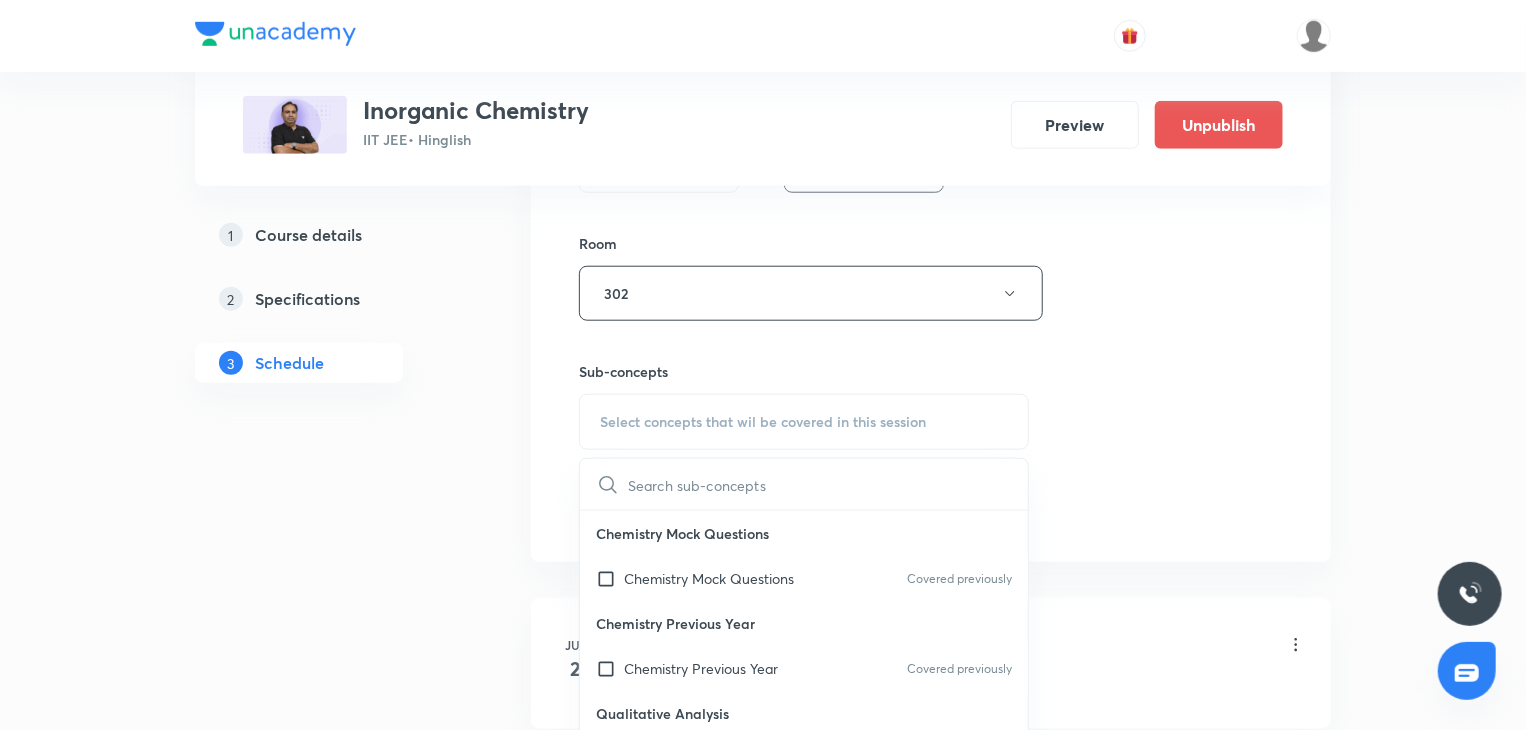 checkbox on "true" 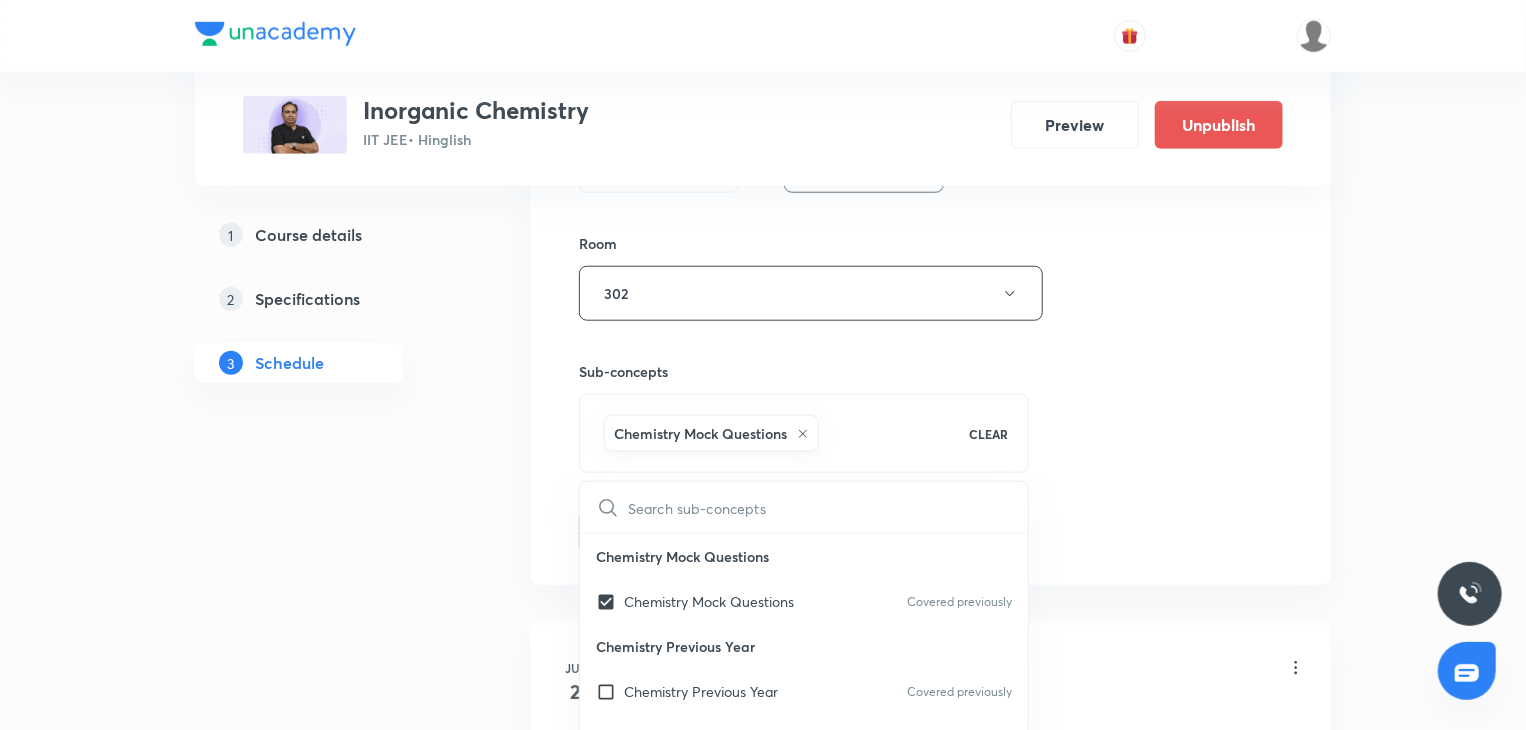 click on "Session  24 Live class Session title 40/99 Chemical Bonding & Molecular Structure 2 ​ Schedule for Aug 7, [YEAR], 12:40 PM ​ Duration (in minutes) 80 ​   Session type Online Offline Room 302 Sub-concepts Chemistry Mock Questions CLEAR ​ Chemistry Mock Questions Chemistry Mock Questions Covered previously Chemistry Previous Year Chemistry Previous Year Covered previously Qualitative Analysis Action Of Dilute Acids Tests For CO₃²⁻/HCO₃⁻ And SO₃²⁻/HSO₃⁻ Radicals Tests For Sulphide (S²⁻) Radical Tests For Thiosulphate (S₂O₃²⁻) Radical Tests For Nitrite (NO₂⁻) Radical Tests For Acetate , Formate And Oxalate Radicals Tests For Halide(Cl⁻ , Br⁻ , I⁻) Radicals Test For Nitrate (NO₃⁻) Radical Test For Sulphate(SO₄²⁻) Radical Test For Borate(BO₃³⁻) Radical Test For Phosphate(PO₄³⁻) Radical Test For Chromate(CrO₄²⁻) And Dichromate(Cr₂O₇²⁻) Radicals Test For Permanganate (MnO₄⁻) And Manganate (MnO₄²⁻) Radicals Dry Tests For Basic Radicals" at bounding box center [931, 72] 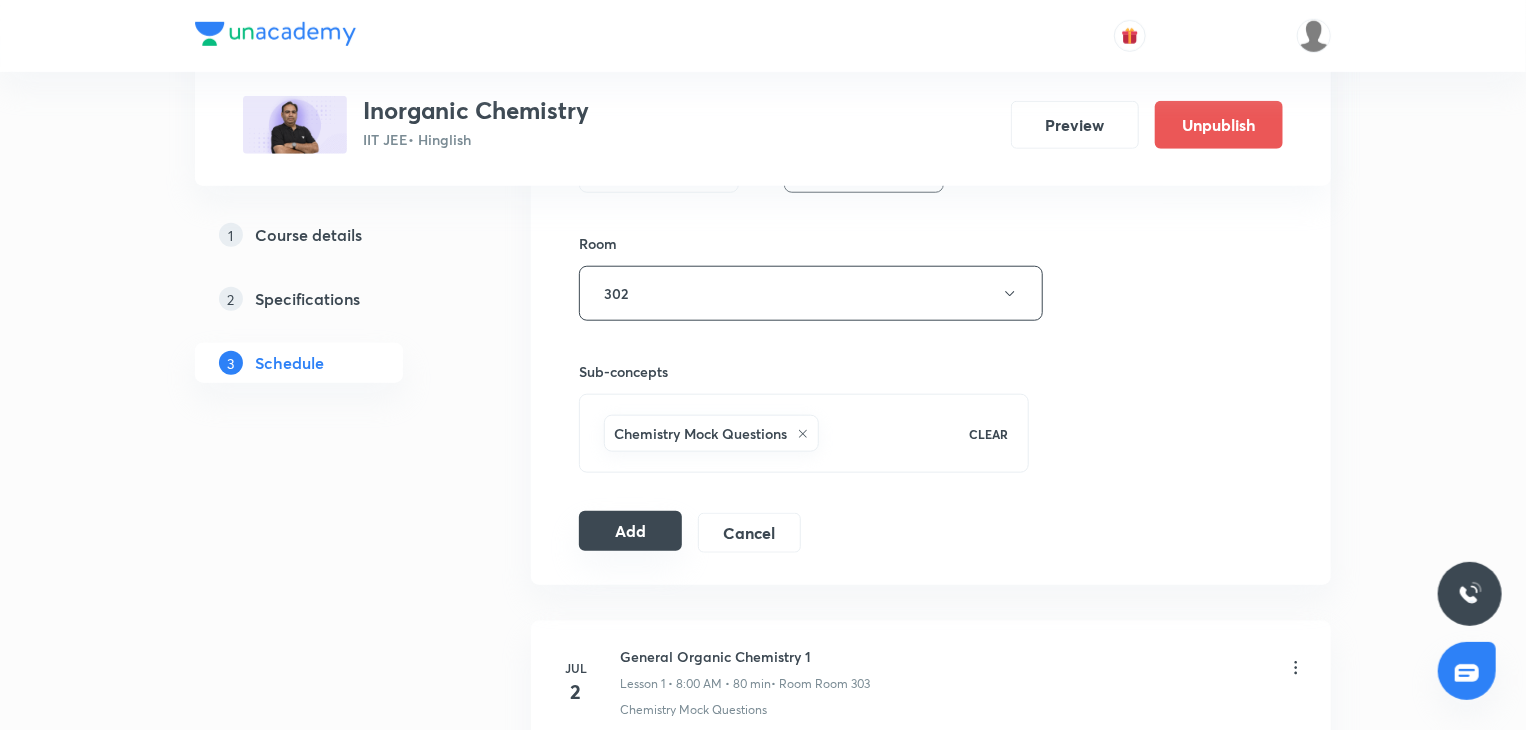 click on "Add" at bounding box center (630, 531) 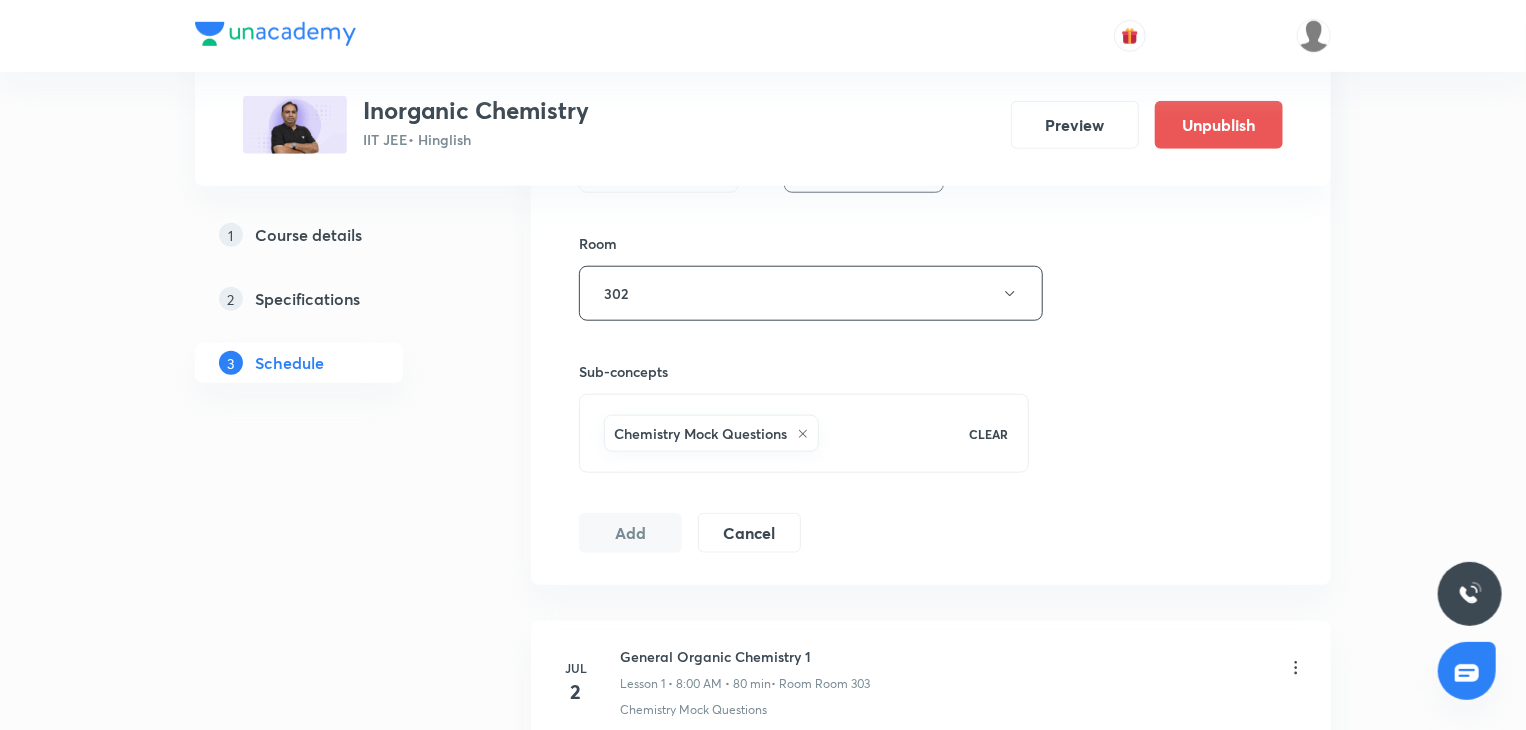 scroll, scrollTop: 4449, scrollLeft: 0, axis: vertical 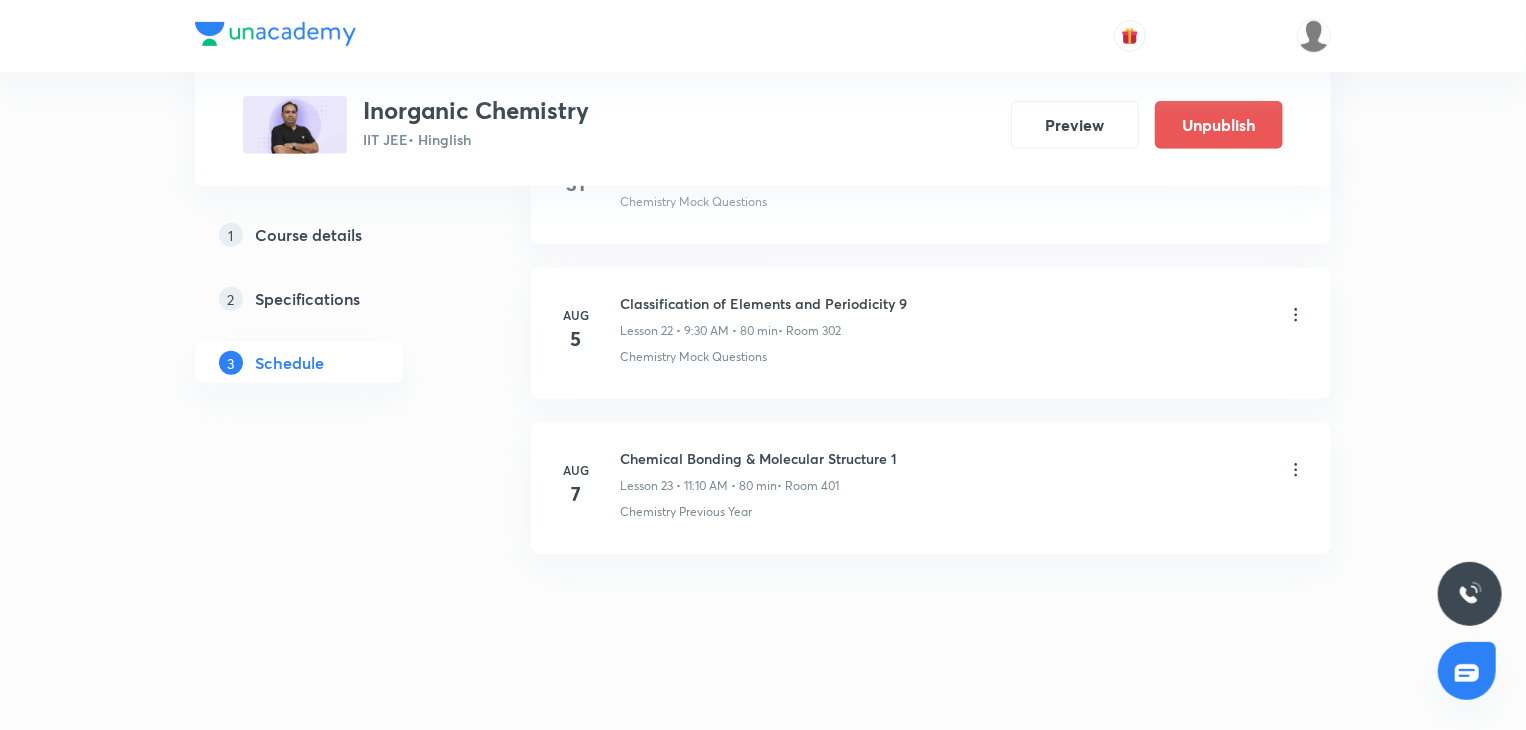 type 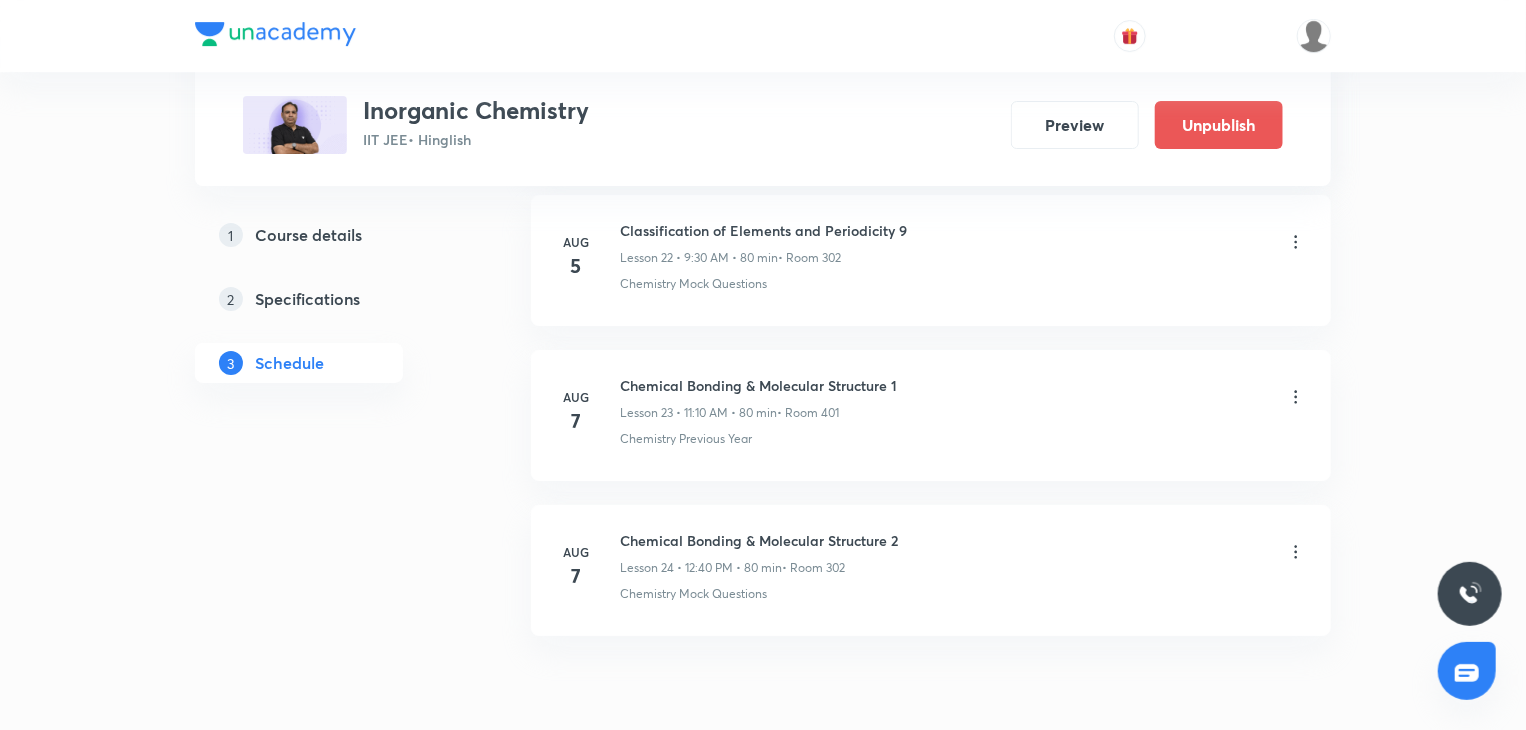scroll, scrollTop: 3610, scrollLeft: 0, axis: vertical 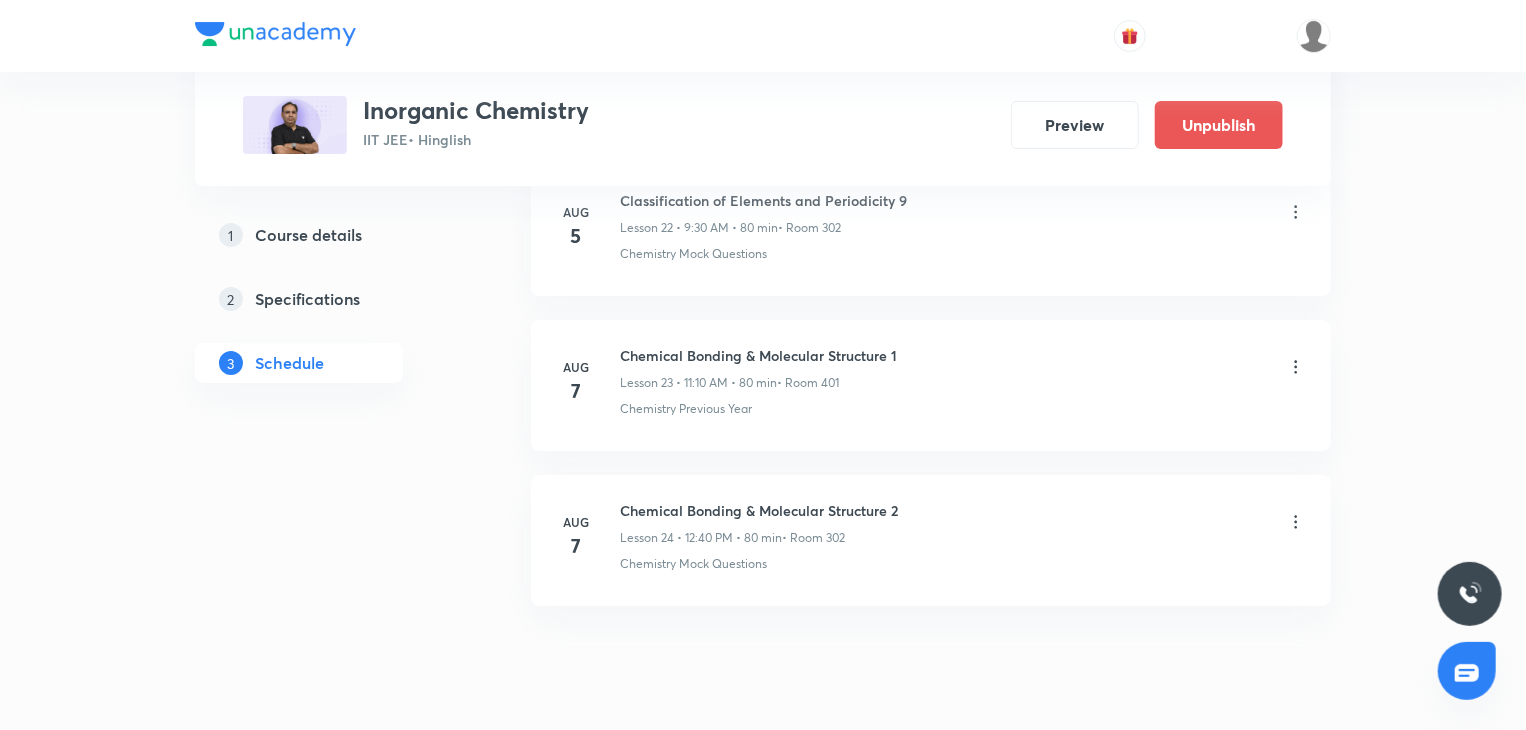 click on "Aug 7 Chemical Bonding & Molecular Structure 2 Lesson 24 • 12:40 PM • 80 min  • Room 302 Chemistry Mock Questions" at bounding box center (931, 540) 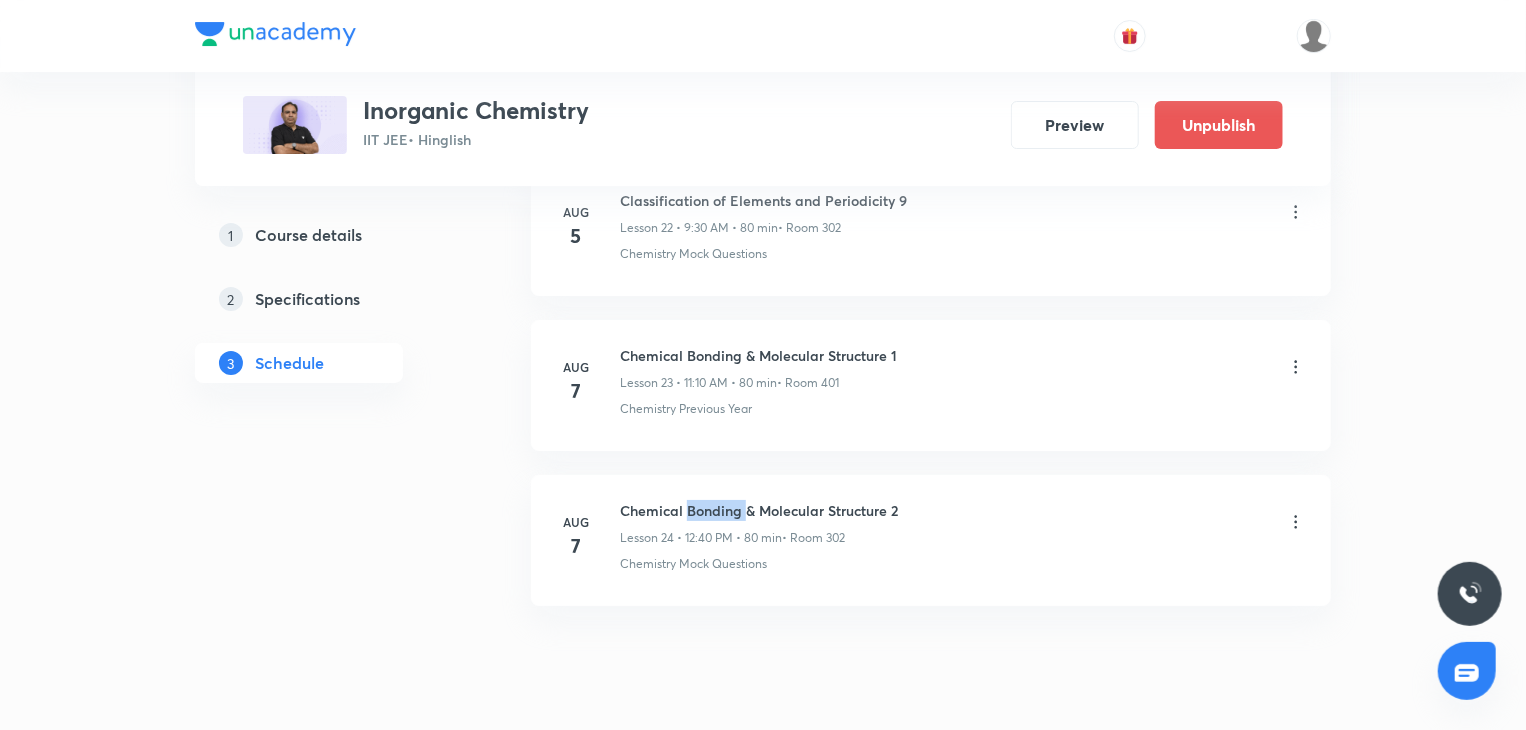 click on "Aug 7 Chemical Bonding & Molecular Structure 2 Lesson 24 • 12:40 PM • 80 min  • Room 302 Chemistry Mock Questions" at bounding box center (931, 540) 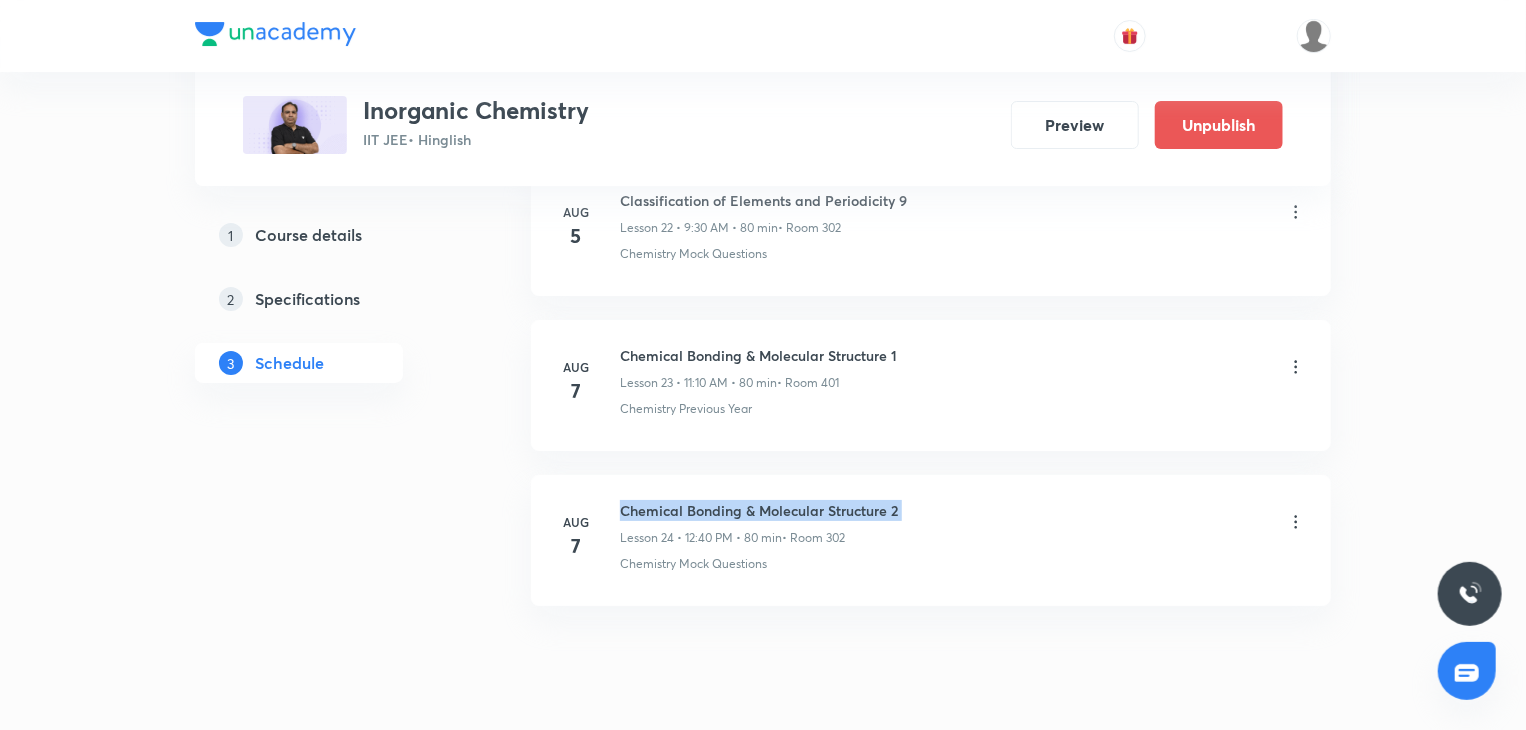 copy on "Chemical Bonding & Molecular Structure 2" 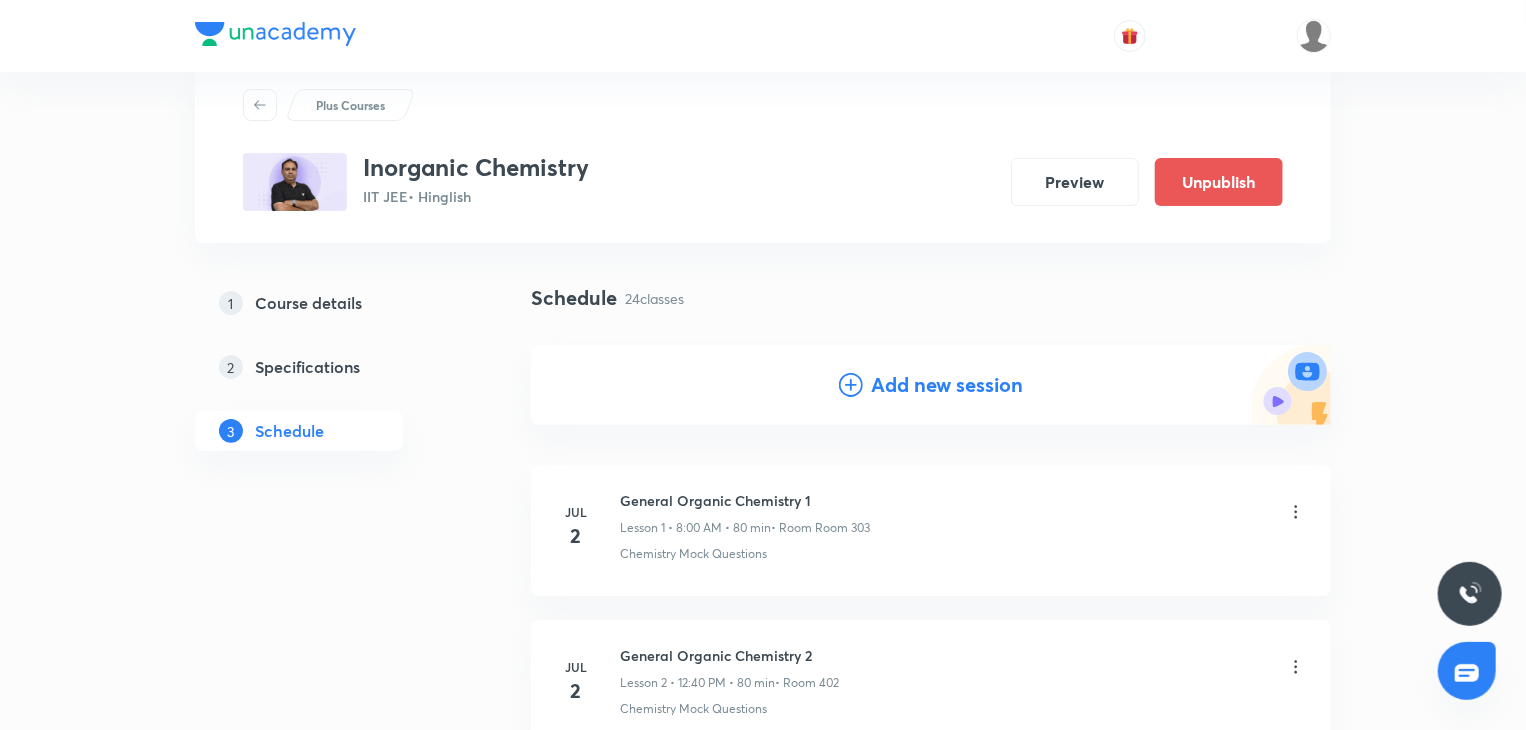 scroll, scrollTop: 100, scrollLeft: 0, axis: vertical 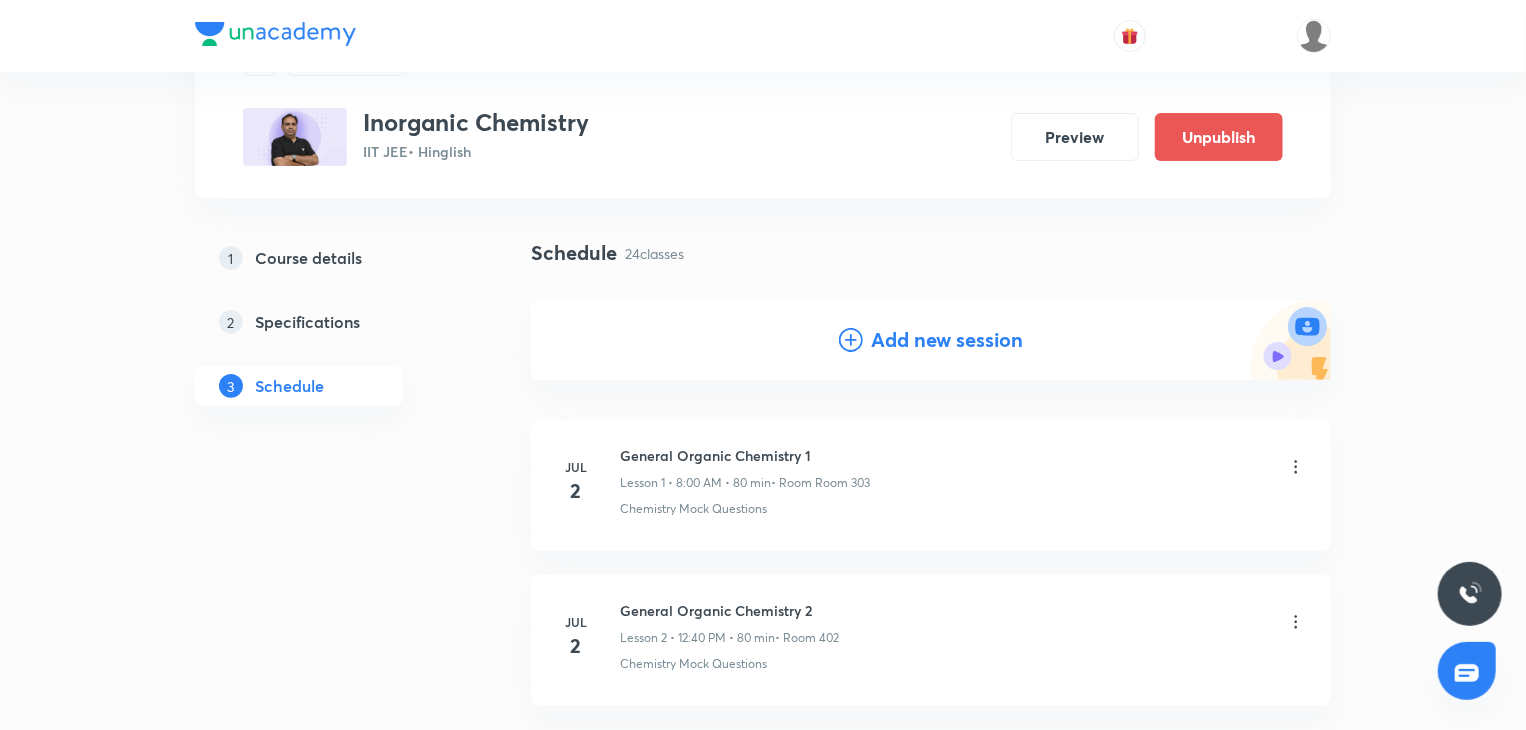 click on "Add new session" at bounding box center [947, 340] 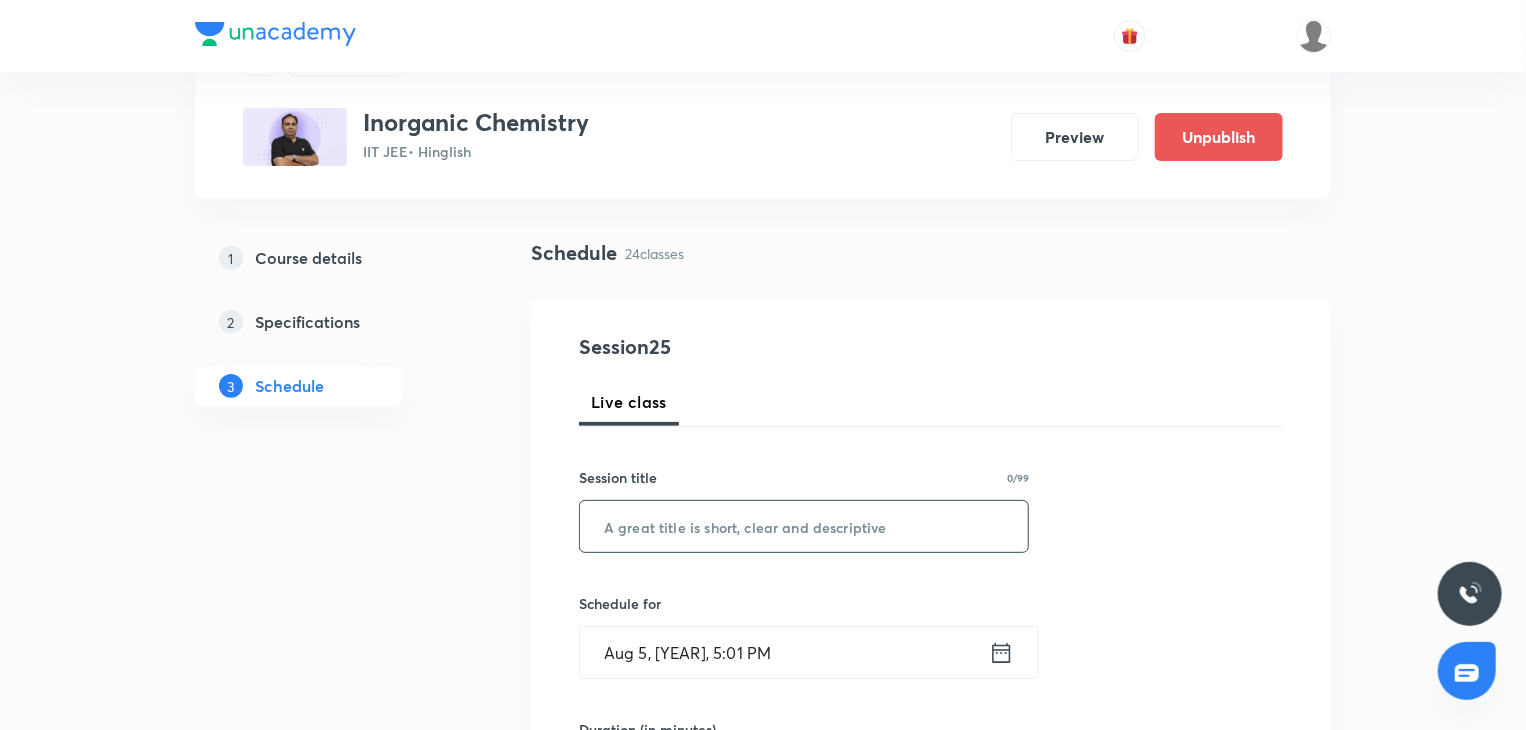drag, startPoint x: 756, startPoint y: 571, endPoint x: 771, endPoint y: 529, distance: 44.598206 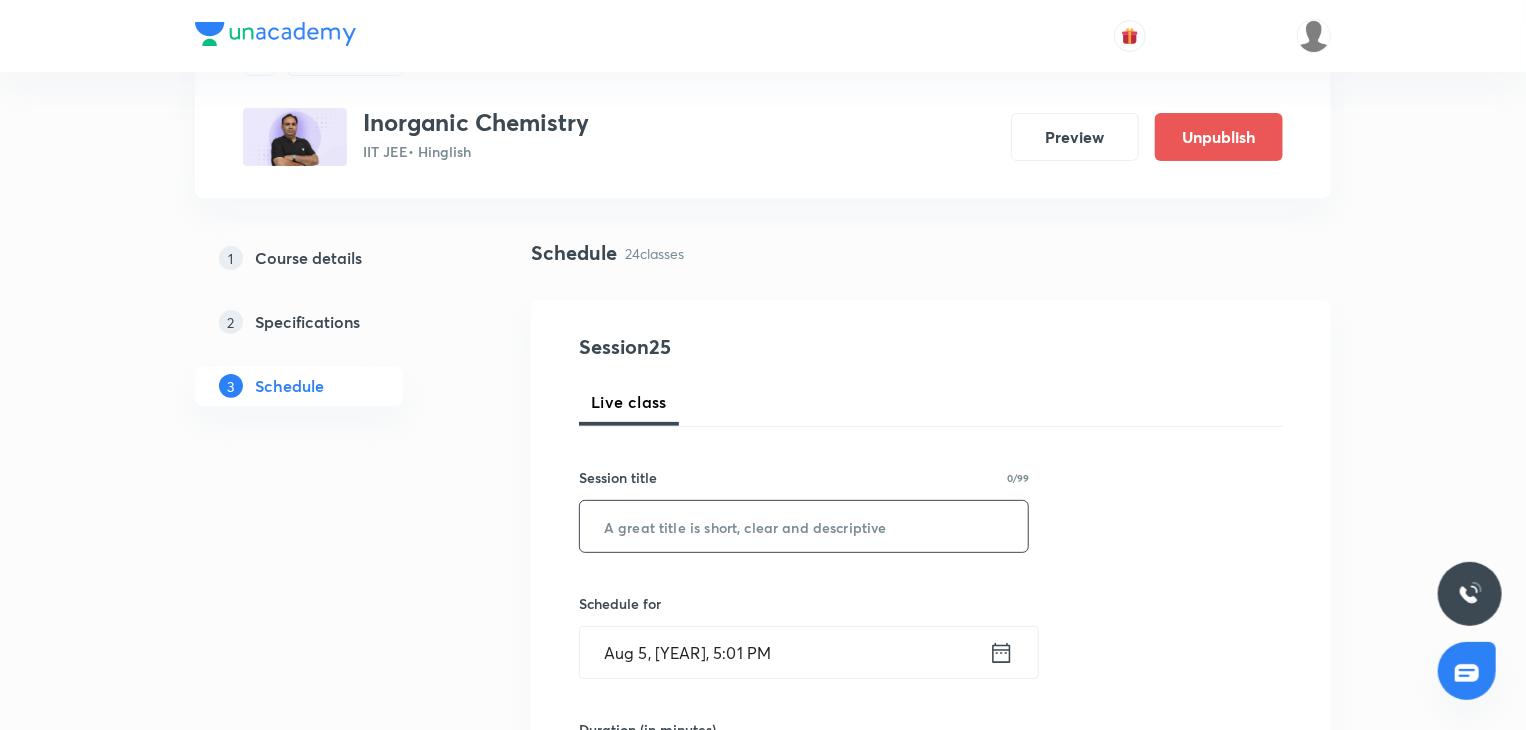 click at bounding box center (804, 526) 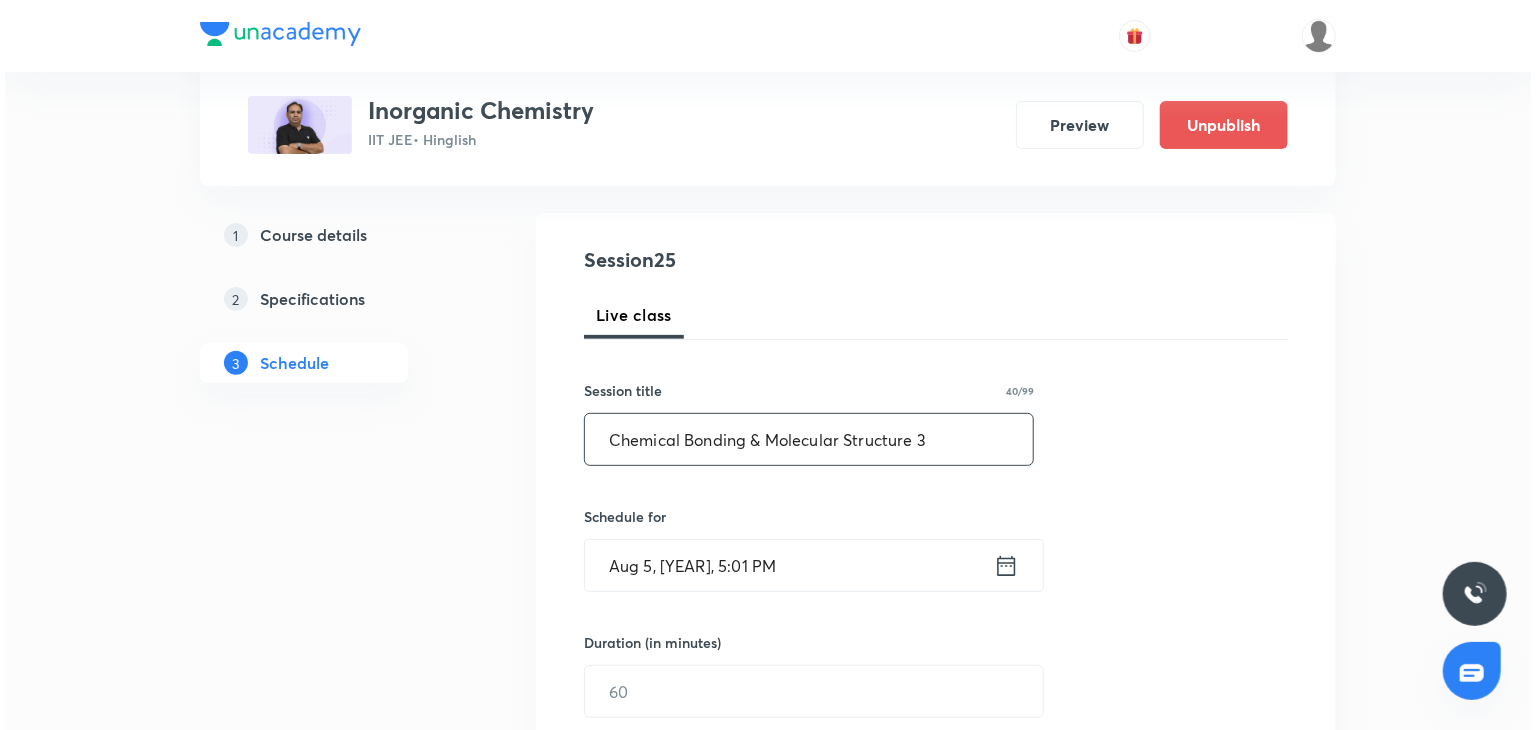 scroll, scrollTop: 300, scrollLeft: 0, axis: vertical 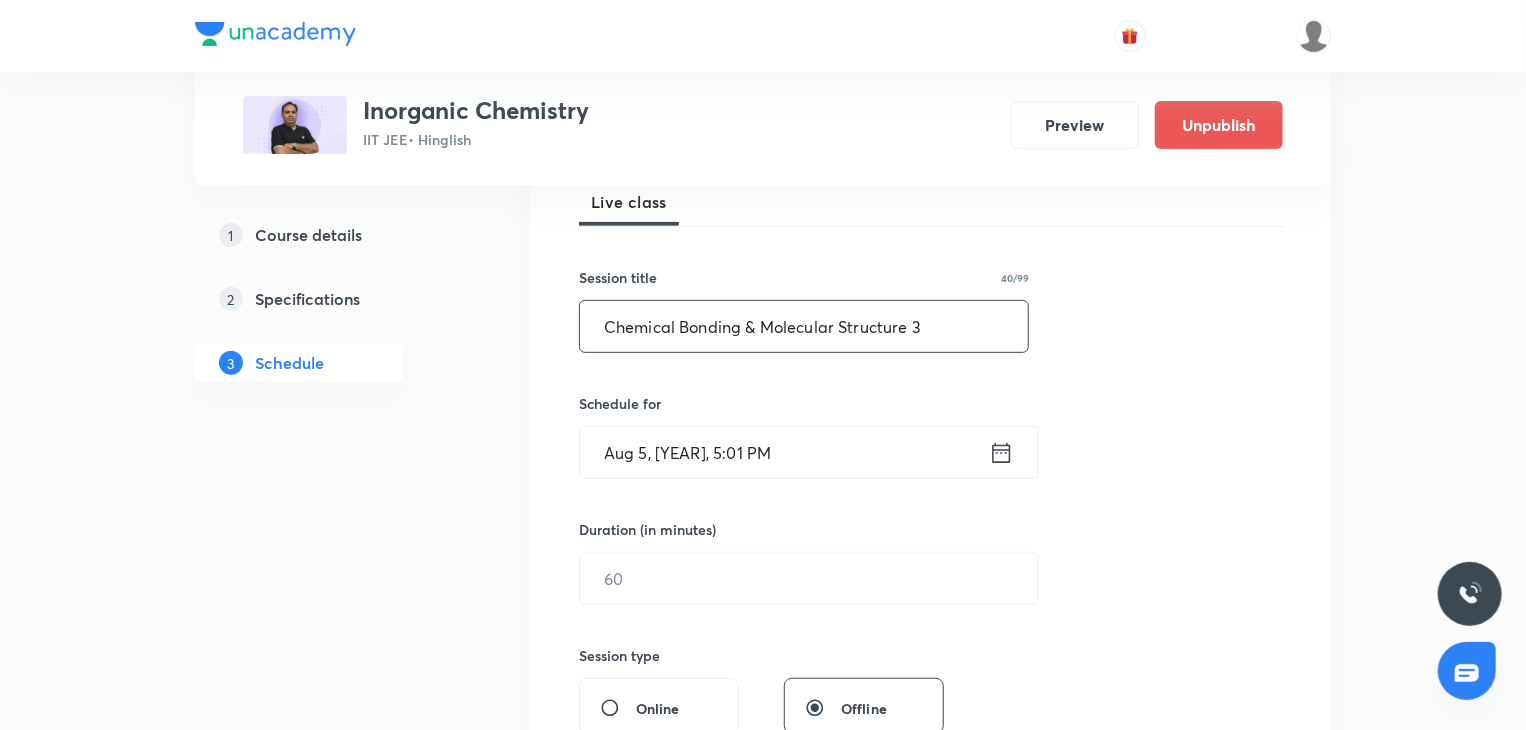 type on "Chemical Bonding & Molecular Structure 3" 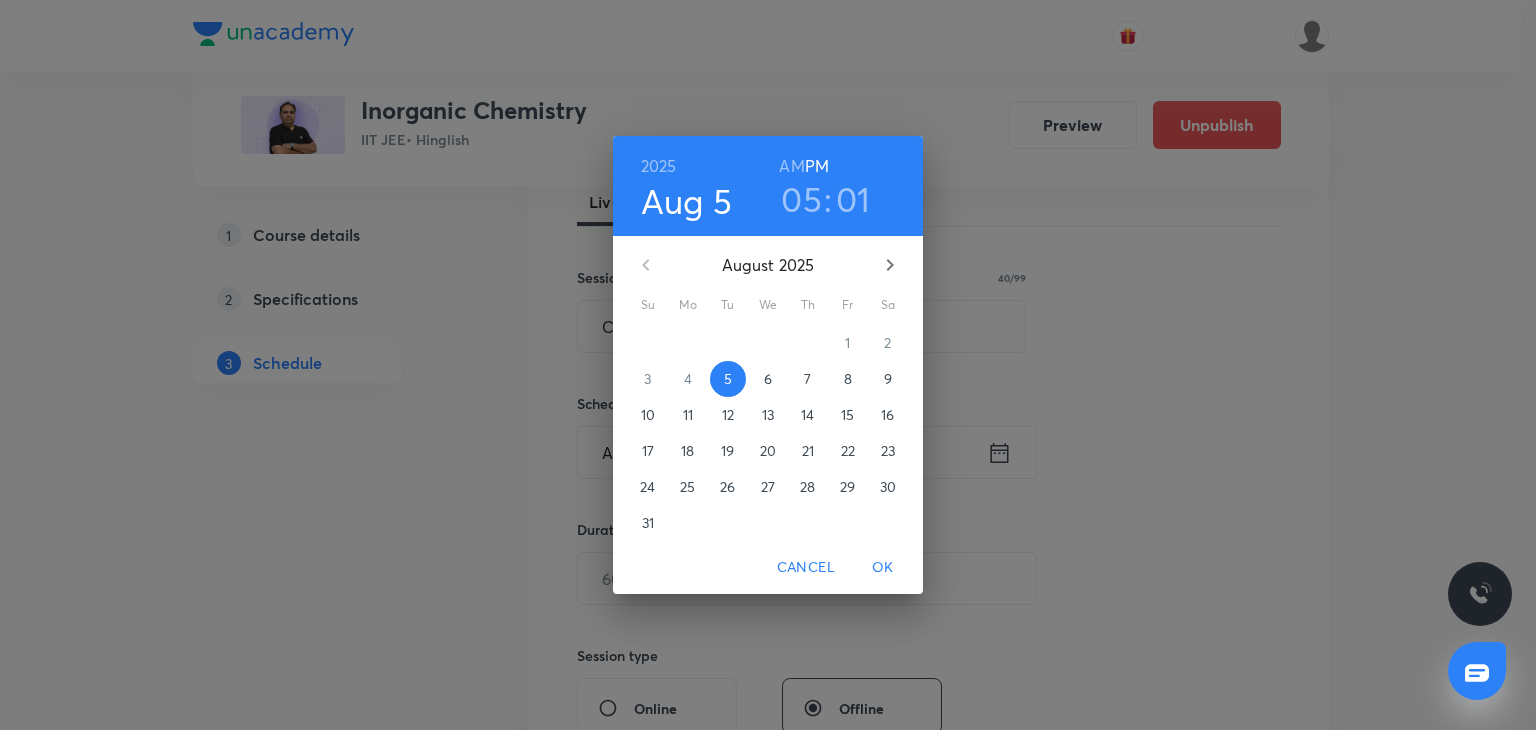 click on "8" at bounding box center [848, 379] 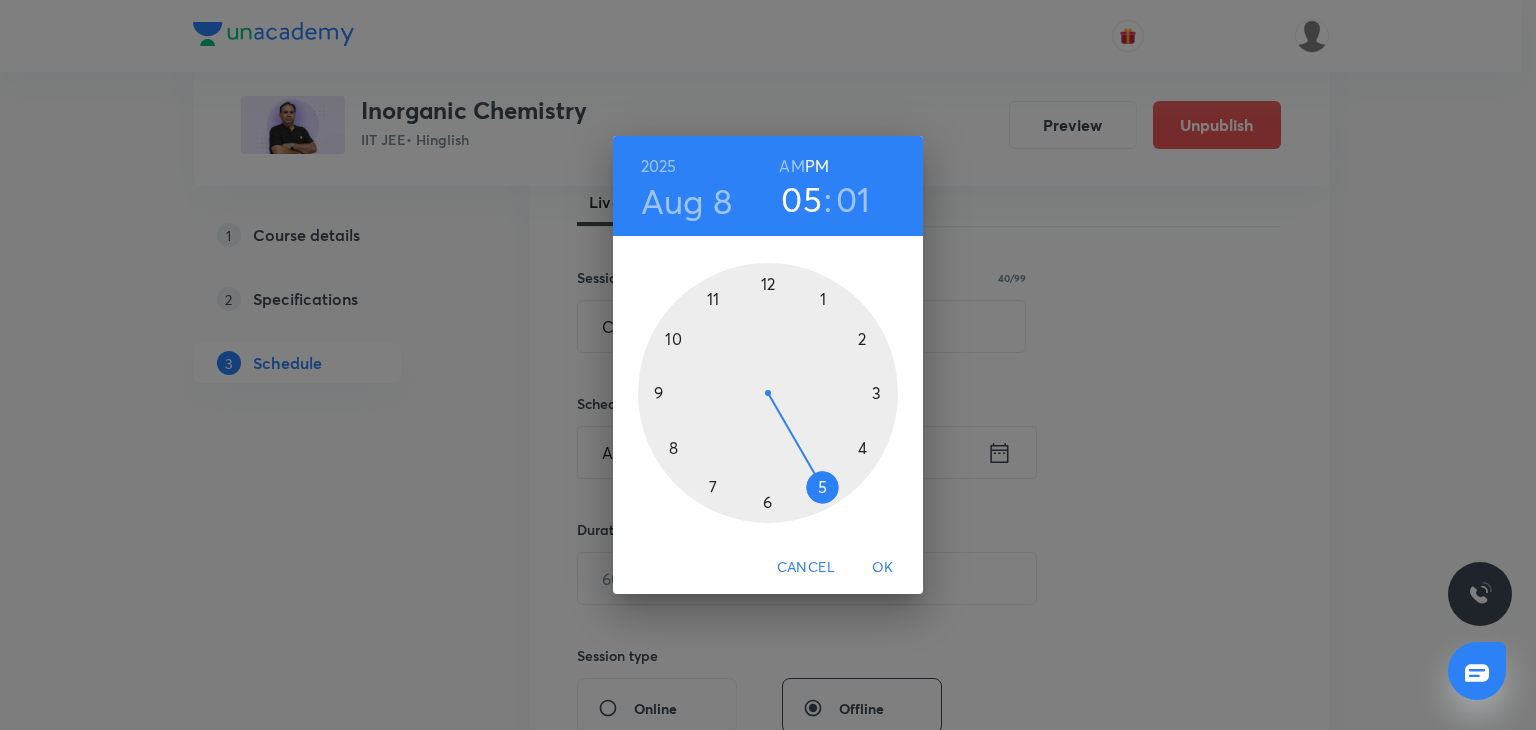 click on "AM" at bounding box center [791, 166] 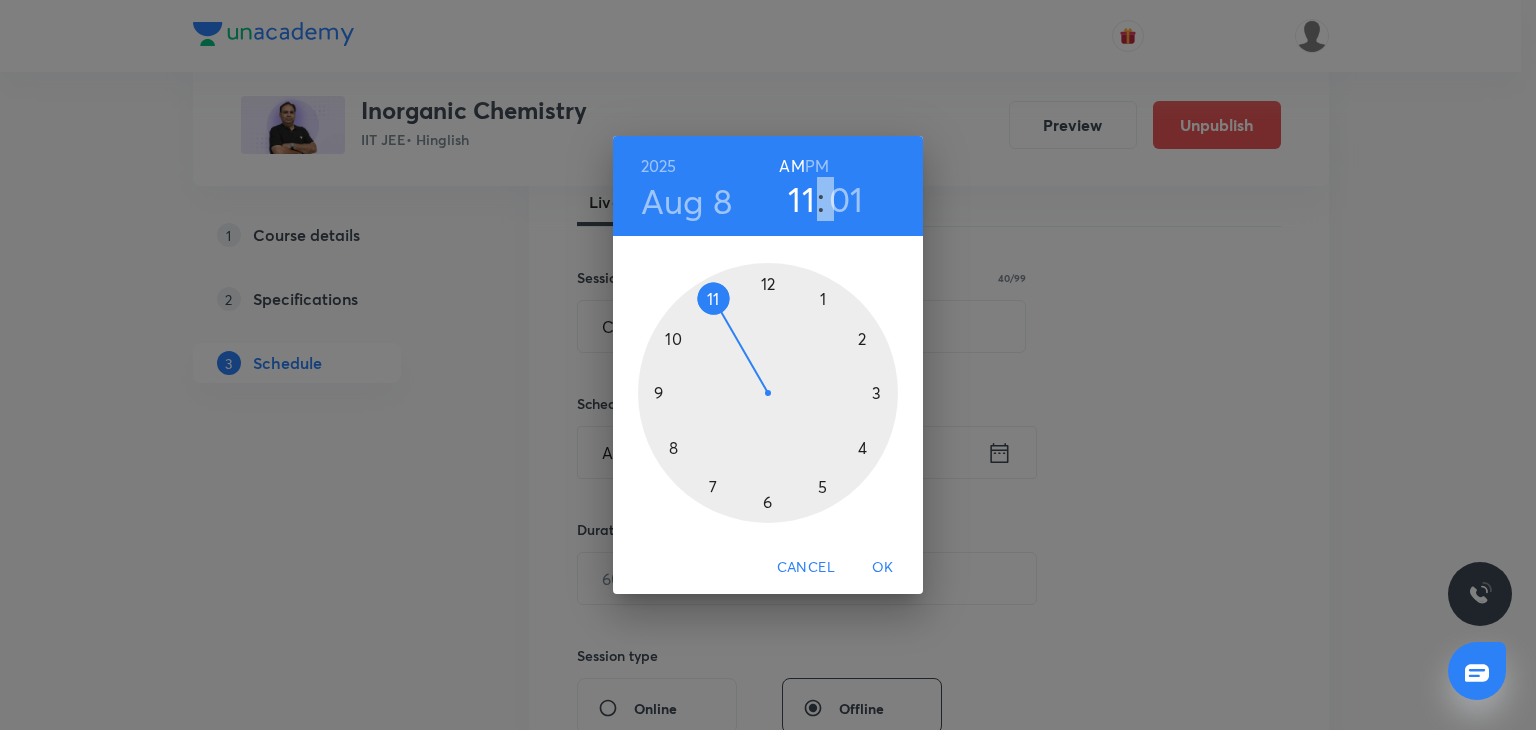 drag, startPoint x: 686, startPoint y: 333, endPoint x: 717, endPoint y: 299, distance: 46.010868 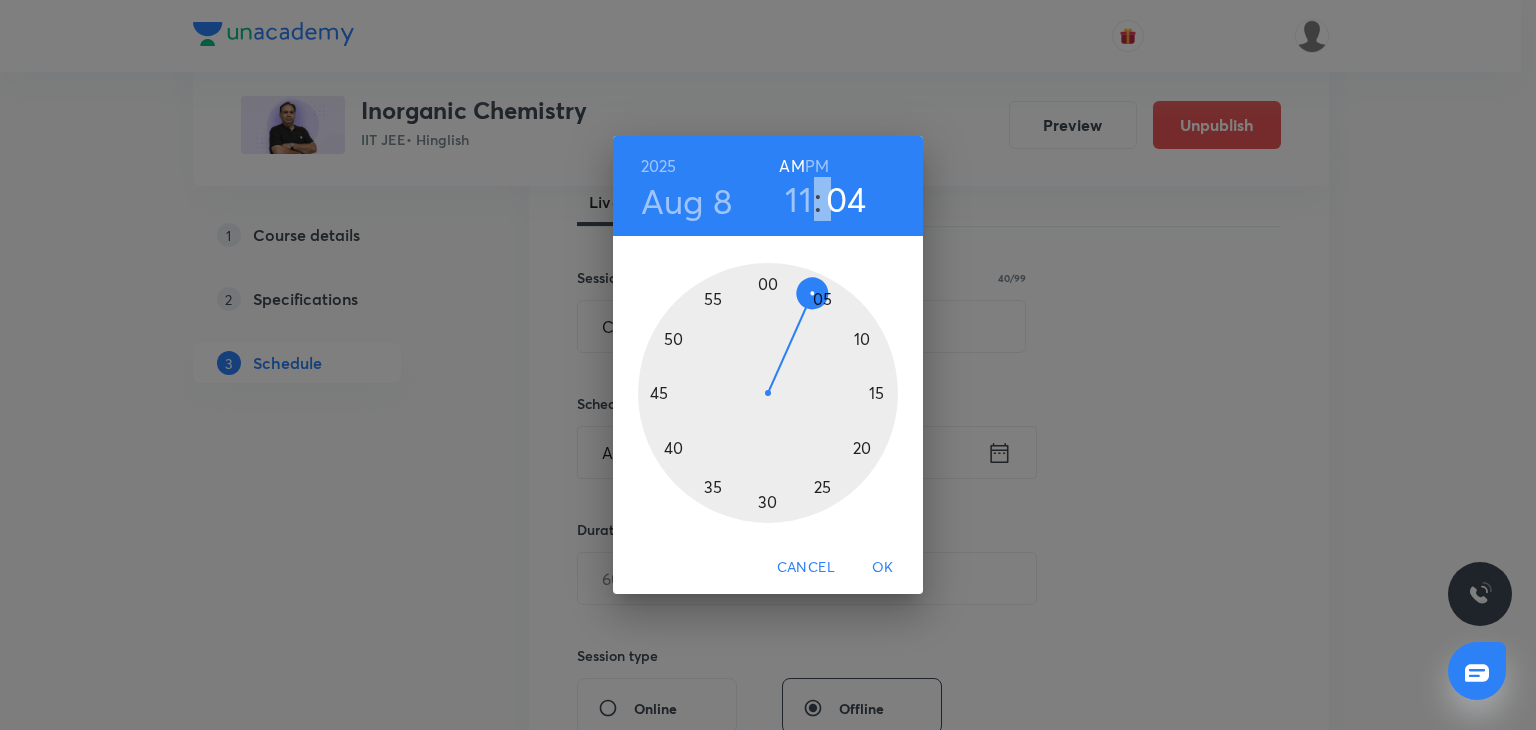 click at bounding box center (768, 393) 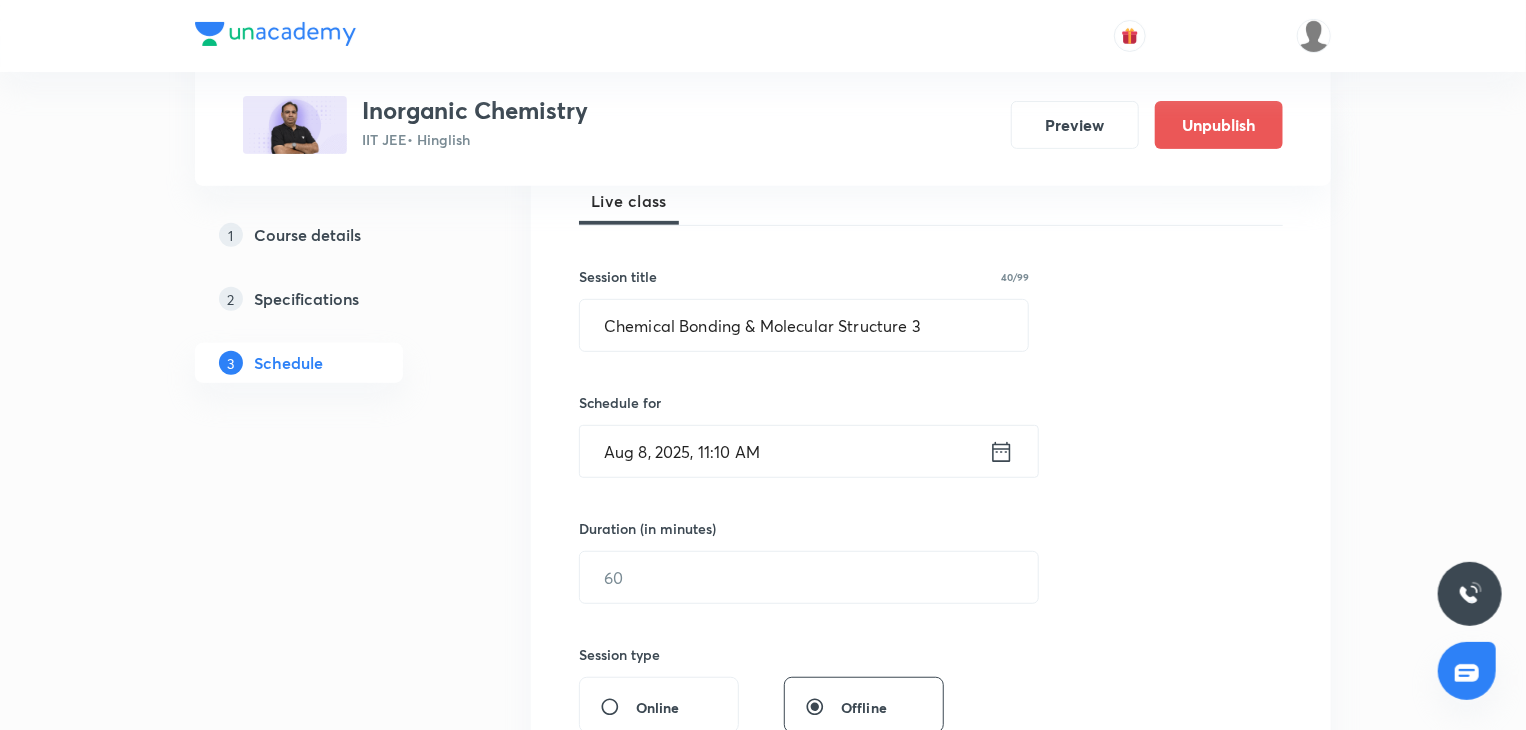 scroll, scrollTop: 500, scrollLeft: 0, axis: vertical 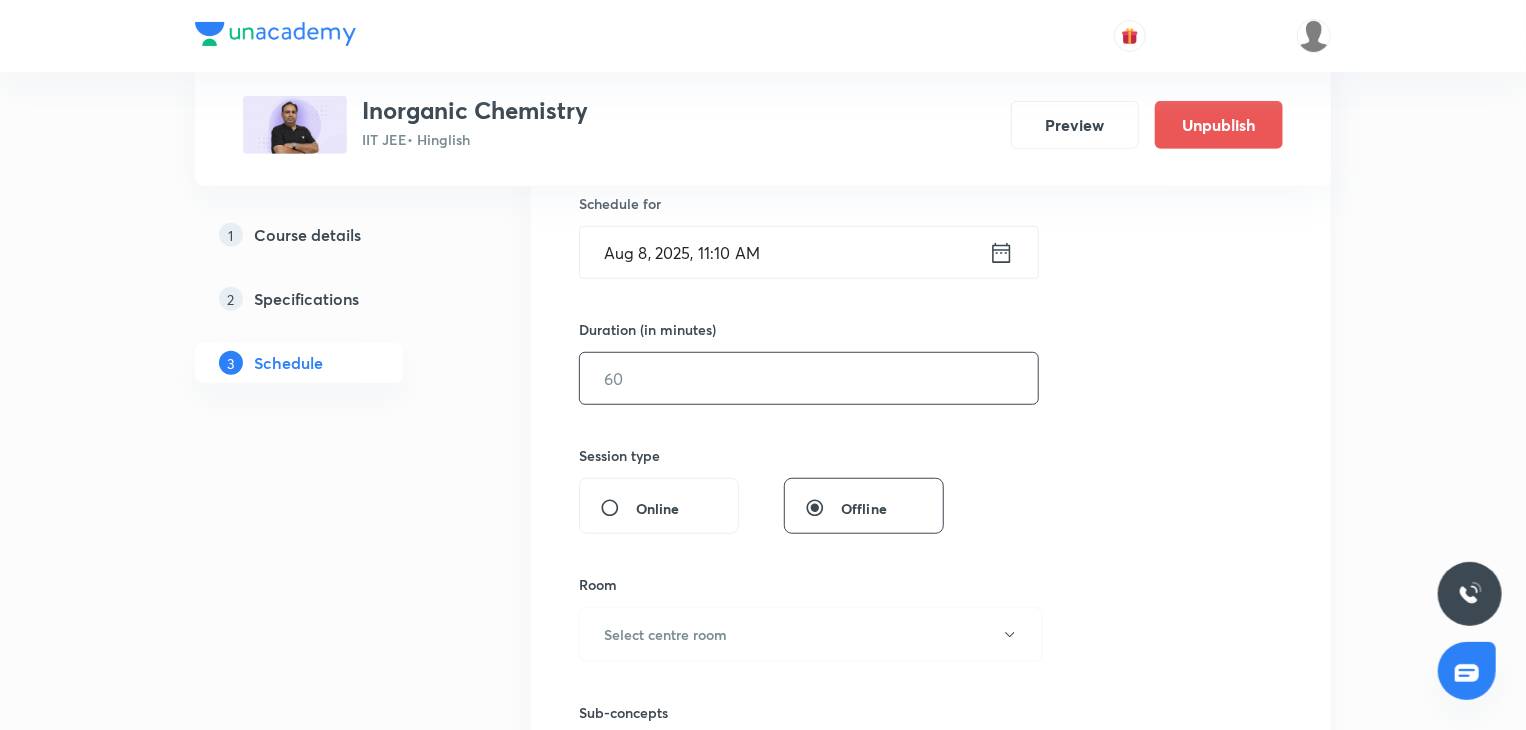click at bounding box center [809, 378] 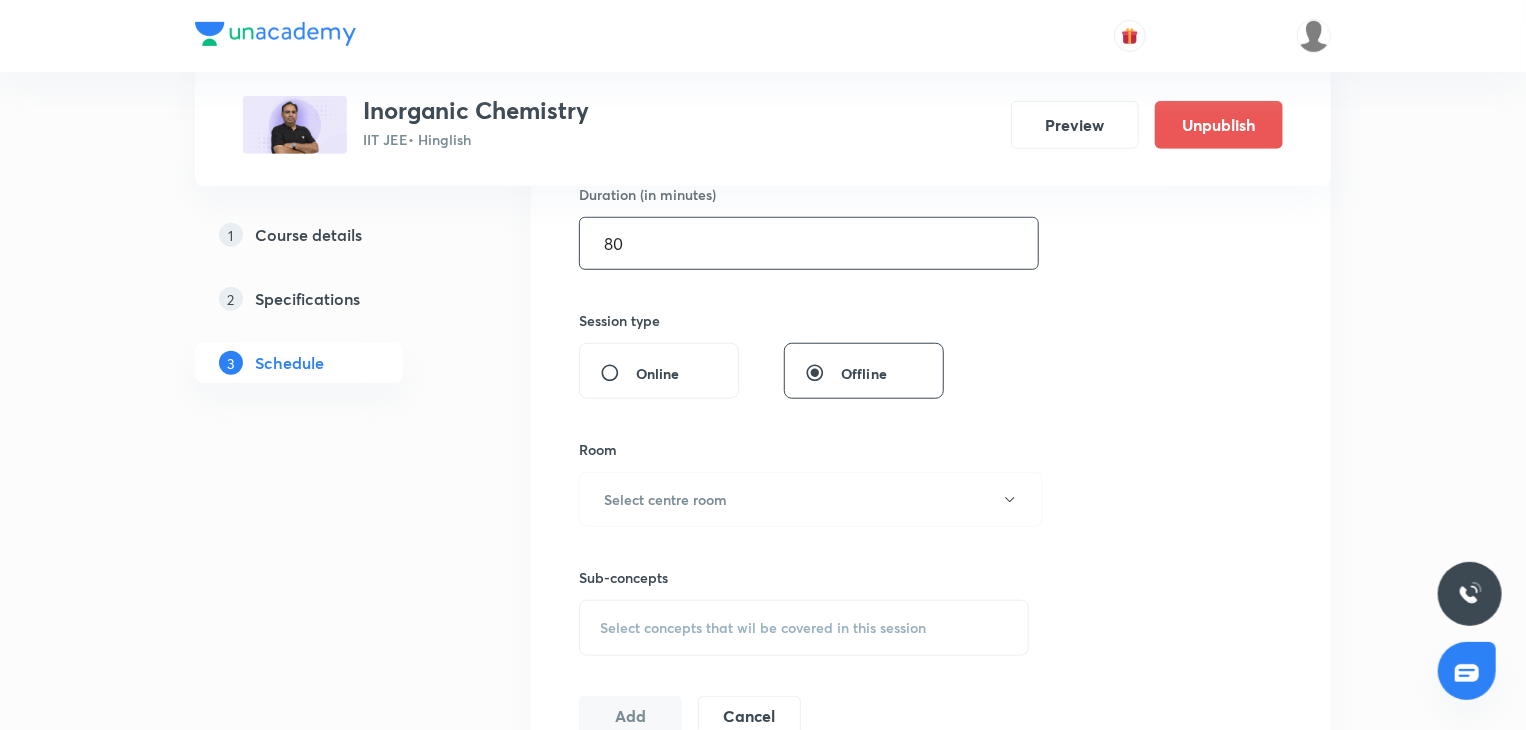 scroll, scrollTop: 700, scrollLeft: 0, axis: vertical 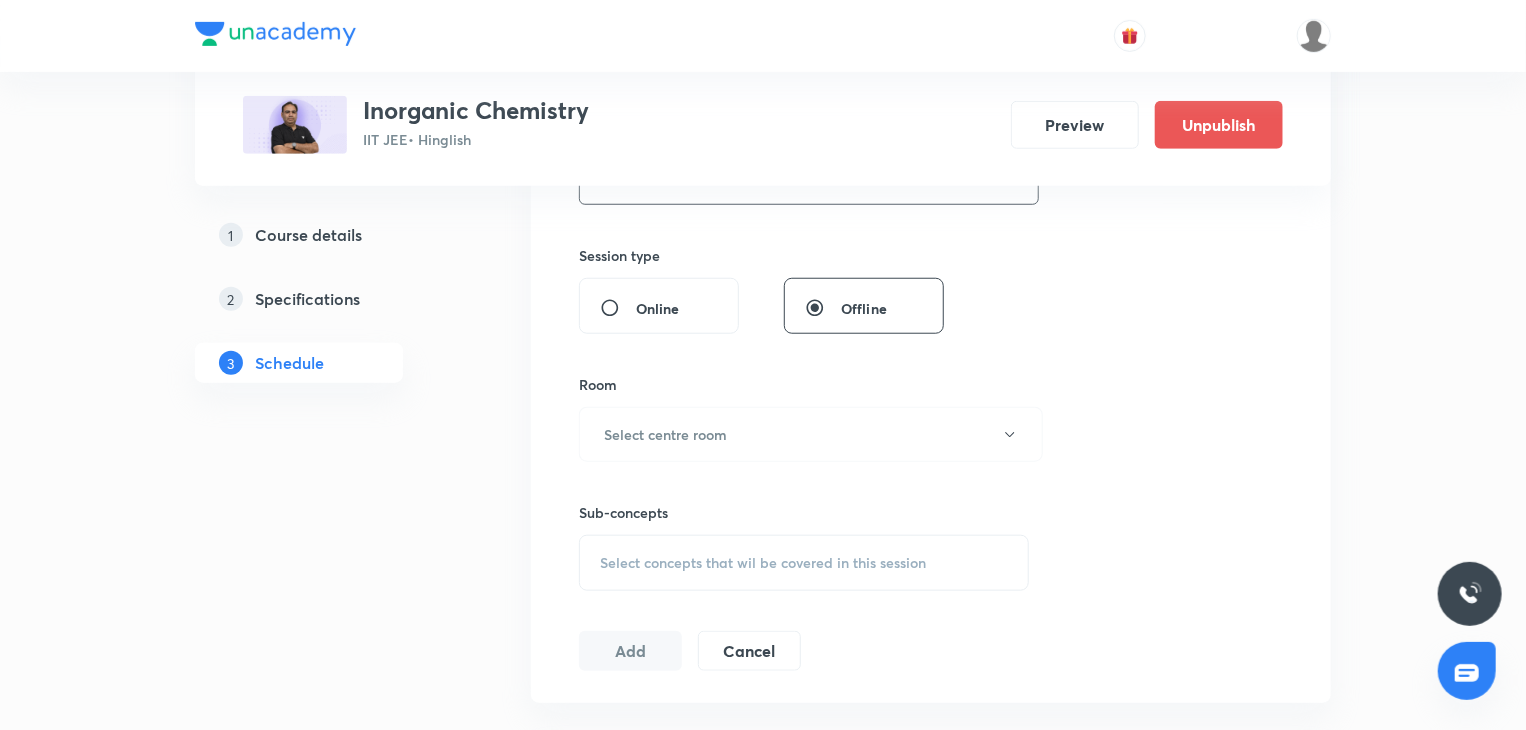 type on "80" 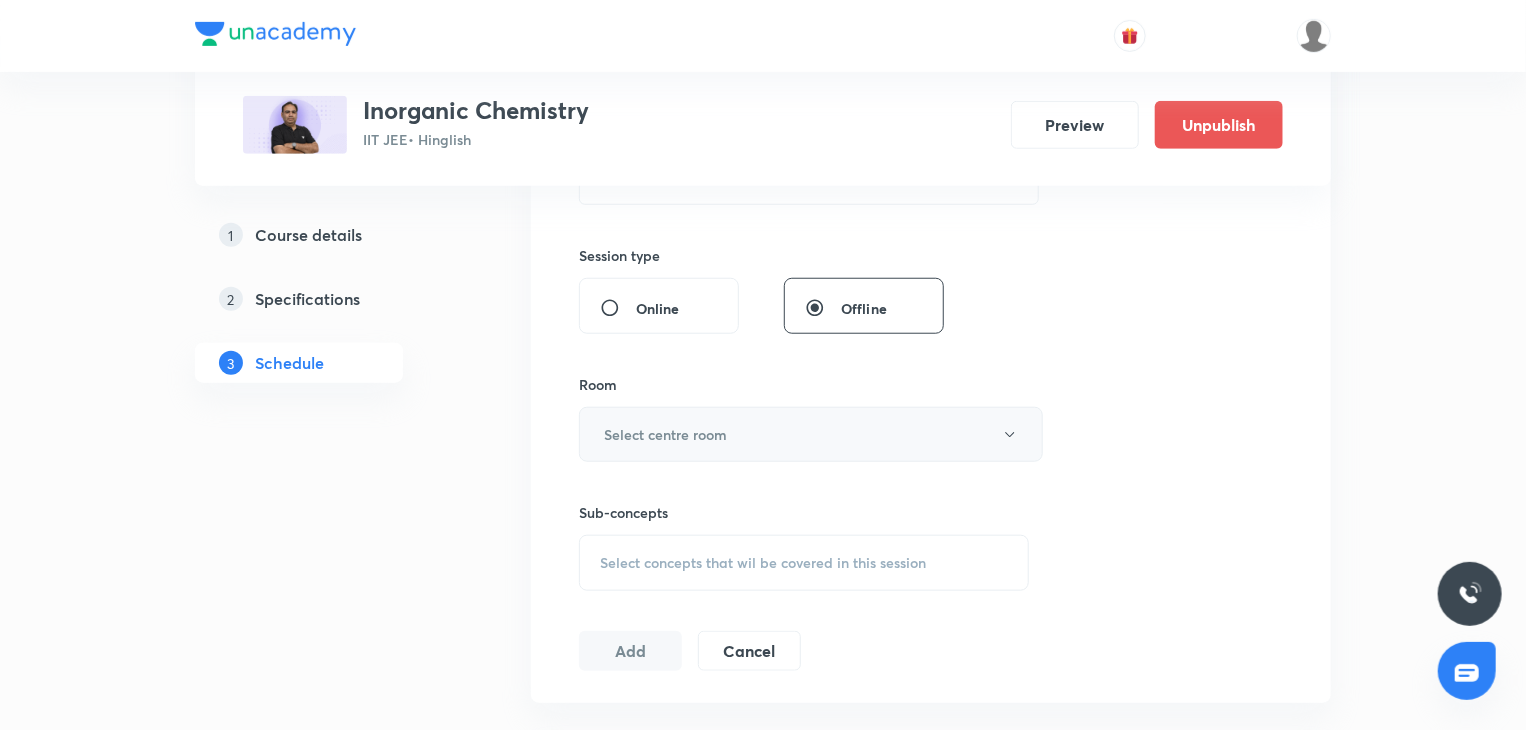 click on "Select centre room" at bounding box center [665, 434] 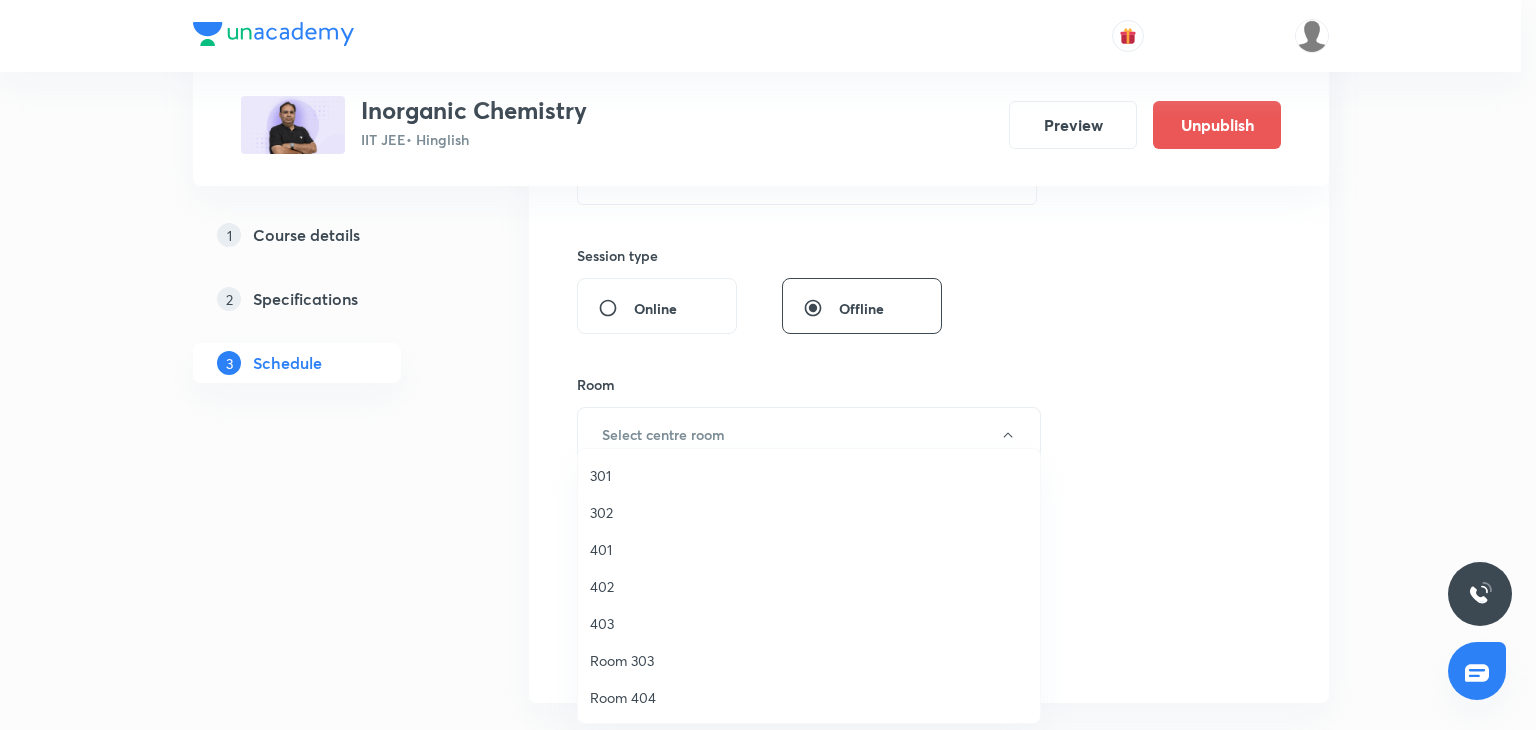 click on "301" at bounding box center [809, 475] 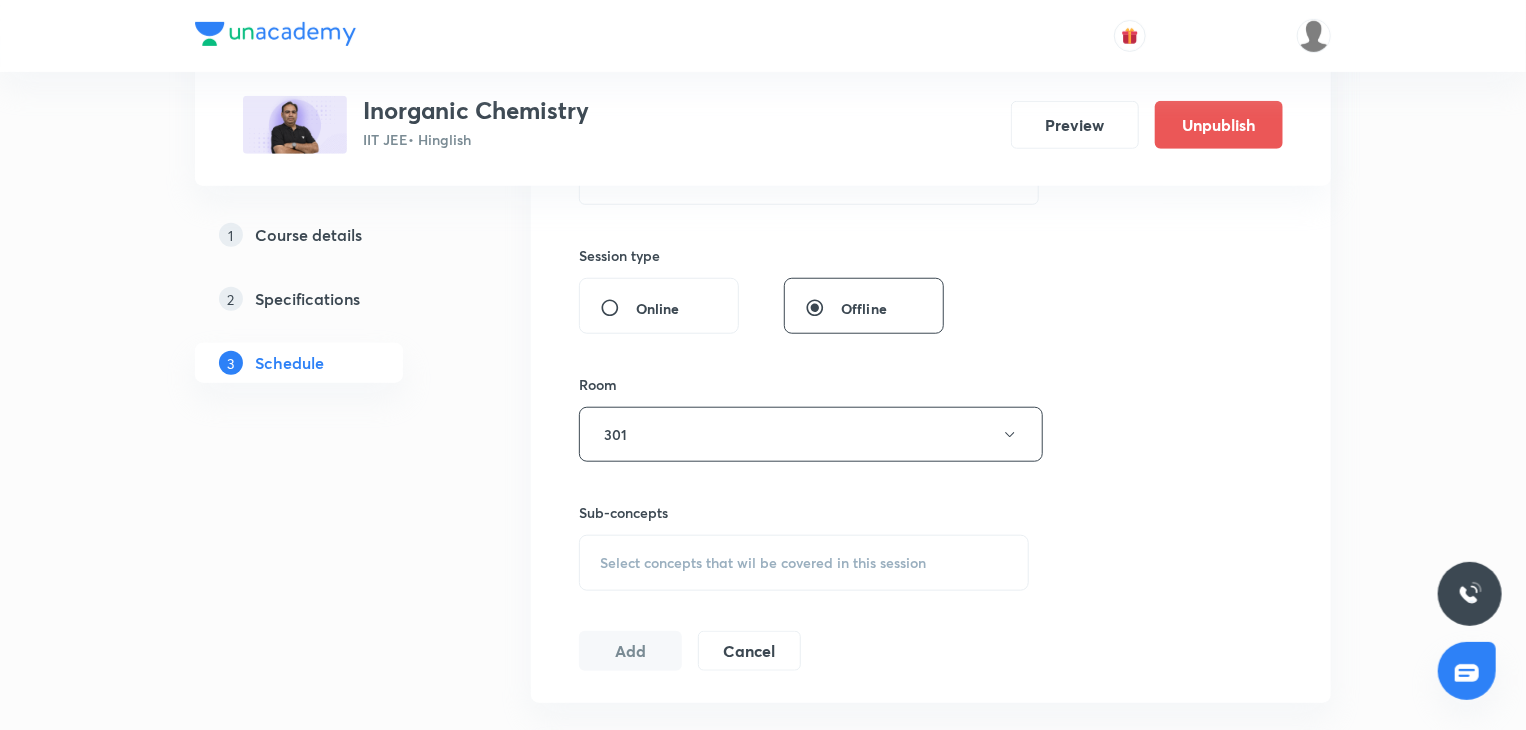 click on "Select concepts that wil be covered in this session" at bounding box center [804, 563] 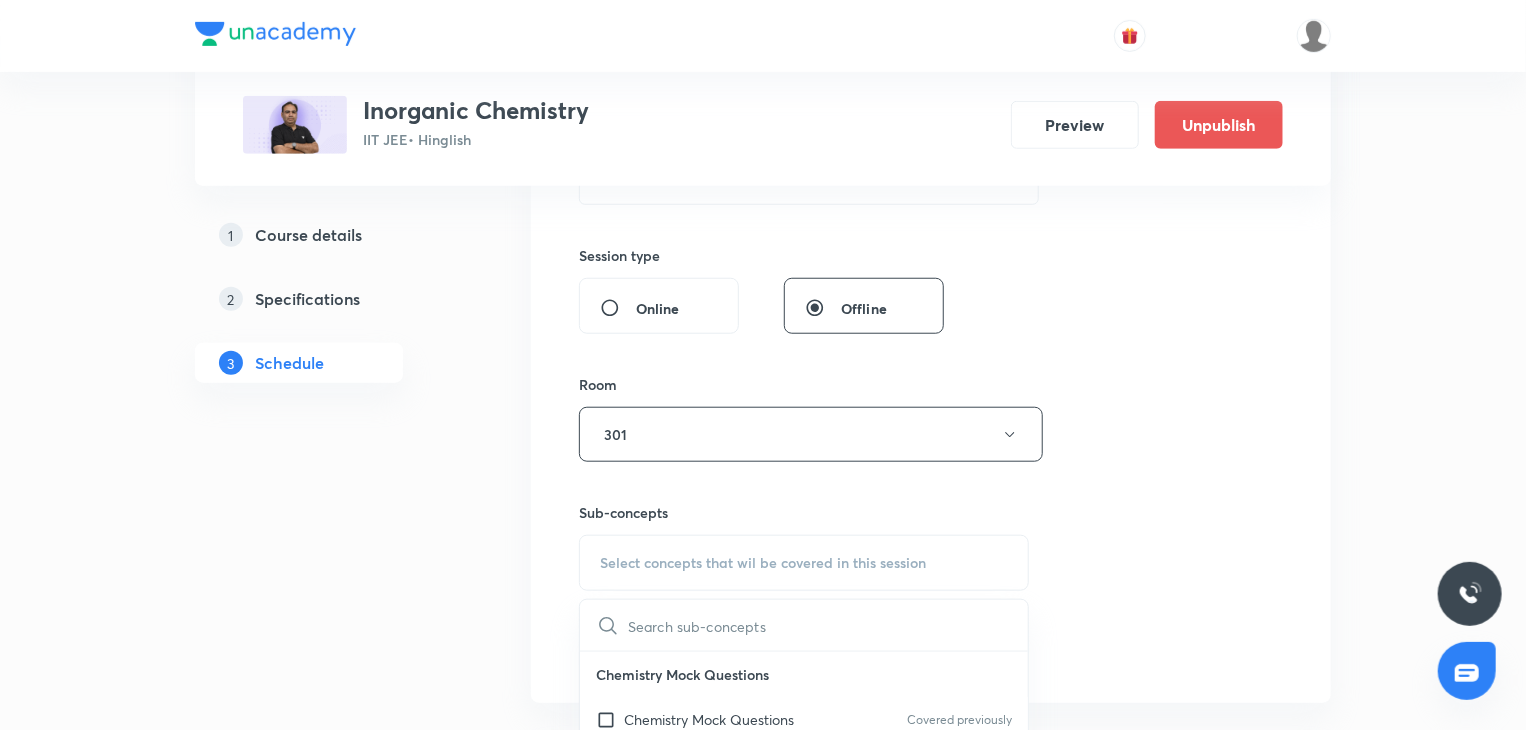 click on "Select concepts that wil be covered in this session" at bounding box center [804, 563] 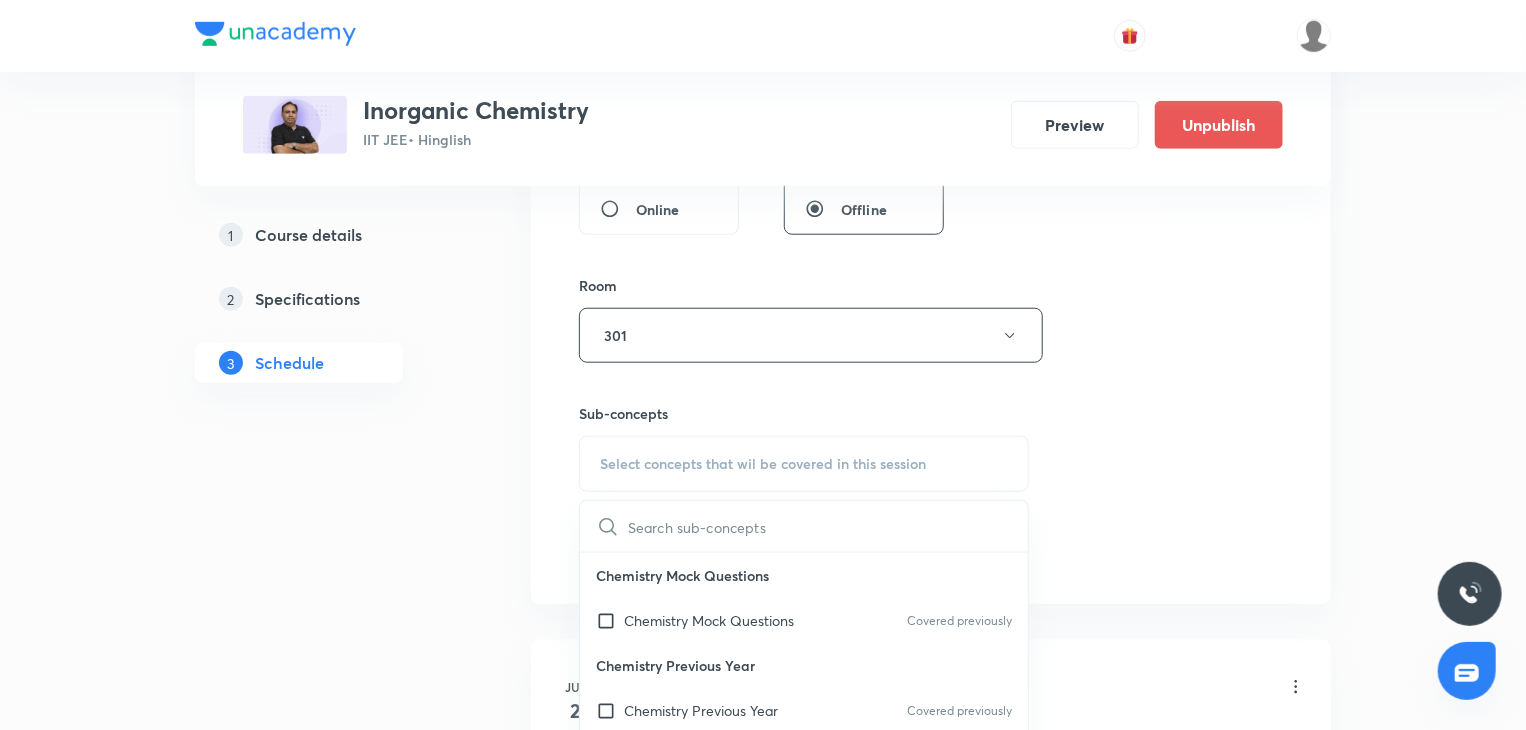 scroll, scrollTop: 800, scrollLeft: 0, axis: vertical 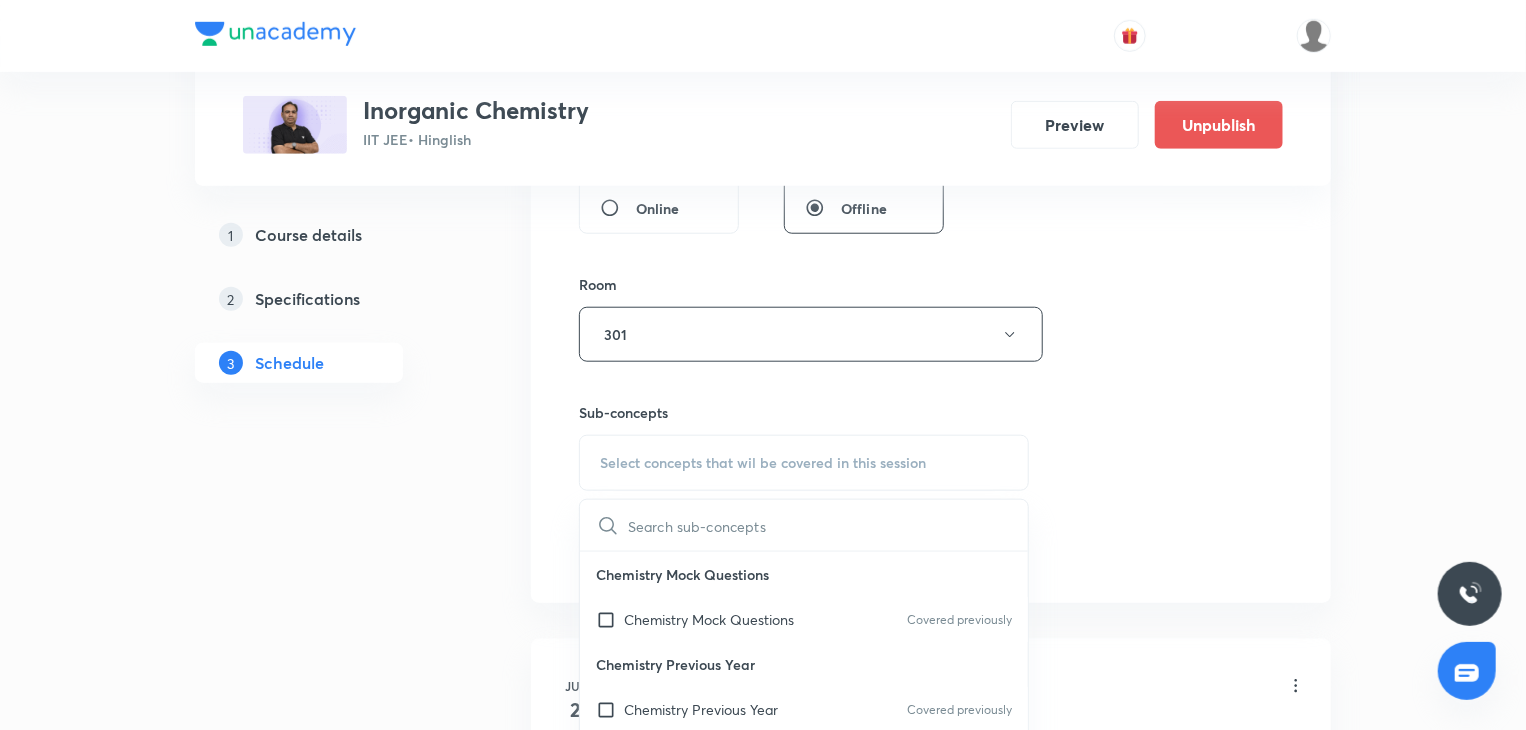 click on "Chemistry Mock Questions" at bounding box center [804, 574] 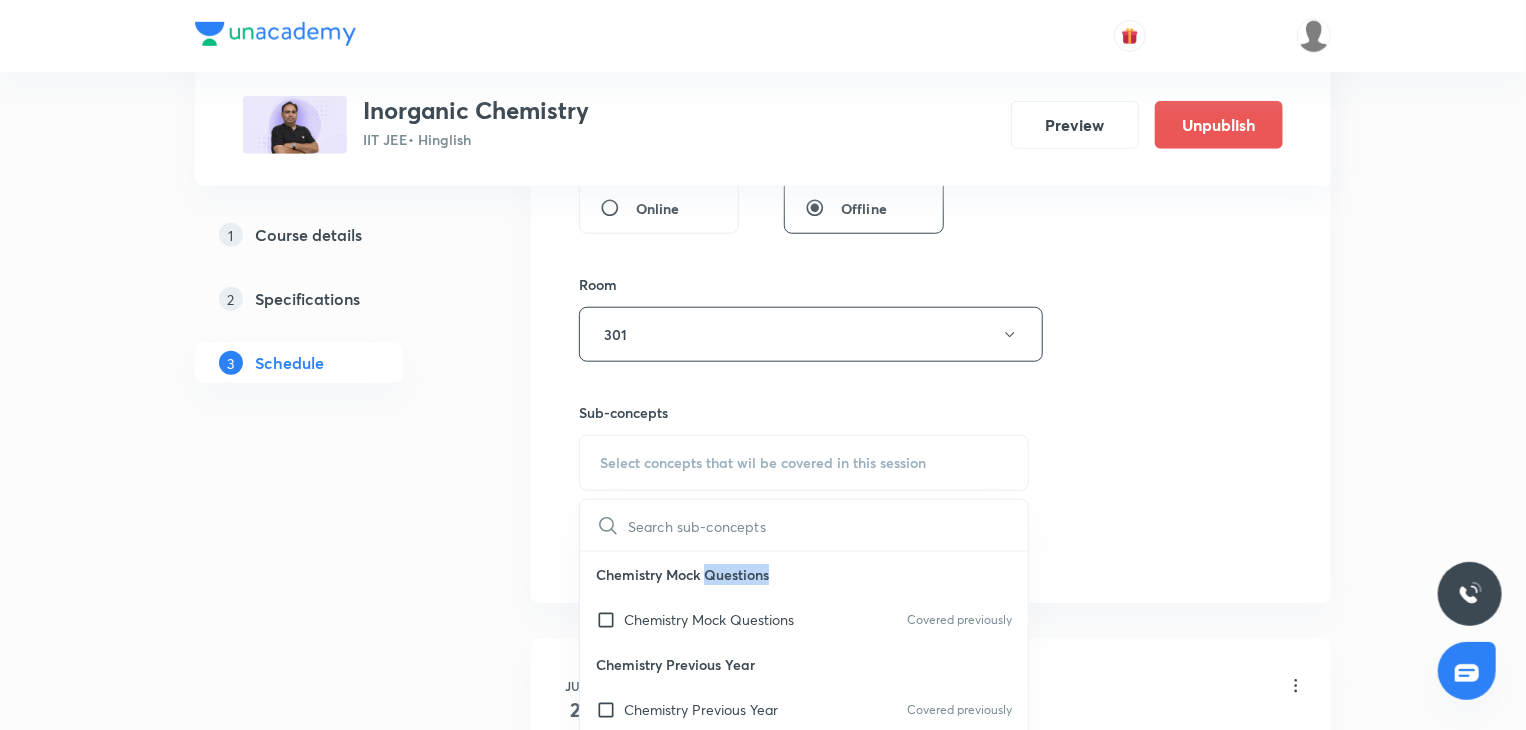 click on "Chemistry Mock Questions" at bounding box center [804, 574] 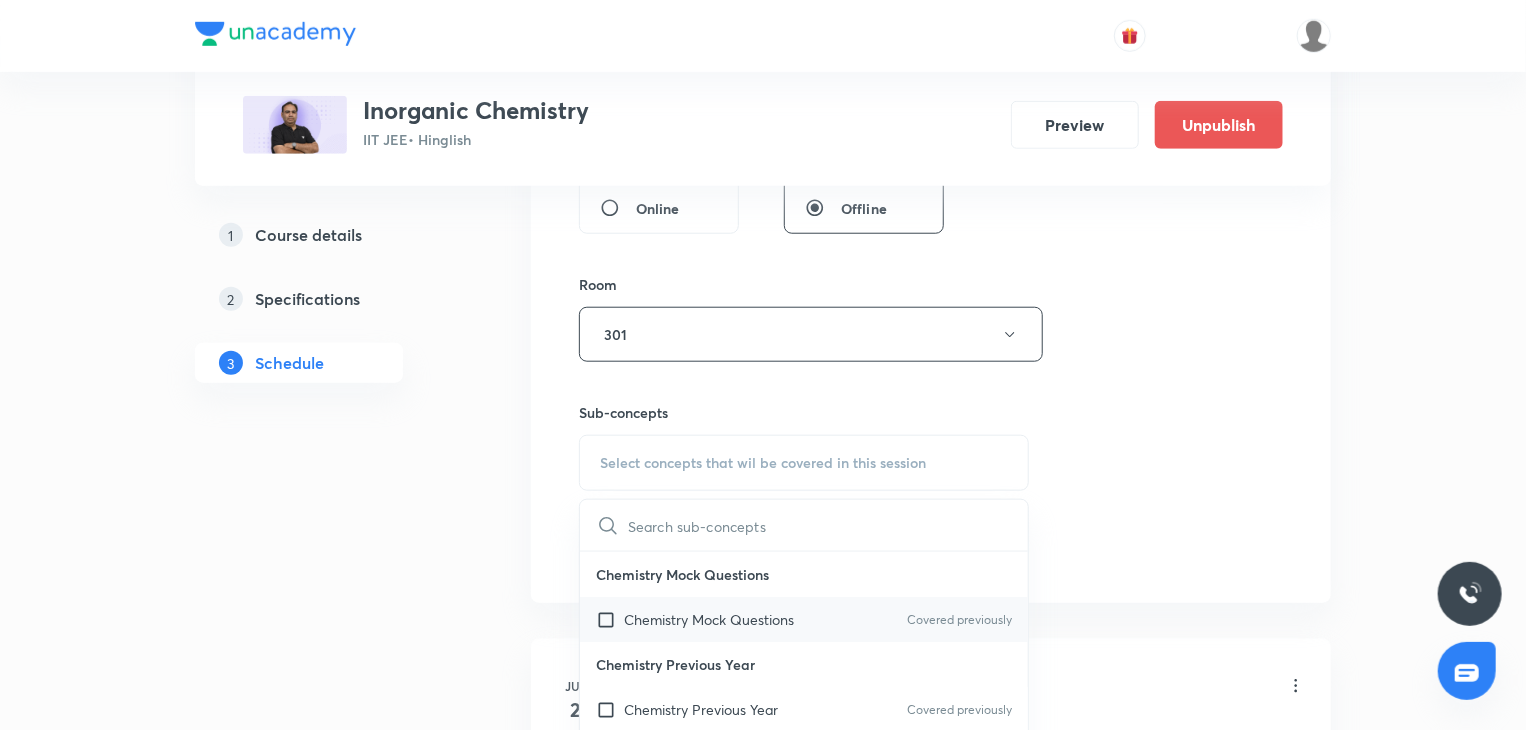click on "Chemistry Mock Questions Covered previously" at bounding box center (804, 619) 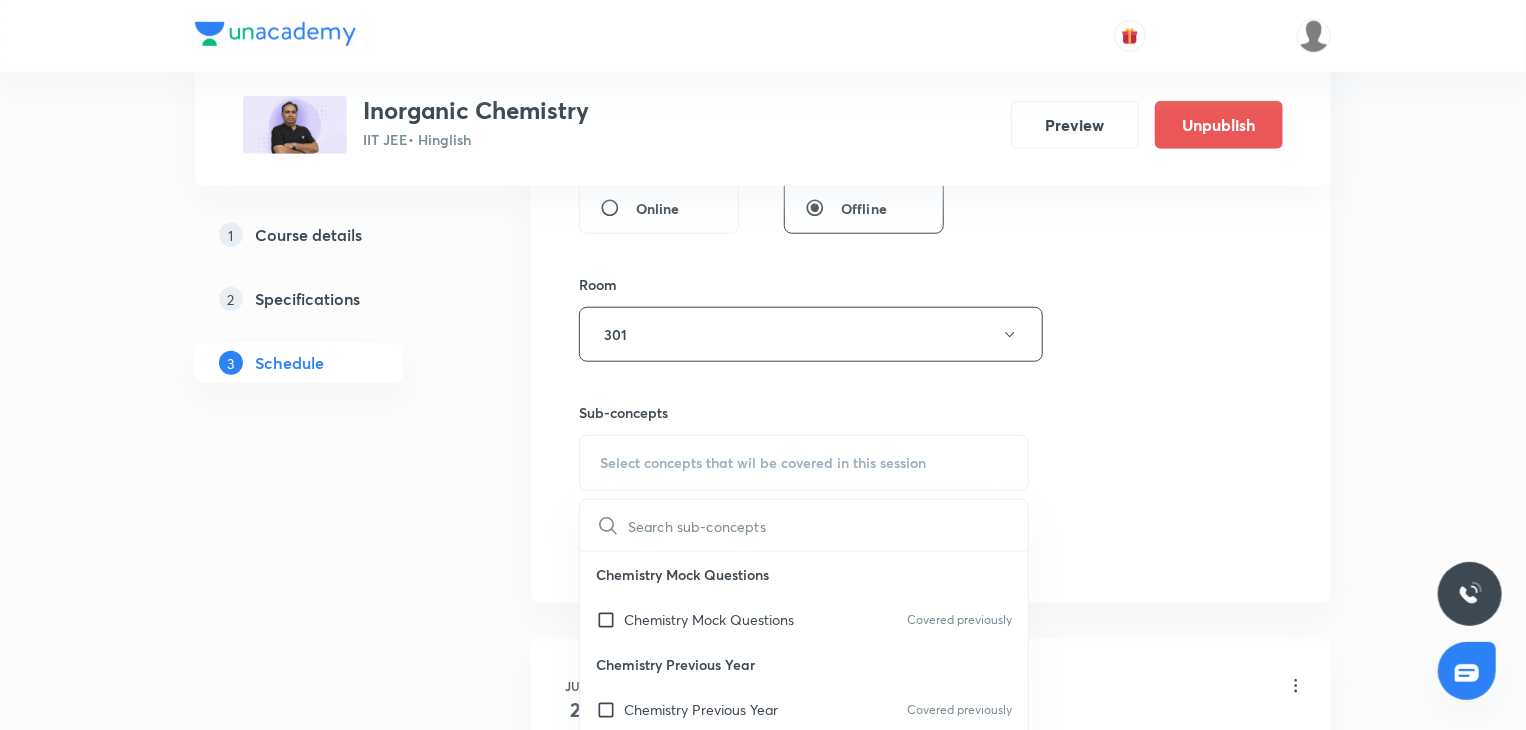 checkbox on "true" 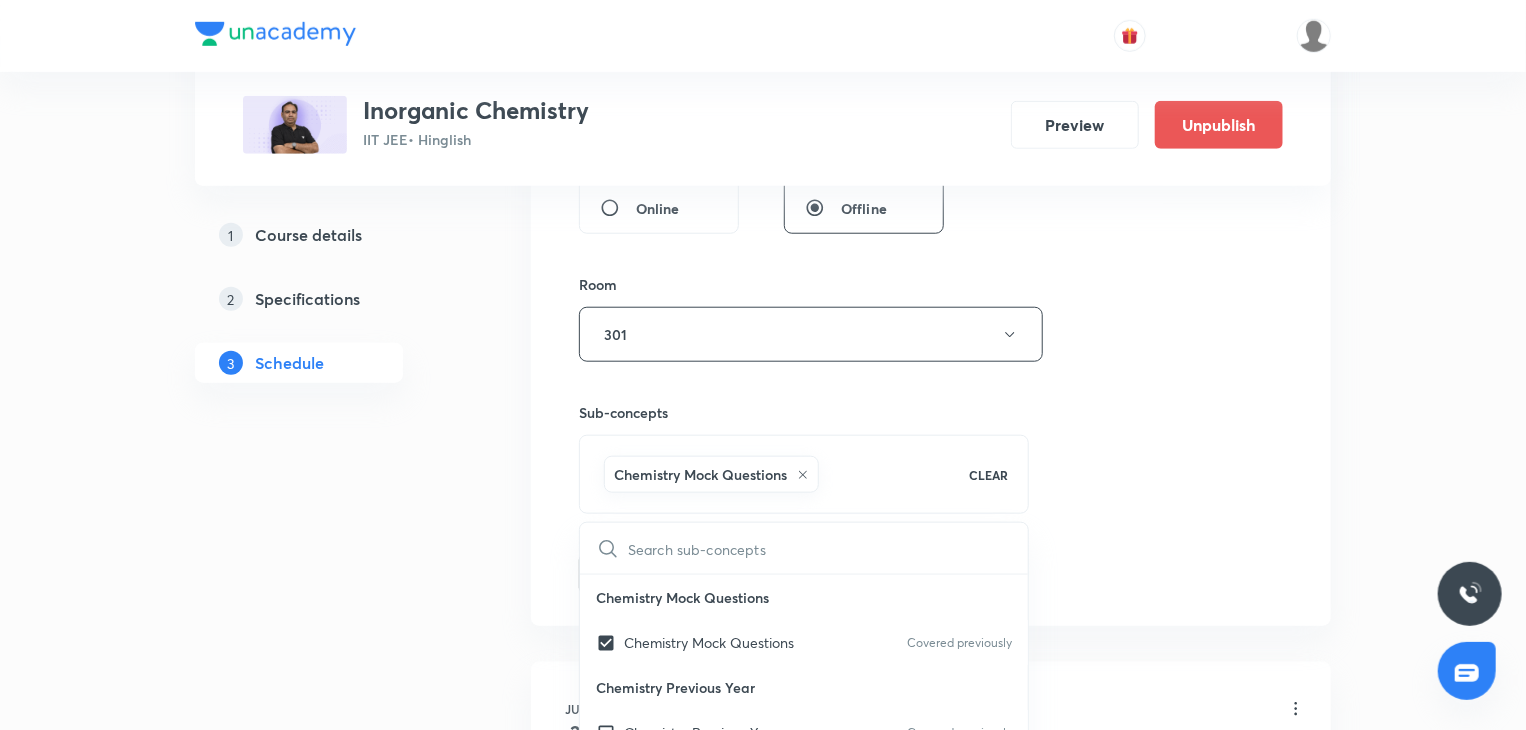 click on "Chemistry Mock Questions CLEAR" at bounding box center [804, 474] 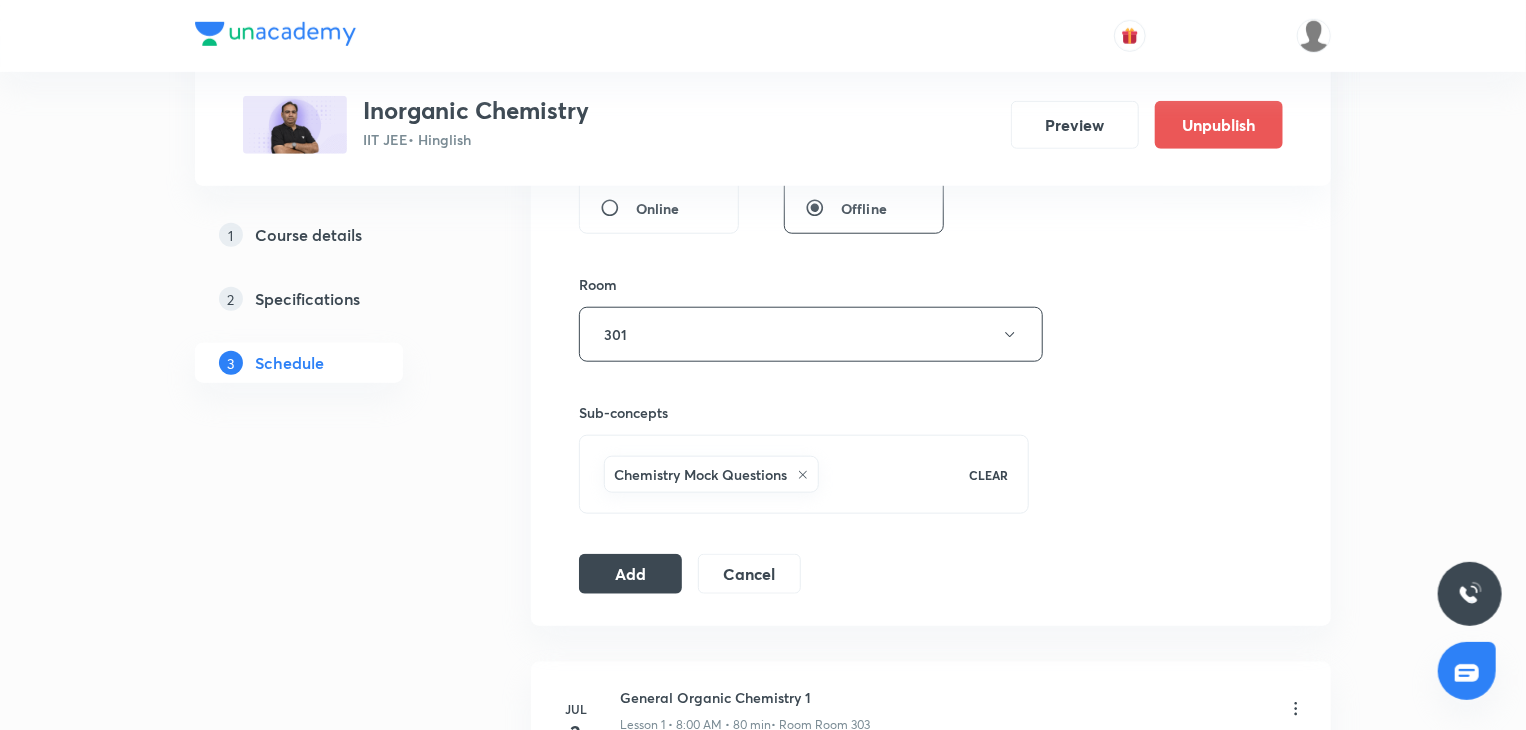 drag, startPoint x: 648, startPoint y: 571, endPoint x: 1222, endPoint y: 413, distance: 595.34863 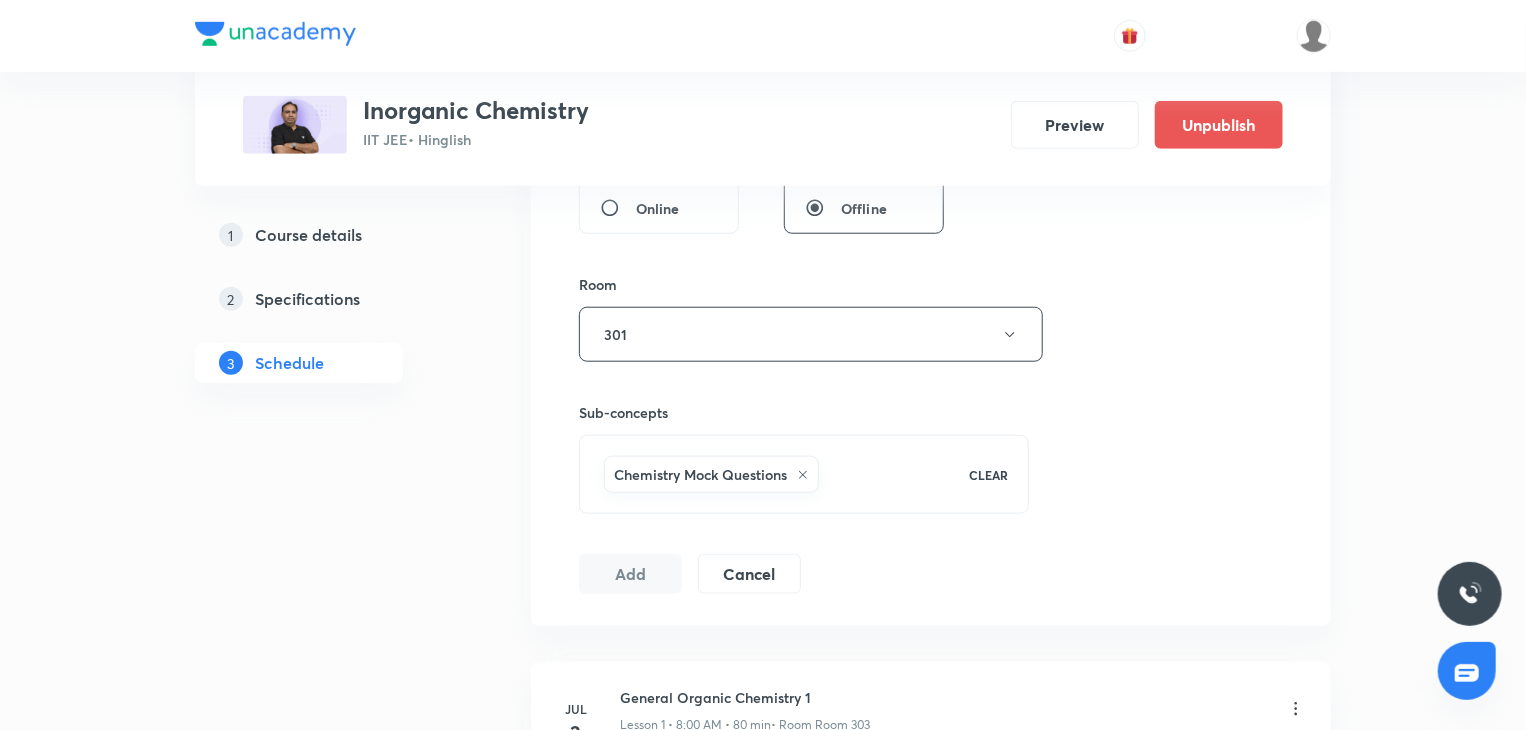 scroll, scrollTop: 4604, scrollLeft: 0, axis: vertical 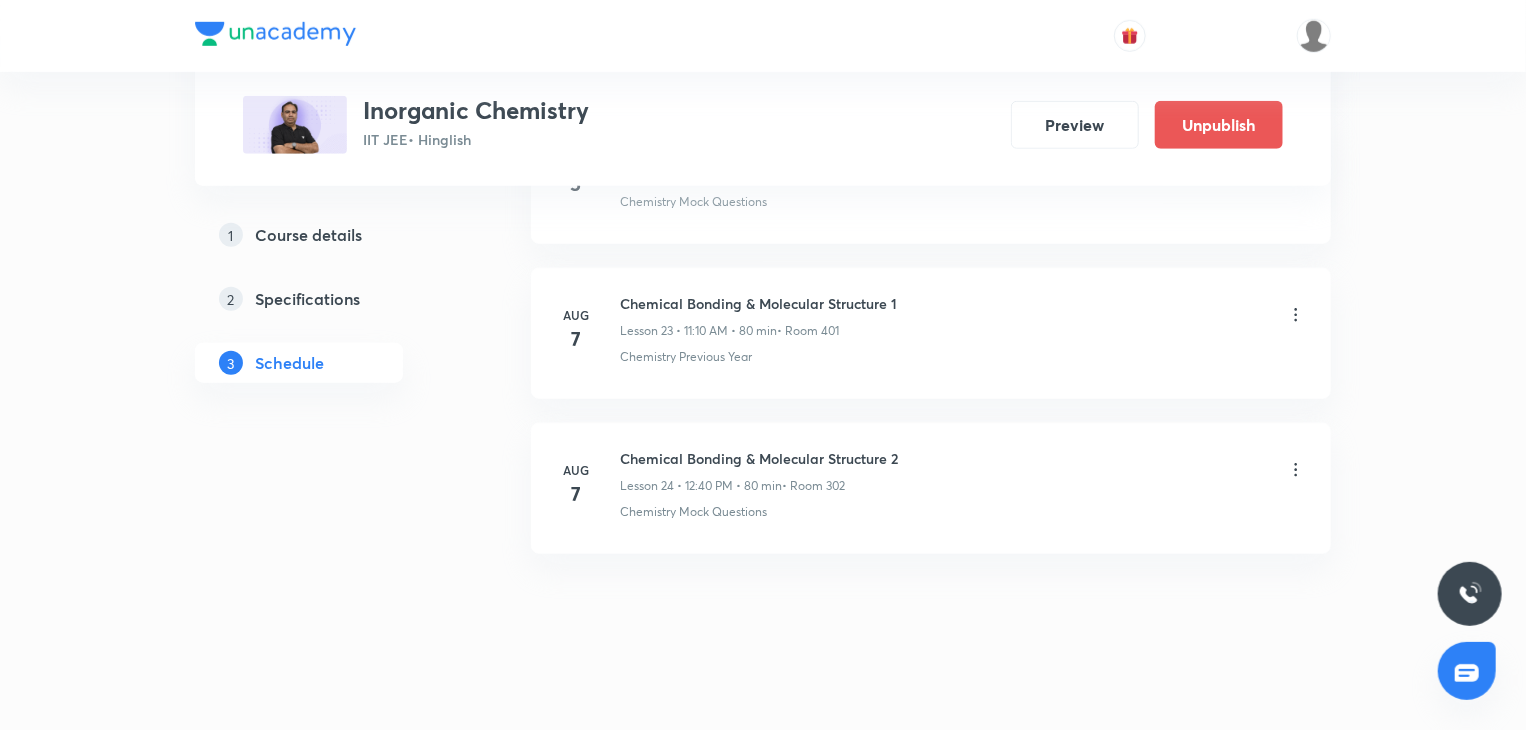 type 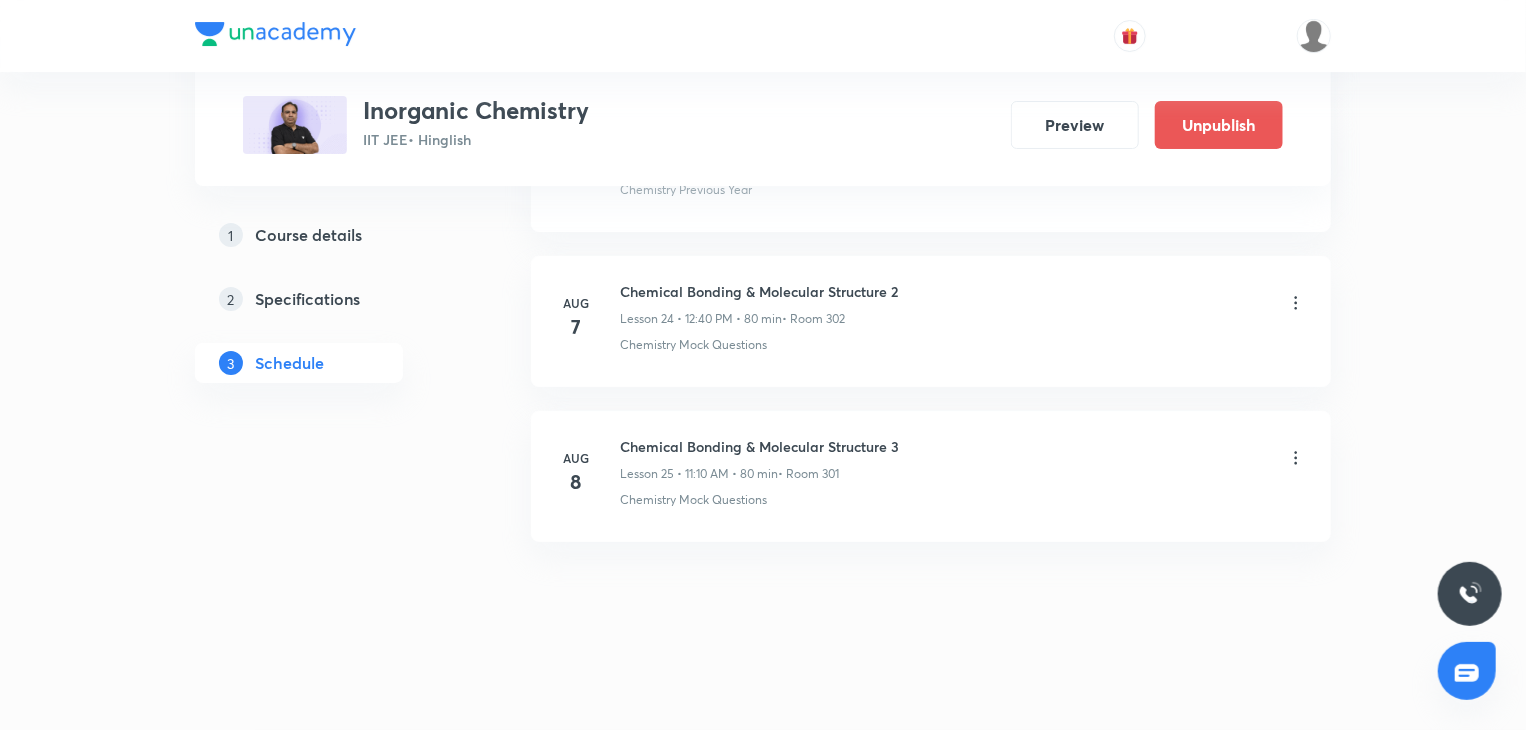 scroll, scrollTop: 3664, scrollLeft: 0, axis: vertical 